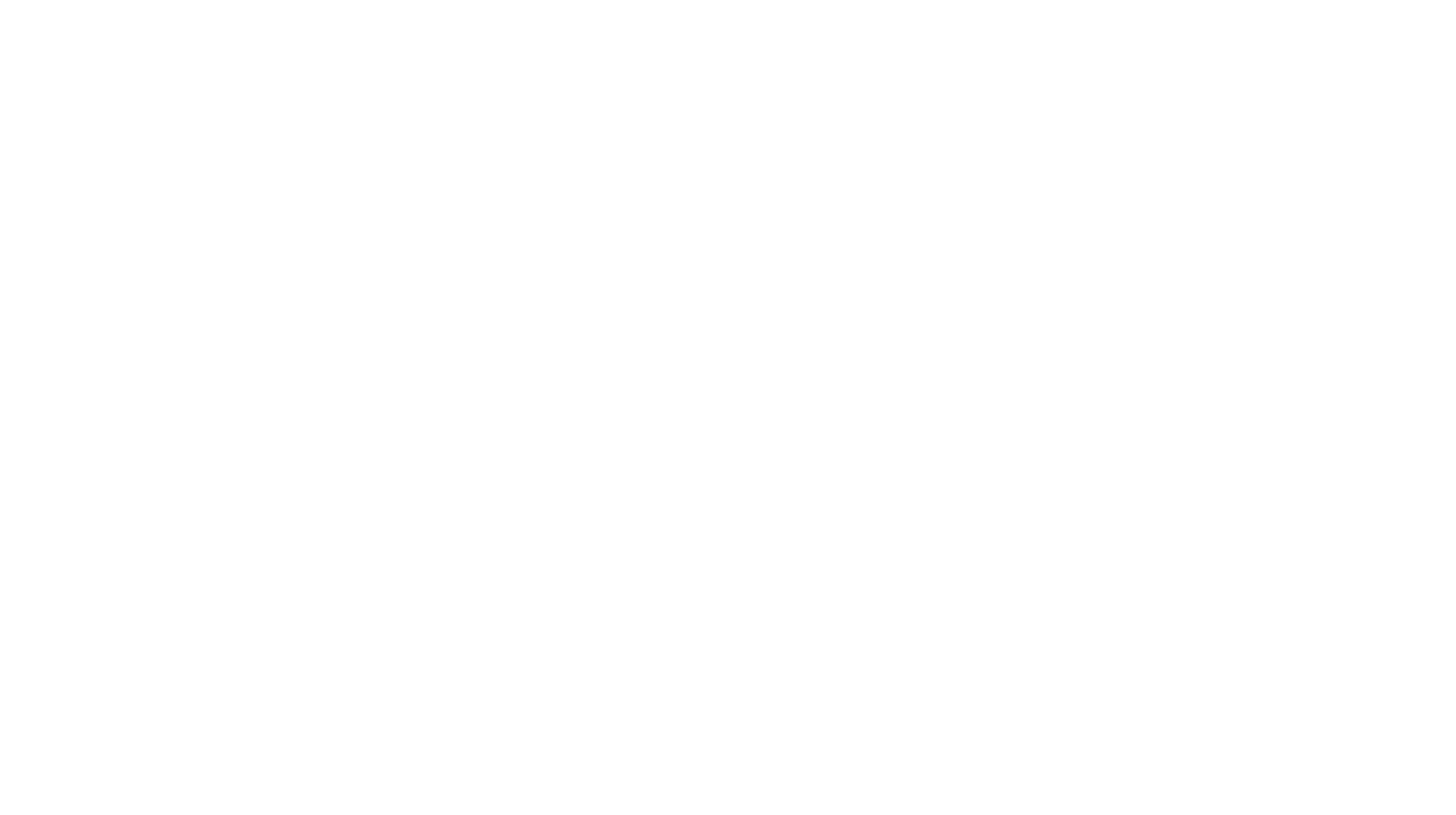 scroll, scrollTop: 0, scrollLeft: 0, axis: both 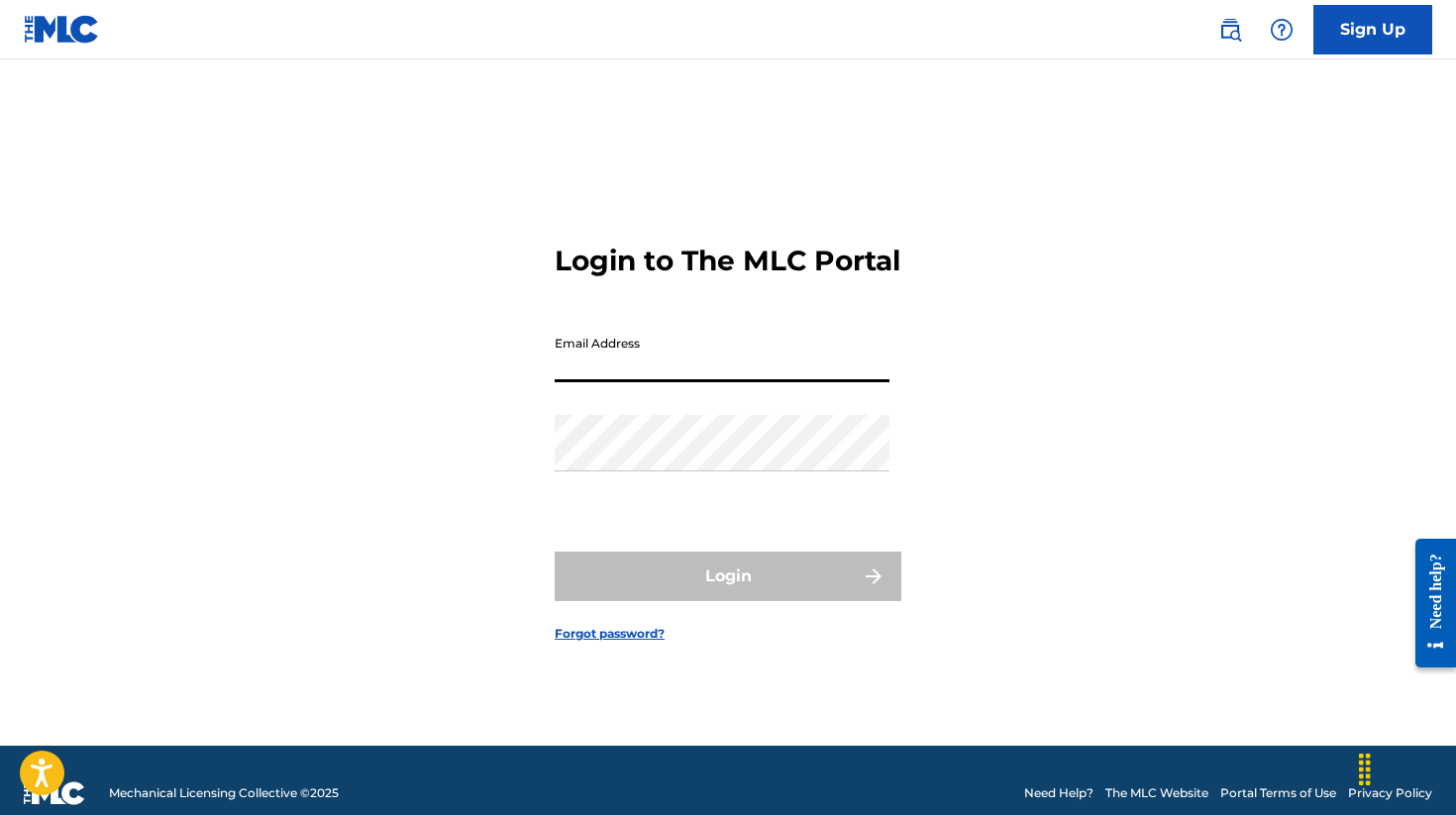 click on "Email Address" at bounding box center [722, 354] 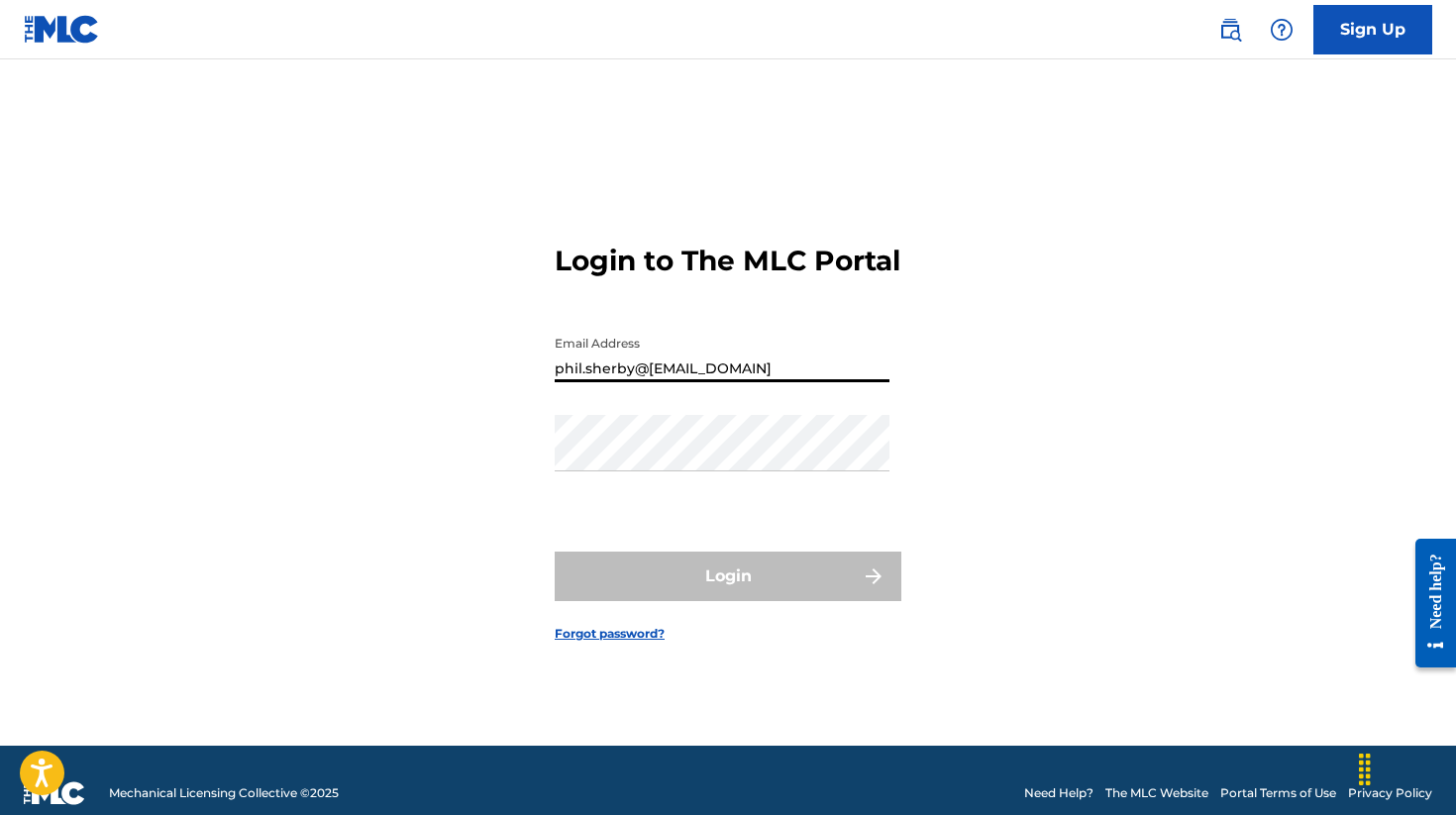 type on "phil.sherby@[EMAIL_DOMAIN]" 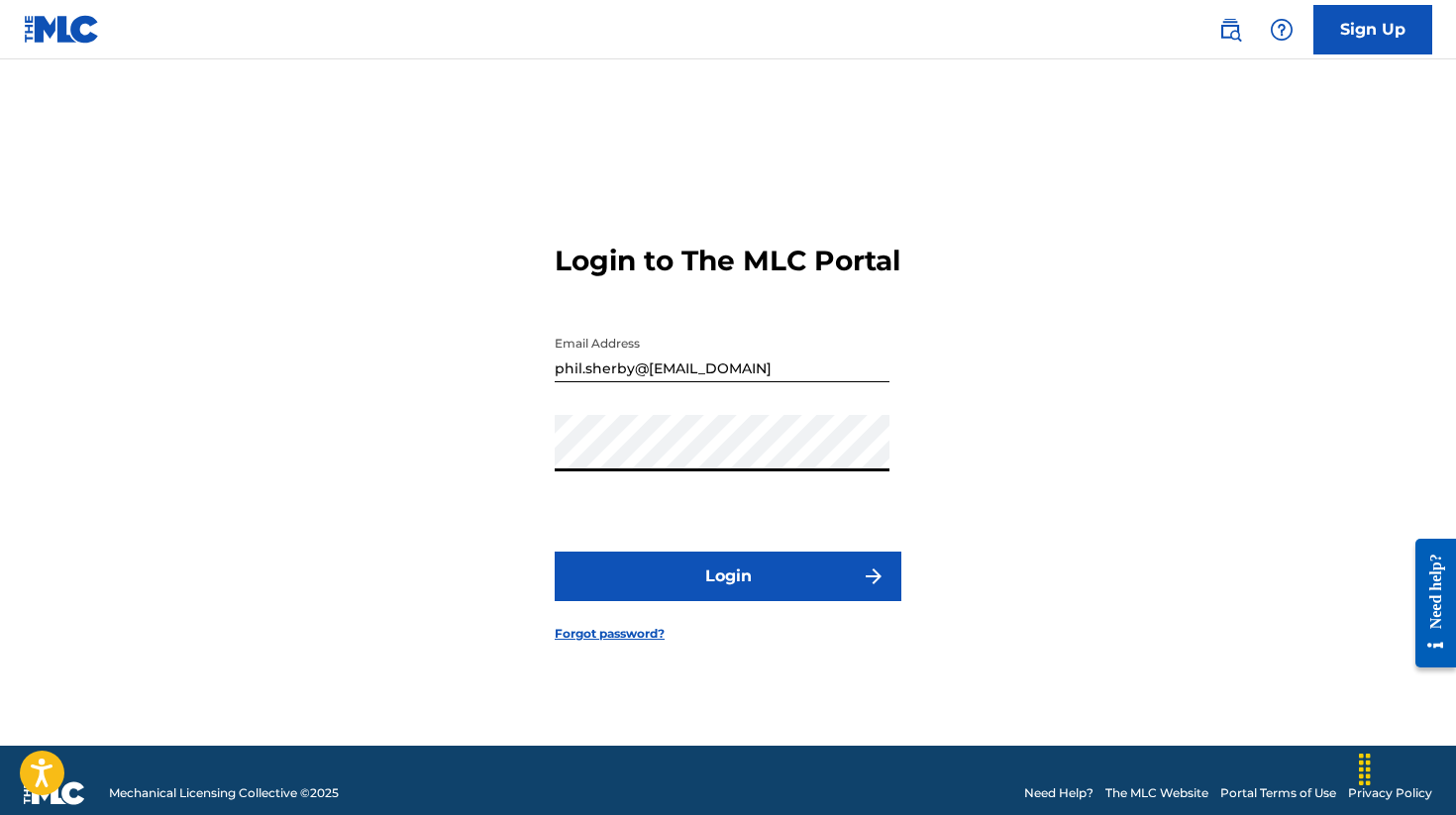 click on "Login" at bounding box center [728, 576] 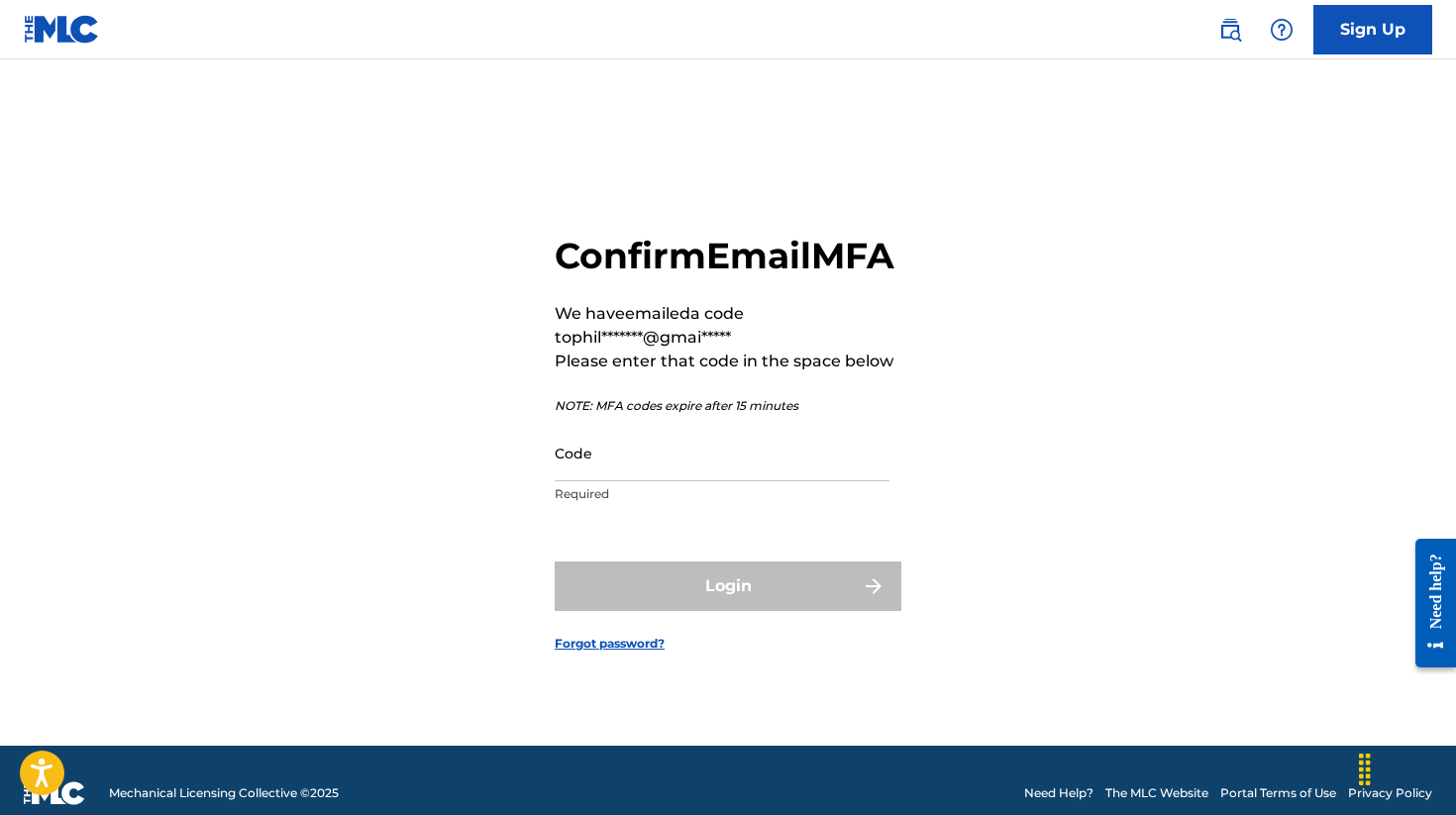 click on "Code" at bounding box center (722, 453) 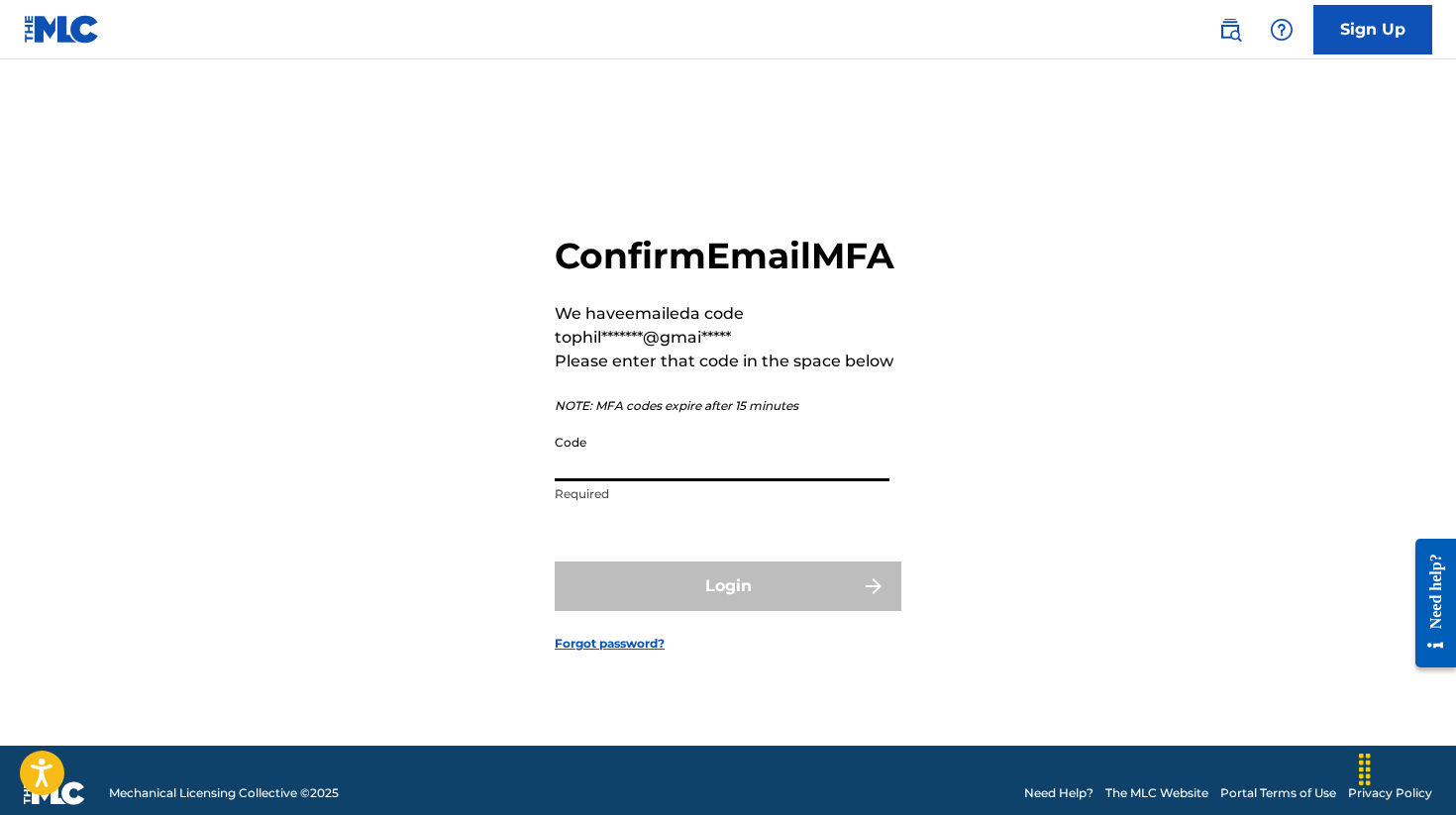 paste on "332332" 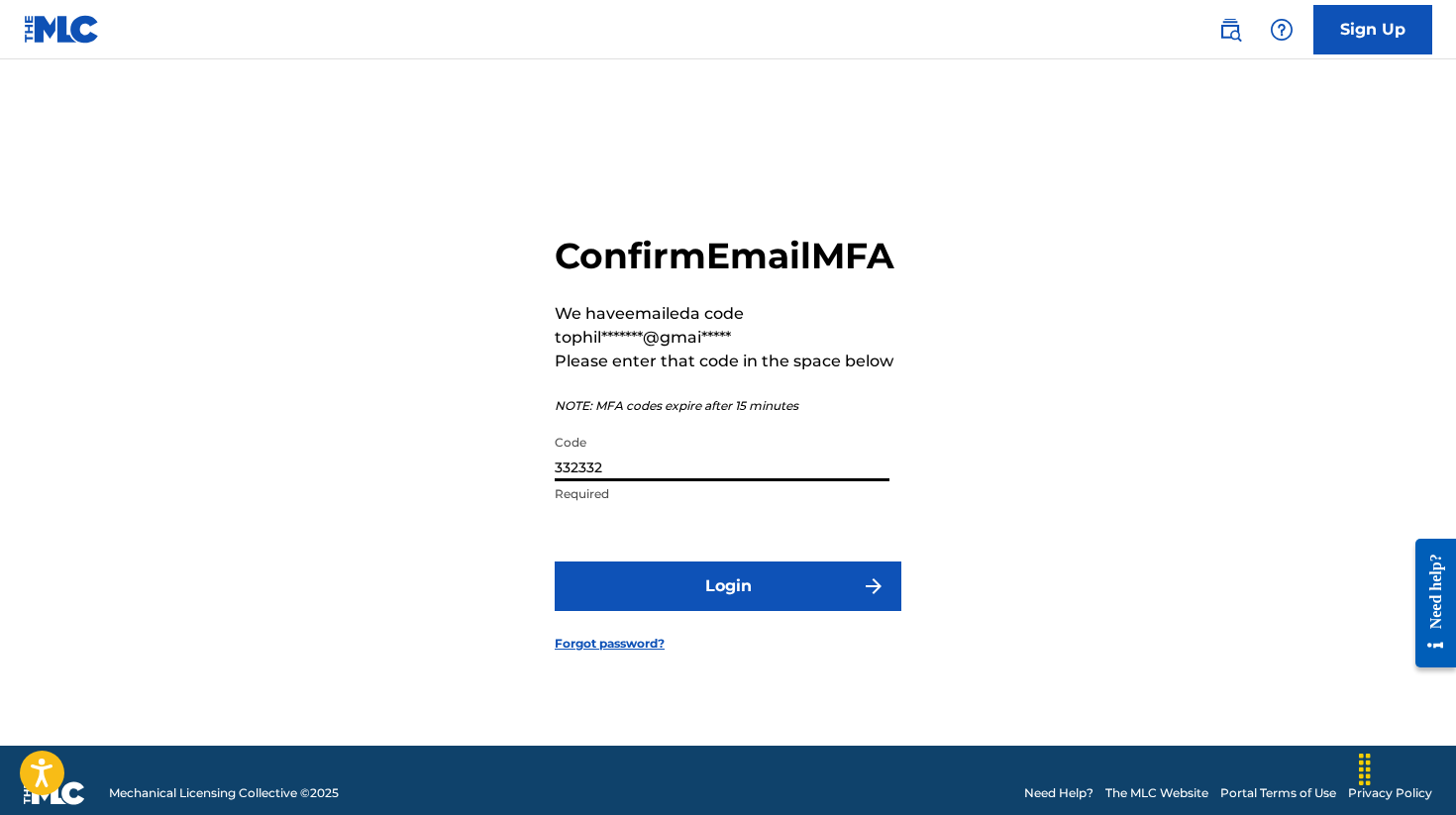 type on "332332" 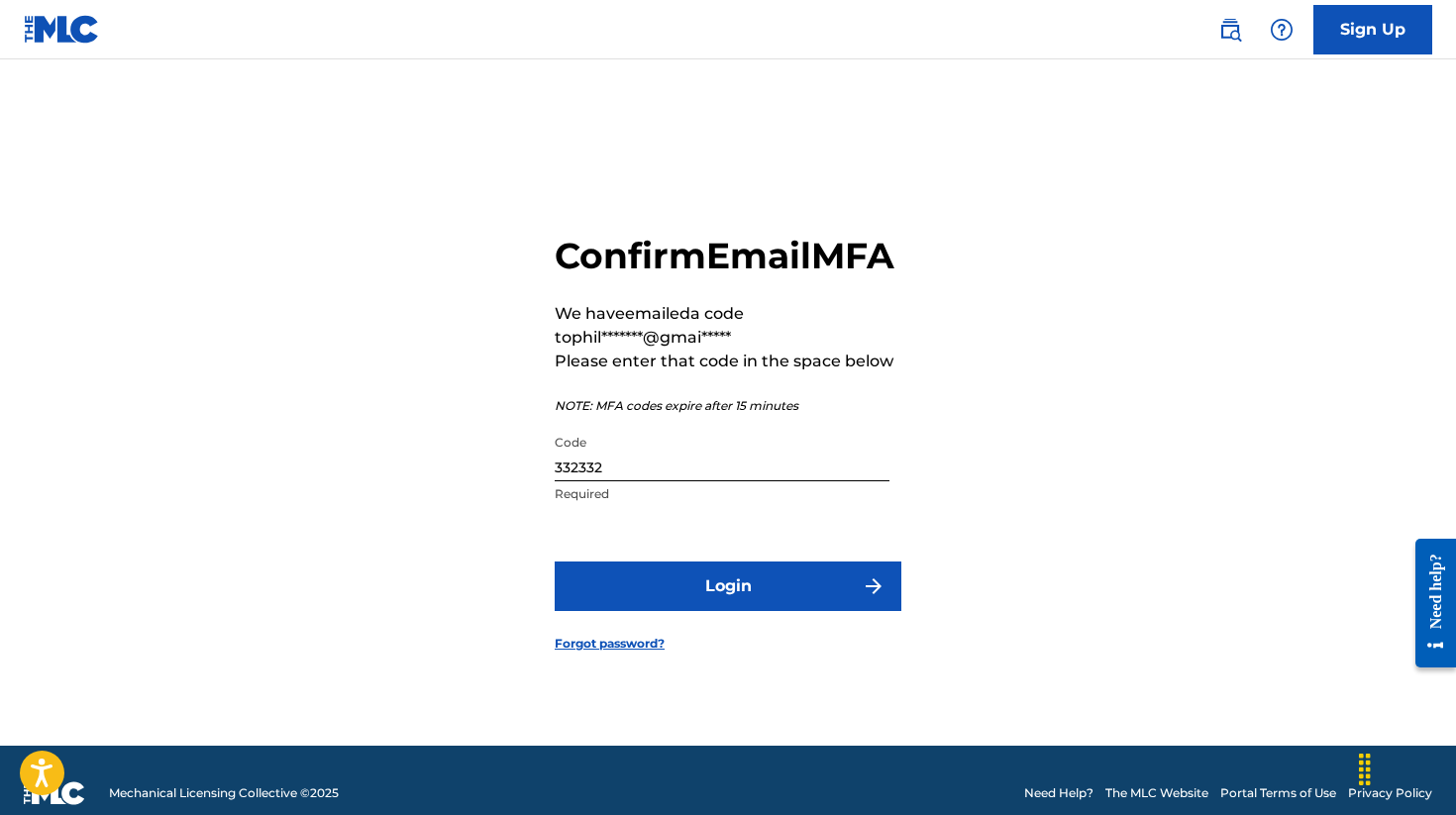 click on "Login" at bounding box center (728, 586) 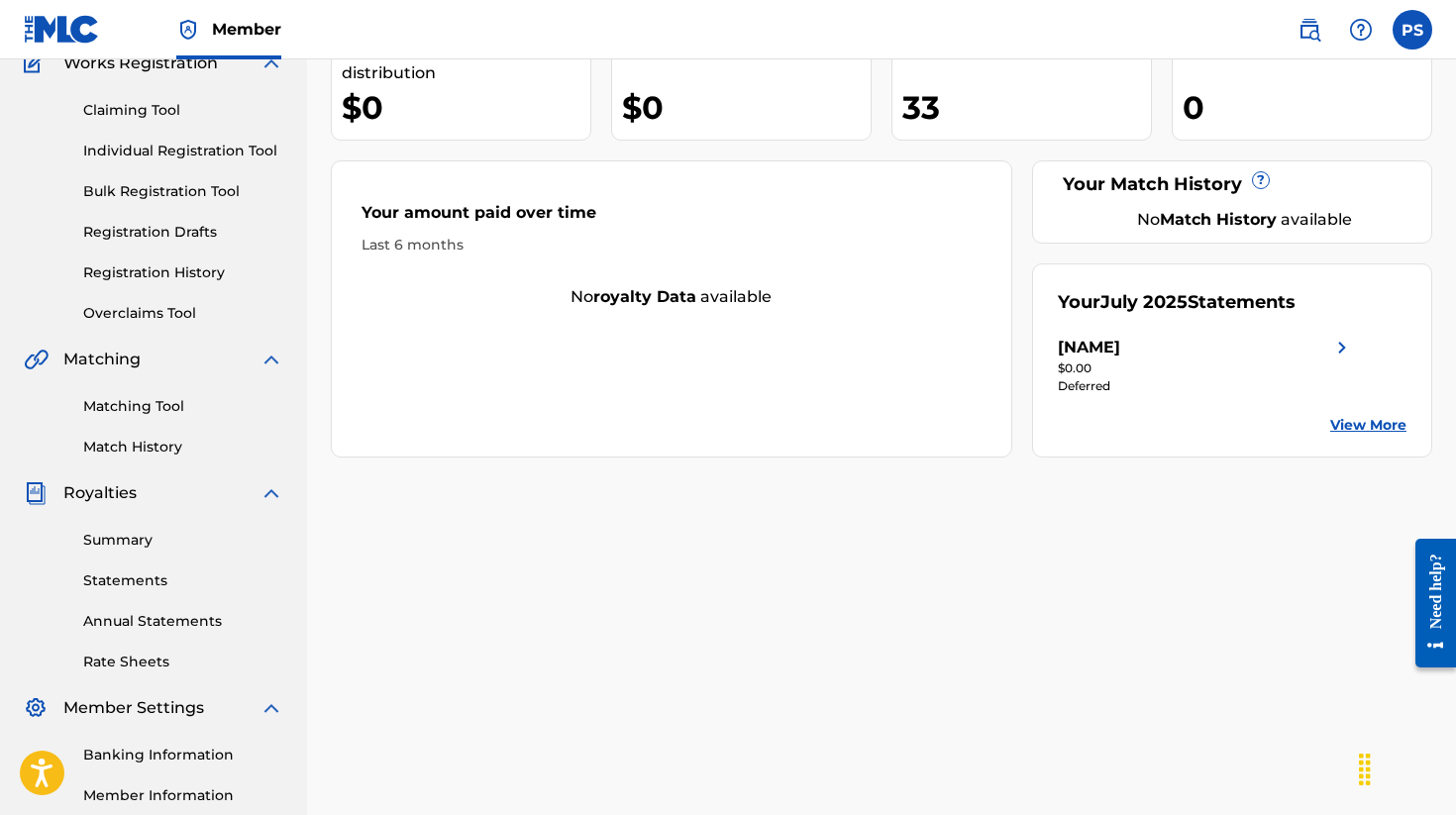 scroll, scrollTop: 0, scrollLeft: 0, axis: both 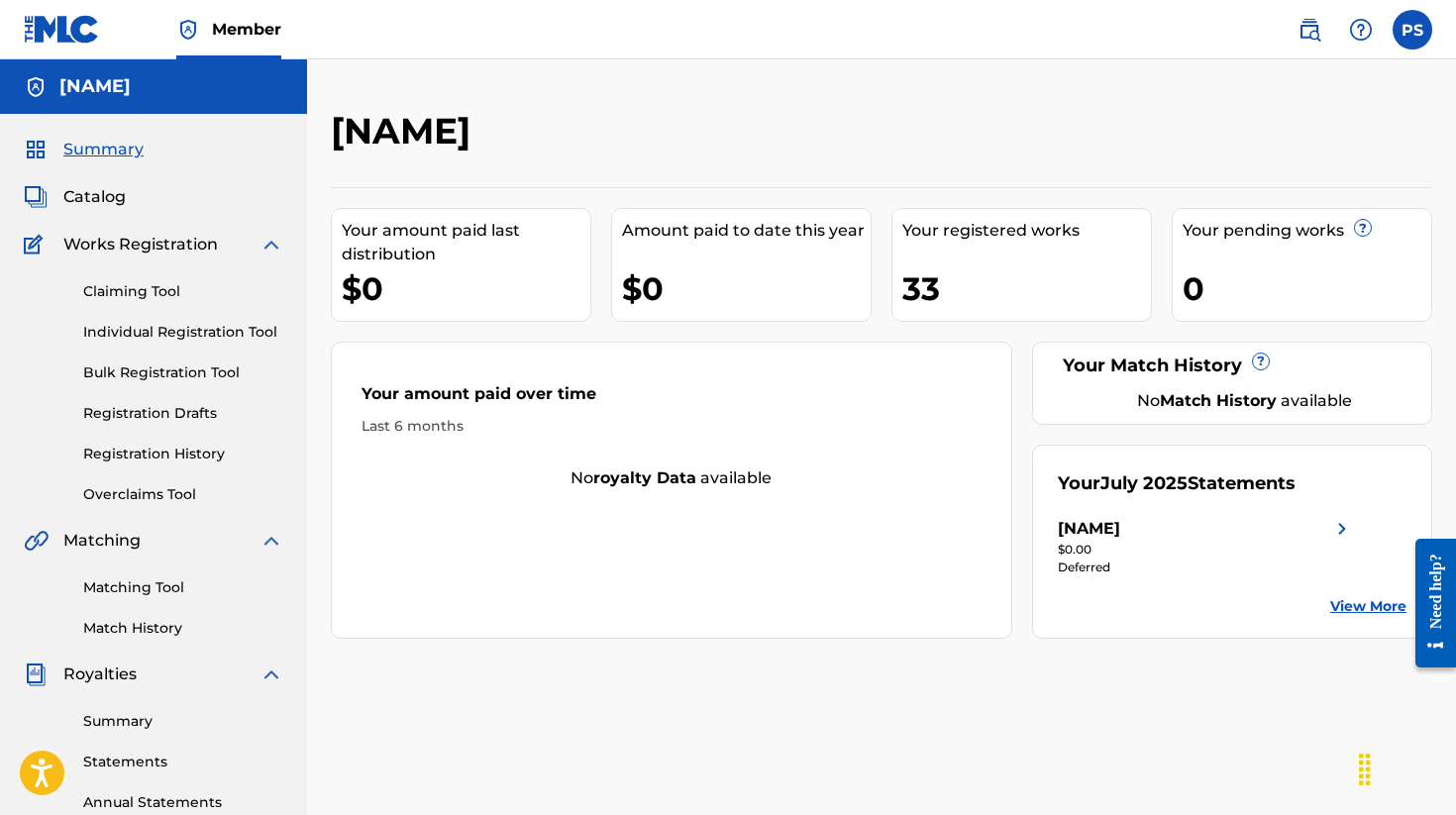 click on "Individual Registration Tool" at bounding box center (183, 332) 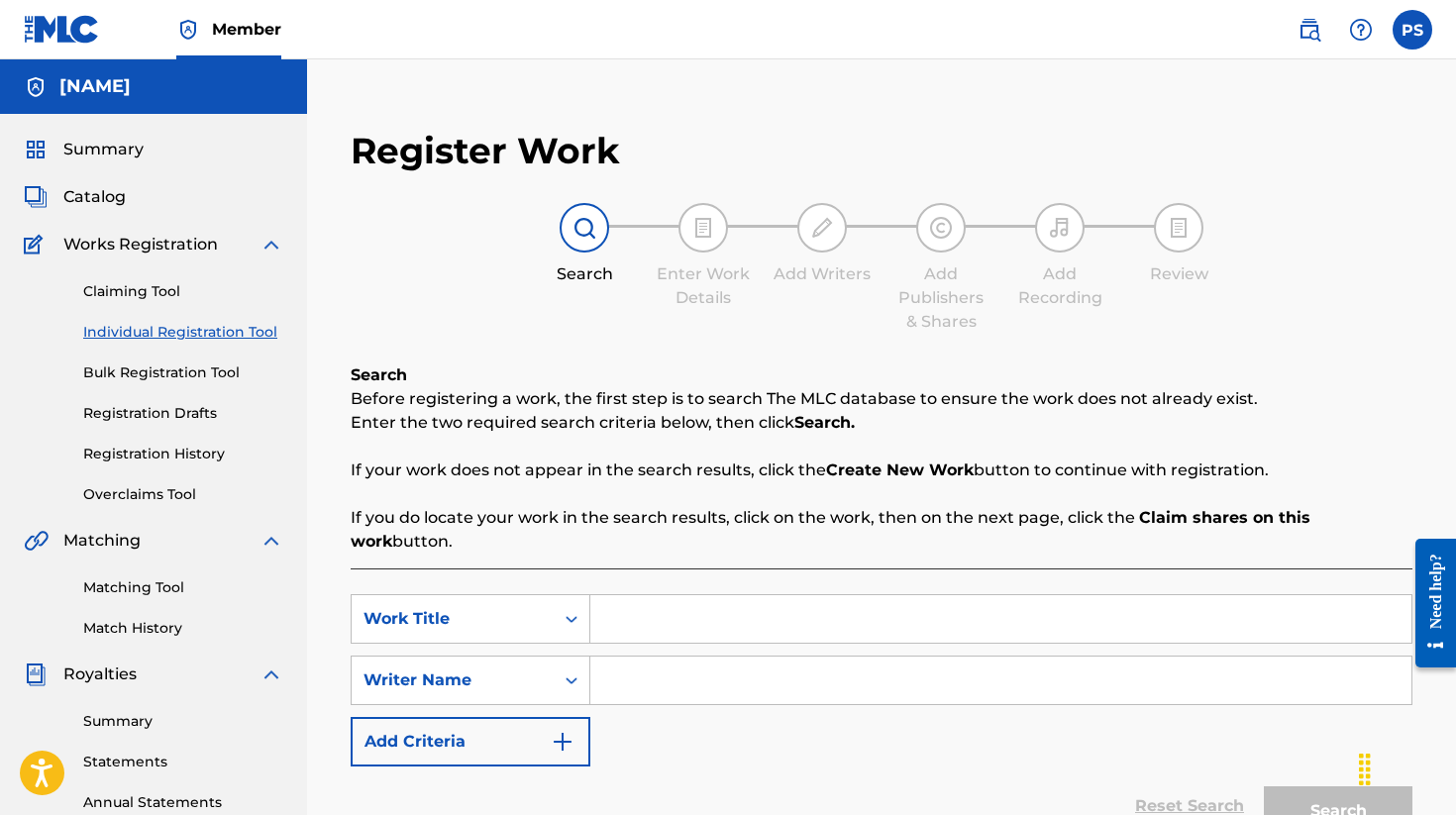 click on "Registration History" at bounding box center (183, 454) 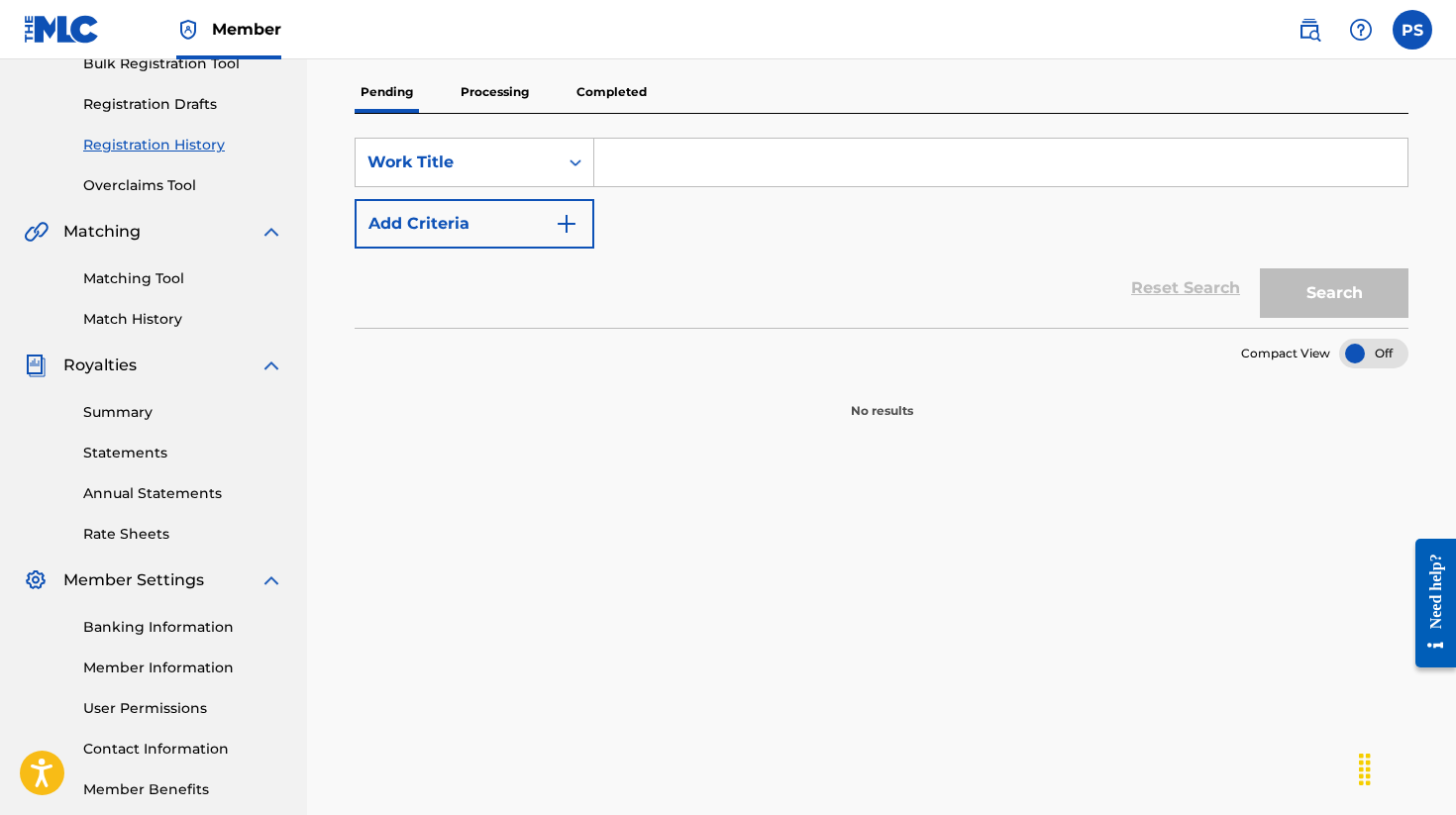 scroll, scrollTop: 413, scrollLeft: 0, axis: vertical 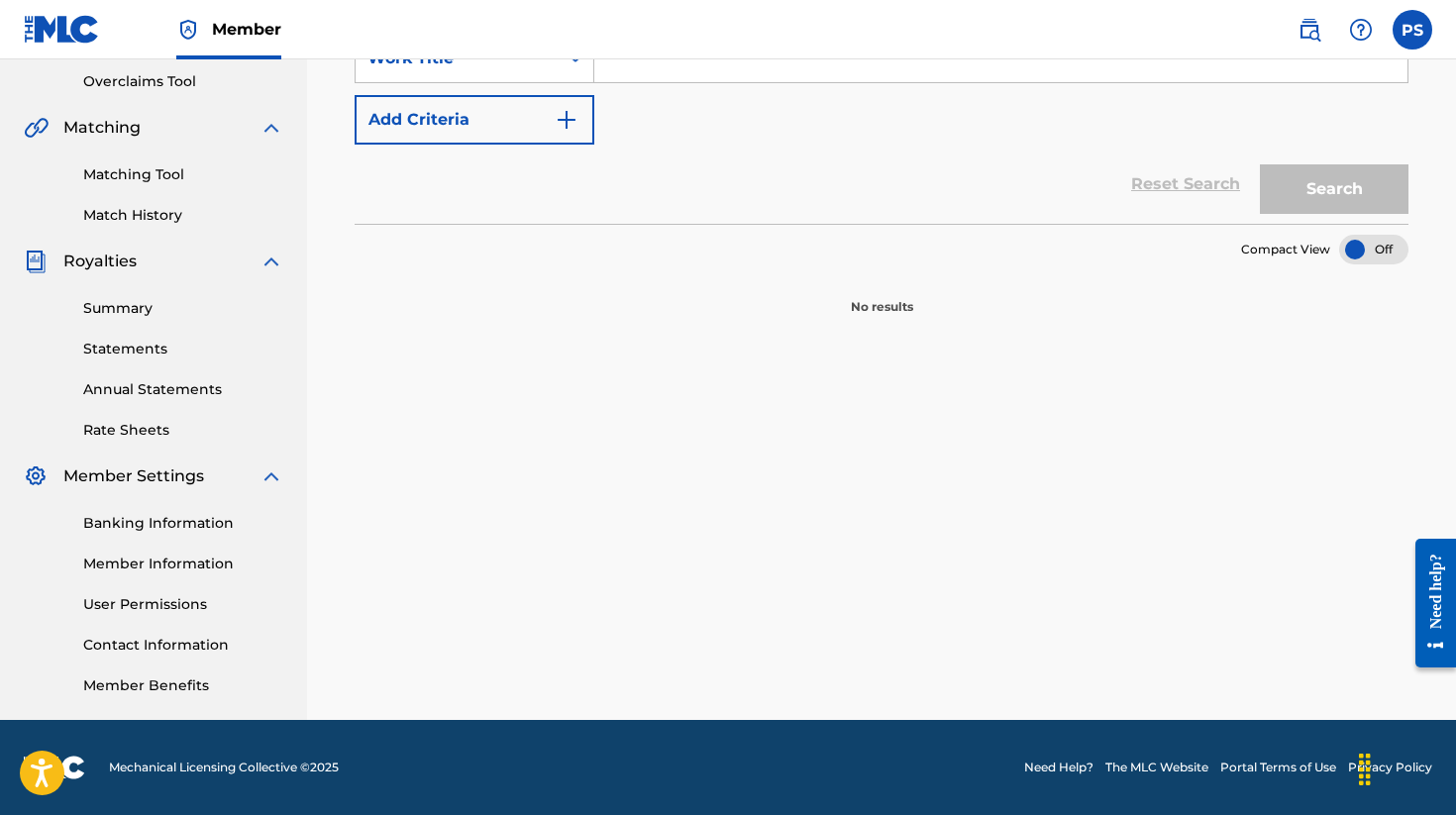 click on "Banking Information" at bounding box center (183, 523) 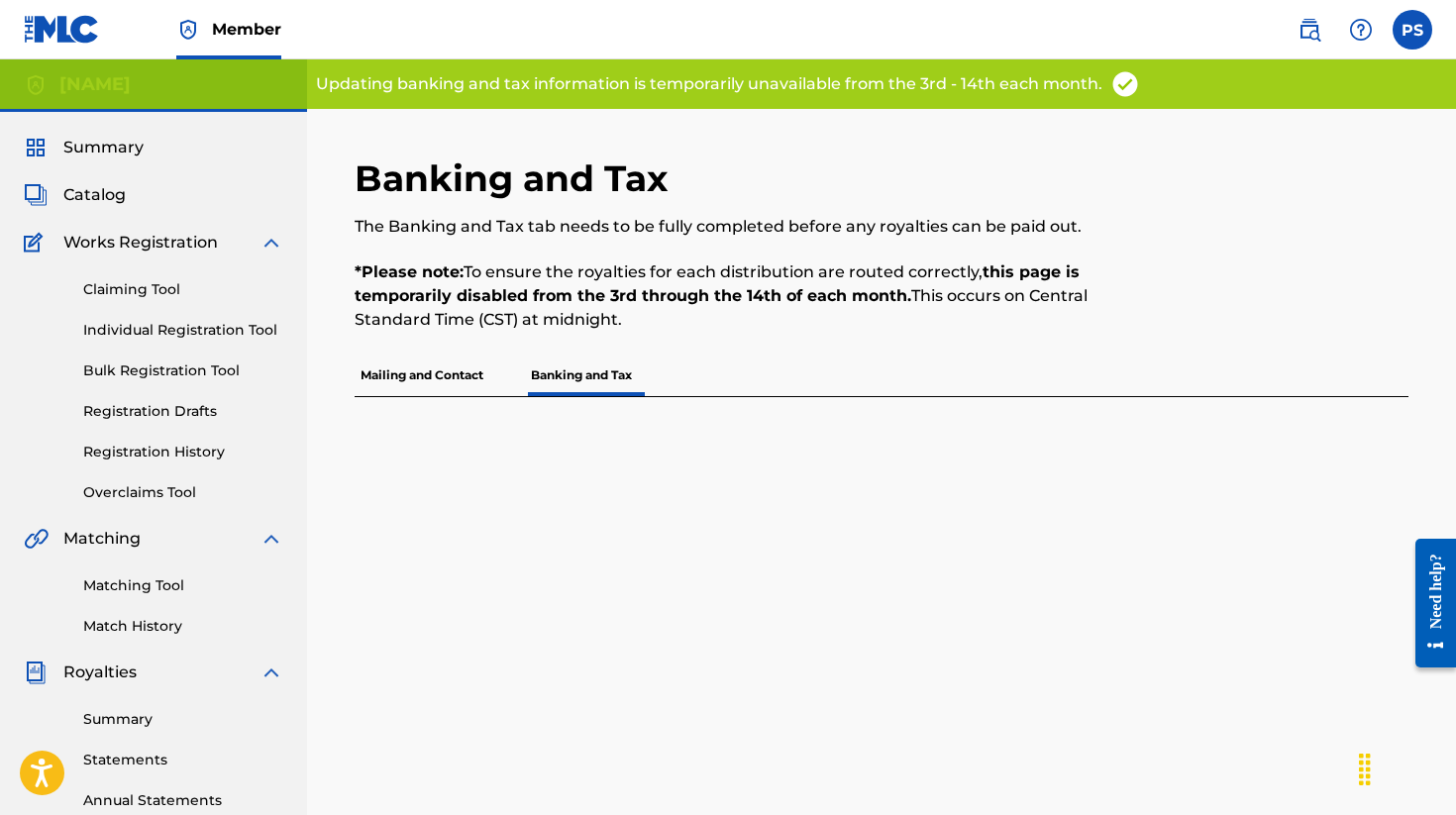 scroll, scrollTop: 4, scrollLeft: 0, axis: vertical 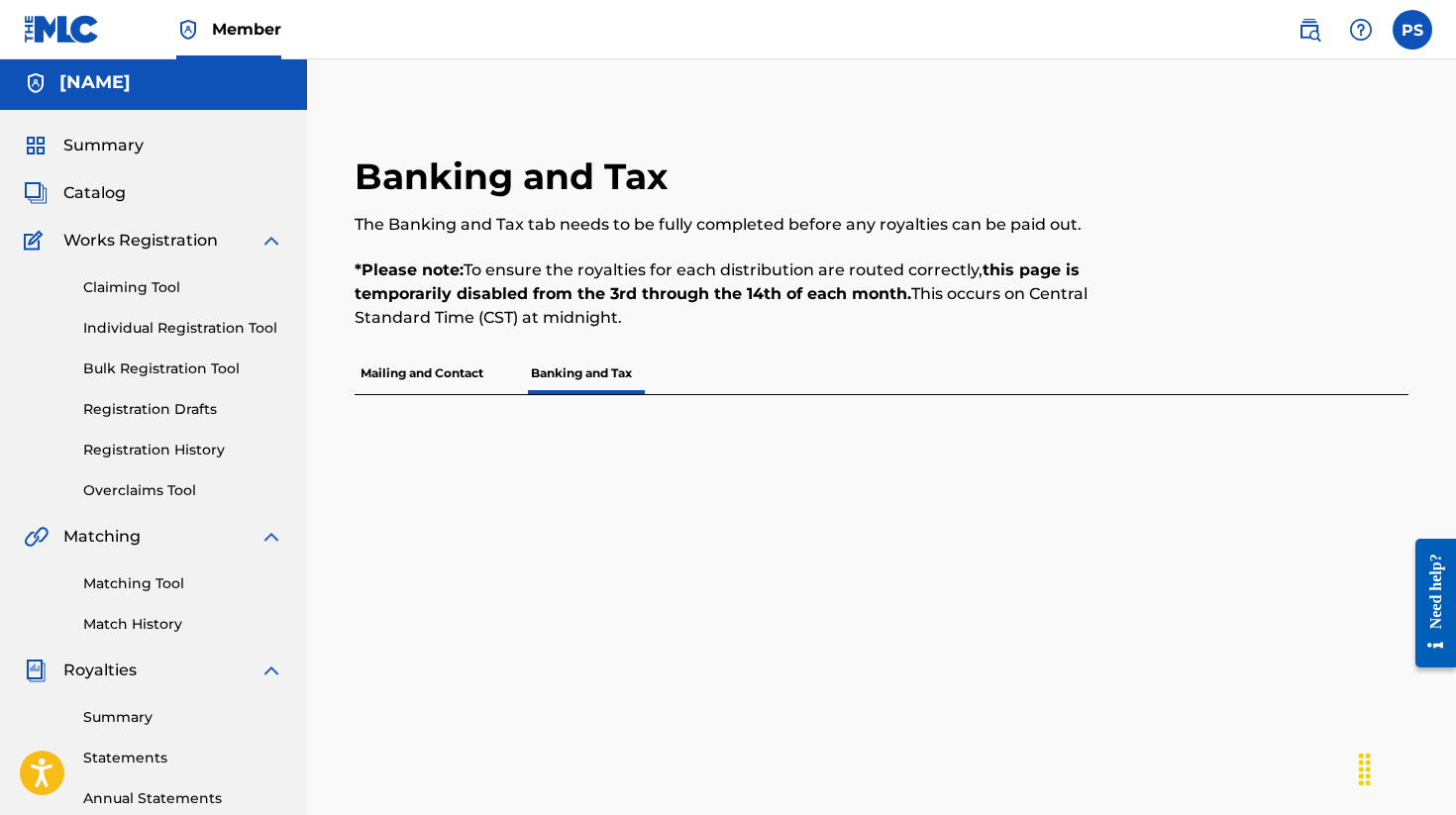 click on "Mailing and Contact" at bounding box center (422, 373) 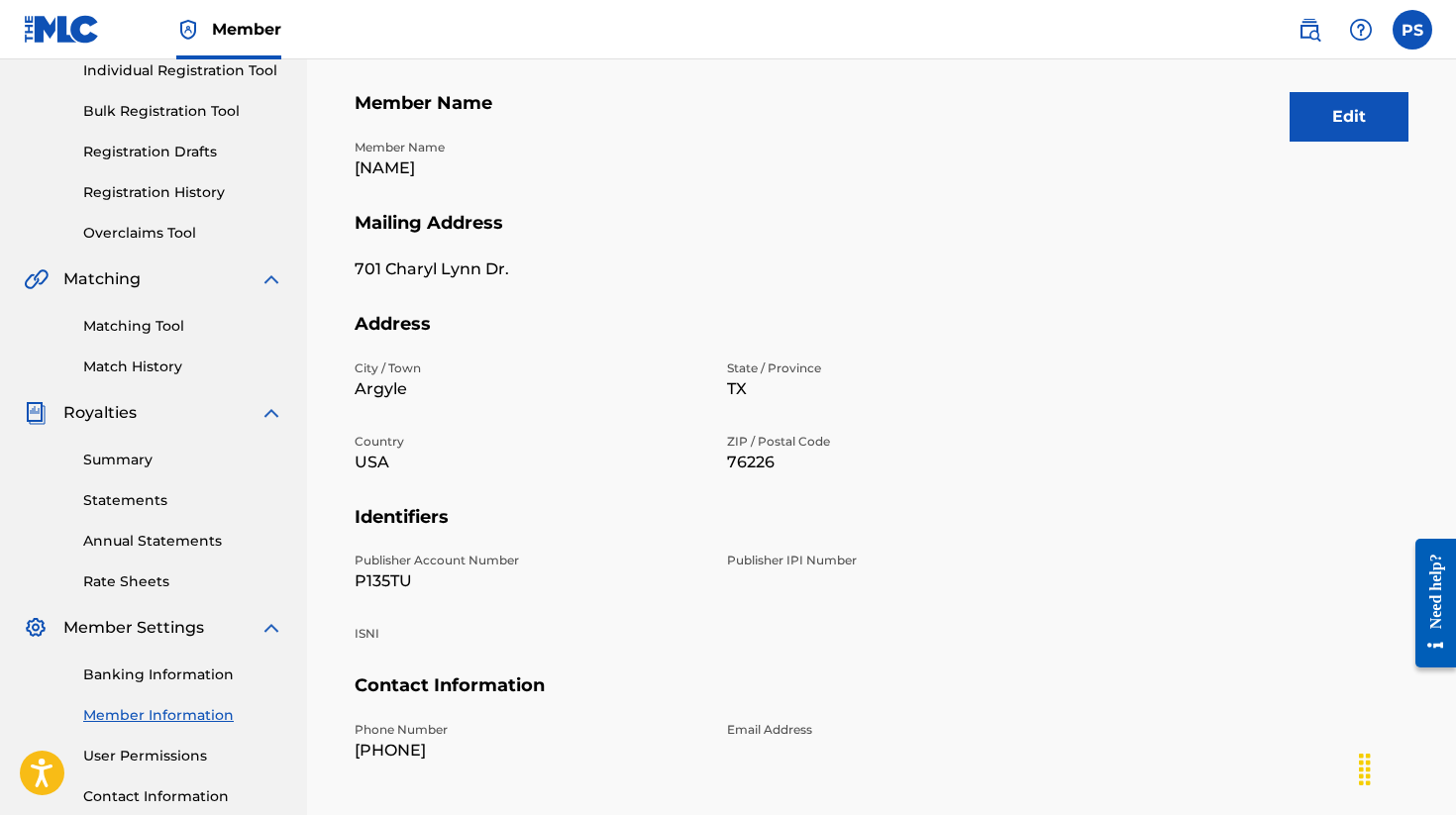 scroll, scrollTop: 0, scrollLeft: 0, axis: both 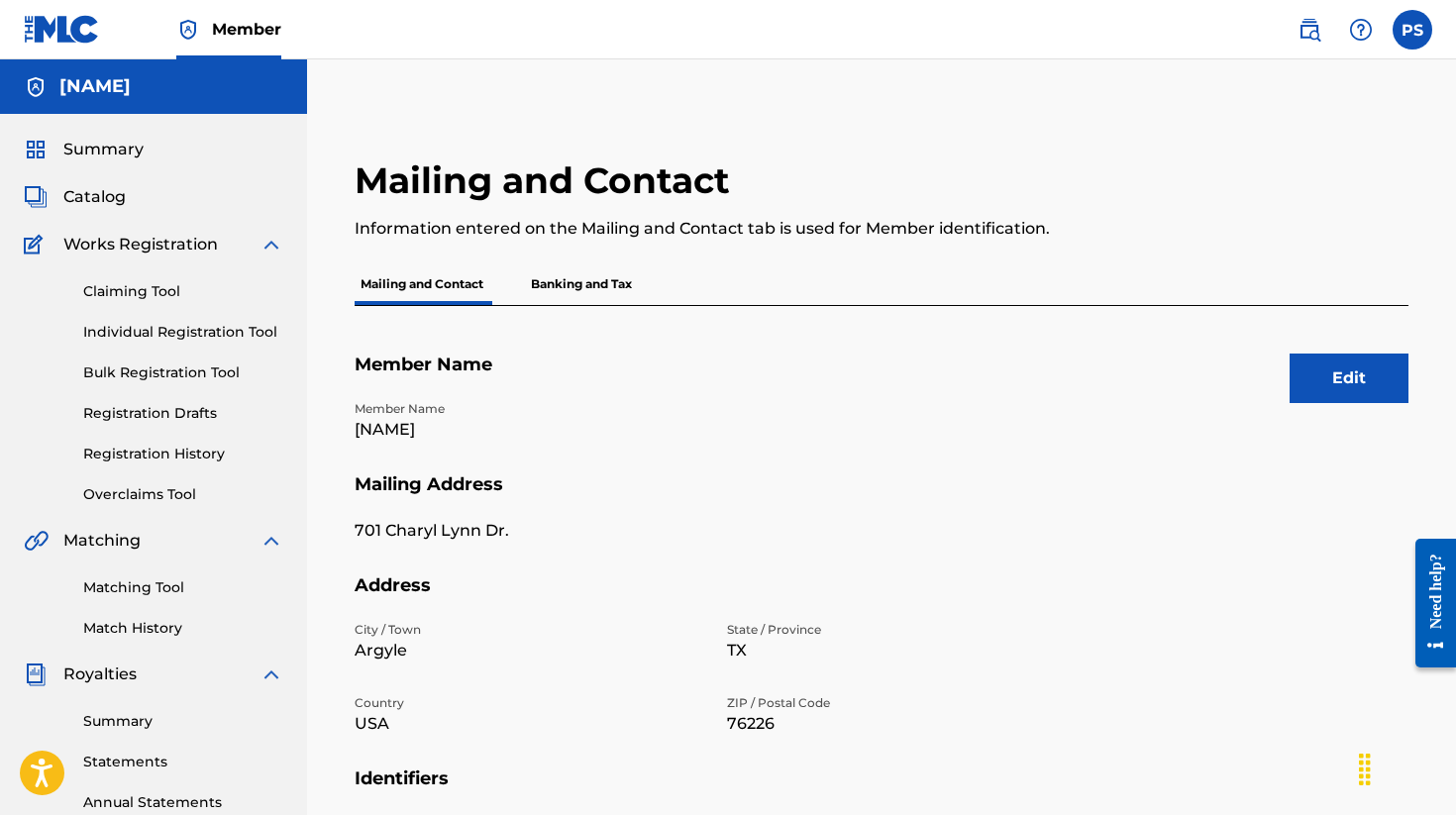 click on "Banking and Tax" at bounding box center [581, 284] 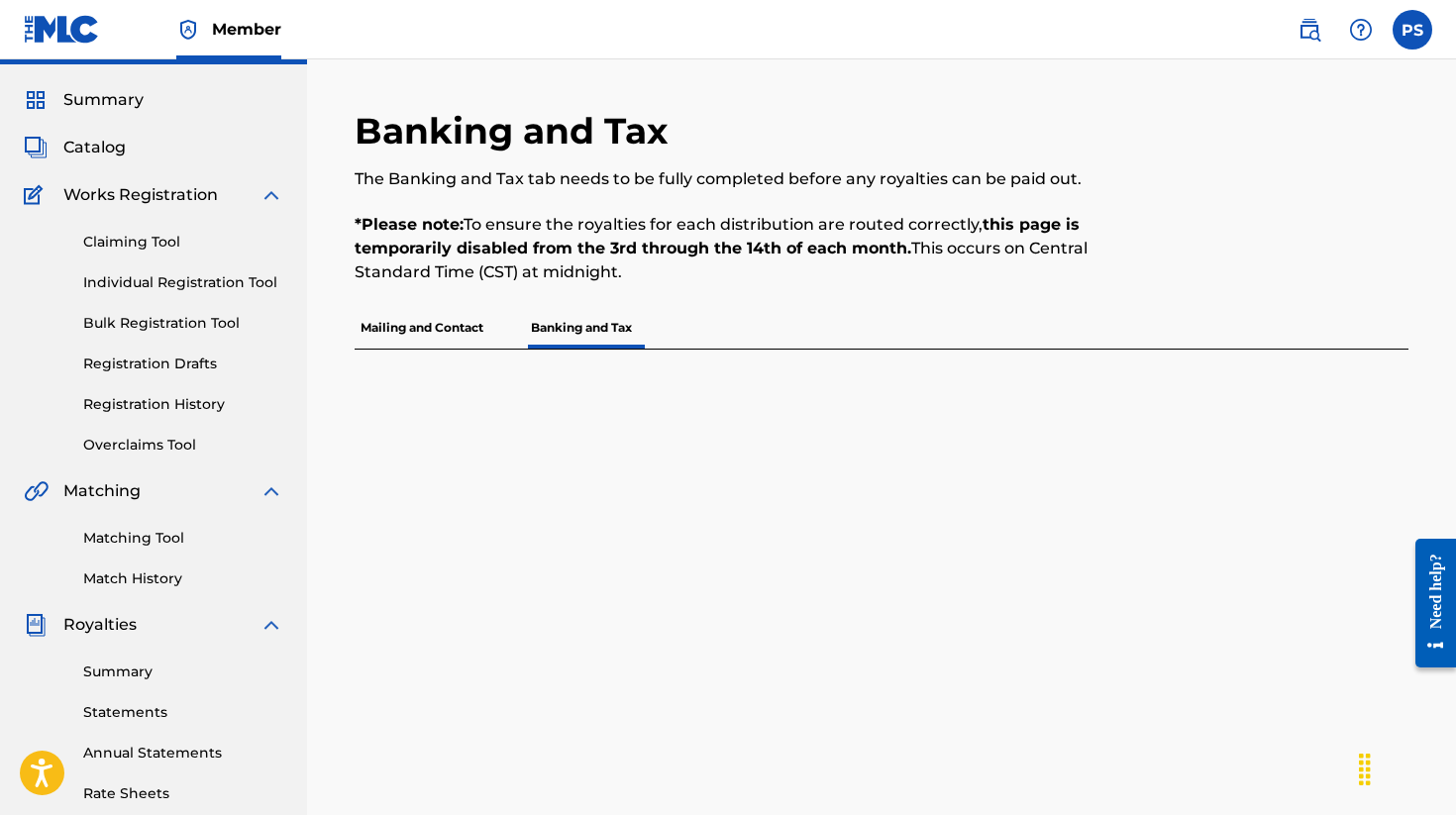 scroll, scrollTop: 8, scrollLeft: 0, axis: vertical 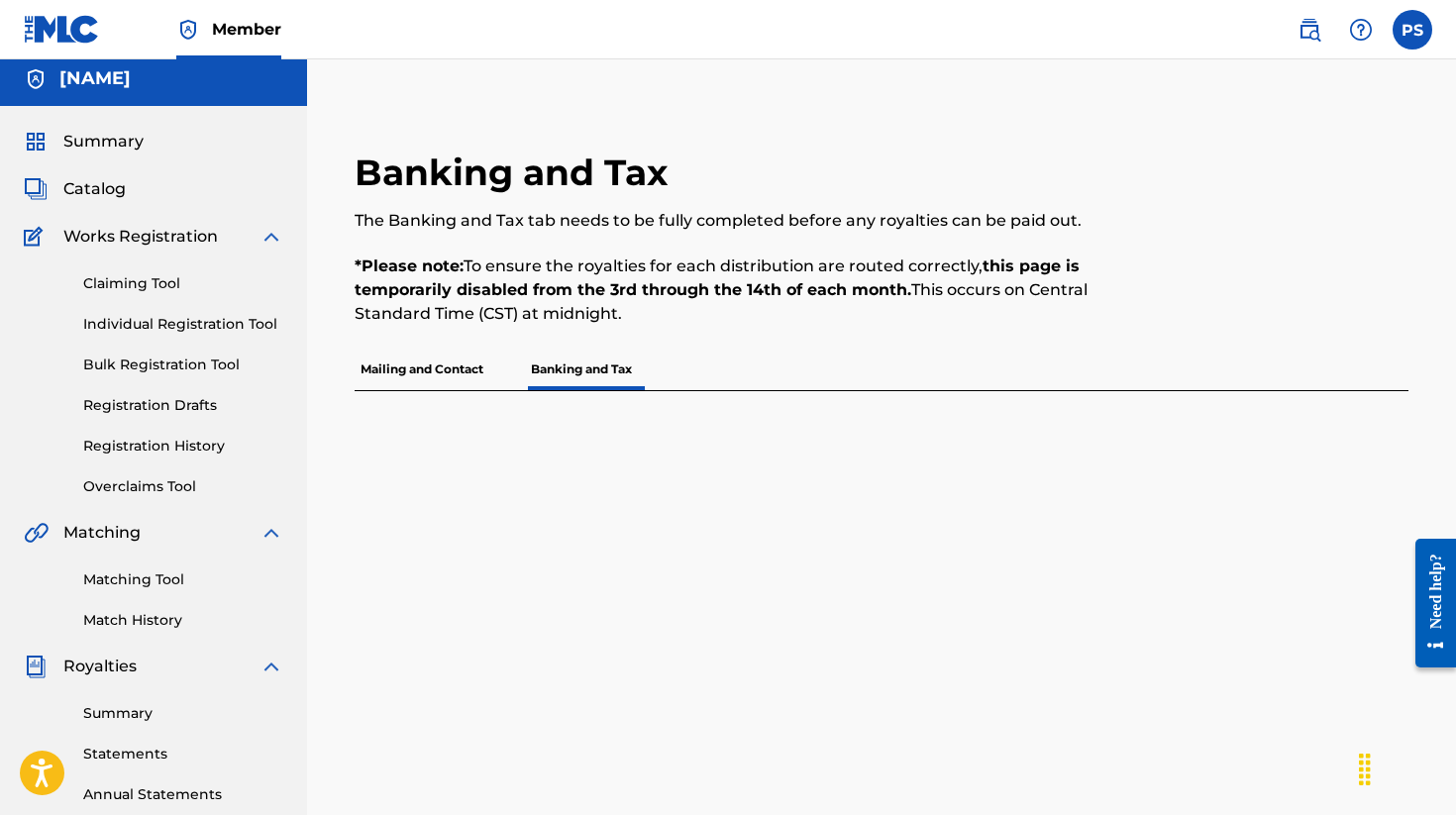 click on "Catalog" at bounding box center (94, 189) 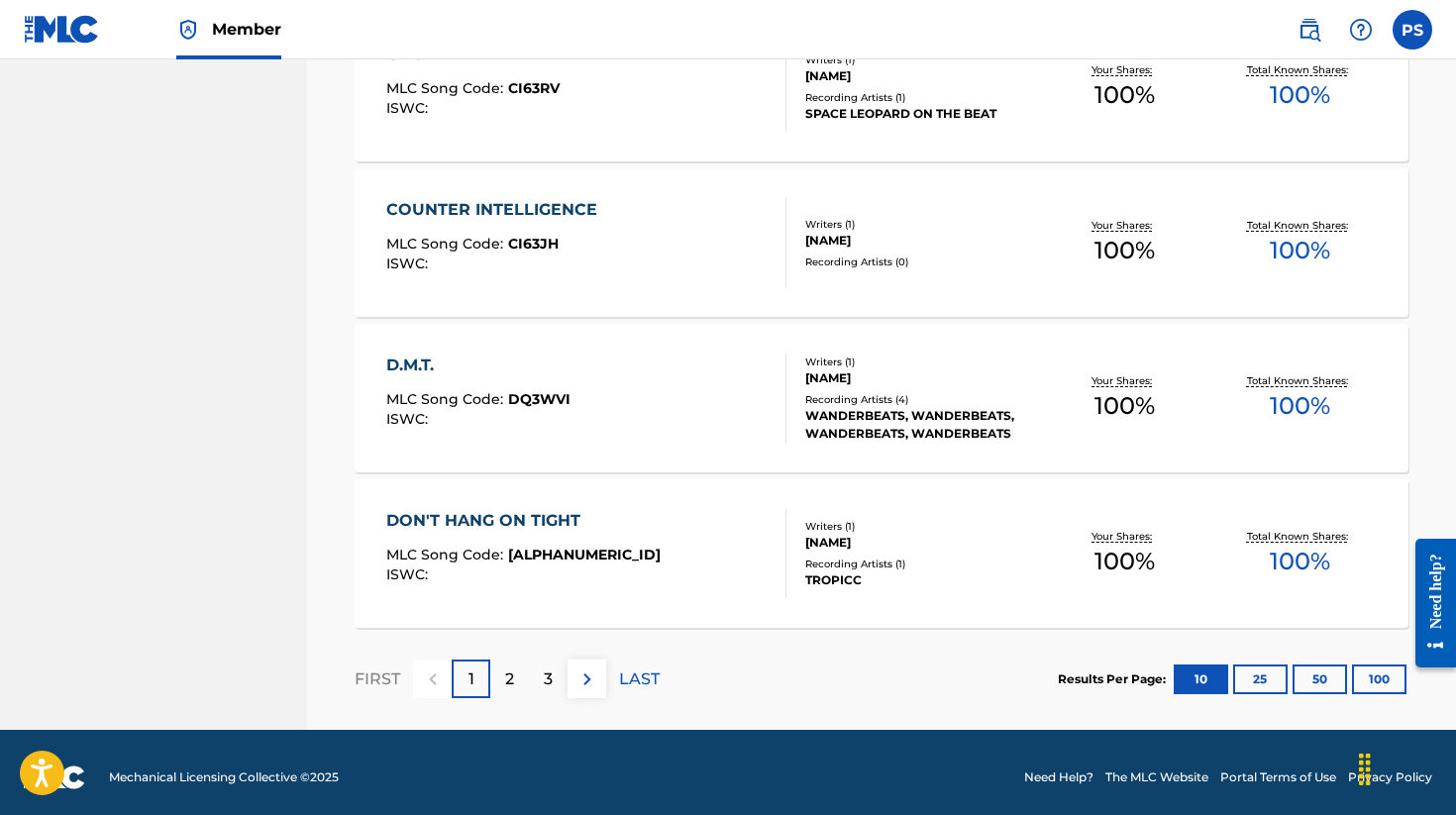 scroll, scrollTop: 1501, scrollLeft: 0, axis: vertical 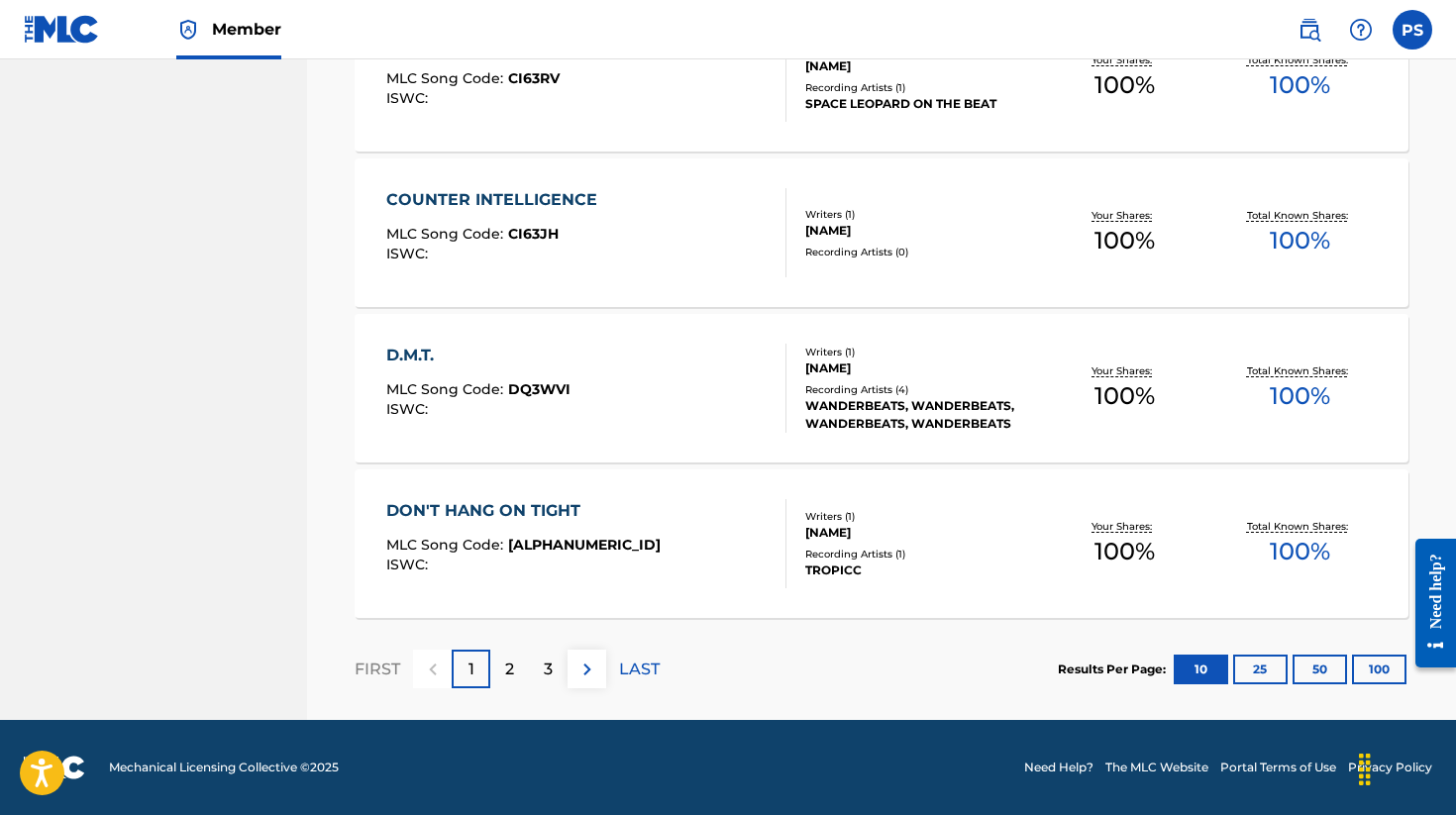click on "100" at bounding box center [1379, 669] 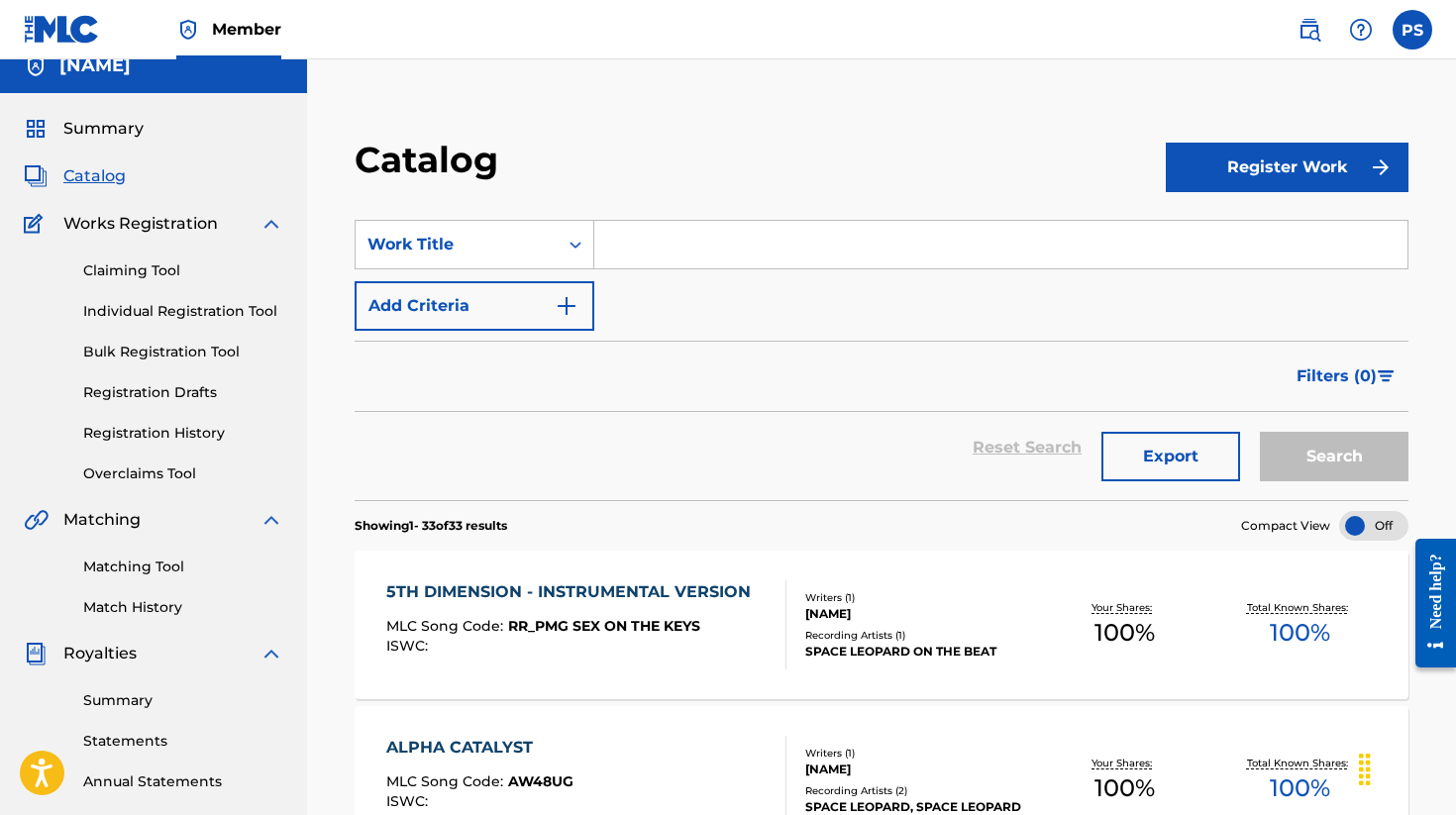 scroll, scrollTop: 0, scrollLeft: 0, axis: both 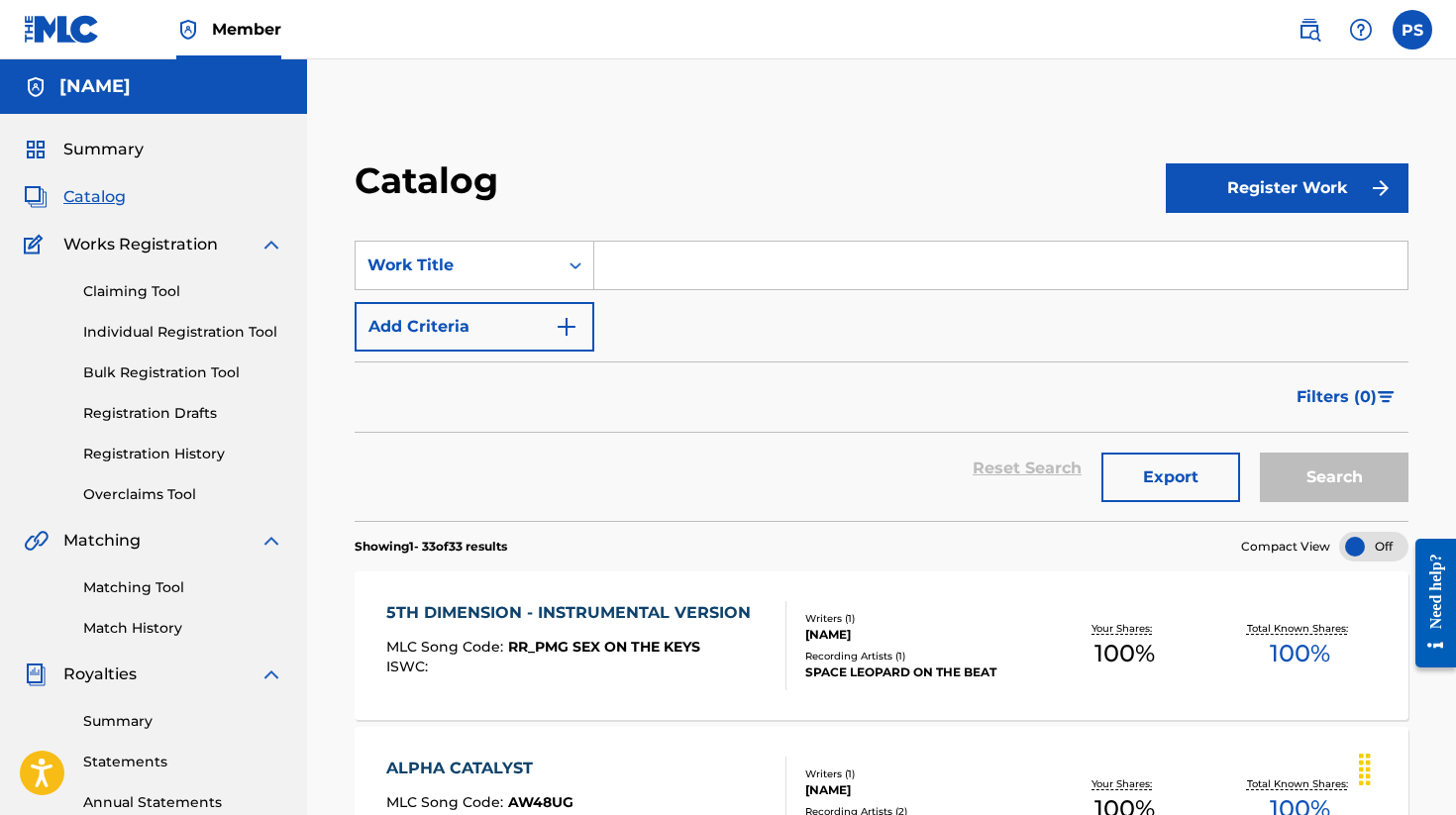 click on "Individual Registration Tool" at bounding box center [183, 332] 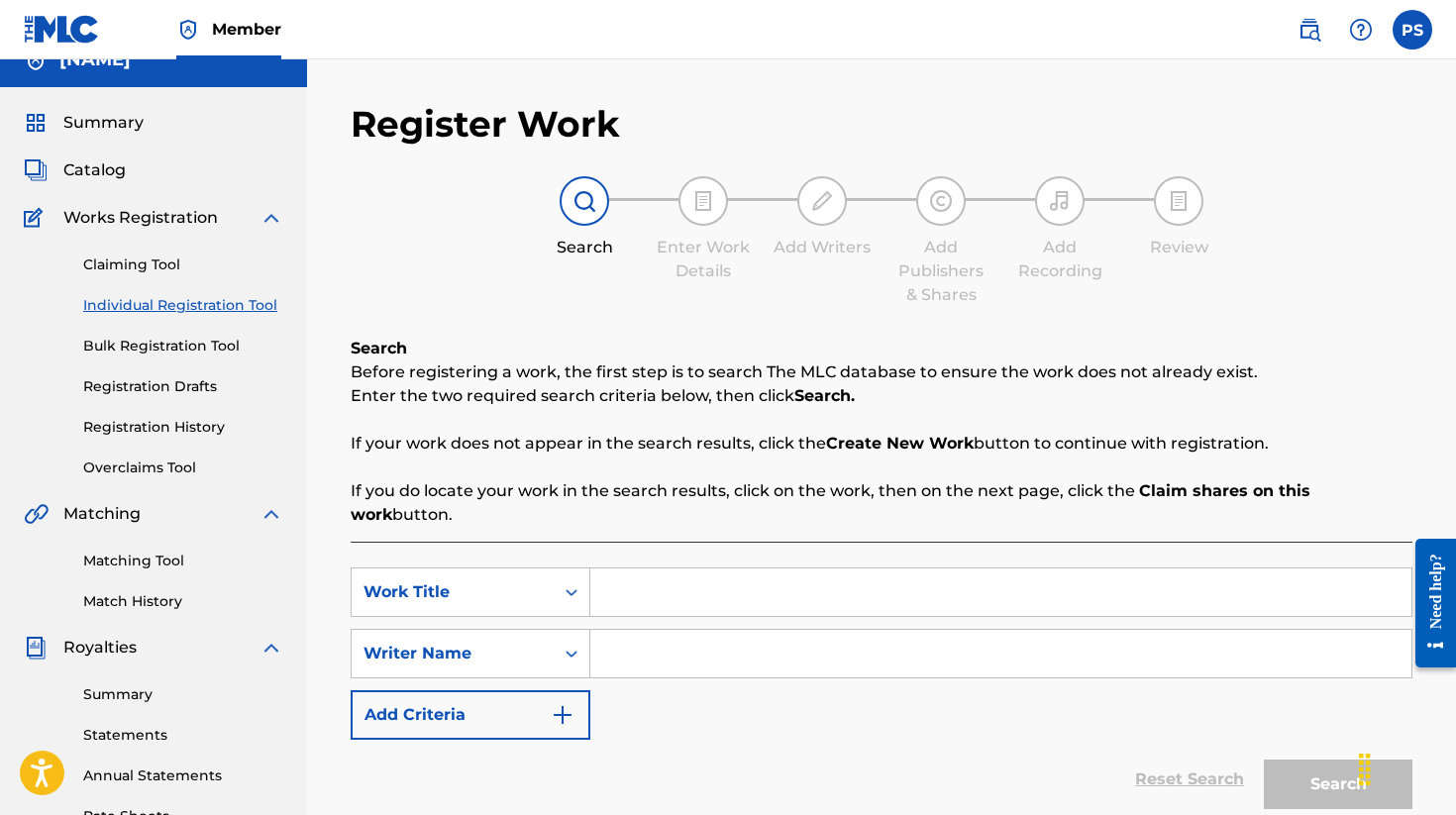 scroll, scrollTop: 309, scrollLeft: 0, axis: vertical 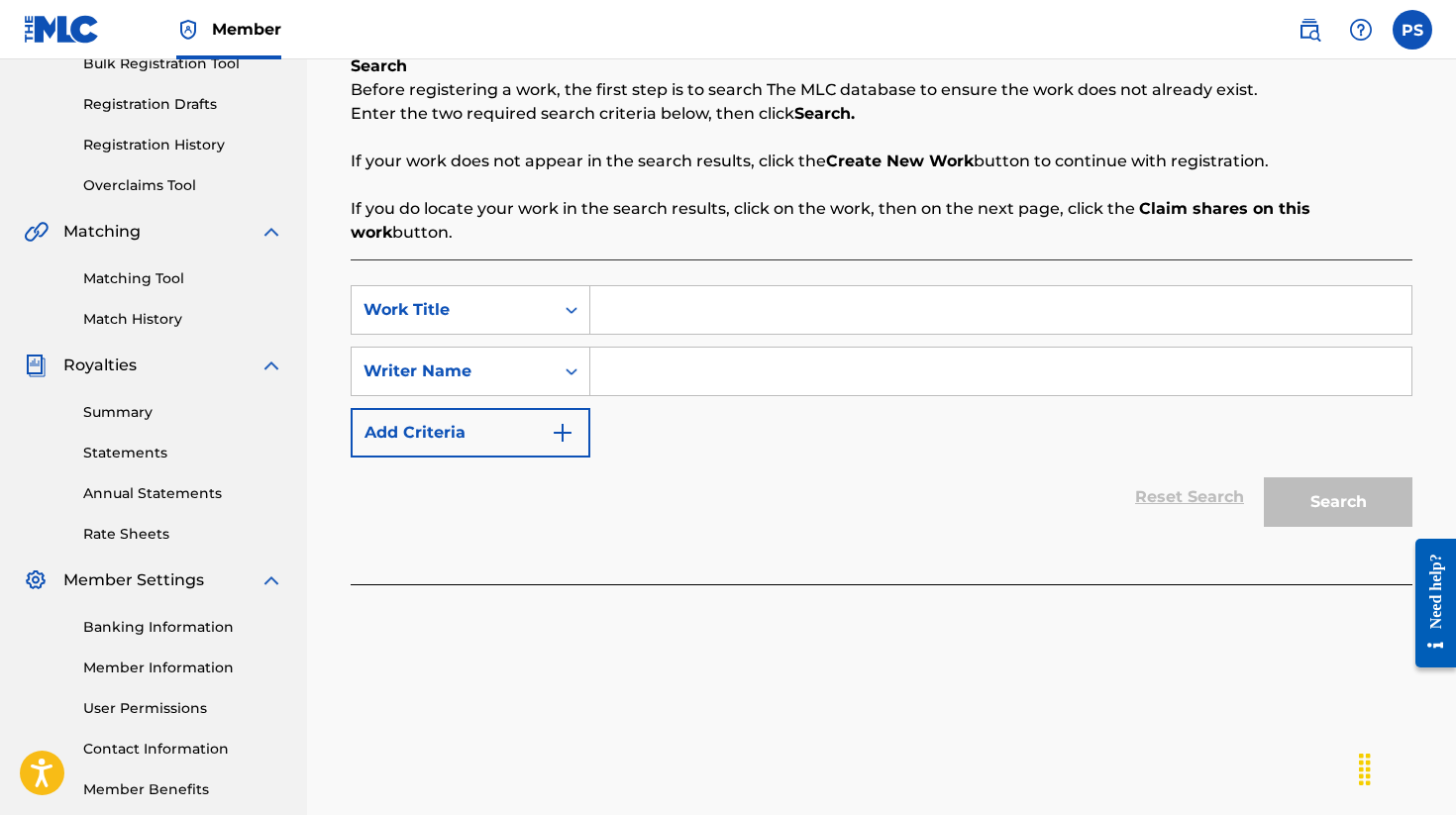 click at bounding box center (1000, 310) 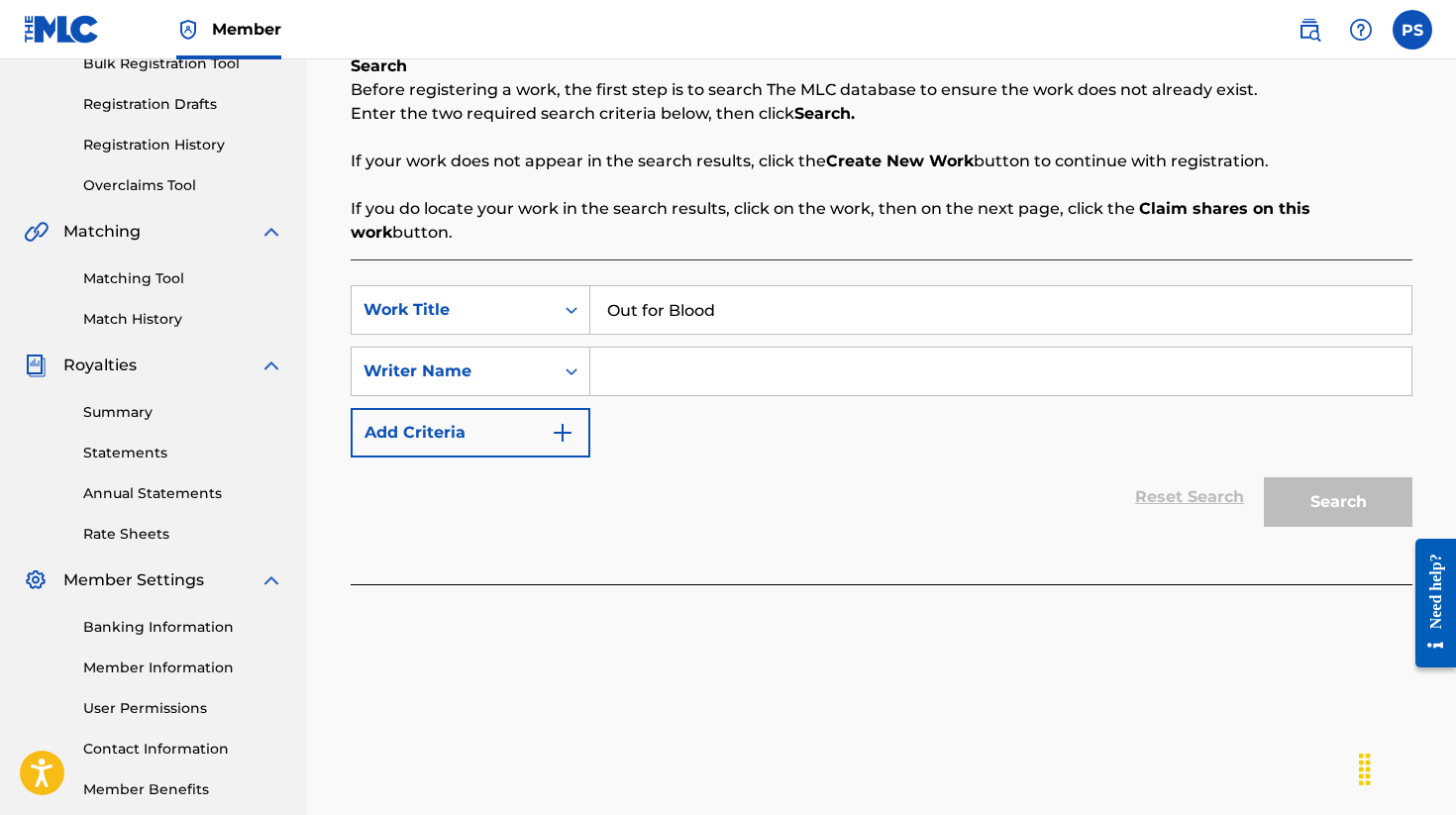 type on "Out for Blood" 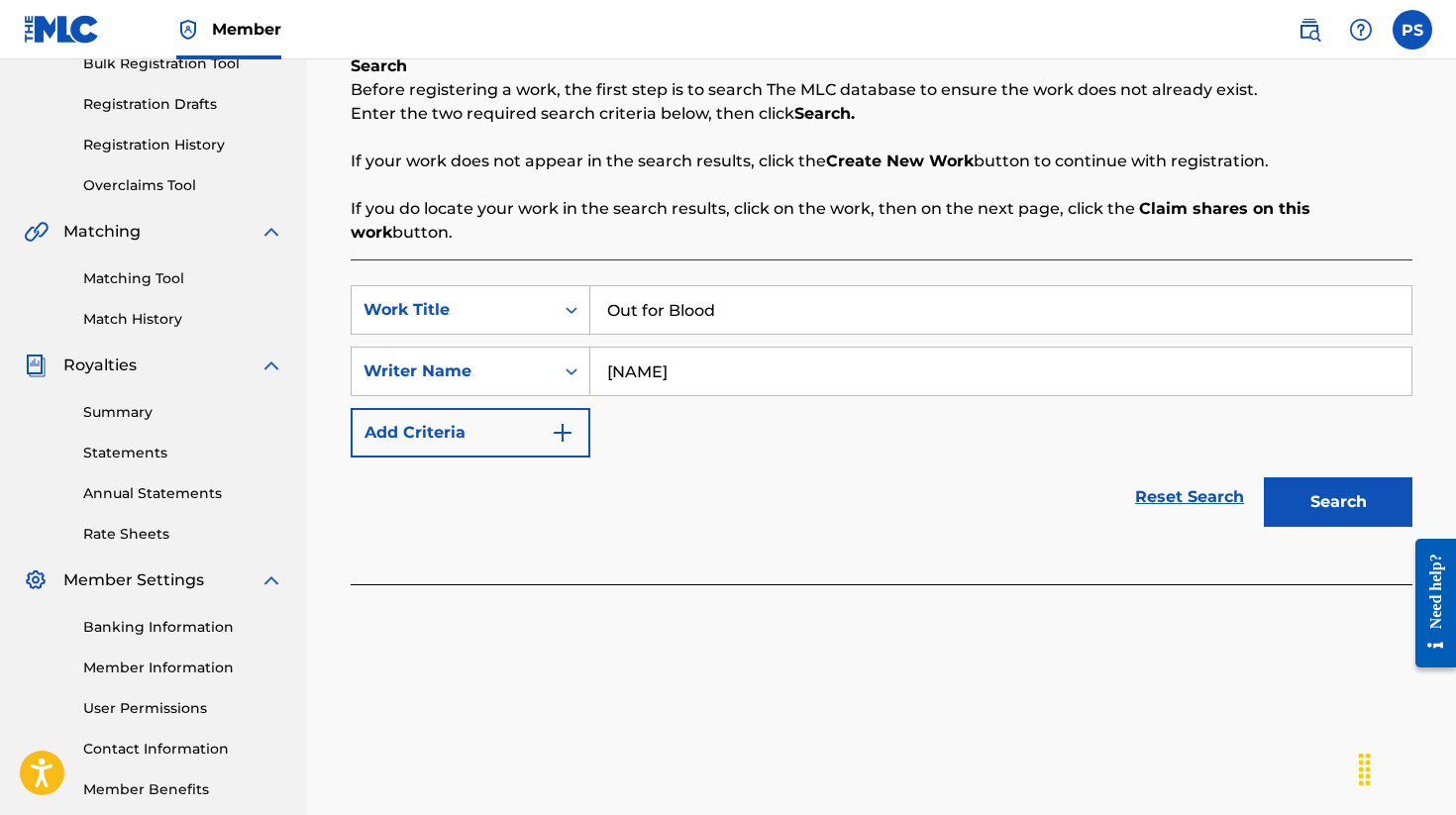 type on "[NAME]" 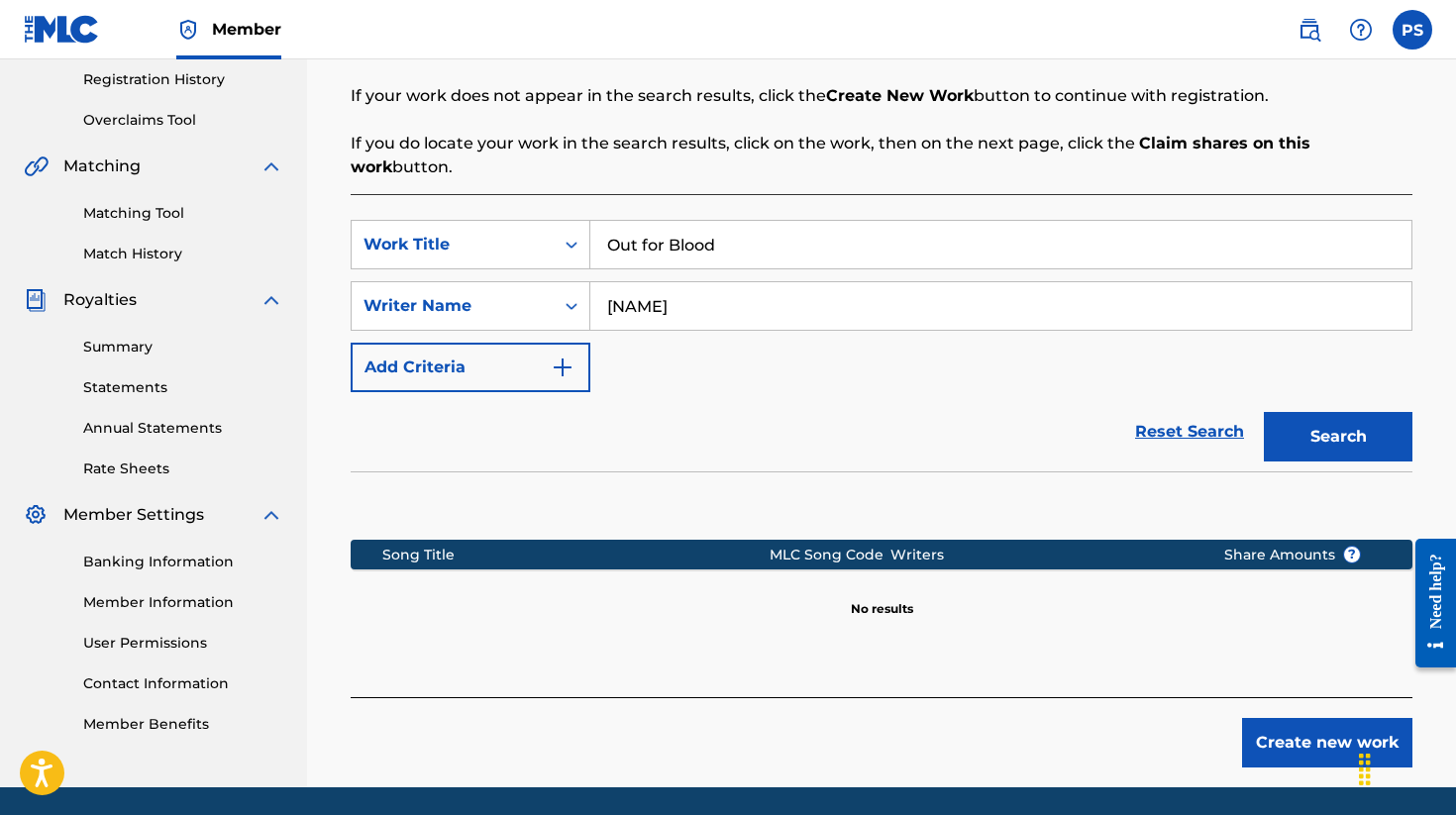 scroll, scrollTop: 442, scrollLeft: 0, axis: vertical 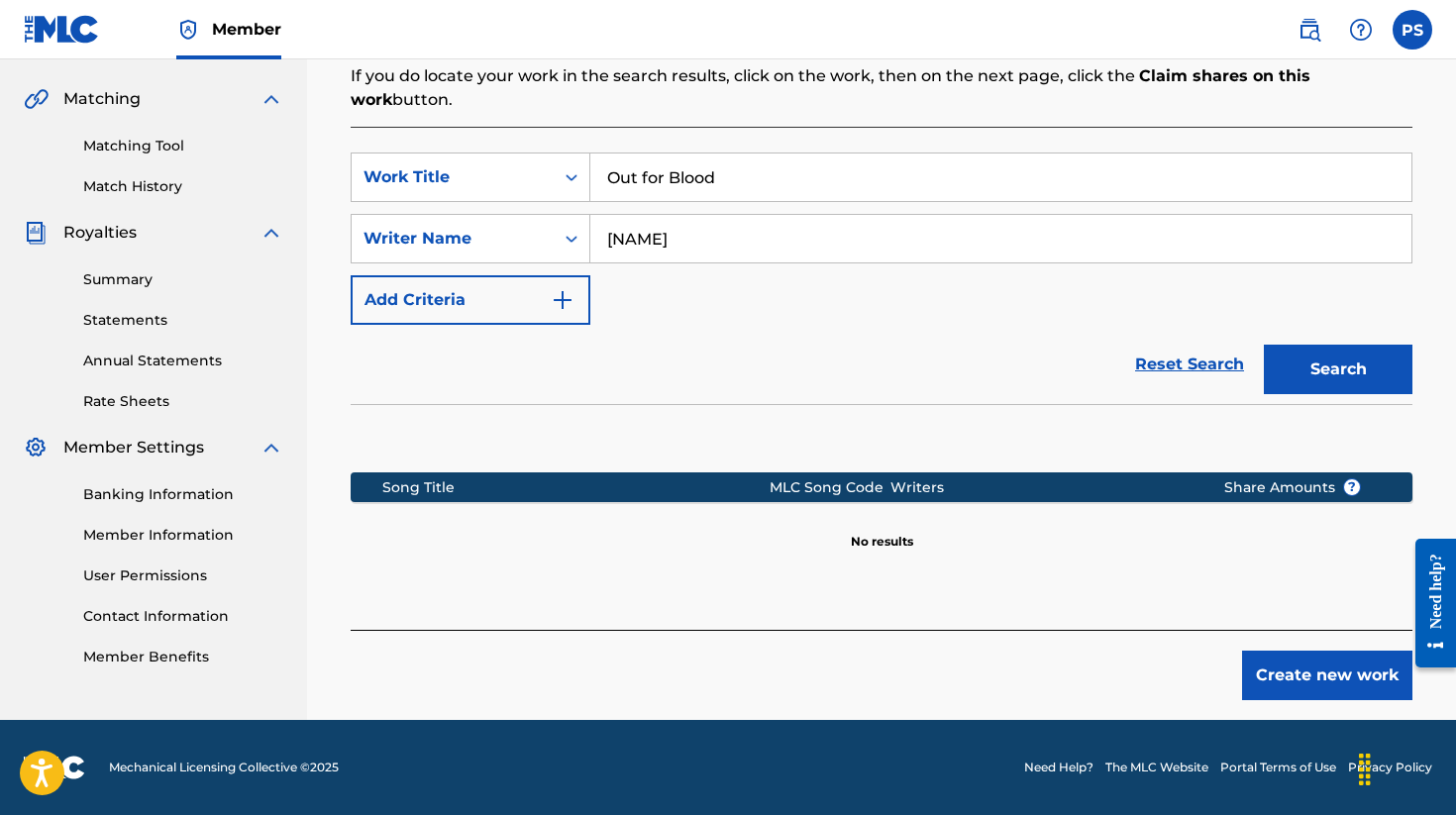 click on "Create new work" at bounding box center (1327, 675) 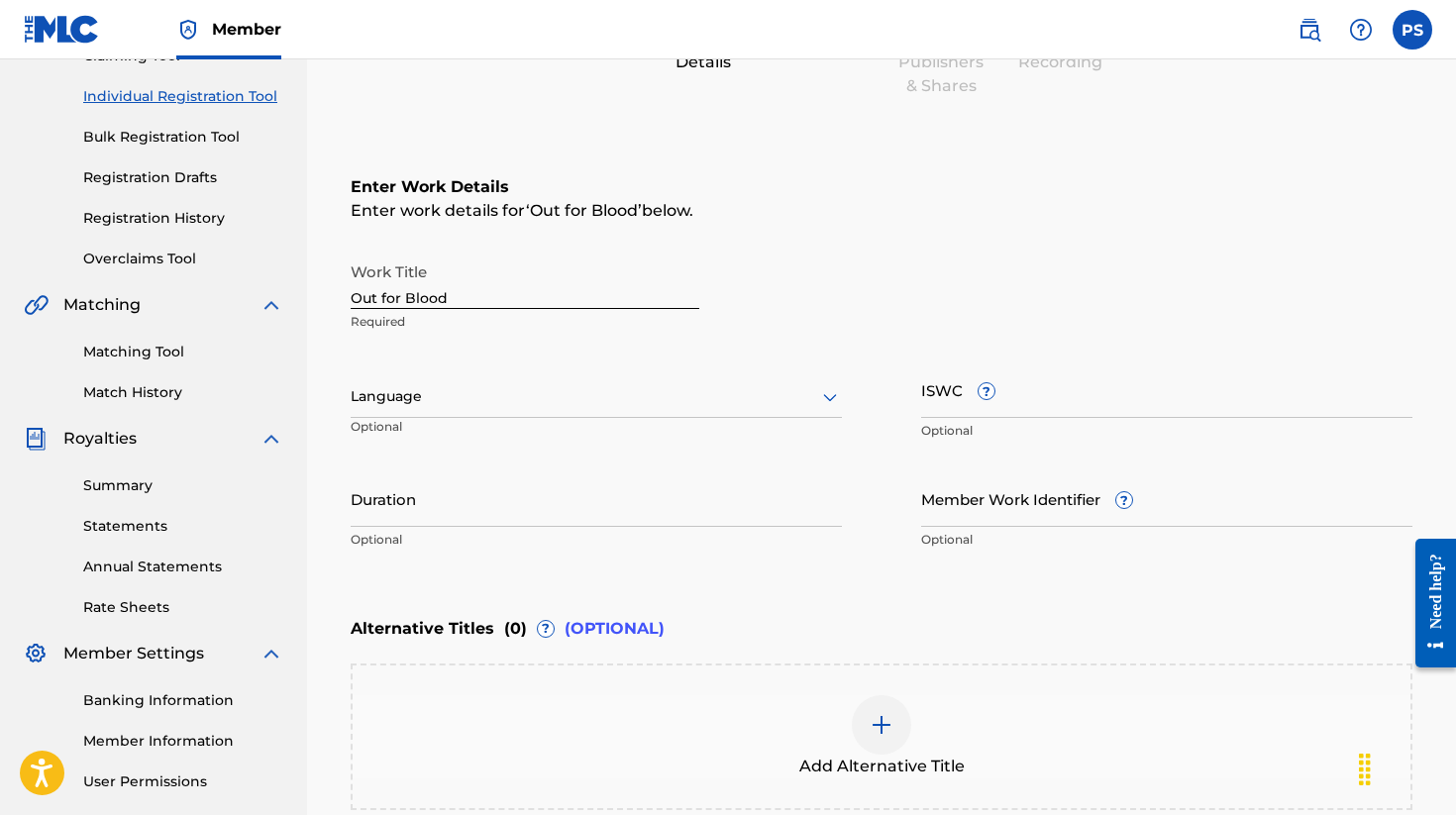 scroll, scrollTop: 240, scrollLeft: 0, axis: vertical 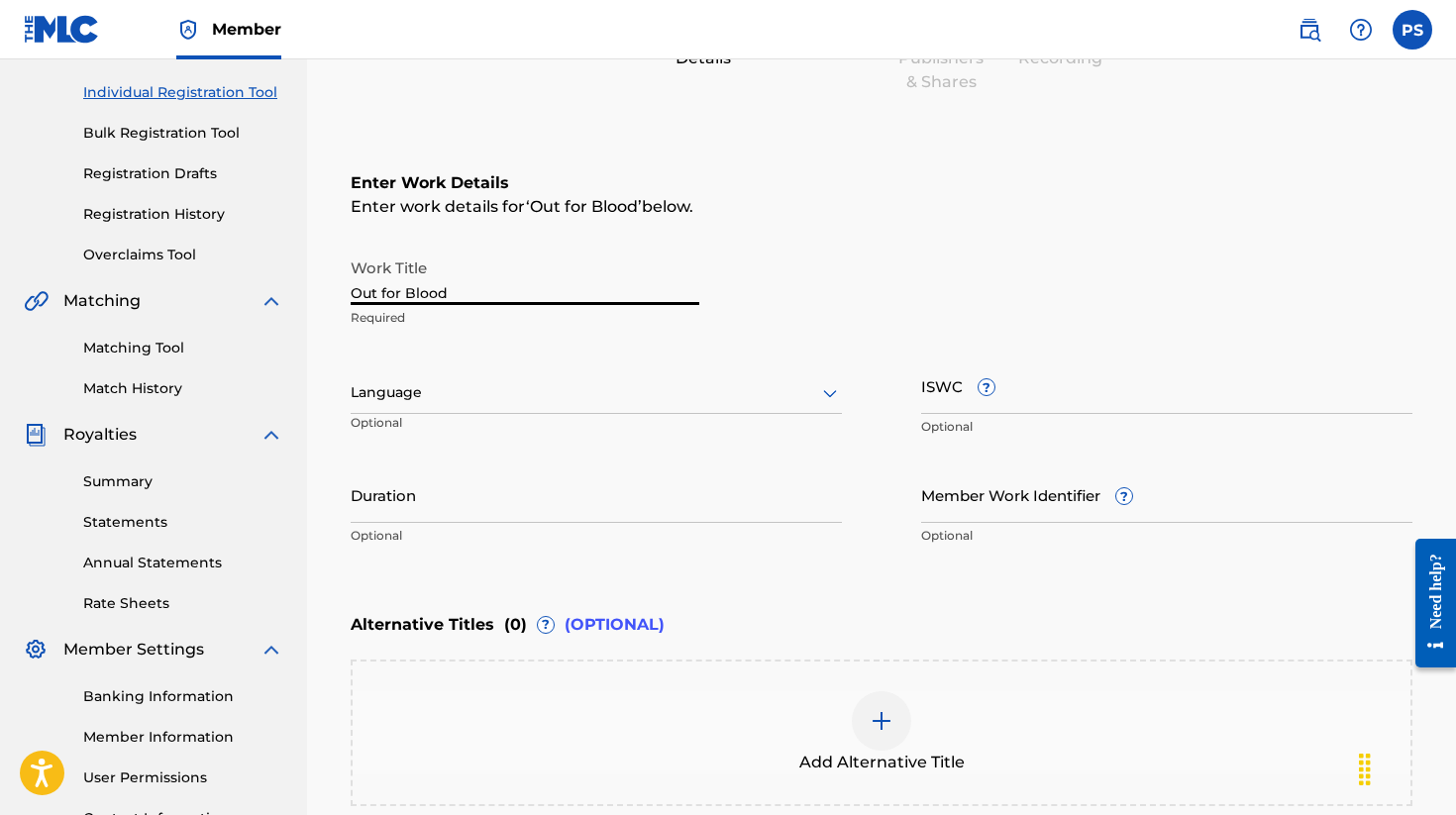 click on "Out for Blood" at bounding box center (525, 276) 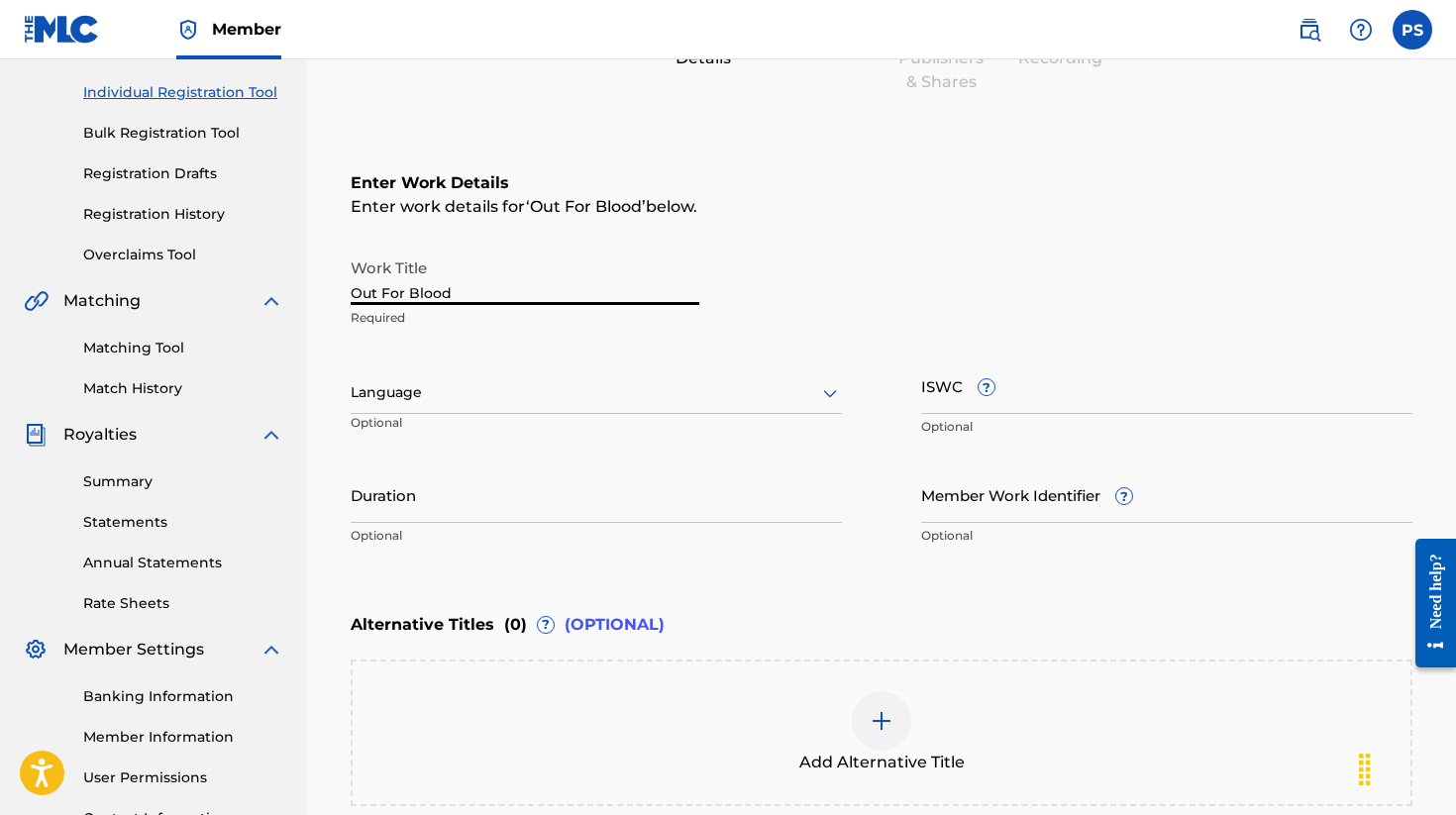type on "Out For Blood" 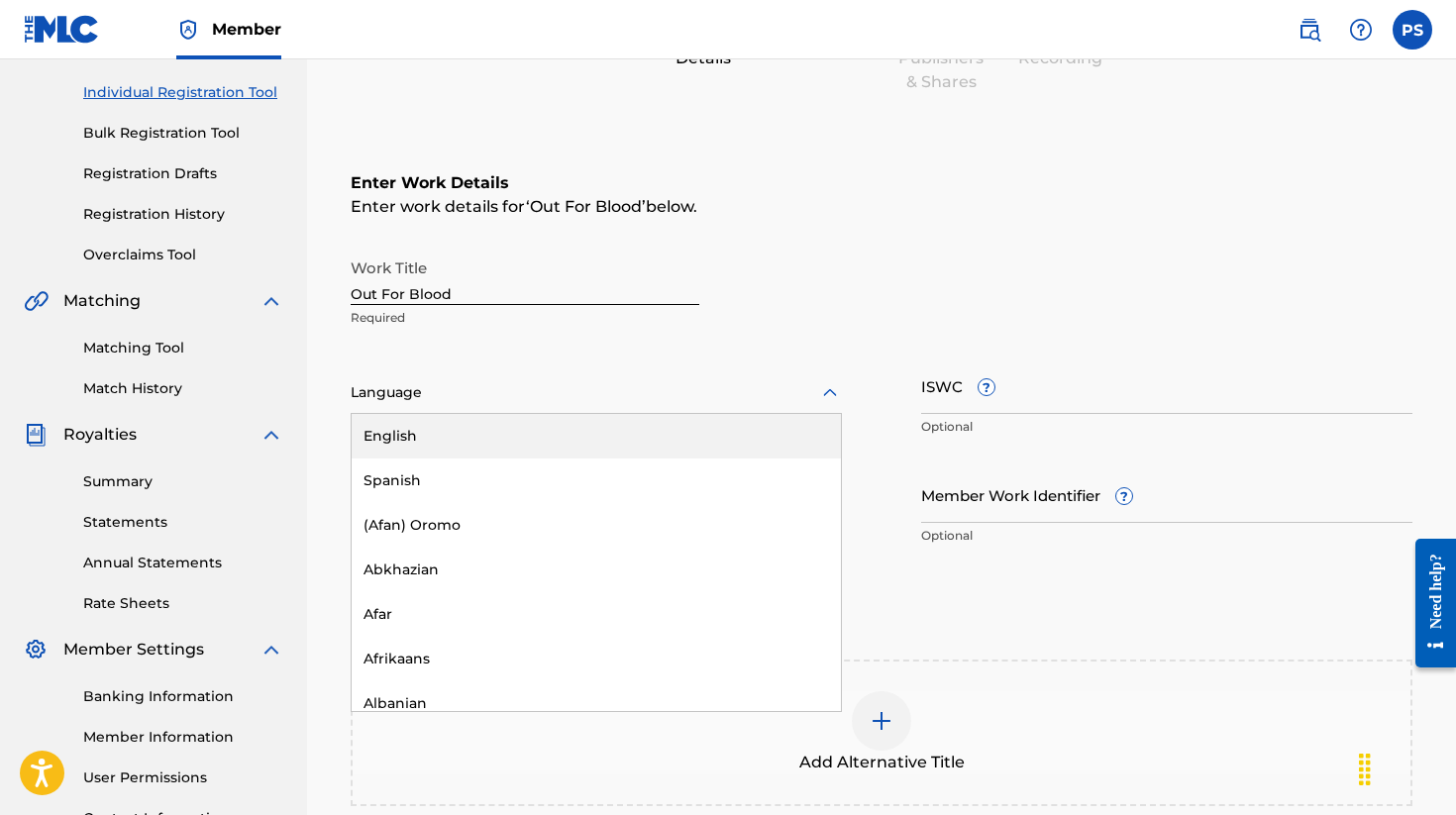 click at bounding box center (596, 392) 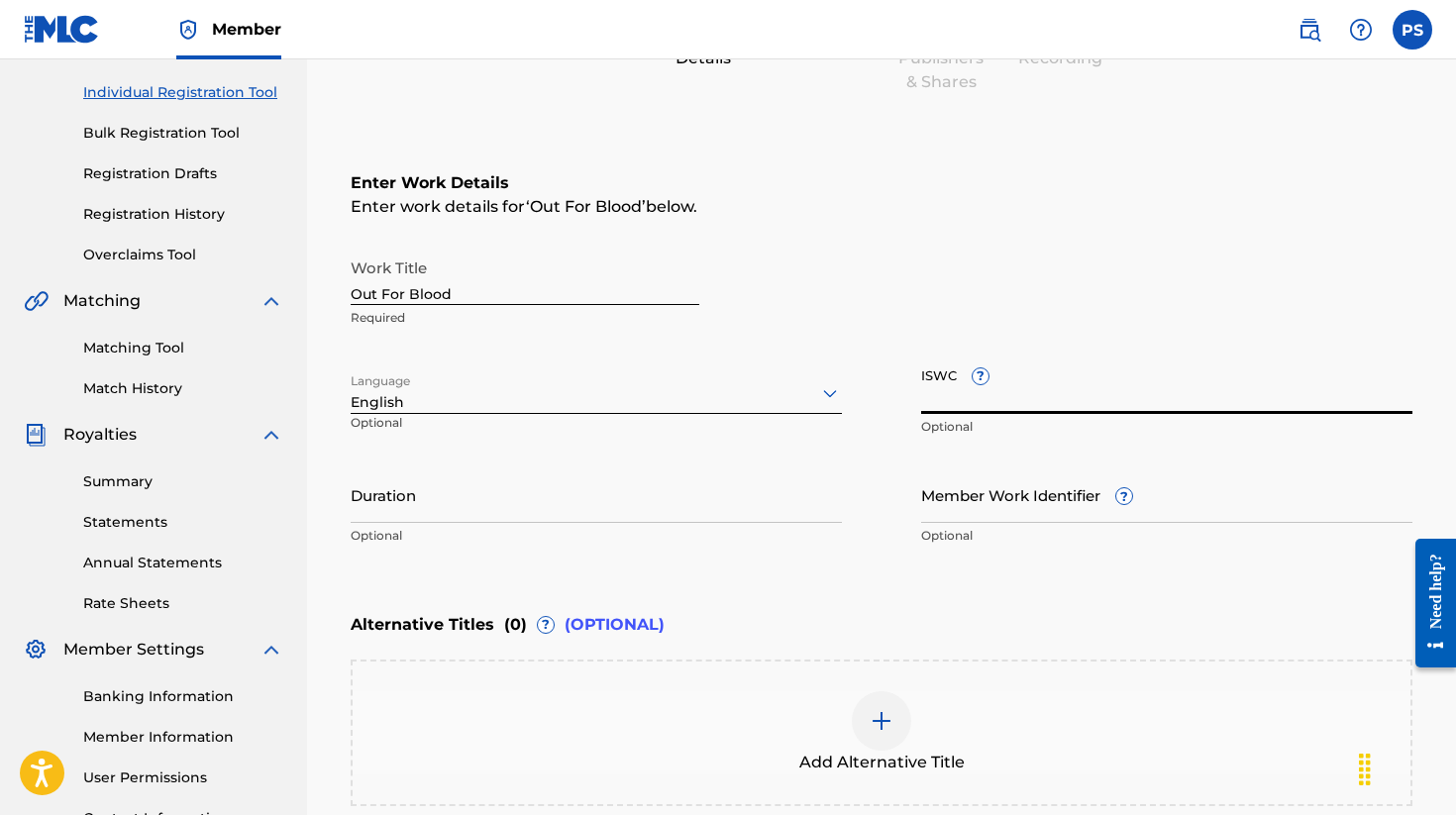 click on "ISWC   ?" at bounding box center [1167, 385] 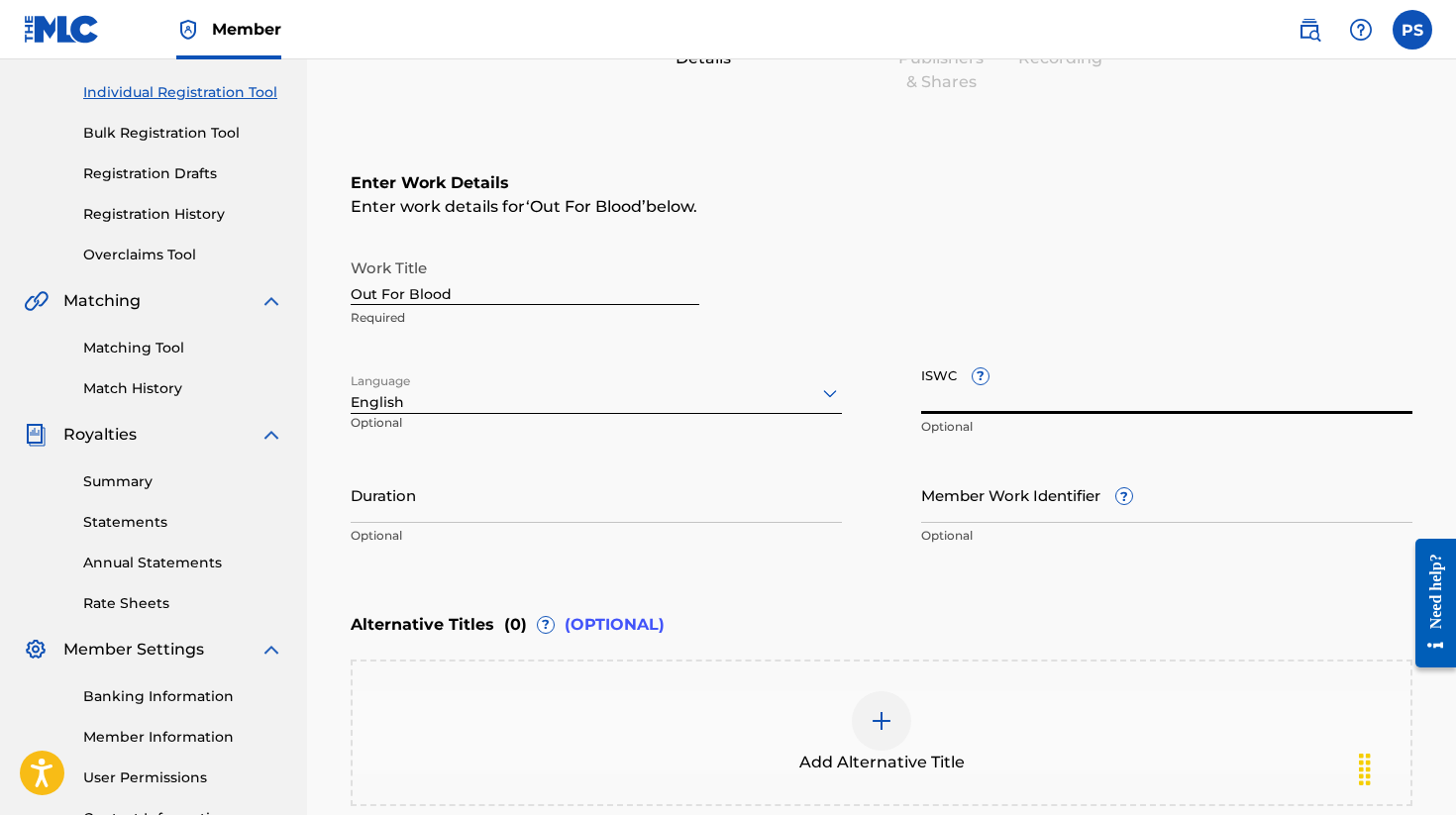 paste on "[PHONE]" 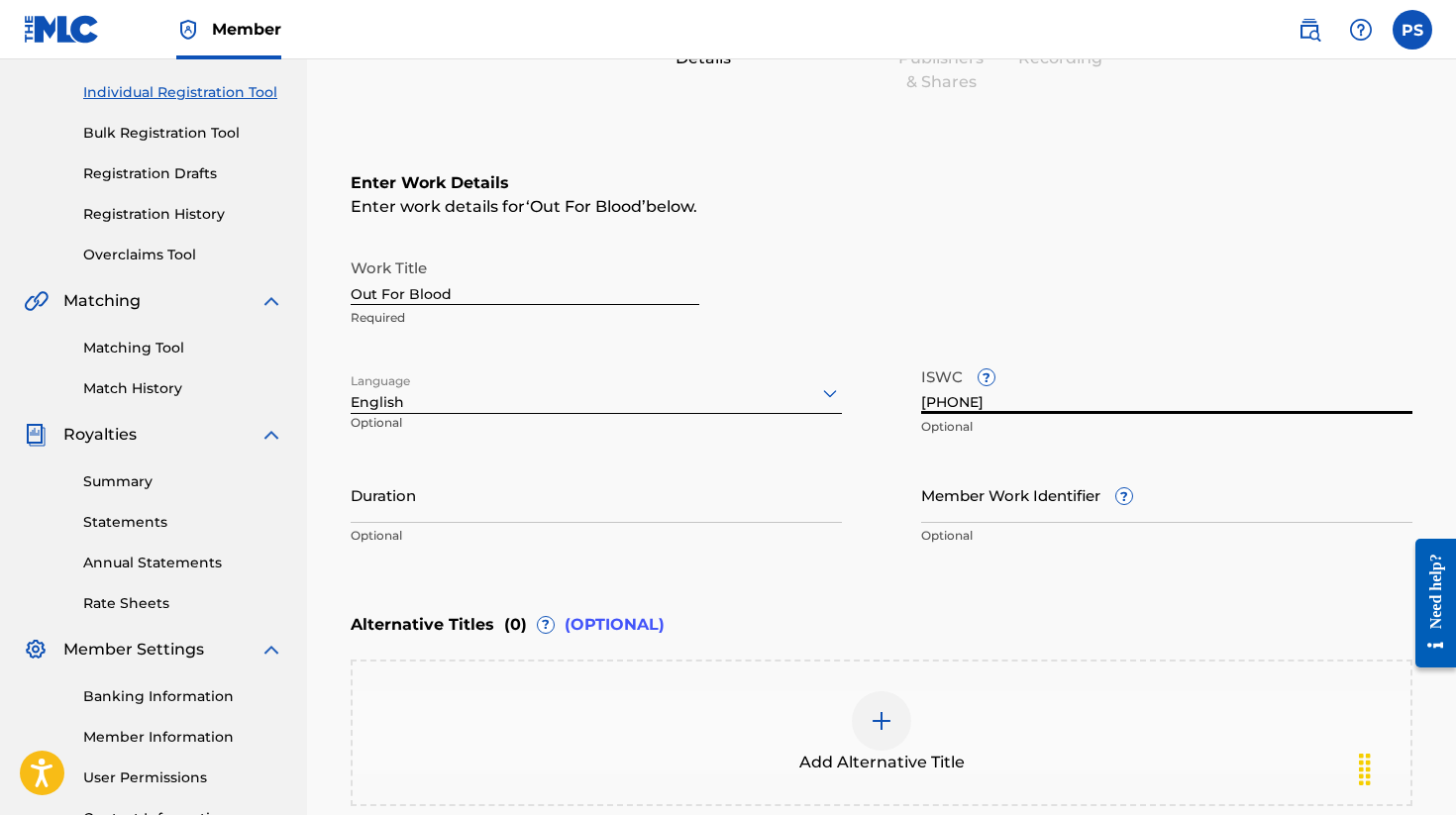 type on "[PHONE]" 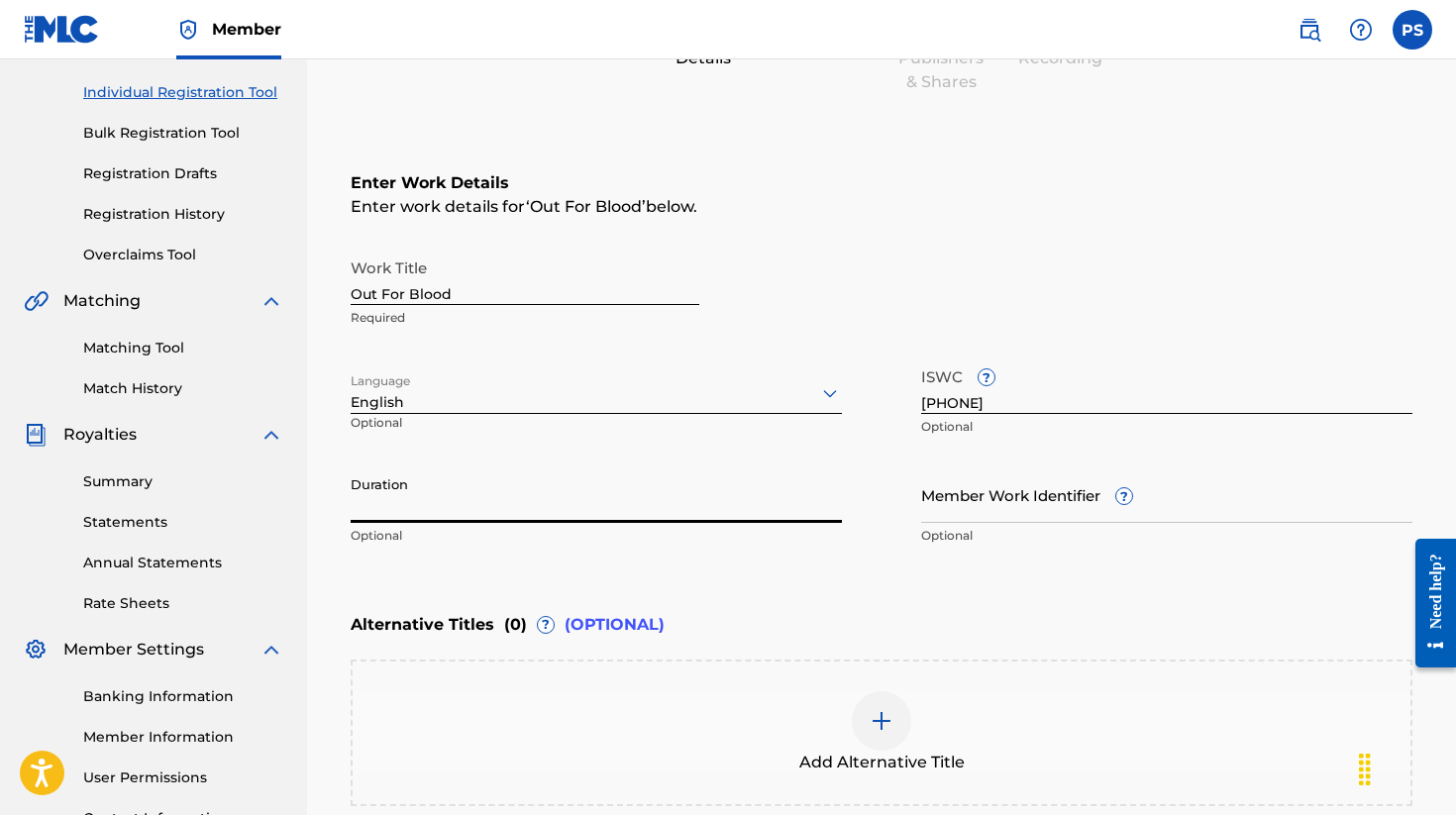 click on "Duration" at bounding box center (596, 494) 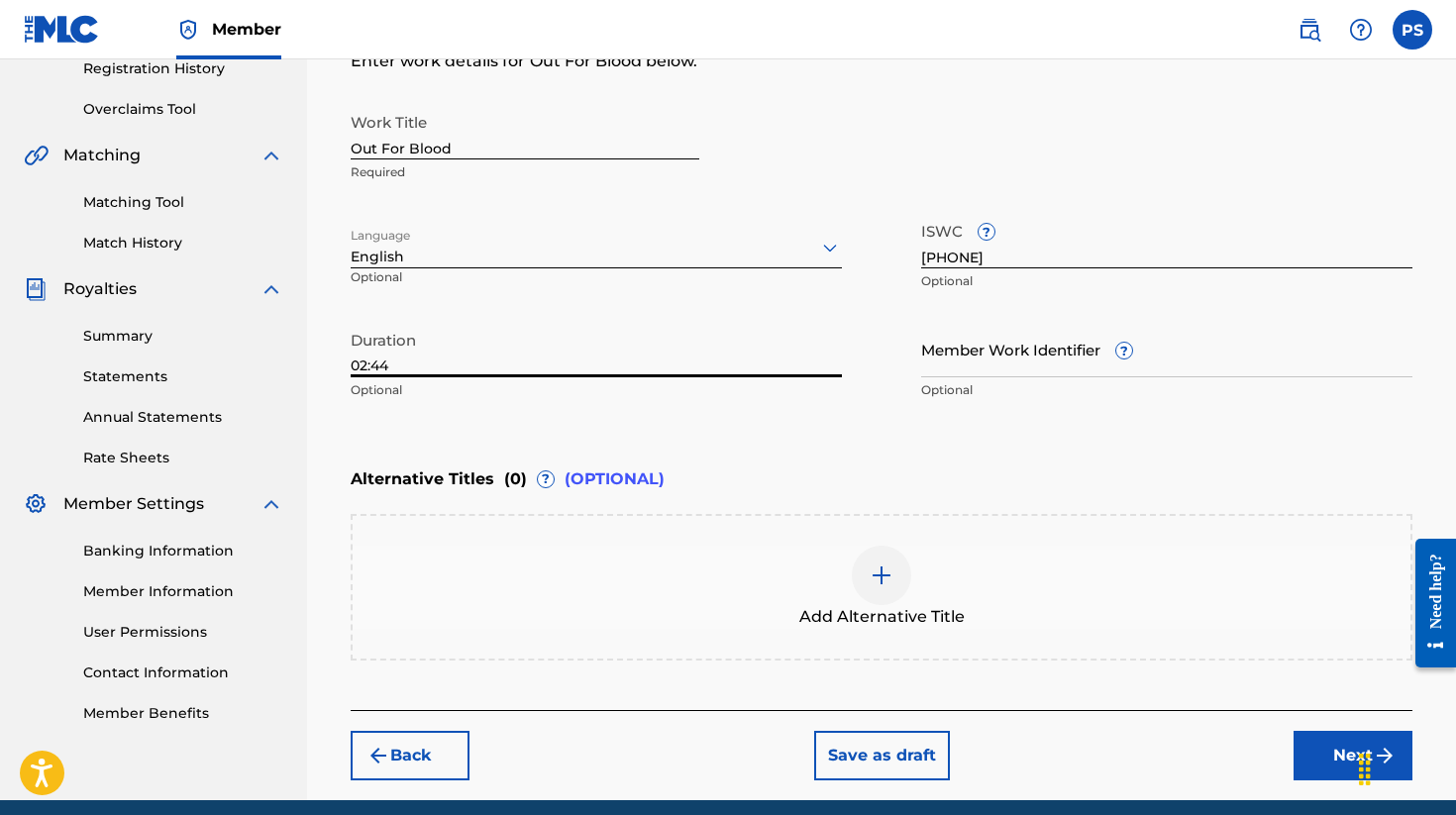 scroll, scrollTop: 464, scrollLeft: 0, axis: vertical 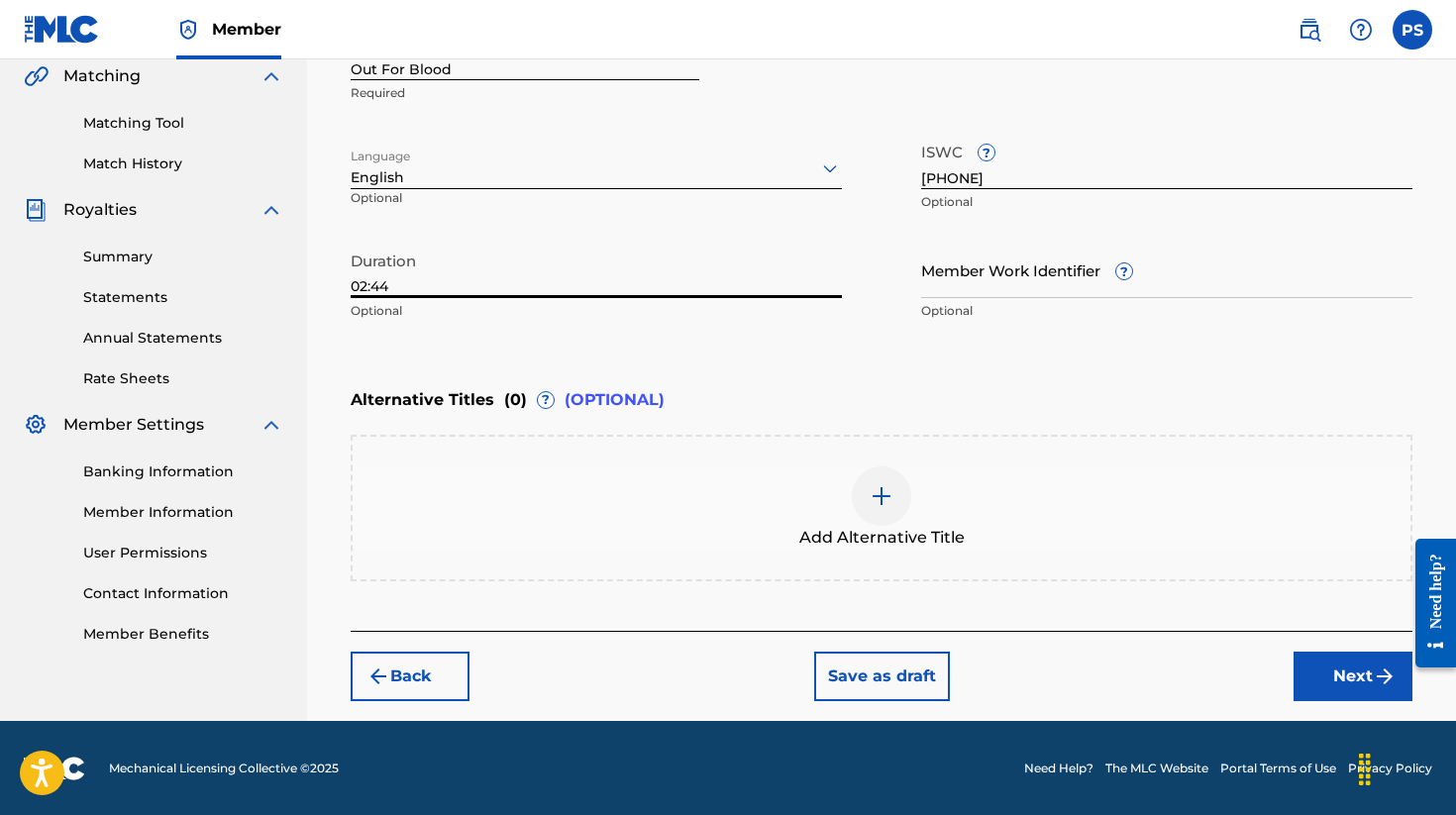 type on "02:44" 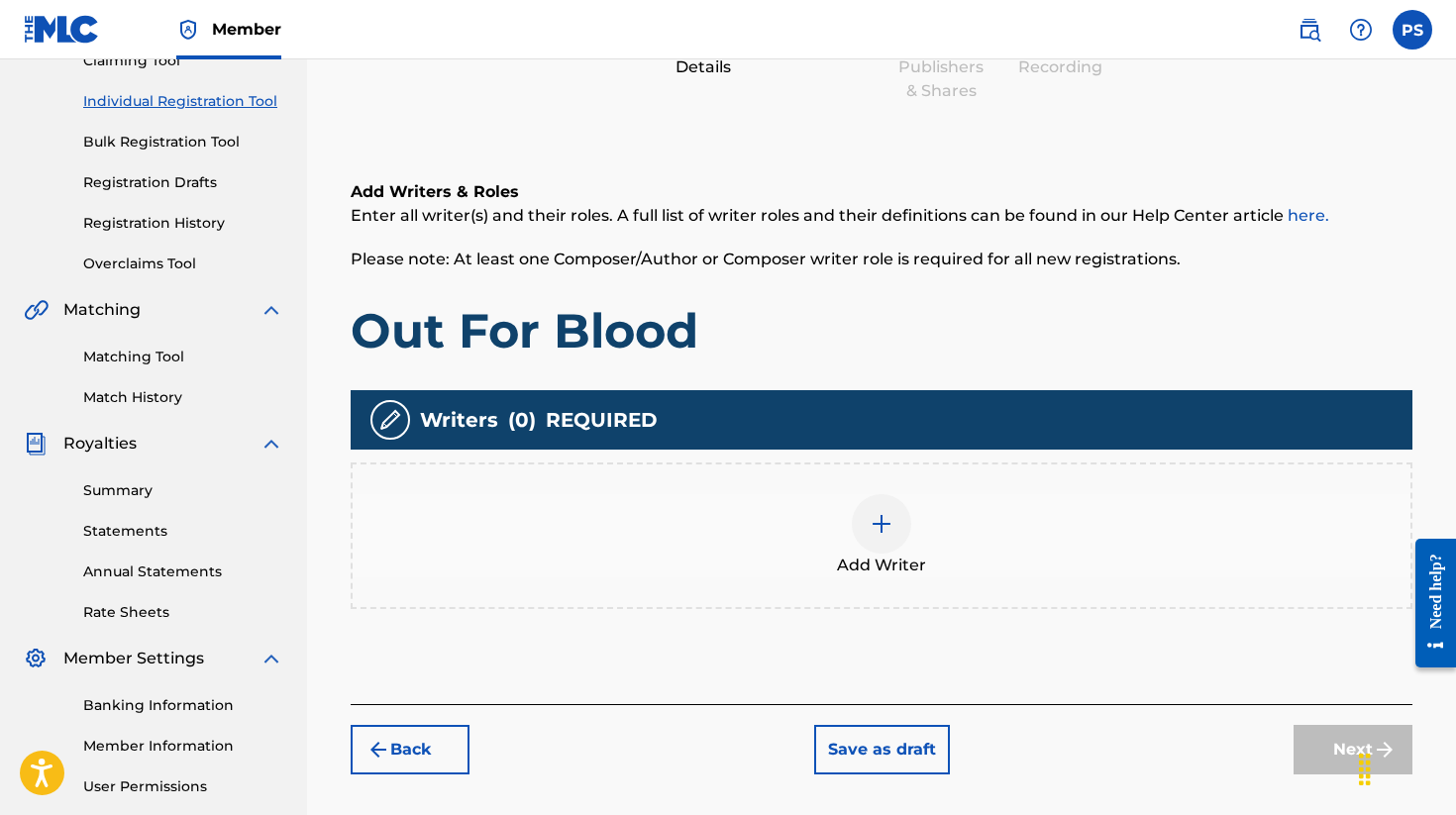 scroll, scrollTop: 235, scrollLeft: 0, axis: vertical 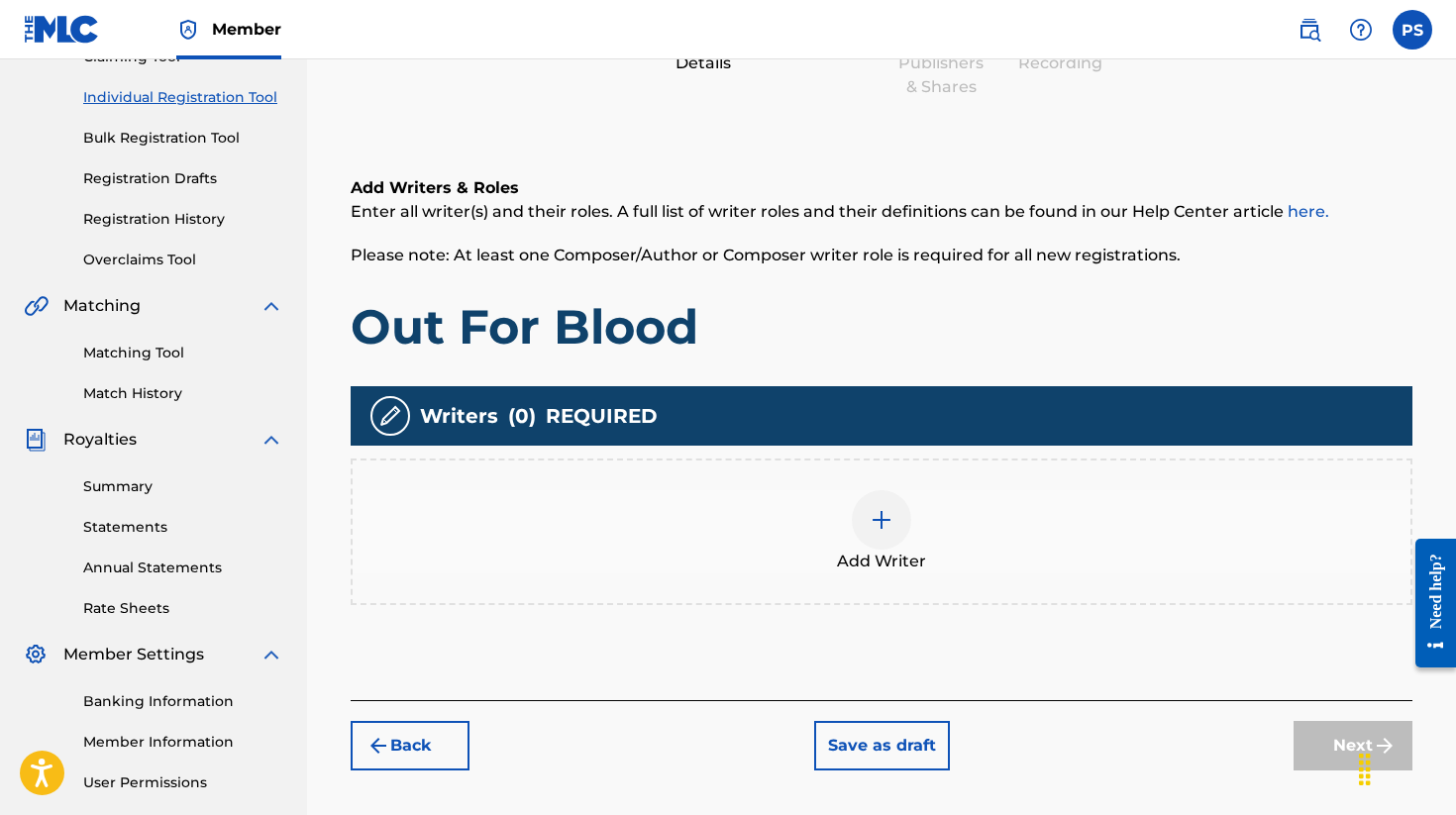 click at bounding box center (882, 520) 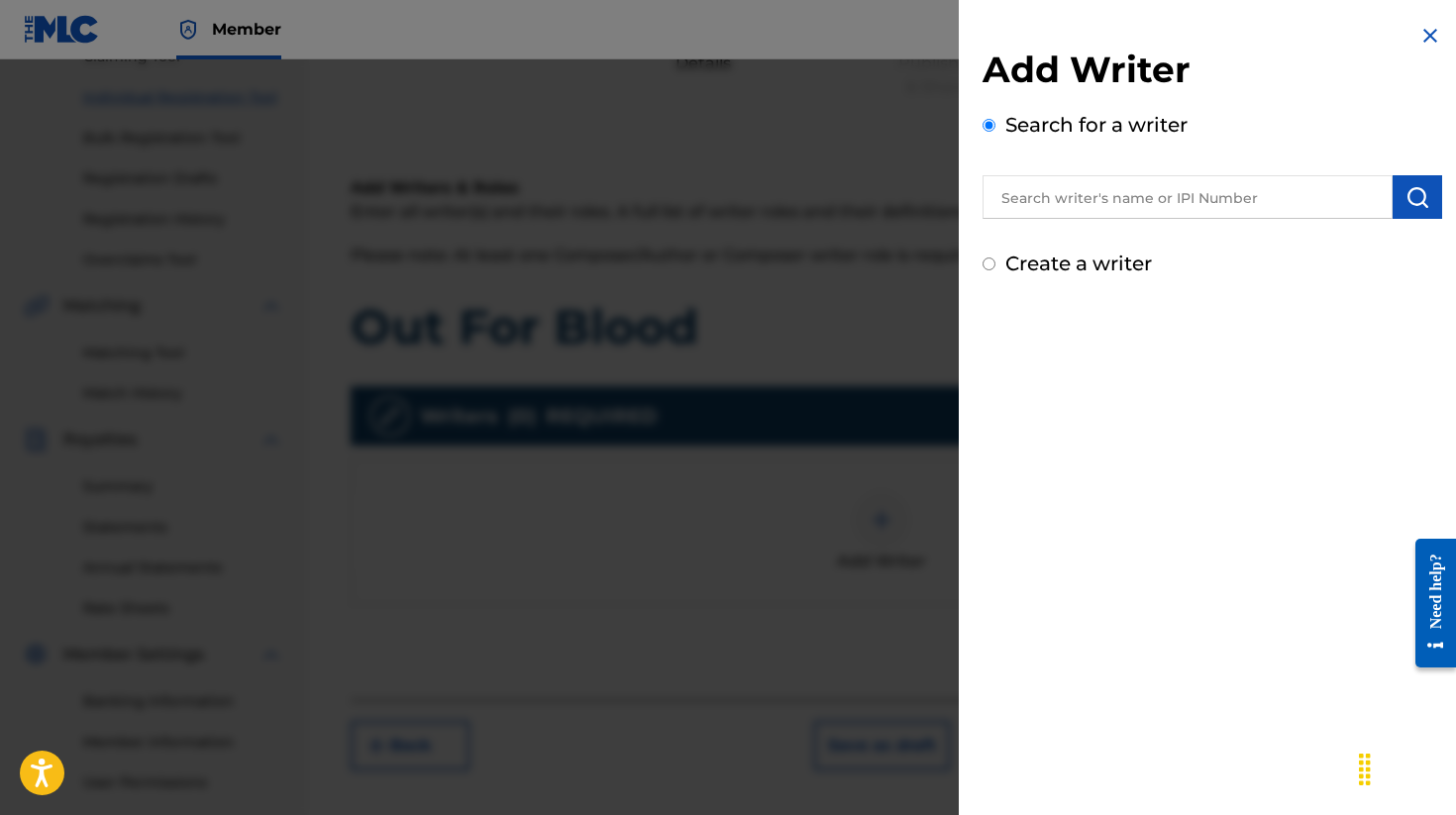 click at bounding box center [1188, 197] 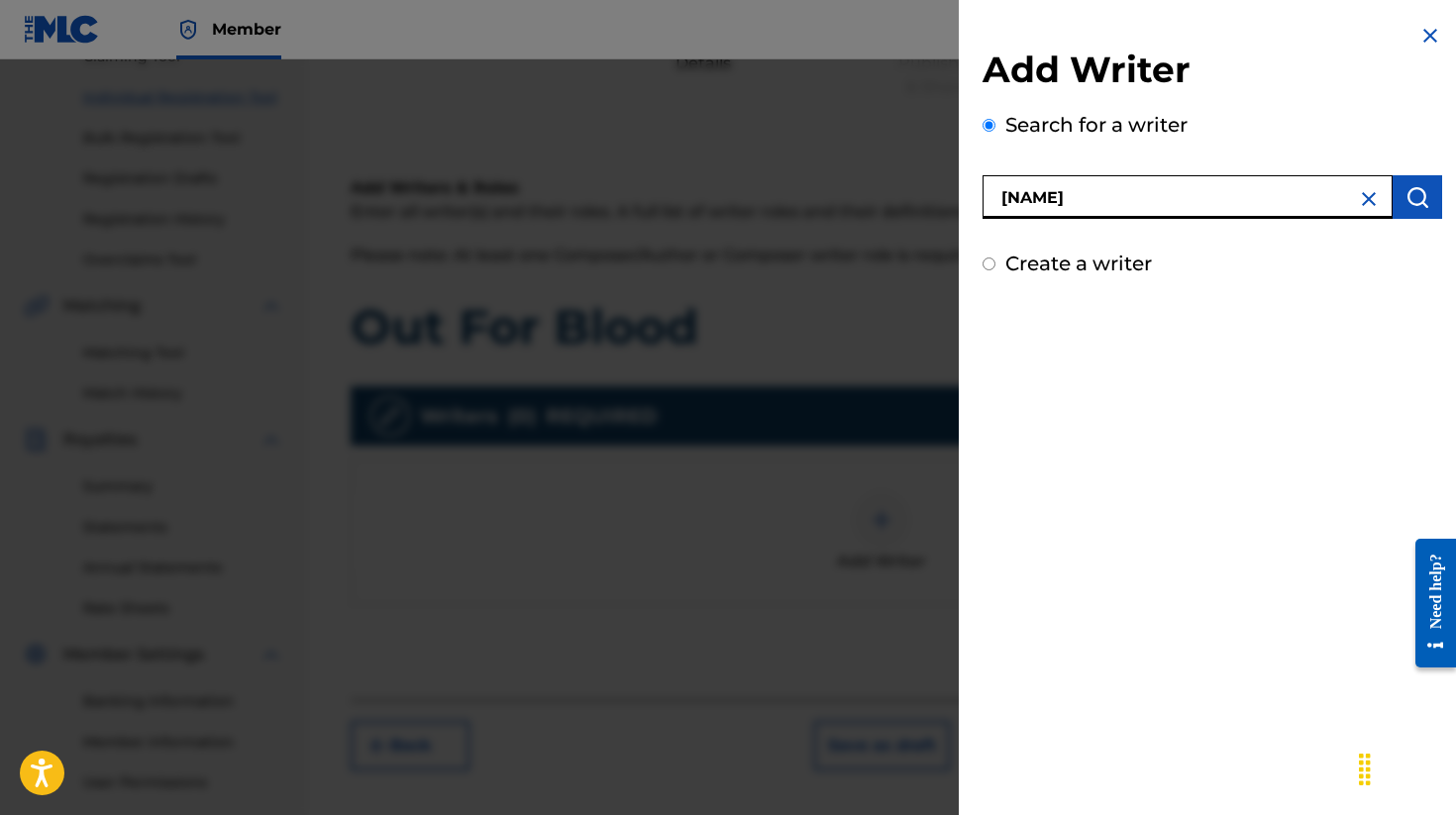 type on "[NAME]" 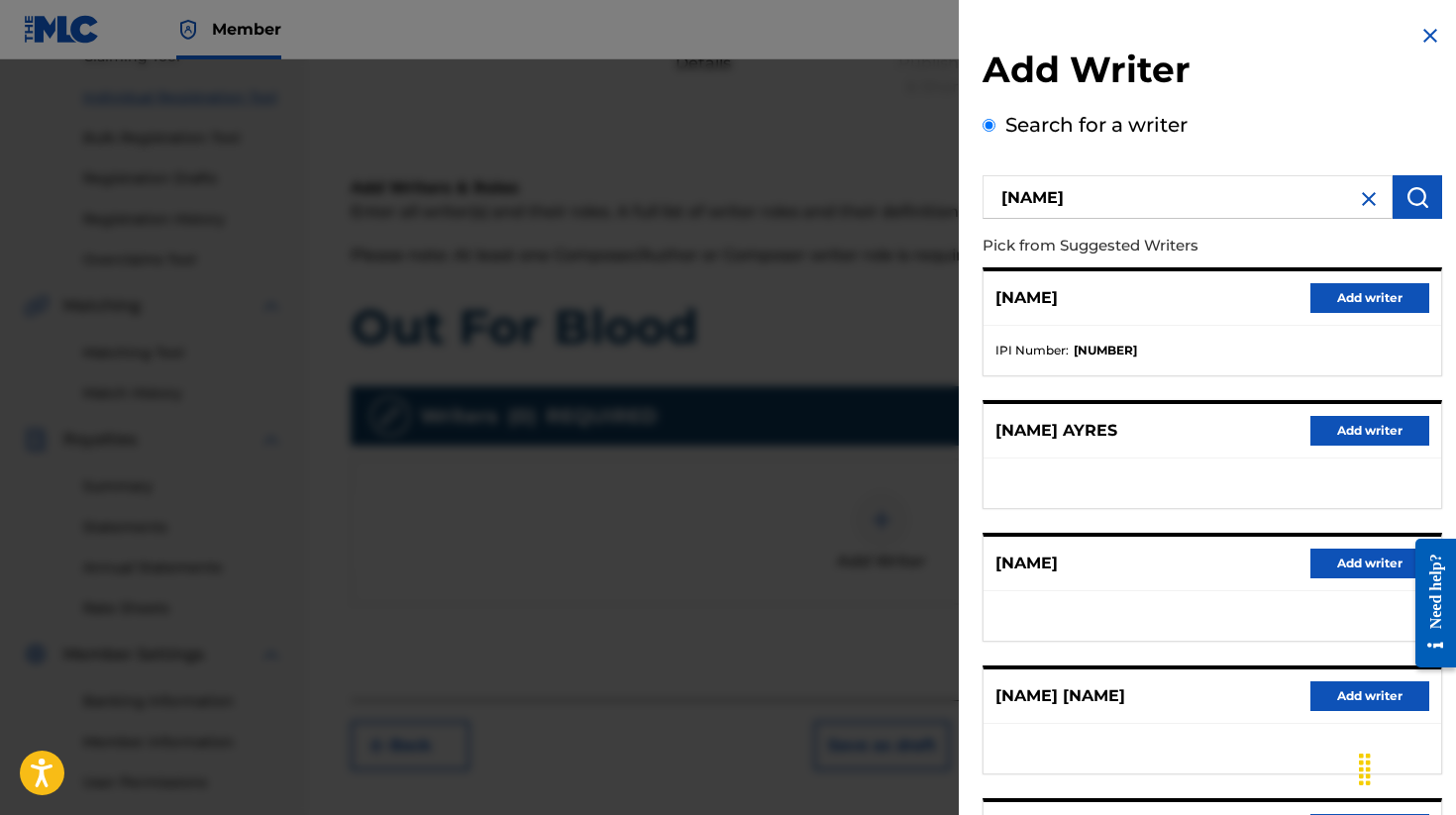 click on "Add writer" at bounding box center (1370, 298) 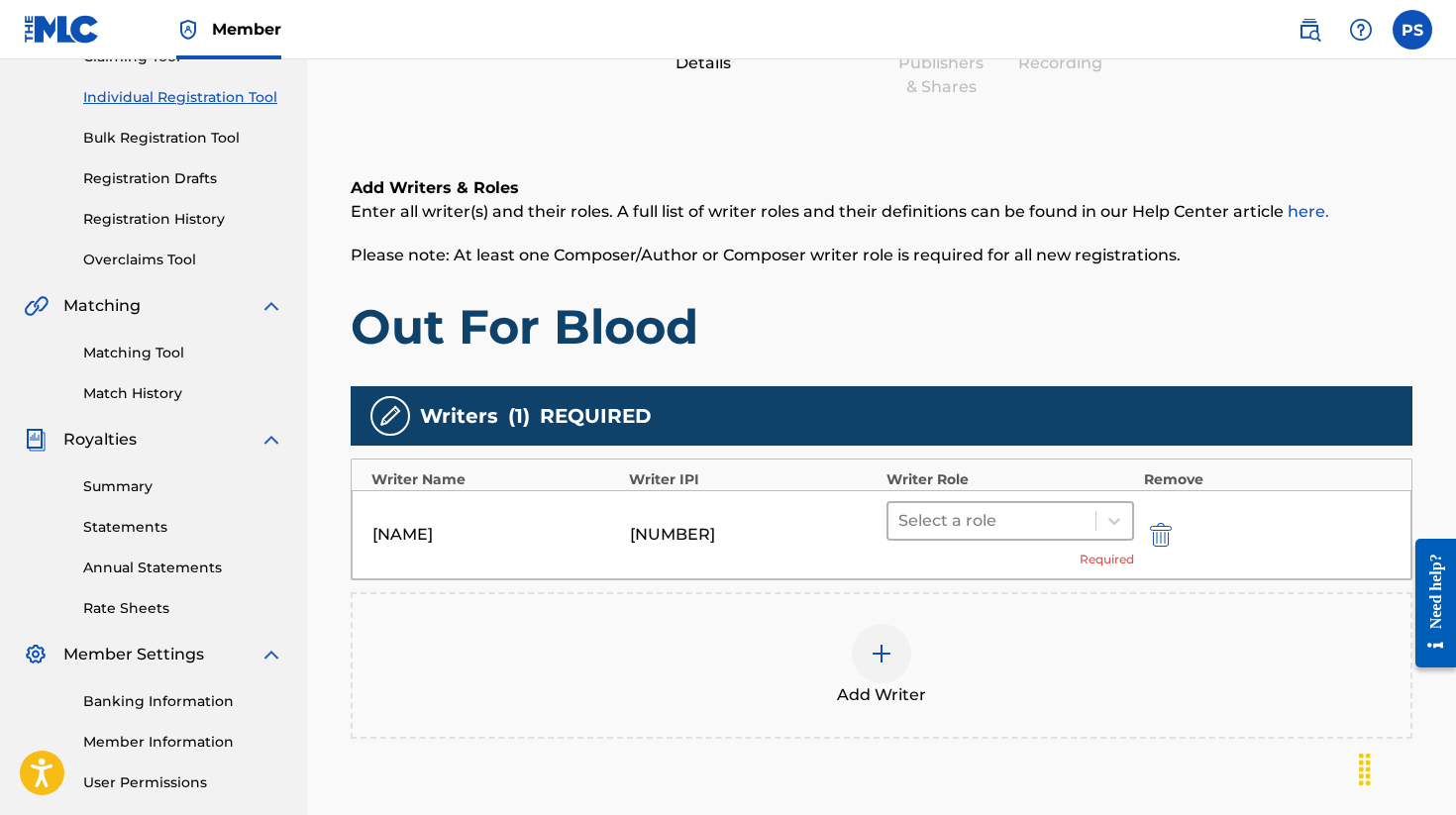 click at bounding box center [991, 521] 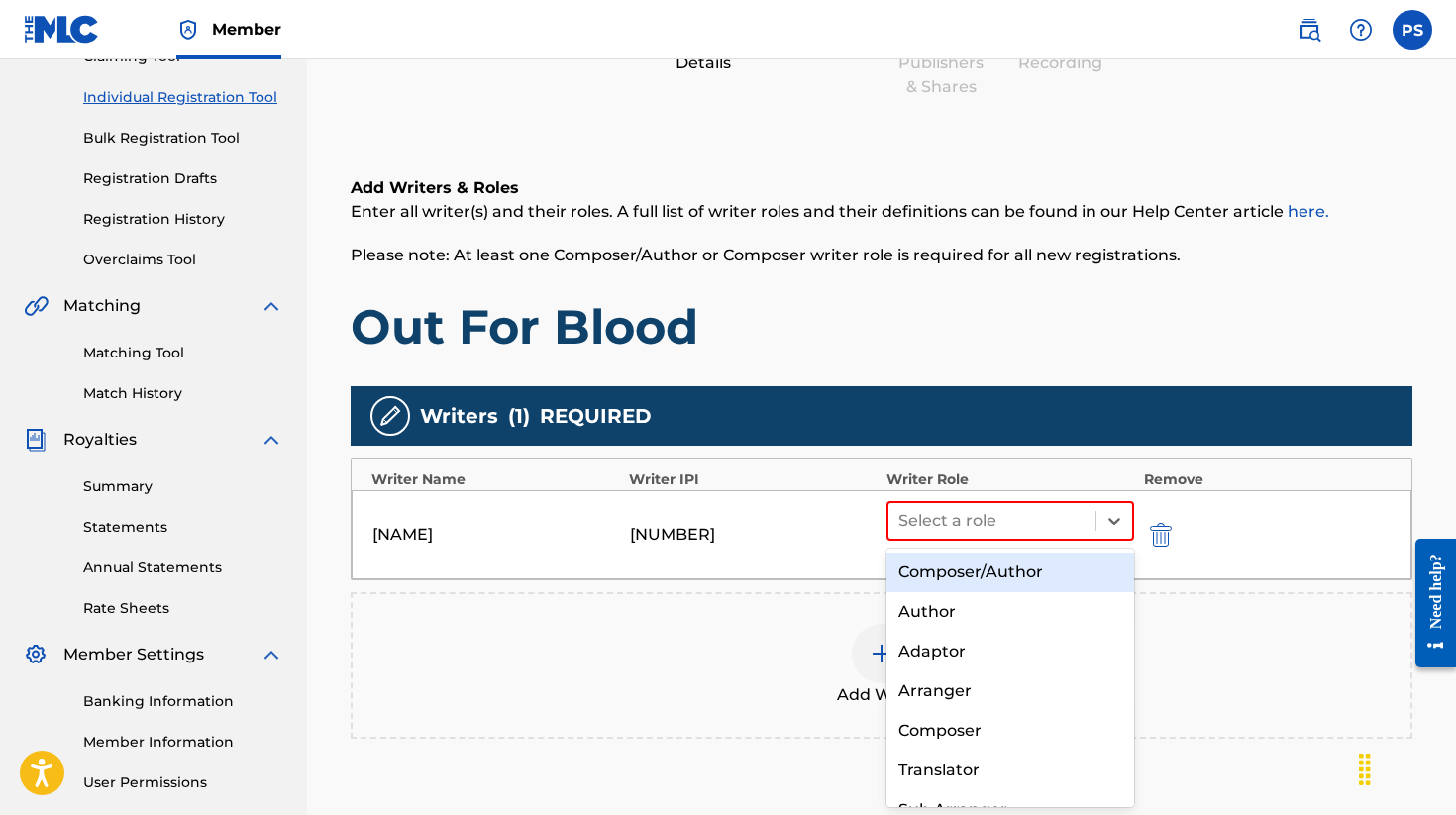 click on "Composer/Author" at bounding box center (1010, 572) 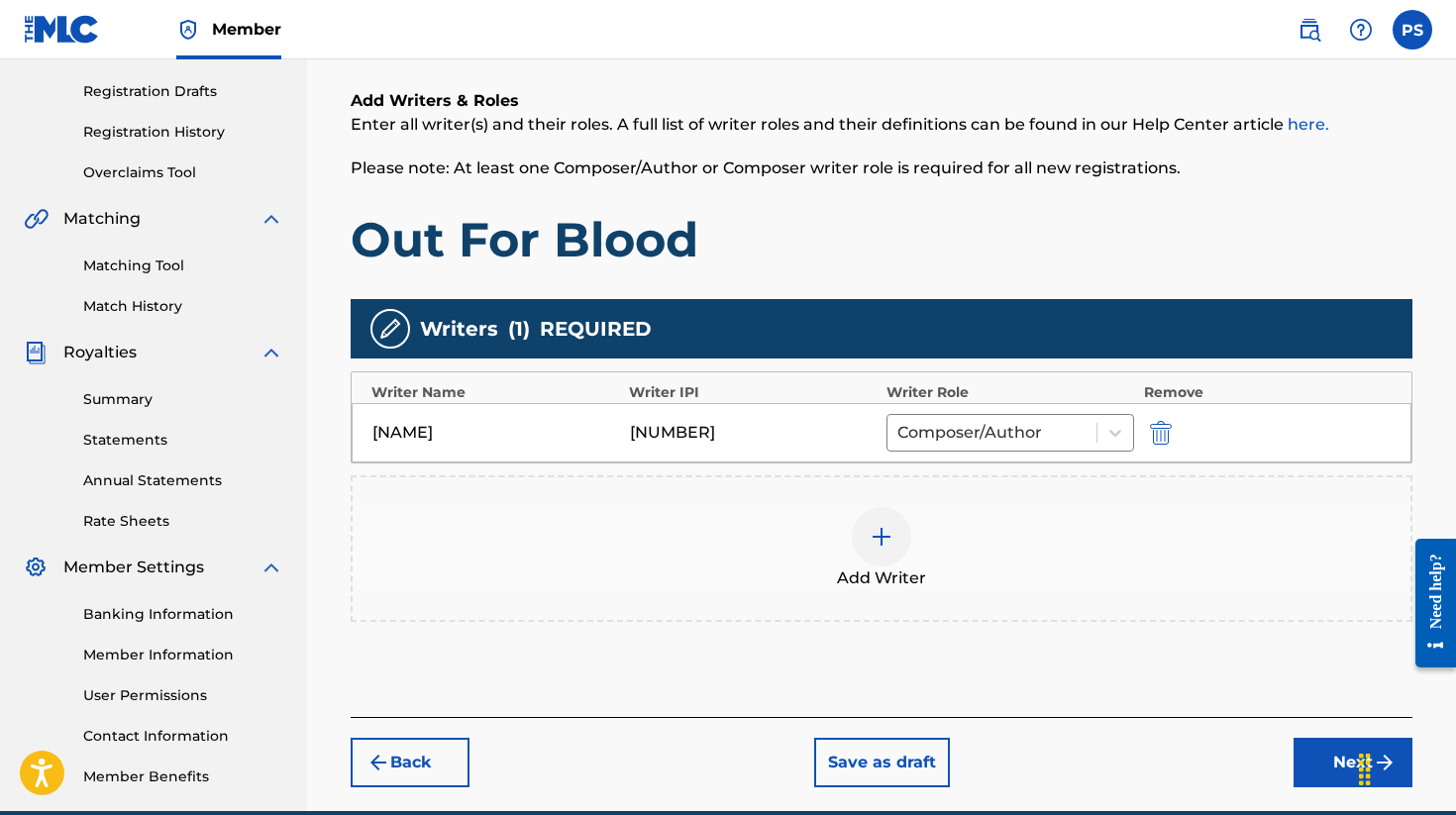 scroll, scrollTop: 358, scrollLeft: 0, axis: vertical 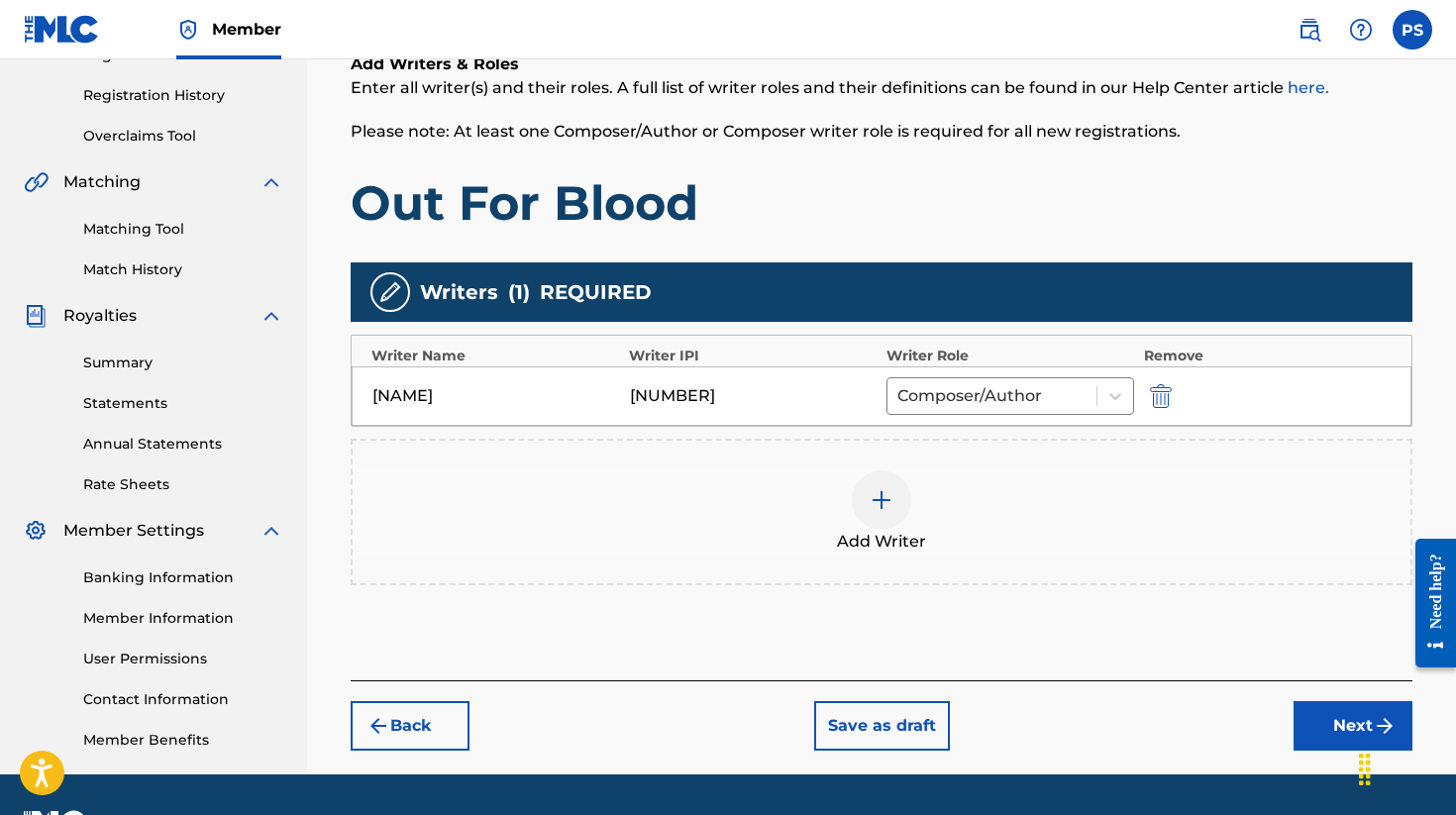 click on "Next" at bounding box center [1353, 726] 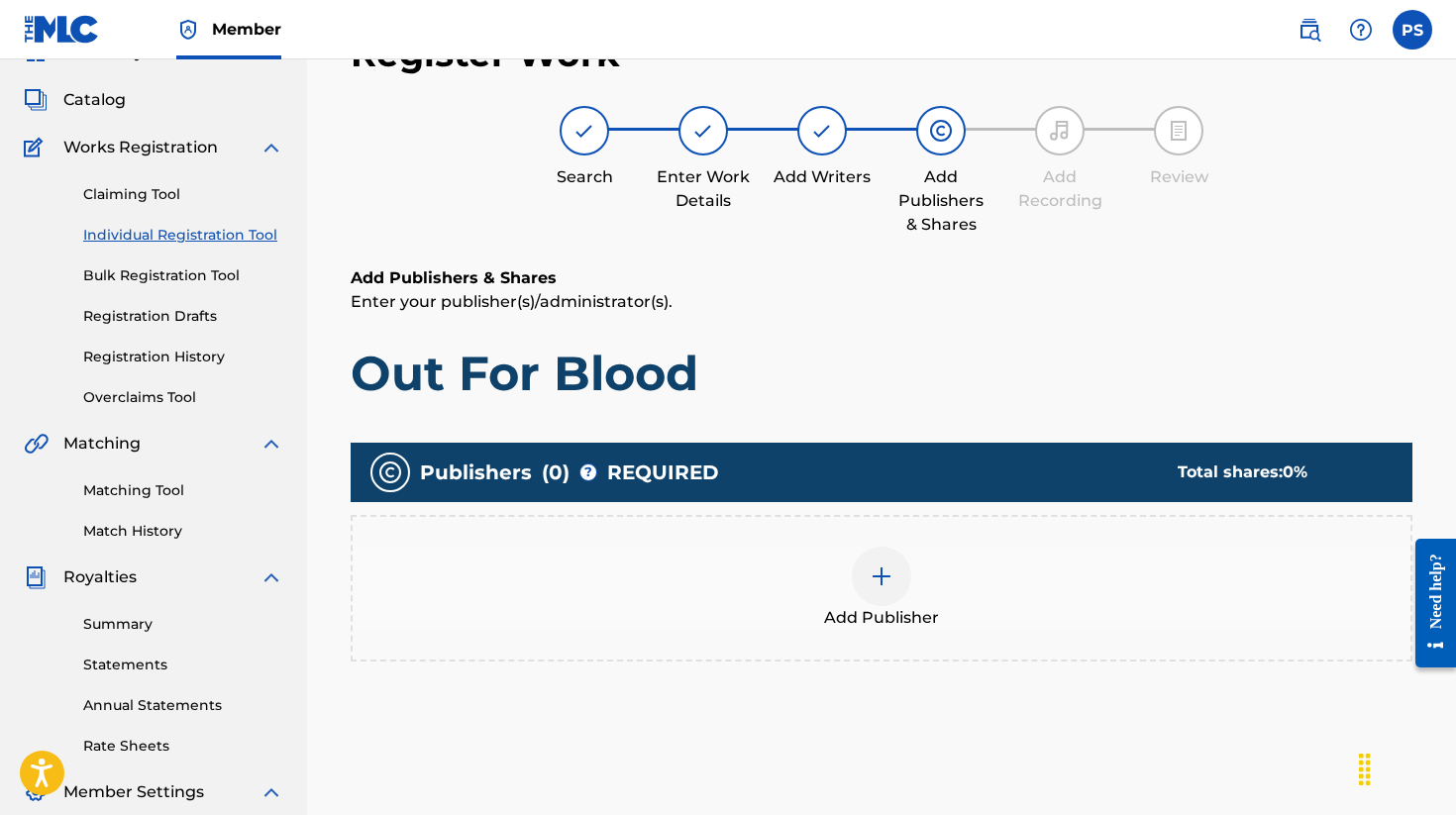 scroll, scrollTop: 89, scrollLeft: 0, axis: vertical 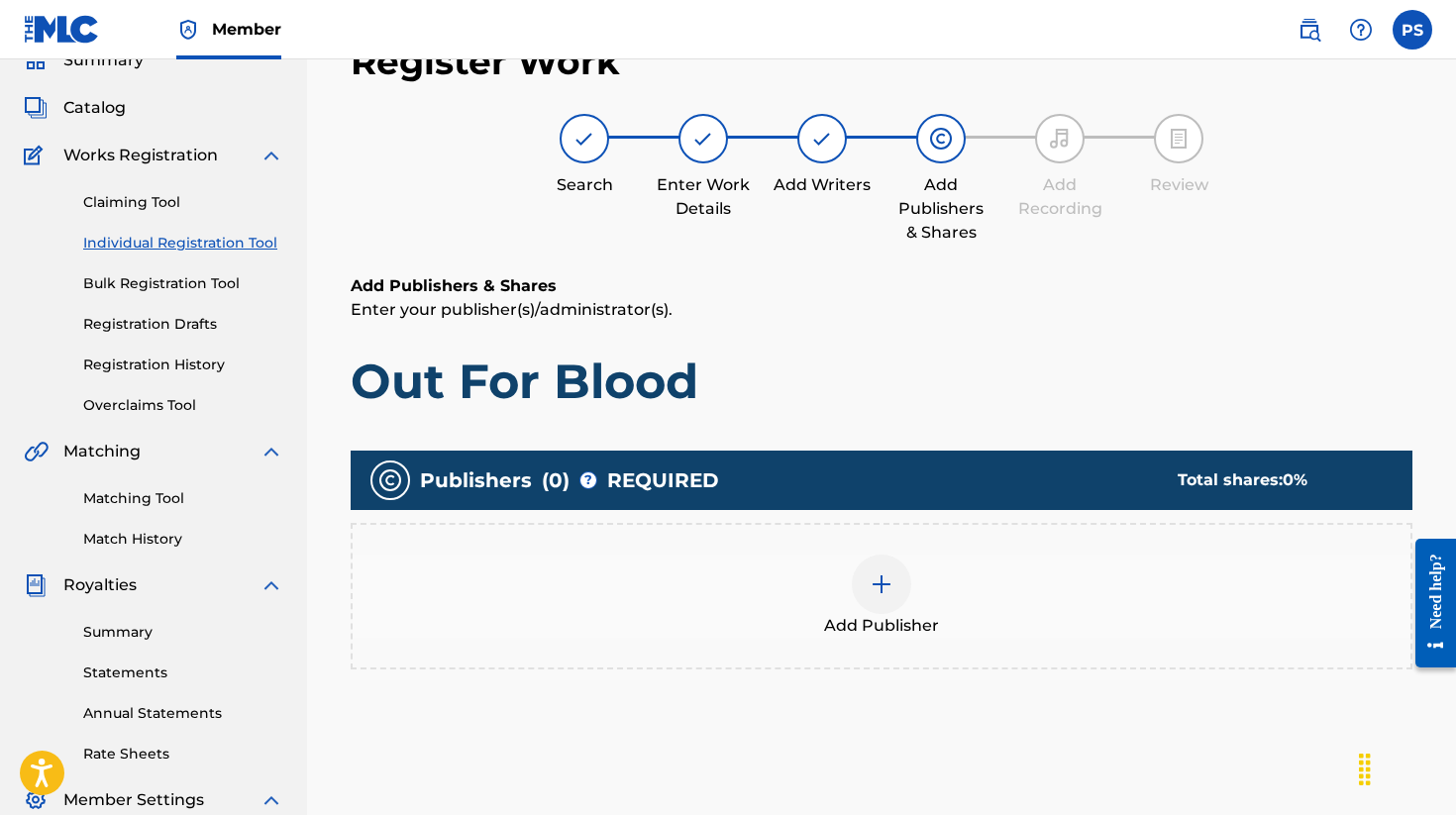 click at bounding box center (882, 584) 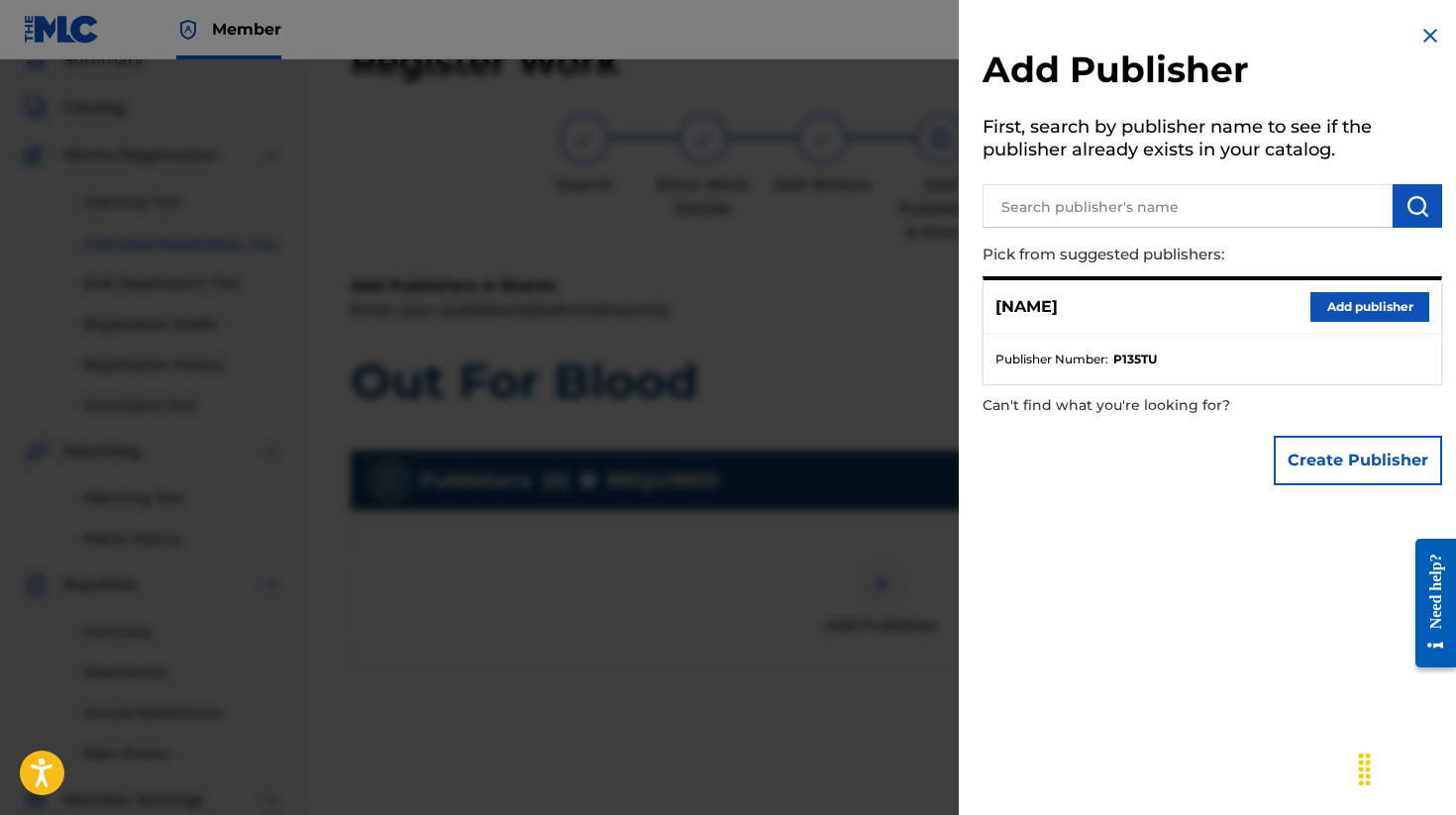 click at bounding box center (1188, 206) 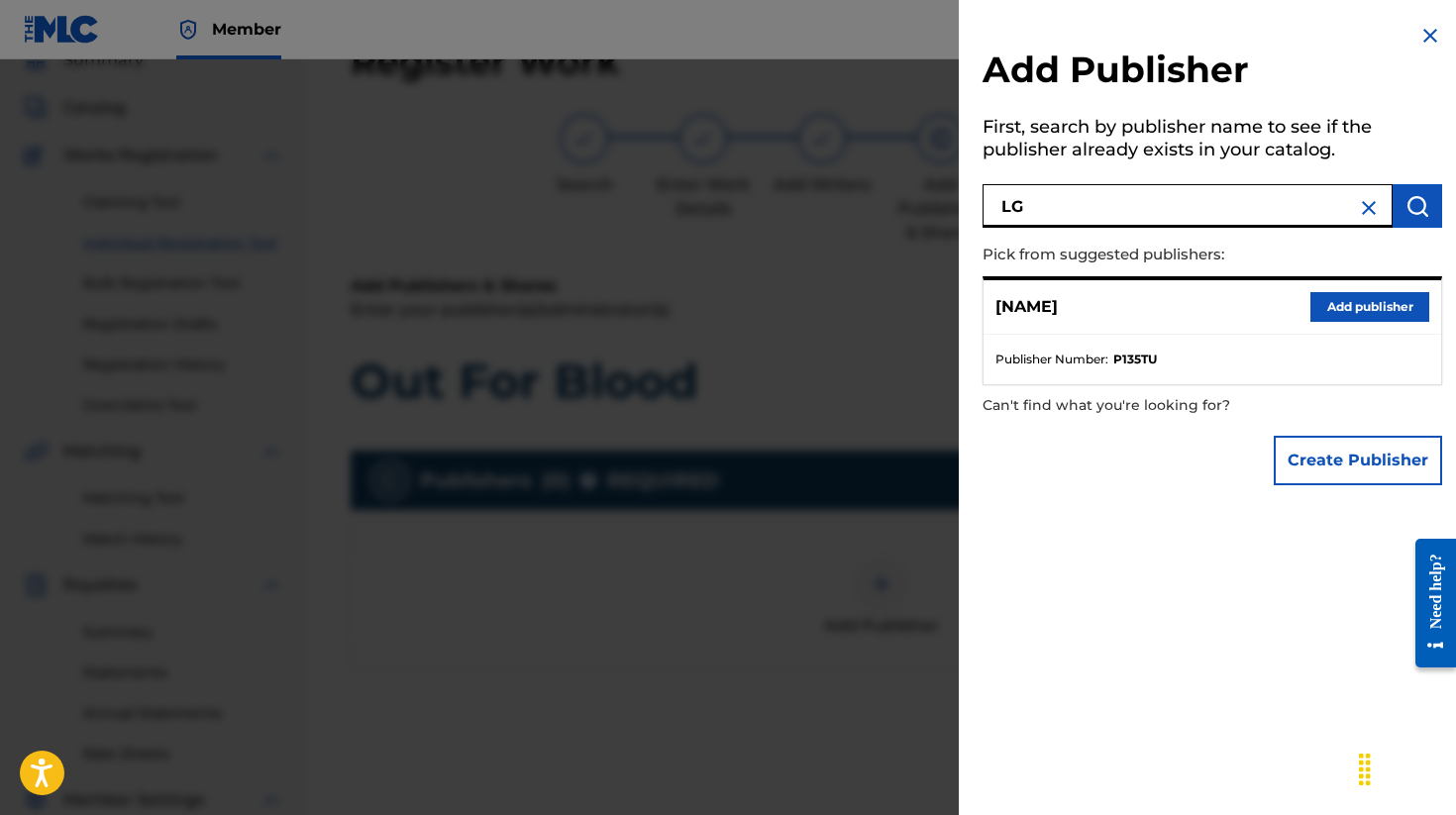 click at bounding box center [1417, 206] 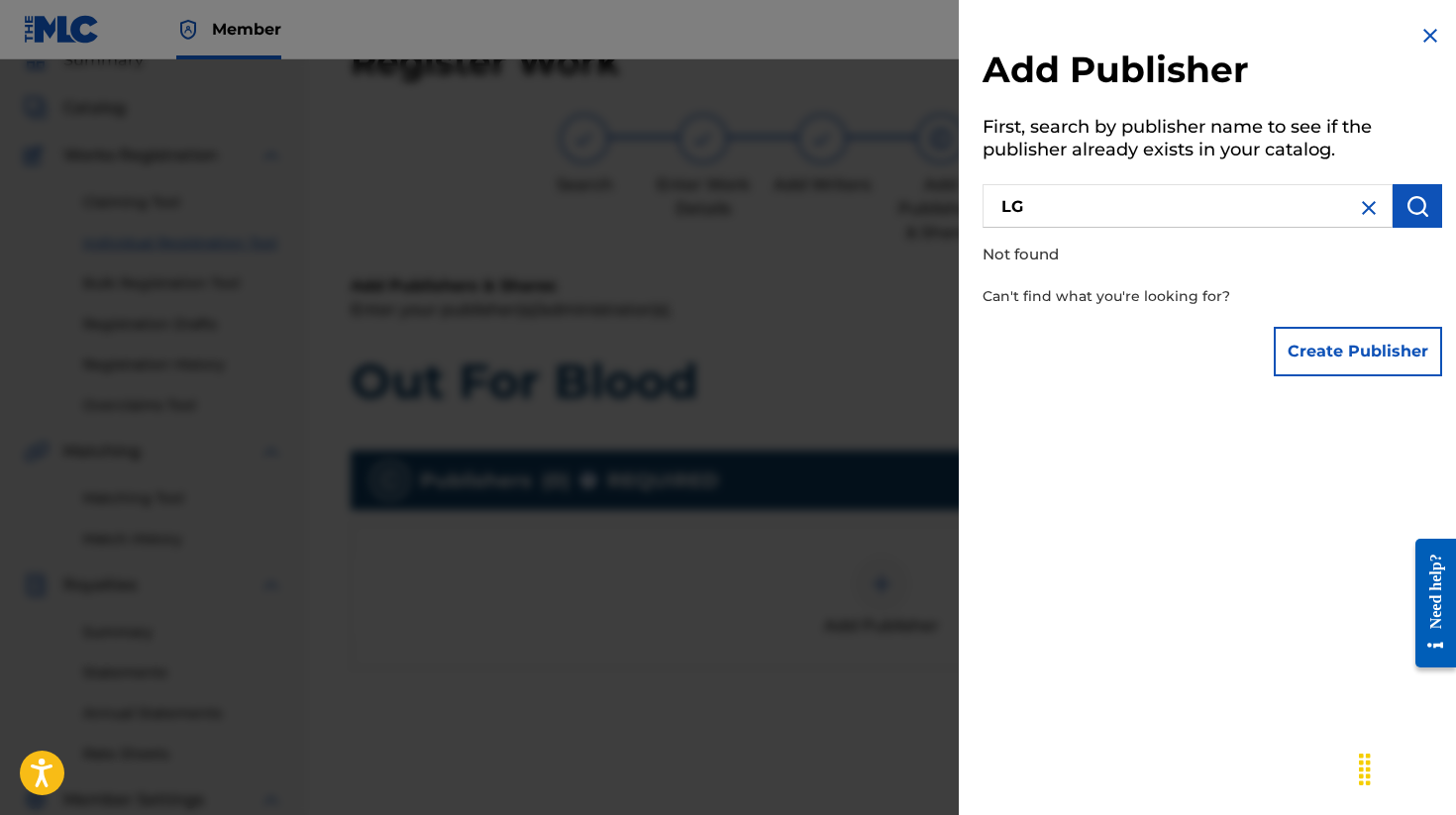 click on "LG" at bounding box center (1188, 206) 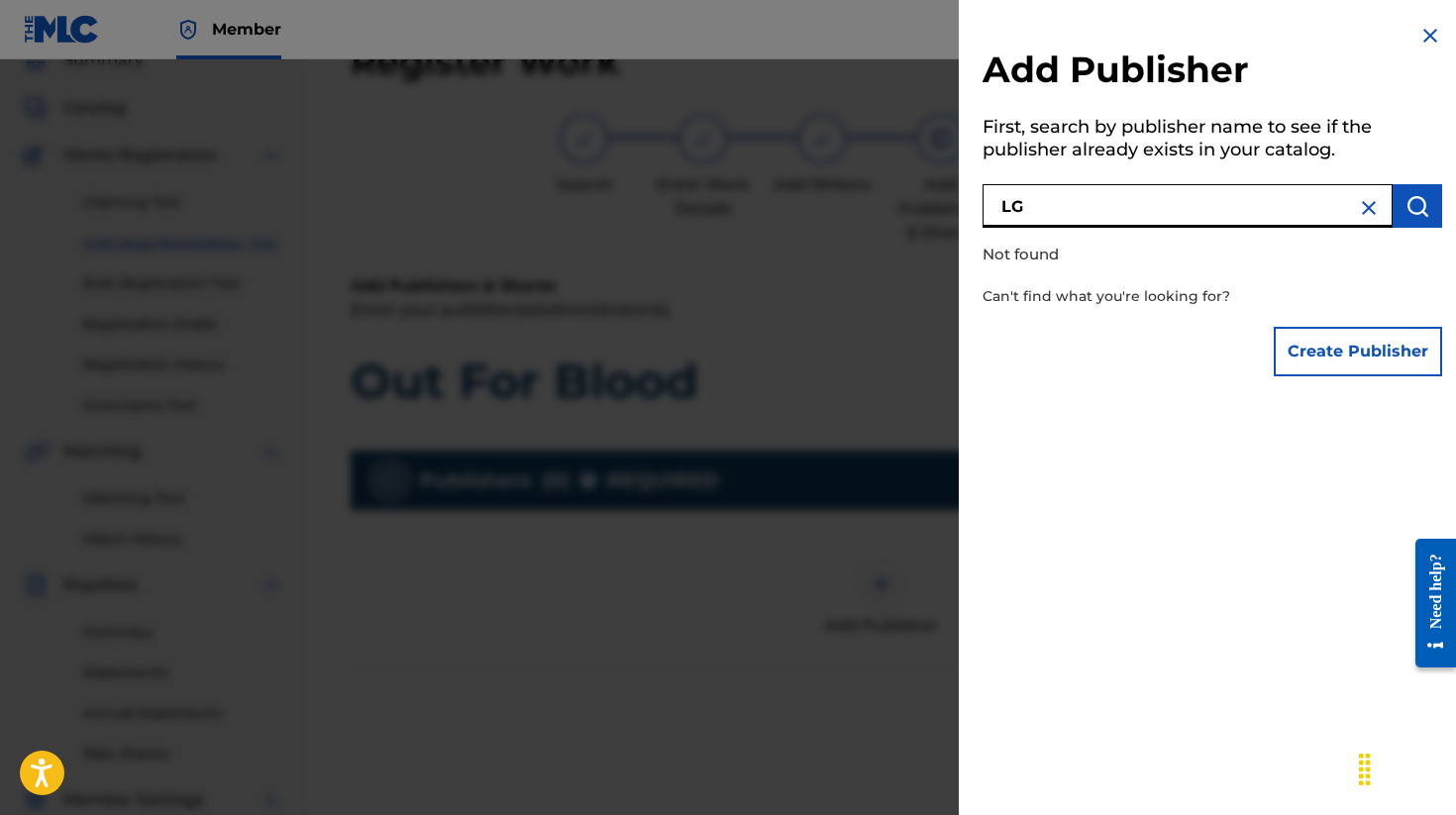 drag, startPoint x: 1065, startPoint y: 211, endPoint x: 954, endPoint y: 201, distance: 111.44954 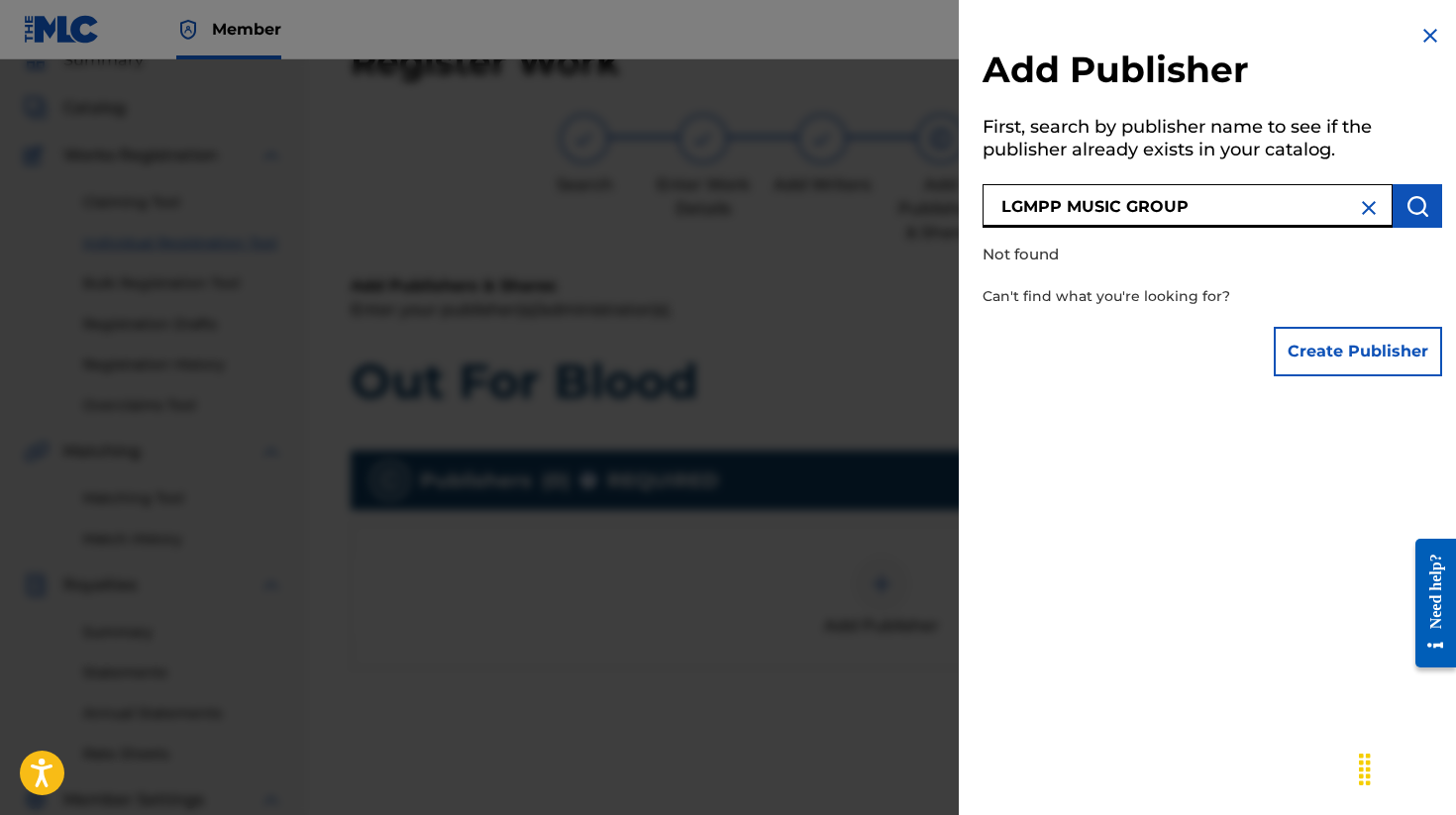 type on "LGMPP MUSIC GROUP" 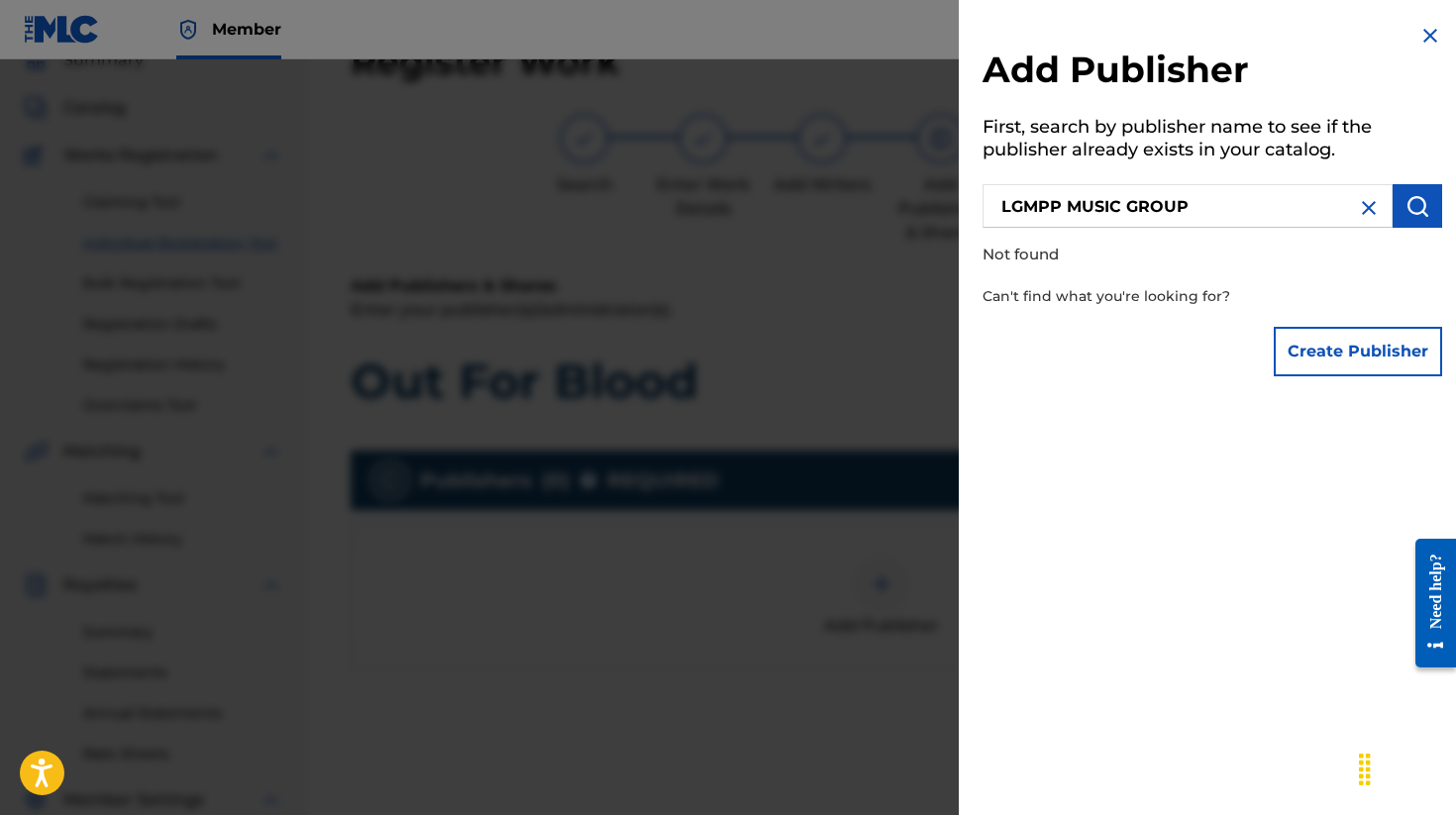 click on "Create Publisher" at bounding box center [1358, 352] 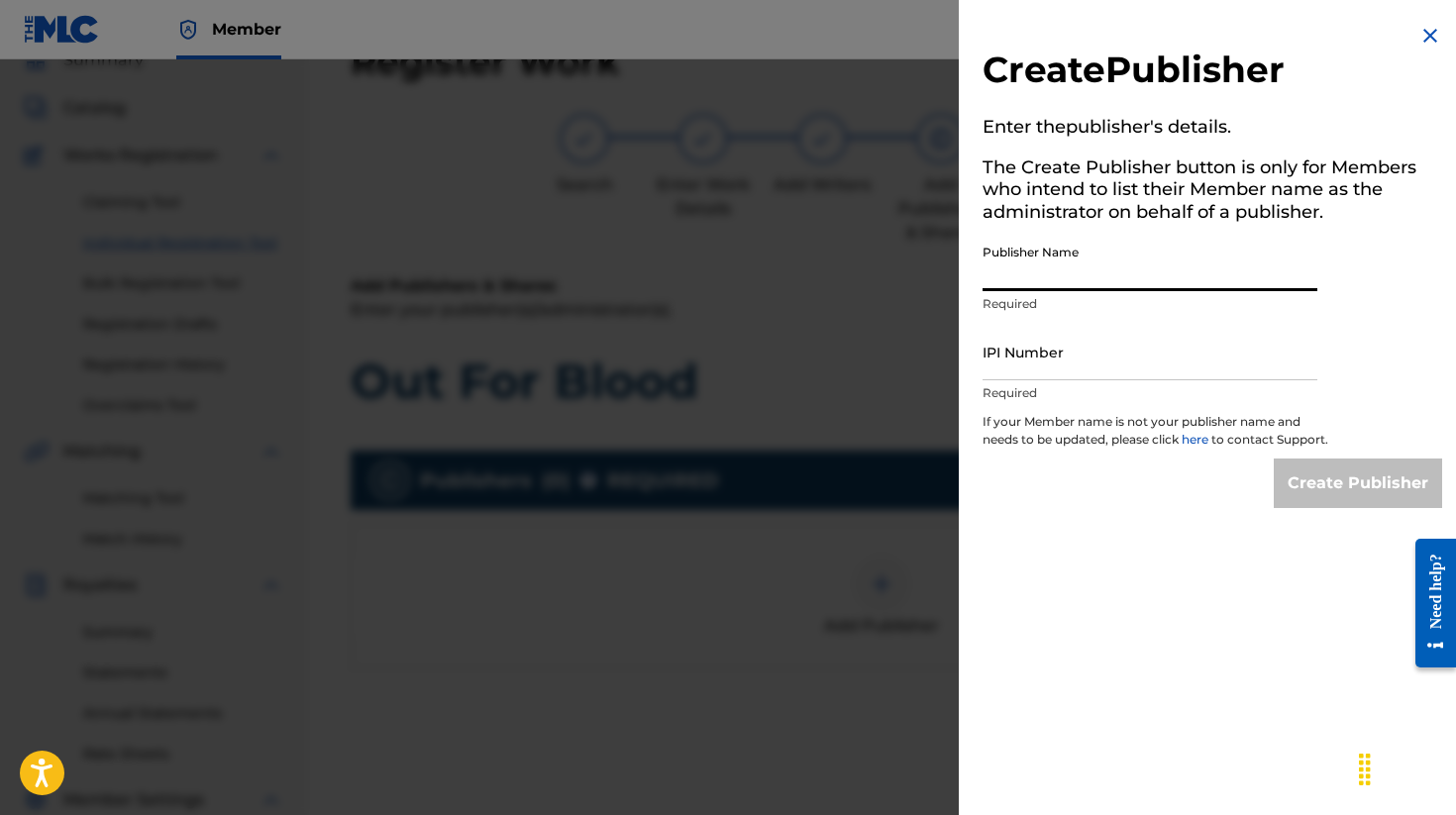 click on "Publisher Name" at bounding box center (1150, 262) 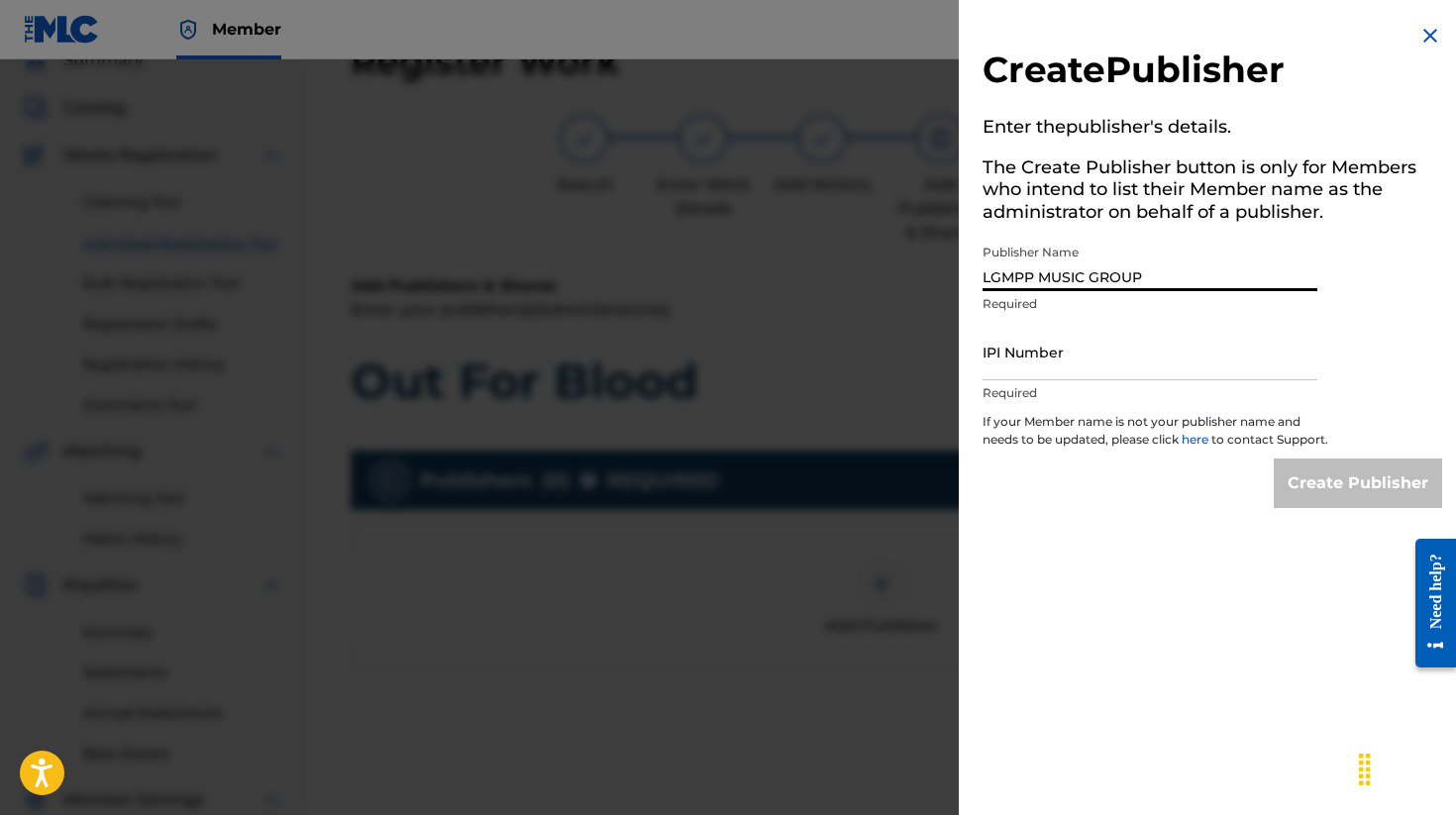 type on "LGMPP MUSIC GROUP" 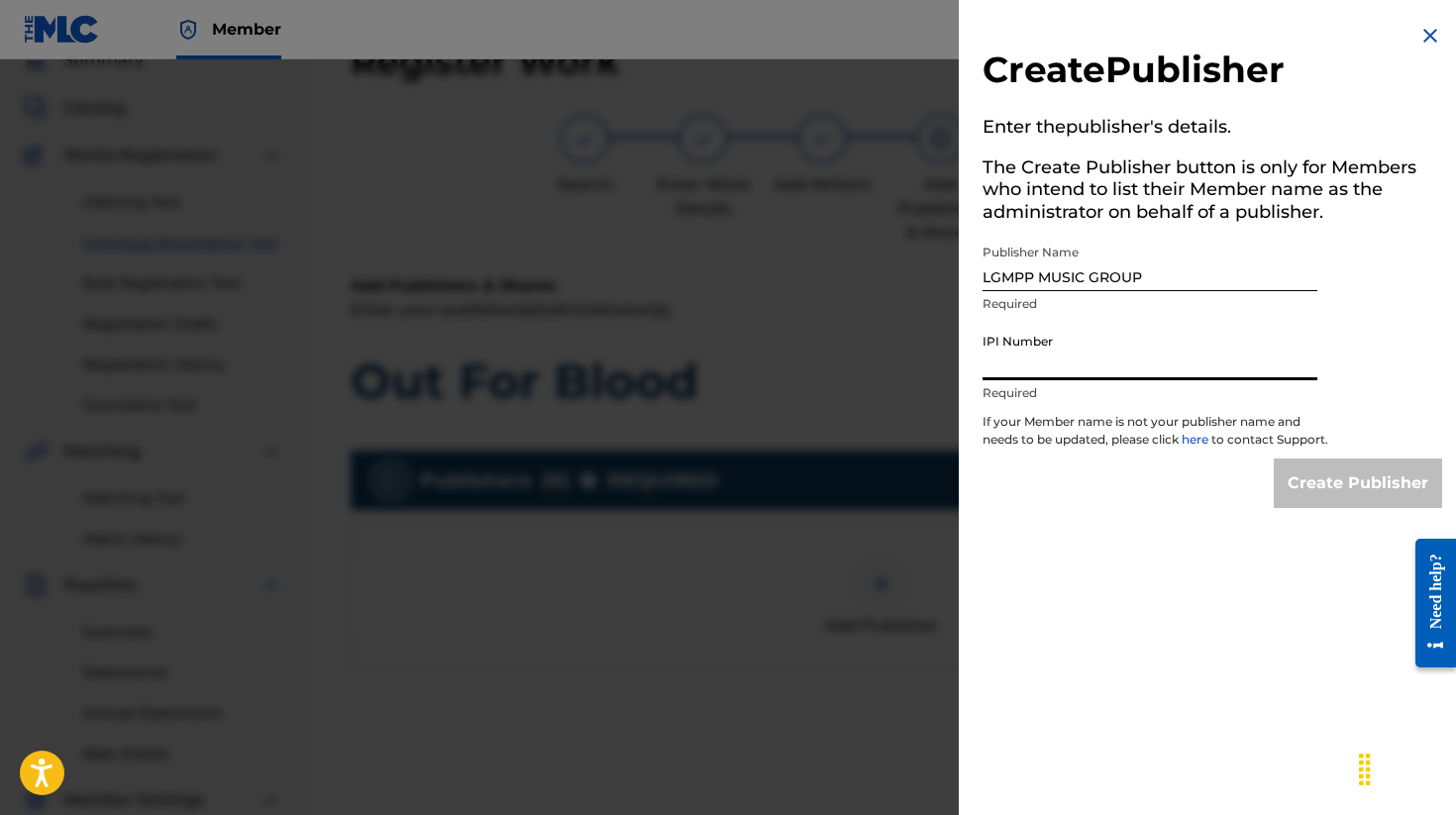 paste on "[NUMBER]" 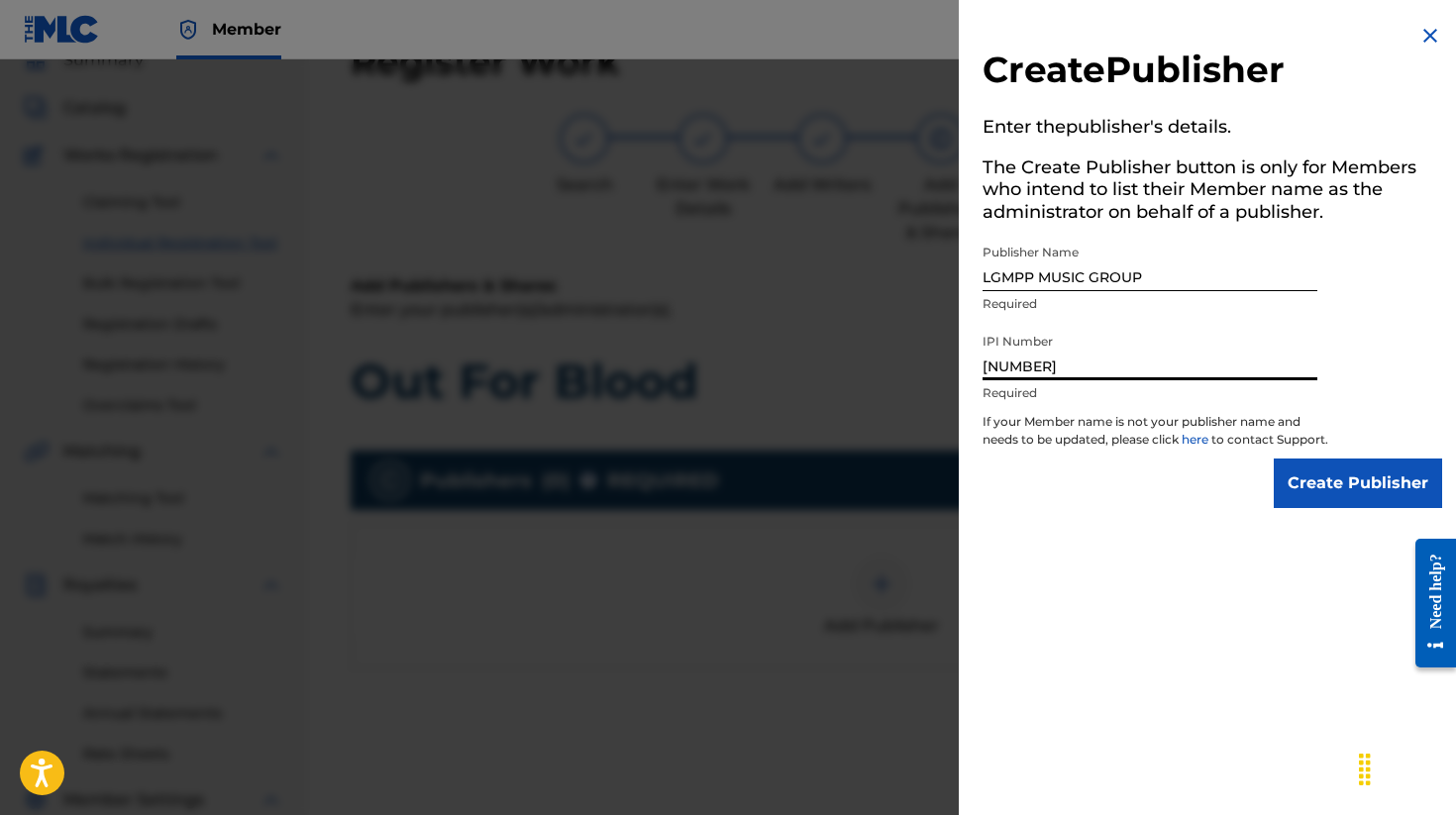 type on "[NUMBER]" 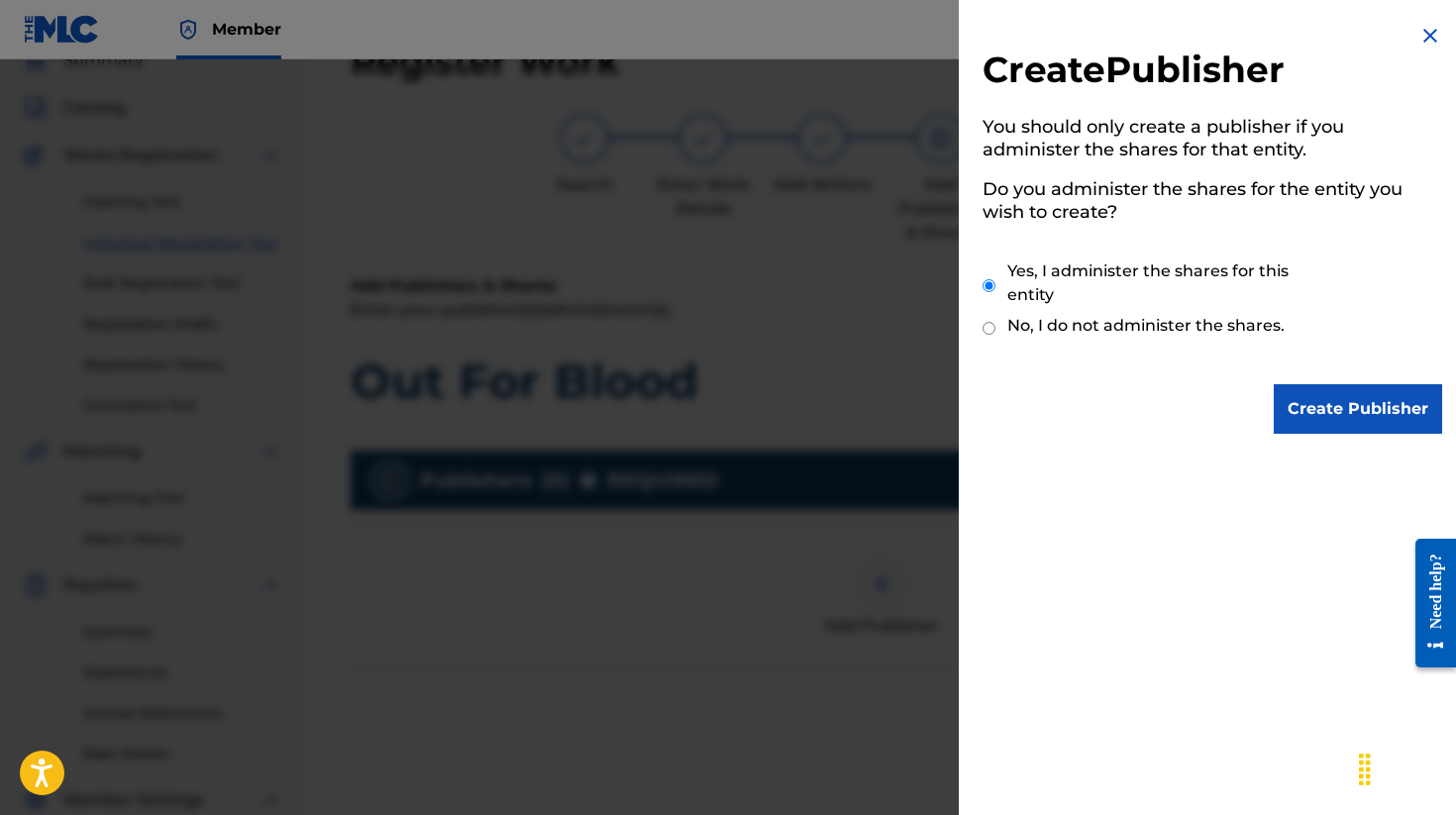 click on "No, I do not administer the shares." at bounding box center [988, 328] 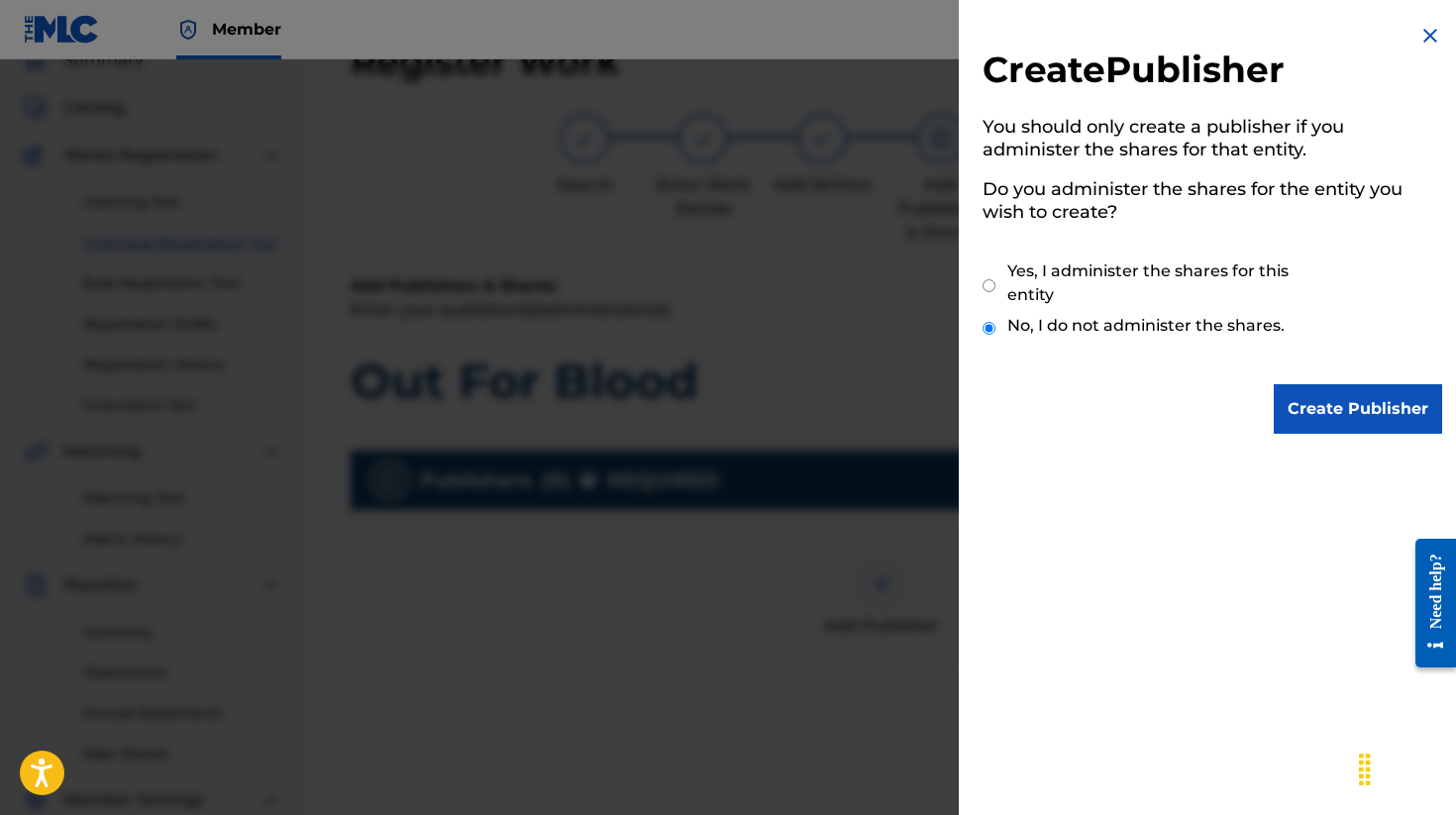 click on "Create Publisher" at bounding box center (1358, 409) 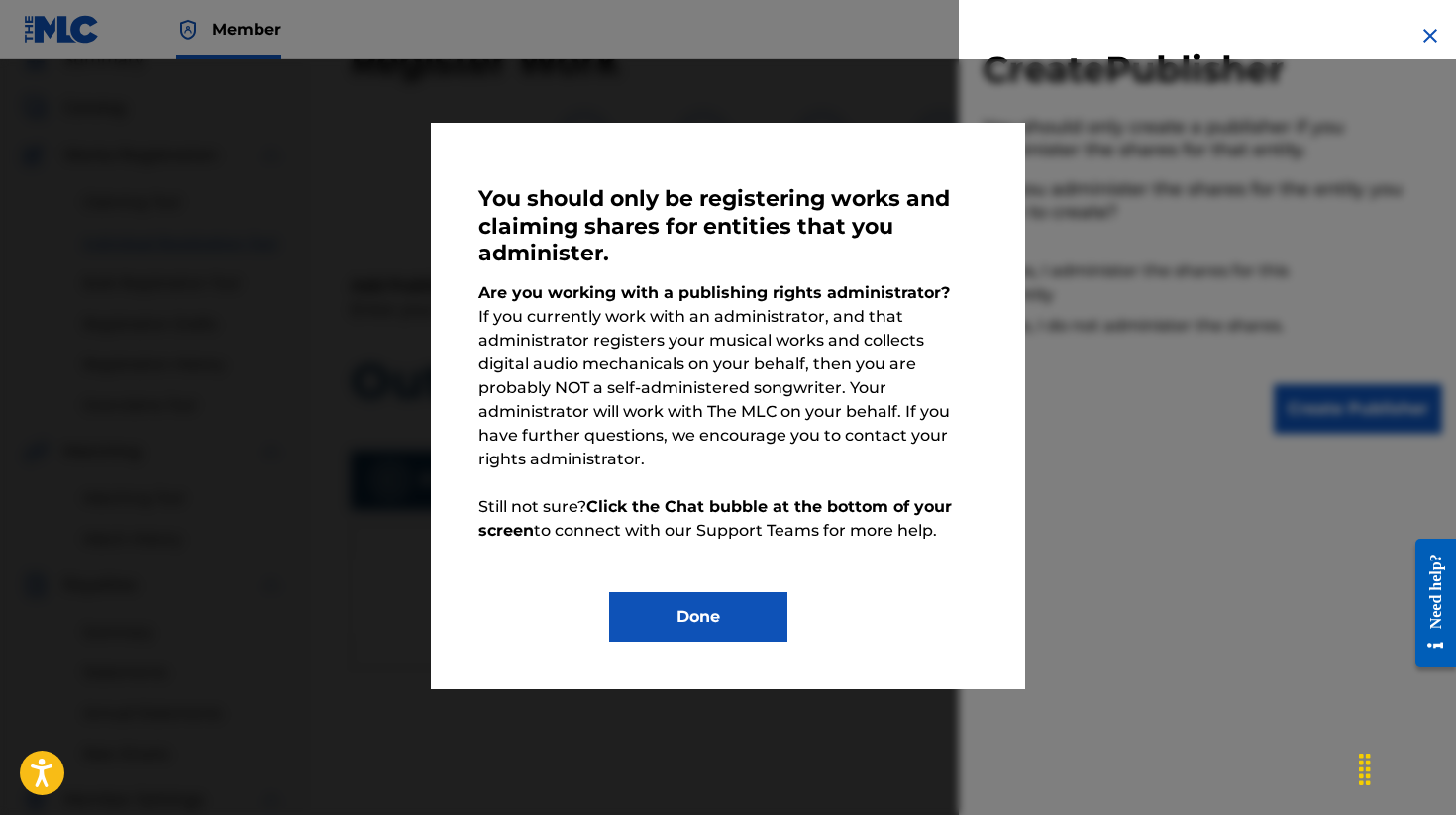 click on "You should only be registering works and claiming shares for entities that you administer. Are you working with a publishing rights administrator?   If you currently work with an administrator, and that administrator registers your musical works and collects digital audio mechanicals on your behalf, then you are probably NOT a self-administered songwriter. Your administrator will work with The MLC on your behalf. If you have further questions, we encourage you to contact your rights administrator.  Still not sure?  Click the Chat bubble at the bottom of your screen  to connect with our Support Teams for more help. Done" at bounding box center (728, 343) 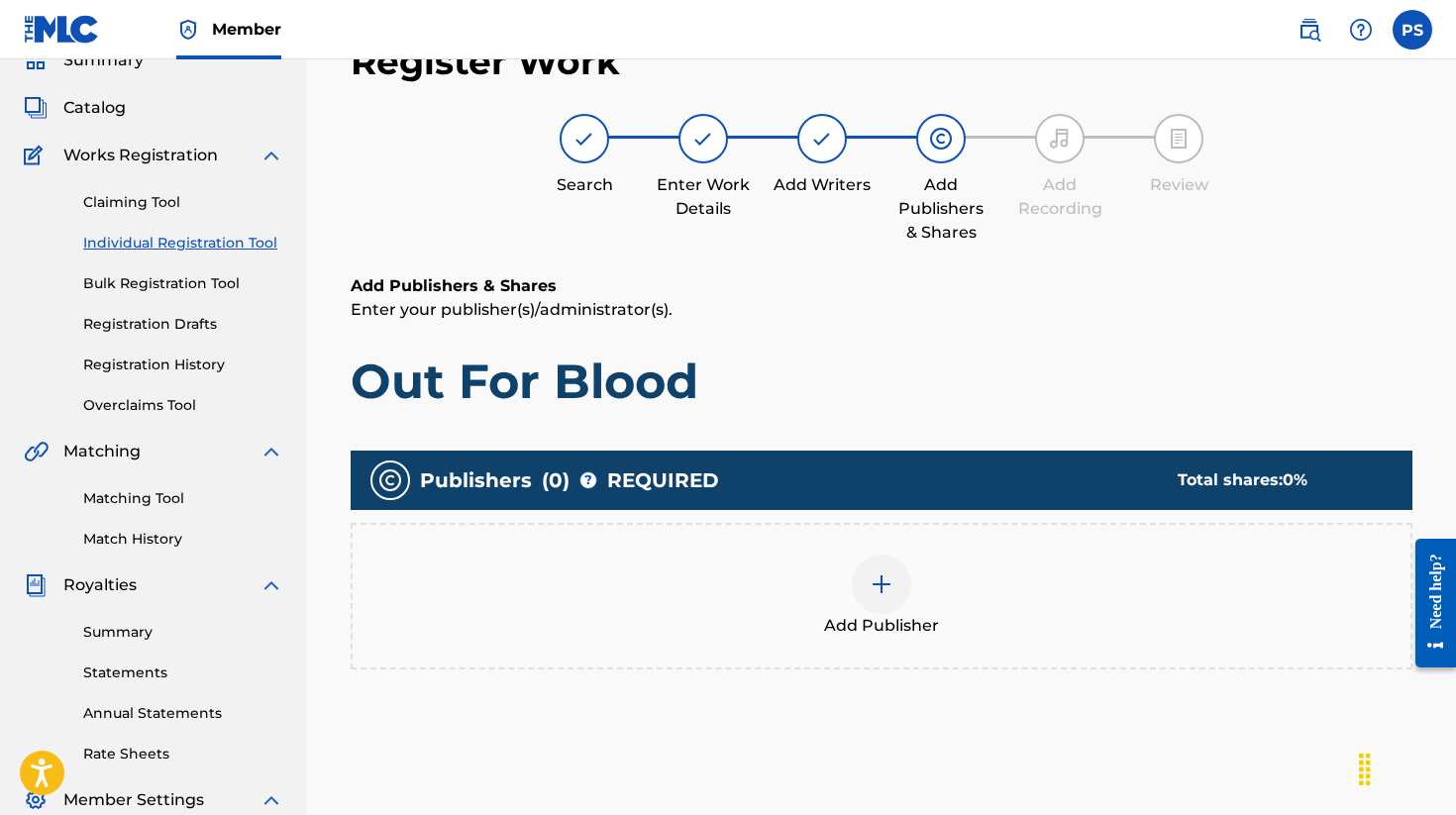 scroll, scrollTop: 0, scrollLeft: 0, axis: both 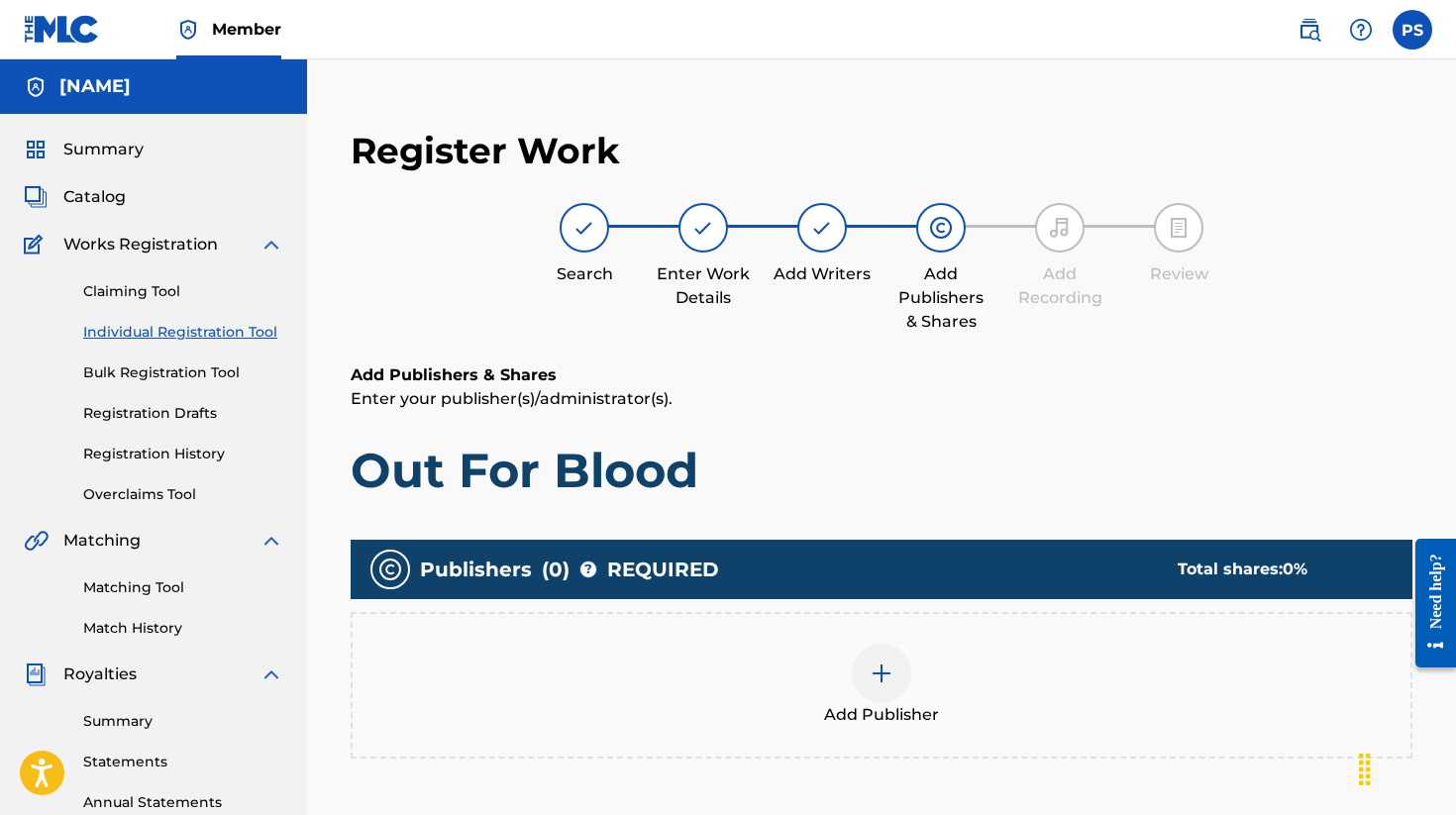 click at bounding box center (584, 228) 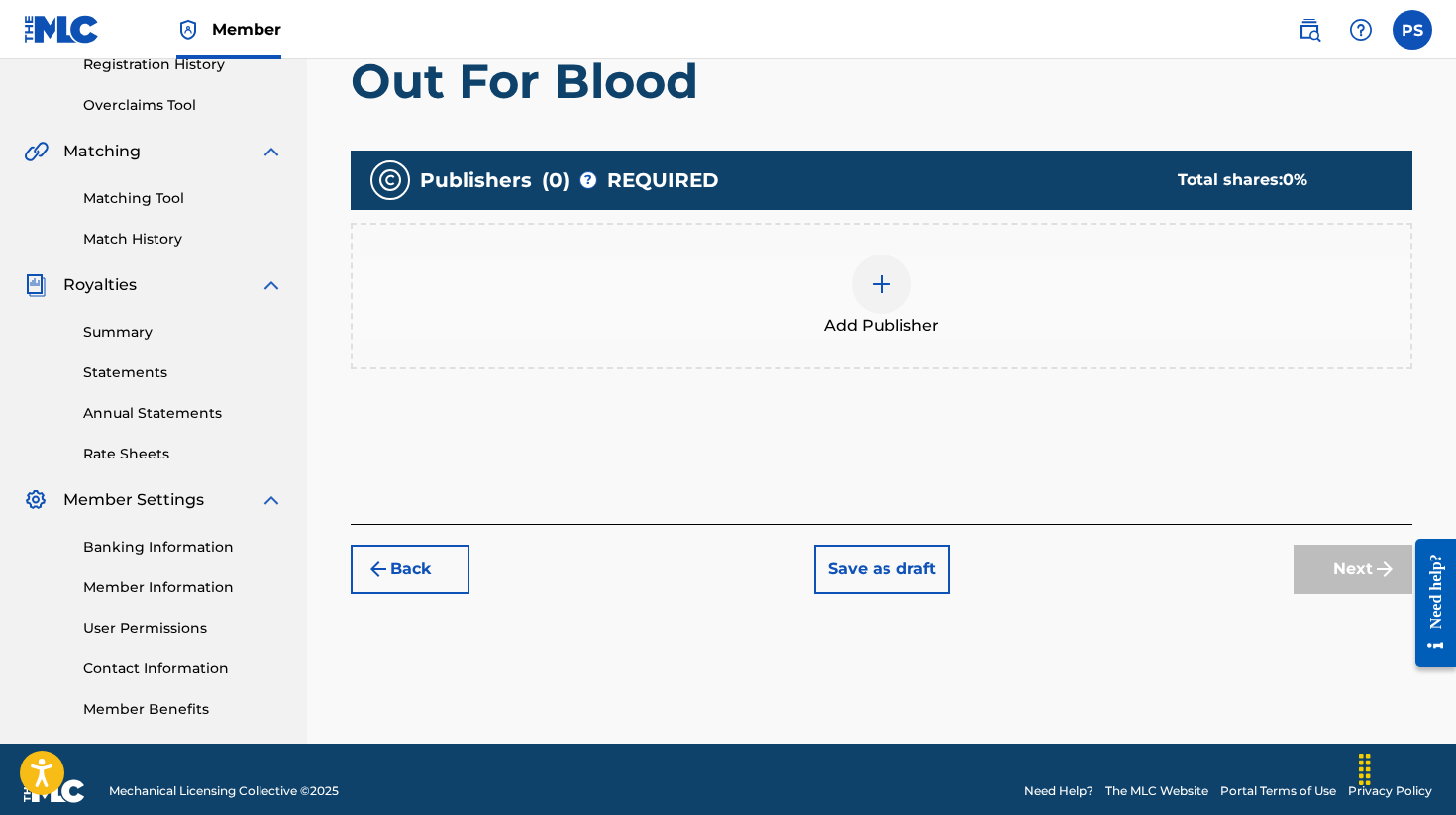 scroll, scrollTop: 413, scrollLeft: 0, axis: vertical 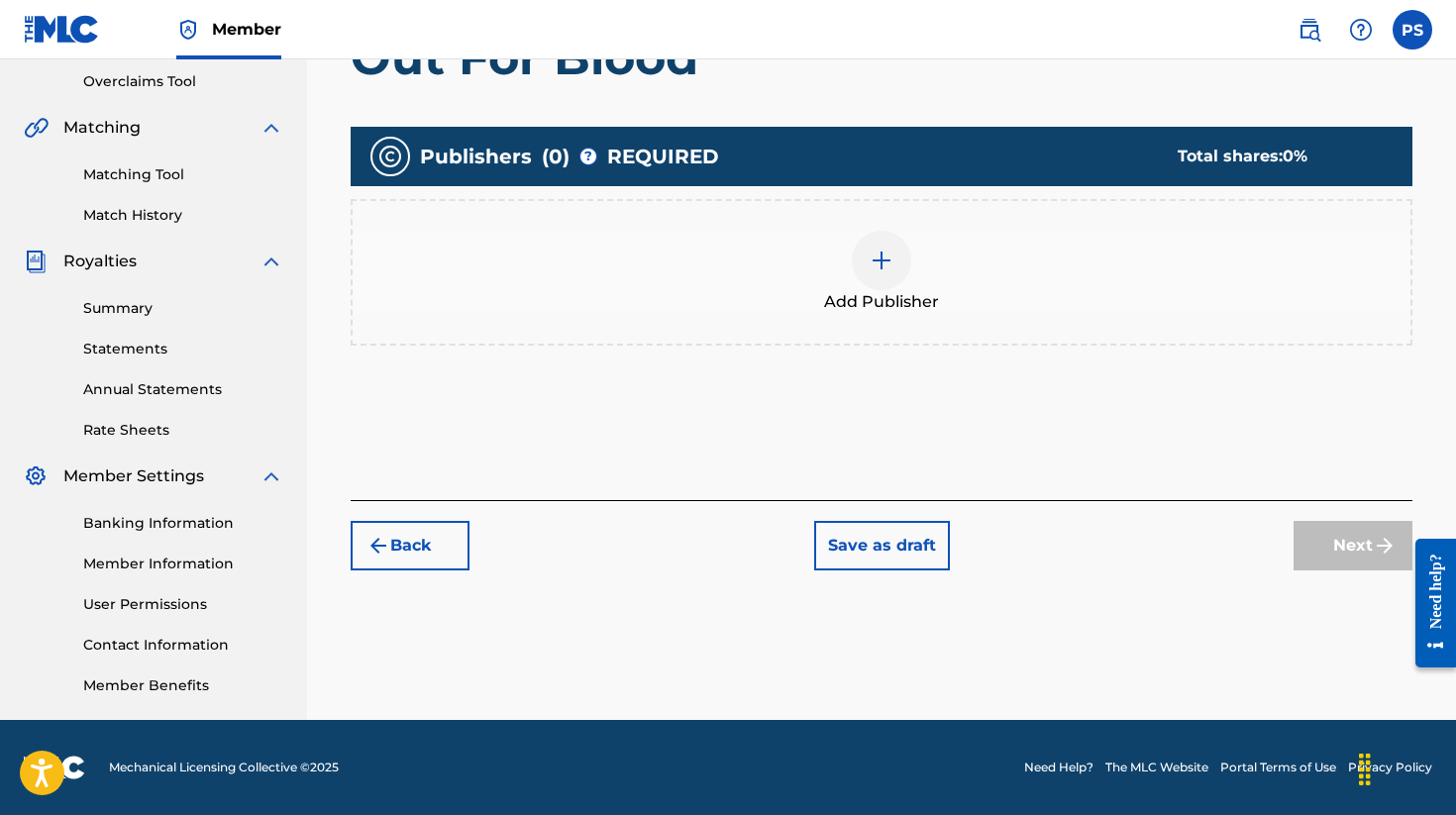 click on "Back" at bounding box center [410, 546] 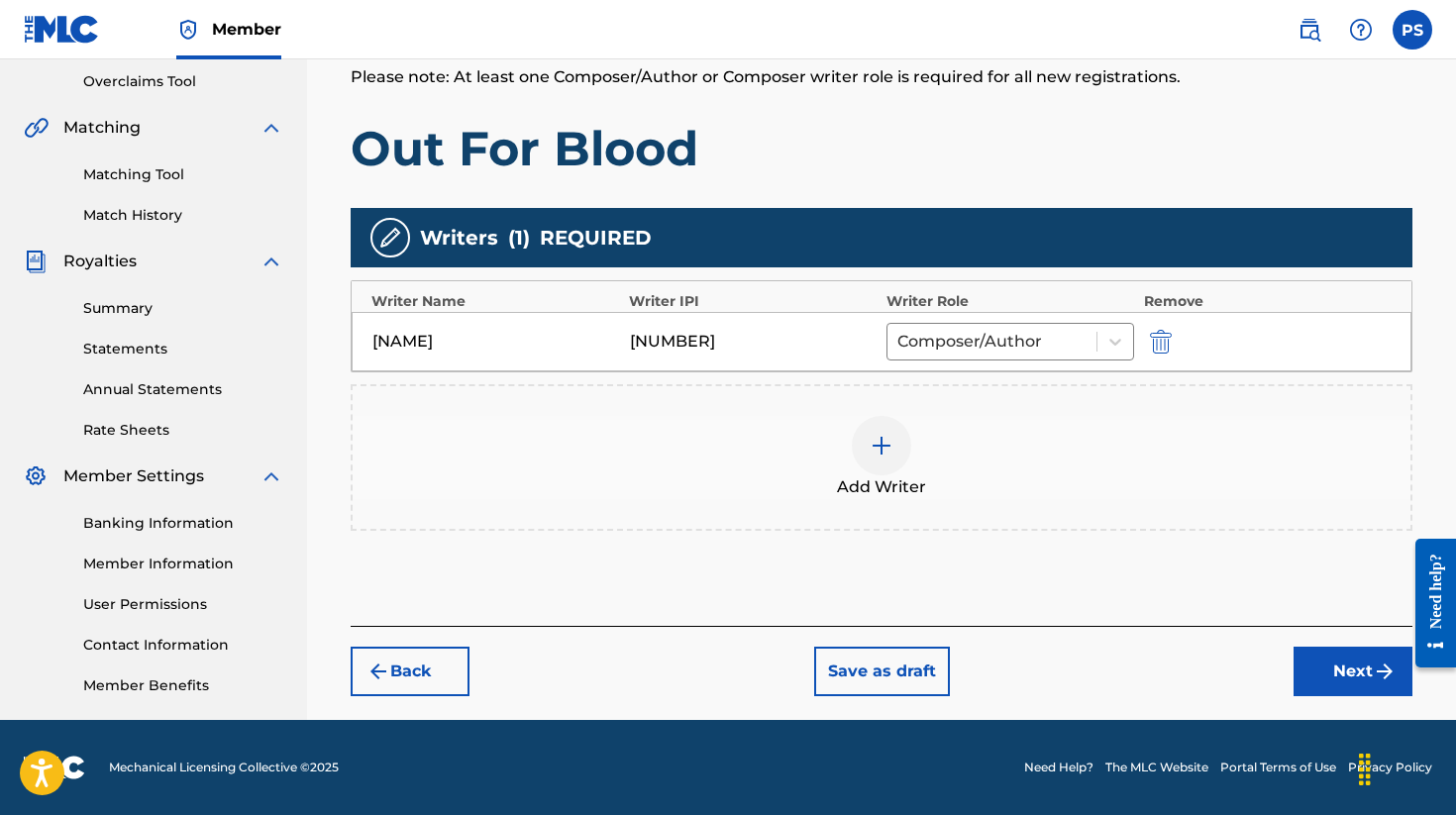 click on "Back" at bounding box center (410, 671) 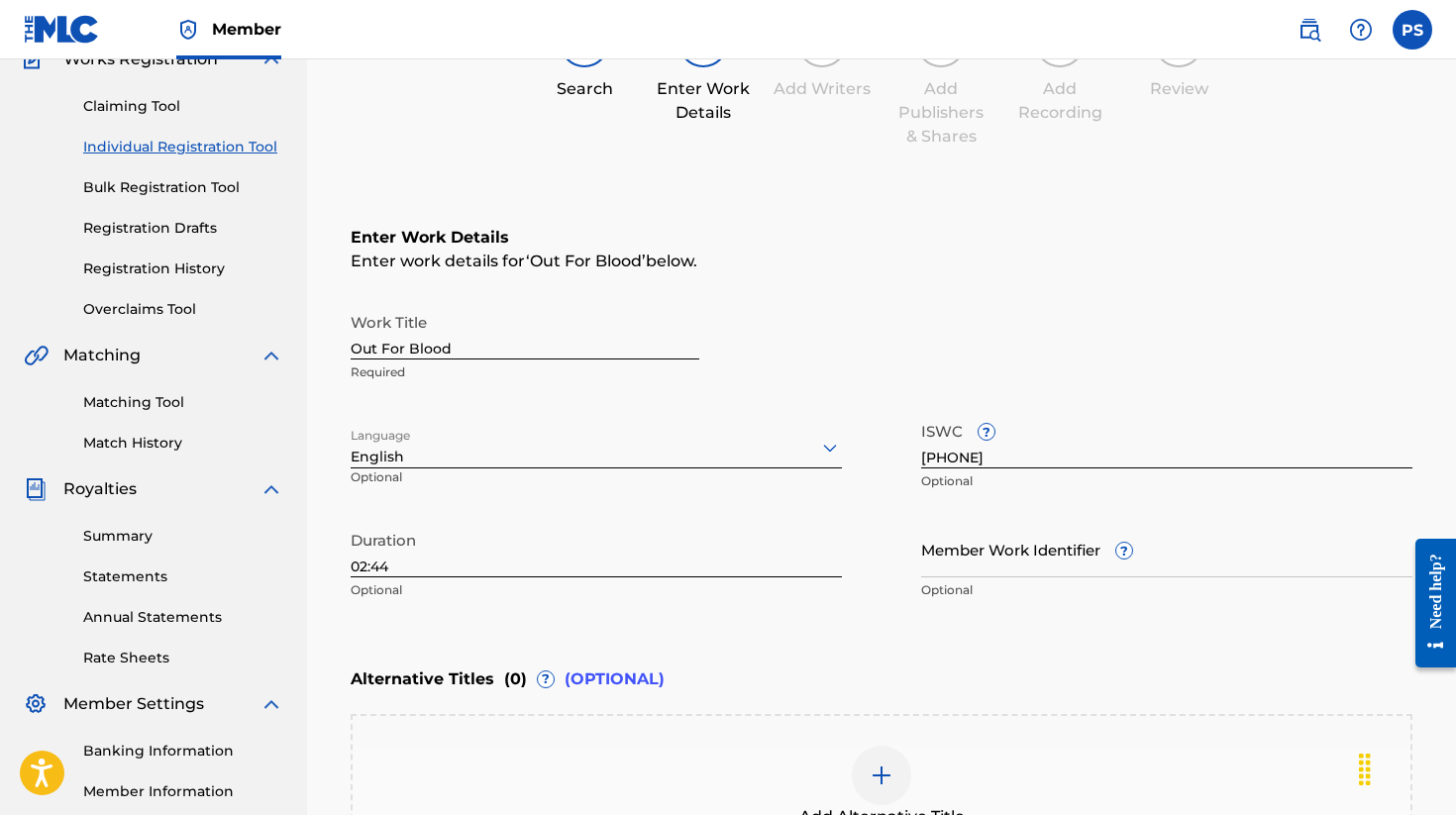 scroll, scrollTop: 175, scrollLeft: 0, axis: vertical 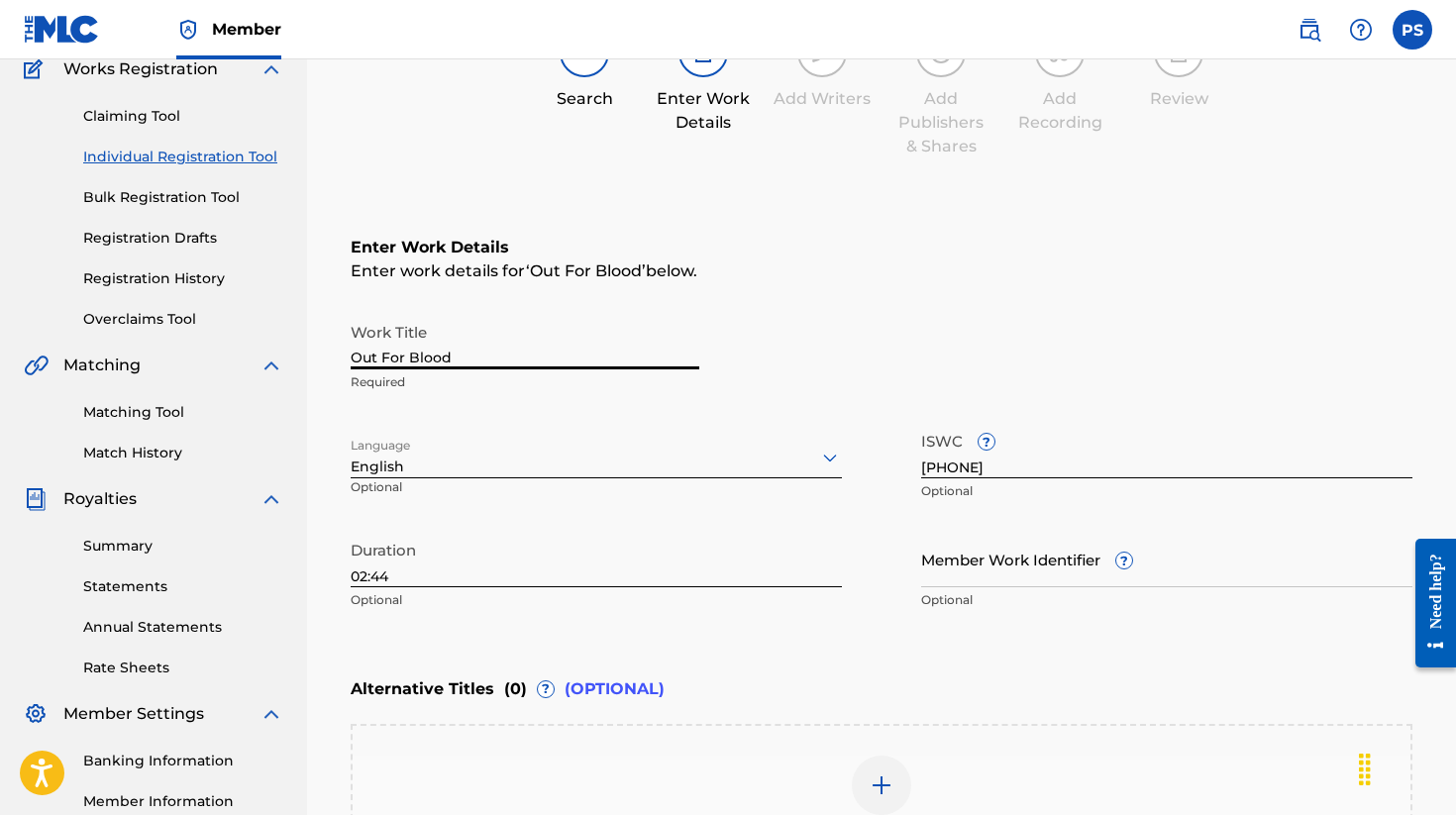 click on "Out For Blood" at bounding box center (525, 341) 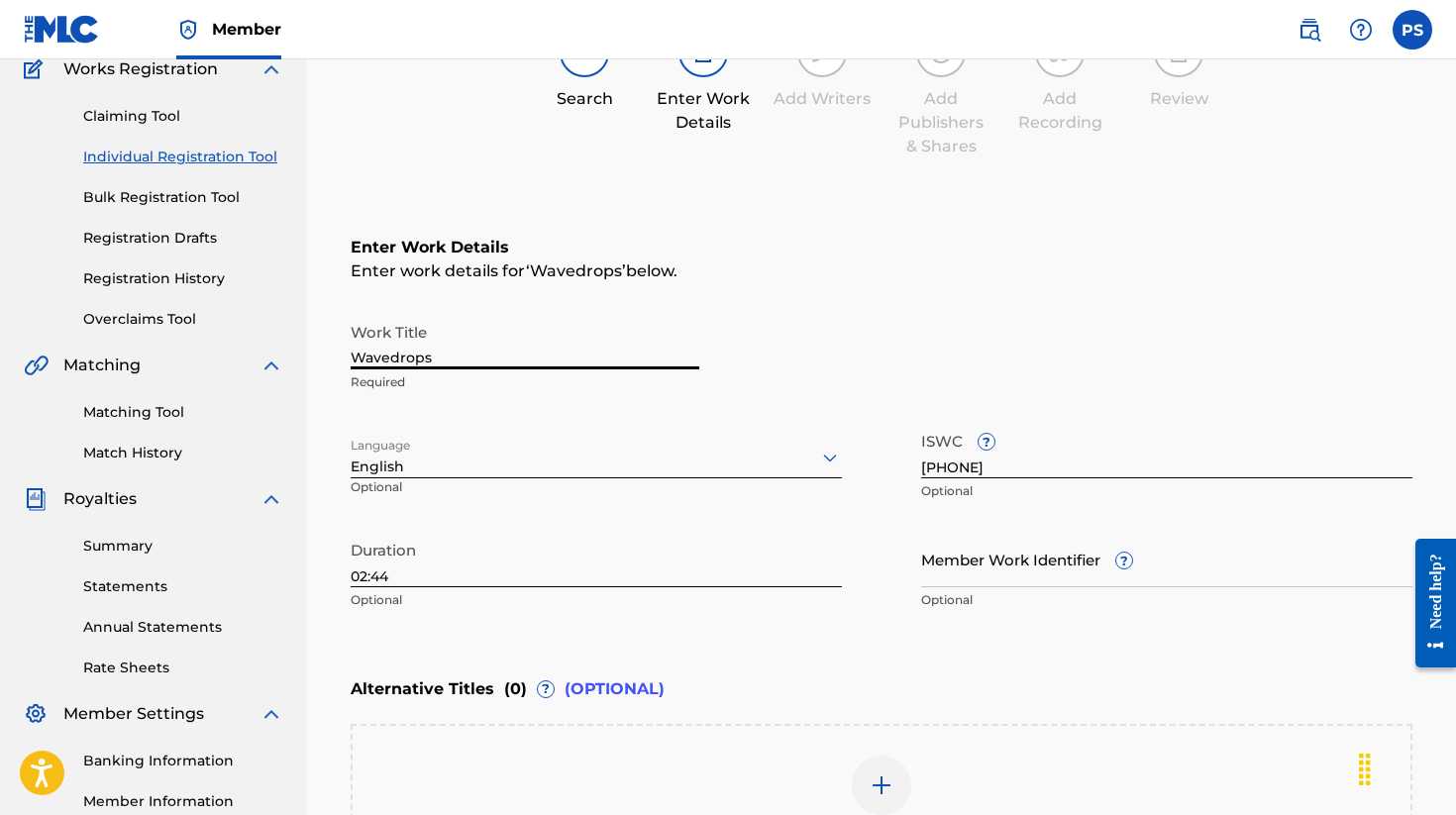 type on "Wavedrops" 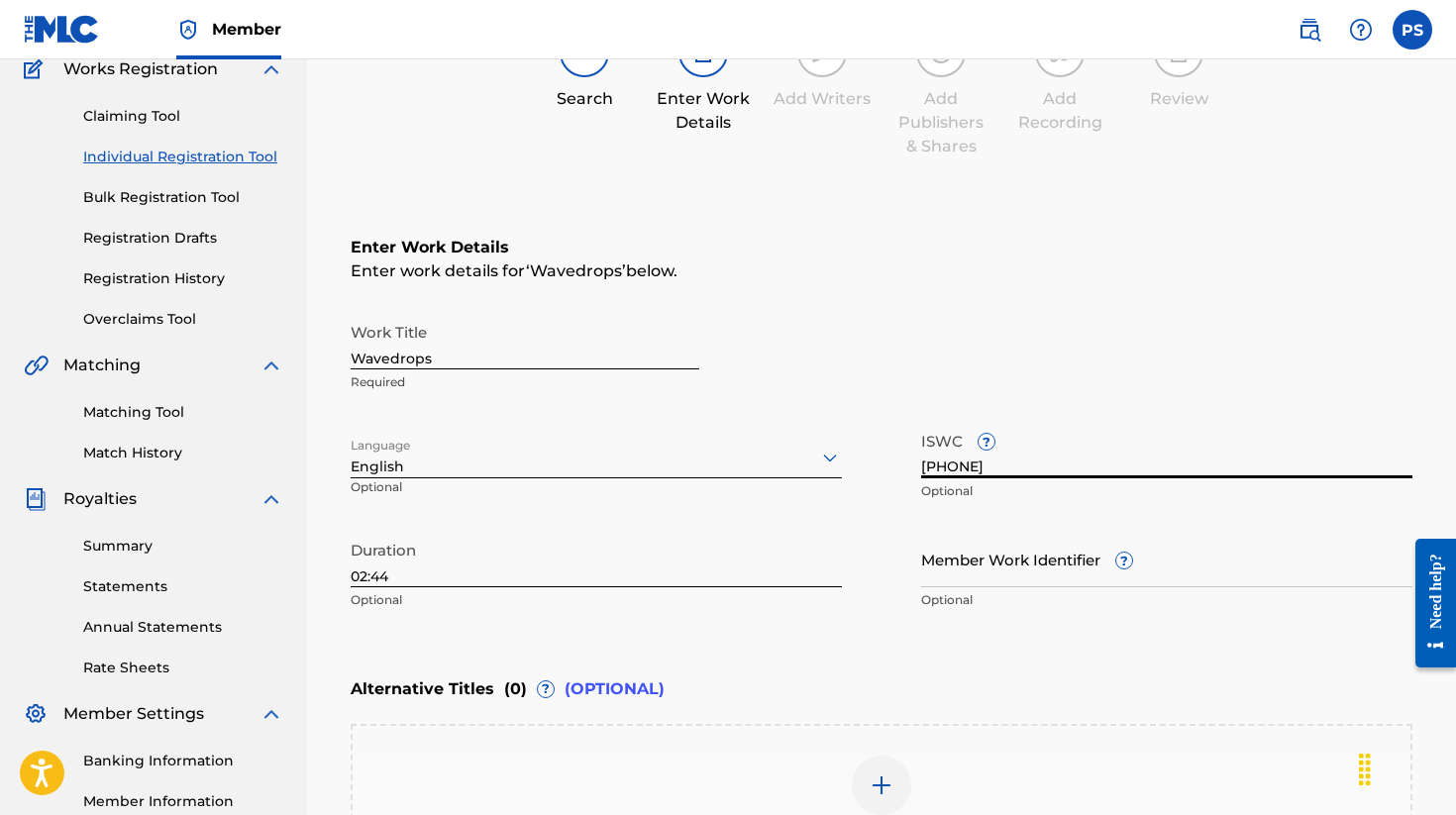 click on "[PHONE]" at bounding box center (1167, 450) 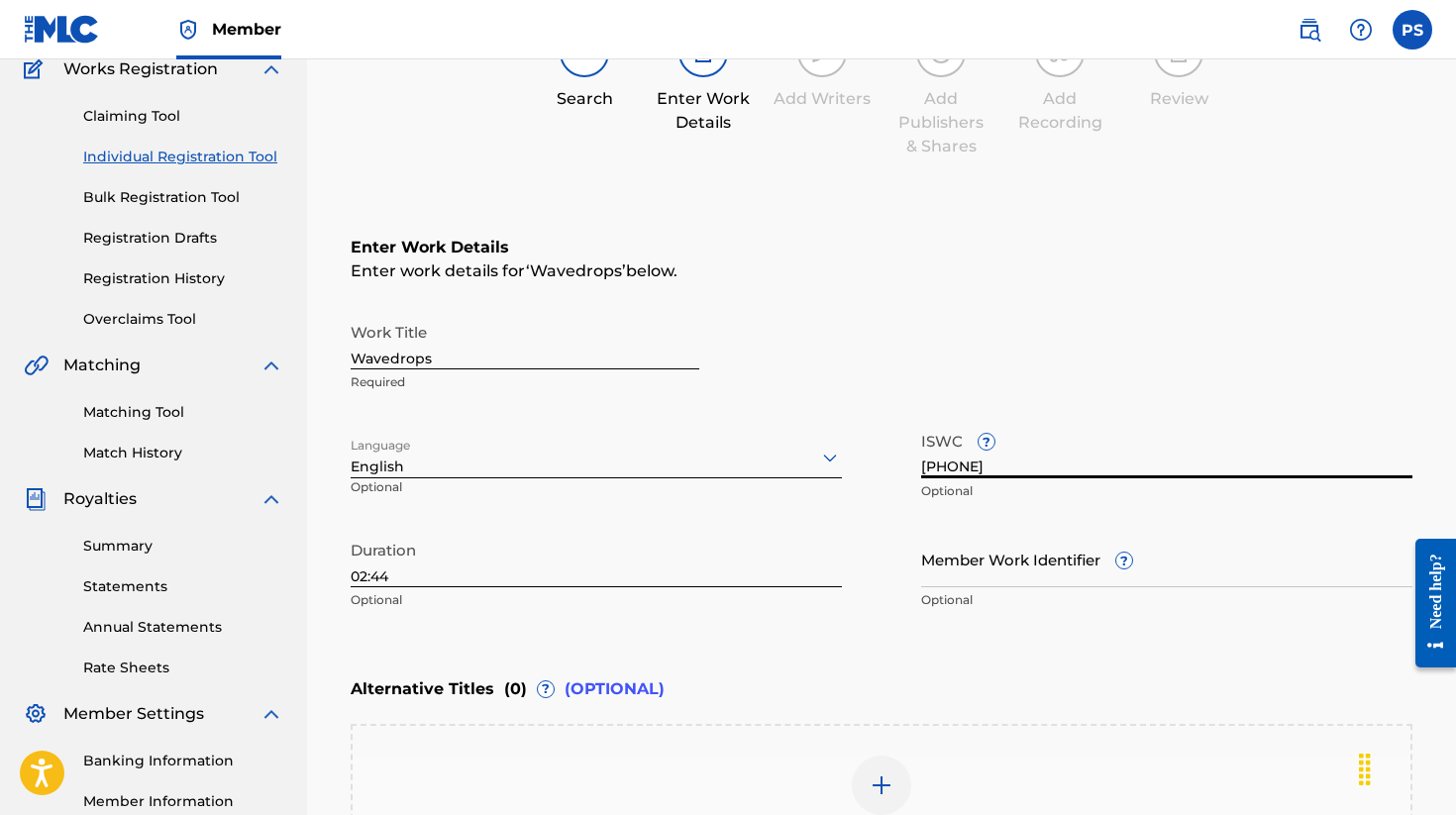 type on "[PHONE]" 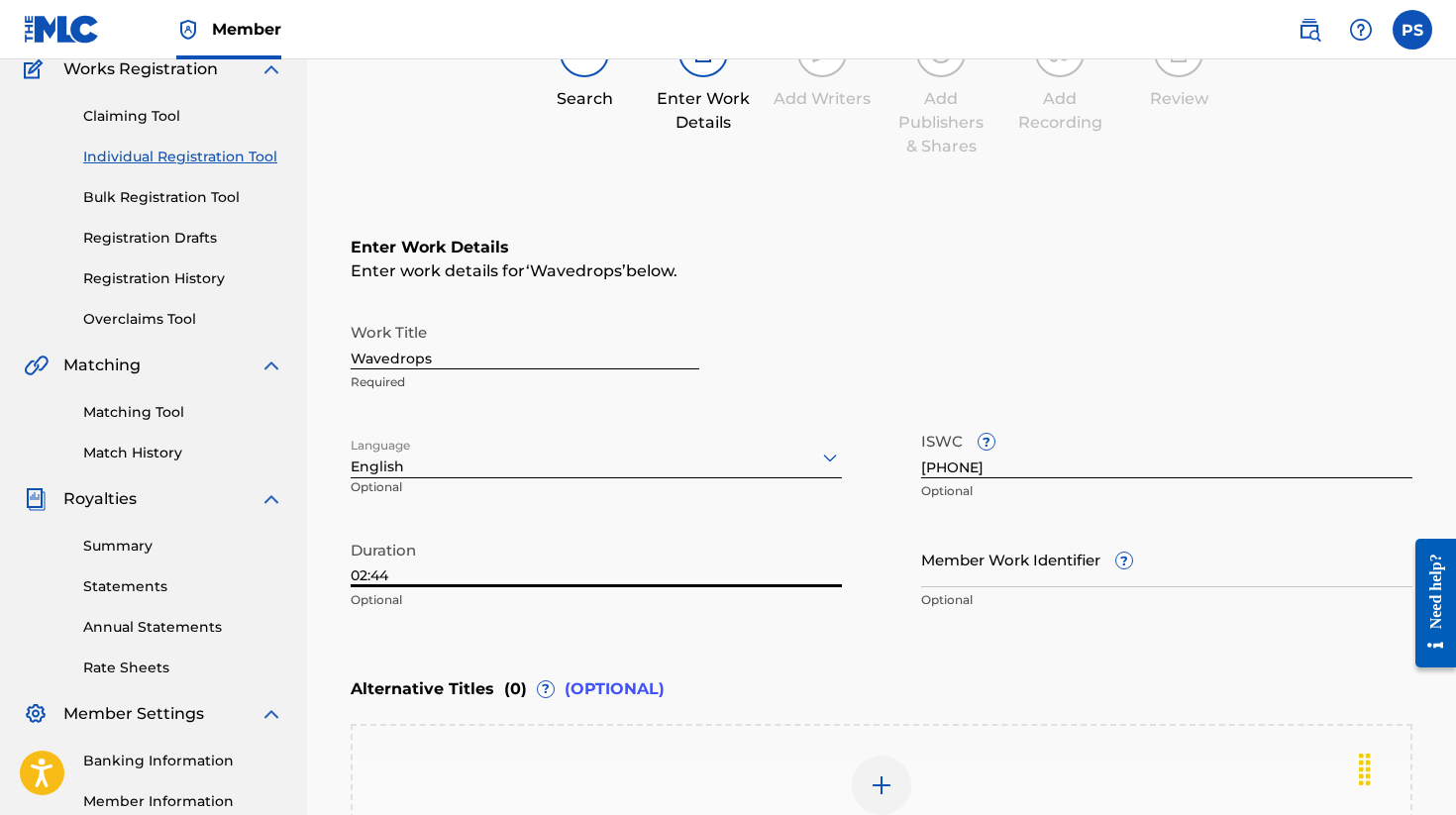 click on "02:44" at bounding box center [596, 559] 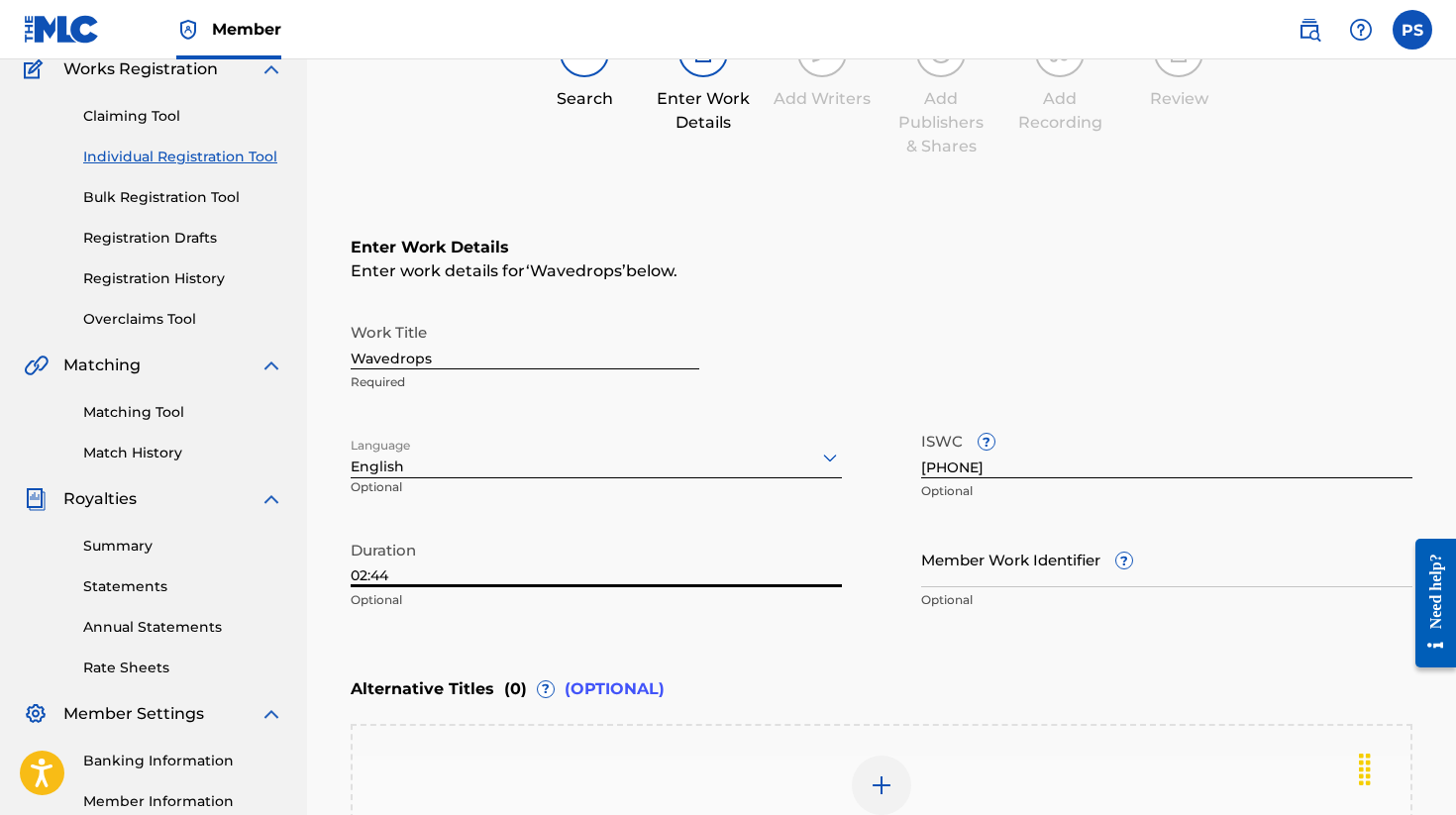 click on "02:44" at bounding box center (596, 559) 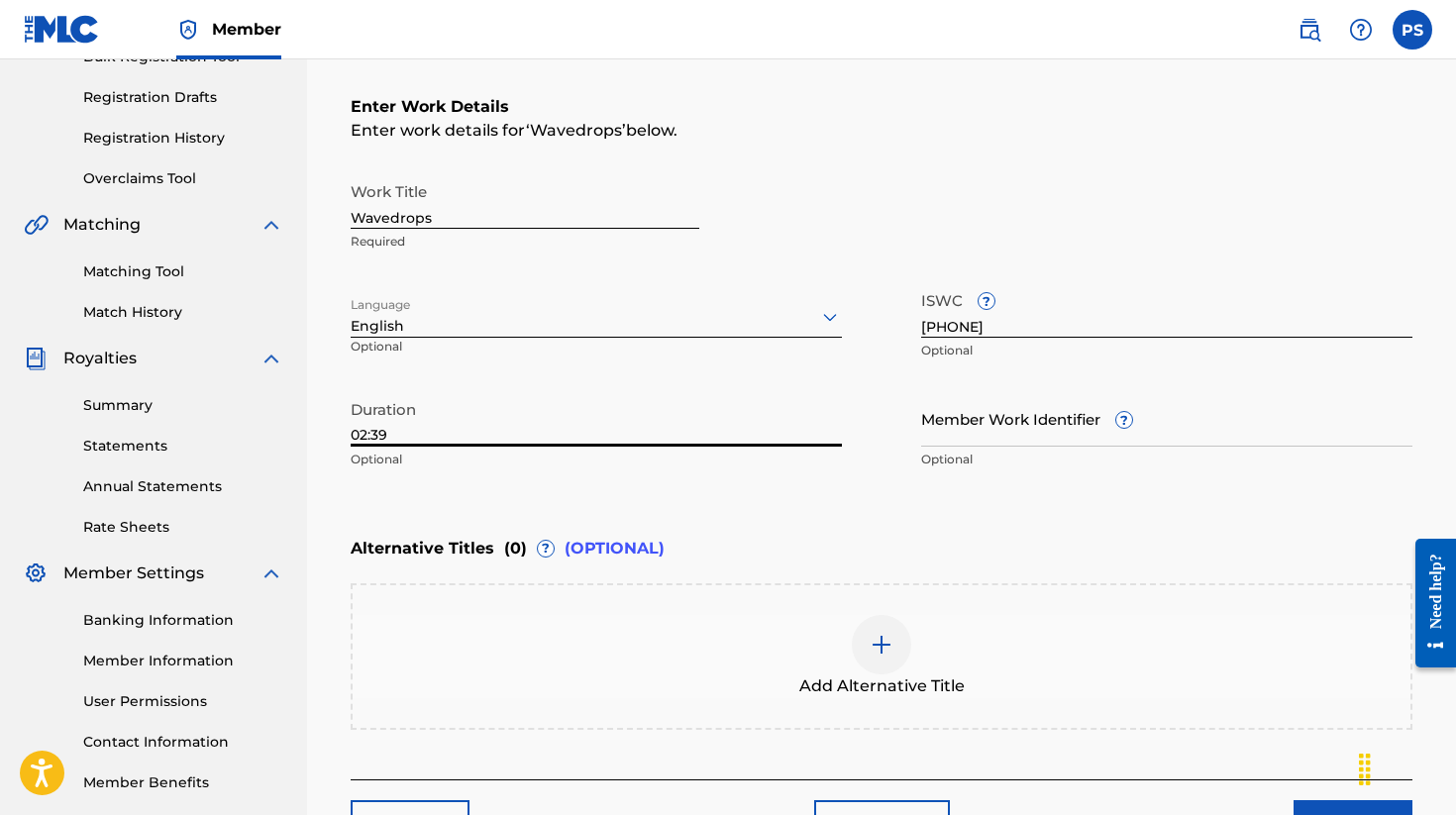scroll, scrollTop: 414, scrollLeft: 0, axis: vertical 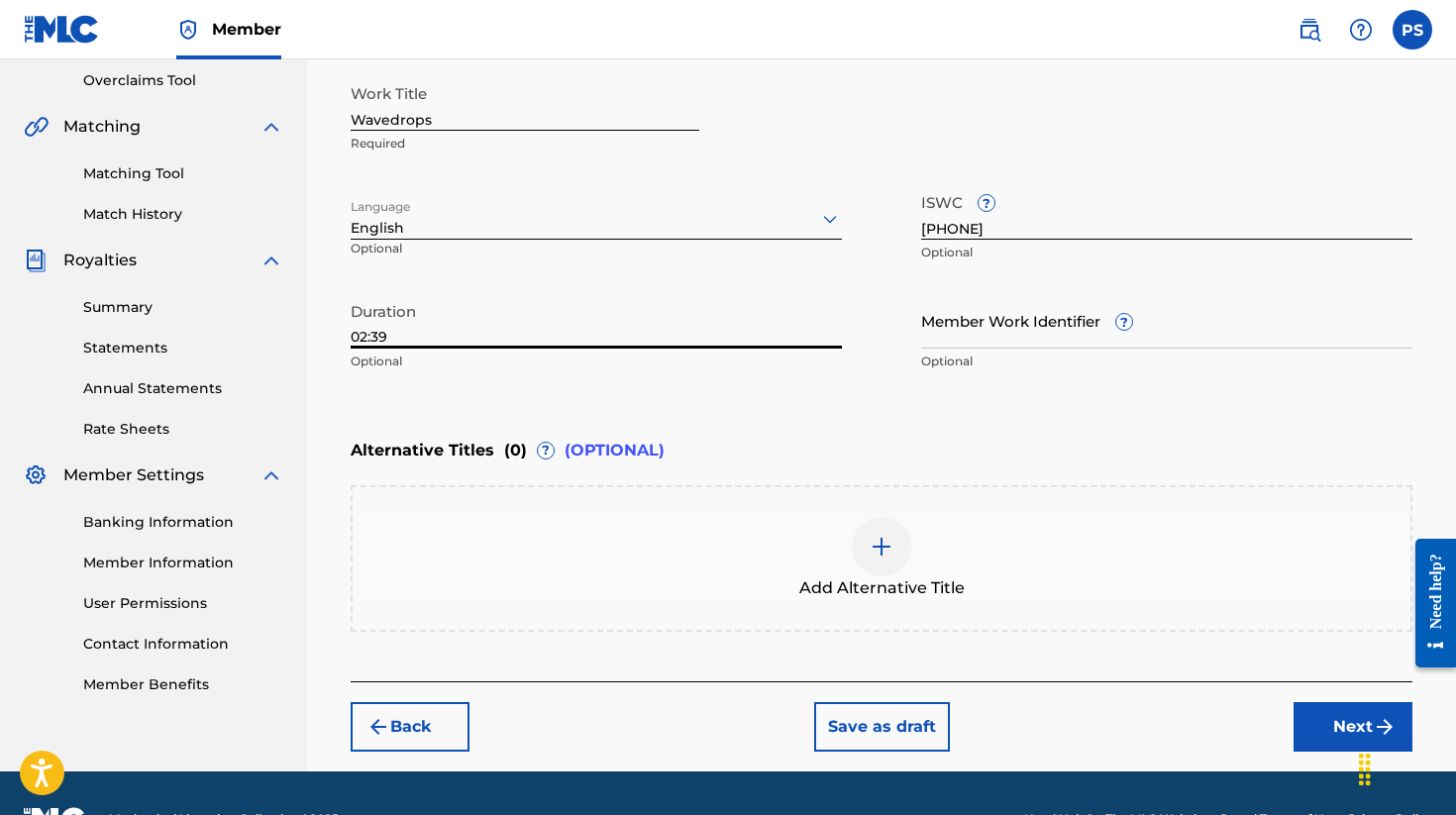 type on "02:39" 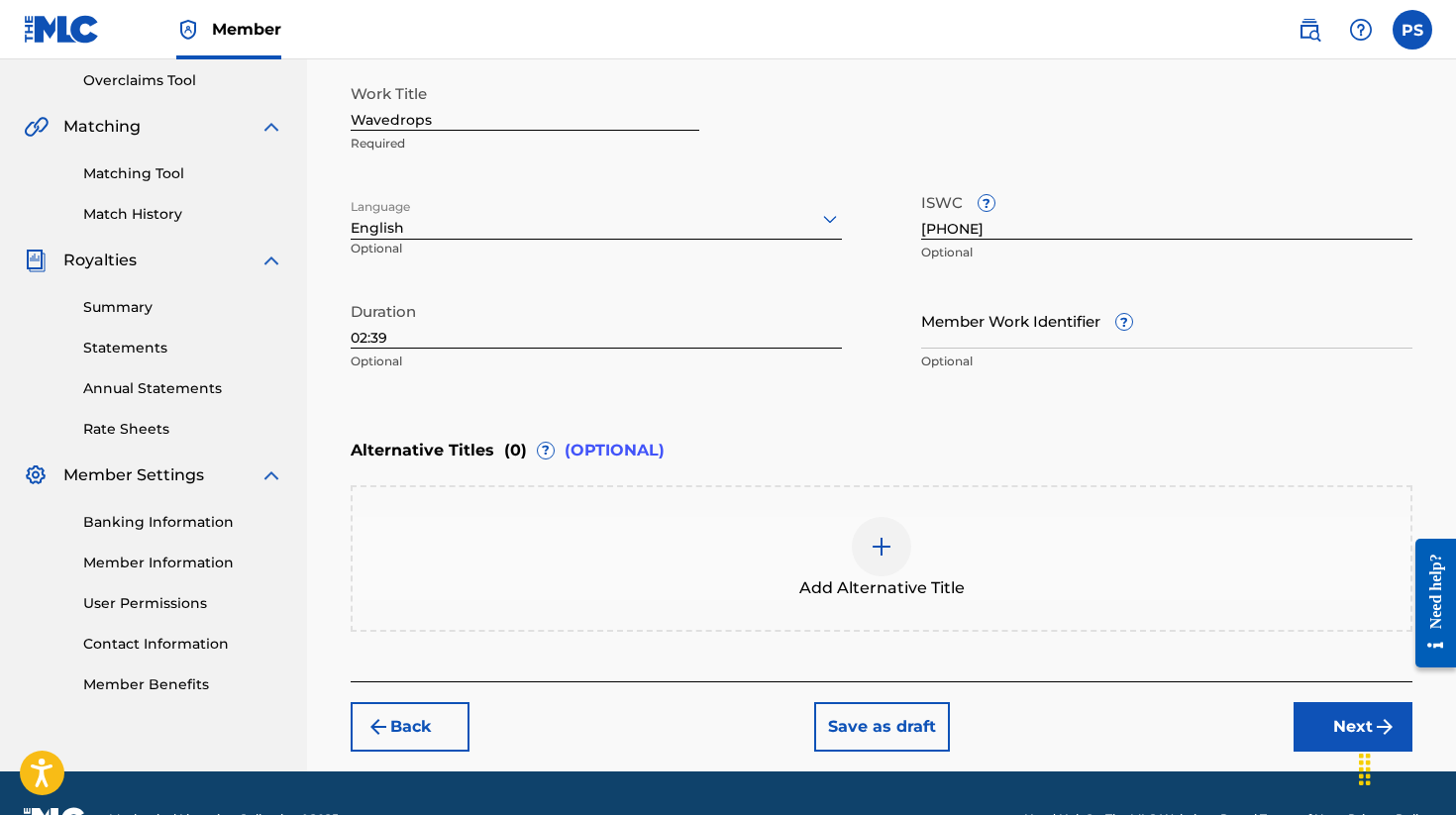 click on "Next" at bounding box center [1353, 727] 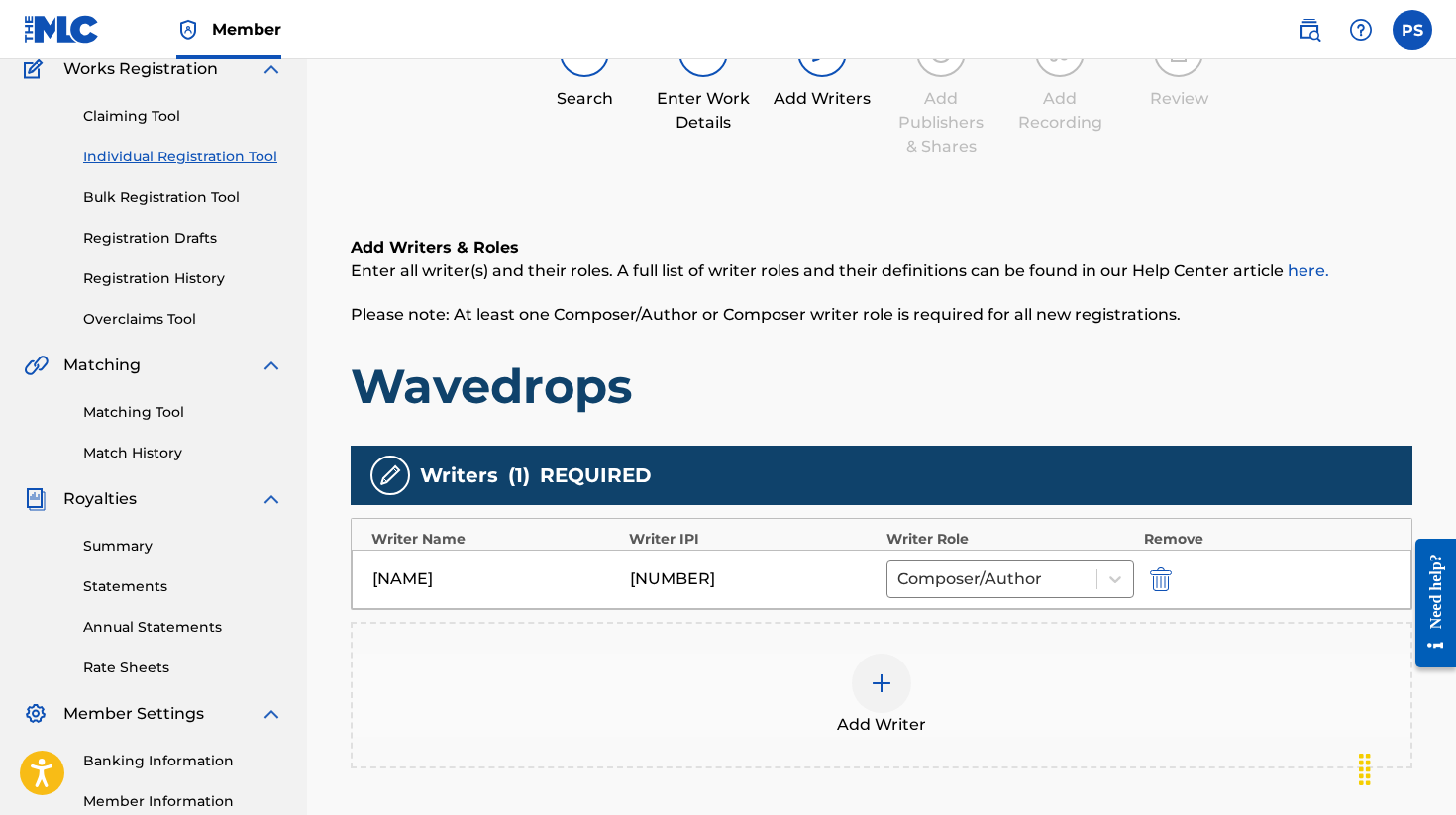 scroll, scrollTop: 217, scrollLeft: 0, axis: vertical 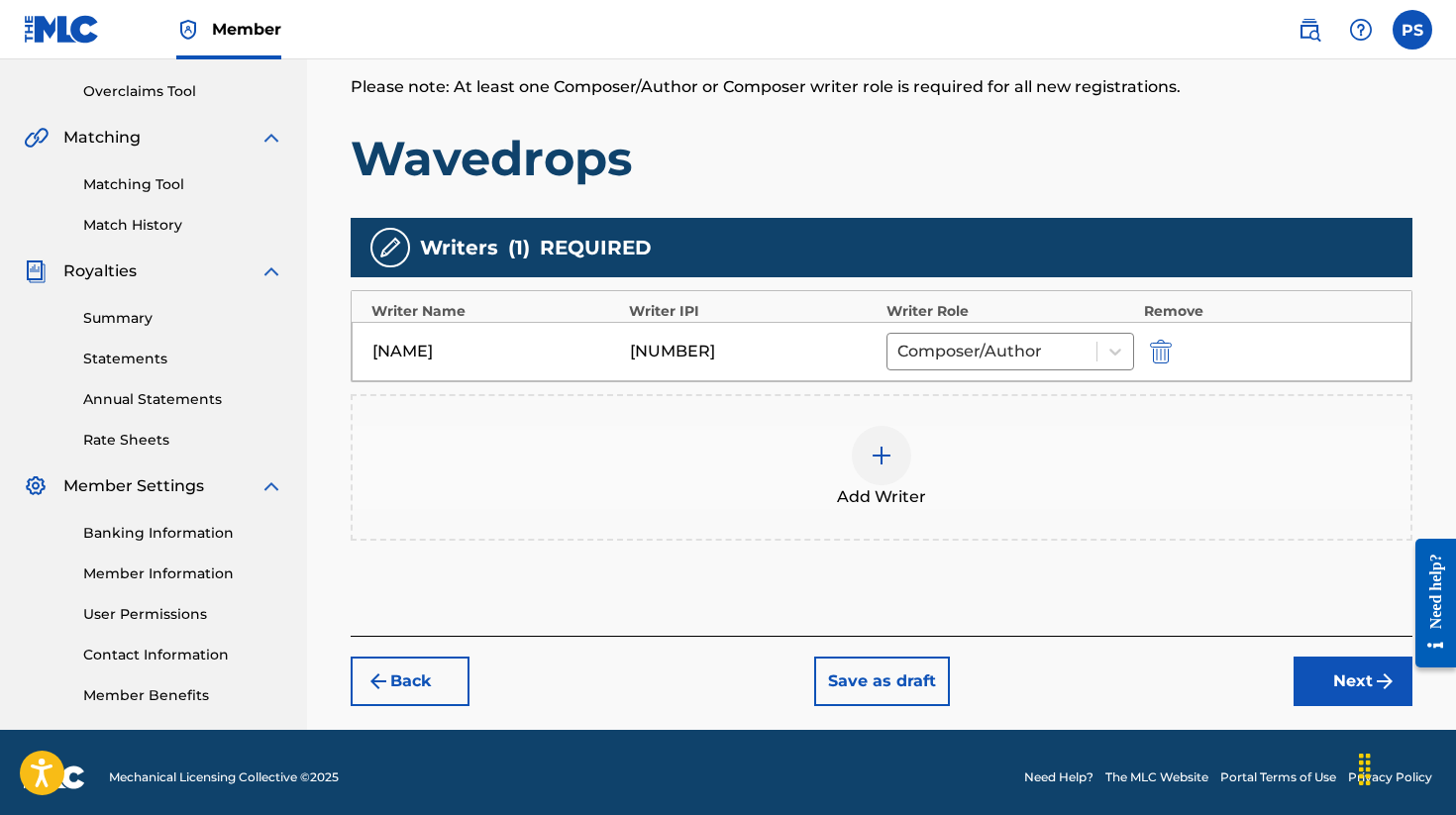 click on "Next" at bounding box center (1353, 681) 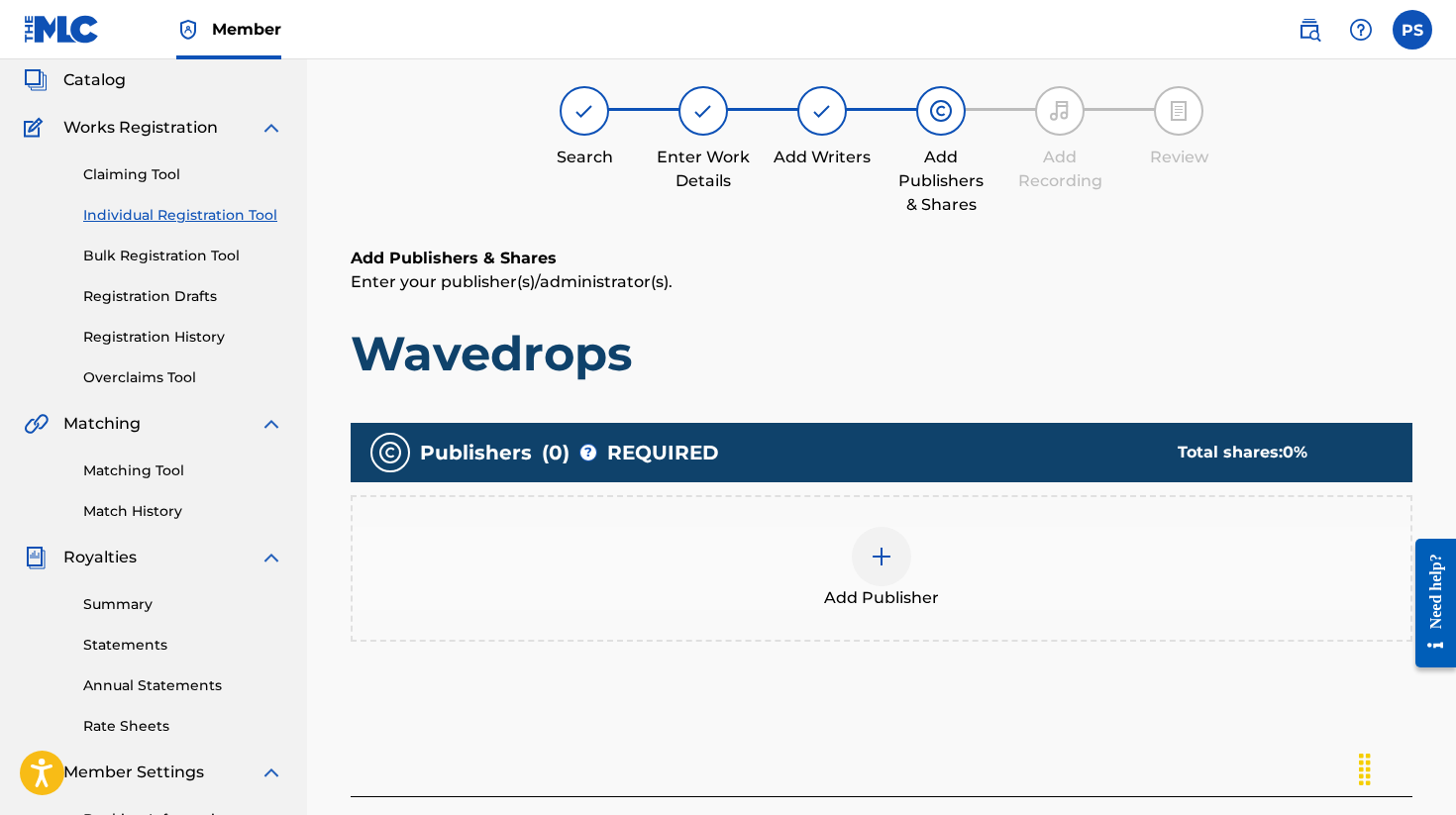scroll, scrollTop: 89, scrollLeft: 0, axis: vertical 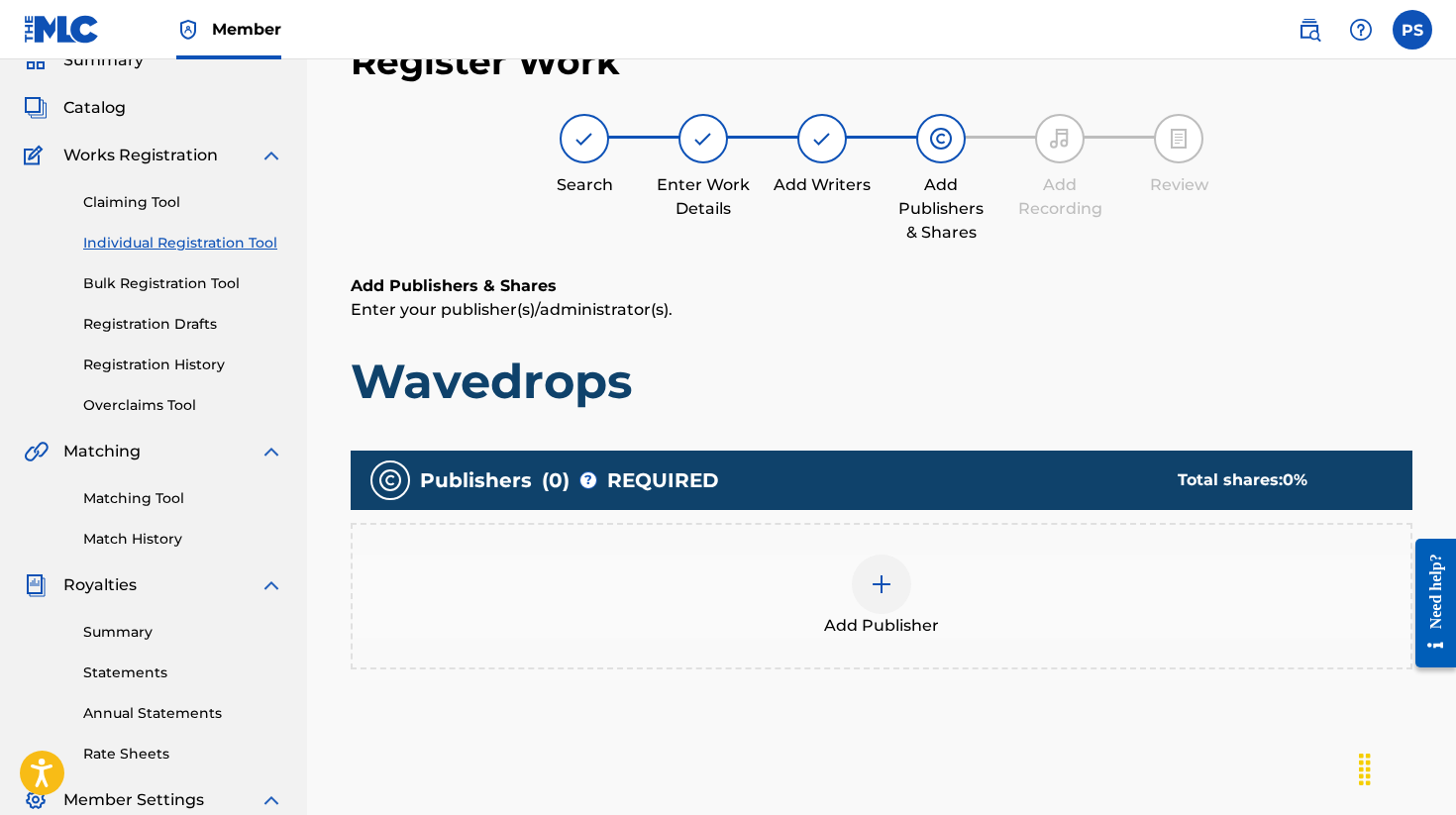 click at bounding box center (882, 584) 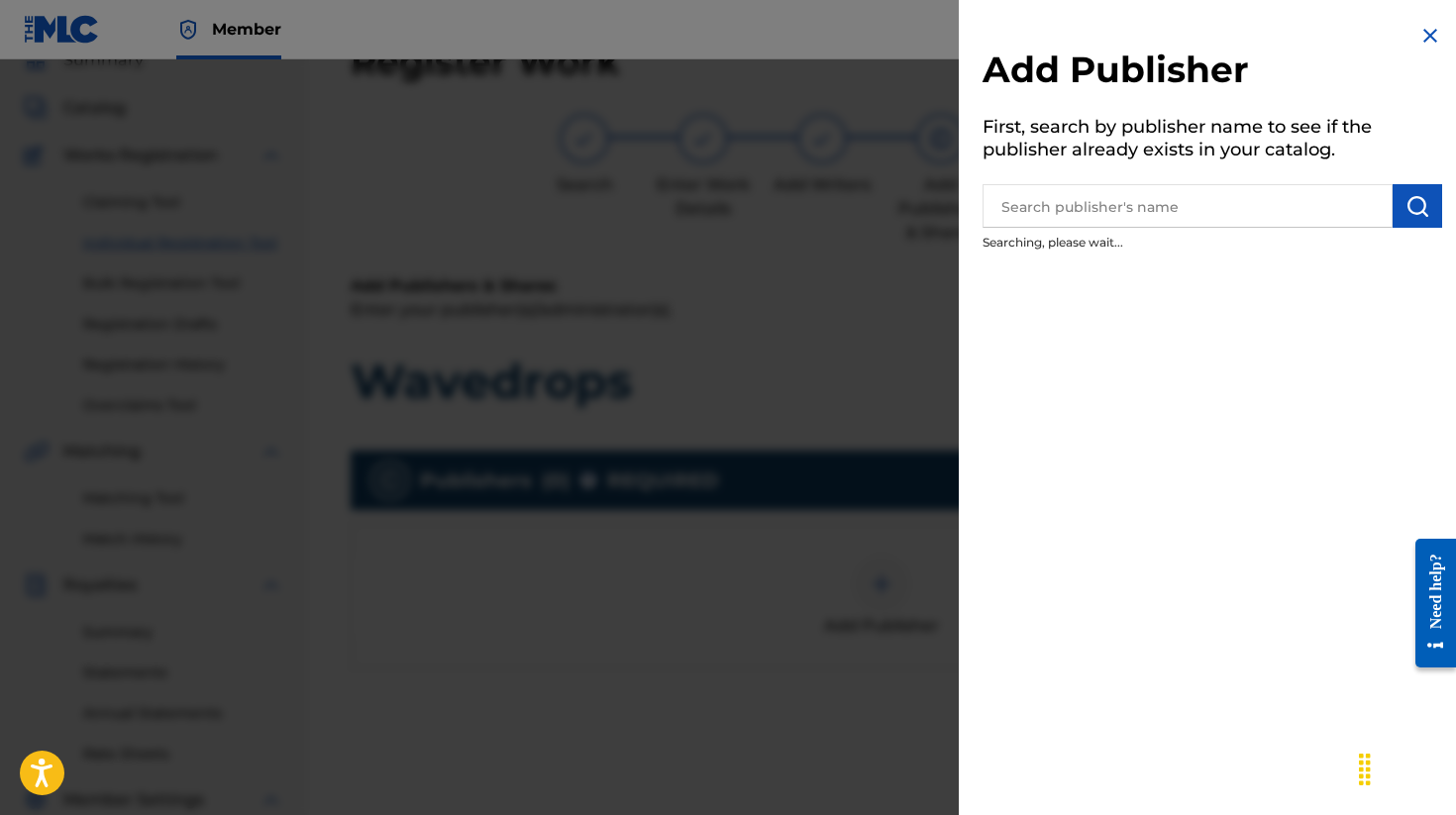 click at bounding box center (1188, 206) 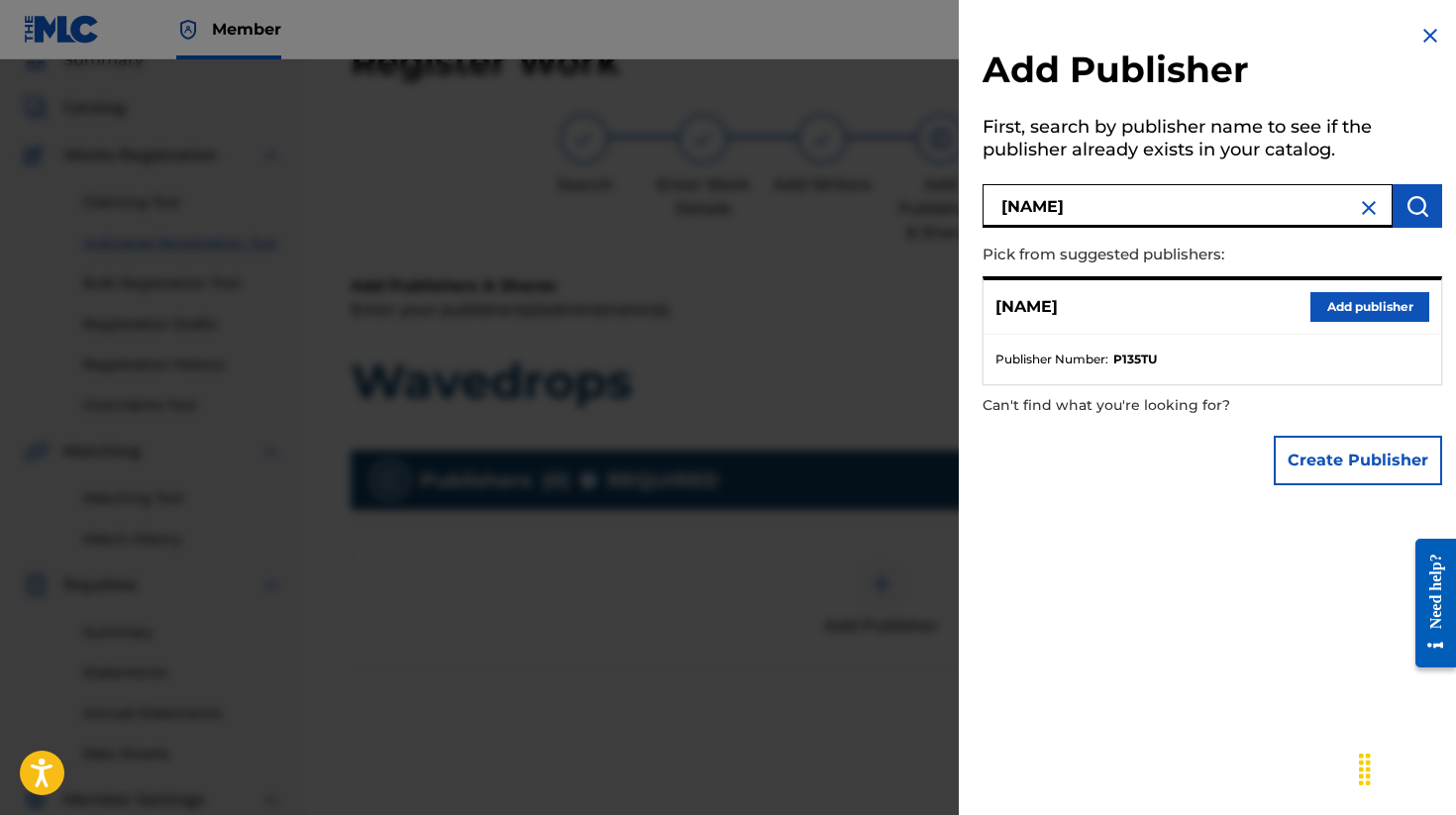 click at bounding box center [1417, 206] 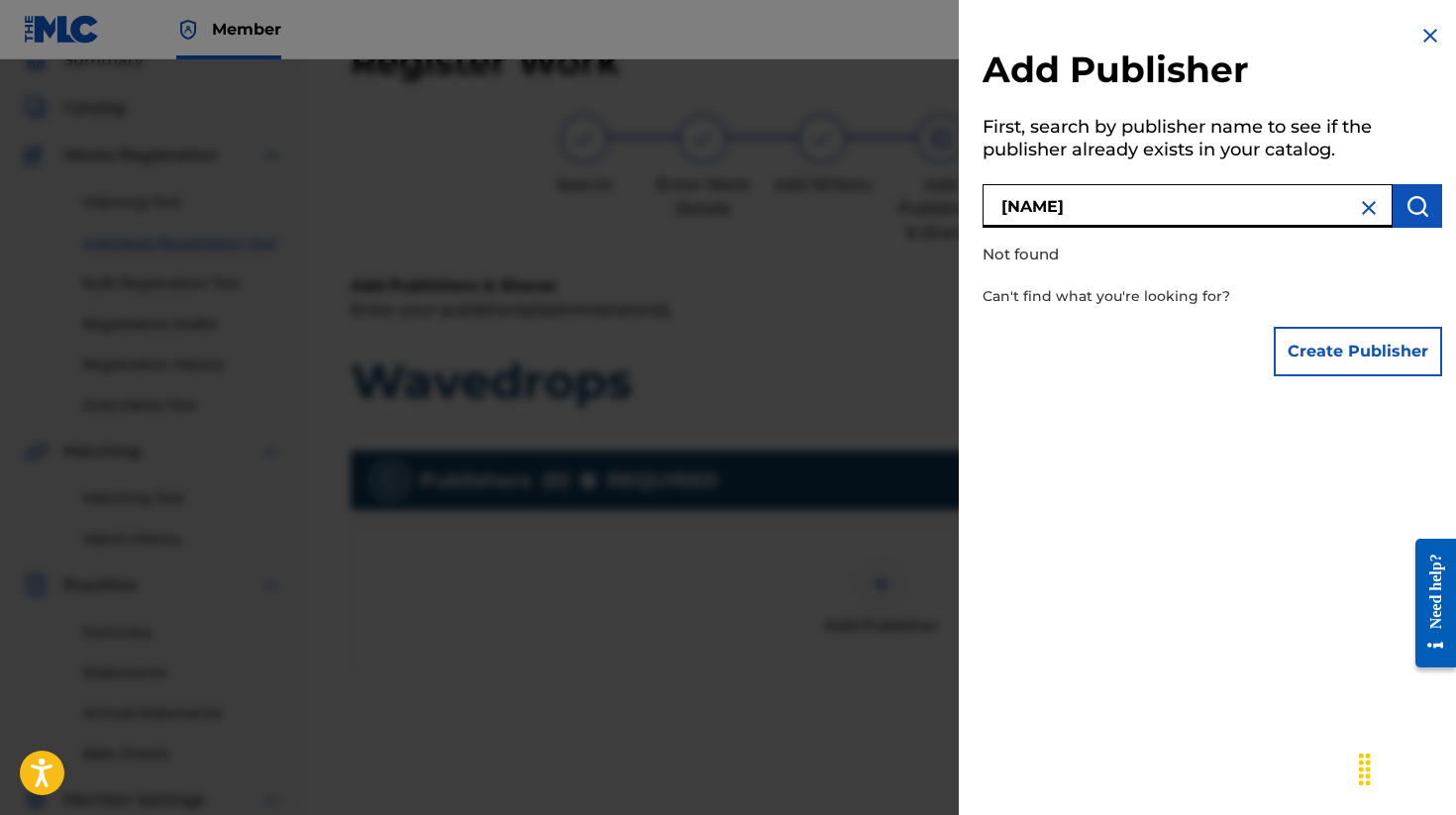 click on "[NAME]" at bounding box center (1188, 206) 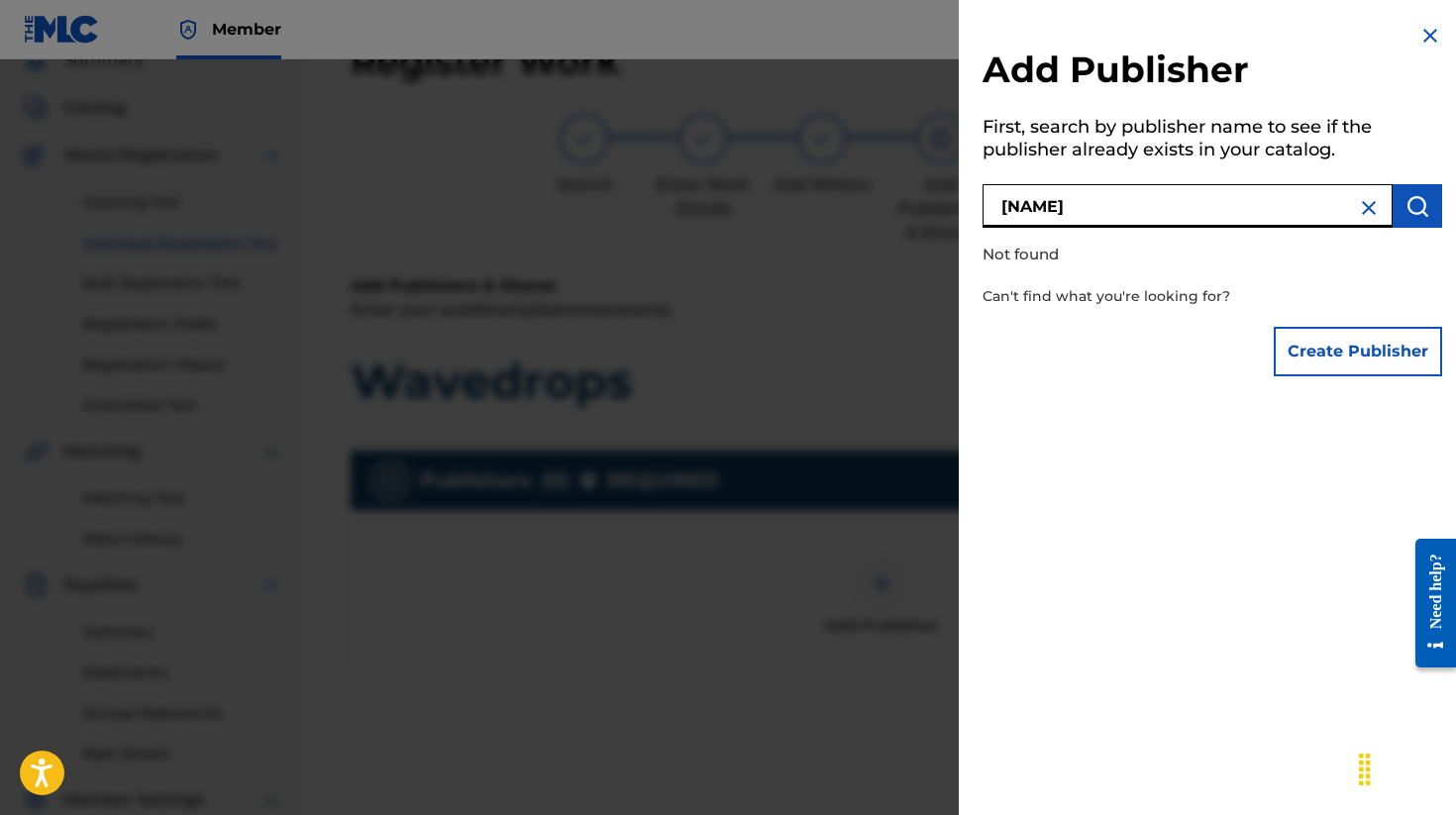 type on "[NAME]" 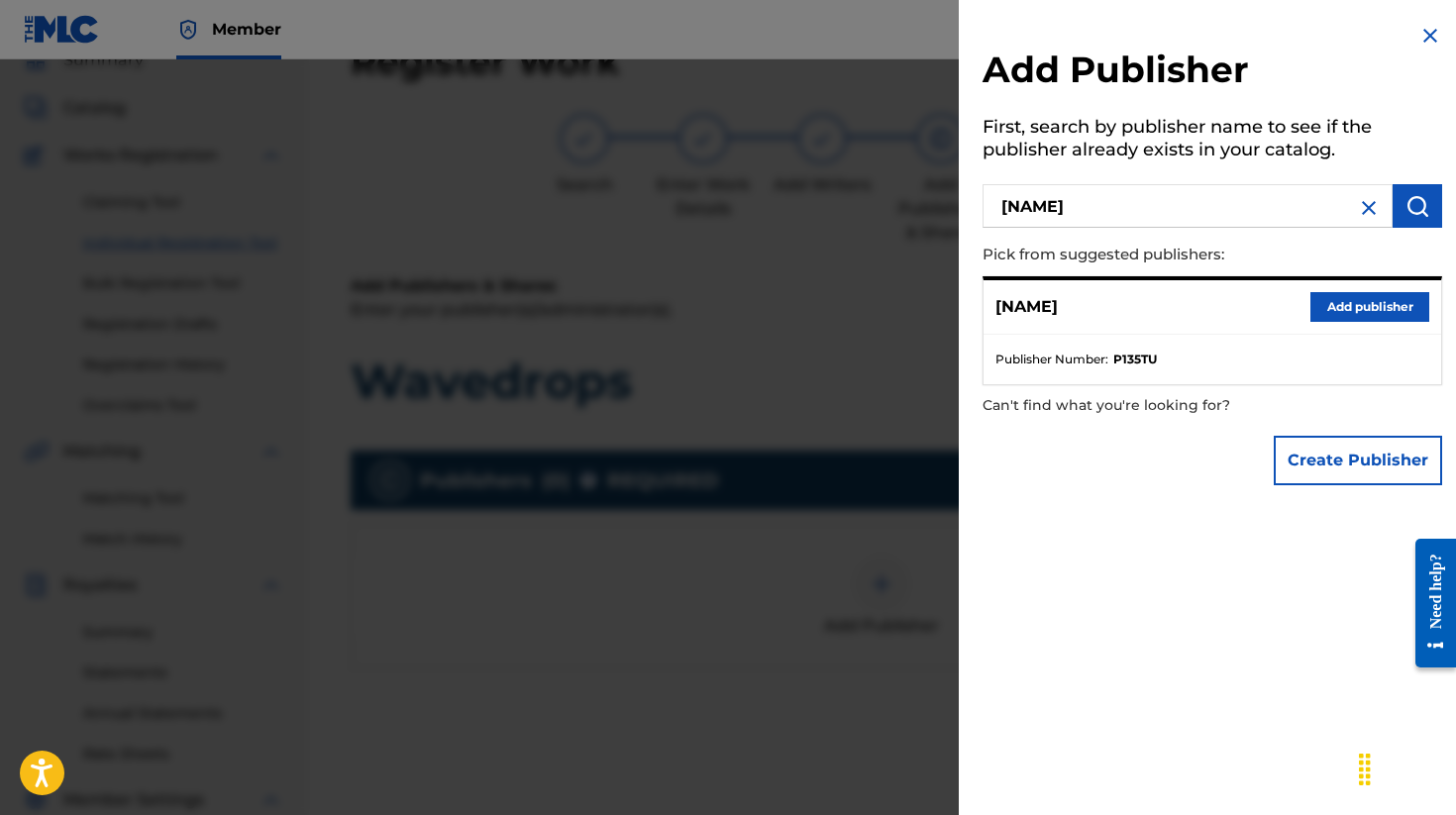 click on "Add publisher" at bounding box center [1370, 307] 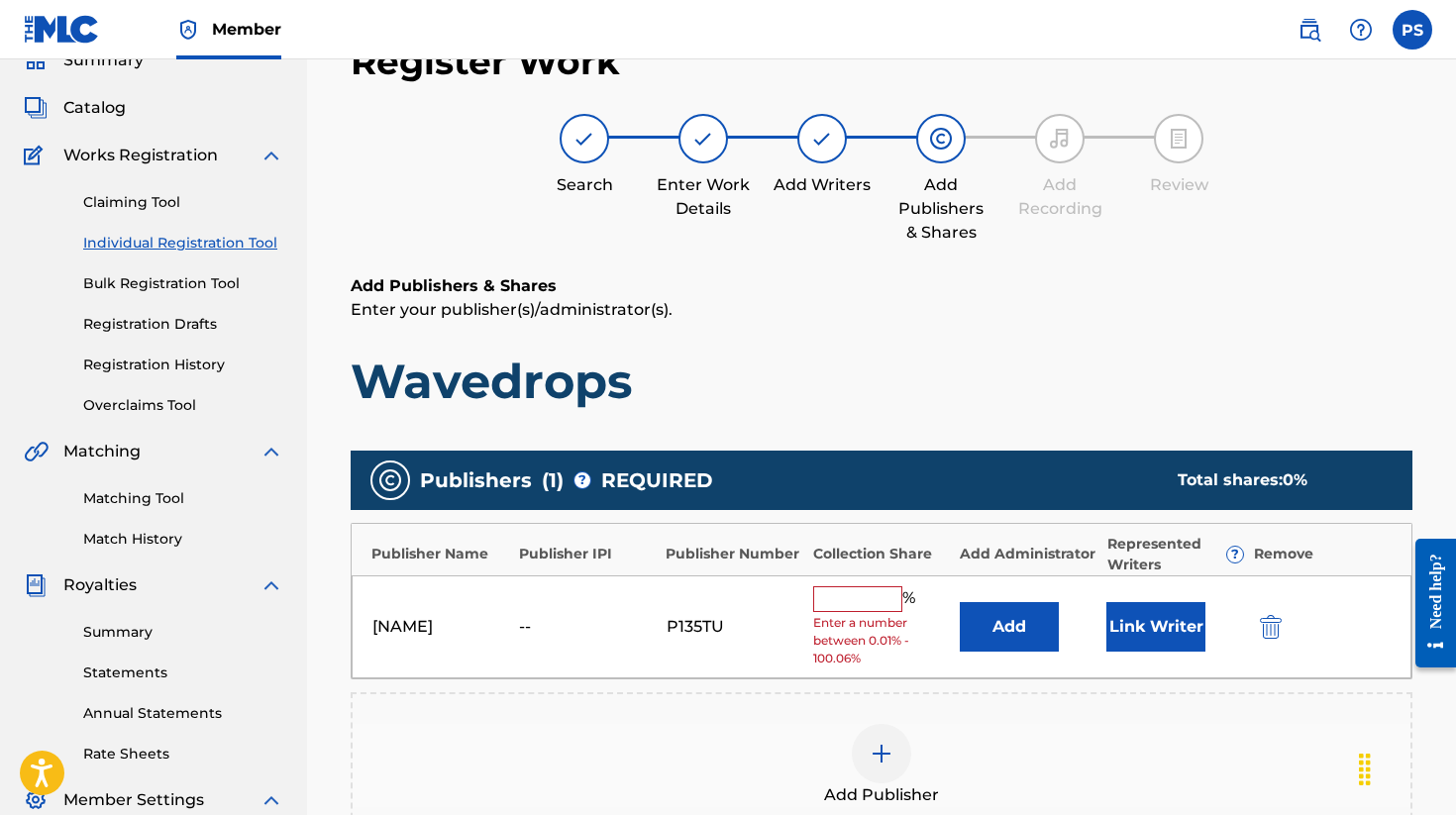 click at bounding box center (858, 599) 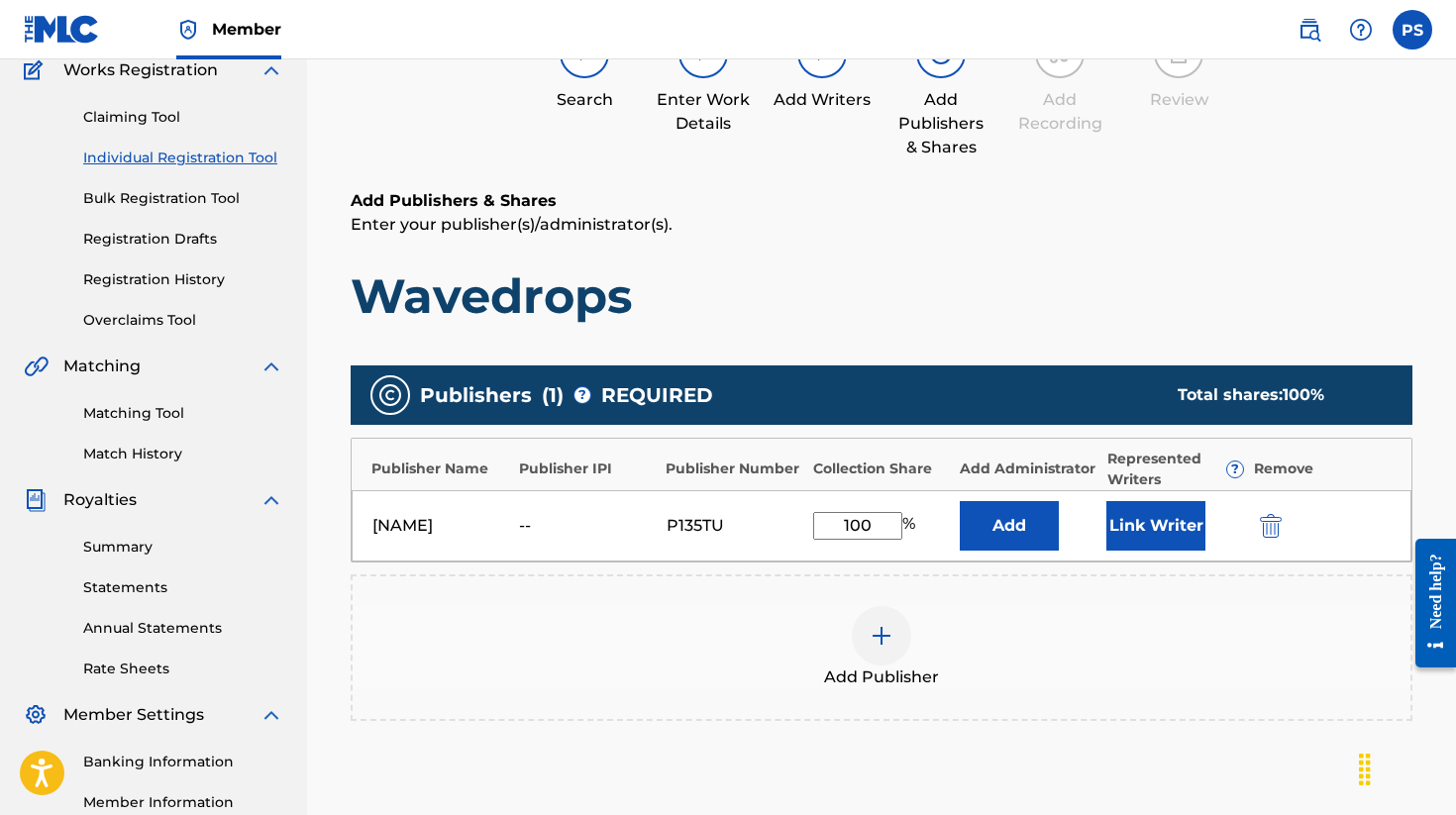 scroll, scrollTop: 189, scrollLeft: 0, axis: vertical 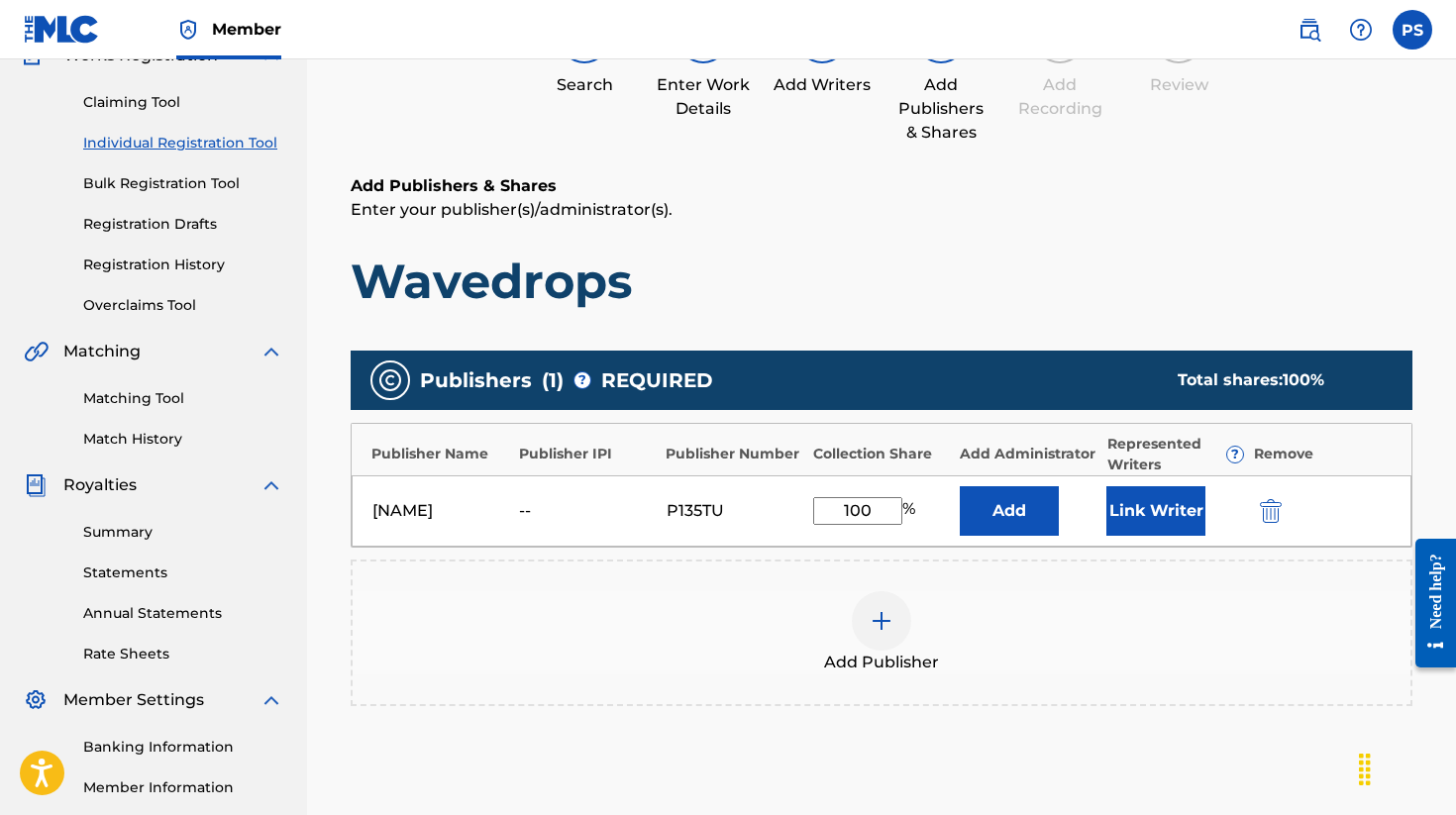 type on "100" 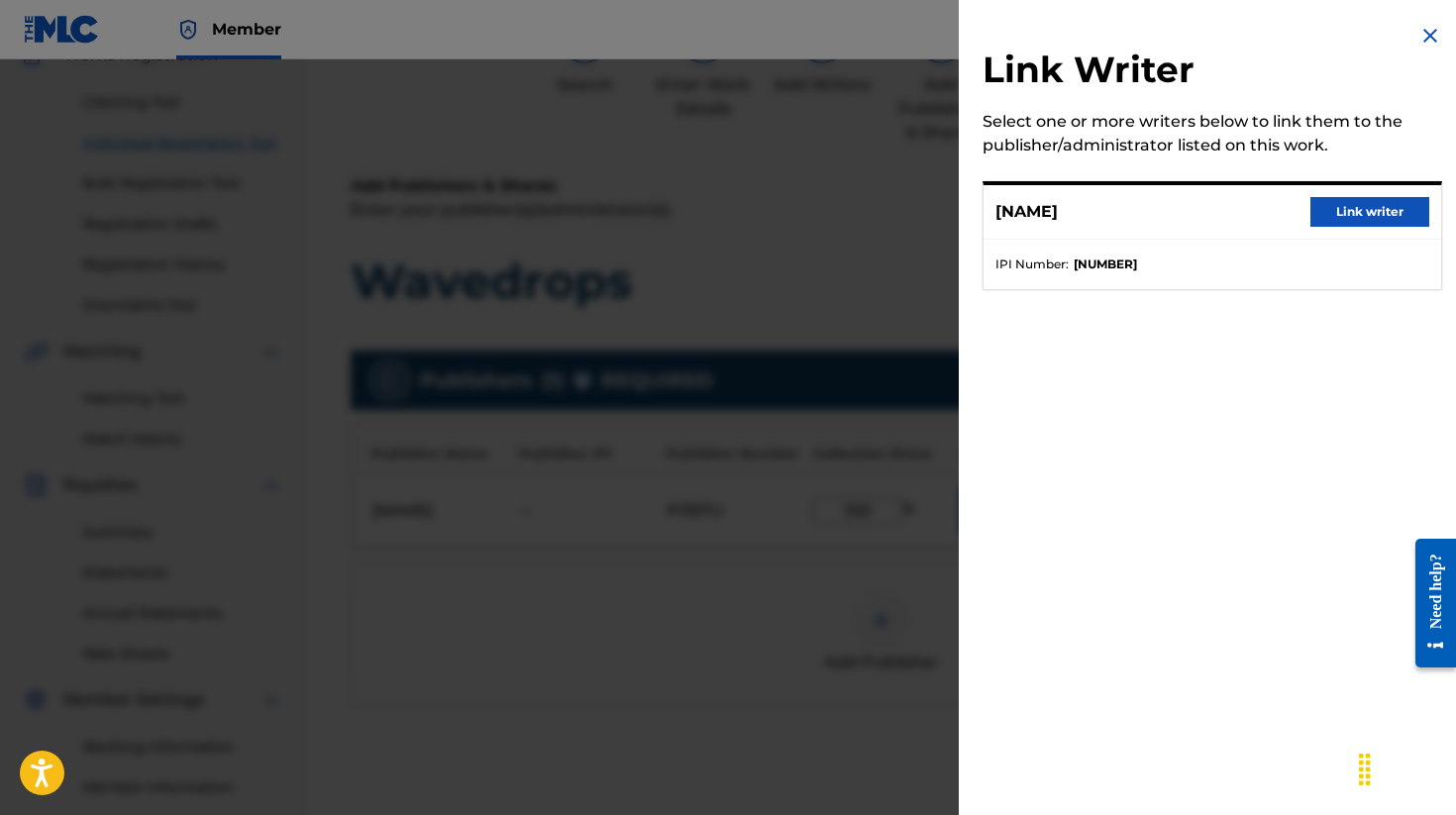 click on "Link writer" at bounding box center [1370, 212] 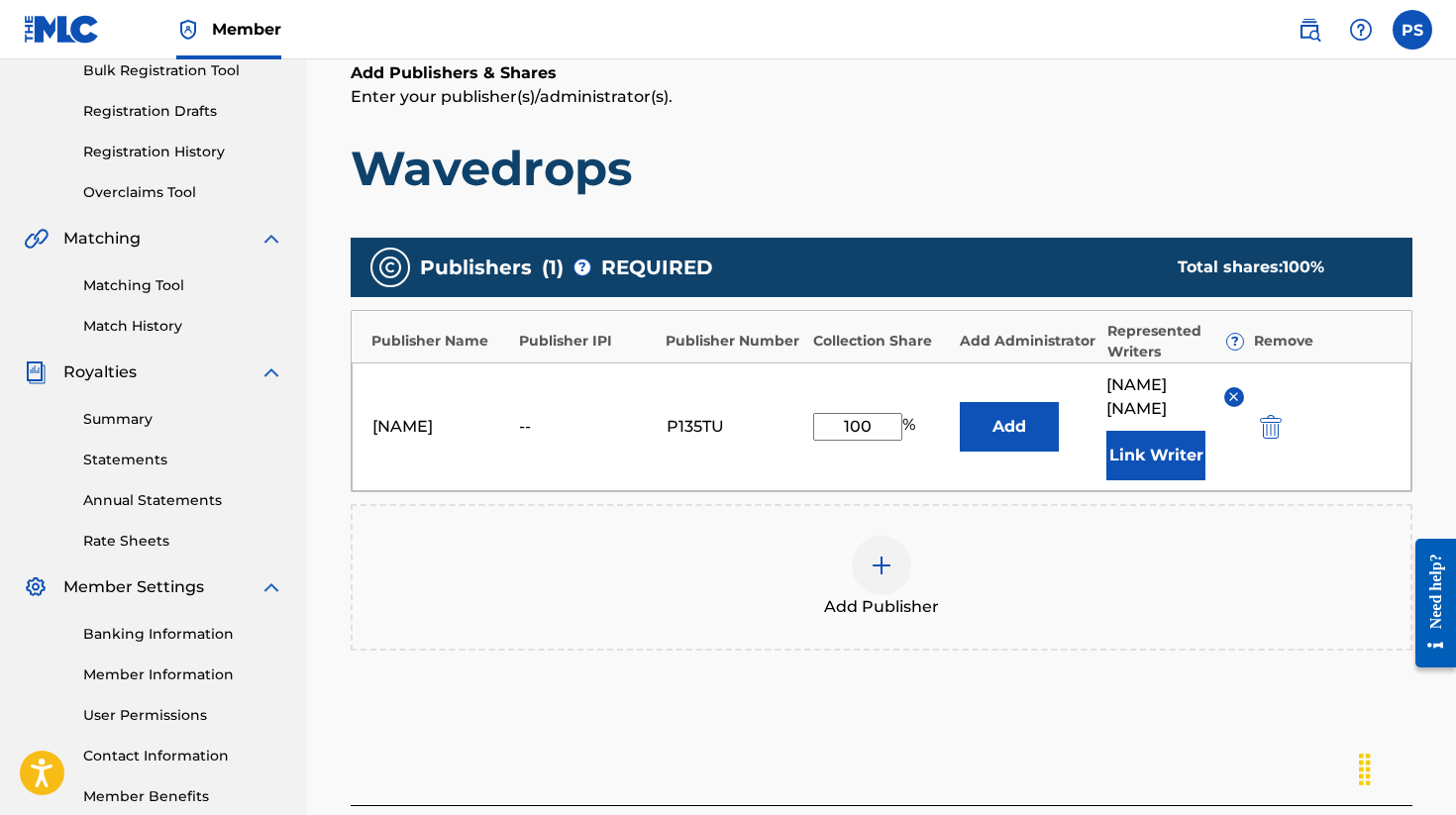 scroll, scrollTop: 361, scrollLeft: 0, axis: vertical 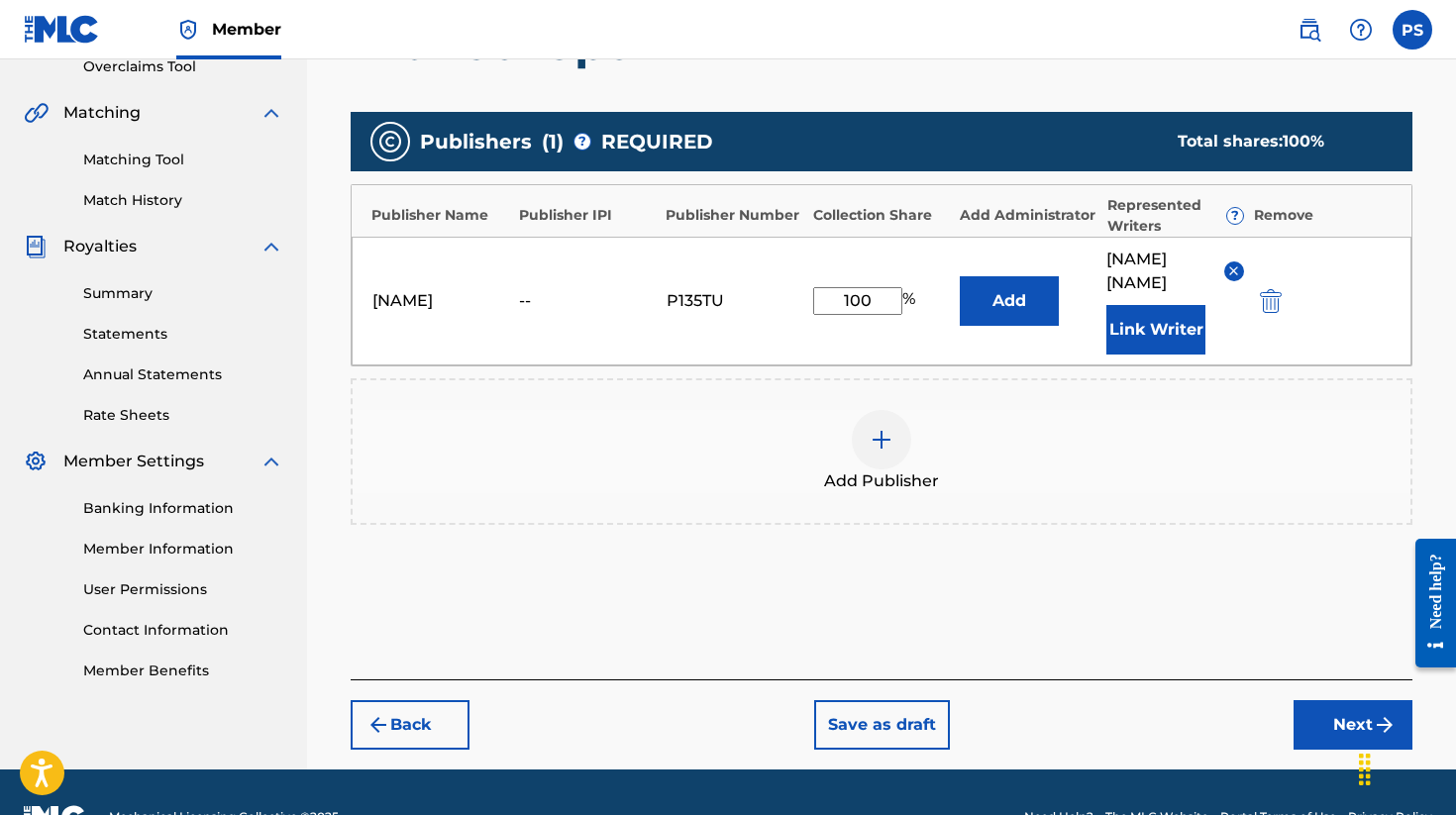 click on "Next" at bounding box center (1353, 725) 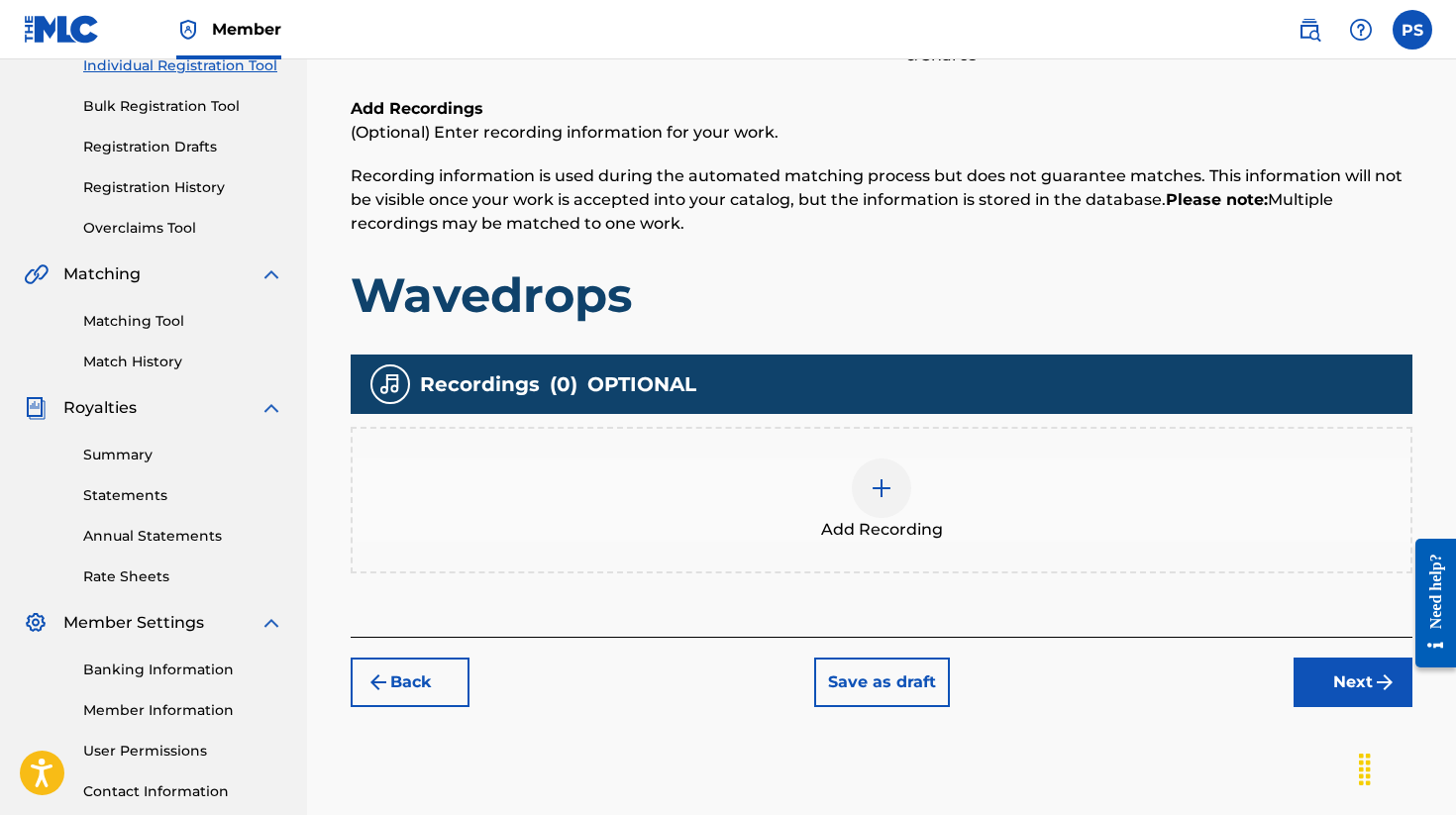 scroll, scrollTop: 273, scrollLeft: 0, axis: vertical 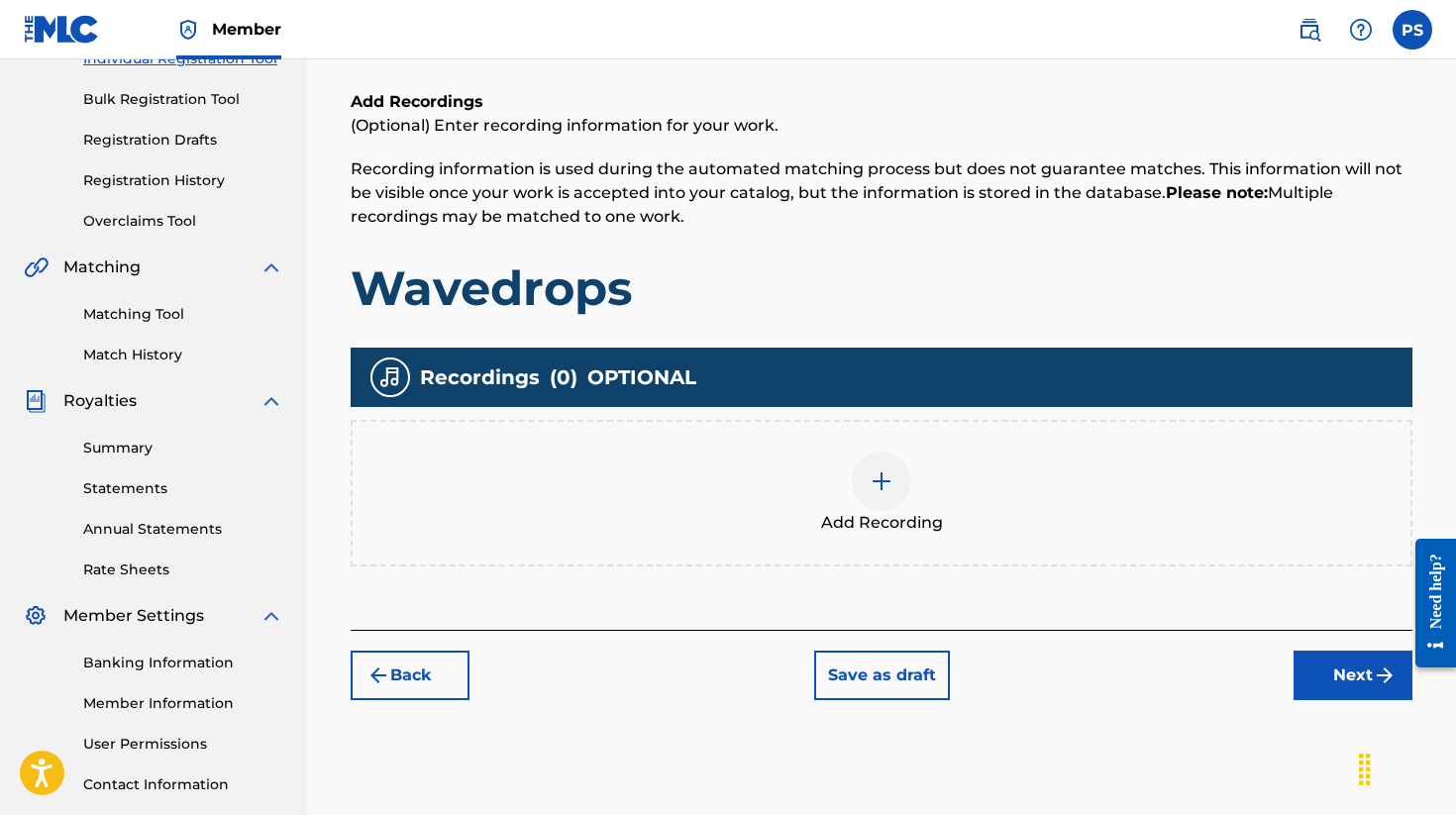 click at bounding box center (882, 481) 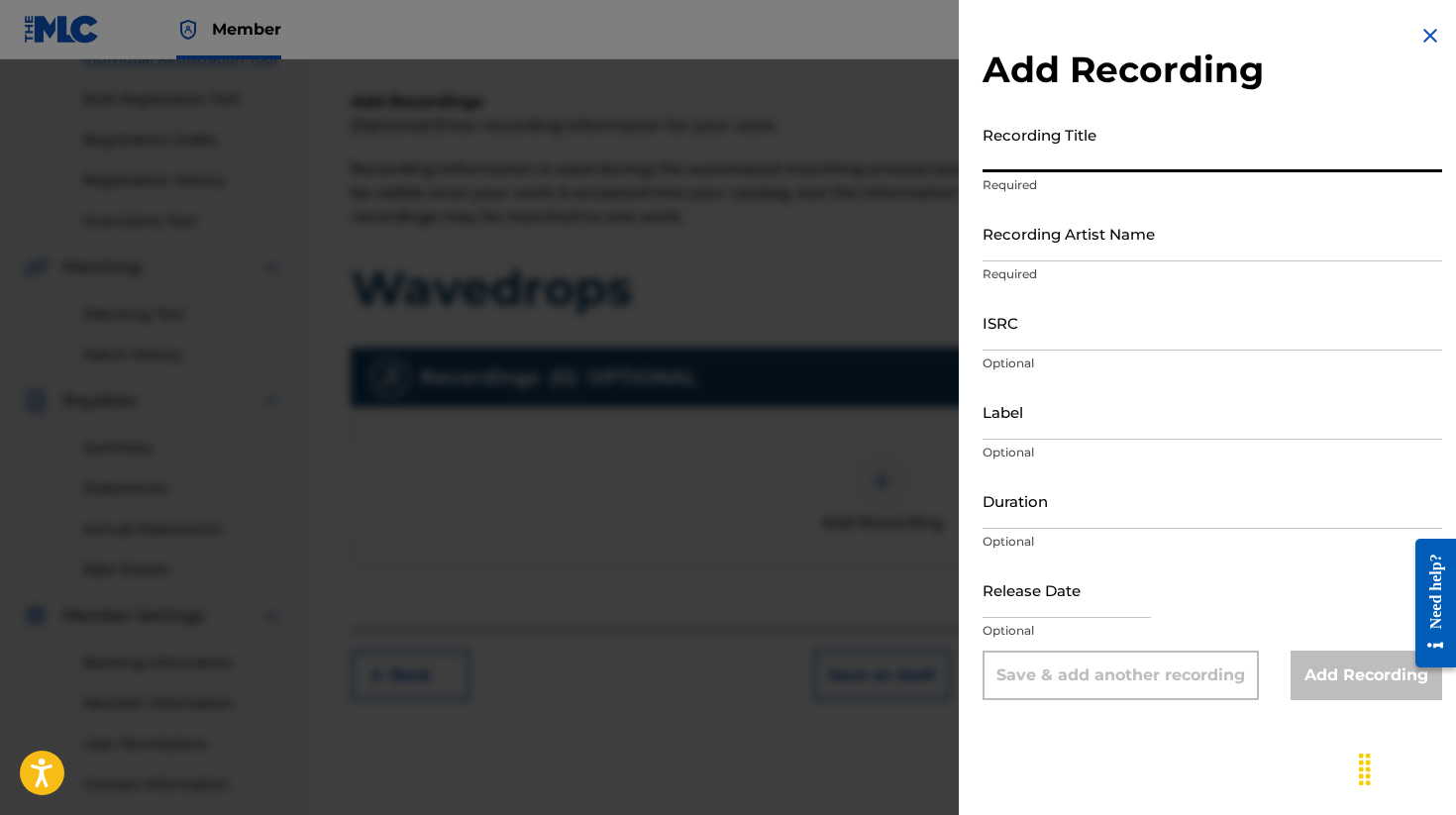 click on "Recording Title" at bounding box center [1212, 144] 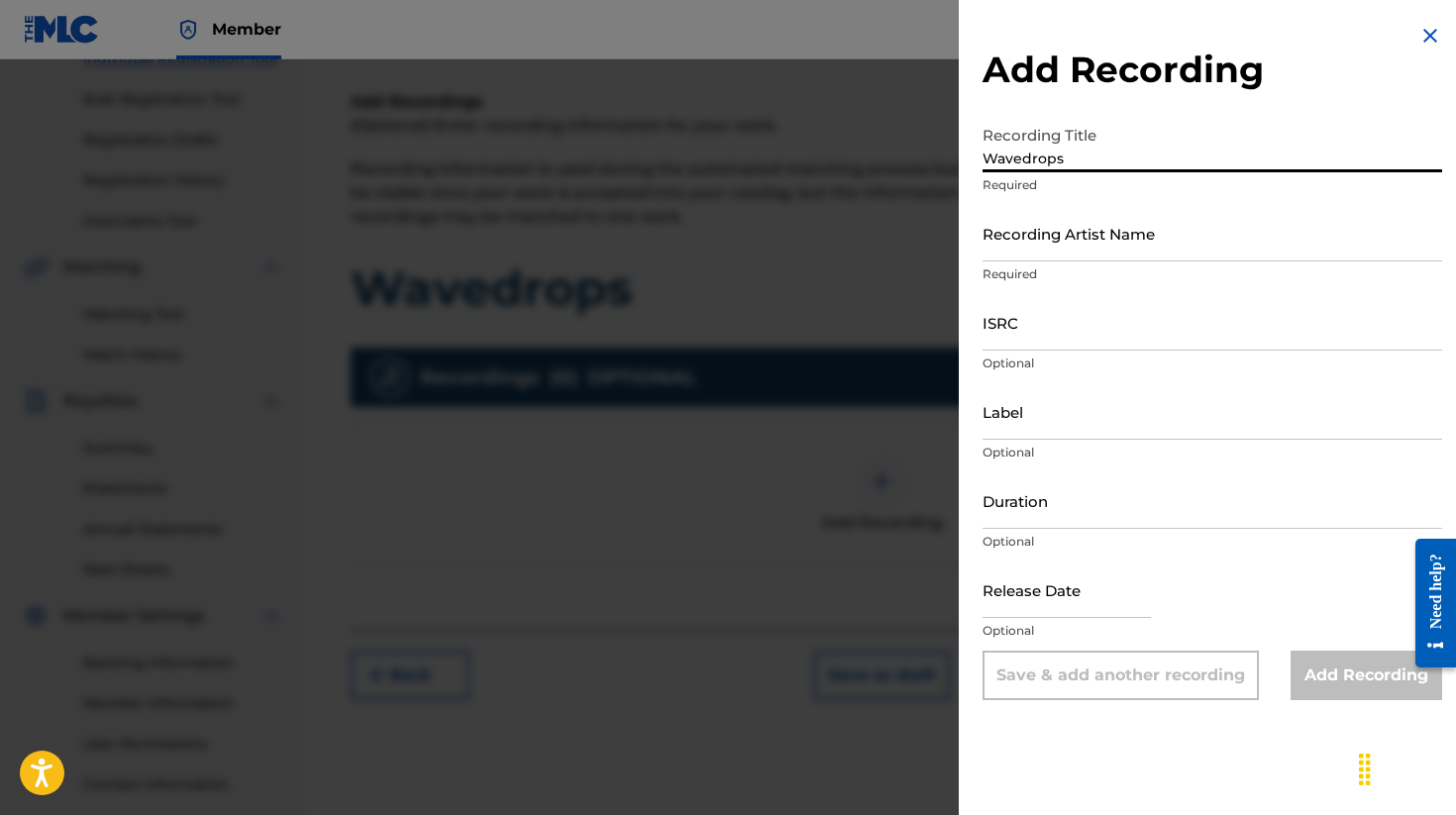 type on "Wavedrops" 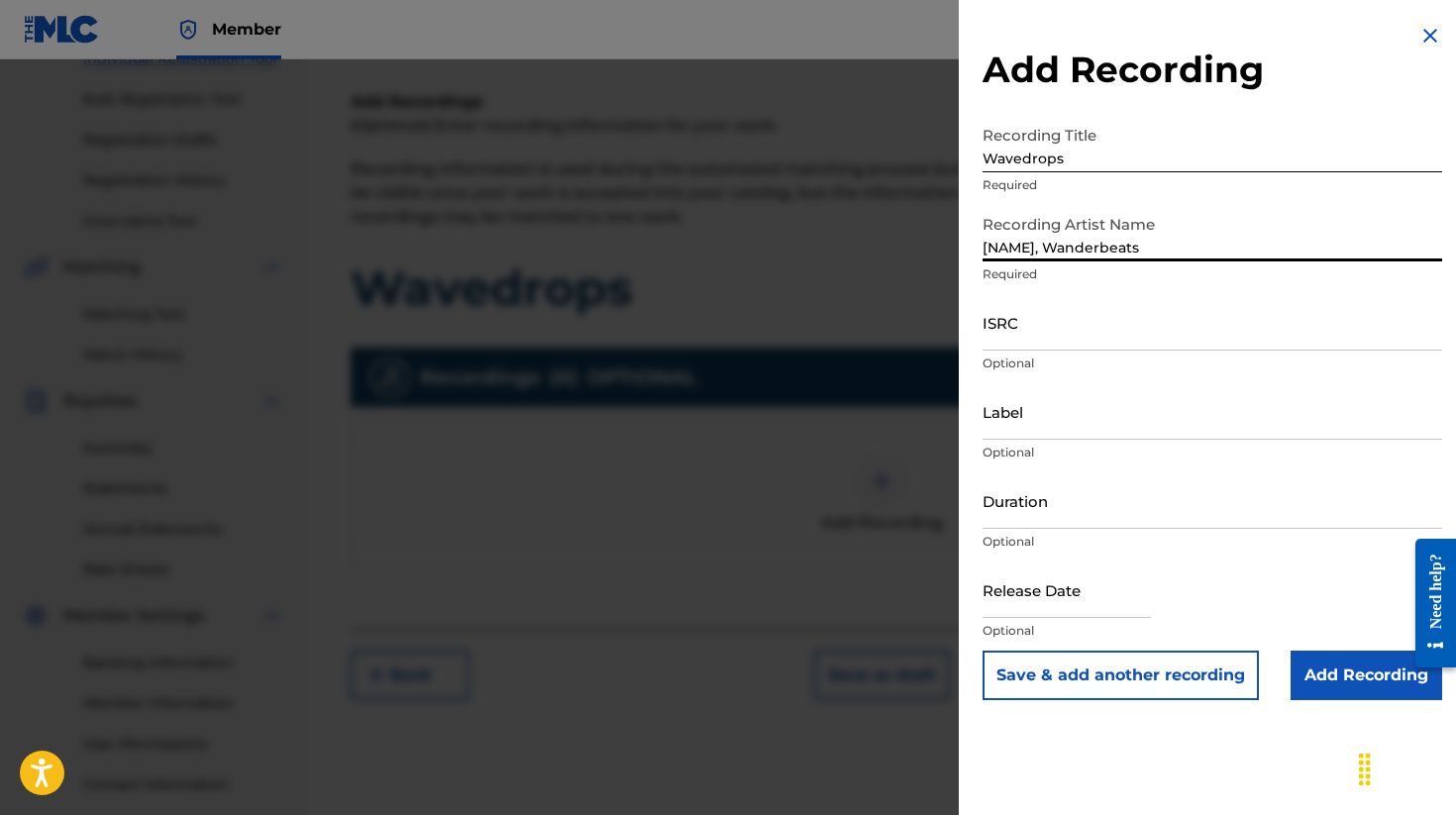 type on "[NAME], Wanderbeats" 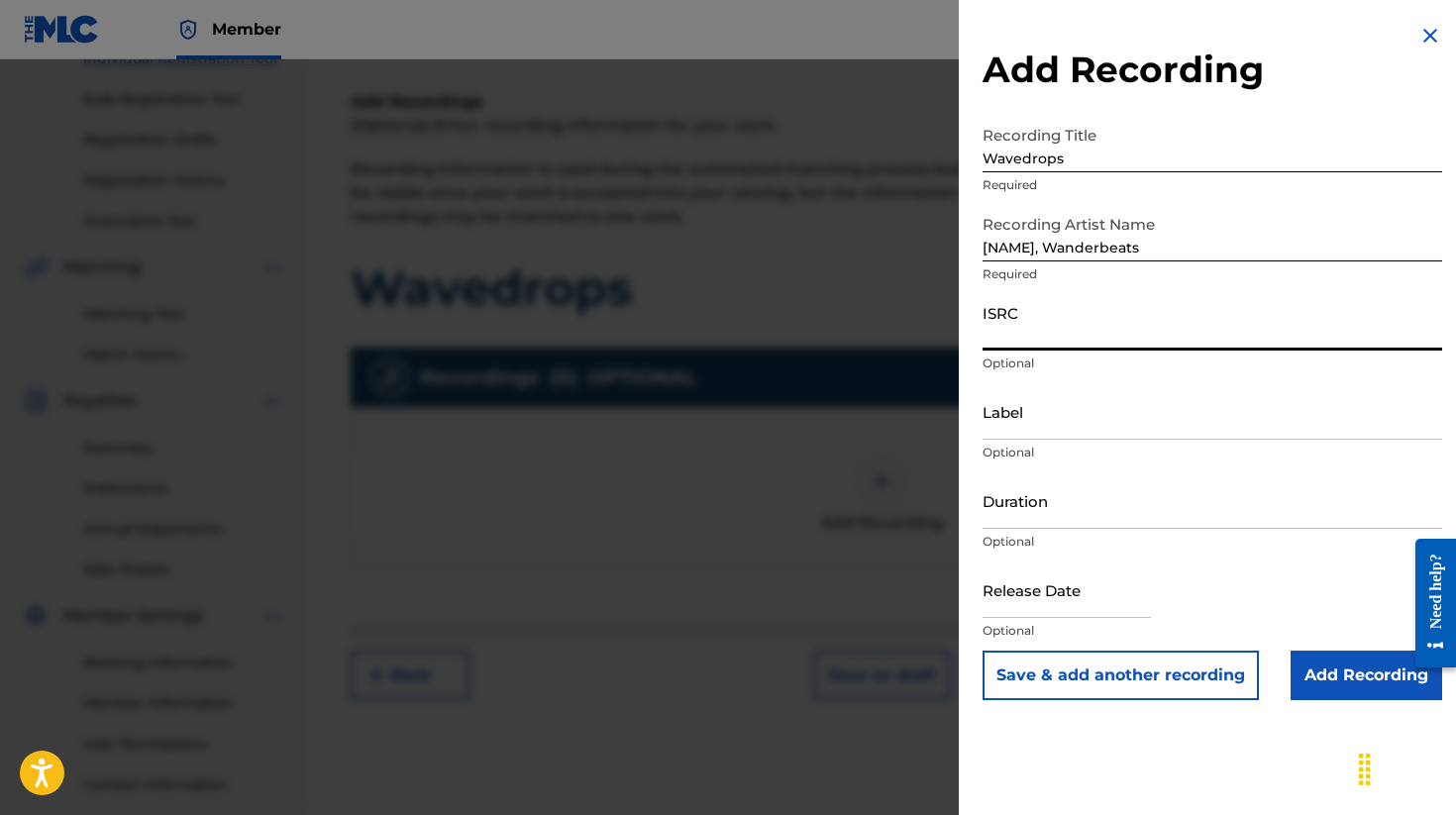 paste on "[ALPHANUMERIC_ID]" 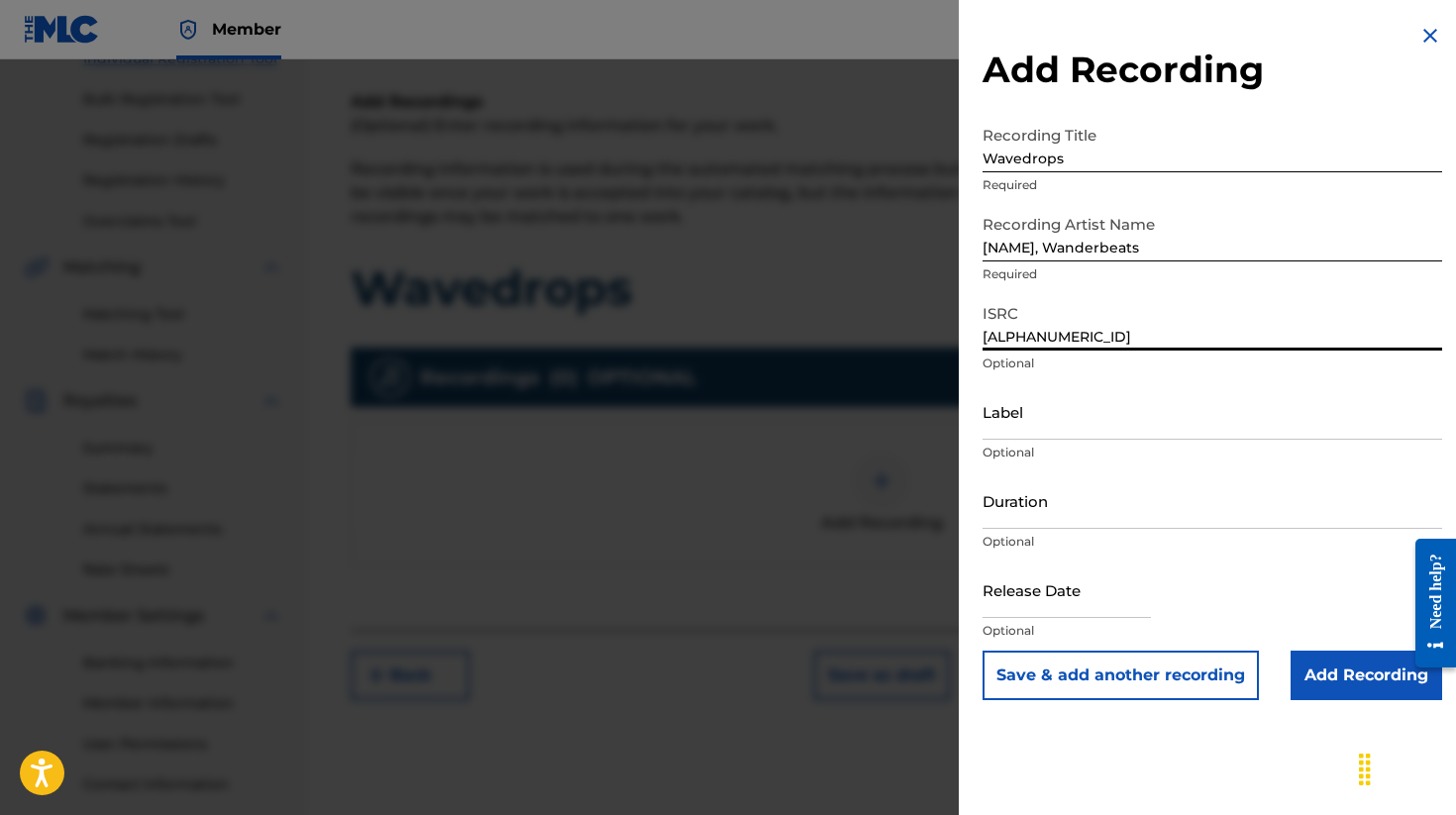 type on "[ALPHANUMERIC_ID]" 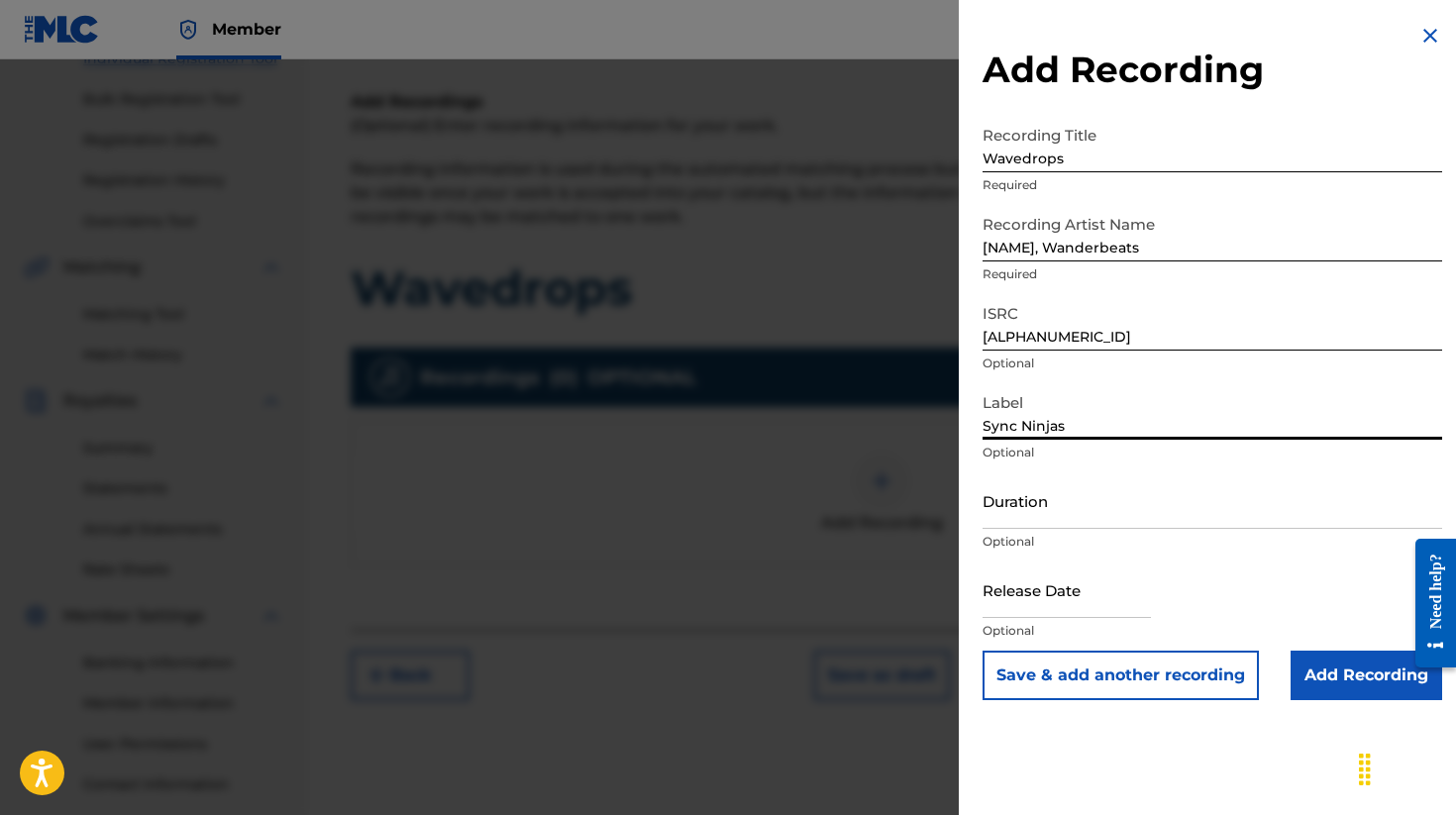 type on "Sync Ninjas" 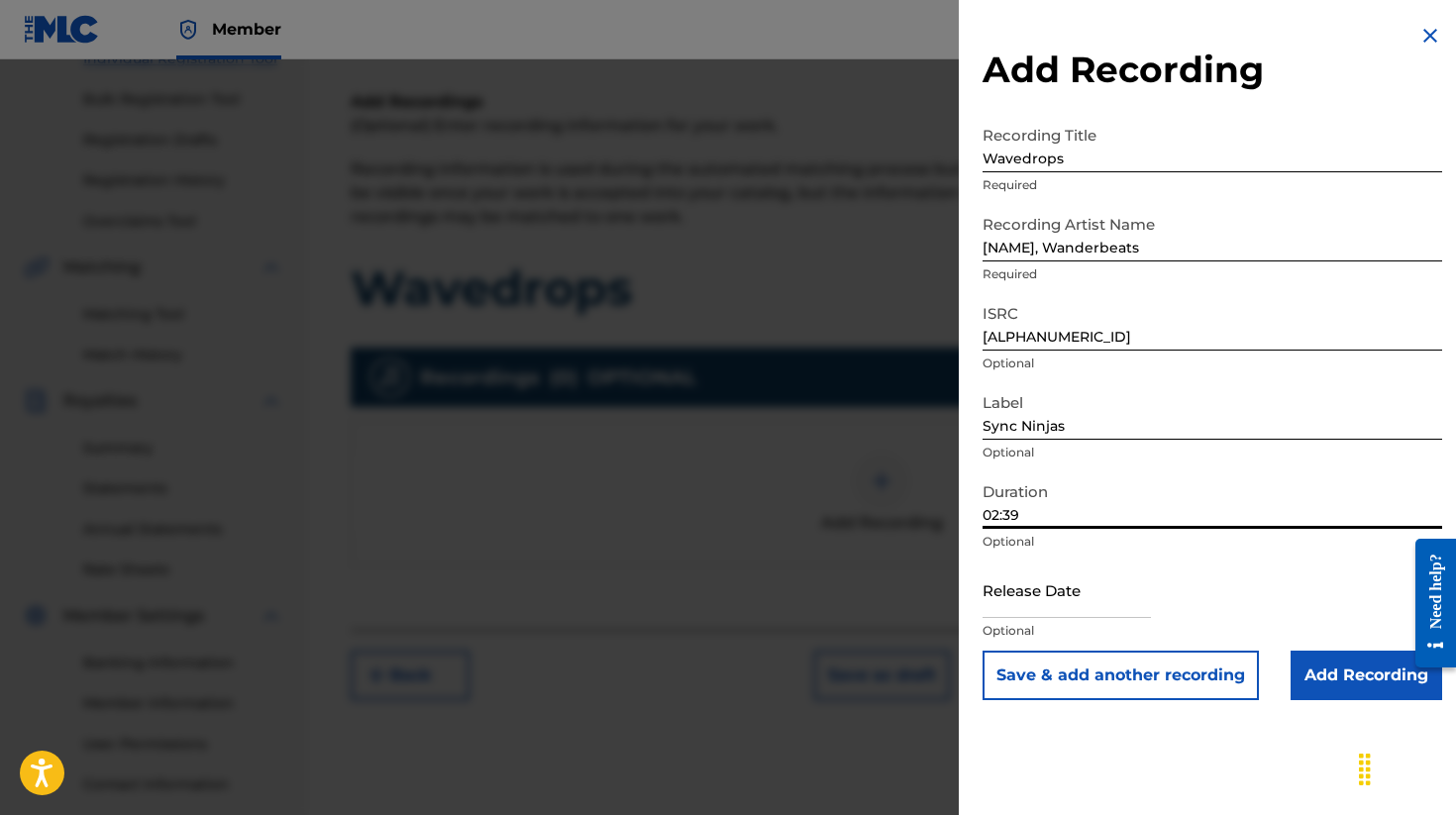 type on "02:39" 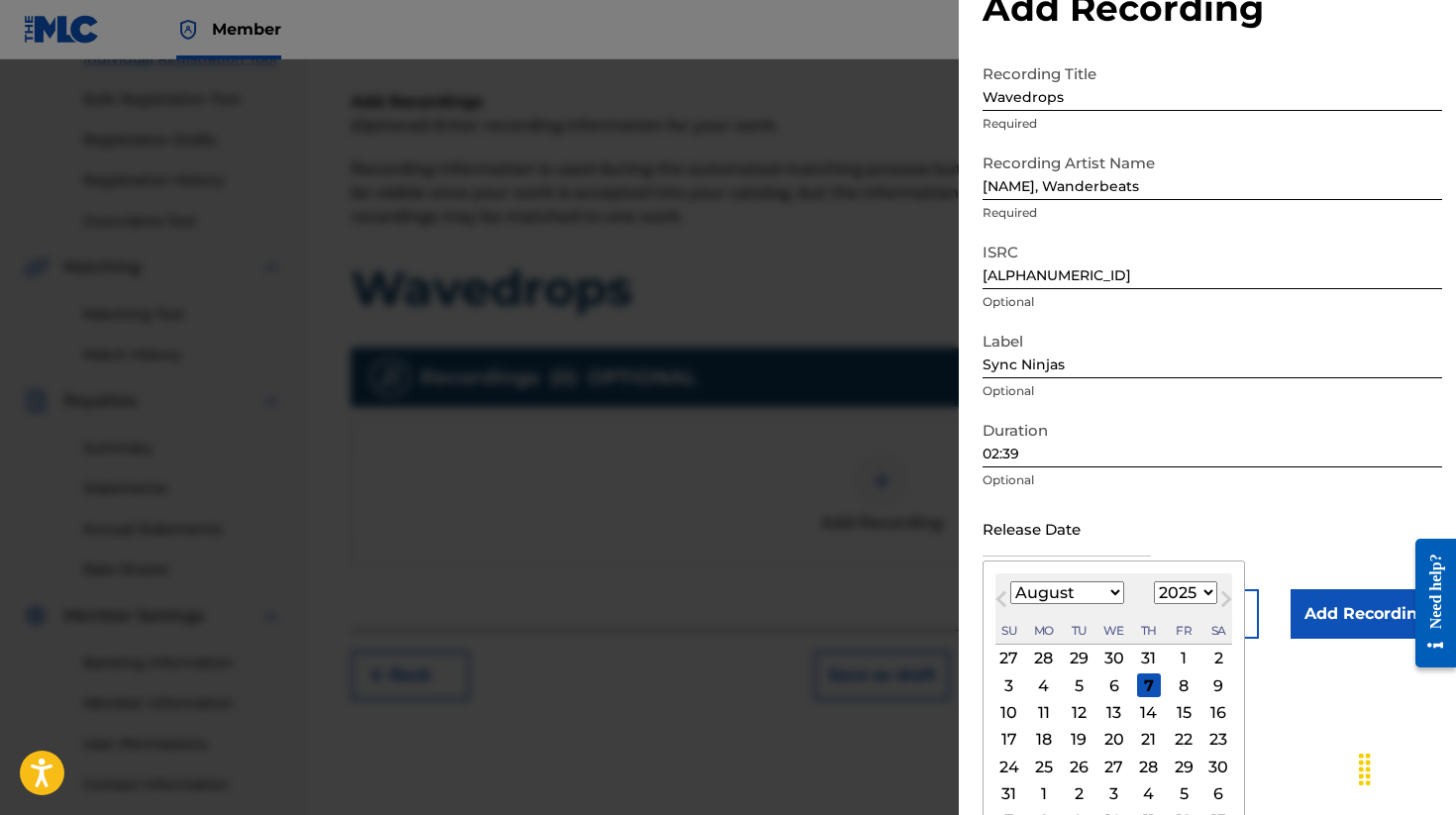 scroll, scrollTop: 93, scrollLeft: 0, axis: vertical 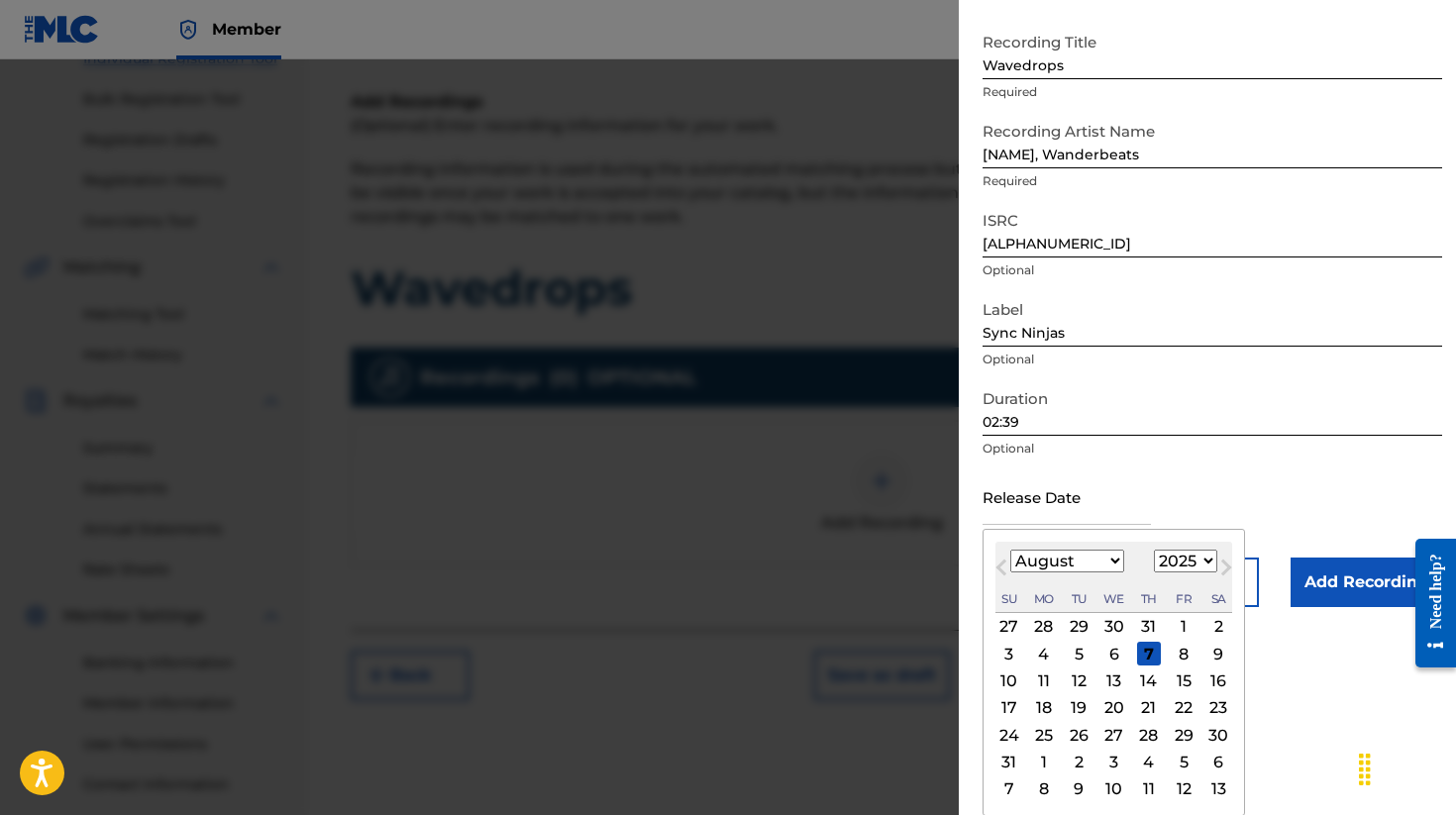 click on "January February March April May June July August September October November December" at bounding box center [1067, 560] 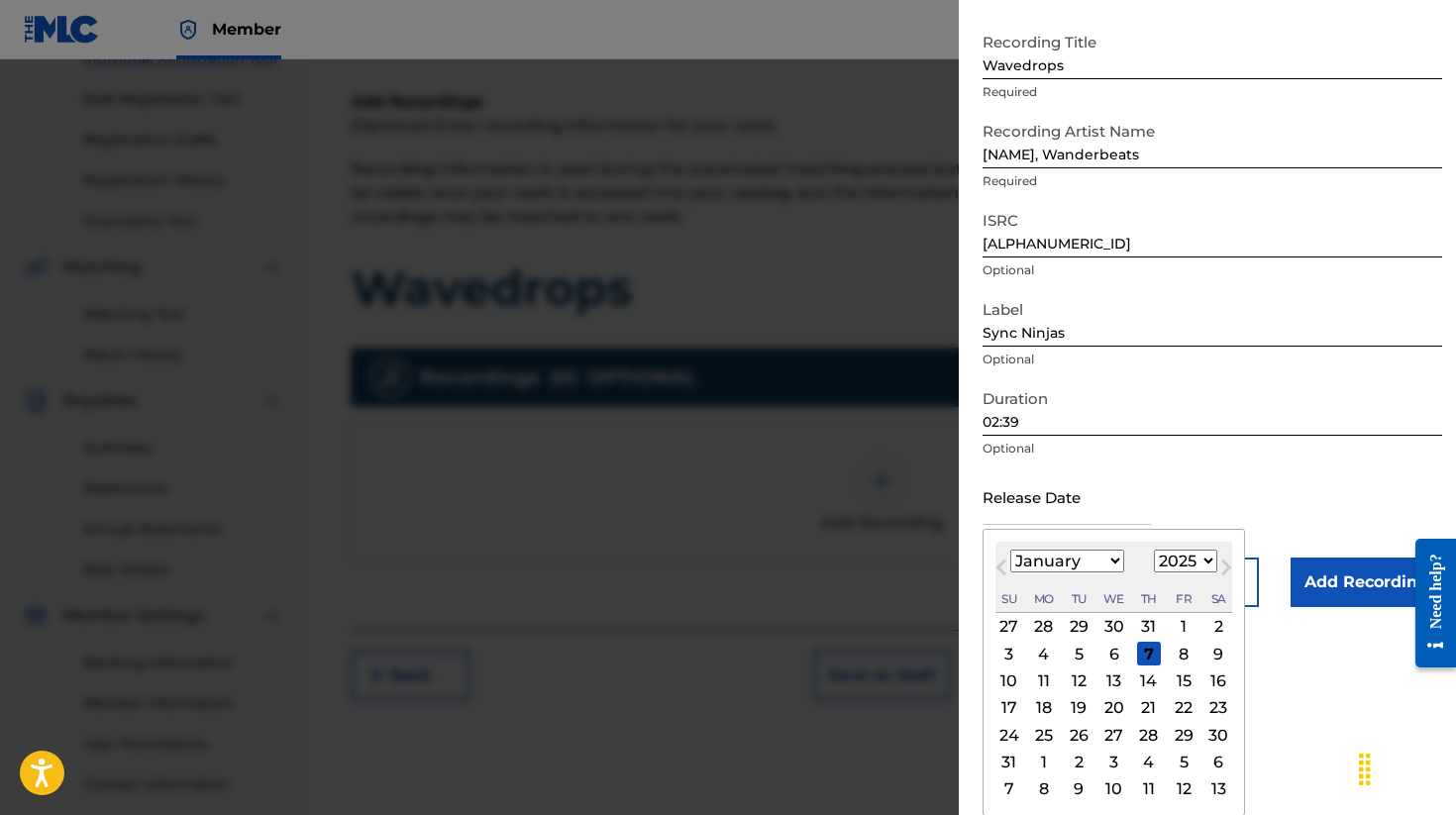 scroll, scrollTop: 66, scrollLeft: 0, axis: vertical 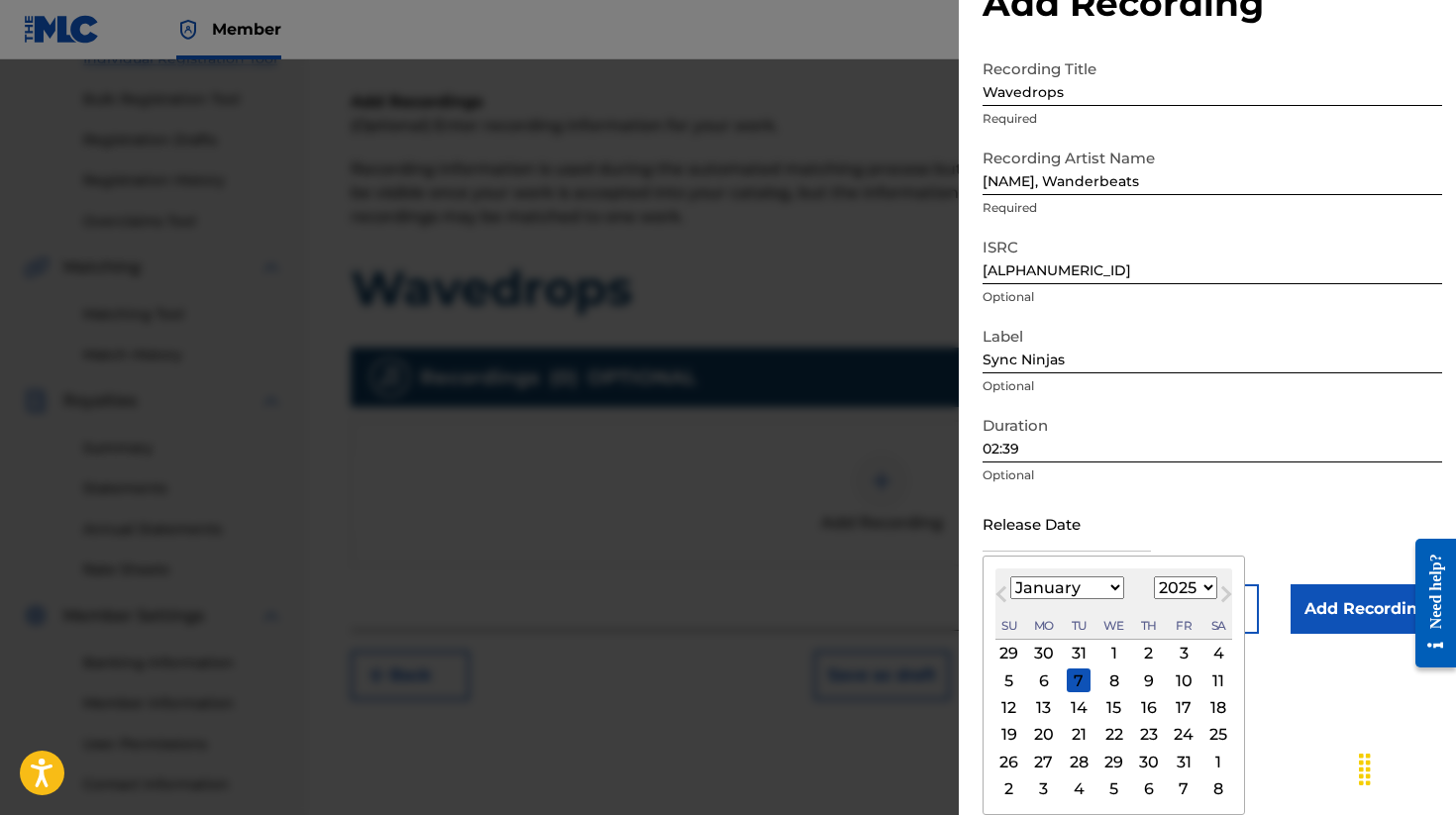 click on "17" at bounding box center [1184, 708] 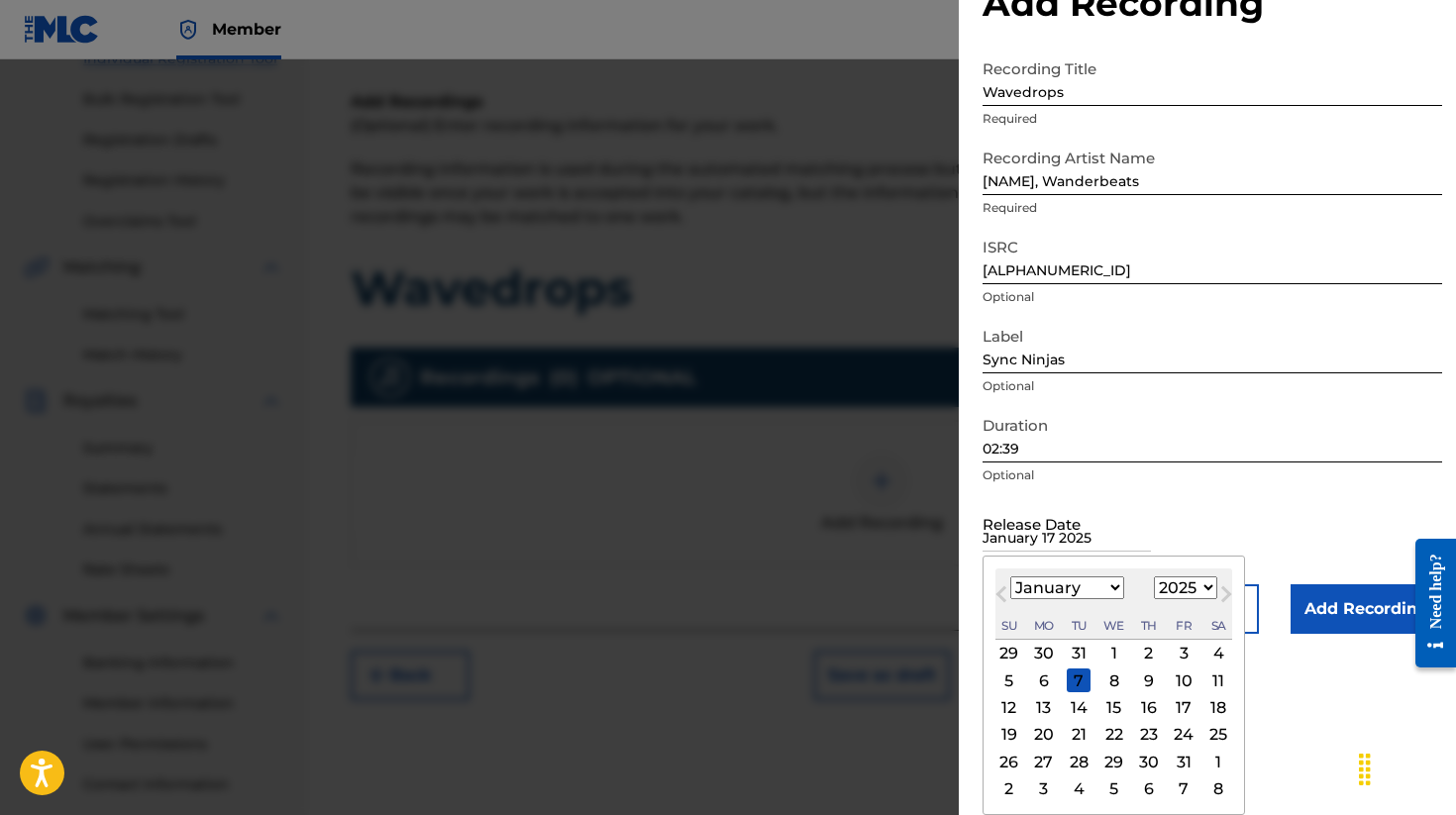 scroll, scrollTop: 0, scrollLeft: 0, axis: both 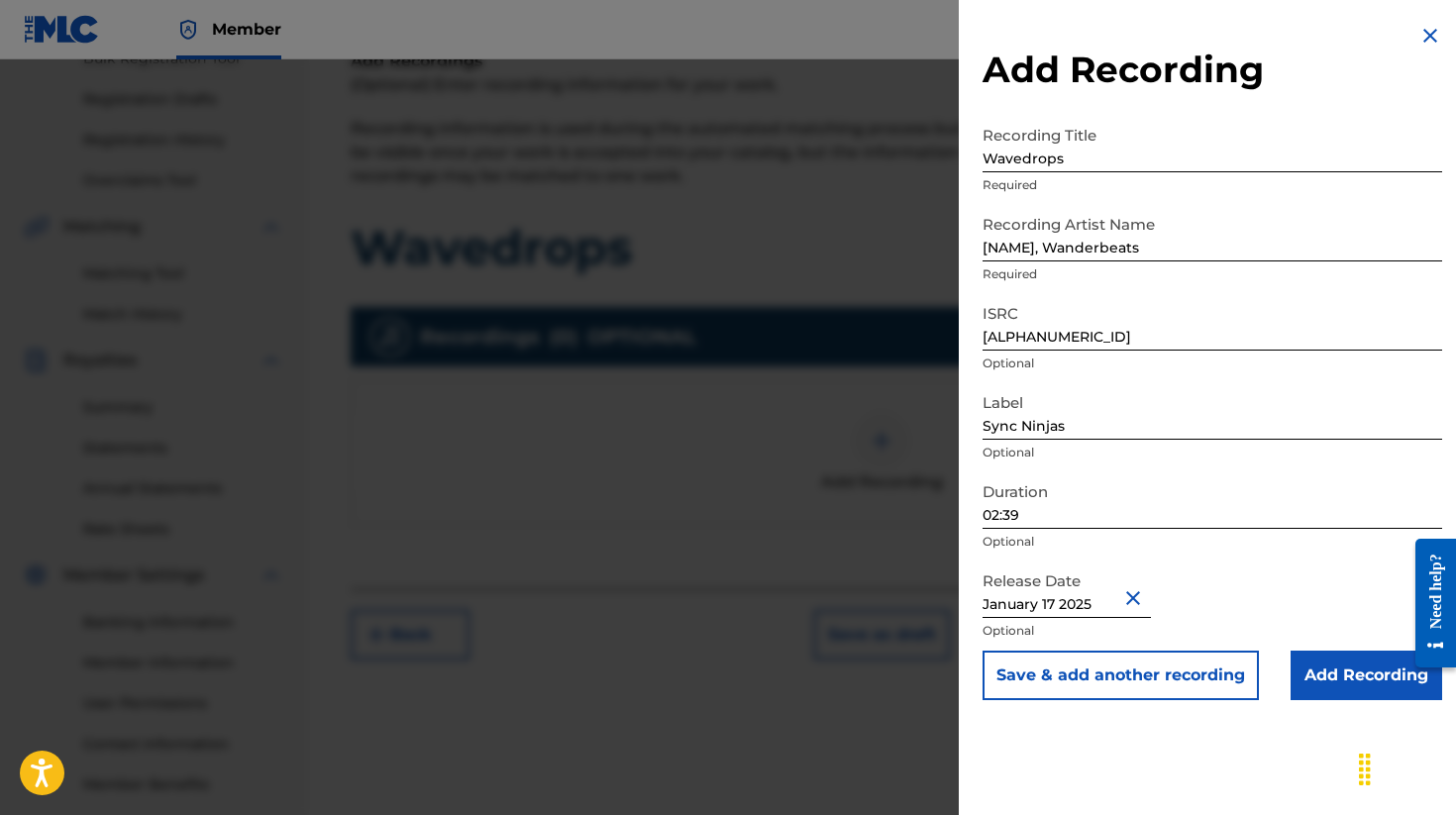 click on "Add Recording" at bounding box center (1366, 675) 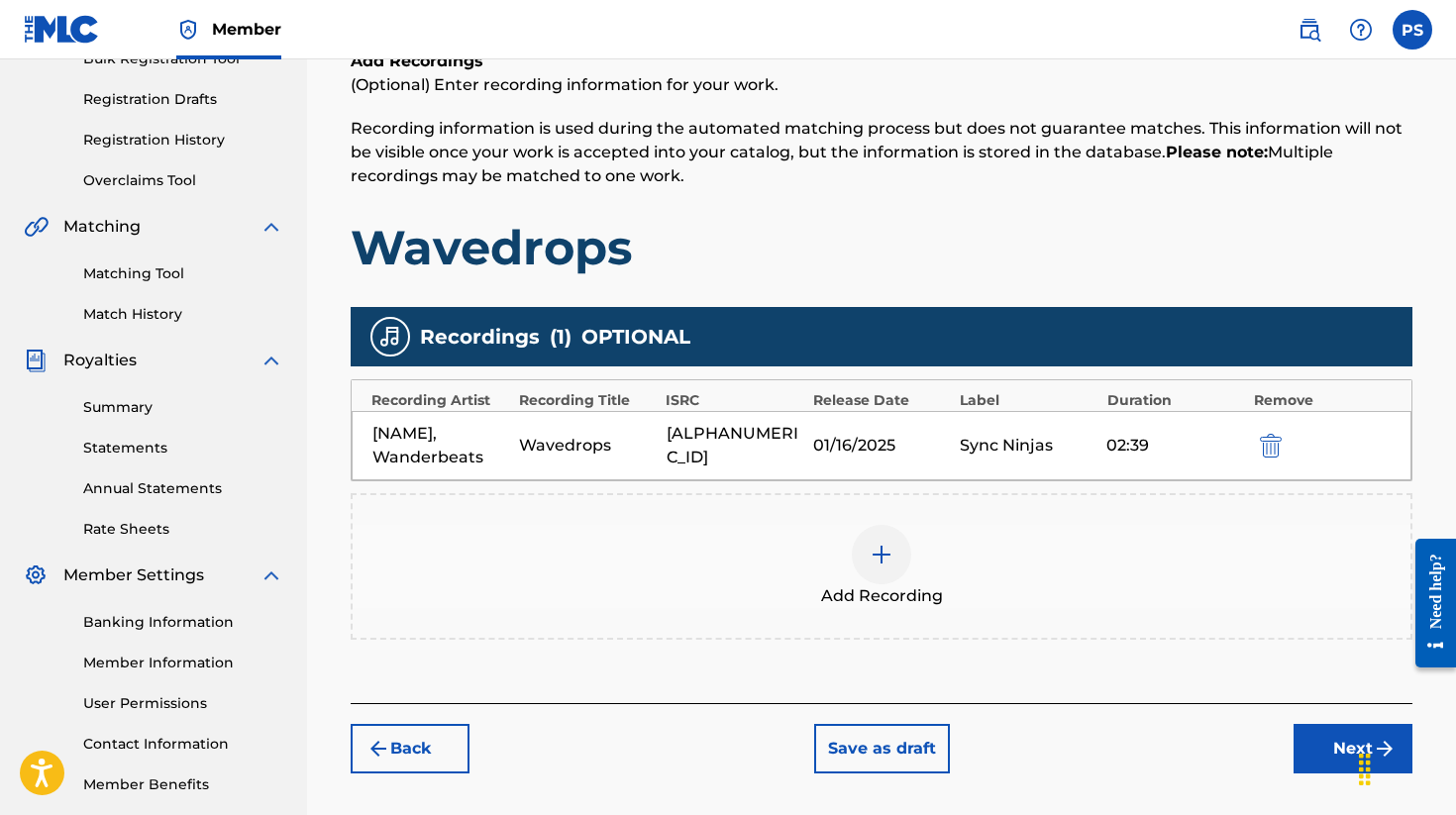 click on "Next" at bounding box center [1353, 749] 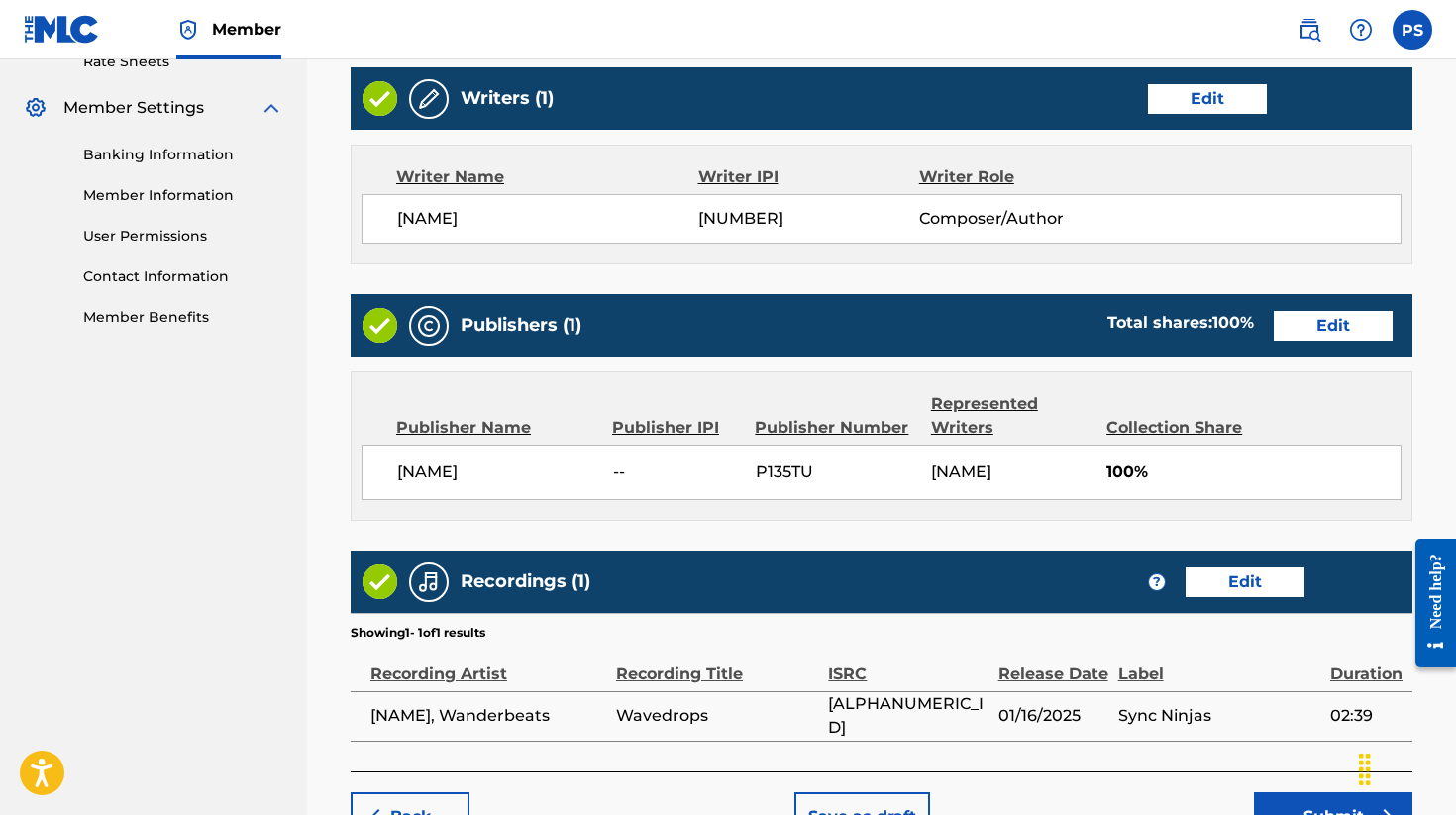 scroll, scrollTop: 945, scrollLeft: 0, axis: vertical 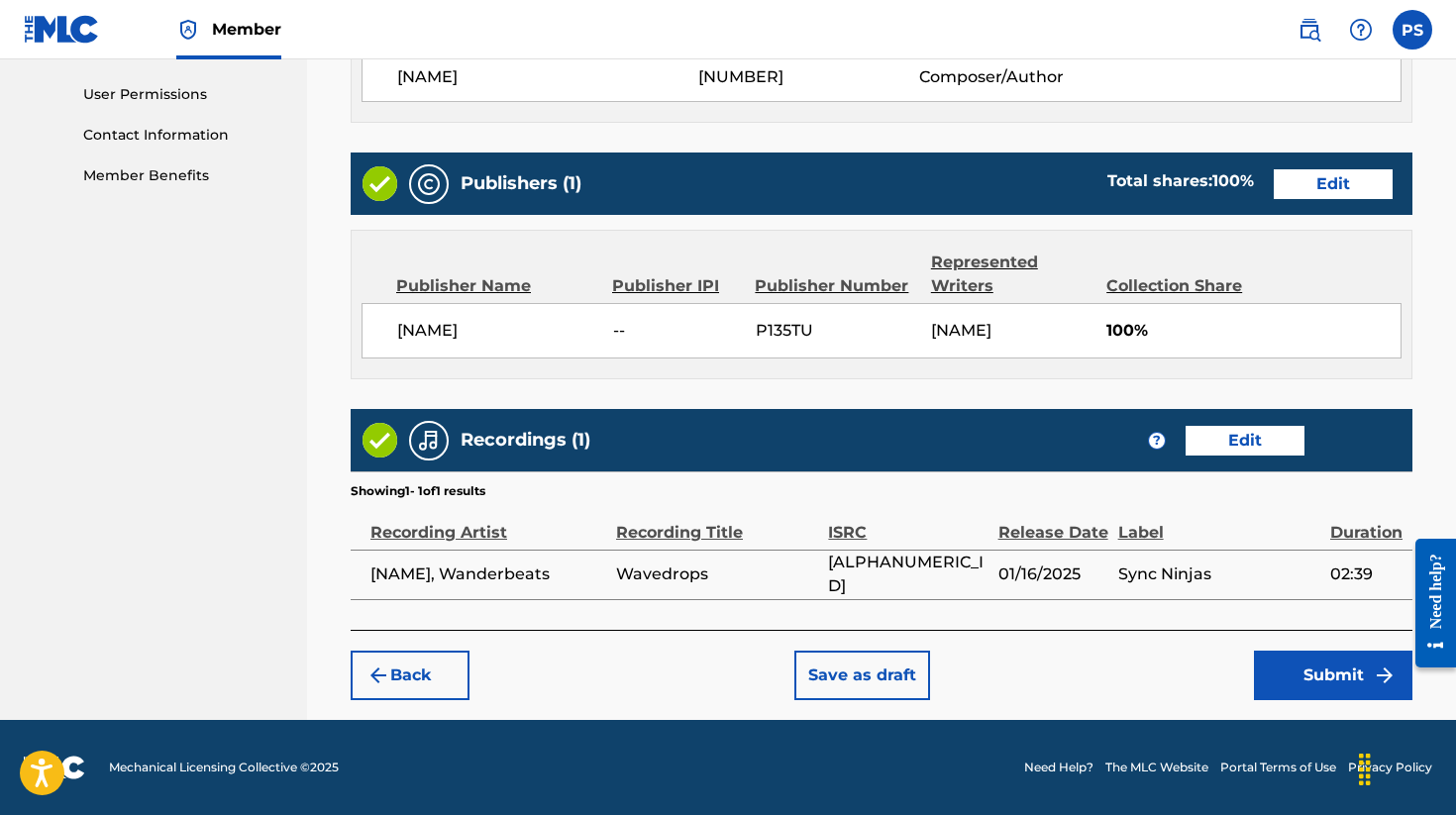 click on "Submit" at bounding box center [1333, 675] 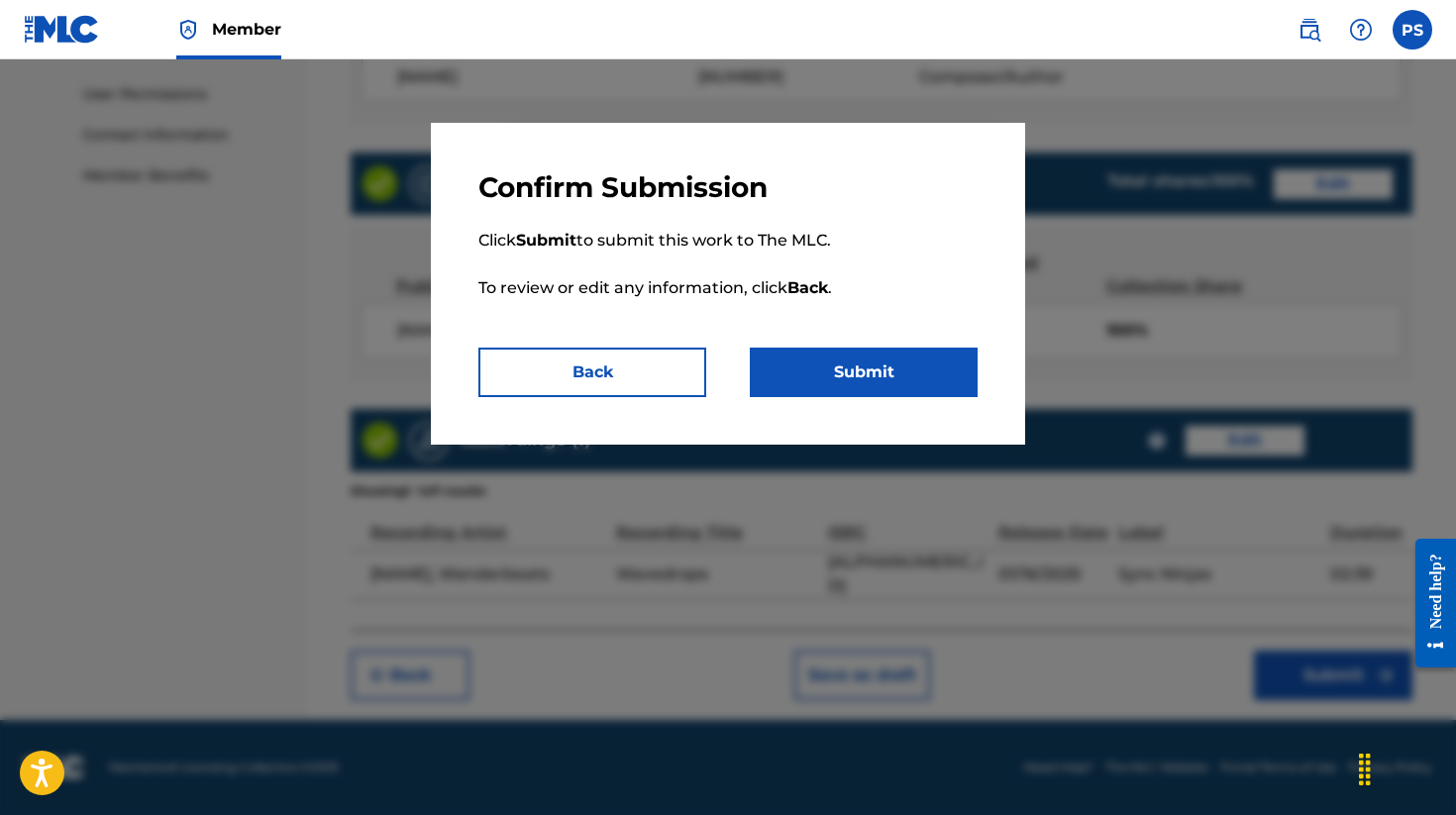 click on "Submit" at bounding box center (864, 372) 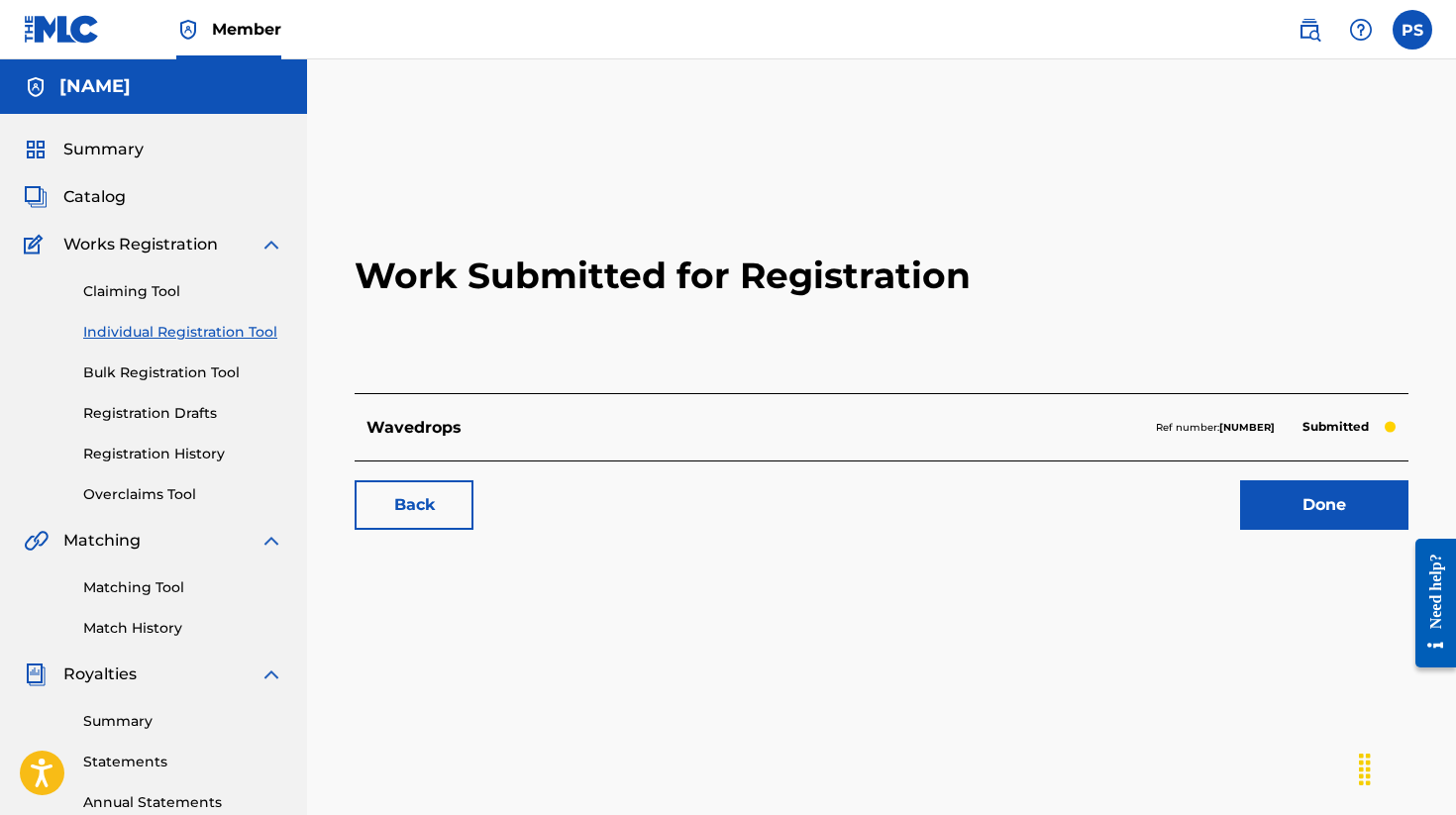 click on "Done" at bounding box center [1324, 505] 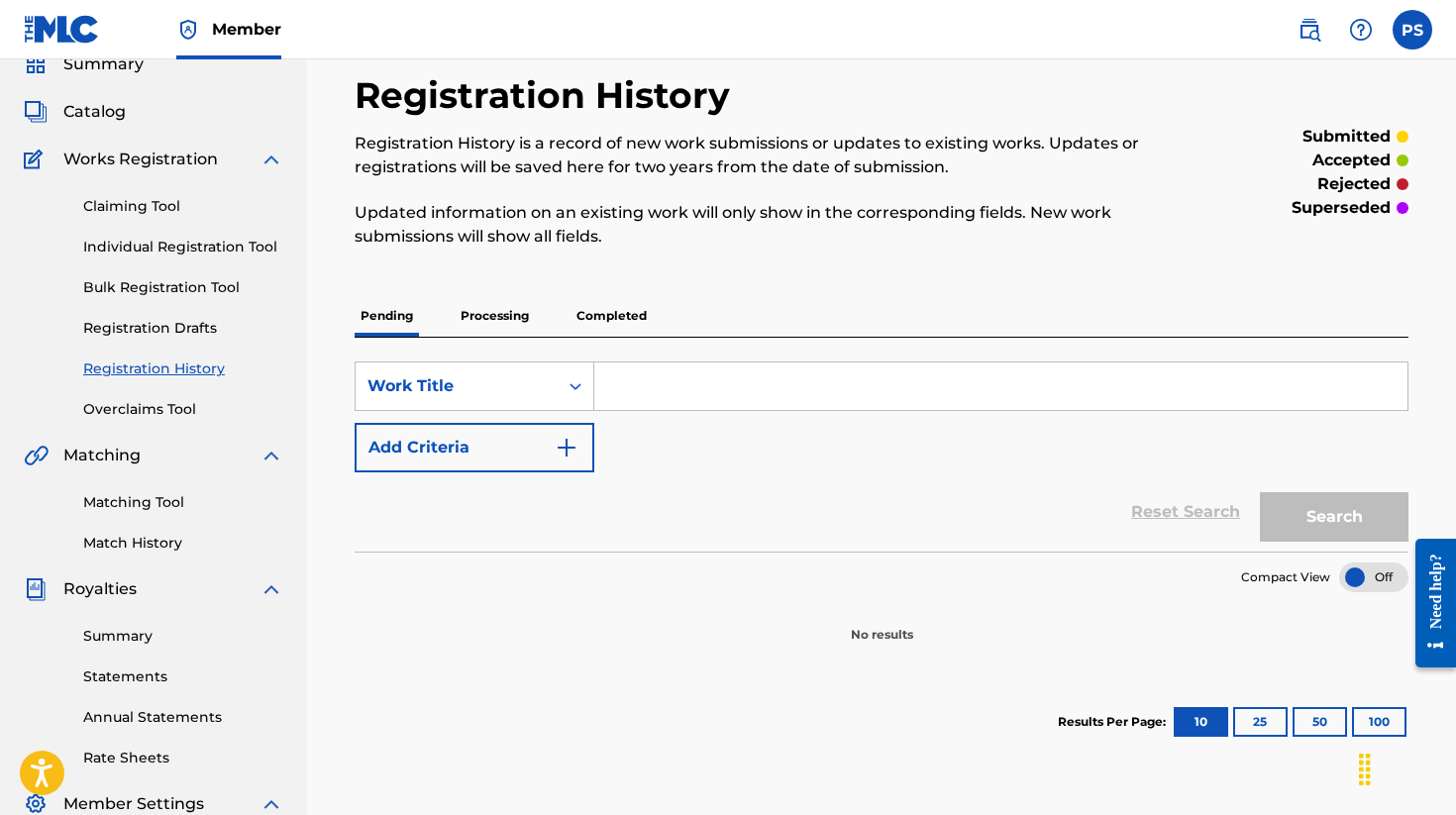 scroll, scrollTop: 0, scrollLeft: 0, axis: both 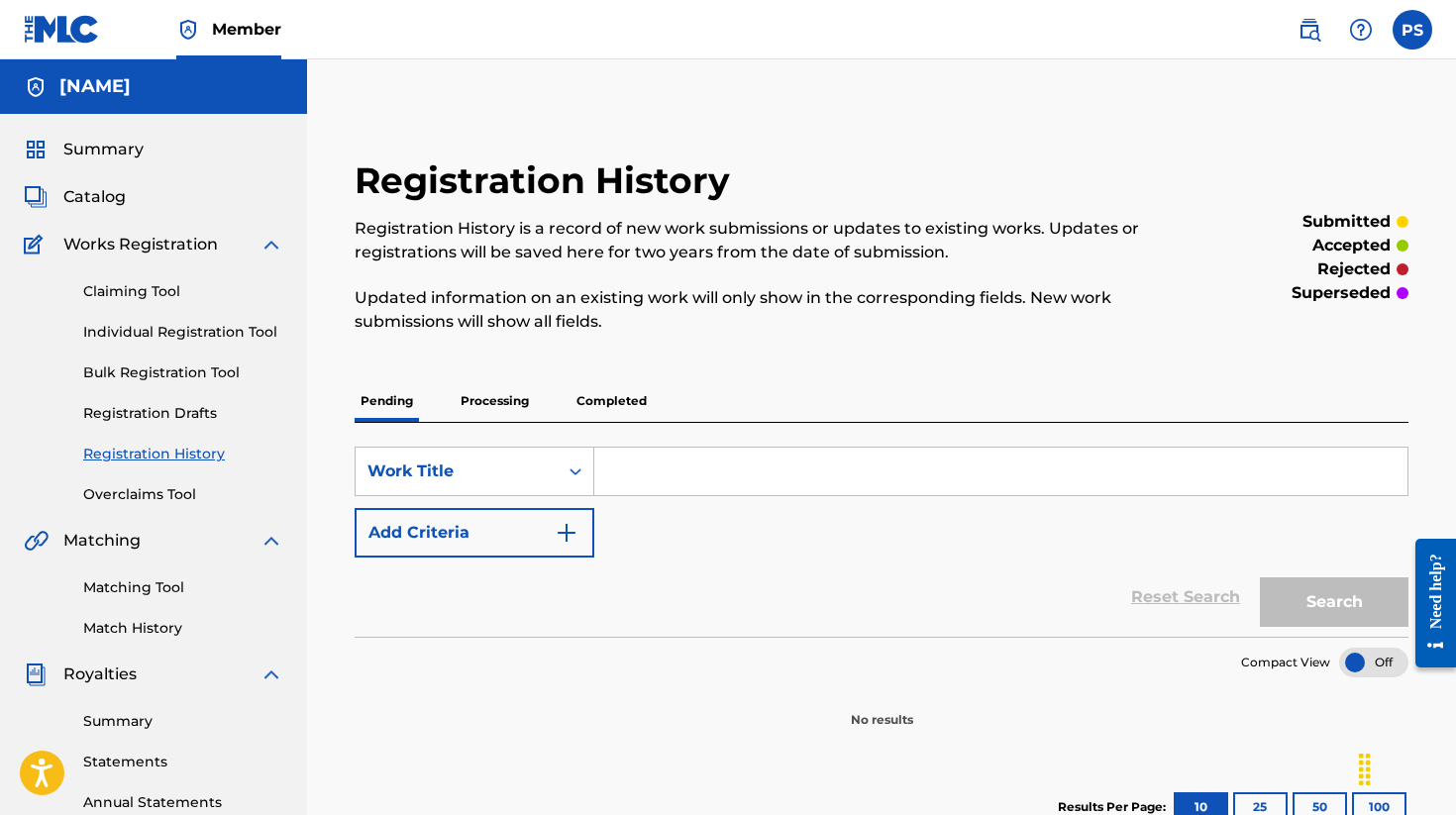 click on "Individual Registration Tool" at bounding box center (183, 332) 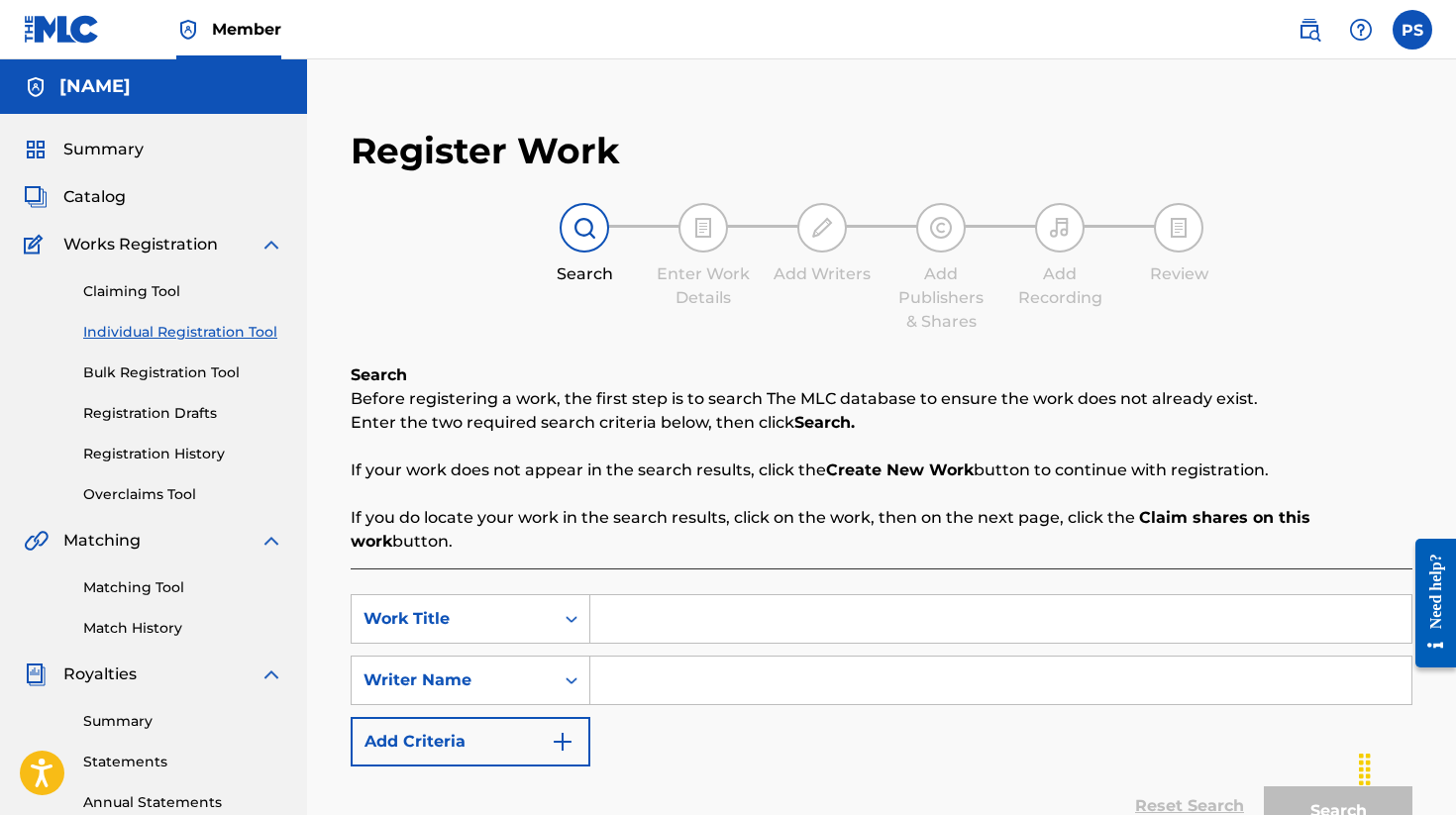 drag, startPoint x: 750, startPoint y: 632, endPoint x: 733, endPoint y: 608, distance: 29.410882 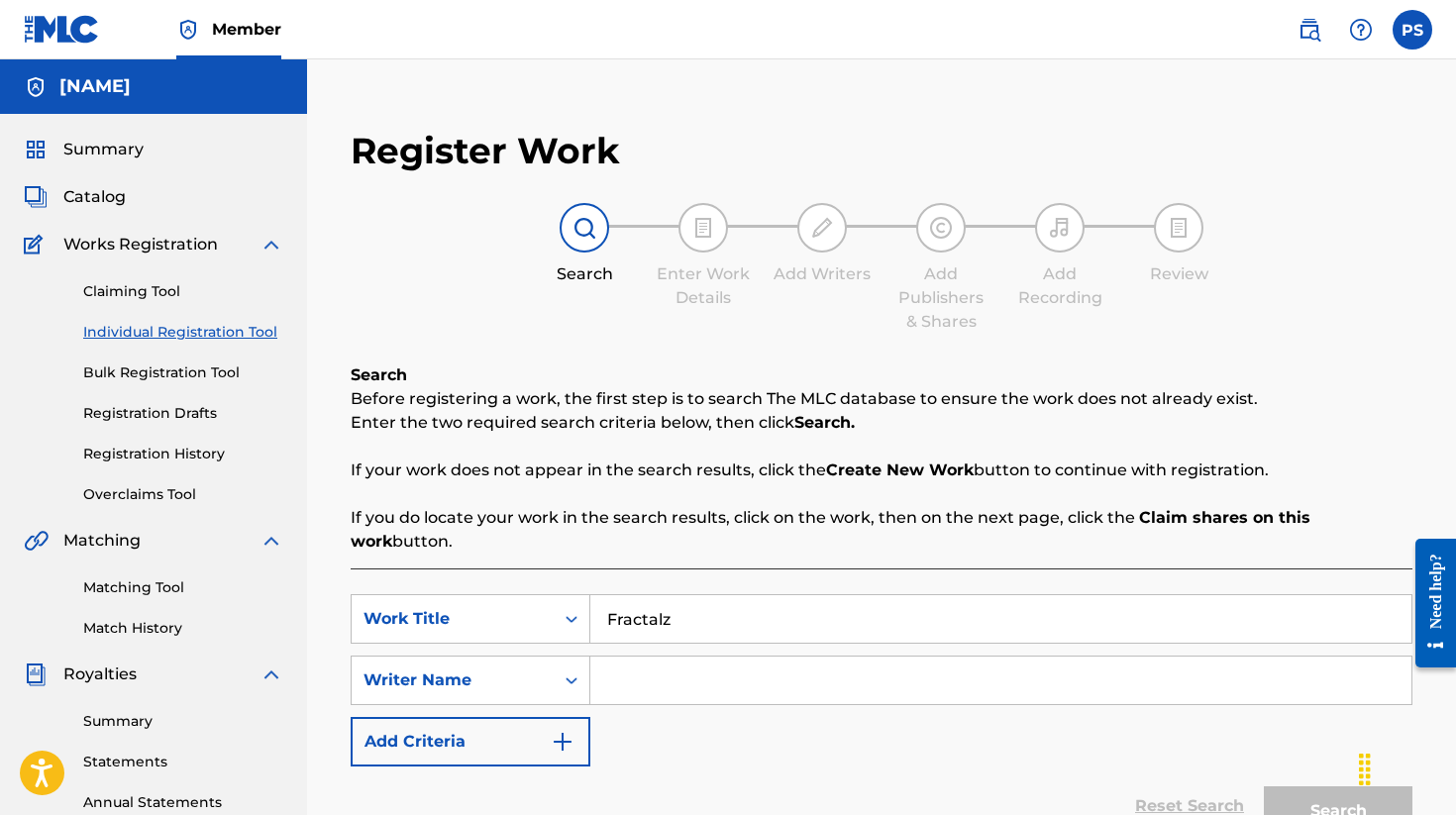 type on "Fractalz" 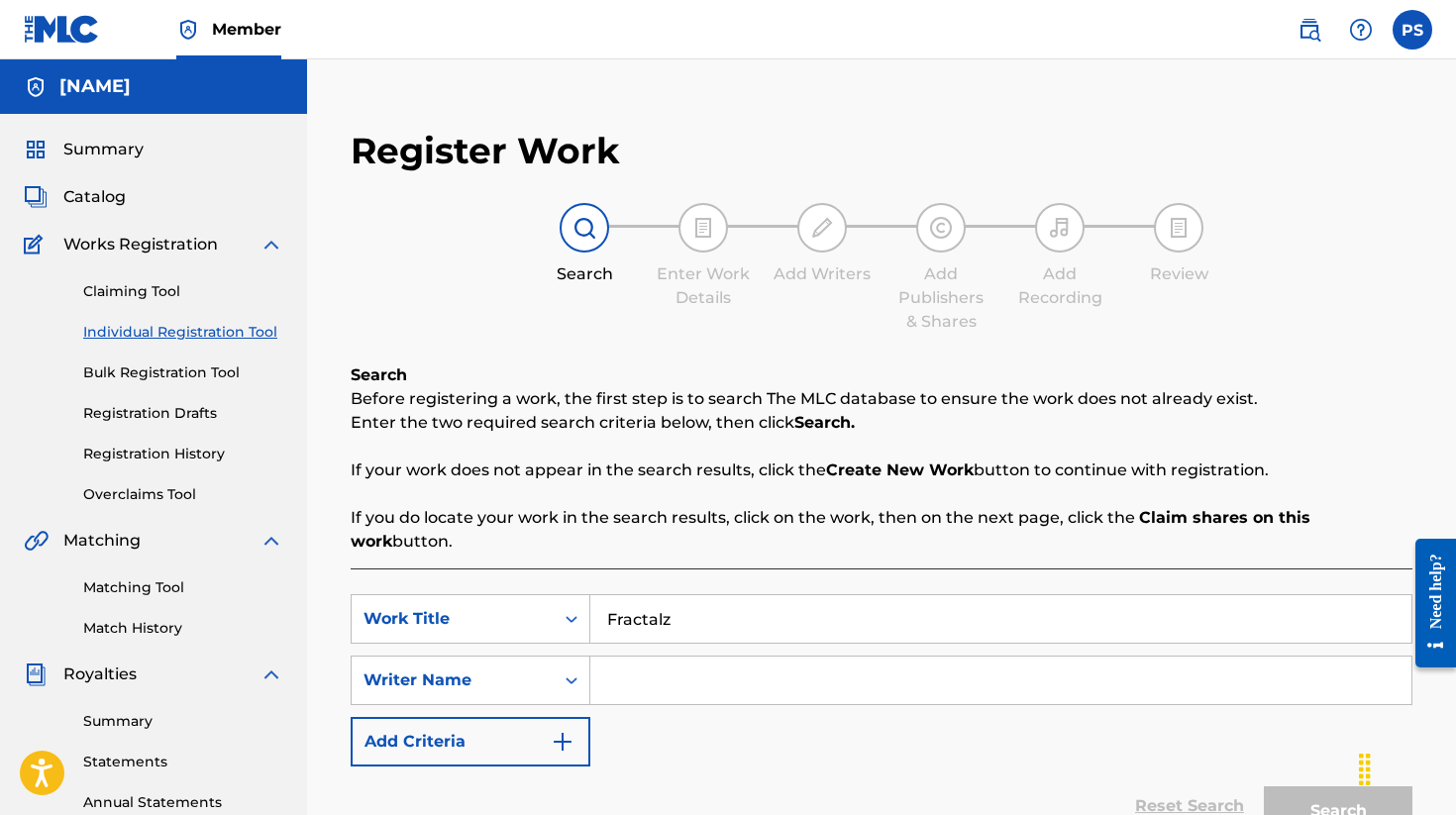 click at bounding box center (1000, 680) 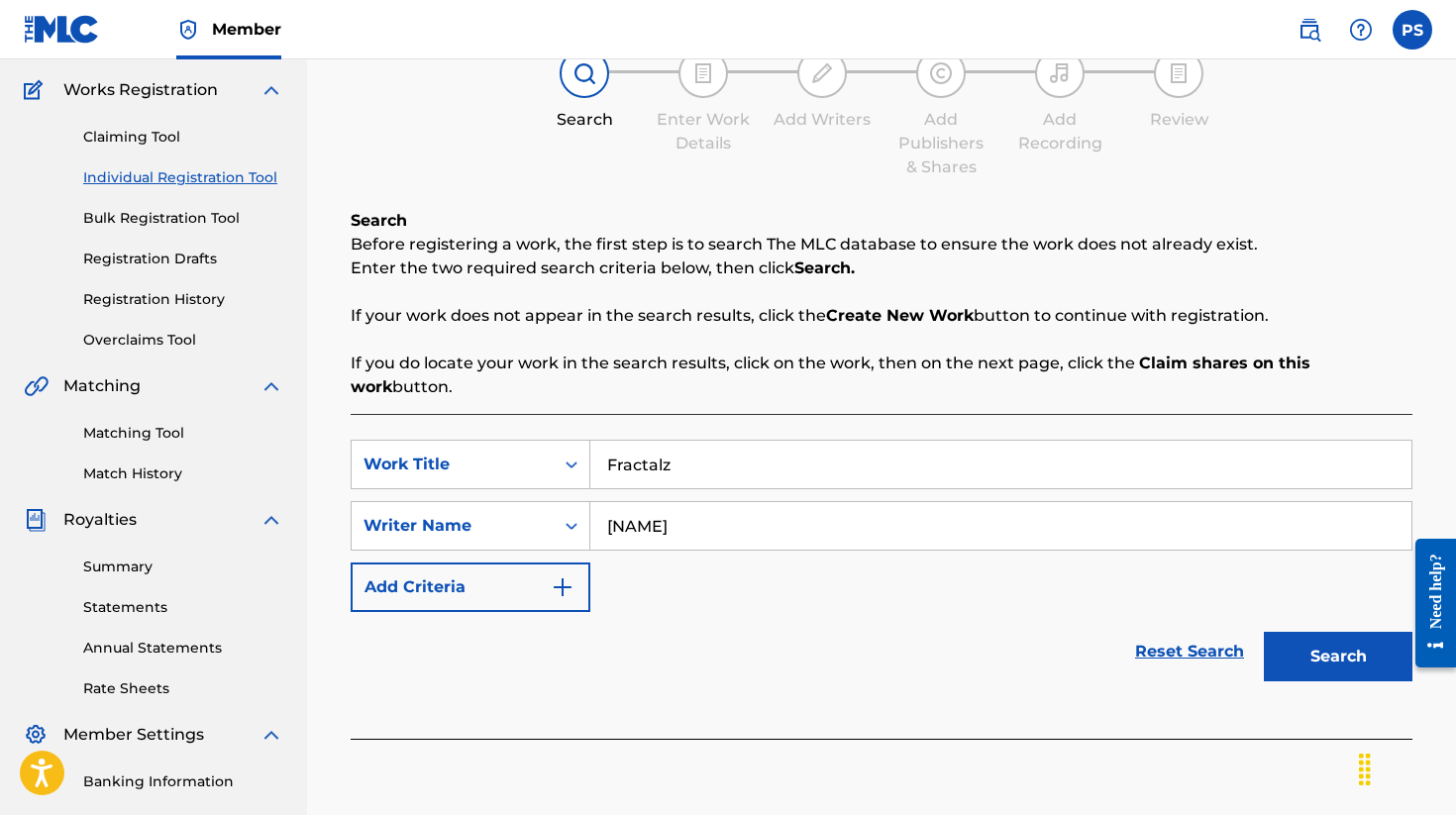 scroll, scrollTop: 367, scrollLeft: 0, axis: vertical 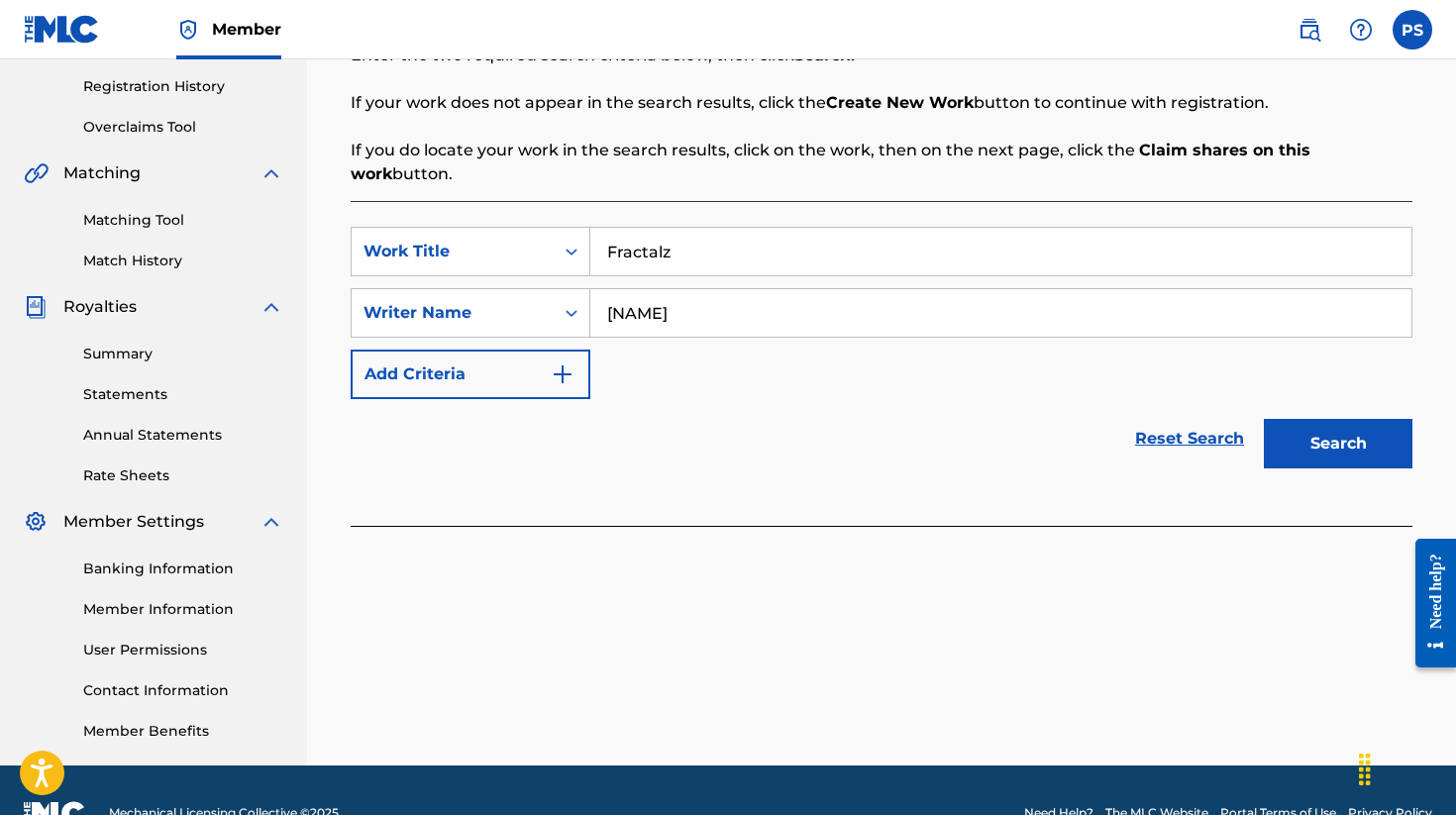 type on "[NAME]" 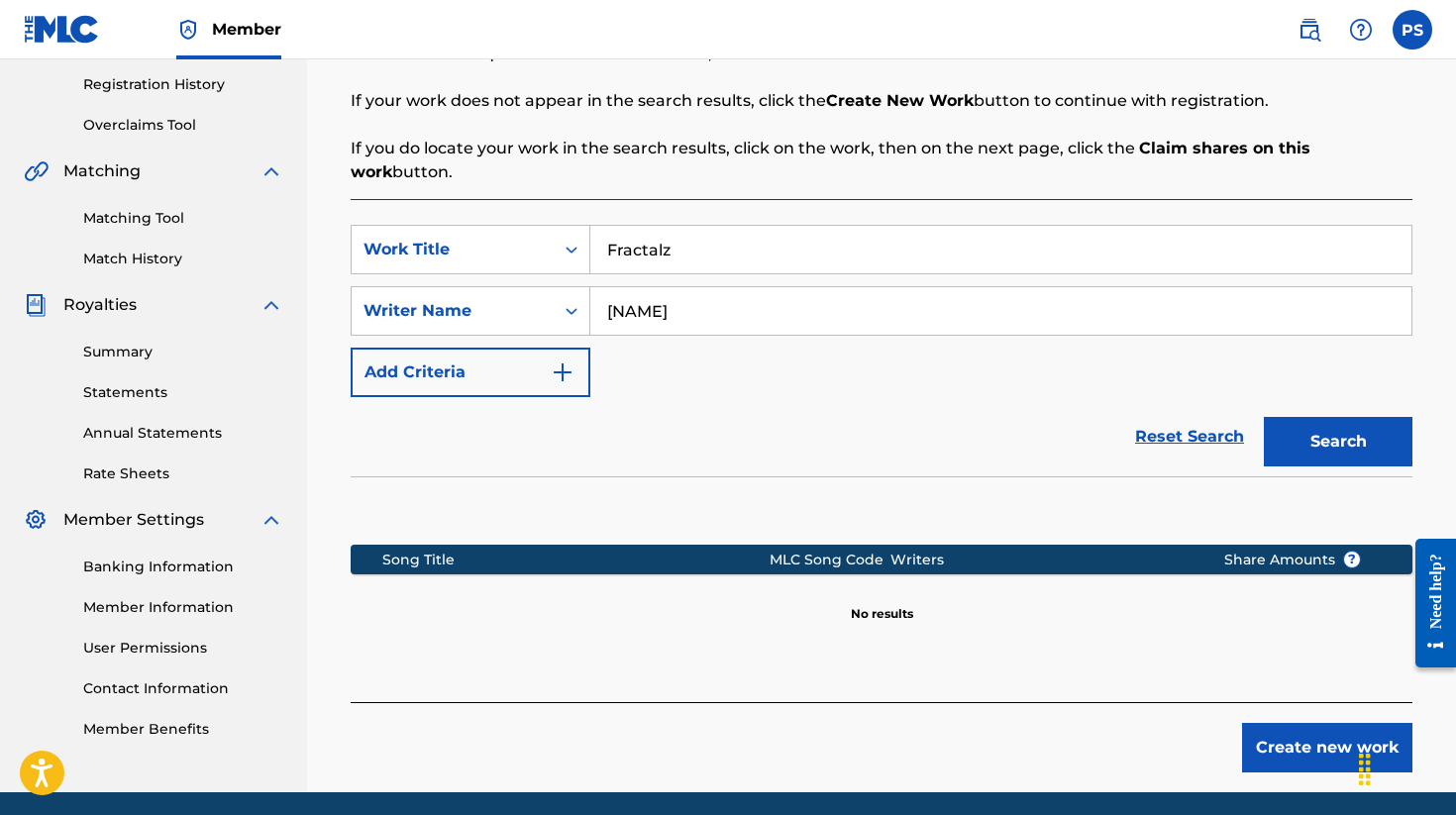 scroll, scrollTop: 371, scrollLeft: 0, axis: vertical 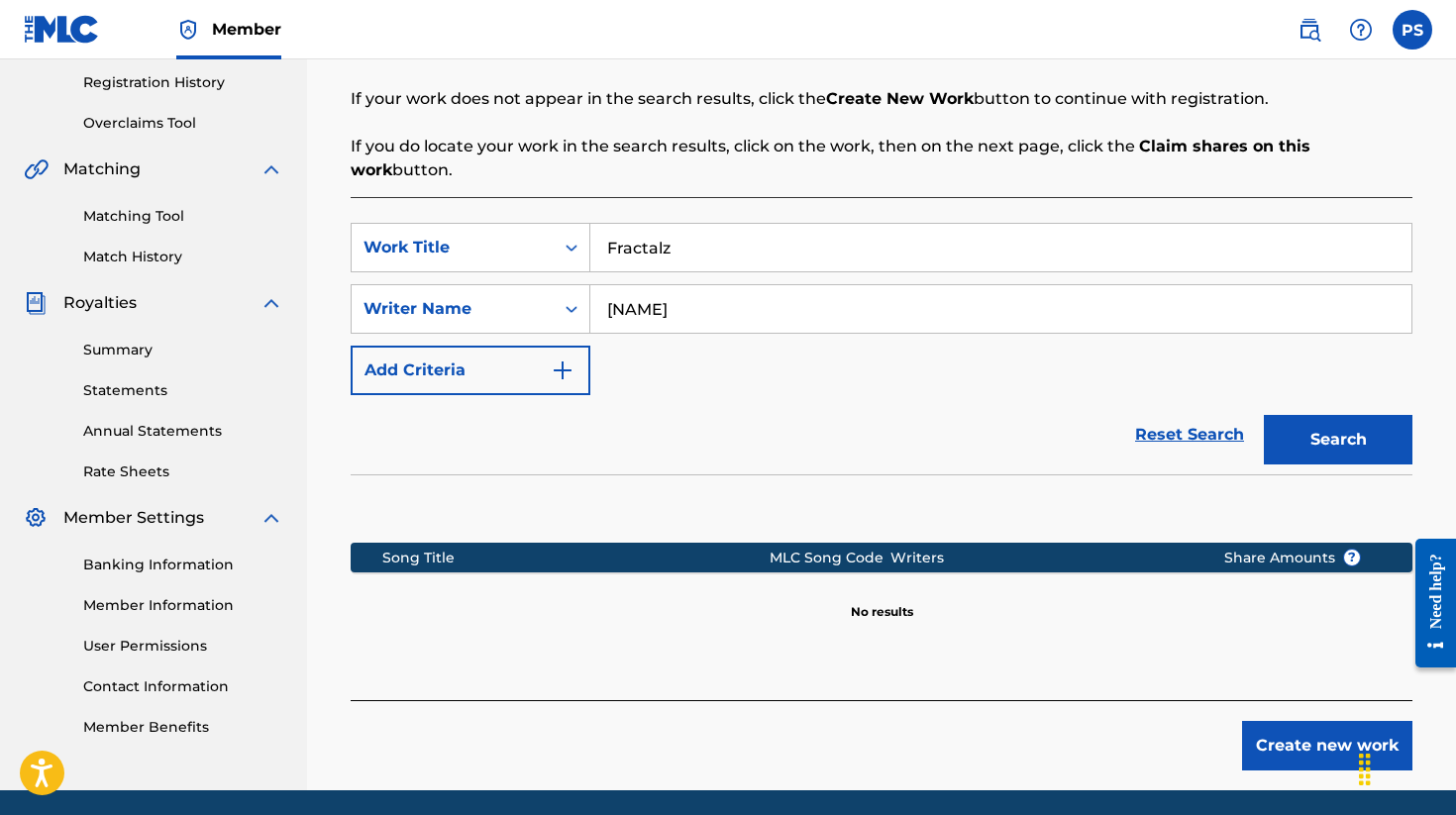click on "Create new work" at bounding box center (1327, 746) 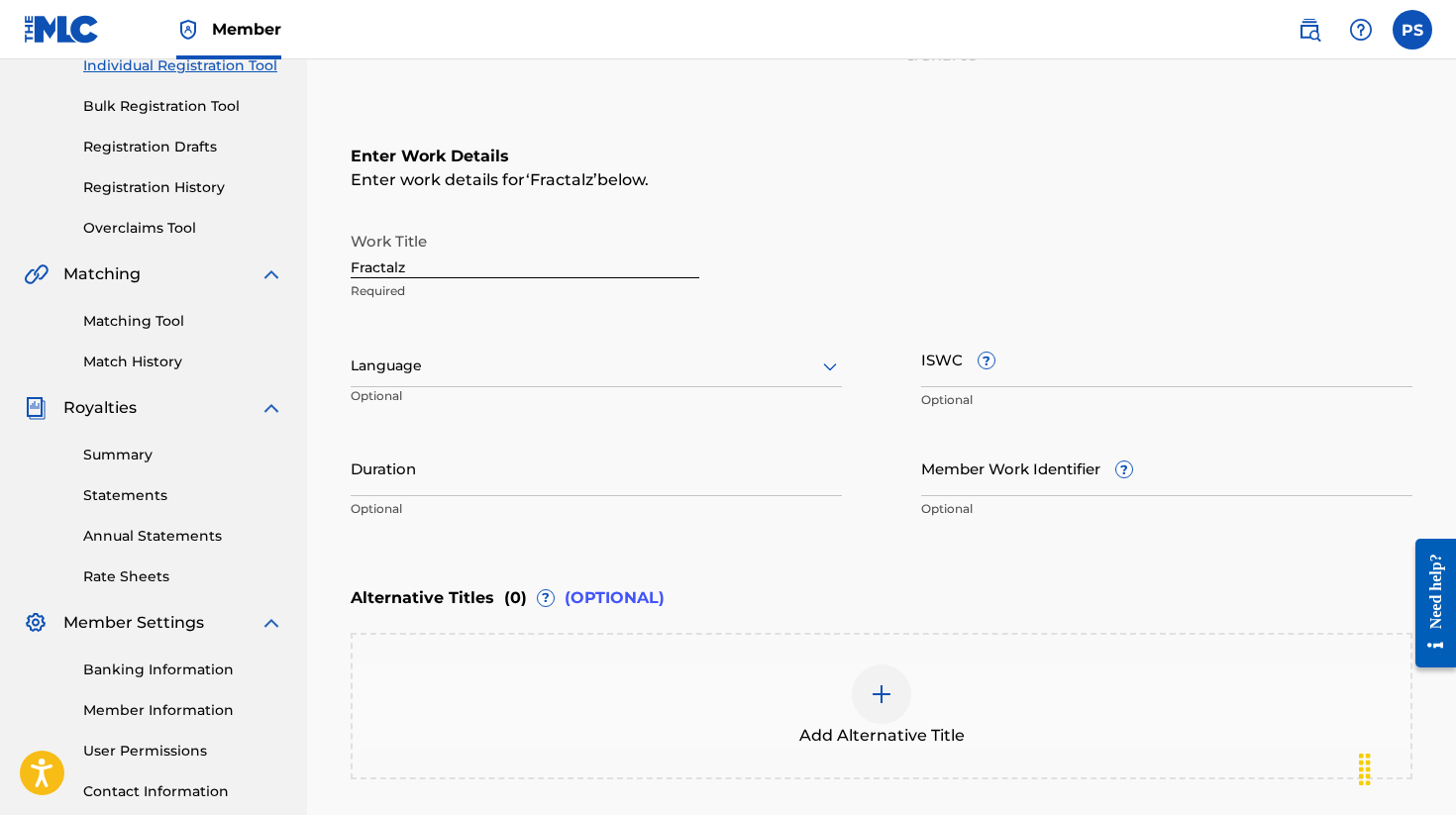 scroll, scrollTop: 158, scrollLeft: 0, axis: vertical 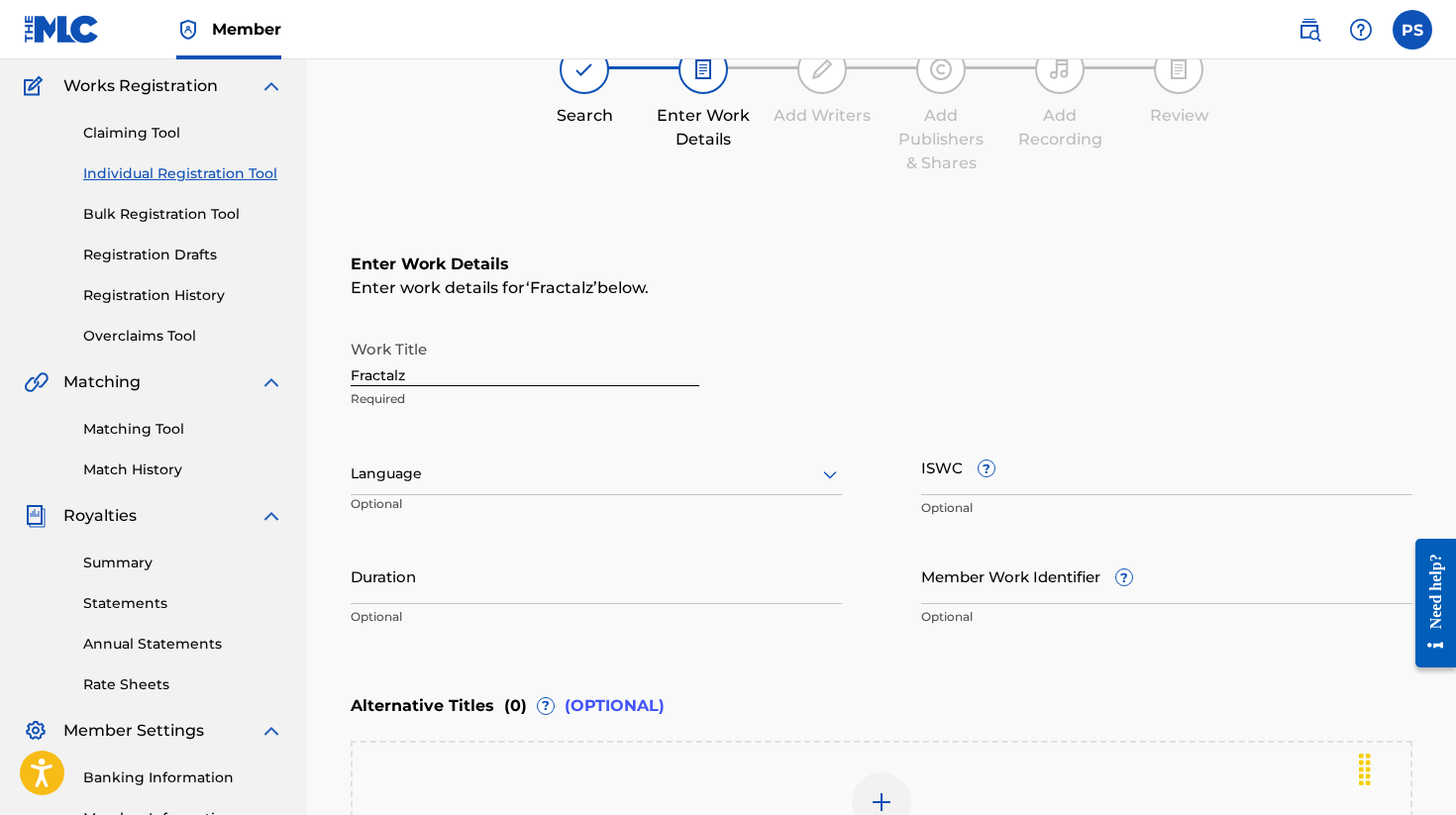 click at bounding box center (596, 473) 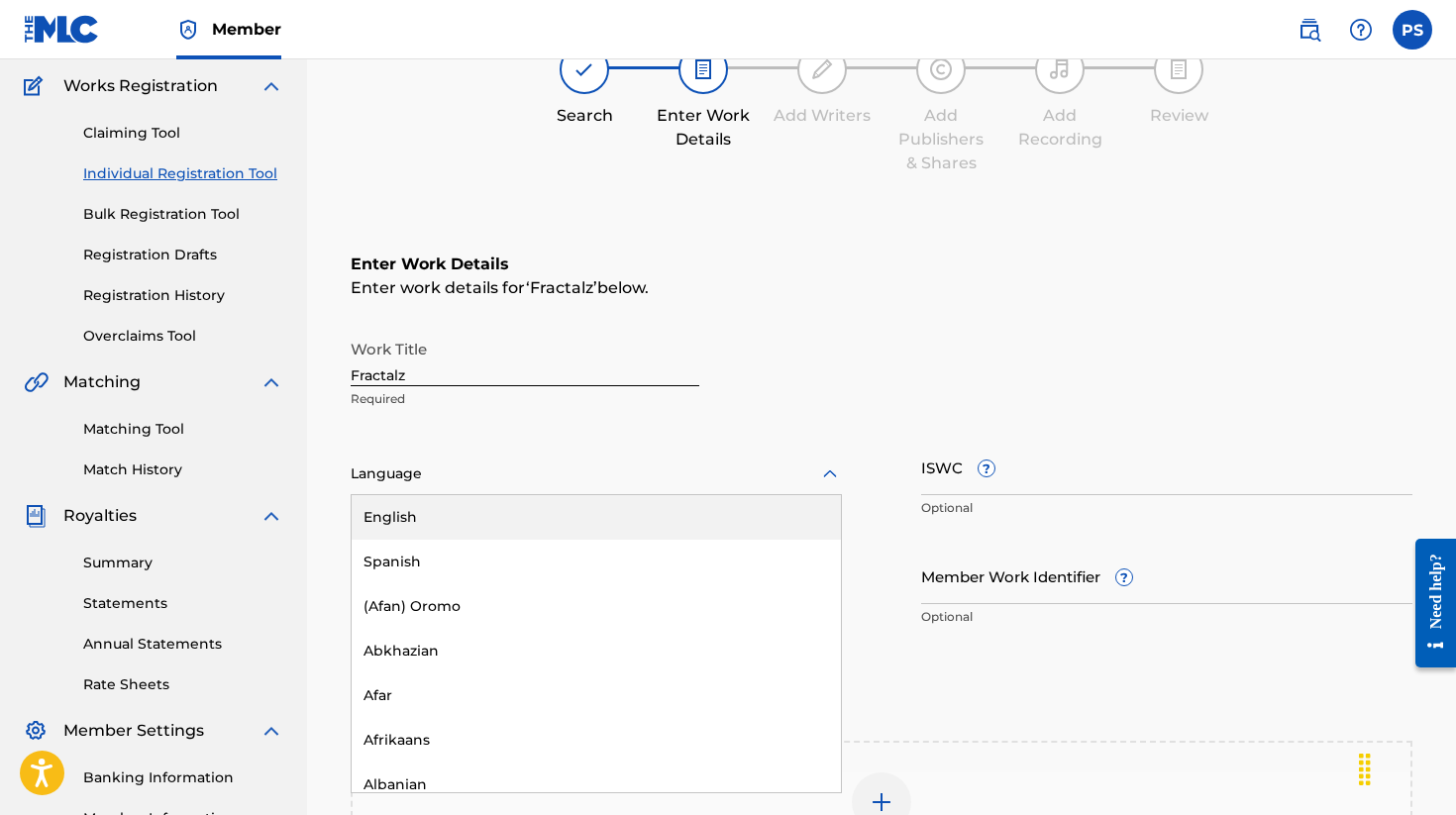 click on "English" at bounding box center [596, 517] 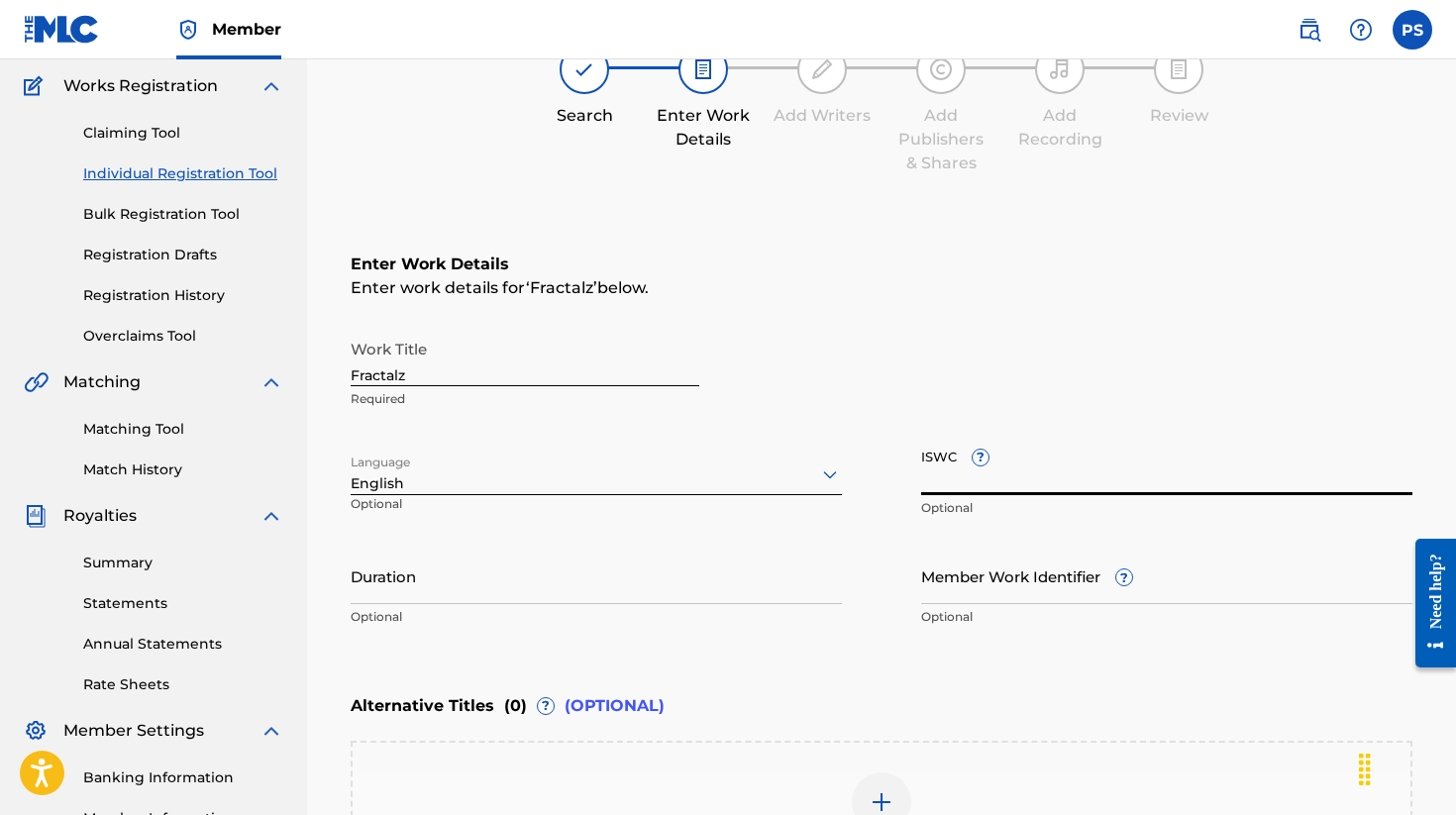 click on "ISWC   ?" at bounding box center [1167, 466] 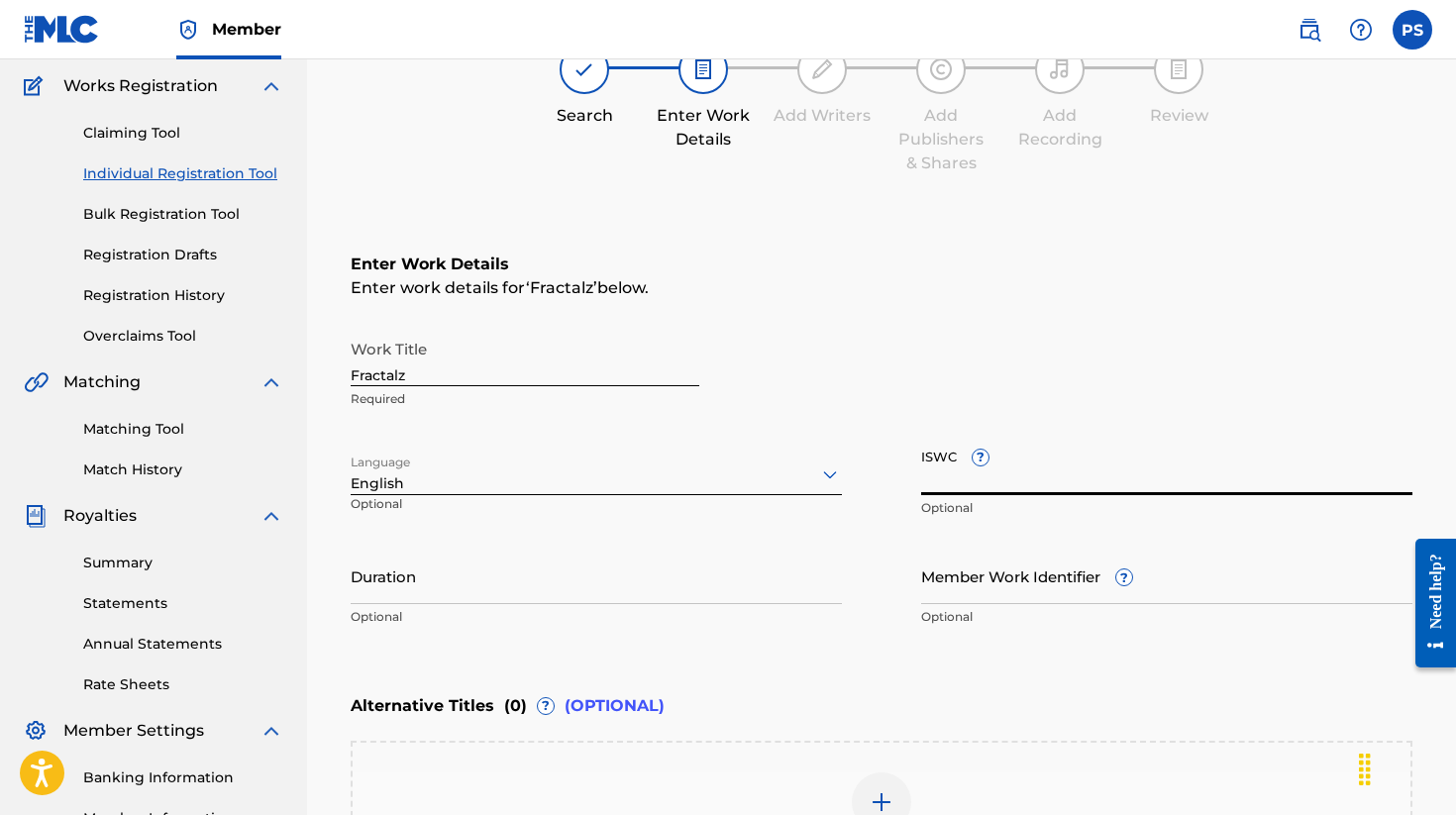 paste on "[PHONE]" 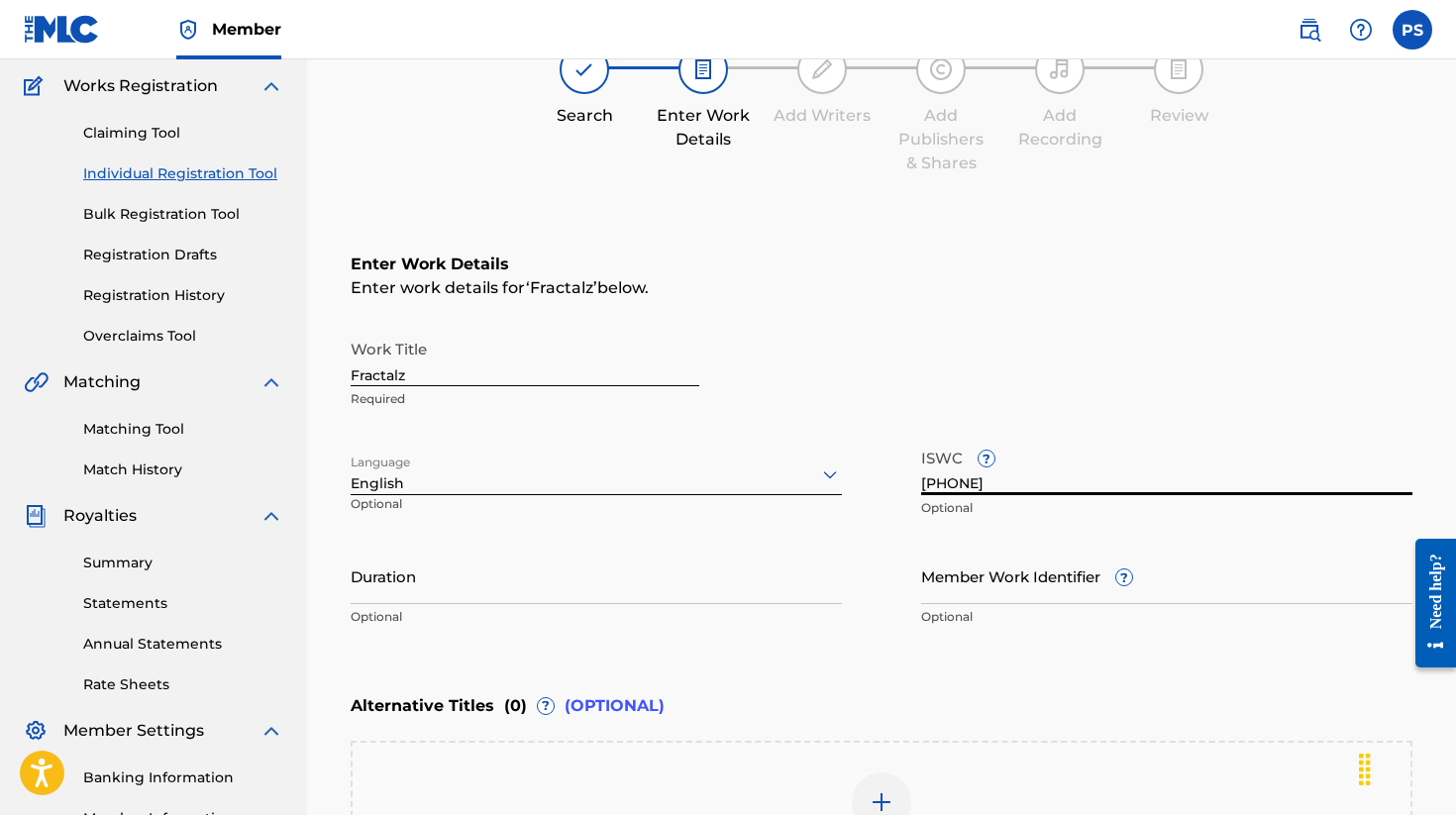 type on "[PHONE]" 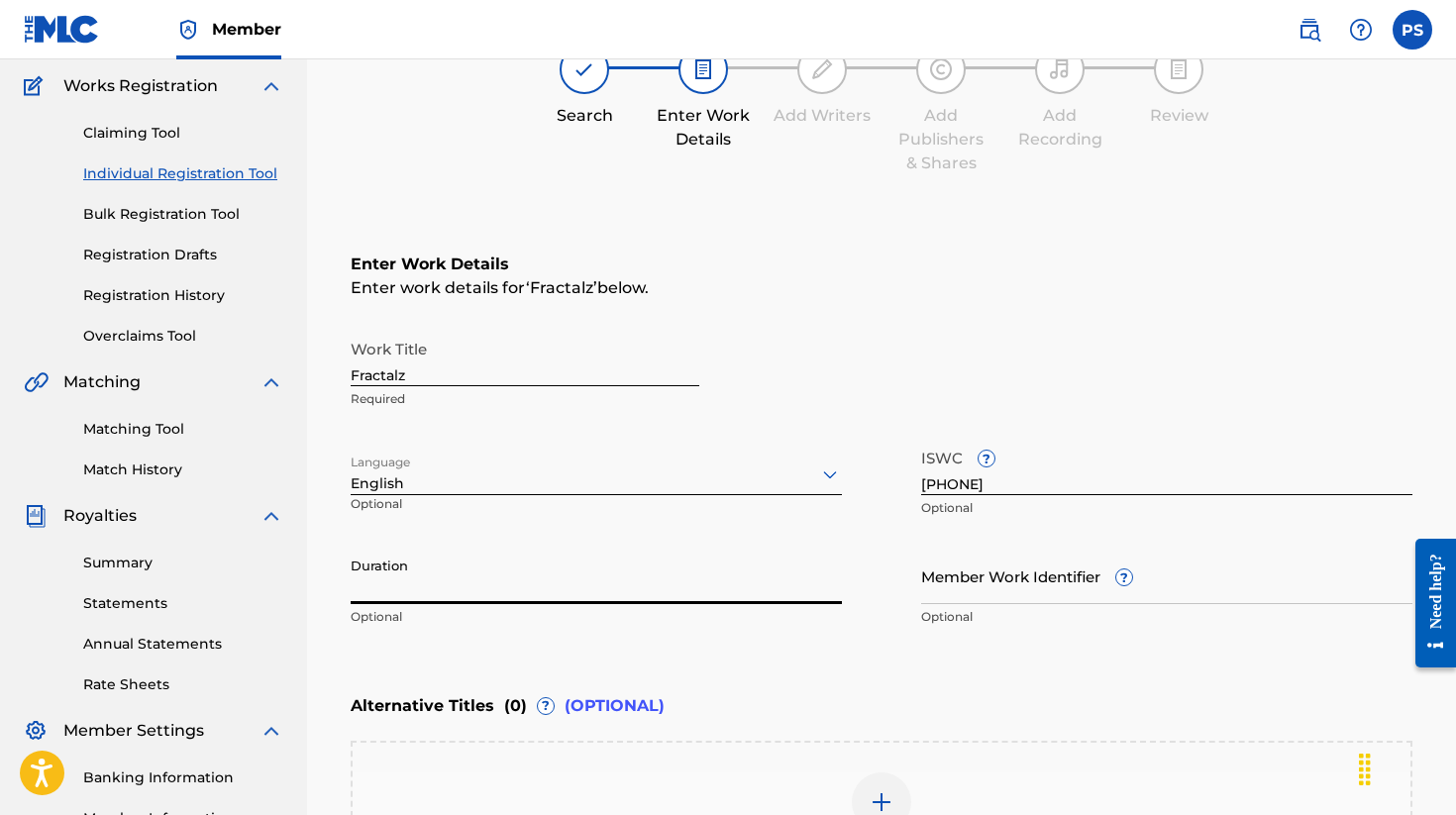 click on "Duration" at bounding box center (596, 575) 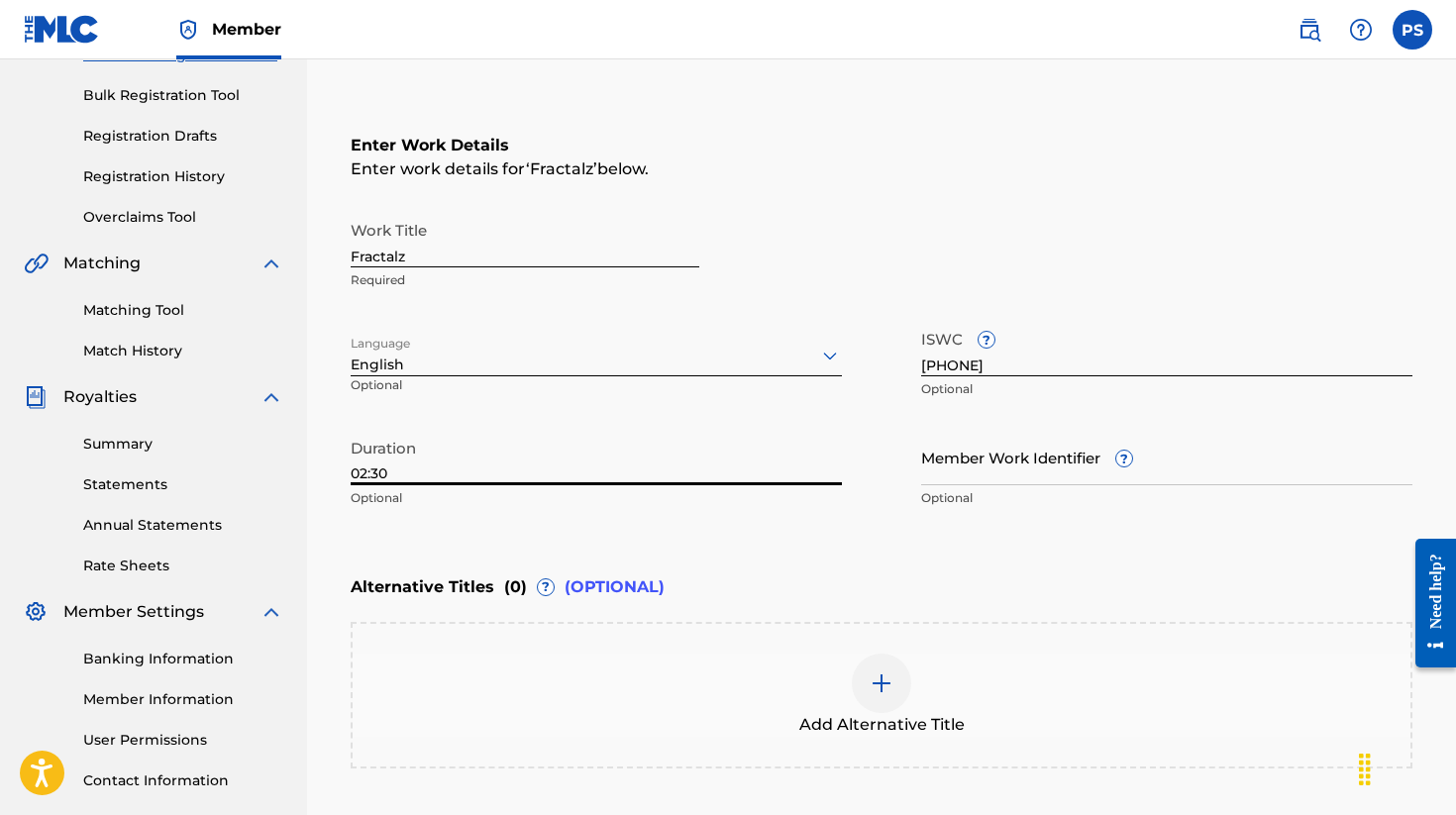scroll, scrollTop: 311, scrollLeft: 0, axis: vertical 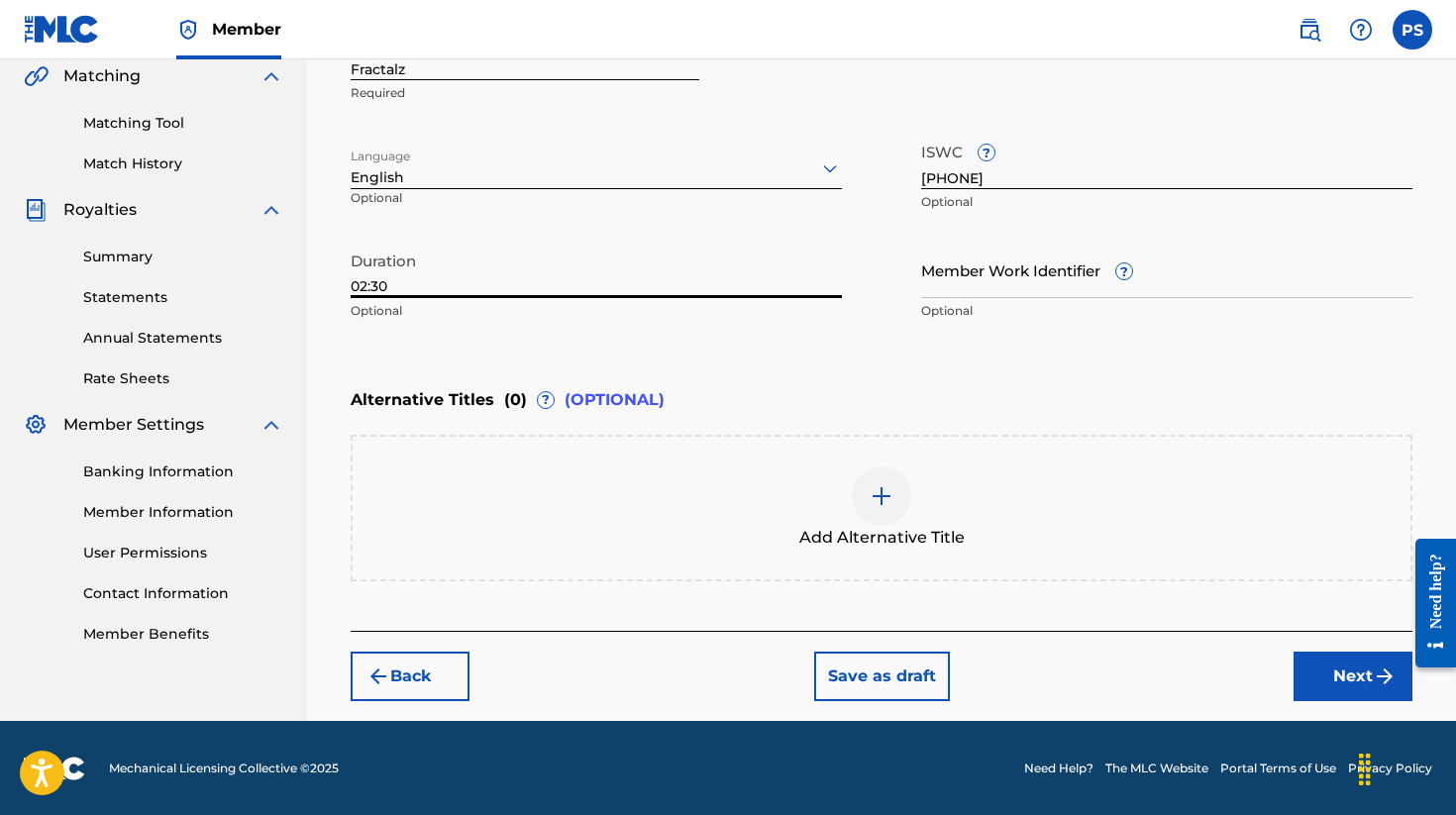 type on "02:30" 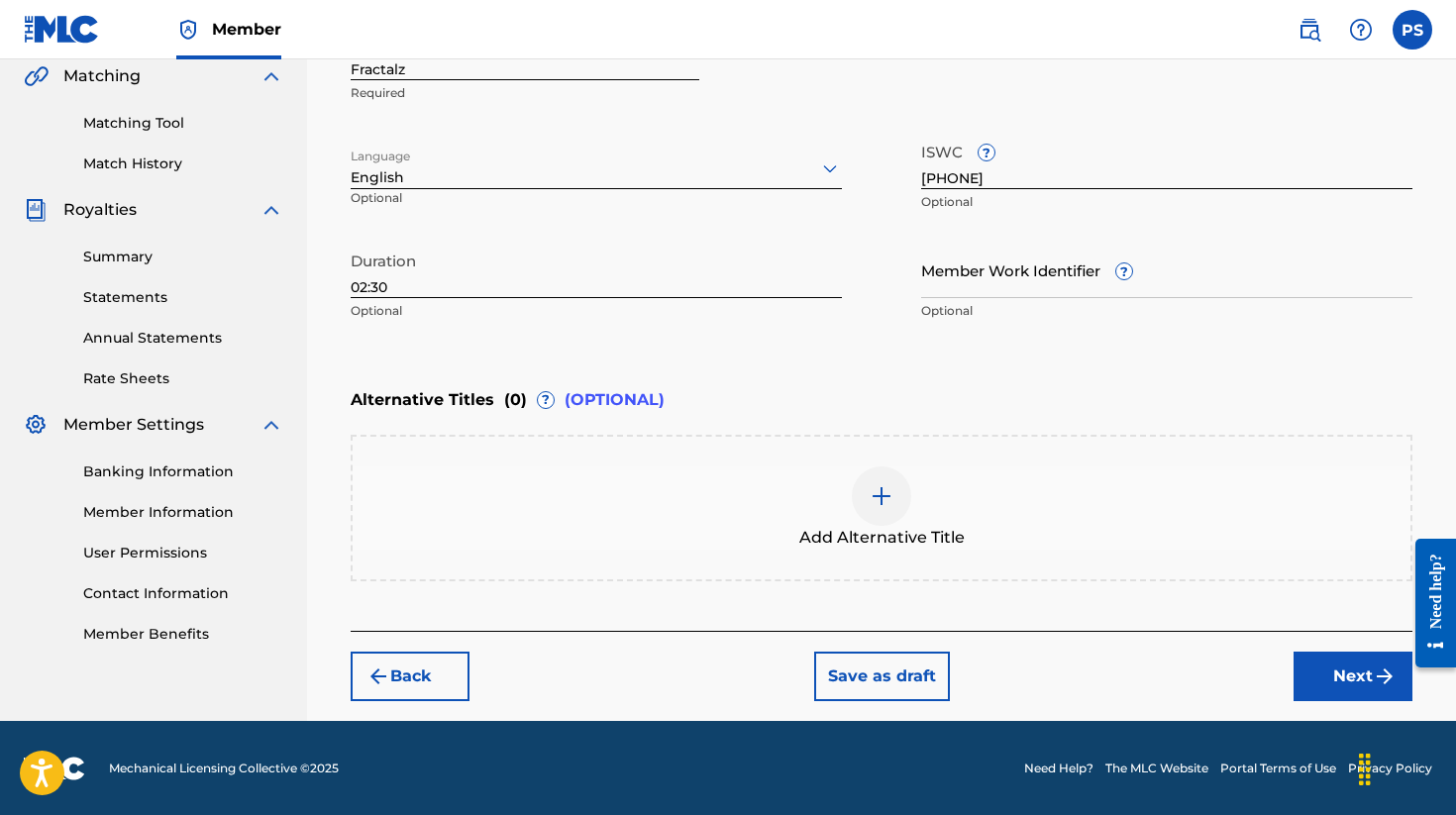 click on "Next" at bounding box center (1353, 676) 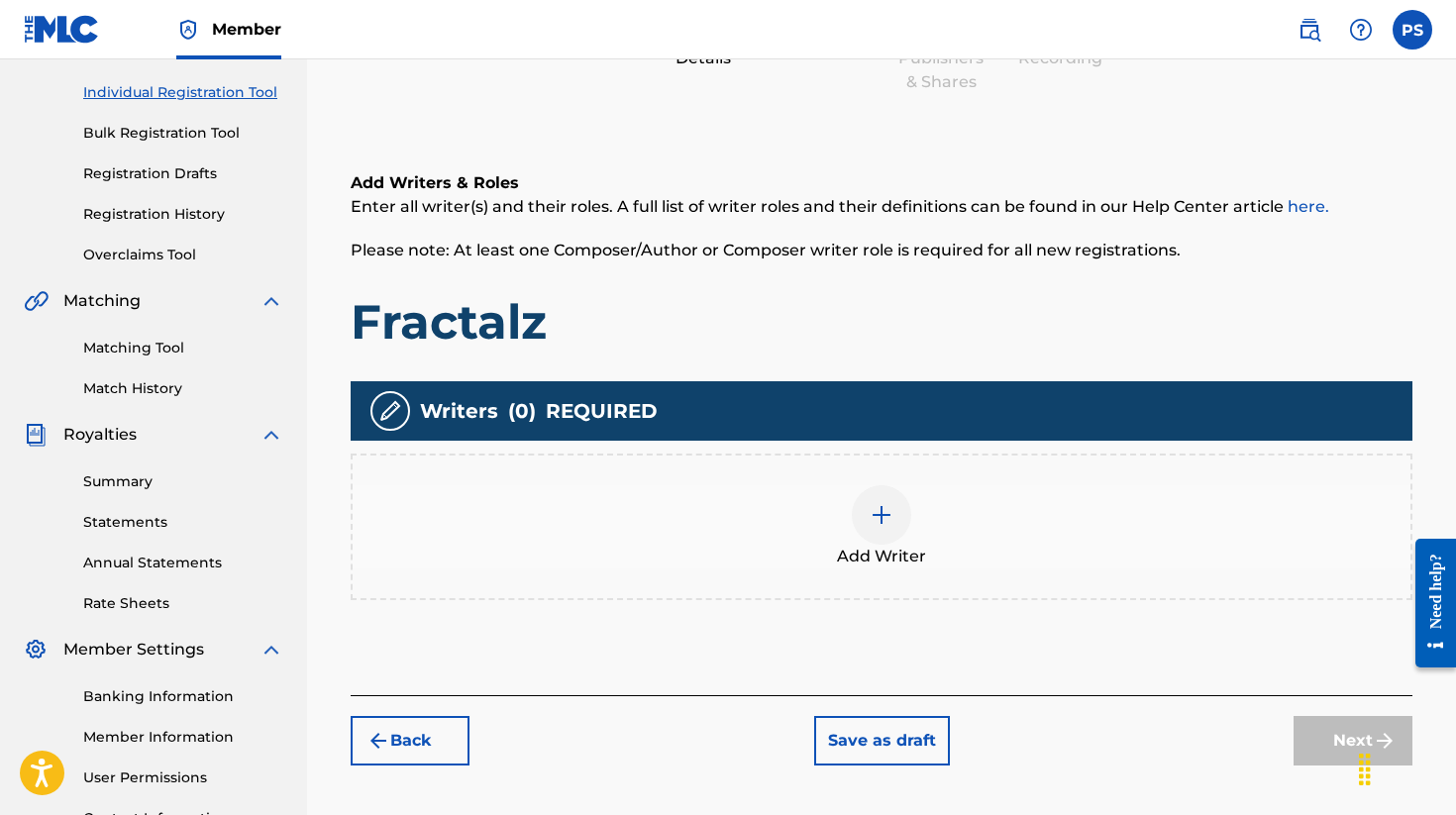 scroll, scrollTop: 413, scrollLeft: 0, axis: vertical 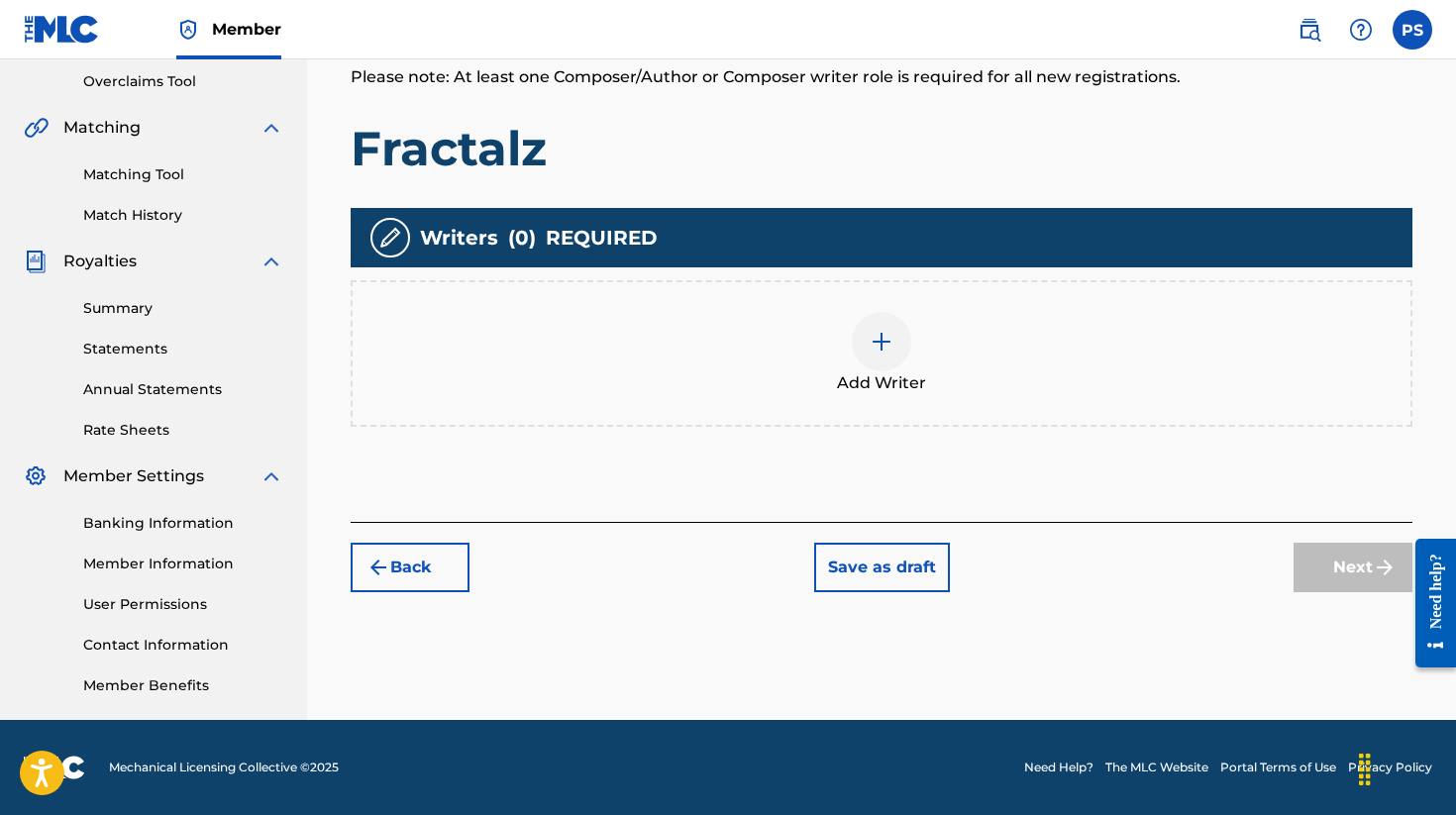 click at bounding box center (882, 342) 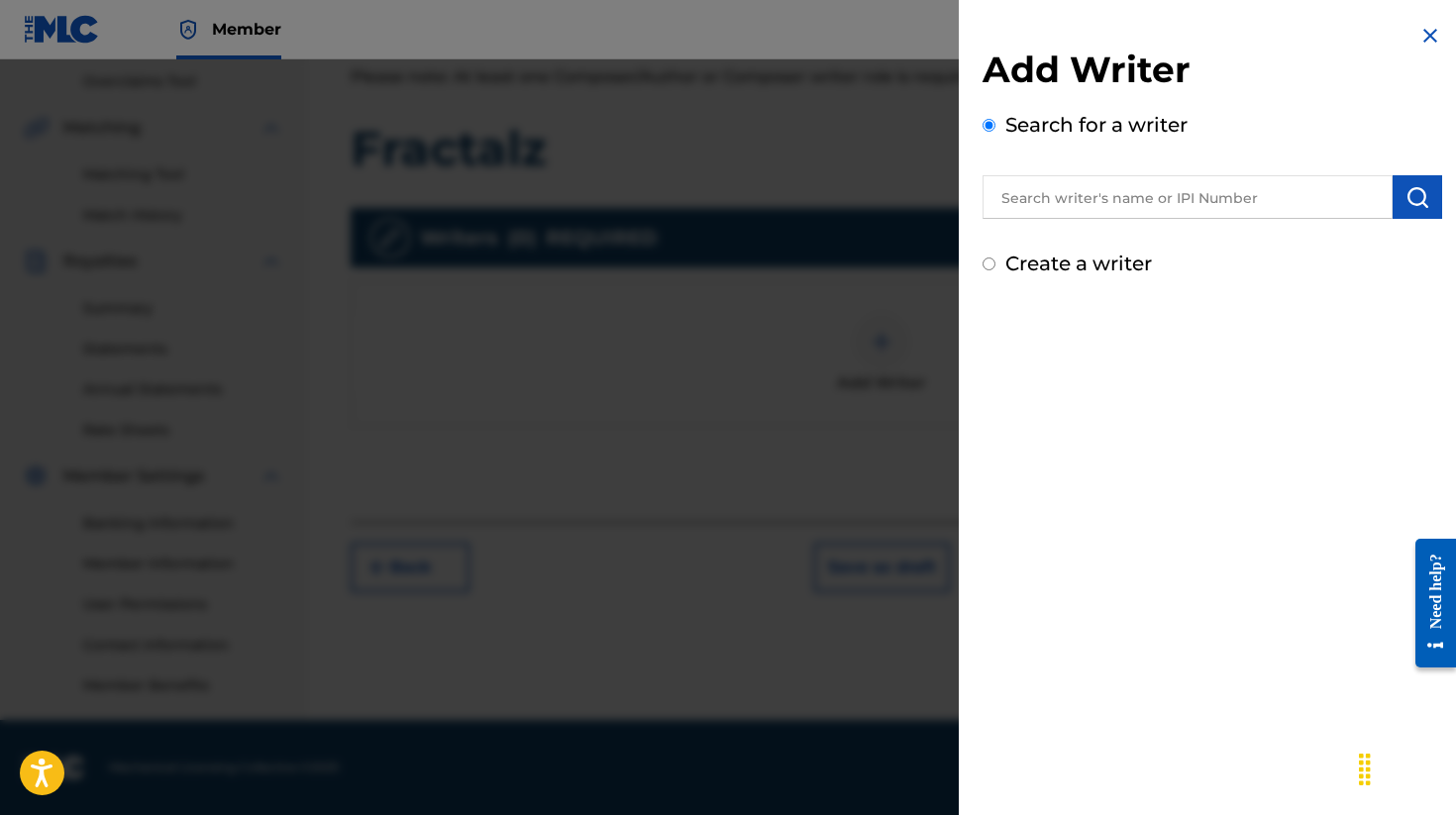 click at bounding box center (1188, 197) 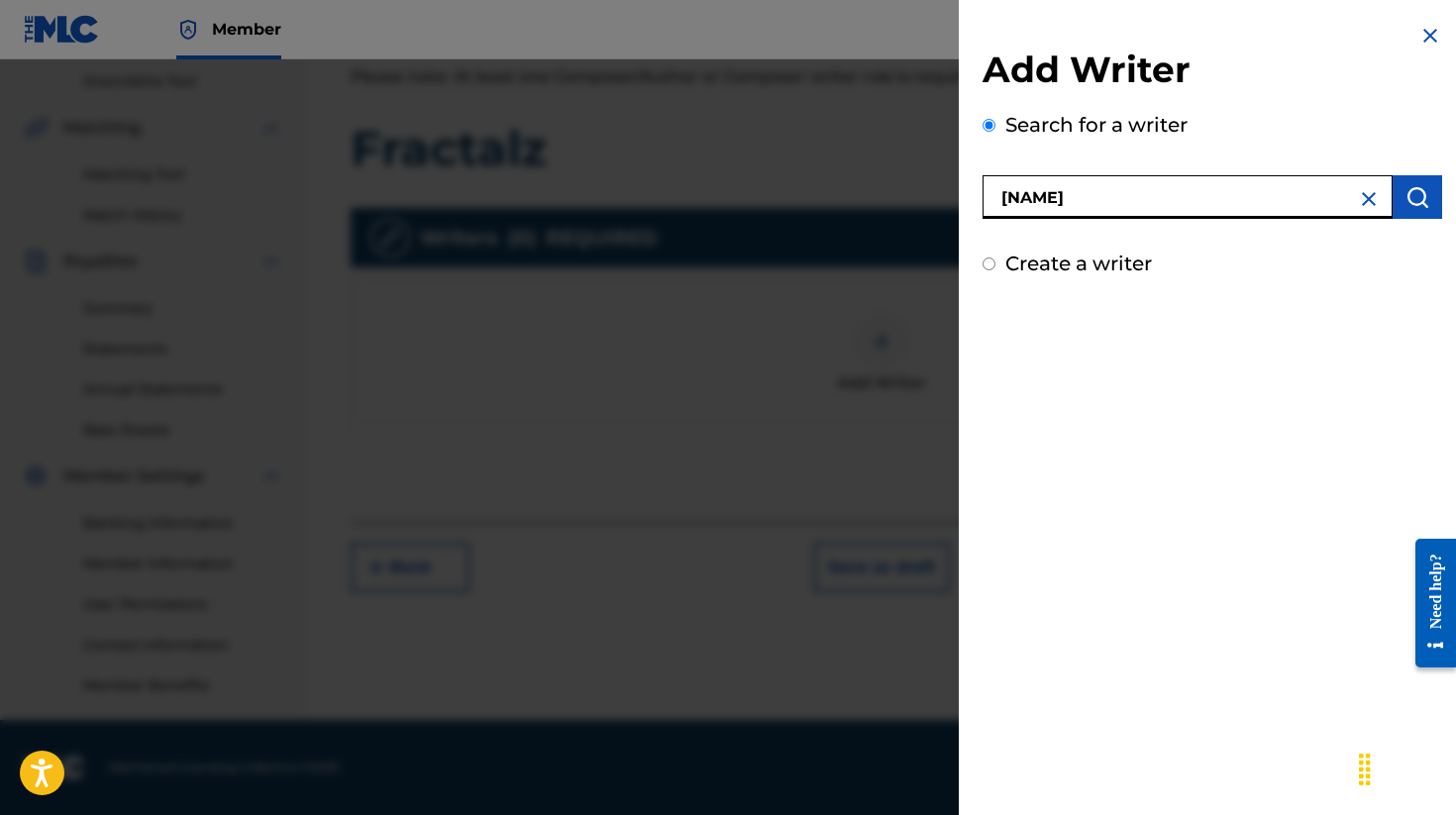 type on "[NAME]" 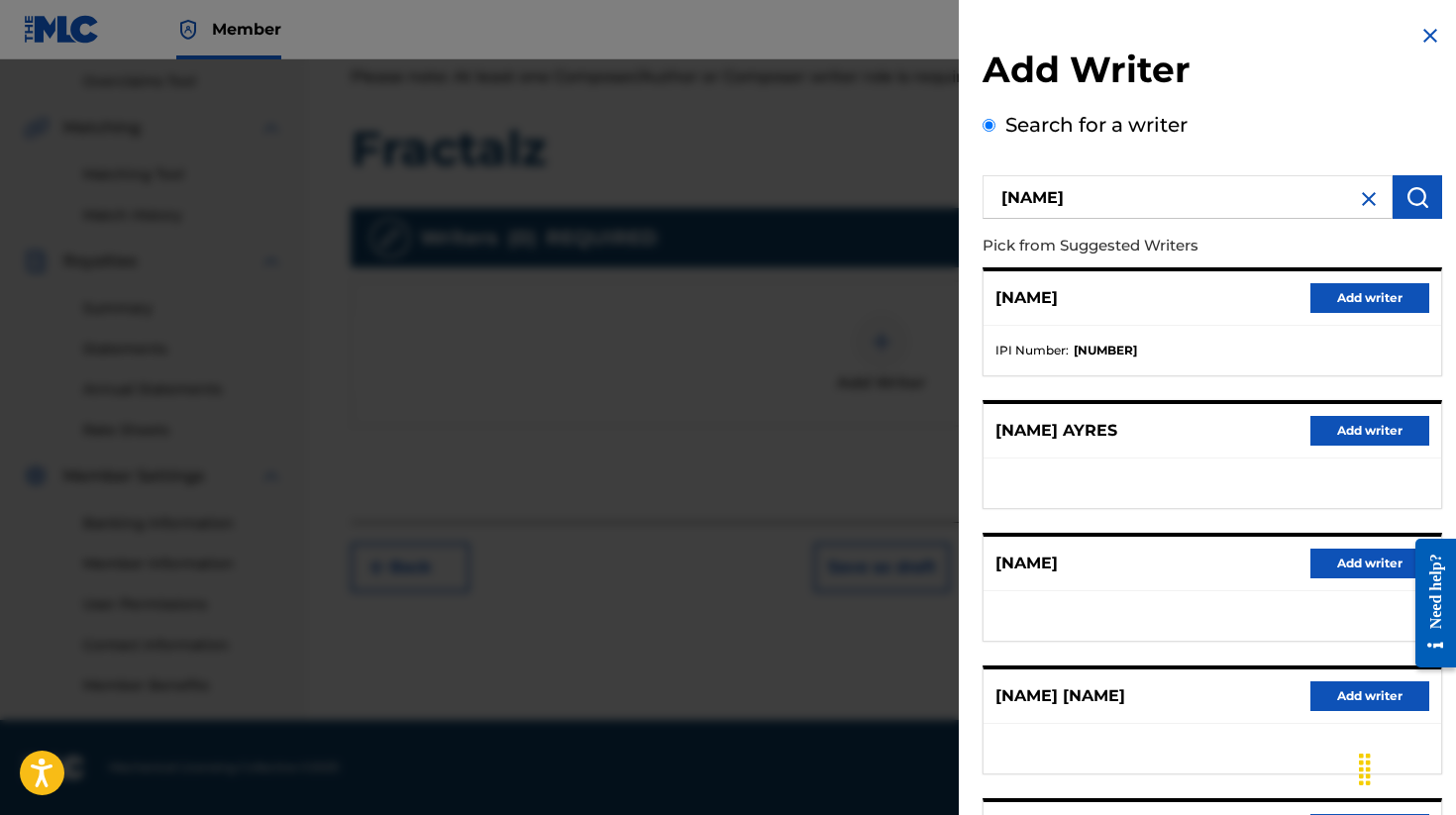 click on "Add writer" at bounding box center [1370, 298] 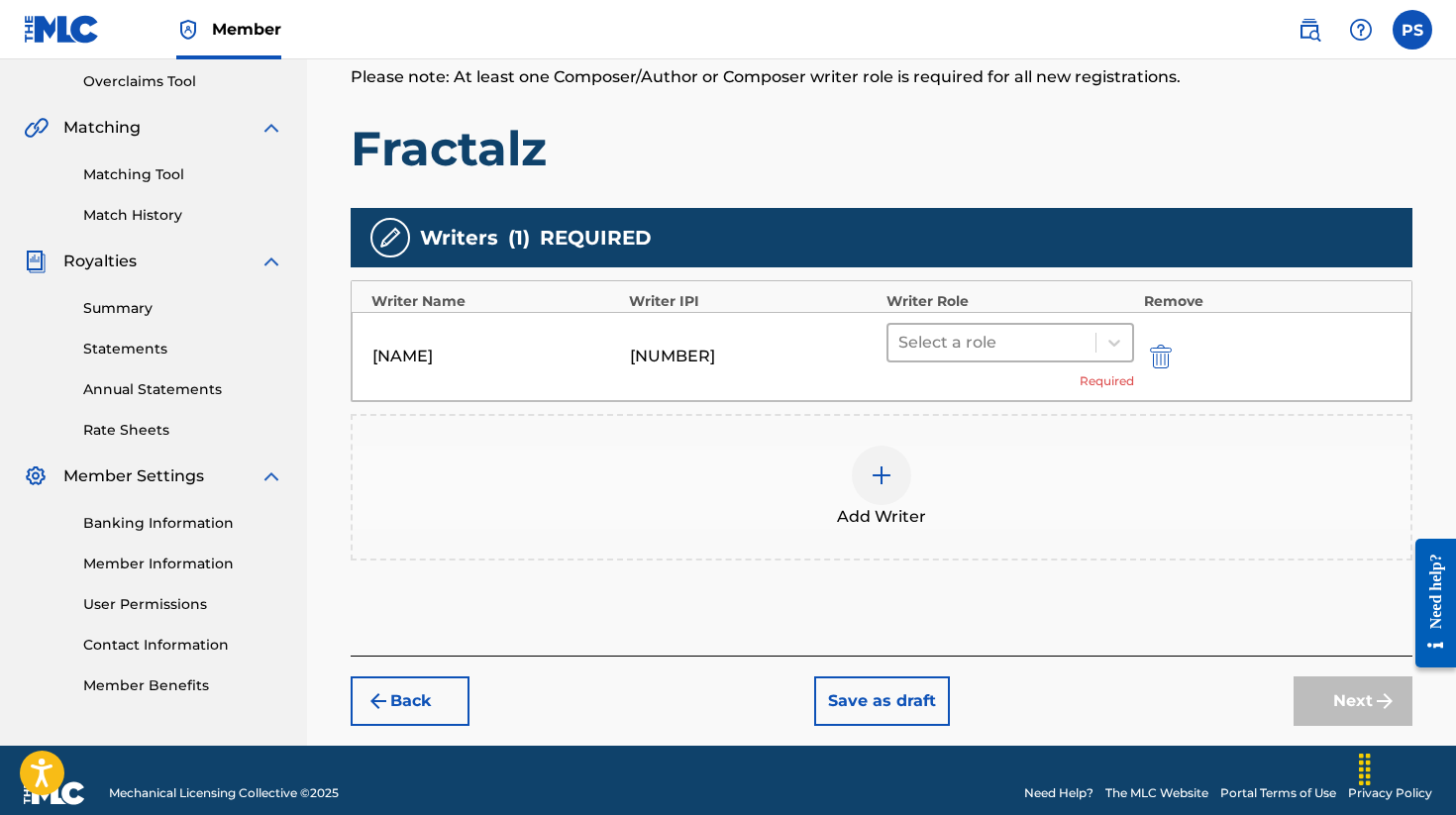 click at bounding box center [991, 343] 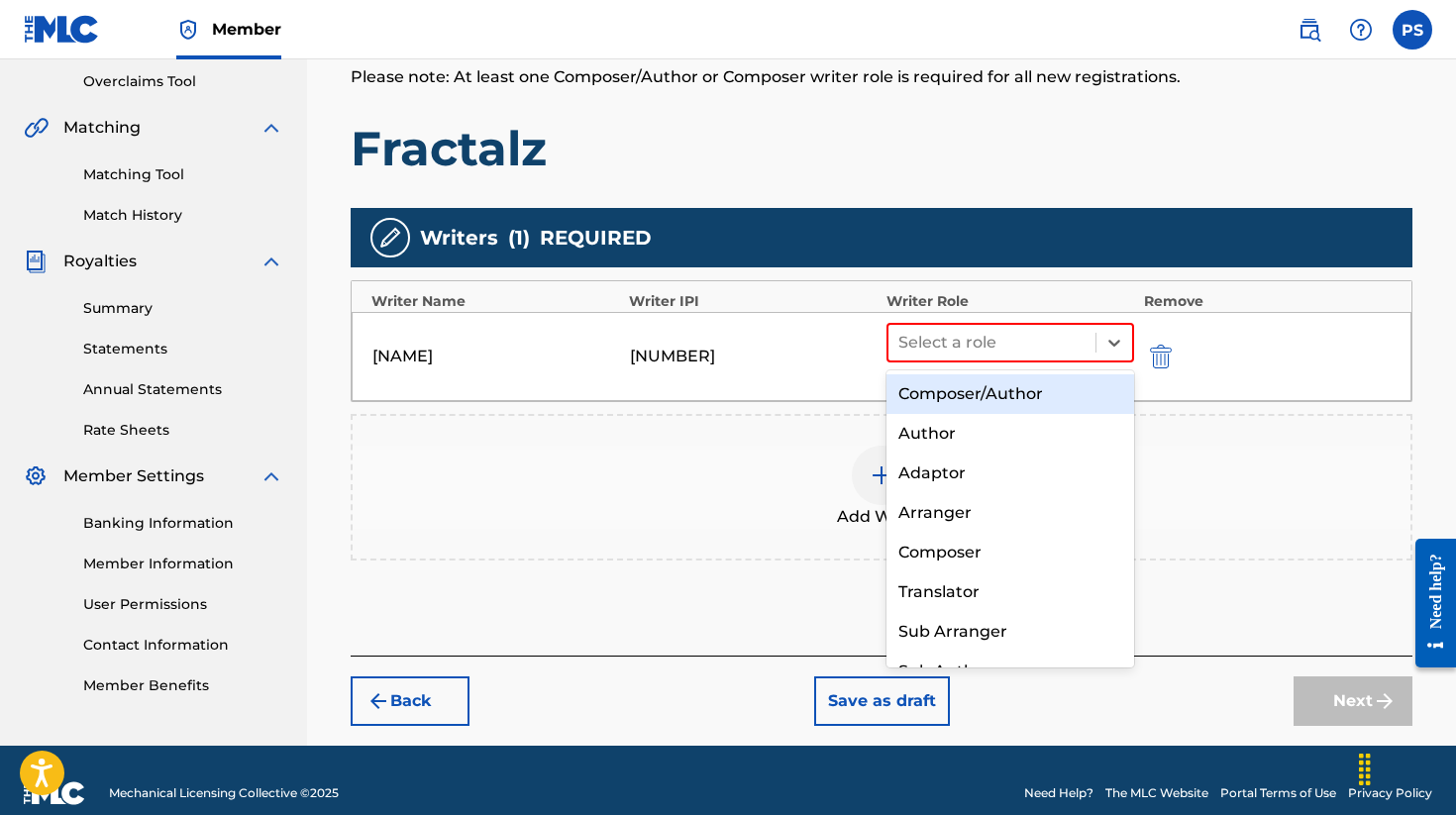 click on "Composer/Author" at bounding box center (1010, 394) 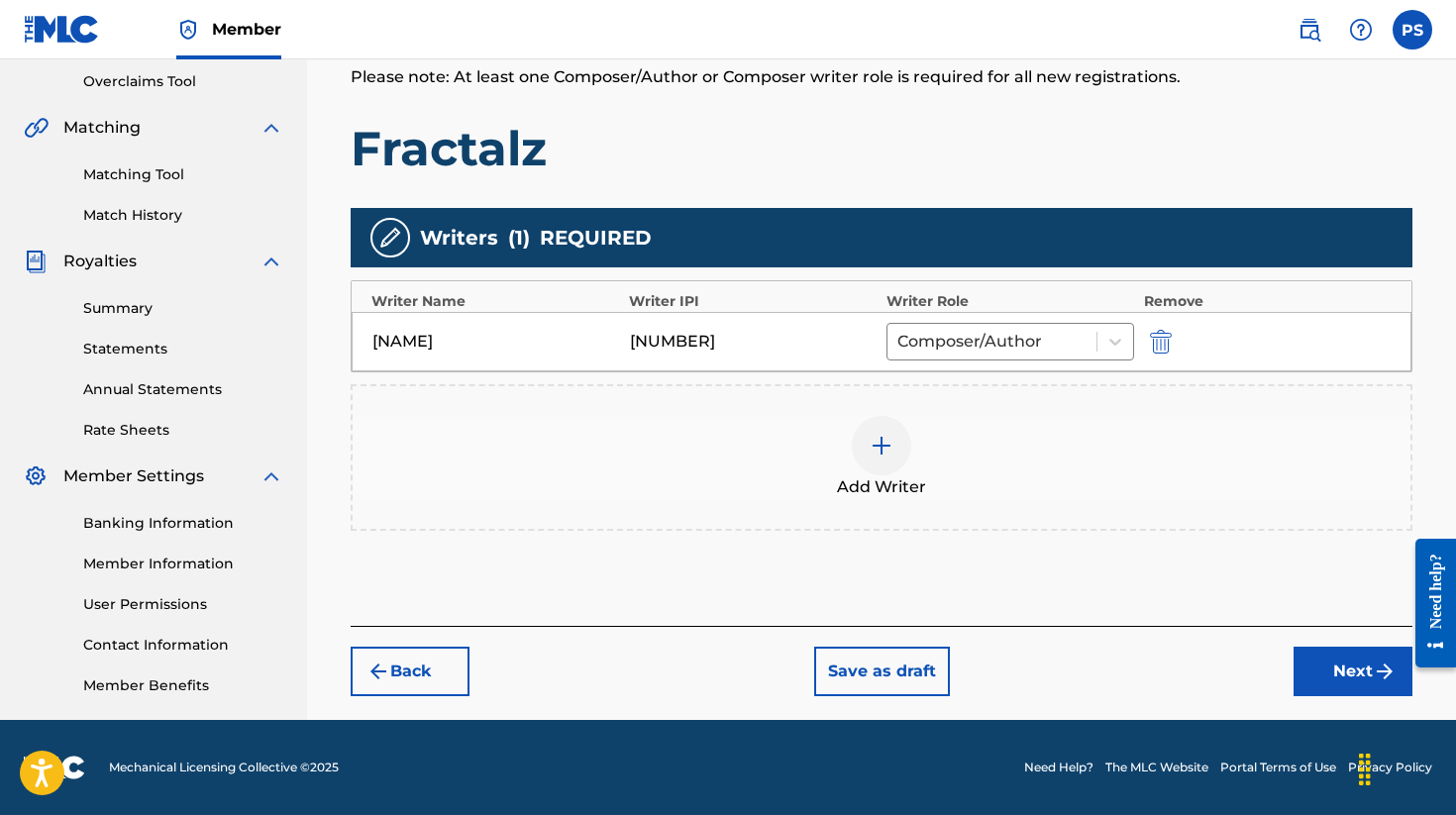 click on "Next" at bounding box center [1353, 671] 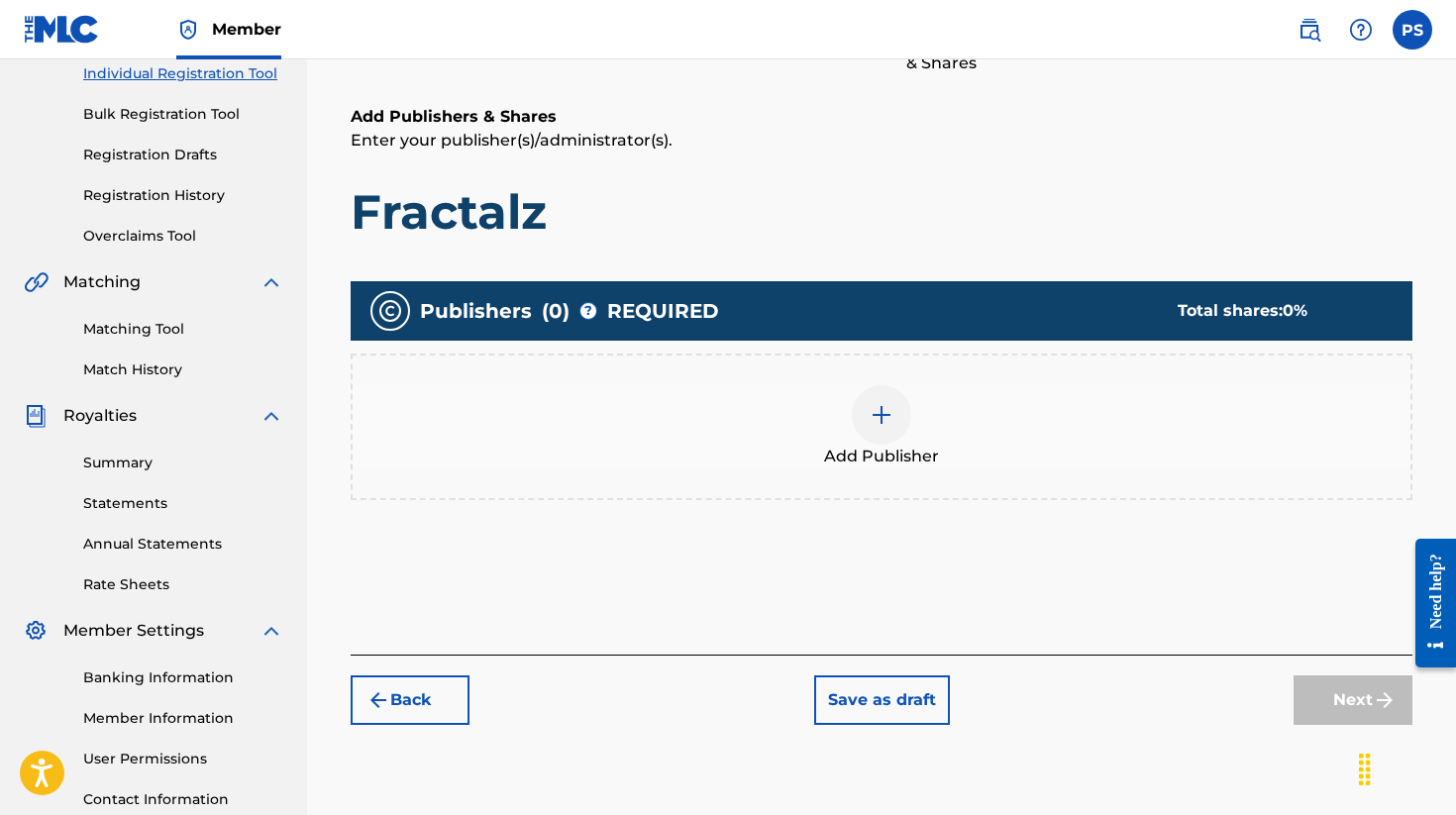 scroll, scrollTop: 261, scrollLeft: 0, axis: vertical 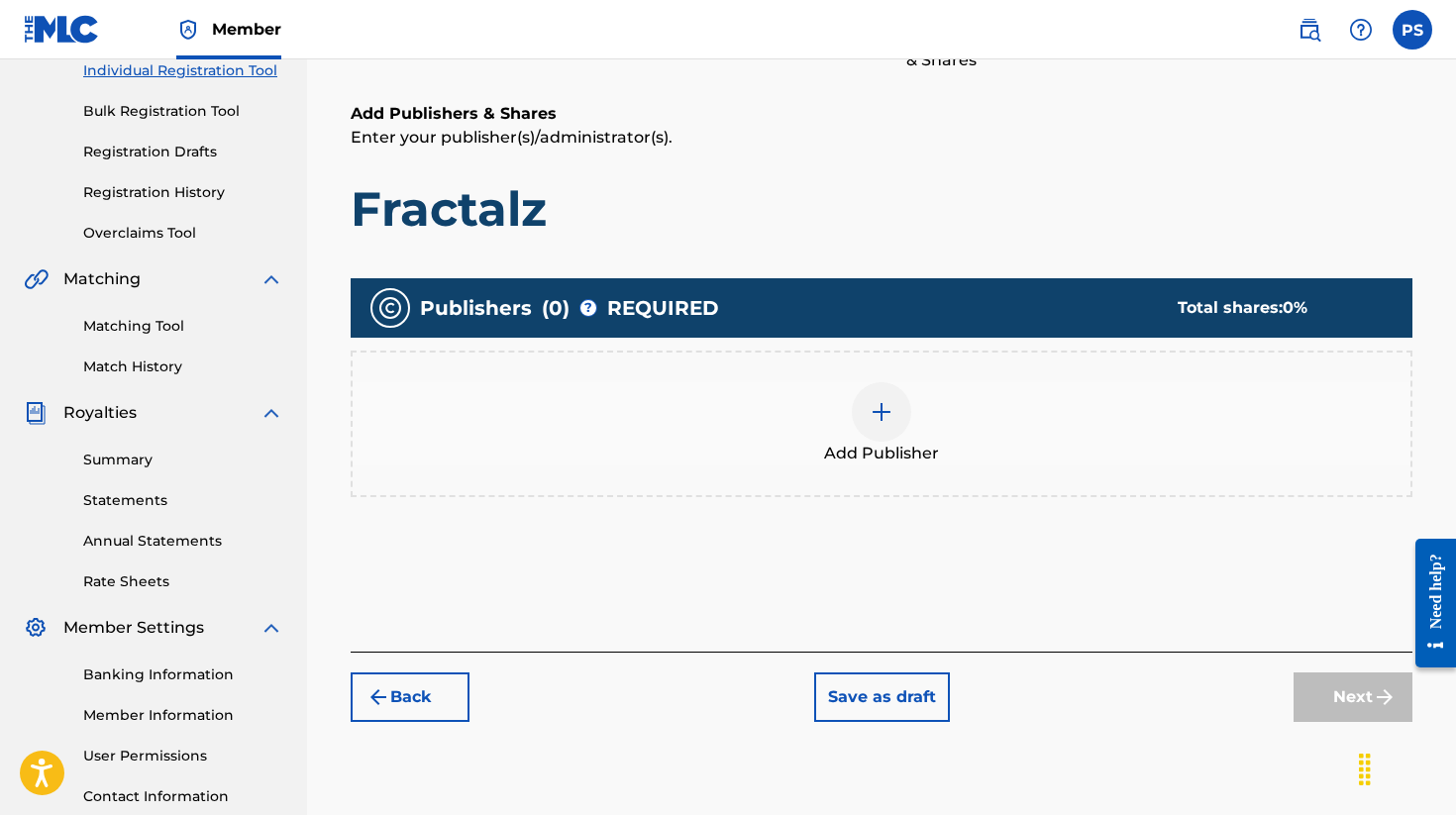 click at bounding box center [882, 412] 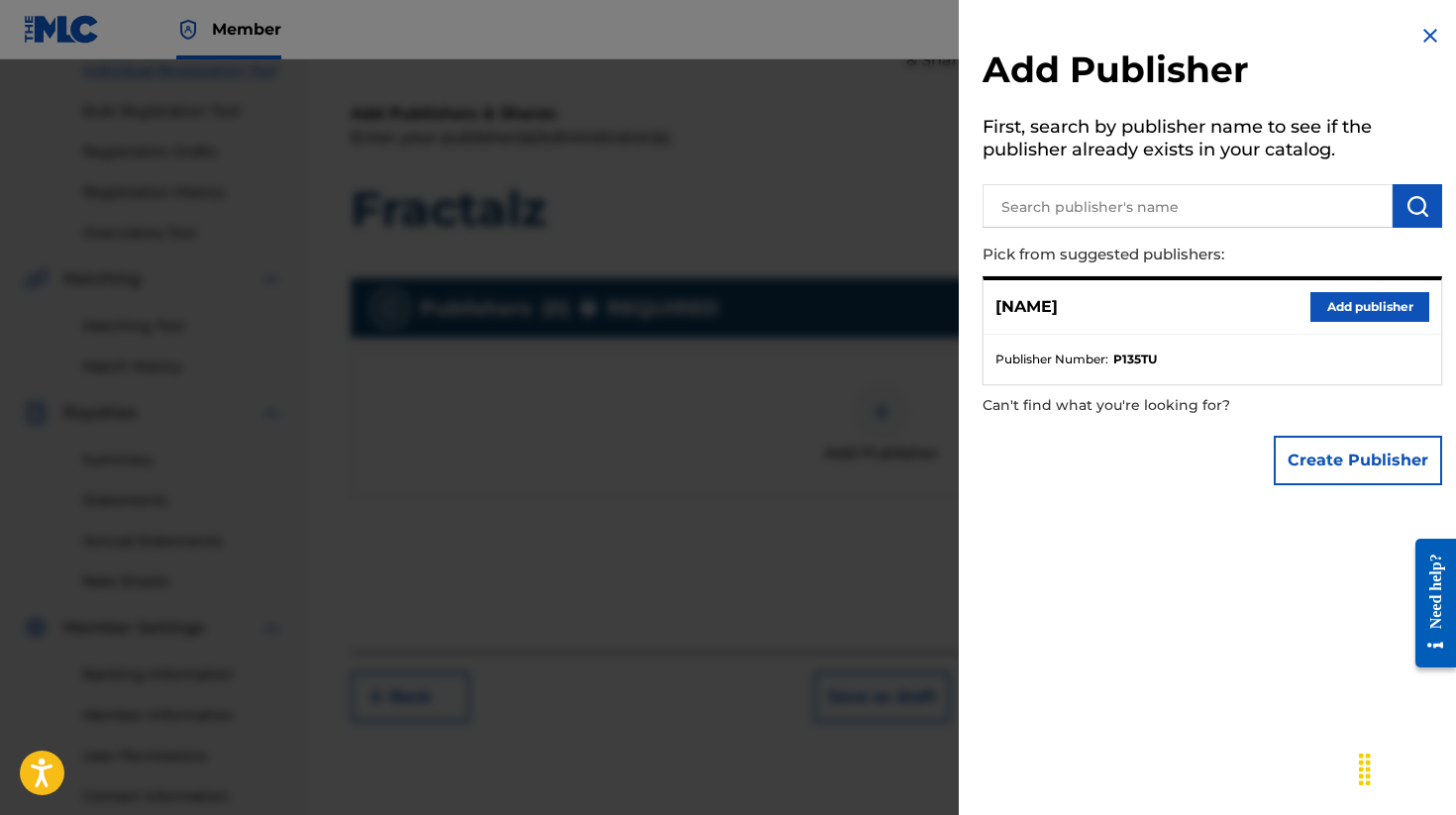 click on "Add publisher" at bounding box center (1370, 307) 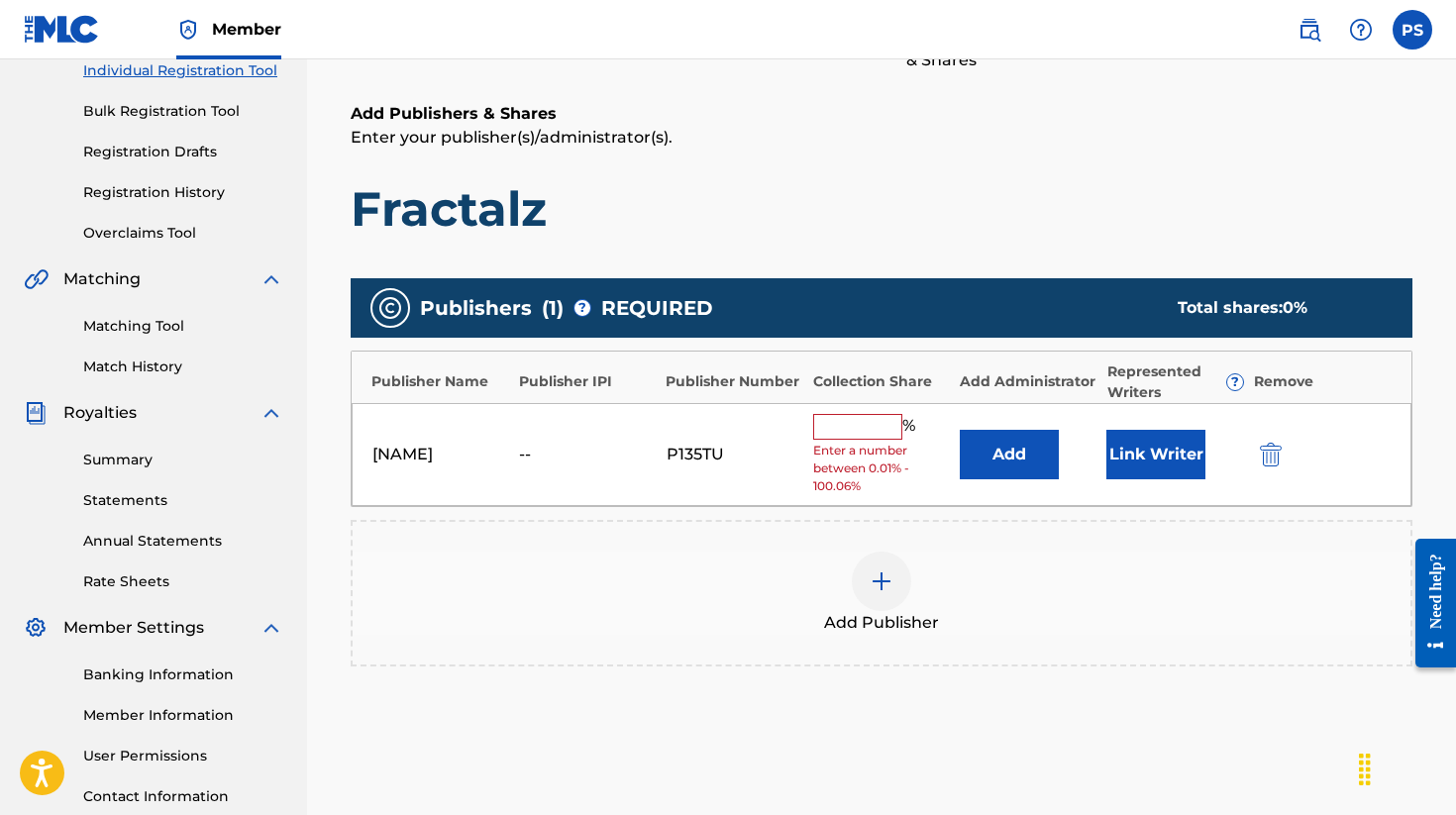 click at bounding box center [858, 427] 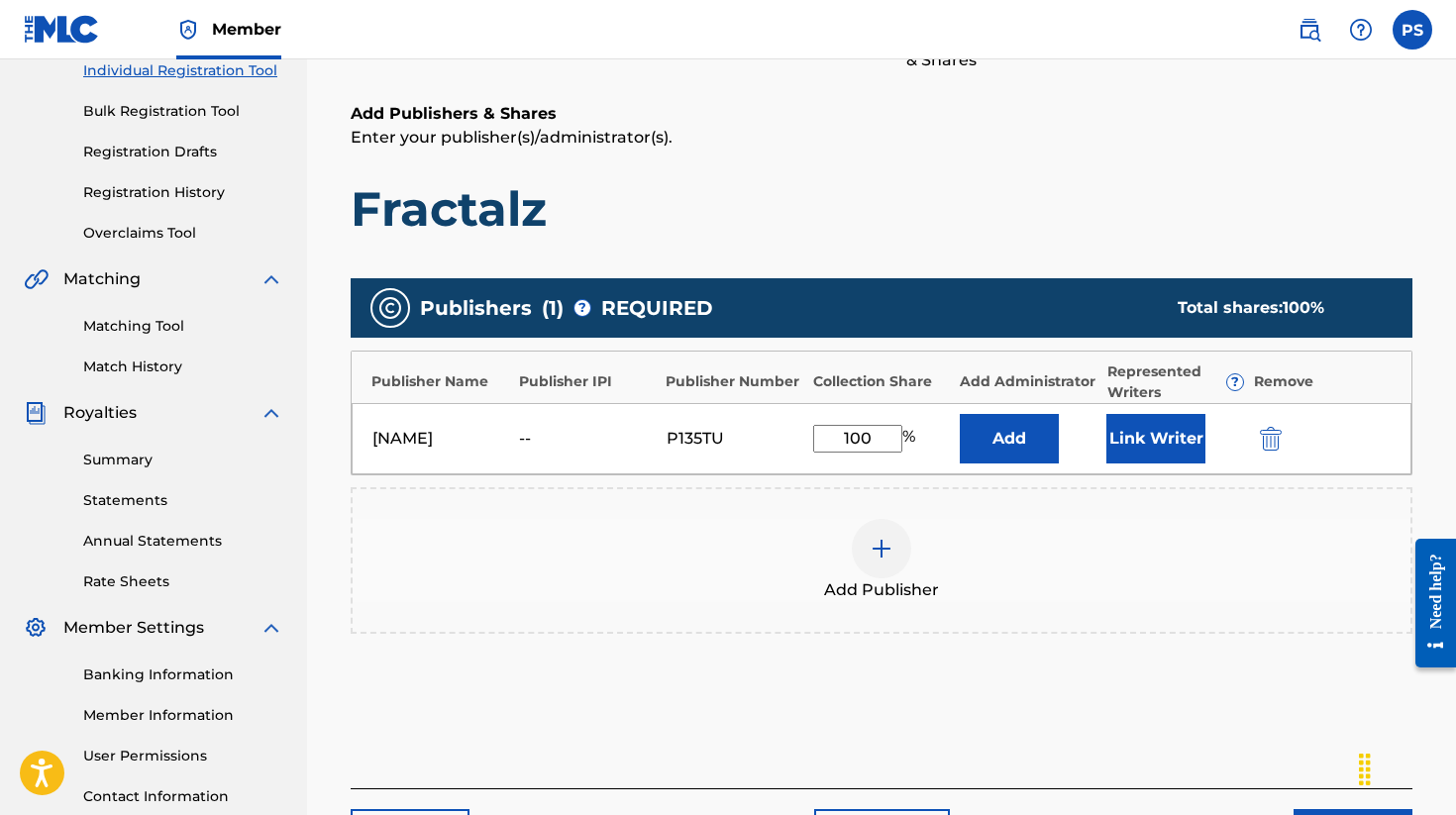 type on "100" 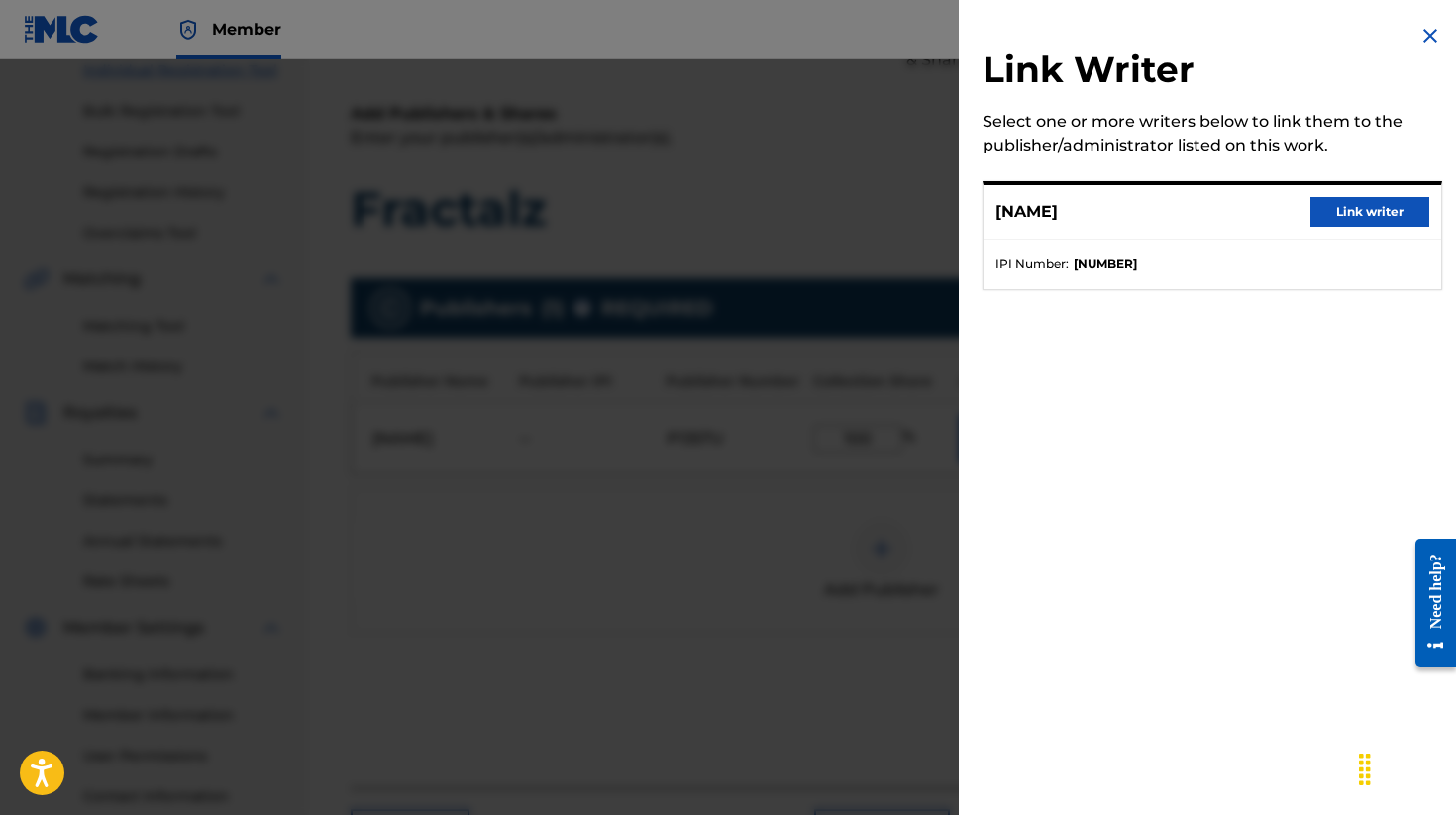click on "Link writer" at bounding box center [1370, 212] 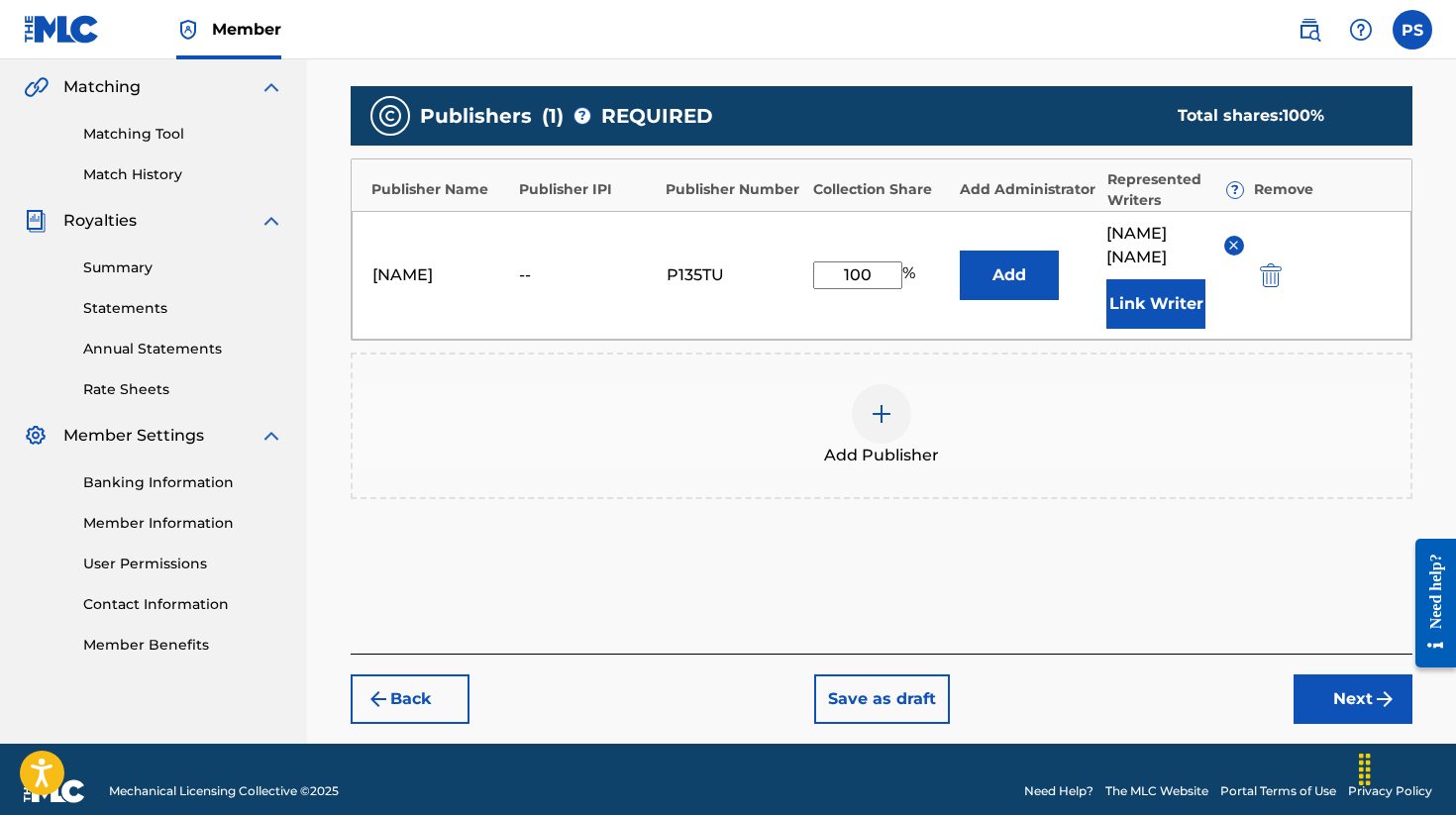 scroll, scrollTop: 456, scrollLeft: 0, axis: vertical 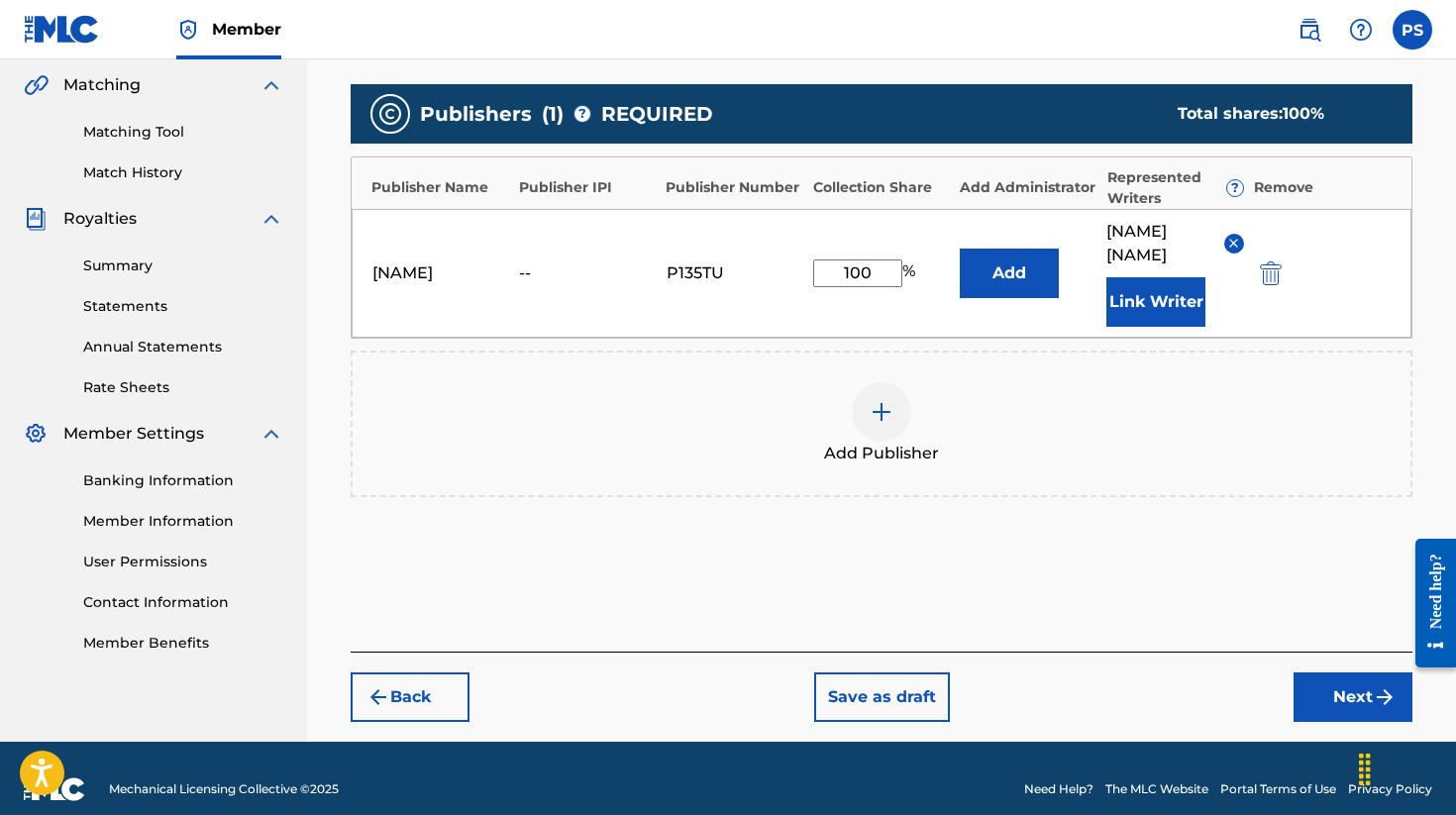 click on "Next" at bounding box center [1353, 697] 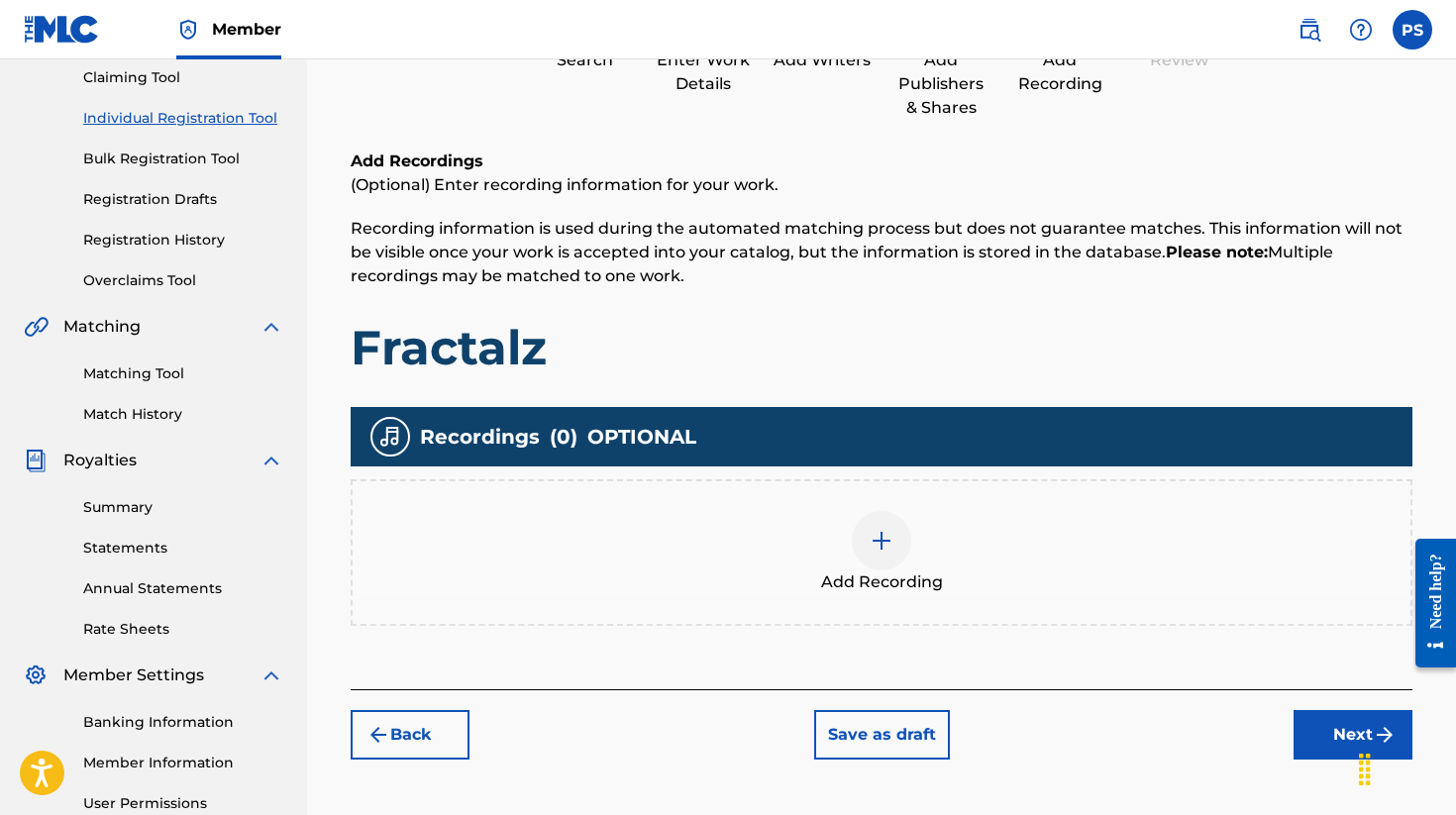 scroll, scrollTop: 413, scrollLeft: 0, axis: vertical 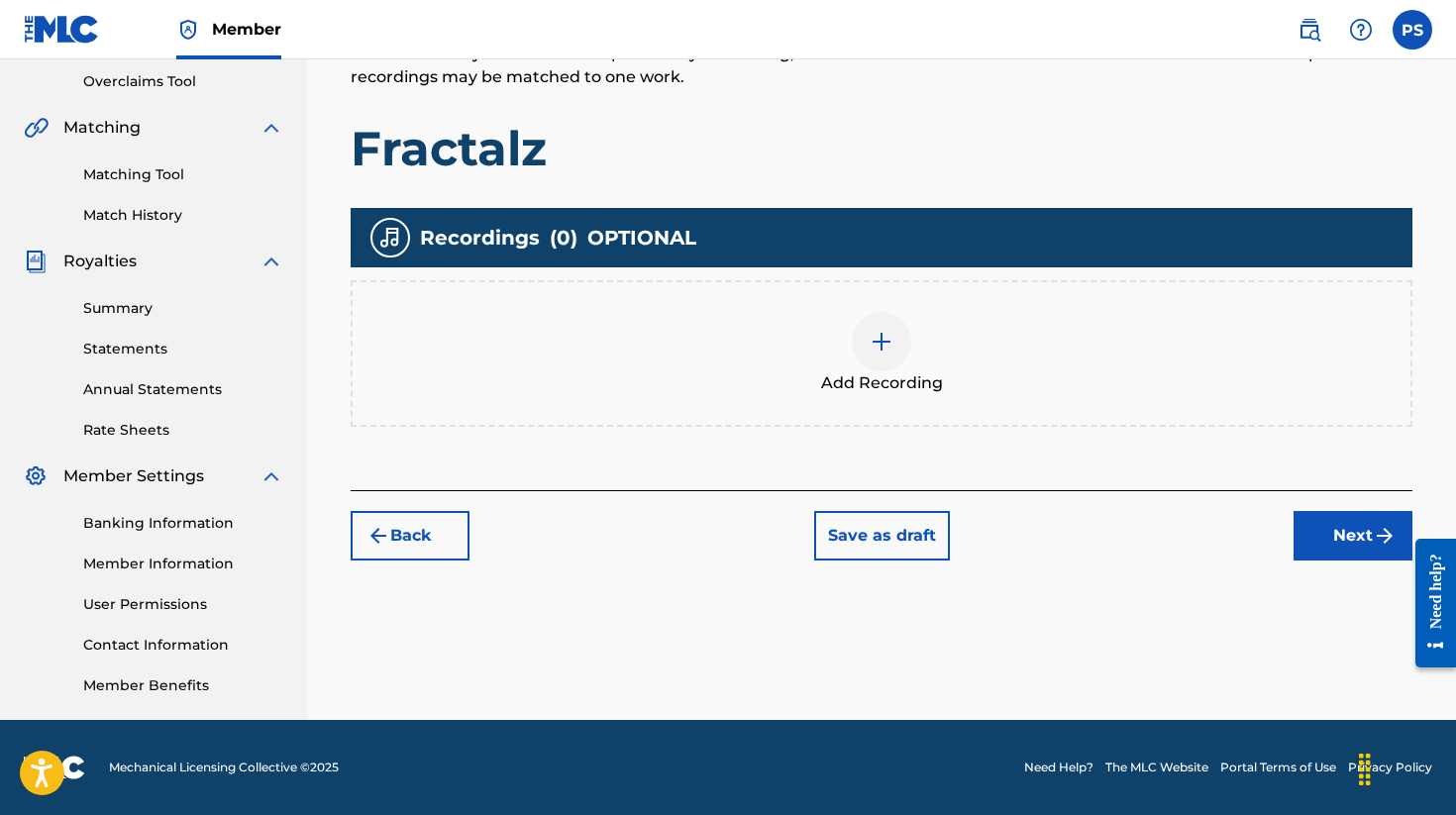 click at bounding box center [882, 342] 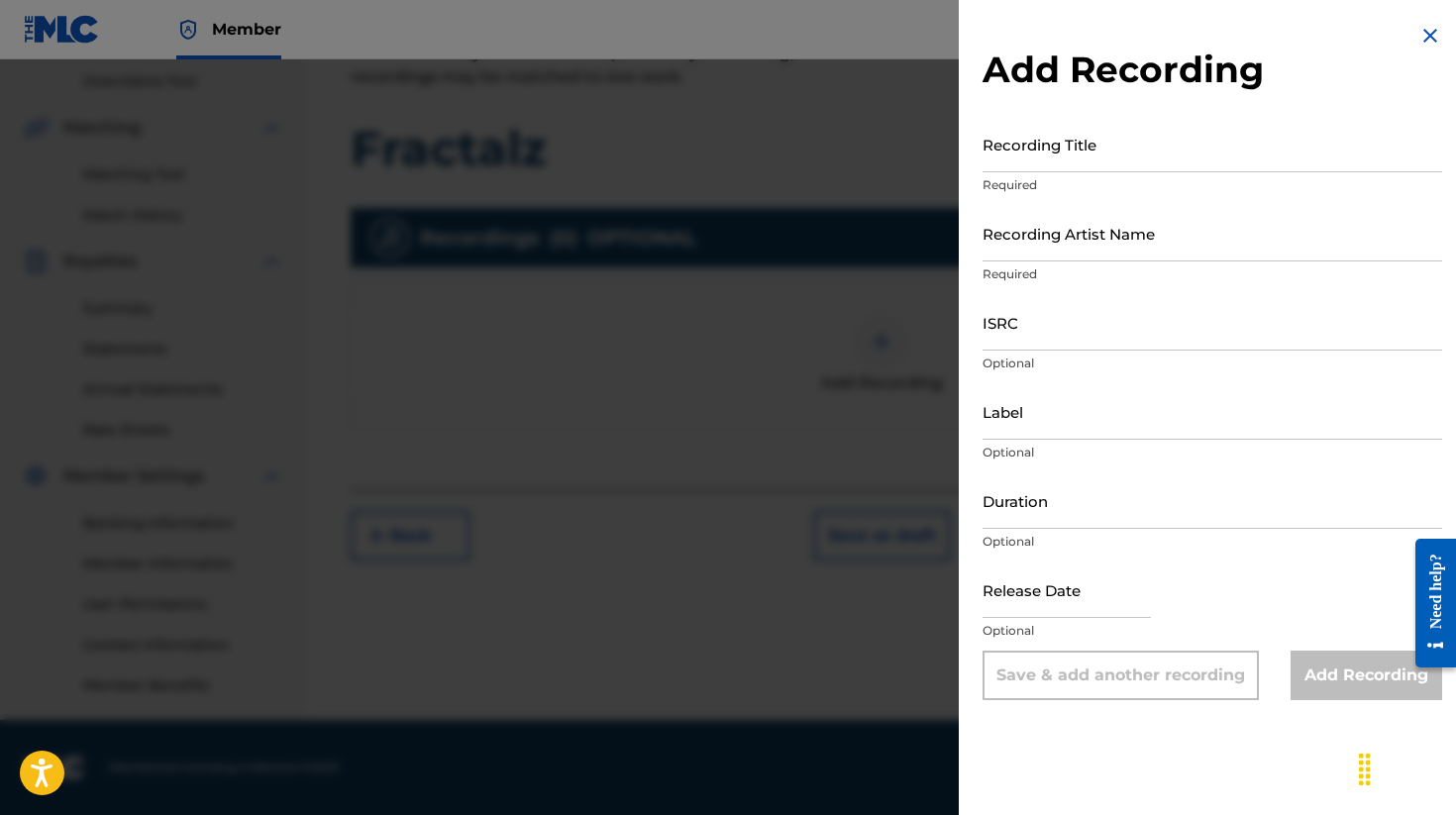 click on "Recording Title" at bounding box center [1212, 144] 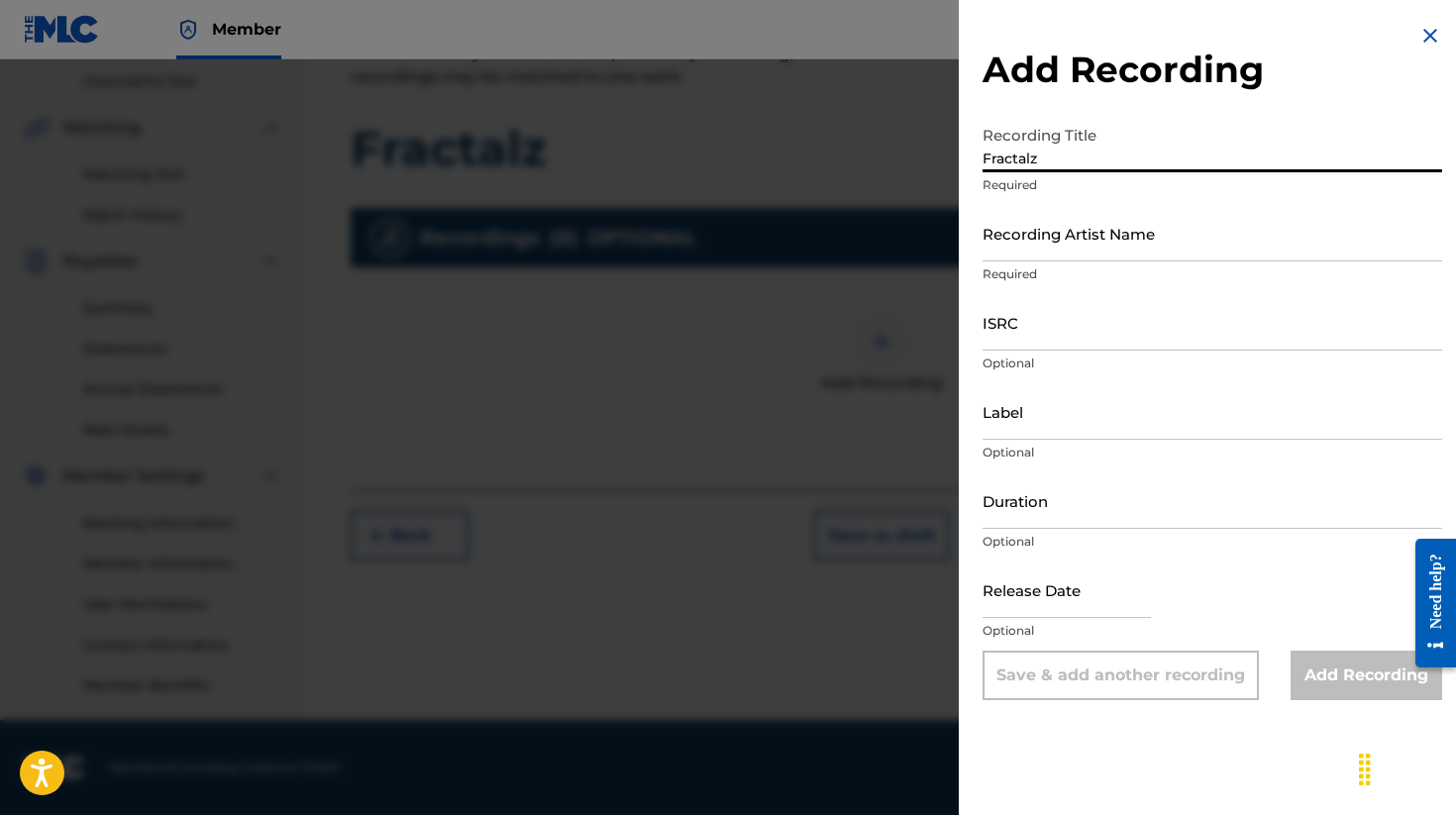 type on "Fractalz" 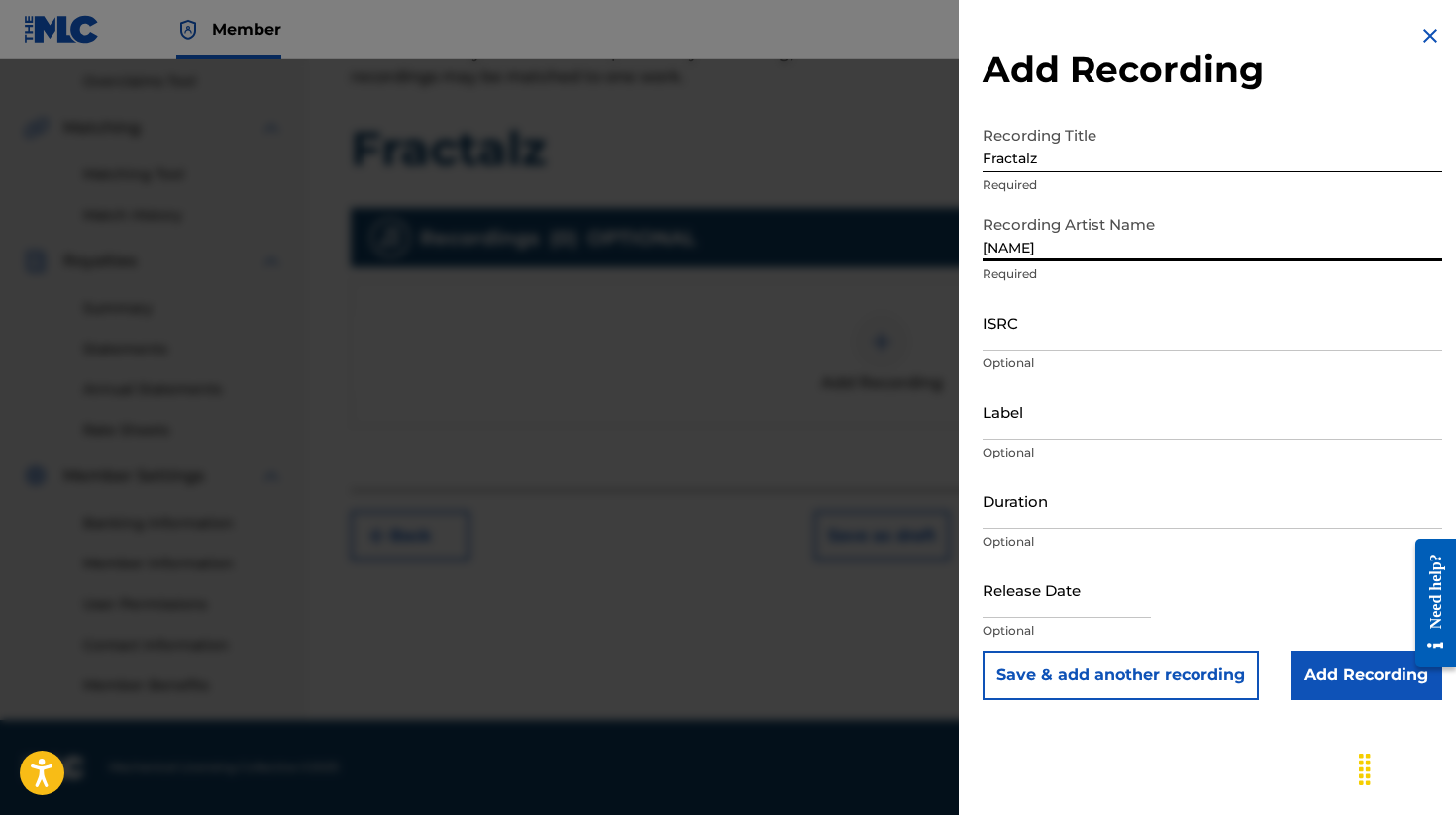 type on "[NAME]" 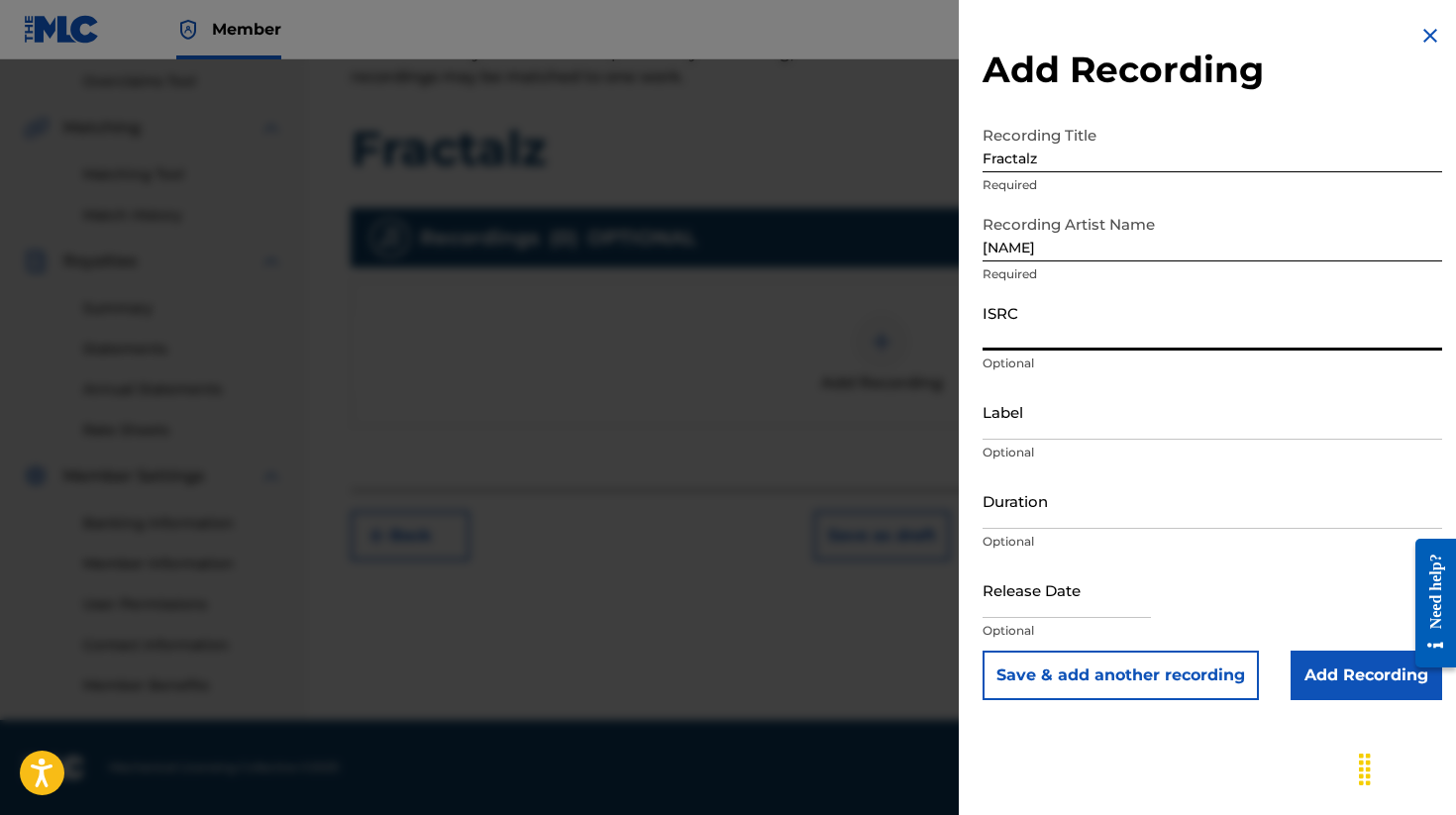 click on "ISRC" at bounding box center [1212, 322] 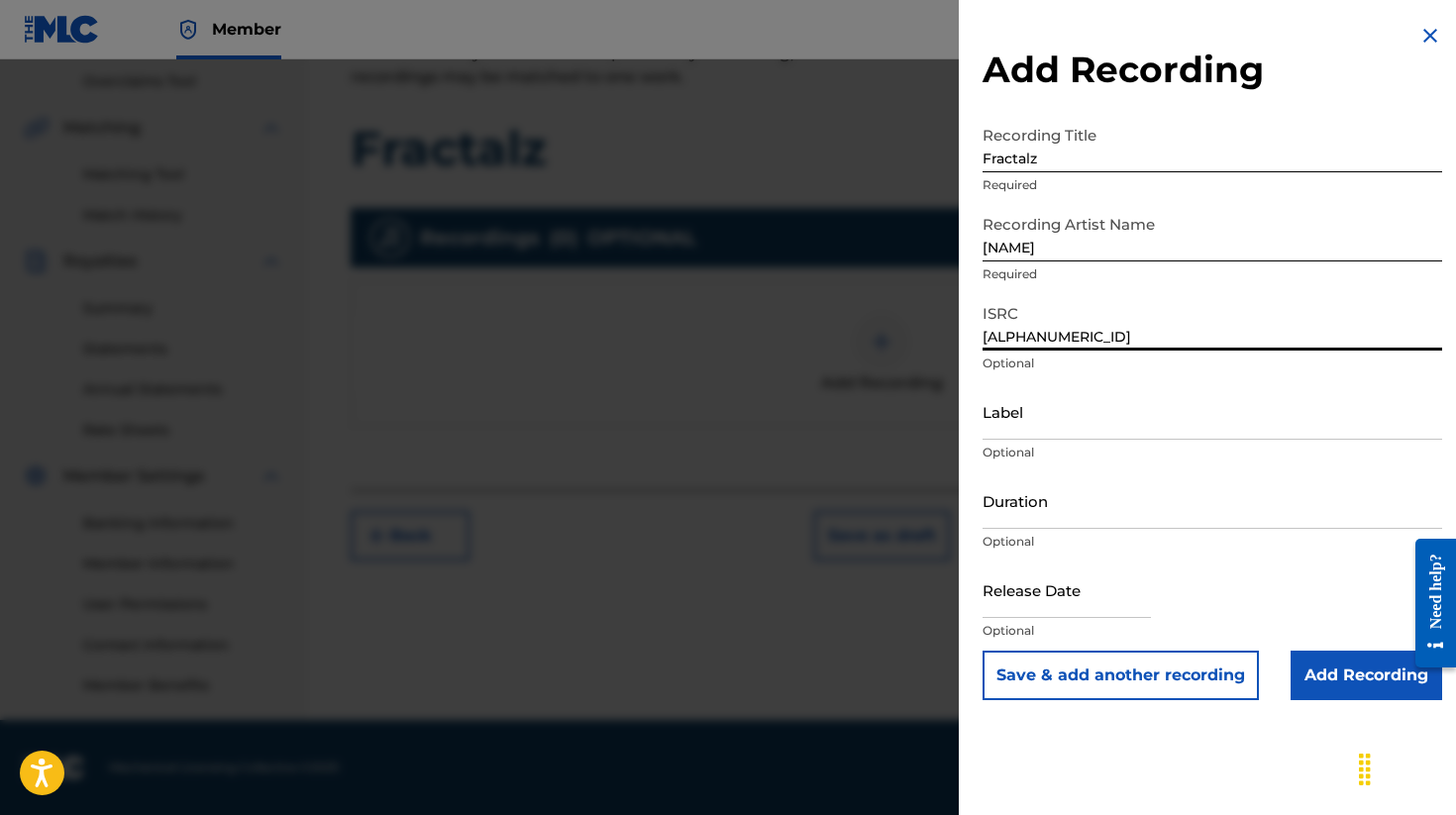 type on "[ALPHANUMERIC_ID]" 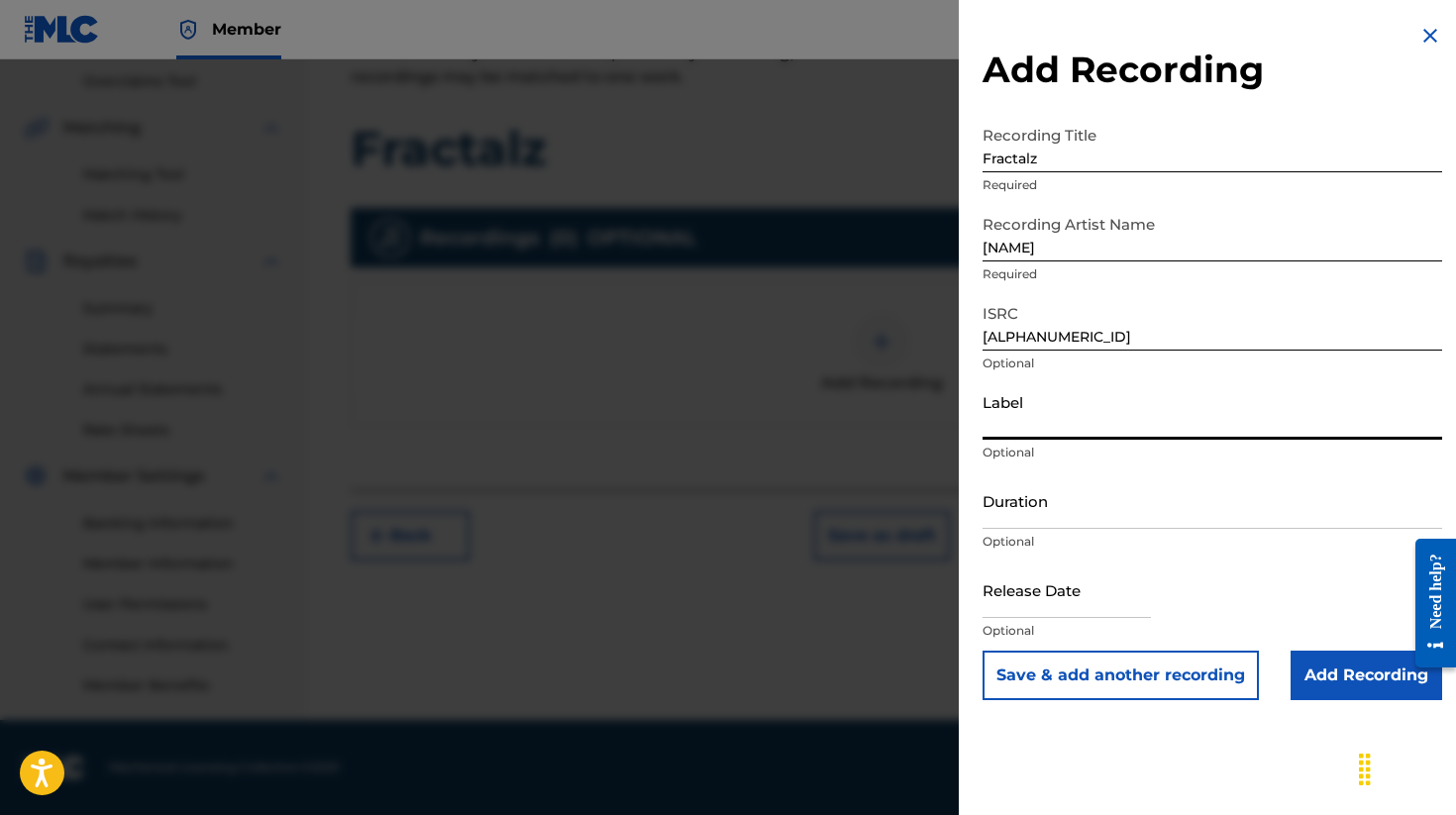 click on "Label" at bounding box center (1212, 411) 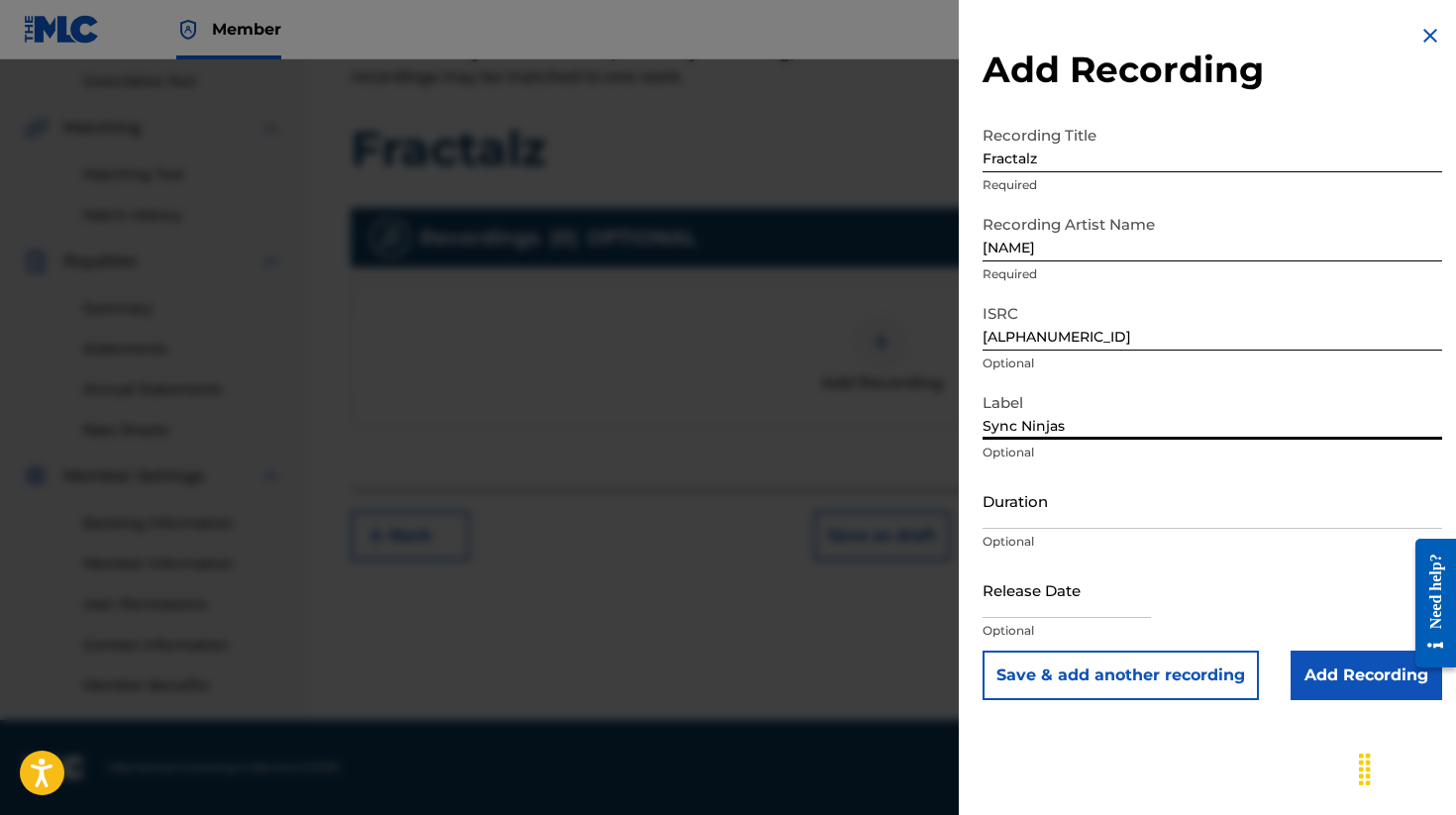 type on "Sync Ninjas" 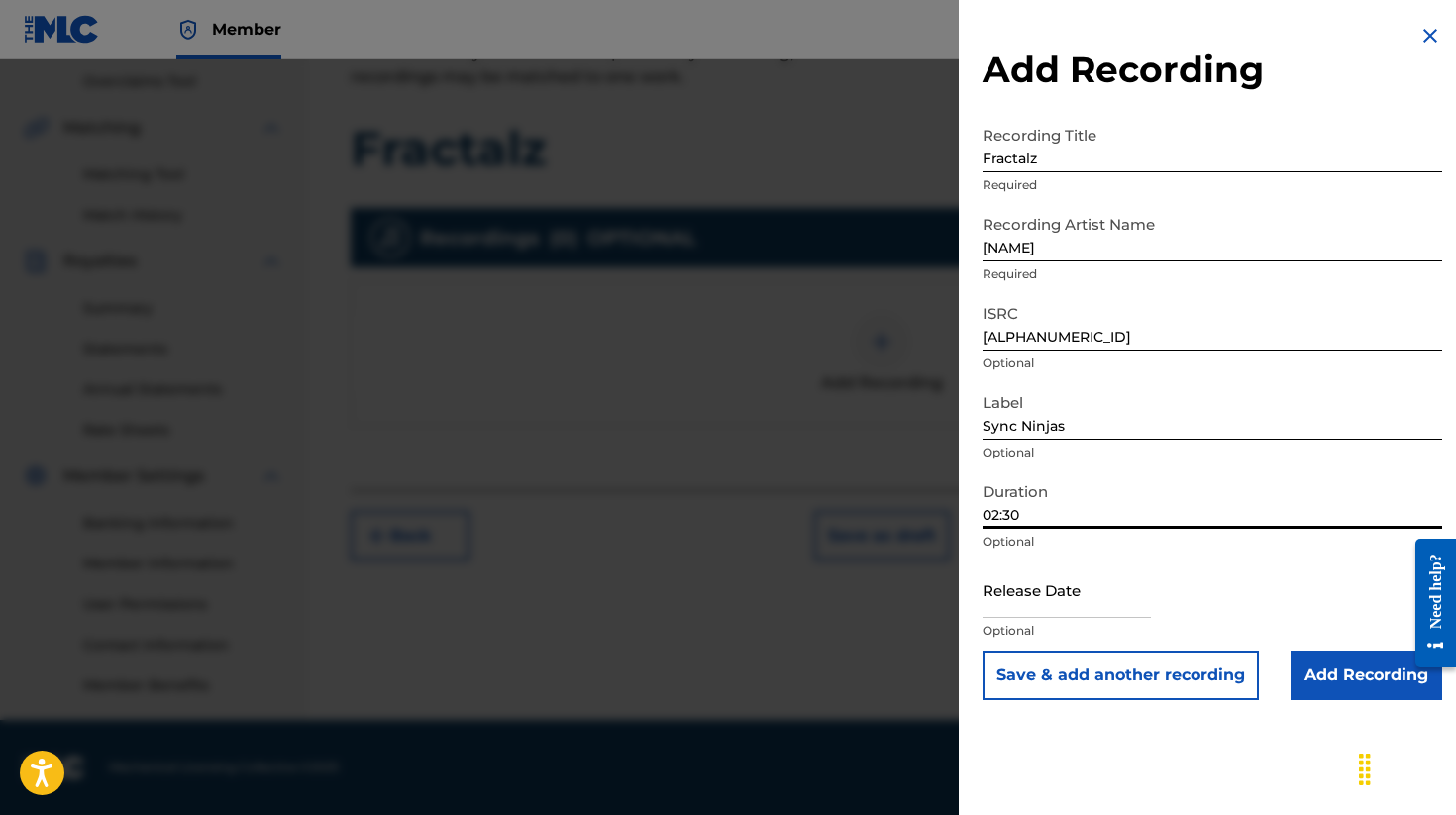type on "02:30" 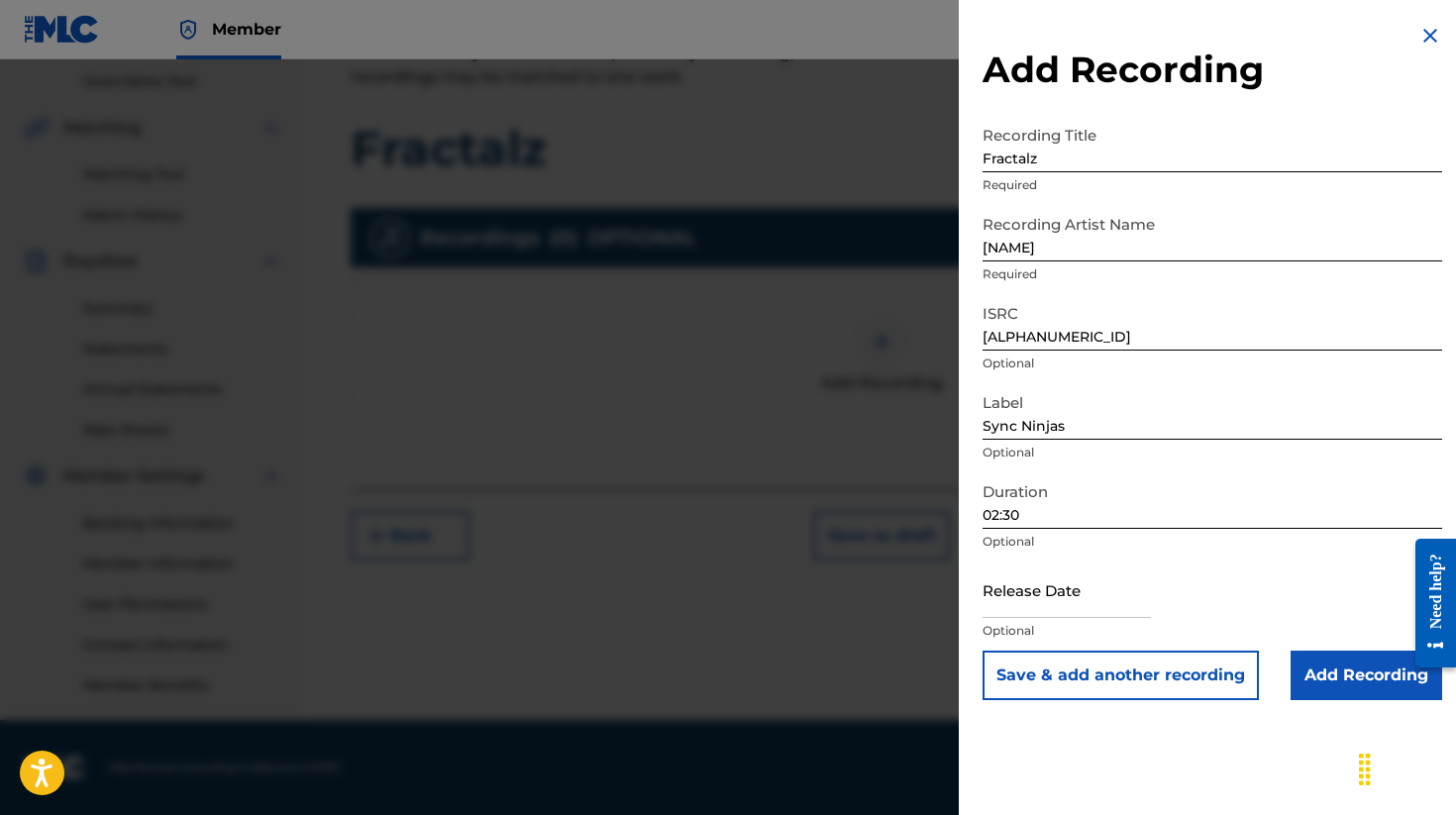 click at bounding box center (1067, 589) 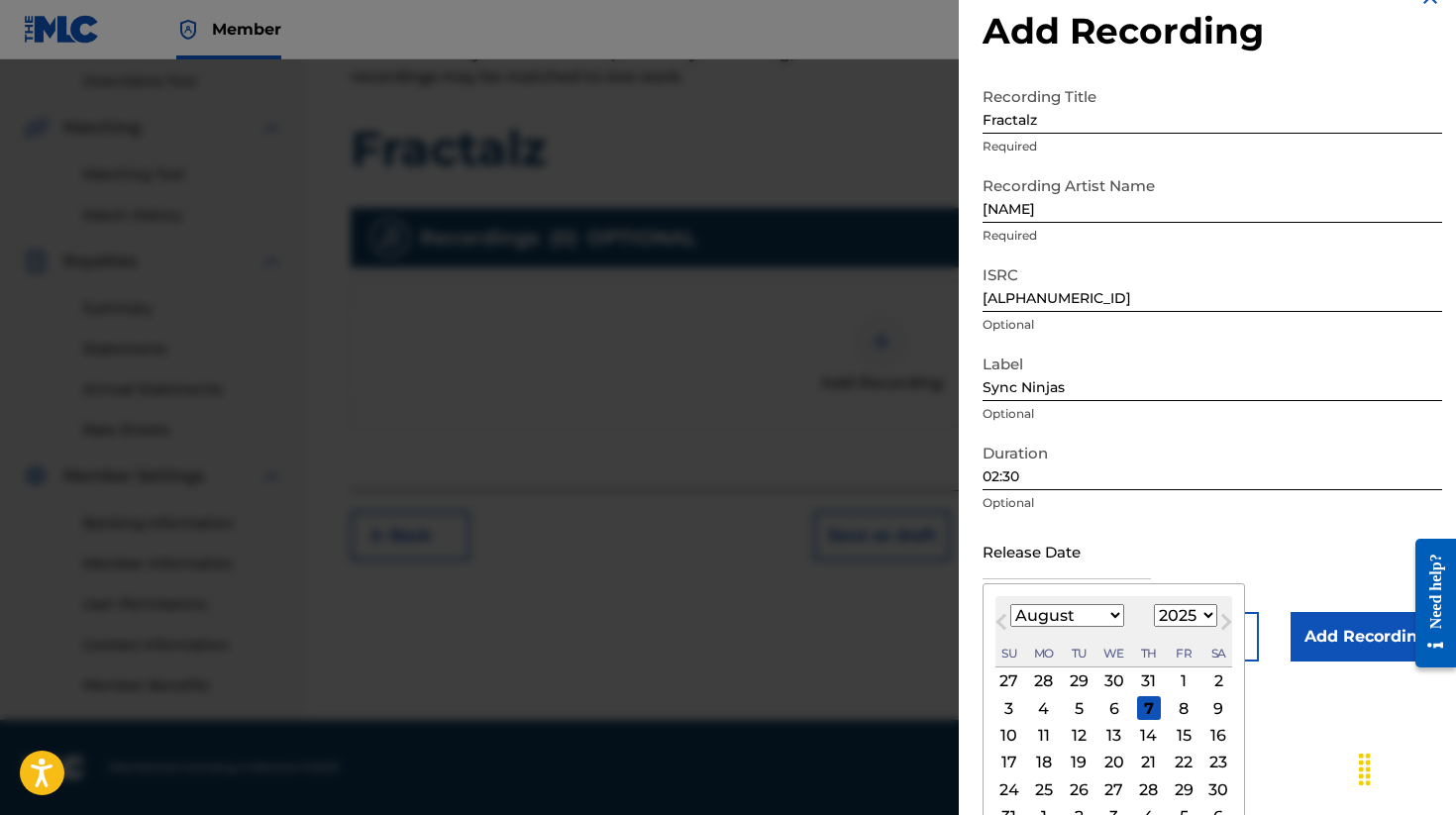 scroll, scrollTop: 93, scrollLeft: 0, axis: vertical 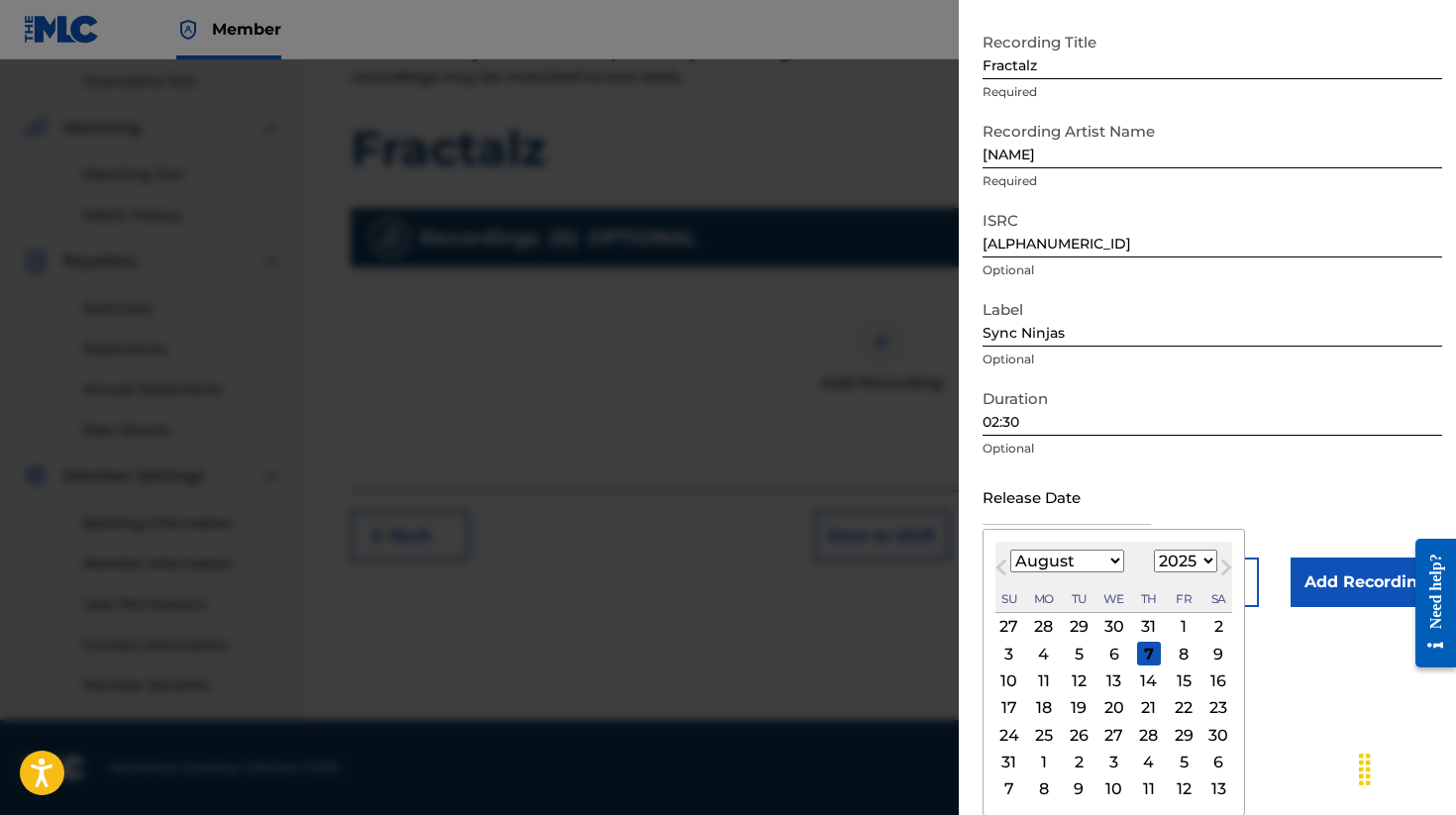 click on "January February March April May June July August September October November December" at bounding box center [1067, 560] 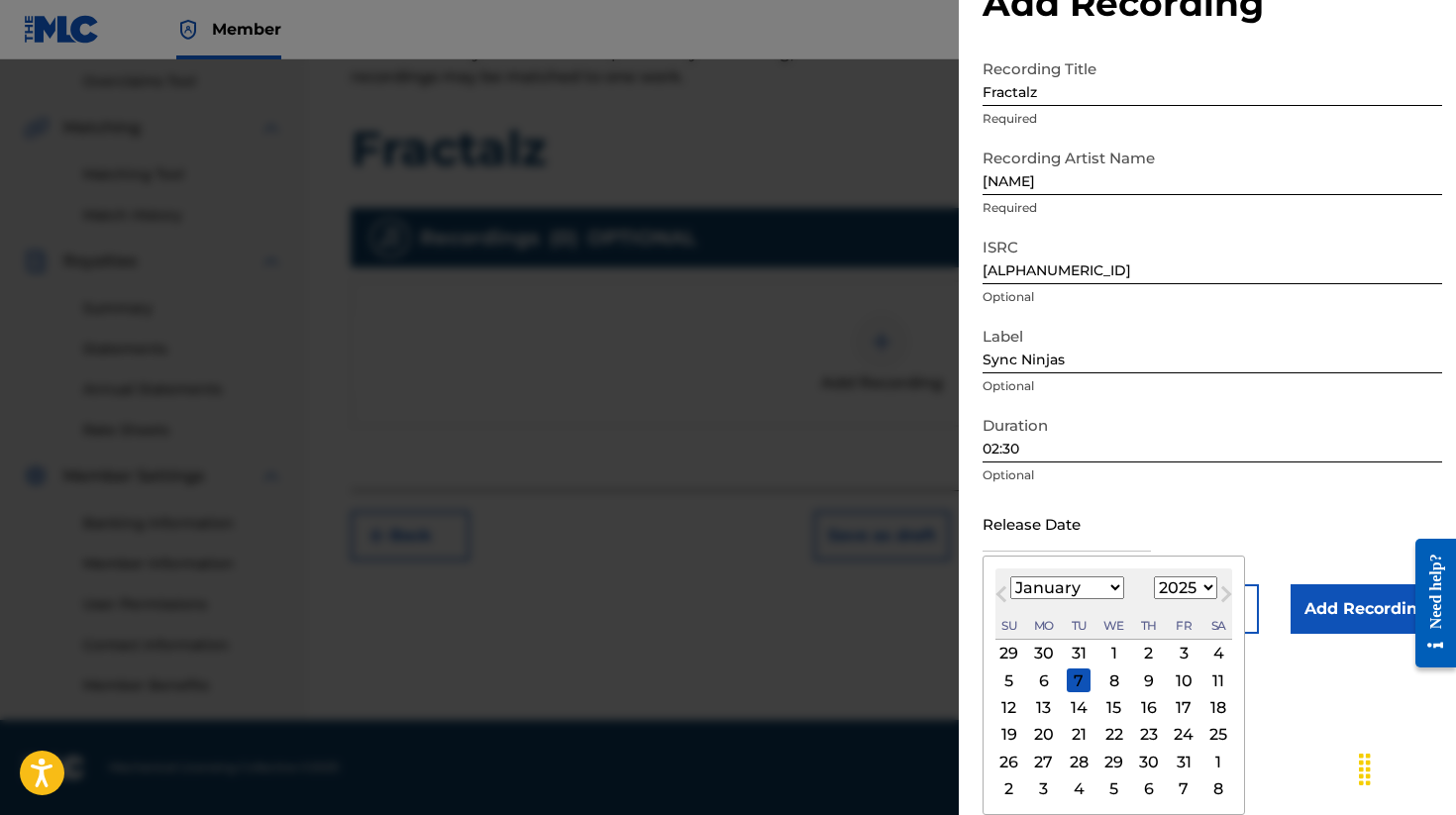 scroll, scrollTop: 66, scrollLeft: 0, axis: vertical 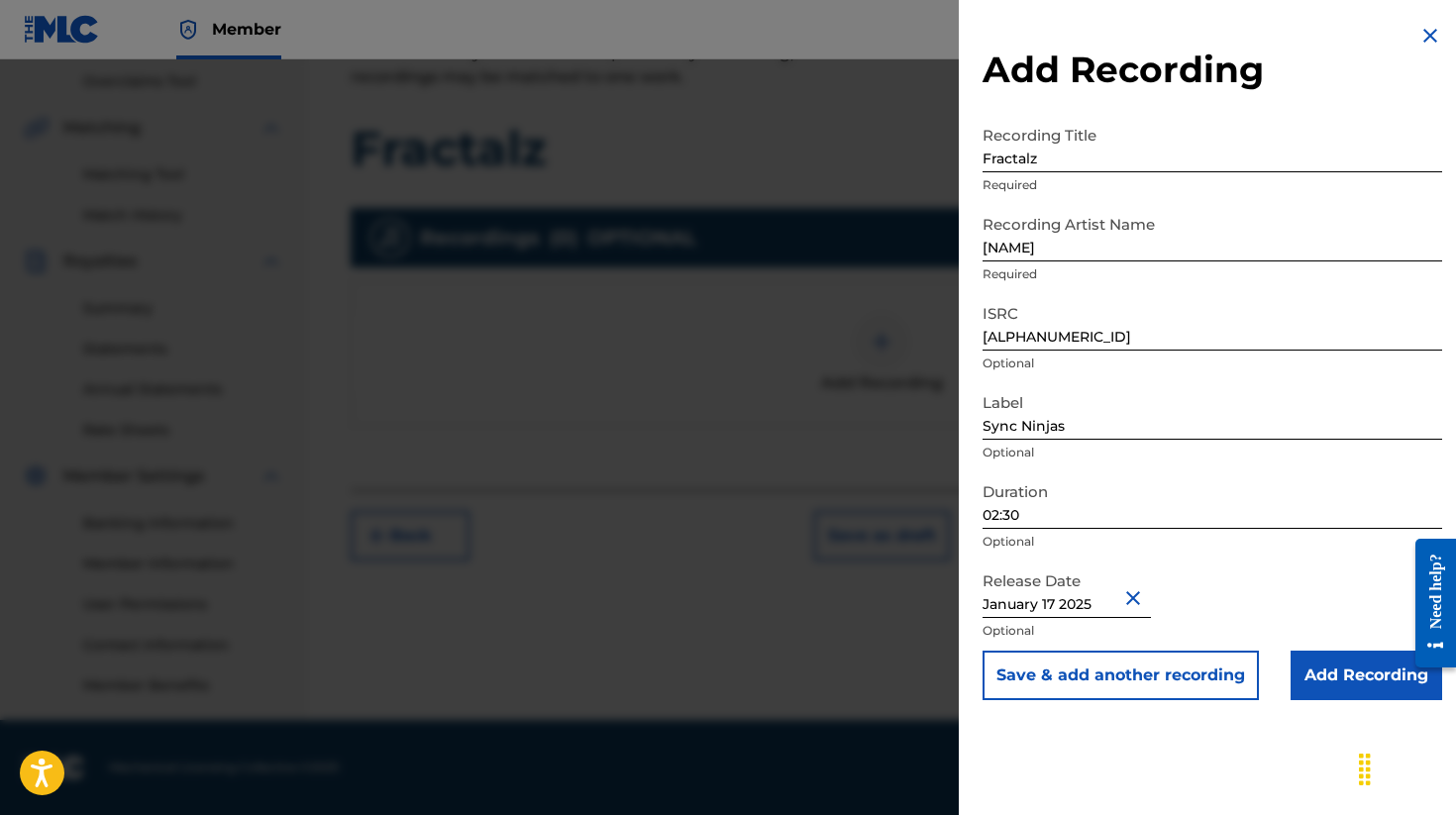 click on "Add Recording" at bounding box center (1366, 675) 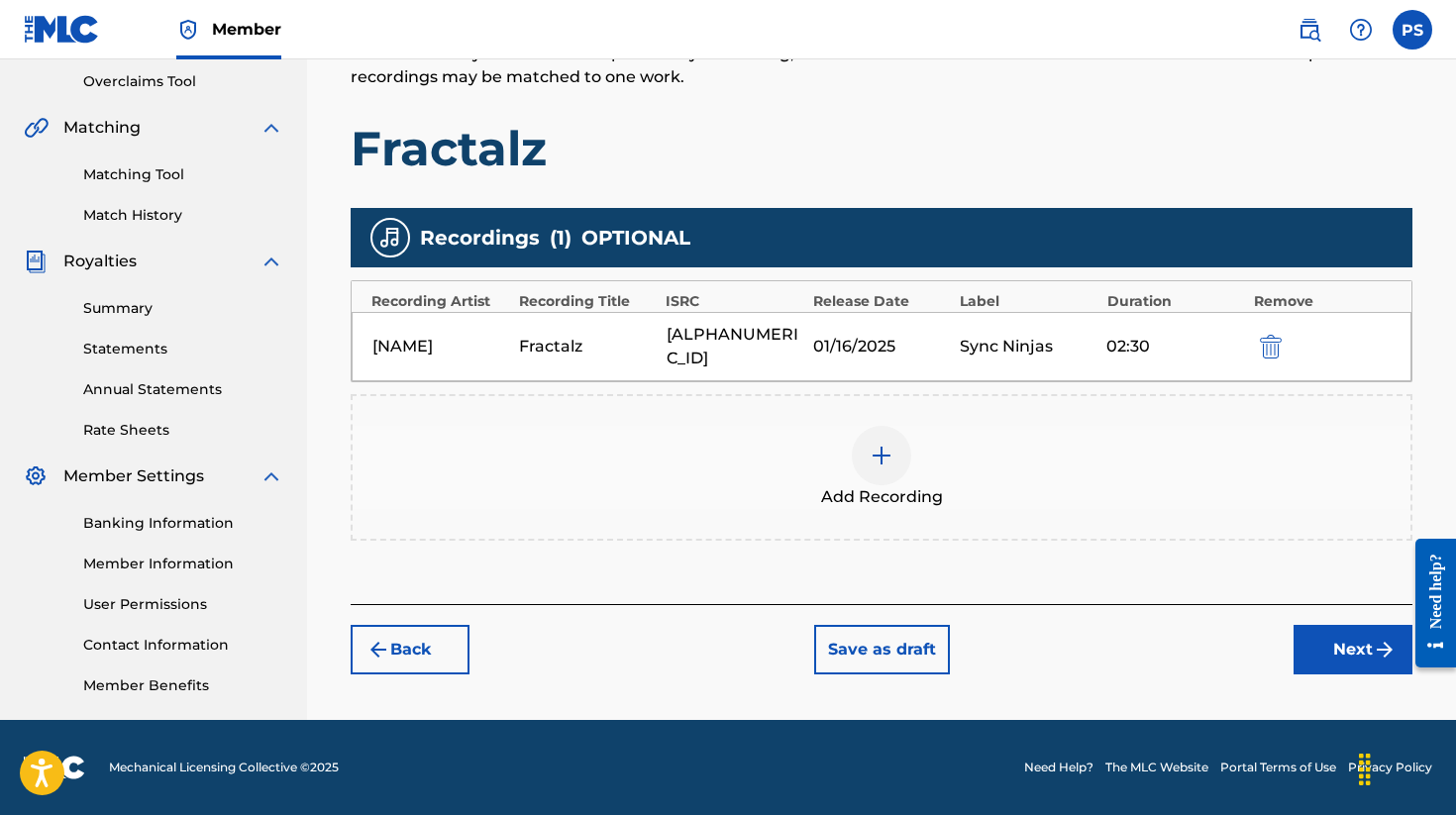 click on "Next" at bounding box center [1353, 650] 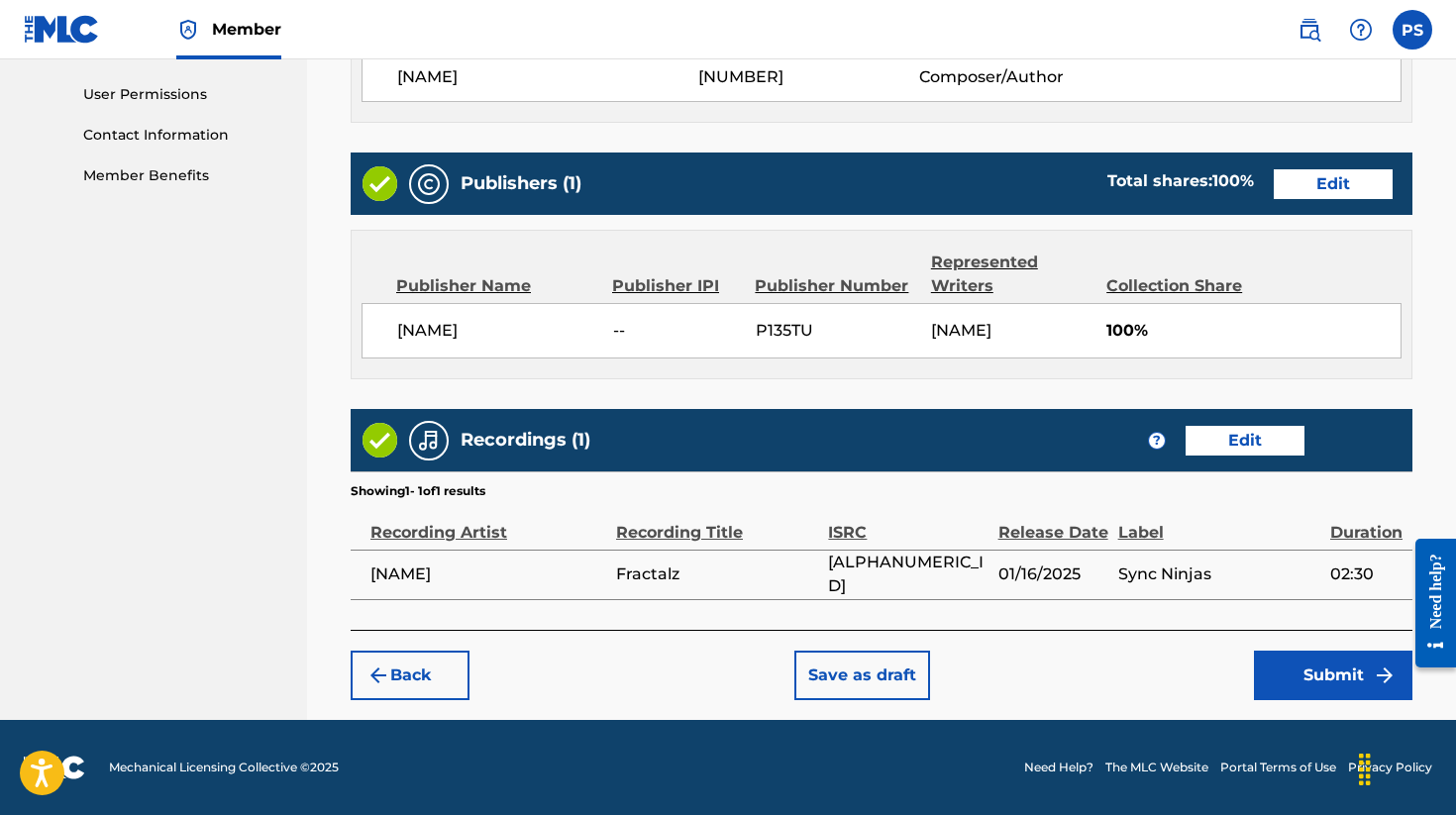 scroll, scrollTop: 945, scrollLeft: 0, axis: vertical 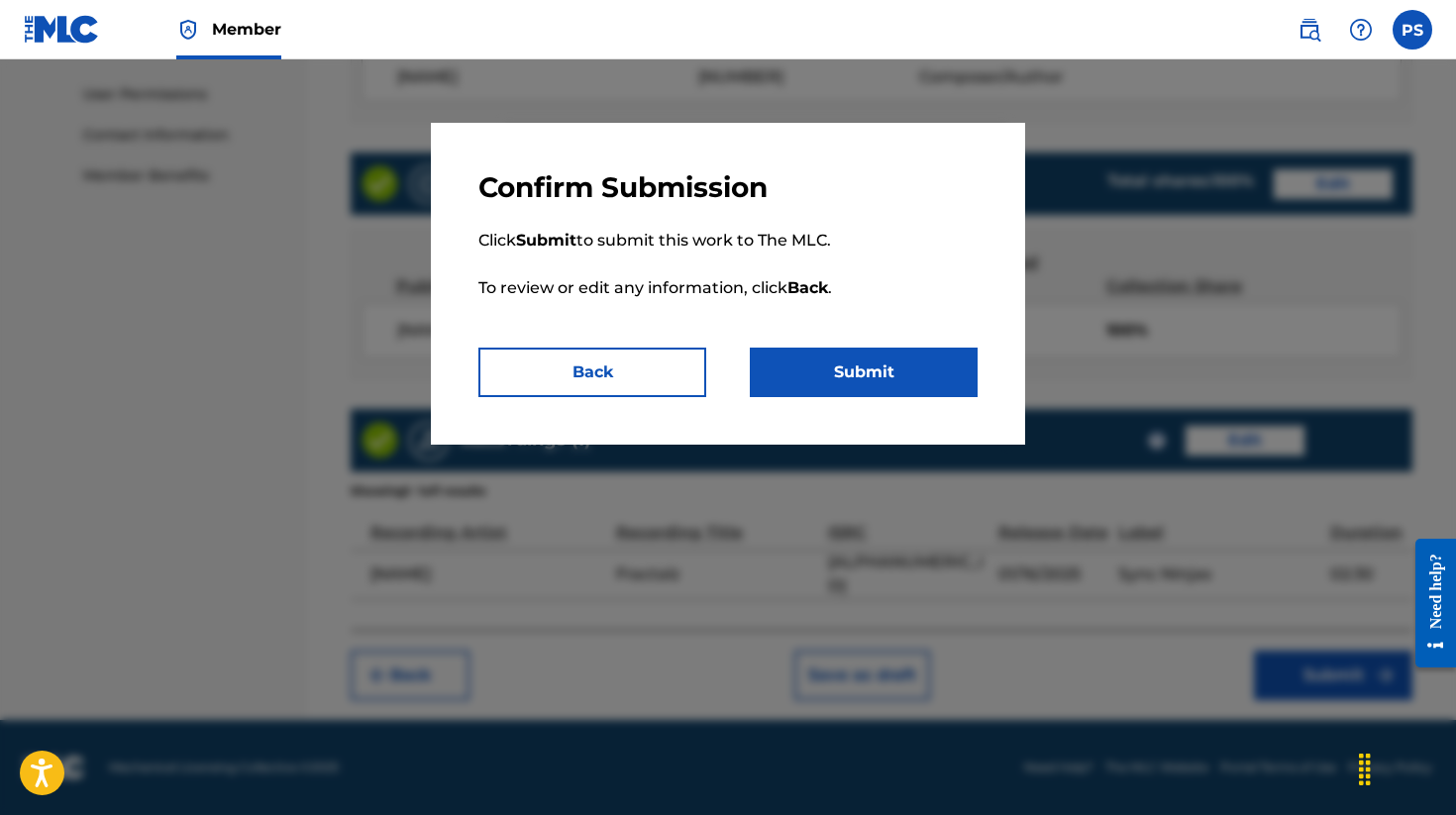 click on "Submit" at bounding box center [864, 372] 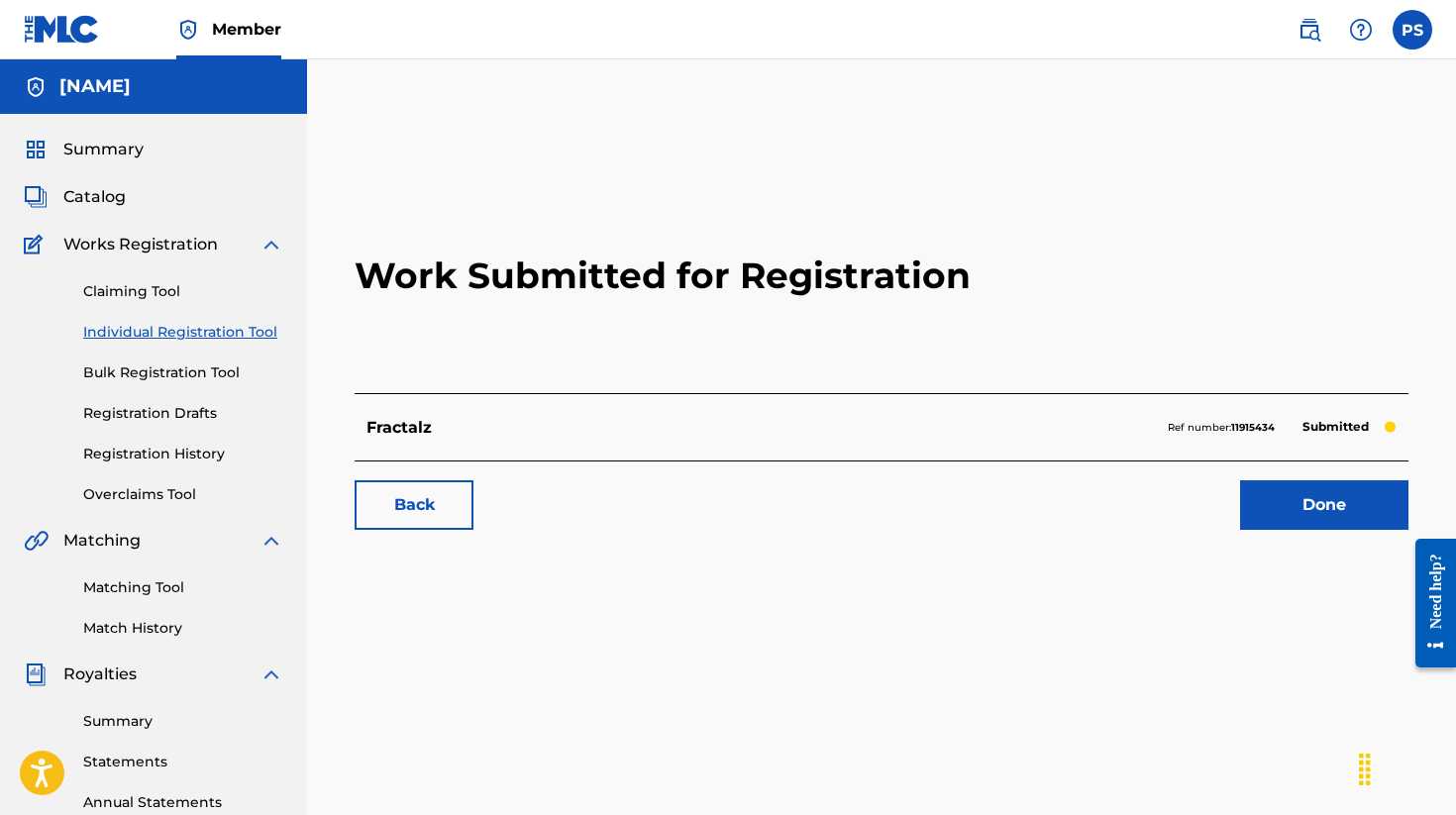 click on "Done" at bounding box center [1324, 505] 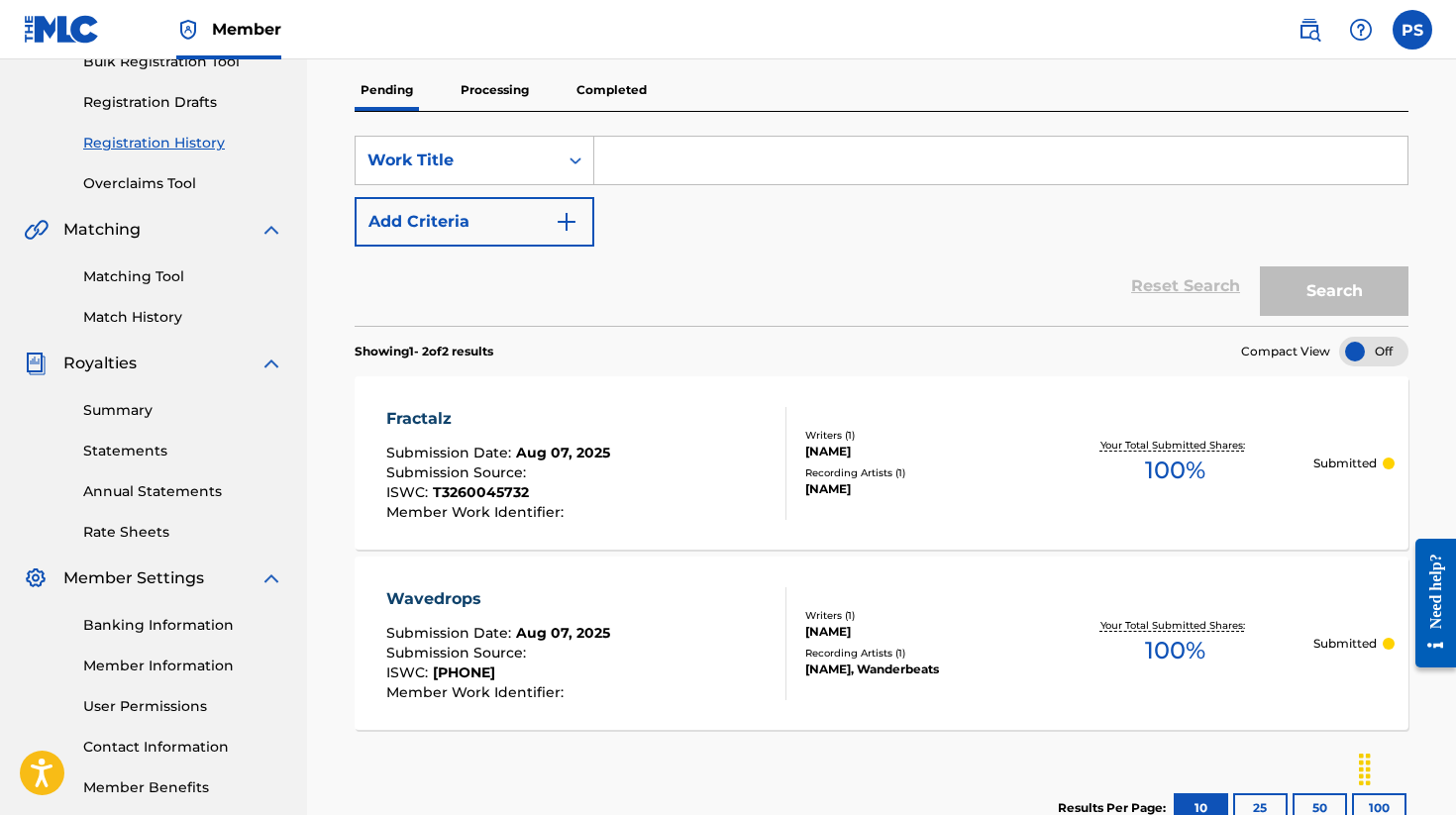scroll, scrollTop: 47, scrollLeft: 0, axis: vertical 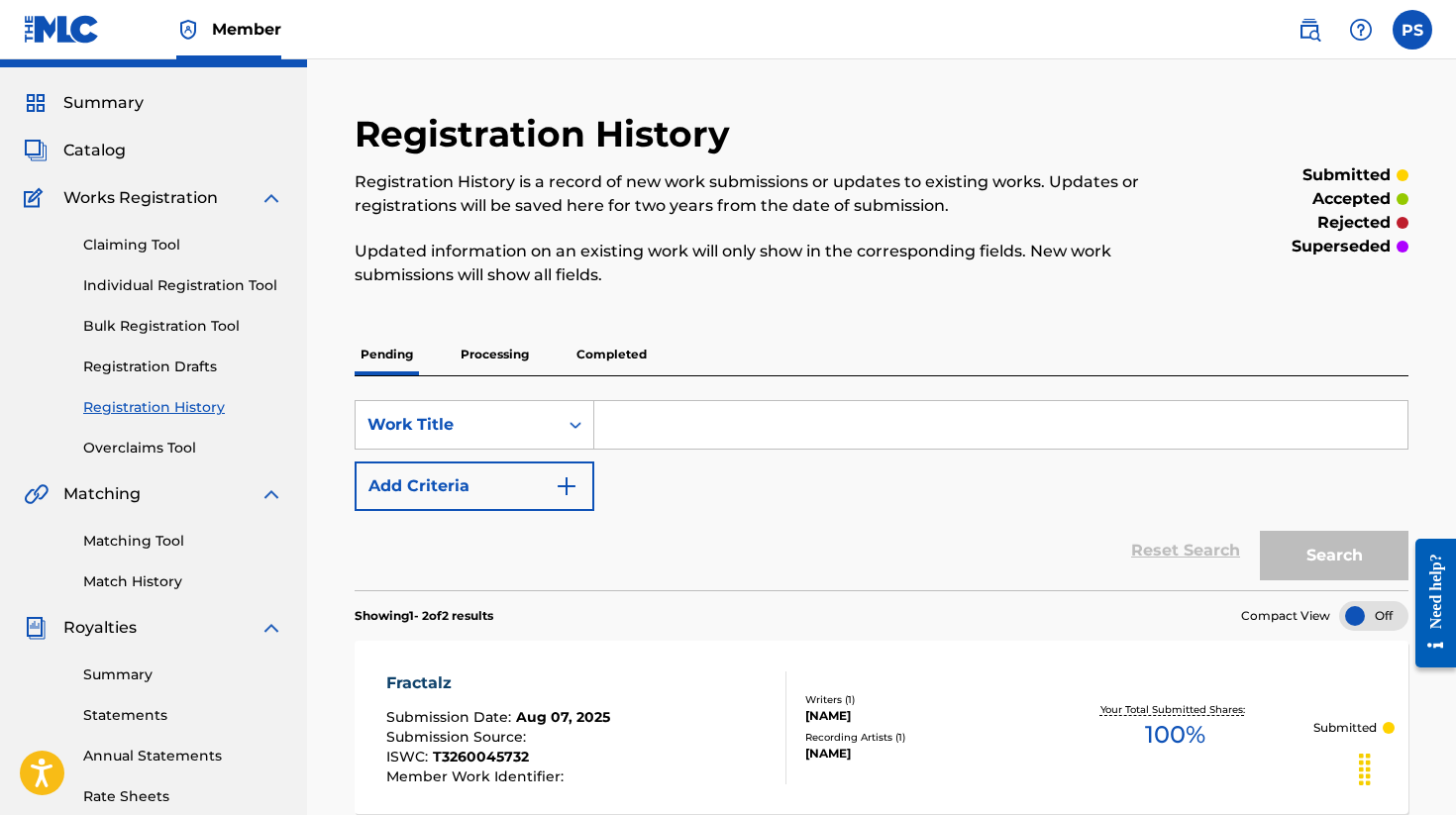 click on "Individual Registration Tool" at bounding box center [183, 285] 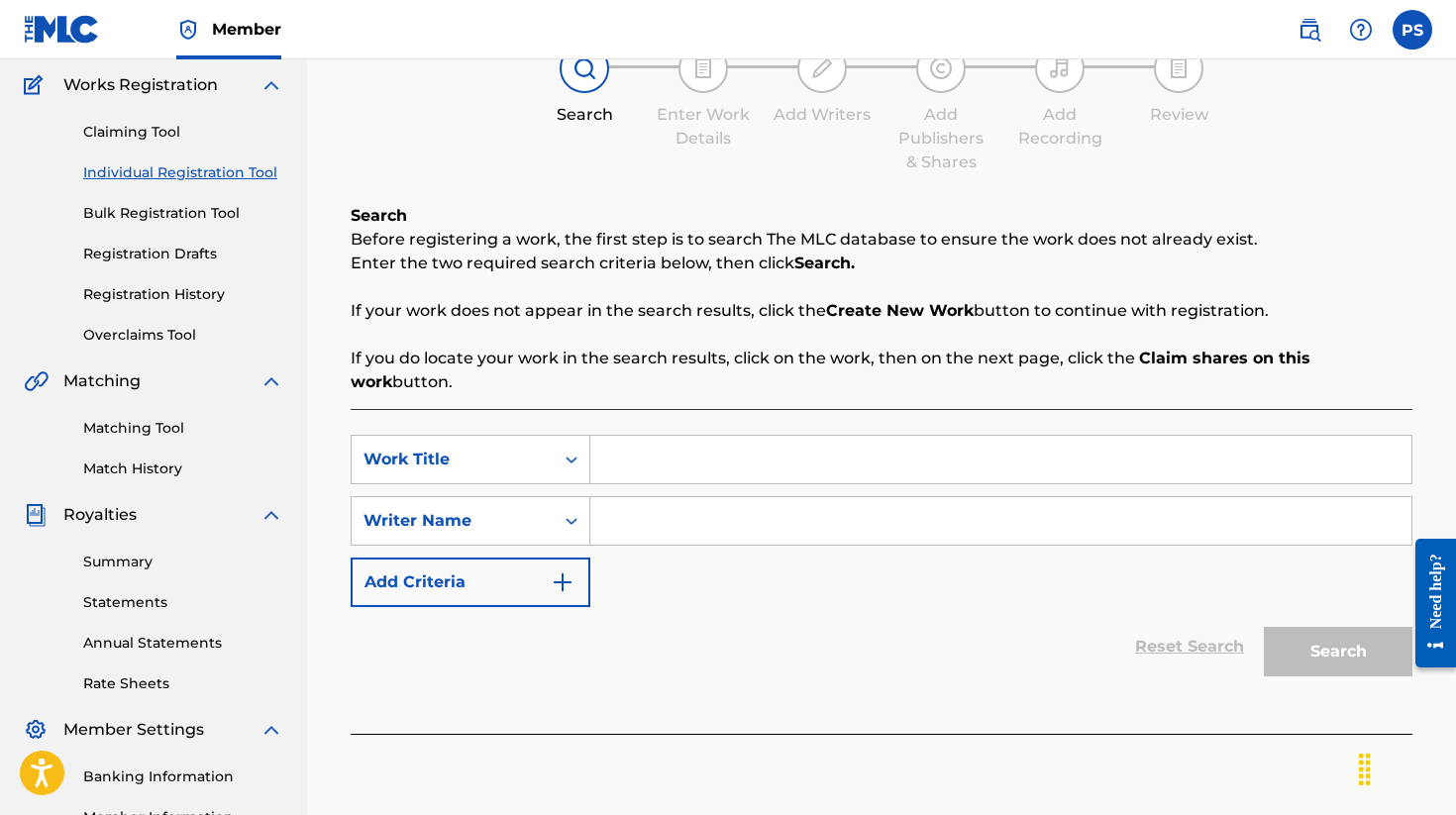 scroll, scrollTop: 213, scrollLeft: 0, axis: vertical 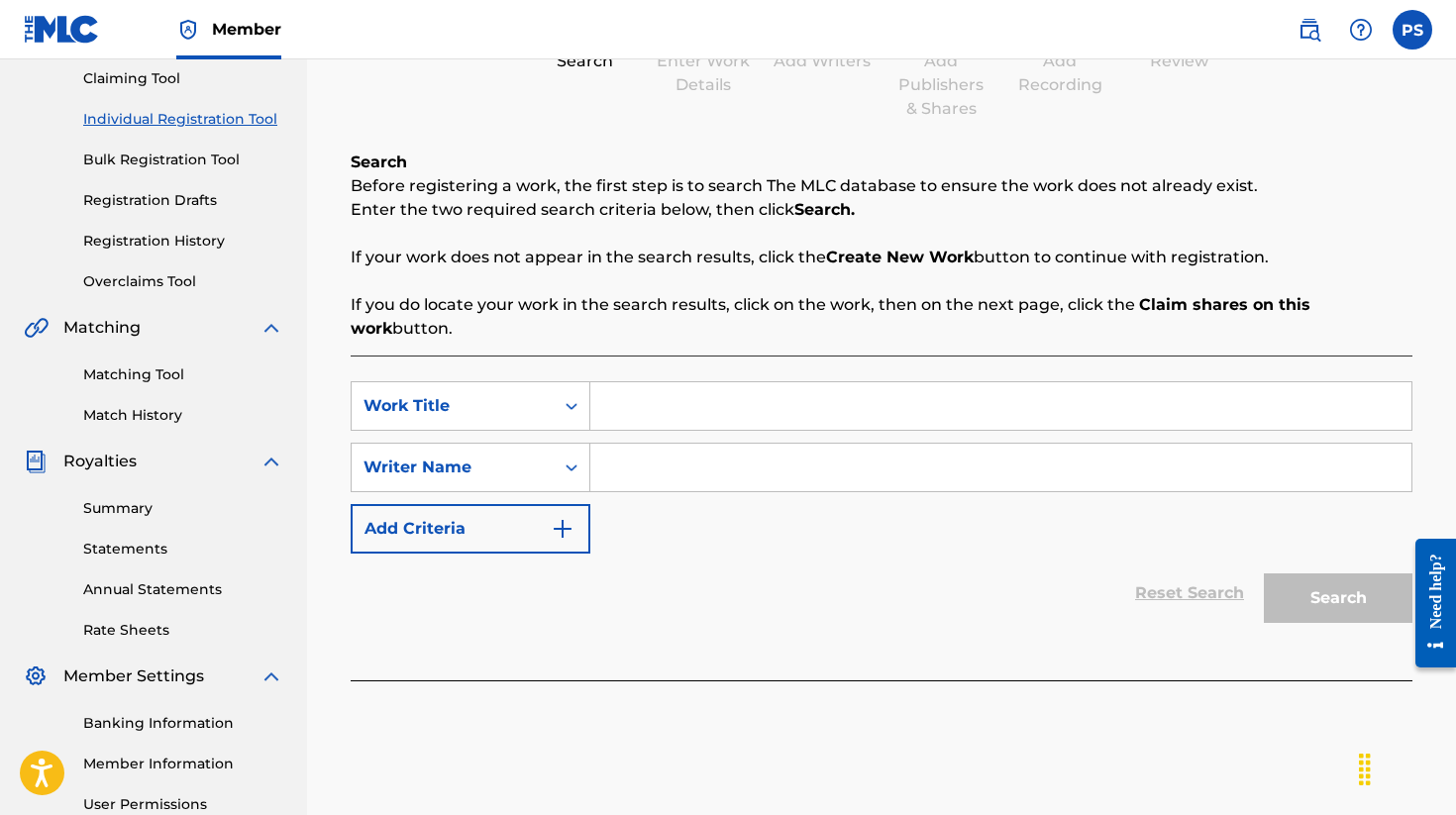 click at bounding box center (1000, 406) 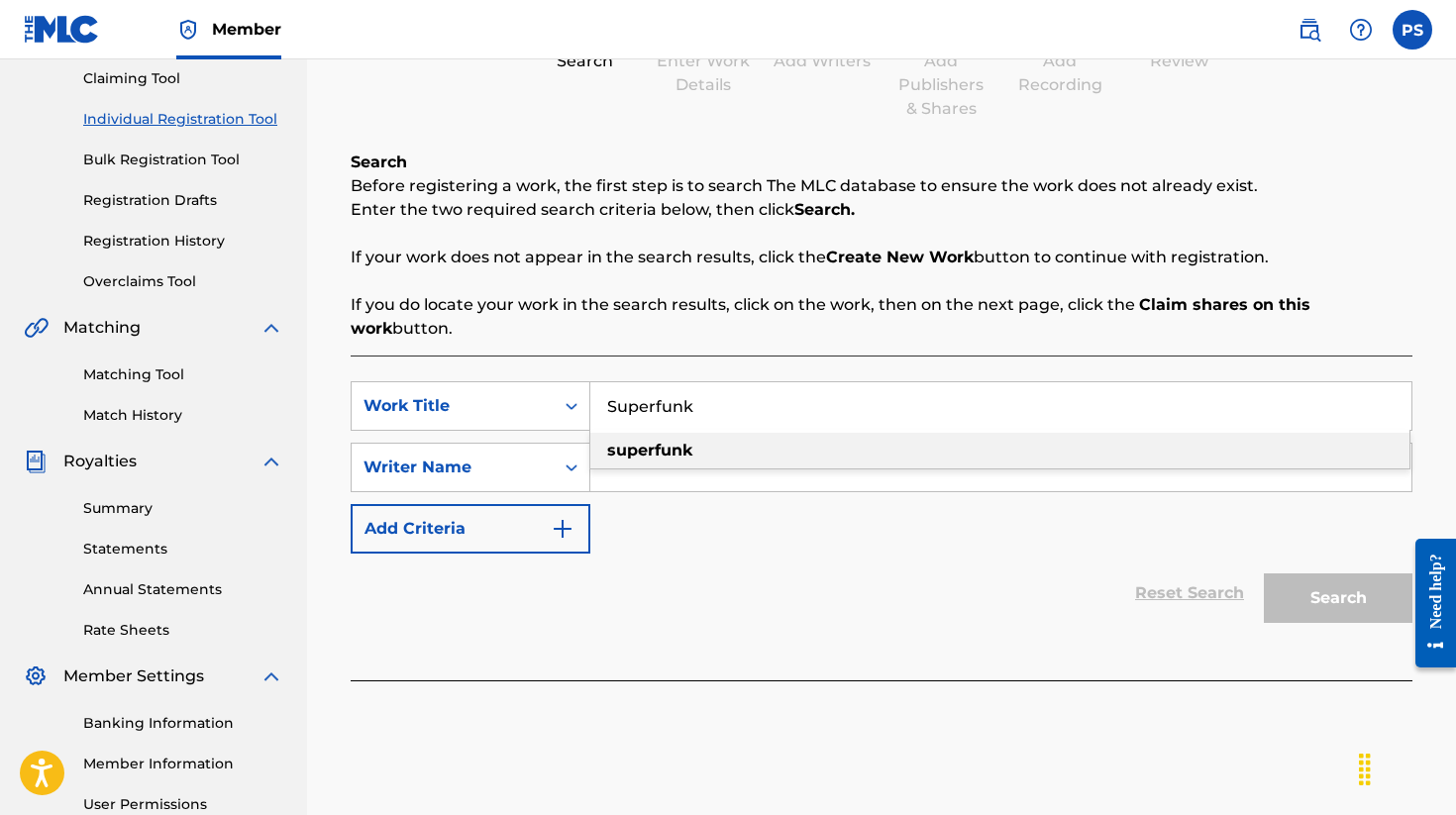 type on "Superfunk" 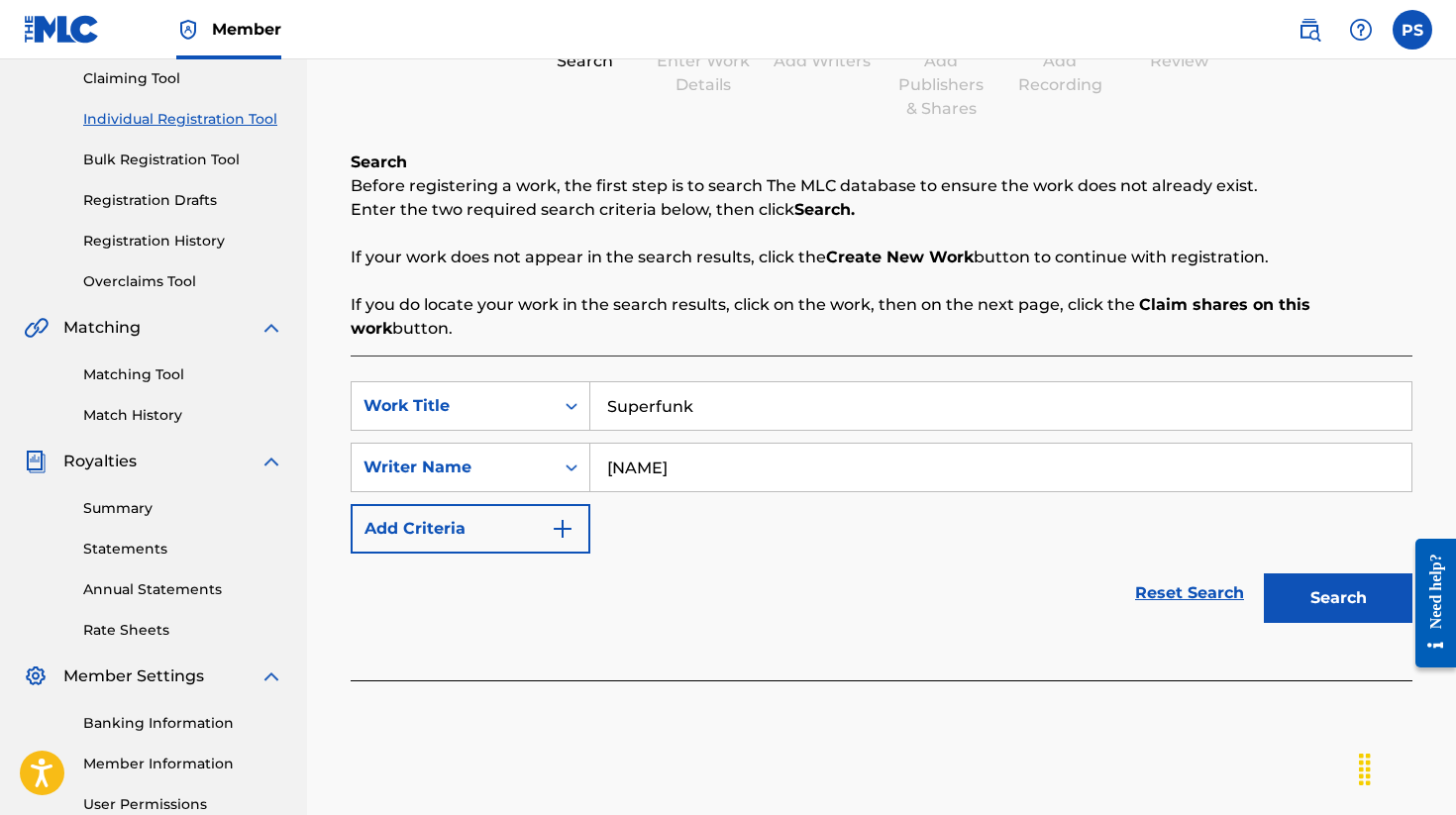 type on "[NAME]" 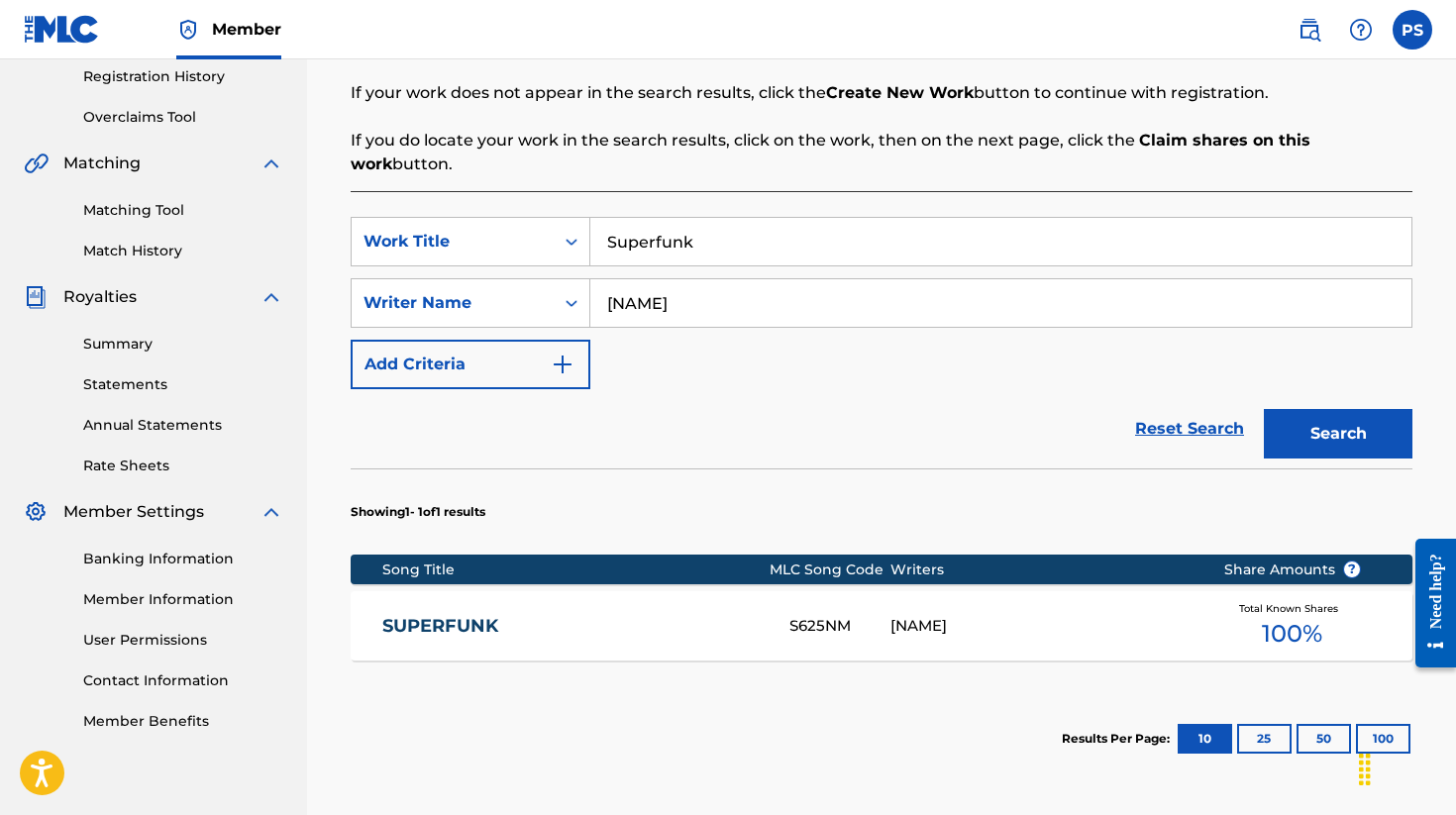 scroll, scrollTop: 203, scrollLeft: 0, axis: vertical 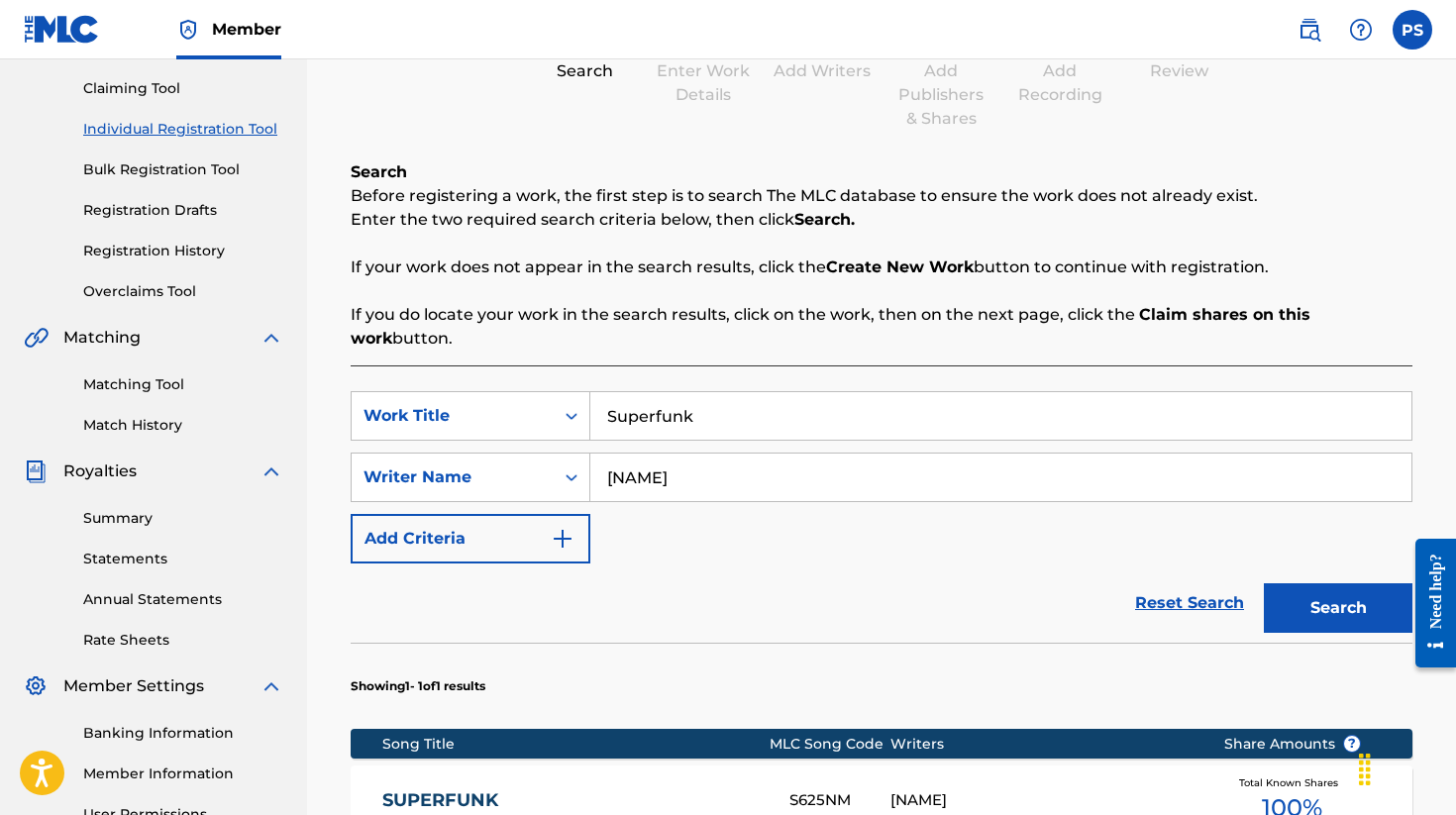 click on "Superfunk" at bounding box center (1000, 416) 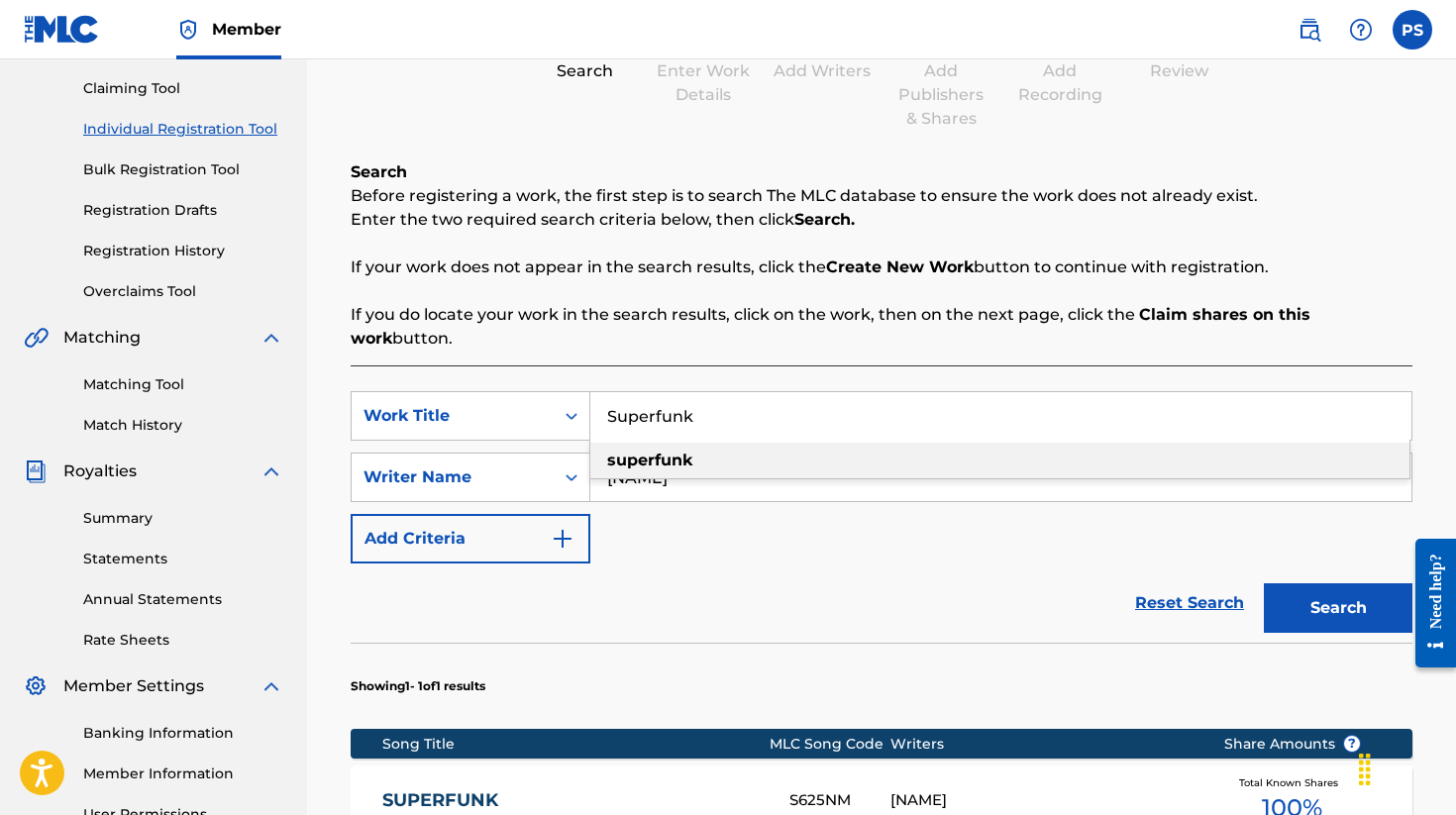click on "Superfunk" at bounding box center (1000, 416) 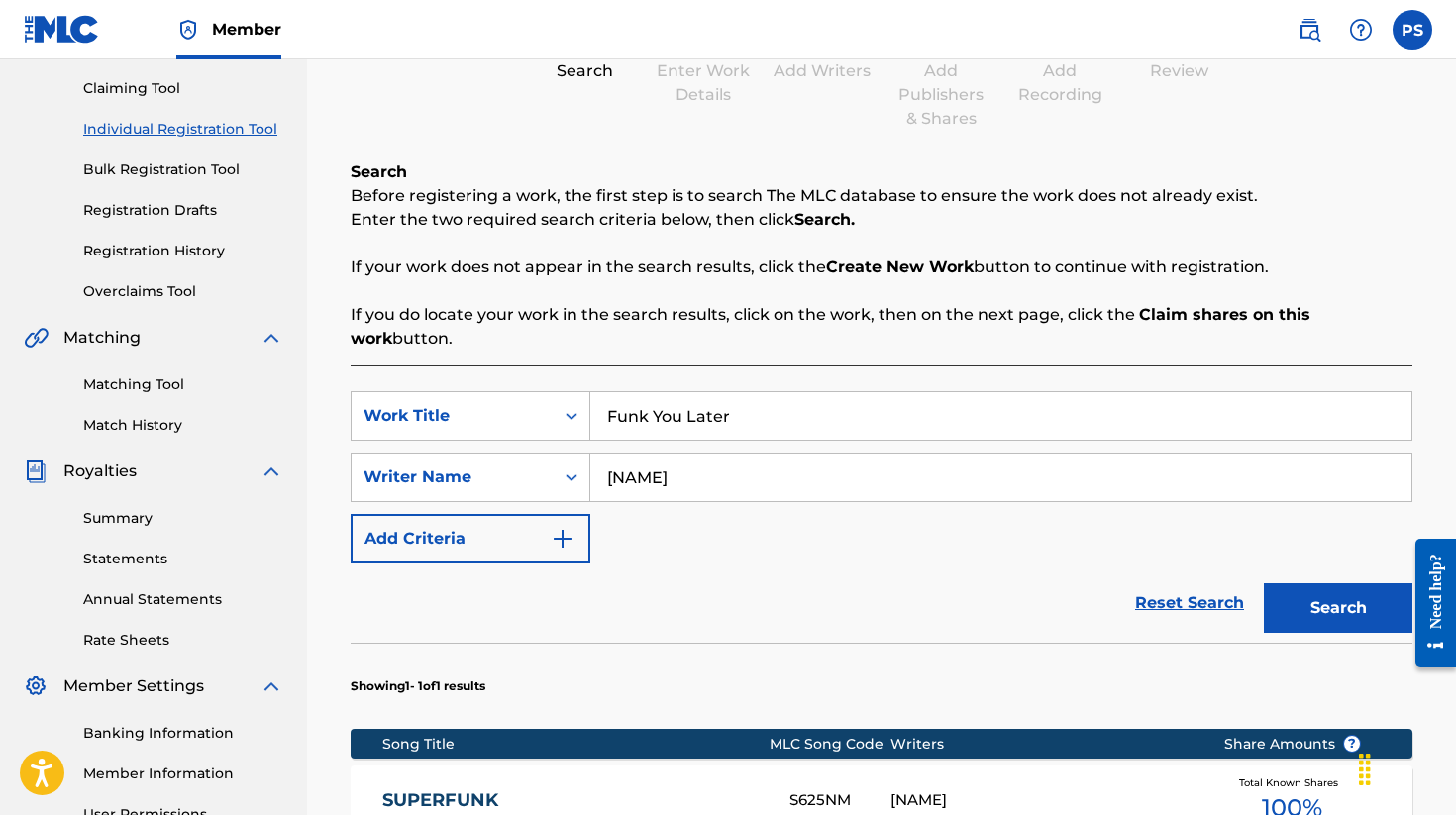 type on "Funk You Later" 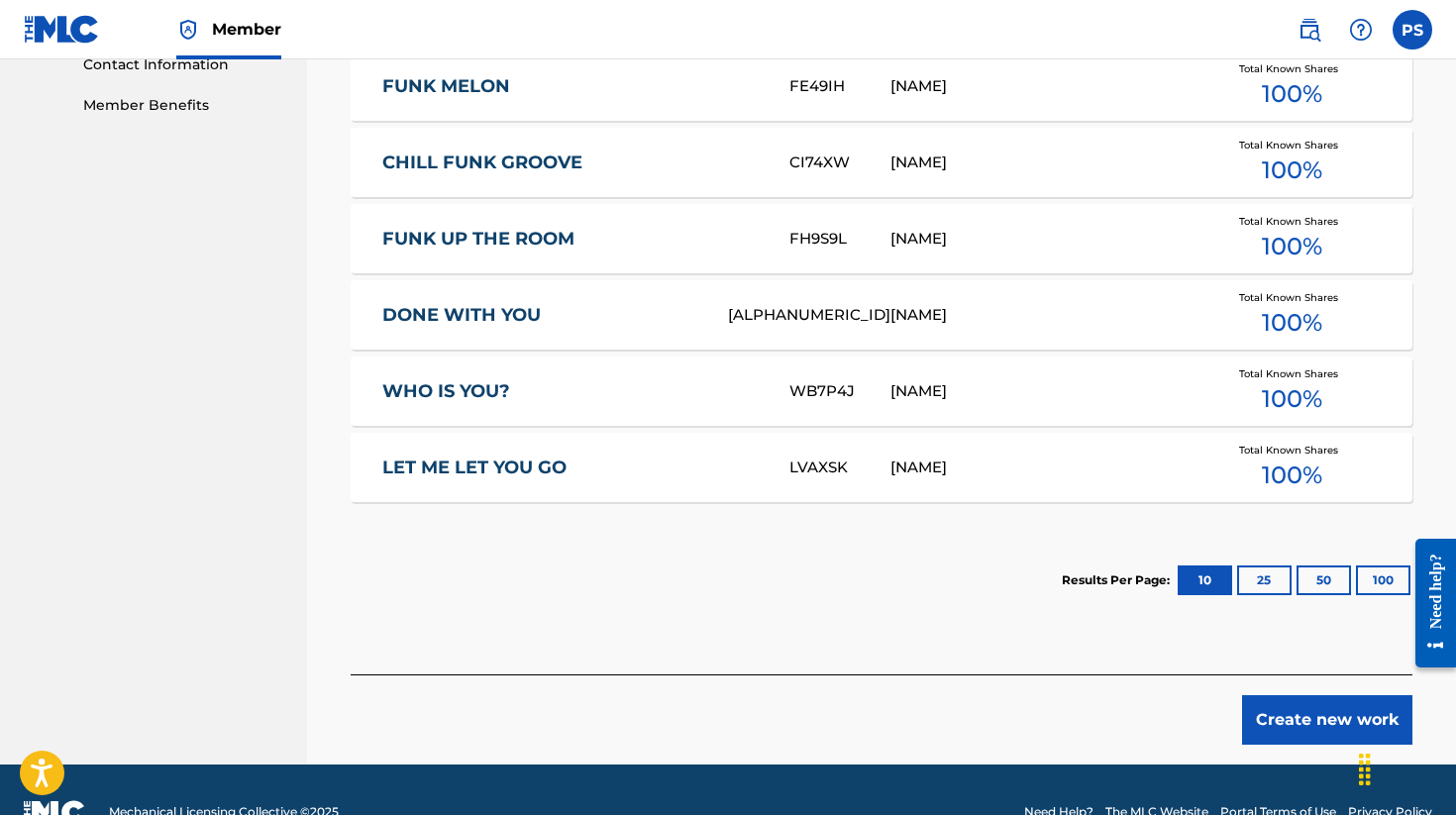 scroll, scrollTop: 1038, scrollLeft: 0, axis: vertical 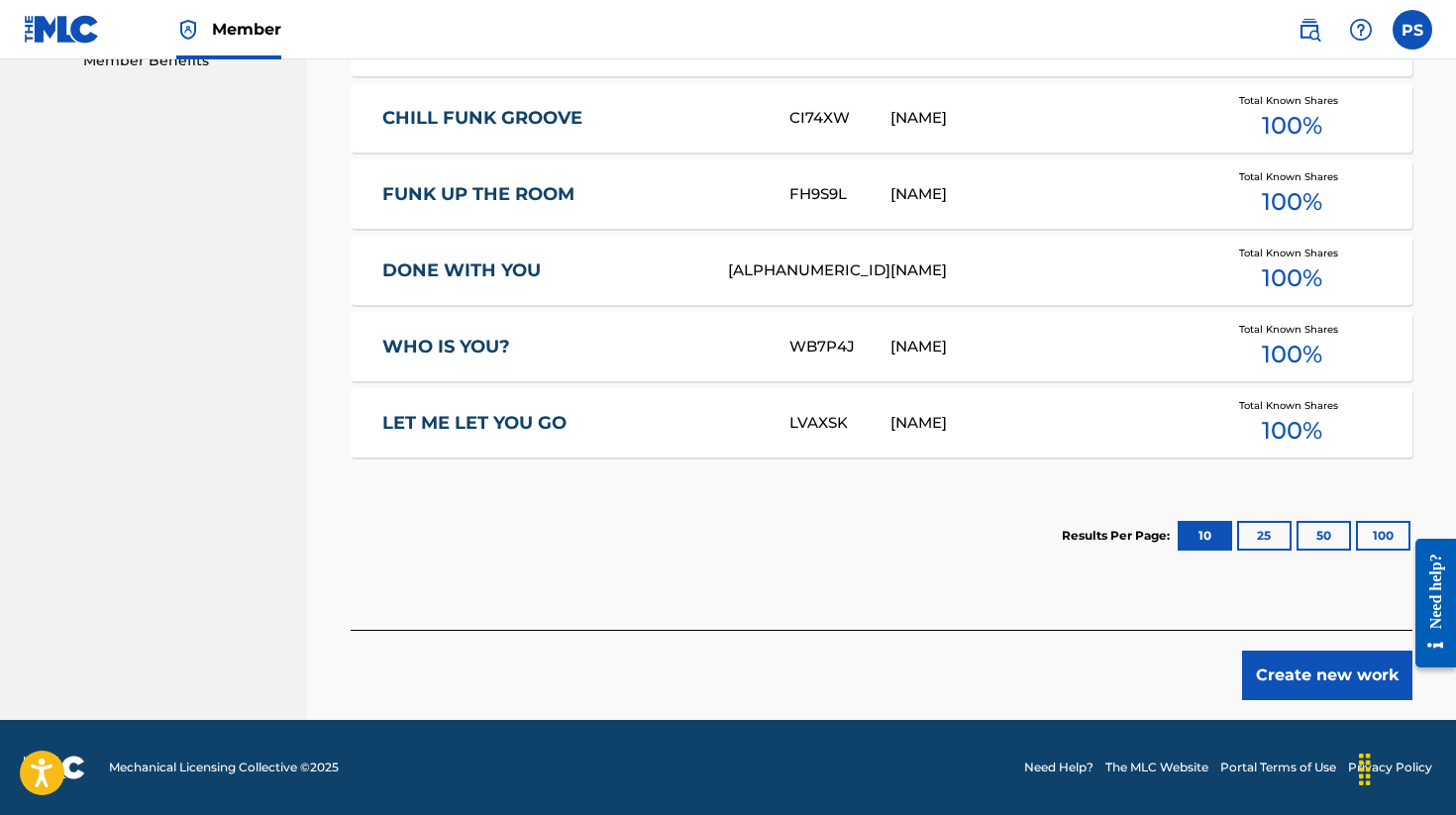 click on "Create new work" at bounding box center [1327, 675] 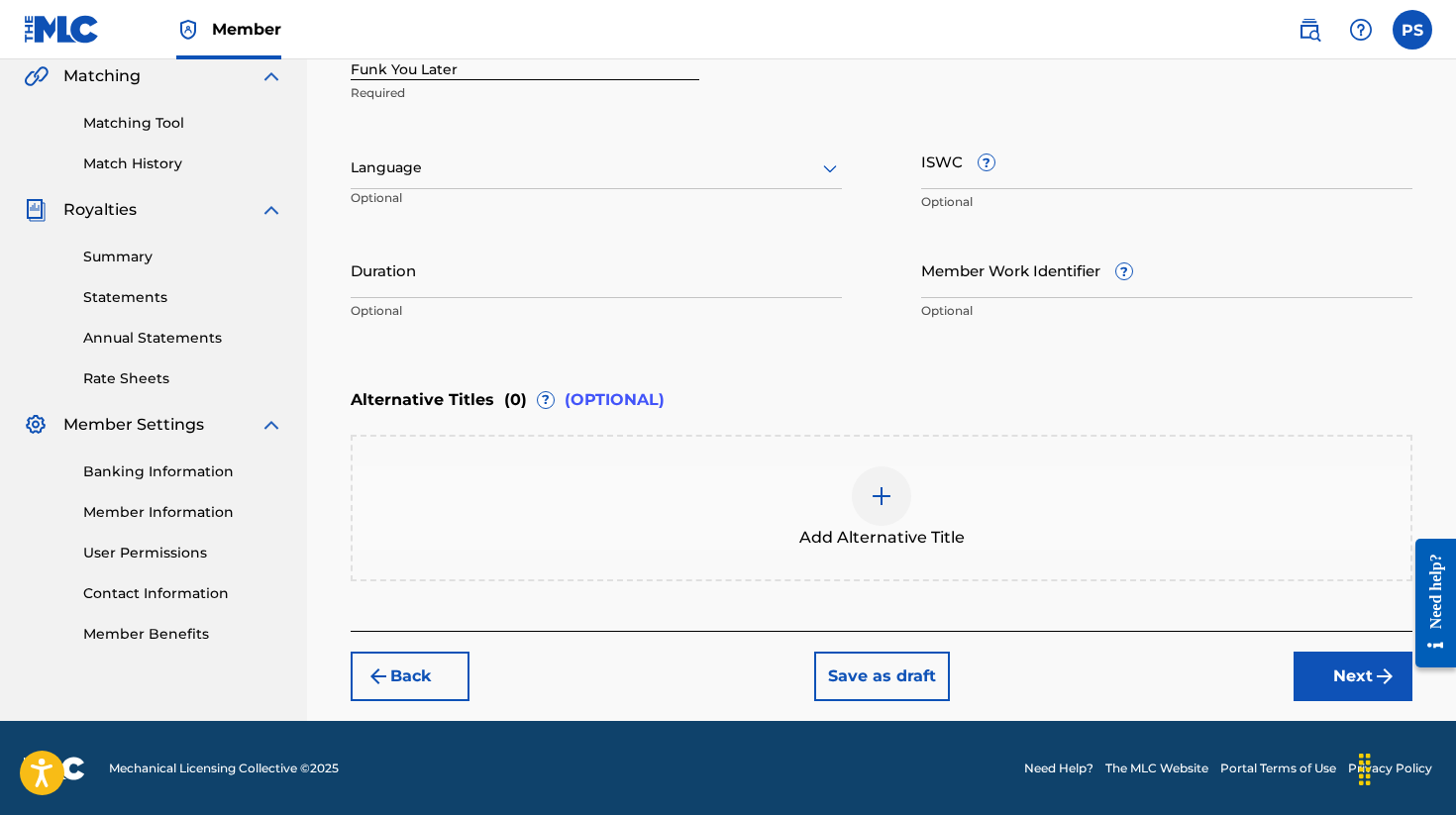 scroll, scrollTop: 279, scrollLeft: 0, axis: vertical 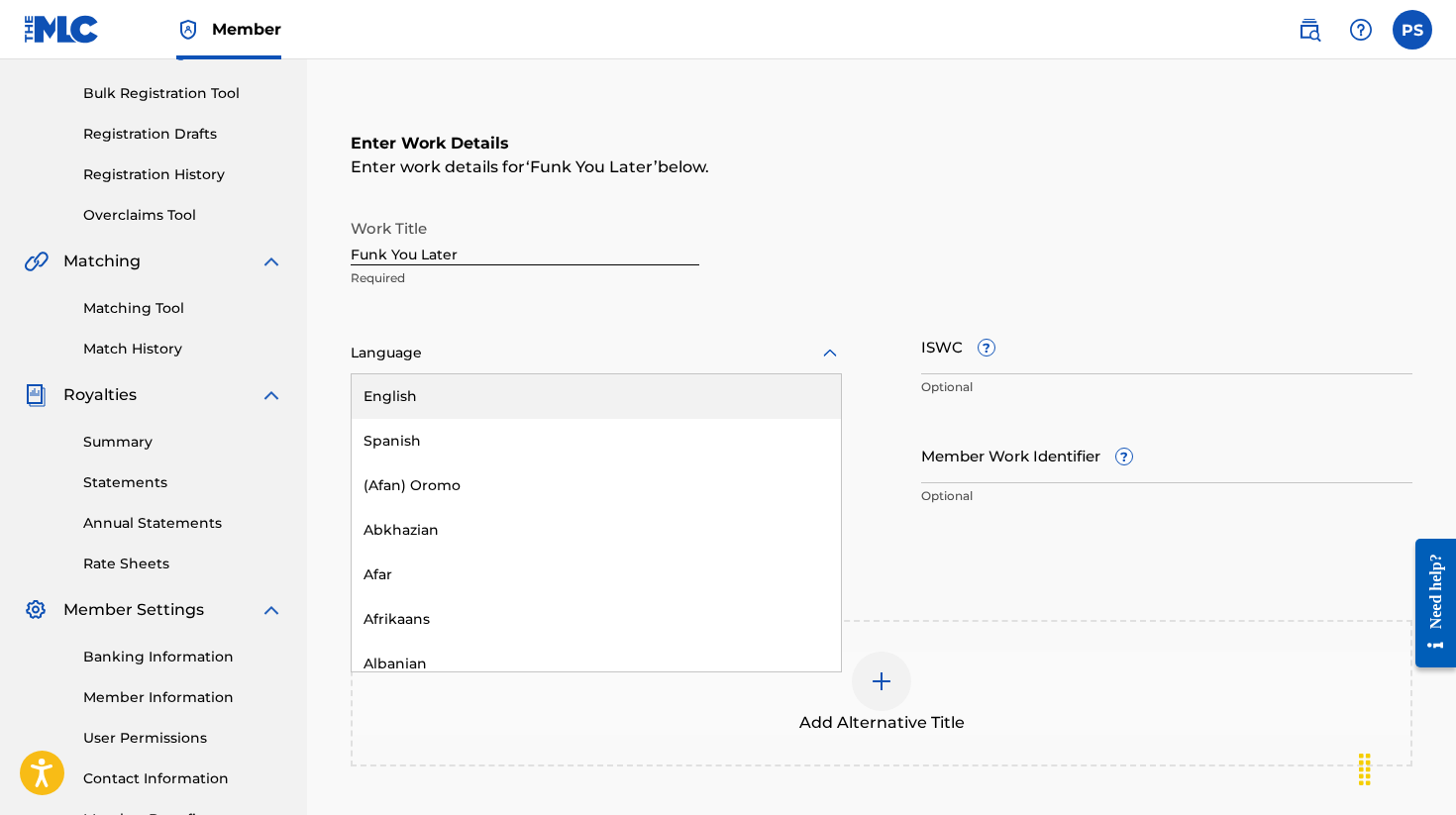 click on "Language" at bounding box center (596, 354) 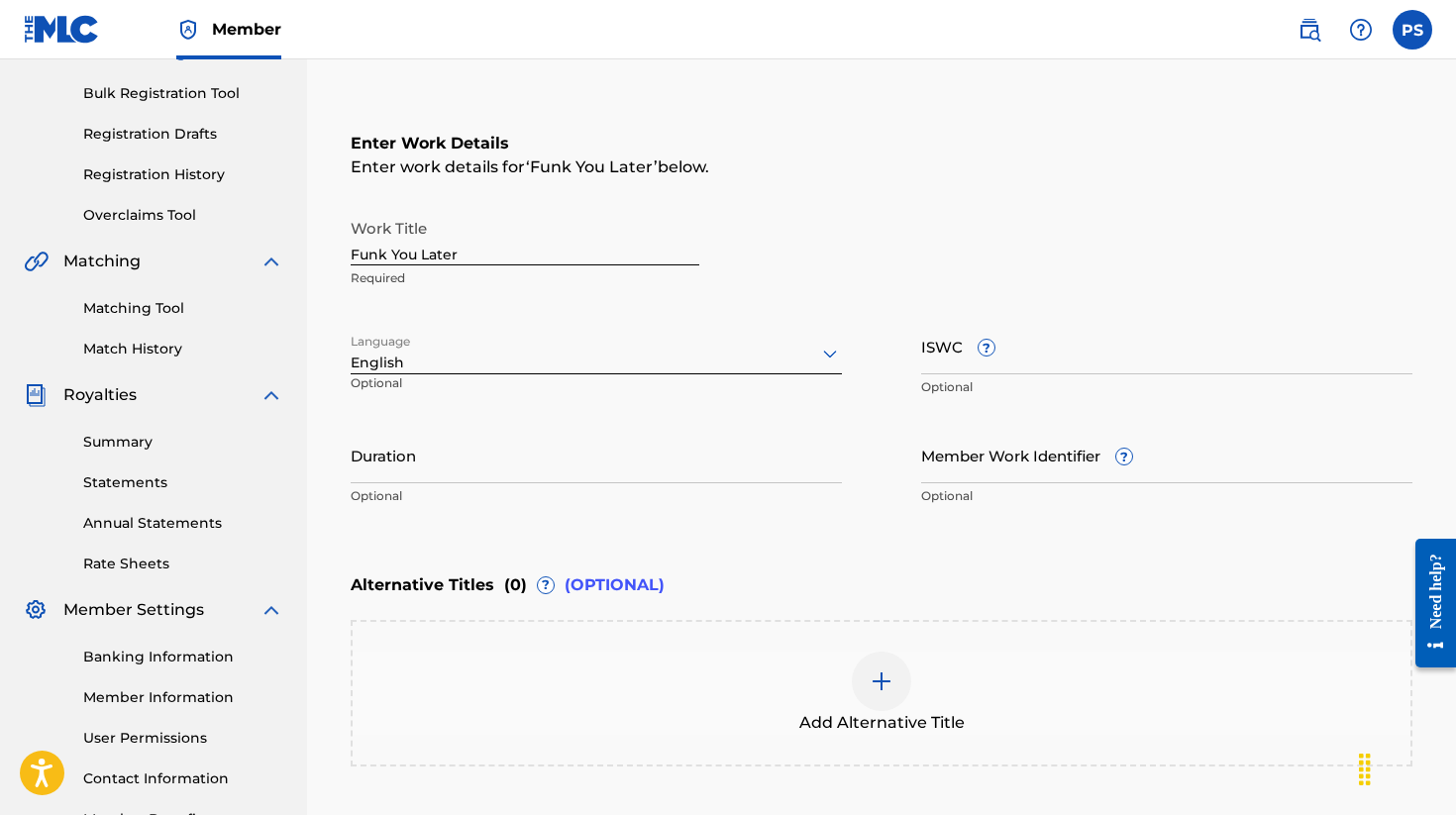 click on "ISWC   ?" at bounding box center (1167, 346) 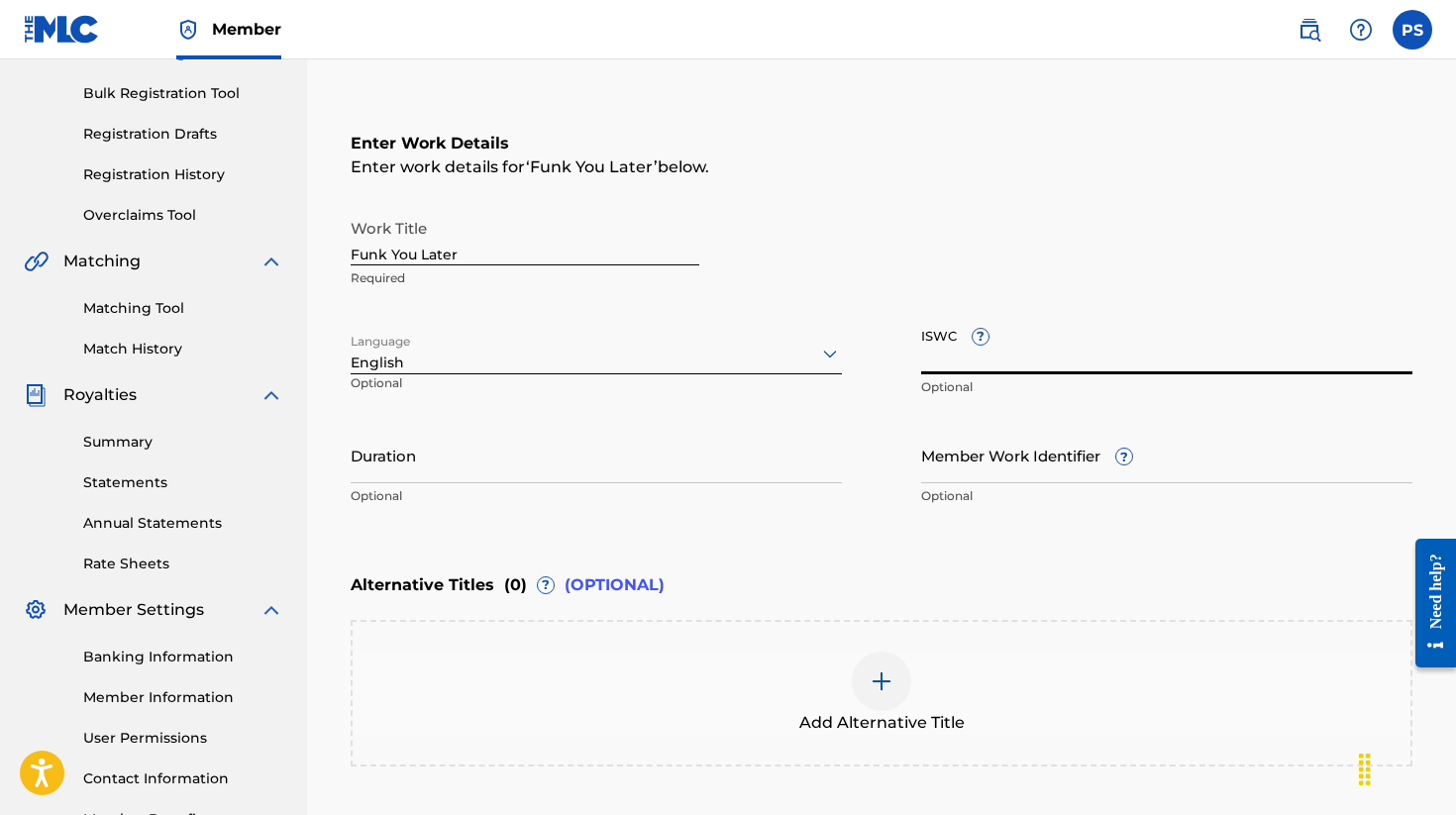 paste on "[PHONE]" 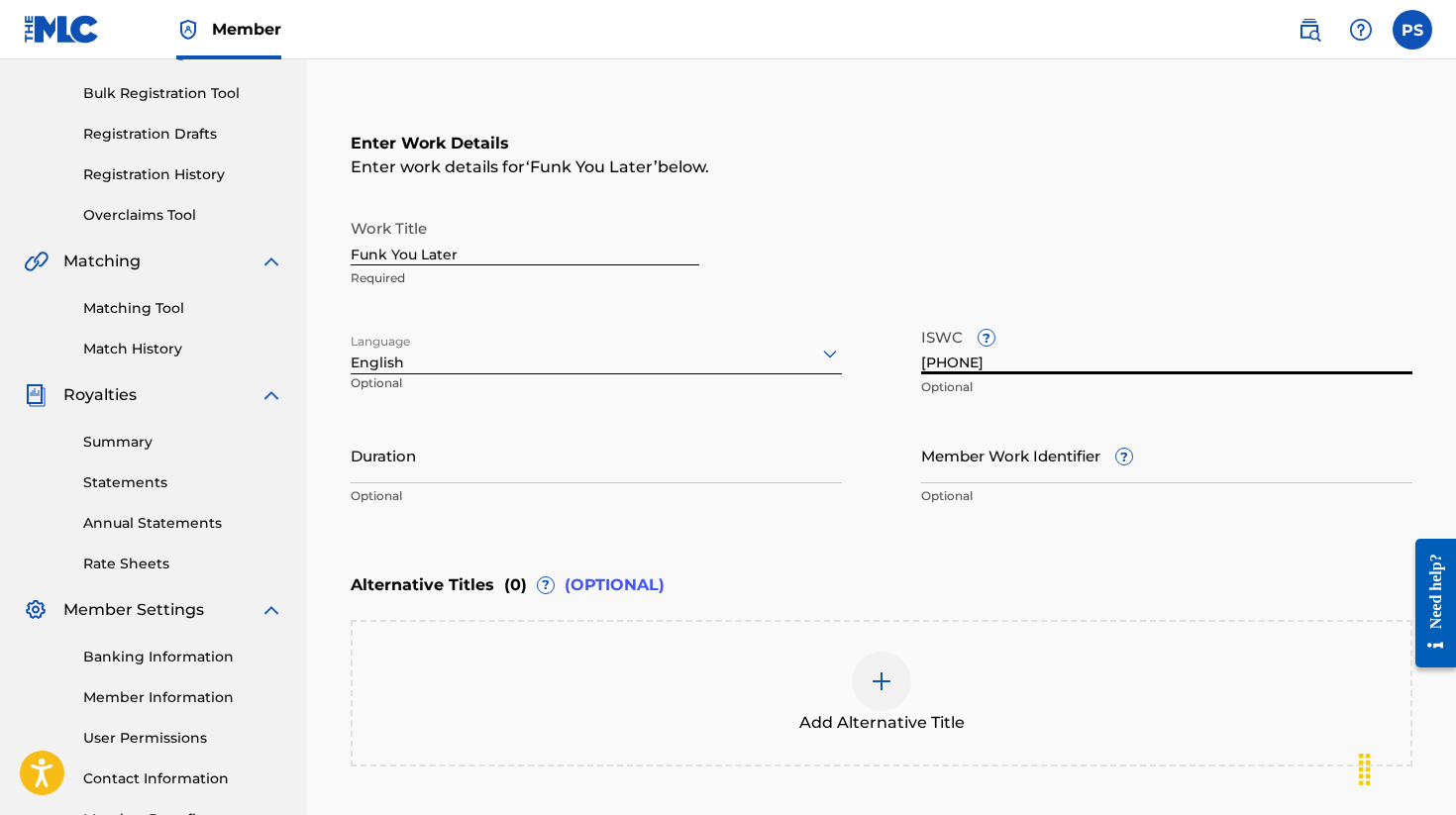 type on "[PHONE]" 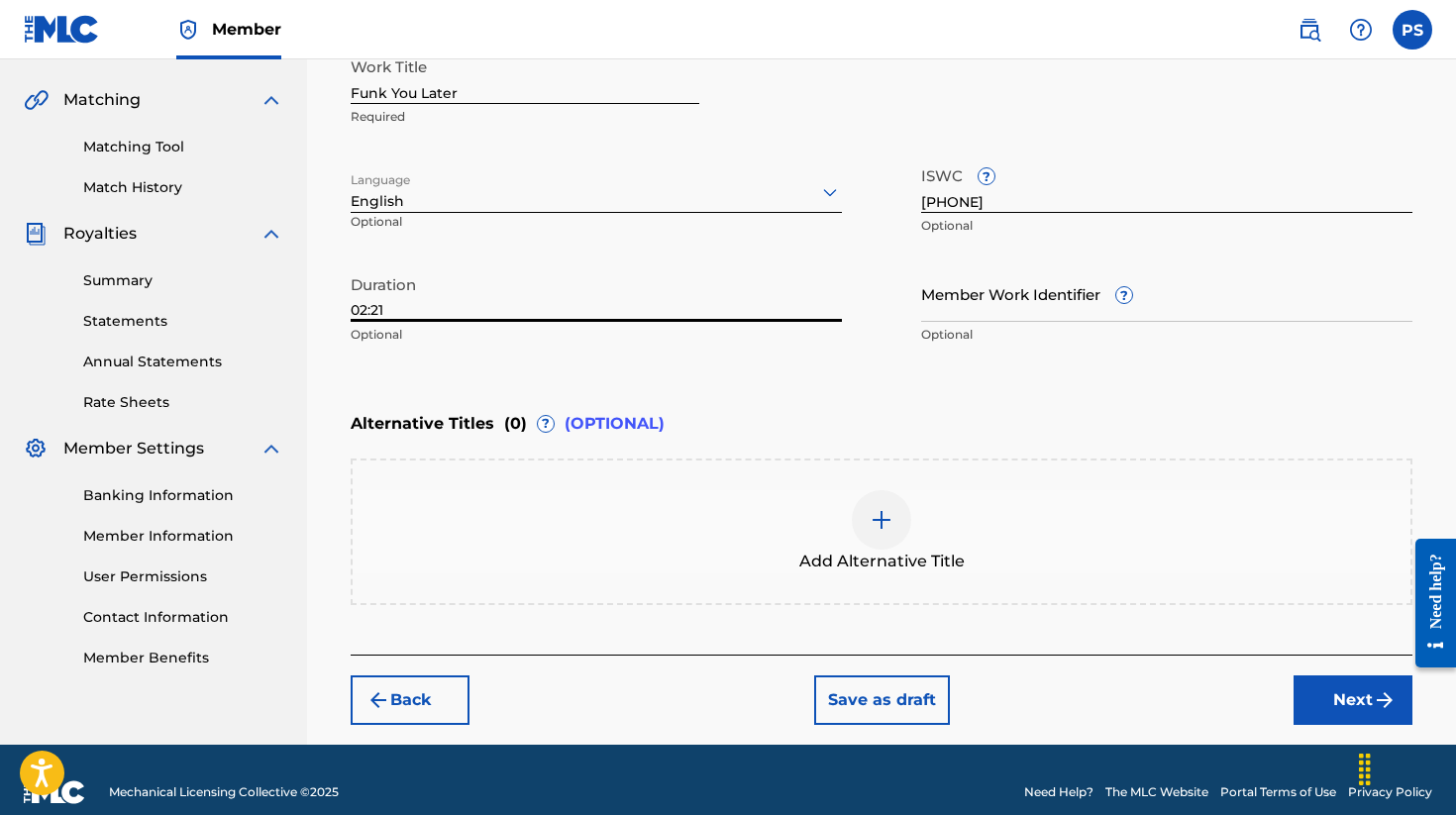 scroll, scrollTop: 462, scrollLeft: 0, axis: vertical 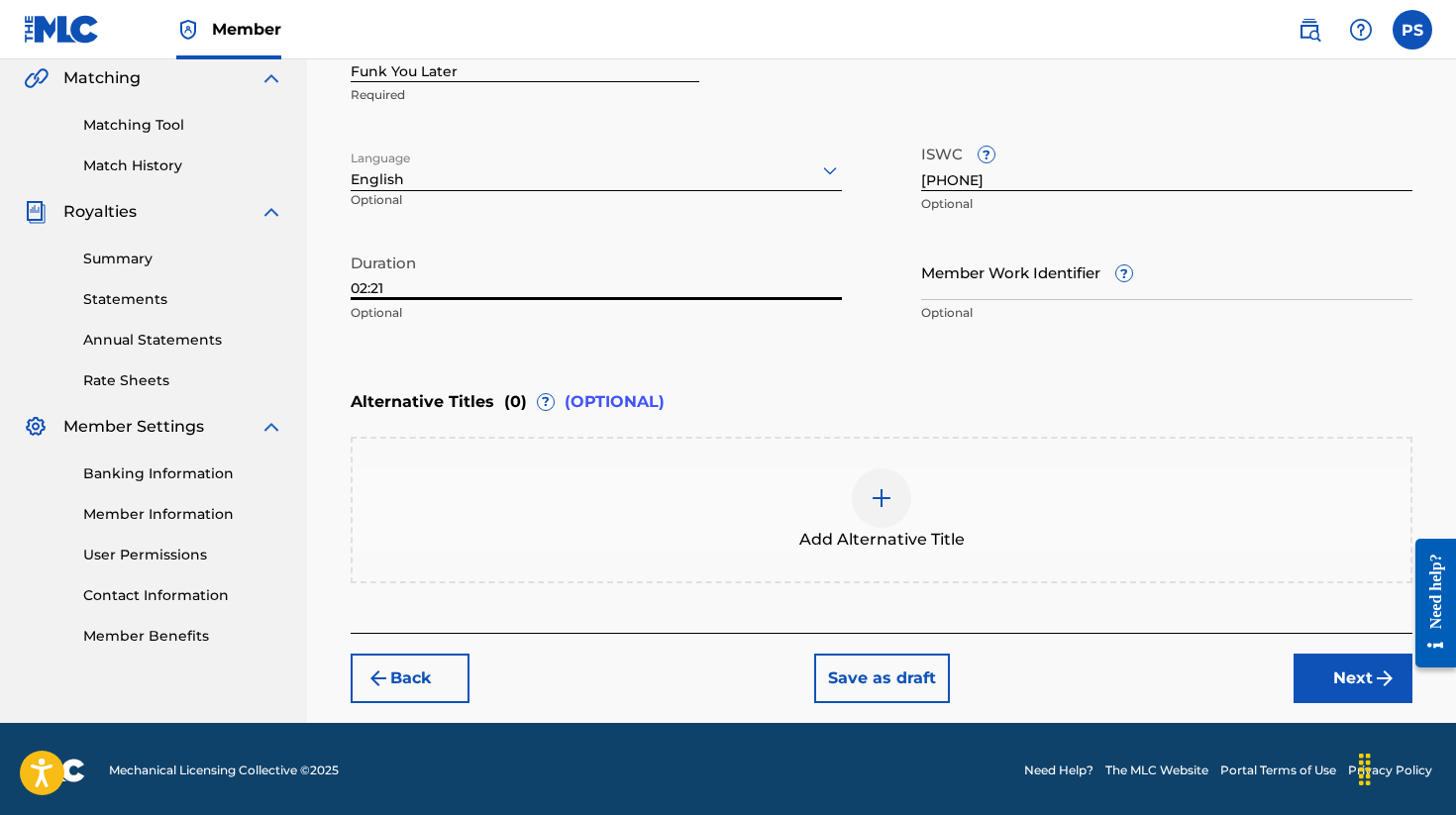 type on "02:21" 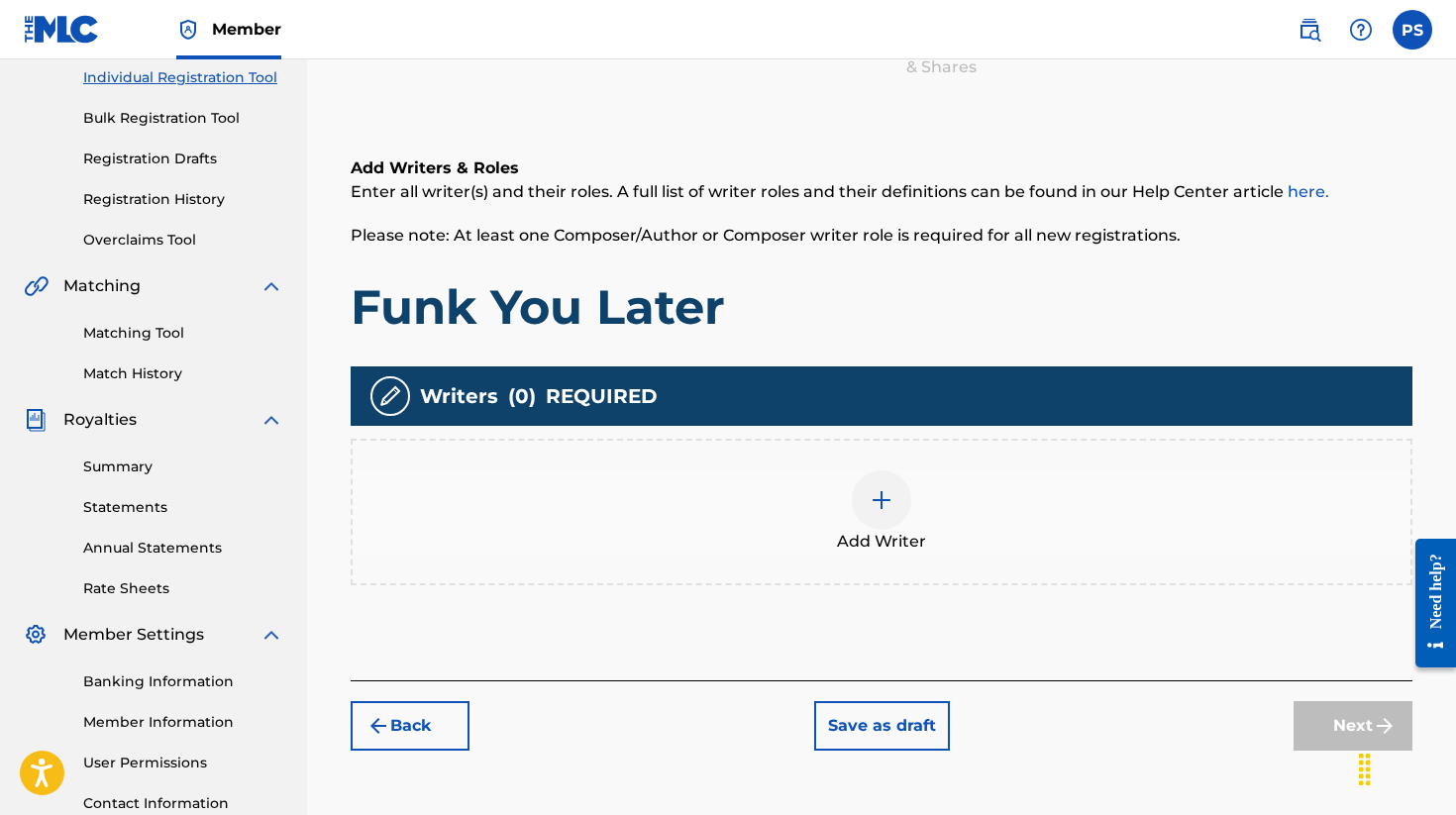scroll, scrollTop: 279, scrollLeft: 0, axis: vertical 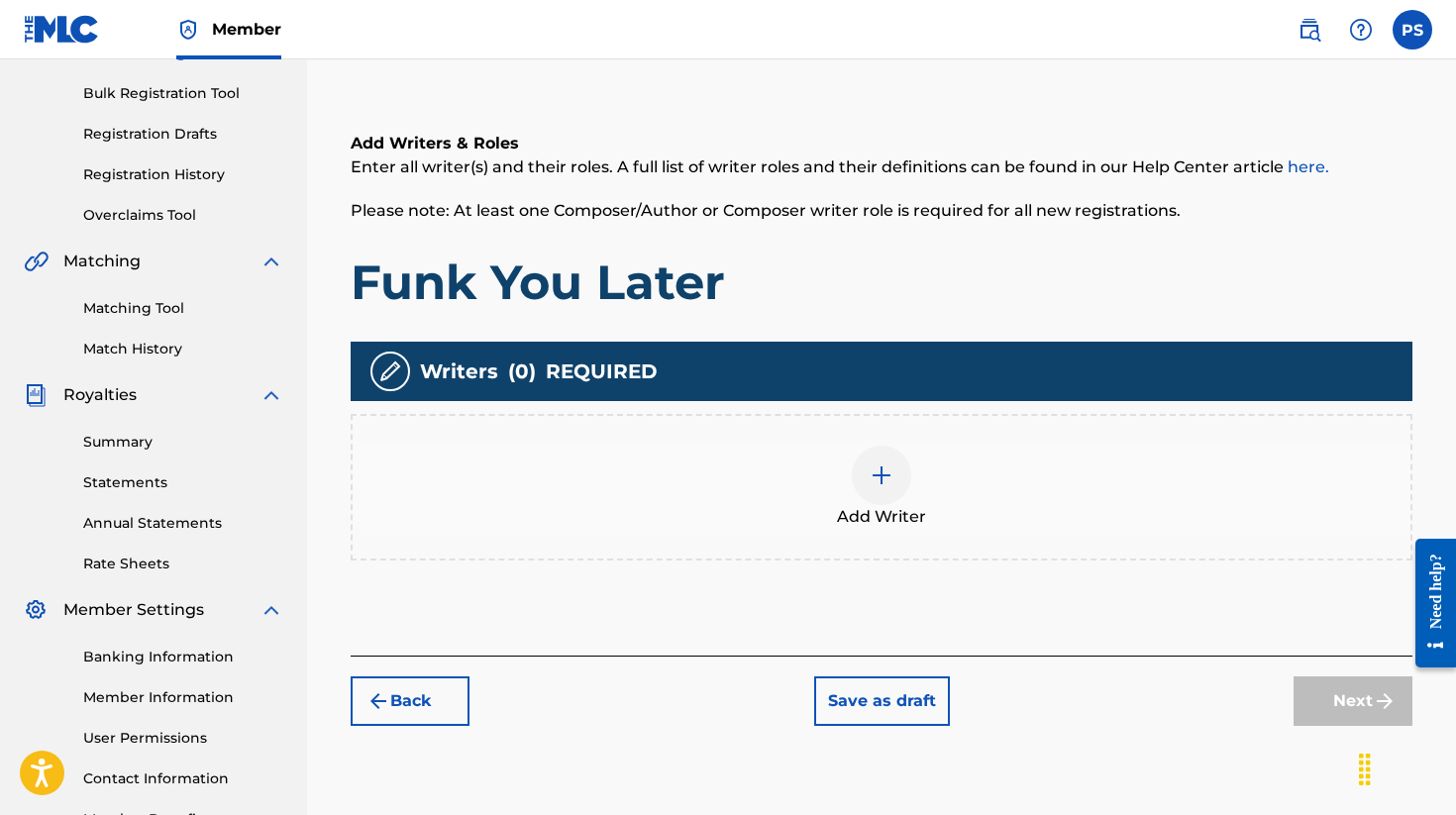 click at bounding box center (882, 475) 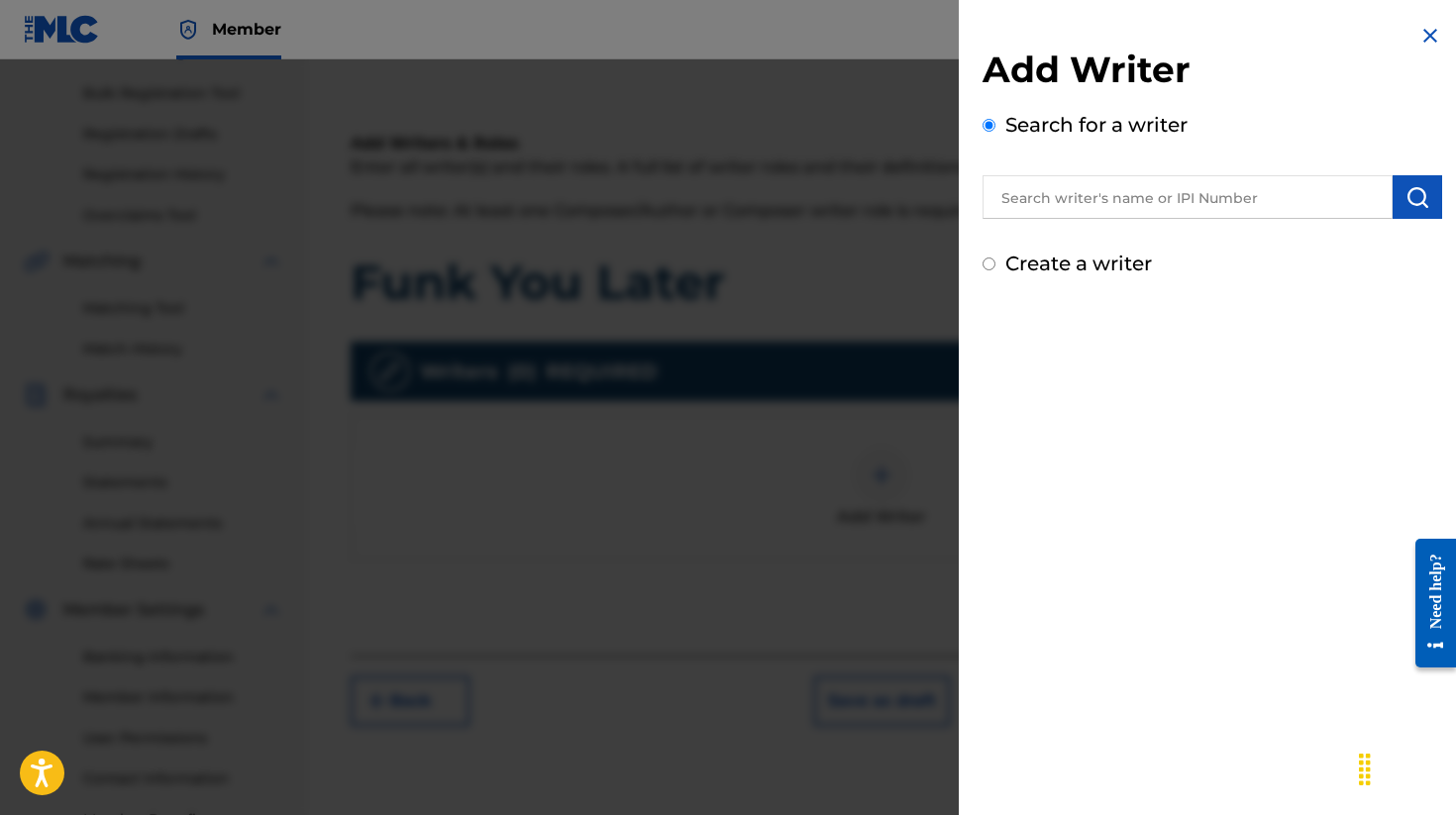 click at bounding box center [1188, 197] 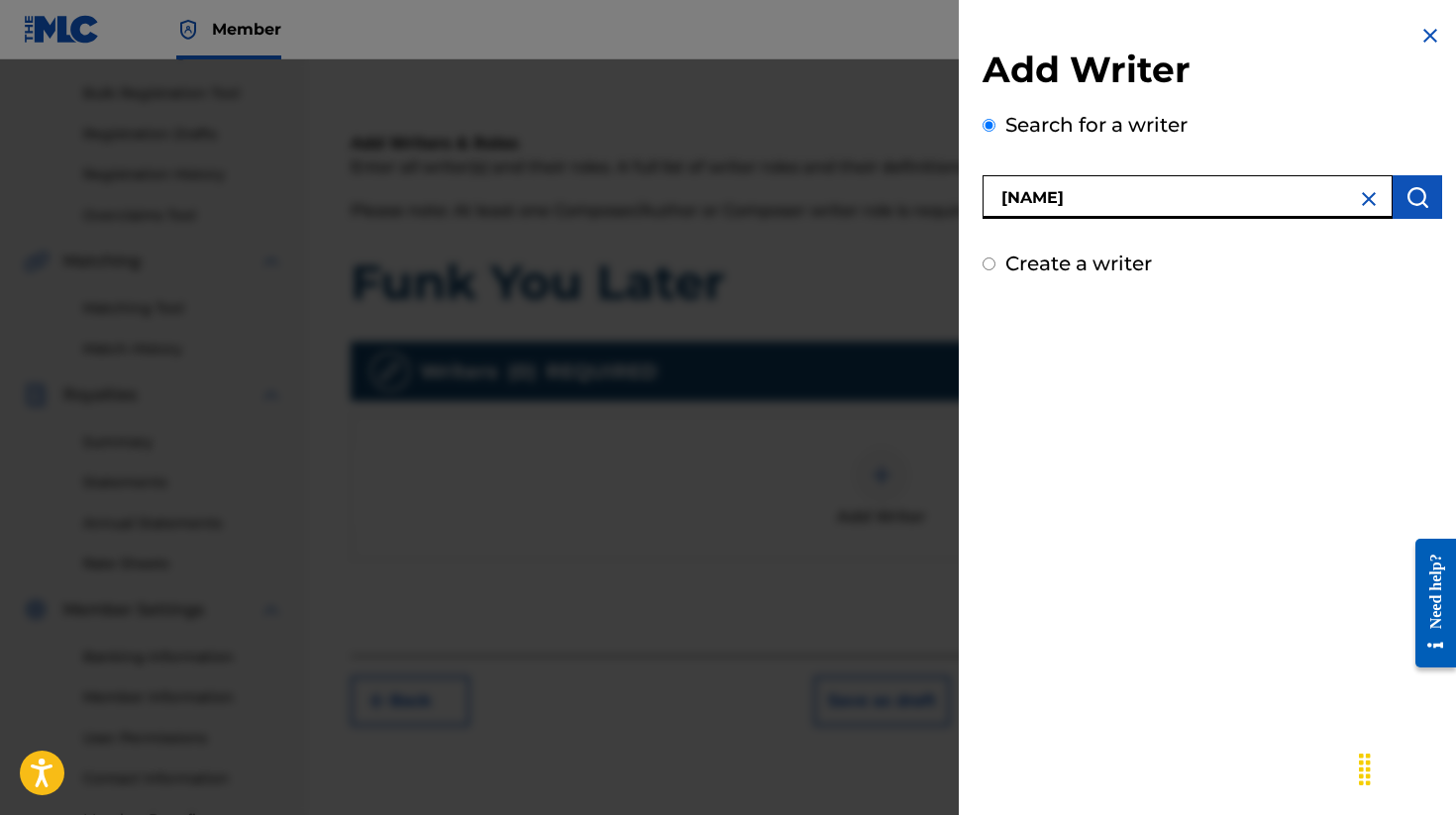 type on "[NAME]" 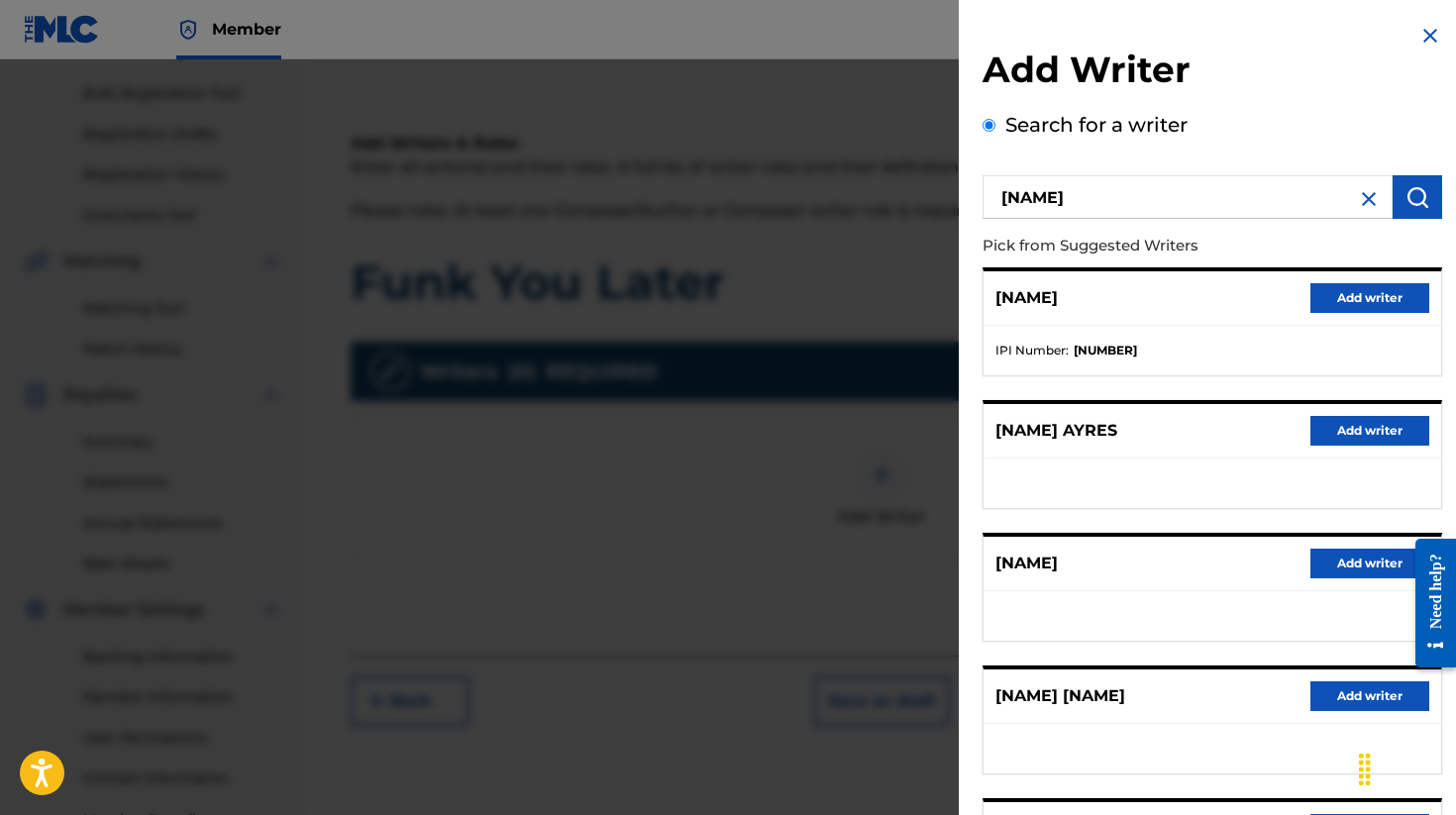 click on "Add writer" at bounding box center (1370, 298) 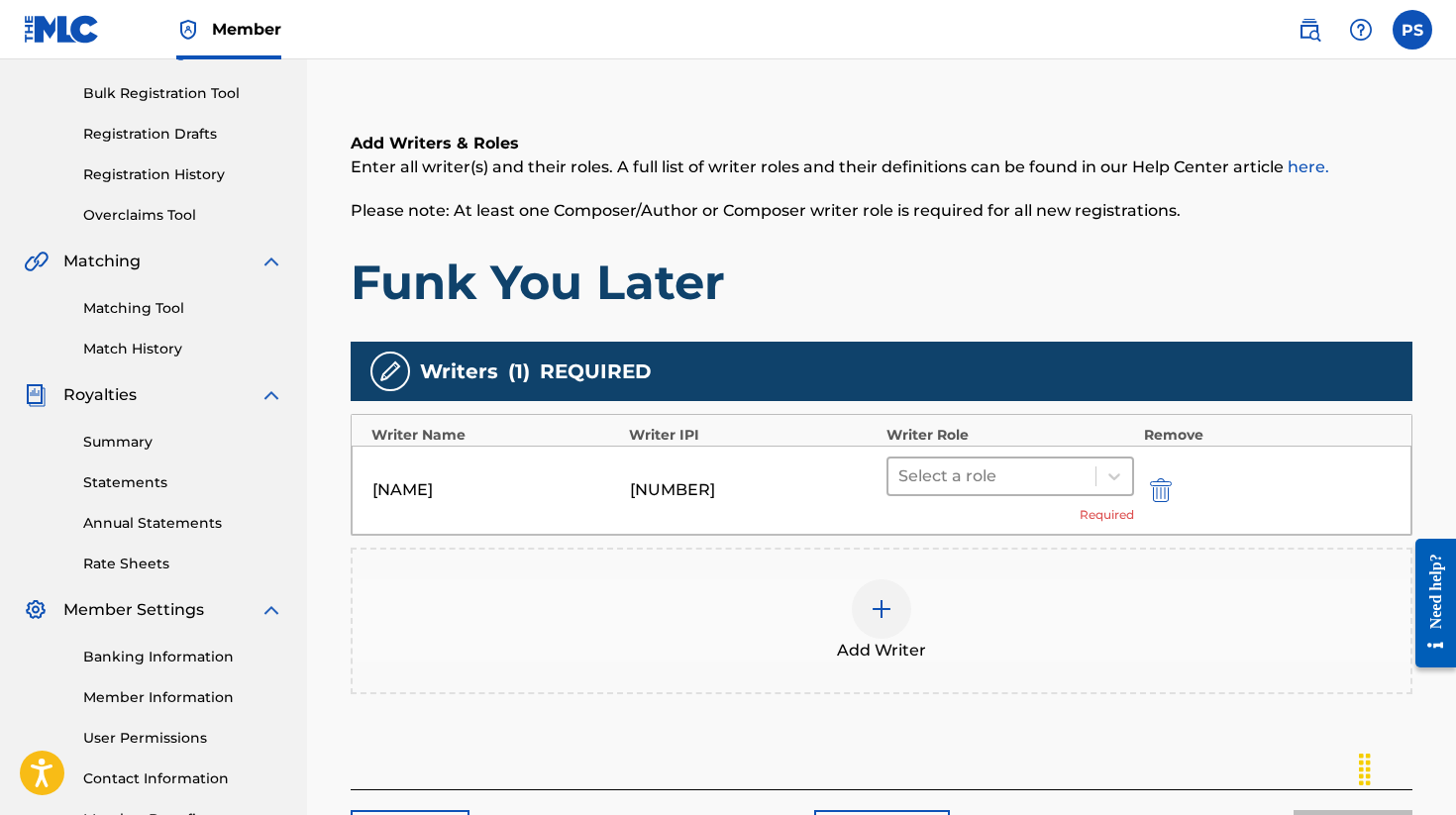 click at bounding box center [991, 476] 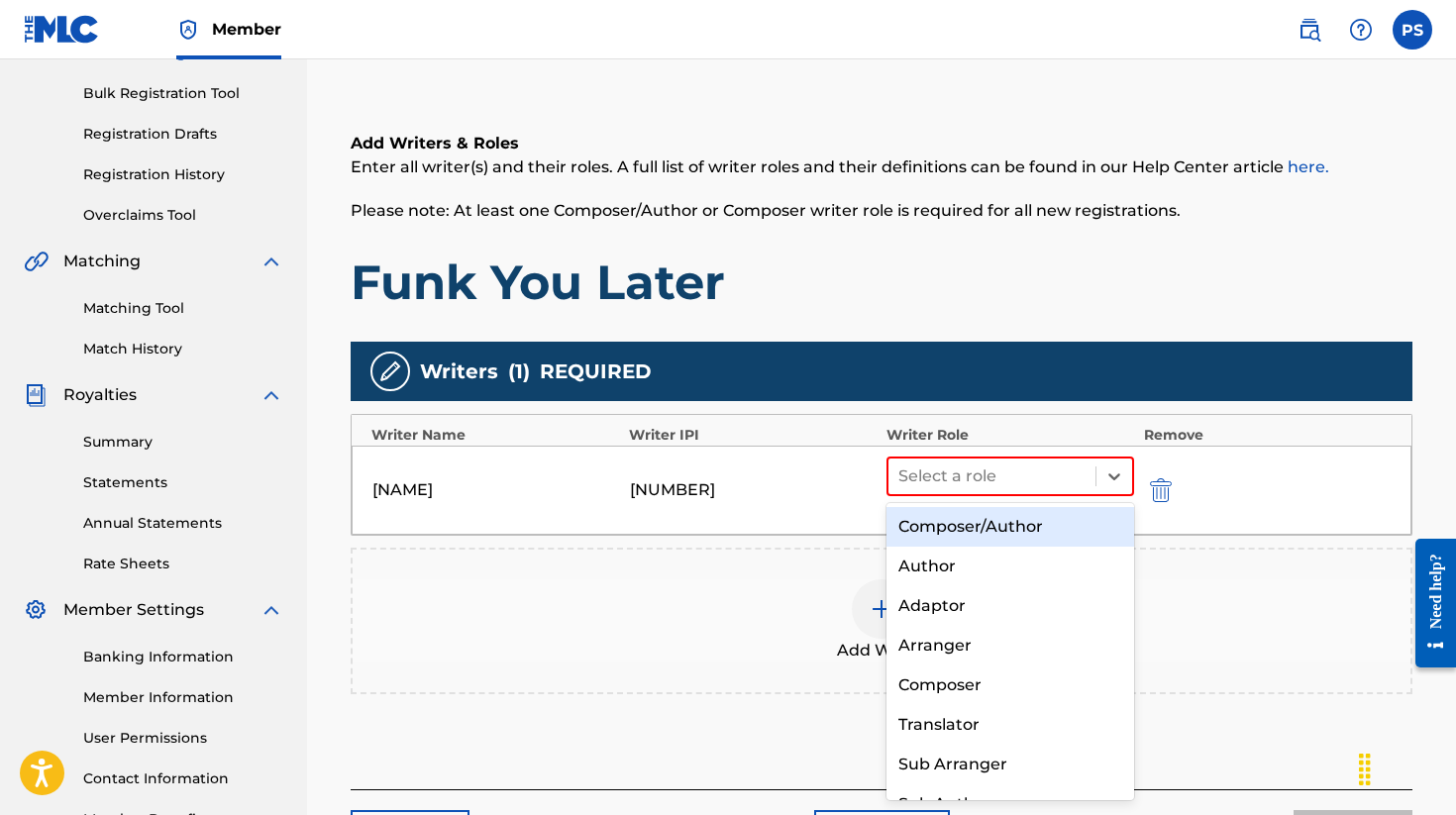 click on "Composer/Author" at bounding box center [1010, 527] 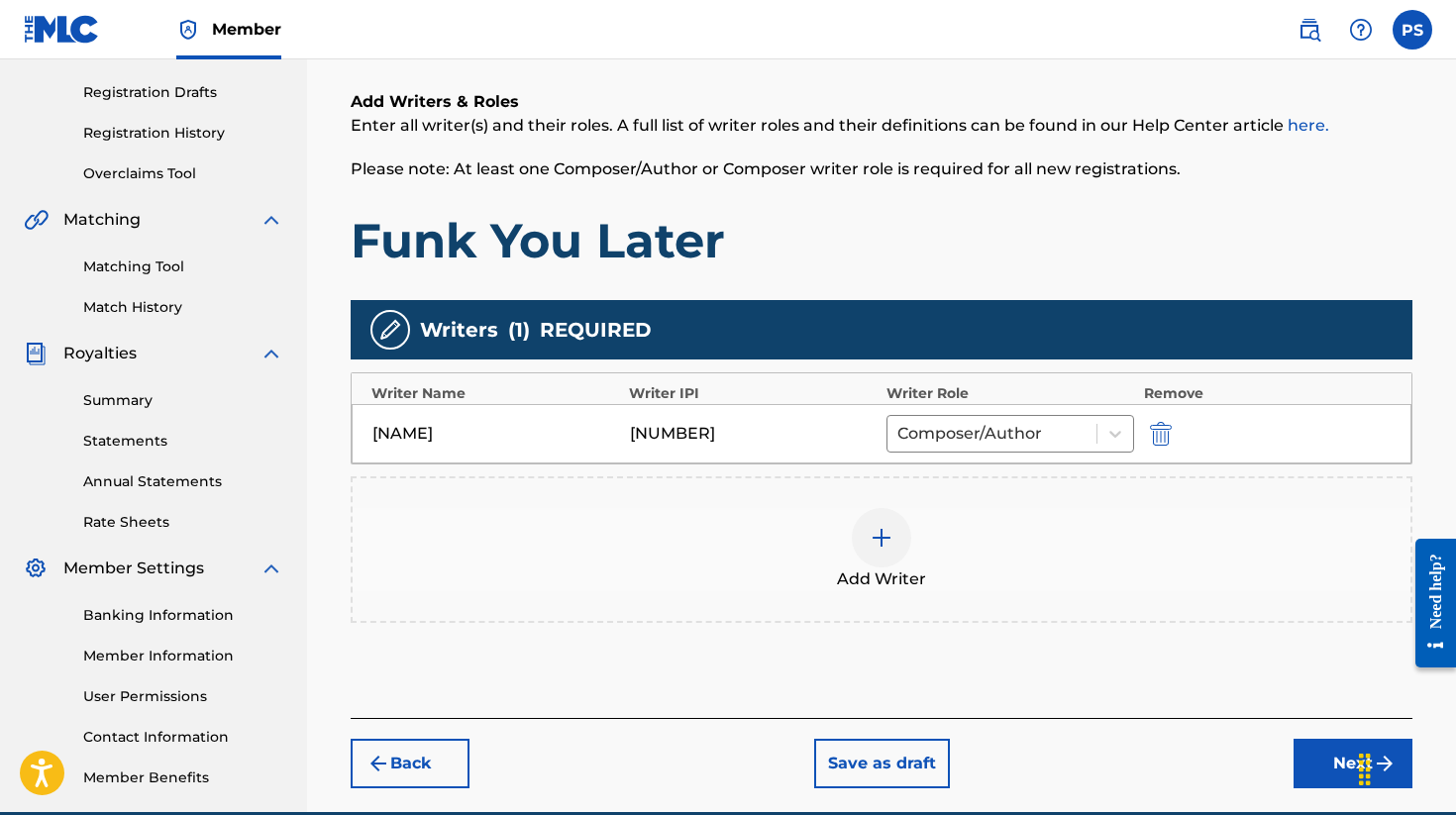 click on "Next" at bounding box center [1353, 764] 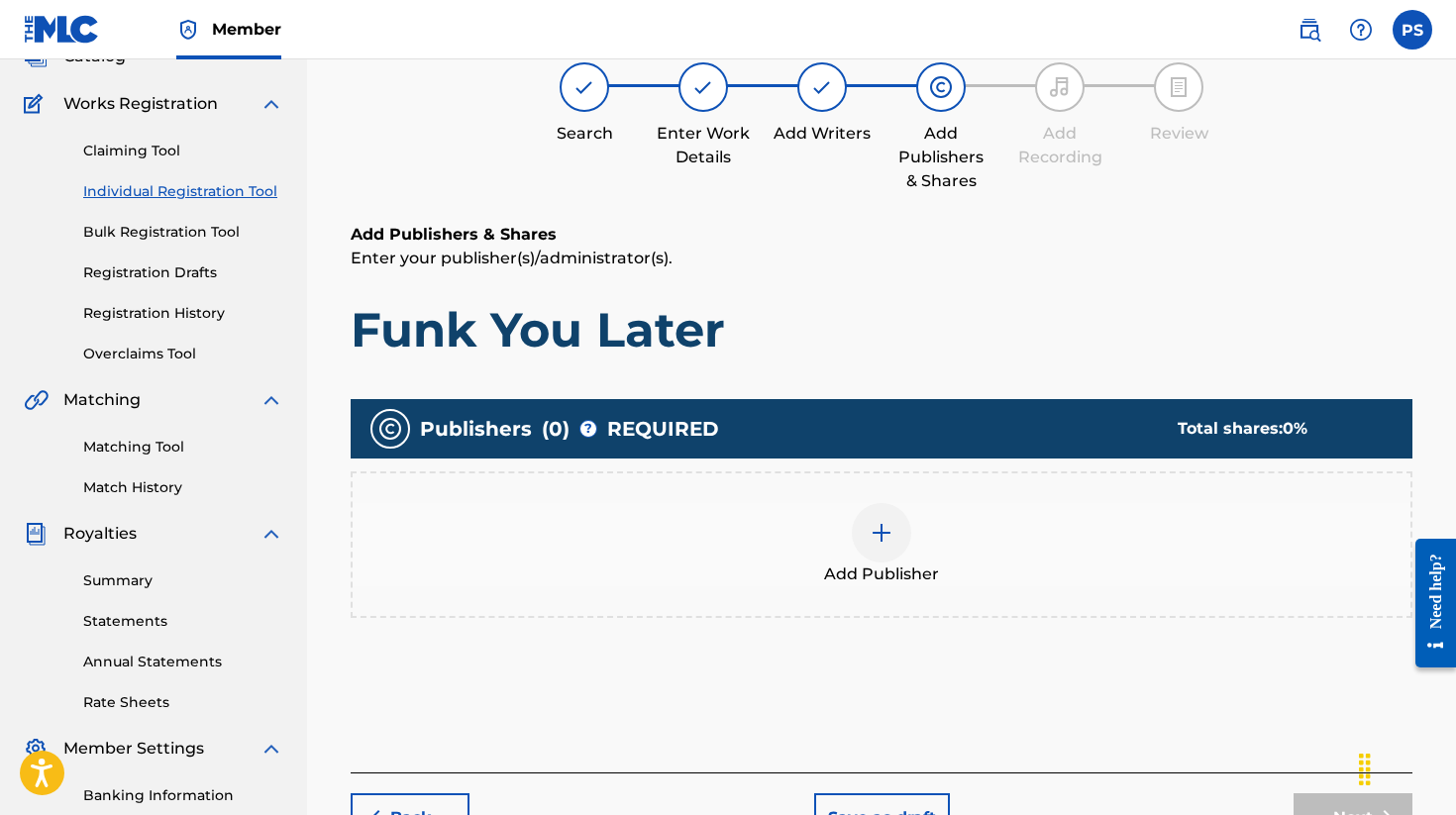 scroll, scrollTop: 89, scrollLeft: 0, axis: vertical 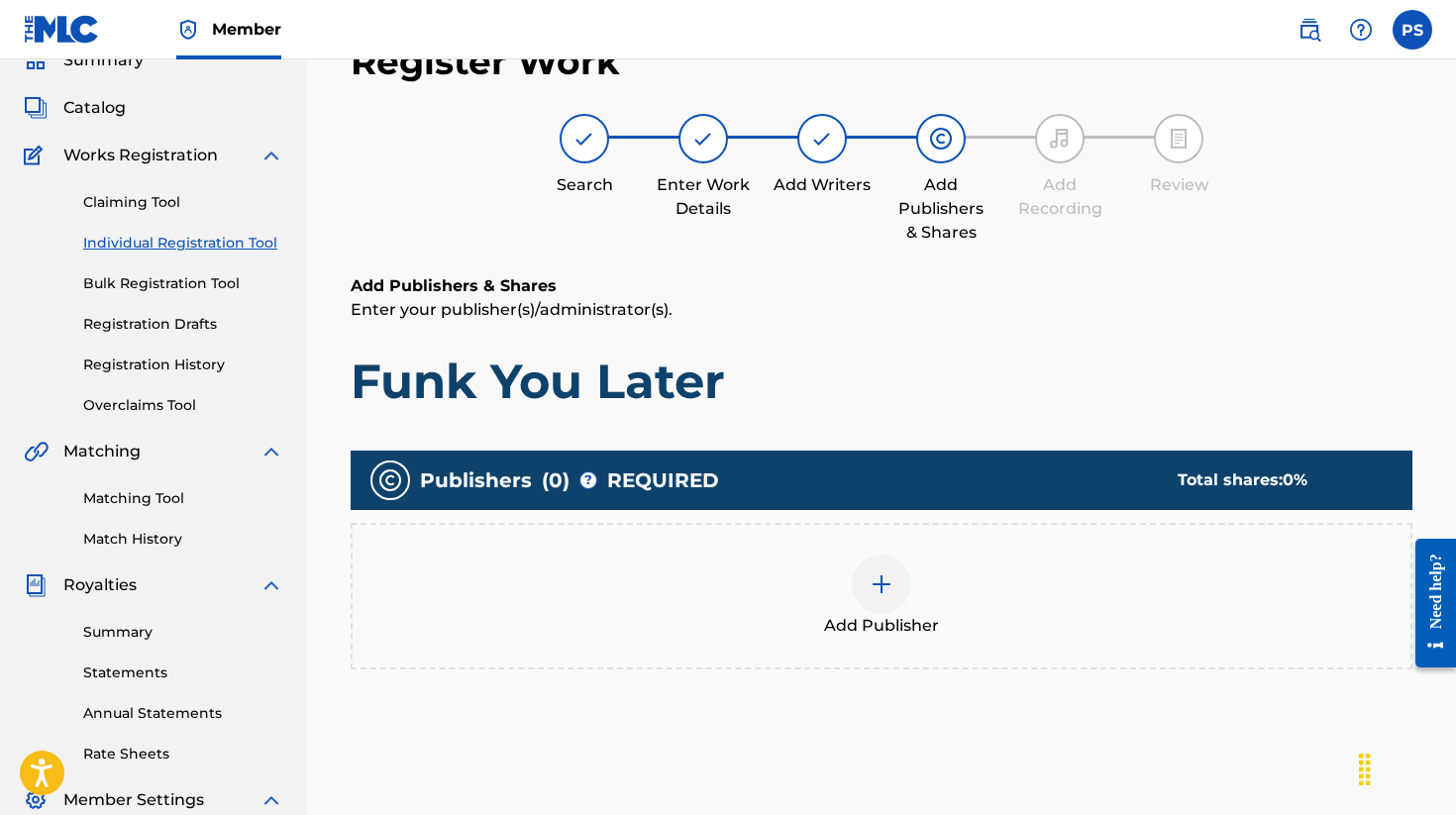 click at bounding box center (882, 584) 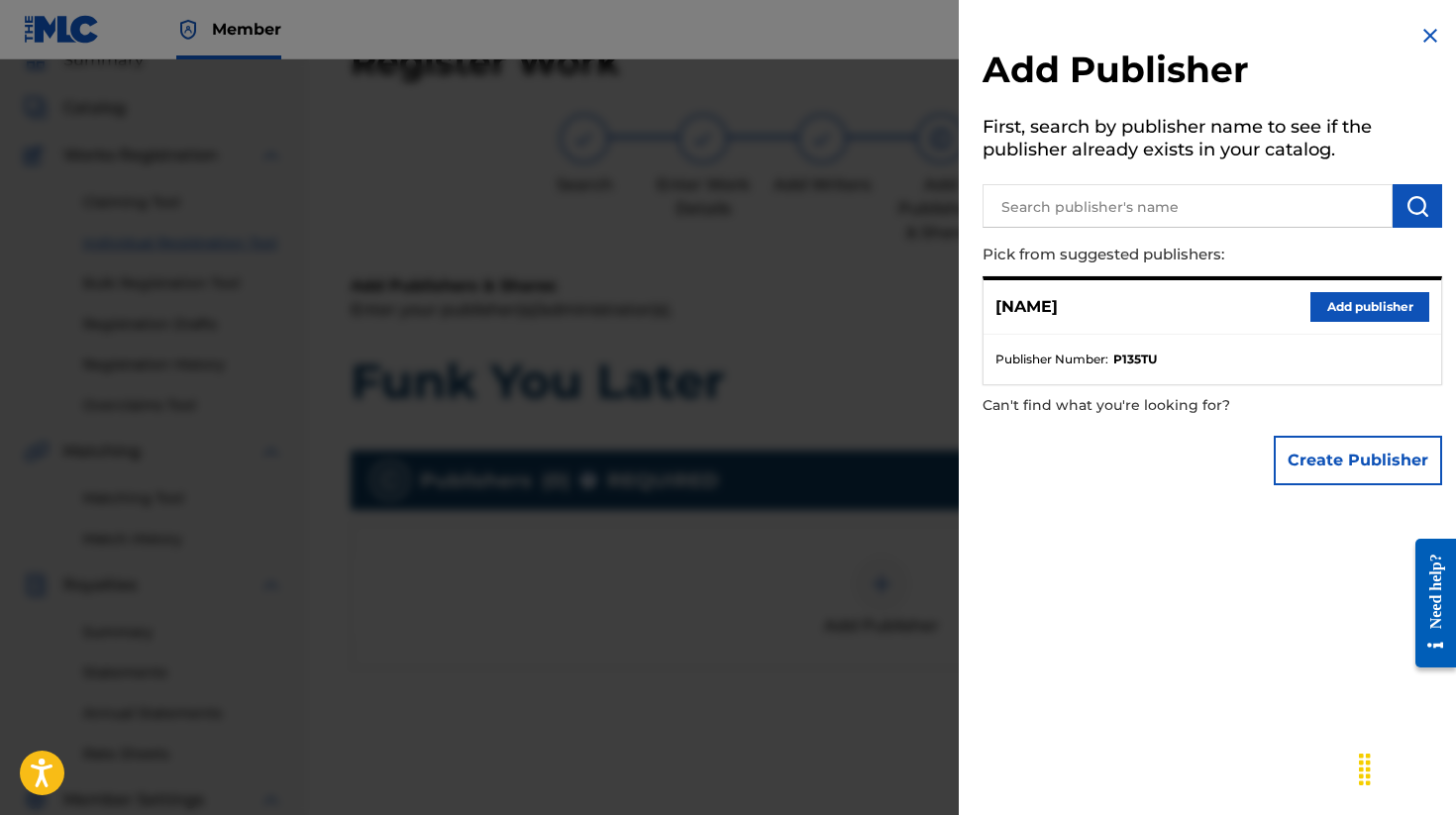 click on "Add publisher" at bounding box center (1370, 307) 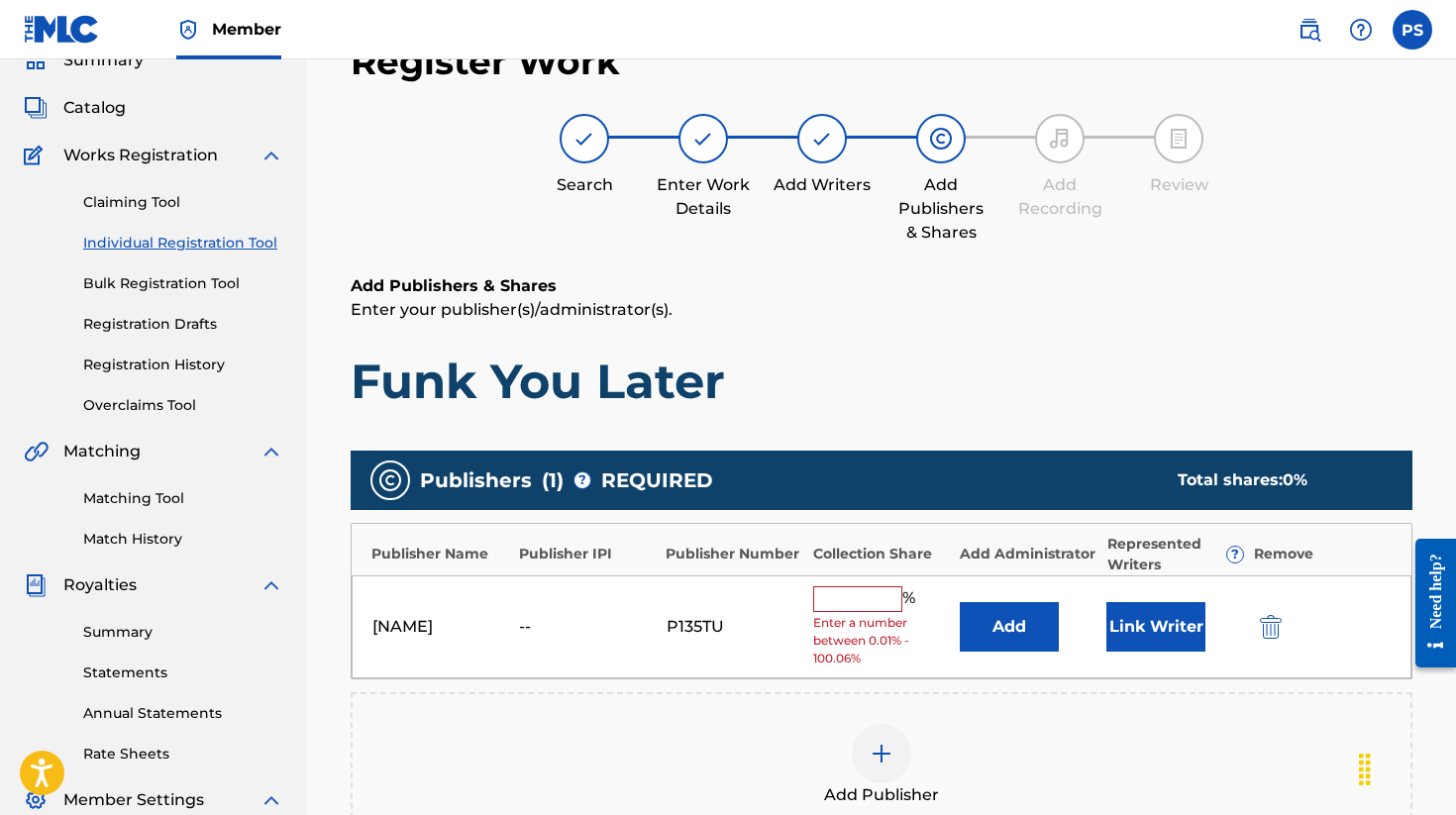 click at bounding box center [858, 599] 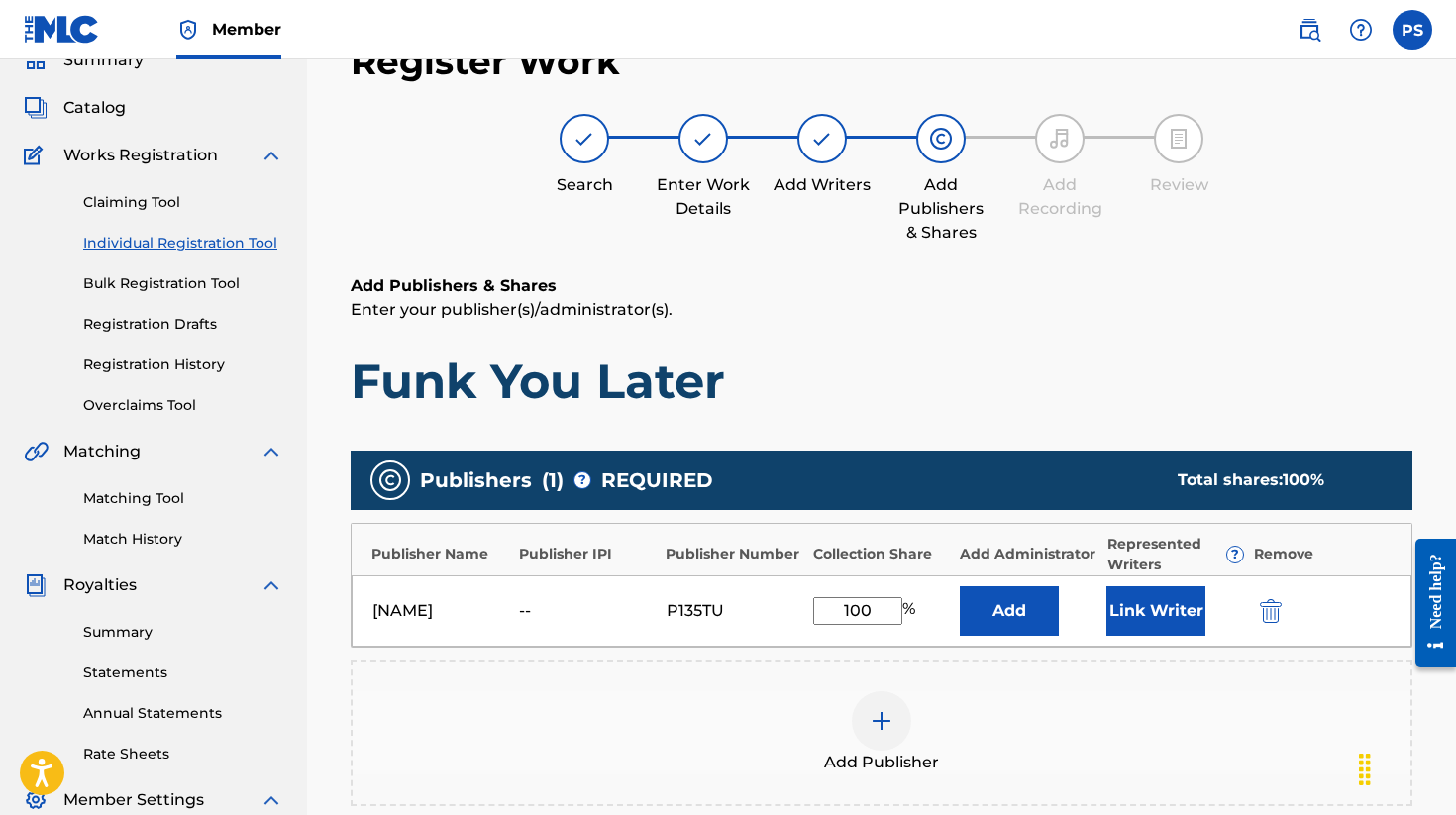 type on "100" 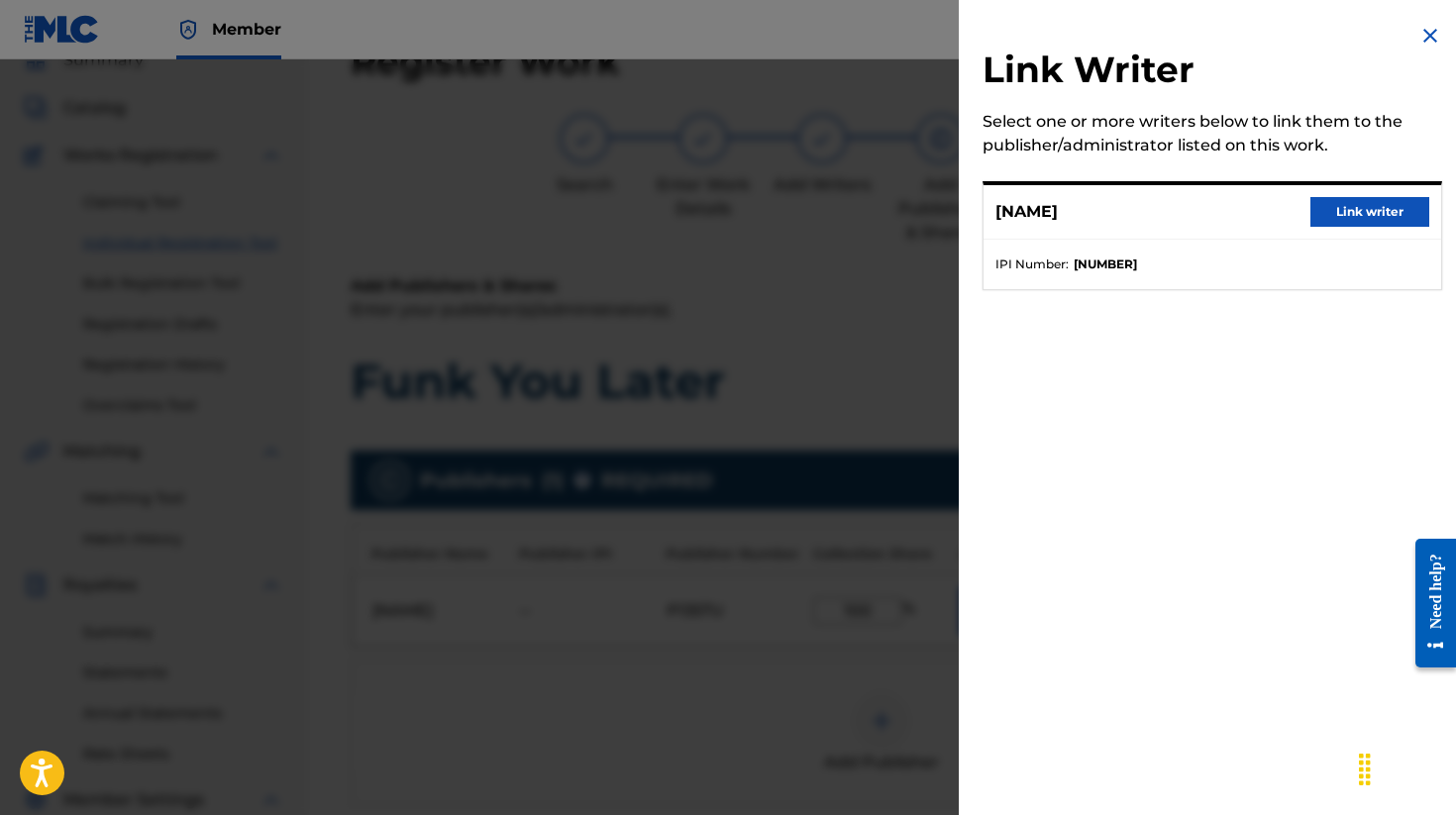 click on "Link writer" at bounding box center (1370, 212) 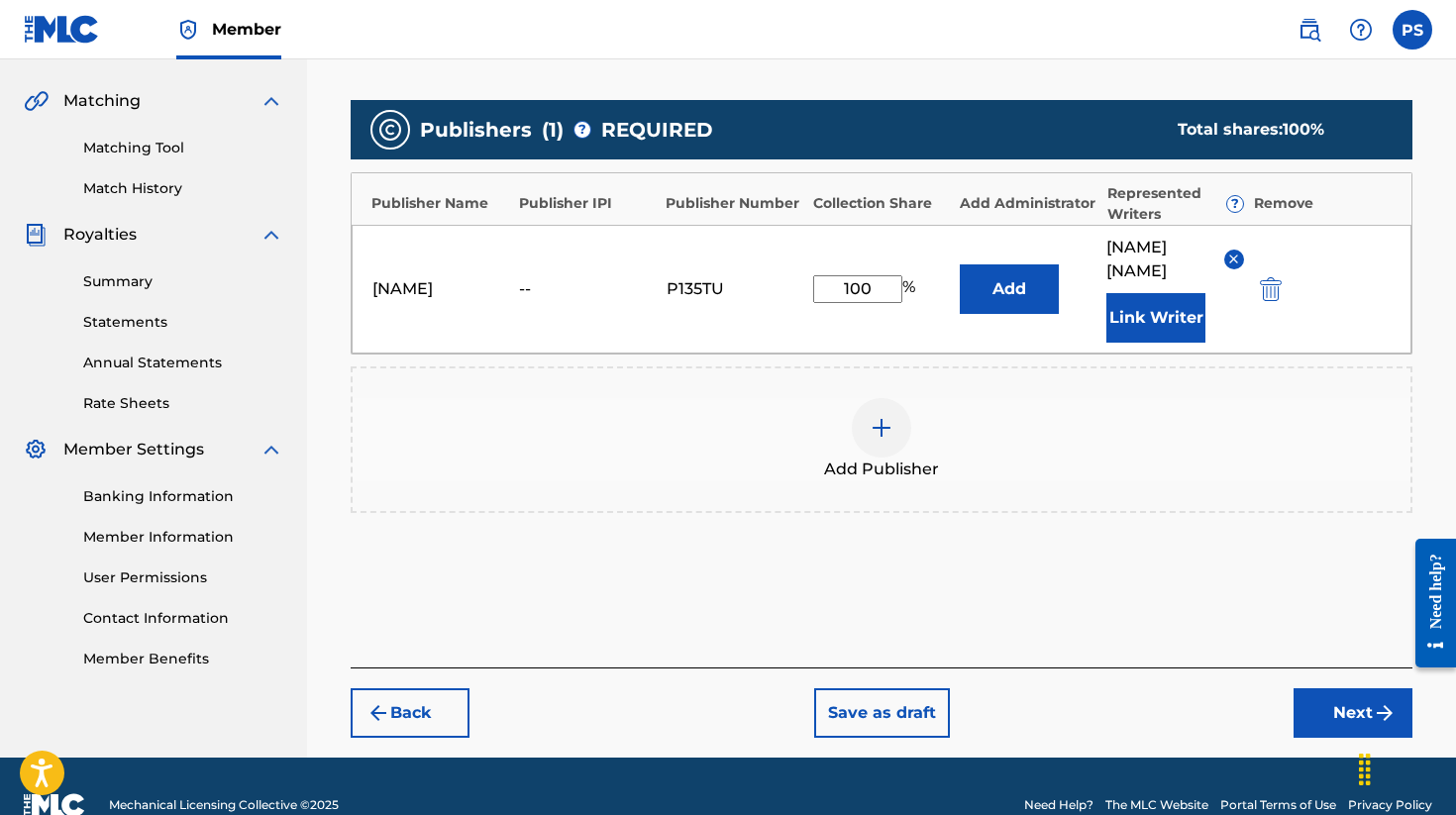 click on "Next" at bounding box center (1353, 713) 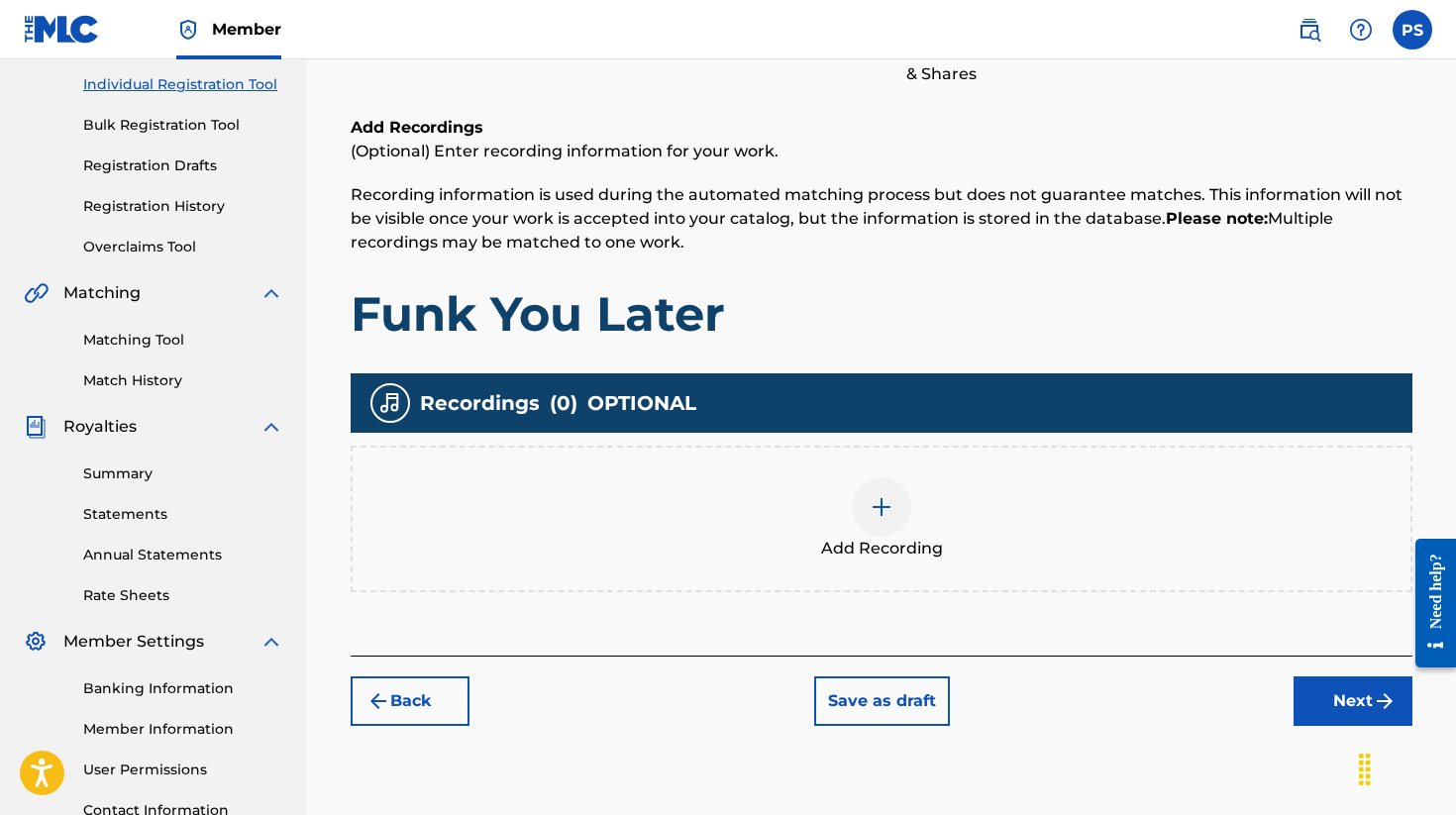 scroll, scrollTop: 289, scrollLeft: 0, axis: vertical 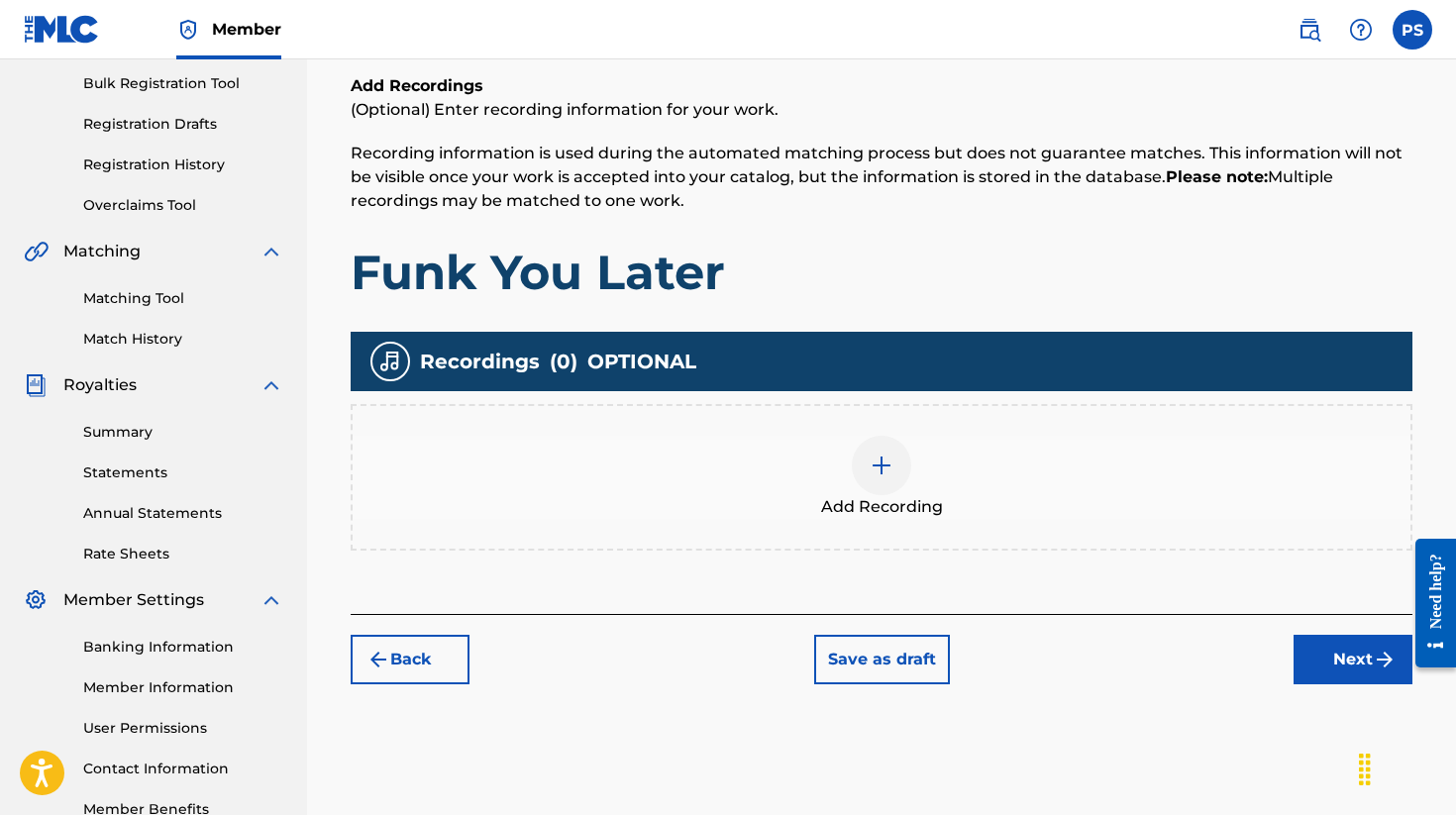 click at bounding box center [882, 465] 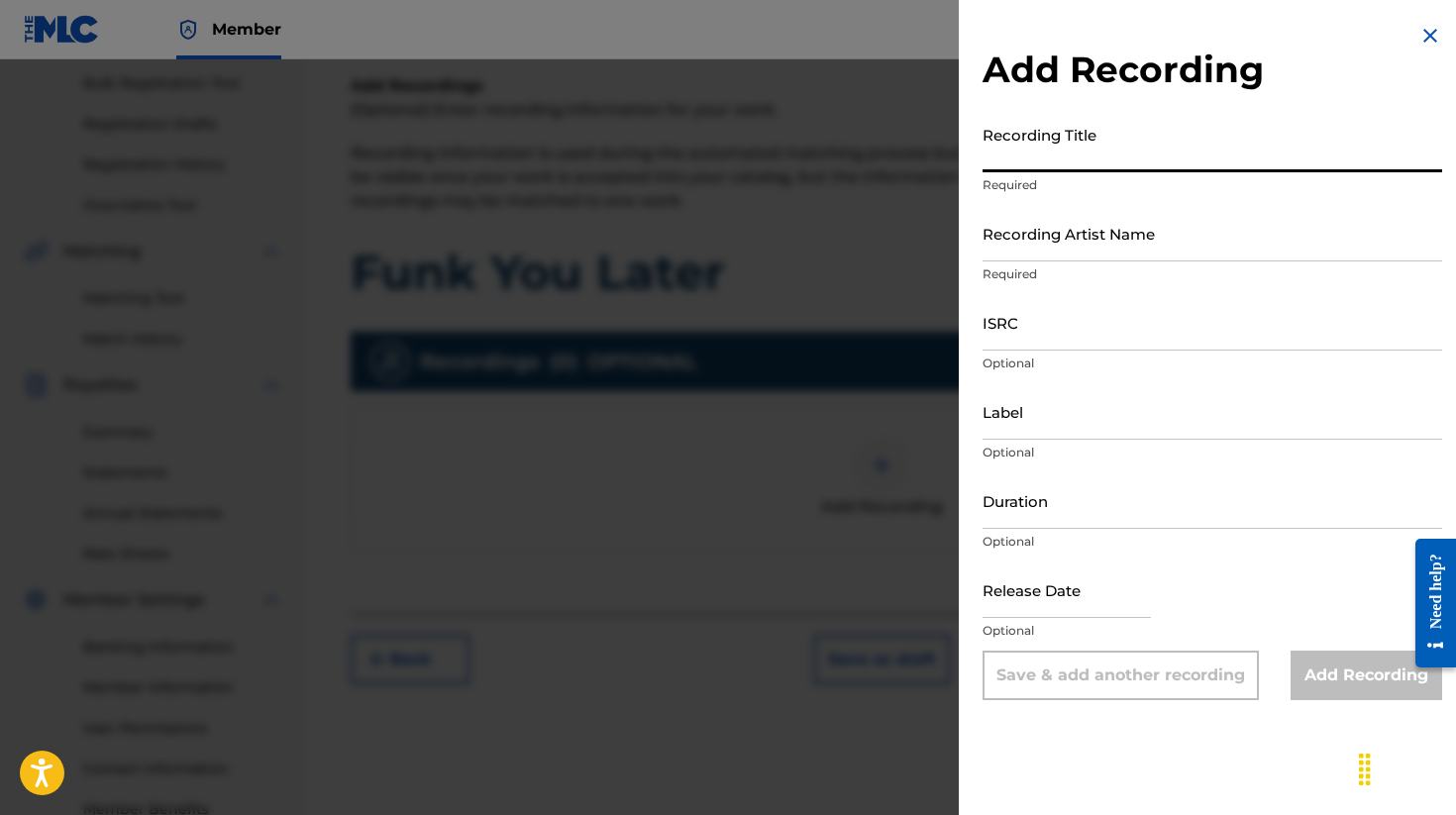 click on "Recording Title" at bounding box center (1212, 144) 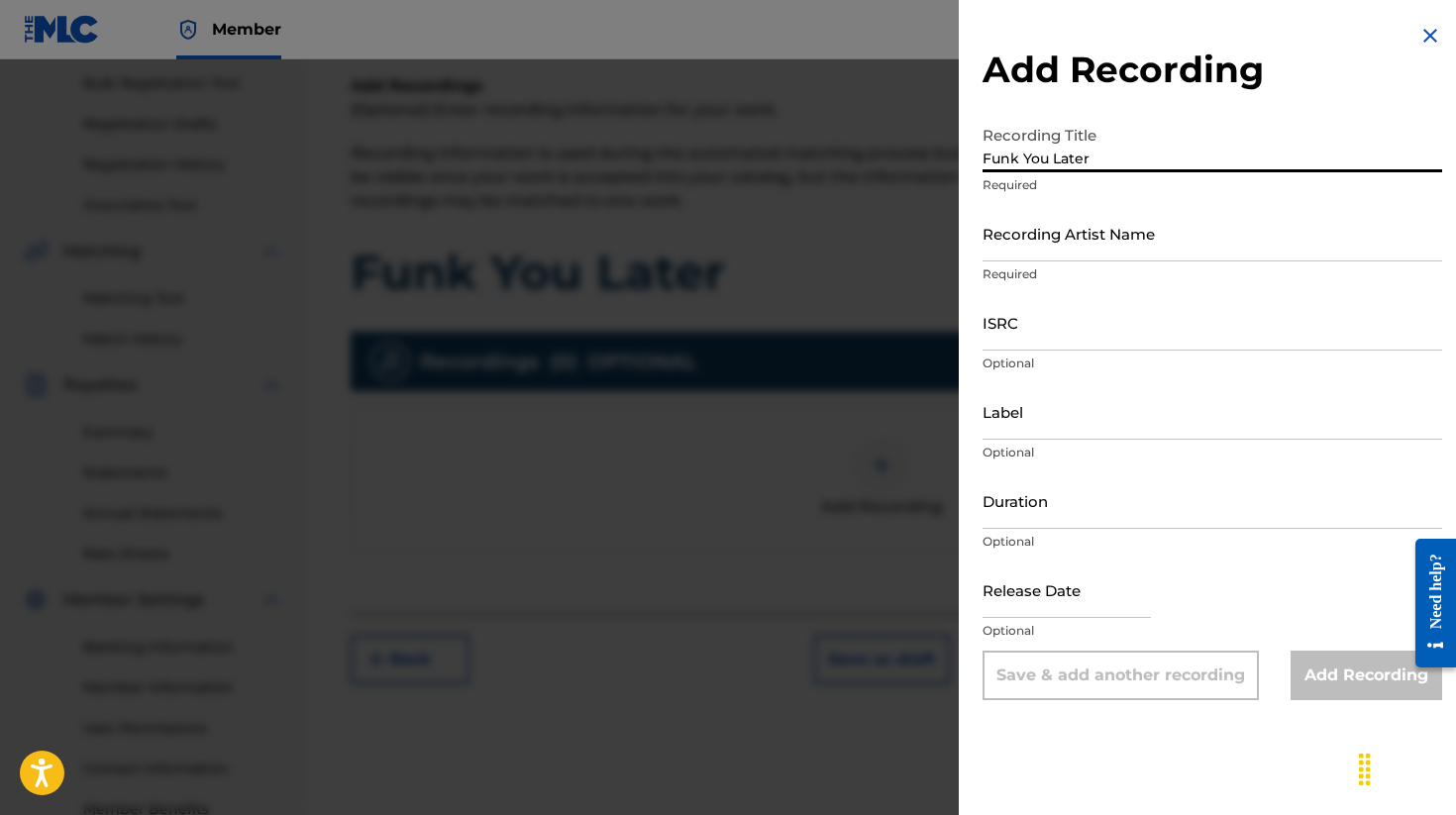type on "Funk You Later" 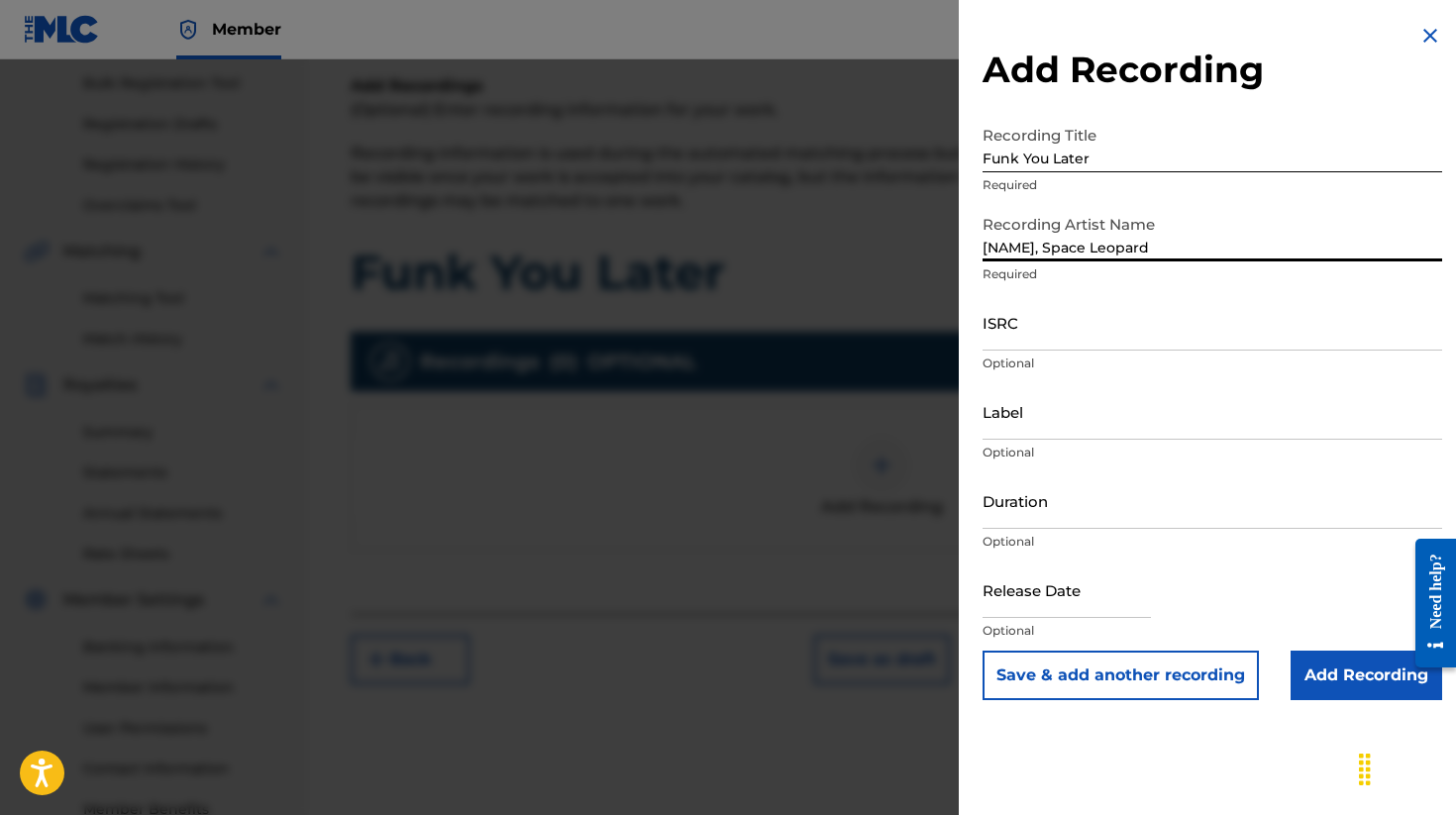 type on "[NAME], Space Leopard" 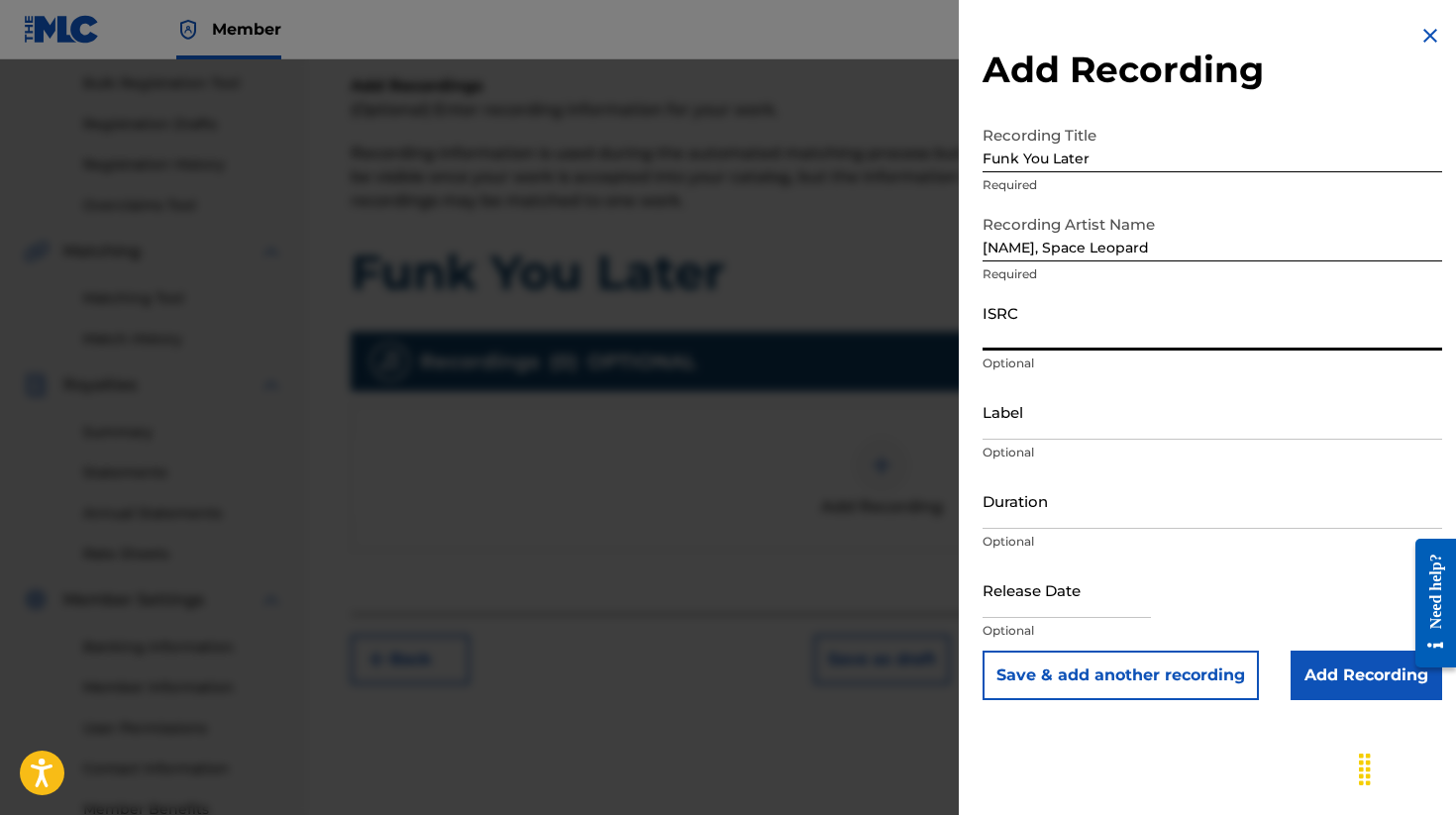 paste on "[ALPHANUMERIC_ID]" 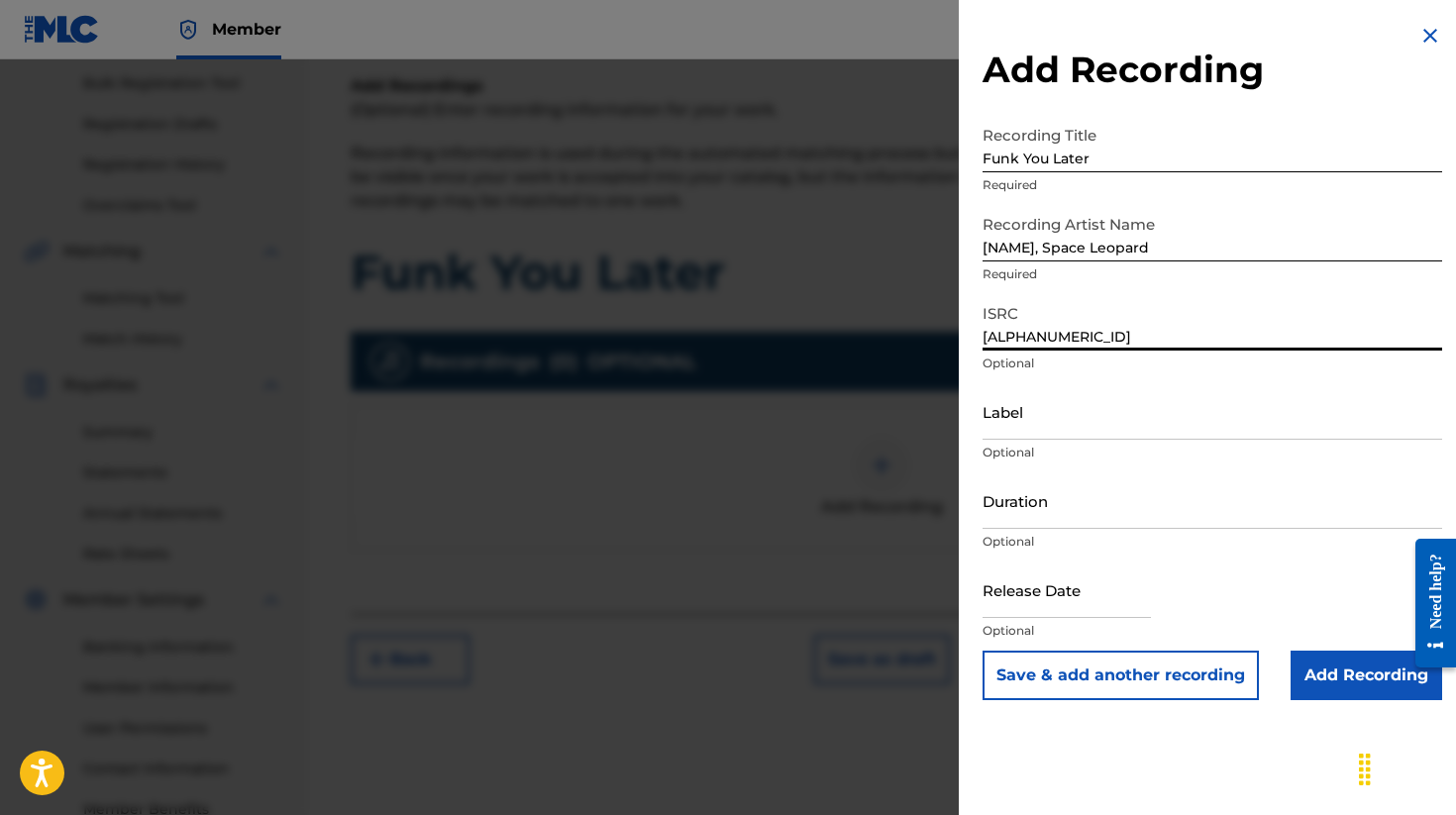type on "[ALPHANUMERIC_ID]" 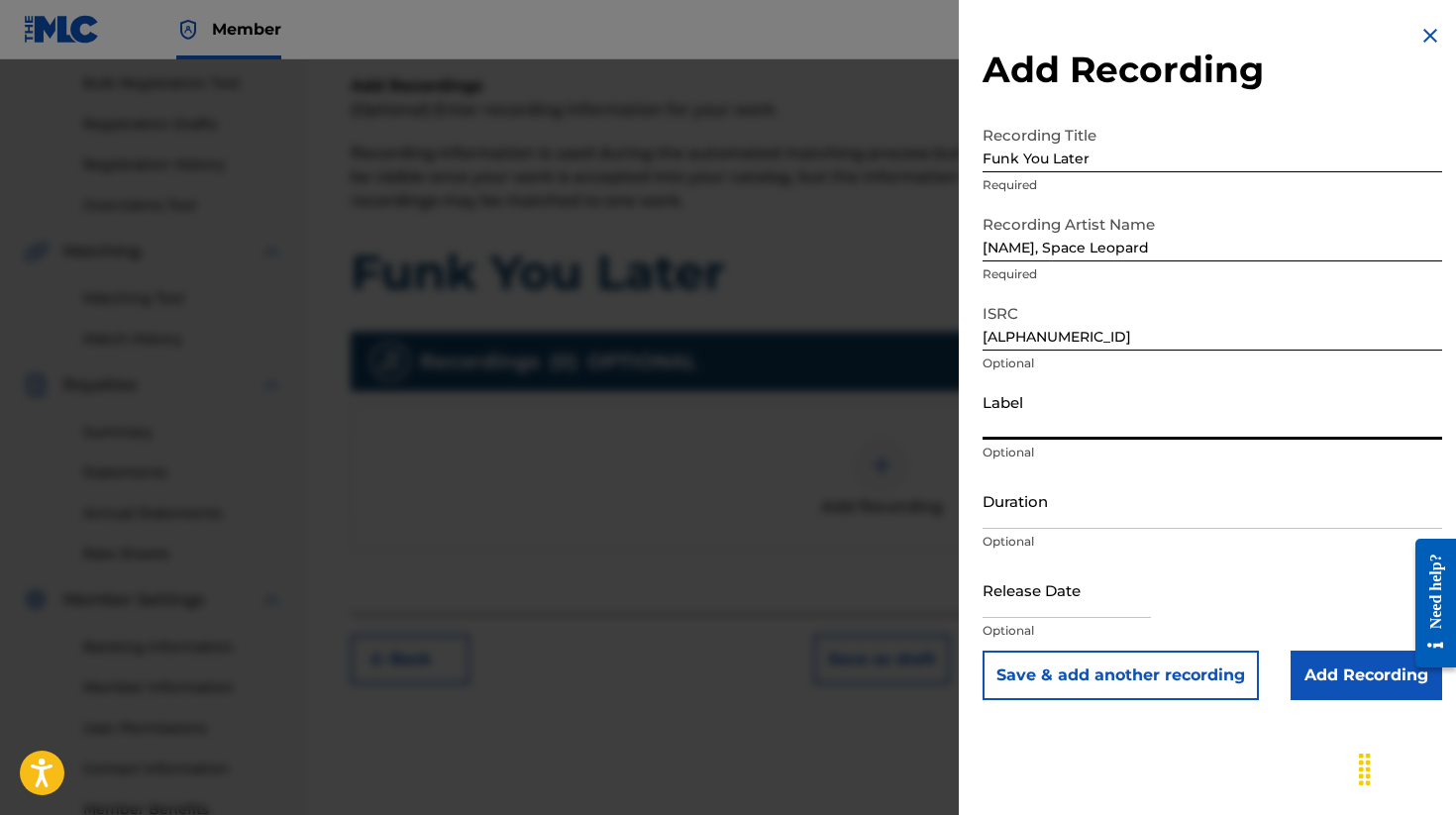 click at bounding box center [1067, 589] 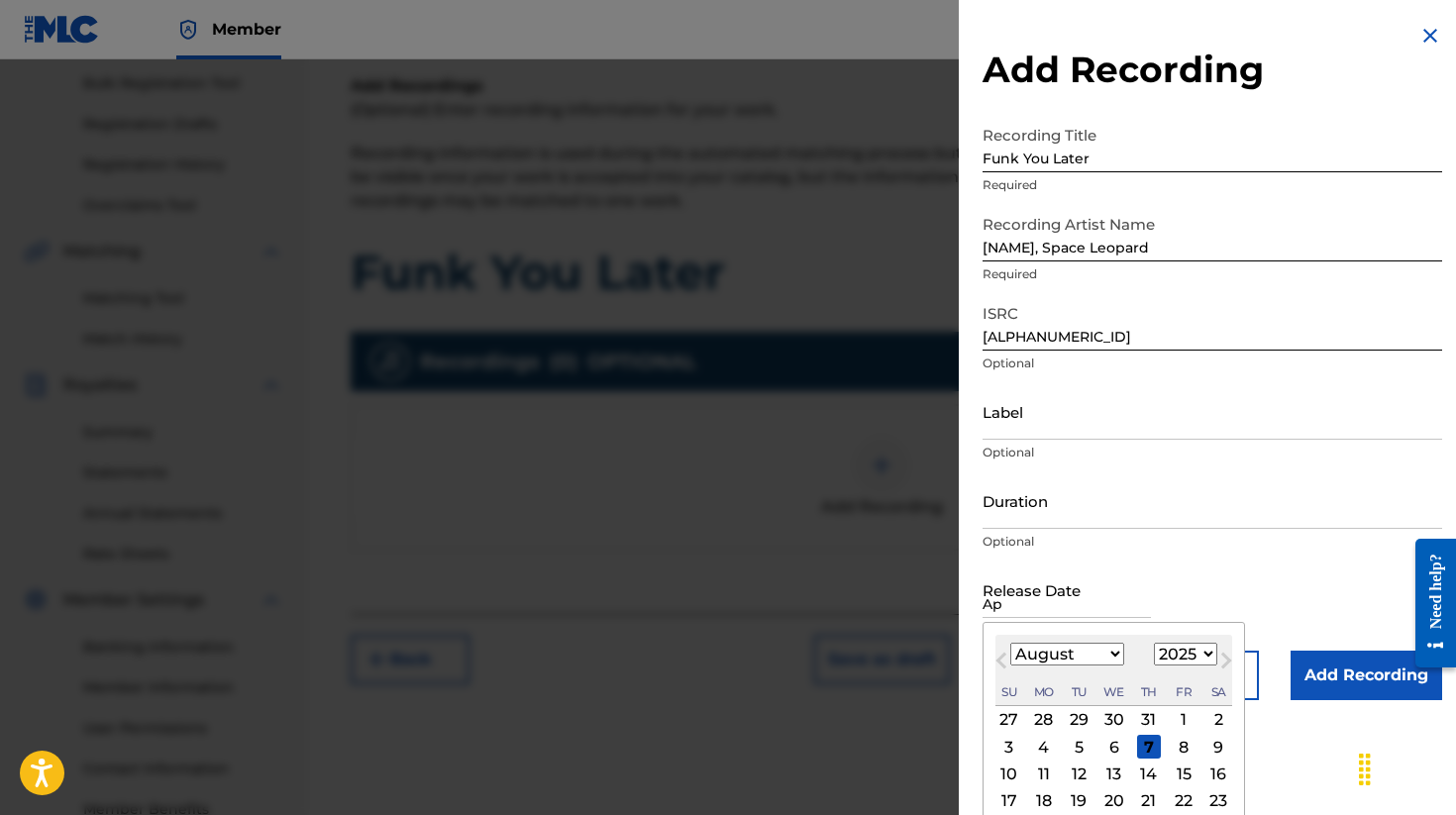 type on "A" 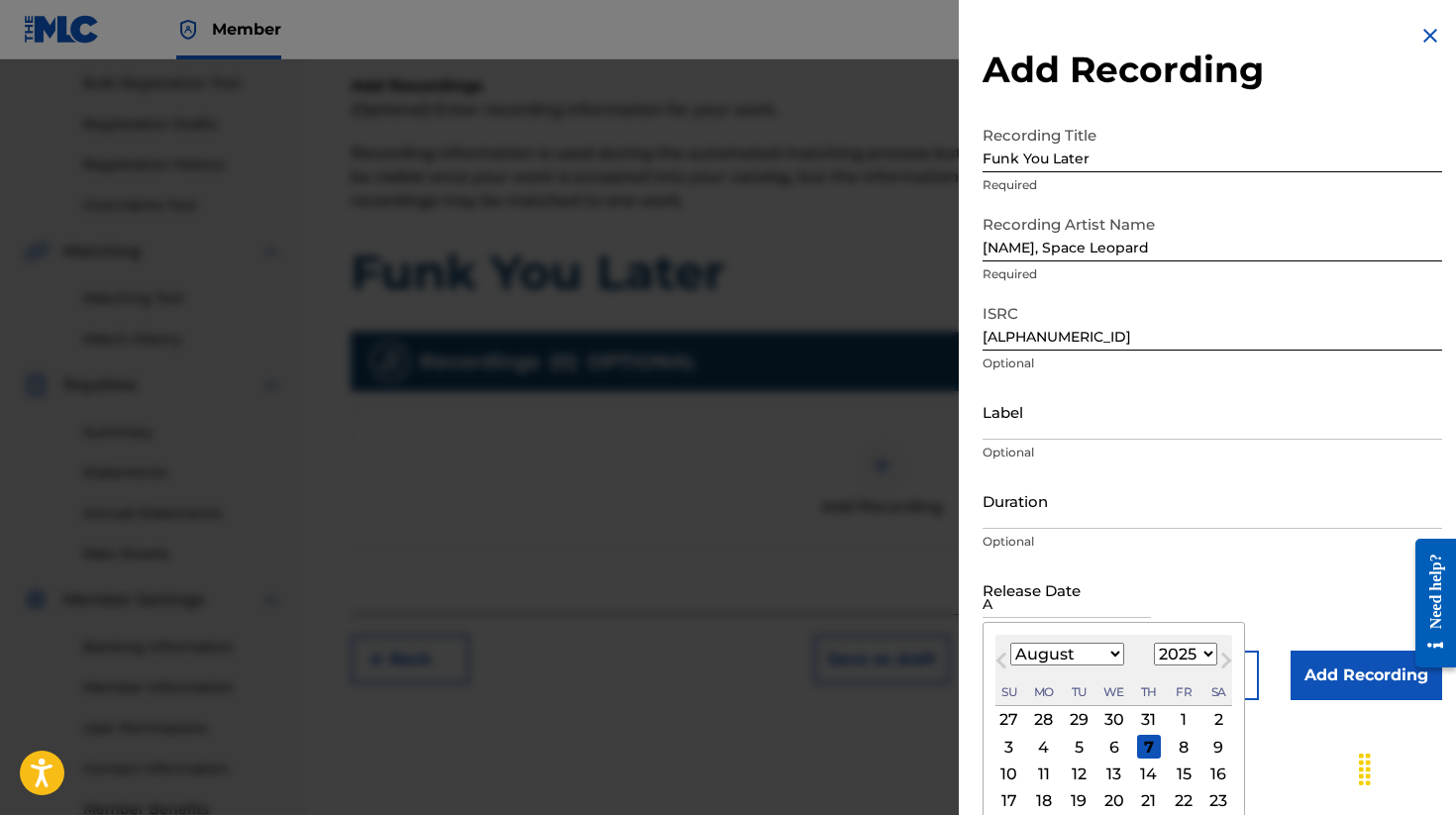 type 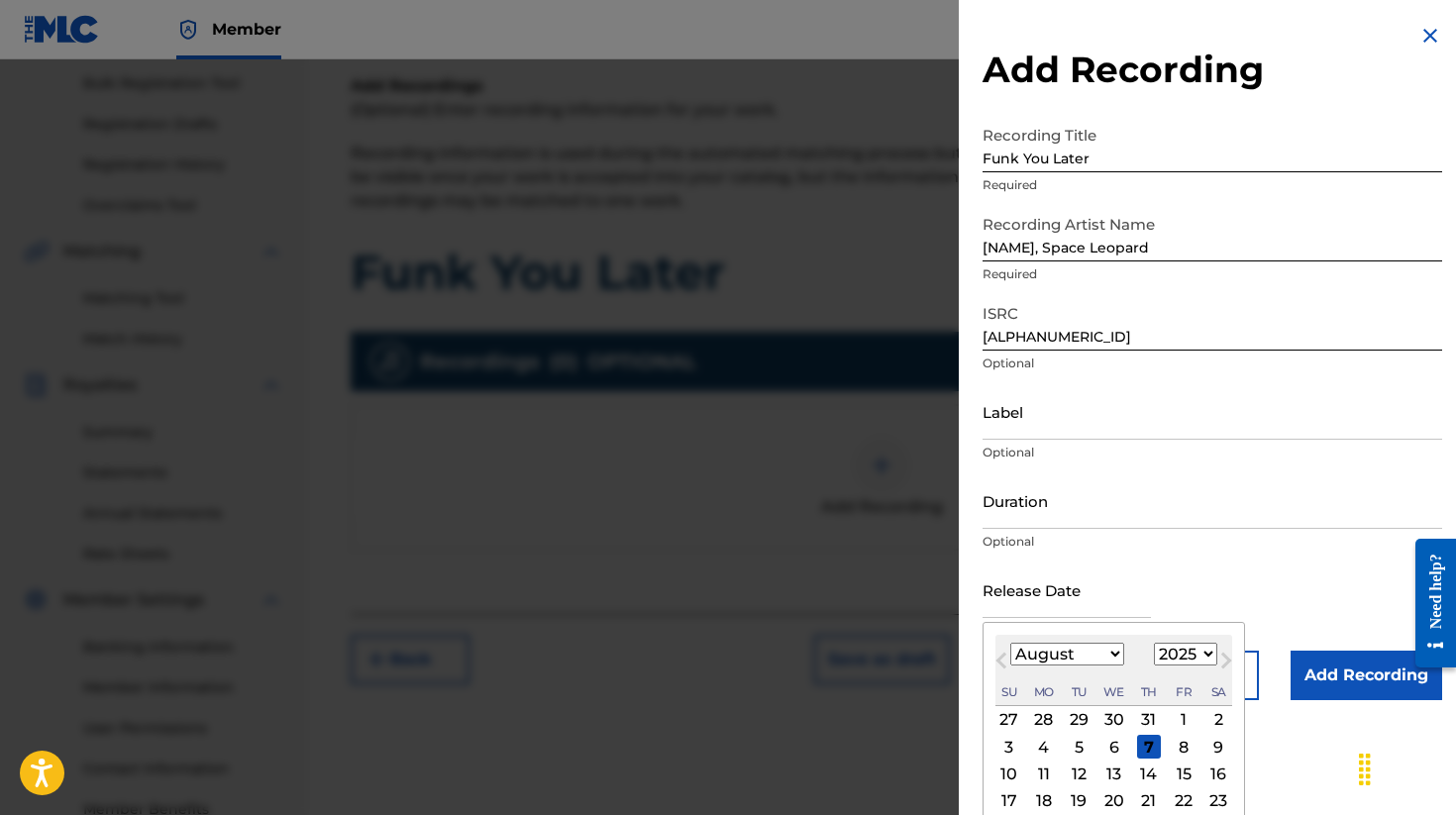click on "January February March April May June July August September October November December" at bounding box center (1067, 654) 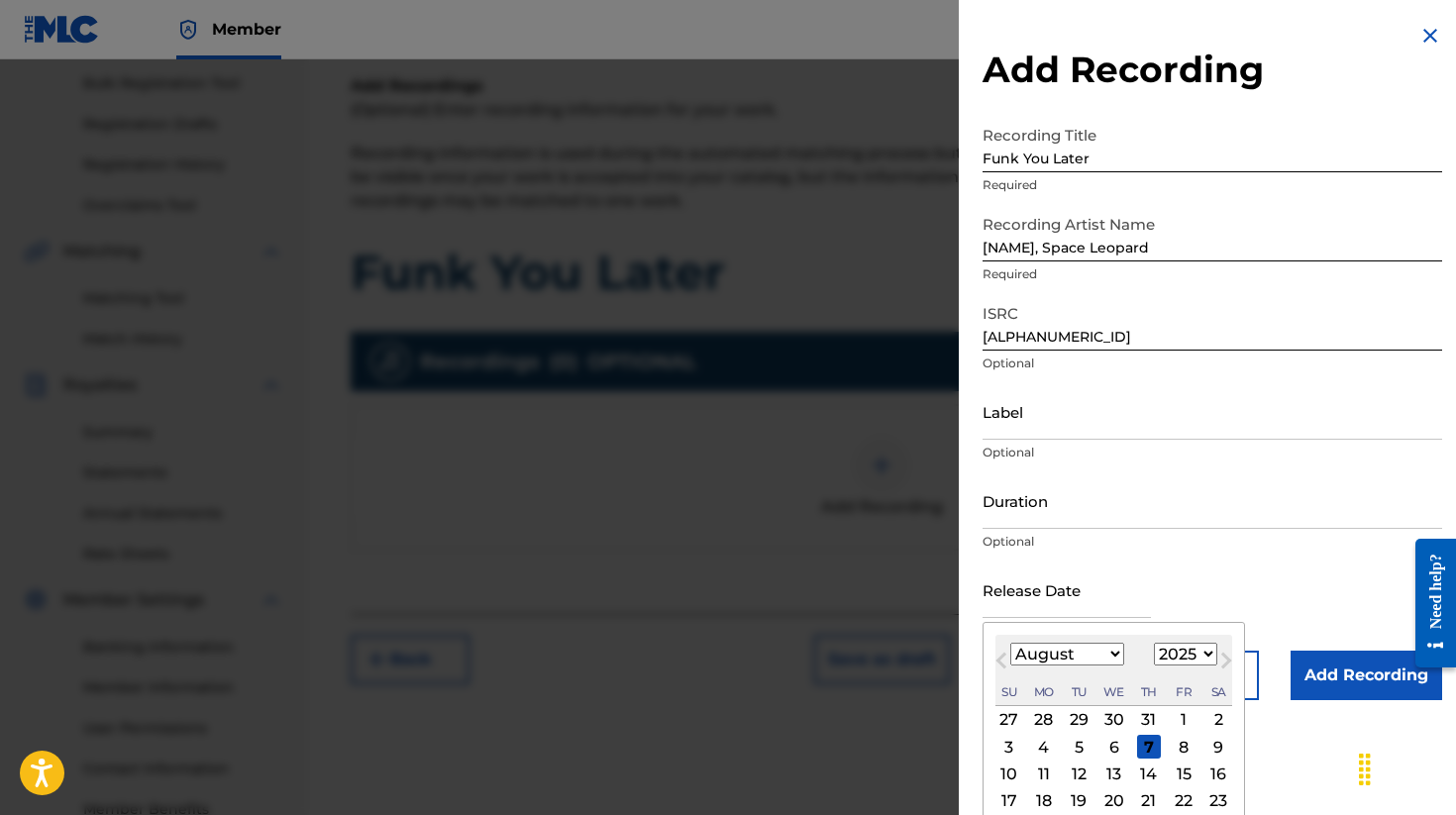 select on "3" 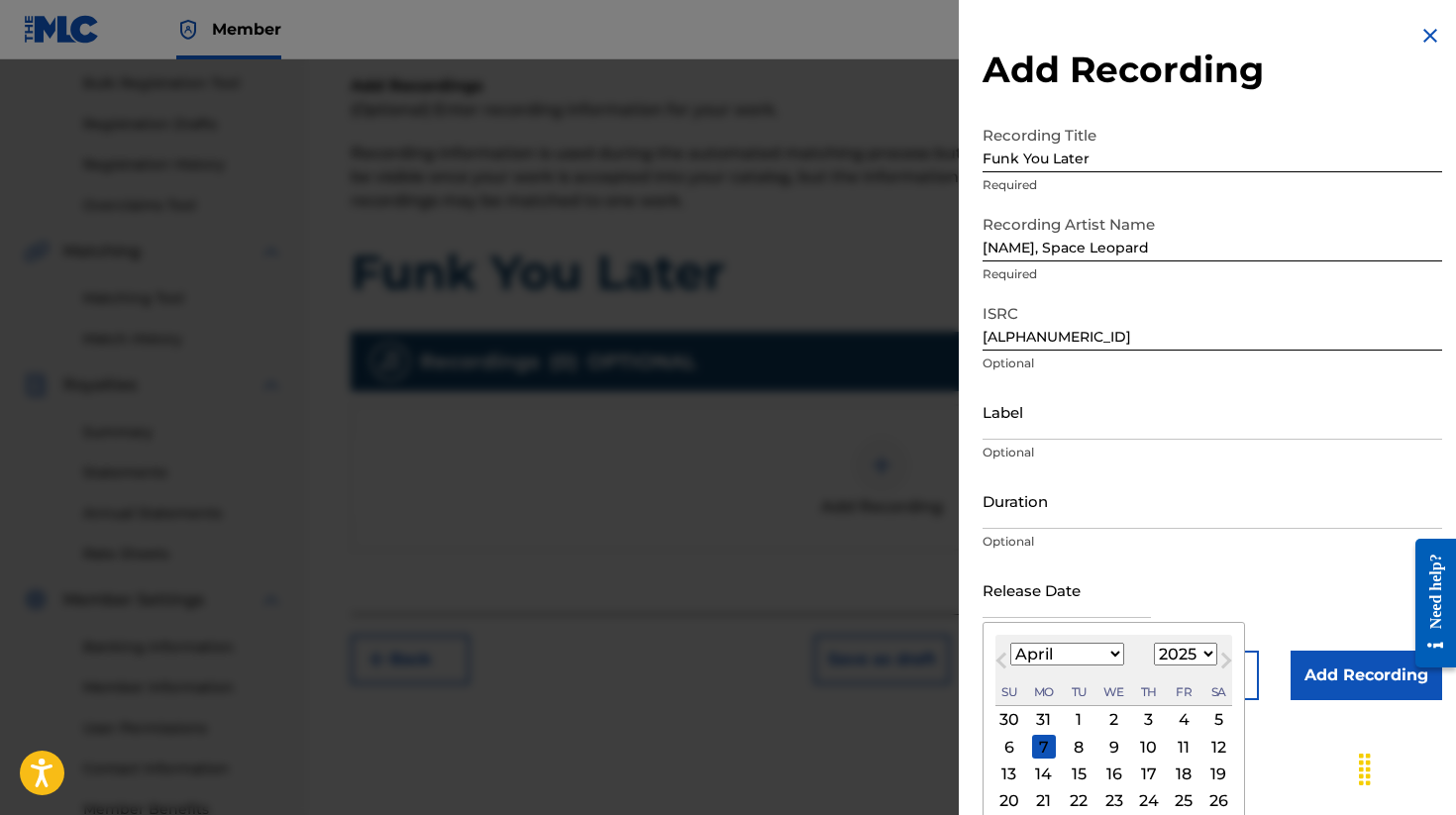 scroll, scrollTop: 66, scrollLeft: 0, axis: vertical 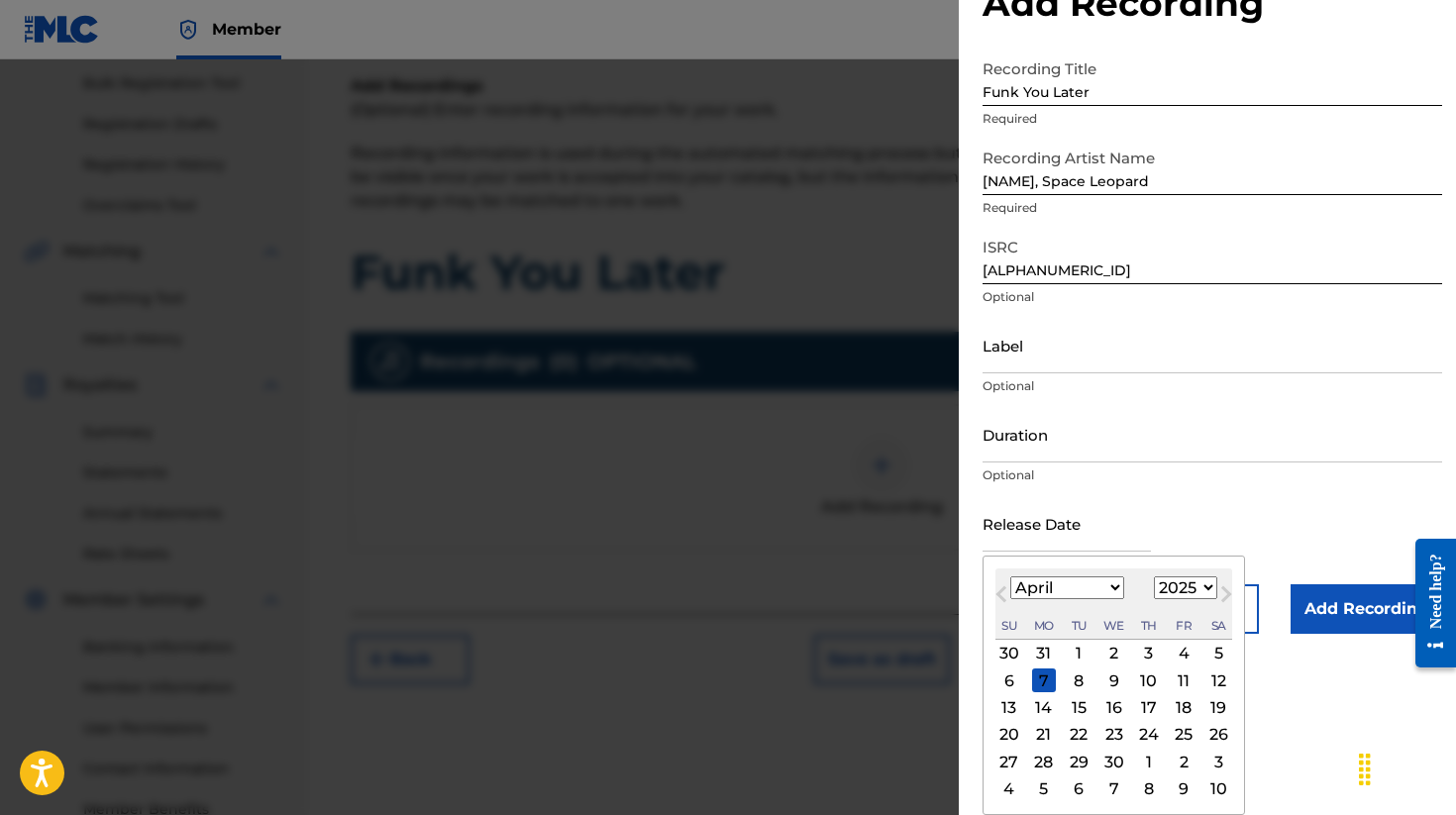 click on "11" at bounding box center [1184, 680] 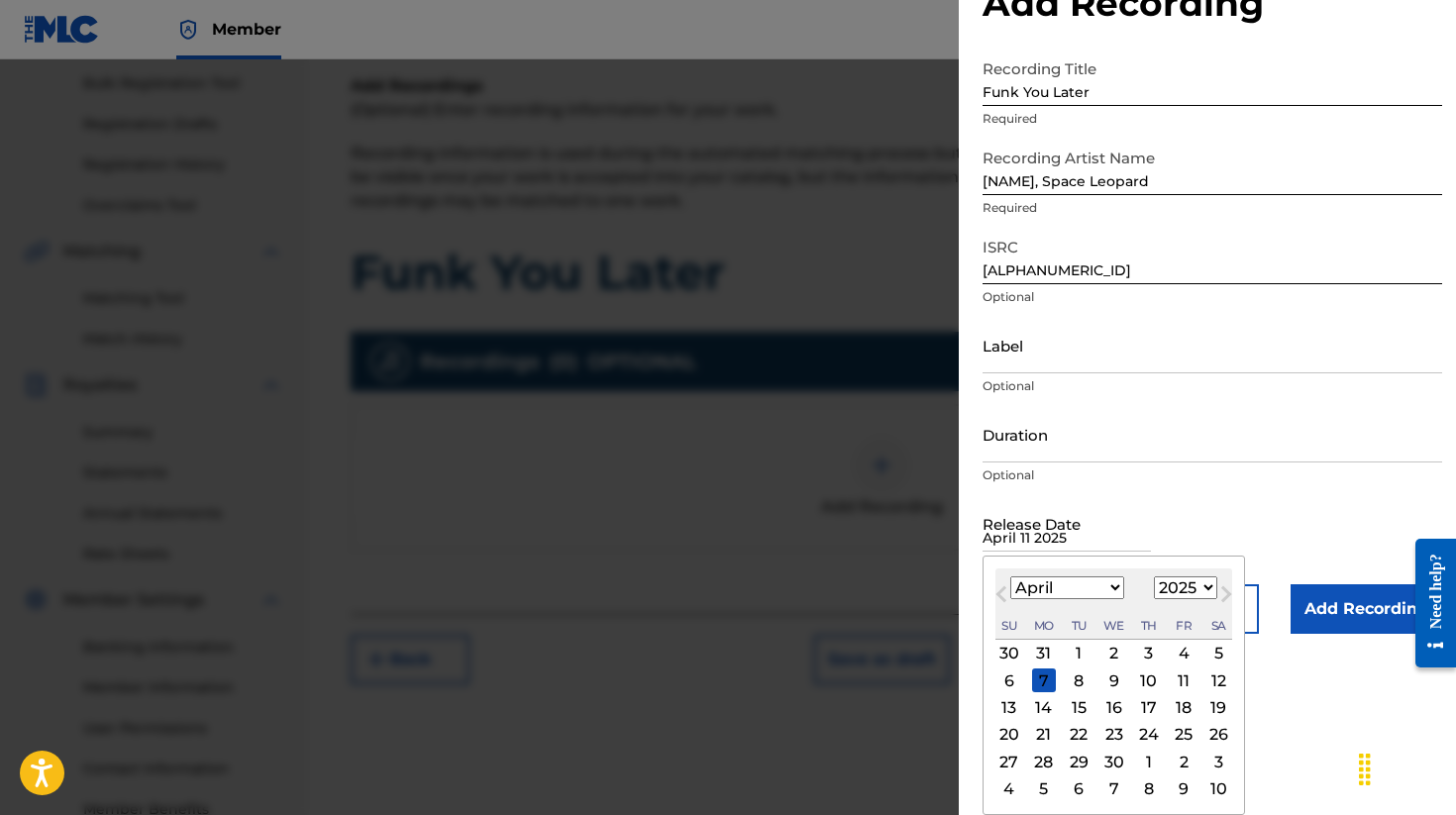 scroll, scrollTop: 0, scrollLeft: 0, axis: both 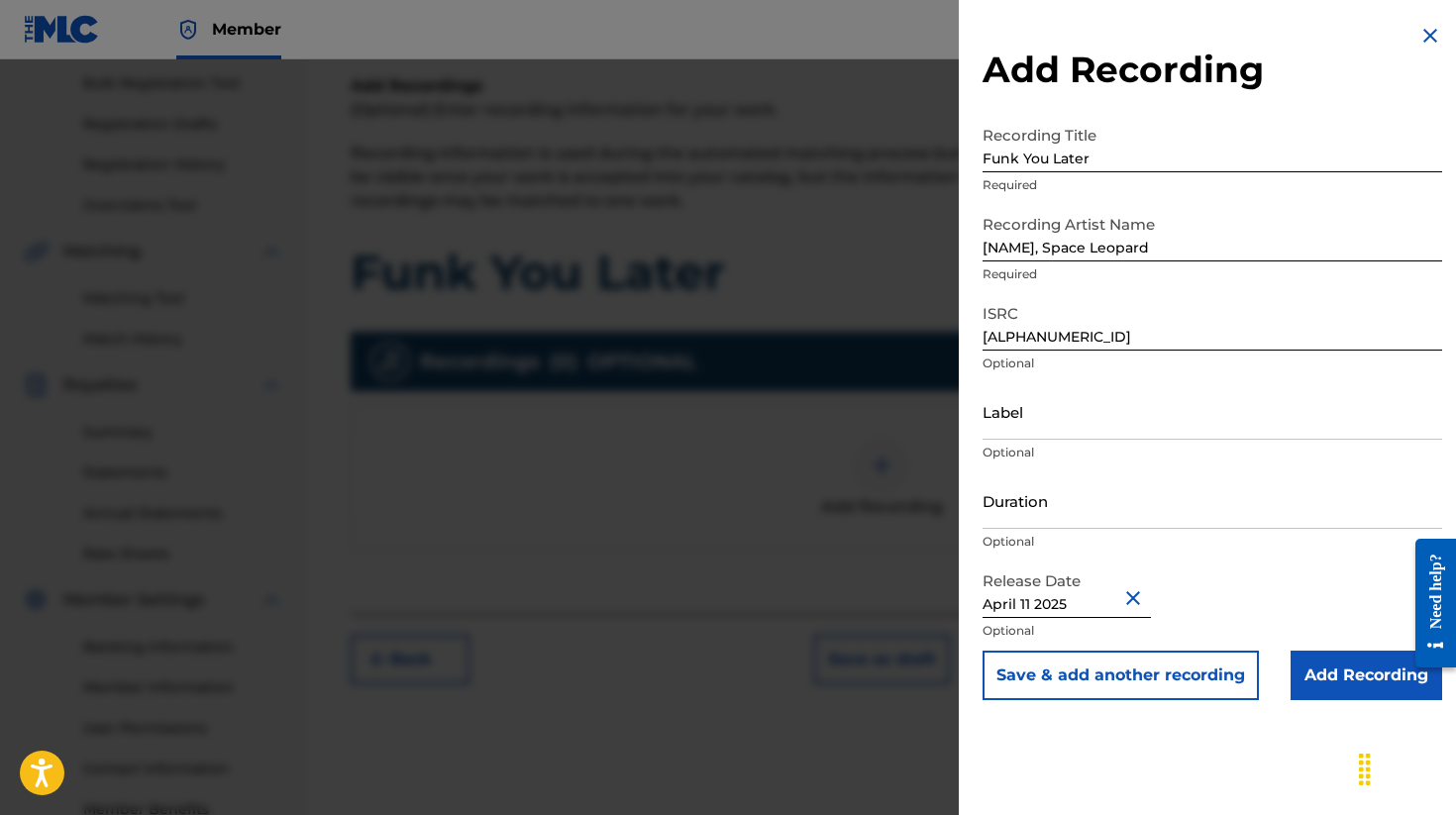 click on "April 11 2025" at bounding box center (1067, 589) 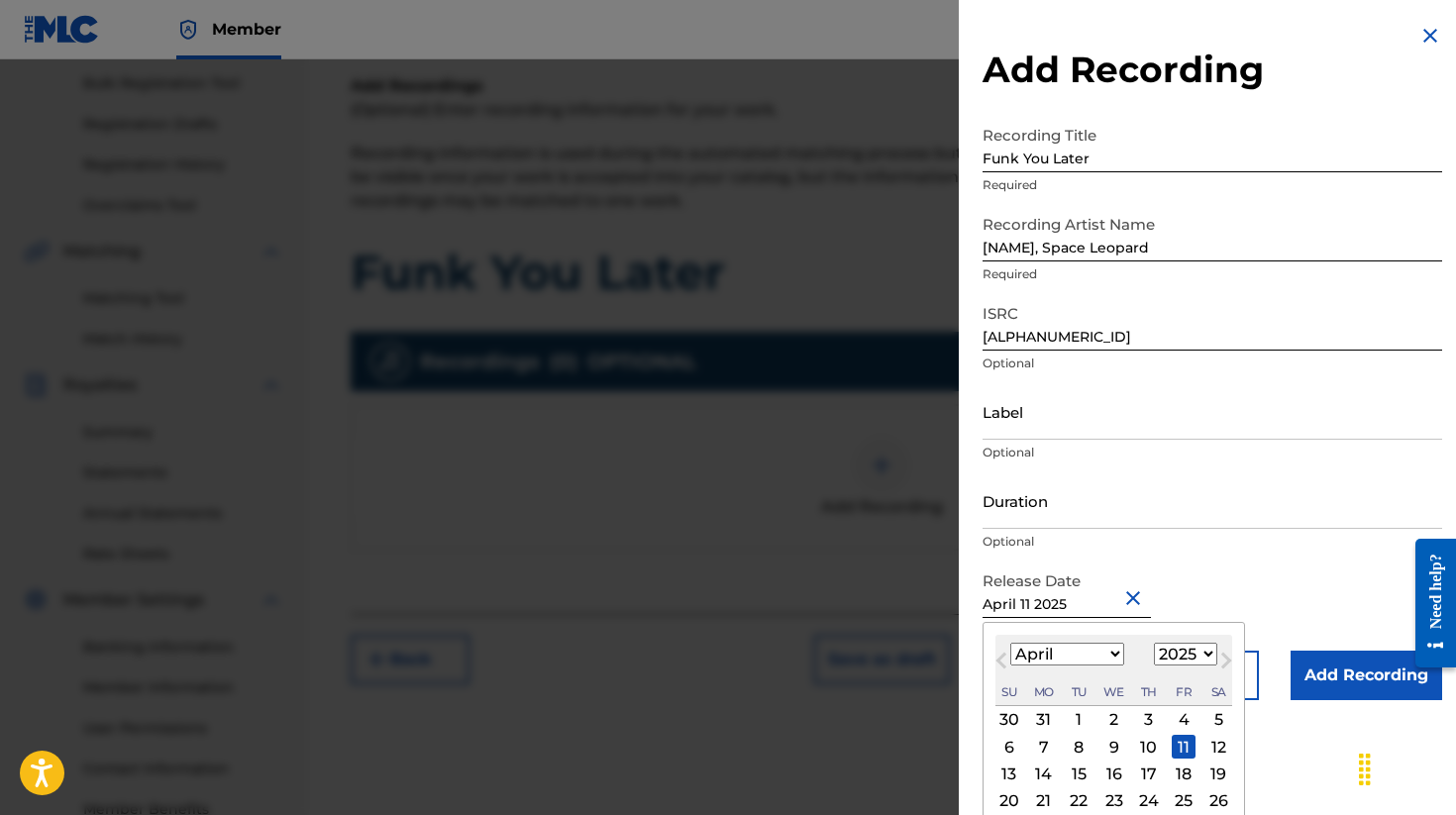 click on "January February March April May June July August September October November December" at bounding box center [1067, 654] 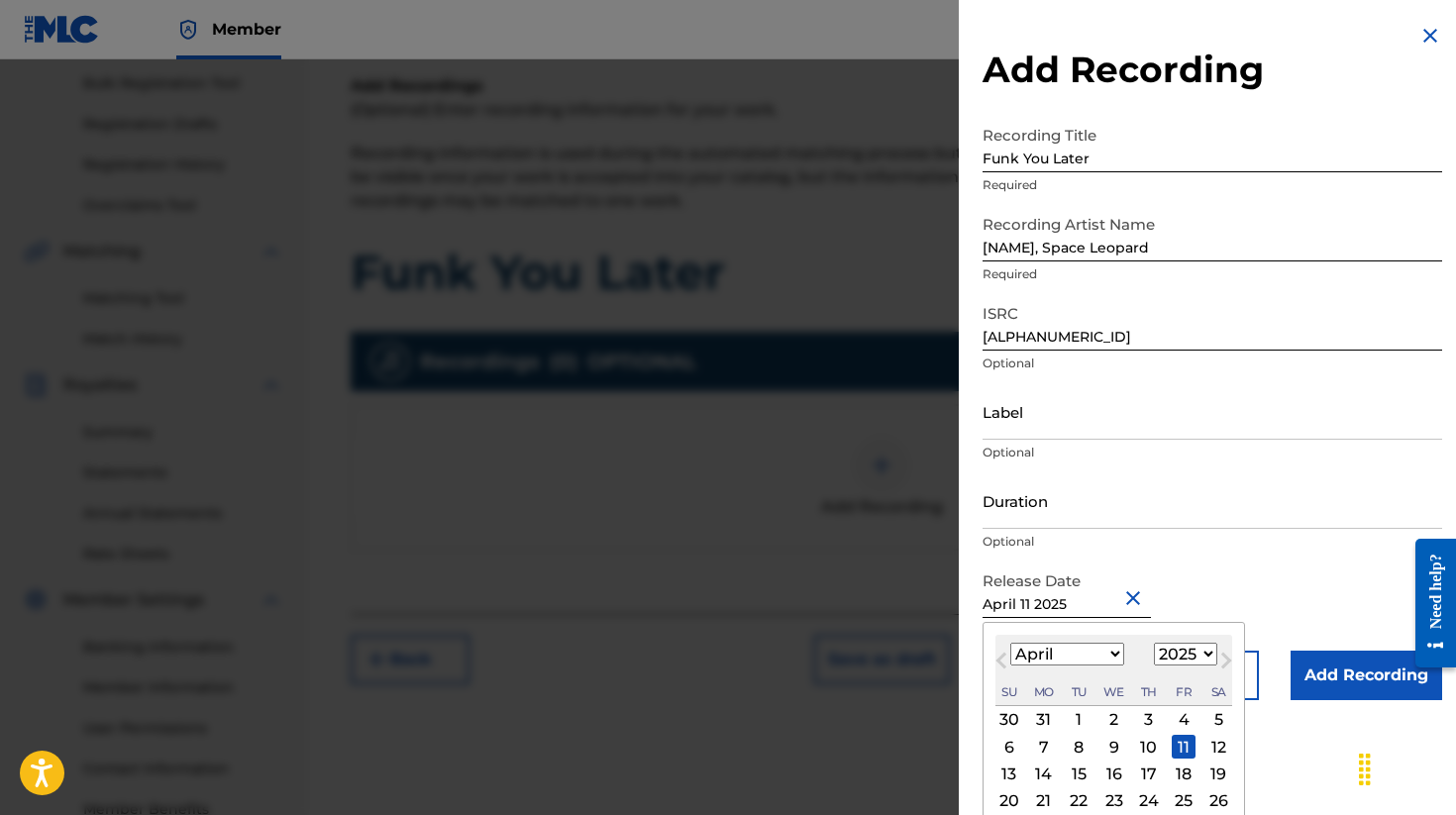 select on "6" 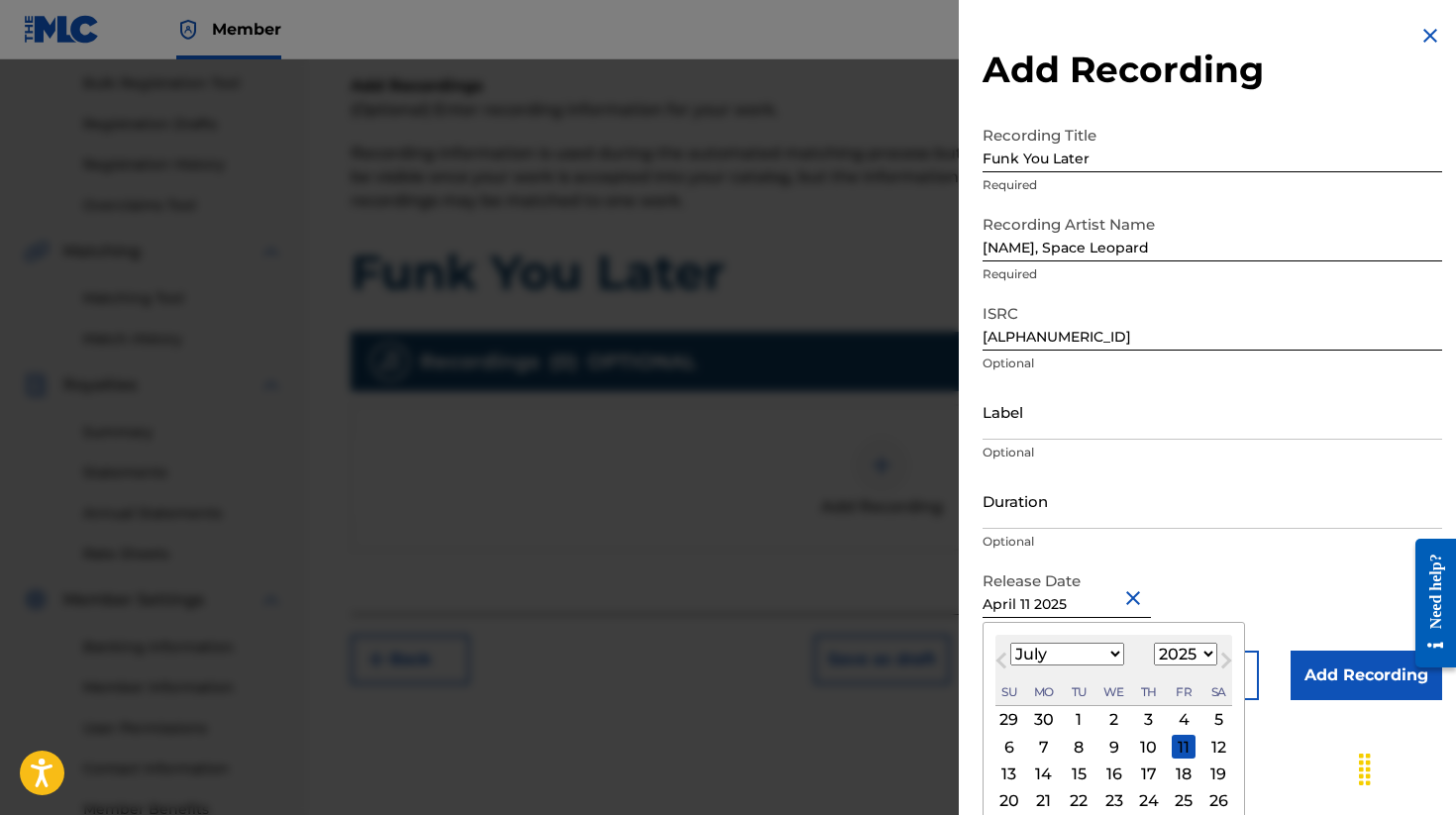 click on "January February March April May June July August September October November December 1900 1901 1902 1903 1904 1905 1906 1907 1908 1909 1910 1911 1912 1913 1914 1915 1916 1917 1918 1919 1920 1921 1922 1923 1924 1925 1926 1927 1928 1929 1930 1931 1932 1933 1934 1935 1936 1937 1938 1939 1940 1941 1942 1943 1944 1945 1946 1947 1948 1949 1950 1951 1952 1953 1954 1955 1956 1957 1958 1959 1960 1961 1962 1963 1964 1965 1966 1967 1968 1969 1970 1971 1972 1973 1974 1975 1976 1977 1978 1979 1980 1981 1982 1983 1984 1985 1986 1987 1988 1989 1990 1991 1992 1993 1994 1995 1996 1997 1998 1999 2000 2001 2002 2003 2004 2005 2006 2007 2008 2009 2010 2011 2012 2013 2014 2015 2016 2017 2018 2019 2020 2021 2022 2023 2024 2025 2026 2027 2028 2029 2030 2031 2032 2033 2034 2035 2036 2037 2038 2039 2040 2041 2042 2043 2044 2045 2046 2047 2048 2049 2050 2051 2052 2053 2054 2055 2056 2057 2058 2059 2060 2061 2062 2063 2064 2065 2066 2067 2068 2069 2070 2071 2072 2073 2074 2075 2076 2077 2078 2079 2080 2081 2082 2083 2084 2085 2086" at bounding box center (1113, 655) 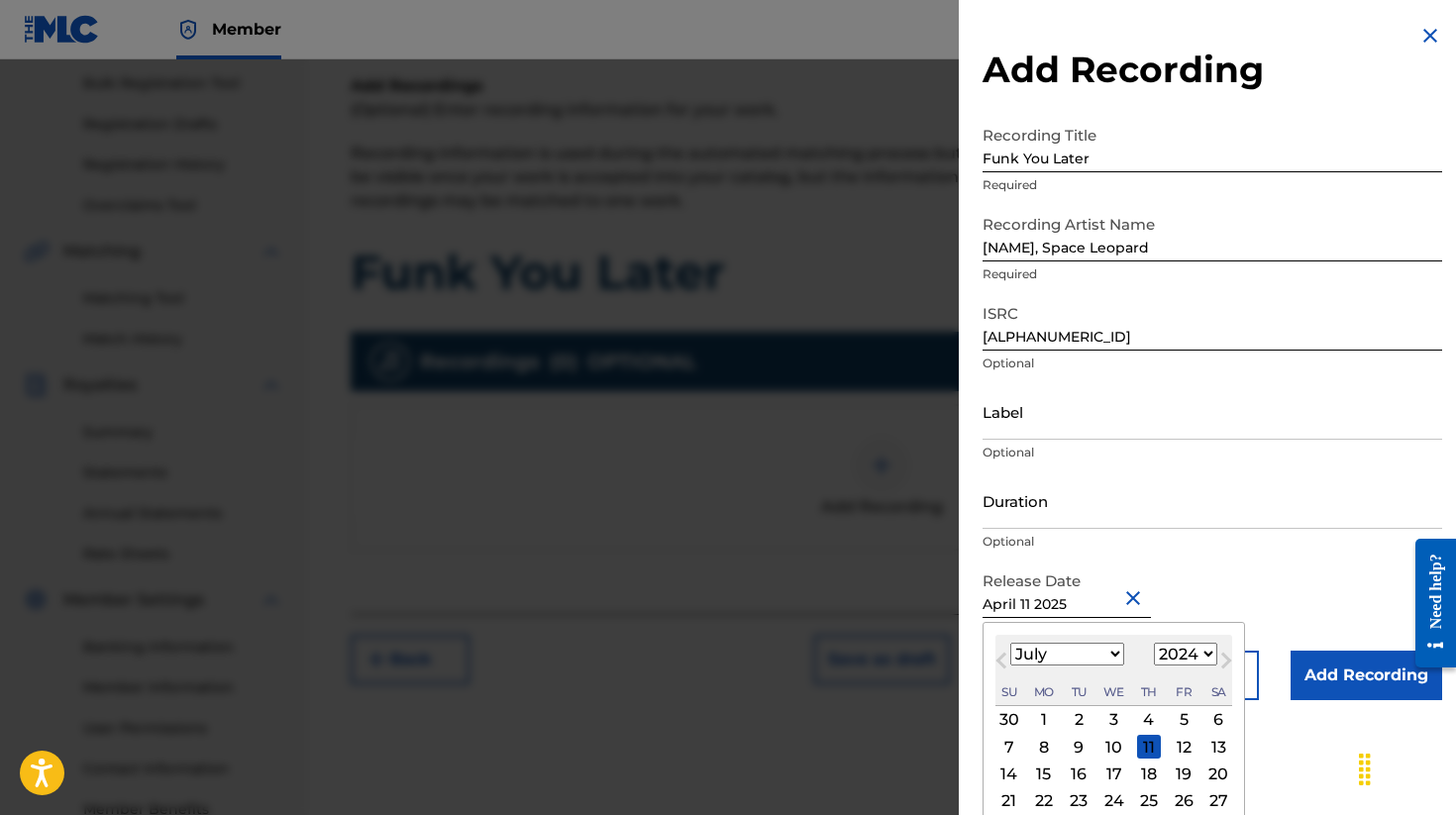 scroll, scrollTop: 66, scrollLeft: 0, axis: vertical 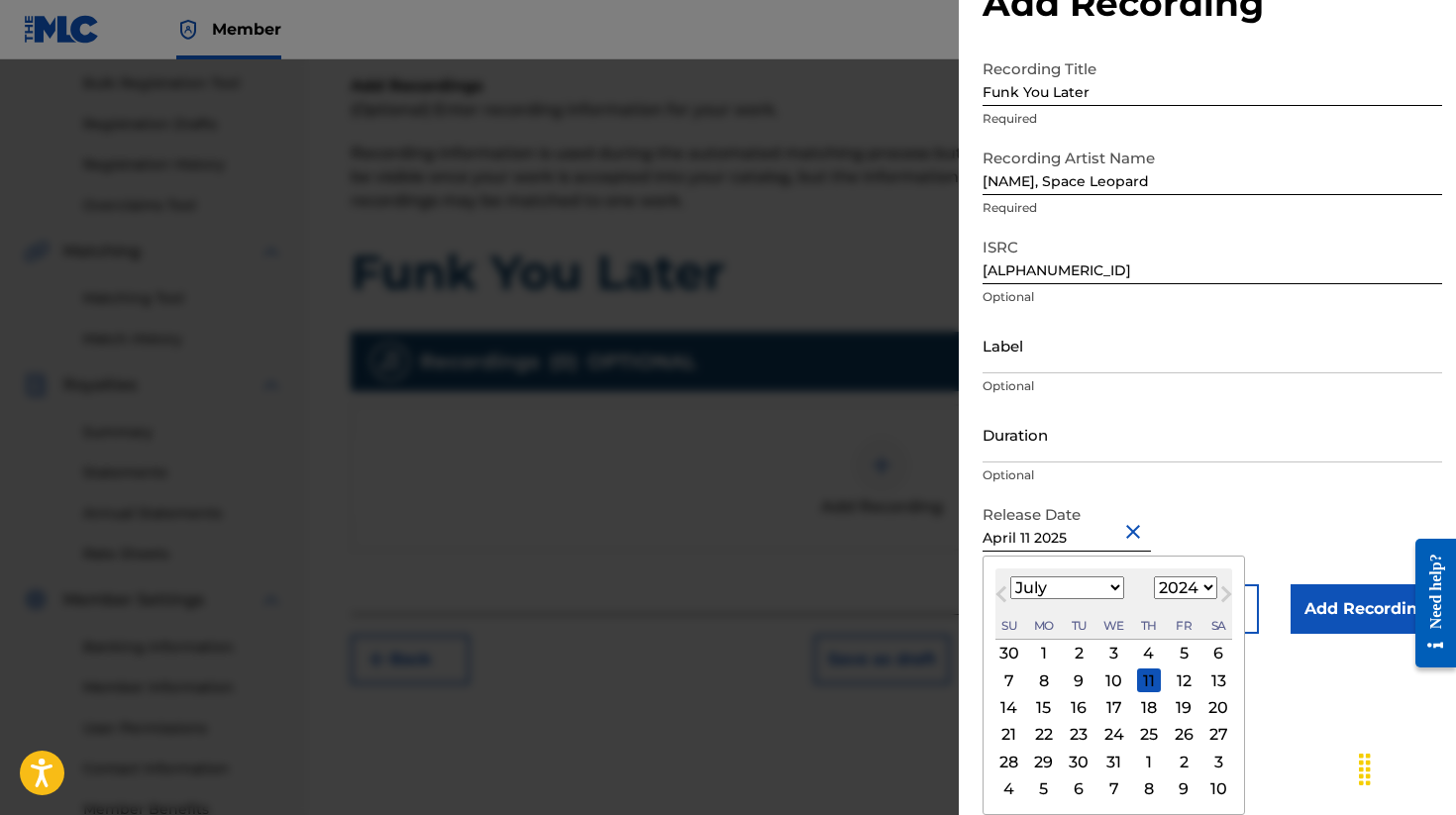 click on "11" at bounding box center [1149, 680] 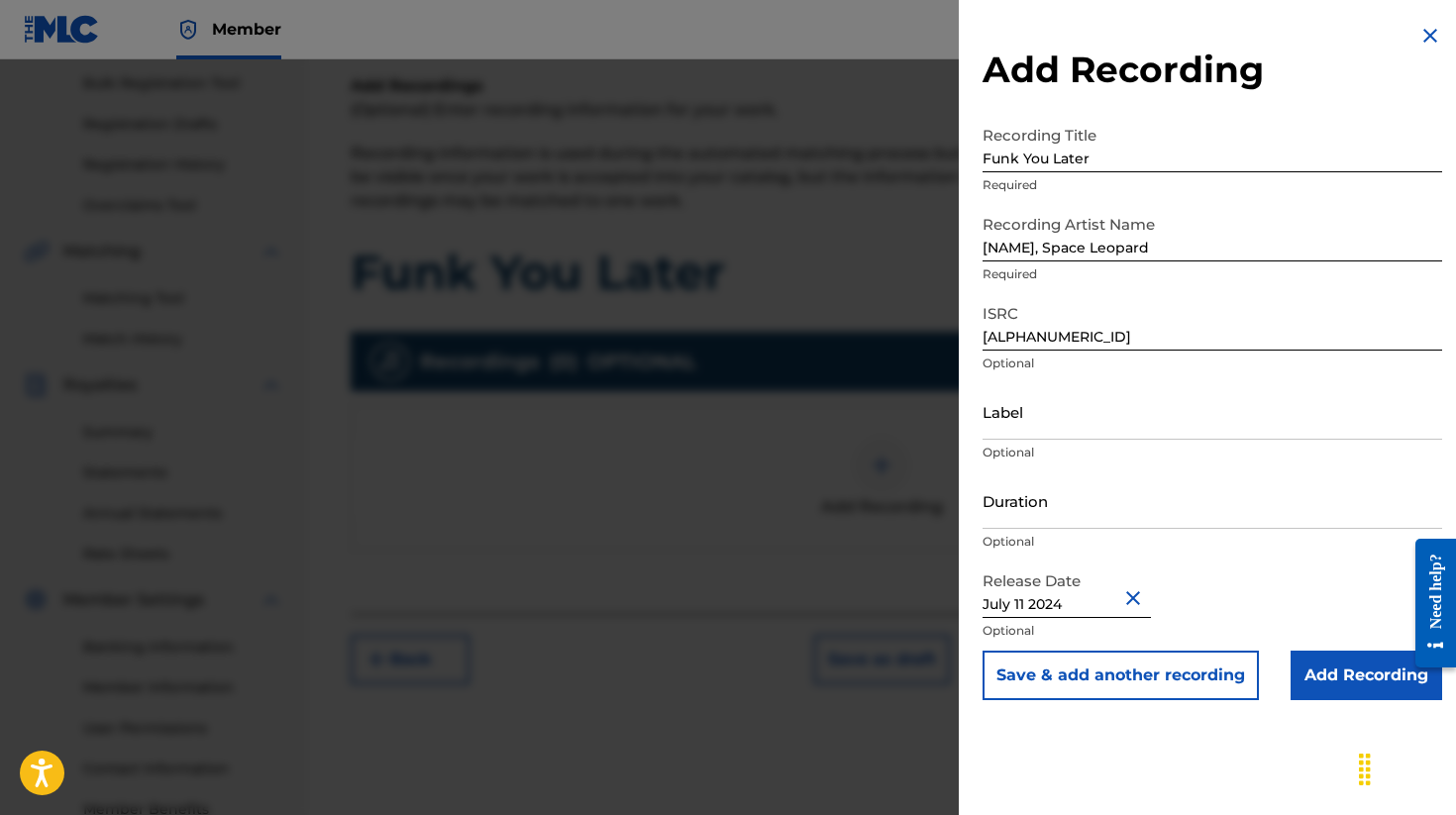 scroll, scrollTop: 0, scrollLeft: 0, axis: both 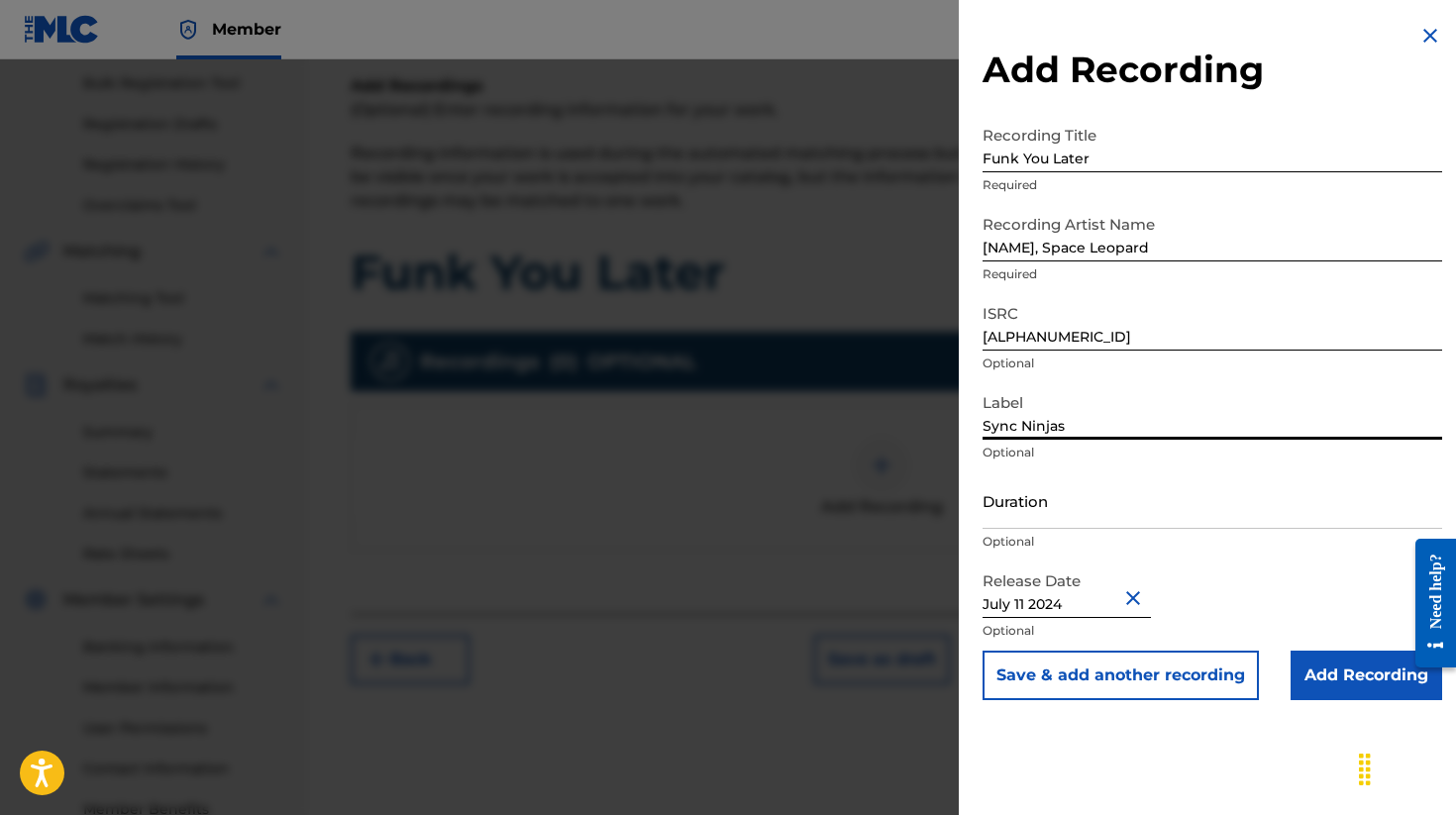 type on "Sync Ninjas" 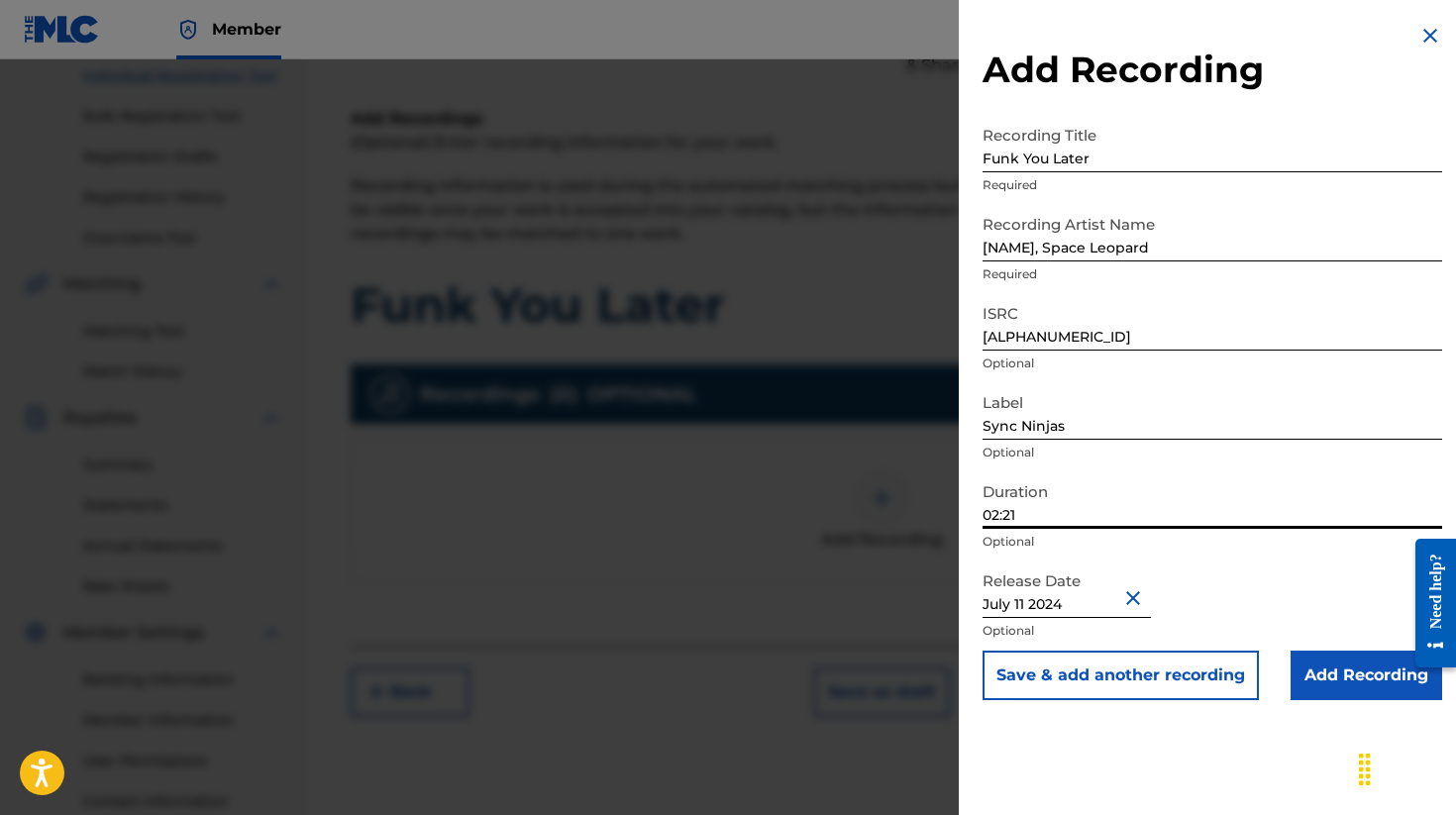 scroll, scrollTop: 253, scrollLeft: 0, axis: vertical 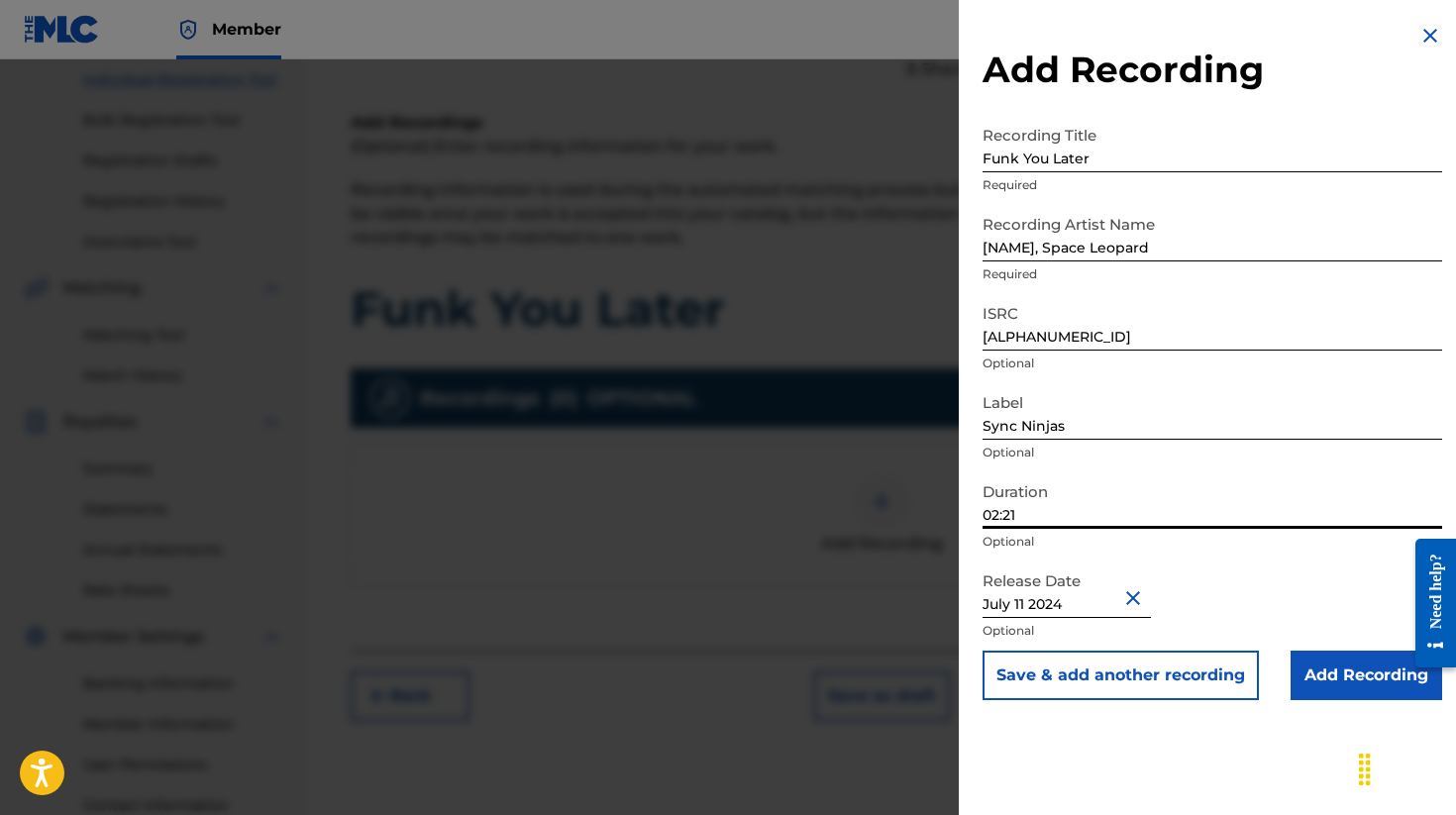 type on "02:21" 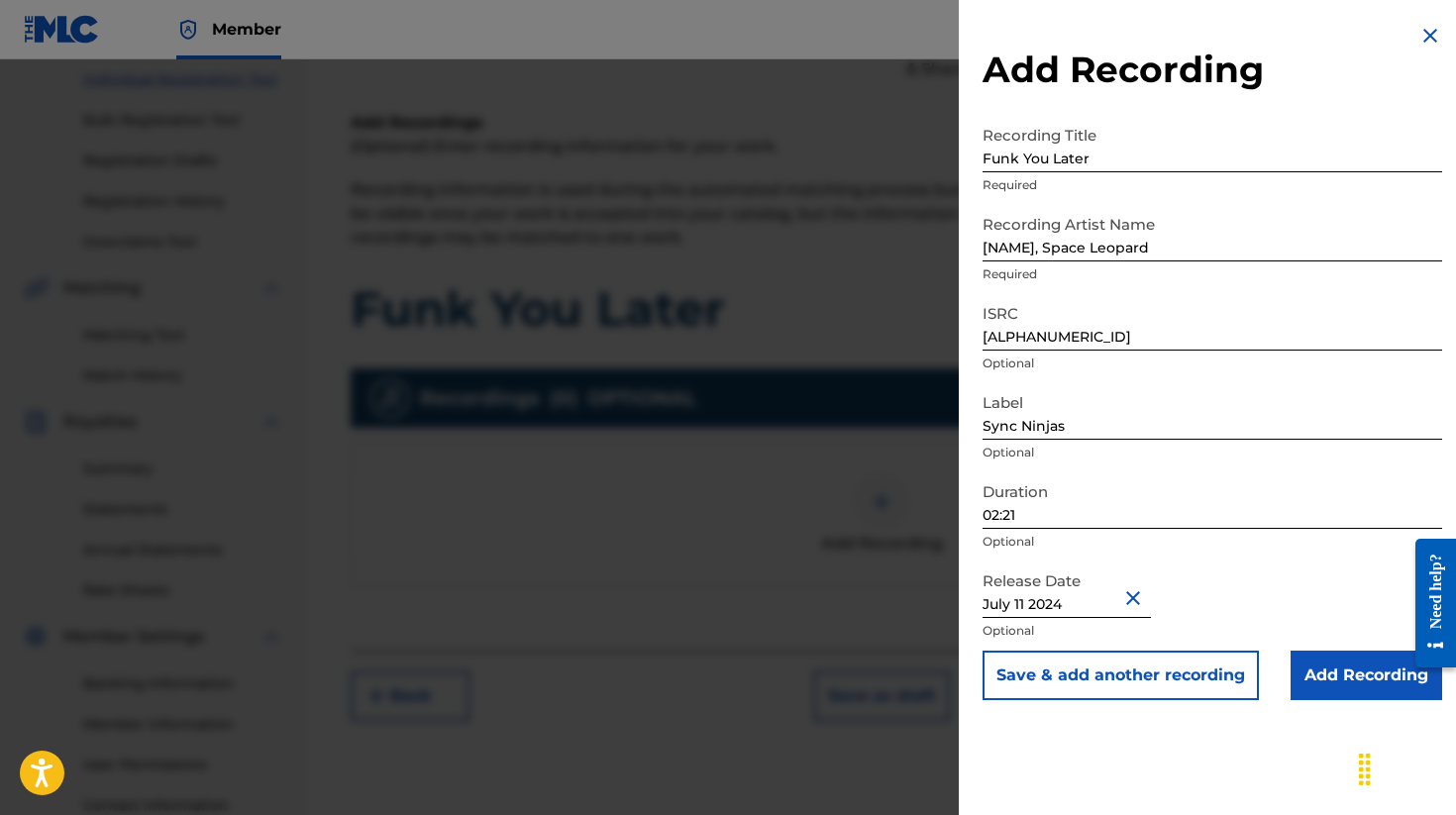 click on "Add Recording" at bounding box center [1366, 675] 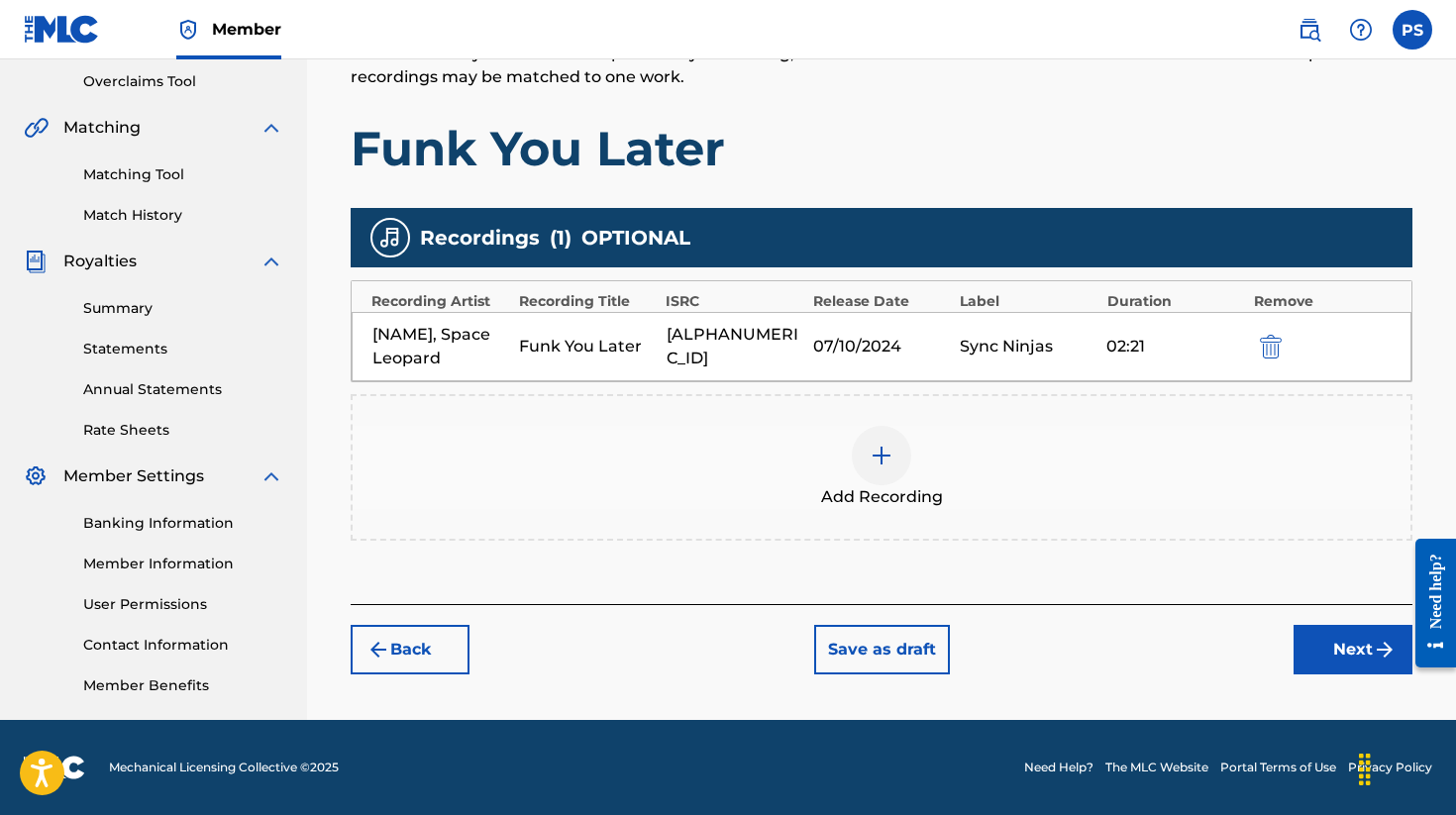 click on "Next" at bounding box center [1353, 650] 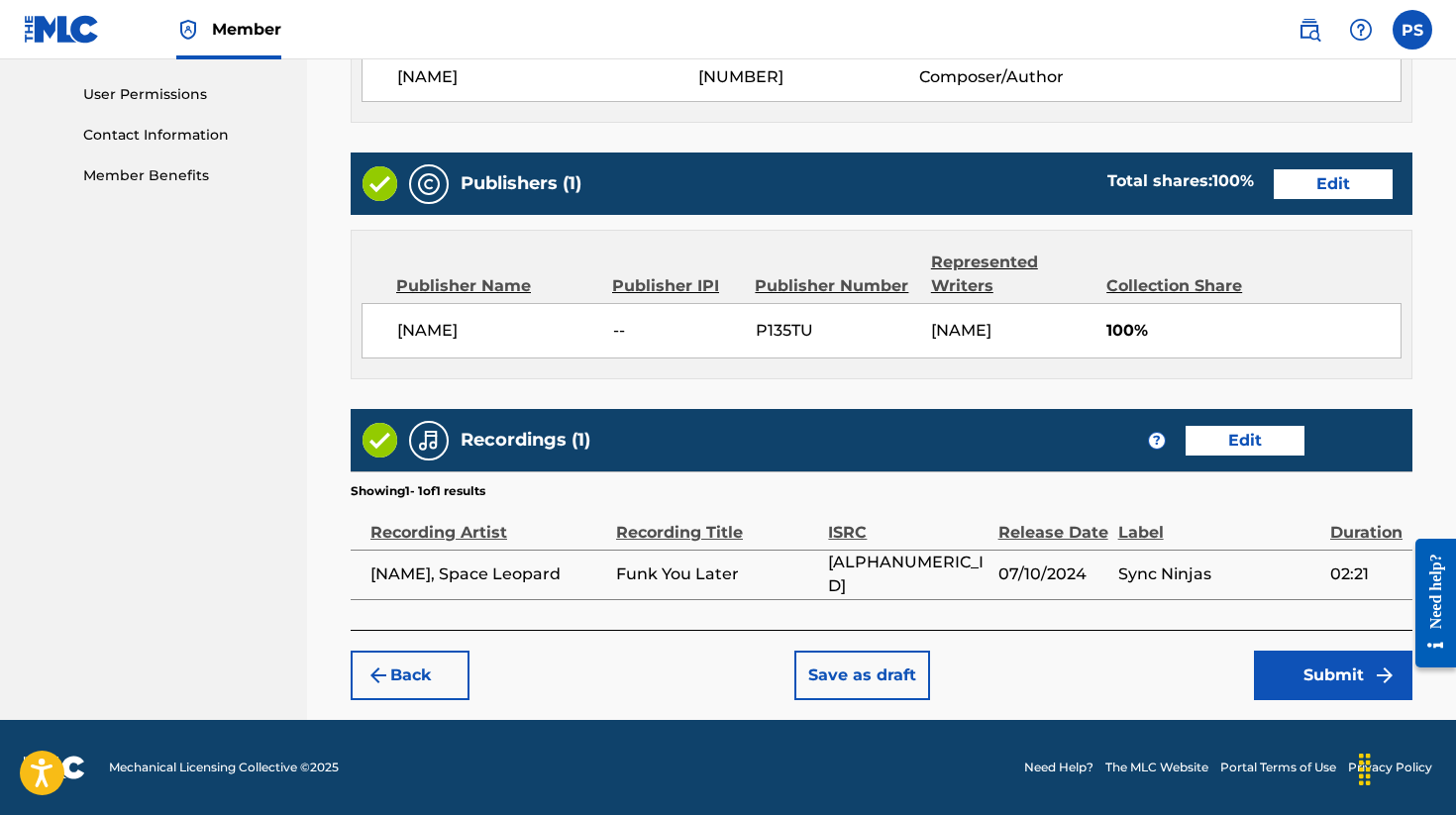scroll, scrollTop: 945, scrollLeft: 0, axis: vertical 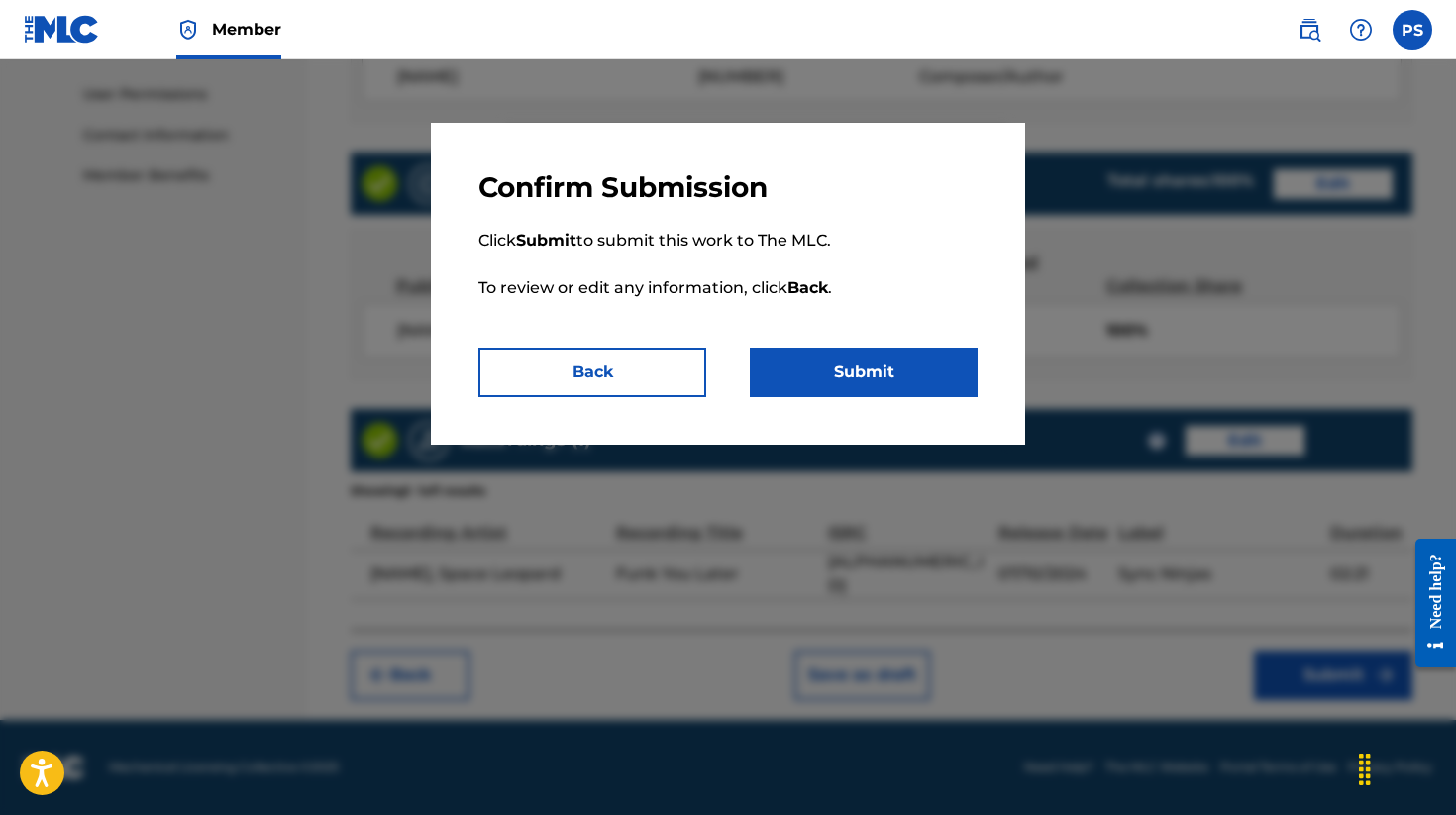 click on "Submit" at bounding box center (864, 372) 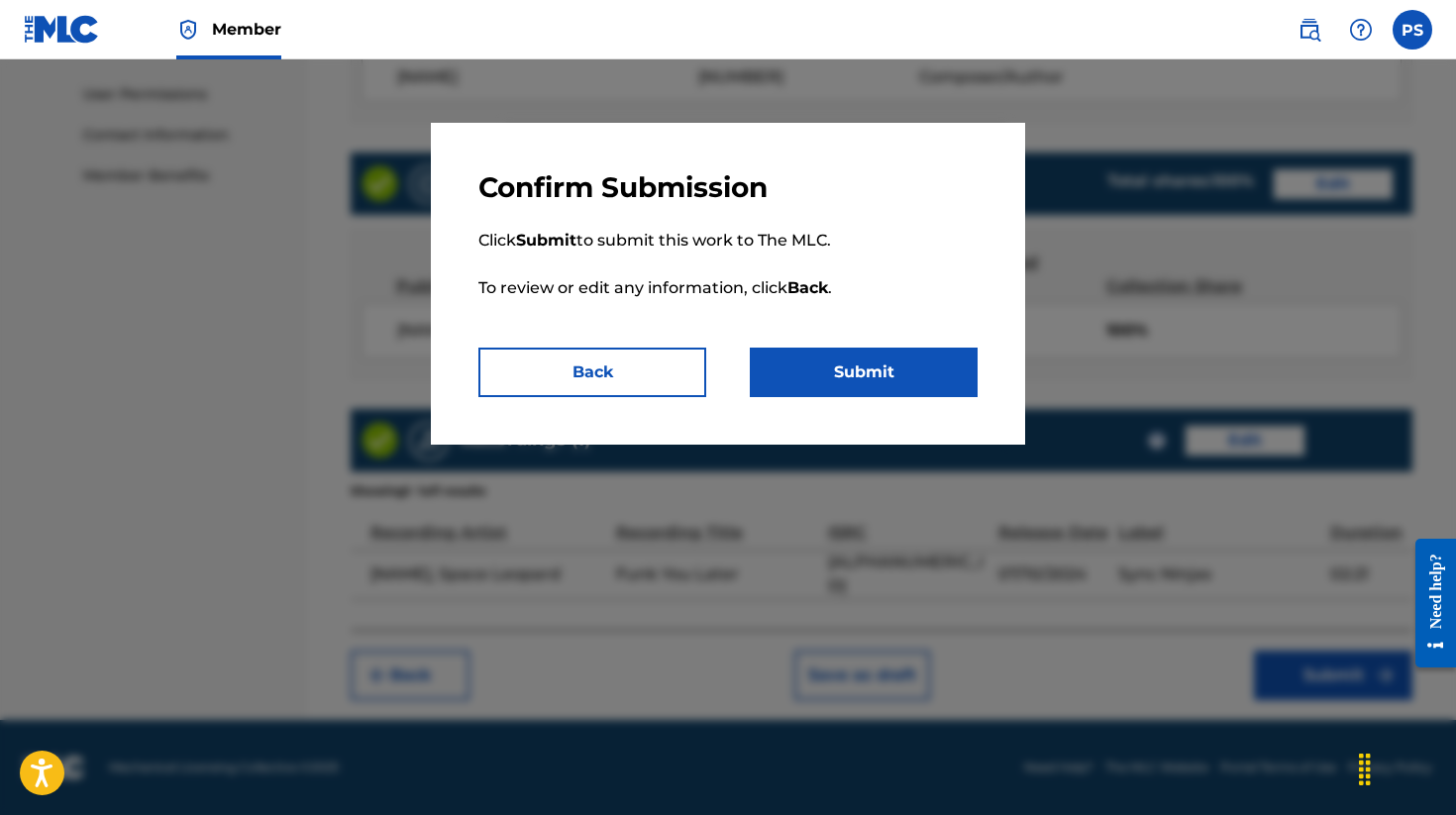 scroll, scrollTop: 0, scrollLeft: 0, axis: both 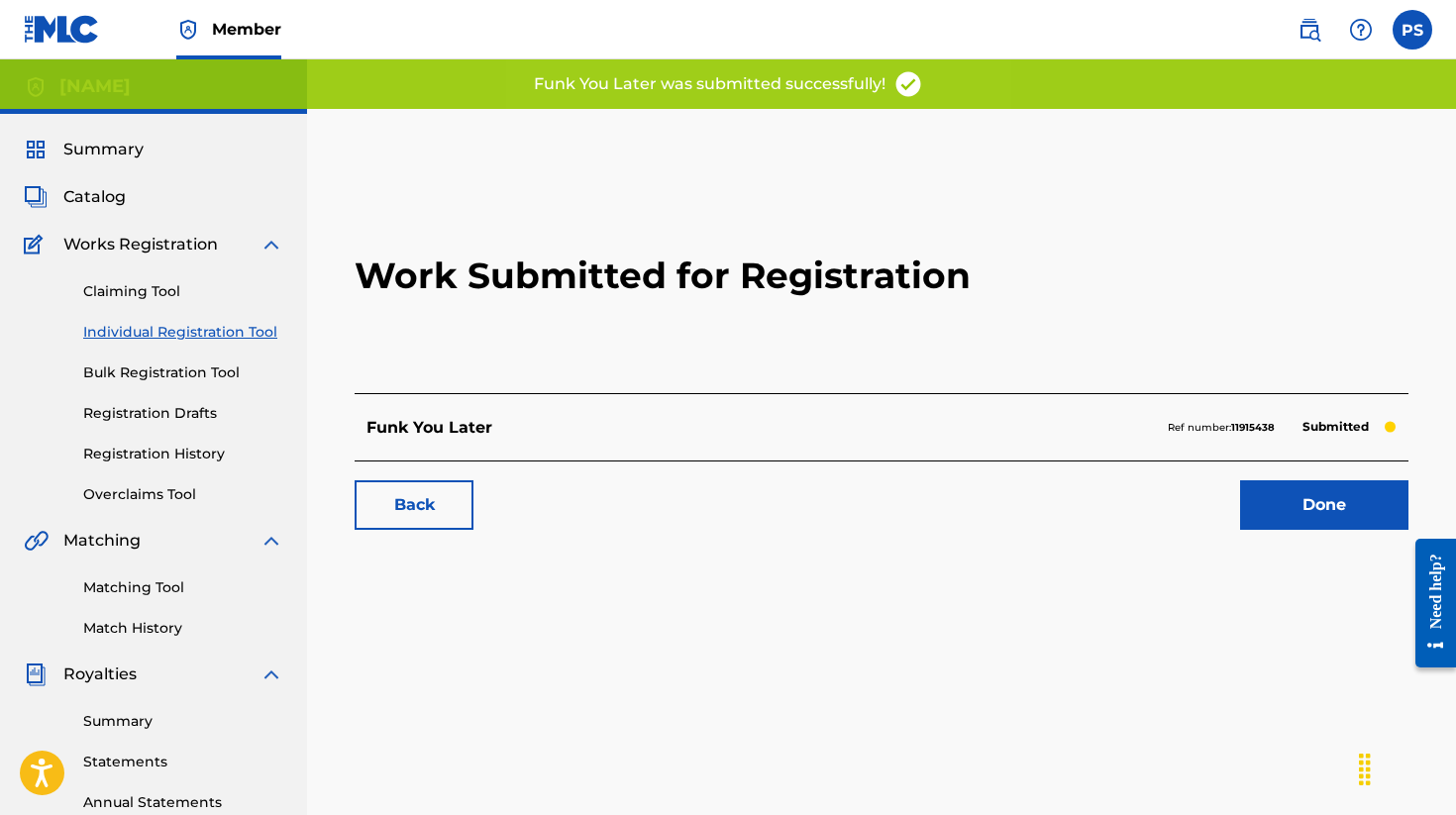 click on "Done" at bounding box center (1324, 505) 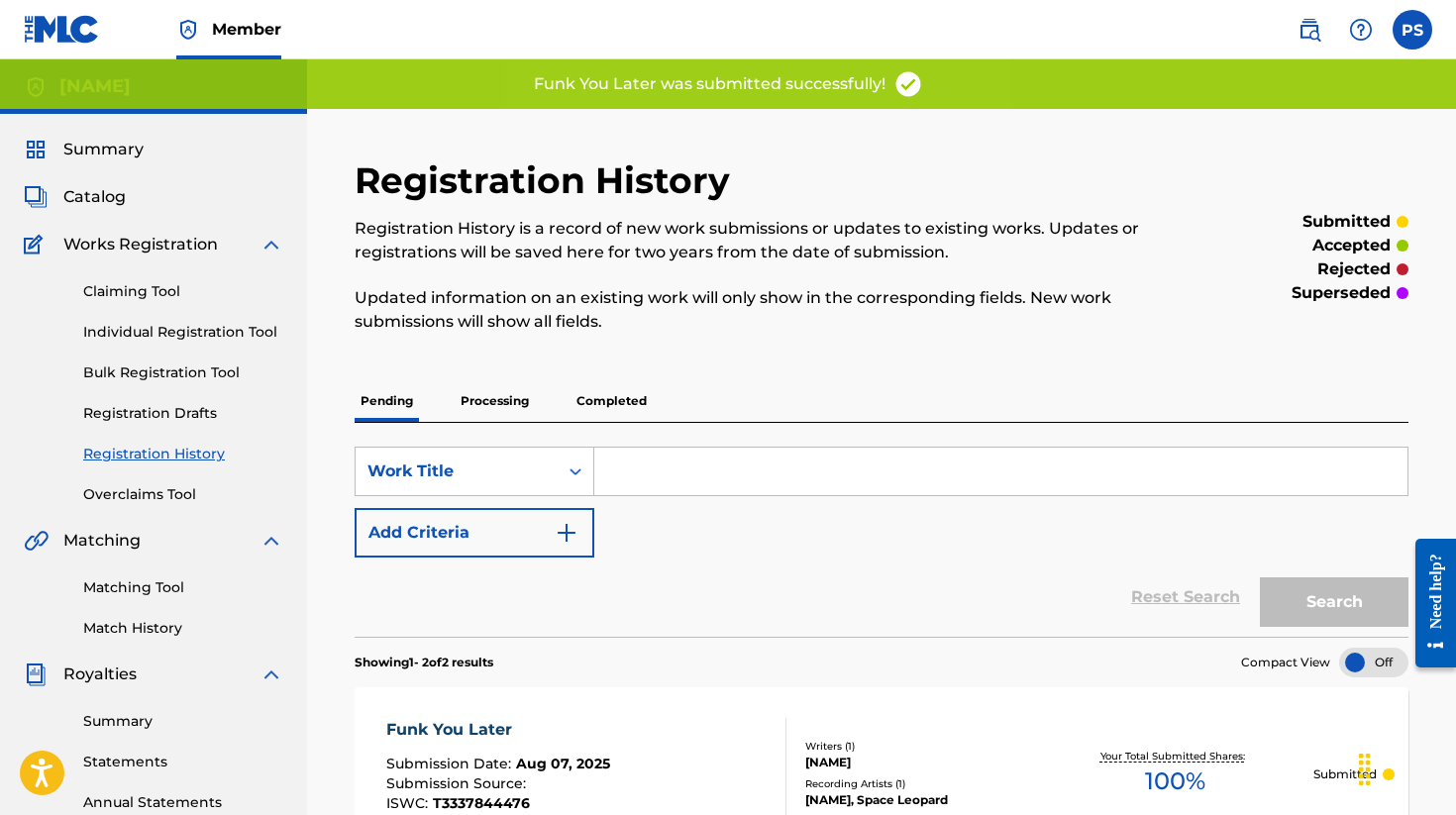 click on "Individual Registration Tool" at bounding box center (183, 332) 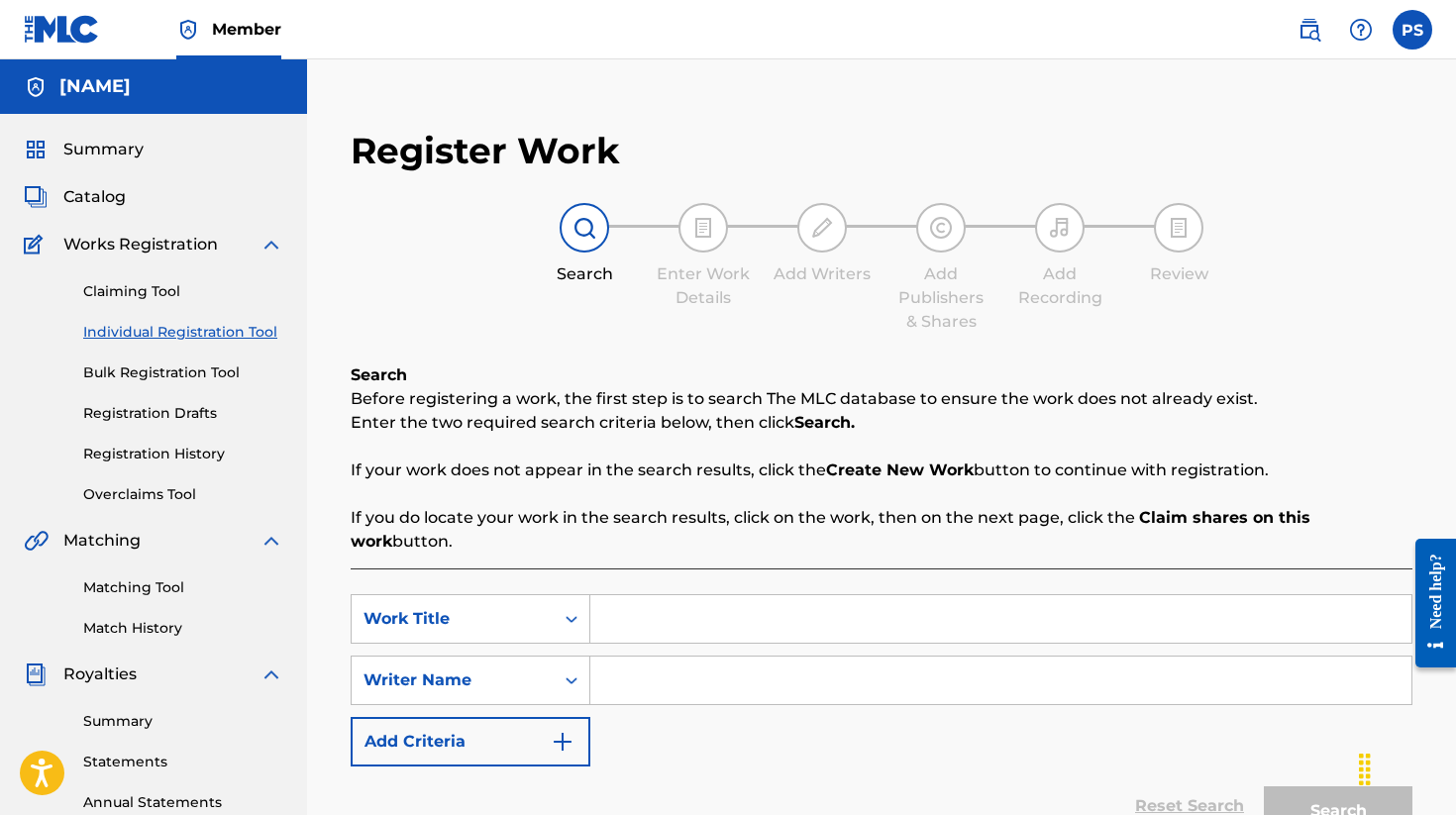 scroll, scrollTop: 291, scrollLeft: 0, axis: vertical 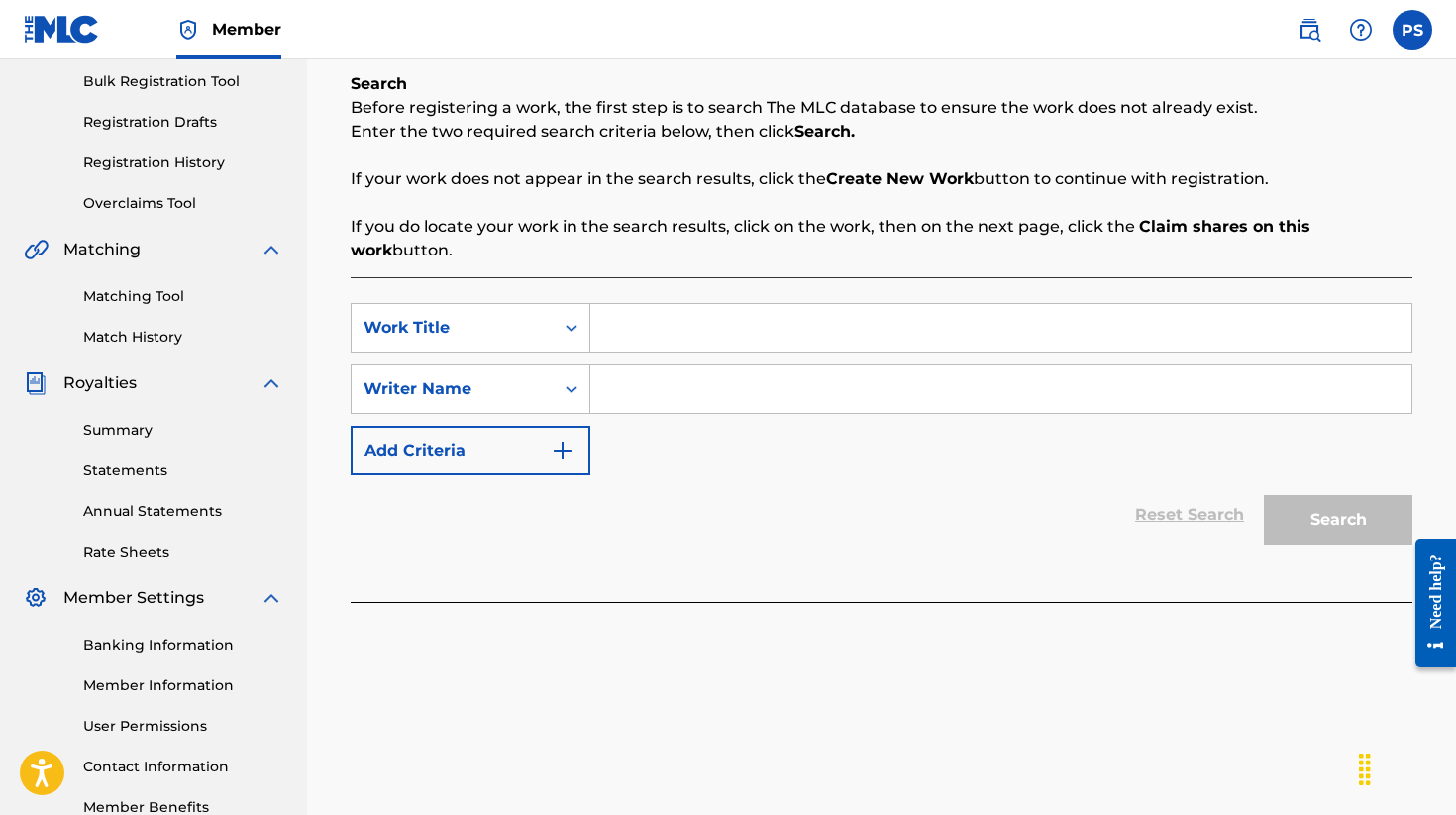 click at bounding box center [1000, 328] 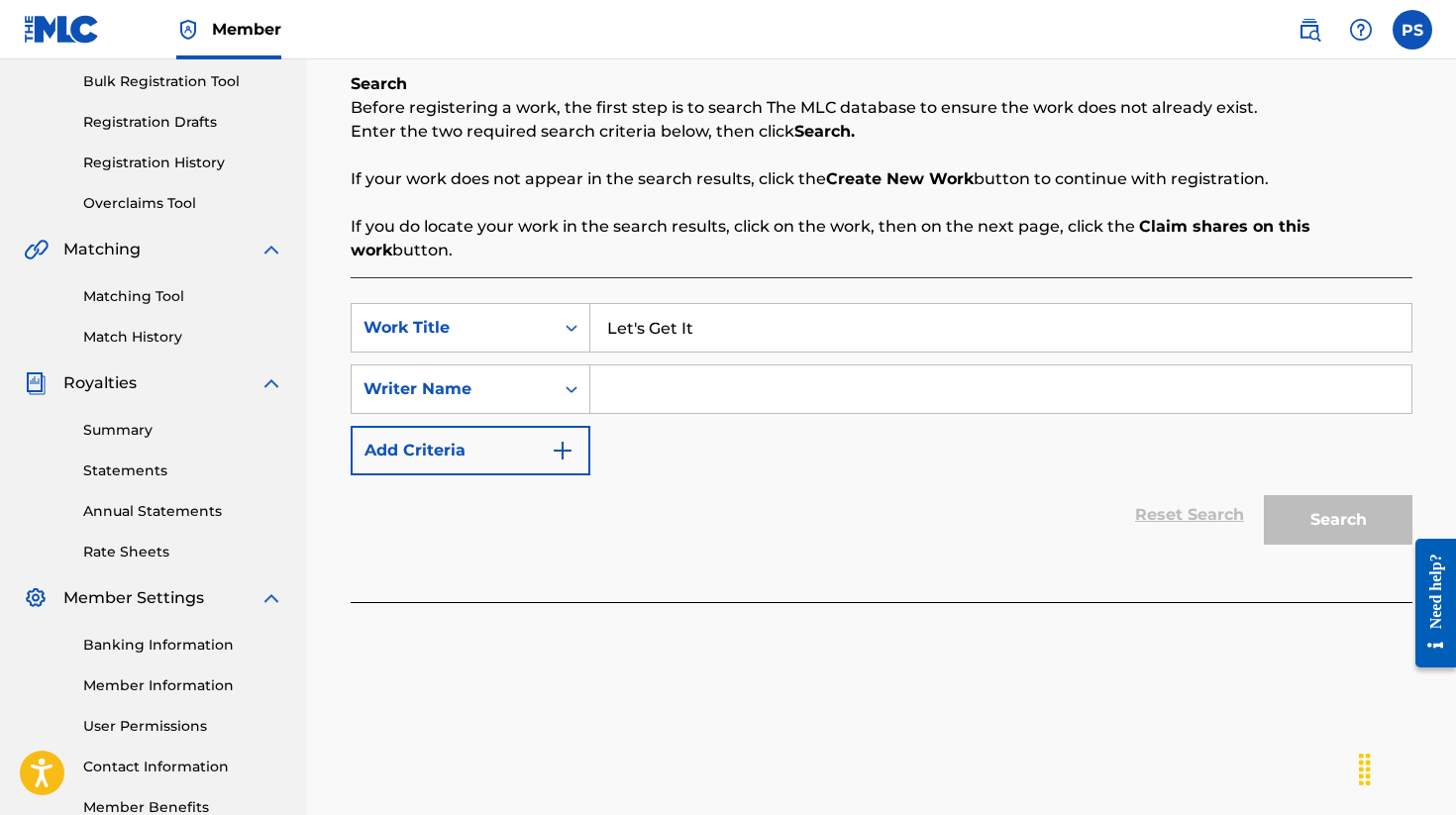 type on "Let's Get It" 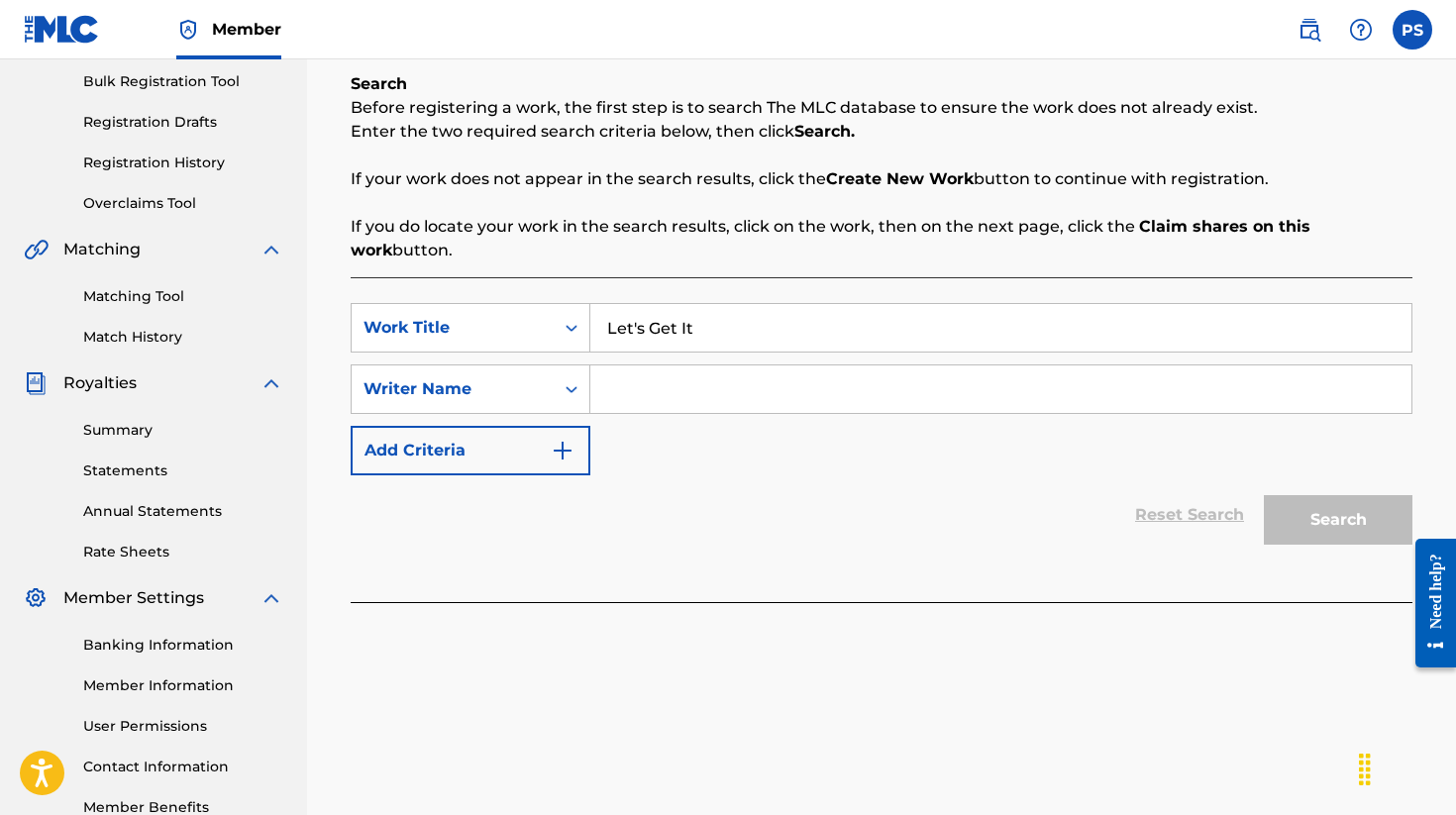 click at bounding box center (1000, 389) 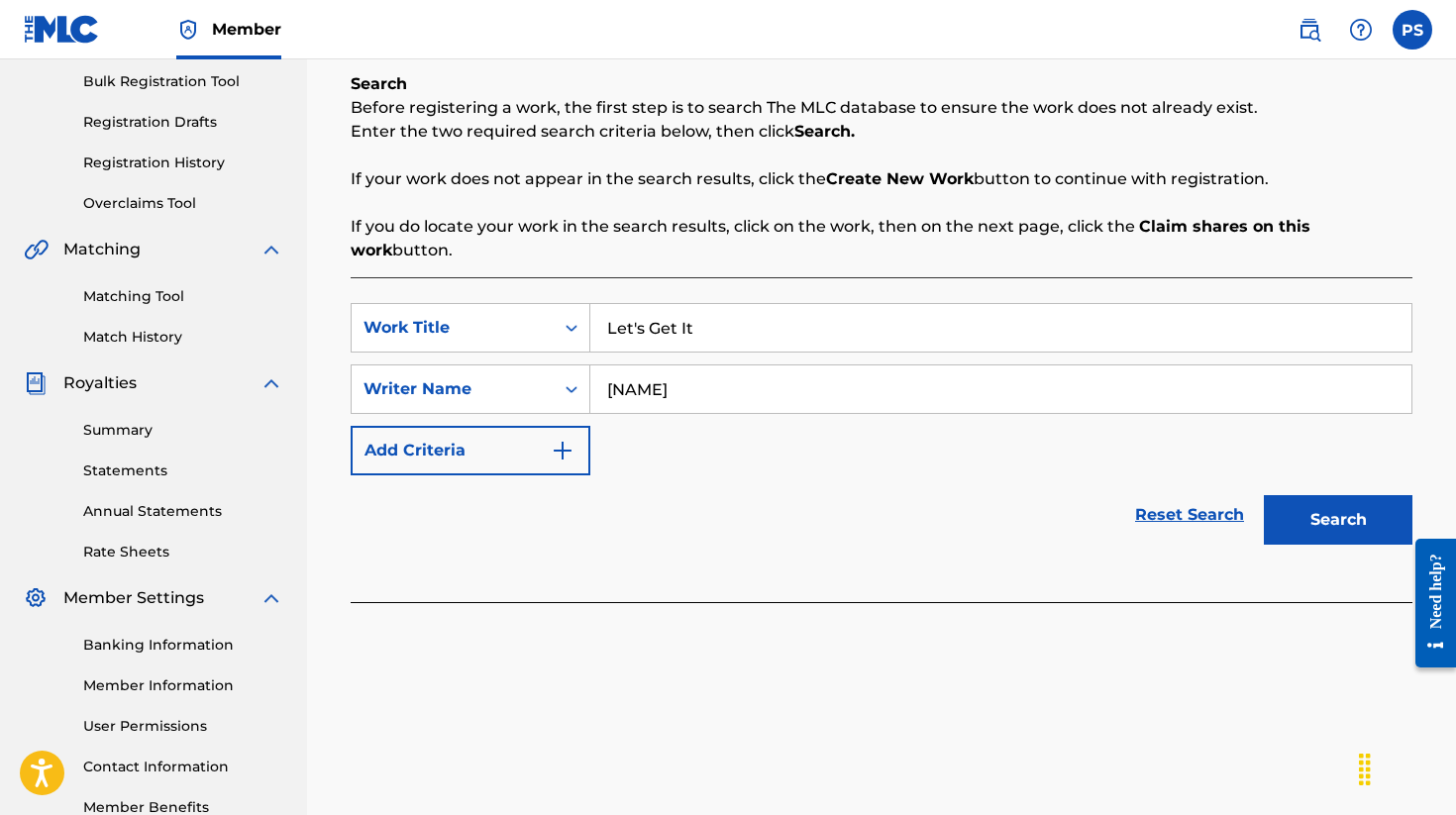 type on "[NAME]" 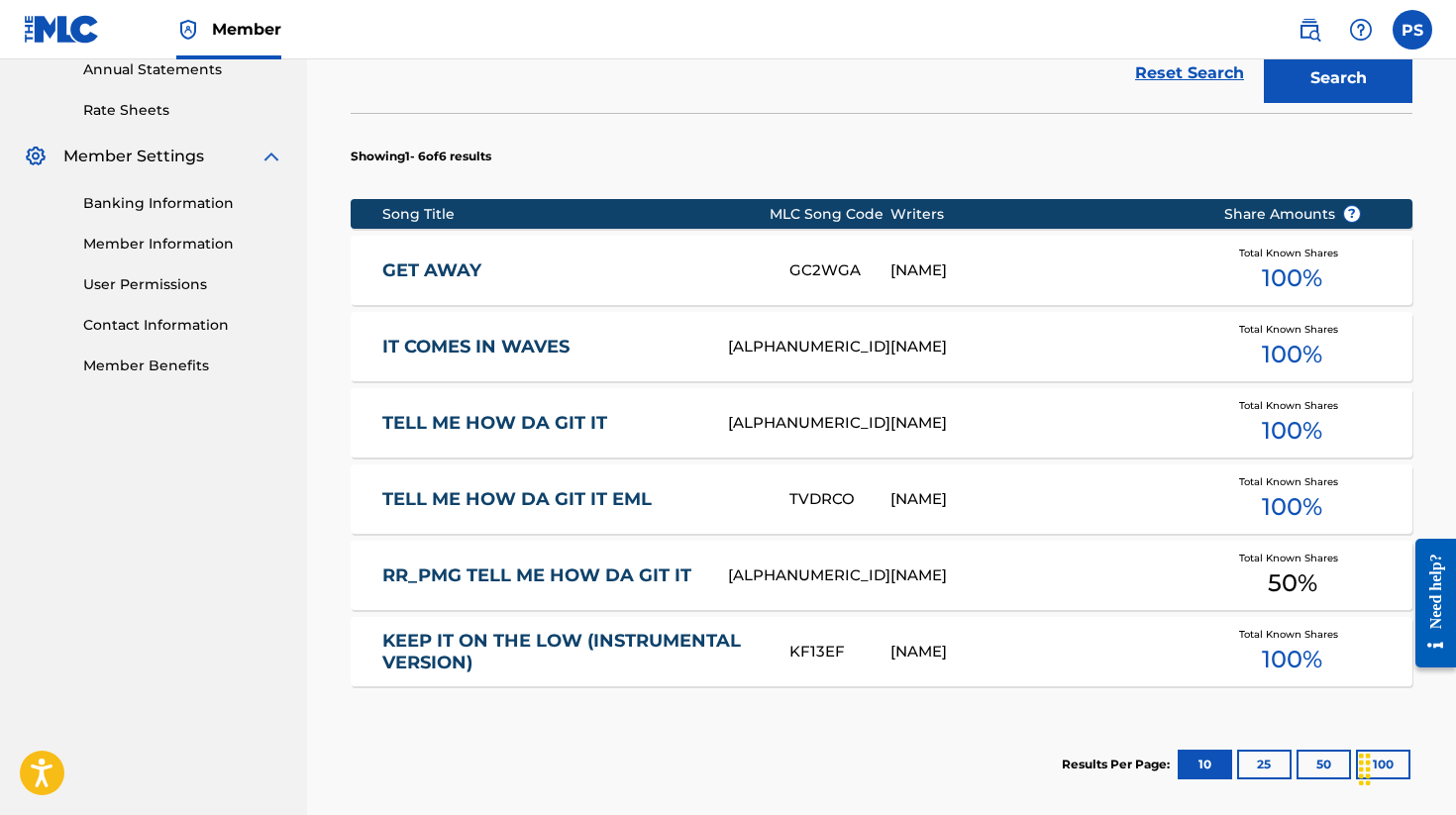 scroll, scrollTop: 842, scrollLeft: 0, axis: vertical 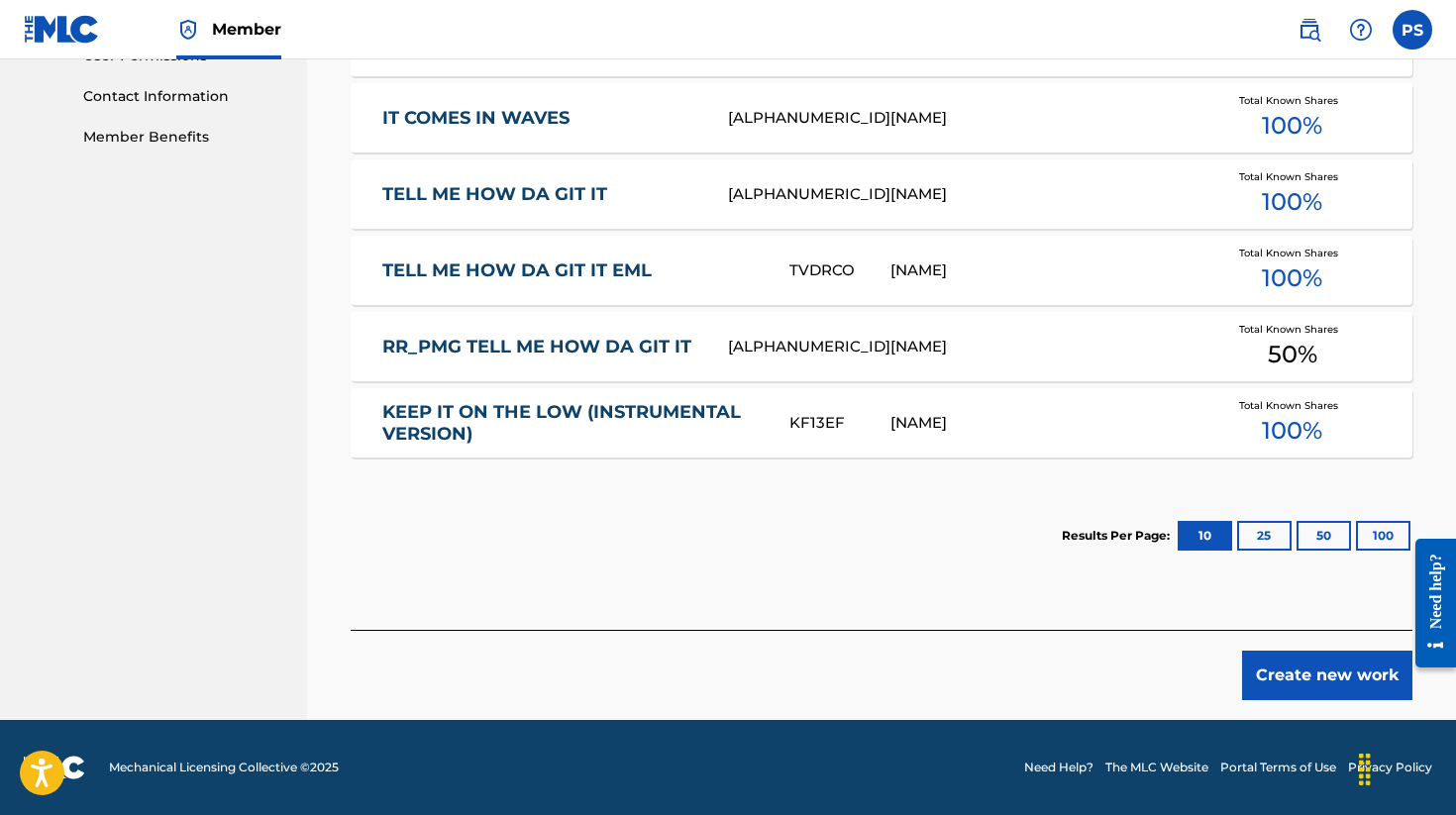 click on "Create new work" at bounding box center (1327, 675) 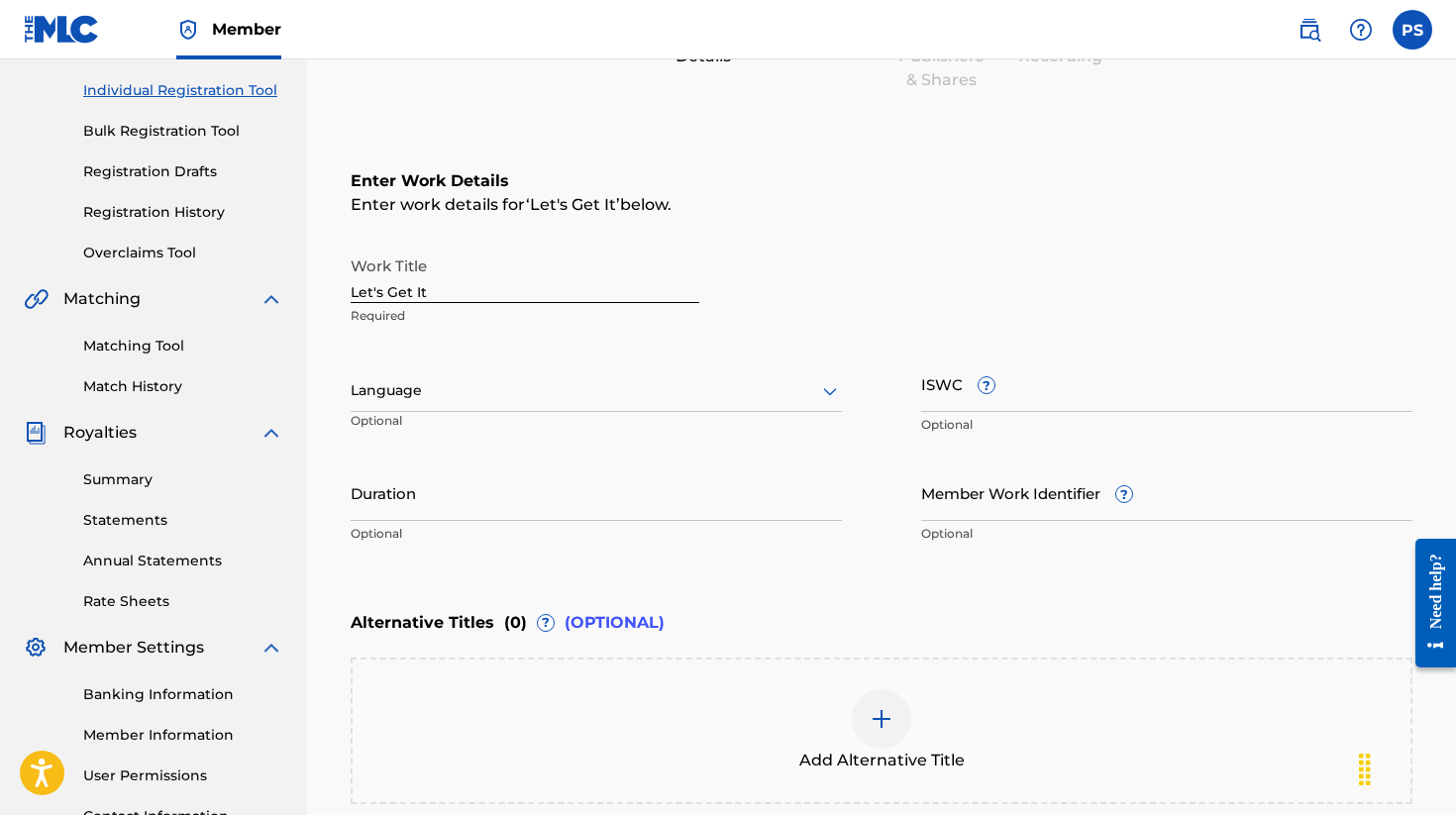 scroll, scrollTop: 153, scrollLeft: 0, axis: vertical 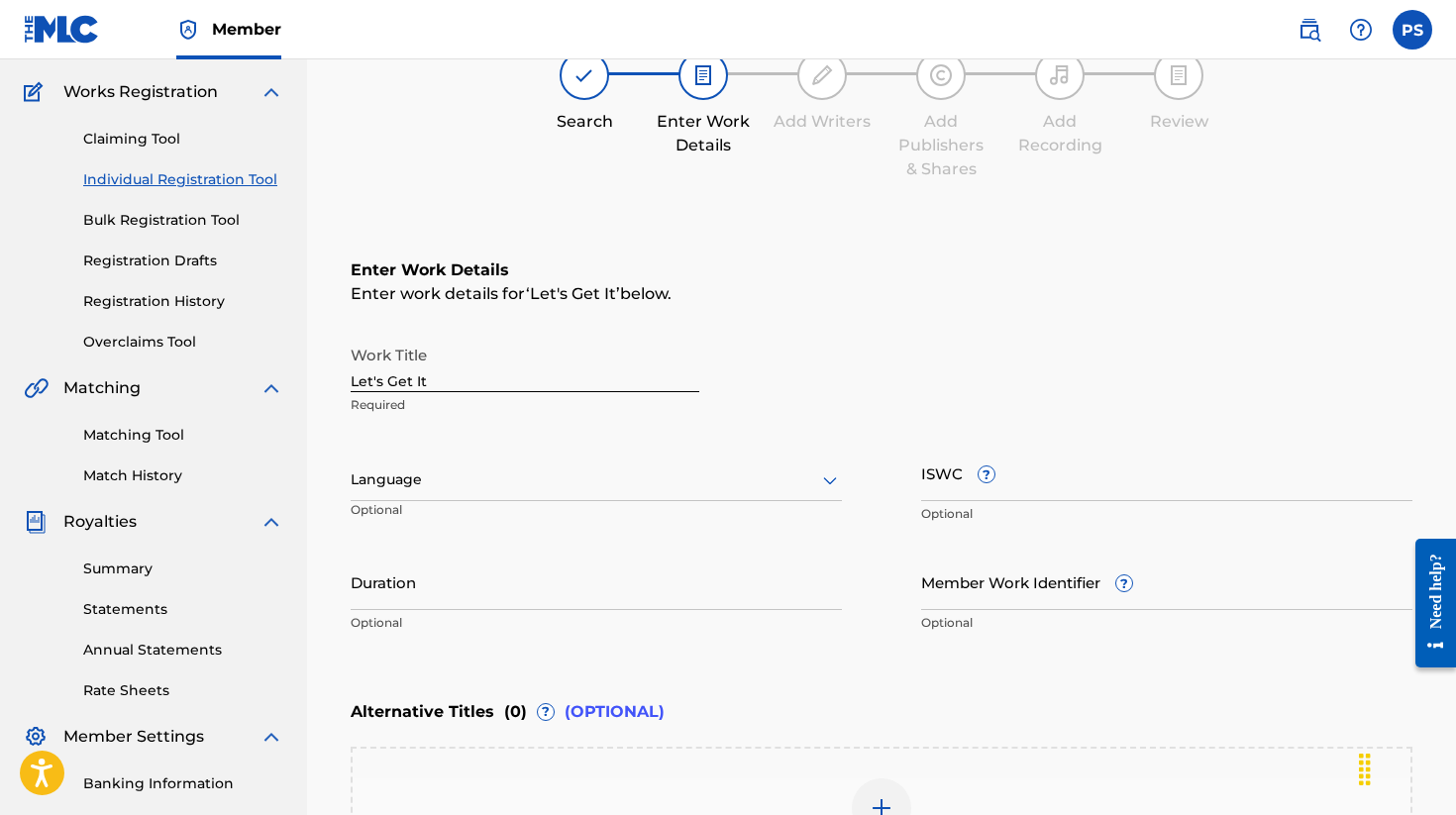 click at bounding box center (596, 479) 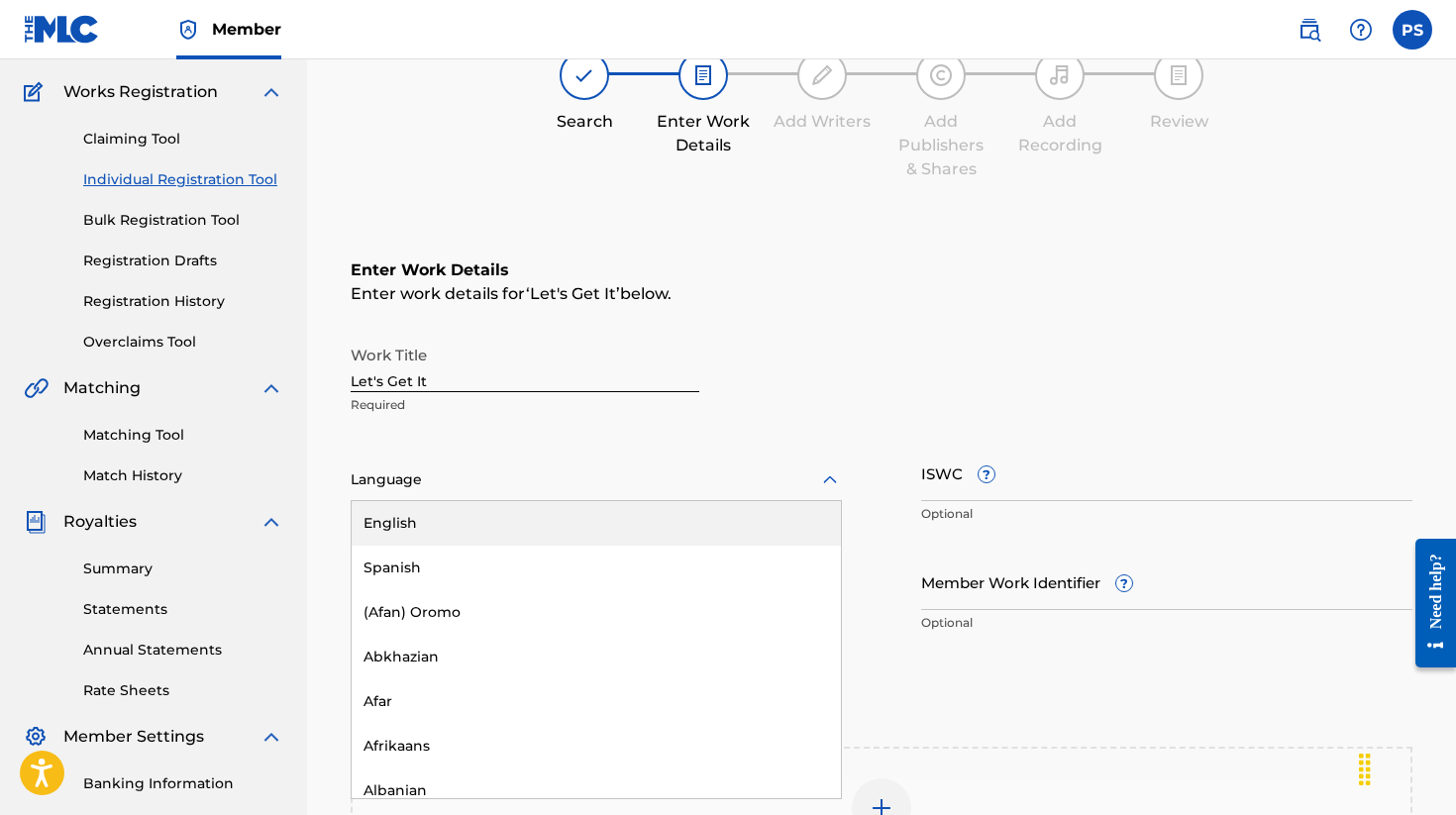 click on "English" at bounding box center (596, 523) 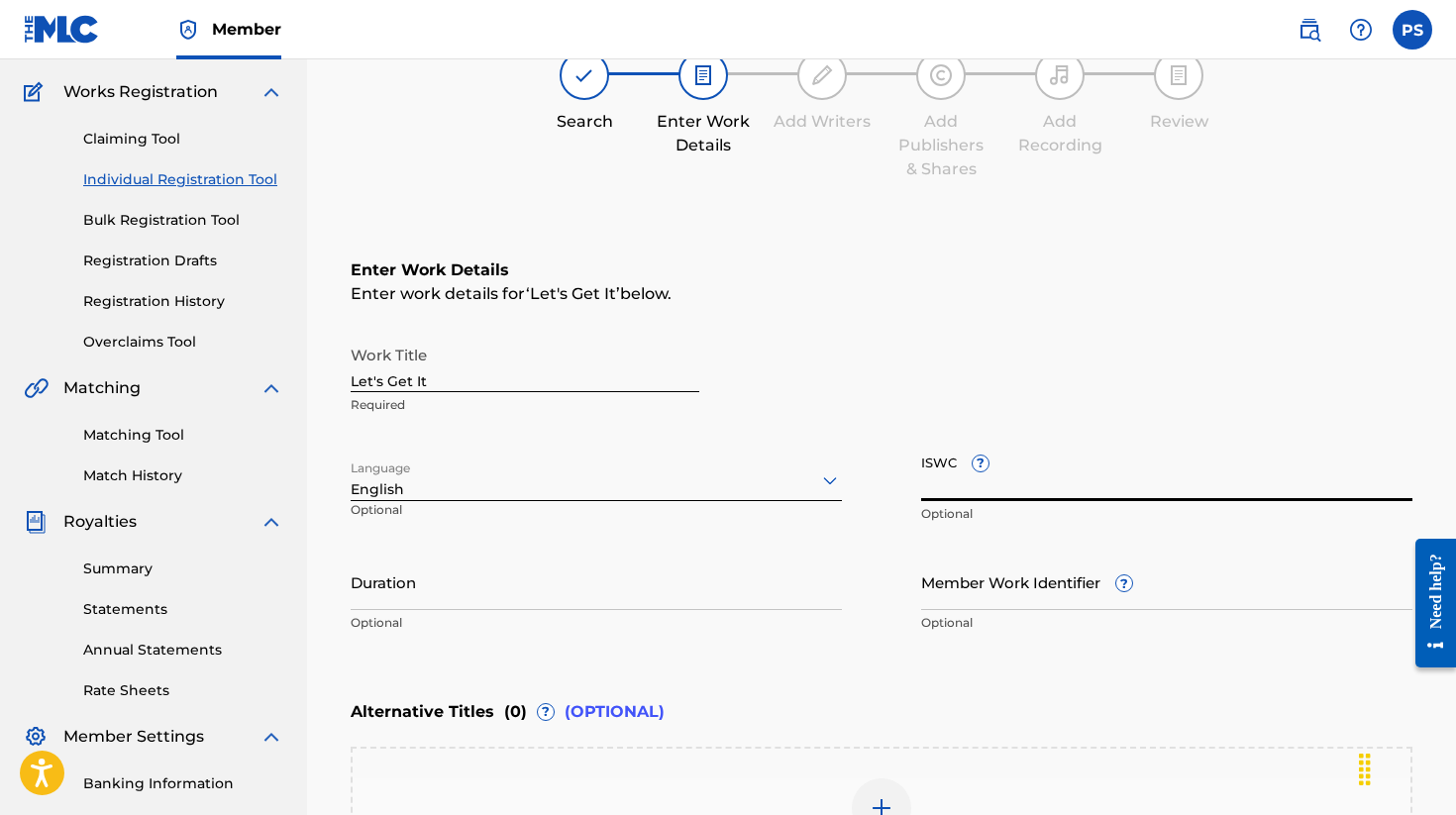 click on "ISWC   ?" at bounding box center (1167, 472) 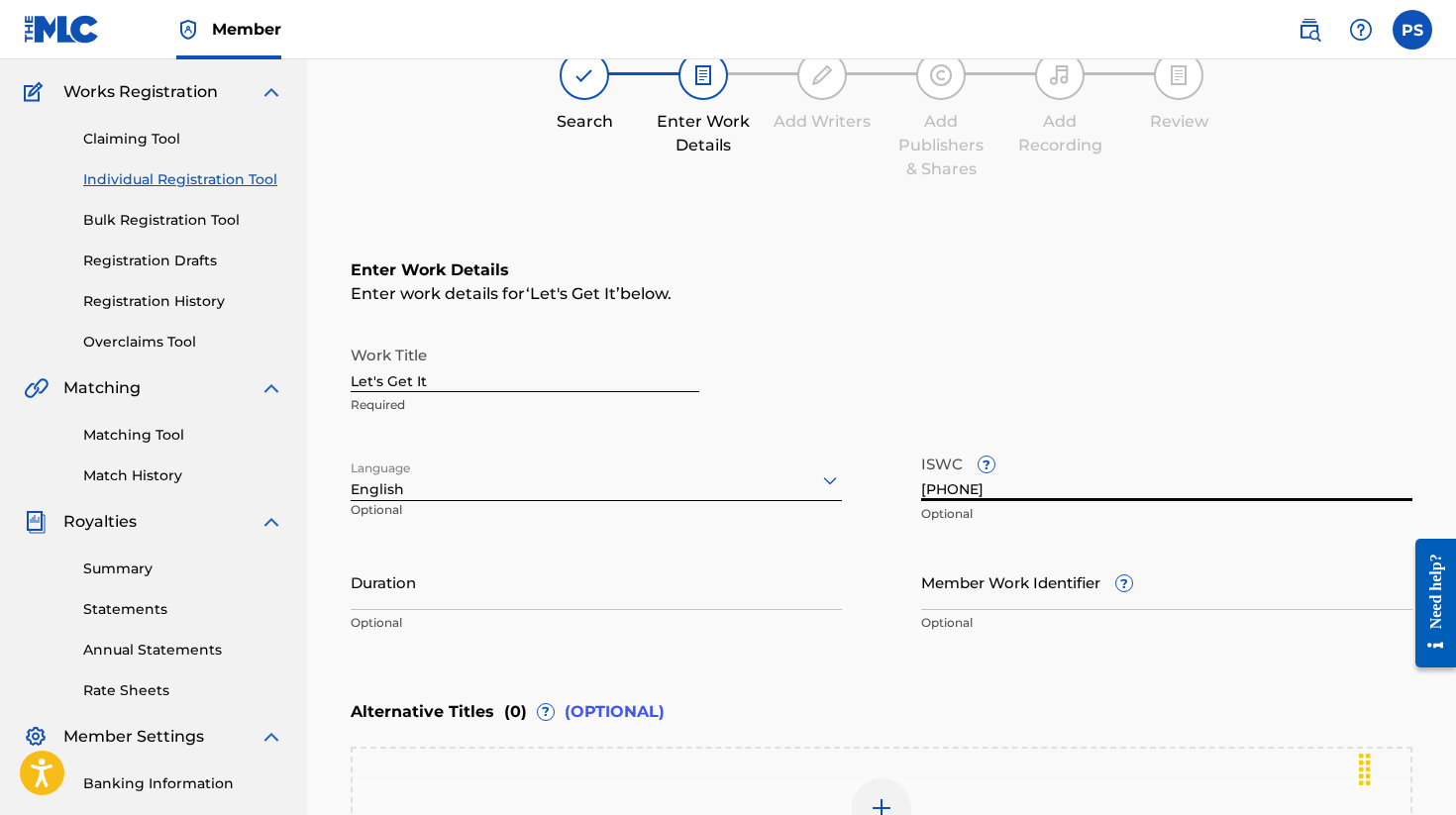 type on "[PHONE]" 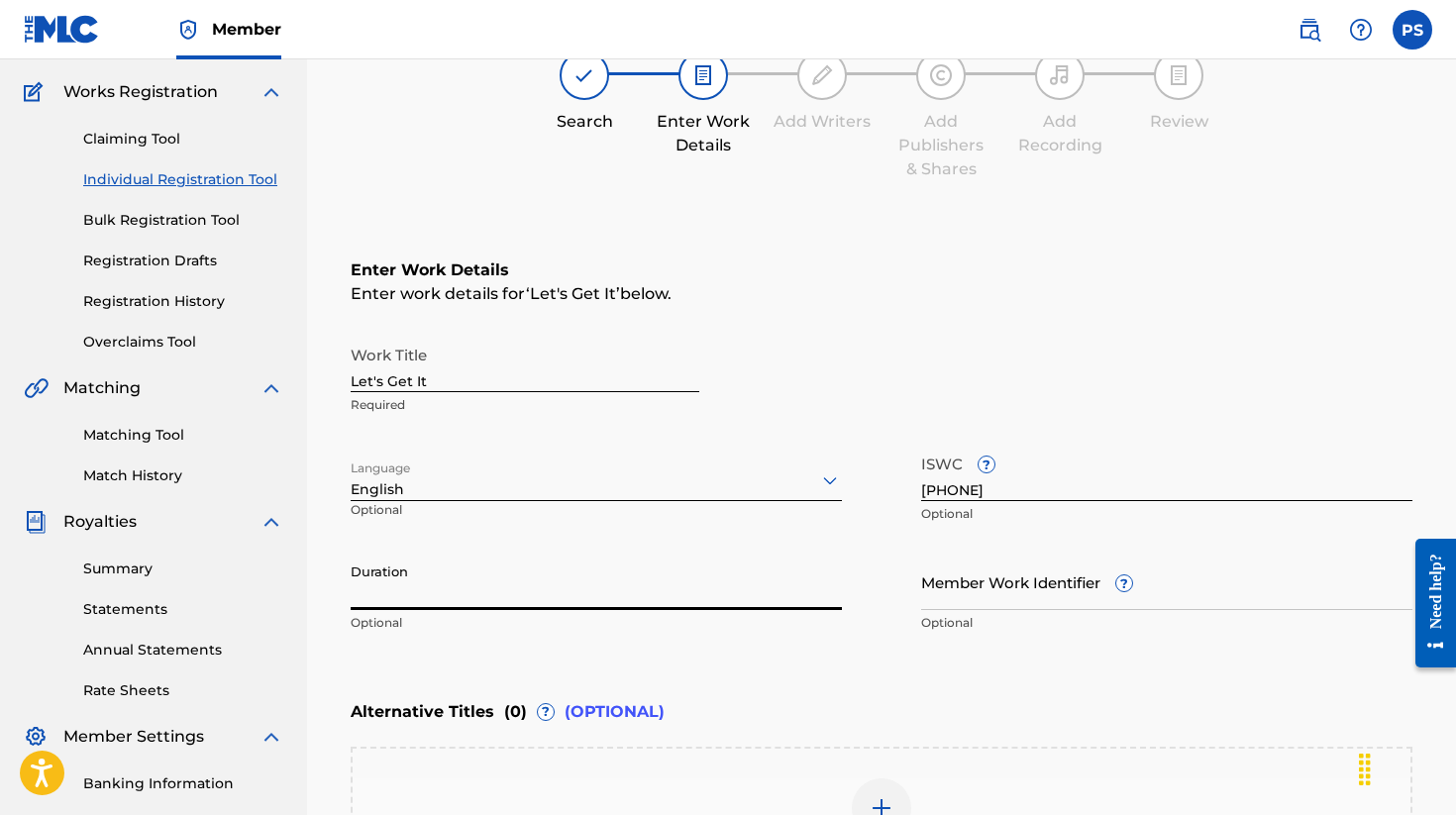 click on "Duration" at bounding box center (596, 581) 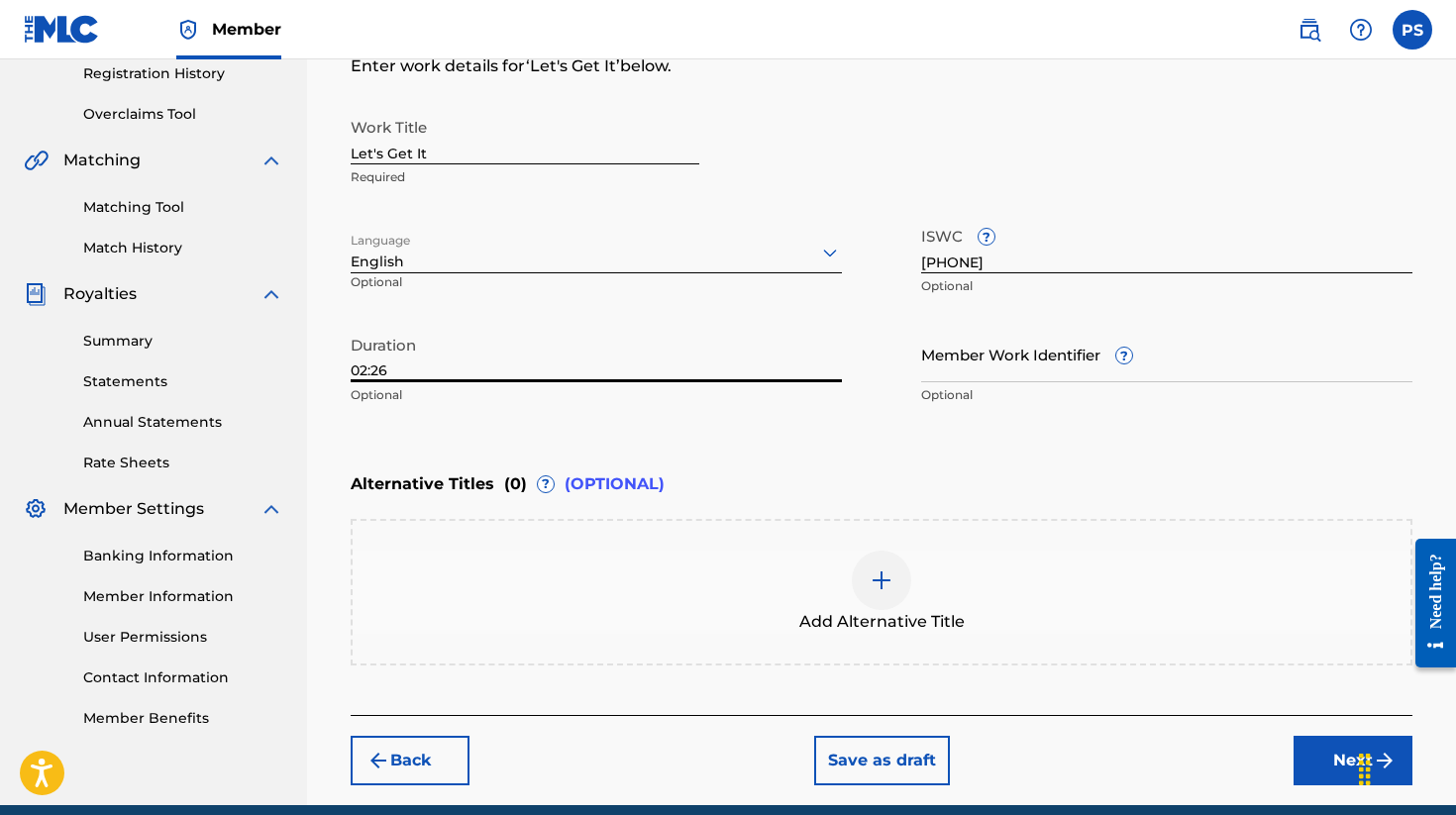 type on "02:26" 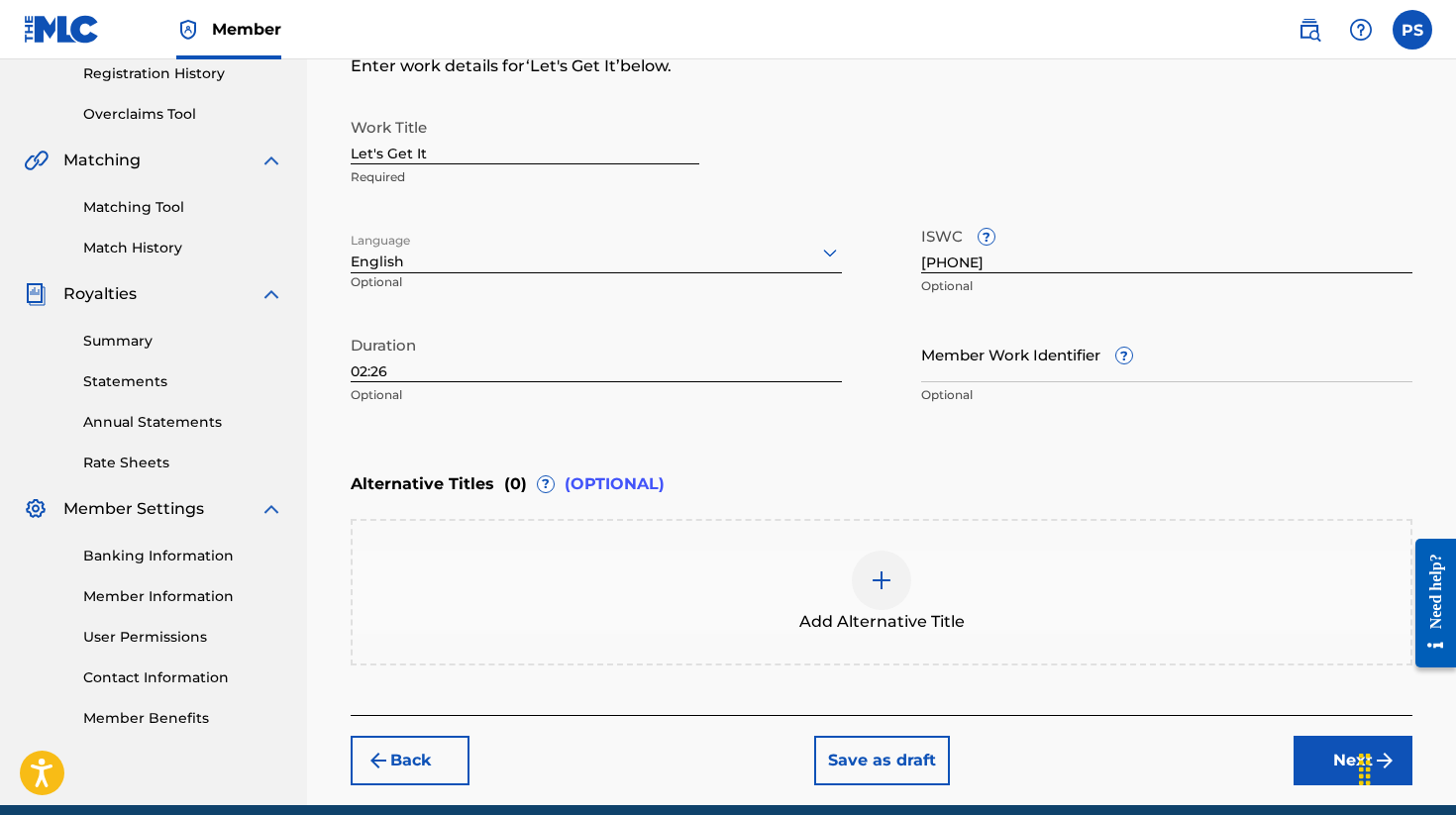 click on "Next" at bounding box center [1353, 761] 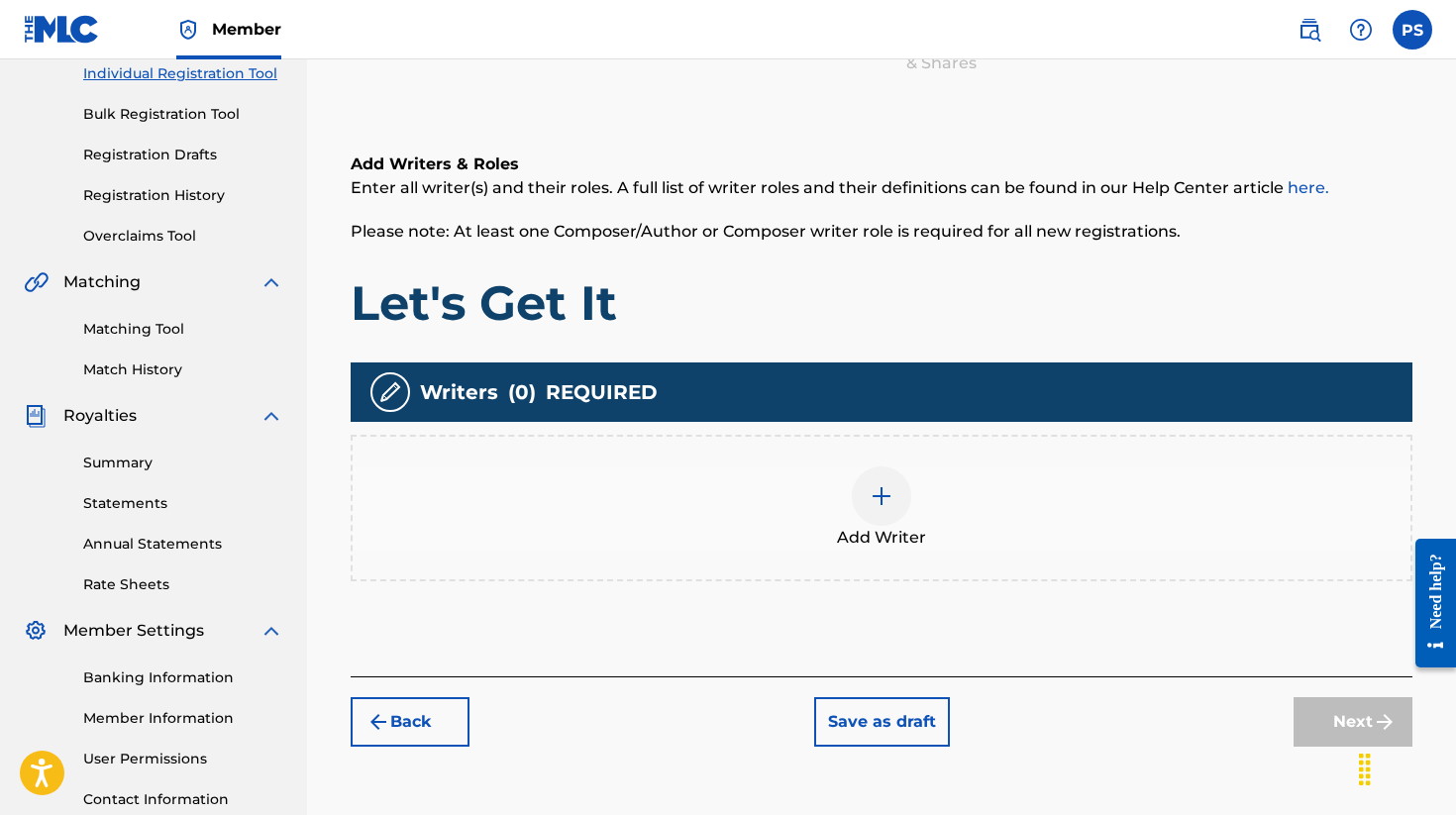 scroll, scrollTop: 265, scrollLeft: 0, axis: vertical 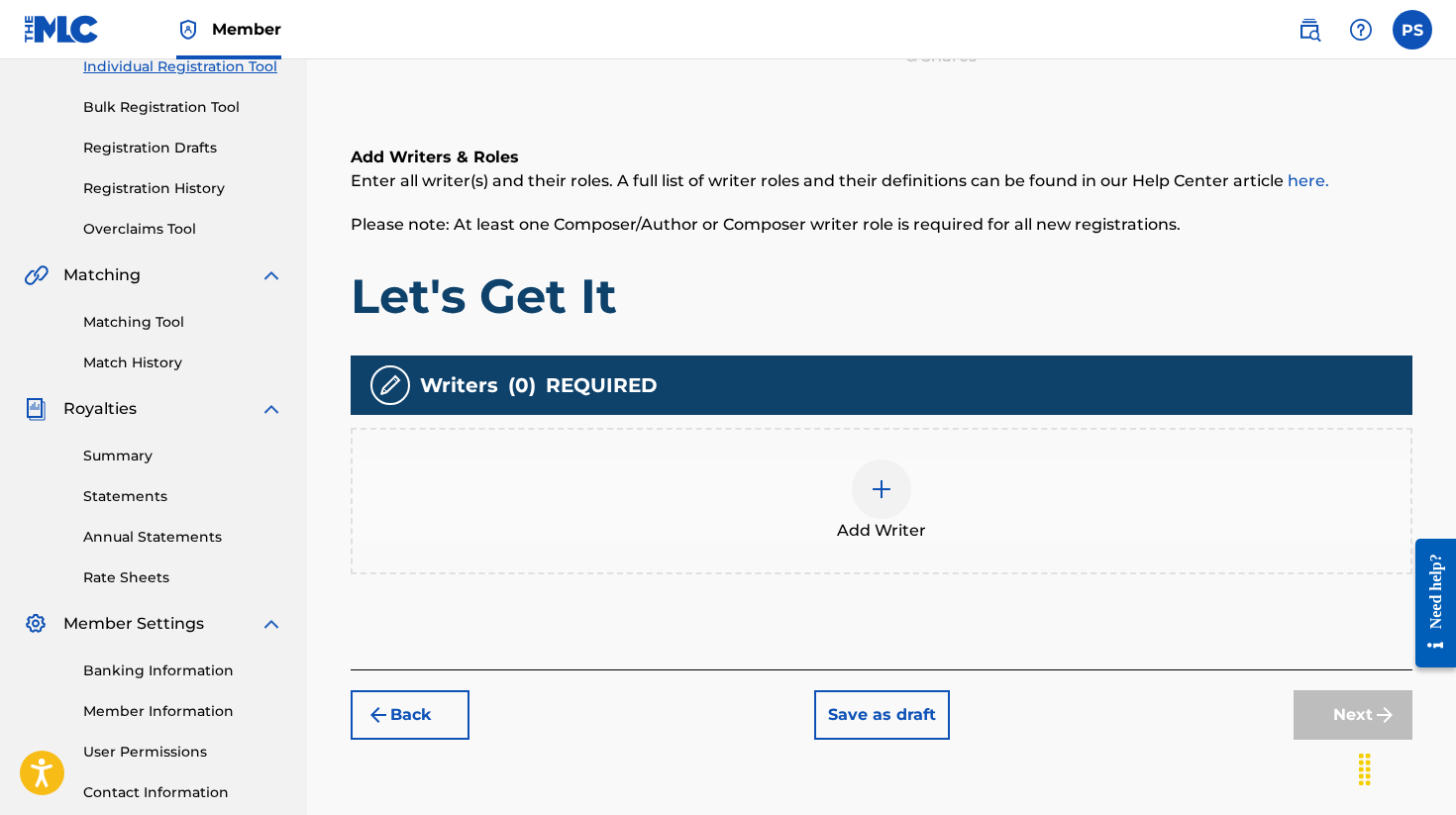 click at bounding box center [882, 489] 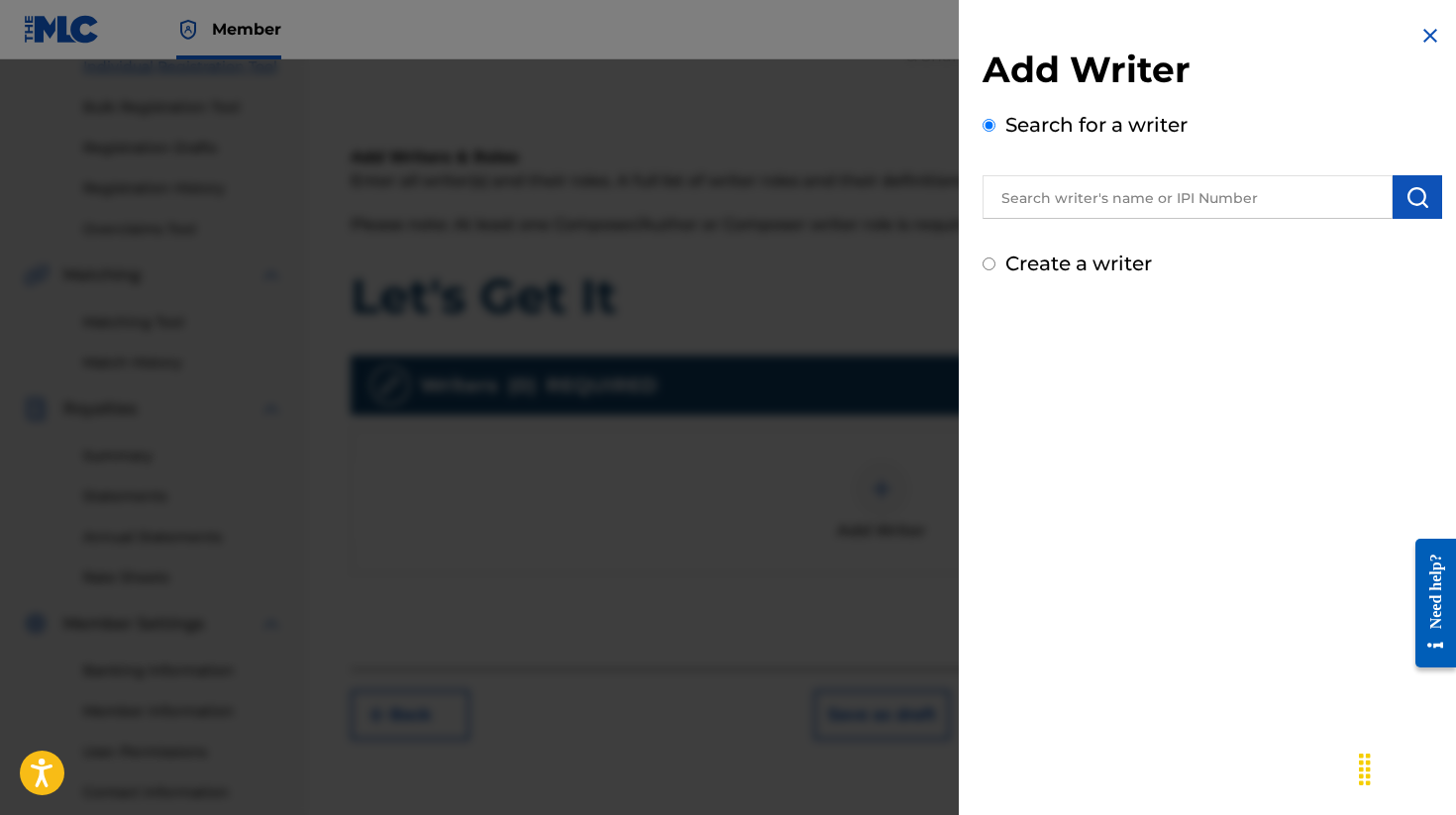 click at bounding box center [1188, 197] 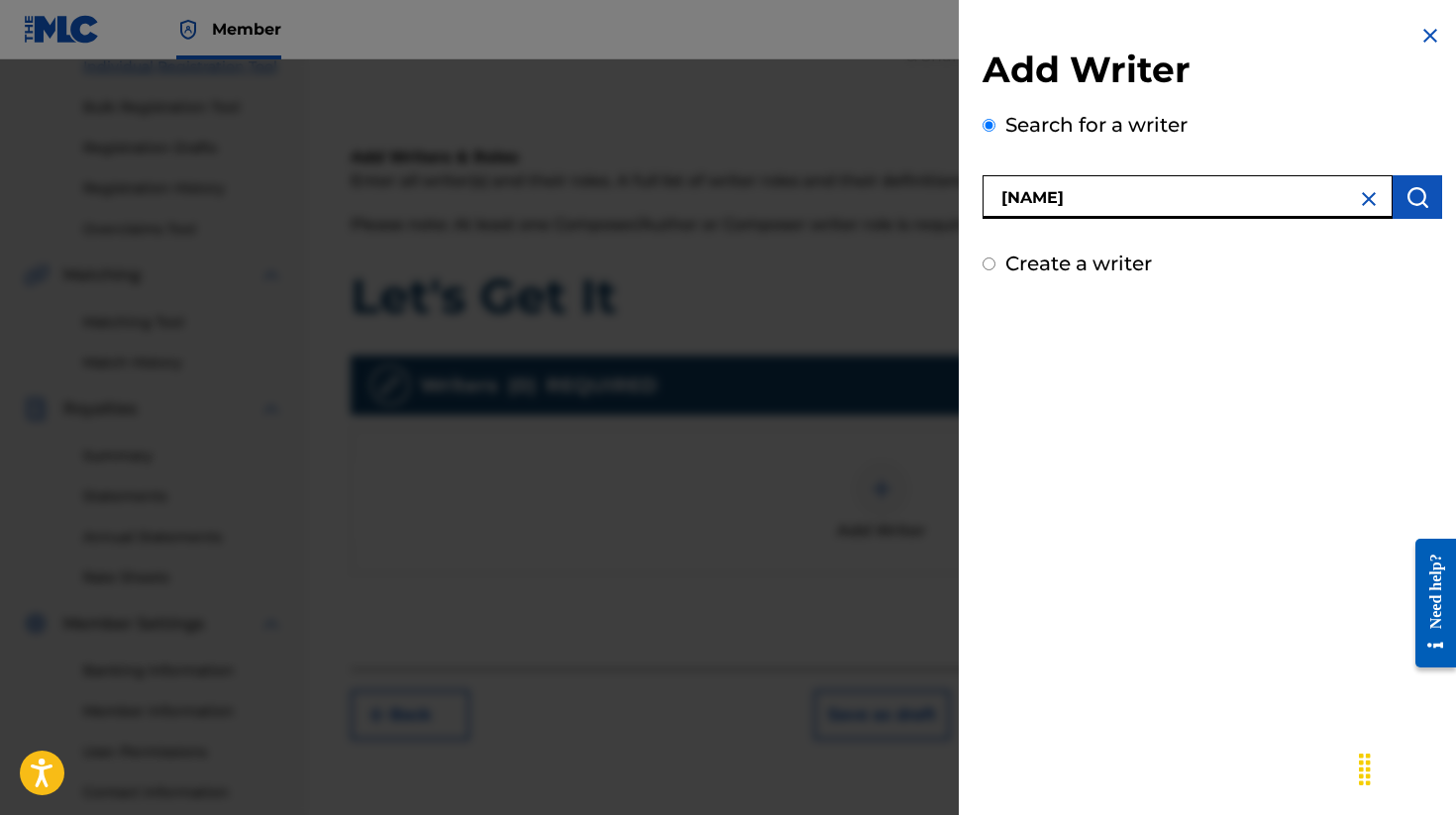 type on "[NAME]" 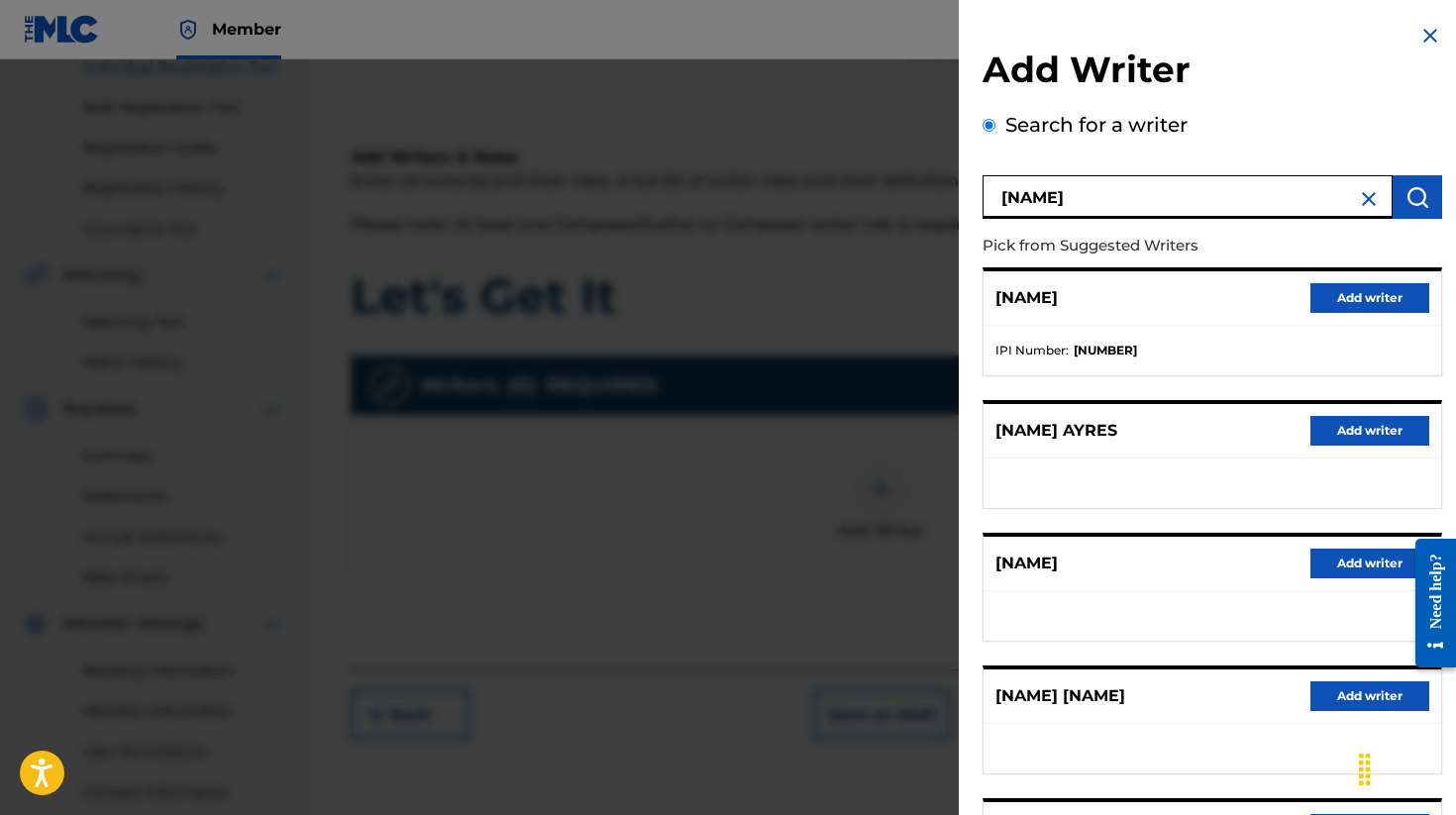click on "Add writer" at bounding box center (1370, 298) 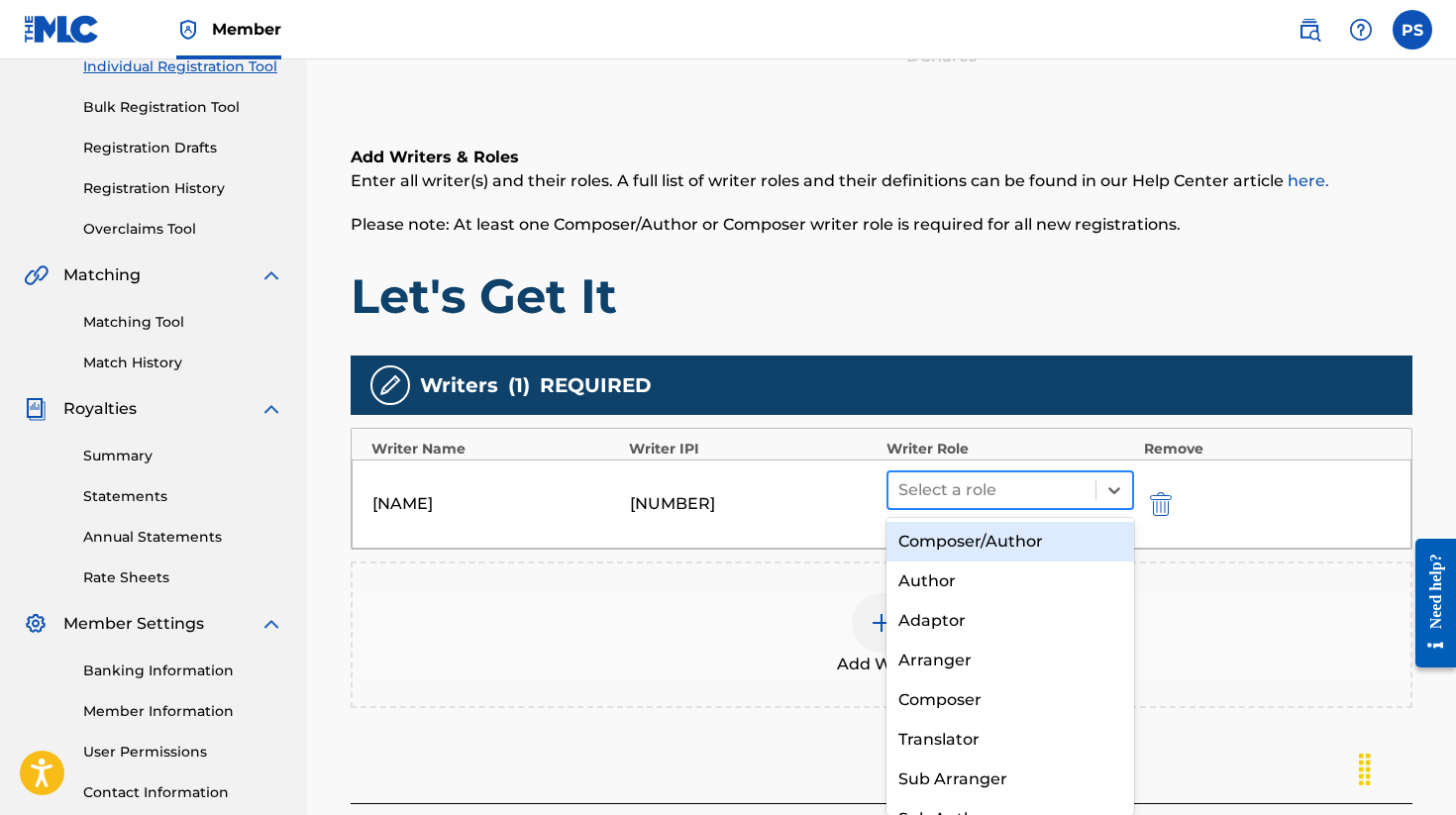 click at bounding box center (991, 490) 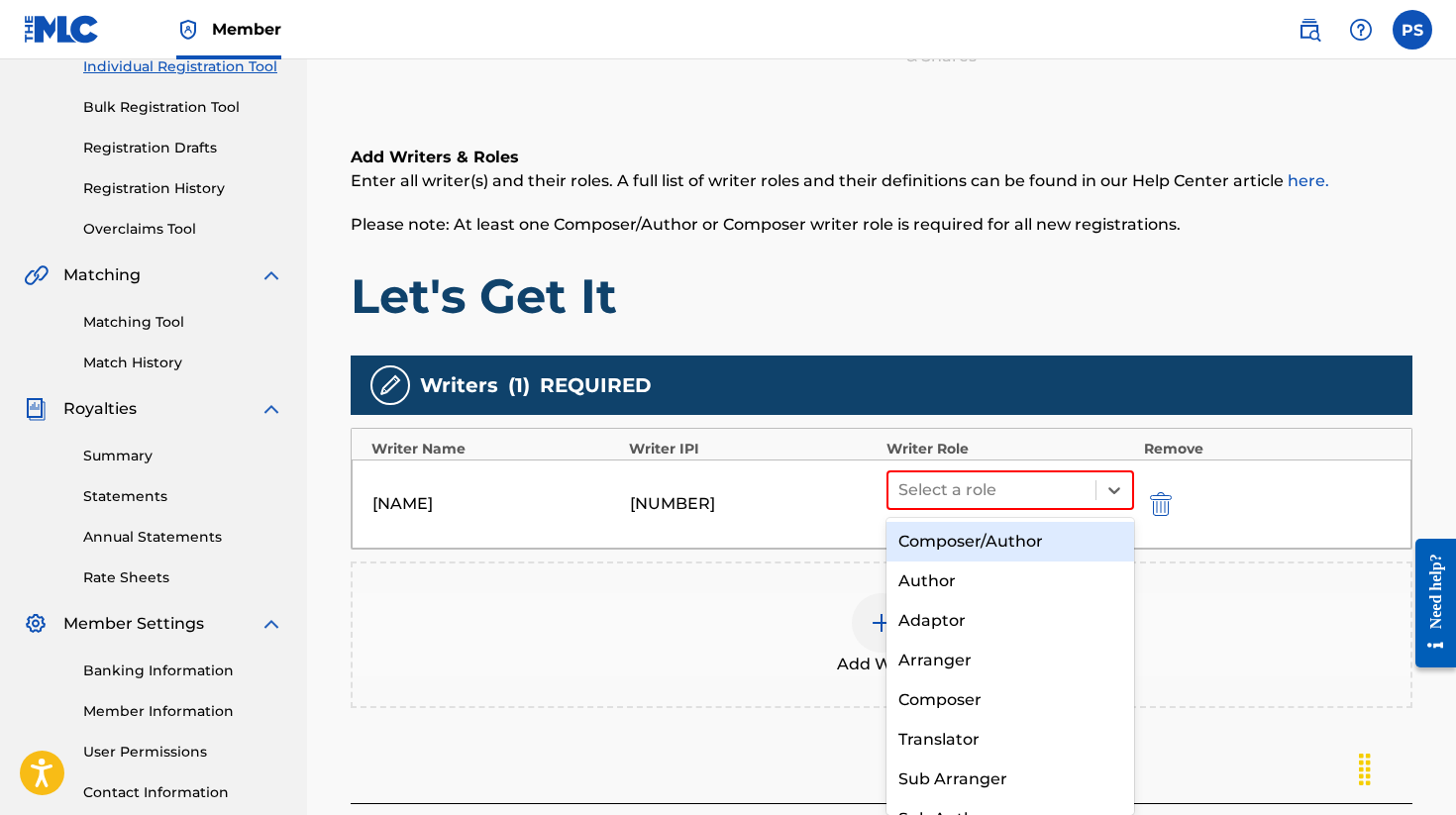 drag, startPoint x: 988, startPoint y: 541, endPoint x: 998, endPoint y: 543, distance: 10.19804 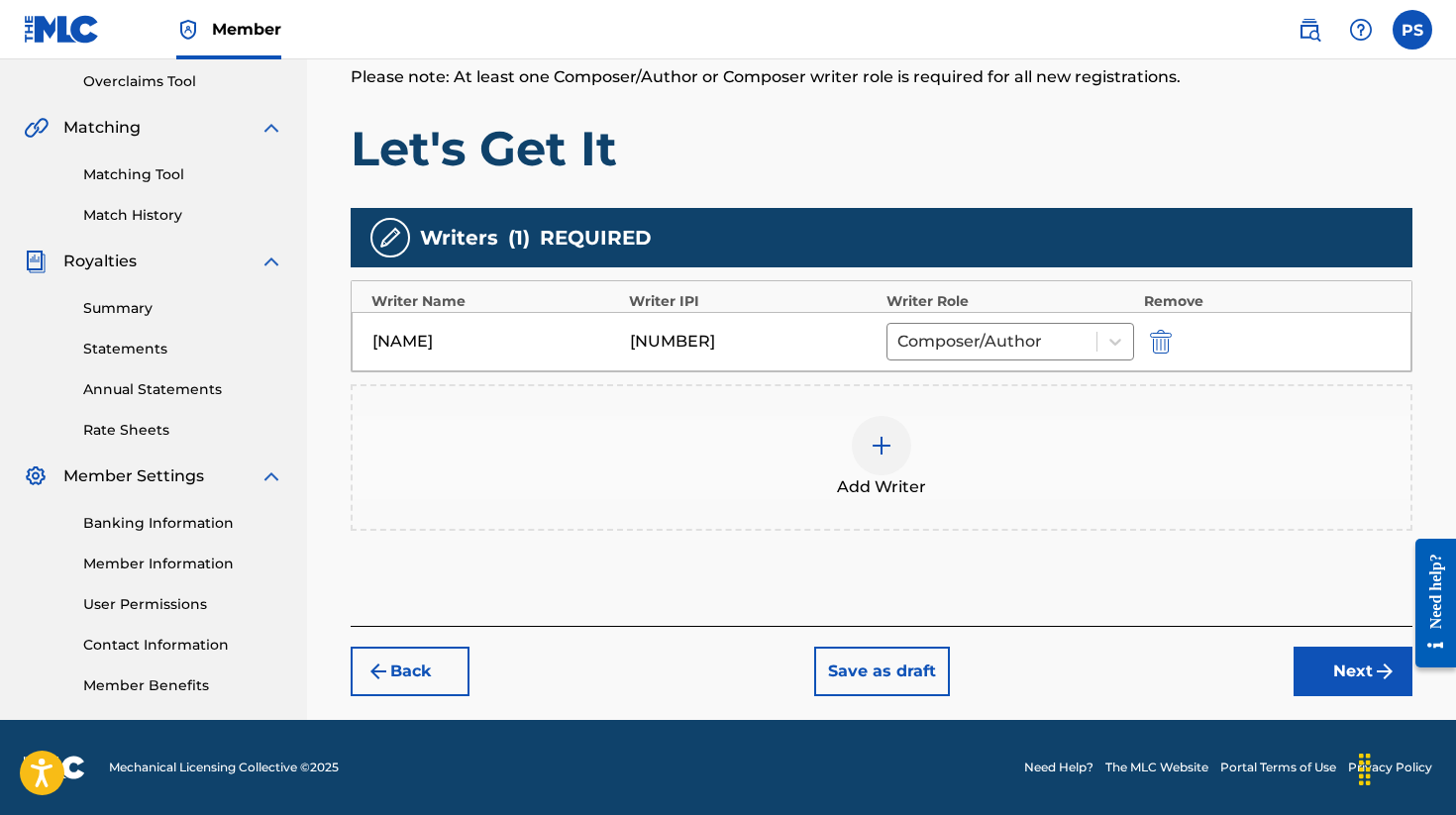 click on "Next" at bounding box center [1353, 671] 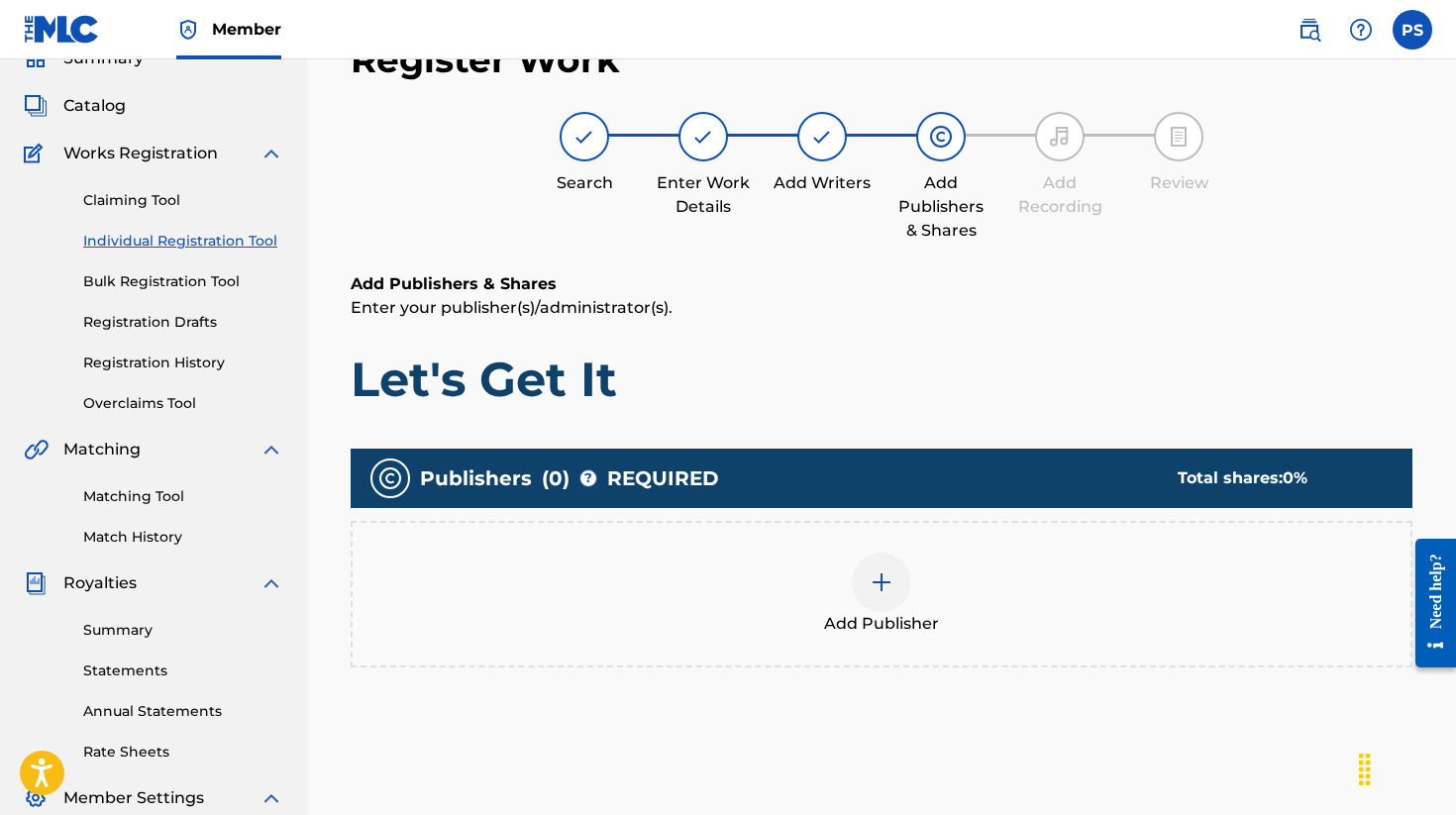 scroll, scrollTop: 93, scrollLeft: 0, axis: vertical 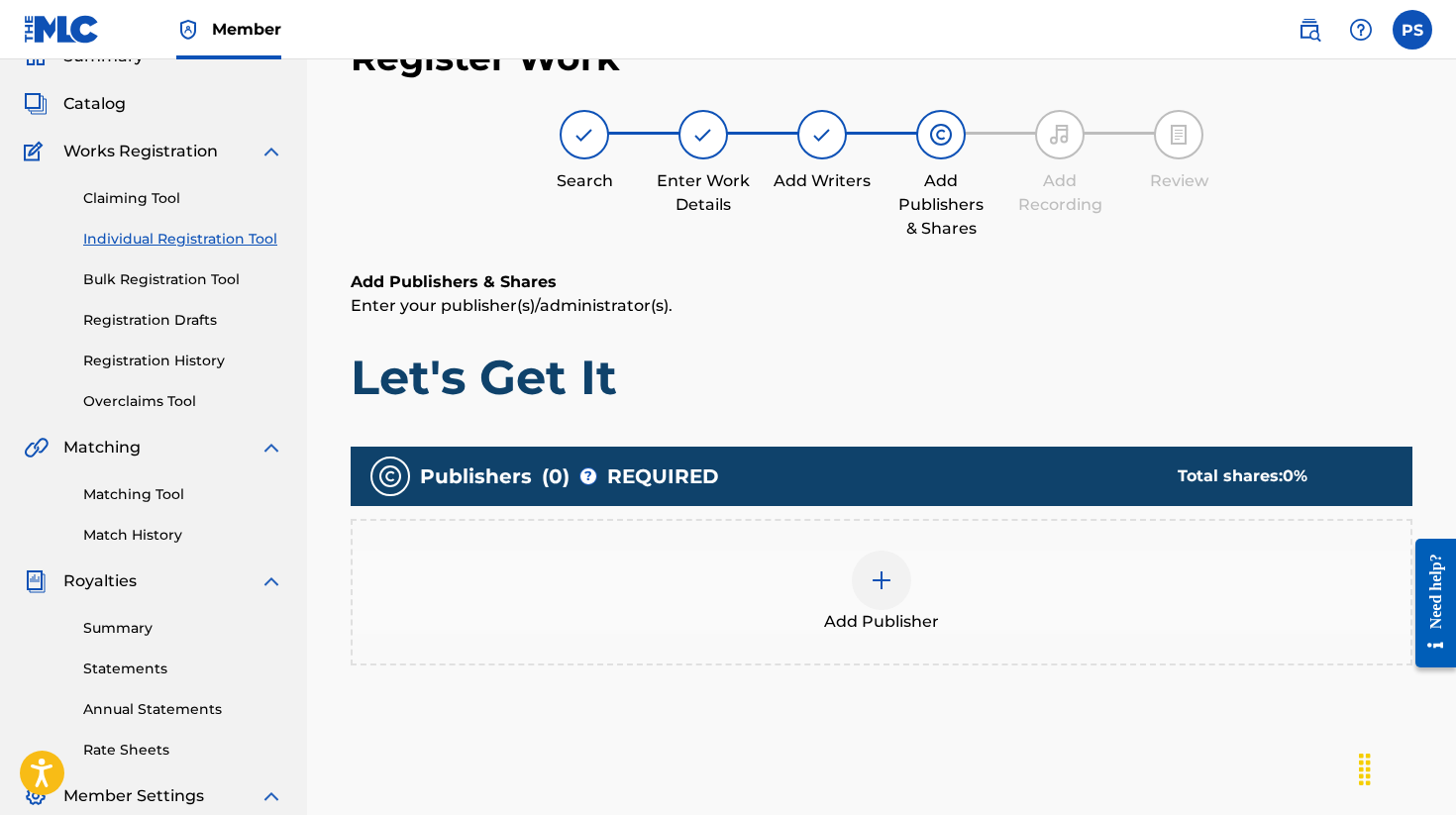 click on "Add Publisher" at bounding box center (882, 592) 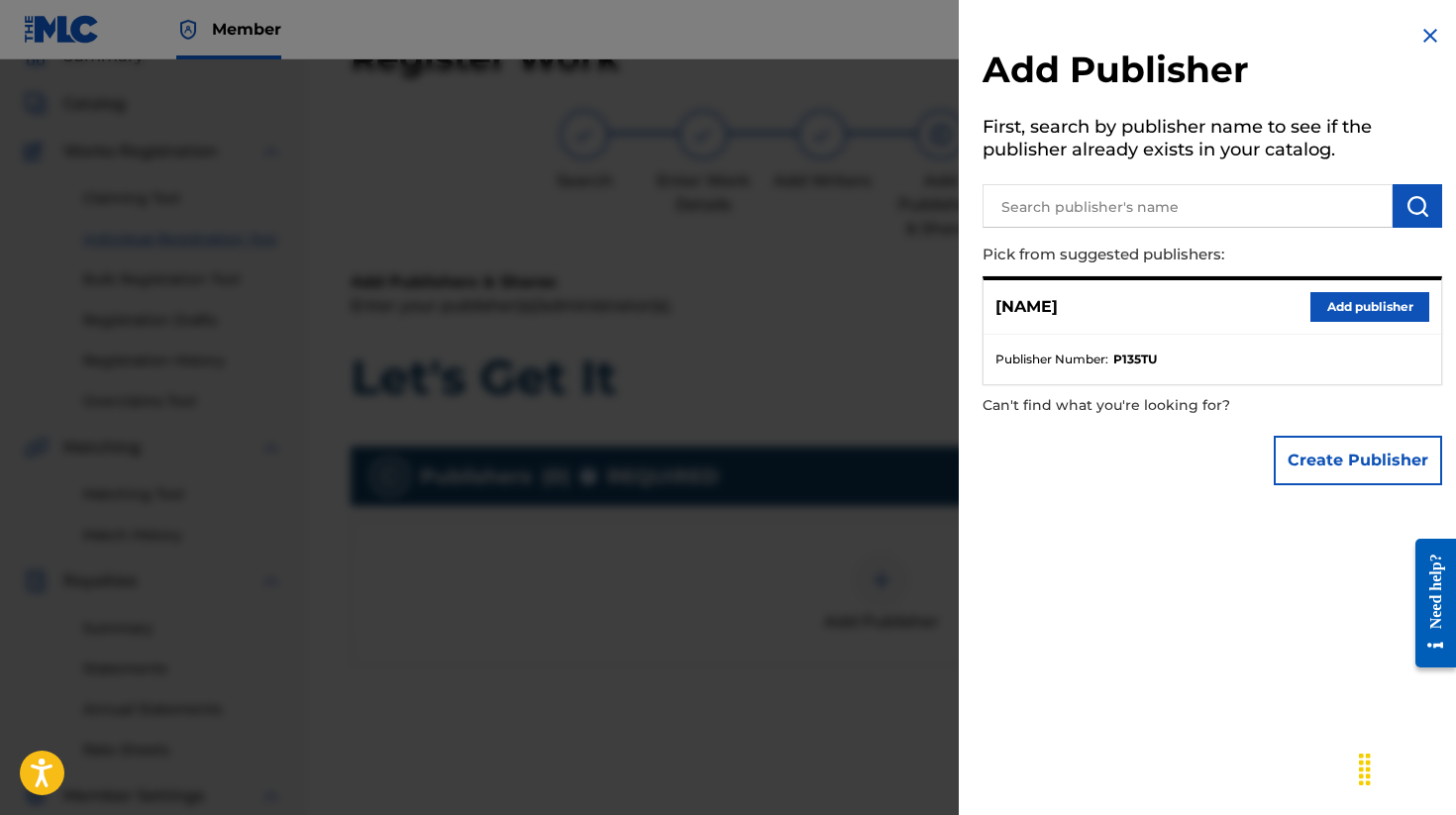 click on "Add publisher" at bounding box center [1370, 307] 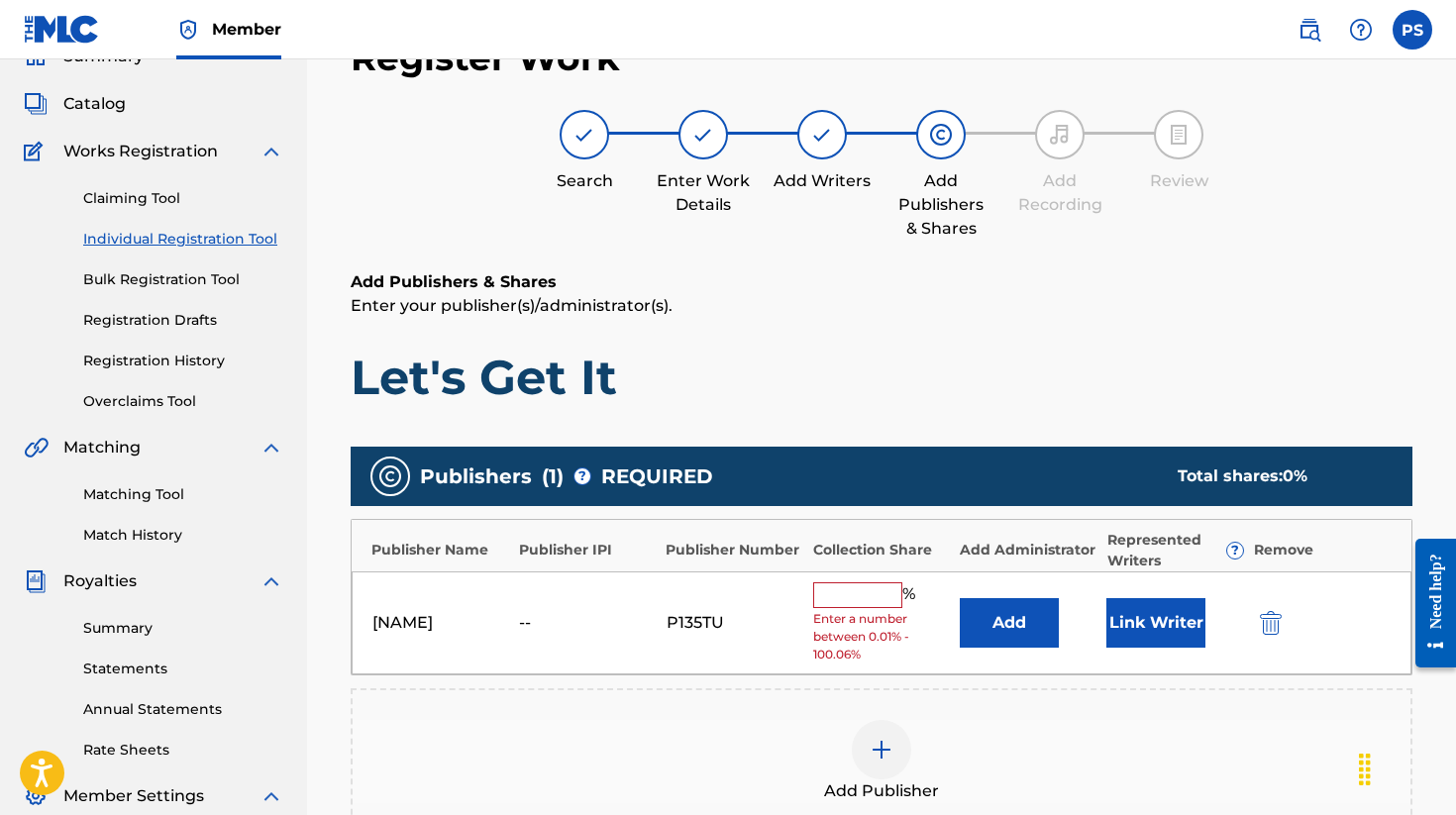 click at bounding box center (858, 595) 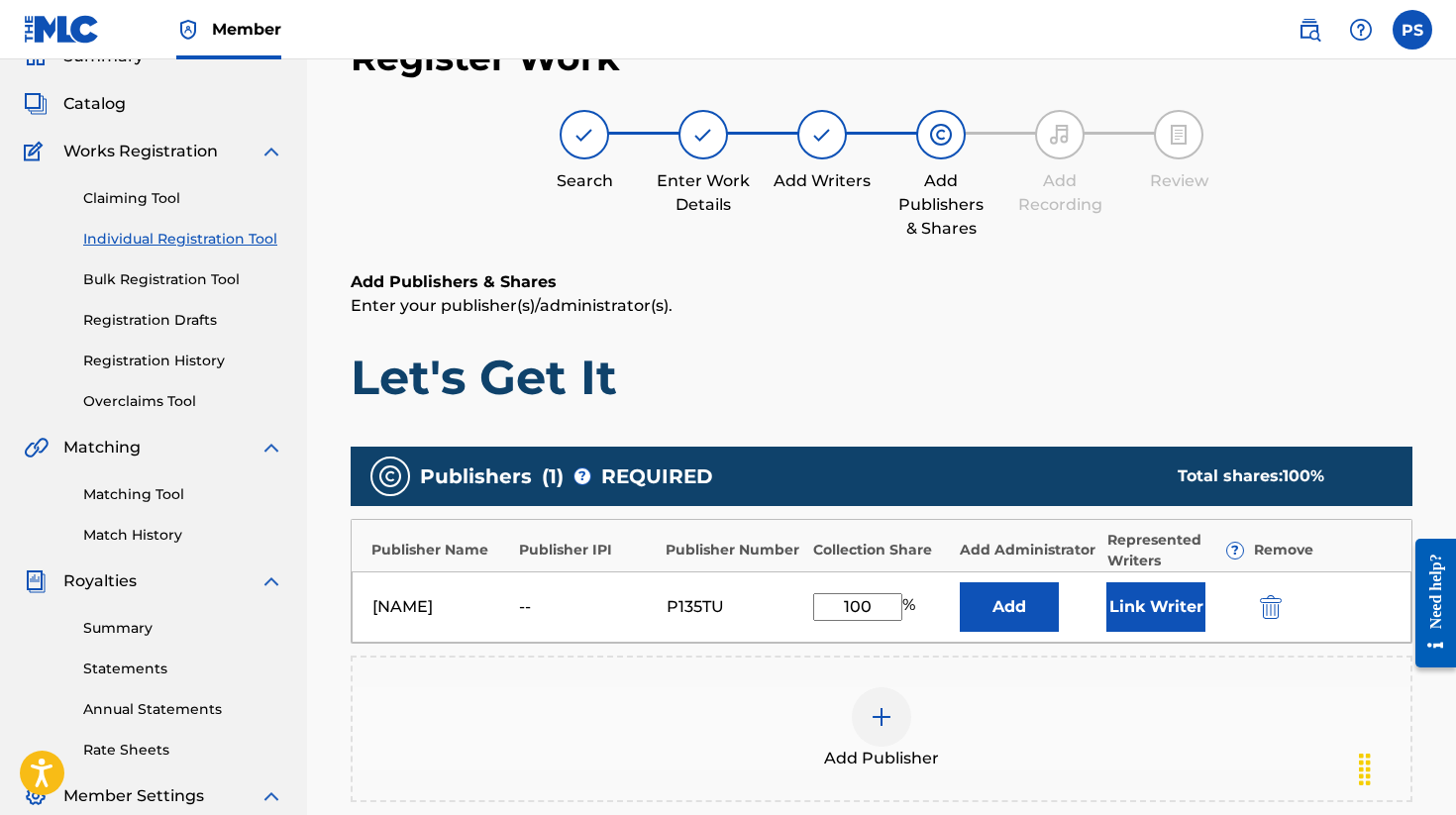 type on "100" 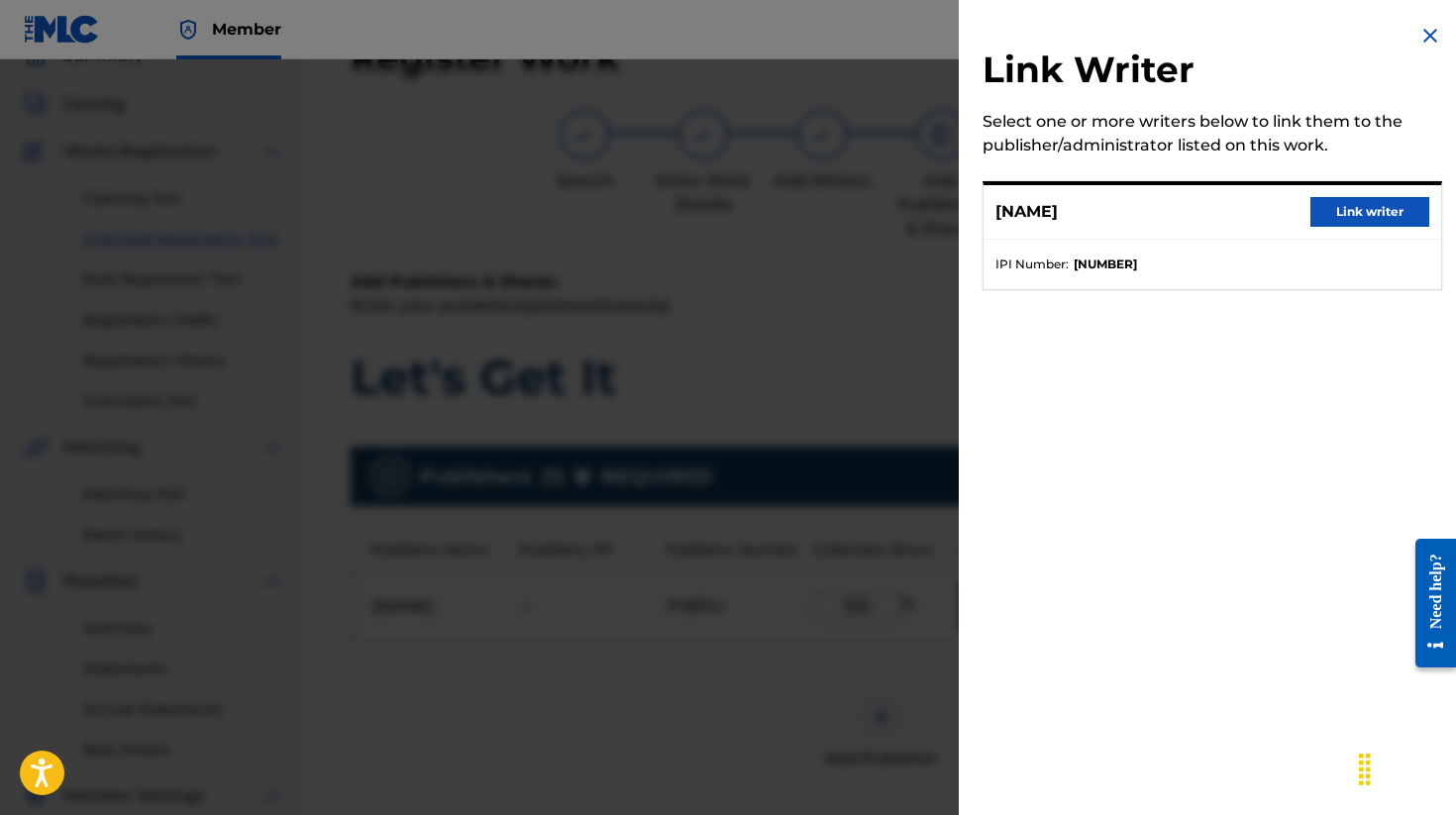 click on "Link writer" at bounding box center [1370, 212] 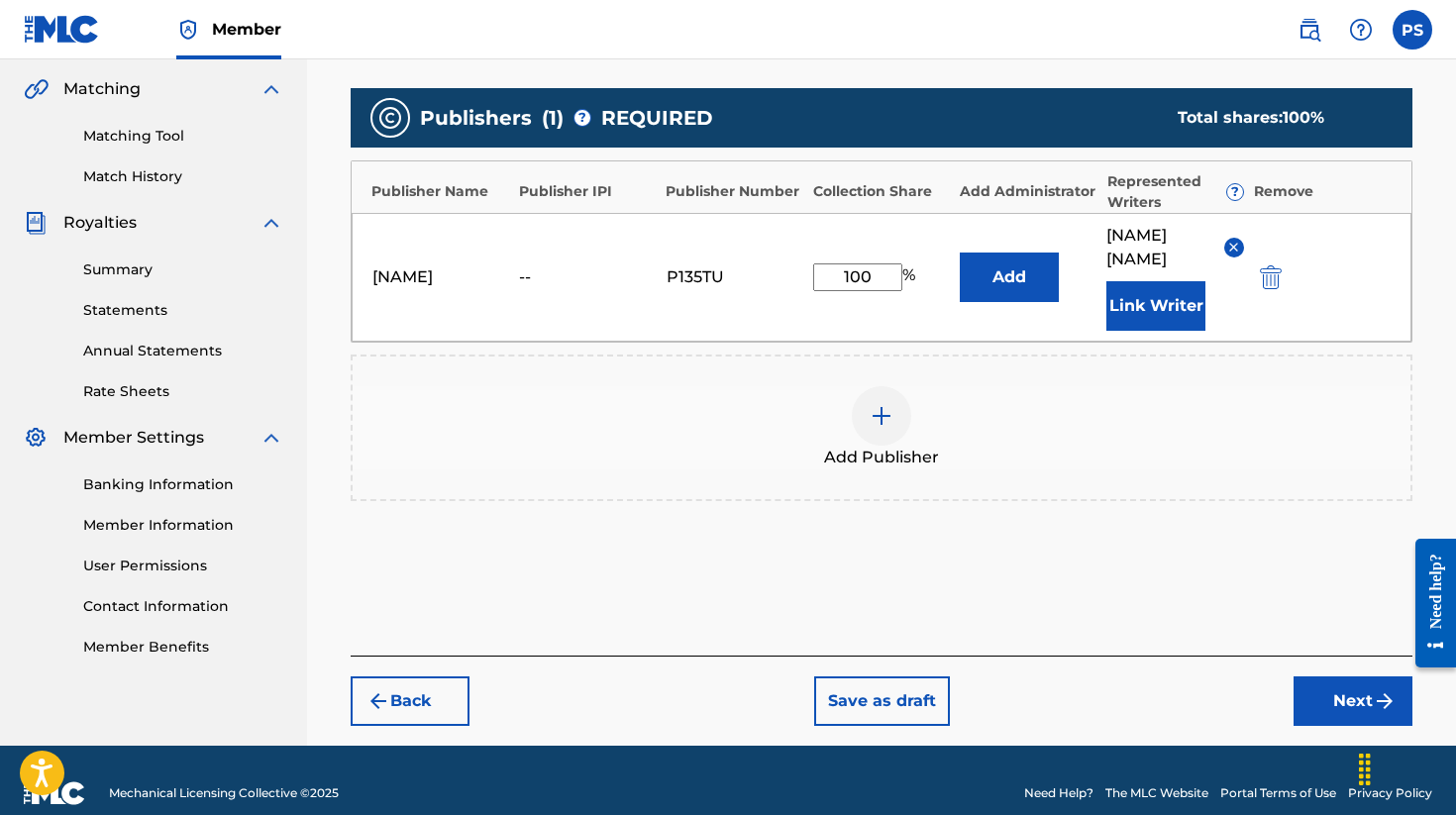 click on "Next" at bounding box center (1353, 701) 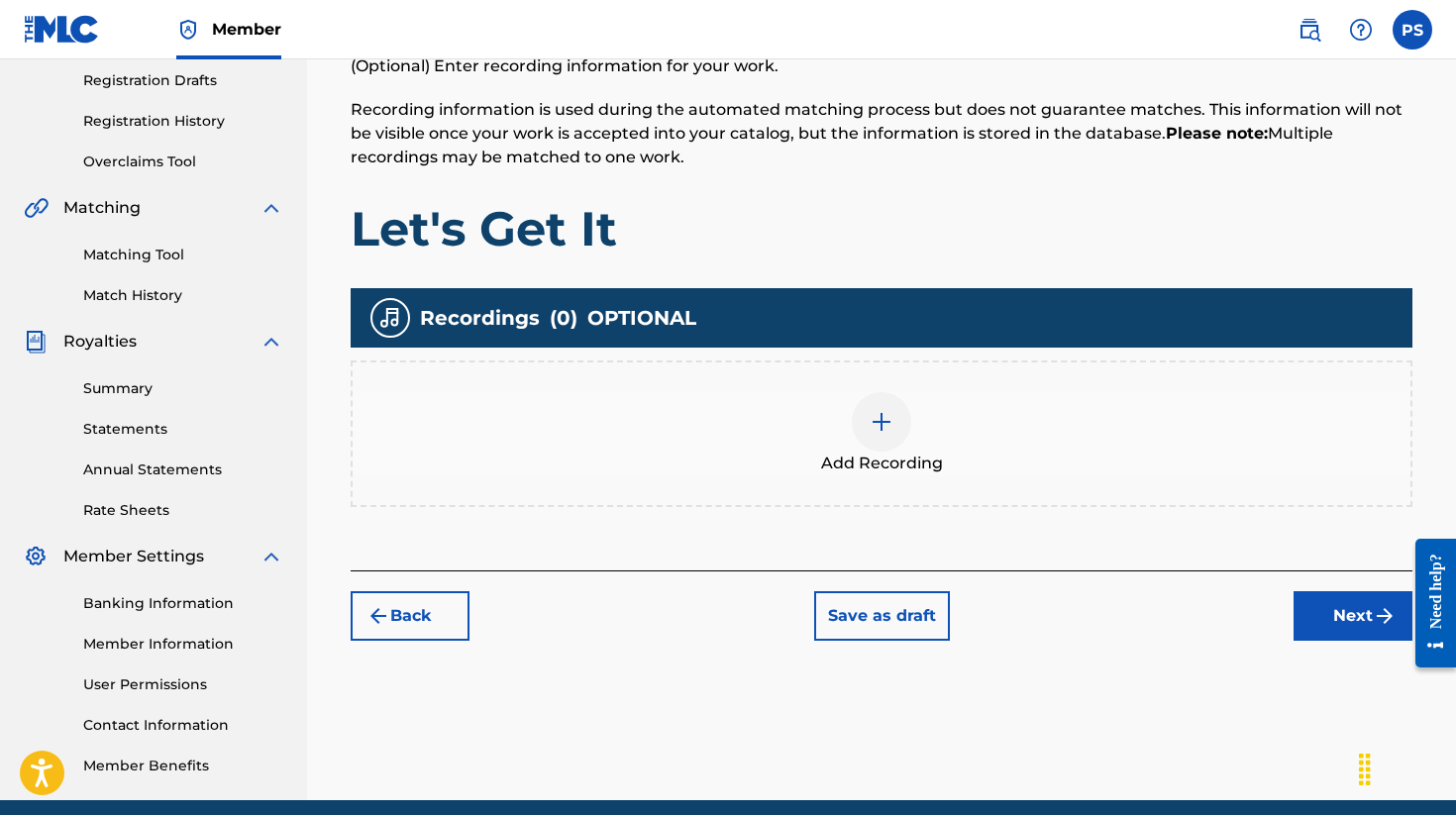 scroll, scrollTop: 356, scrollLeft: 0, axis: vertical 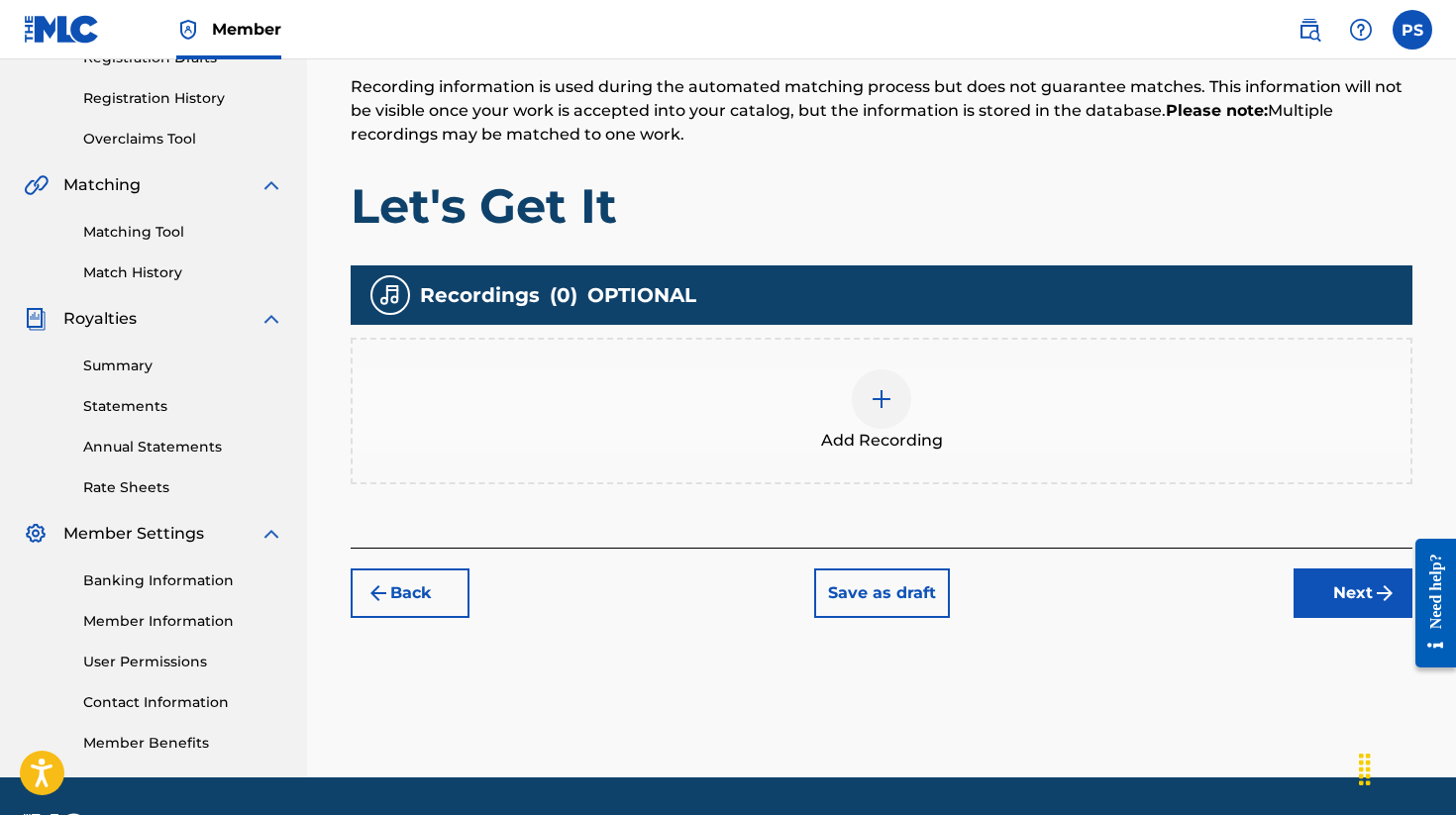 click at bounding box center (882, 399) 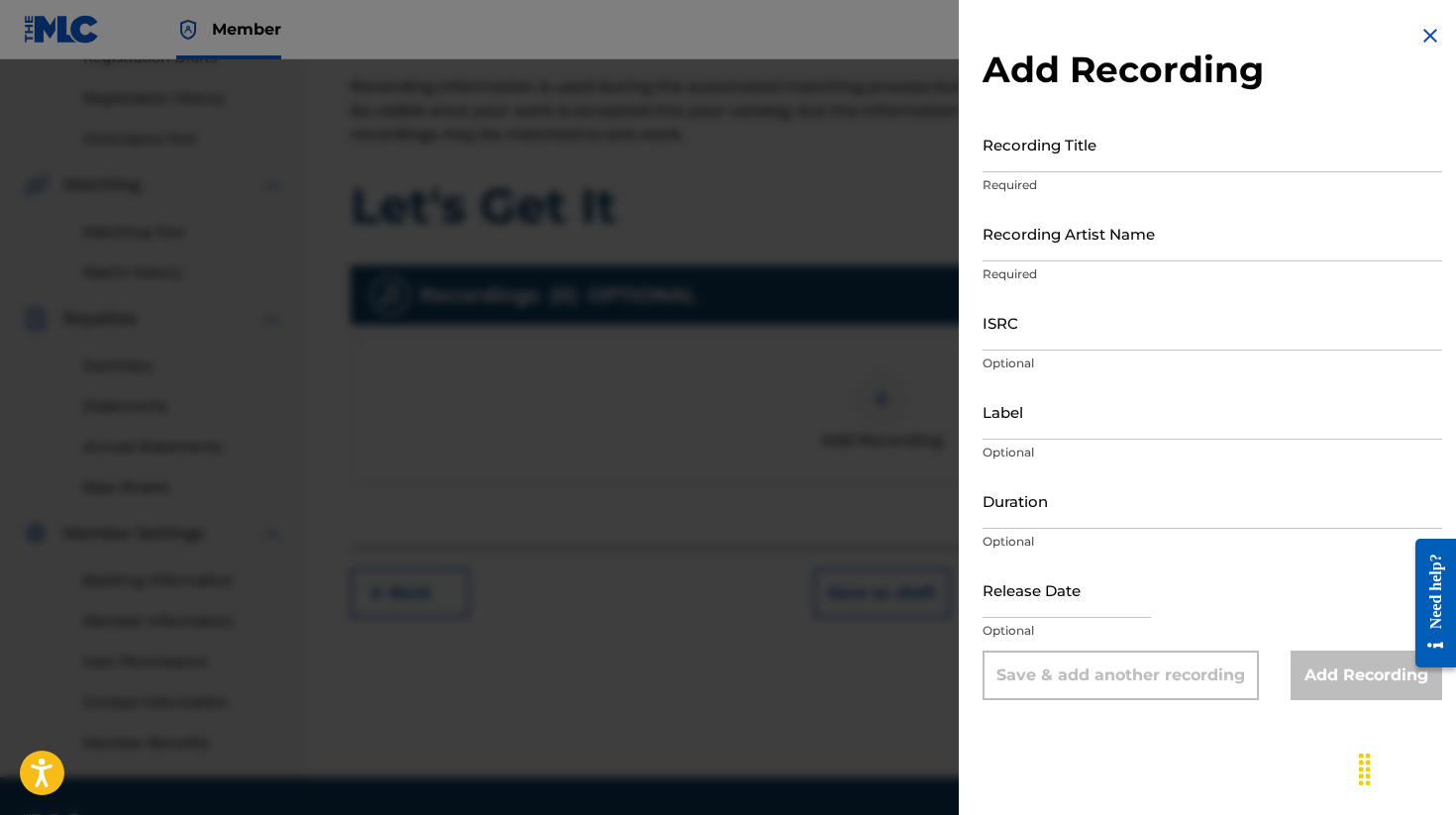 click on "Recording Title" at bounding box center (1212, 144) 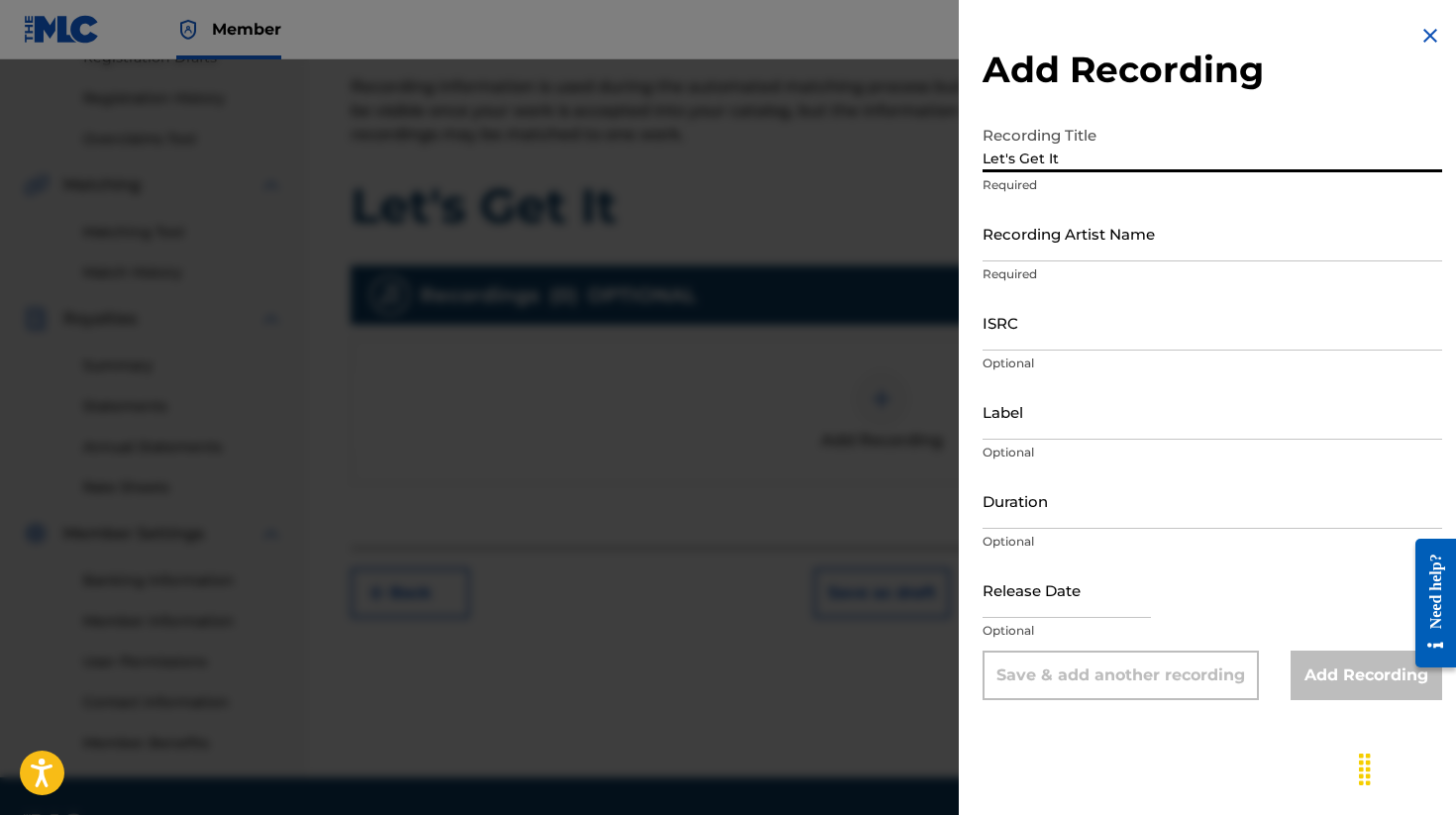 type on "Let's Get It" 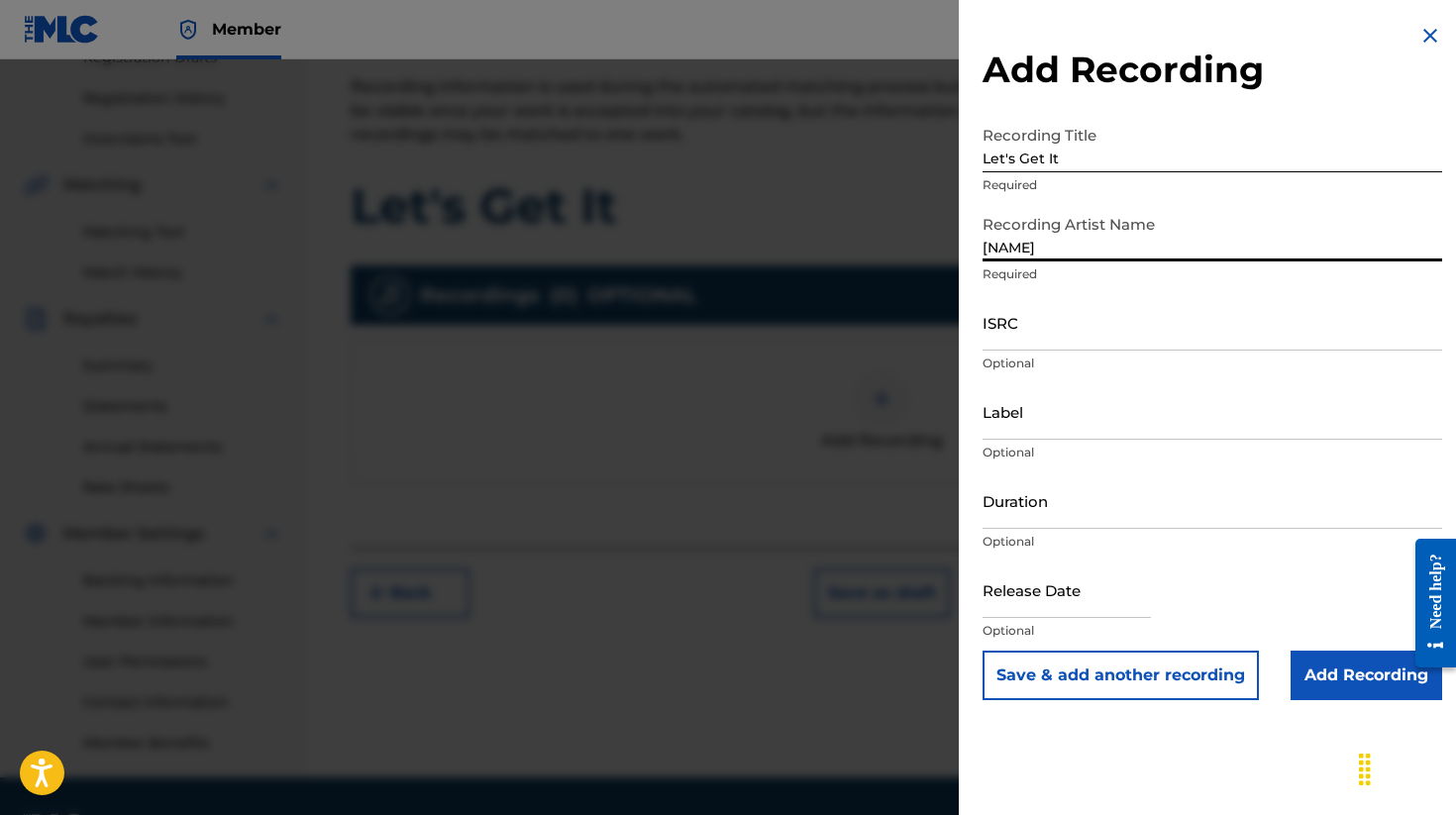 type on "[NAME]" 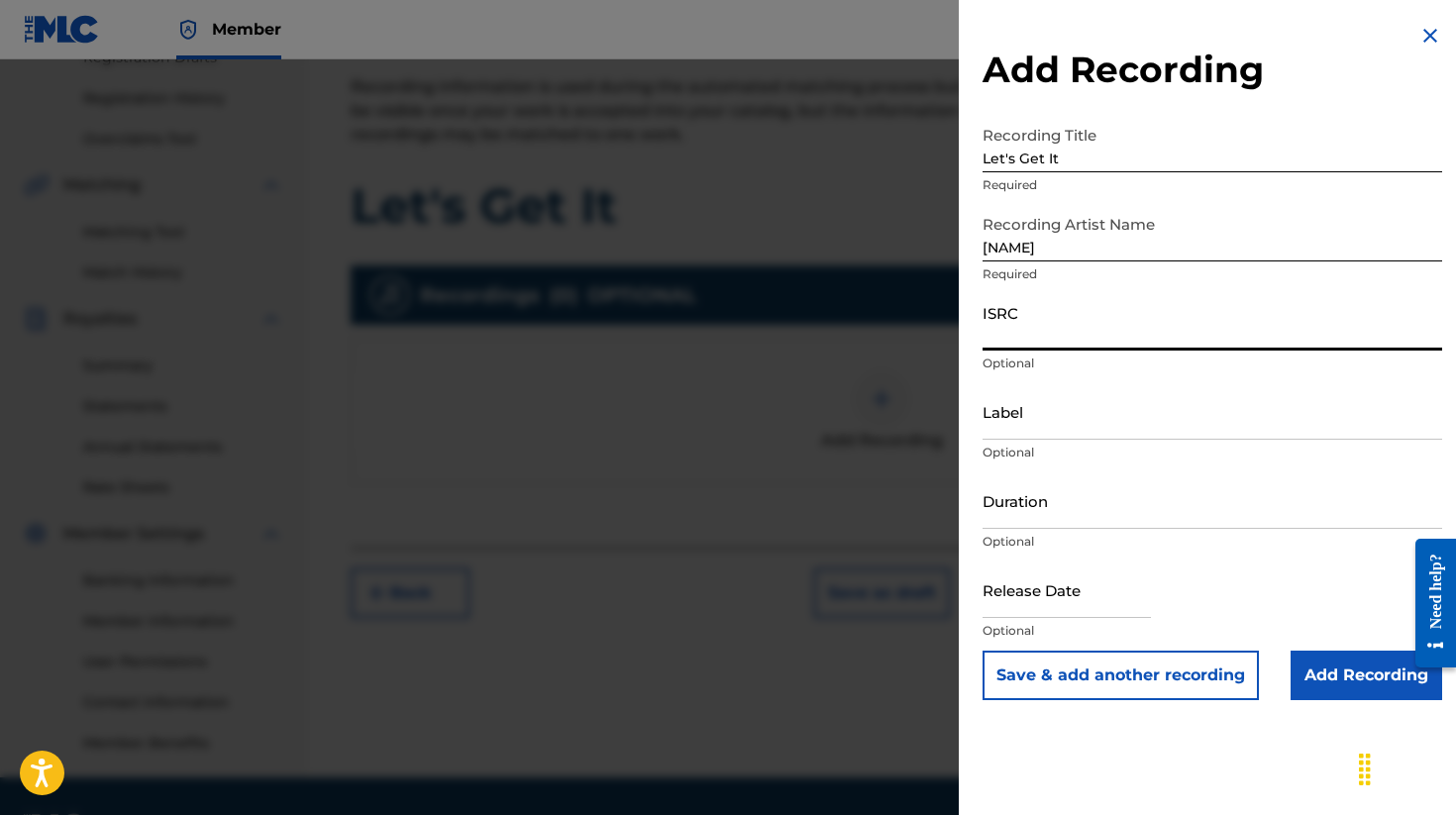 paste on "[ALPHANUMERIC_ID]" 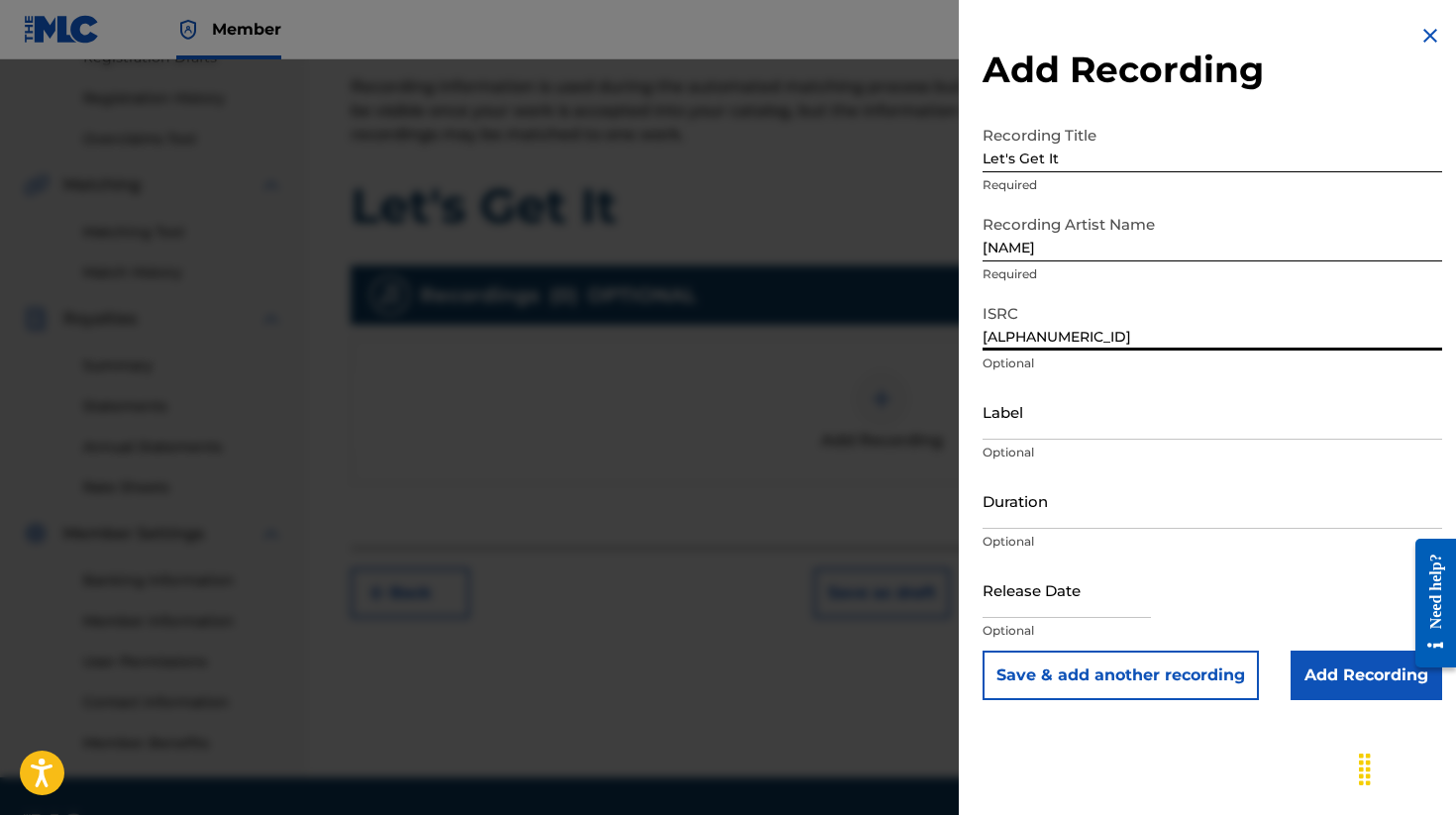 type on "[ALPHANUMERIC_ID]" 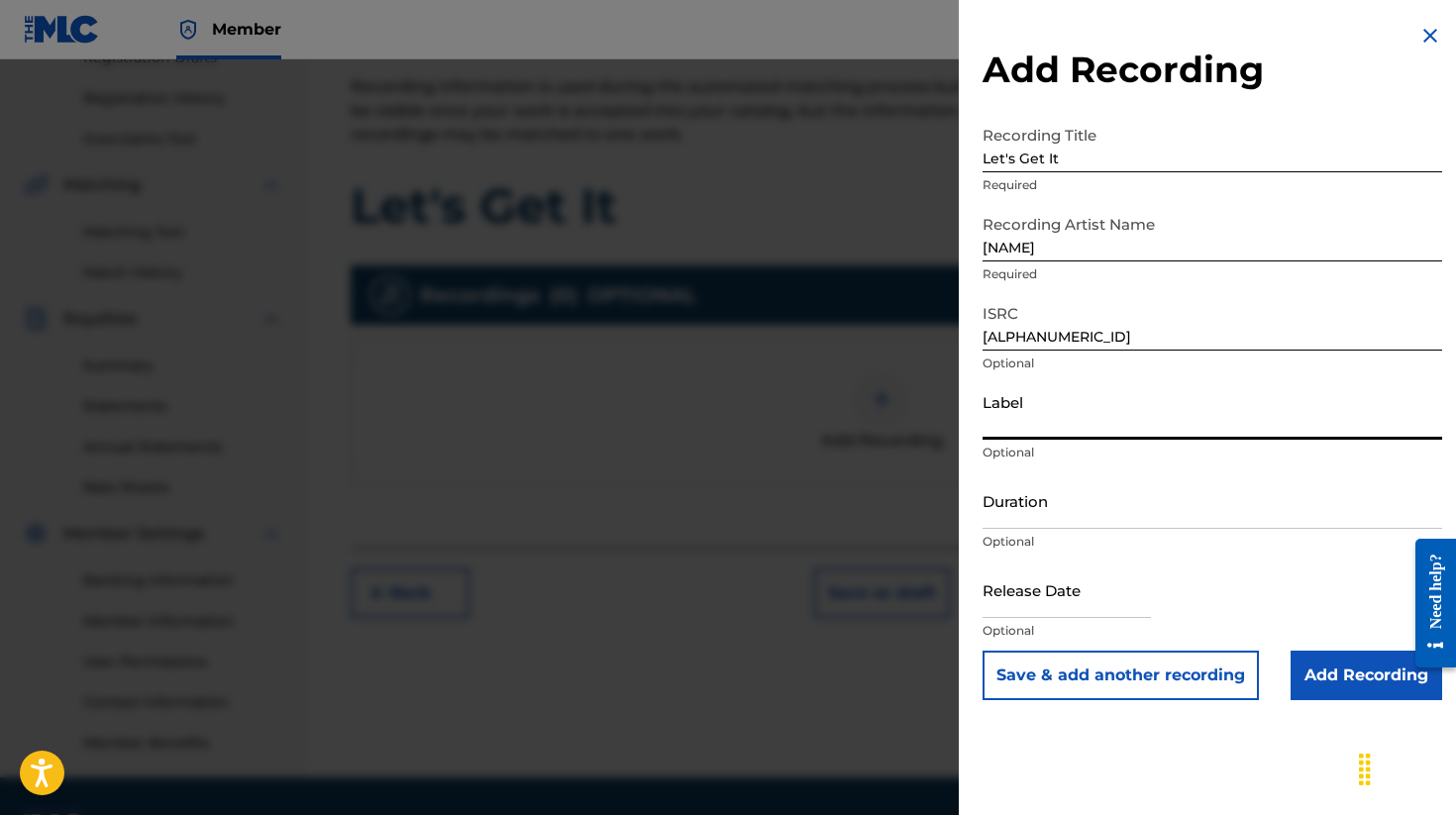 click on "Label" at bounding box center [1212, 411] 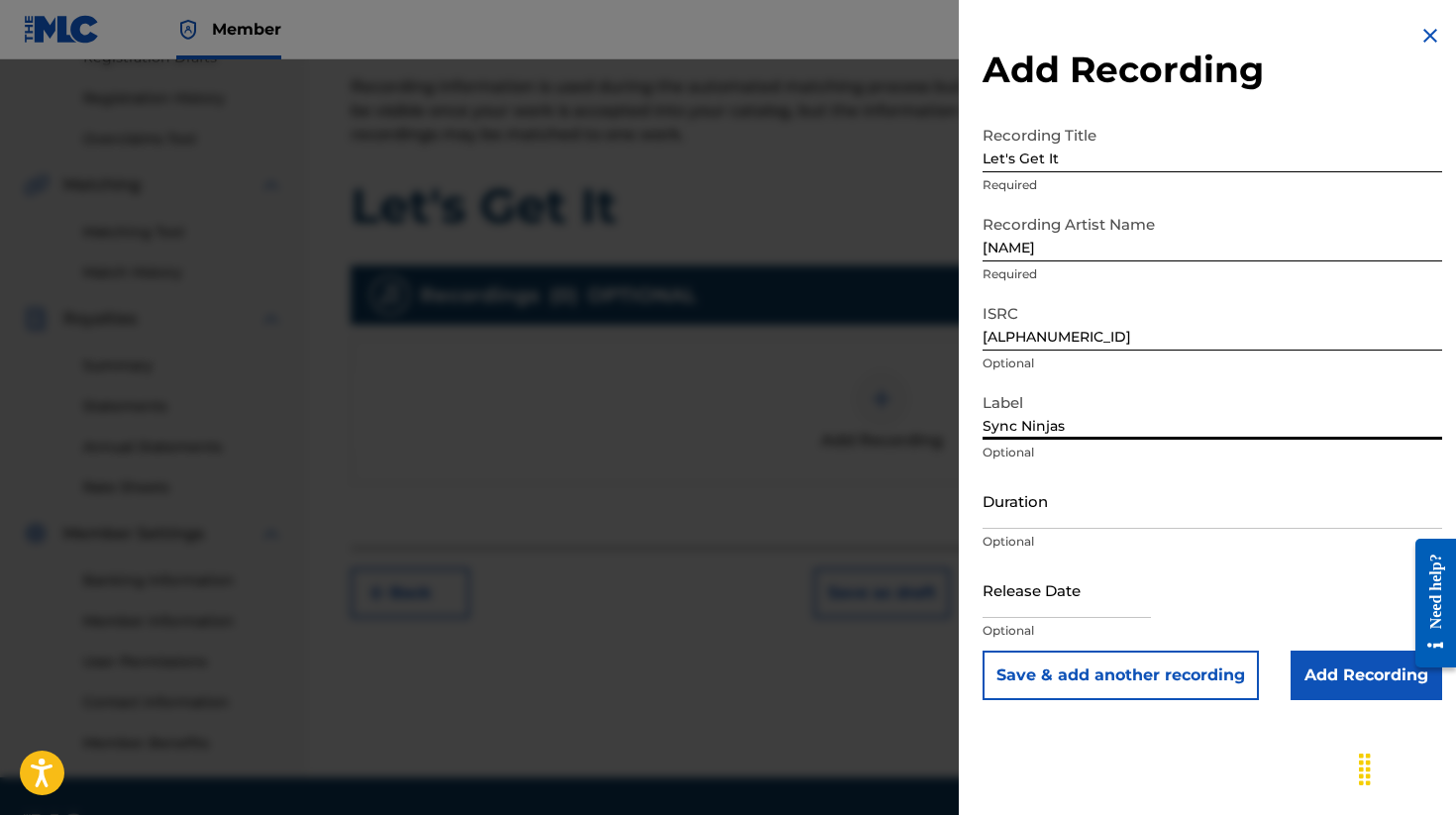 type on "Sync Ninjas" 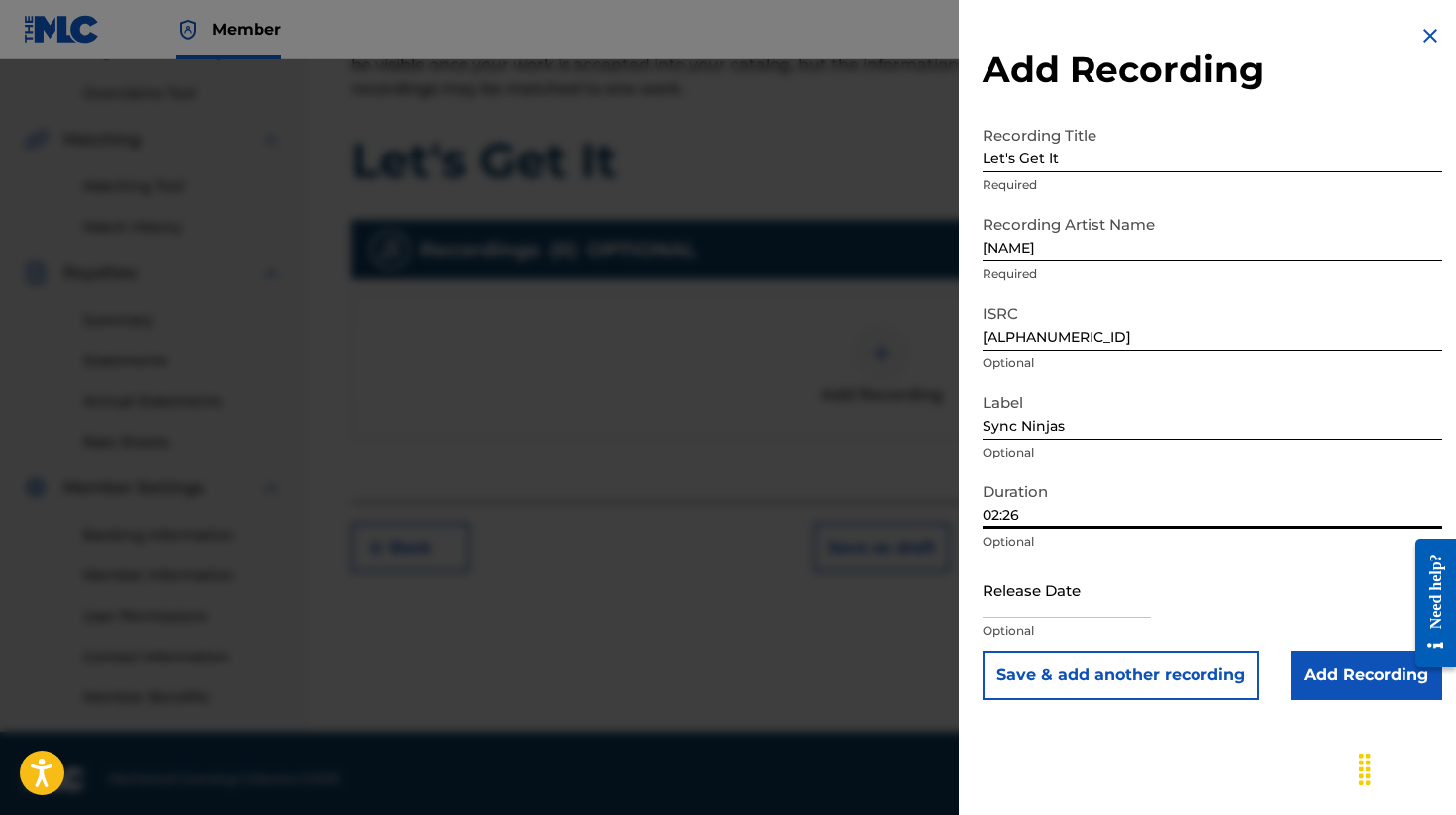 scroll, scrollTop: 413, scrollLeft: 0, axis: vertical 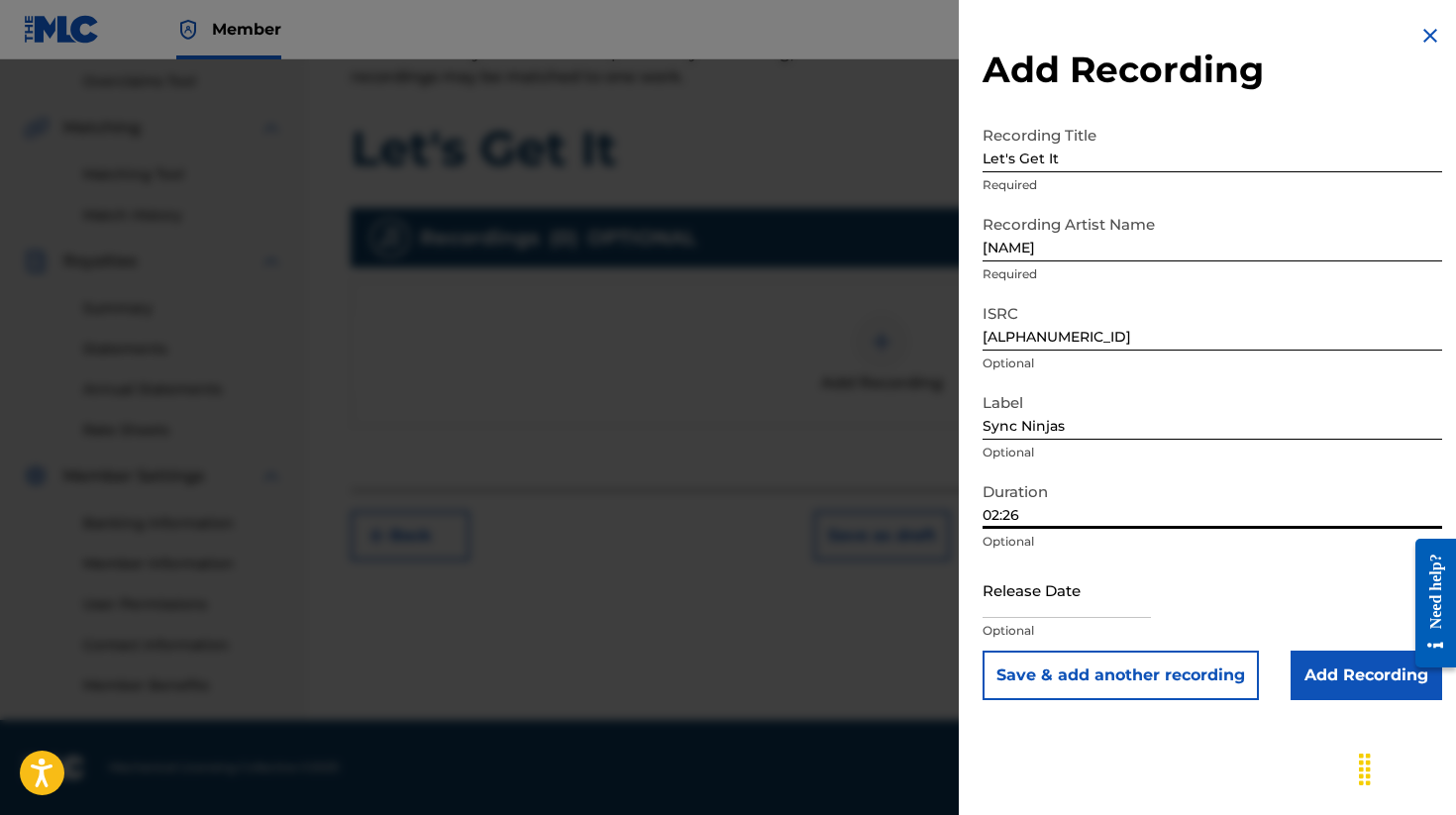 type on "02:26" 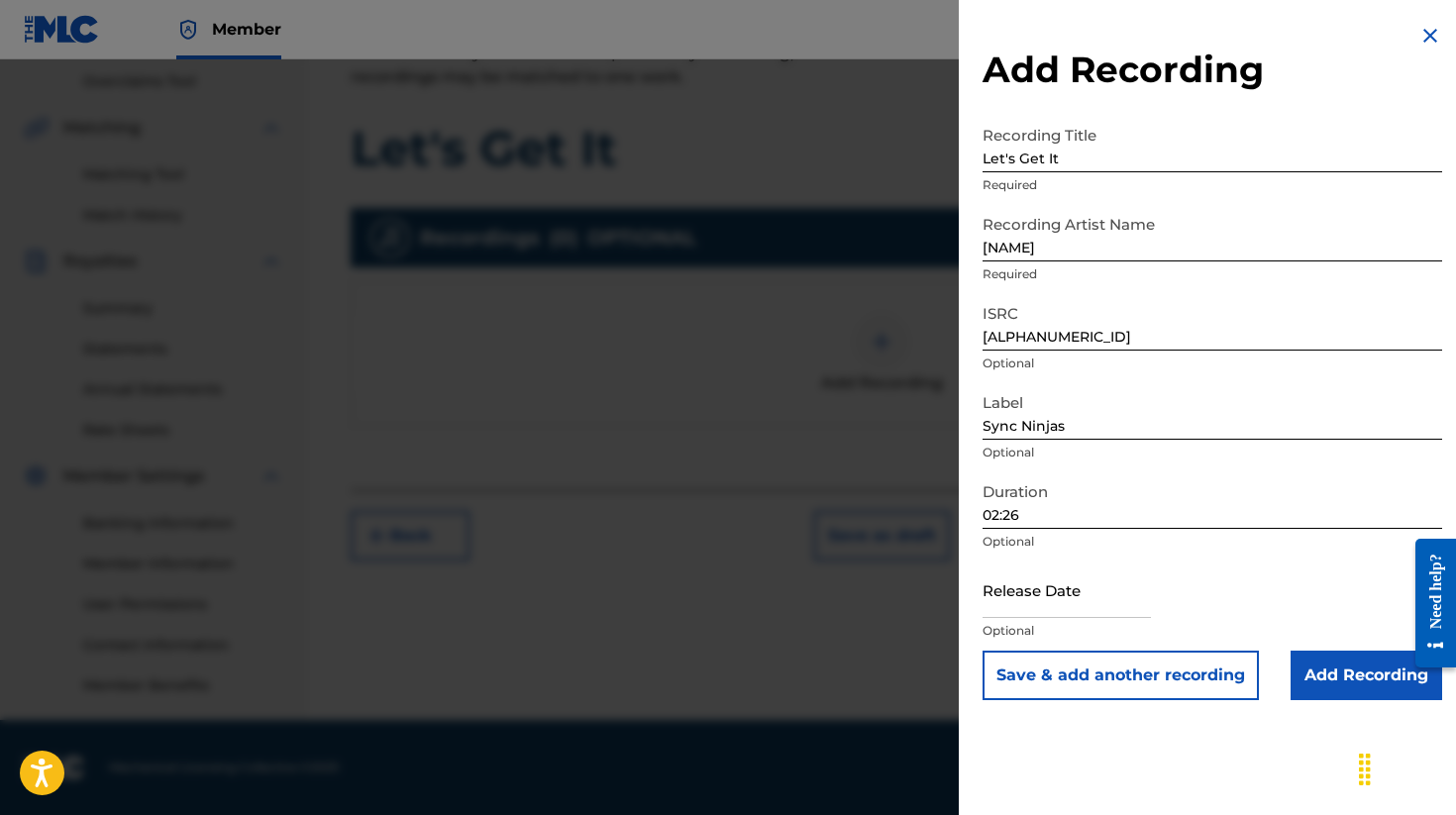 click at bounding box center (1067, 589) 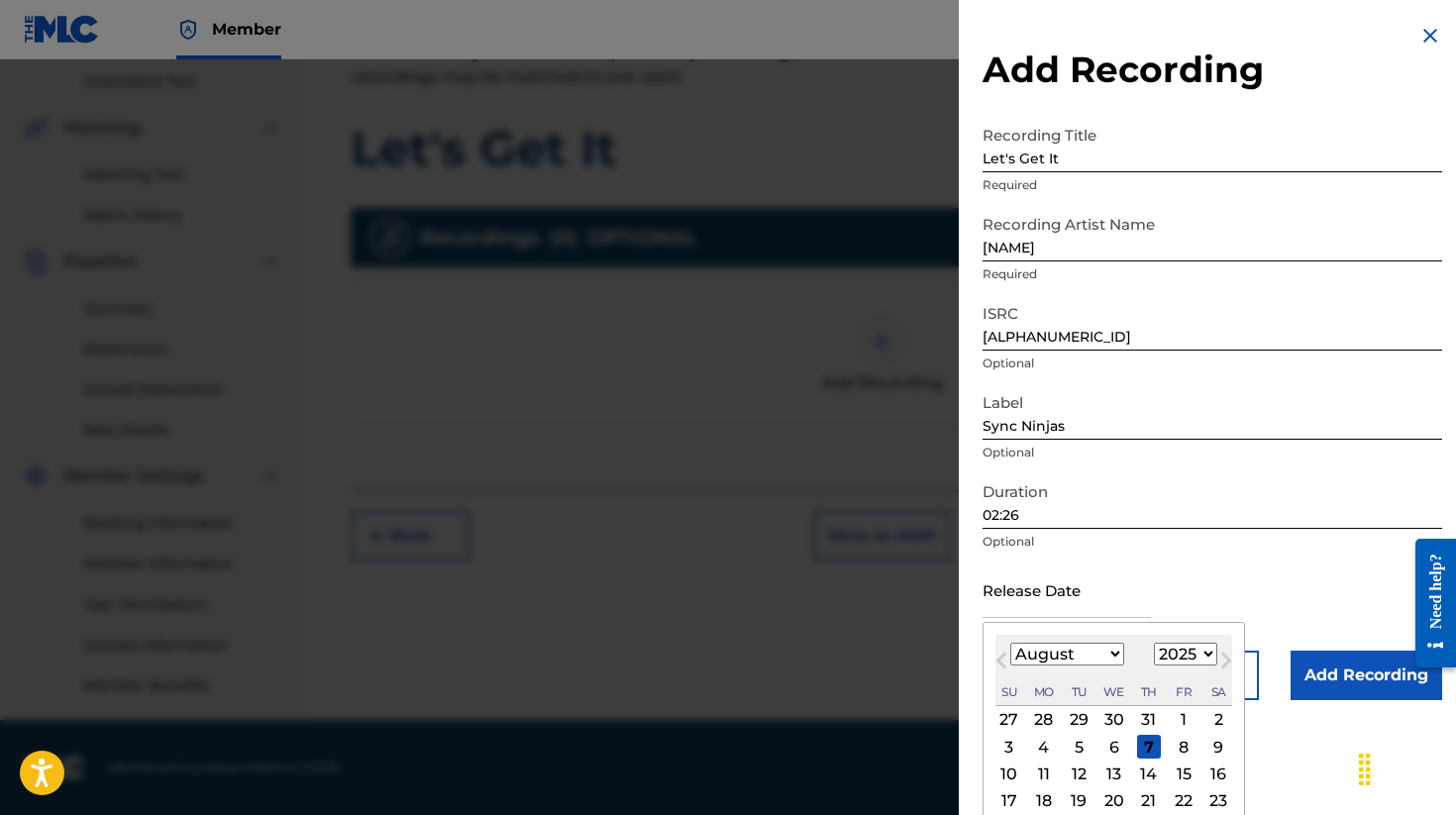 click on "January February March April May June July August September October November December" at bounding box center [1067, 654] 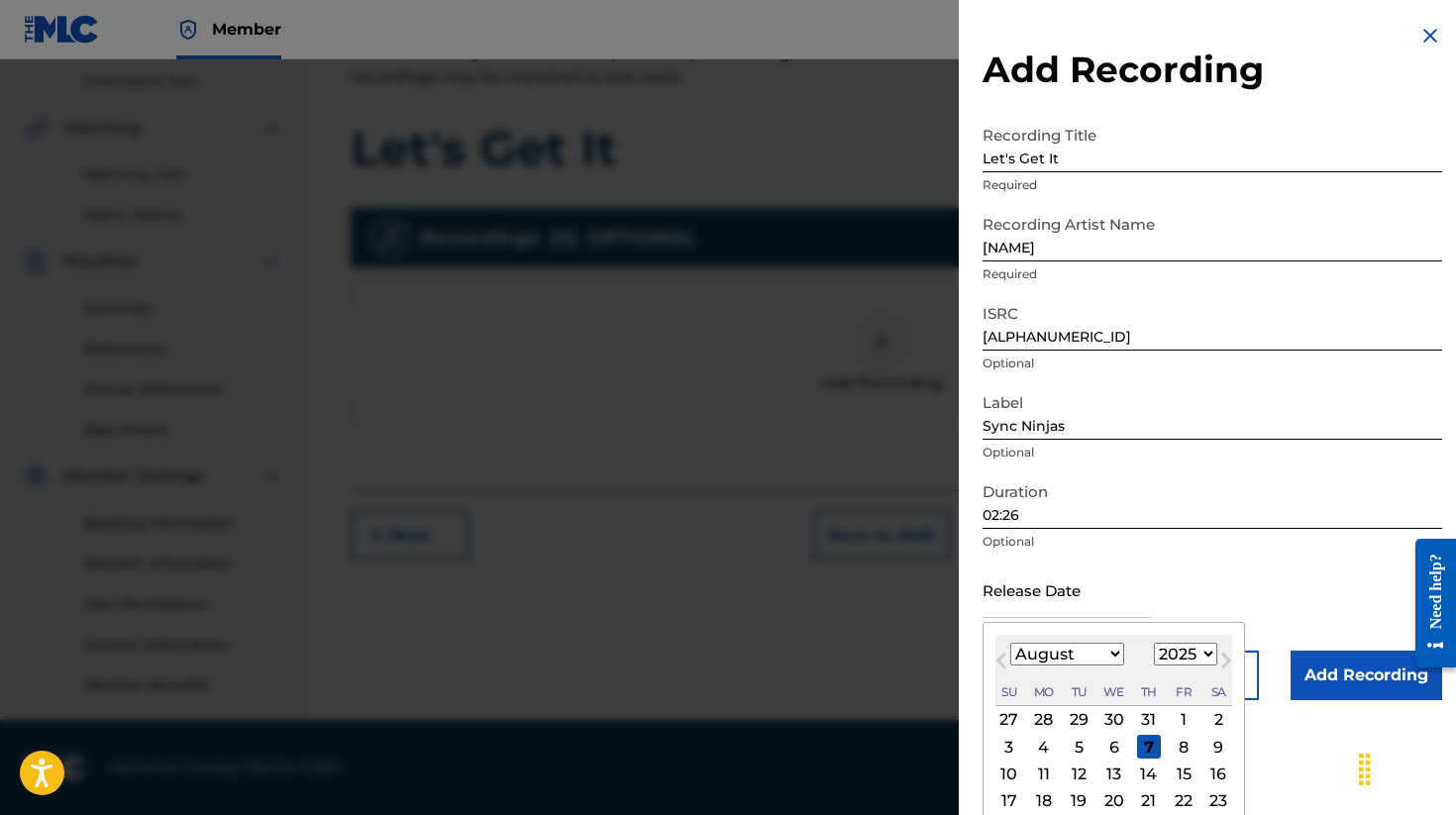 select on "3" 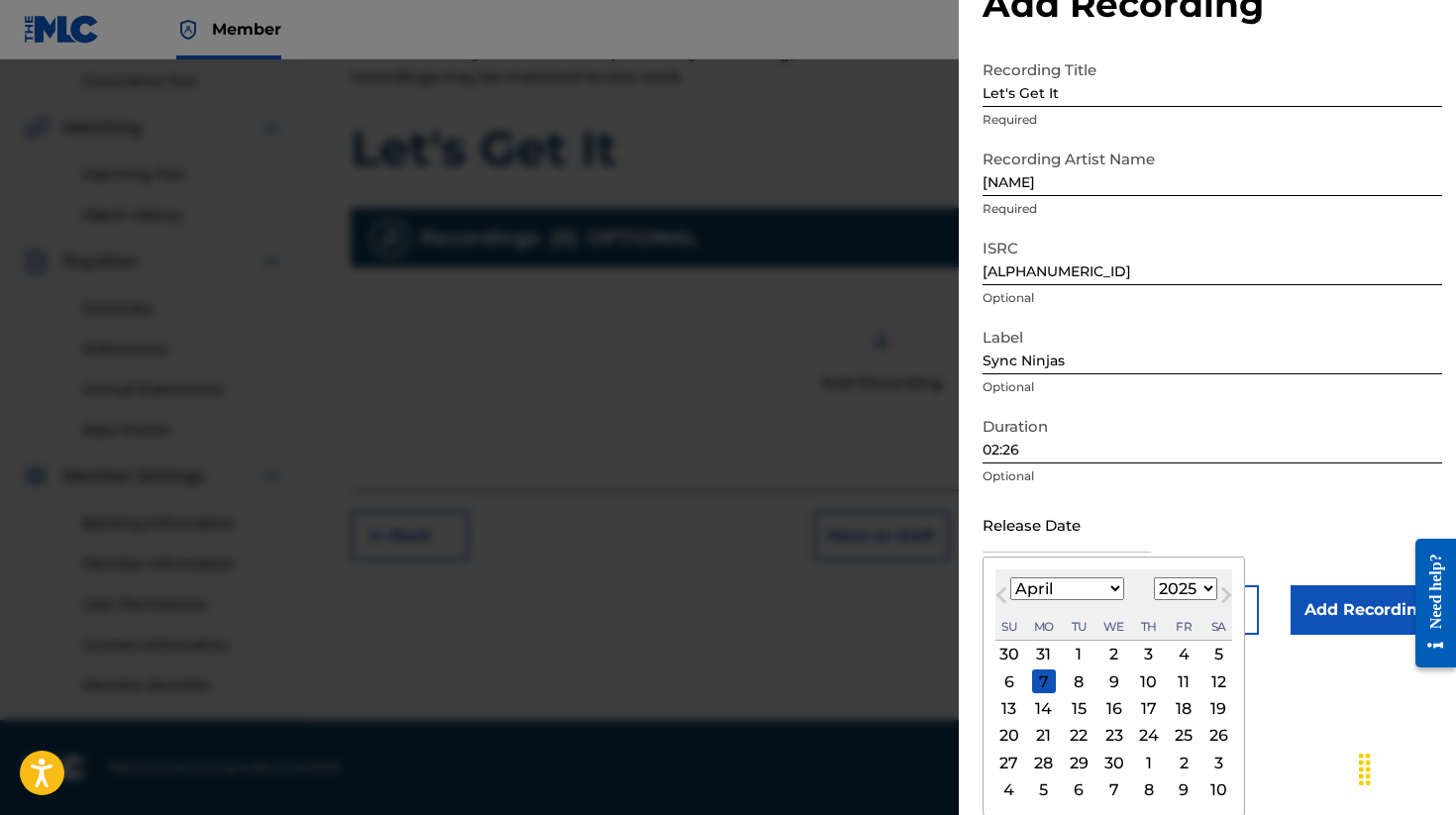 scroll, scrollTop: 66, scrollLeft: 0, axis: vertical 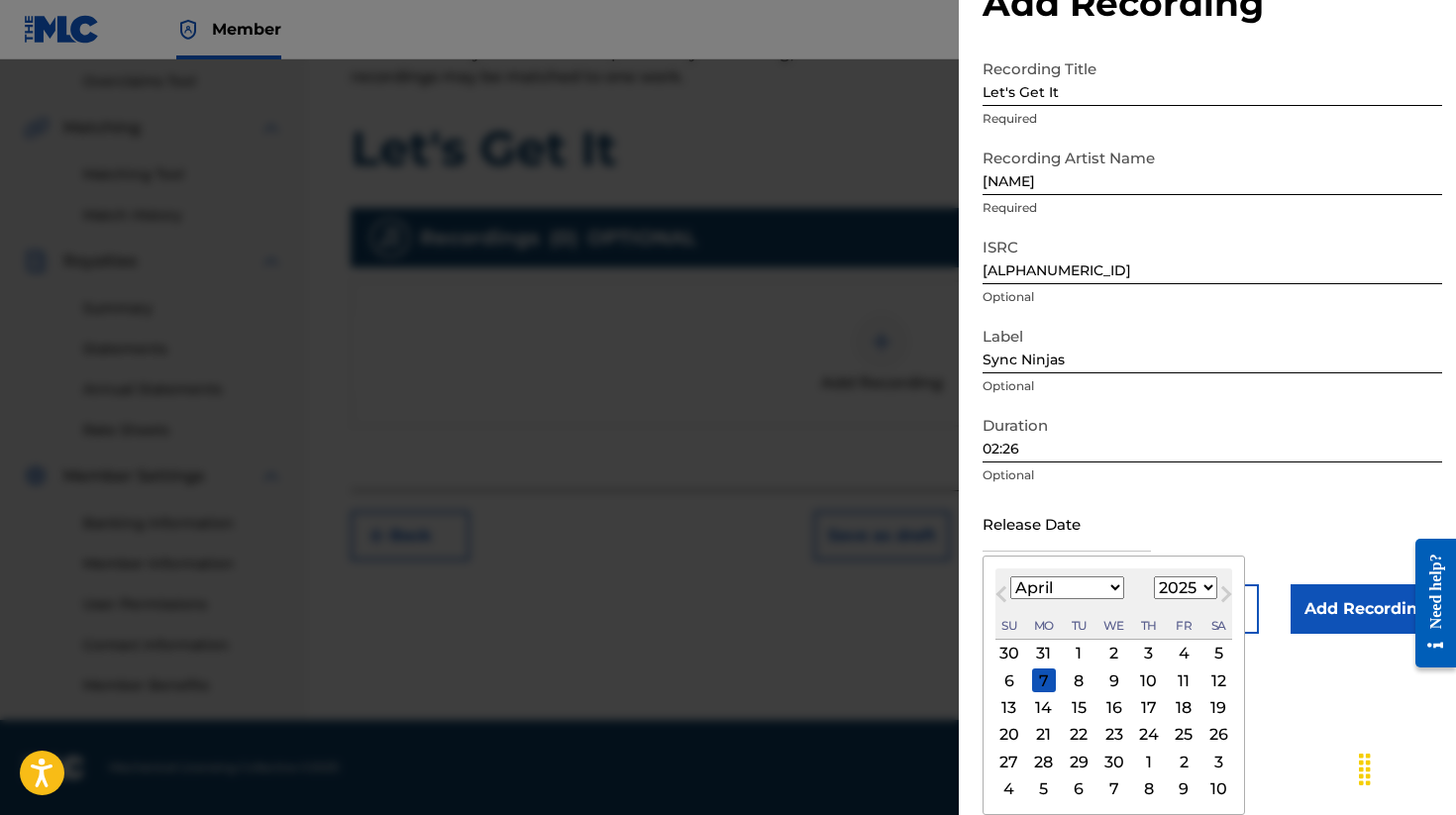 click on "11" at bounding box center [1184, 680] 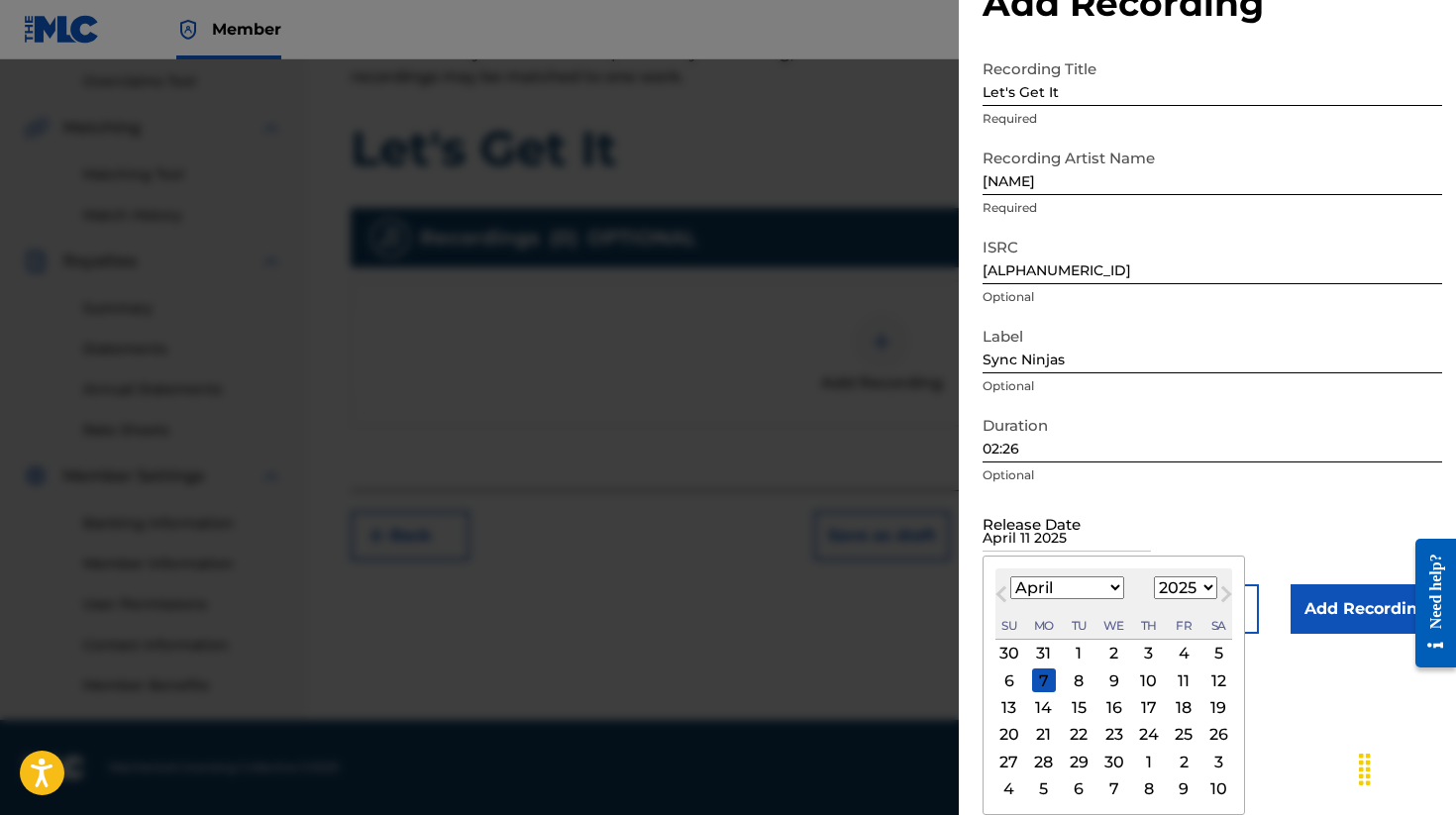 scroll, scrollTop: 0, scrollLeft: 0, axis: both 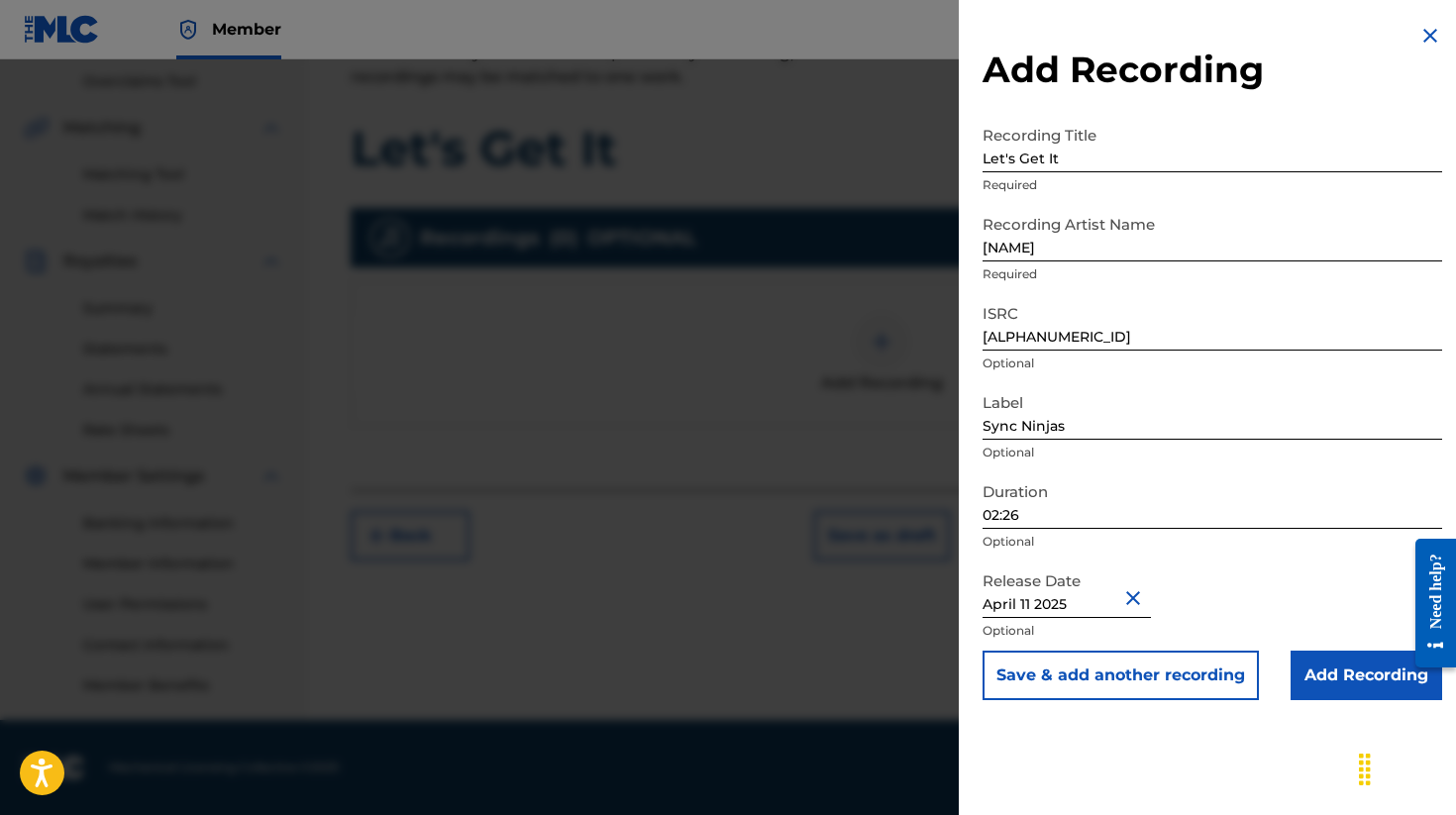 click on "Add Recording" at bounding box center (1366, 675) 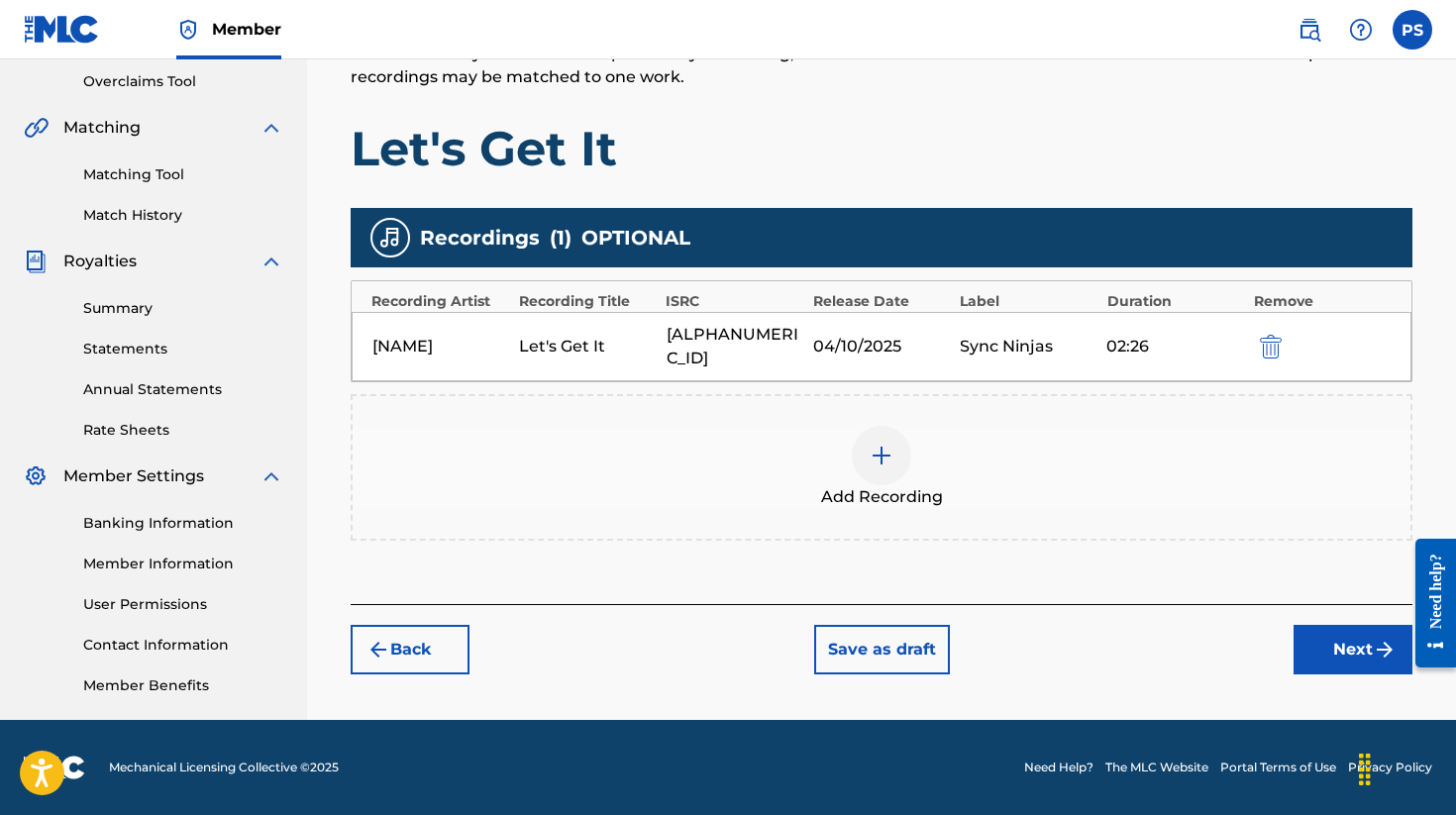 click on "Next" at bounding box center (1353, 650) 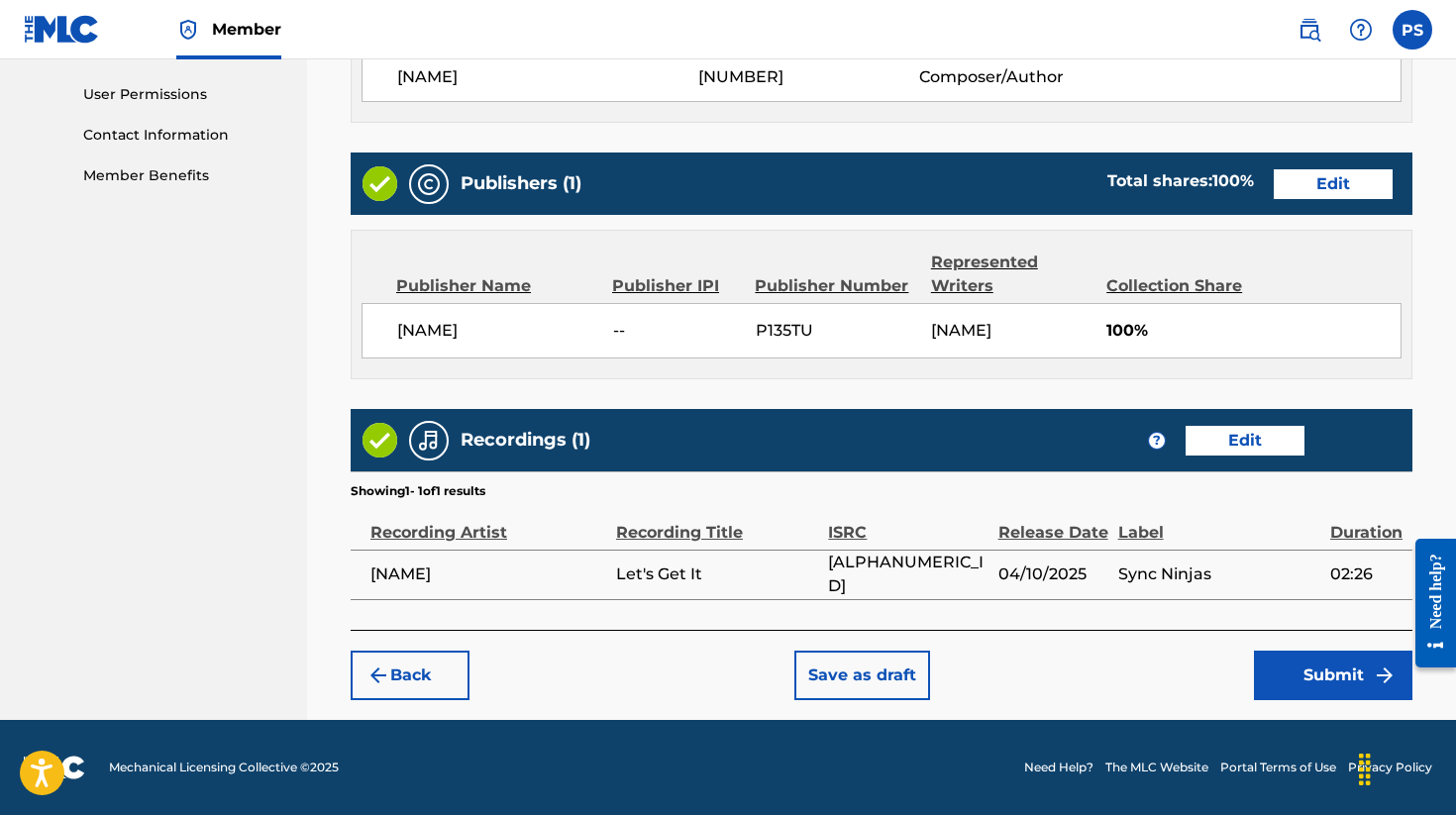 scroll, scrollTop: 945, scrollLeft: 0, axis: vertical 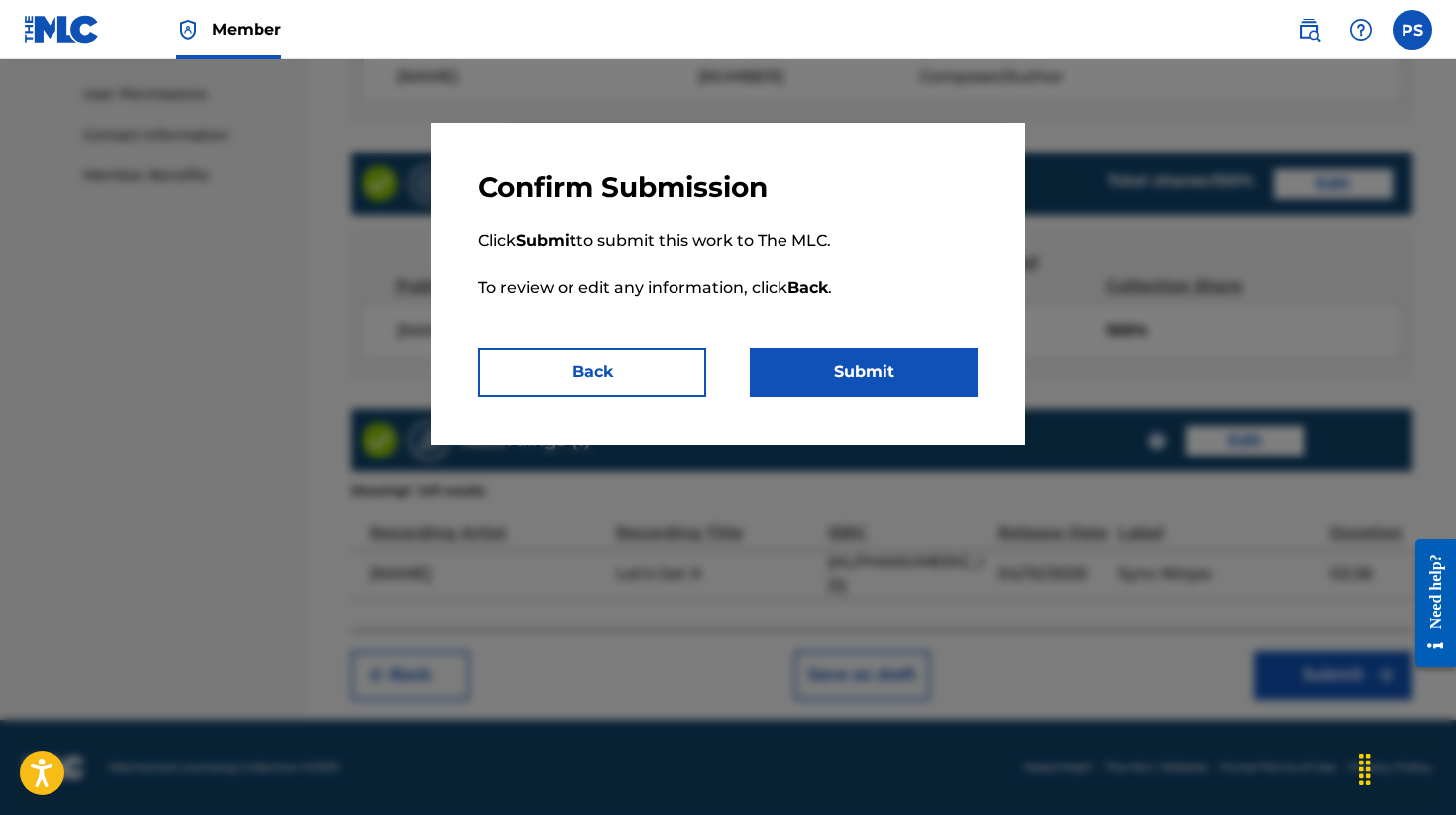 click on "Submit" at bounding box center (864, 372) 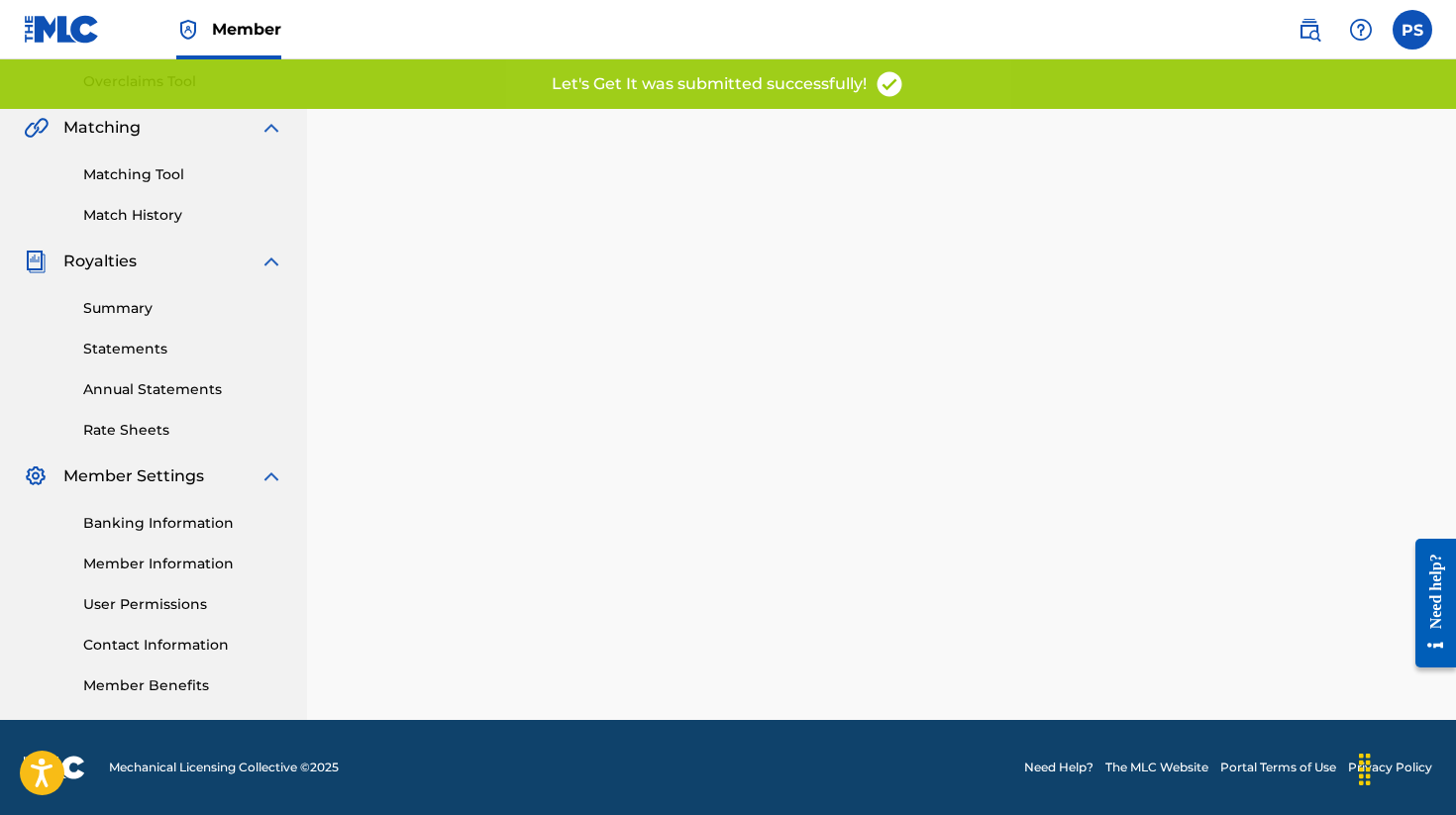 scroll, scrollTop: 0, scrollLeft: 0, axis: both 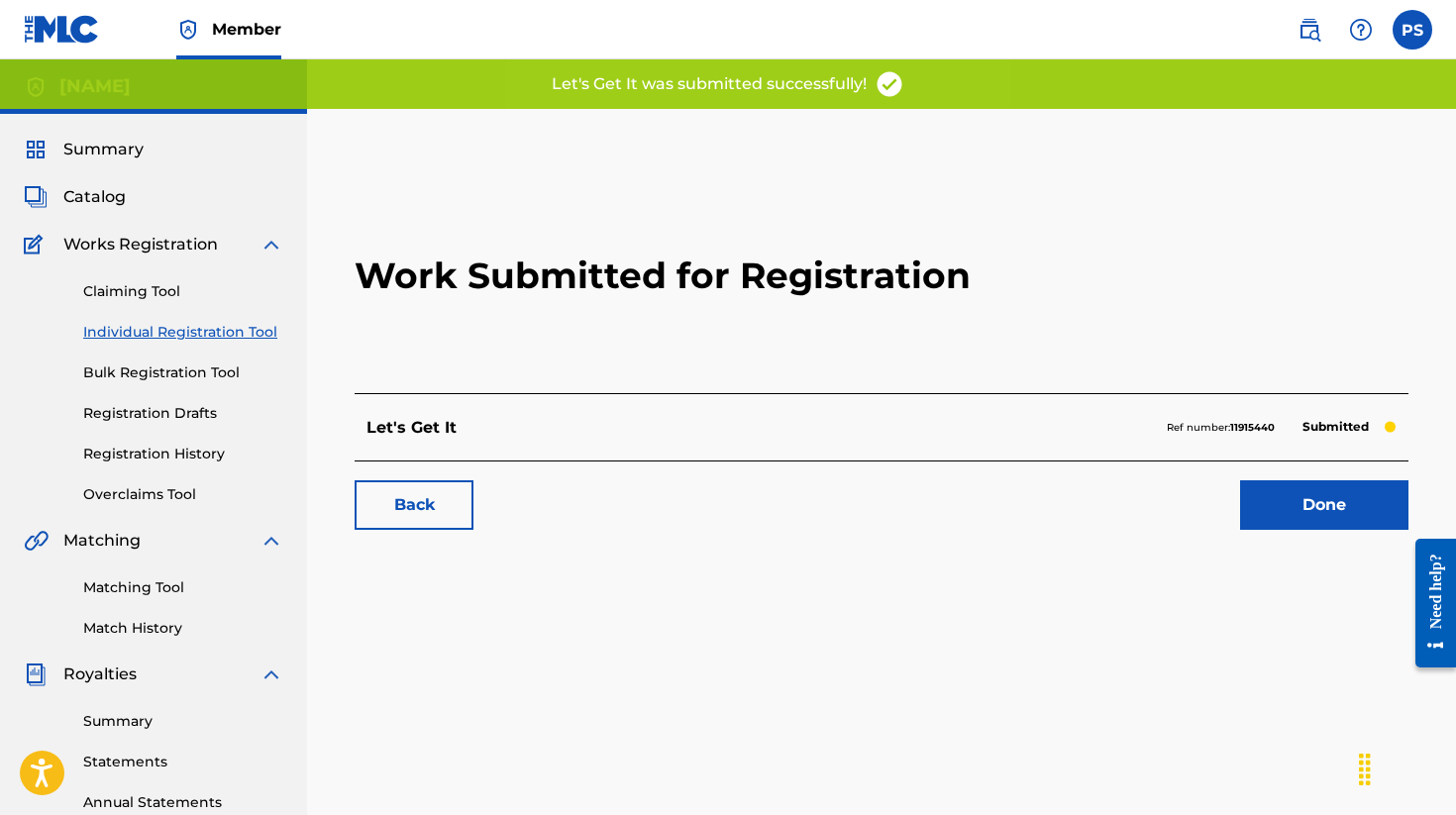 click on "Done" at bounding box center (1324, 505) 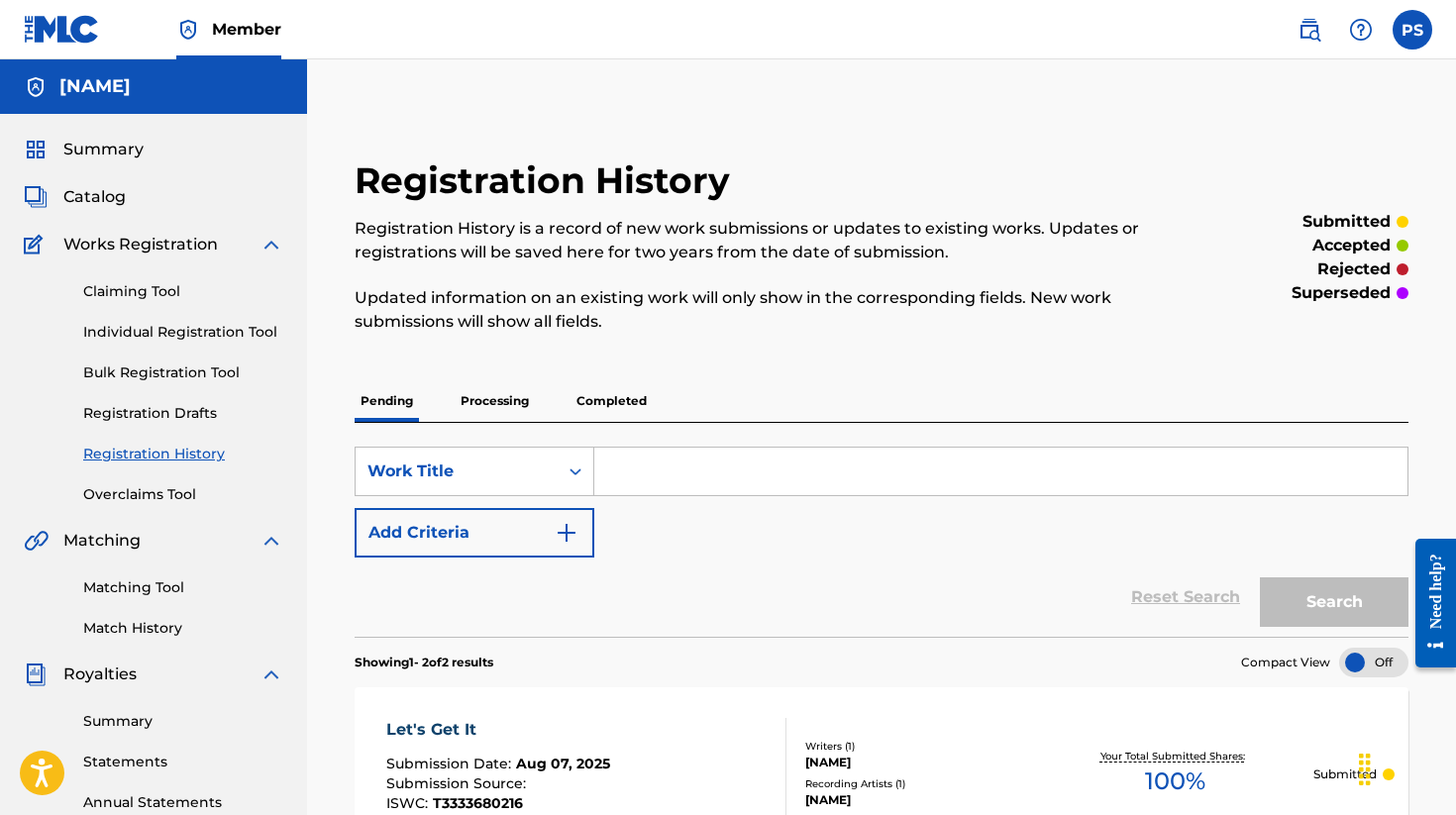 click on "Claiming Tool Individual Registration Tool Bulk Registration Tool Registration Drafts Registration History Overclaims Tool" at bounding box center [154, 380] 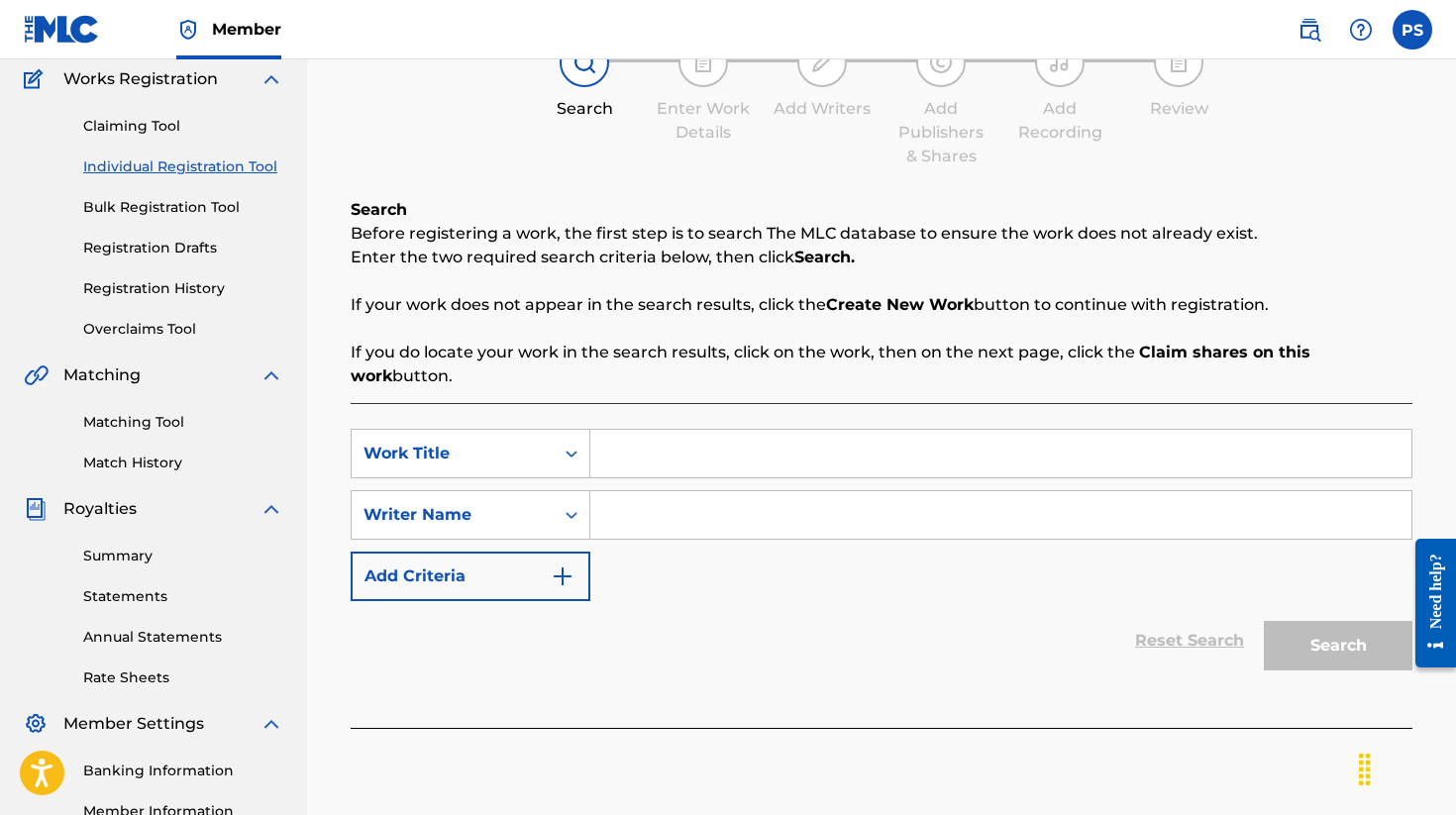 scroll, scrollTop: 165, scrollLeft: 0, axis: vertical 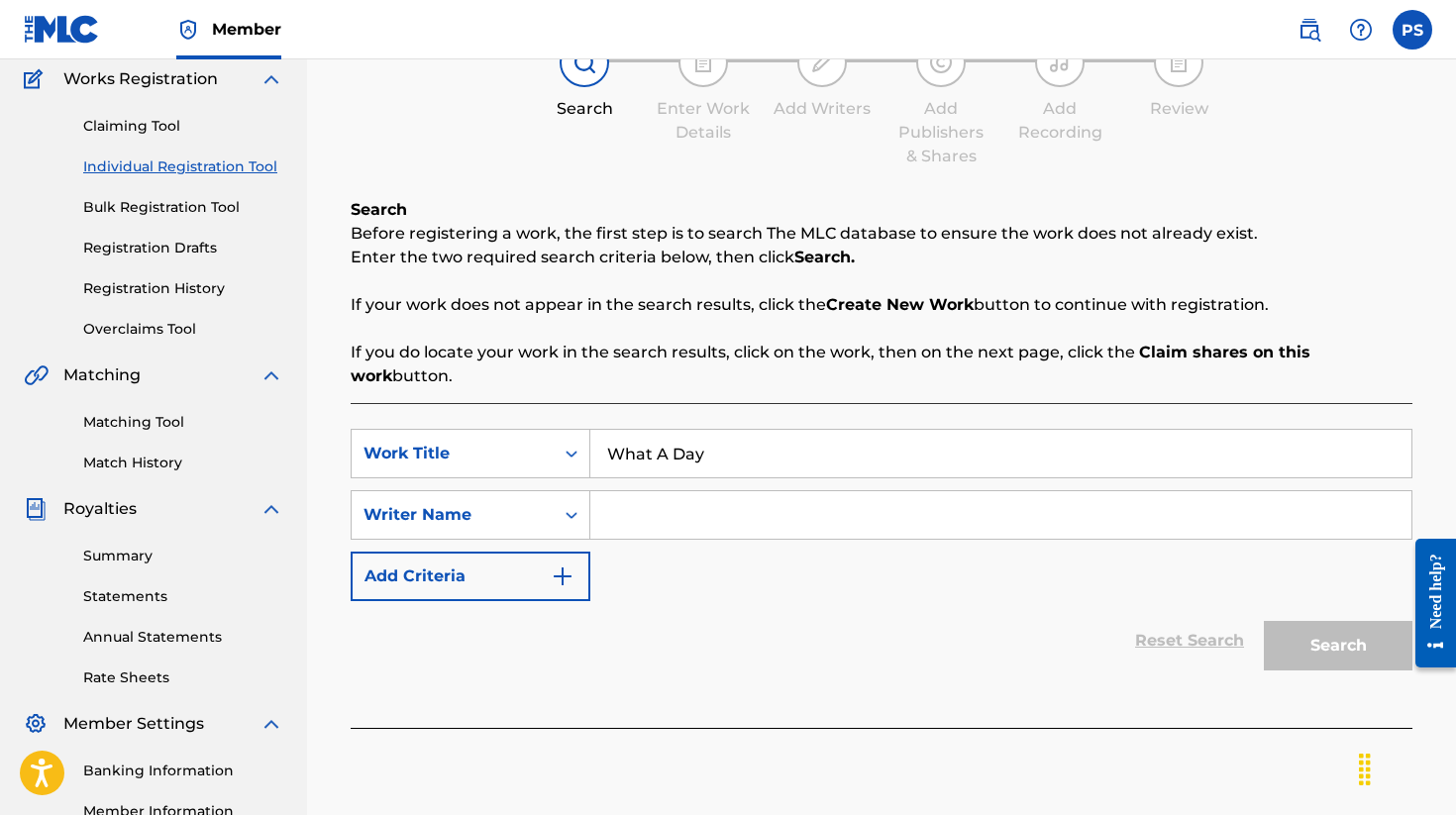 type on "What A Day" 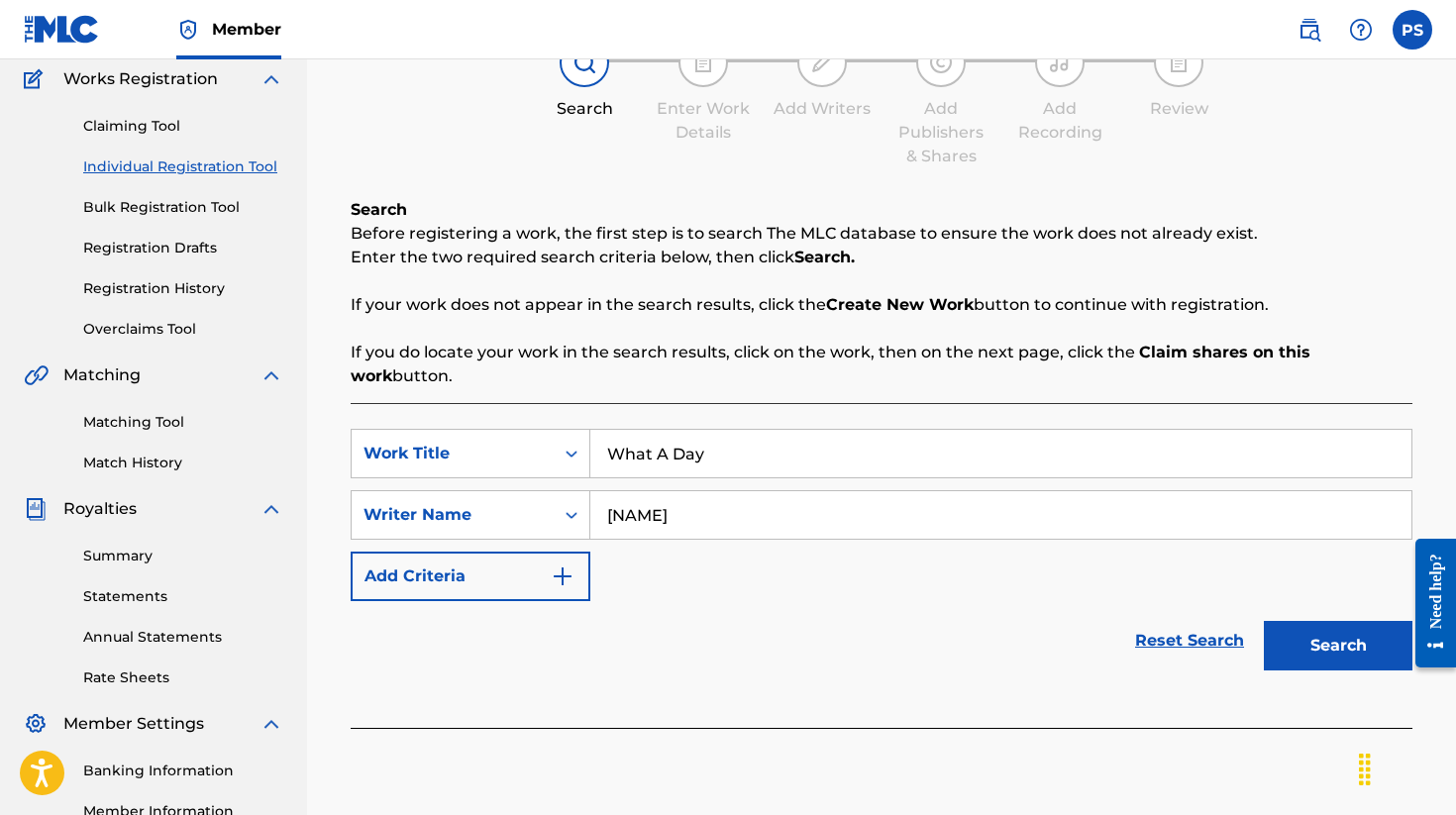 type on "[NAME]" 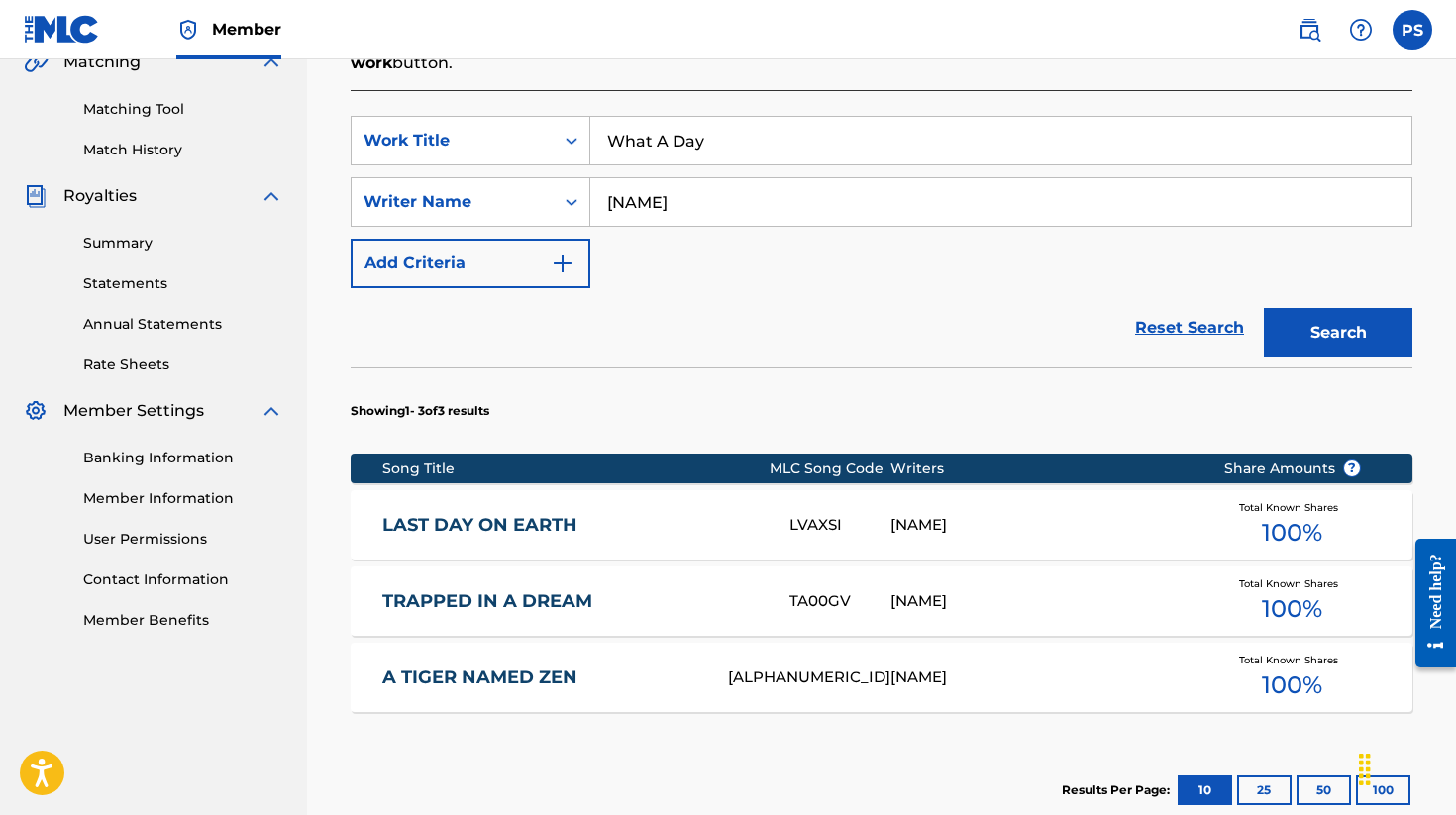 scroll, scrollTop: 733, scrollLeft: 0, axis: vertical 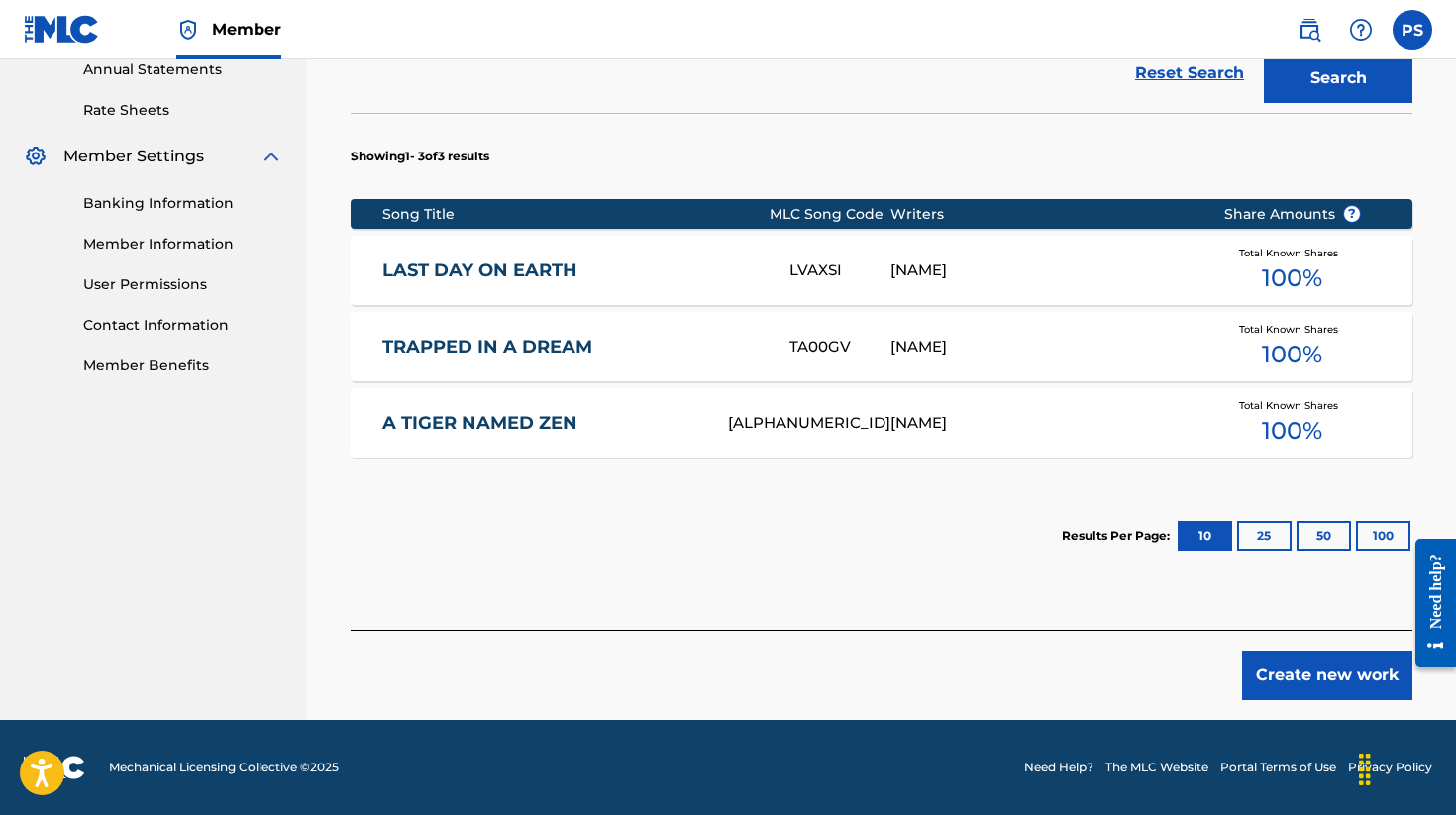 click on "Create new work" at bounding box center (1327, 675) 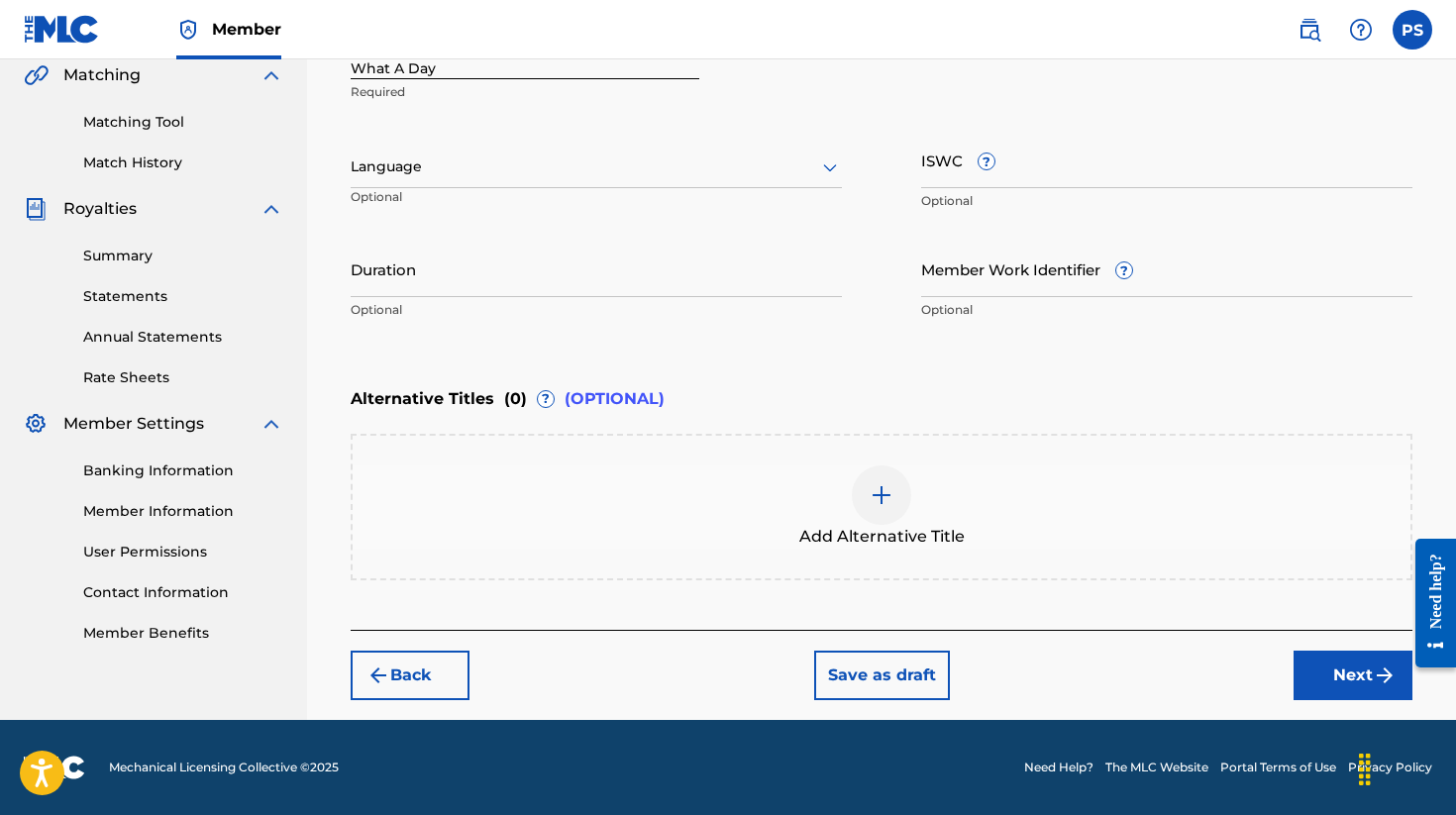 scroll, scrollTop: 464, scrollLeft: 0, axis: vertical 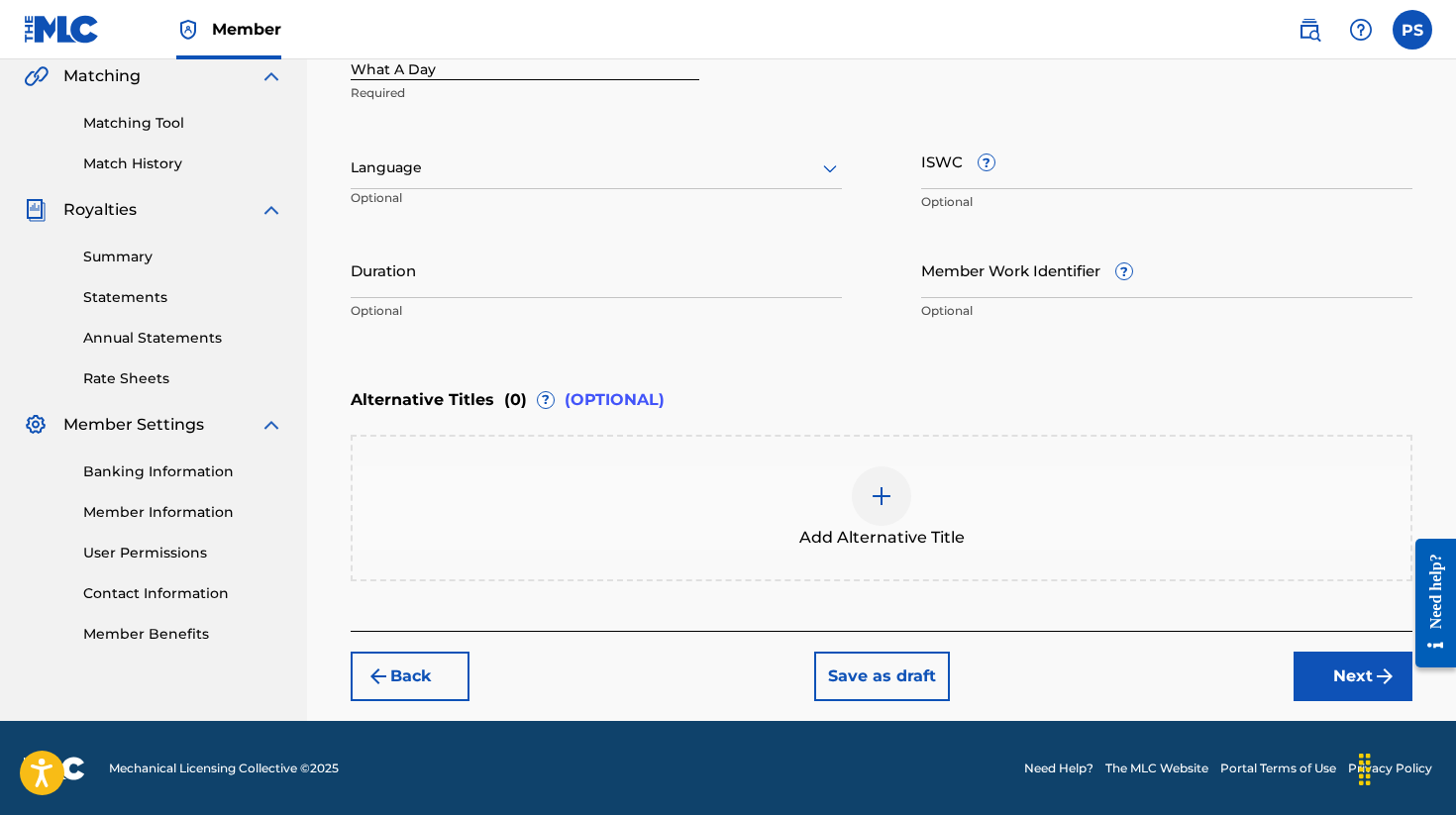 click at bounding box center (882, 496) 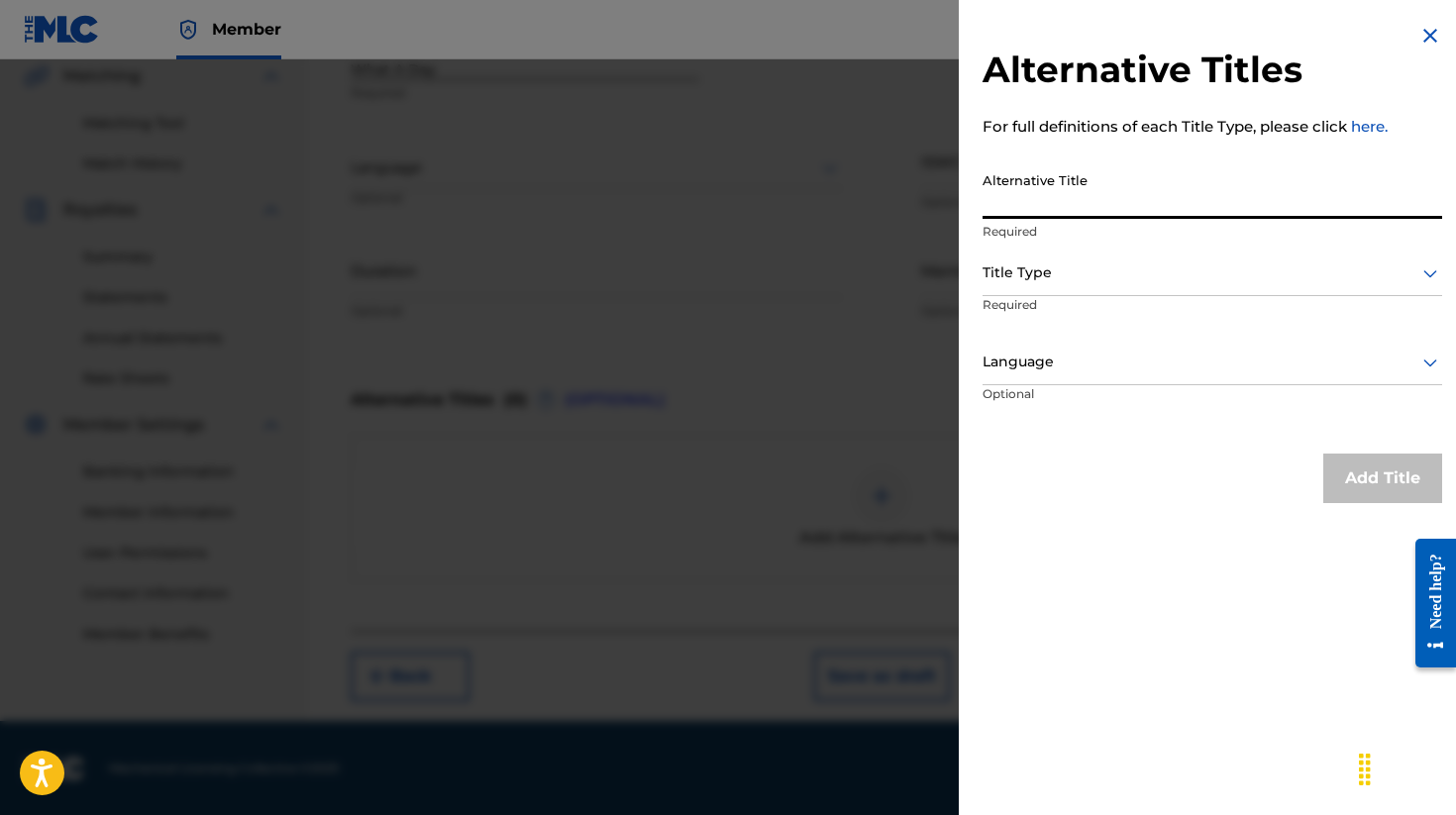 click on "Alternative Title" at bounding box center [1212, 190] 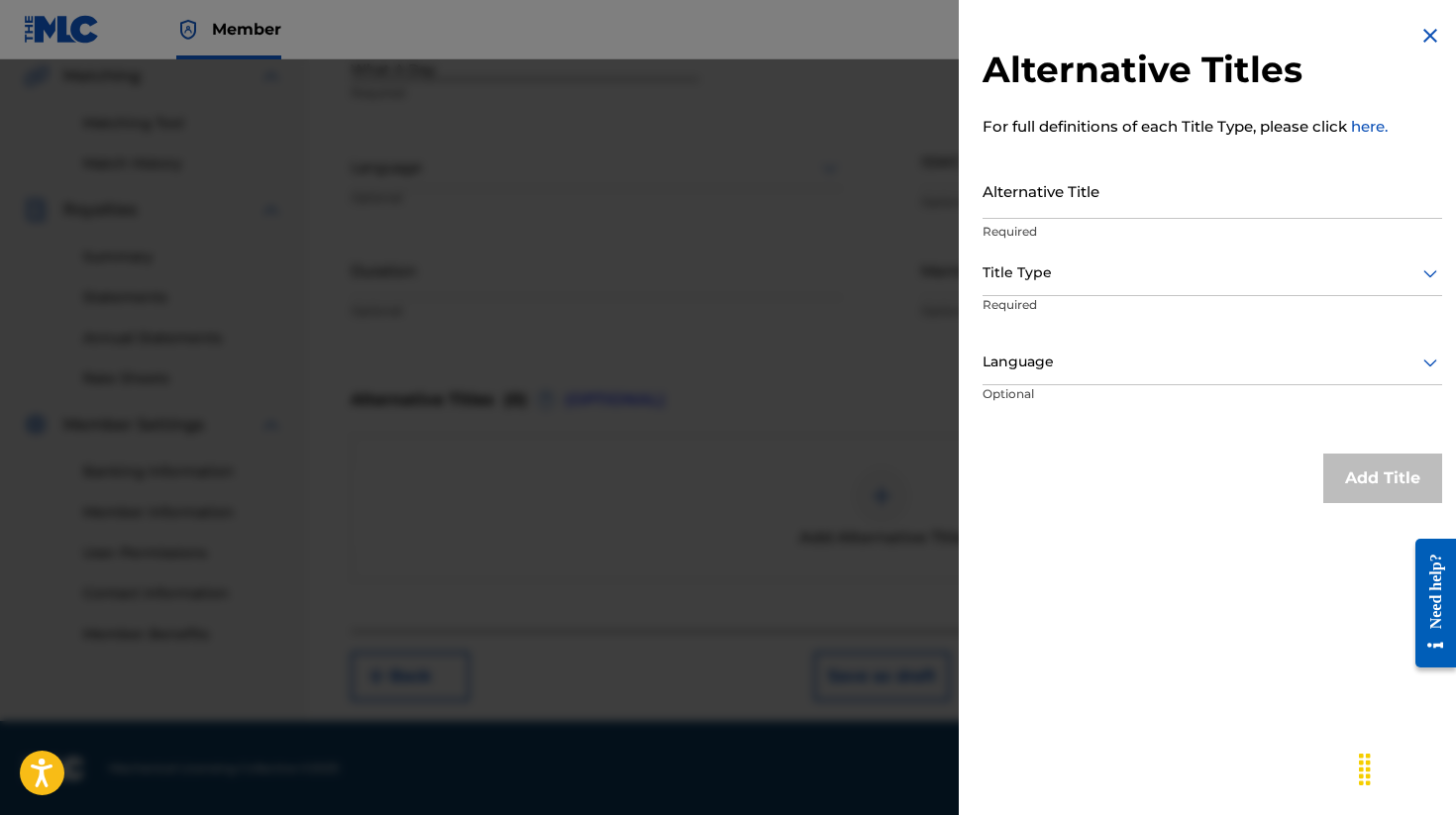 click at bounding box center (1430, 36) 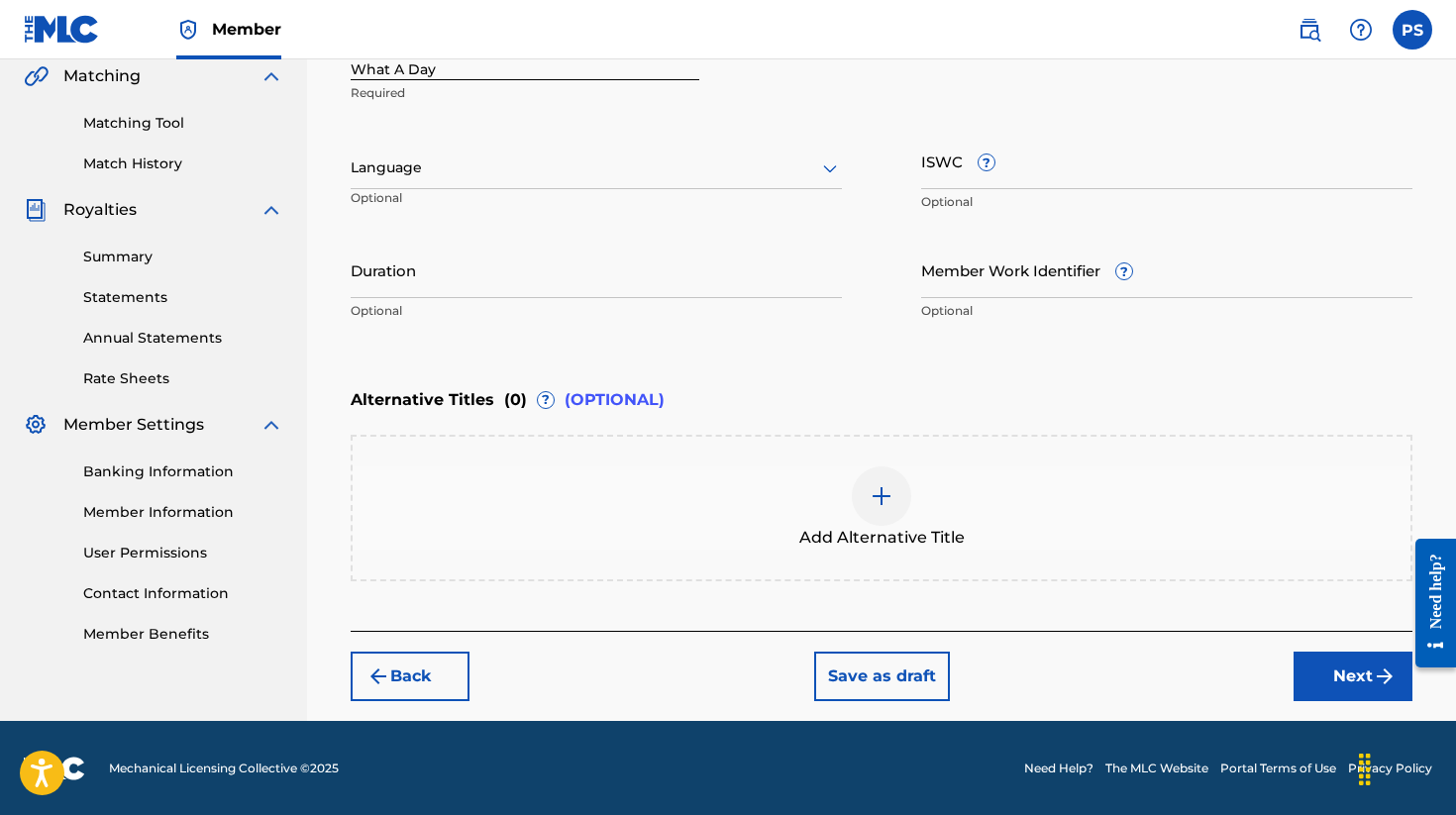 click on "Next" at bounding box center [1353, 676] 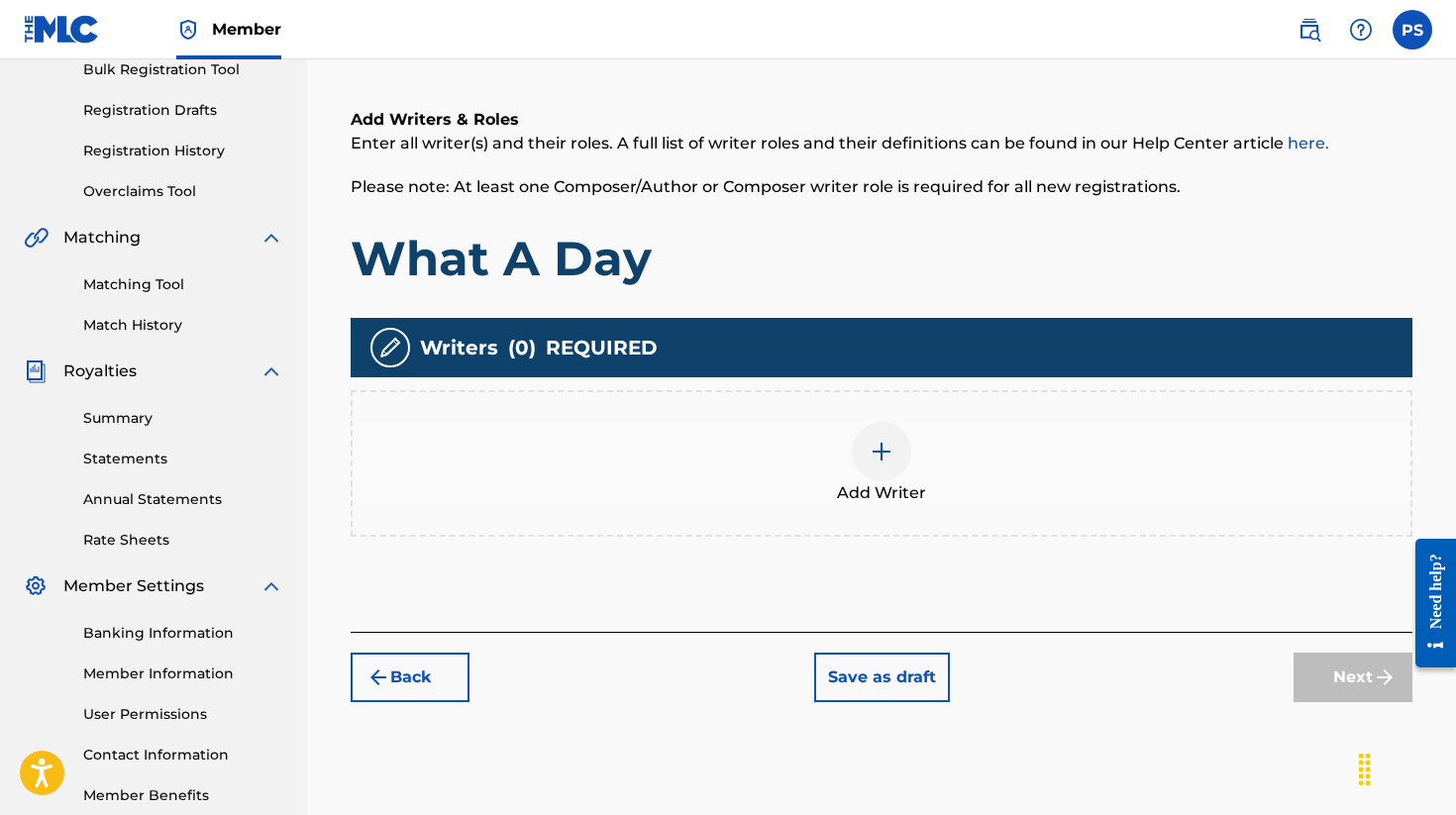 scroll, scrollTop: 413, scrollLeft: 0, axis: vertical 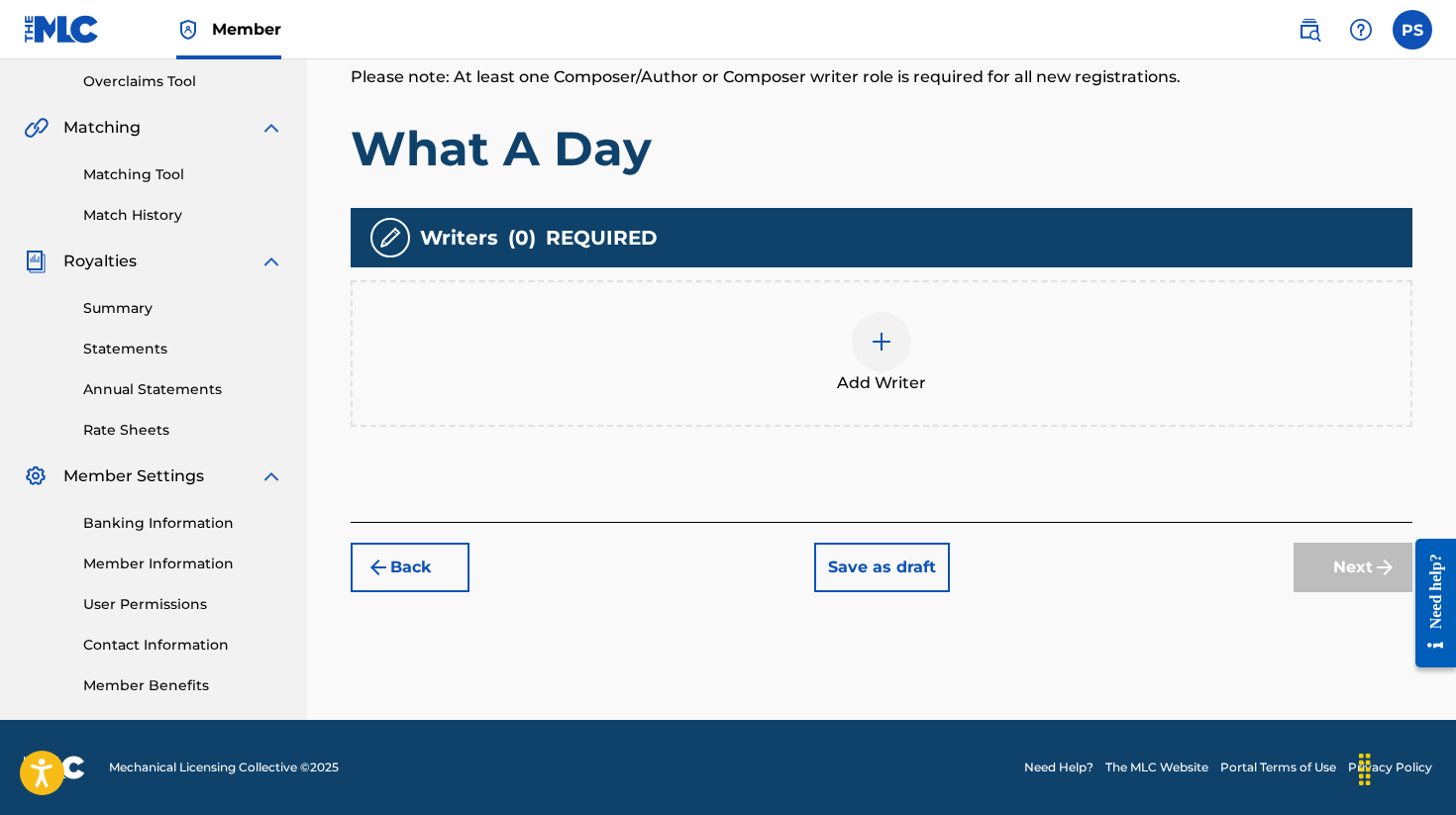 click at bounding box center (882, 342) 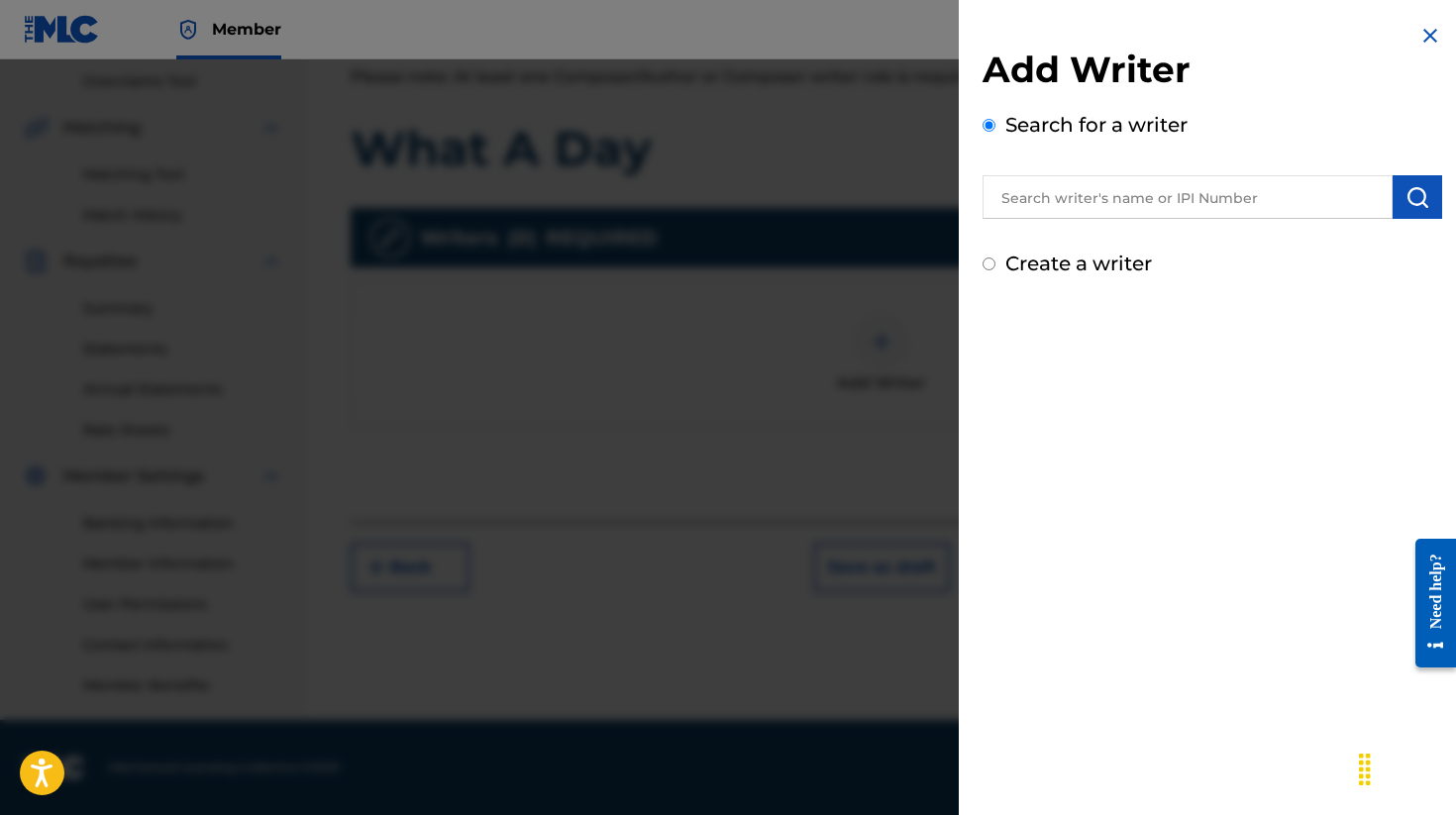 click at bounding box center [1188, 197] 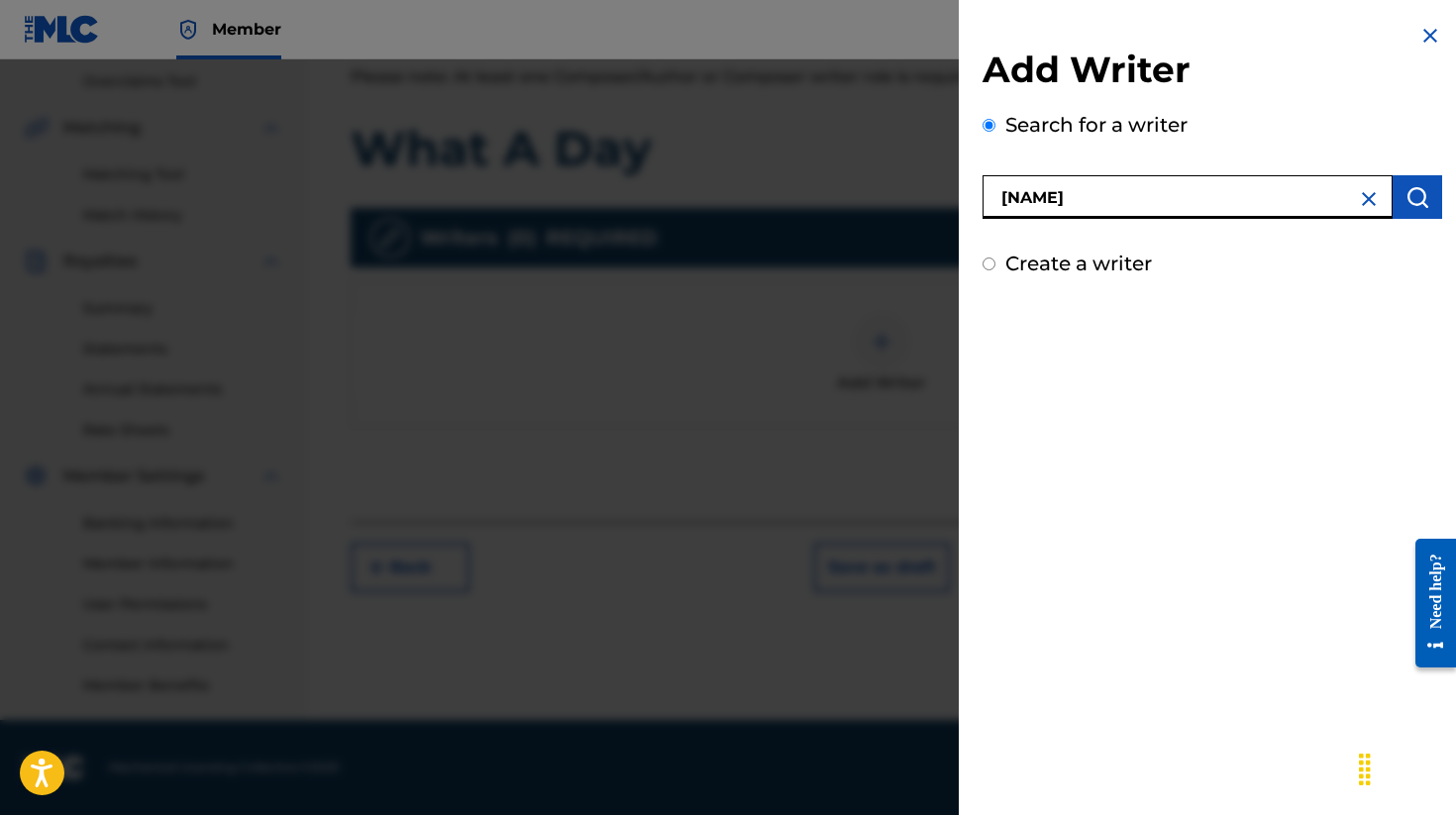 type on "[NAME]" 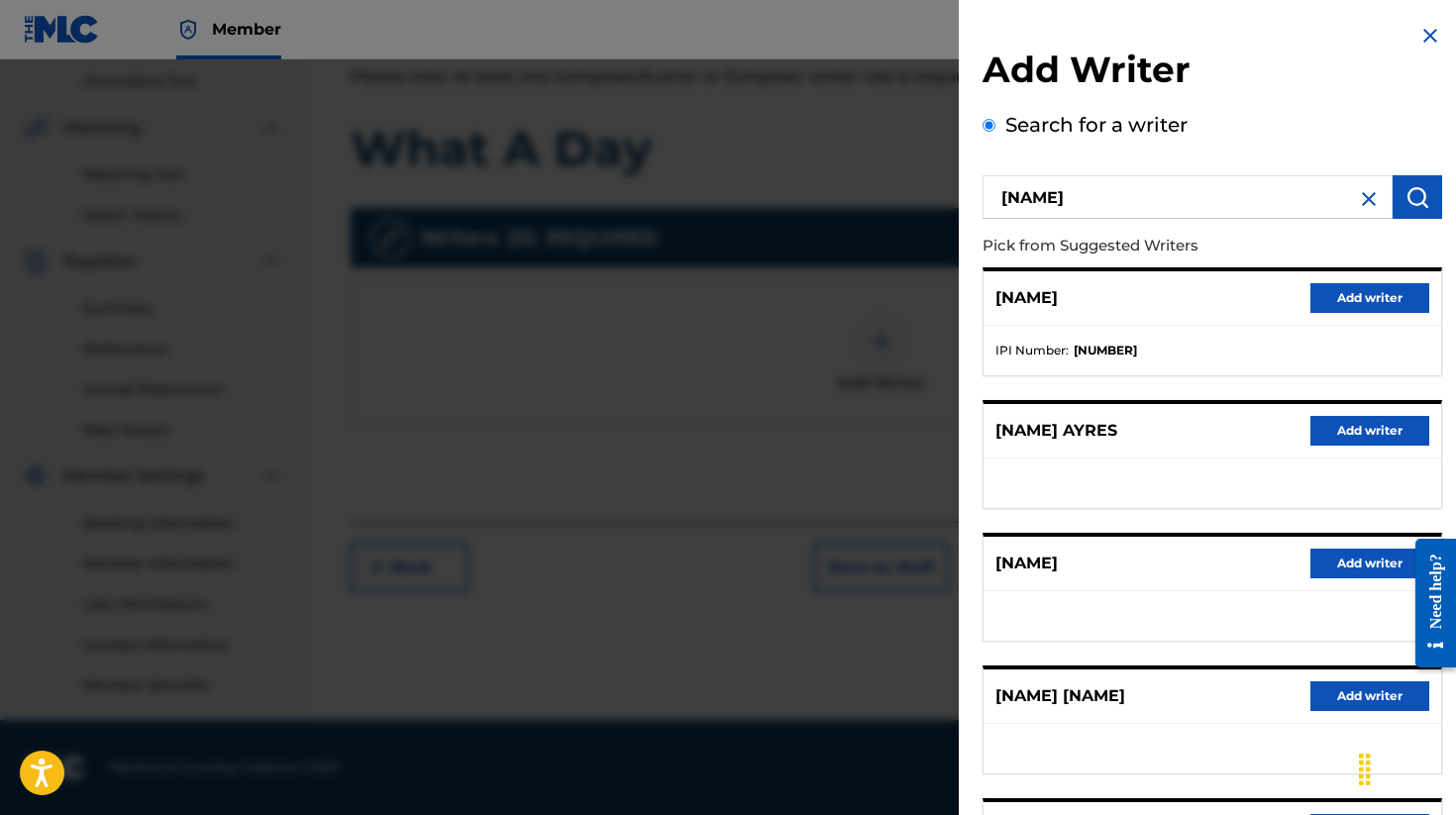 click on "Add writer" at bounding box center [1370, 298] 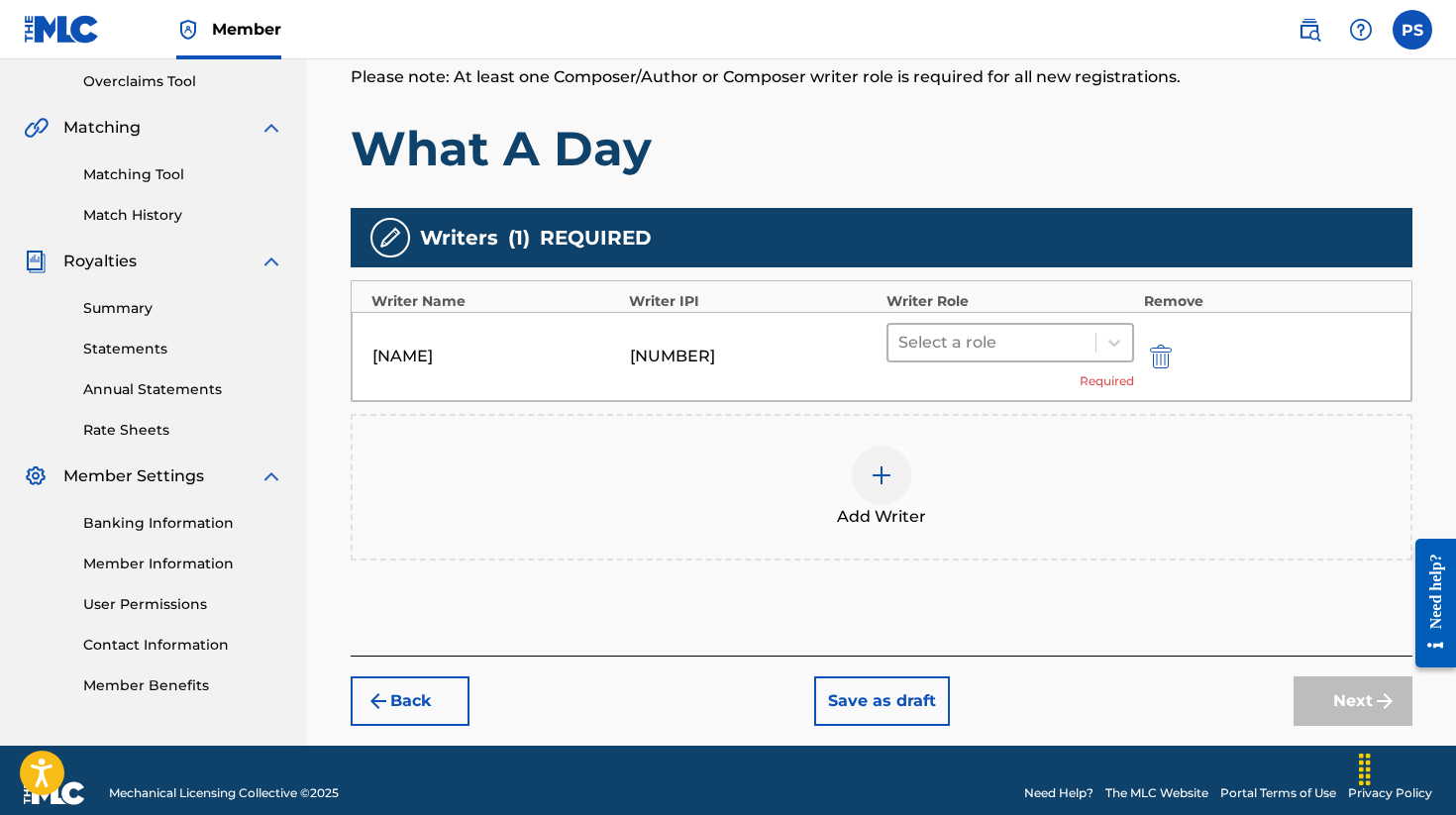 click at bounding box center (991, 343) 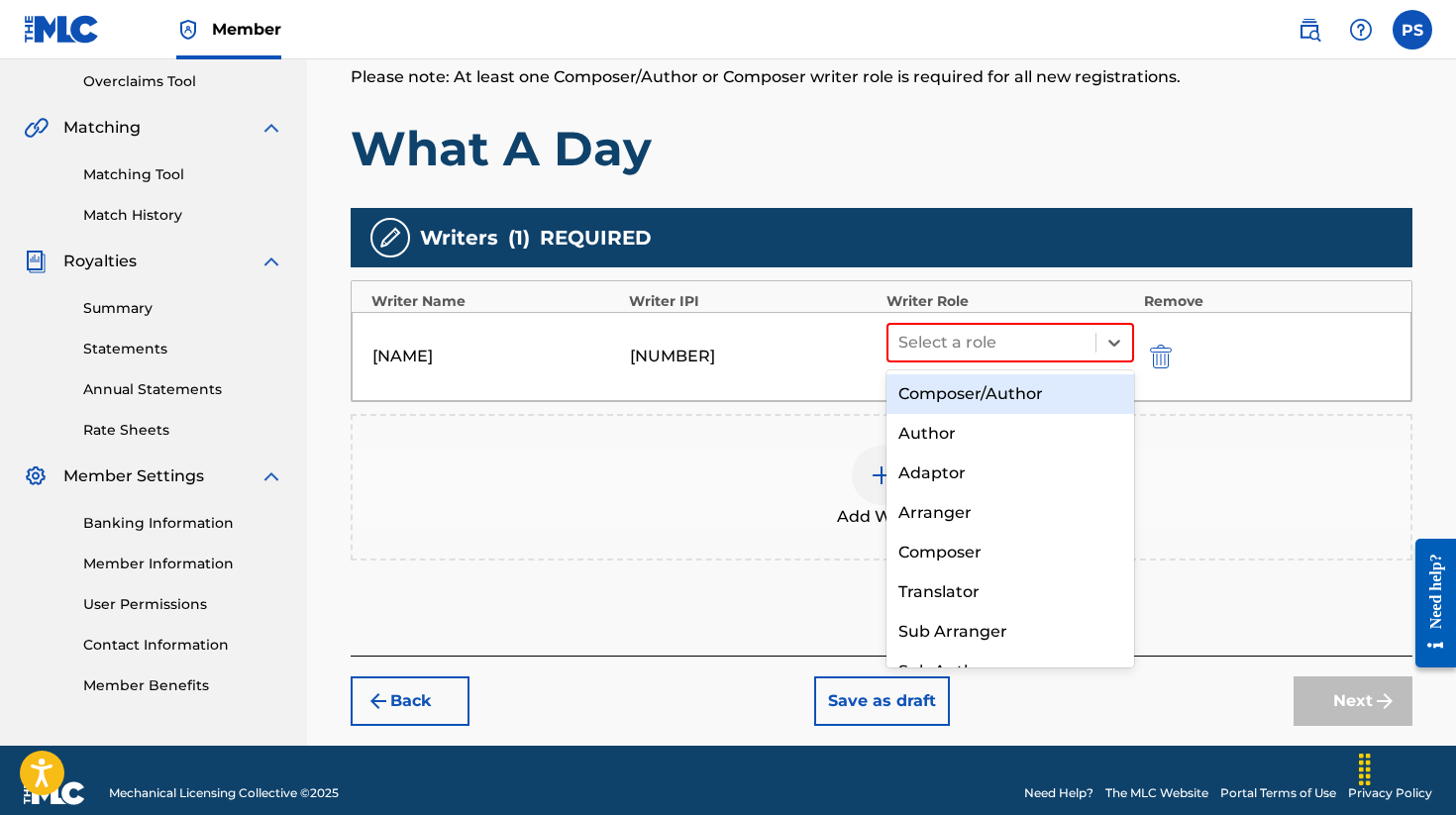 drag, startPoint x: 1005, startPoint y: 394, endPoint x: 1022, endPoint y: 392, distance: 17.117243 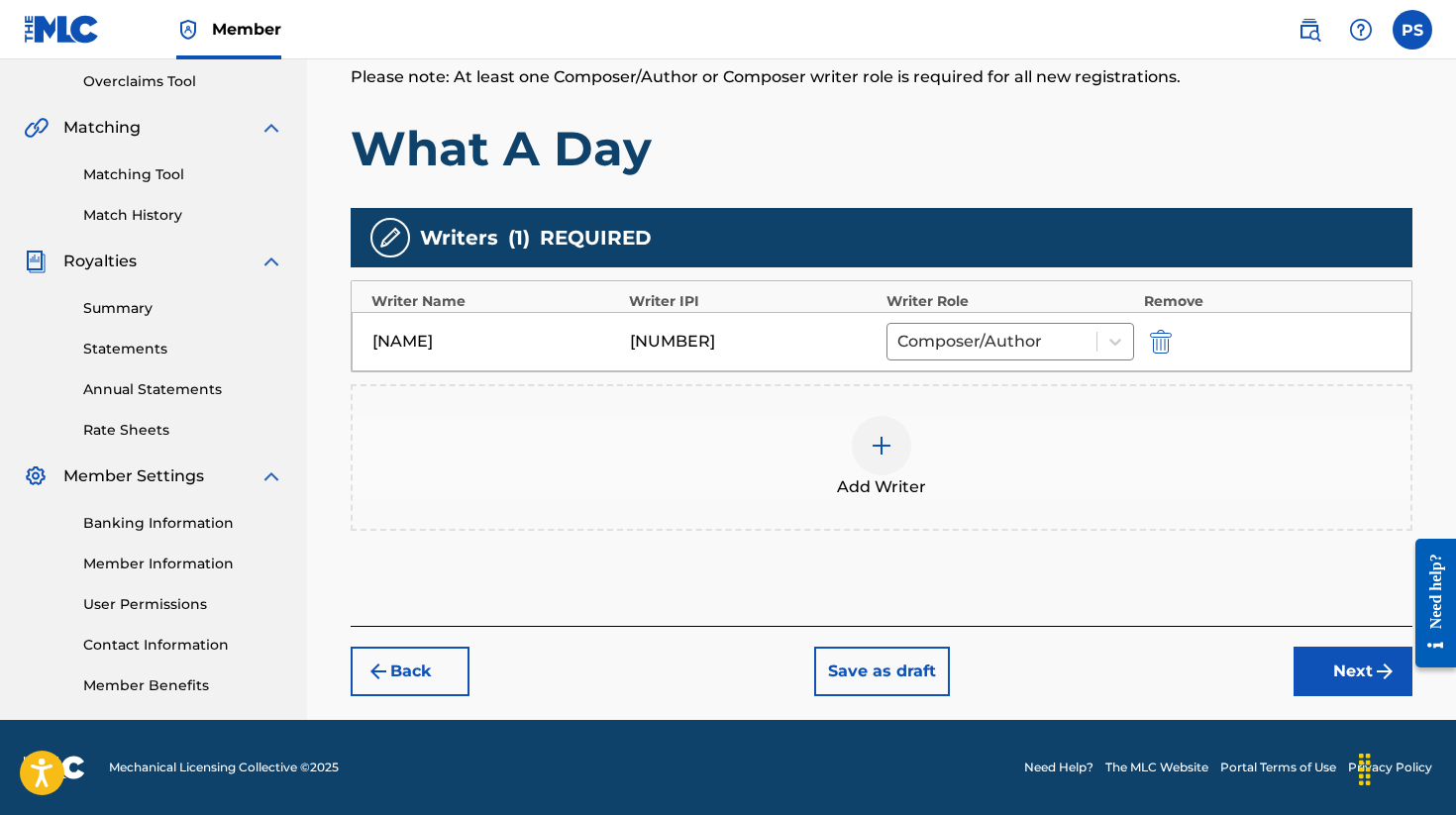 click on "Next" at bounding box center (1353, 671) 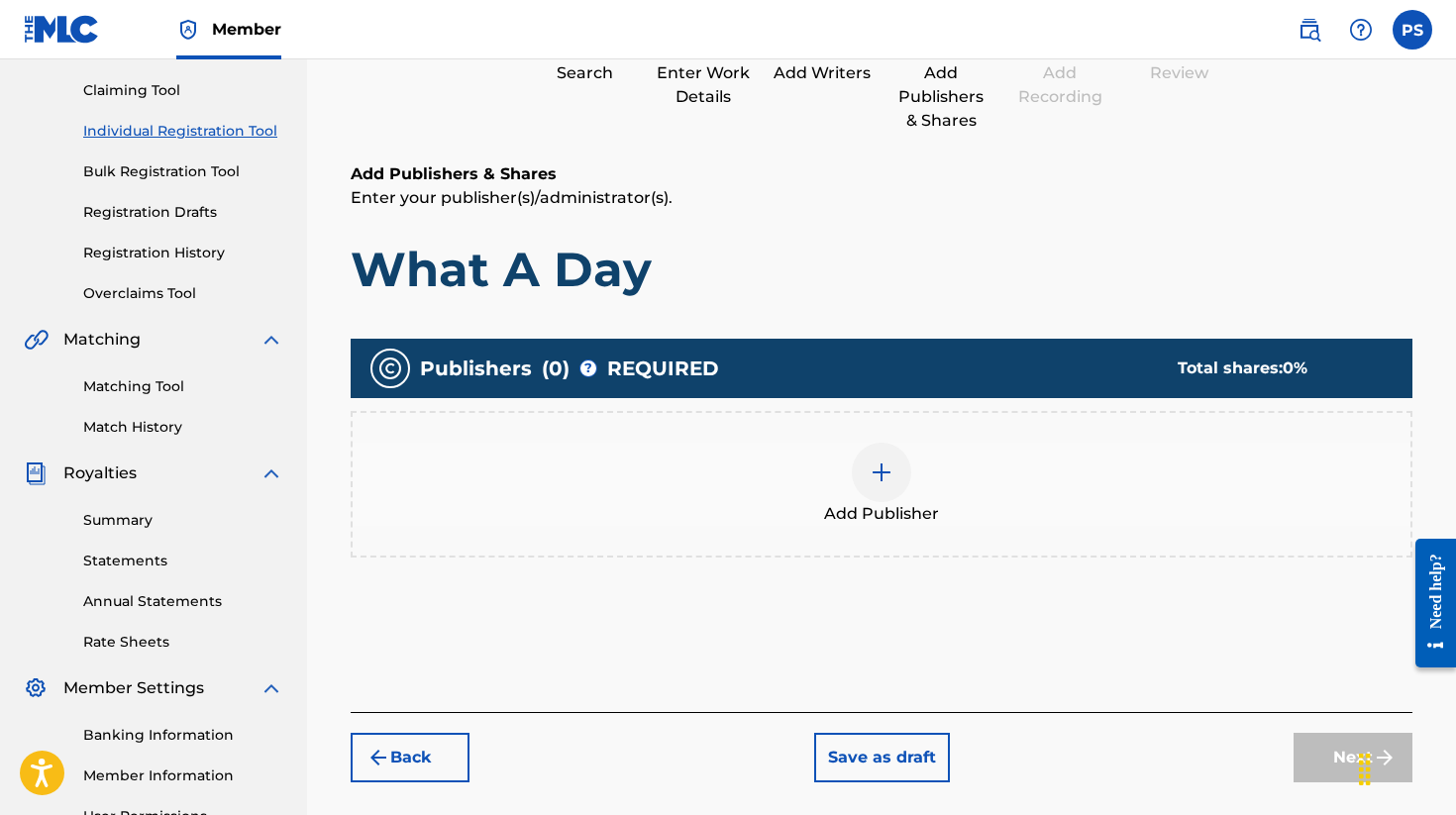 scroll, scrollTop: 89, scrollLeft: 0, axis: vertical 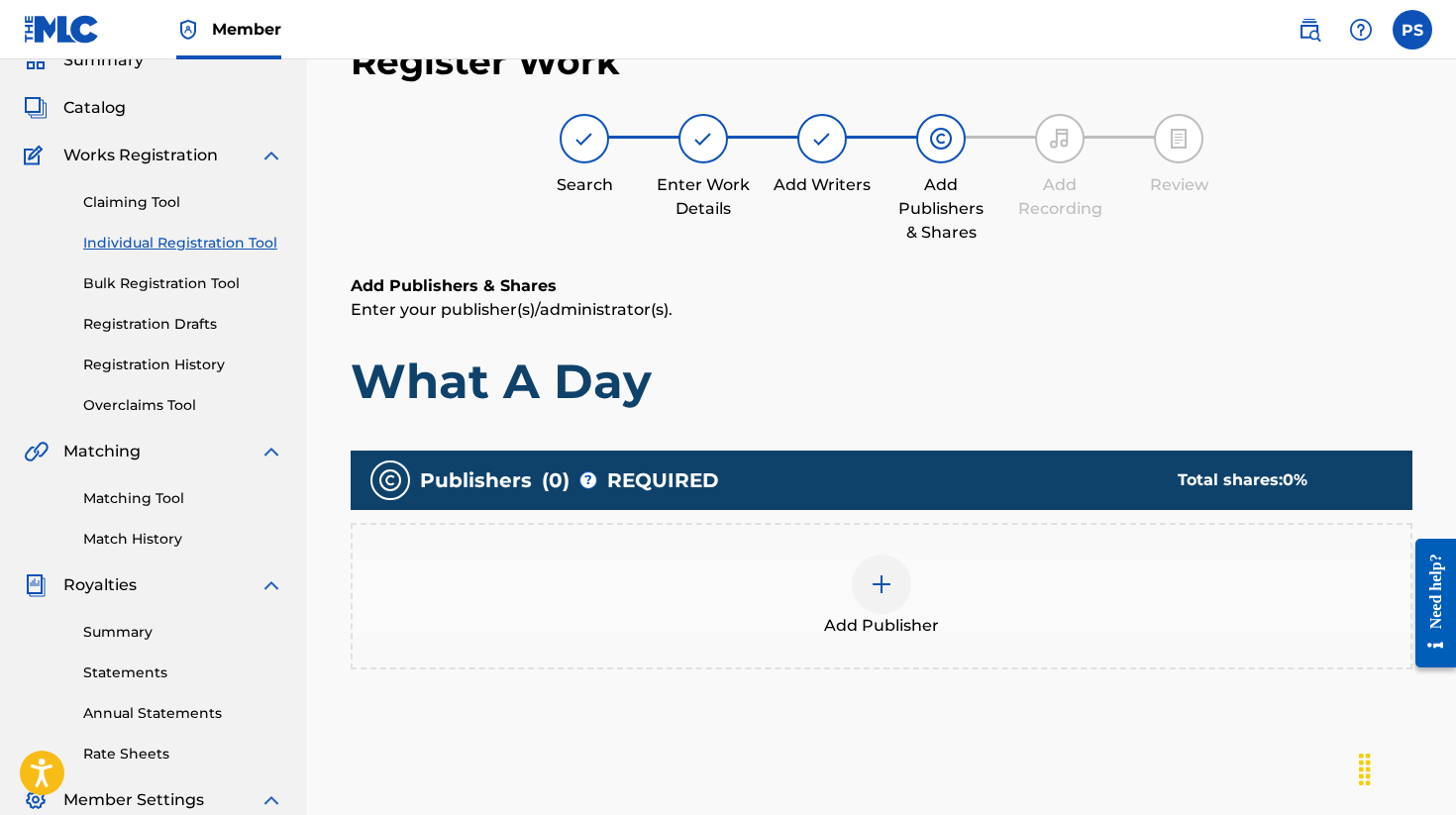 click at bounding box center (882, 584) 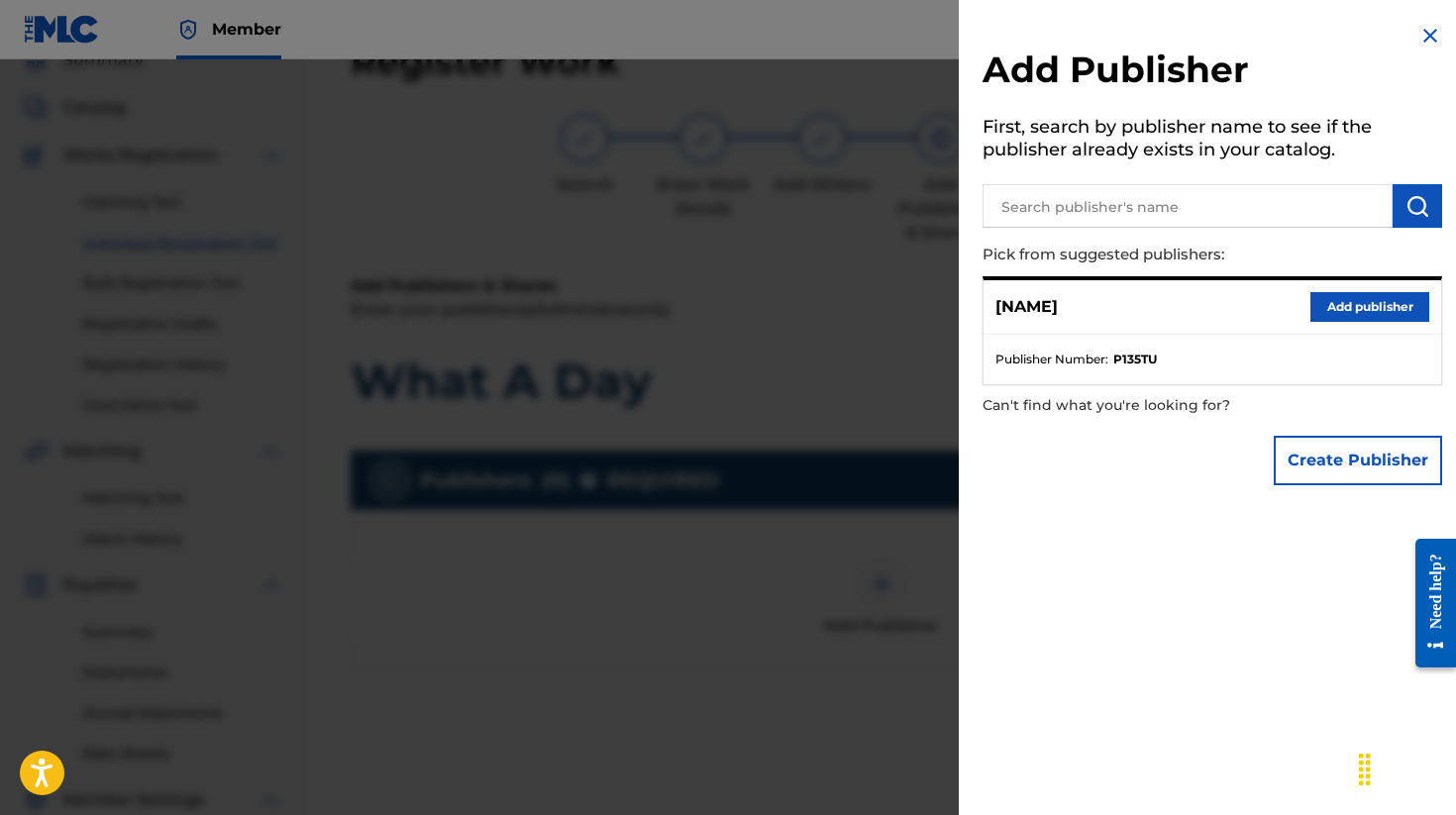 click on "Add publisher" at bounding box center (1370, 307) 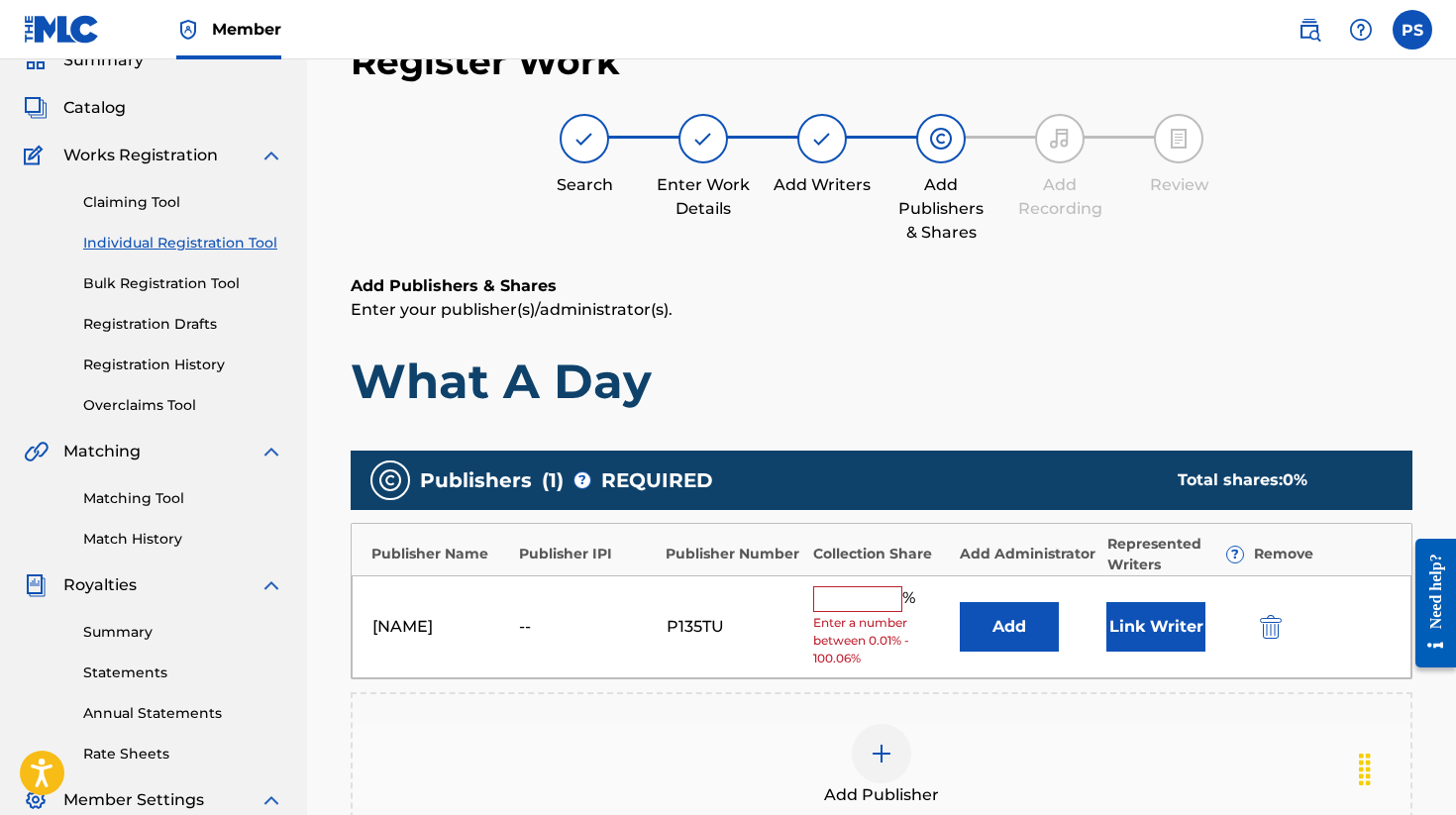 drag, startPoint x: 856, startPoint y: 594, endPoint x: 845, endPoint y: 594, distance: 11 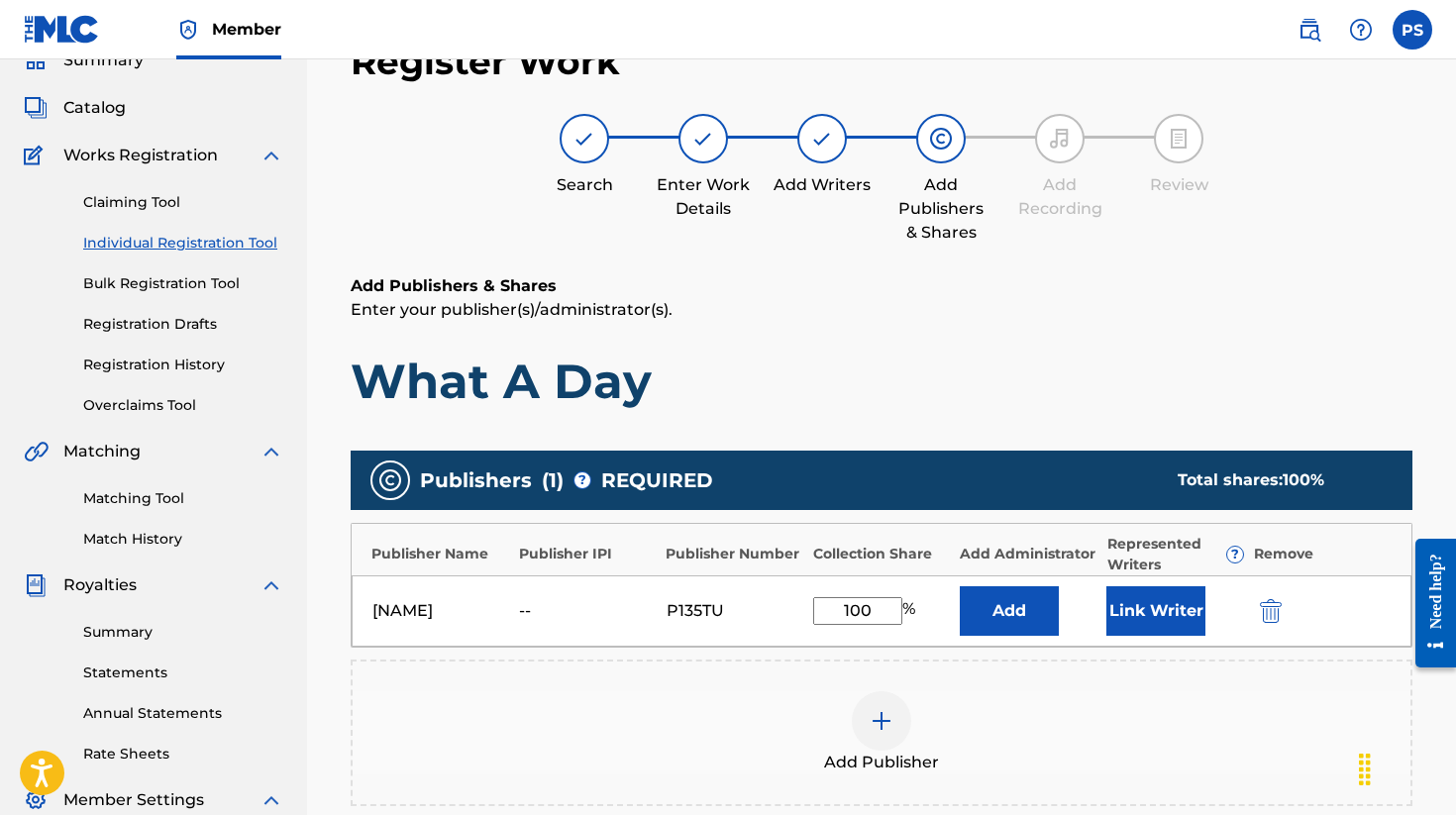 type on "100" 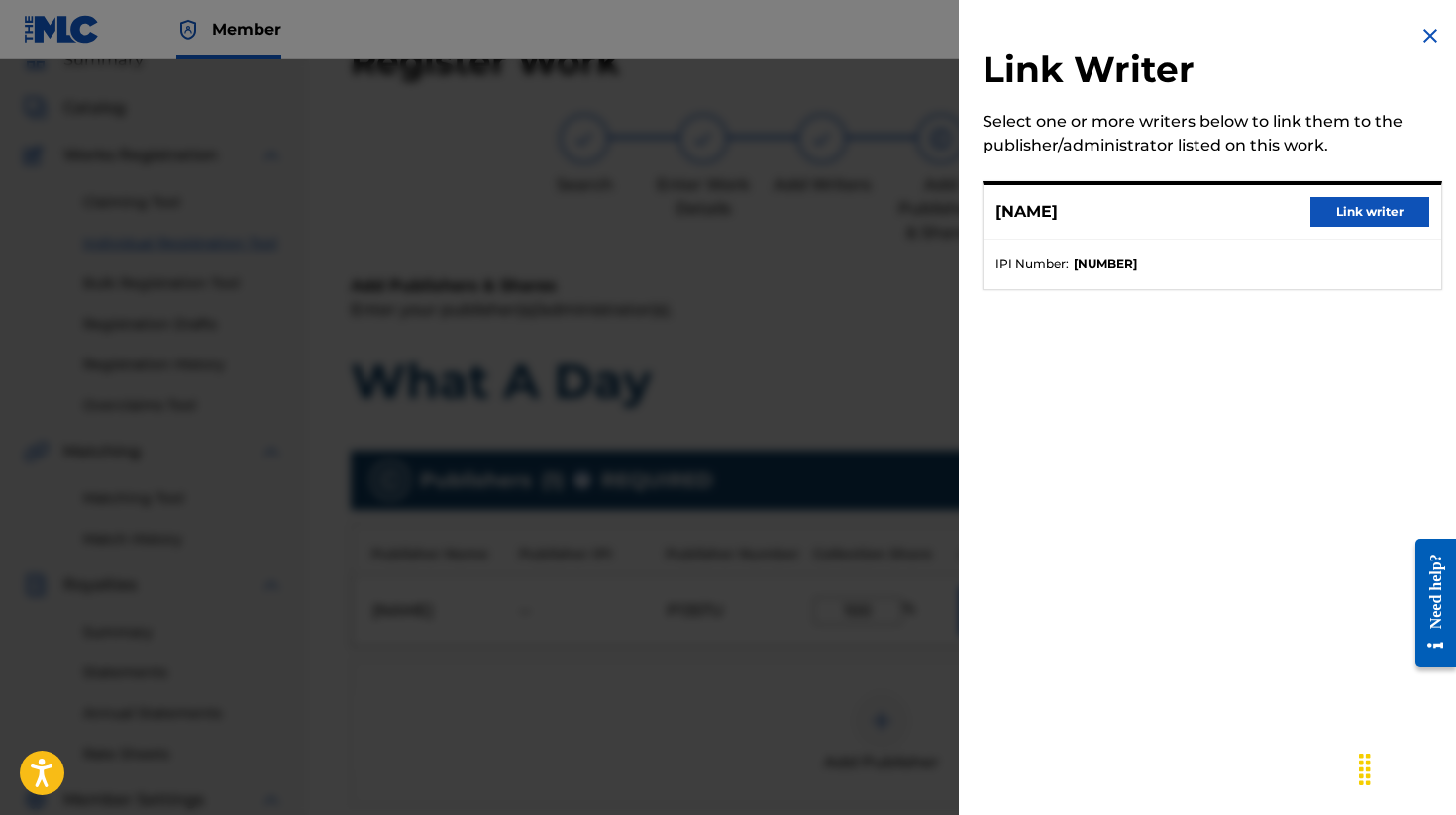 click on "Link writer" at bounding box center [1370, 212] 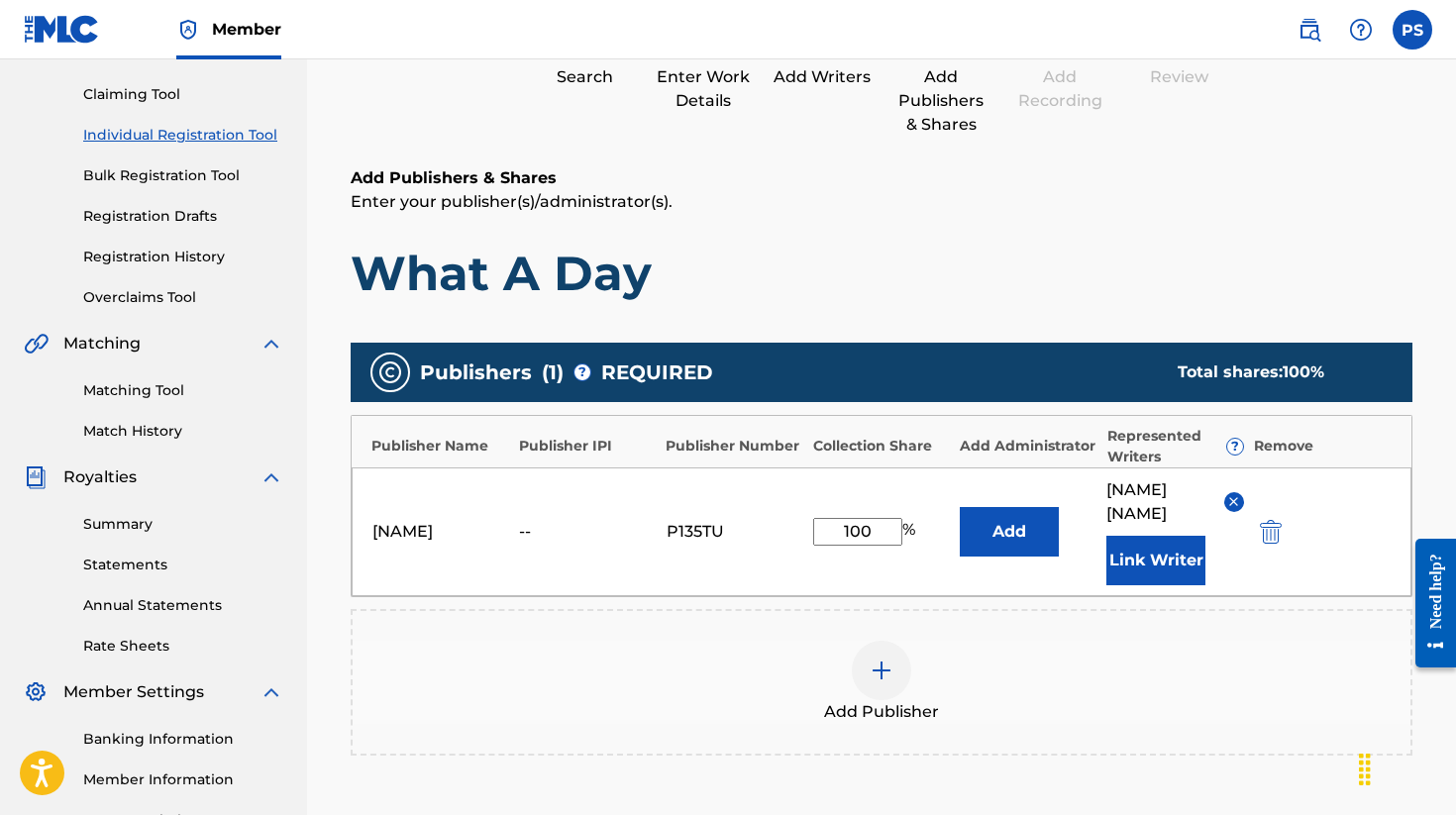 scroll, scrollTop: 453, scrollLeft: 0, axis: vertical 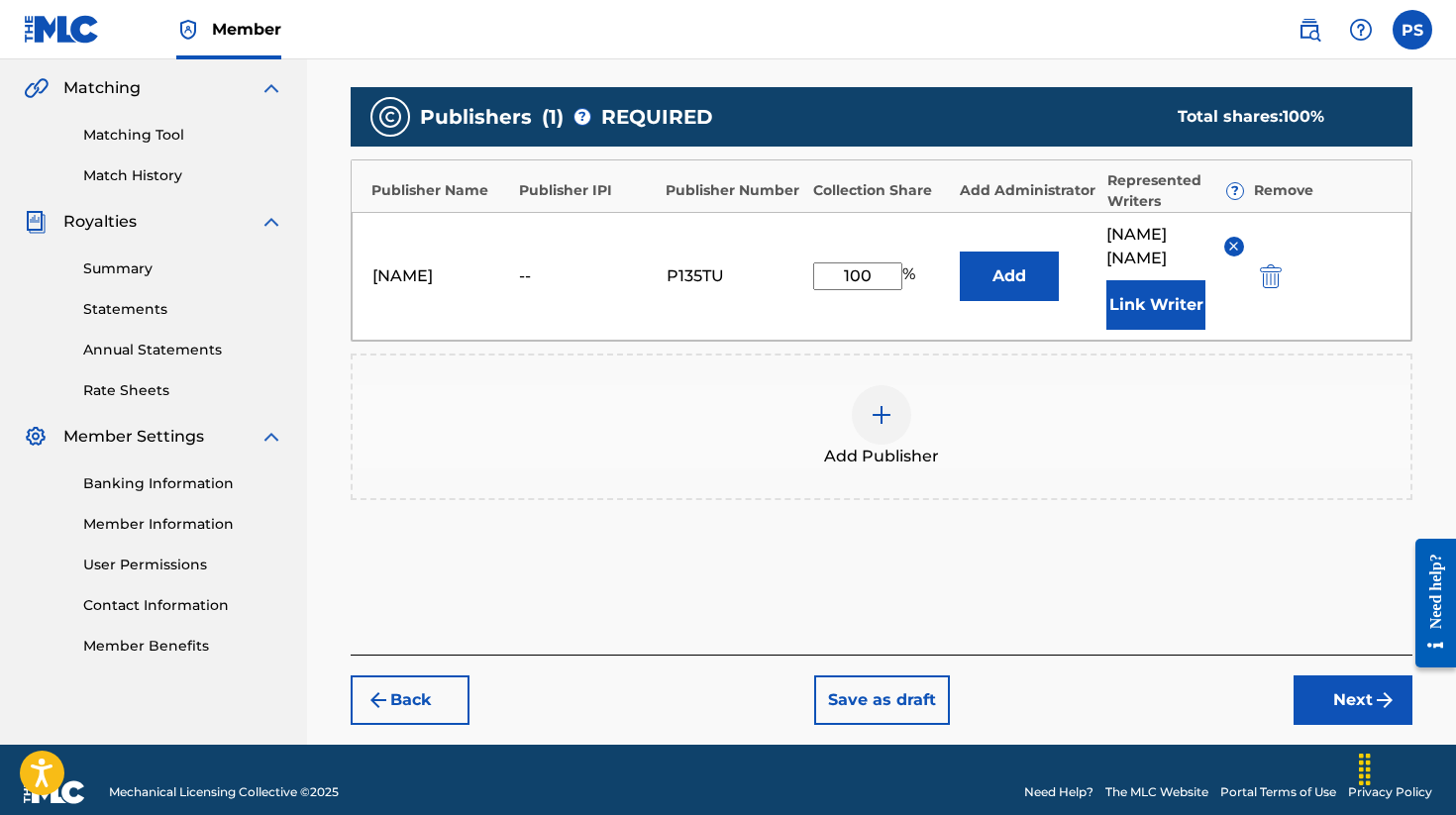click on "Next" at bounding box center [1353, 700] 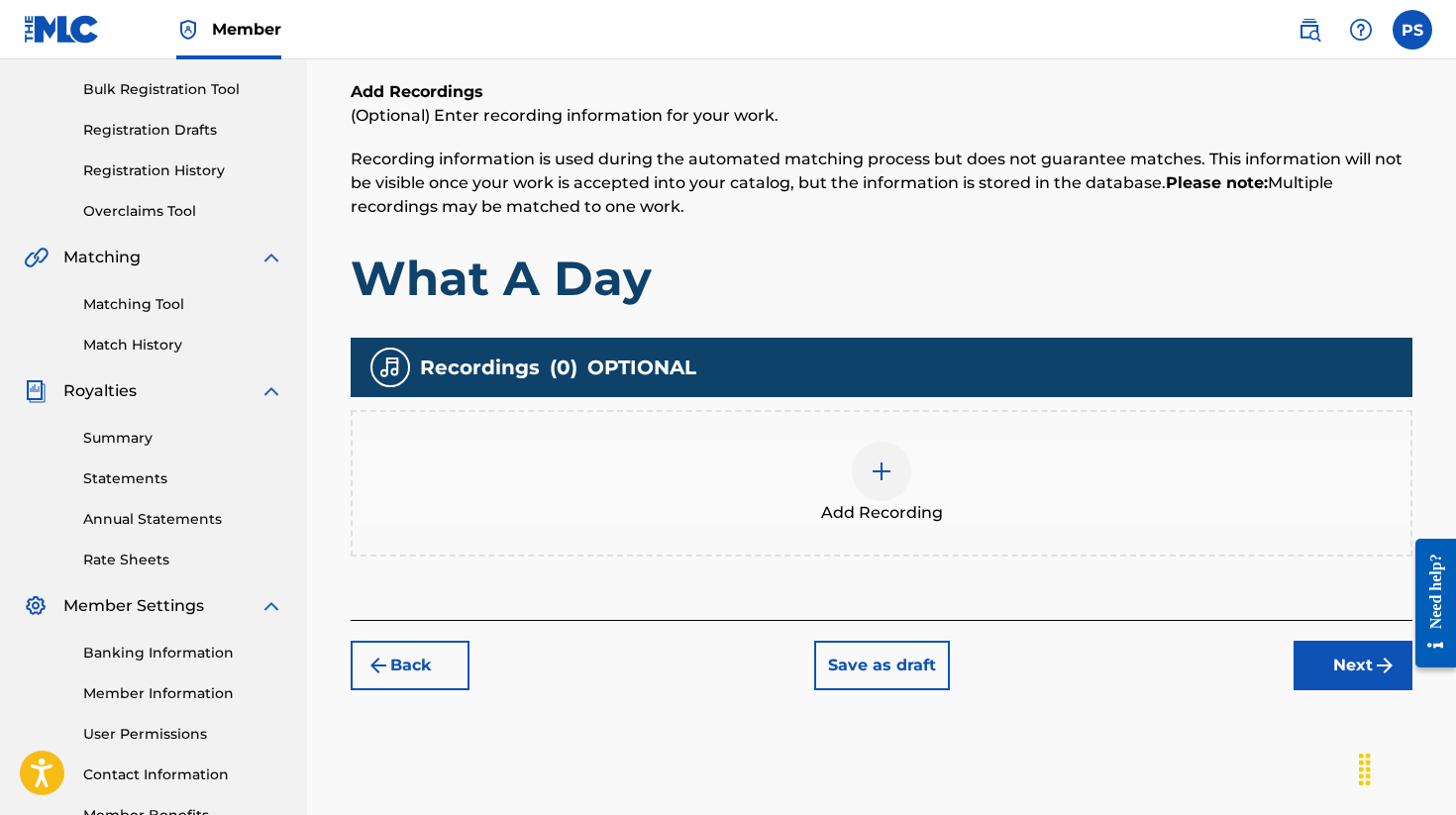 scroll, scrollTop: 285, scrollLeft: 0, axis: vertical 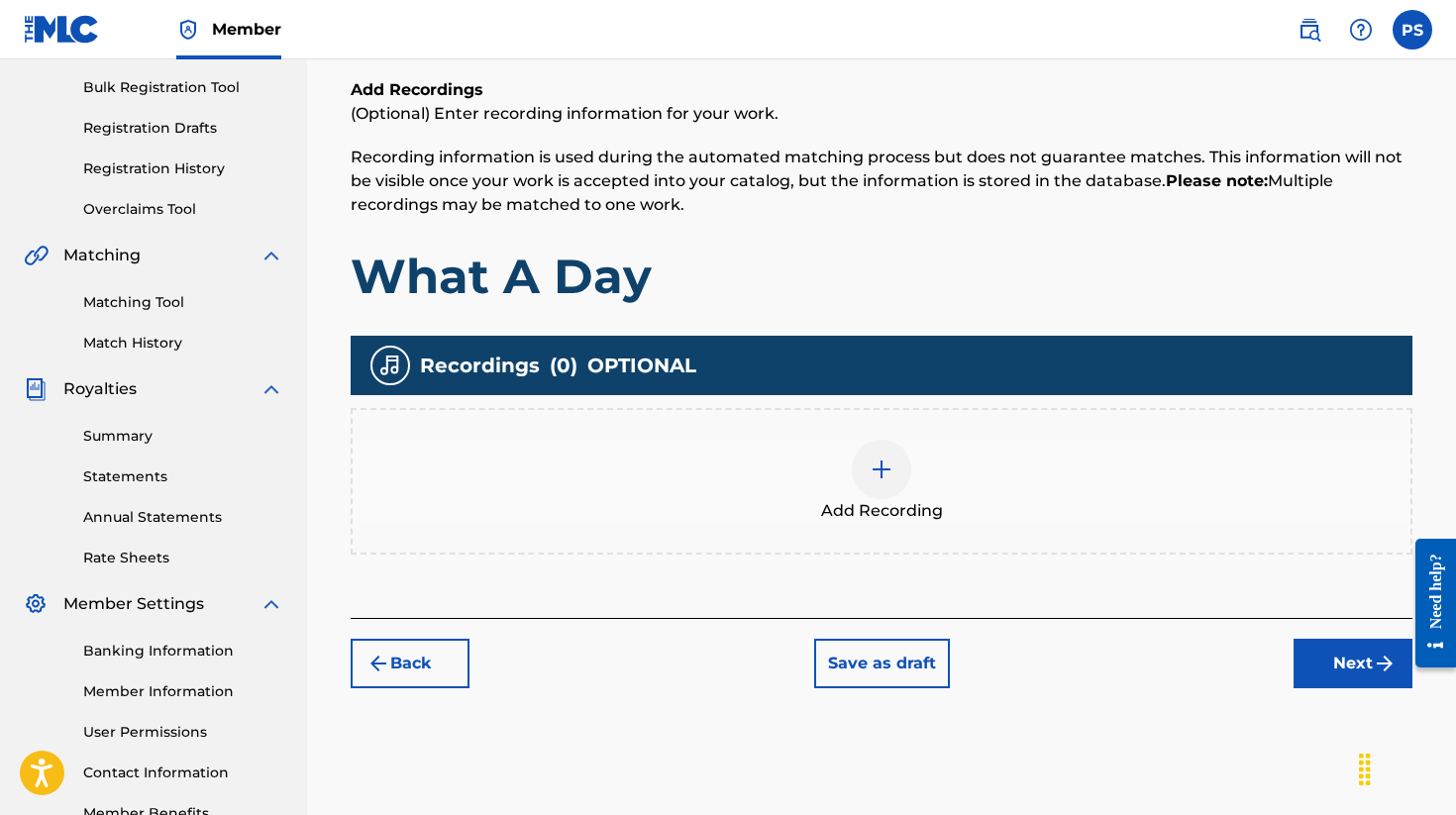 click at bounding box center [882, 469] 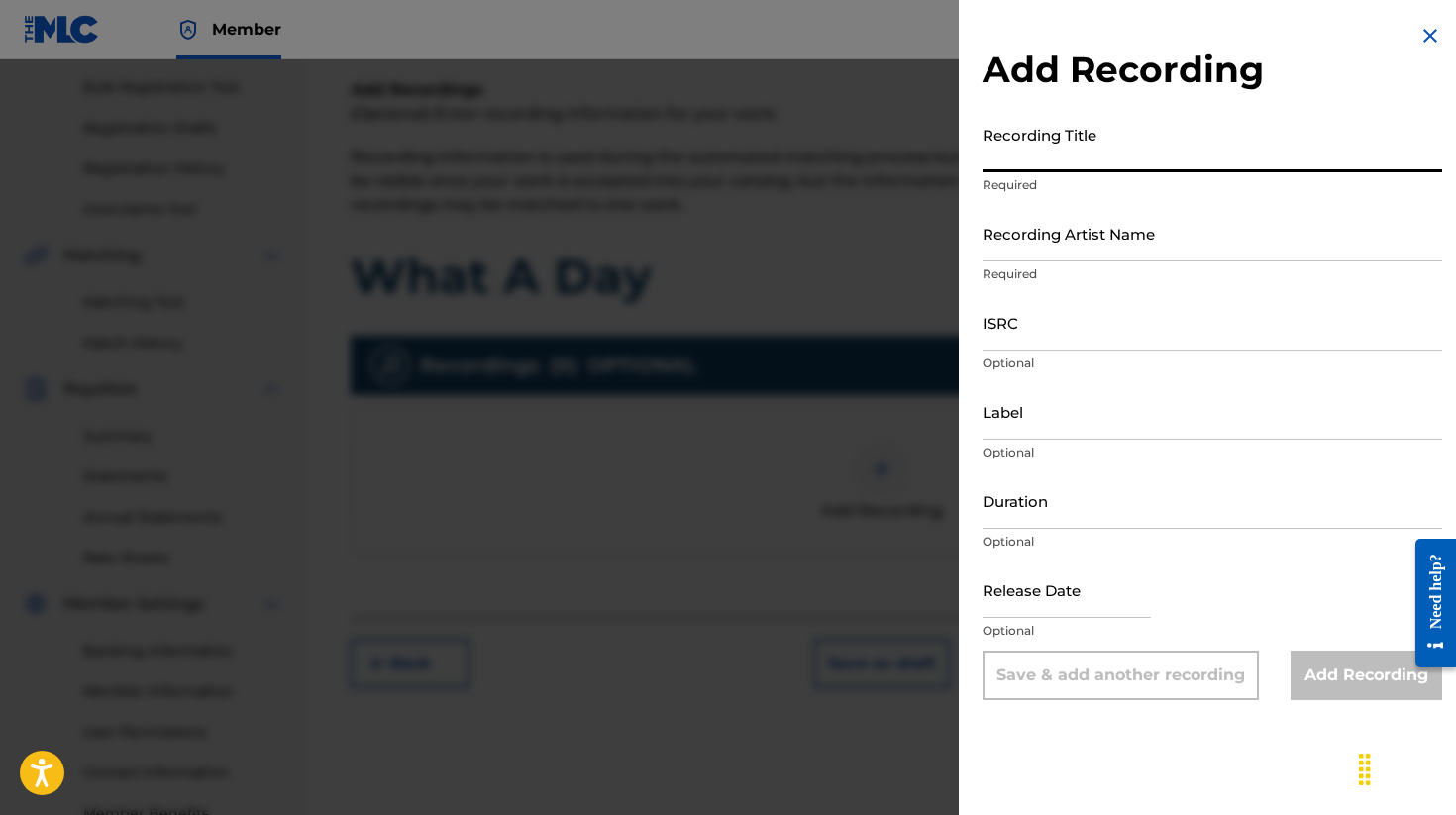 click on "Recording Title" at bounding box center (1212, 144) 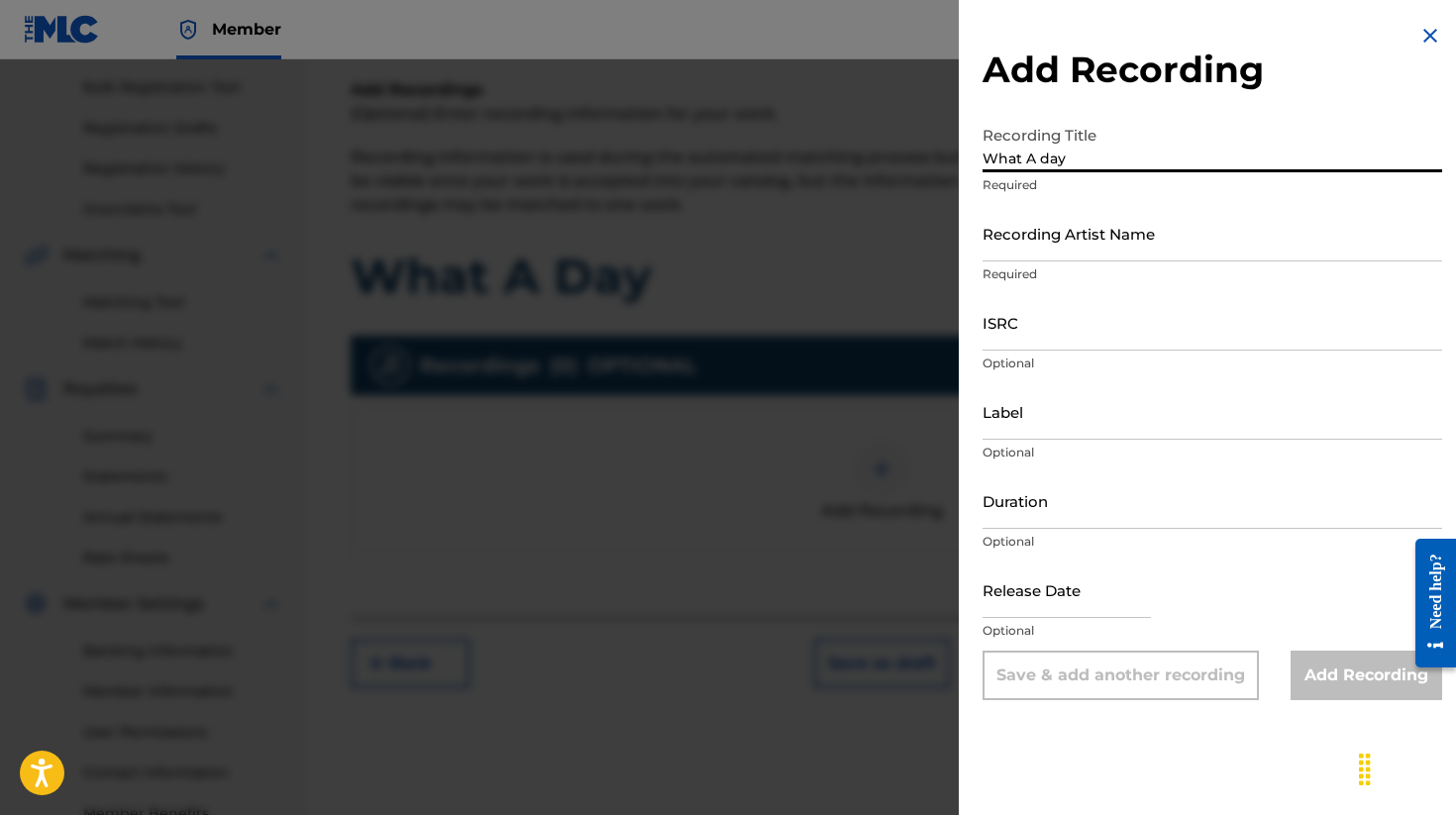 type on "What A day" 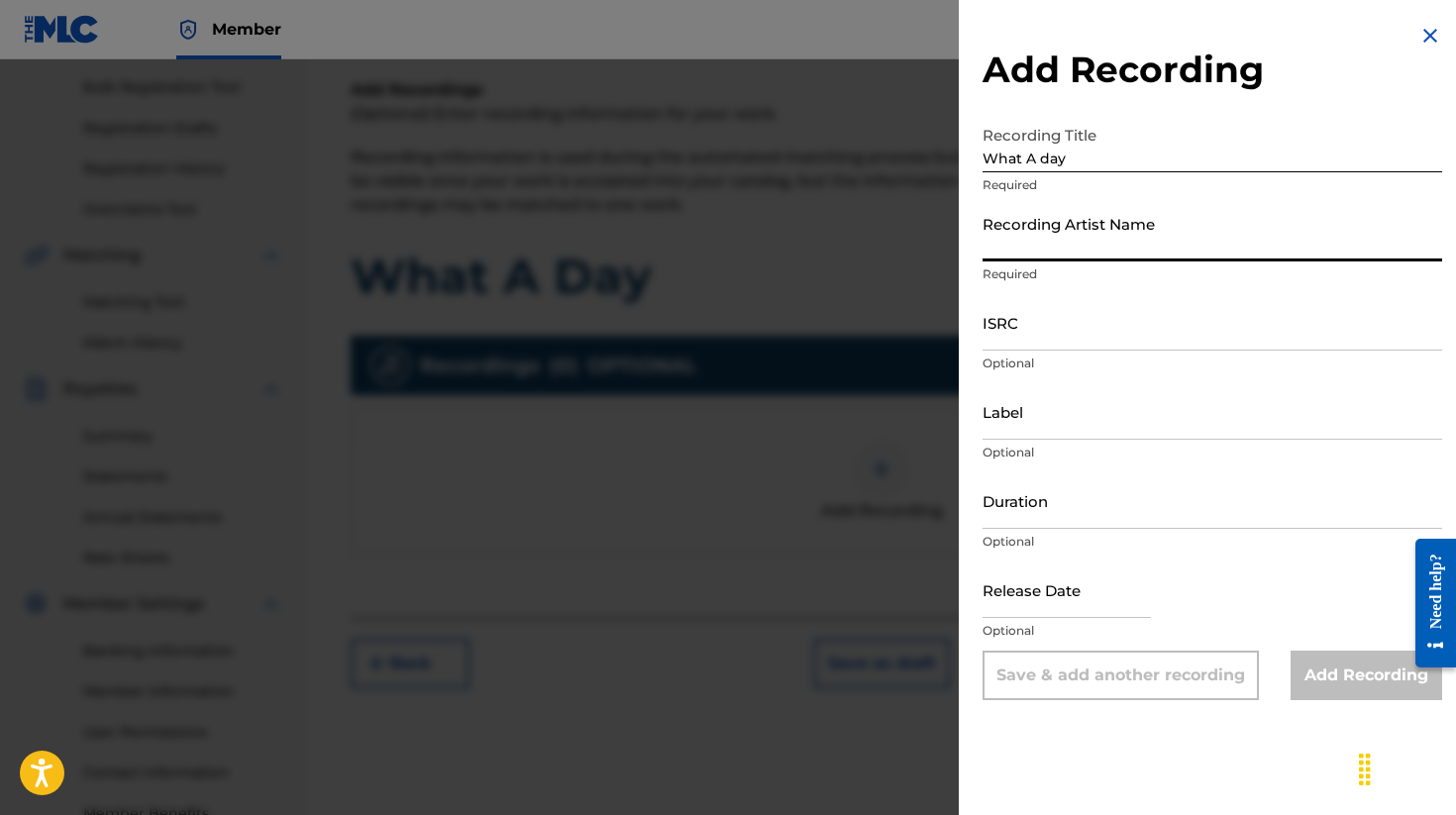 type on "S" 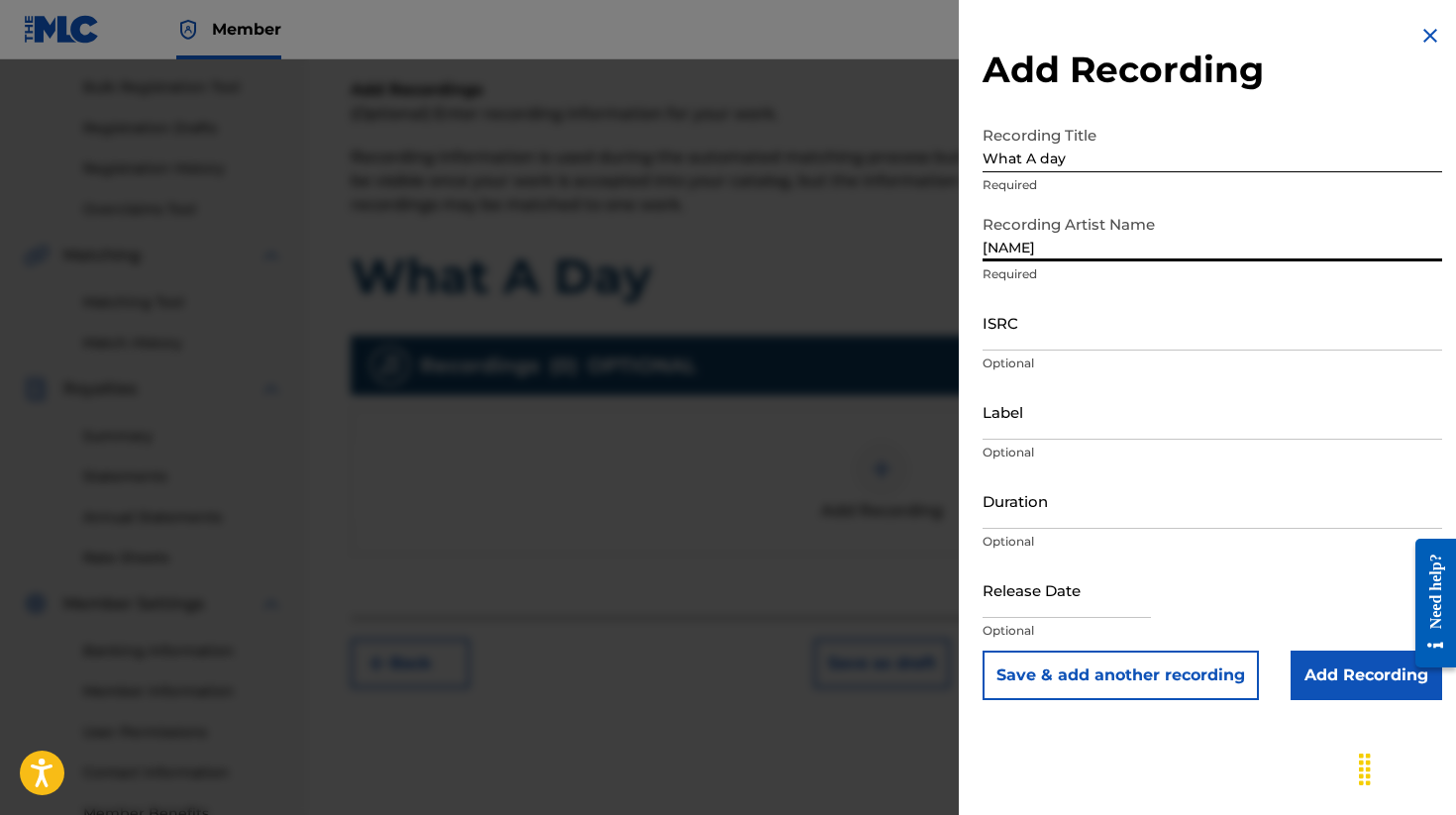 type on "[NAME]" 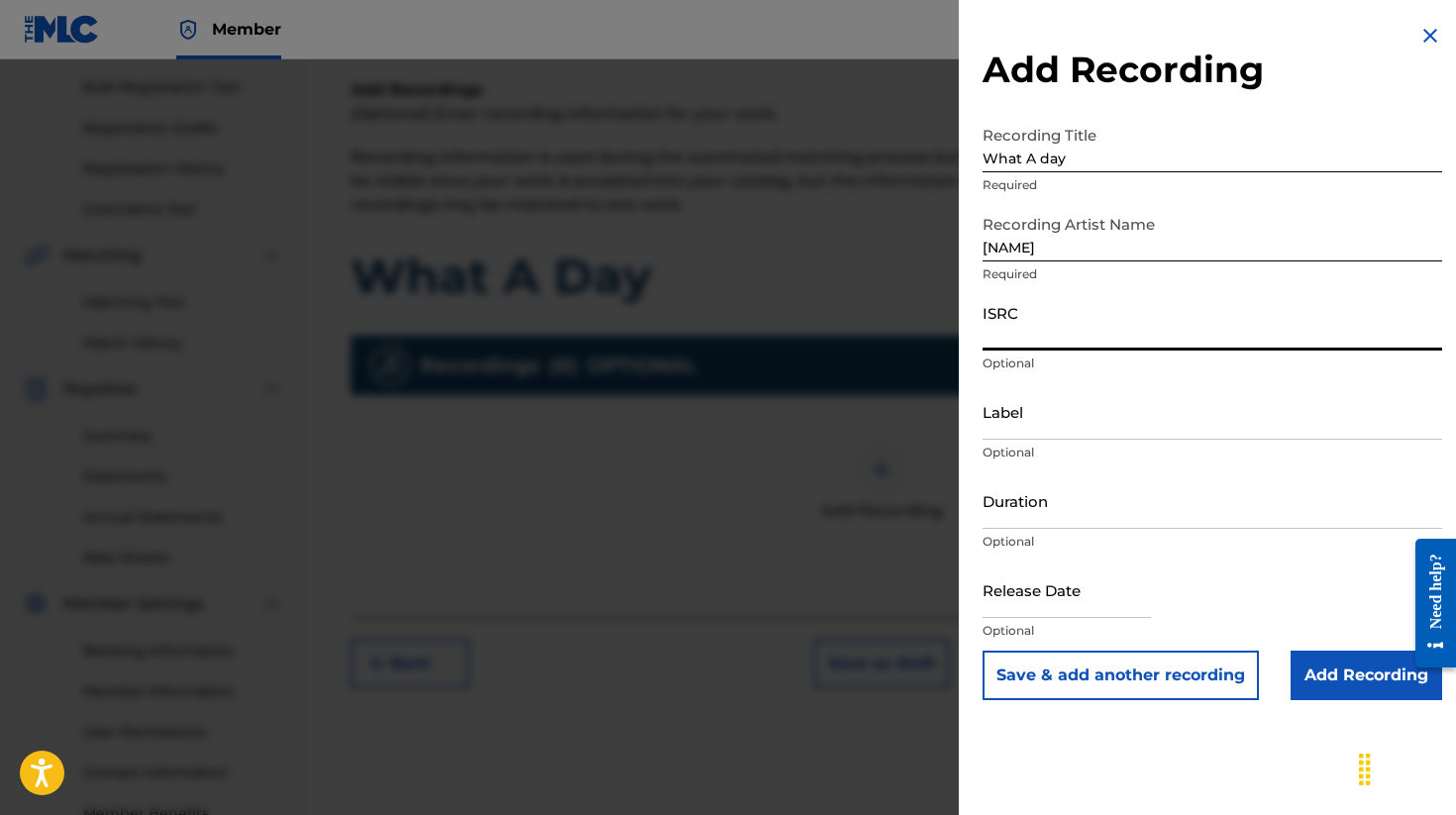 click on "Duration" at bounding box center (1212, 500) 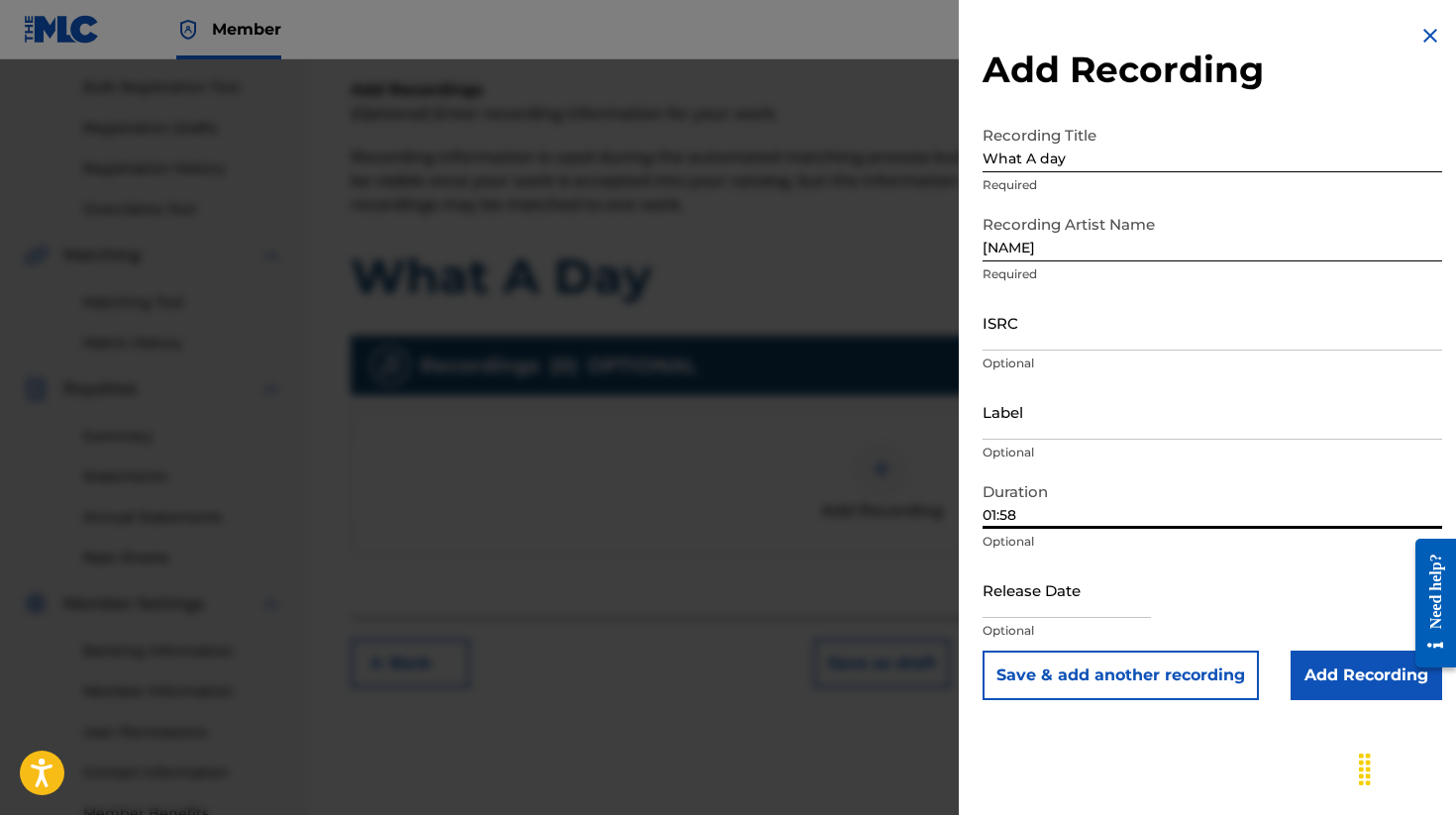 type on "01:58" 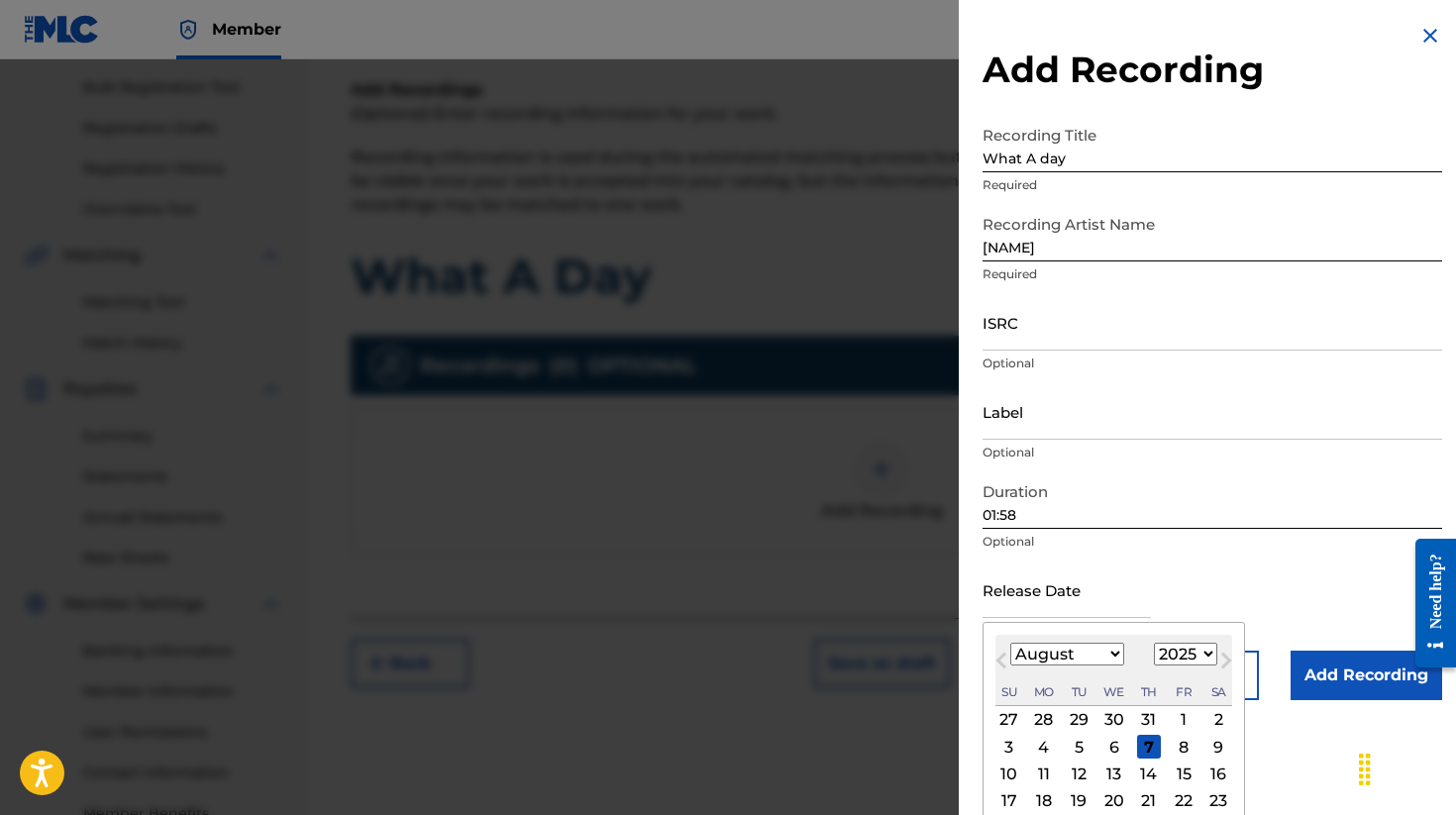 click at bounding box center [1067, 589] 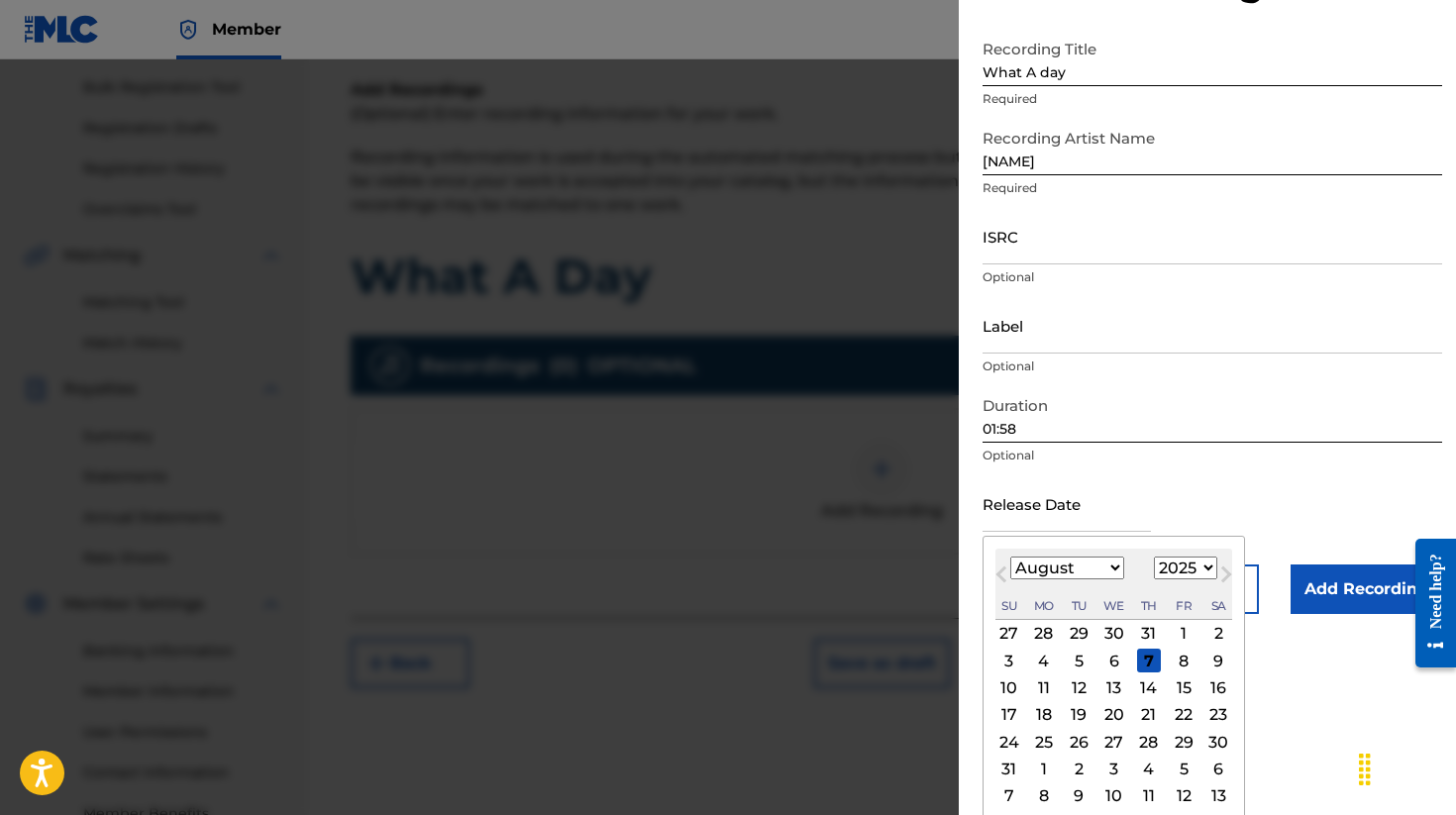 scroll, scrollTop: 93, scrollLeft: 0, axis: vertical 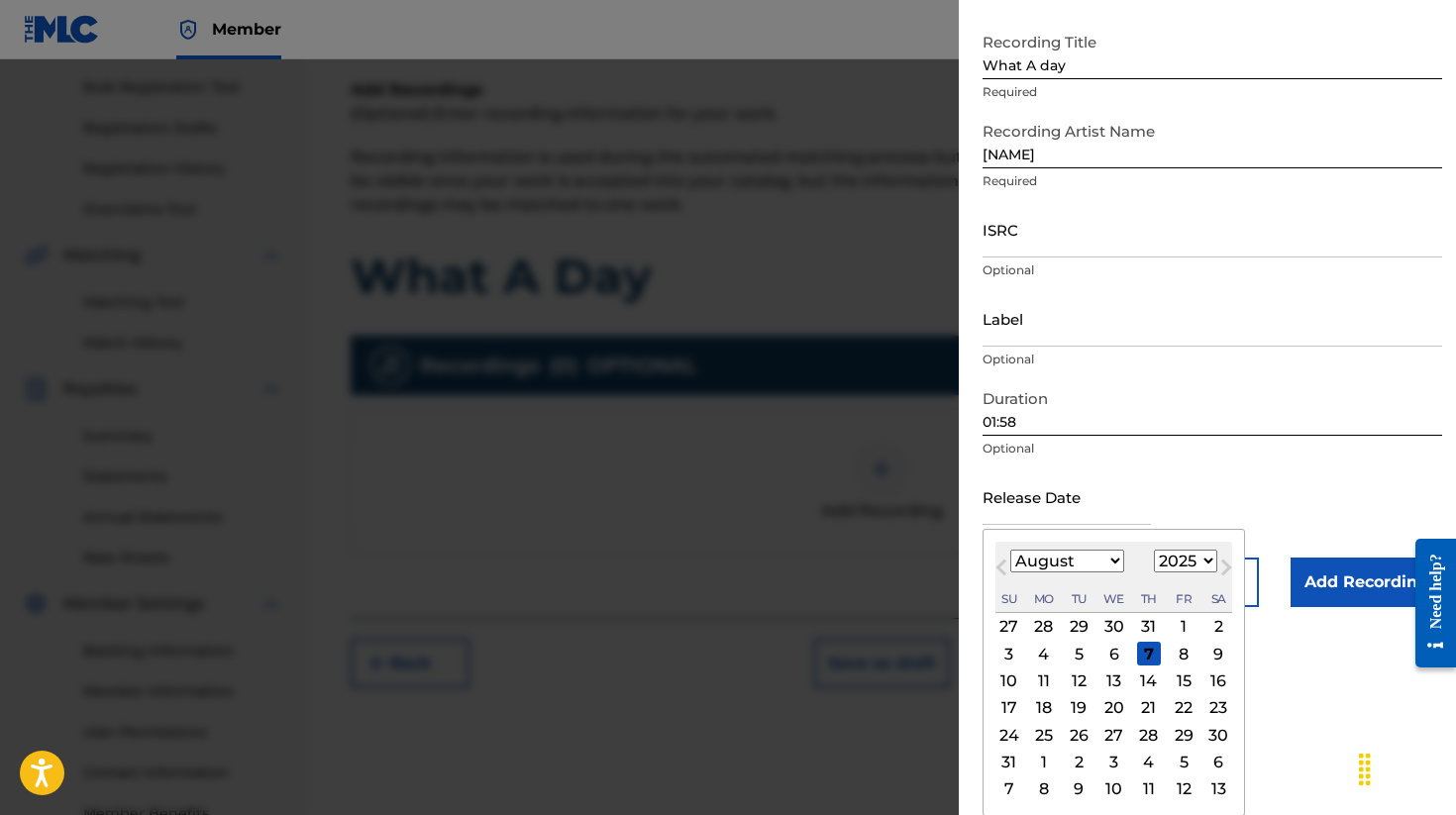 click on "January February March April May June July August September October November December" at bounding box center (1067, 560) 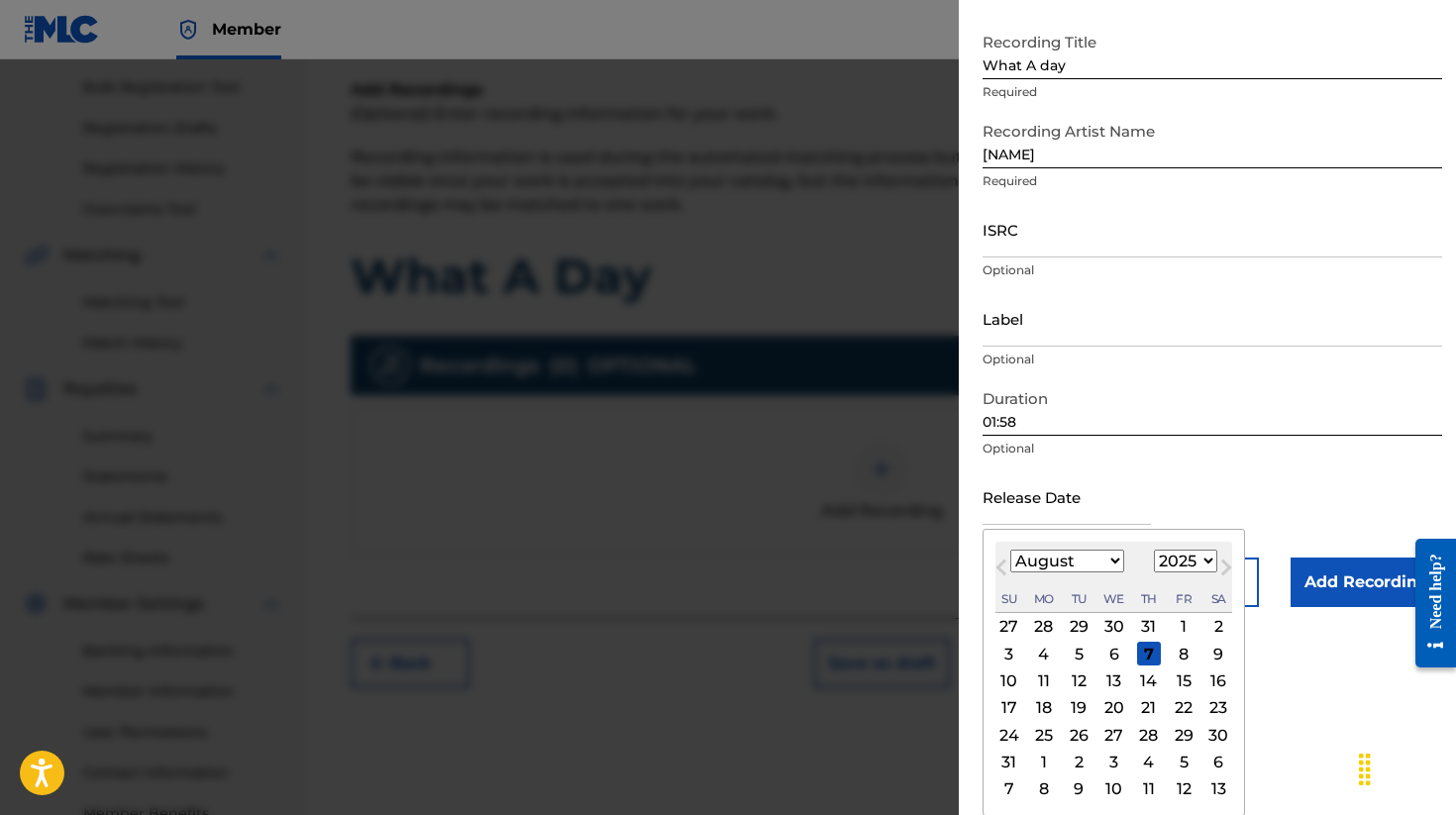 select on "3" 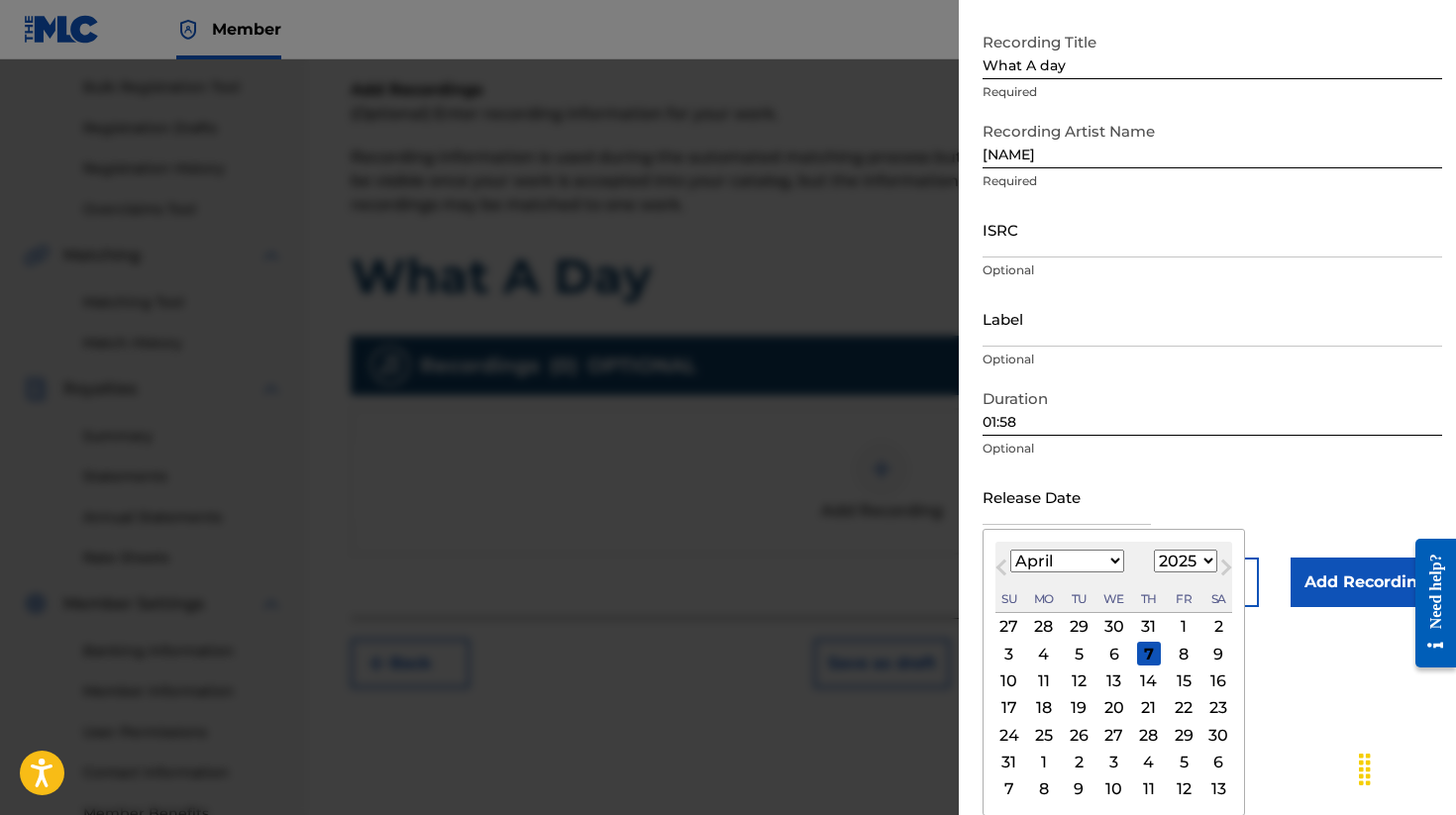 scroll, scrollTop: 66, scrollLeft: 0, axis: vertical 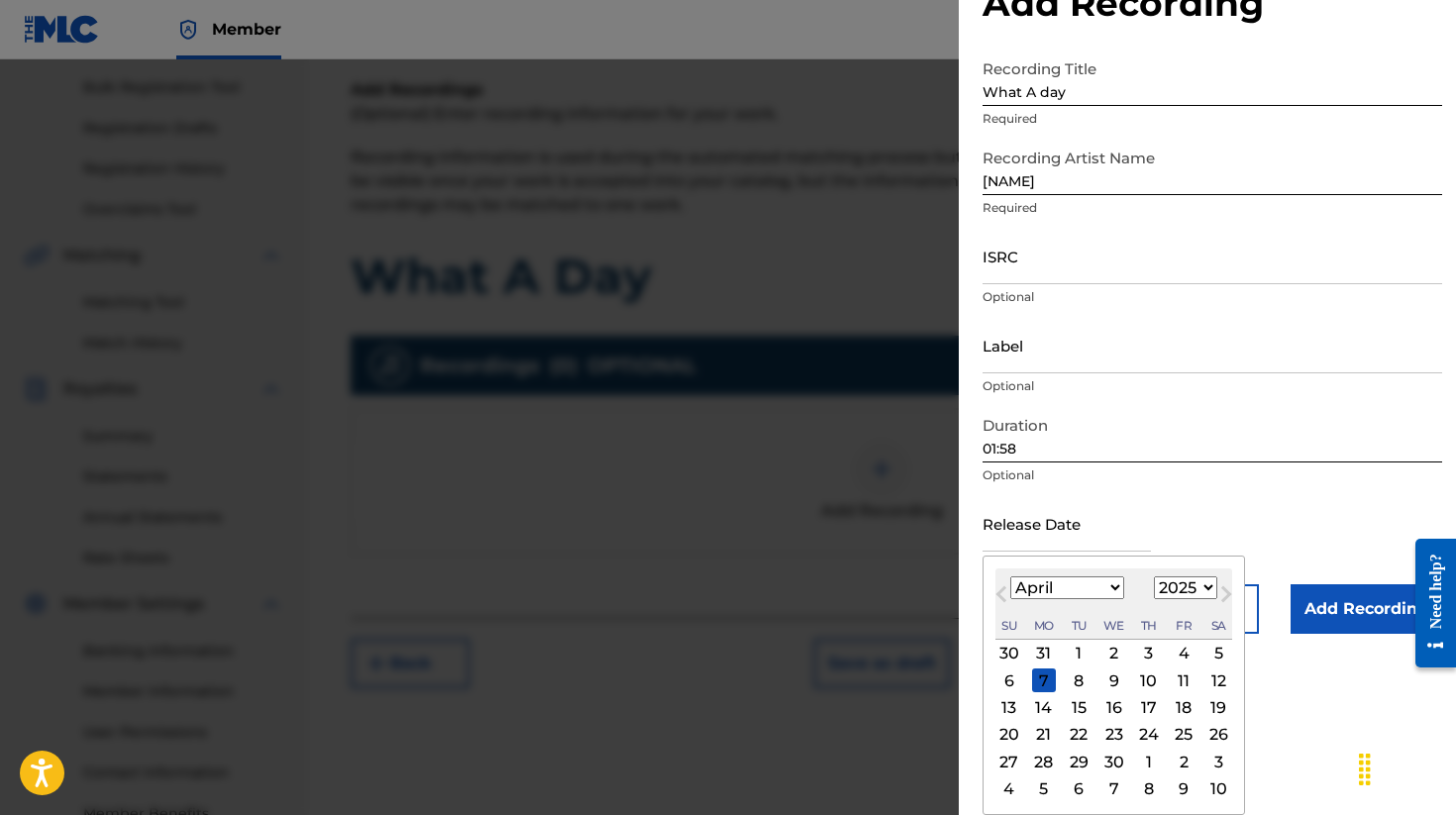 click on "11" at bounding box center [1184, 680] 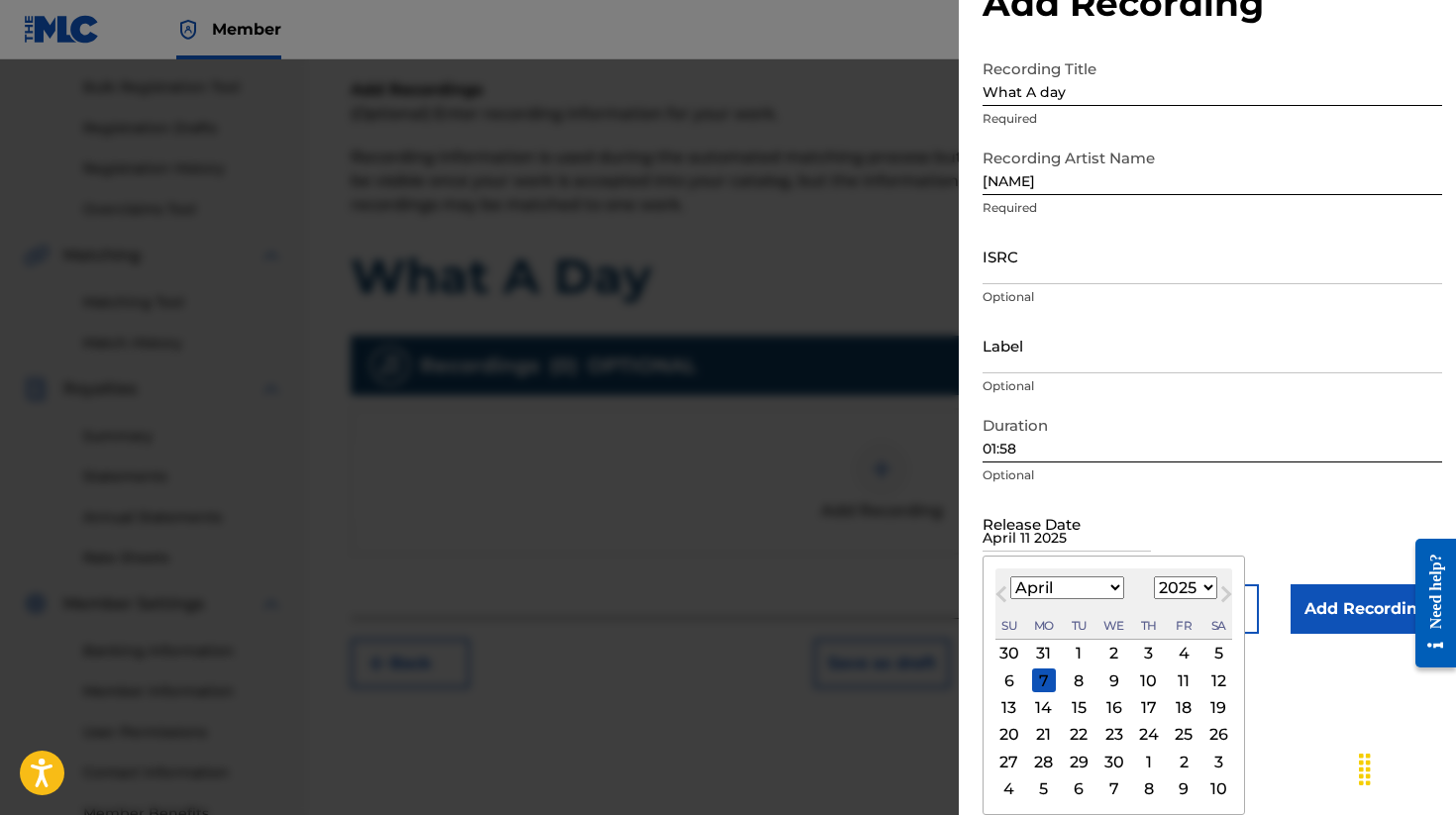 scroll, scrollTop: 0, scrollLeft: 0, axis: both 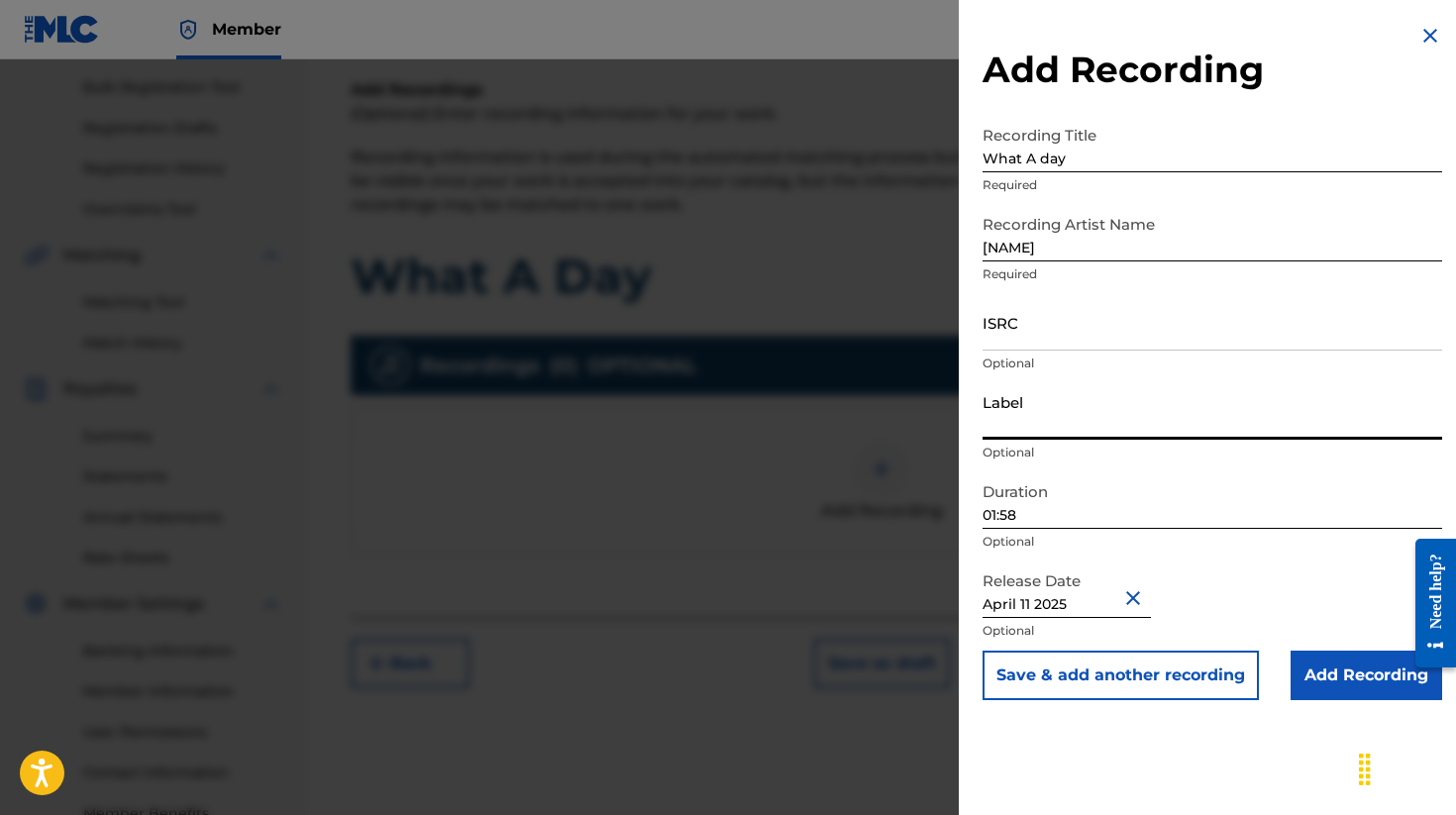 click on "Label" at bounding box center (1212, 411) 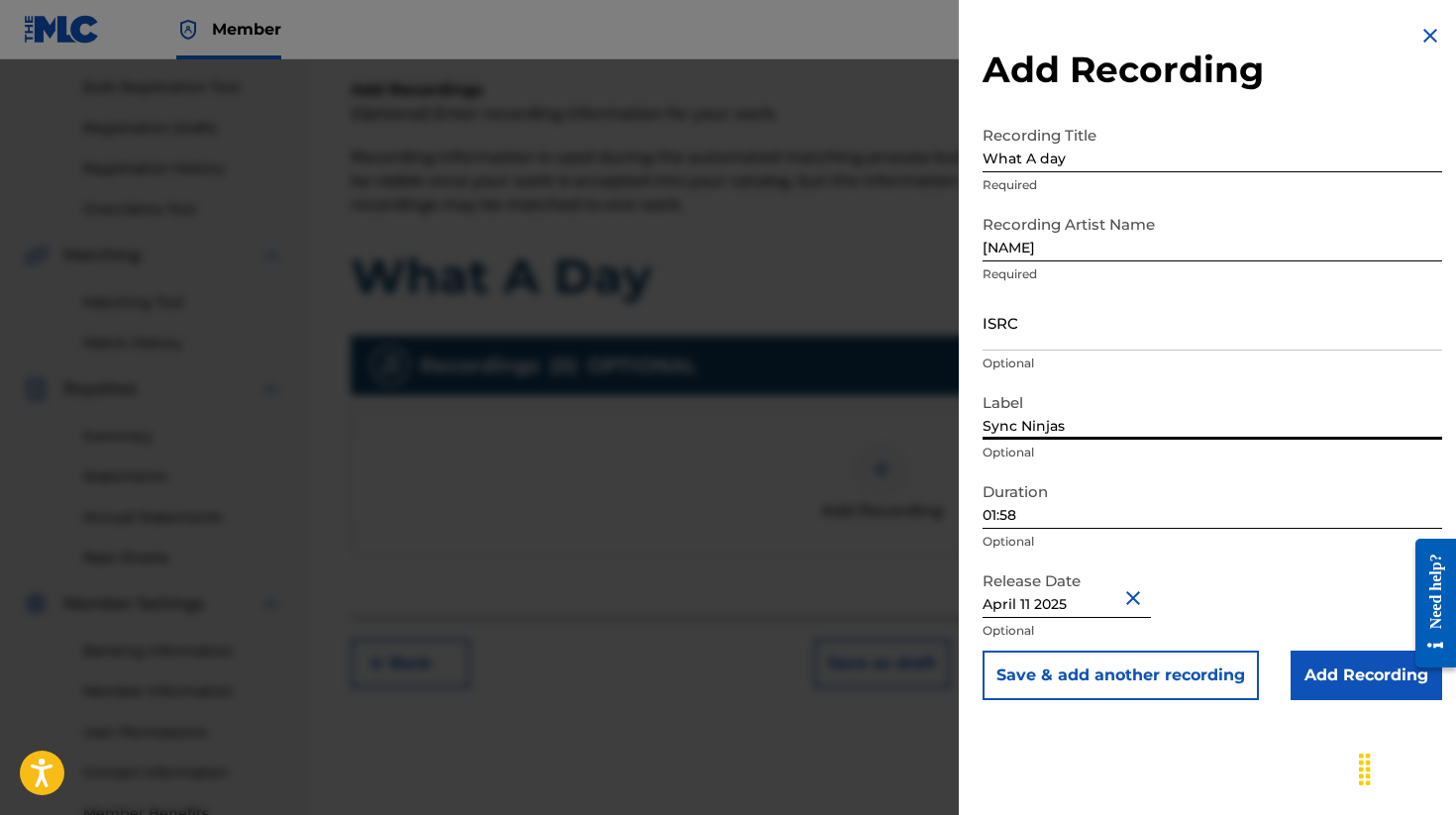 type on "Sync Ninjas" 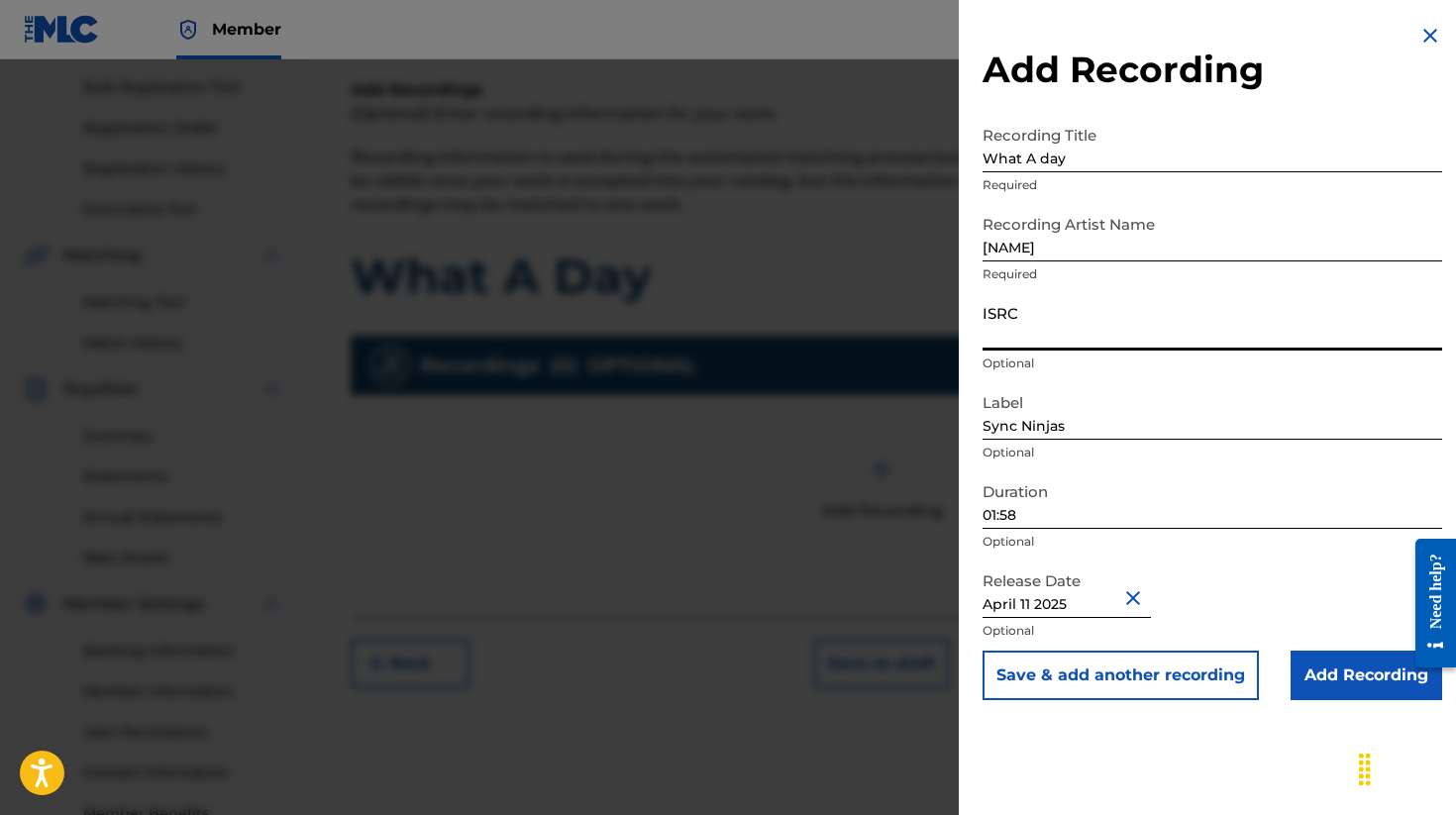 paste on "[ALPHANUMERIC_ID]" 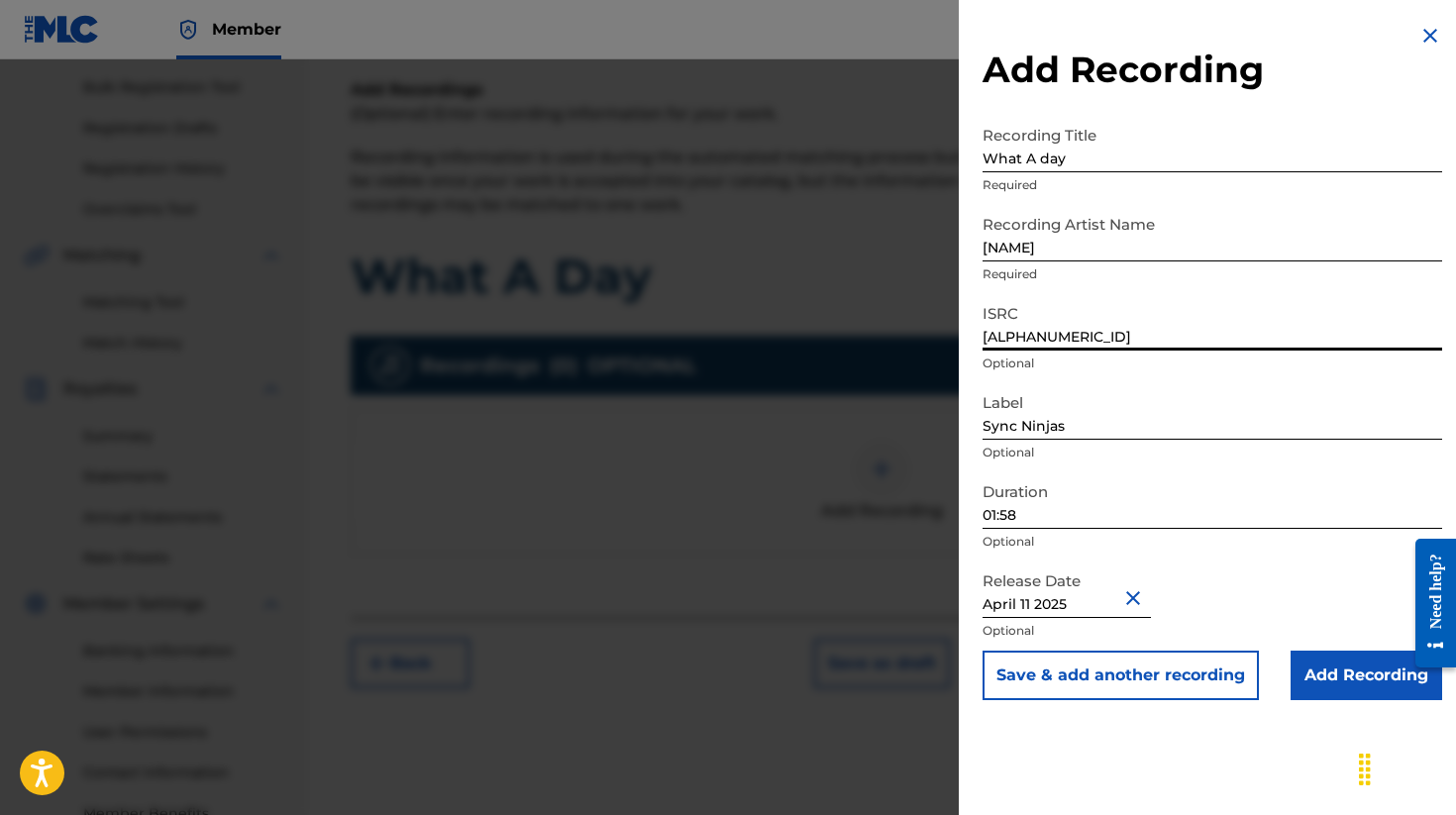 type on "[ALPHANUMERIC_ID]" 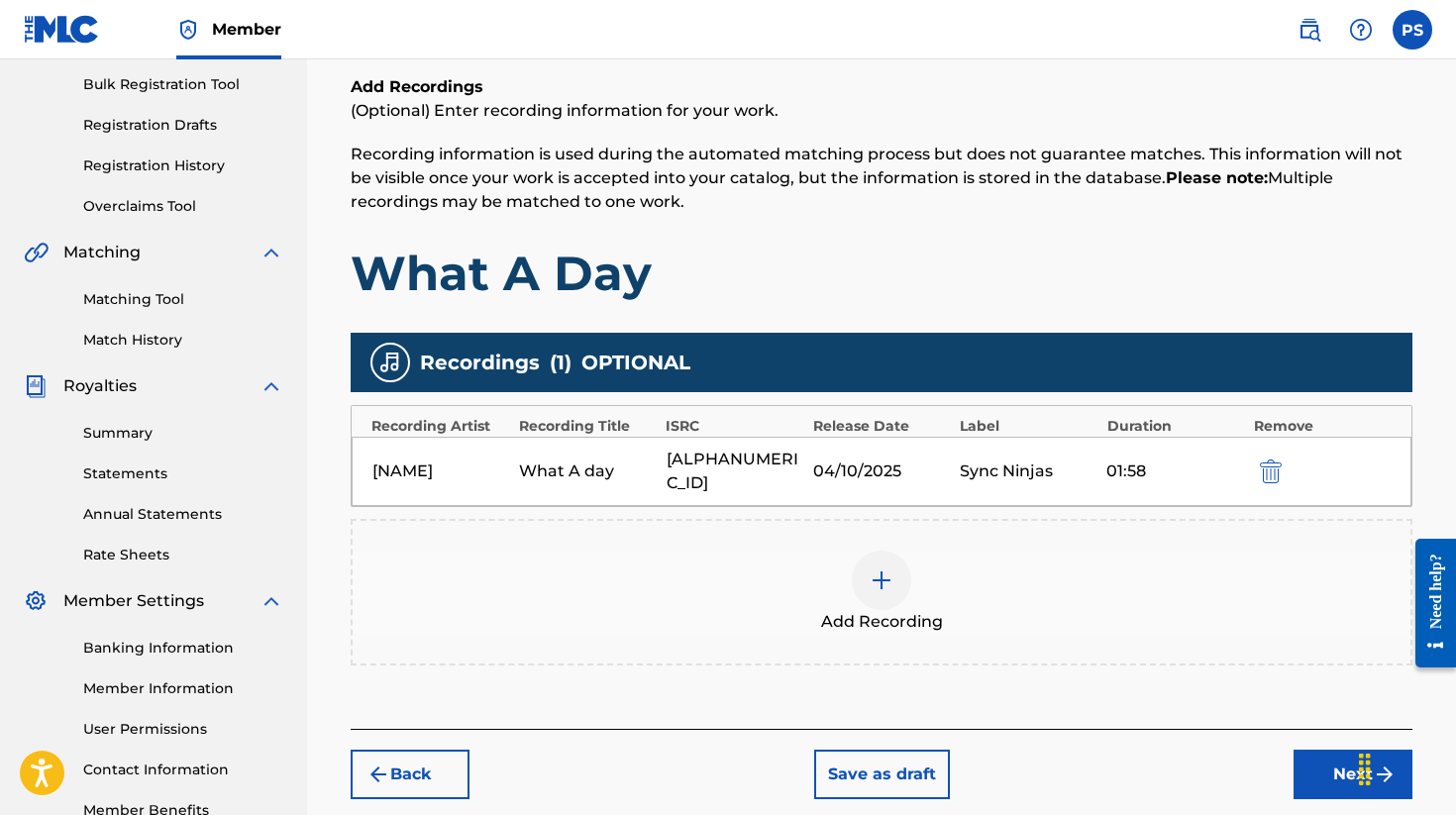 scroll, scrollTop: 310, scrollLeft: 0, axis: vertical 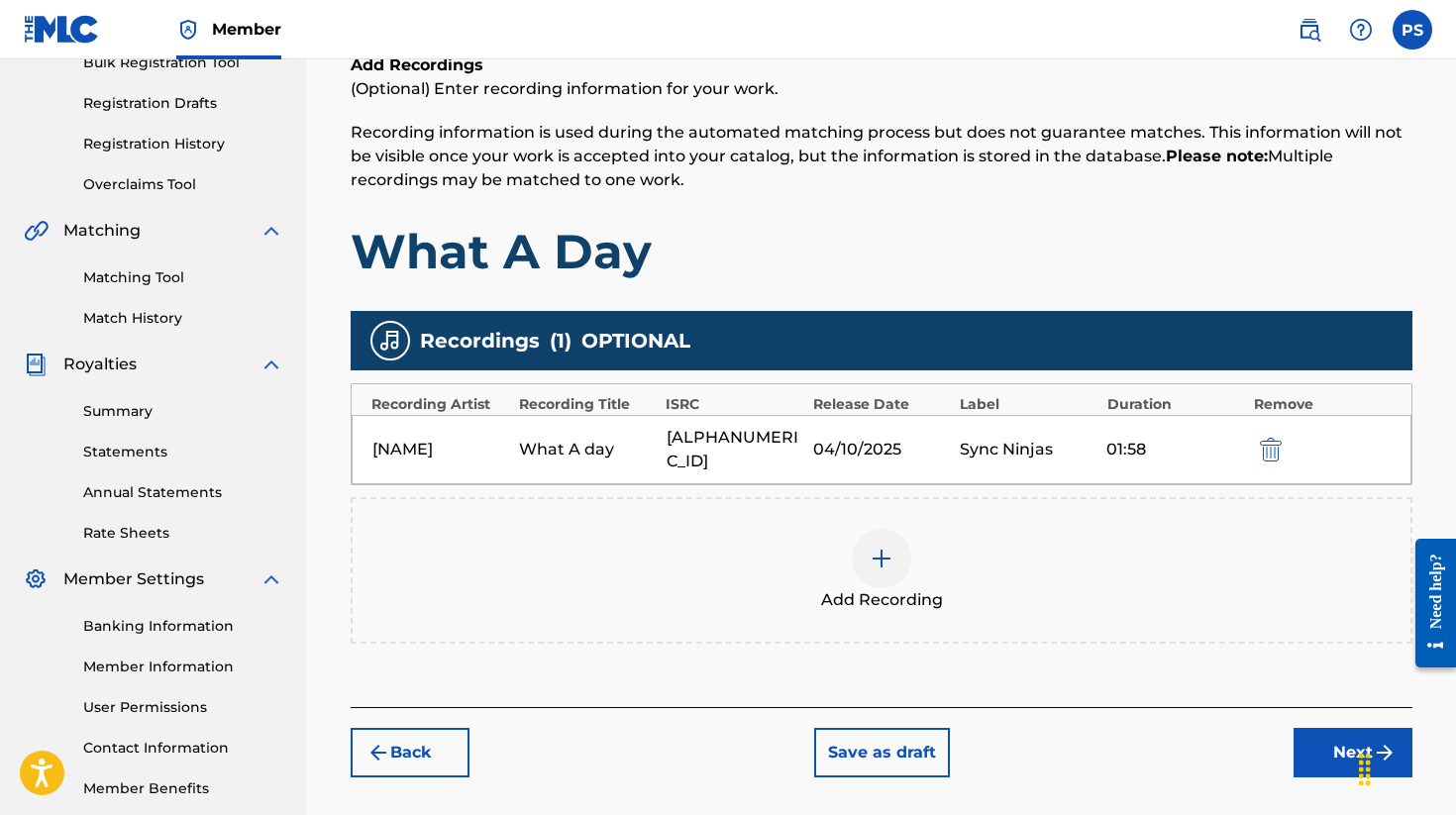 click on "Back" at bounding box center (410, 753) 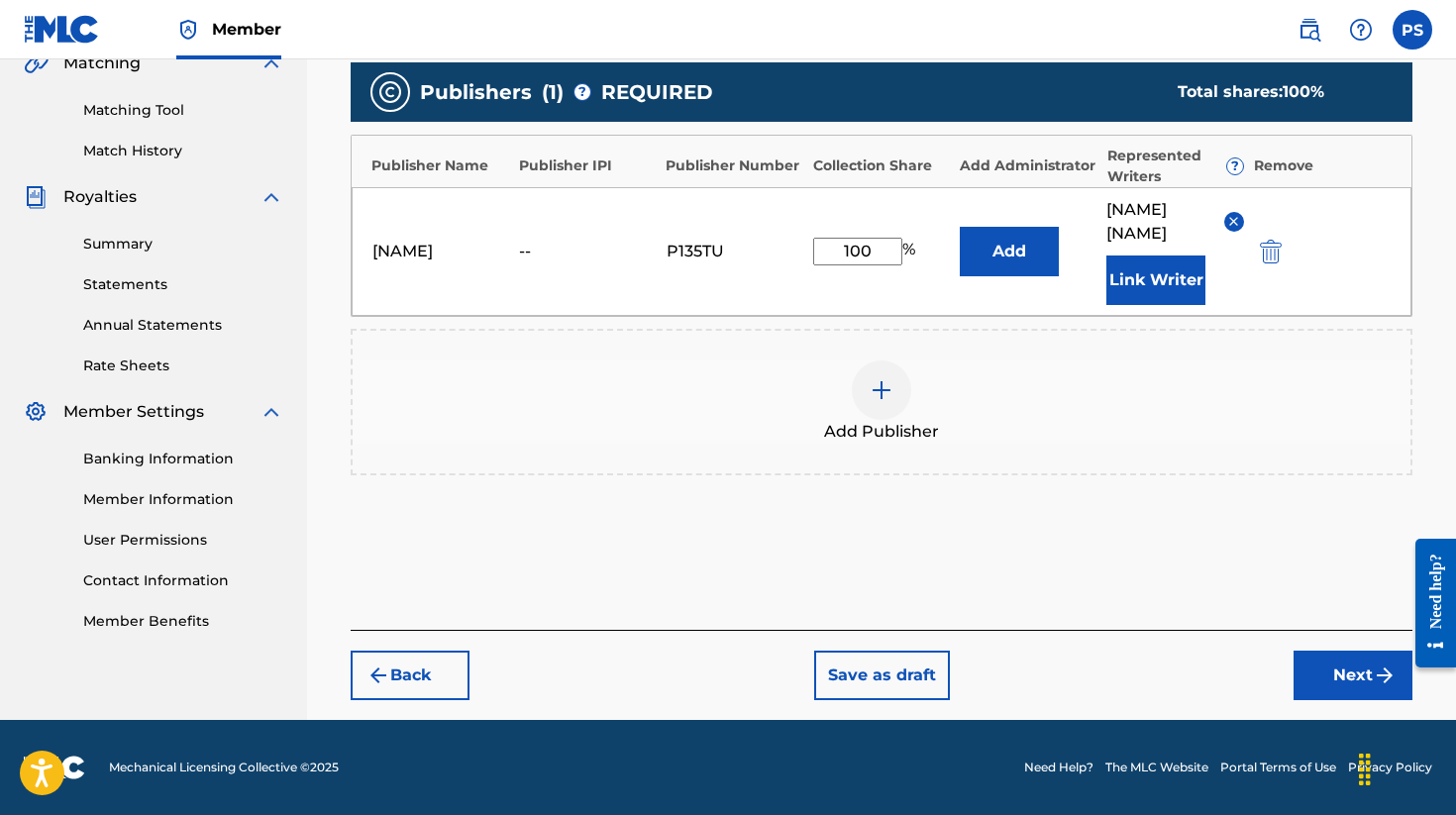 click on "Back" at bounding box center [410, 675] 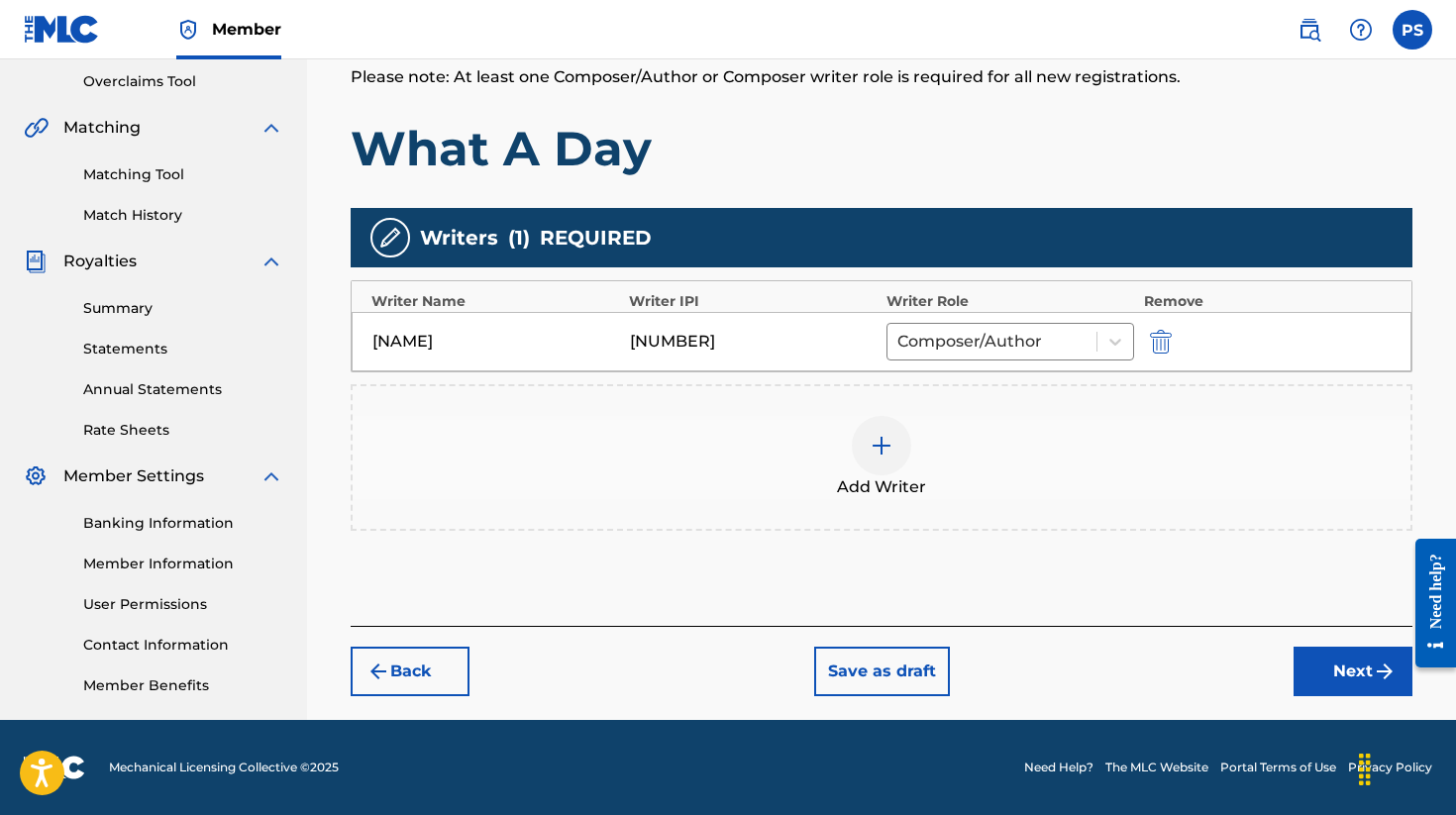 scroll, scrollTop: 413, scrollLeft: 0, axis: vertical 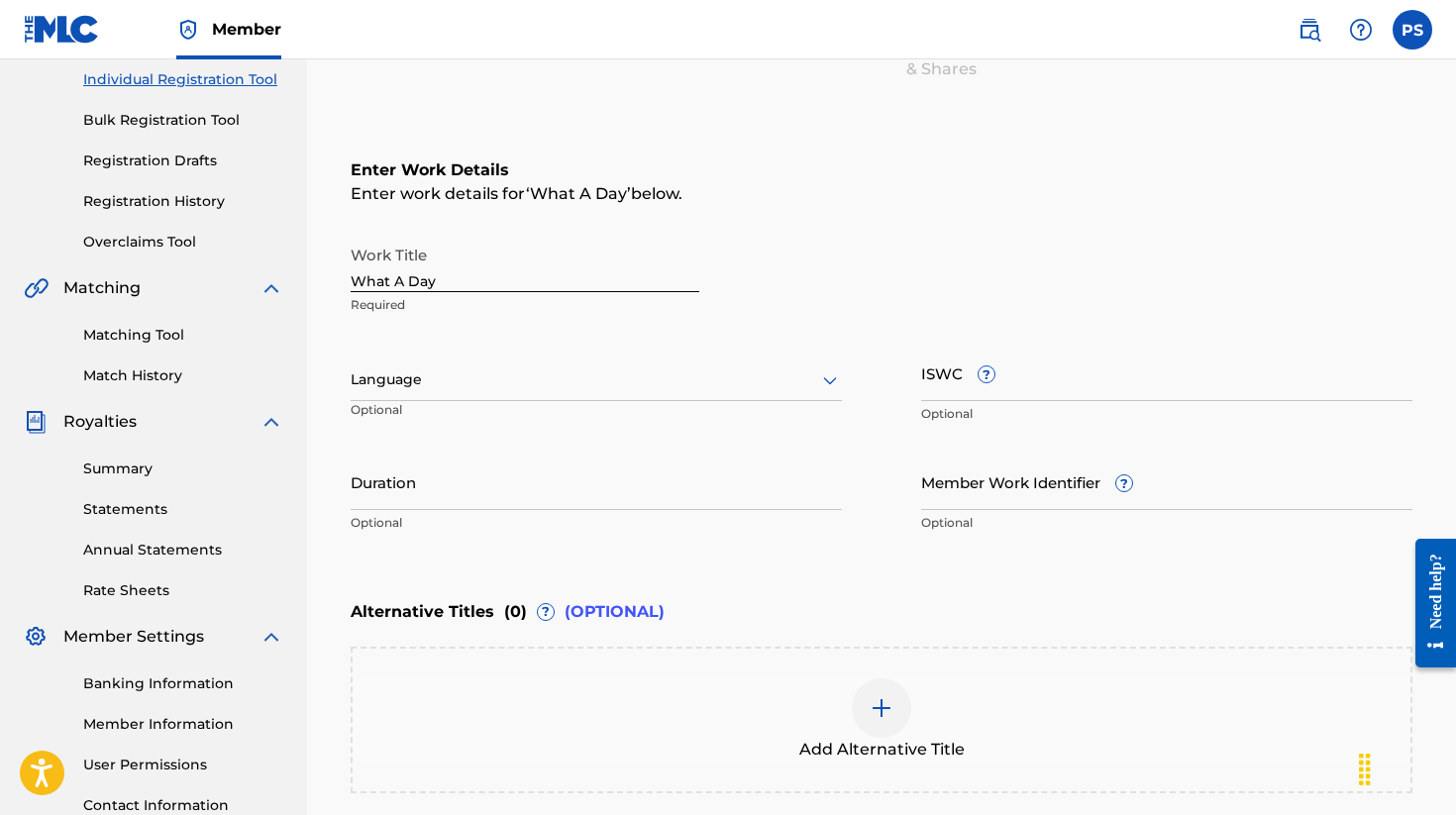 click on "ISWC   ?" at bounding box center [1167, 372] 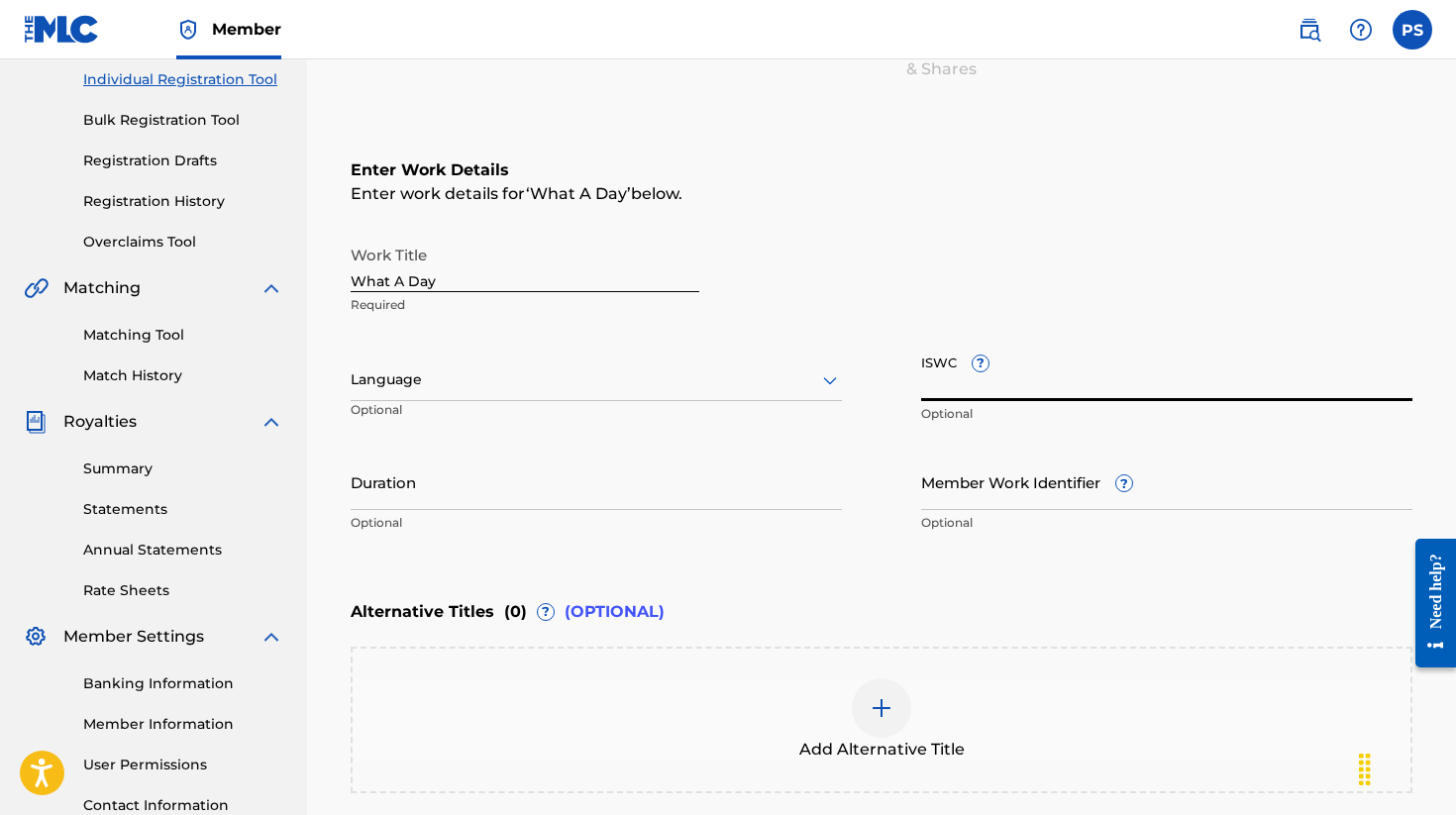 click on "Language Optional" at bounding box center [596, 389] 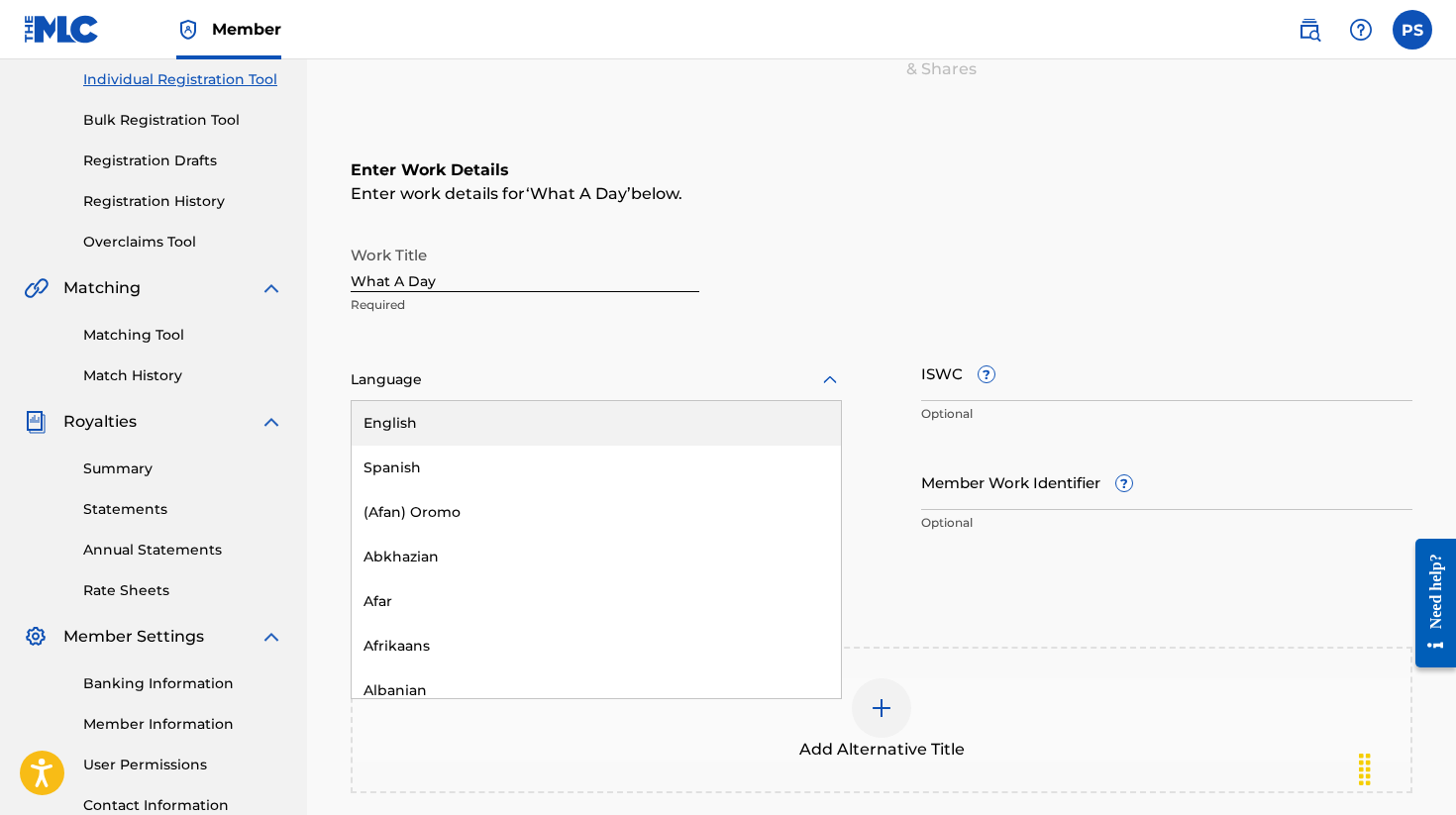 drag, startPoint x: 545, startPoint y: 391, endPoint x: 548, endPoint y: 419, distance: 28.160256 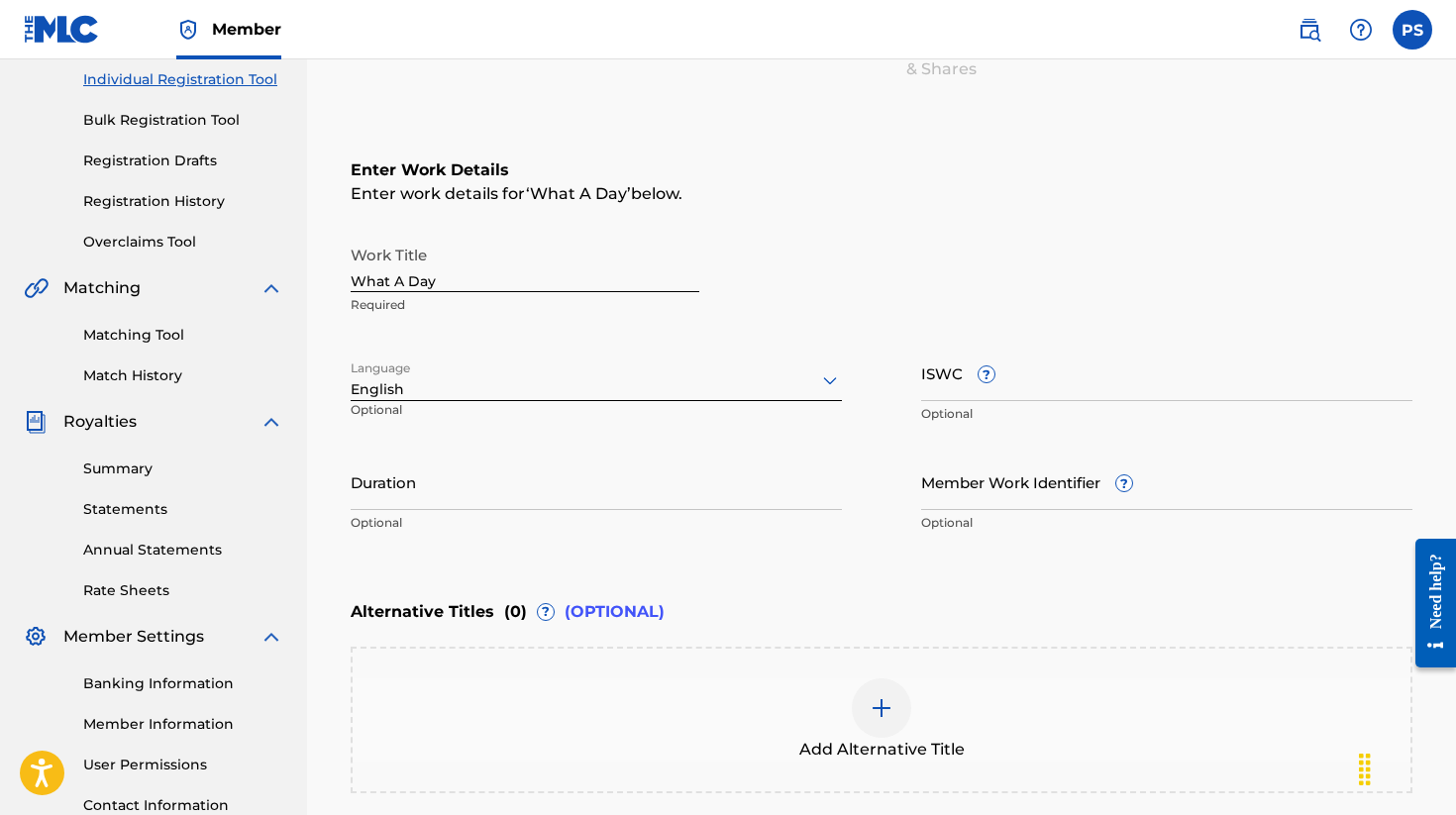 click on "Duration" at bounding box center (596, 481) 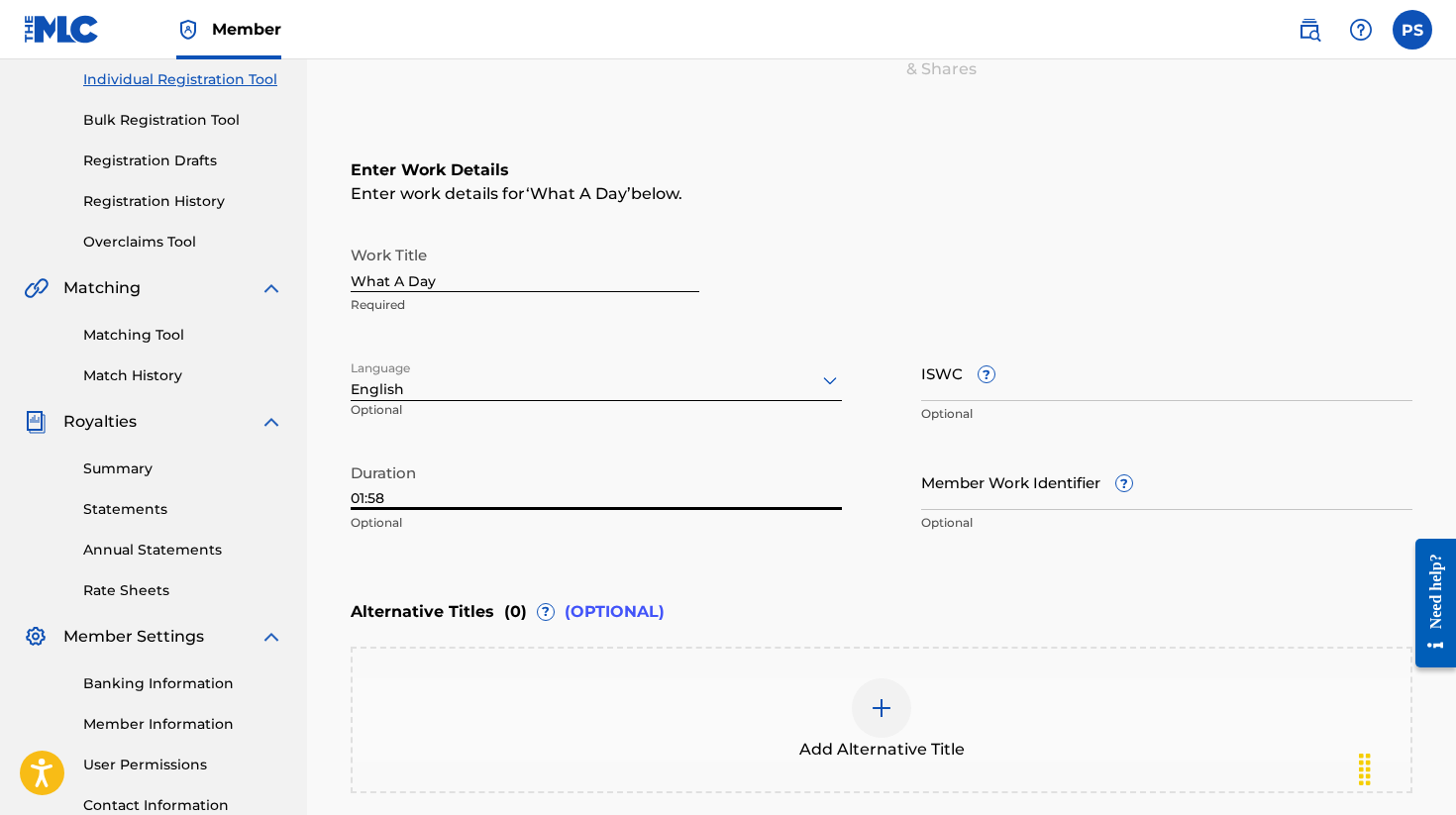 type on "01:58" 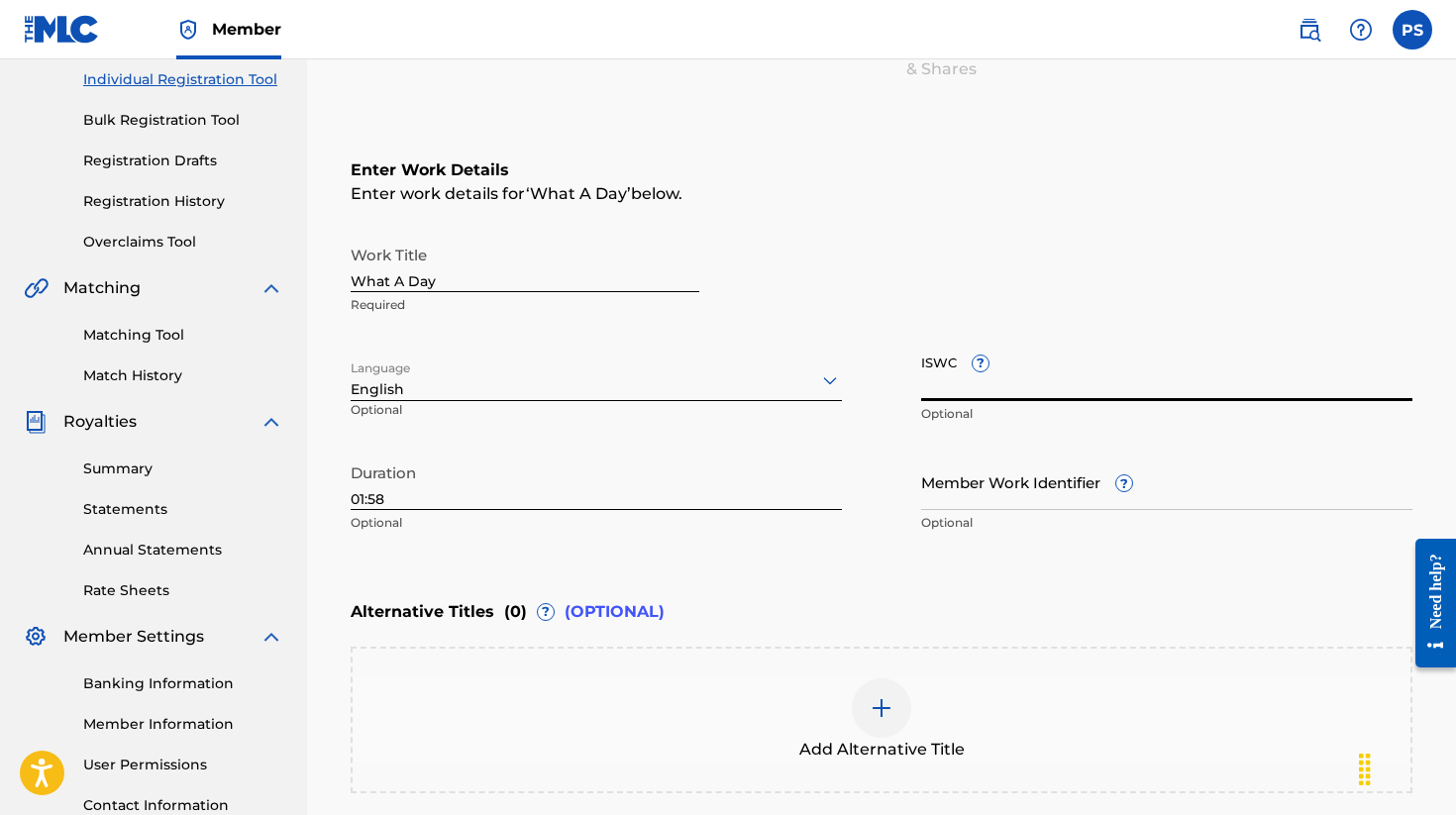 click on "ISWC   ?" at bounding box center (1167, 372) 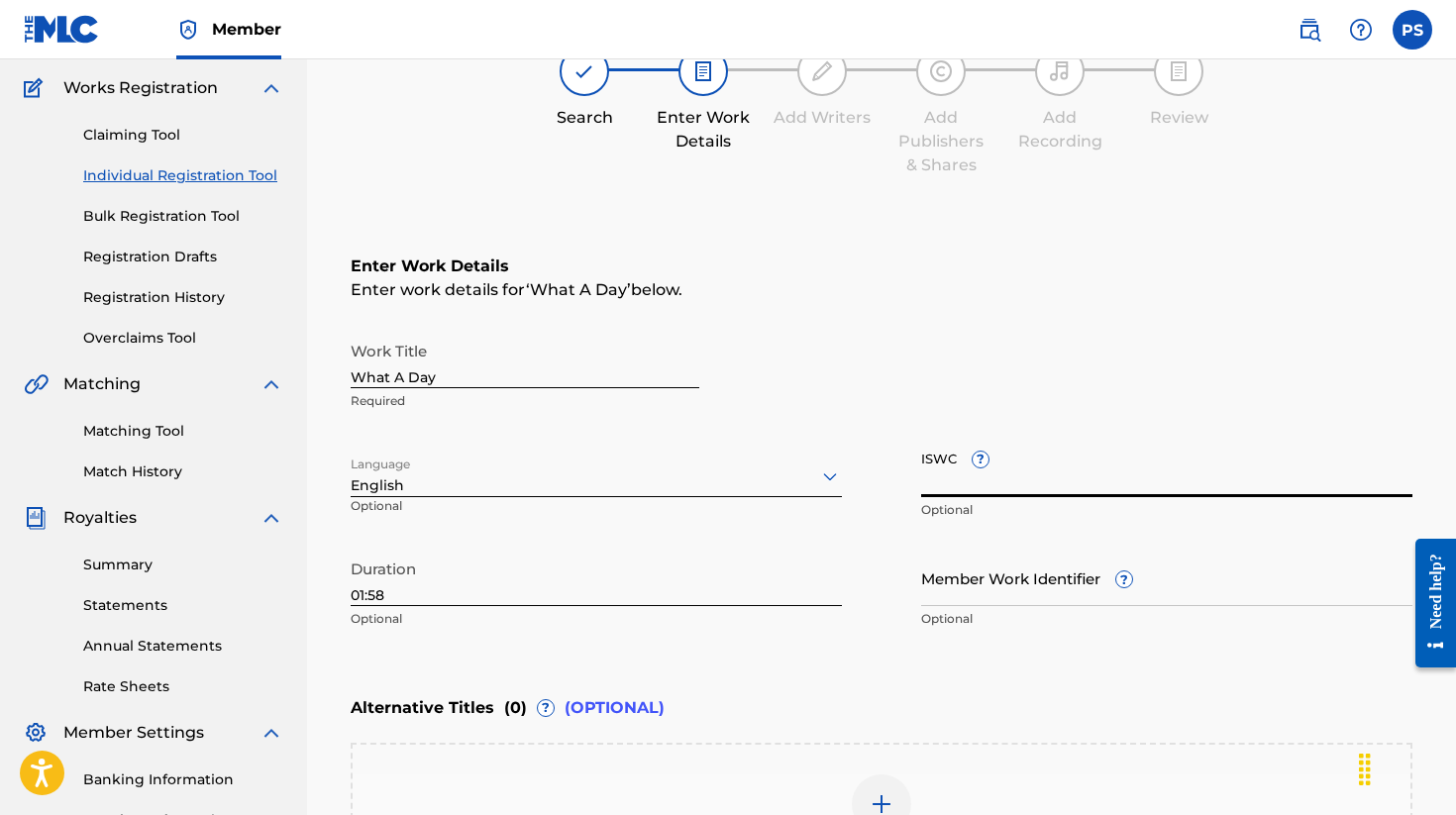 scroll, scrollTop: 163, scrollLeft: 0, axis: vertical 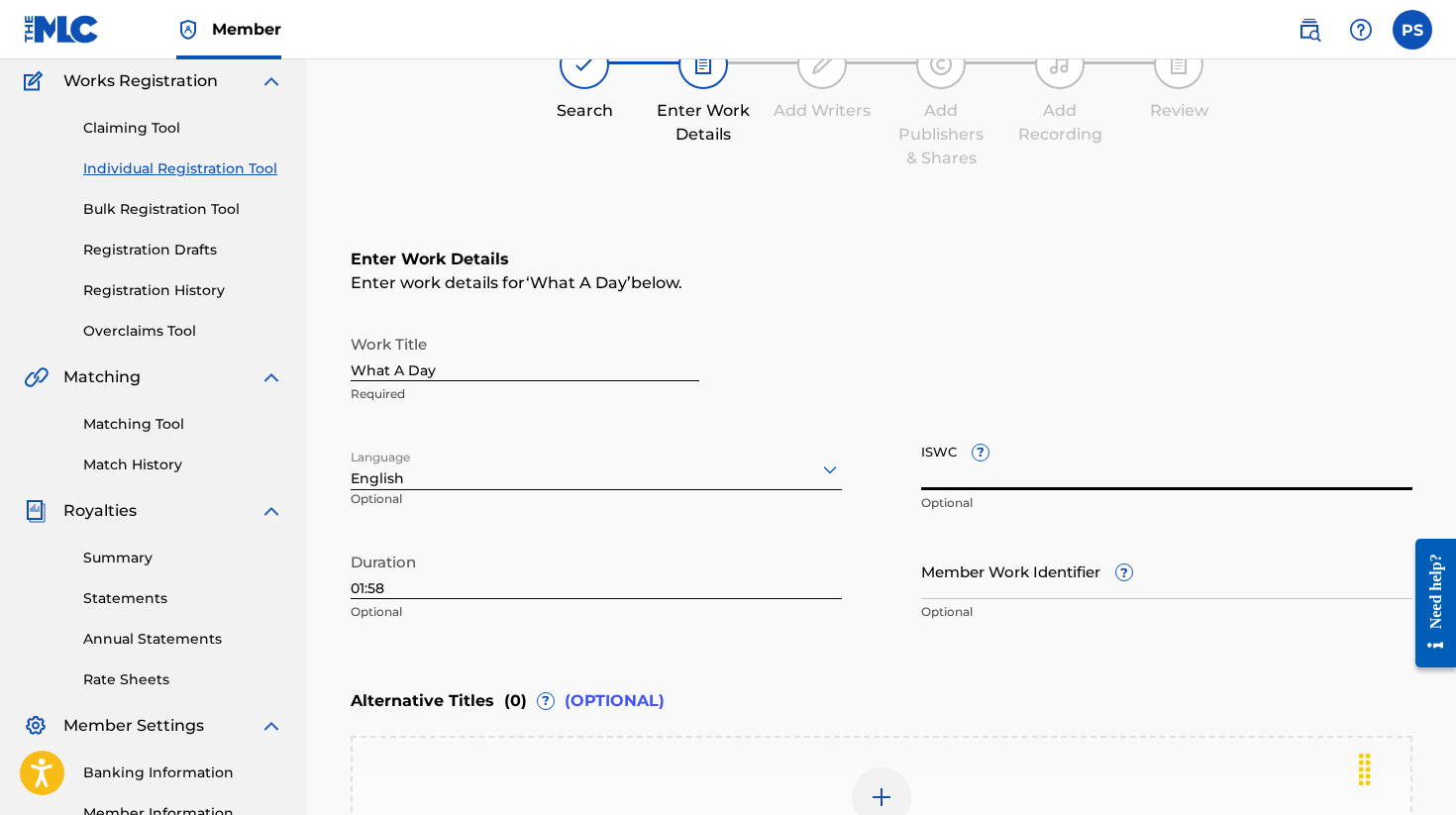 click on "What A Day" at bounding box center [525, 353] 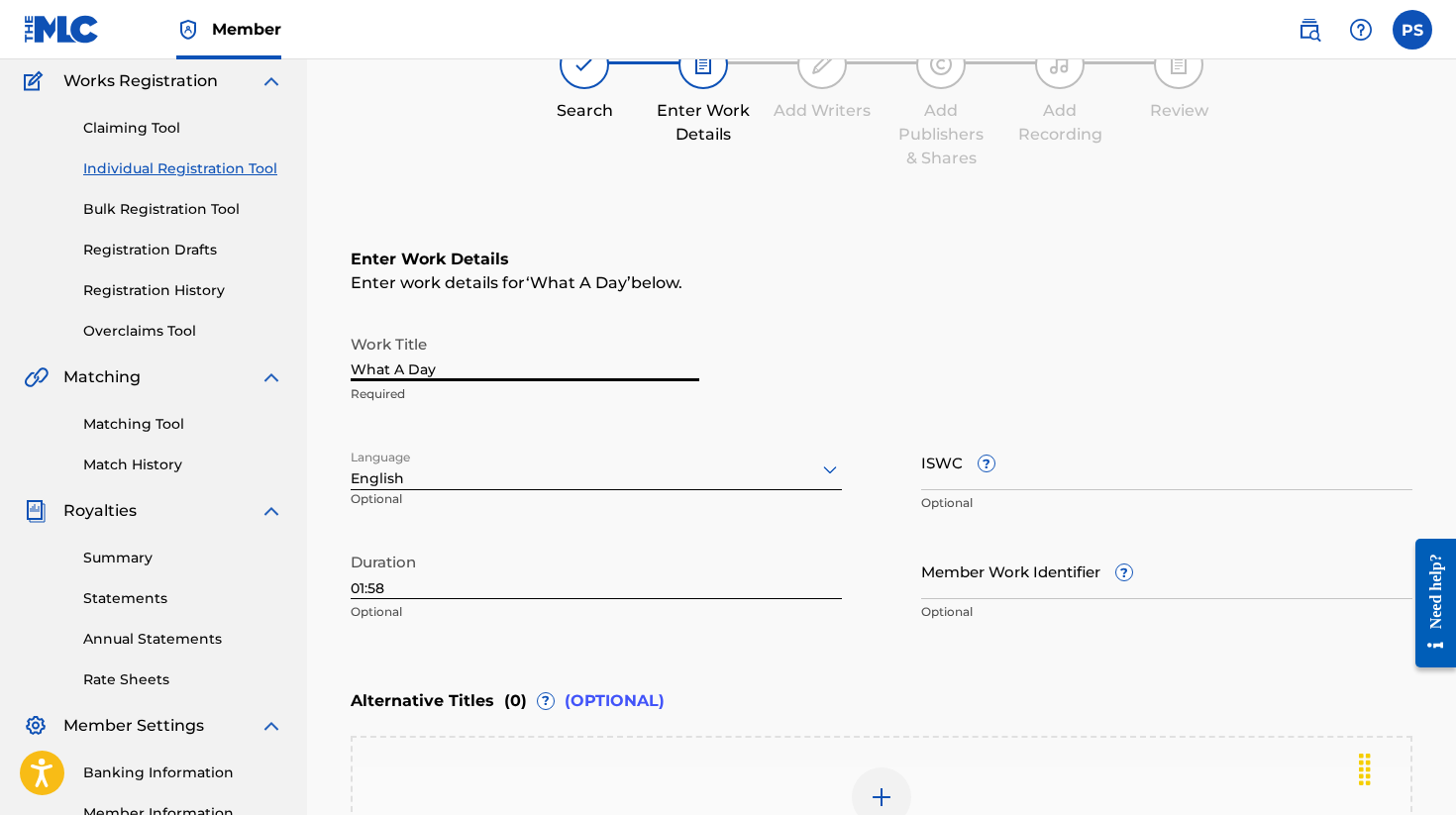 click on "What A Day" at bounding box center [525, 353] 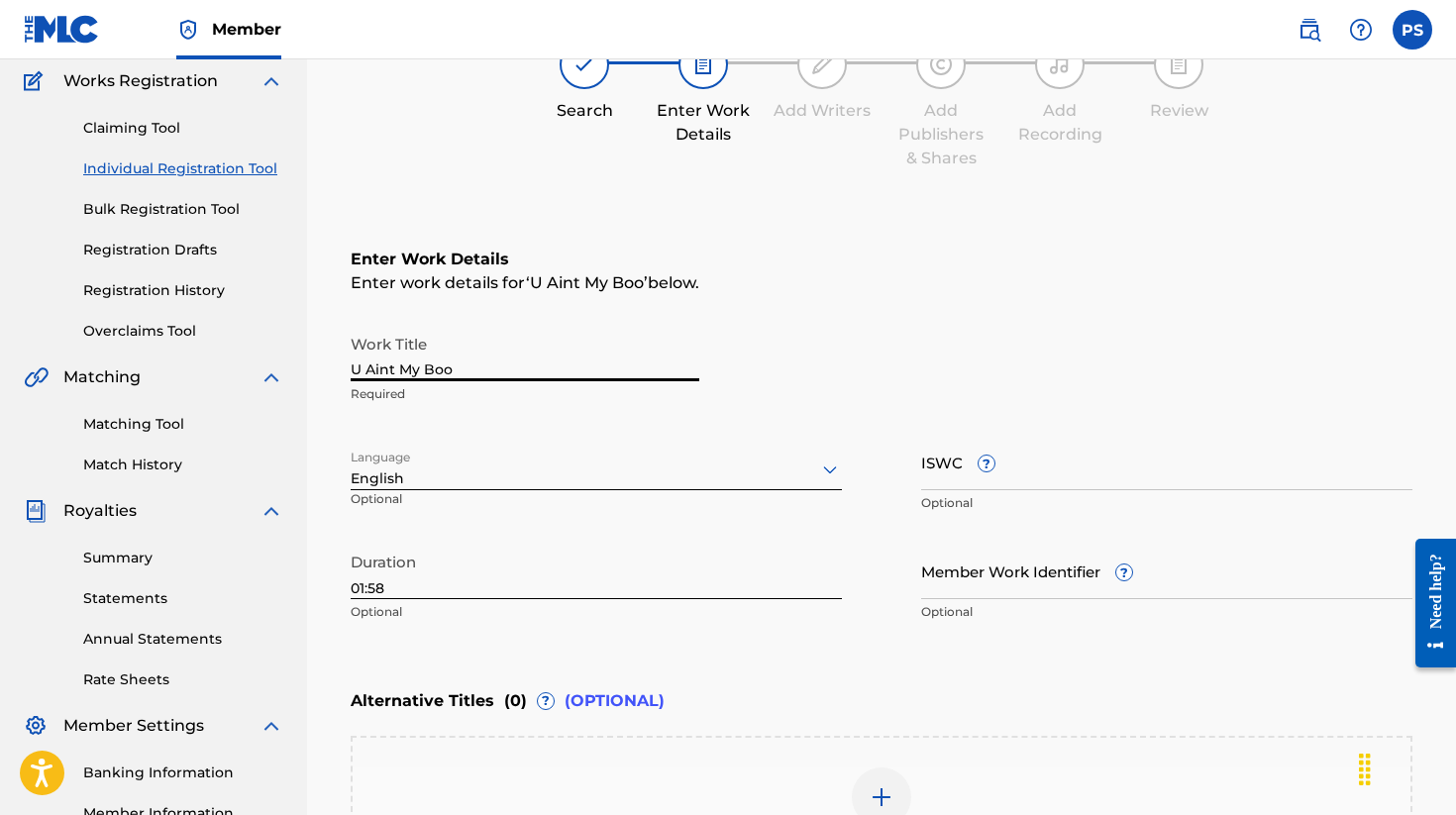 type on "U Aint My Boo" 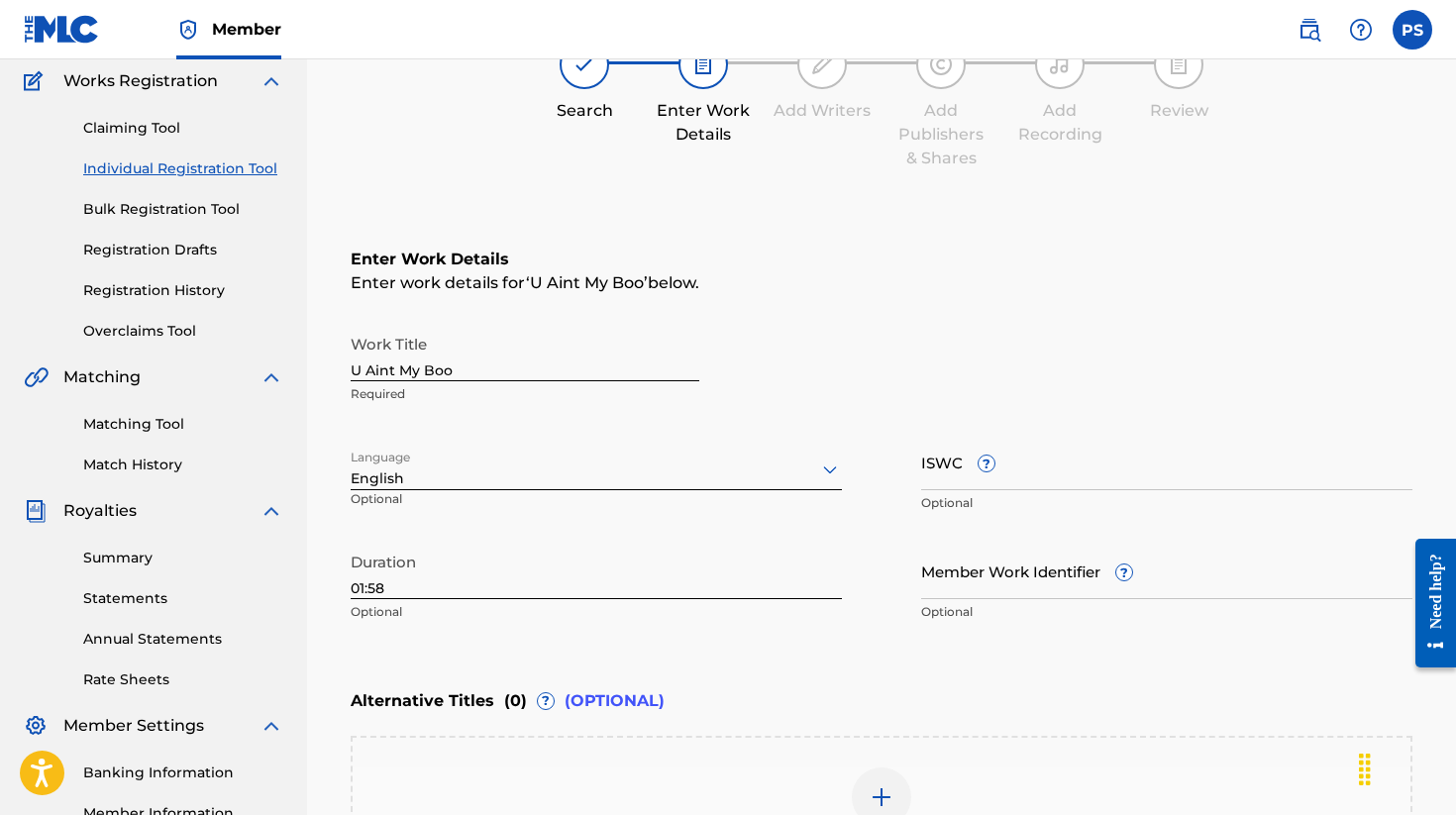 click on "ISWC   ?" at bounding box center (1167, 461) 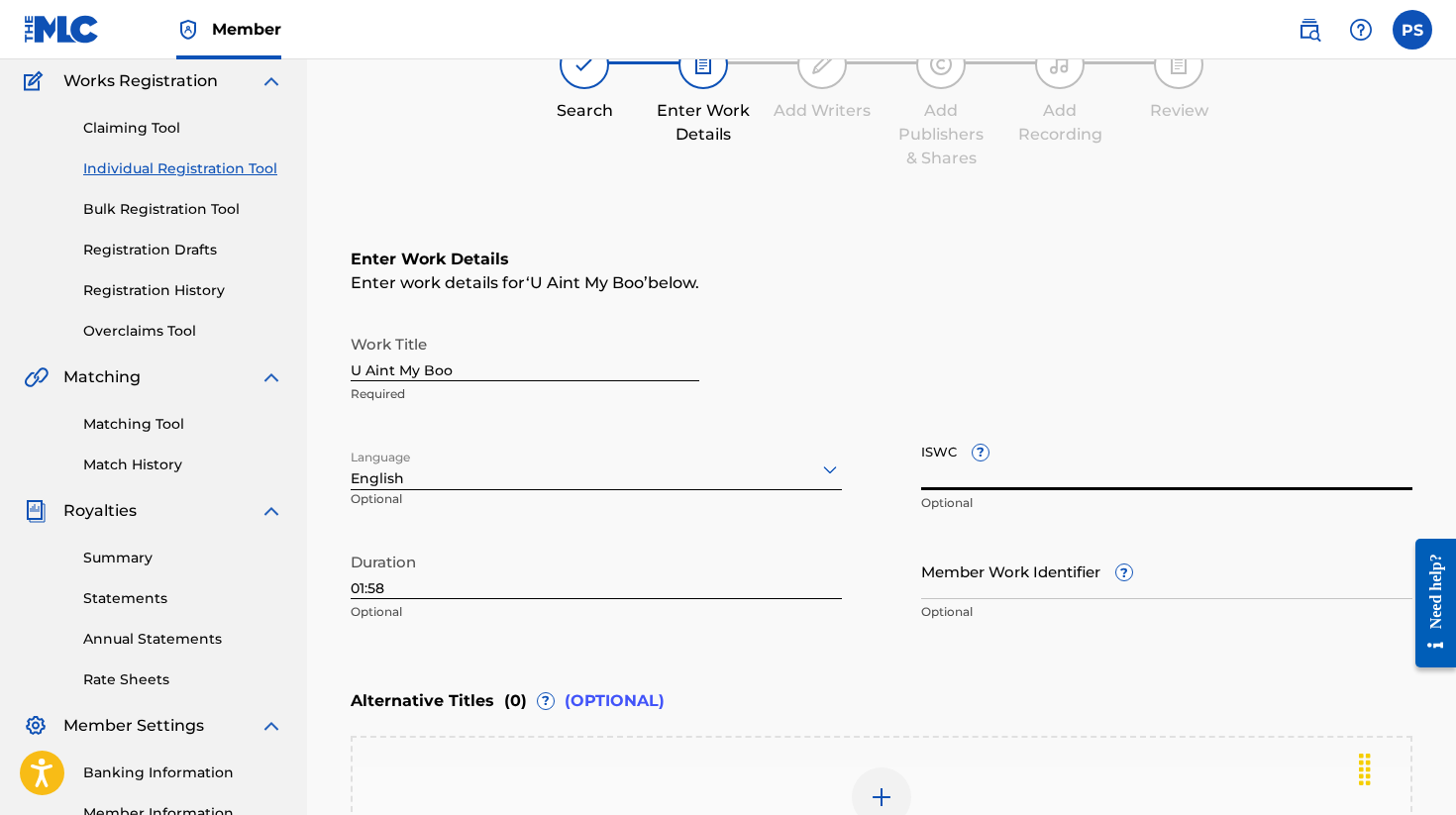 paste on "[PHONE]" 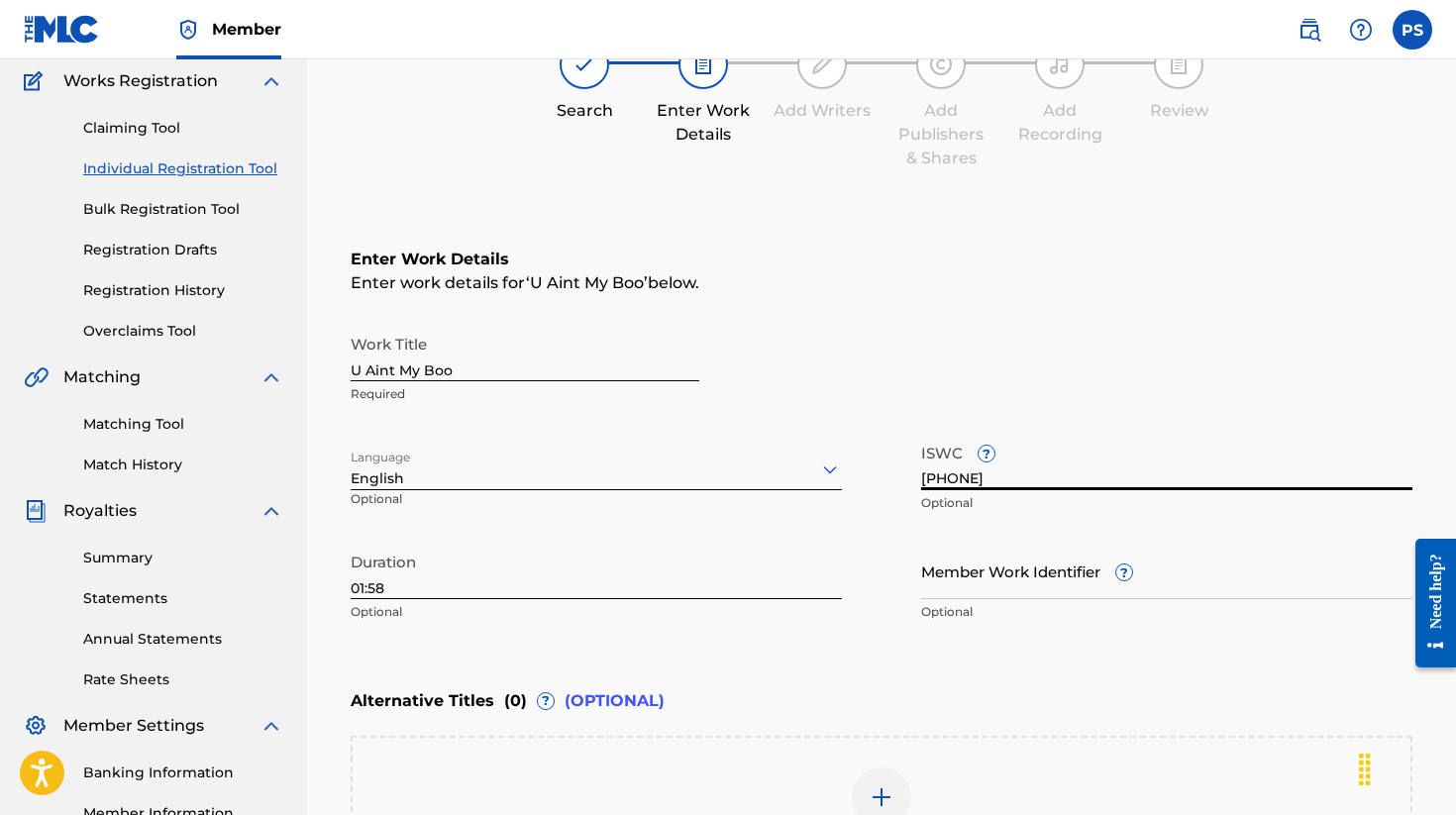 type on "[PHONE]" 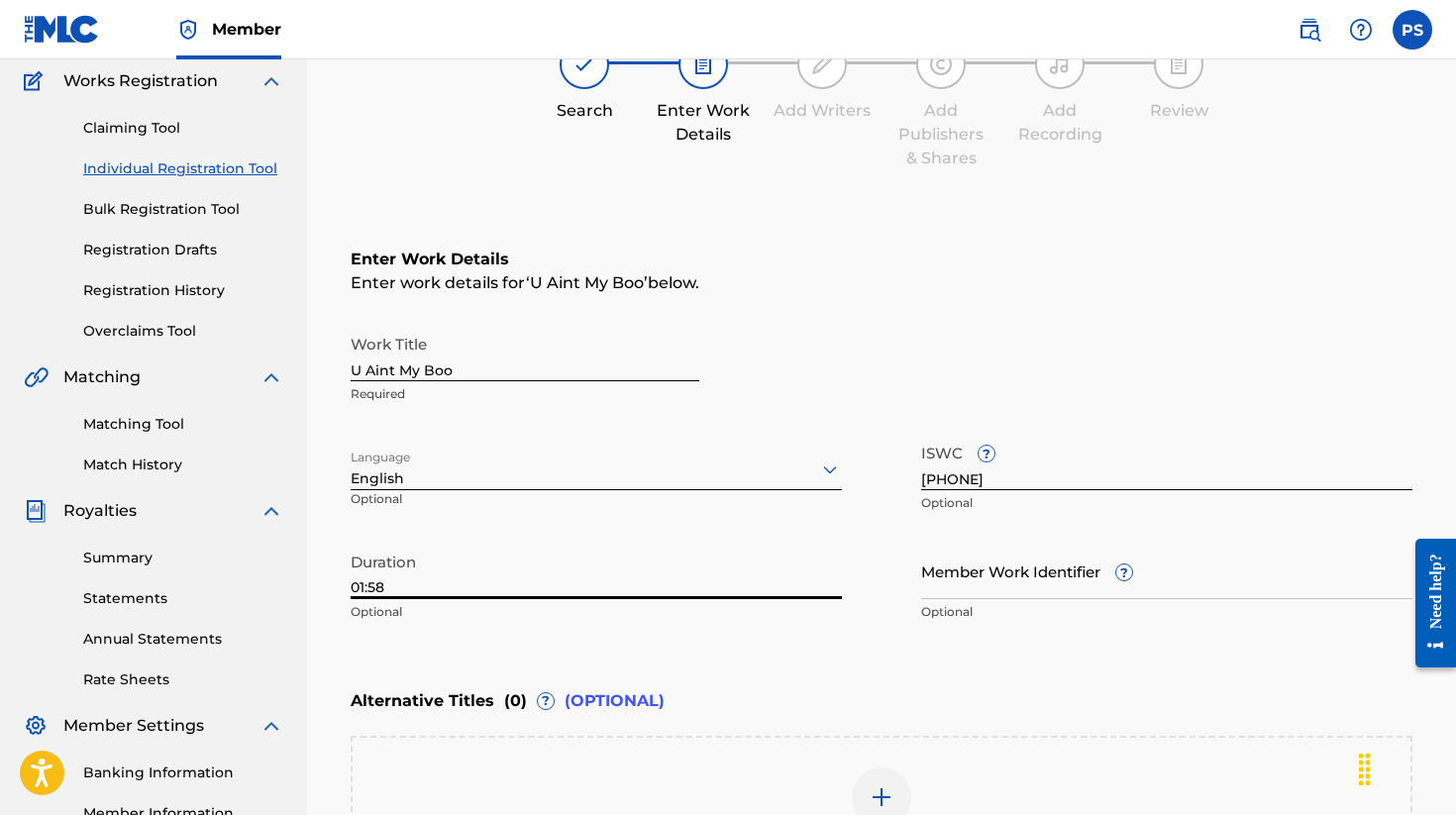 click on "01:58" at bounding box center [596, 570] 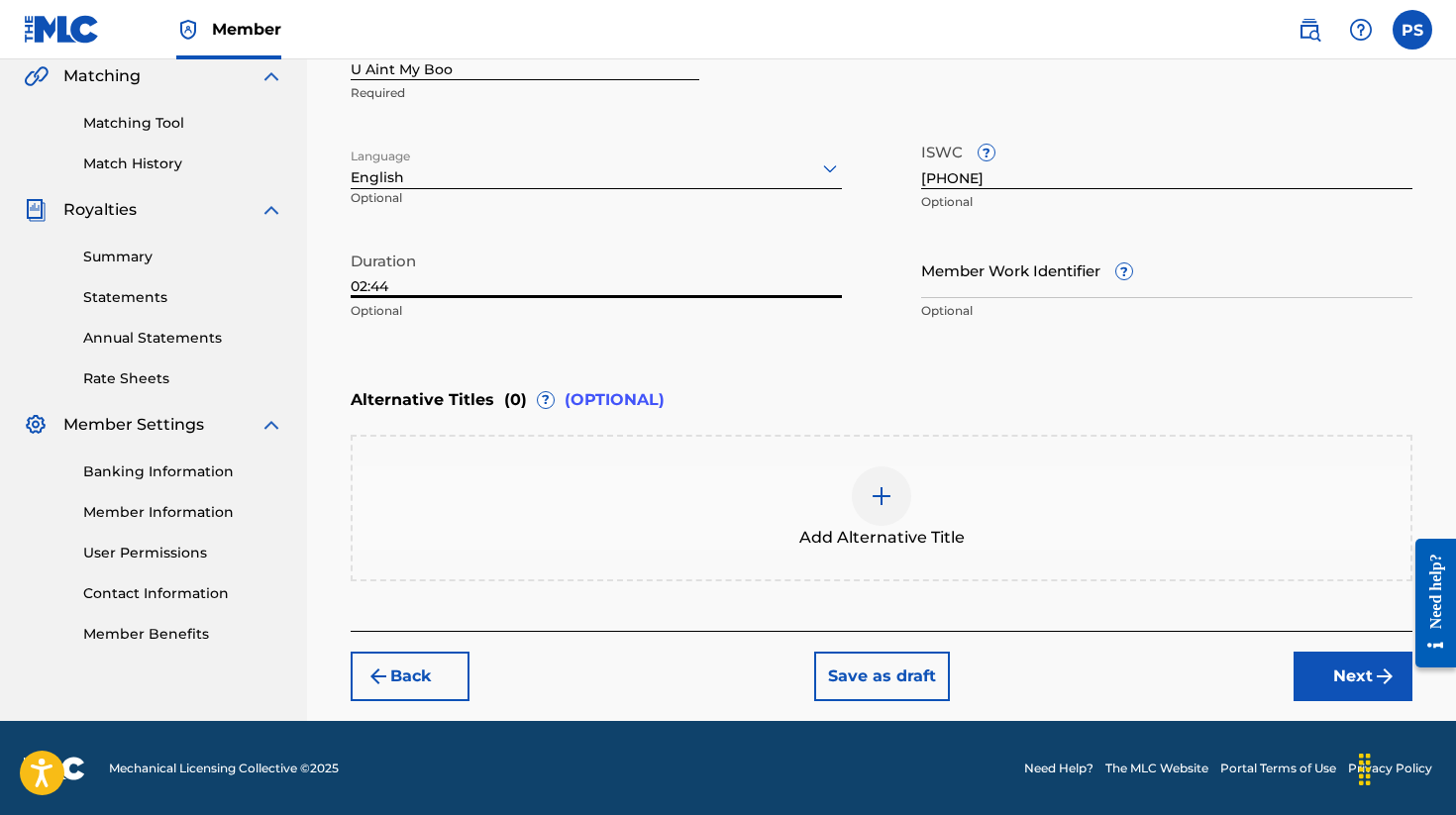 type on "02:44" 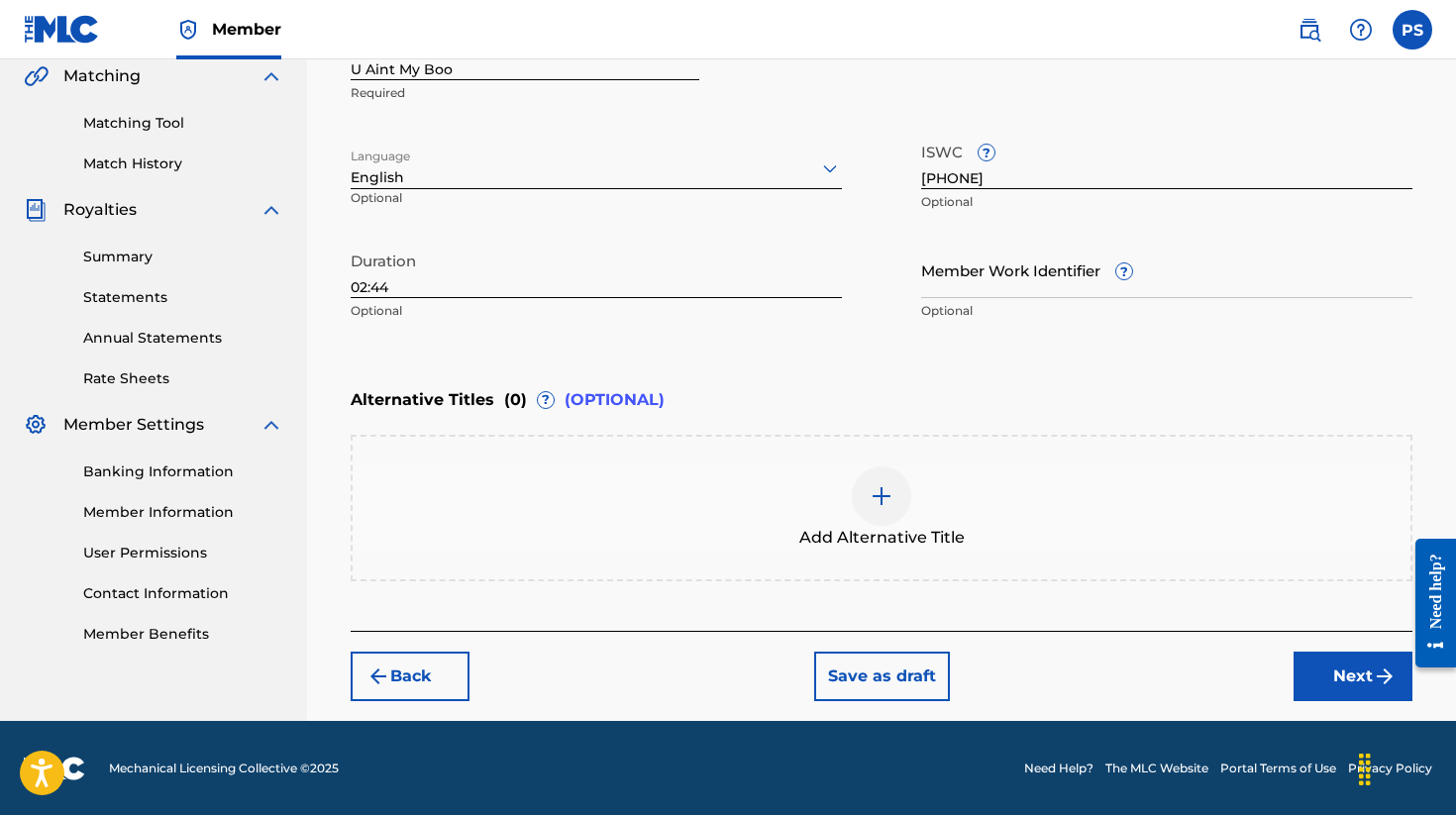 click on "Next" at bounding box center [1353, 676] 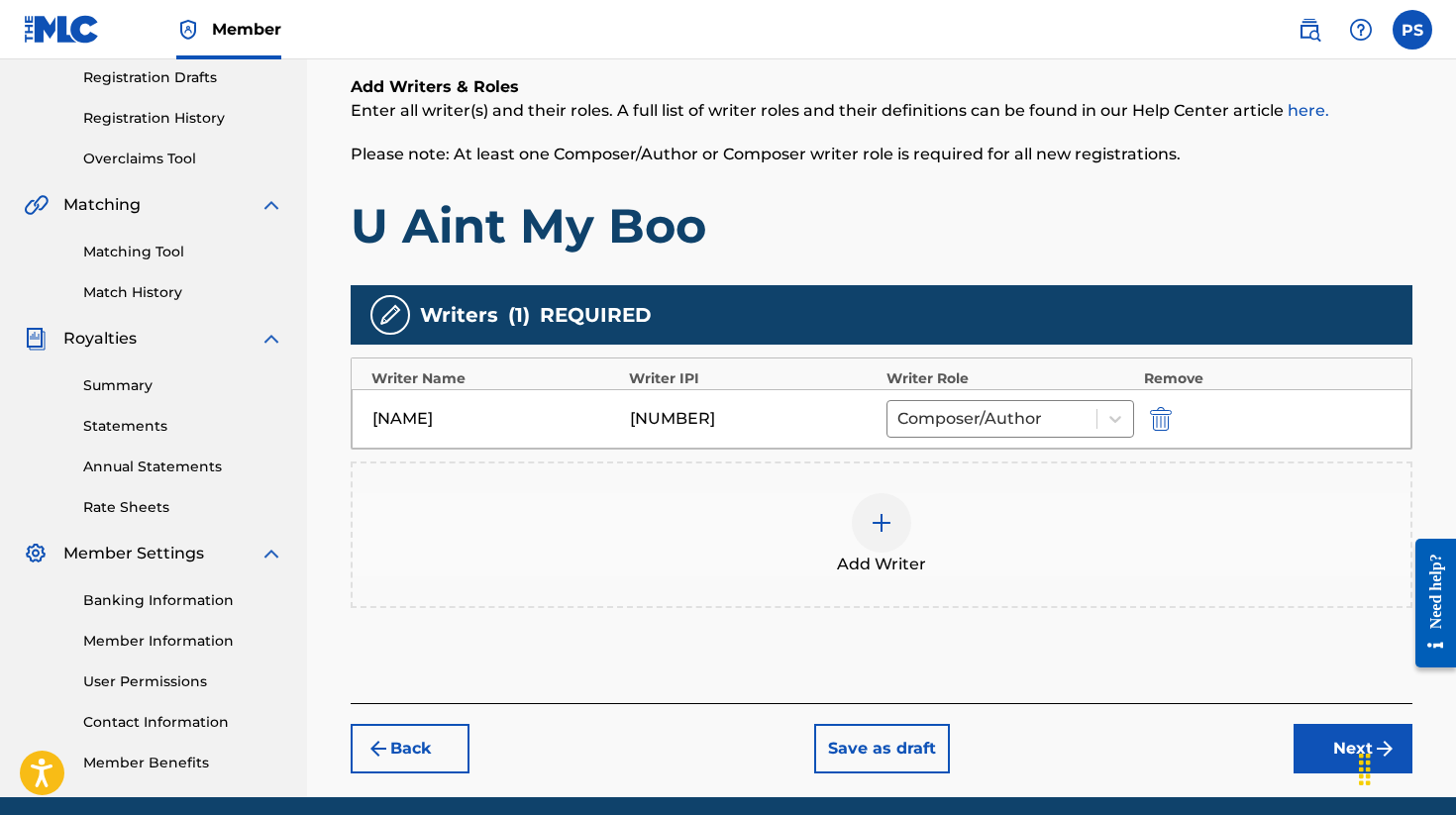 scroll, scrollTop: 413, scrollLeft: 0, axis: vertical 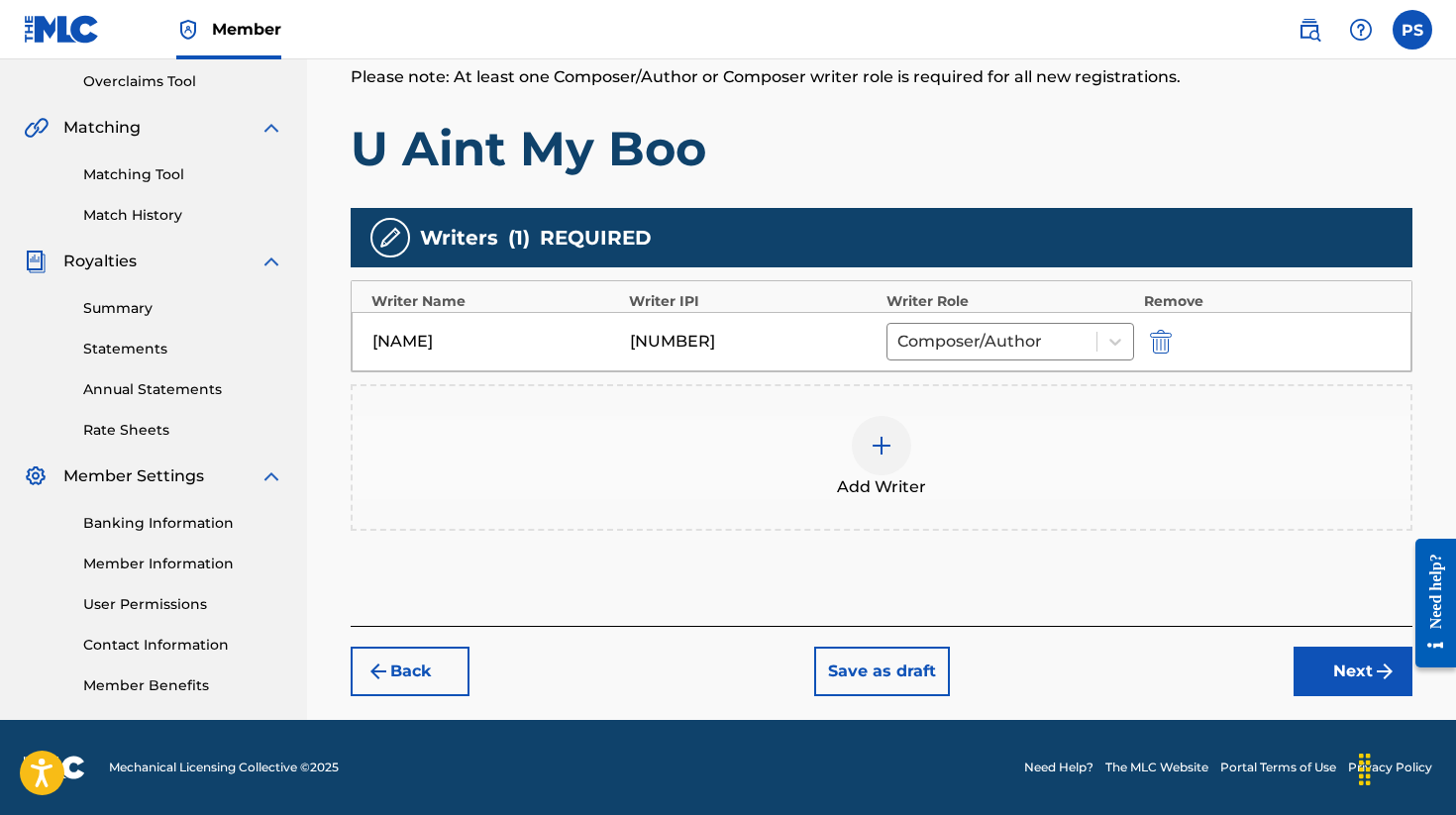click on "Back" at bounding box center [410, 671] 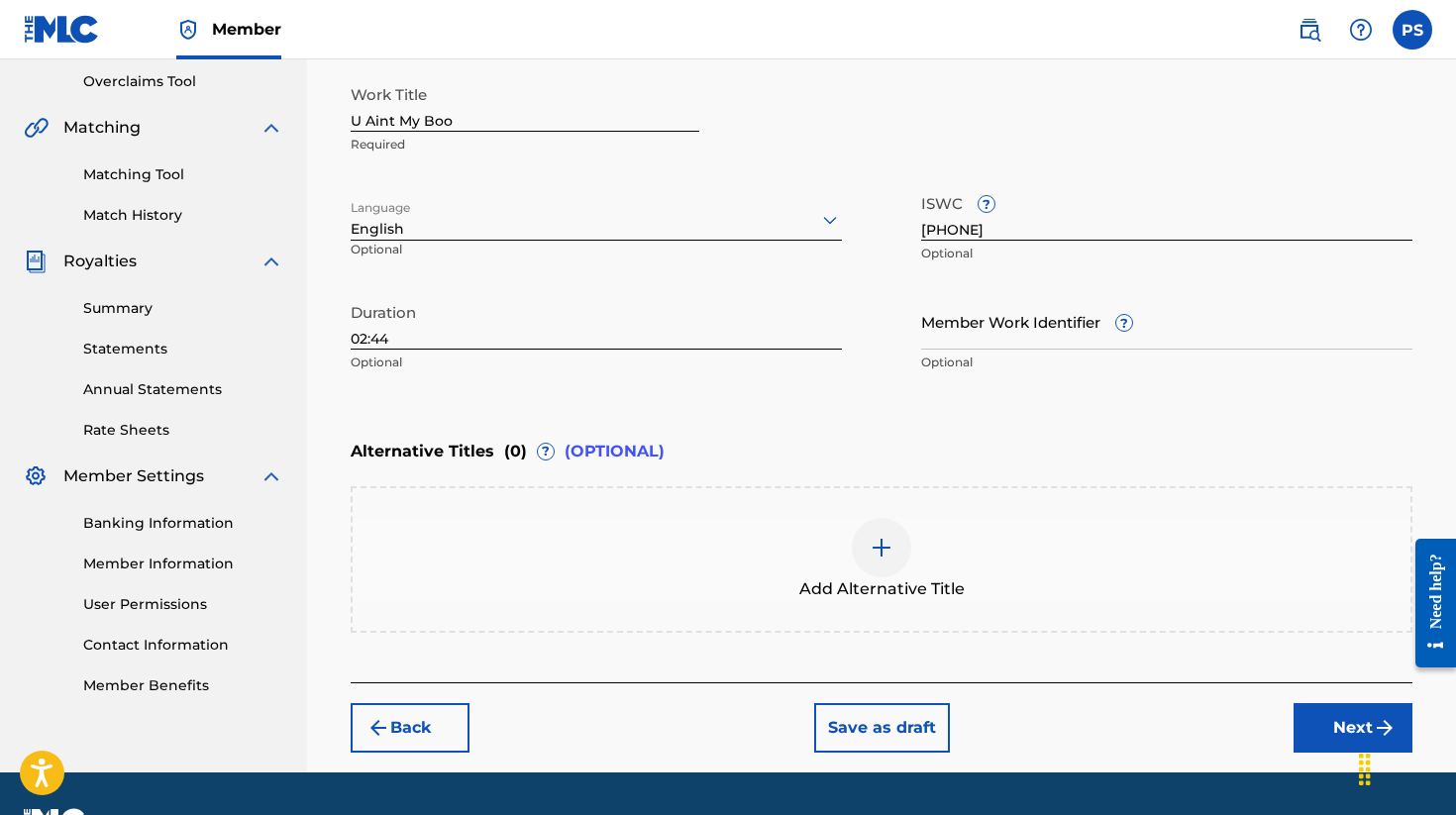 click at bounding box center (882, 548) 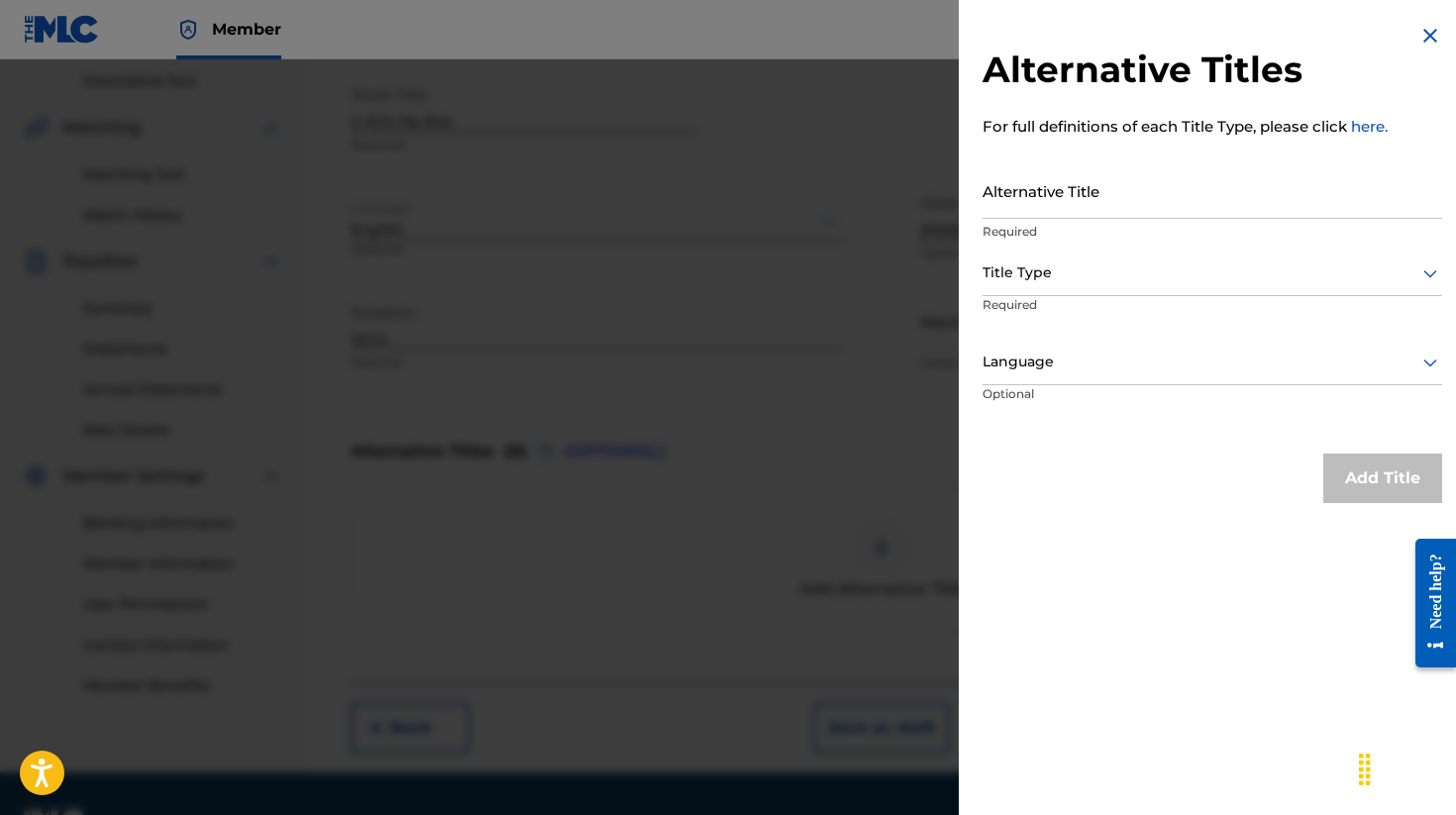 click on "Alternative Title" at bounding box center (1212, 190) 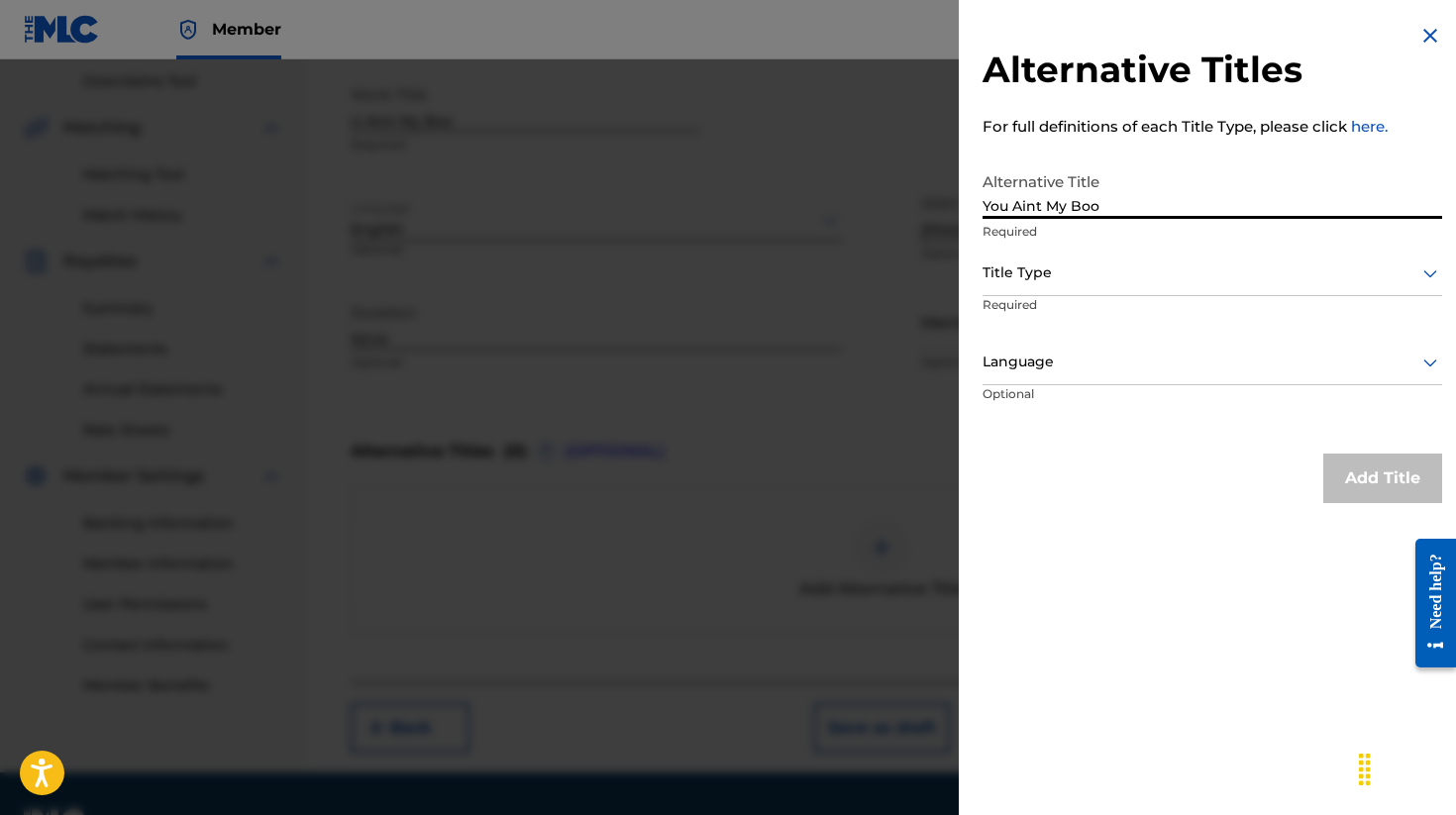type on "You Aint My Boo" 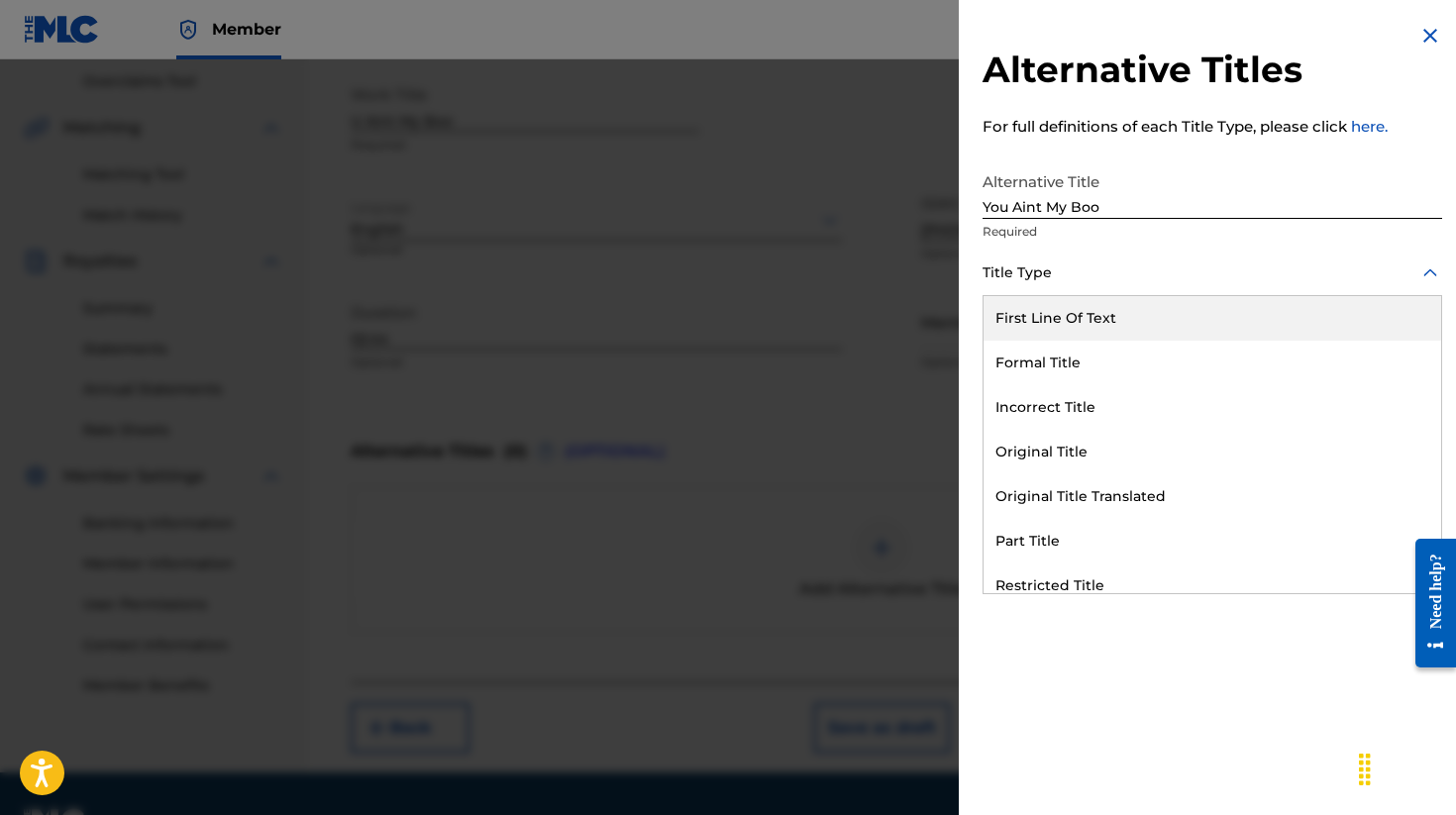 click at bounding box center (1212, 272) 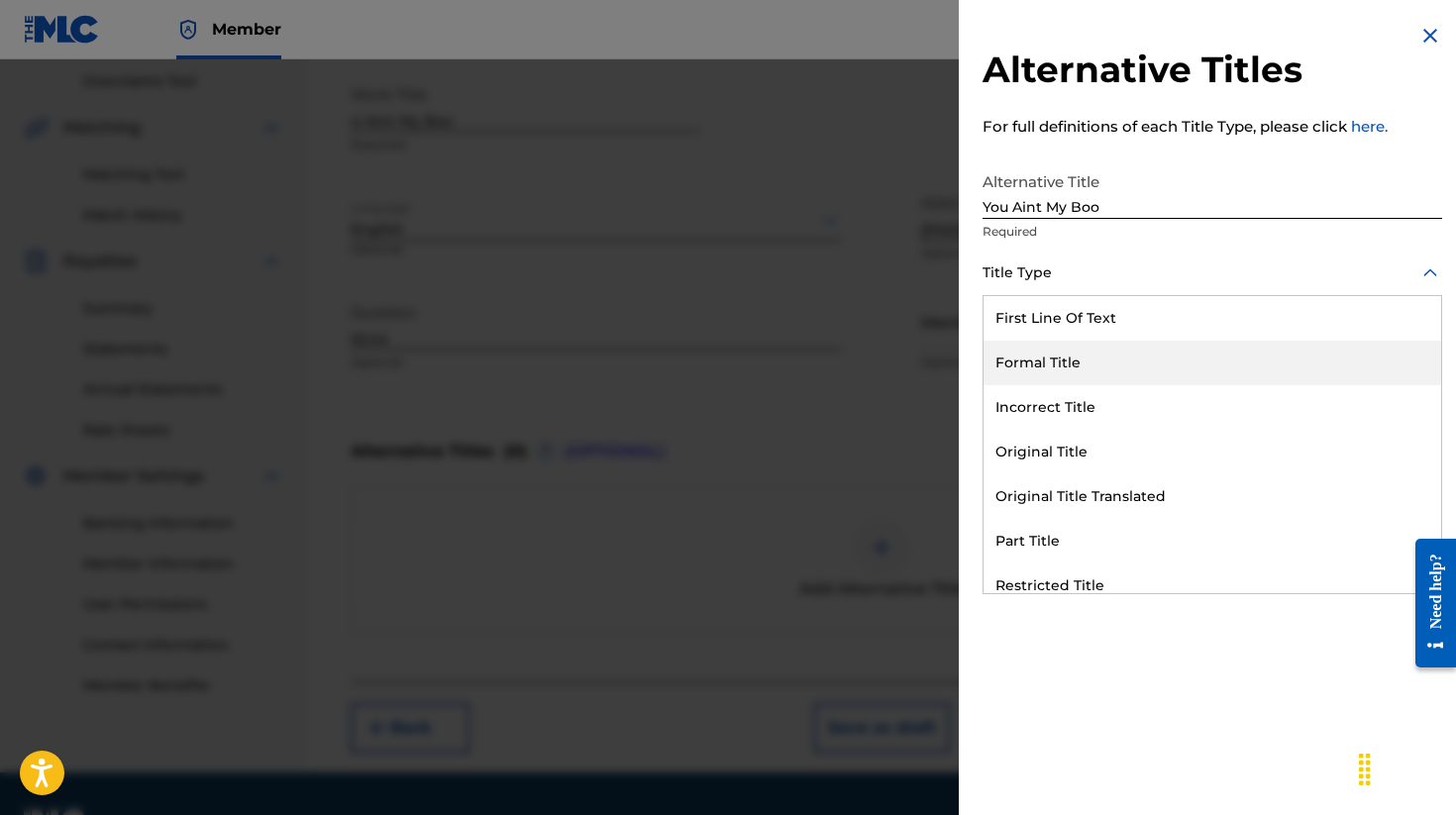 click on "Formal Title" at bounding box center [1212, 362] 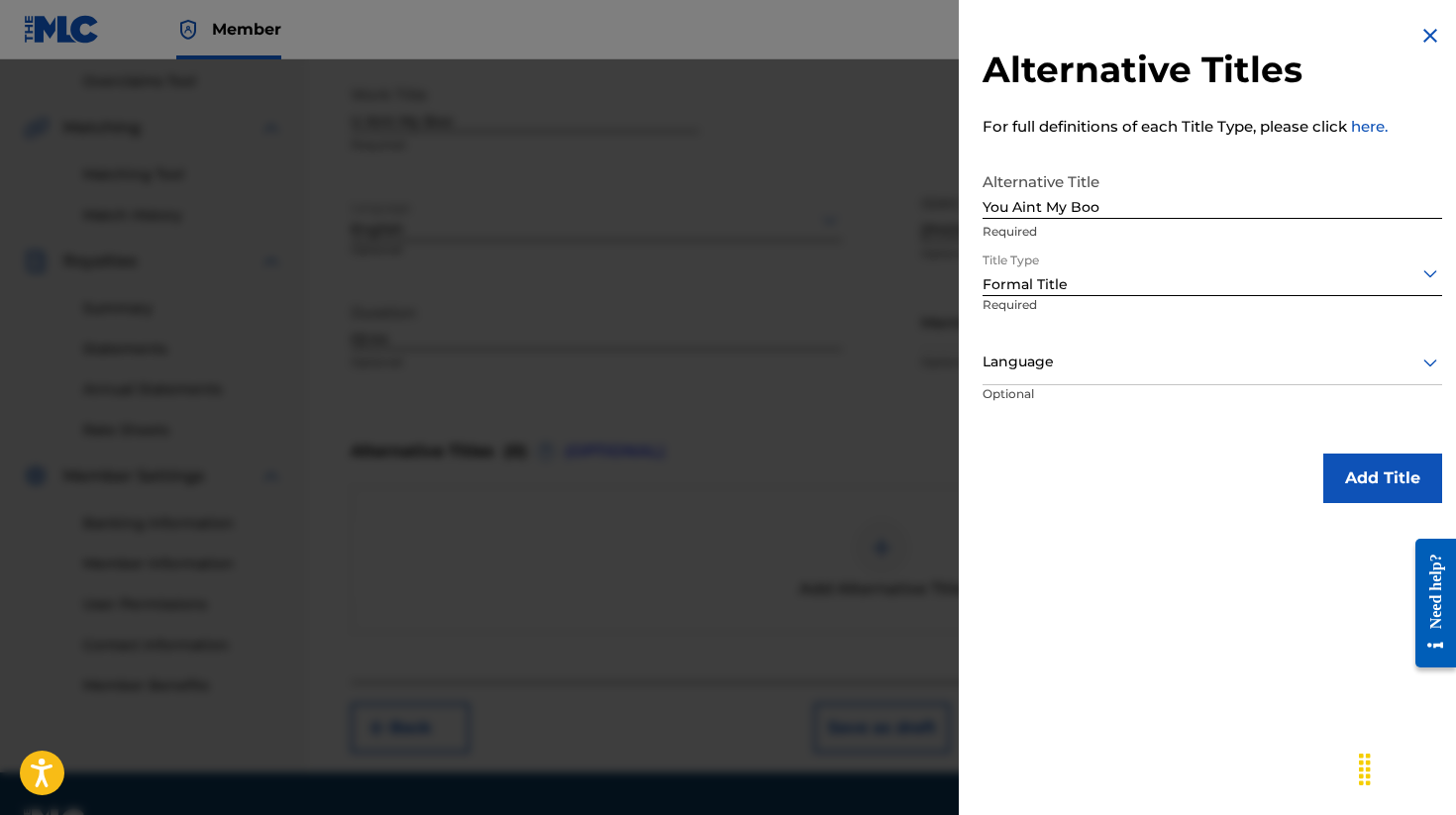 click at bounding box center [1212, 361] 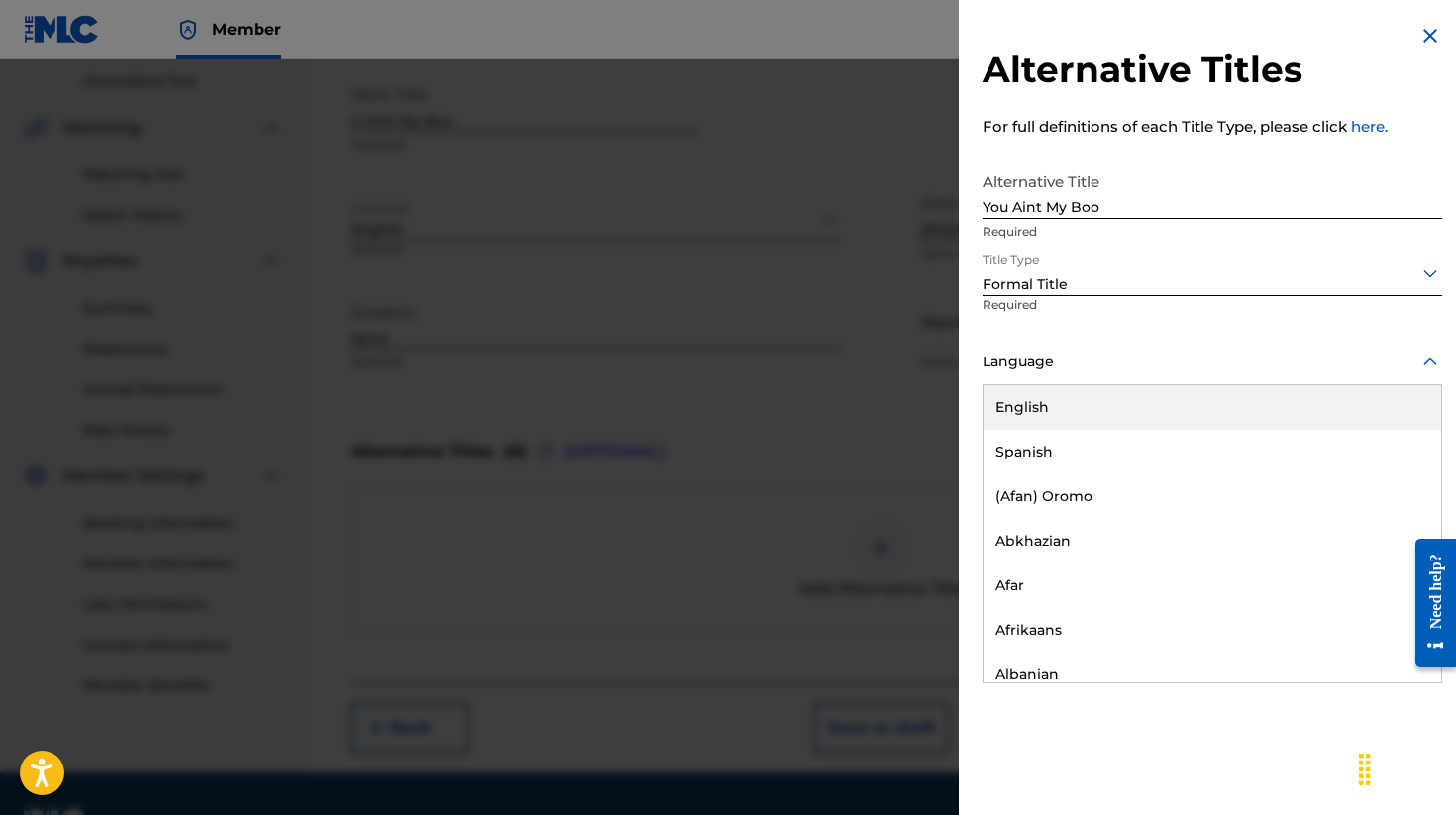 click on "English" at bounding box center [1212, 407] 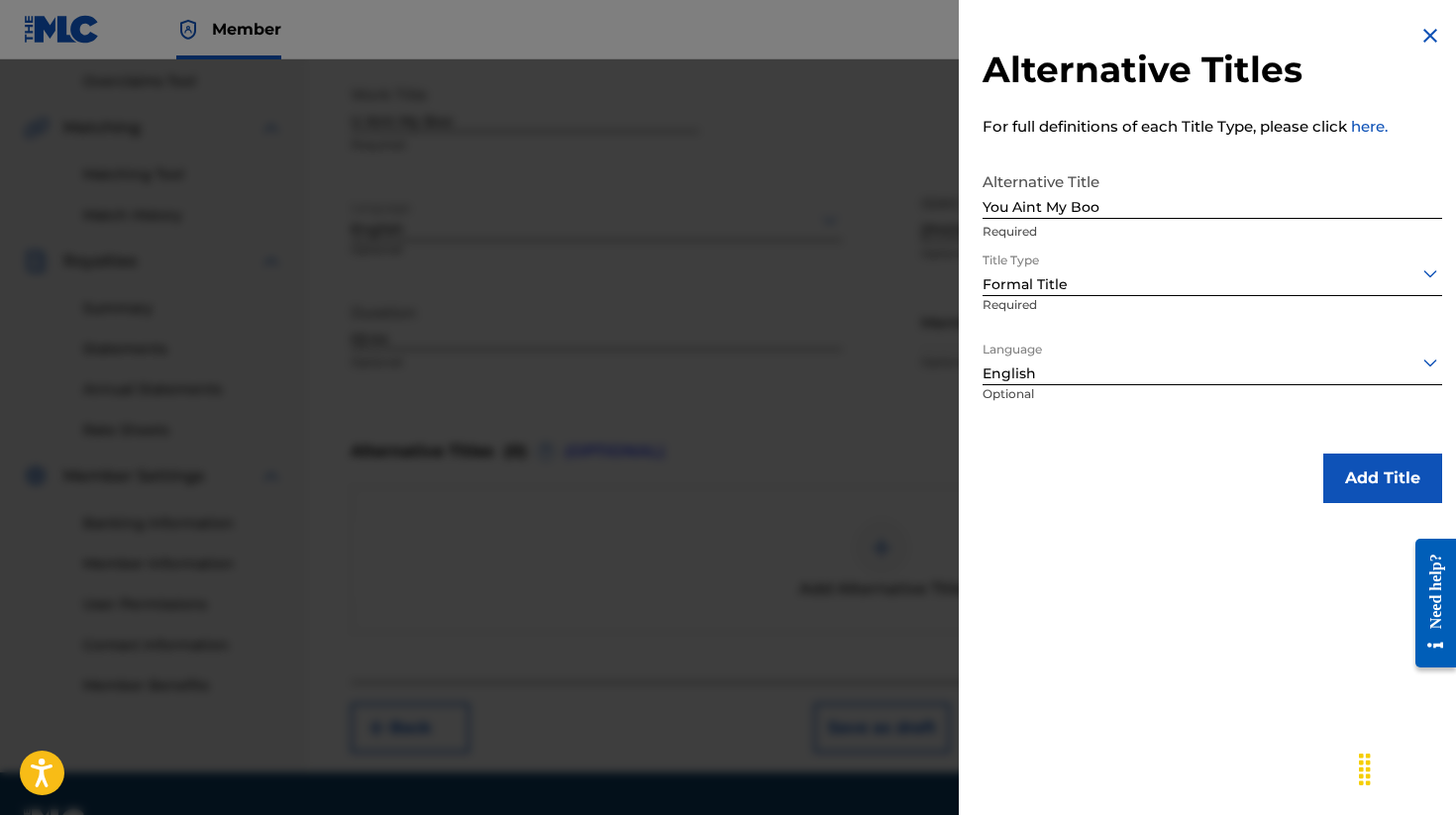 click on "Add Title" at bounding box center [1383, 478] 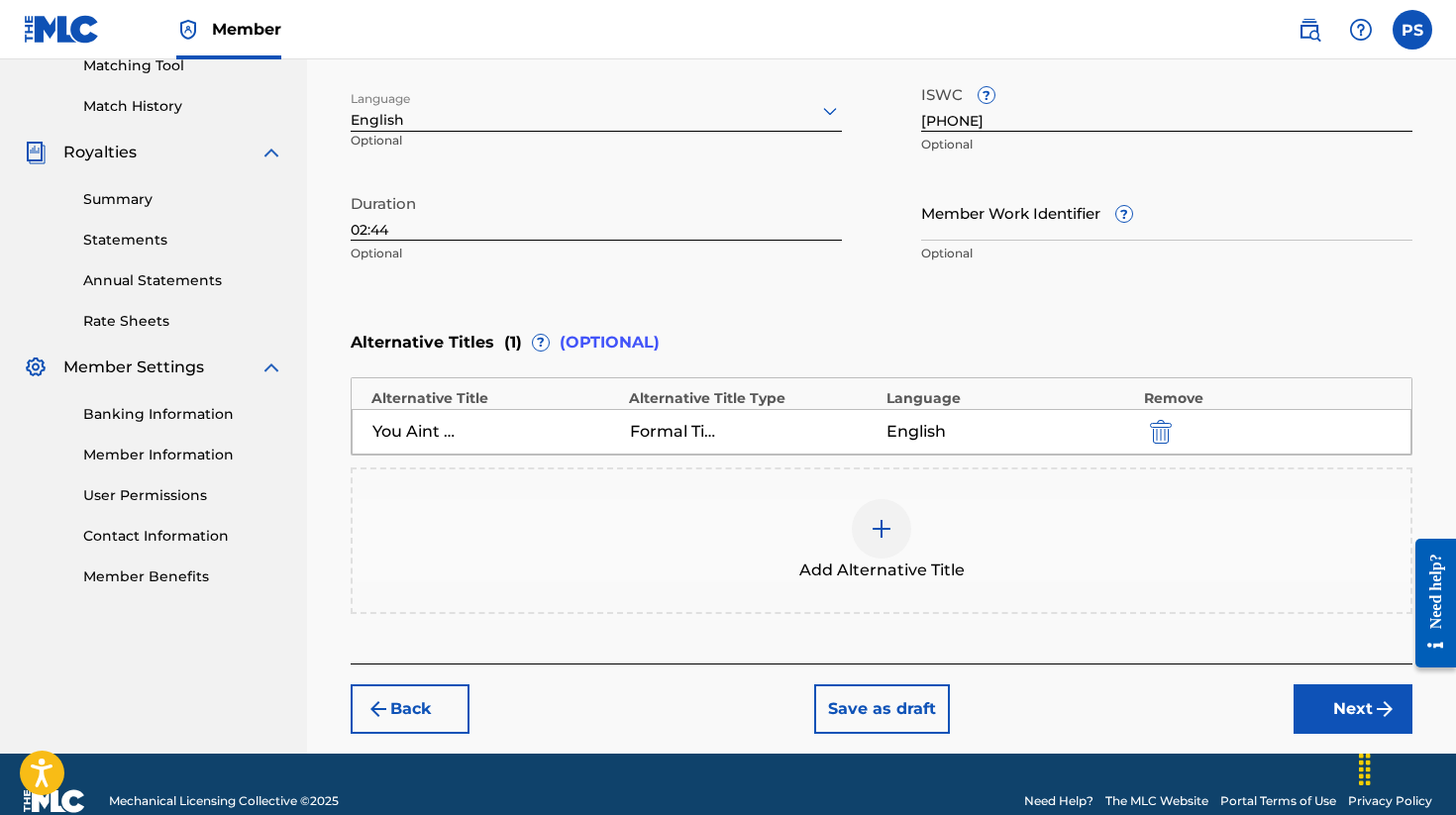 scroll, scrollTop: 556, scrollLeft: 0, axis: vertical 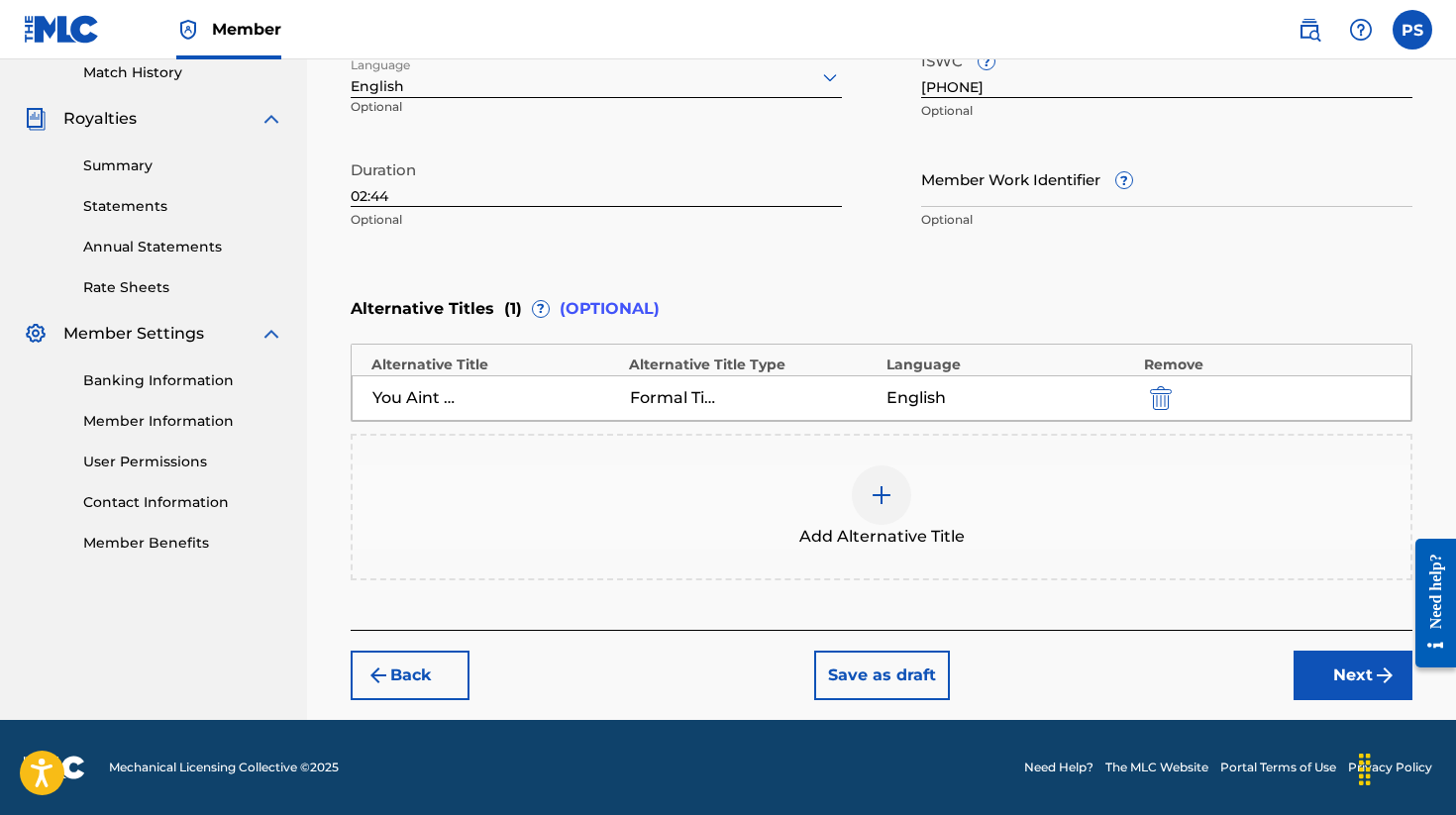 click on "Next" at bounding box center [1353, 675] 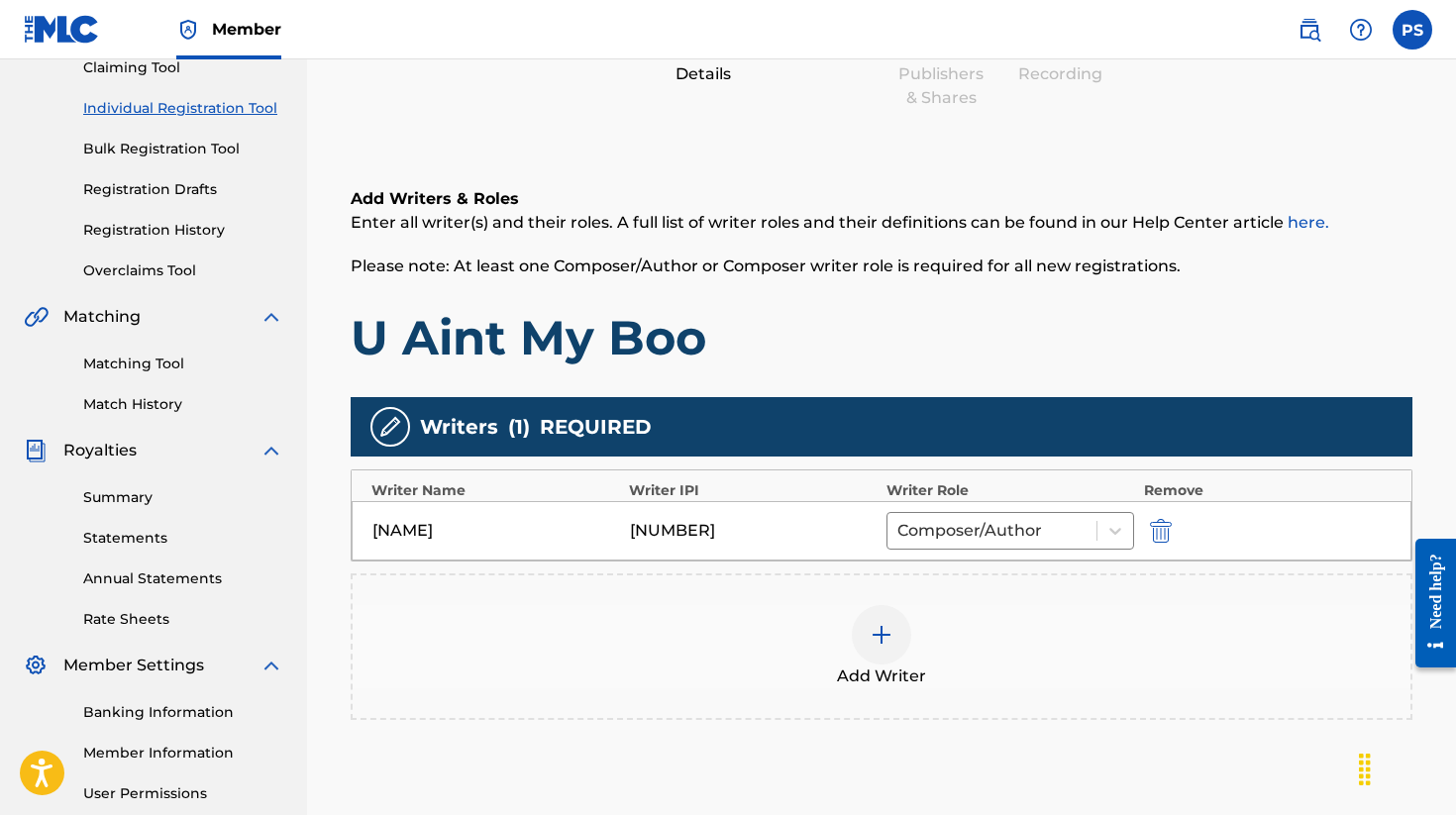 scroll, scrollTop: 238, scrollLeft: 0, axis: vertical 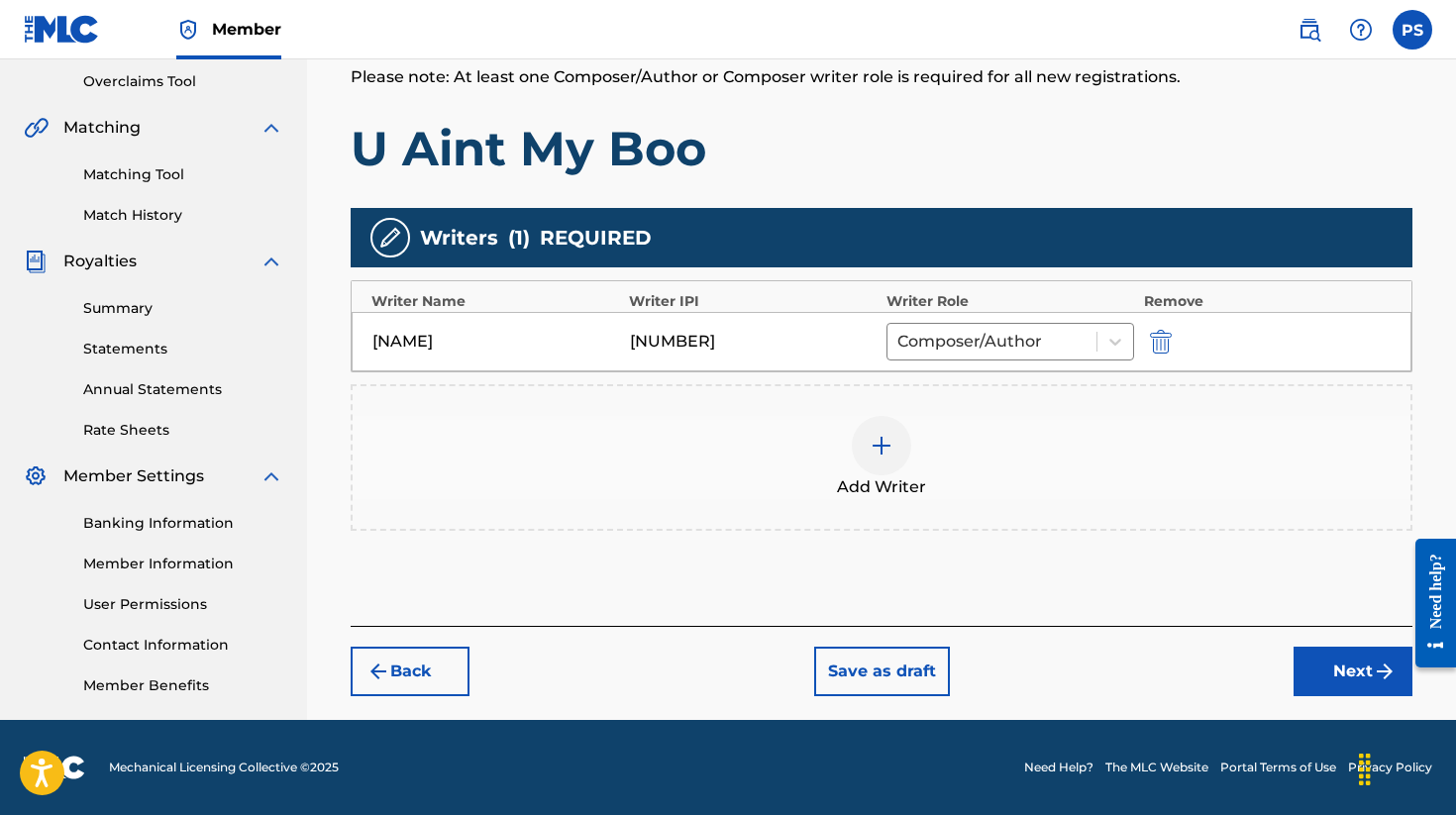 click on "Next" at bounding box center (1353, 671) 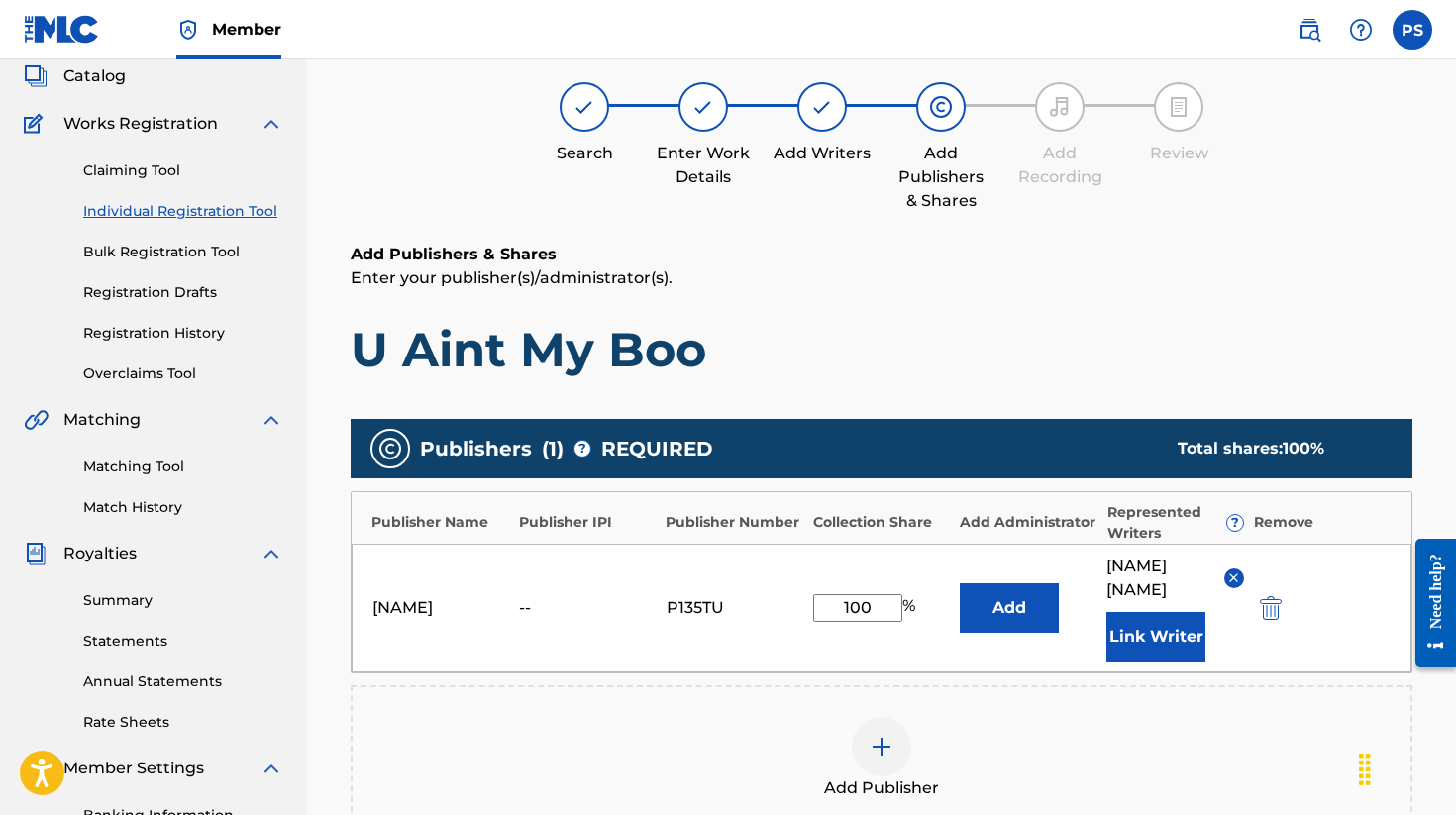 scroll, scrollTop: 89, scrollLeft: 0, axis: vertical 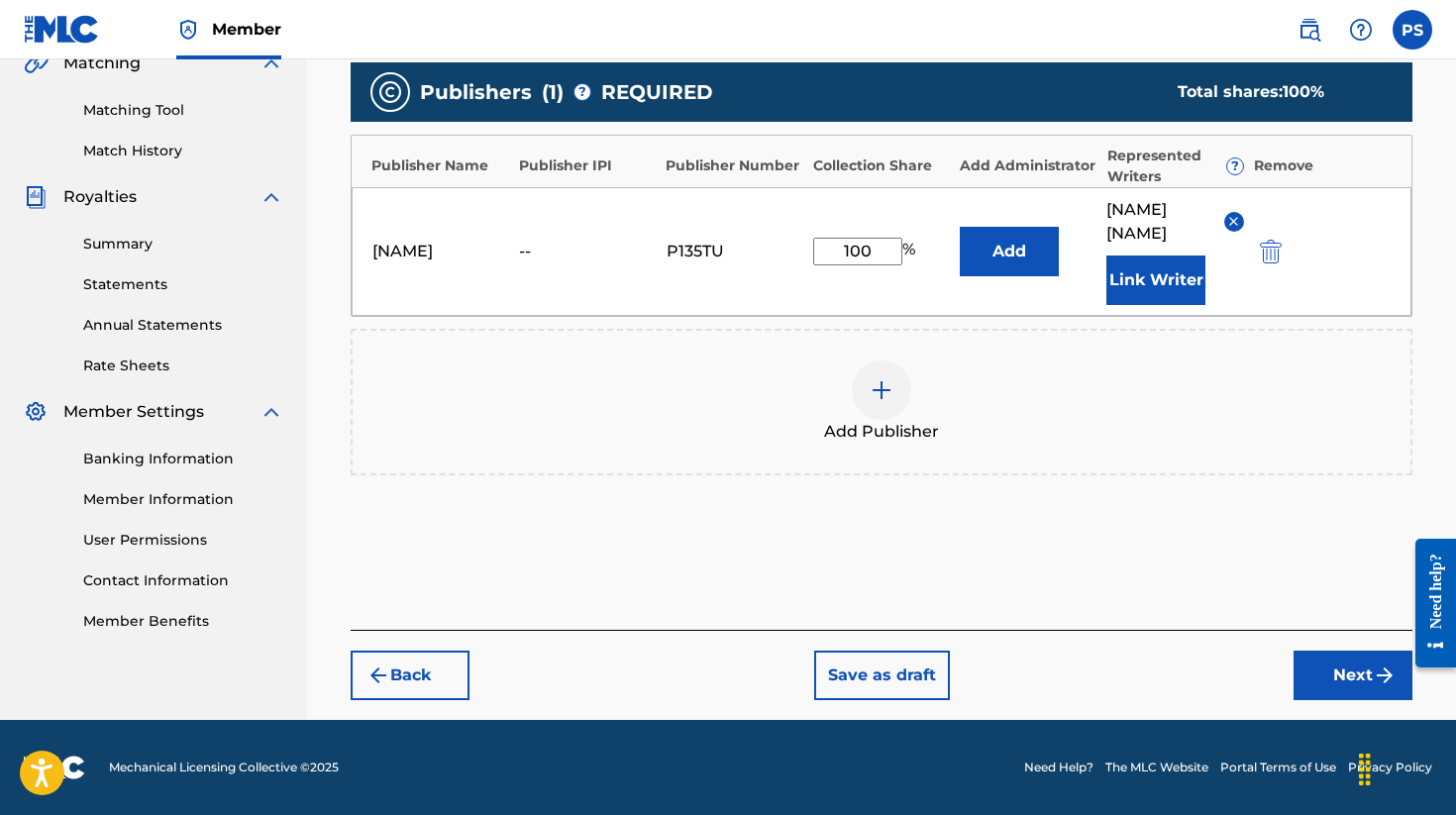 click on "Next" at bounding box center (1353, 675) 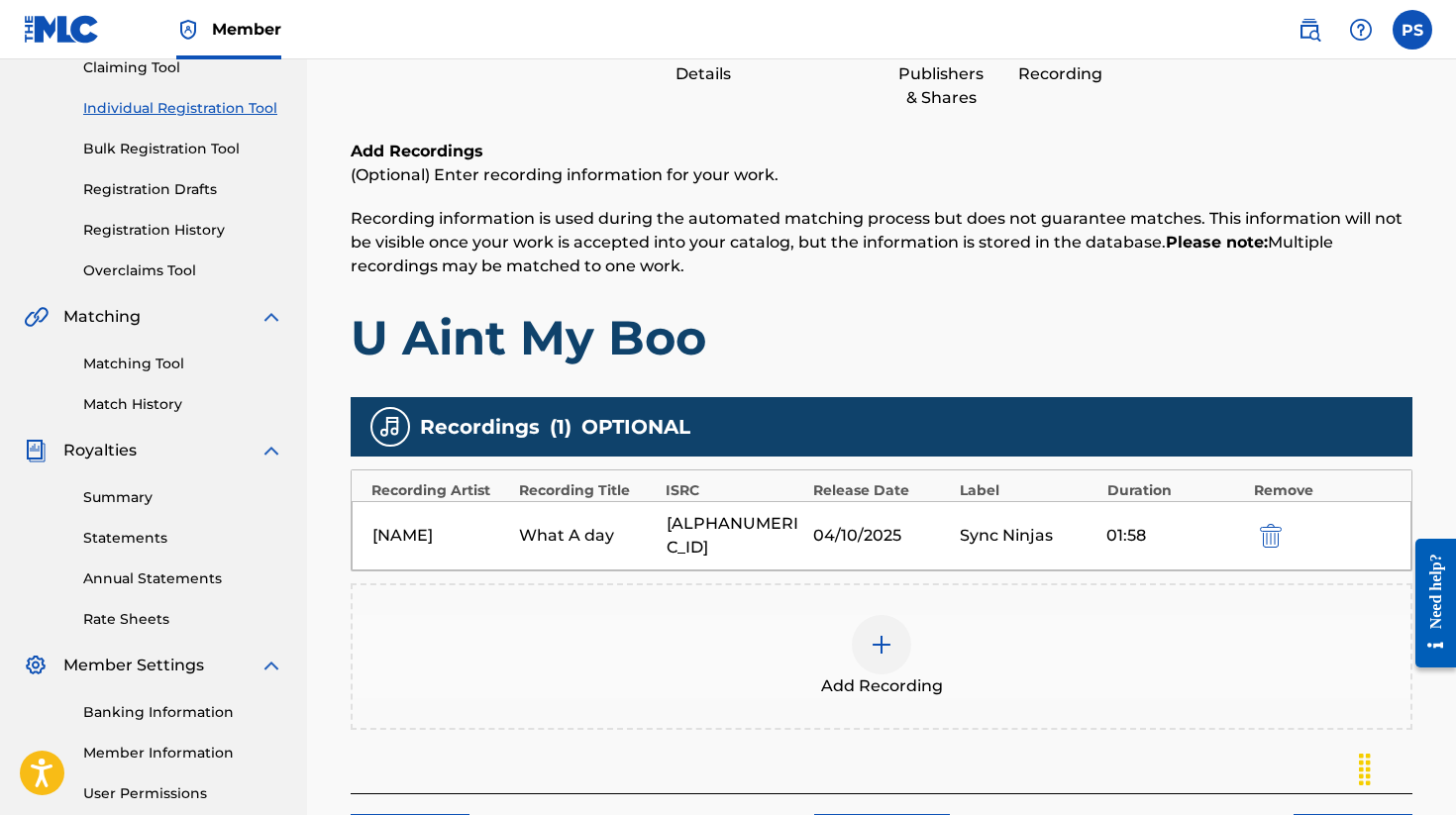 scroll, scrollTop: 233, scrollLeft: 0, axis: vertical 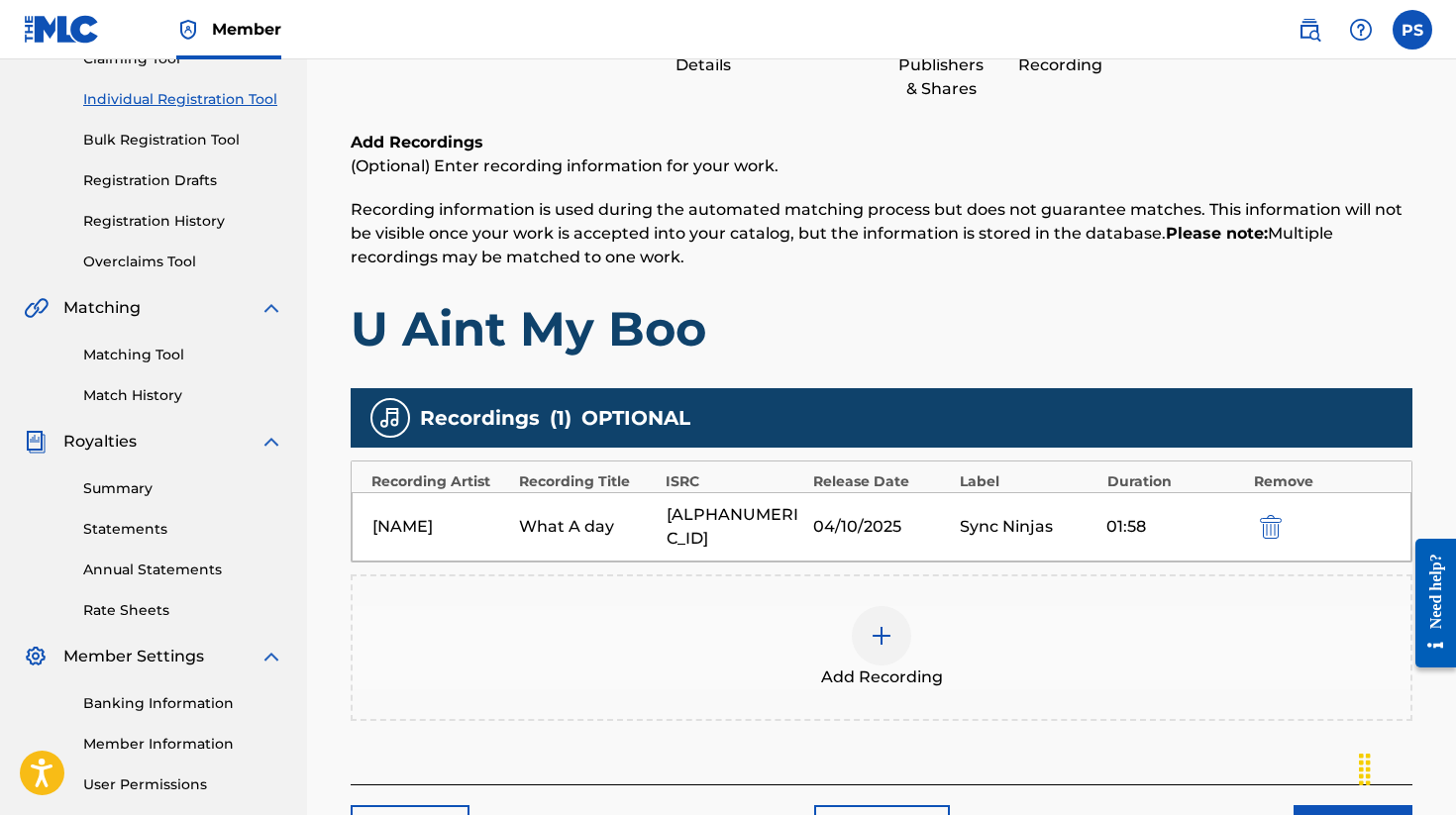 click at bounding box center (1271, 527) 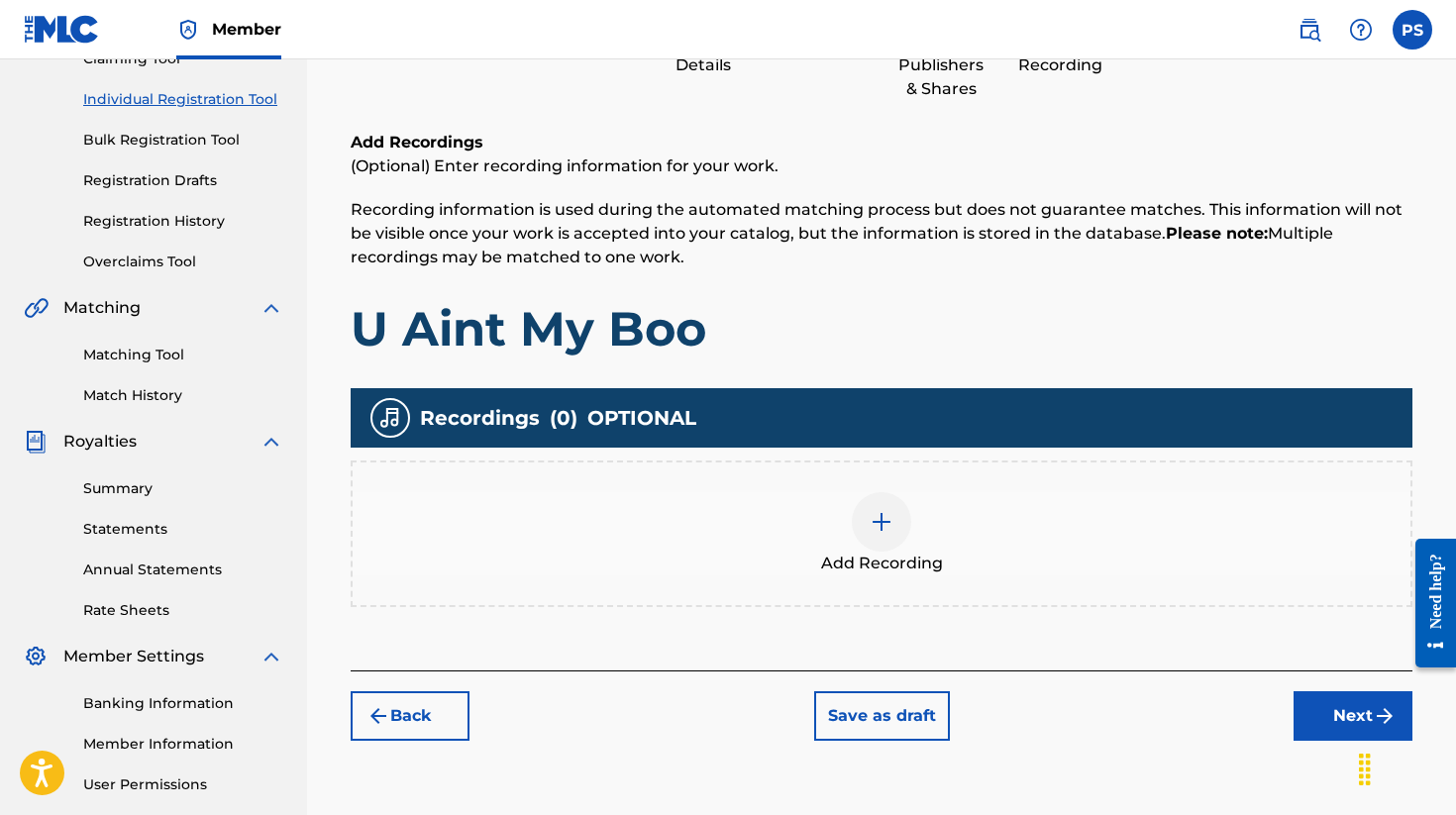 click at bounding box center (882, 522) 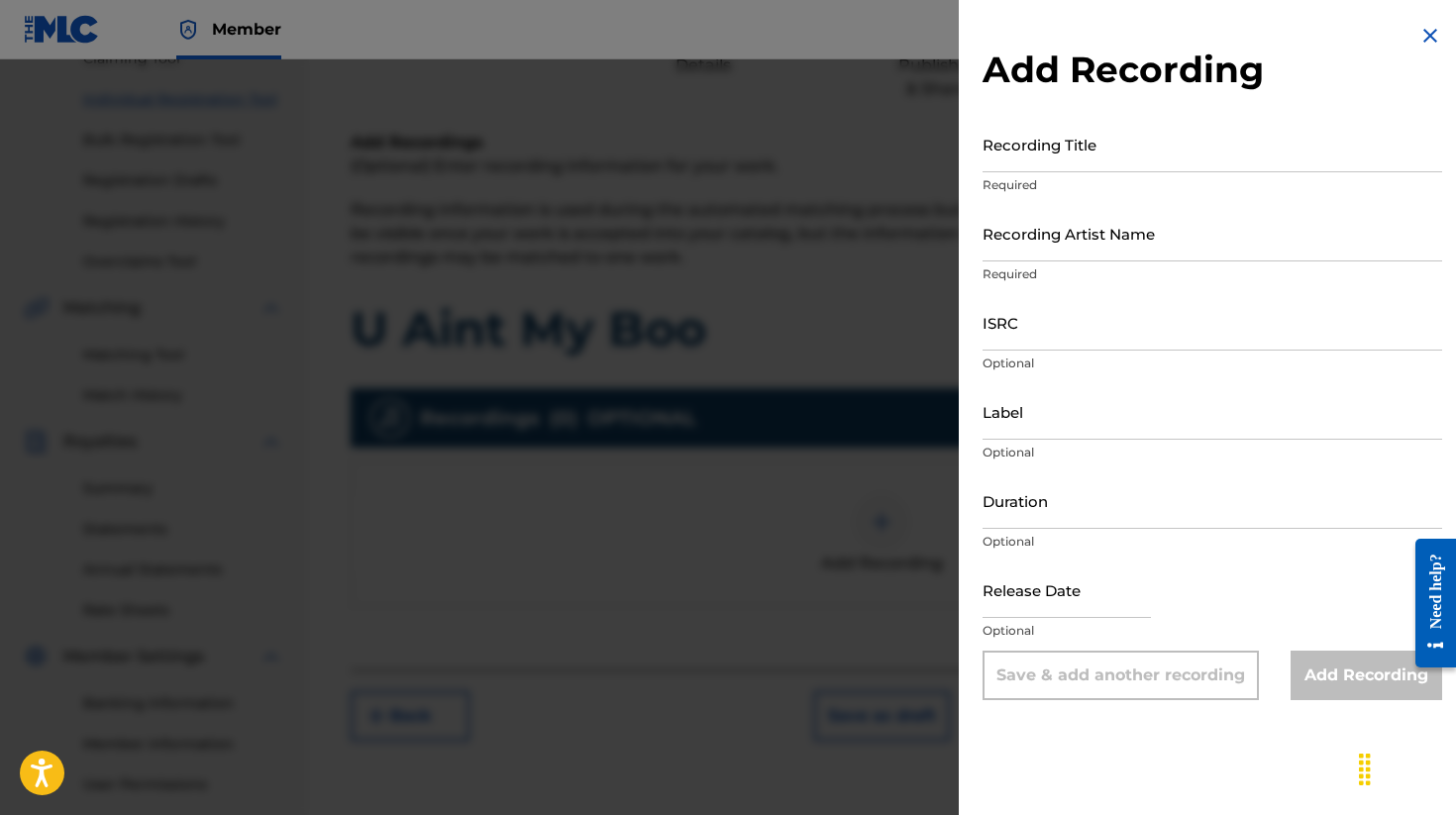 click on "Recording Title" at bounding box center [1212, 144] 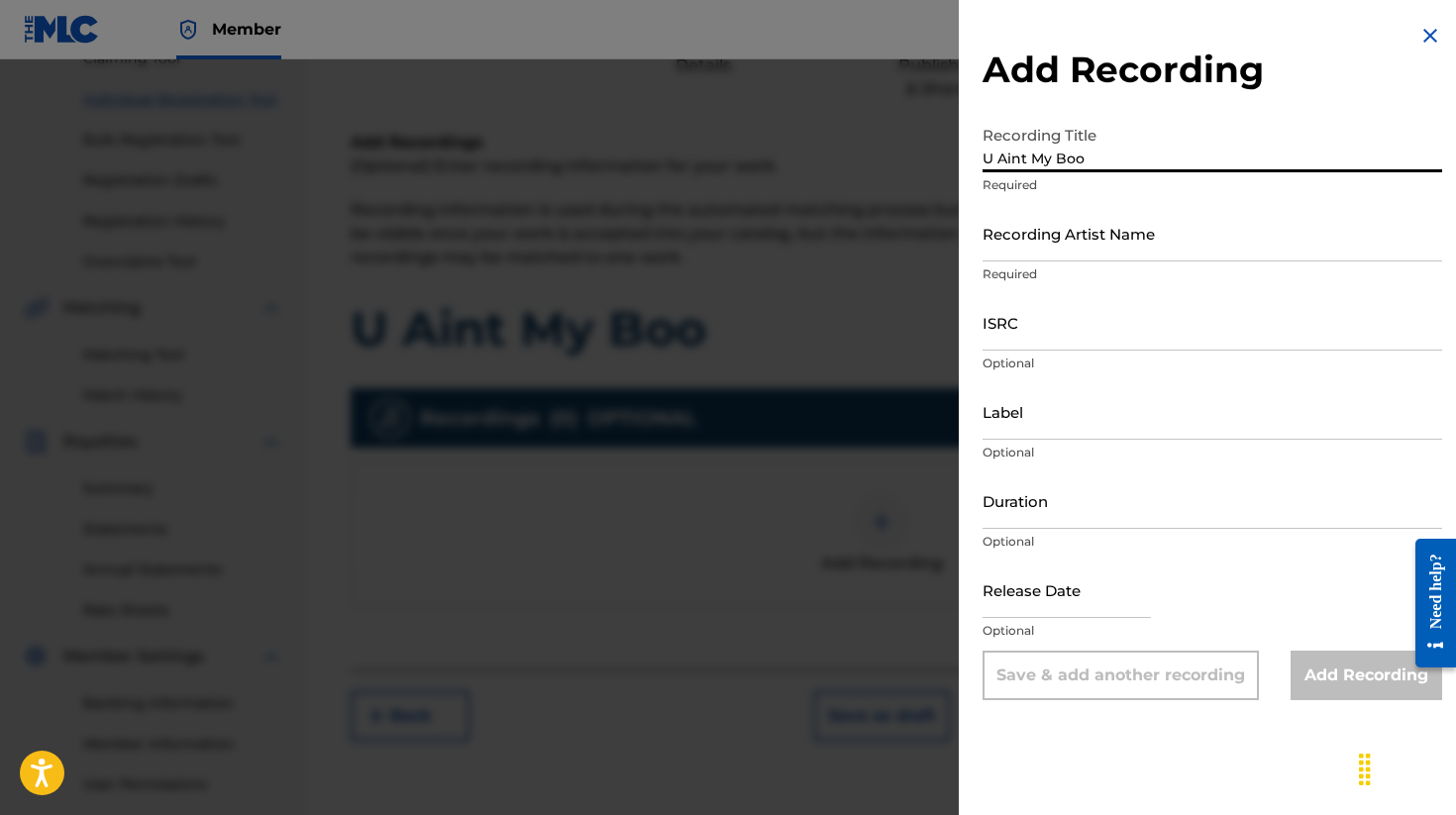 type on "U Aint My Boo" 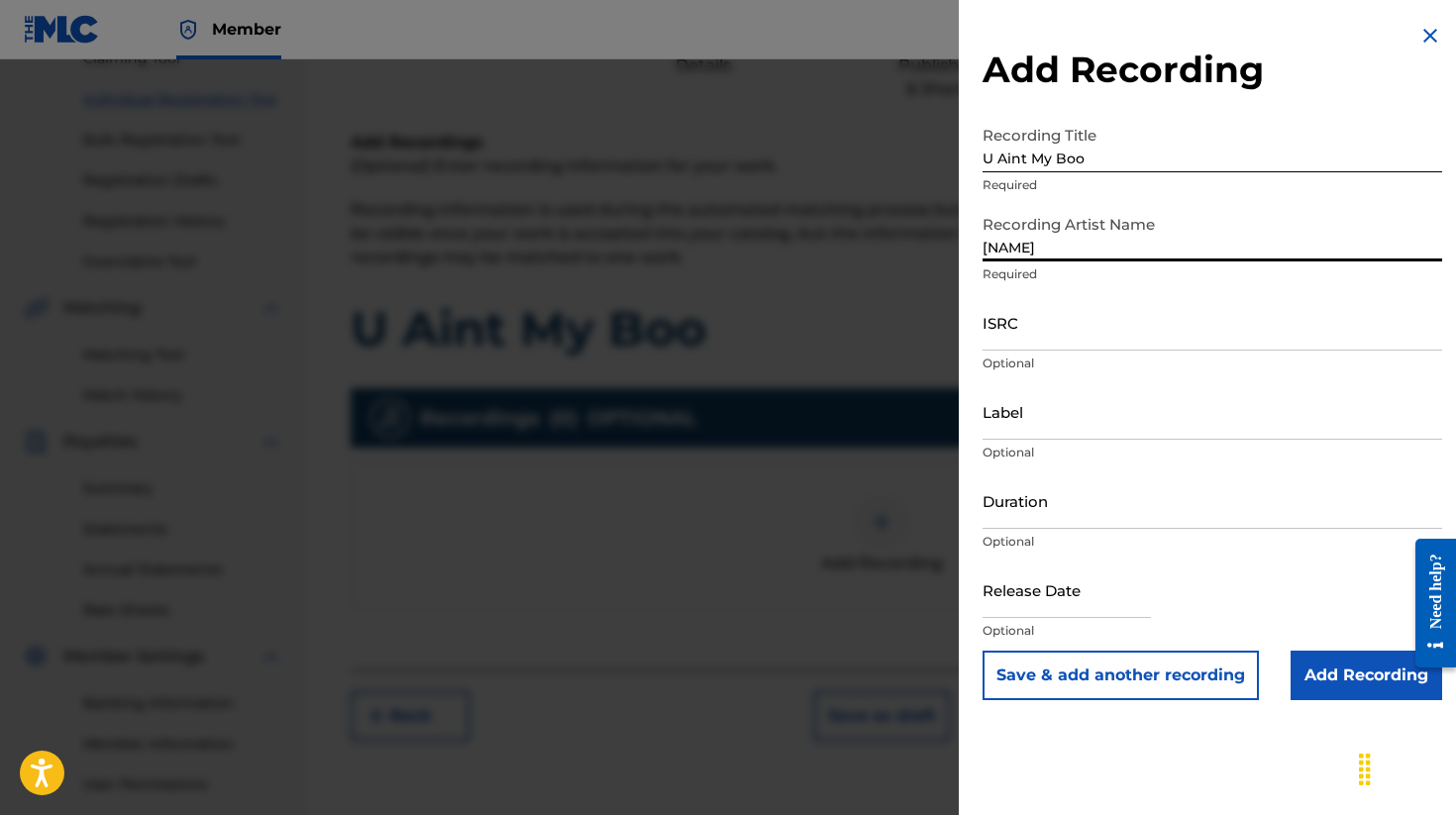 type on "[NAME]" 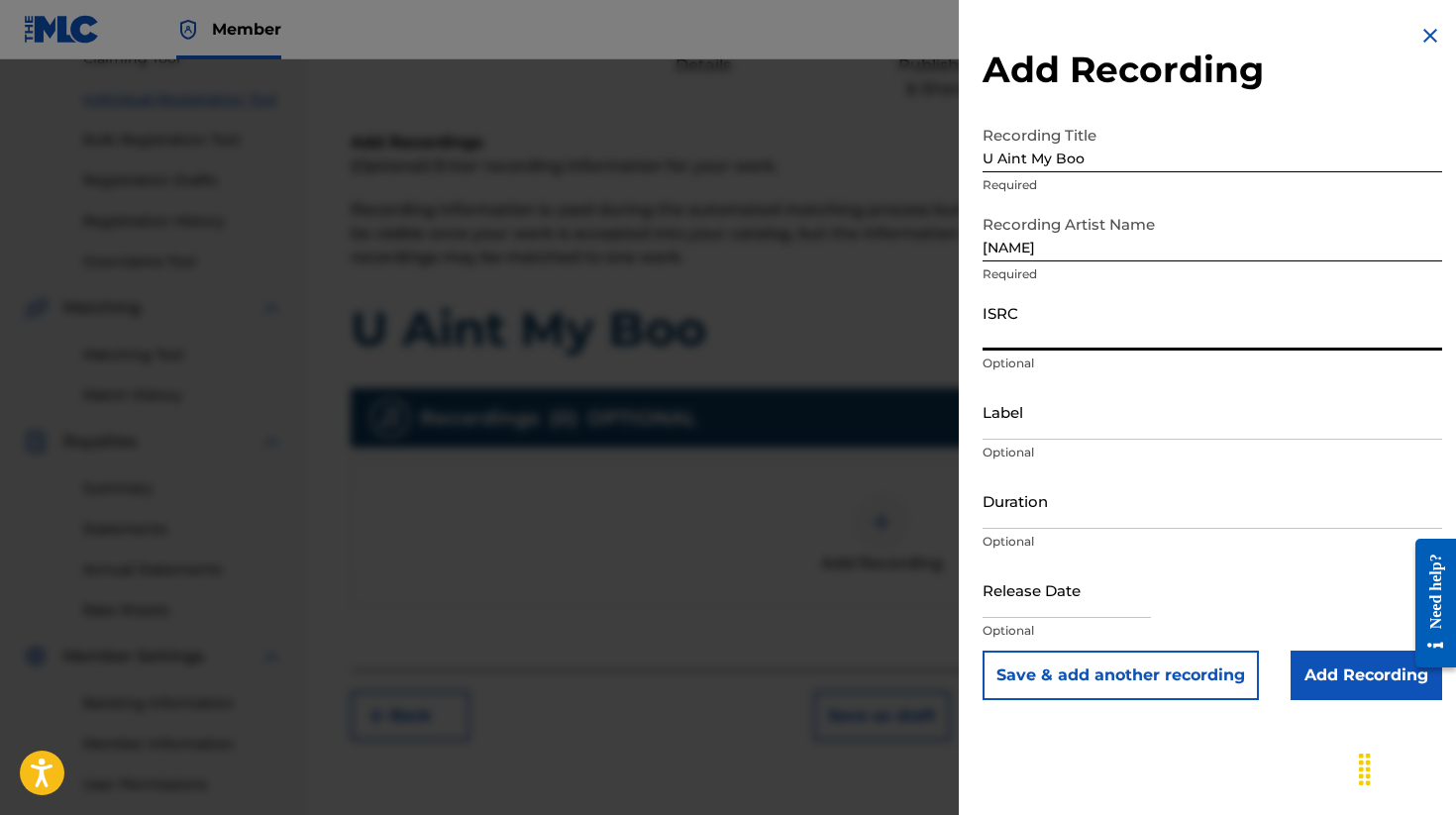 paste on "SE6XY2562179" 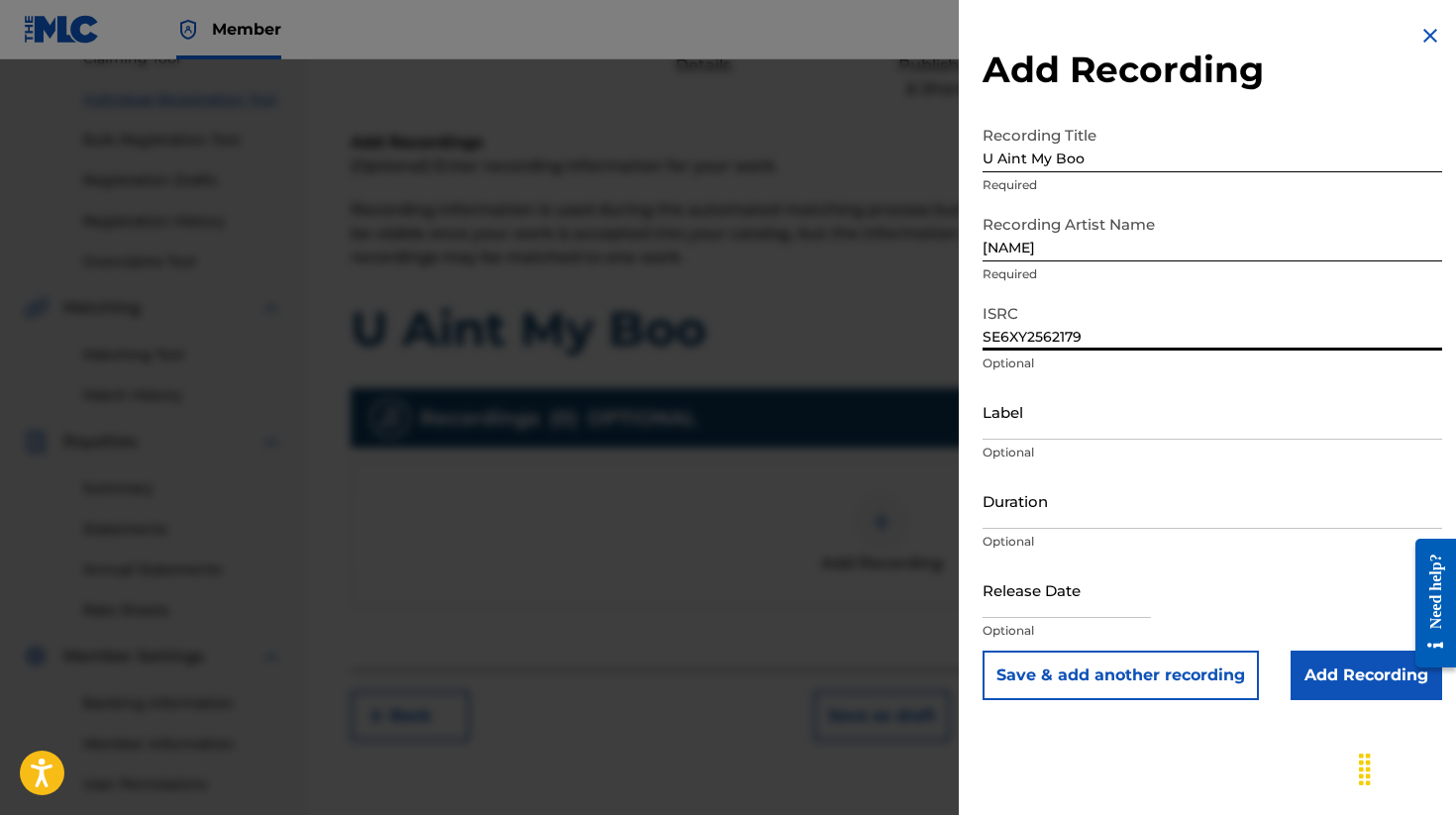 type on "SE6XY2562179" 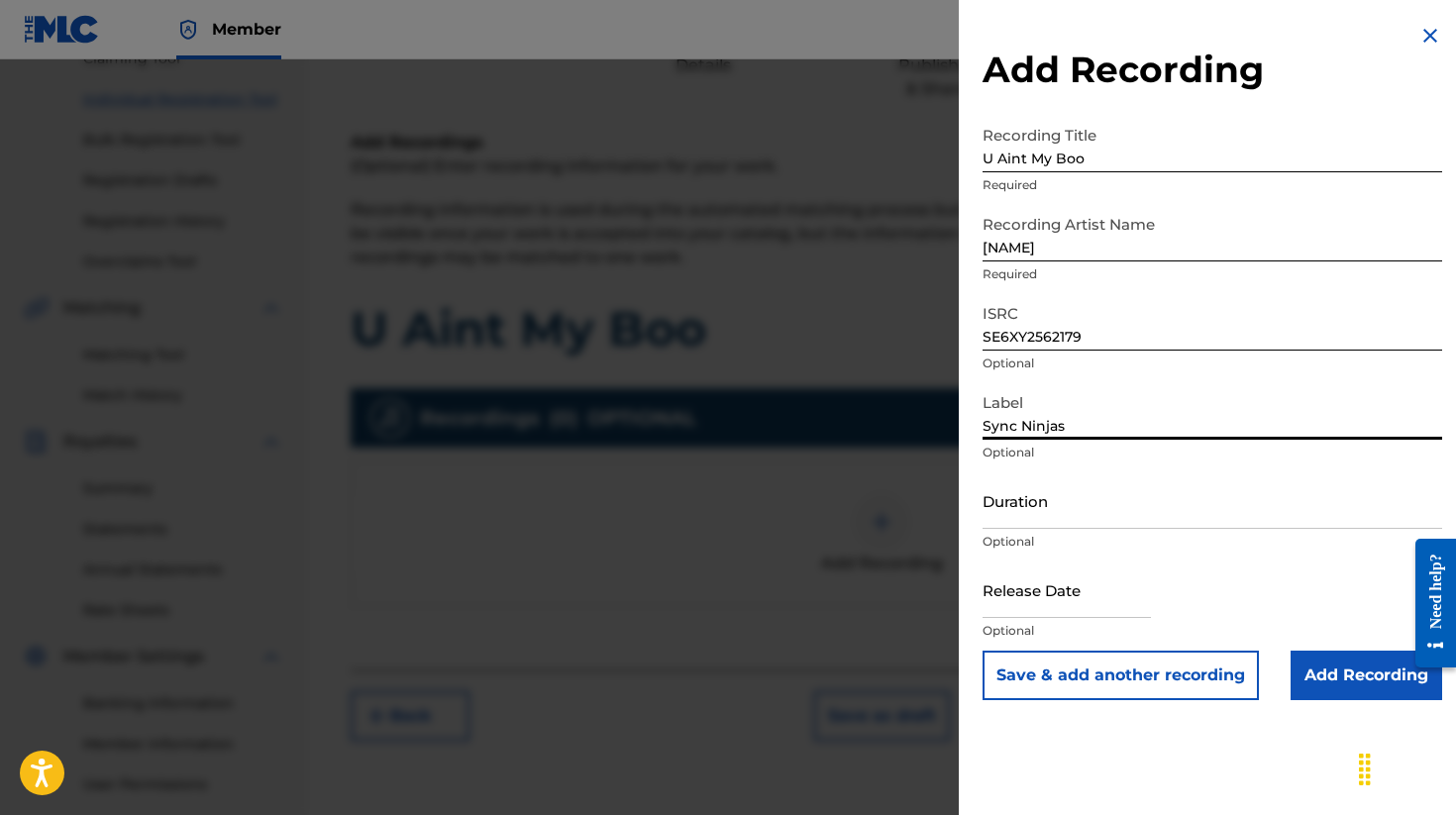 type on "Sync Ninjas" 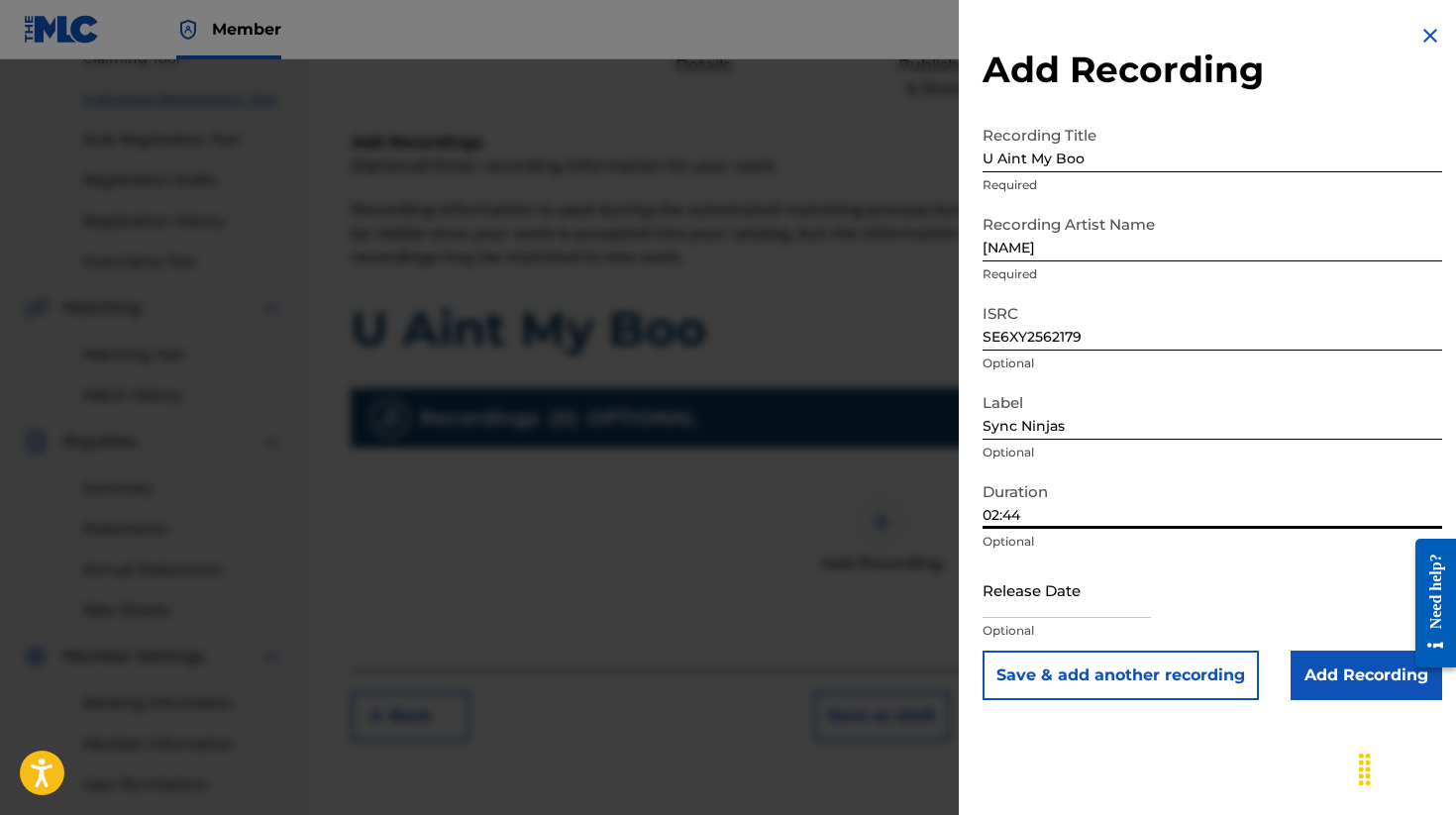 type on "02:44" 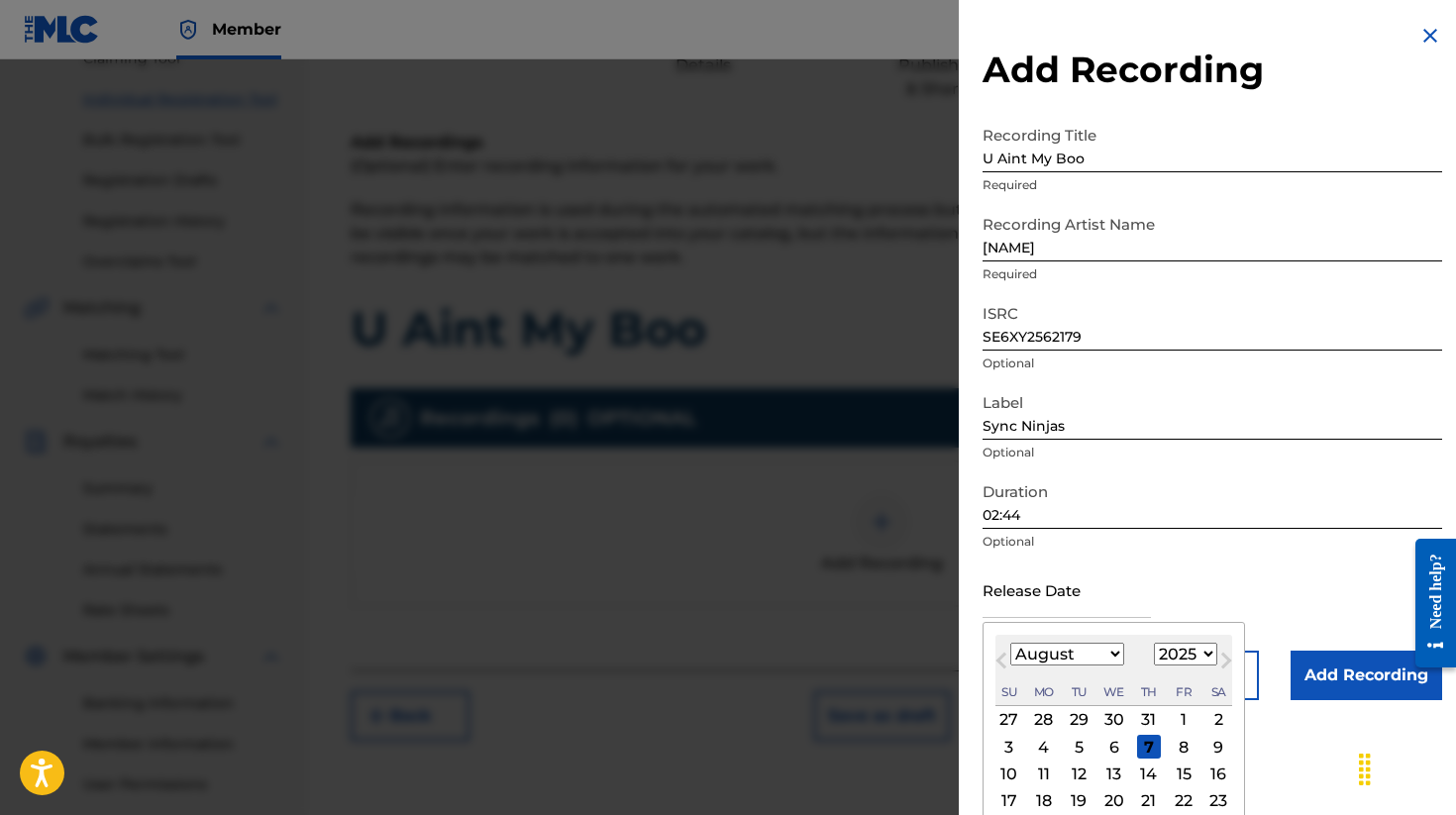 click on "January February March April May June July August September October November December" at bounding box center (1067, 654) 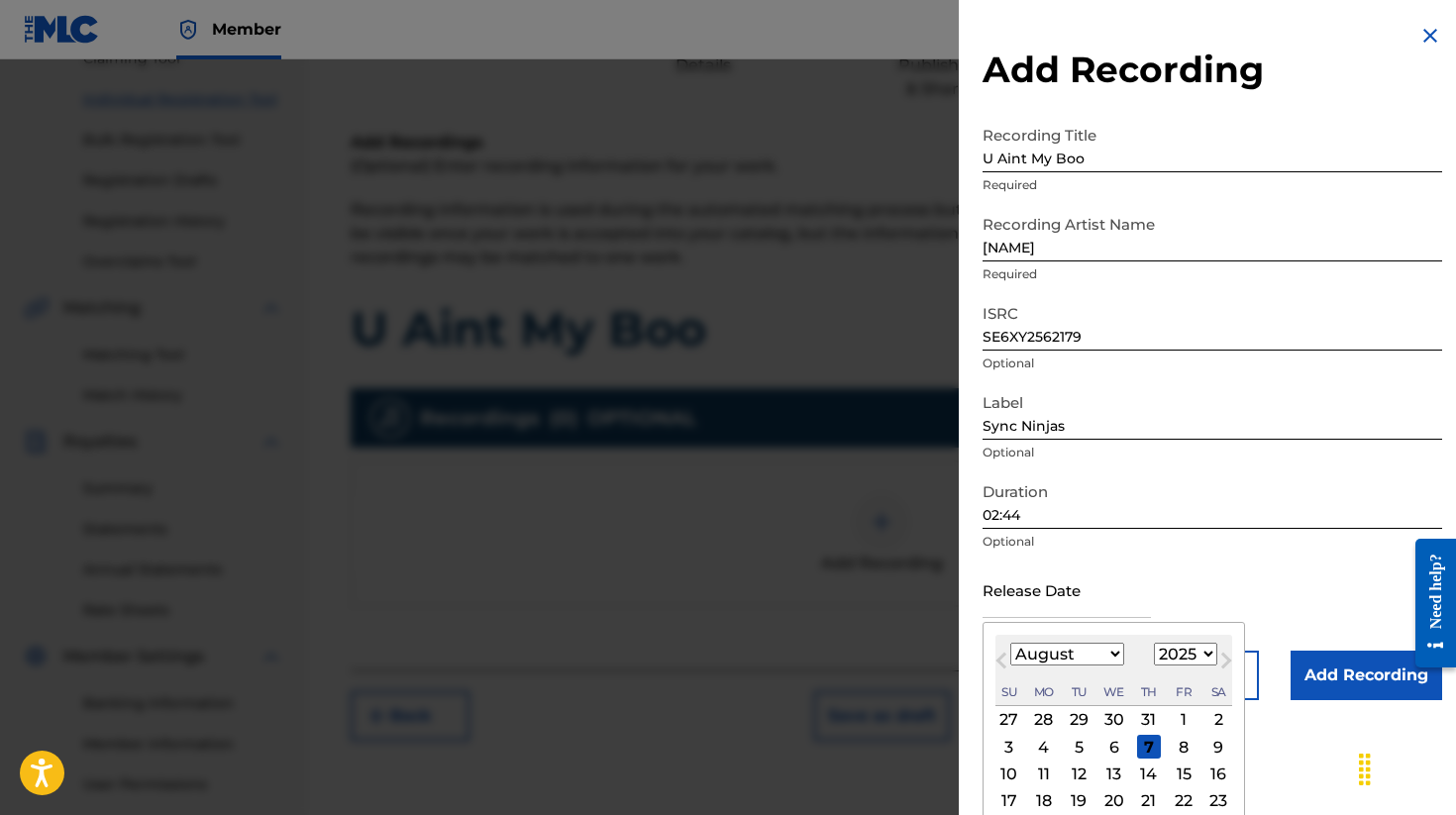 select on "3" 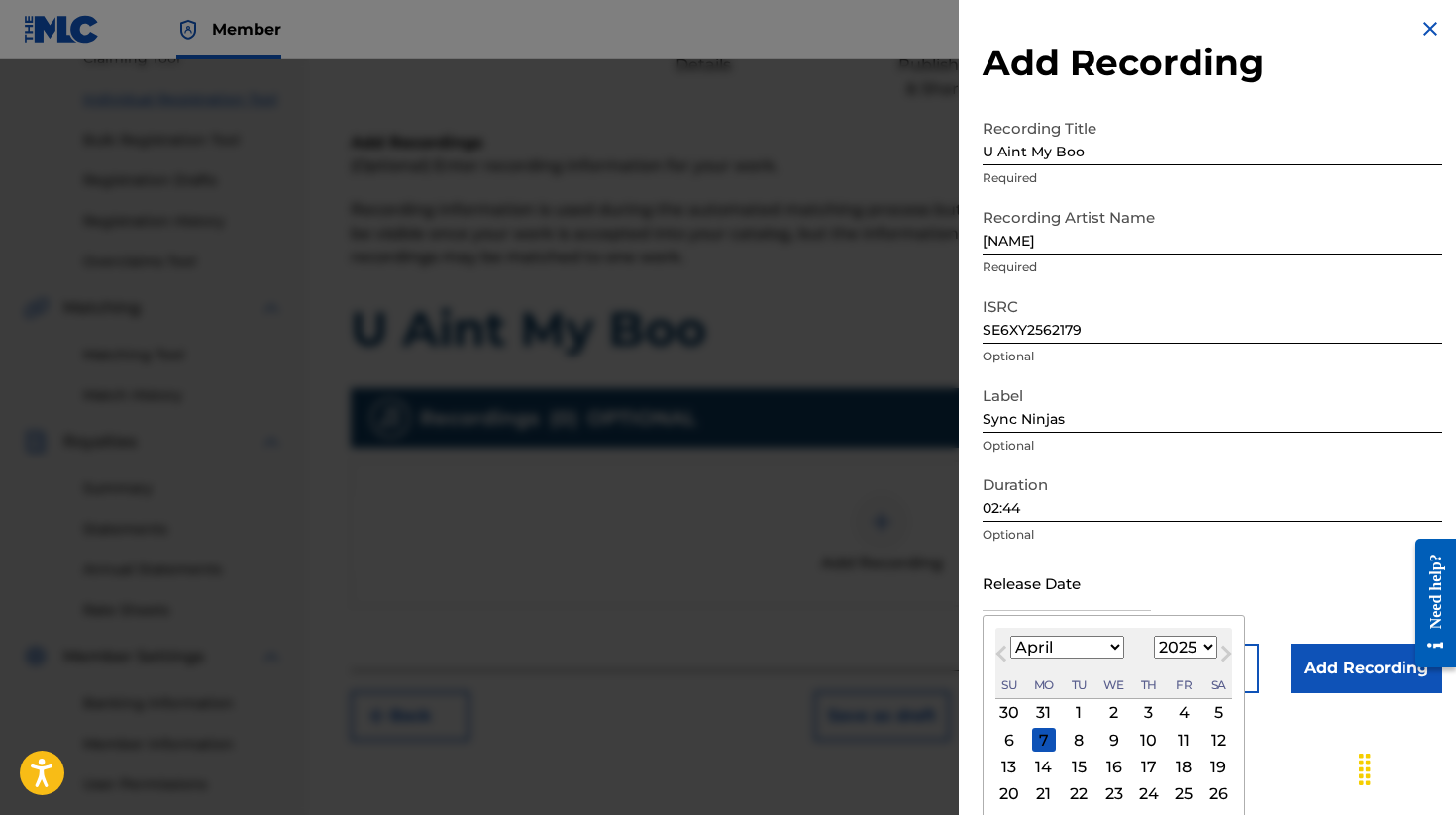 scroll, scrollTop: 37, scrollLeft: 0, axis: vertical 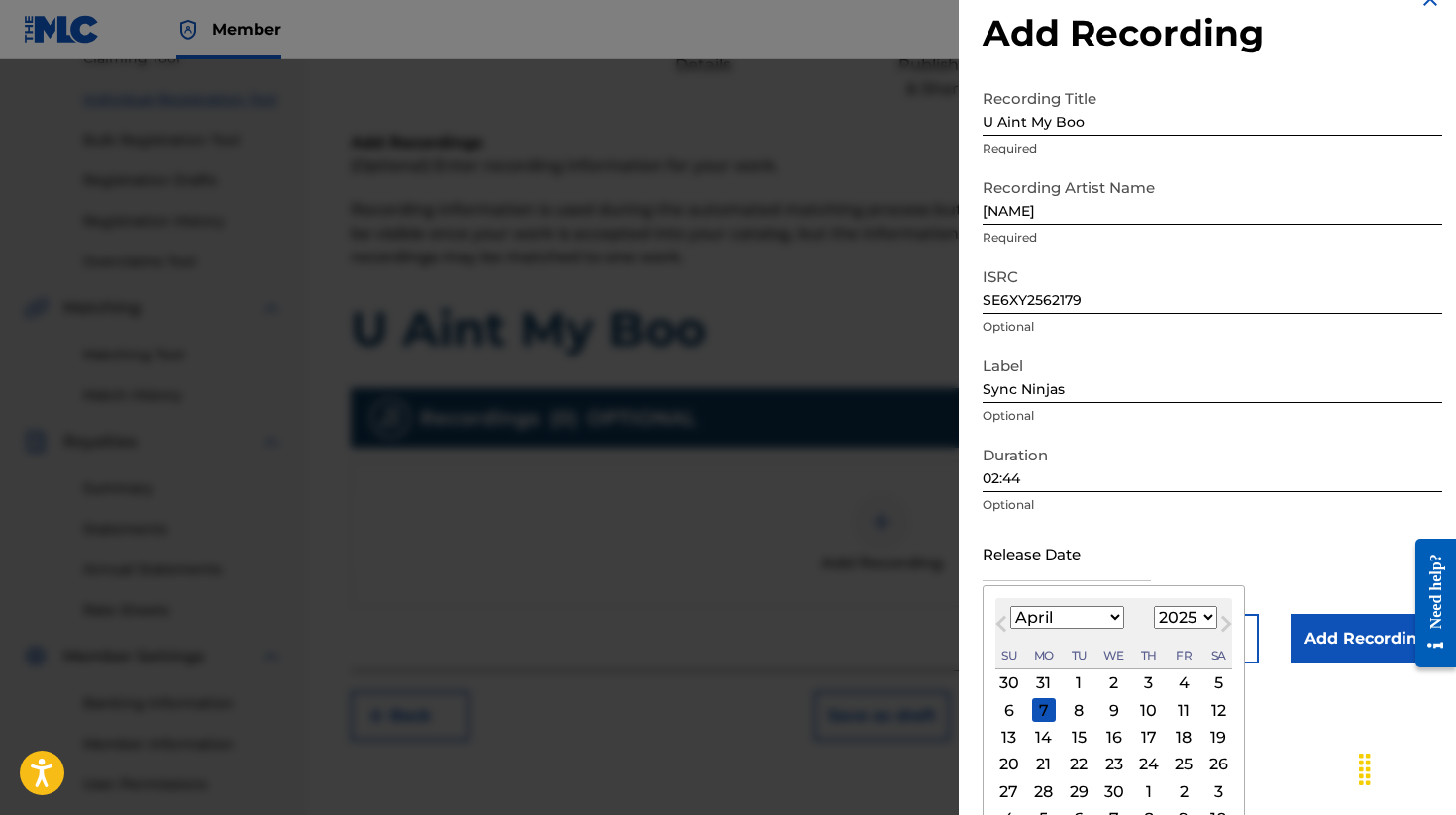 click on "11" at bounding box center [1184, 710] 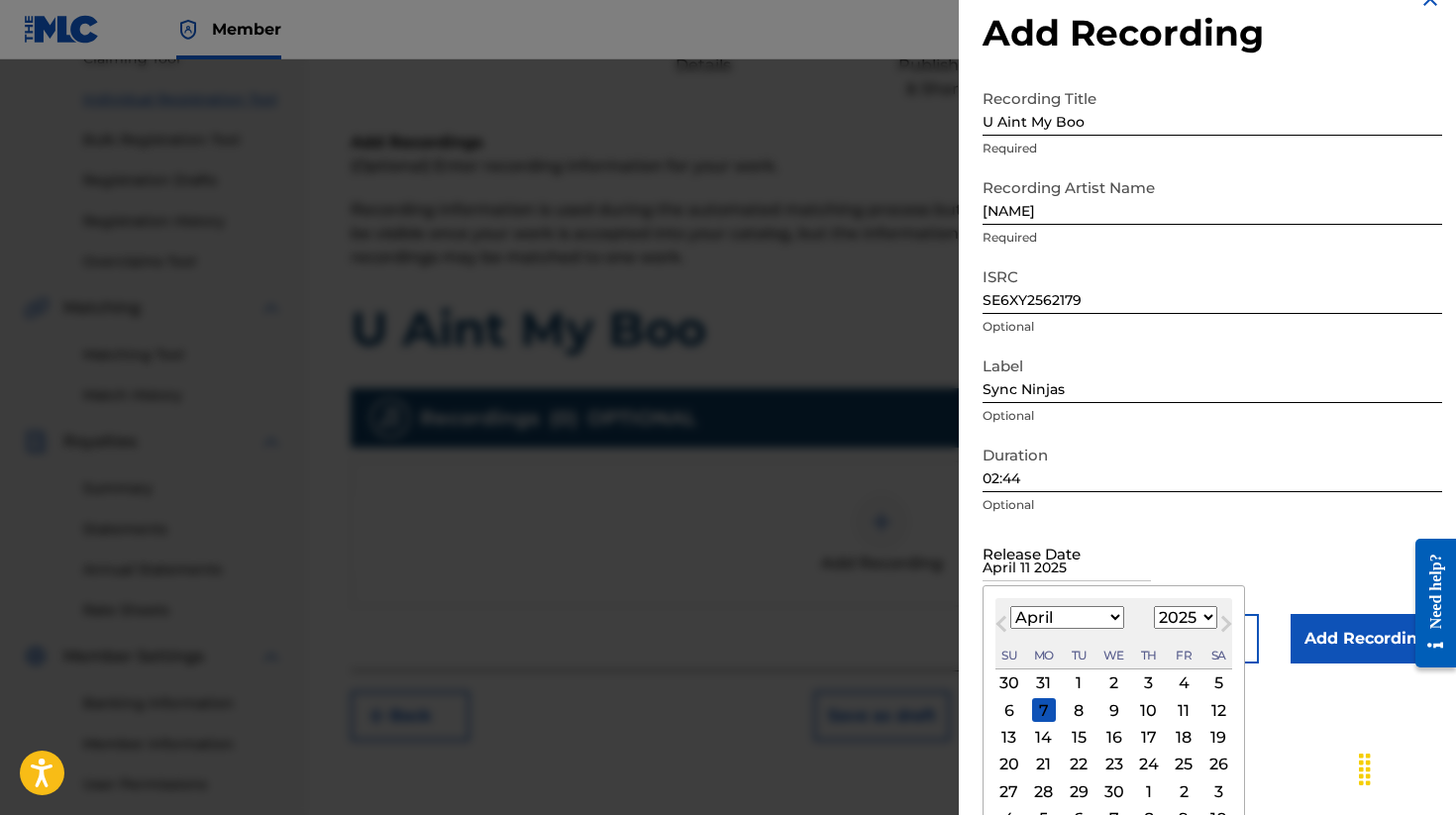 scroll, scrollTop: 0, scrollLeft: 0, axis: both 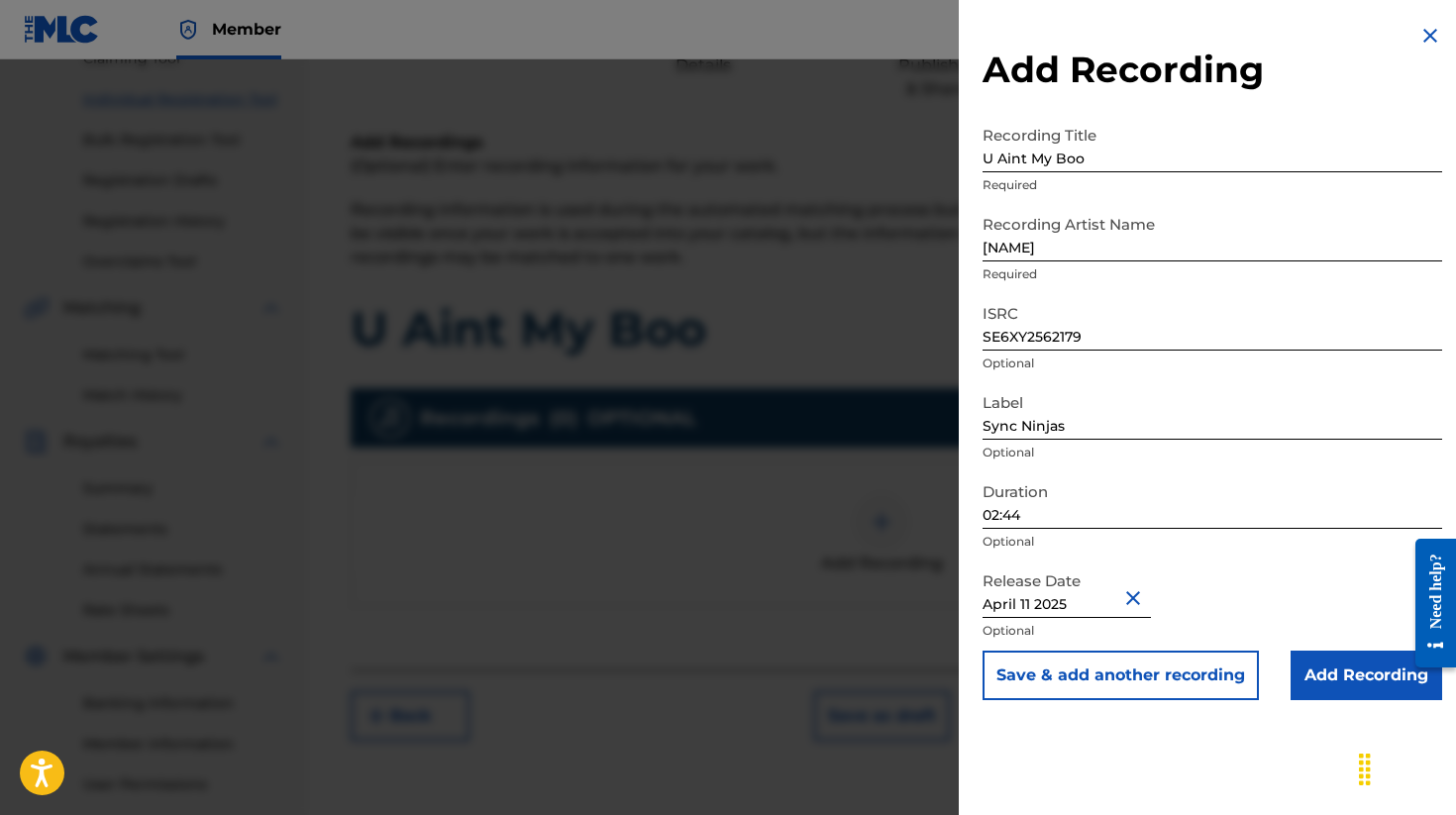 click on "Add Recording" at bounding box center (1366, 675) 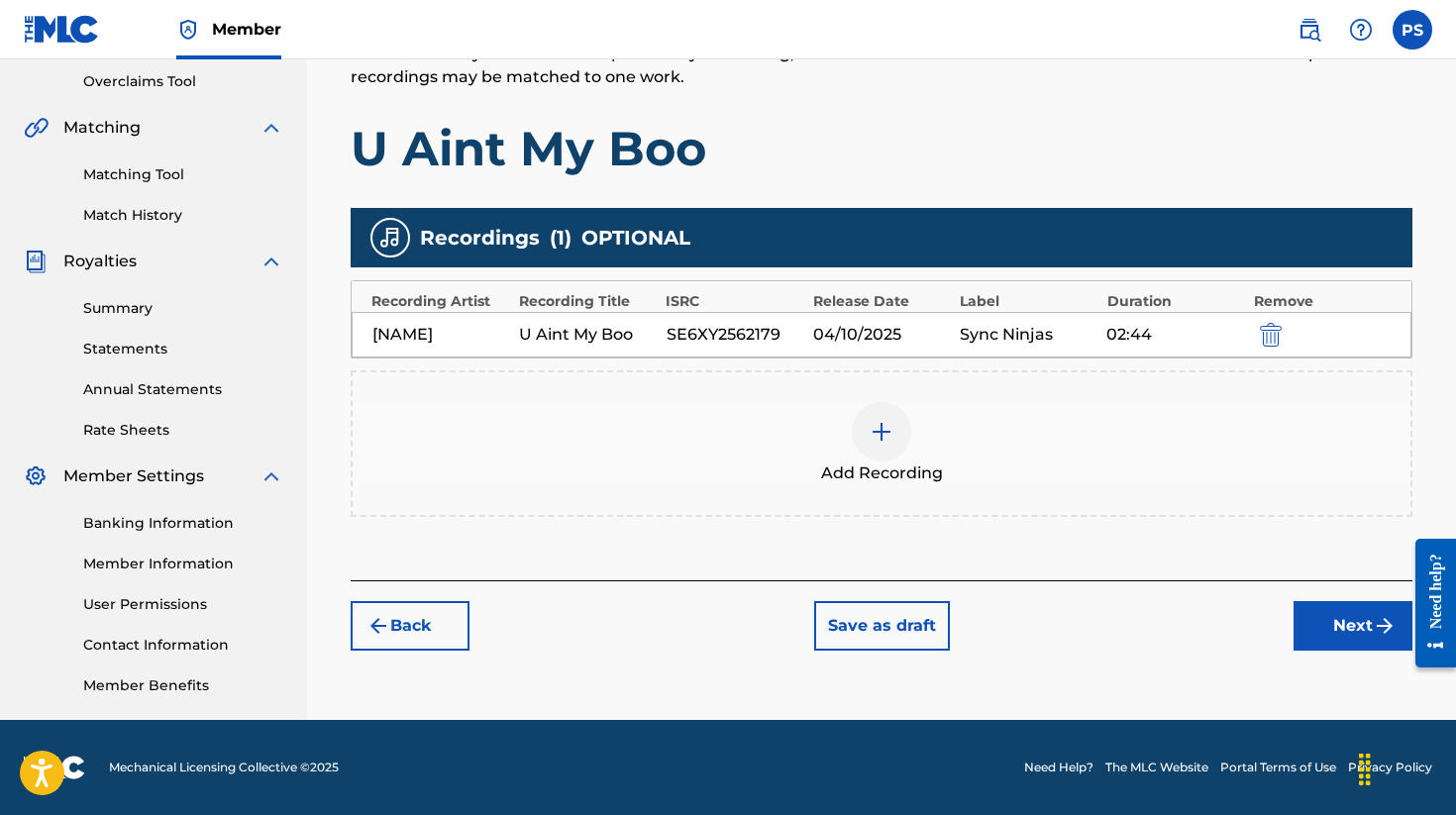 click on "Next" at bounding box center [1353, 626] 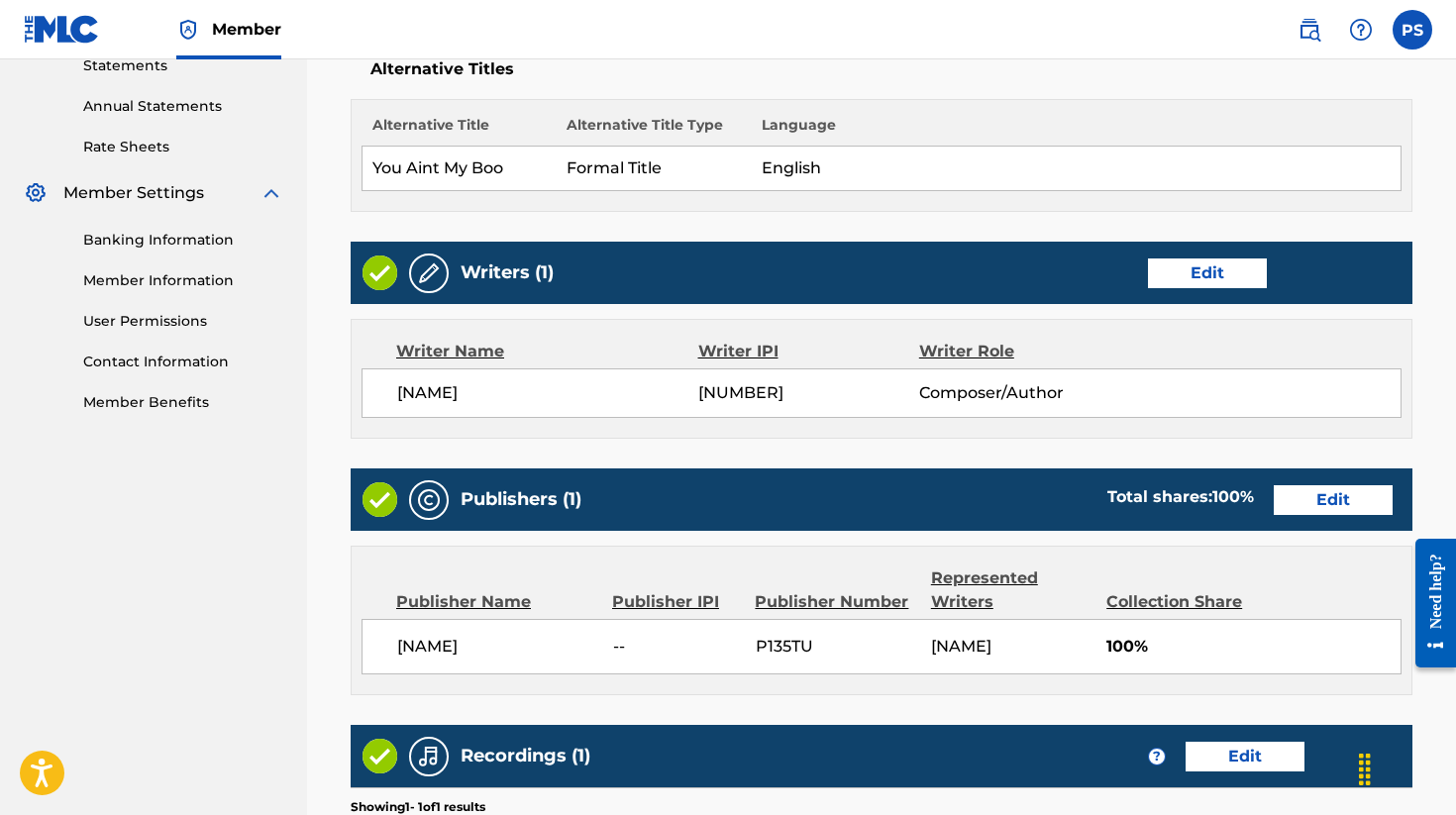 scroll, scrollTop: 1034, scrollLeft: 0, axis: vertical 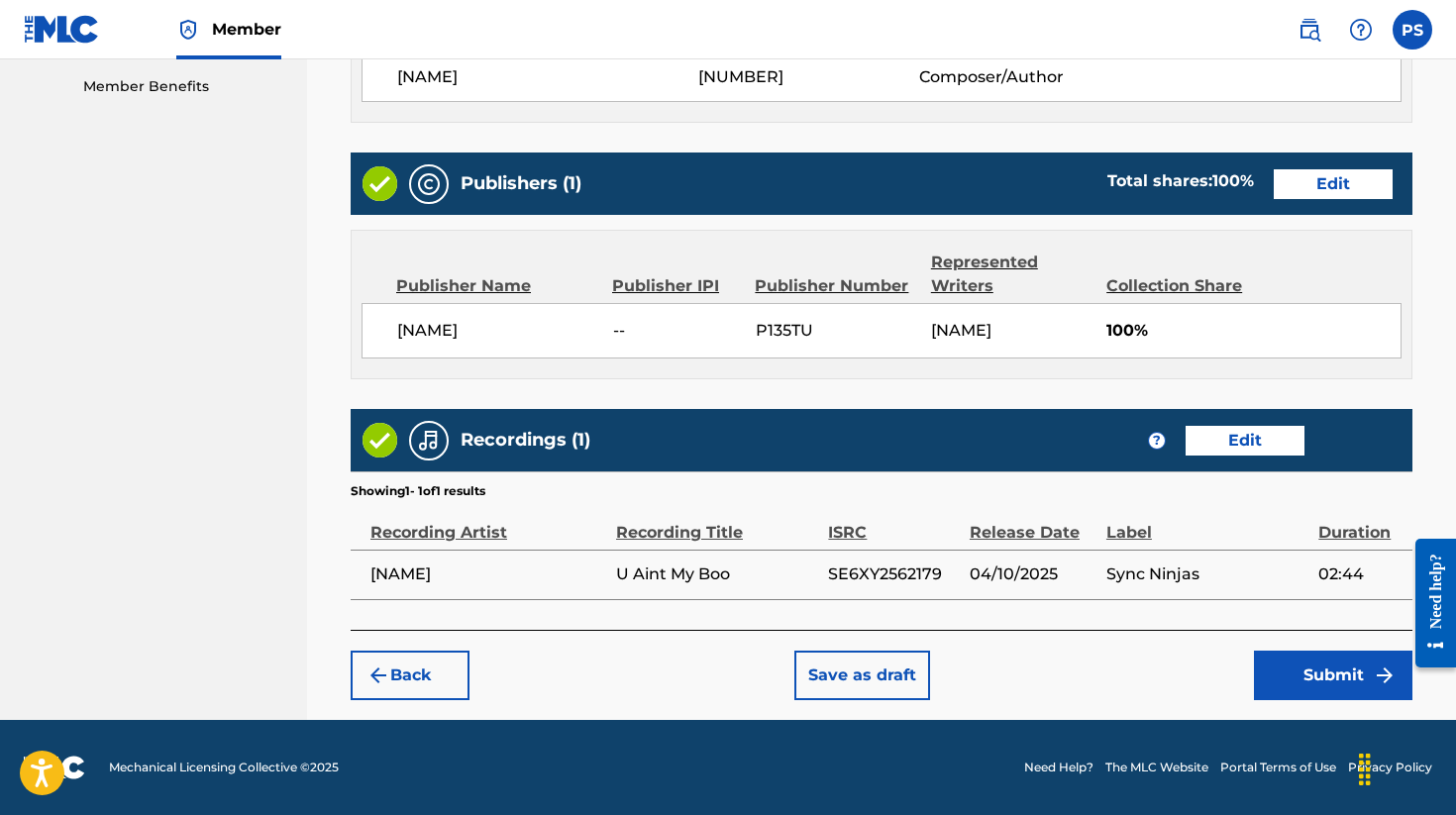 click on "Submit" at bounding box center (1333, 675) 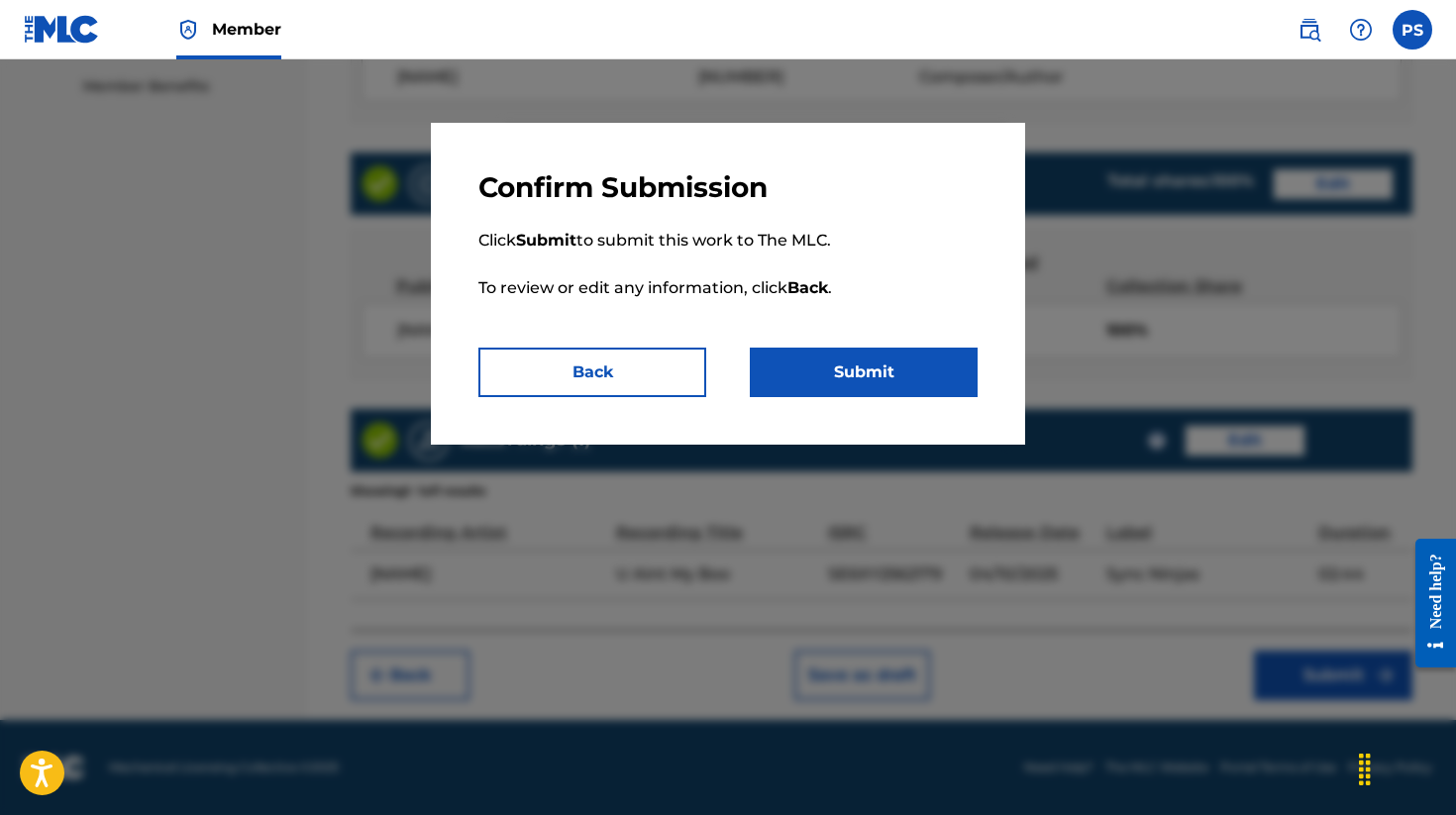 click on "Submit" at bounding box center (864, 372) 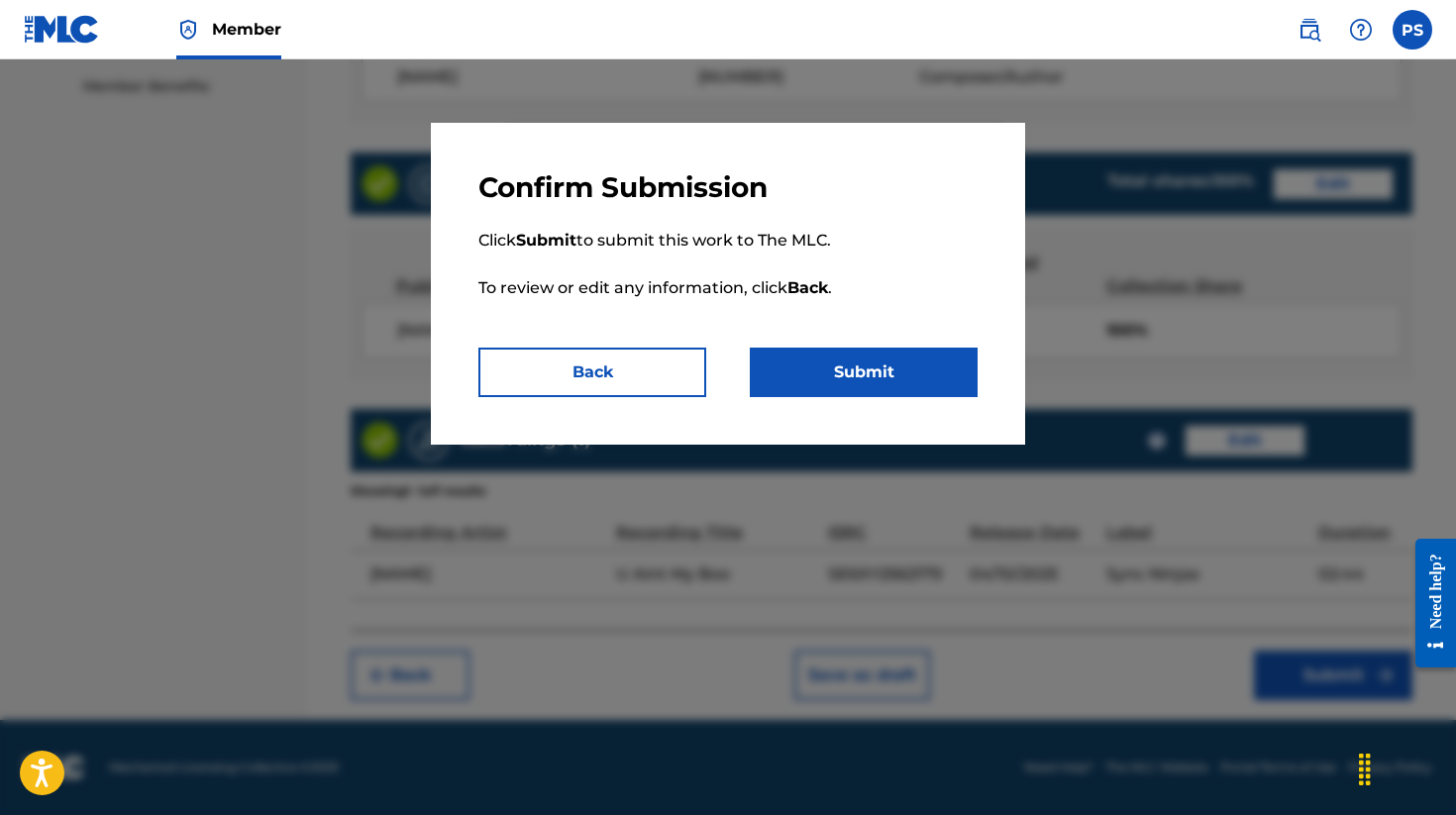 scroll, scrollTop: 0, scrollLeft: 0, axis: both 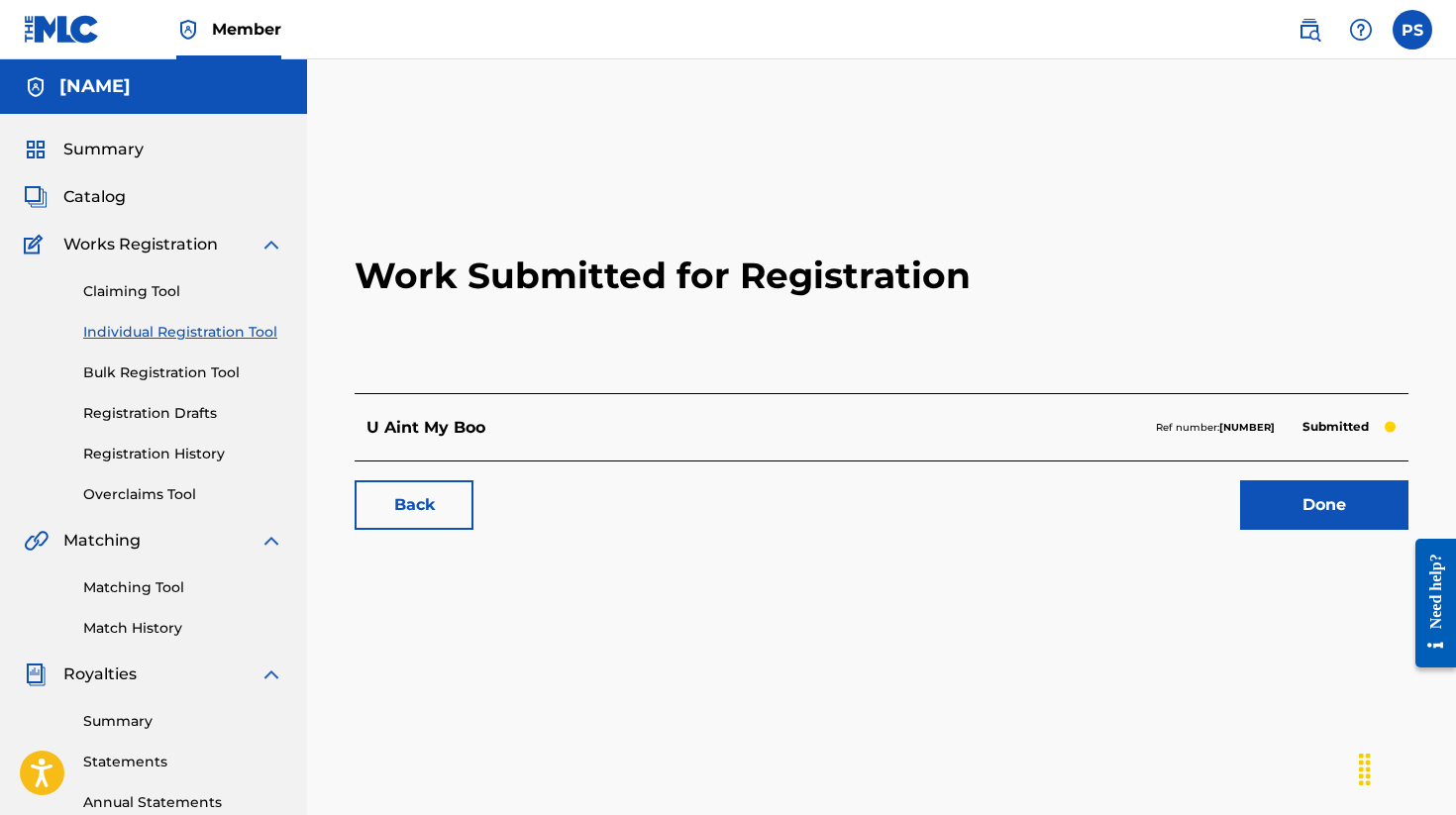 click on "Done" at bounding box center (1324, 505) 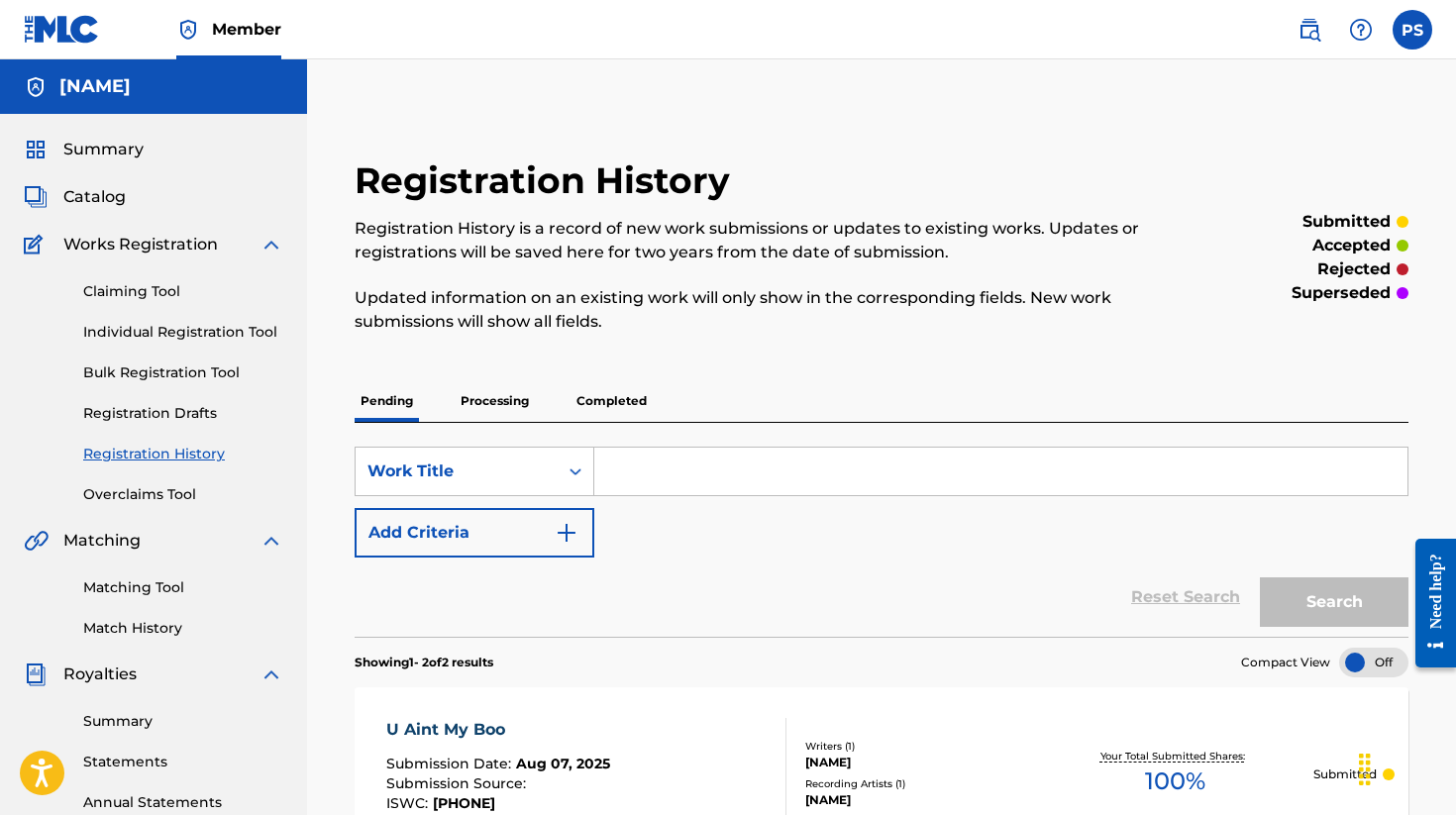 click on "Individual Registration Tool" at bounding box center [183, 332] 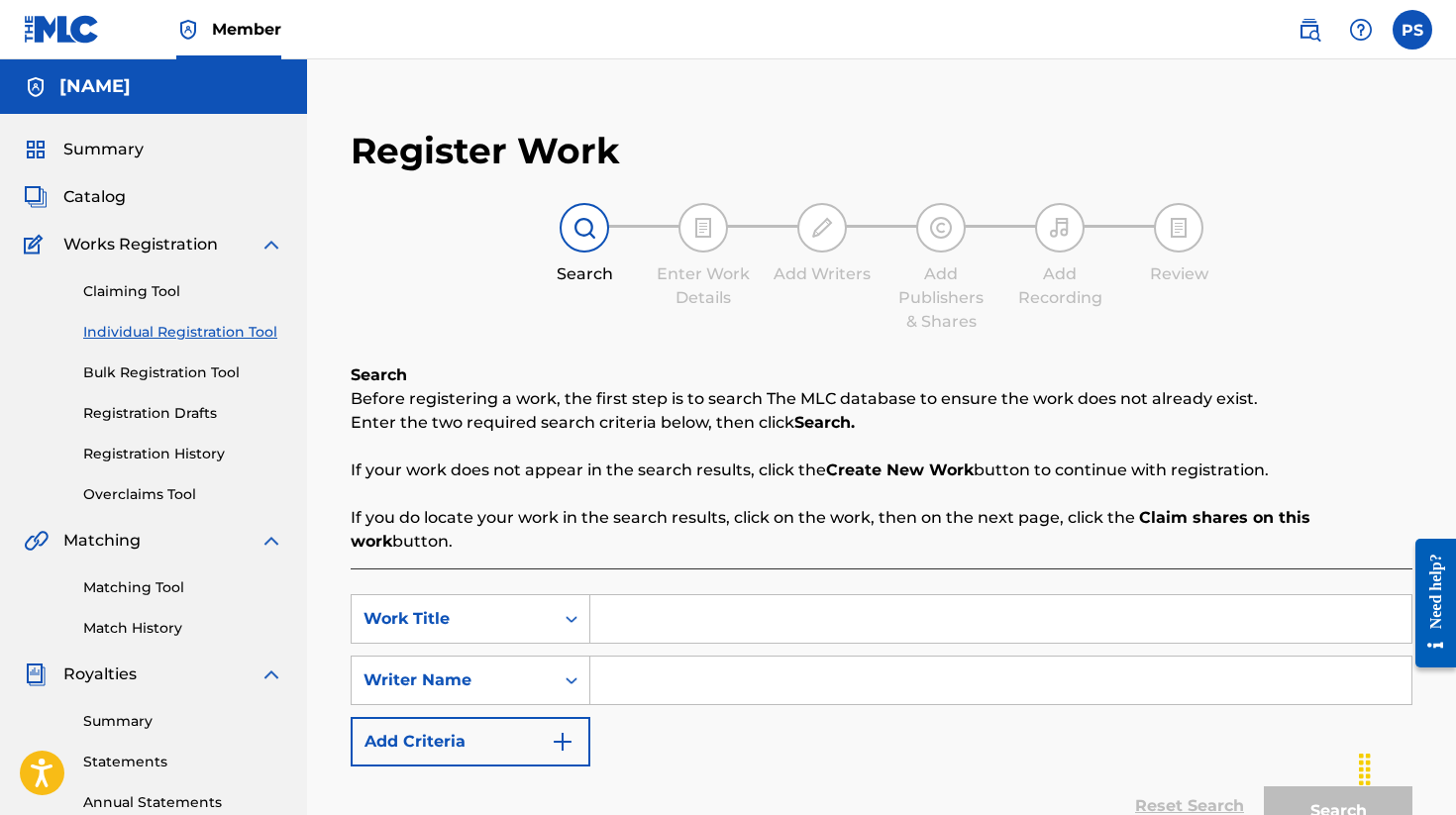 click at bounding box center [1000, 619] 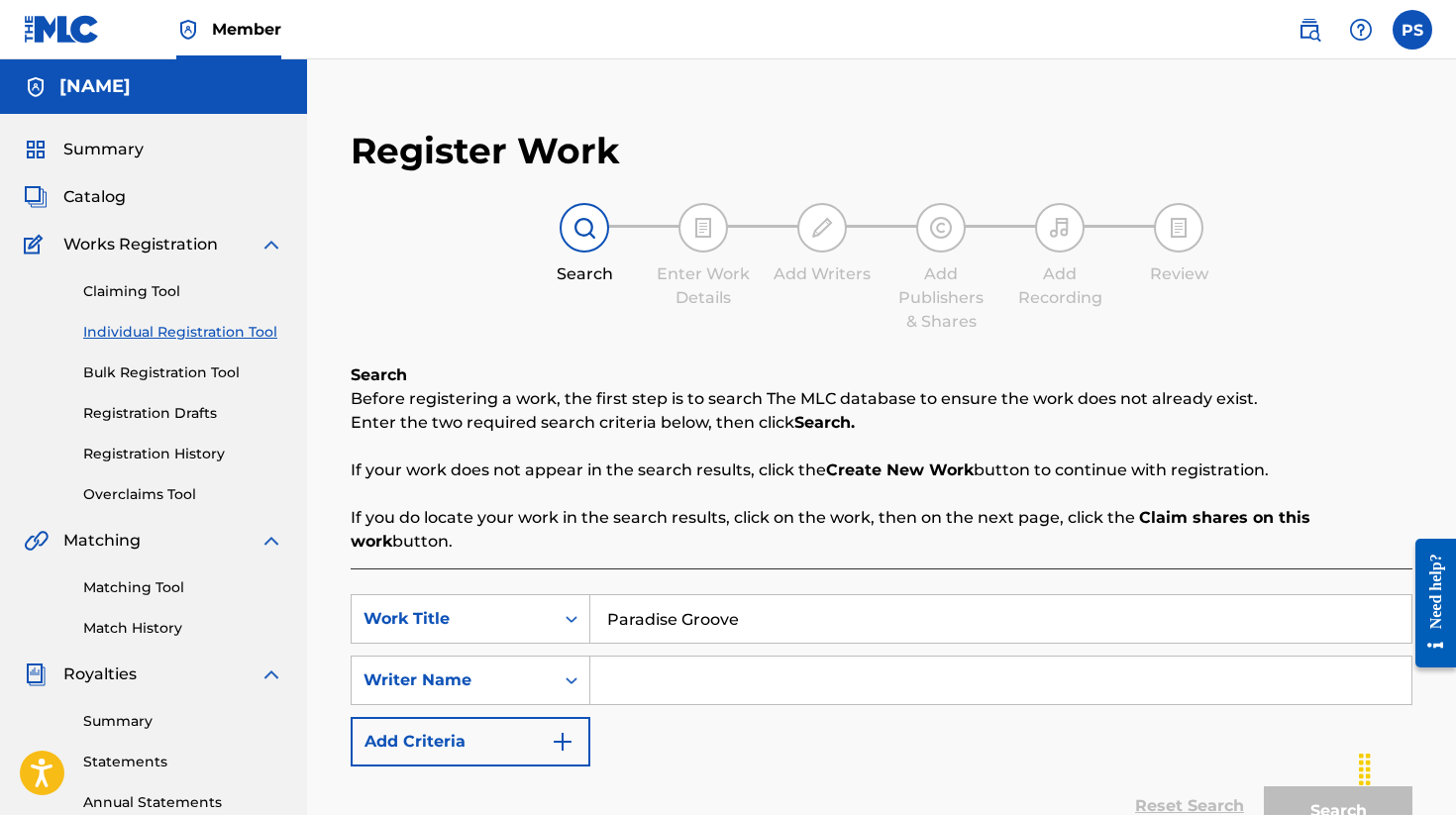 type on "Paradise Groove" 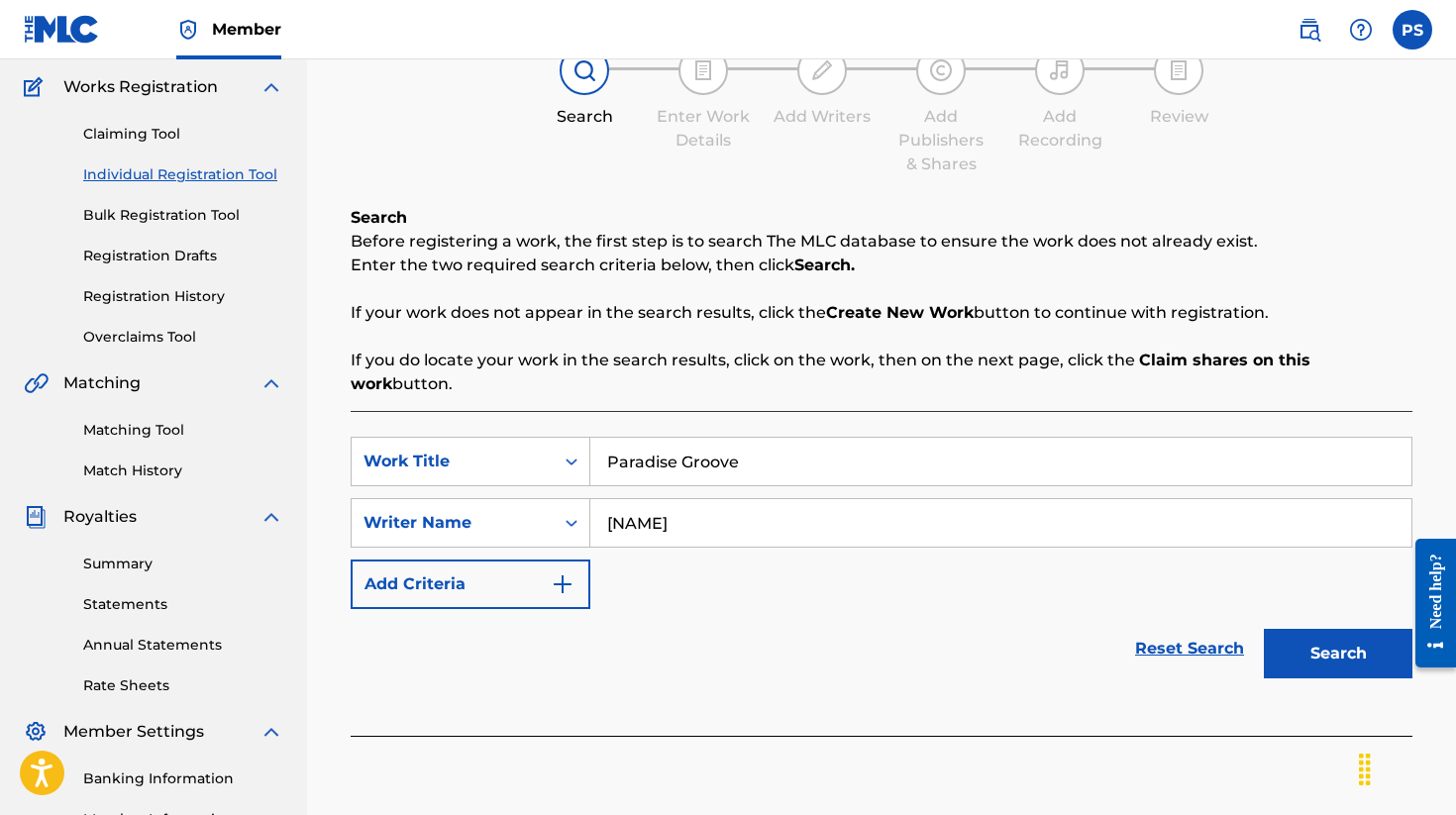 scroll, scrollTop: 165, scrollLeft: 0, axis: vertical 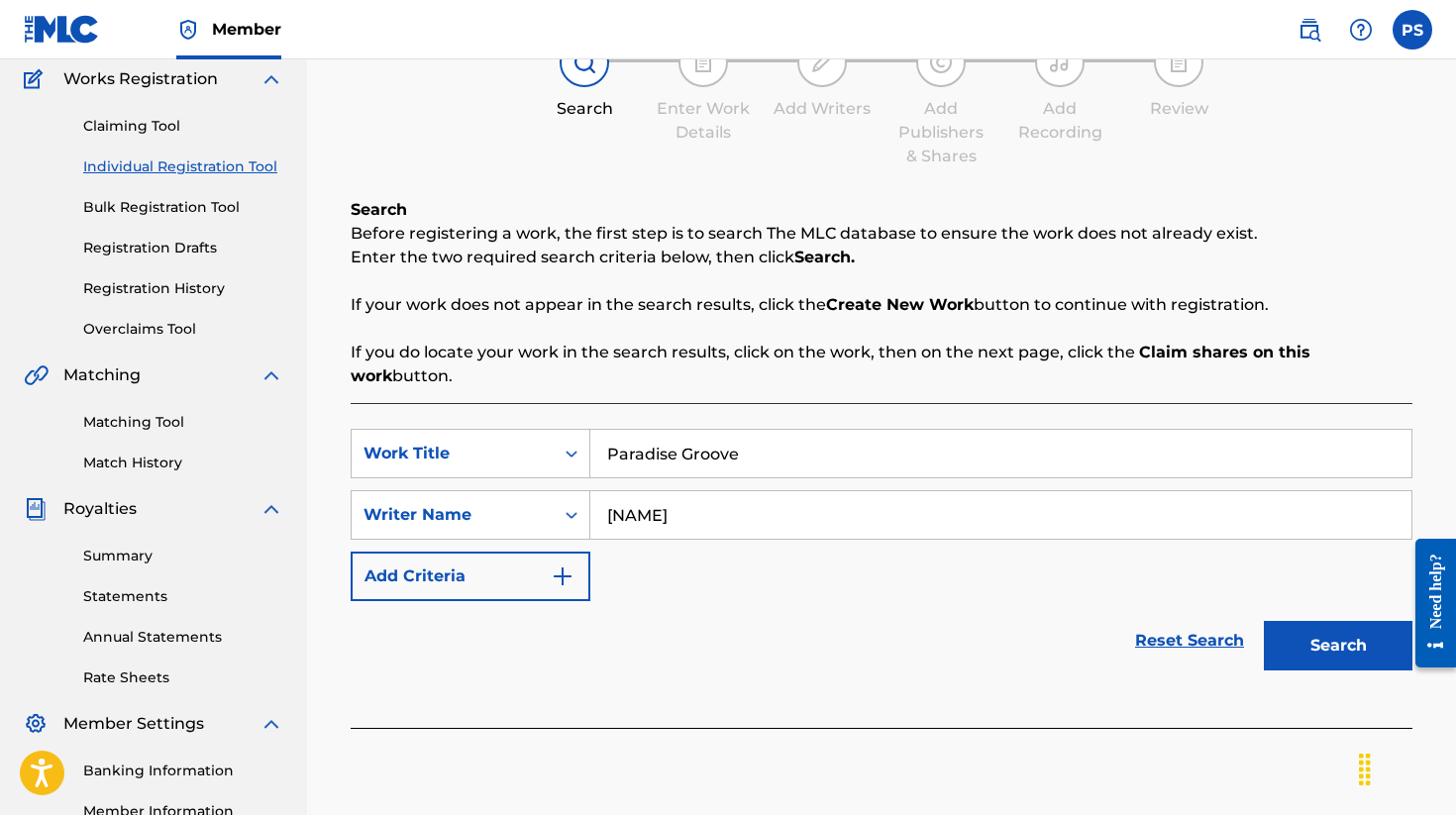 type on "[NAME]" 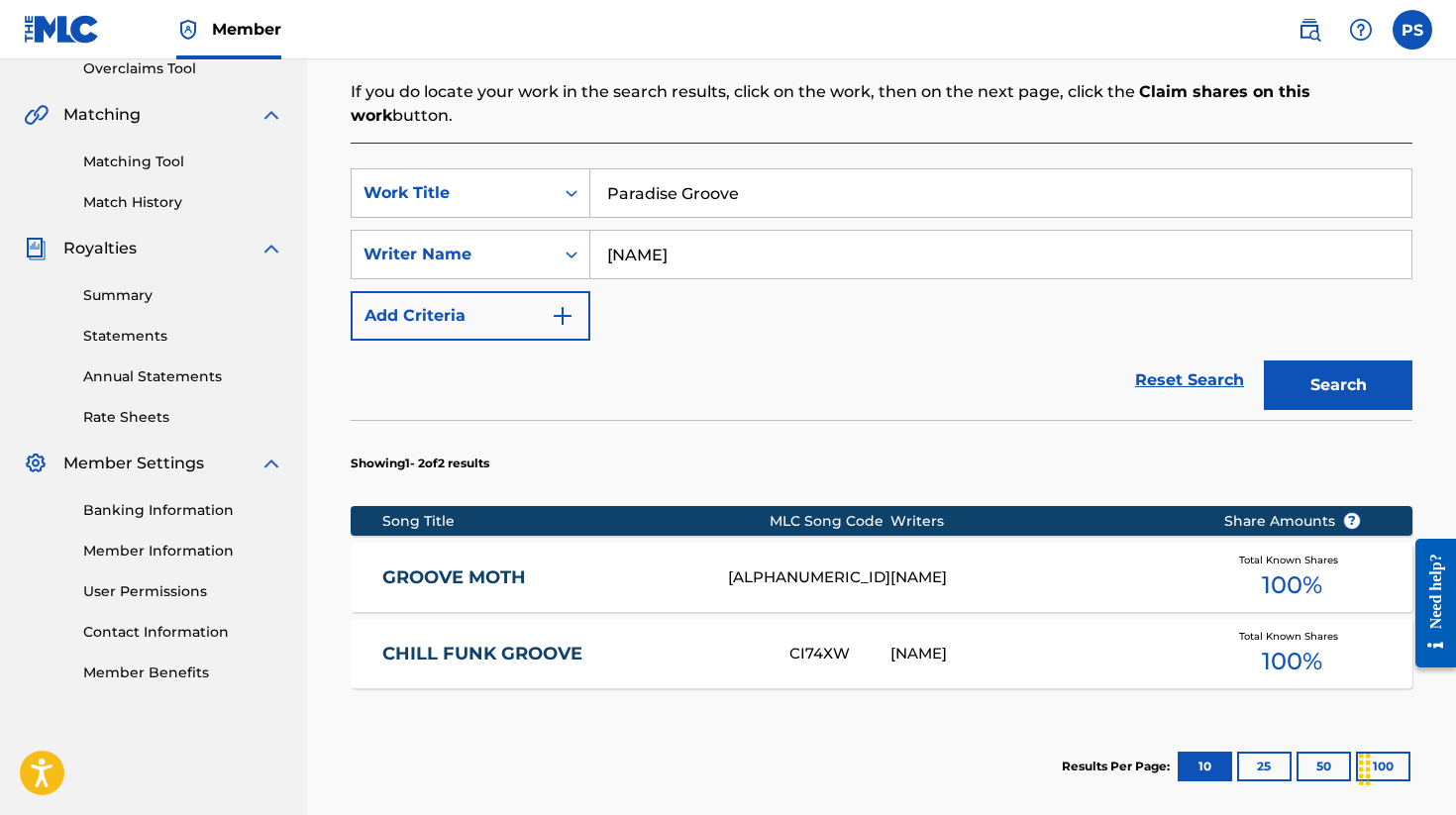 scroll, scrollTop: 580, scrollLeft: 0, axis: vertical 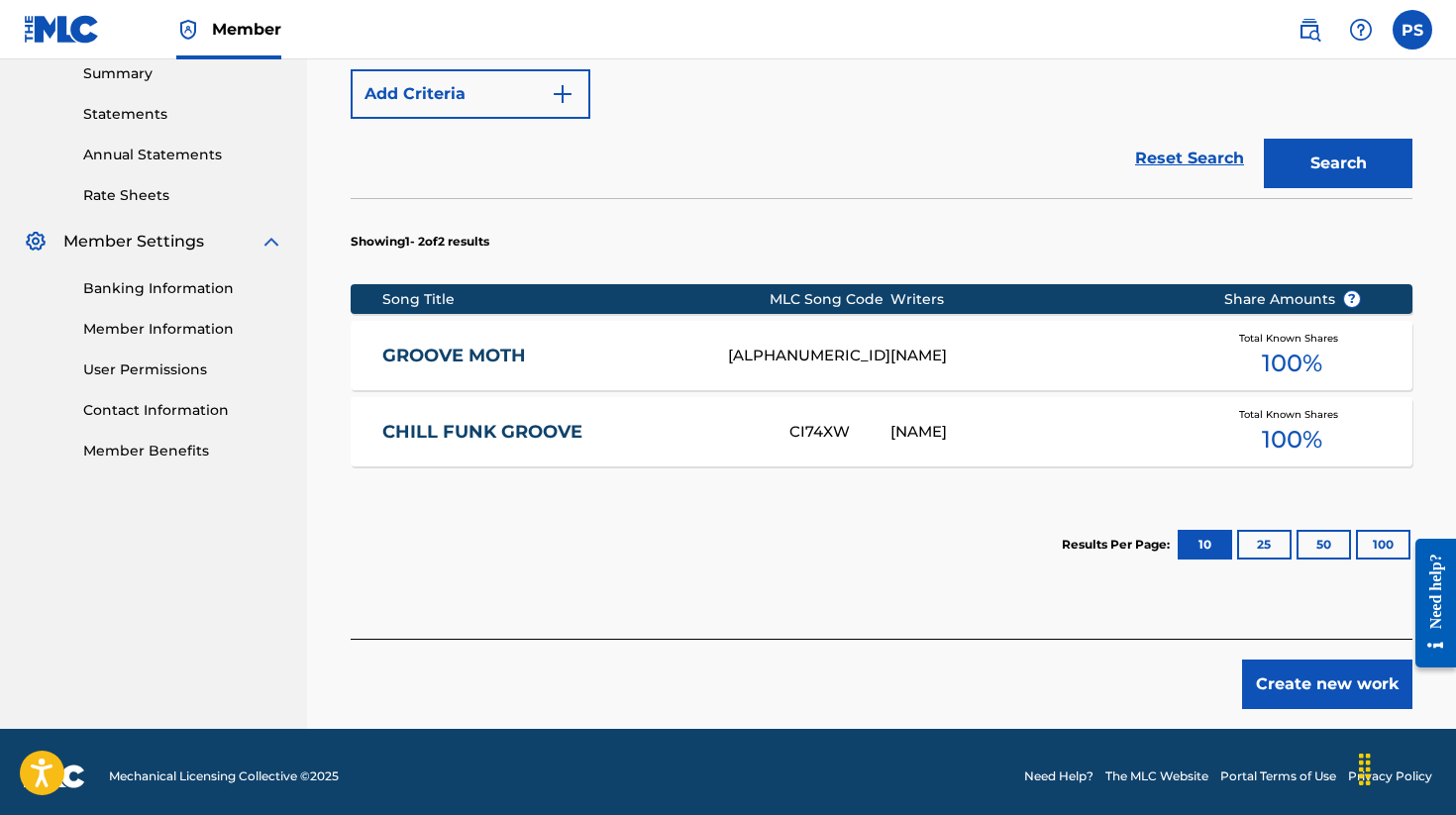 click on "Create new work" at bounding box center (1327, 684) 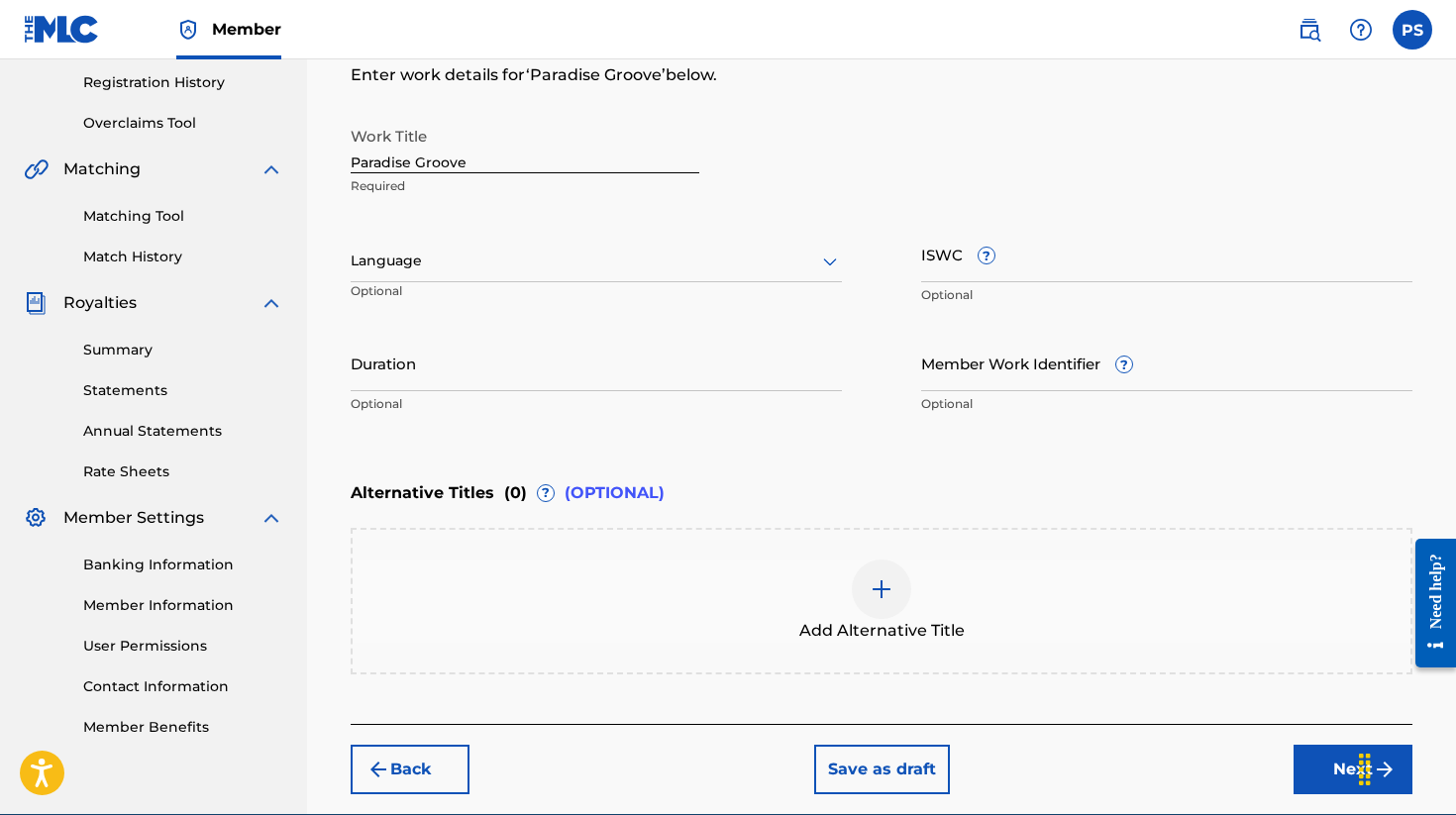 scroll, scrollTop: 265, scrollLeft: 0, axis: vertical 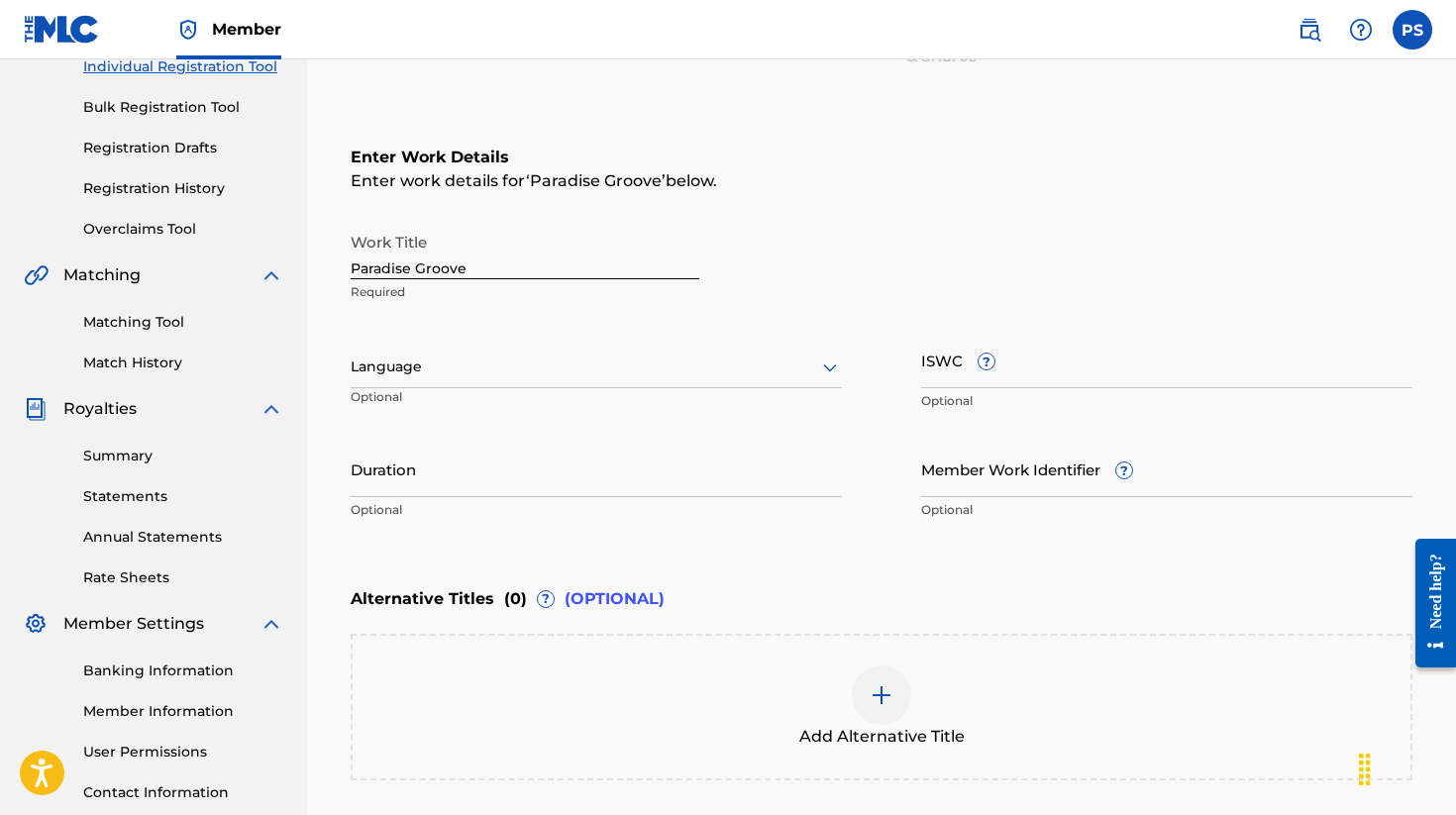 click at bounding box center (596, 366) 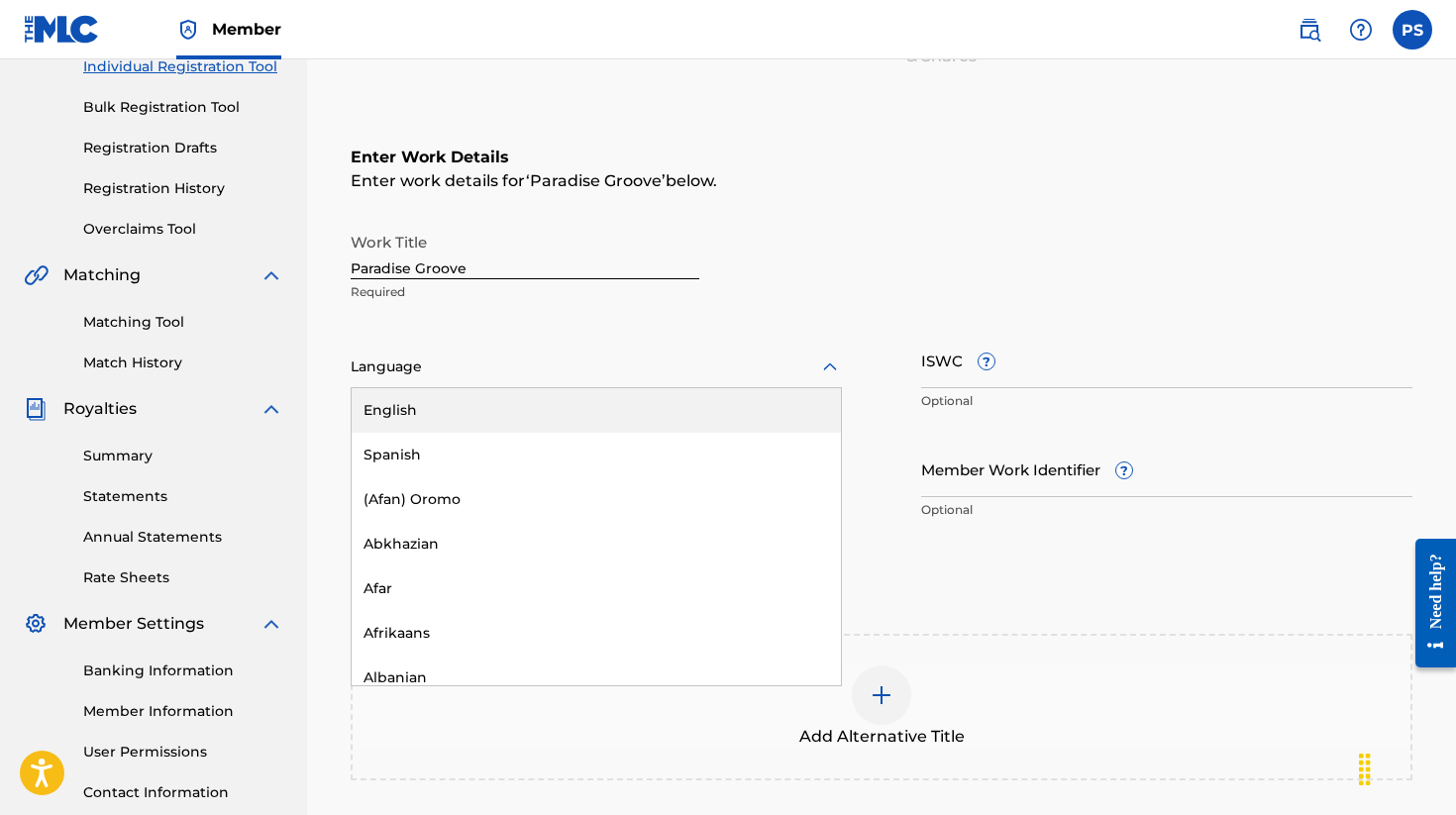 drag, startPoint x: 572, startPoint y: 410, endPoint x: 653, endPoint y: 405, distance: 81.1542 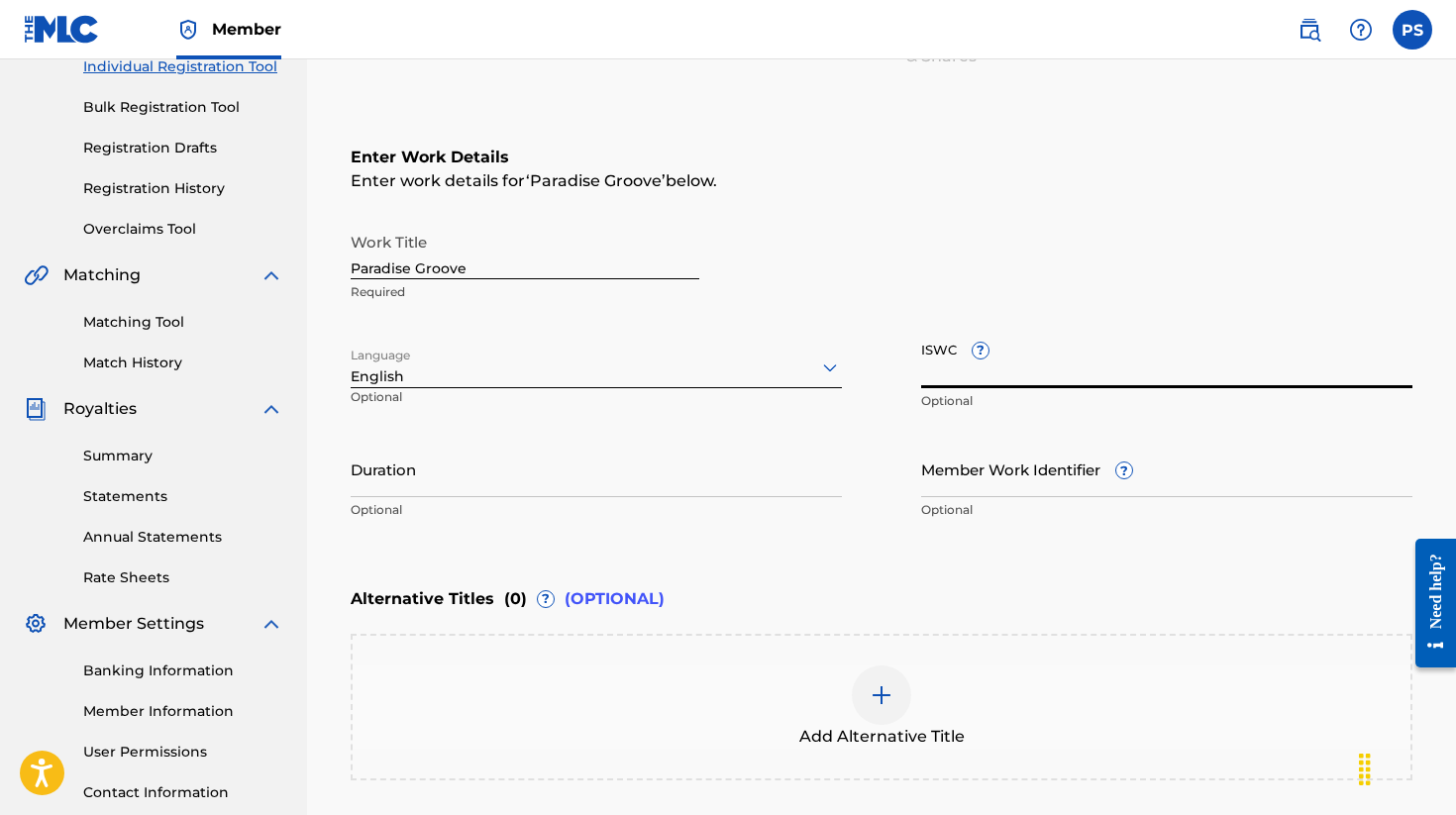 click on "ISWC   ?" at bounding box center [1167, 359] 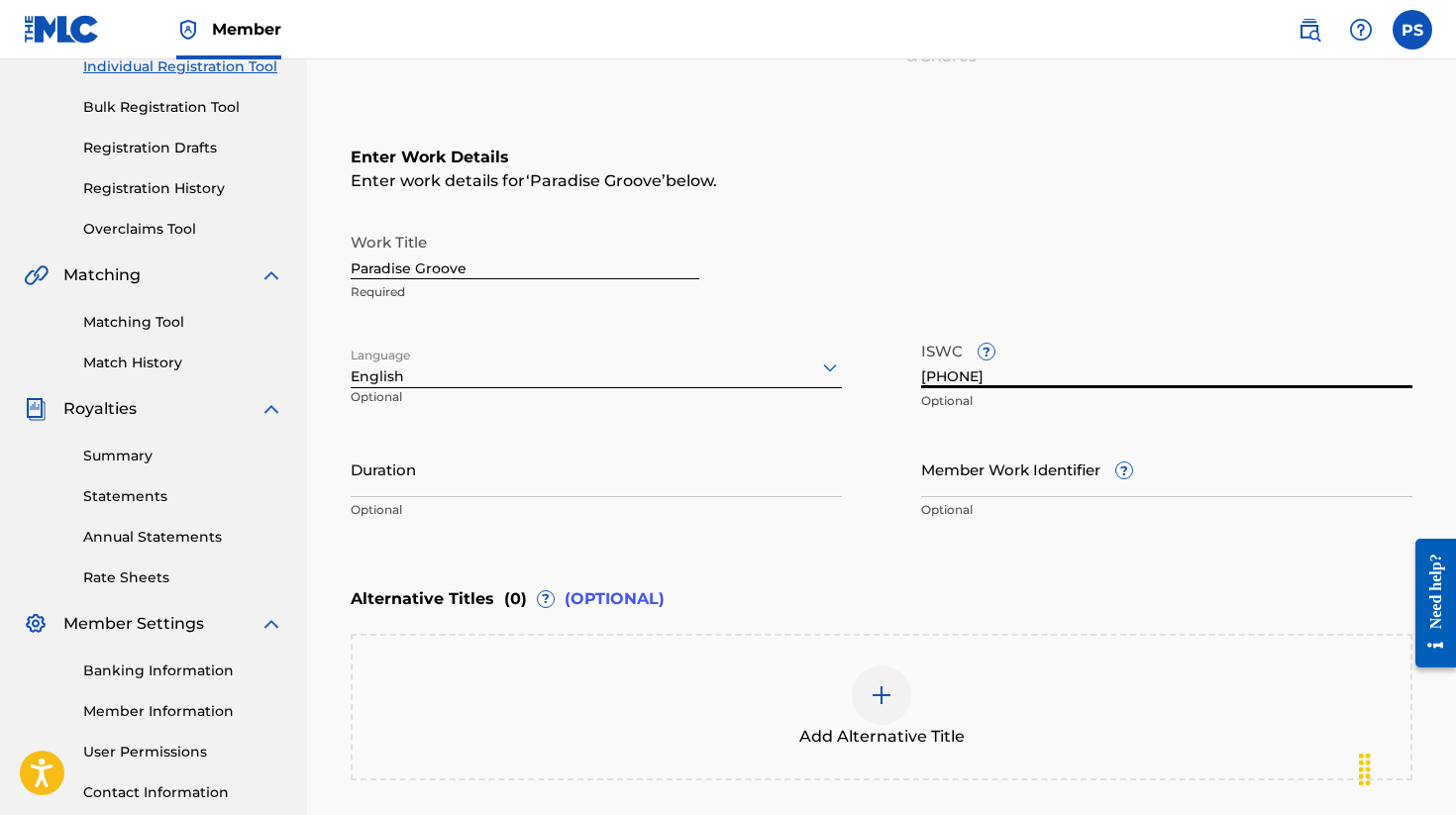 type on "[PHONE]" 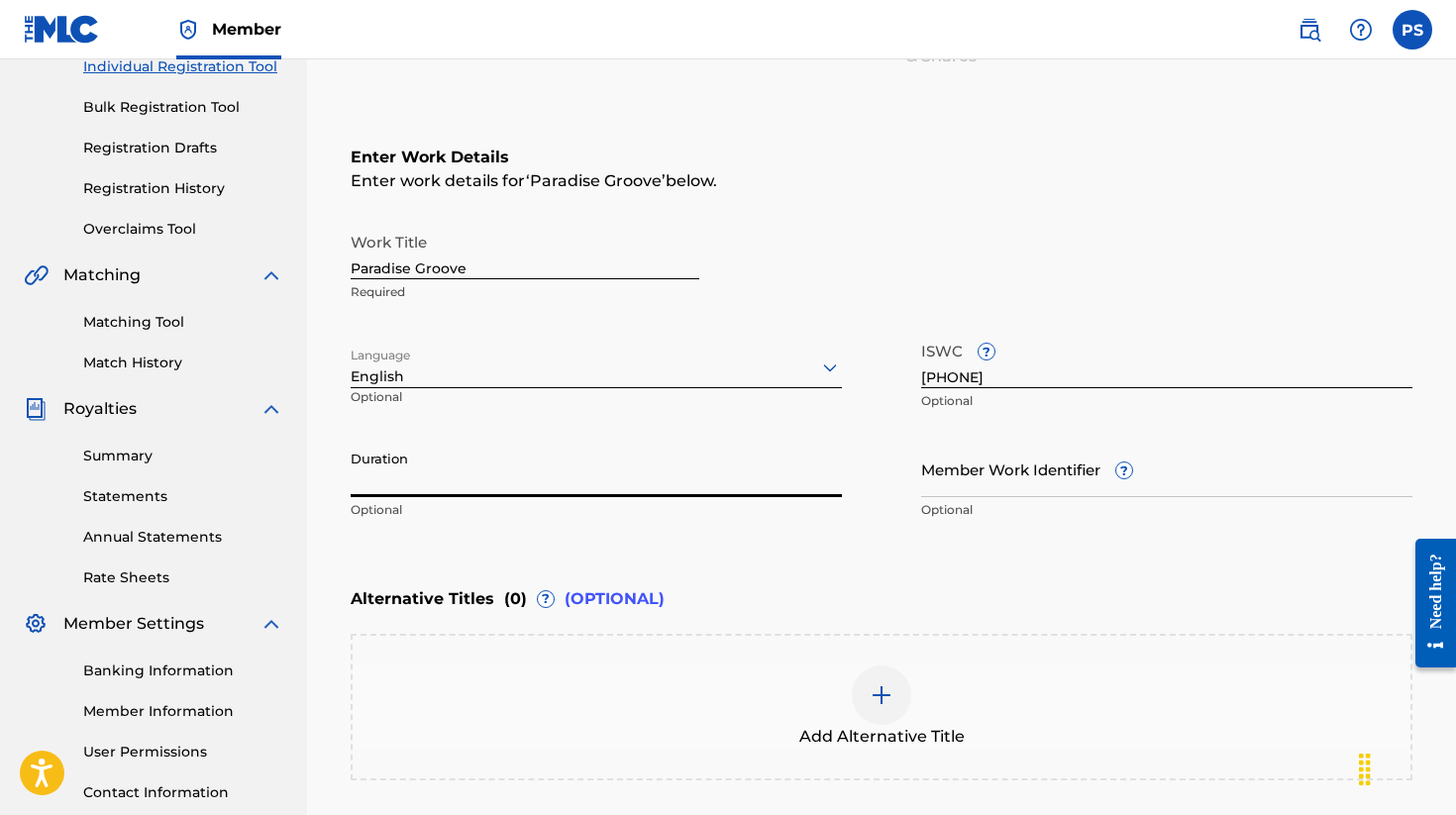 click on "Duration" at bounding box center (596, 468) 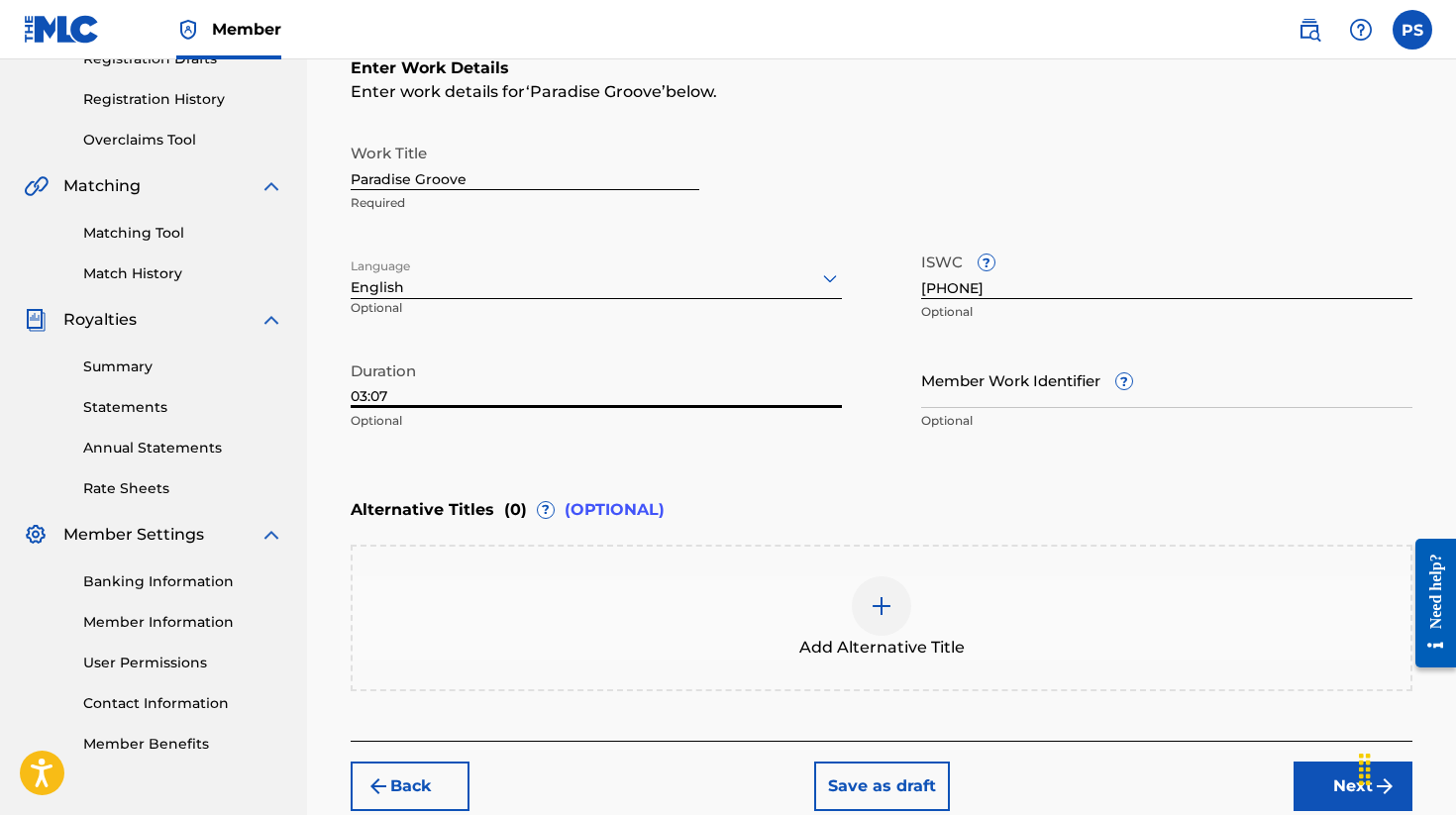 scroll, scrollTop: 464, scrollLeft: 0, axis: vertical 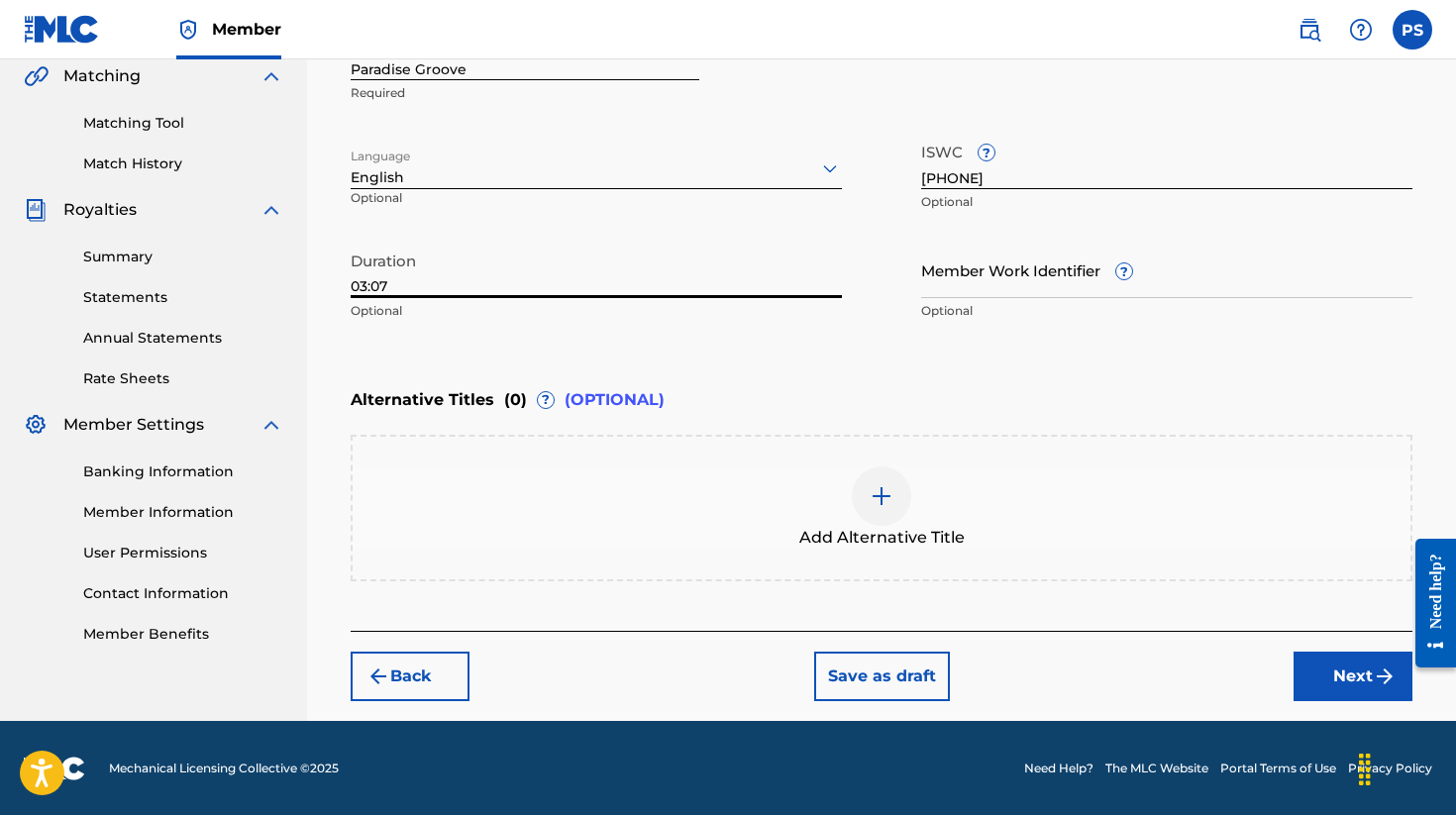 type on "03:07" 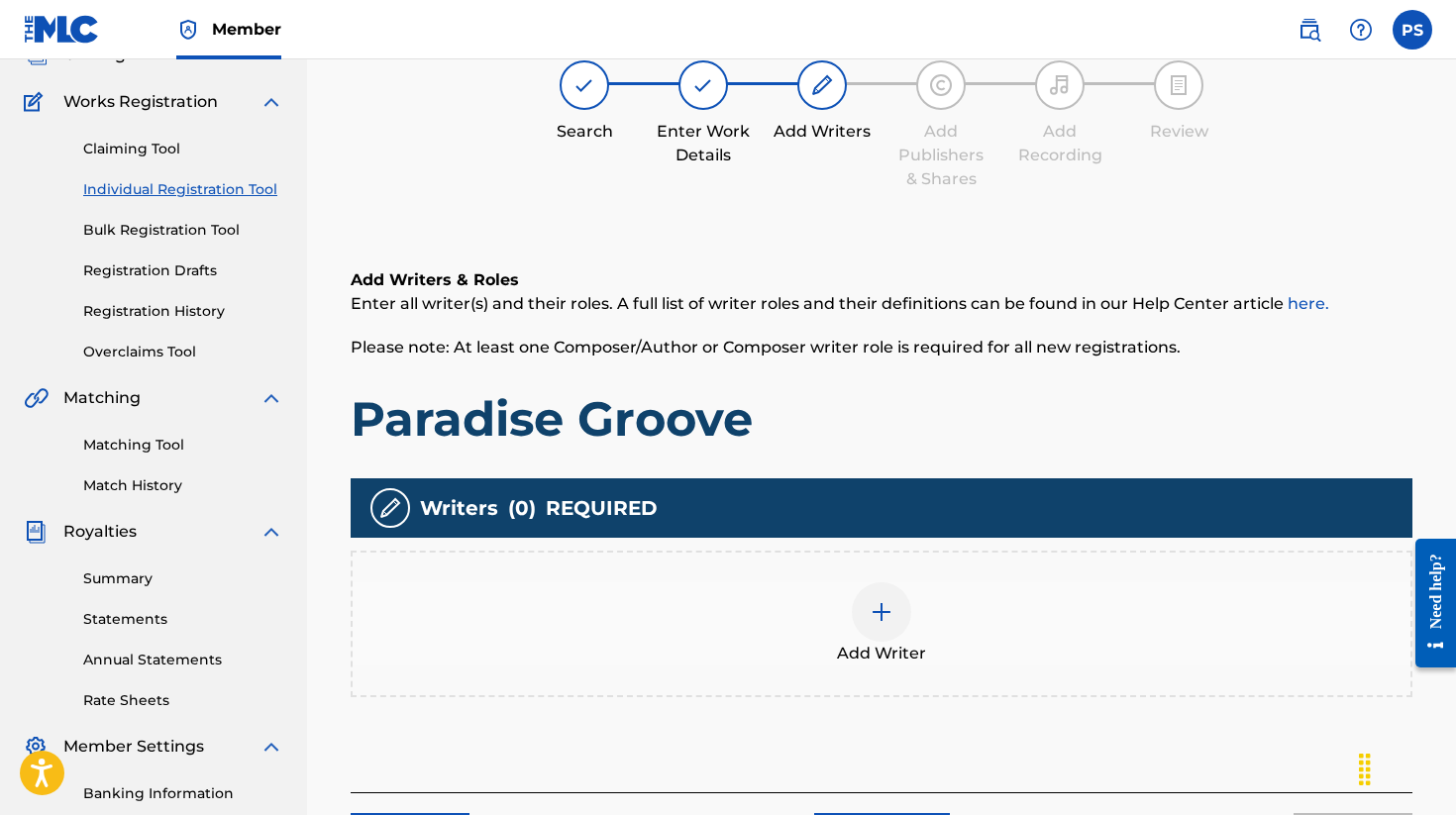 scroll, scrollTop: 259, scrollLeft: 0, axis: vertical 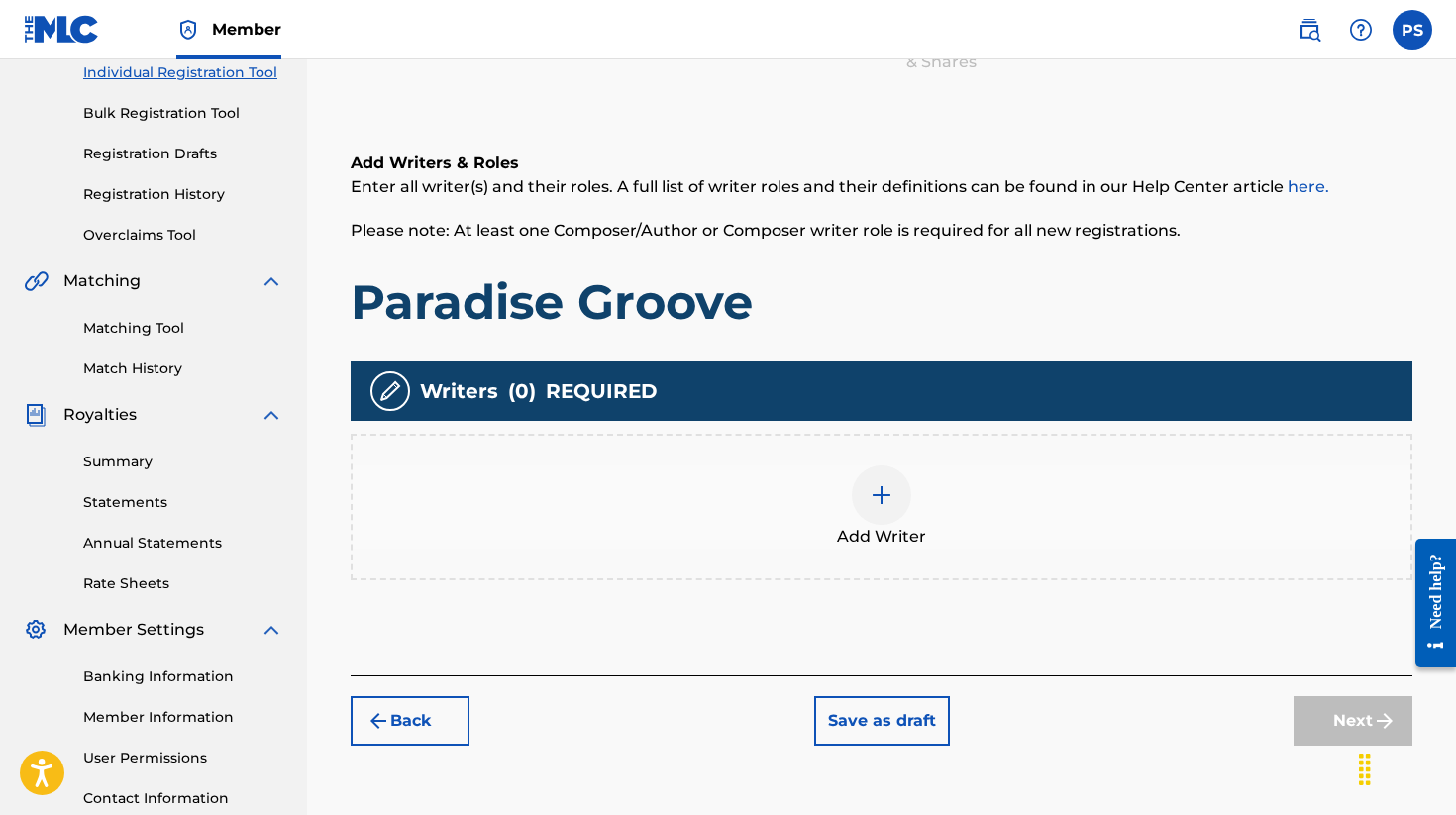 click at bounding box center (882, 495) 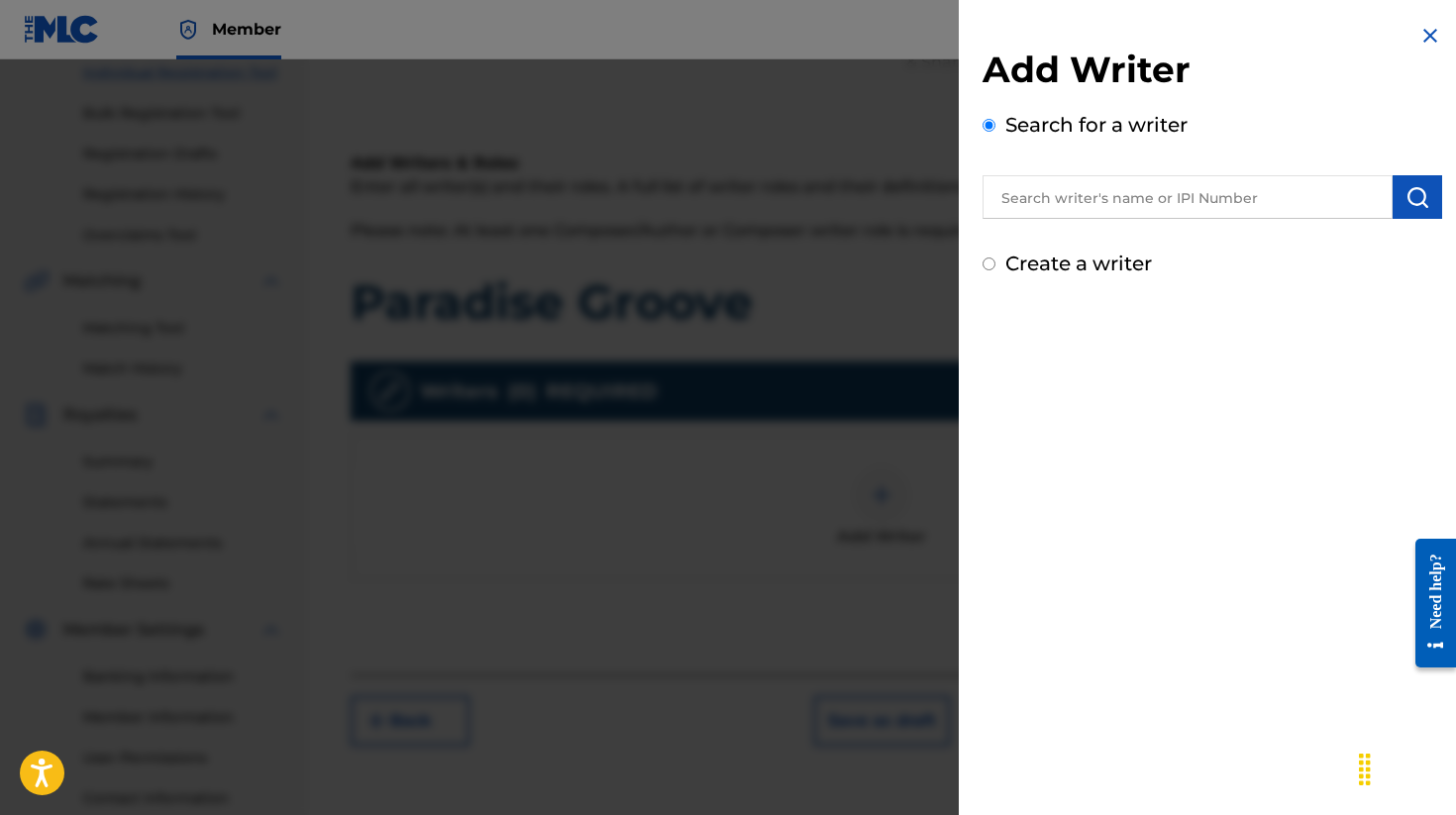 click at bounding box center [1188, 197] 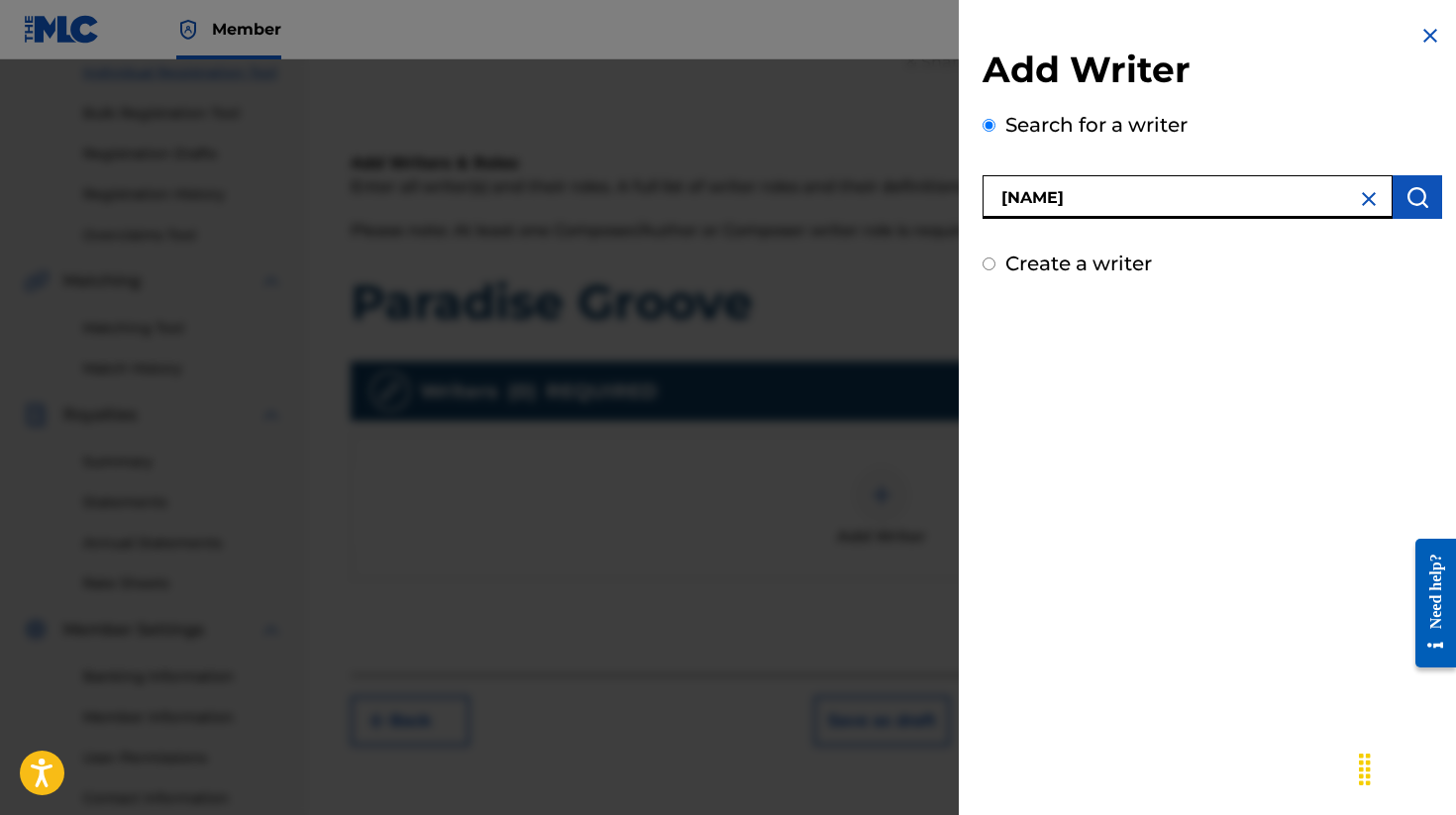 type on "[NAME]" 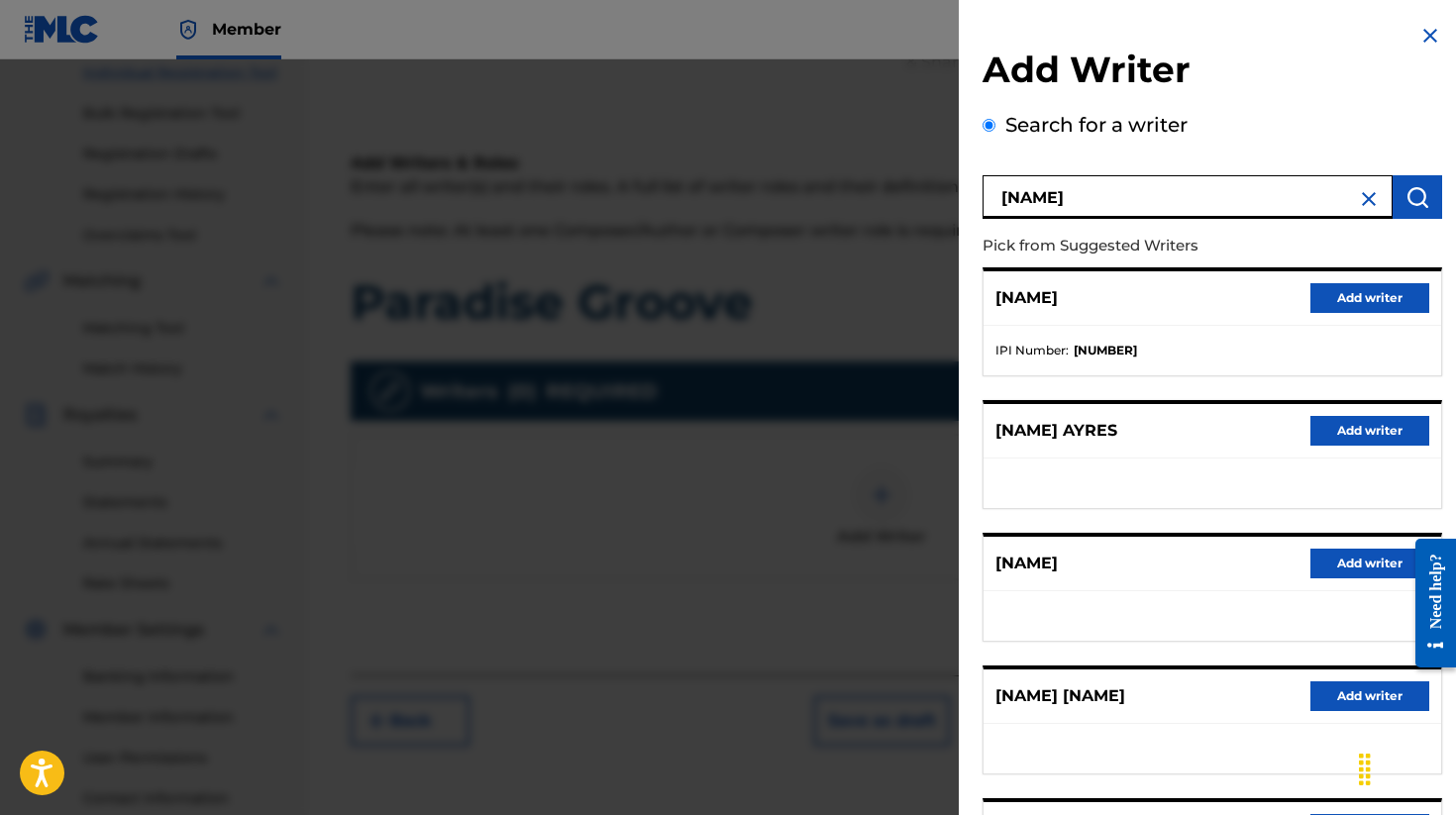 click on "Add writer" at bounding box center (1370, 298) 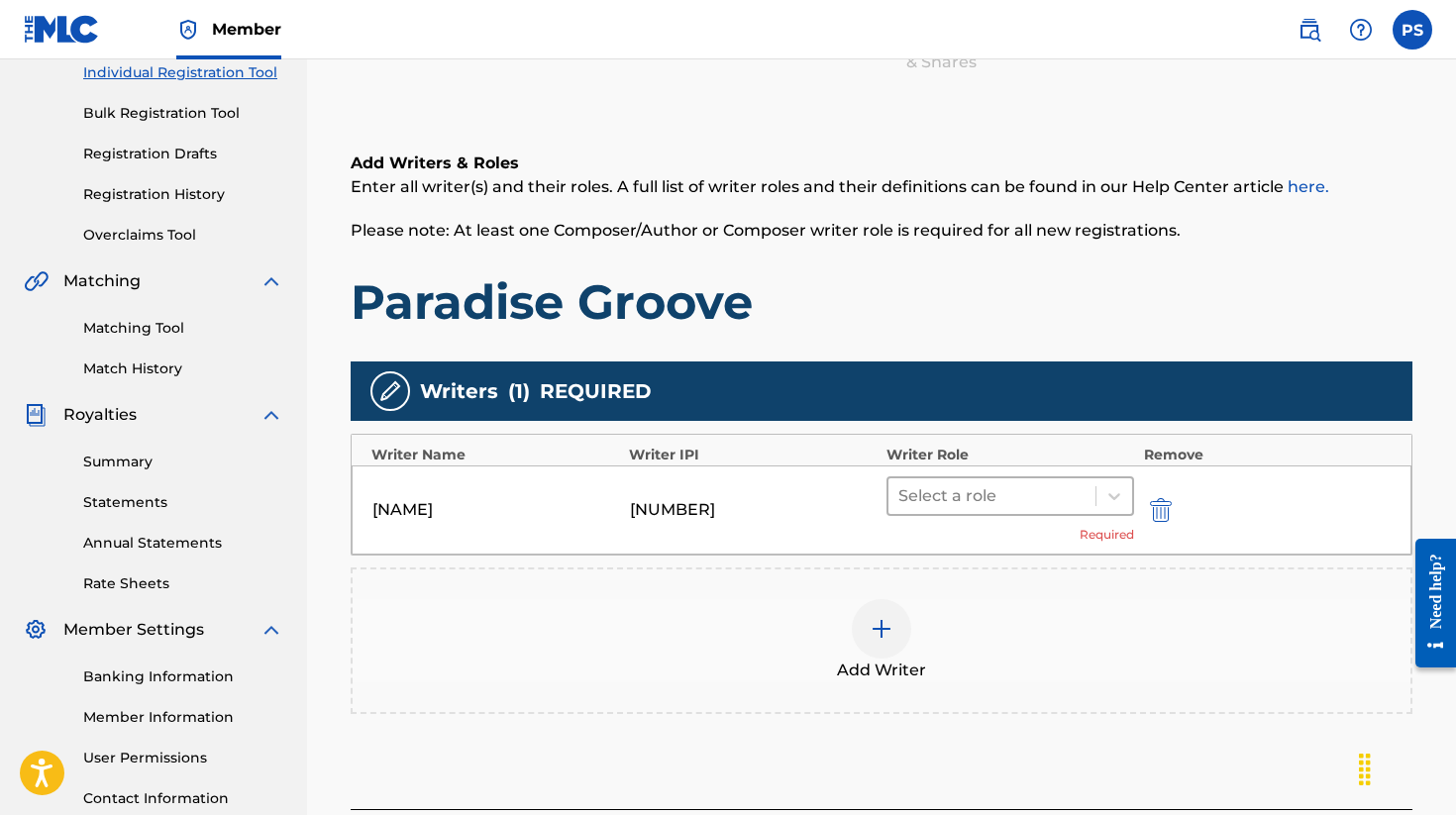 click at bounding box center (991, 496) 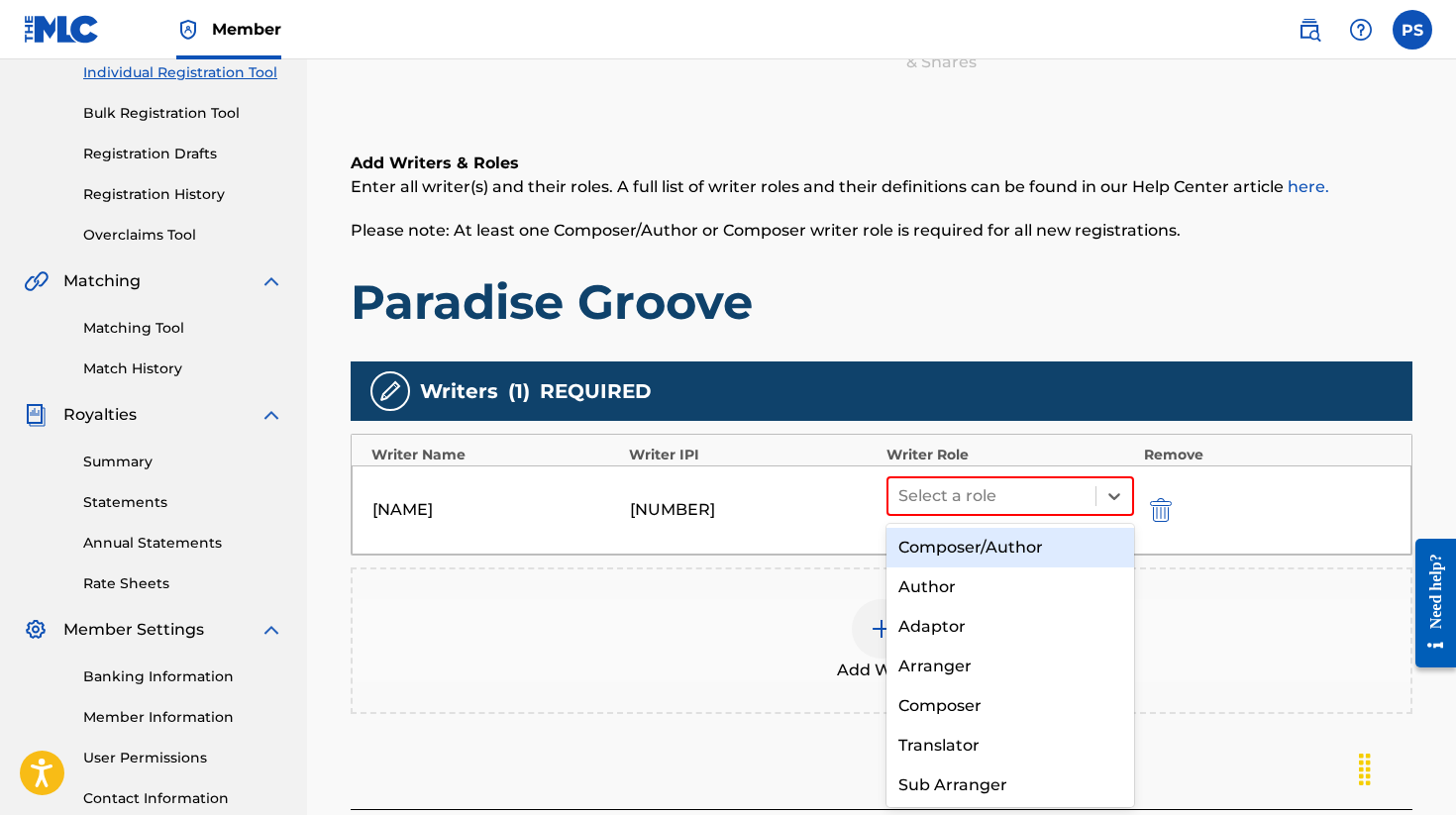 click on "Composer/Author" at bounding box center (1010, 548) 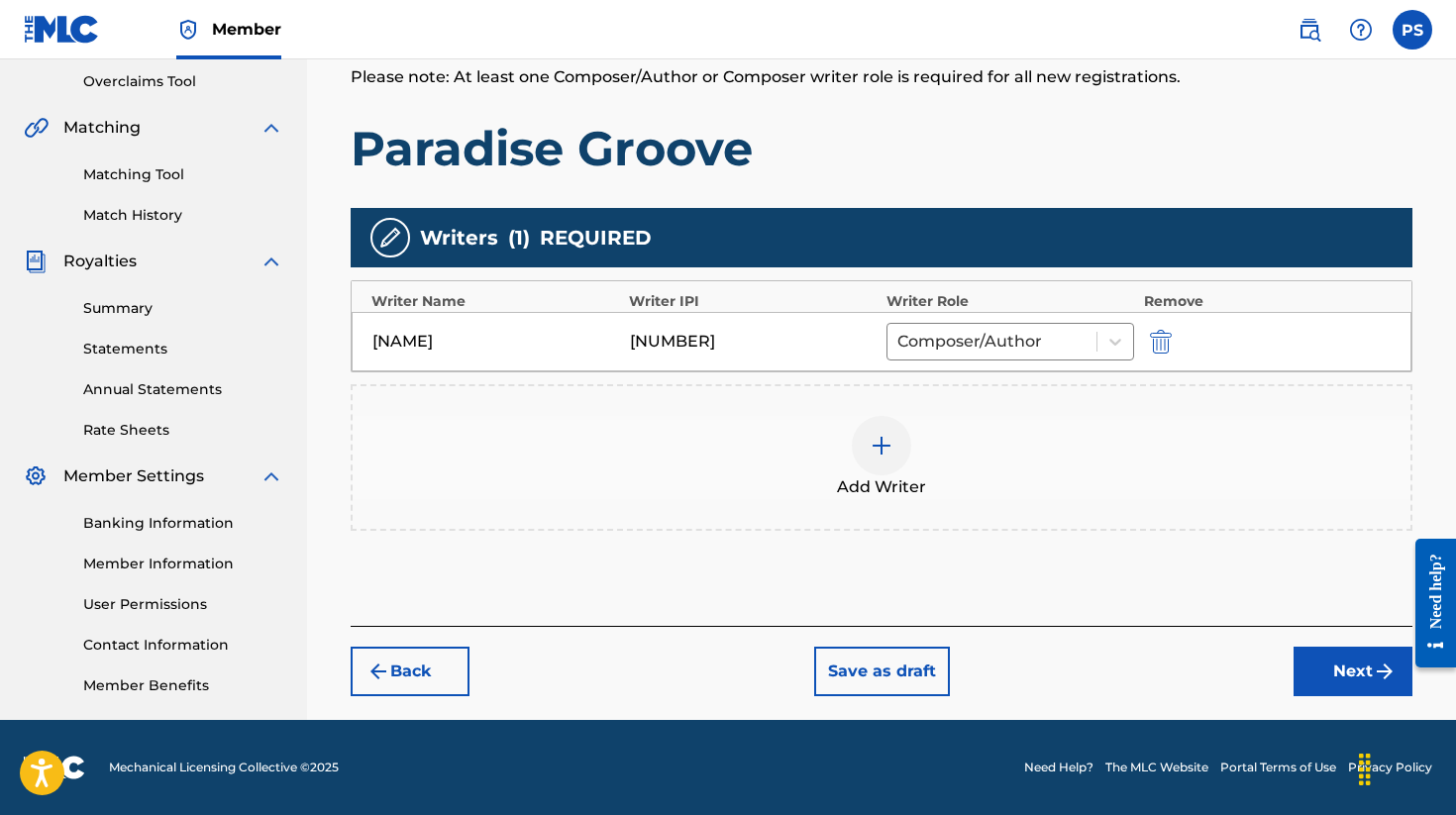 click on "Next" at bounding box center [1353, 671] 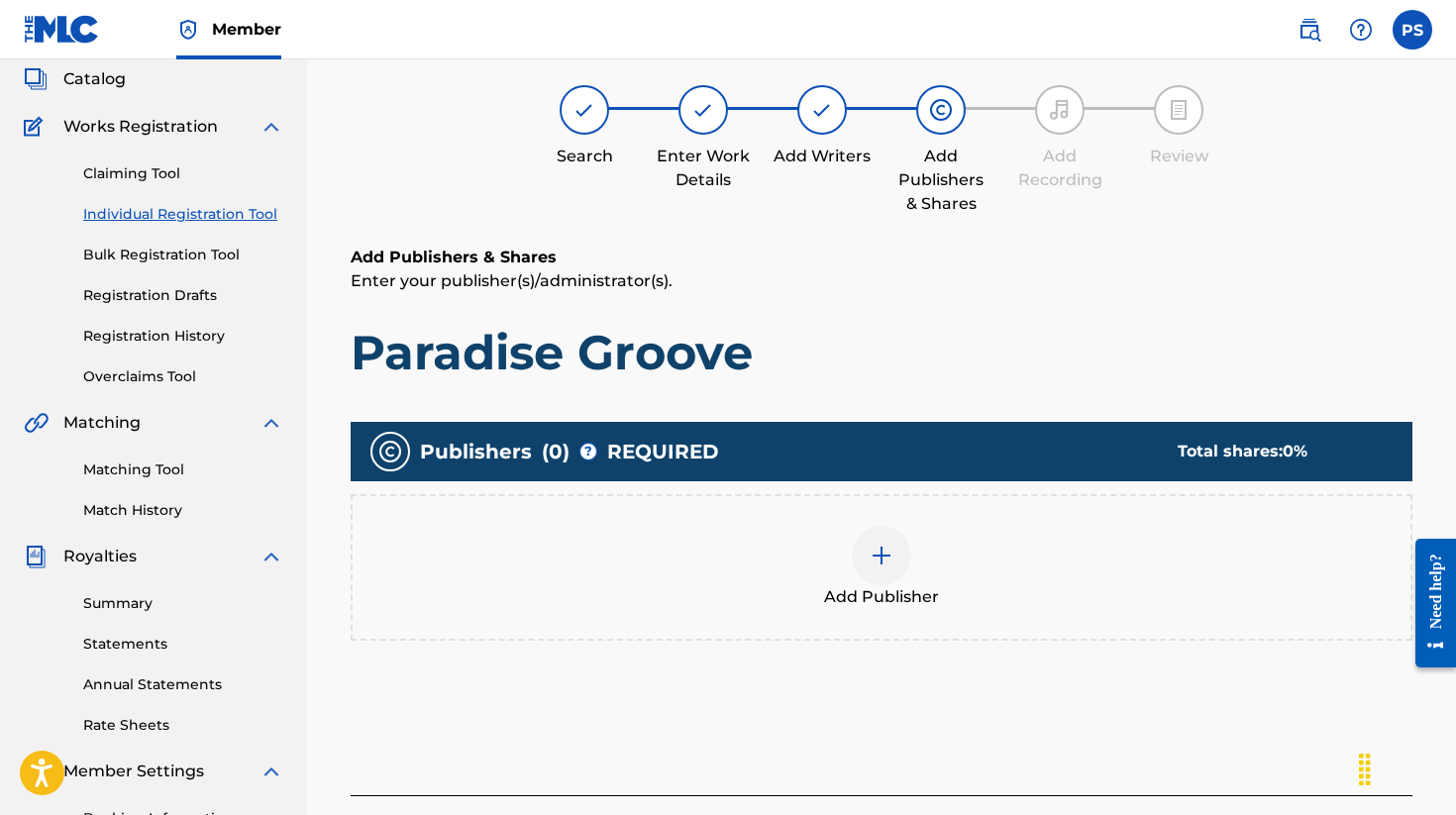 scroll, scrollTop: 89, scrollLeft: 0, axis: vertical 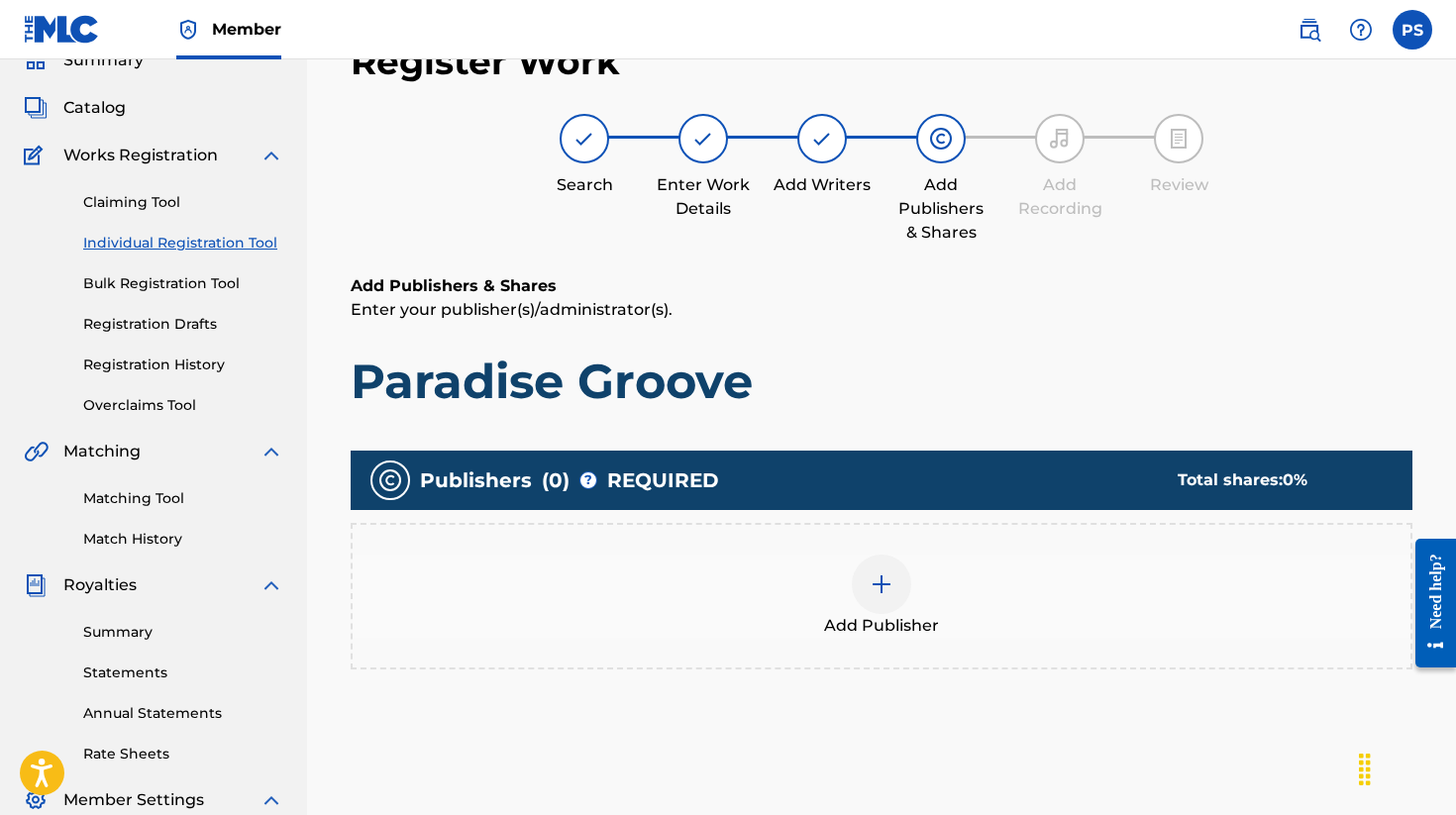 click at bounding box center (882, 584) 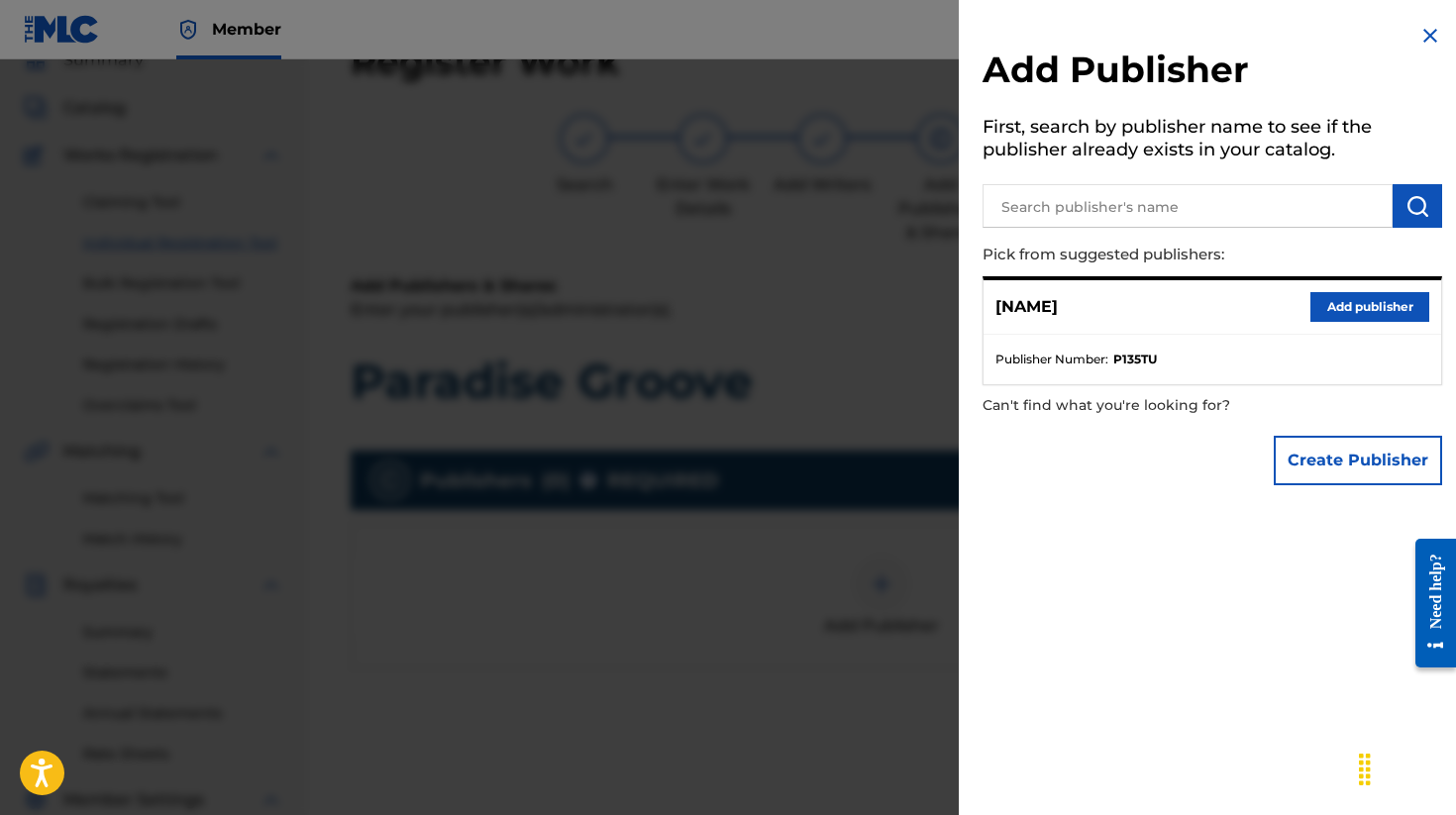 click on "Add publisher" at bounding box center [1370, 307] 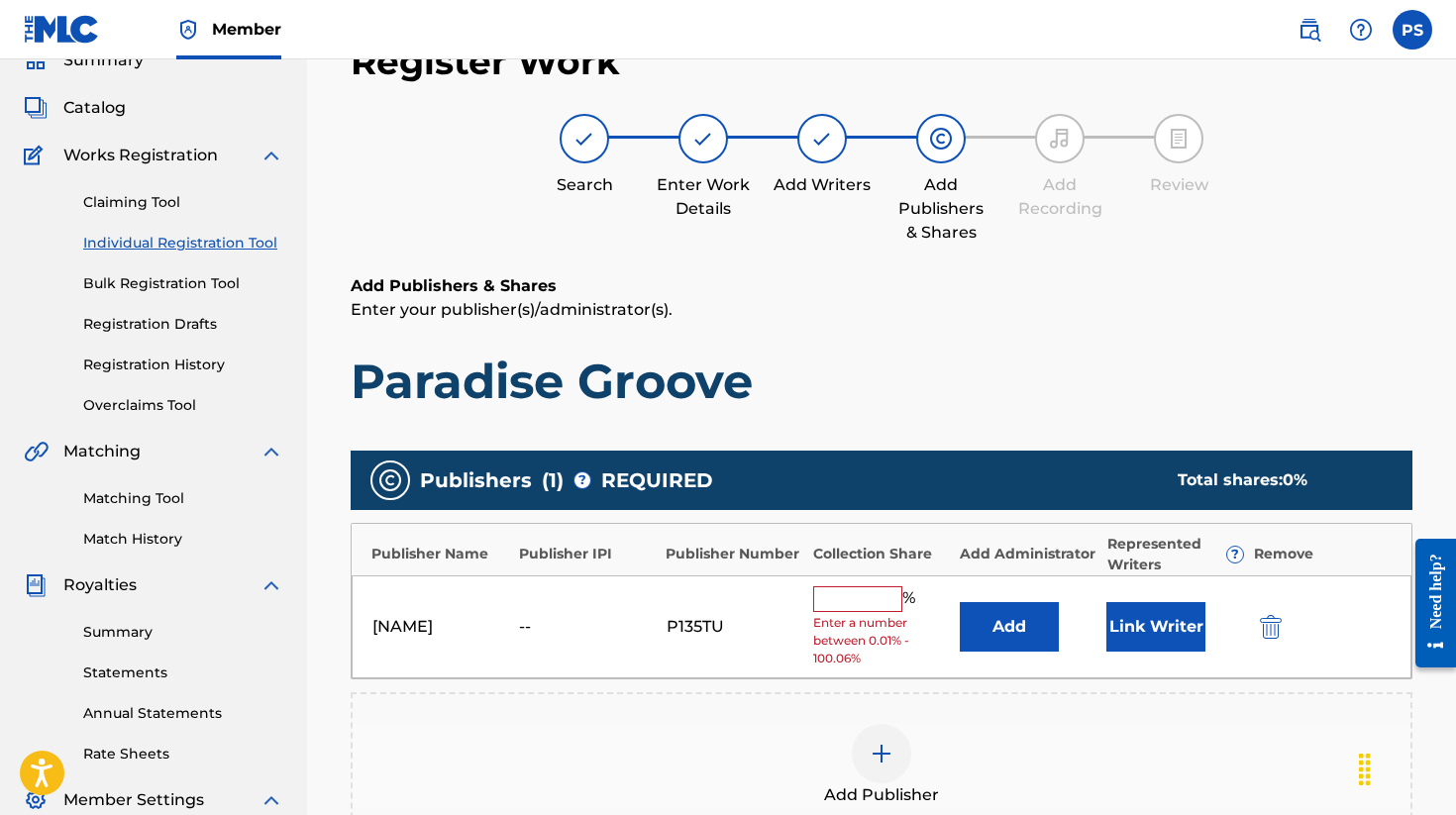 click at bounding box center [858, 599] 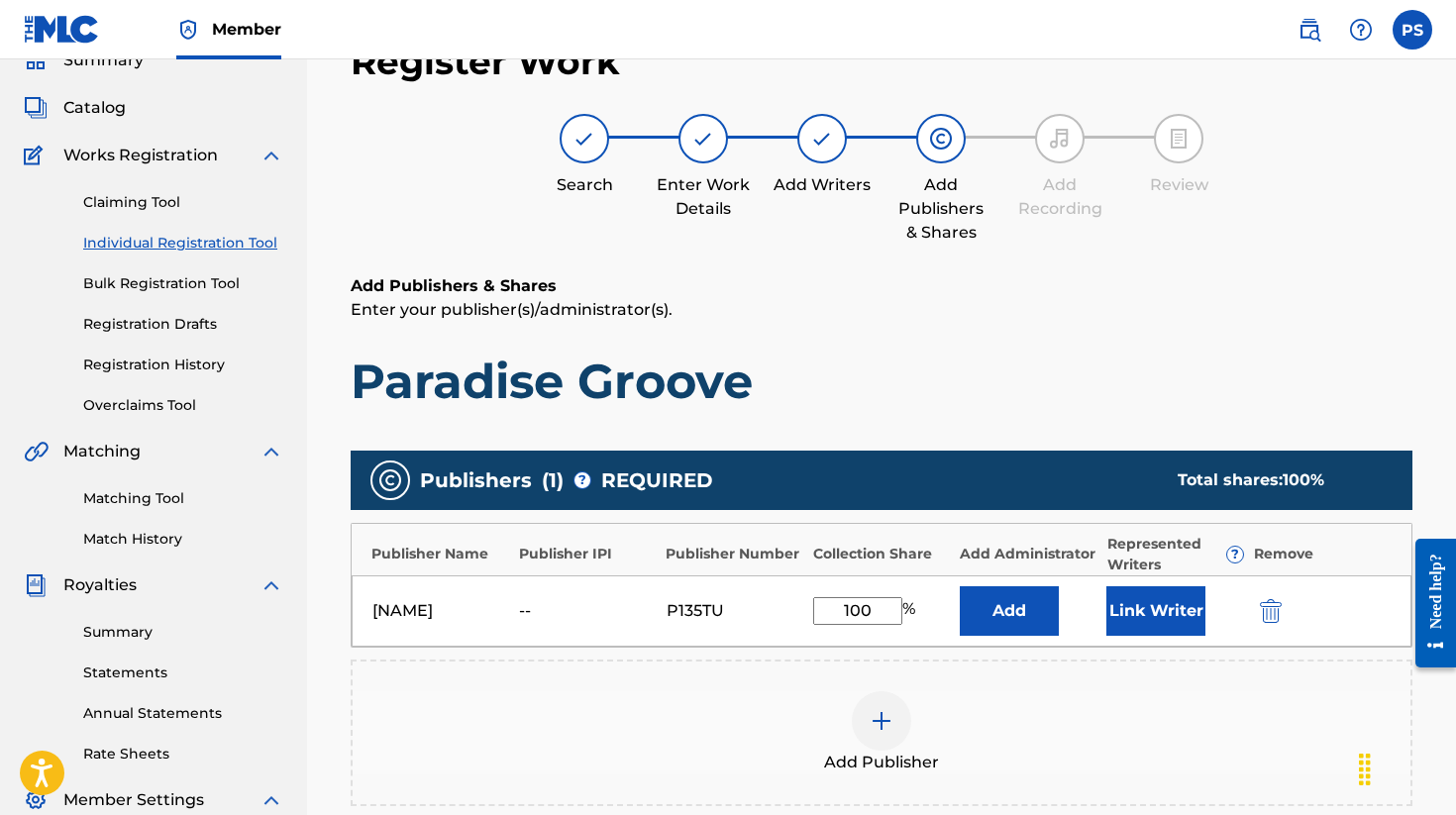 type on "100" 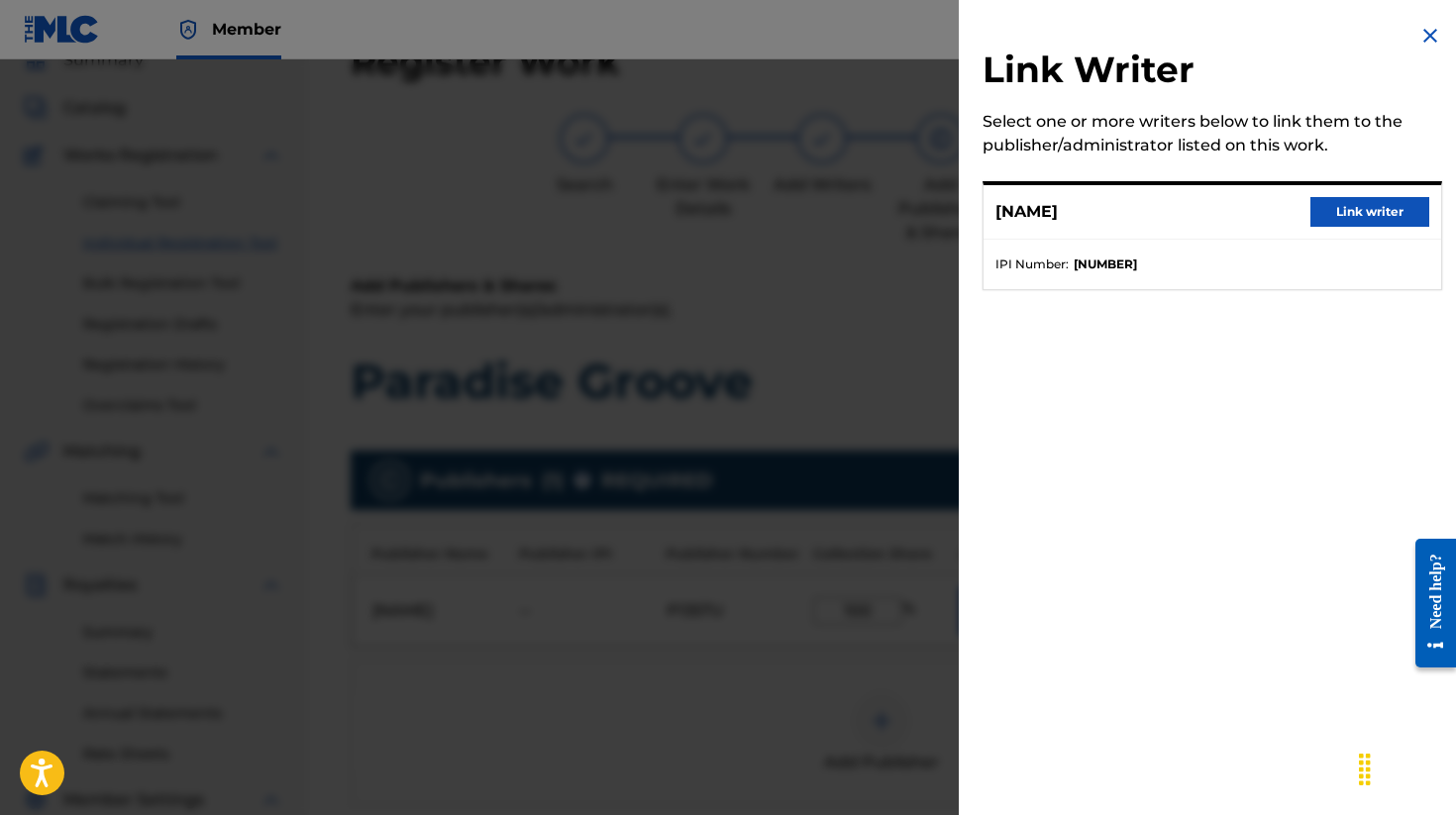 click on "Link writer" at bounding box center (1370, 212) 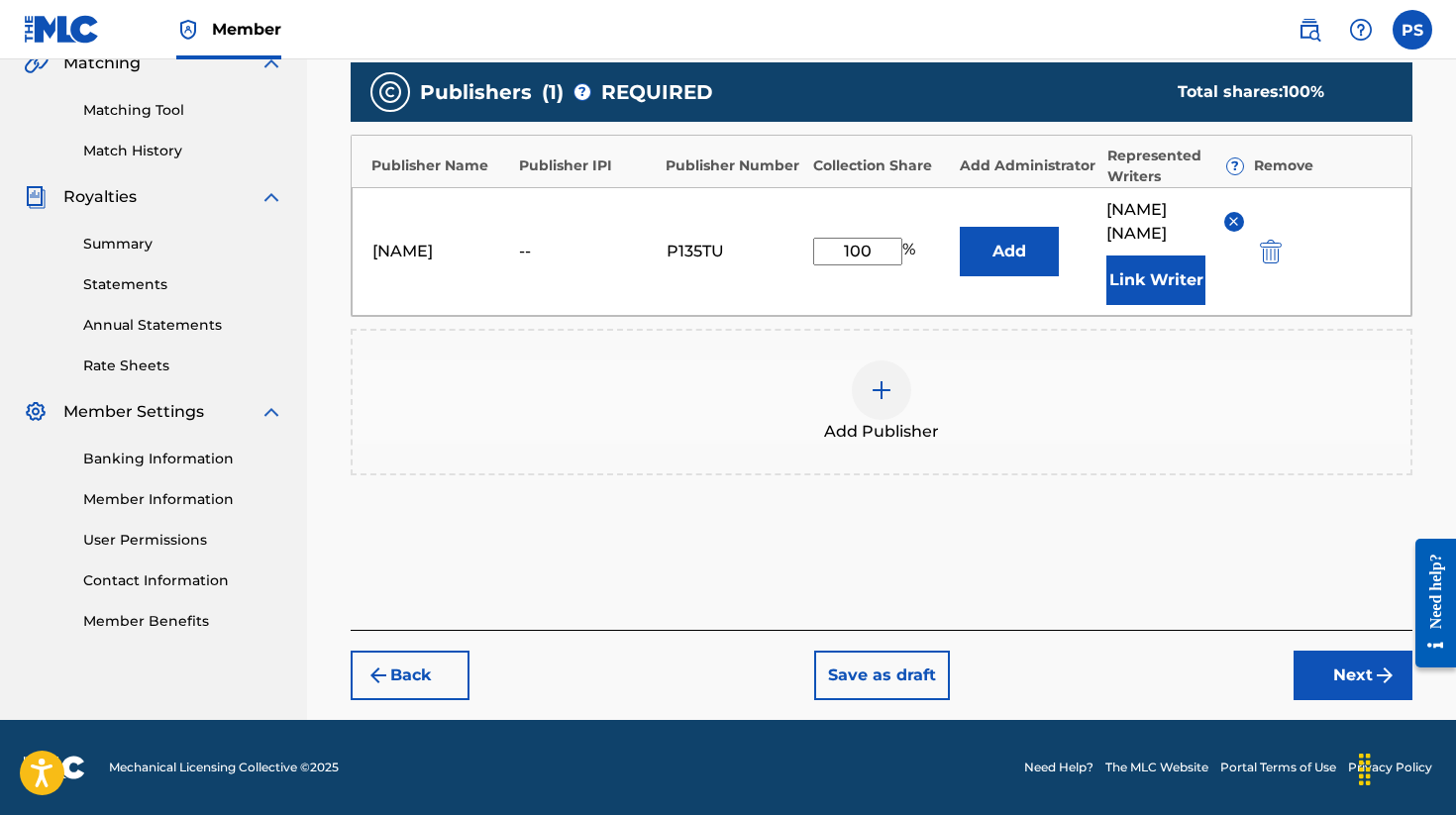 click on "Next" at bounding box center (1353, 675) 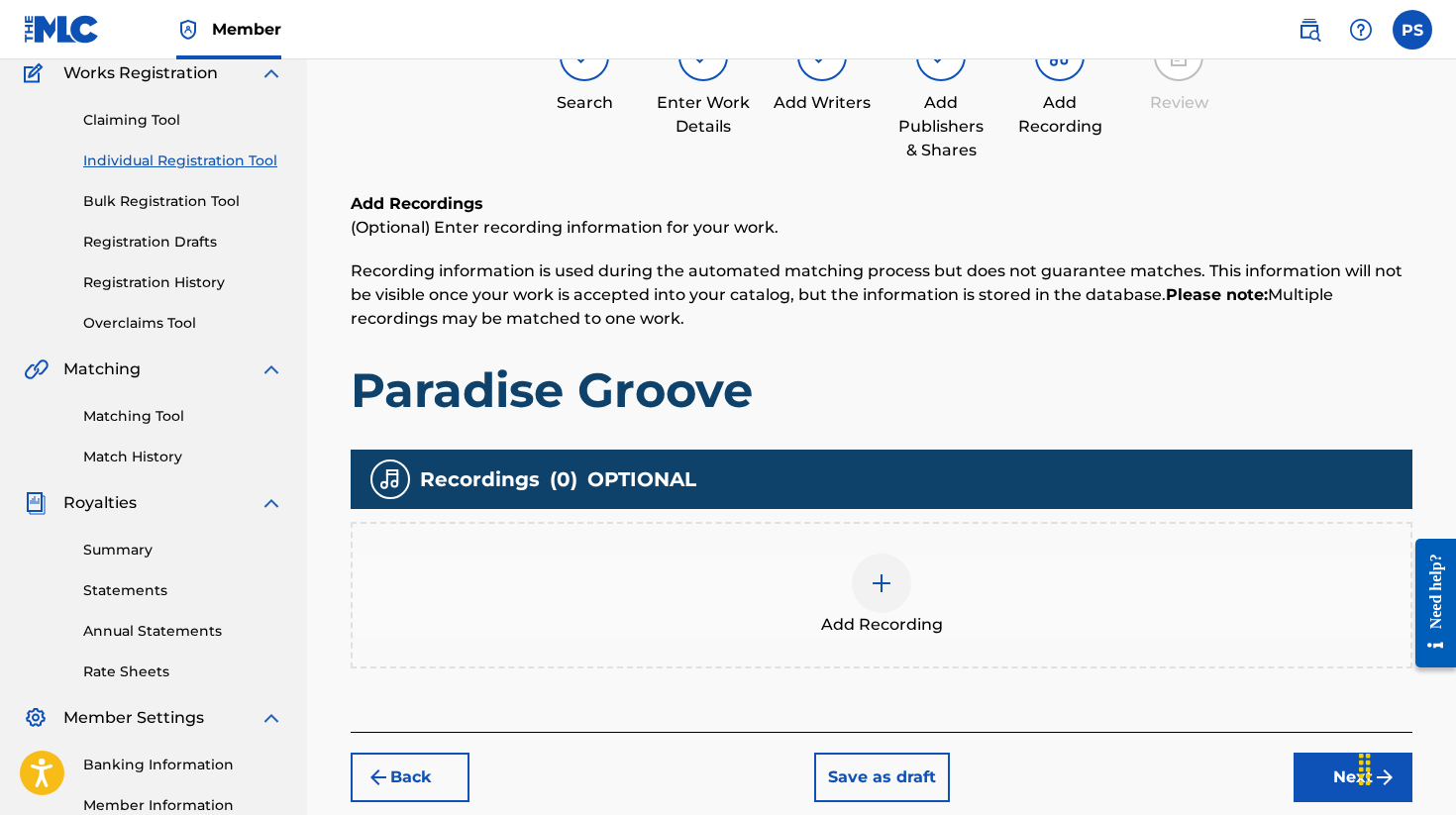 scroll, scrollTop: 279, scrollLeft: 0, axis: vertical 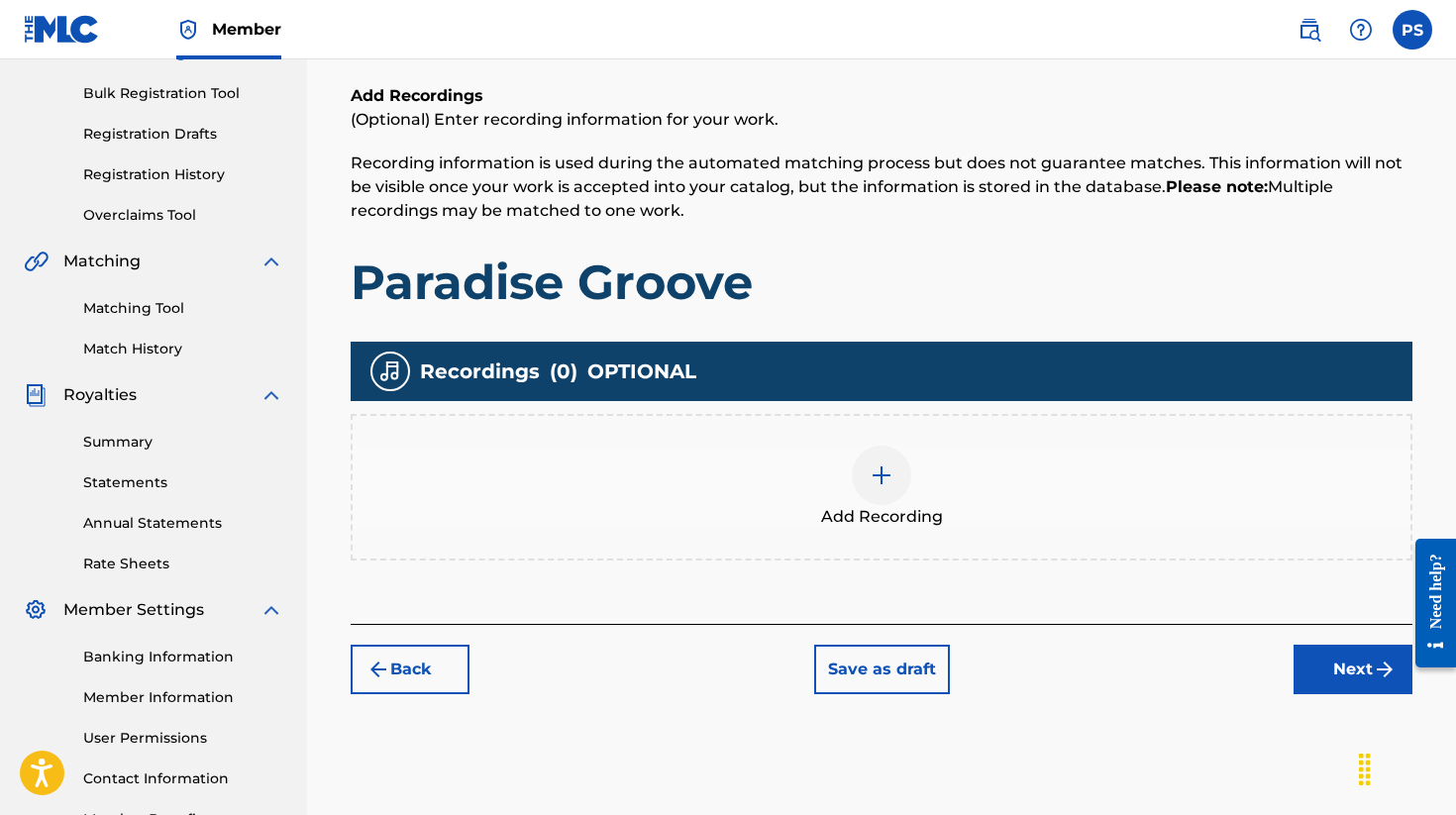 click at bounding box center (882, 475) 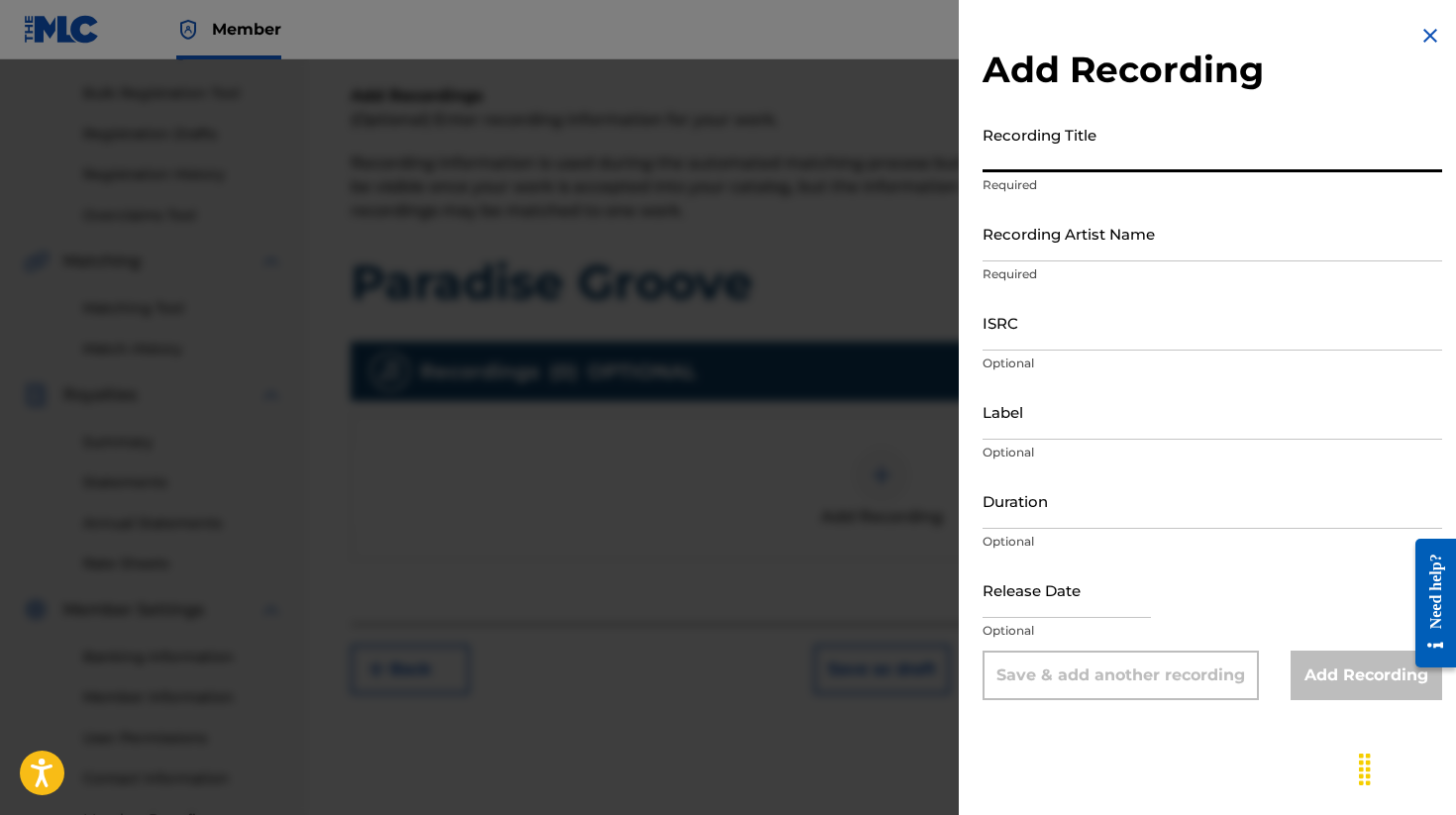 click on "Recording Title" at bounding box center [1212, 144] 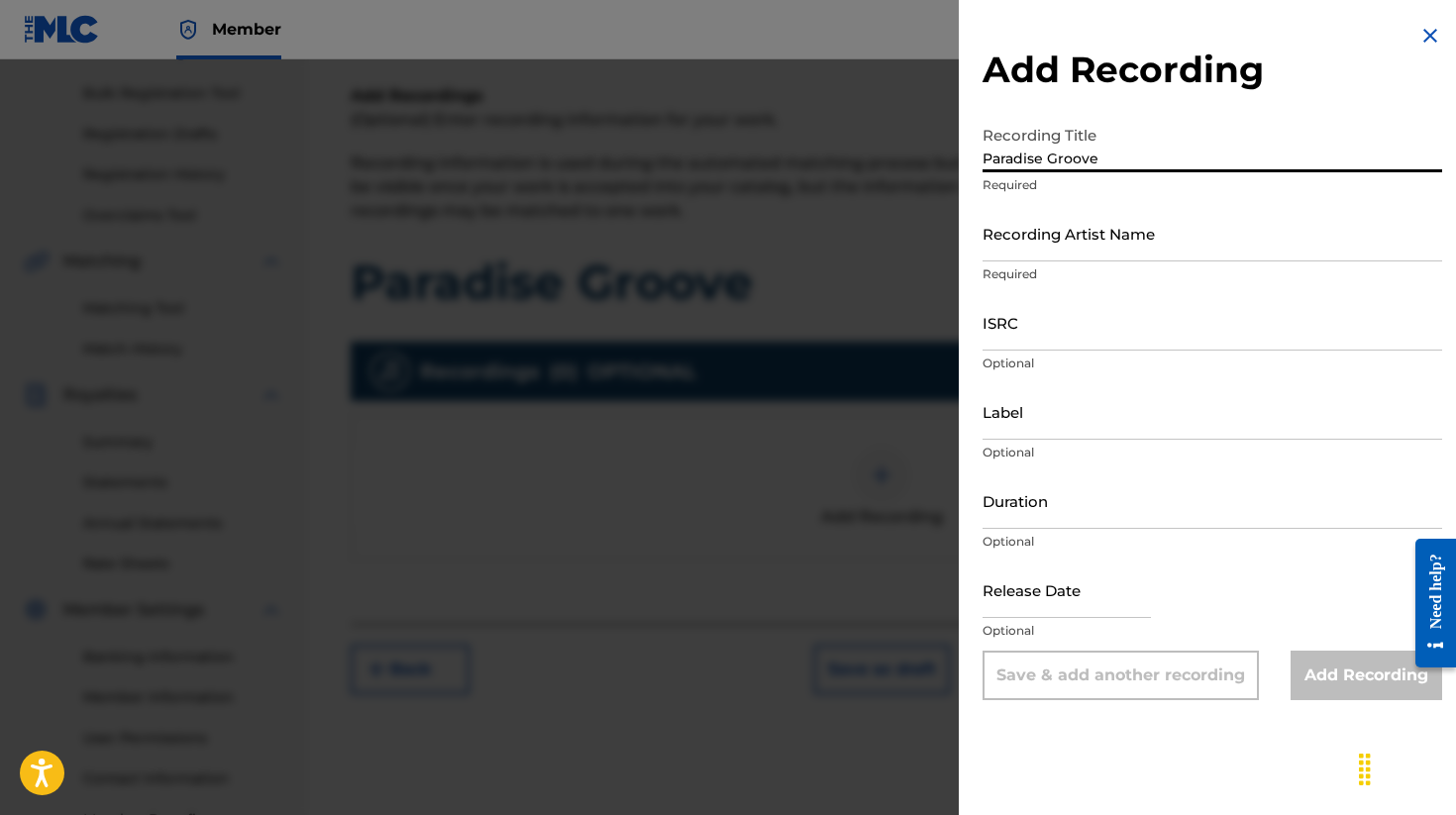 type on "Paradise Groove" 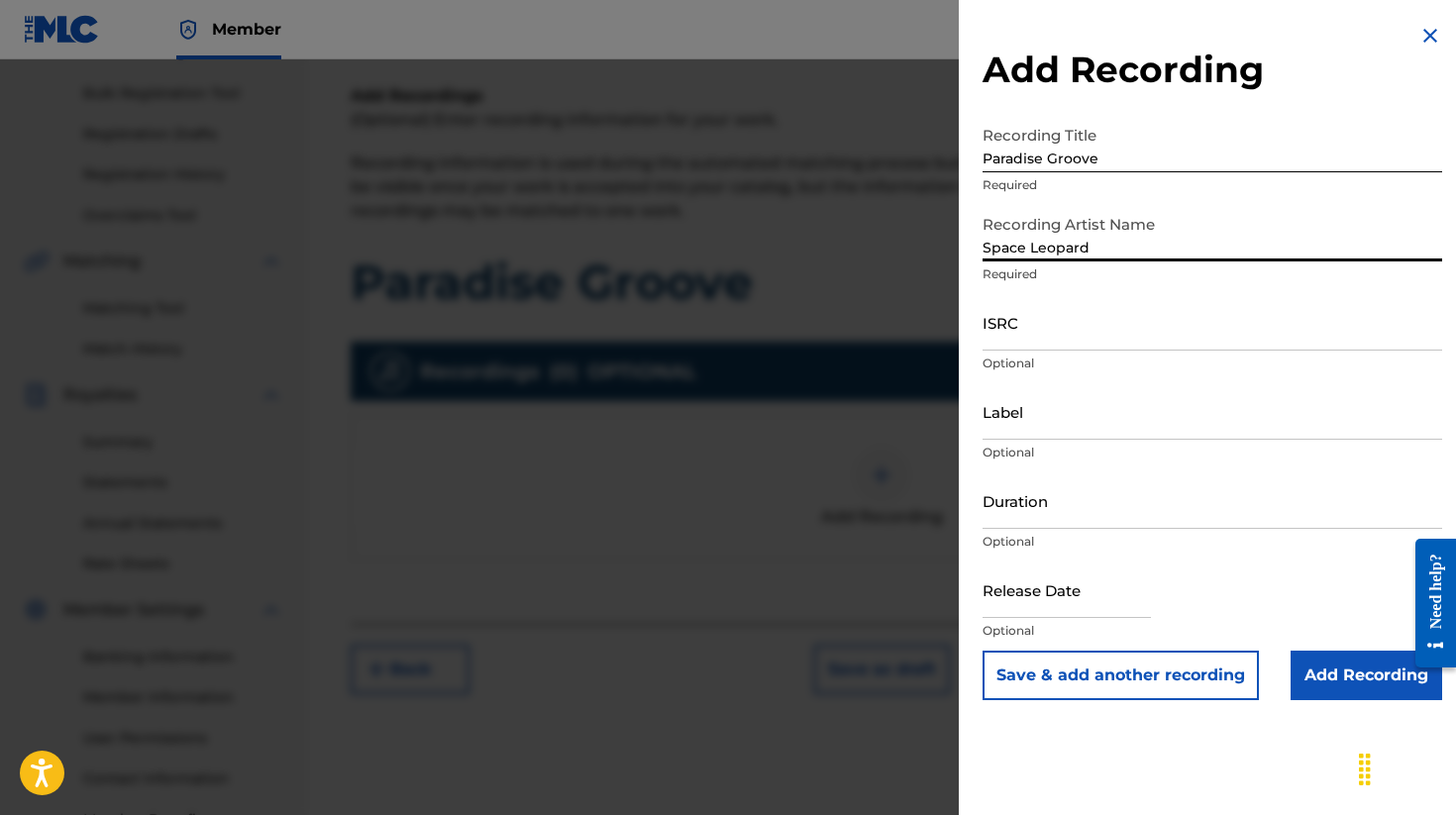 type on "Space Leopard" 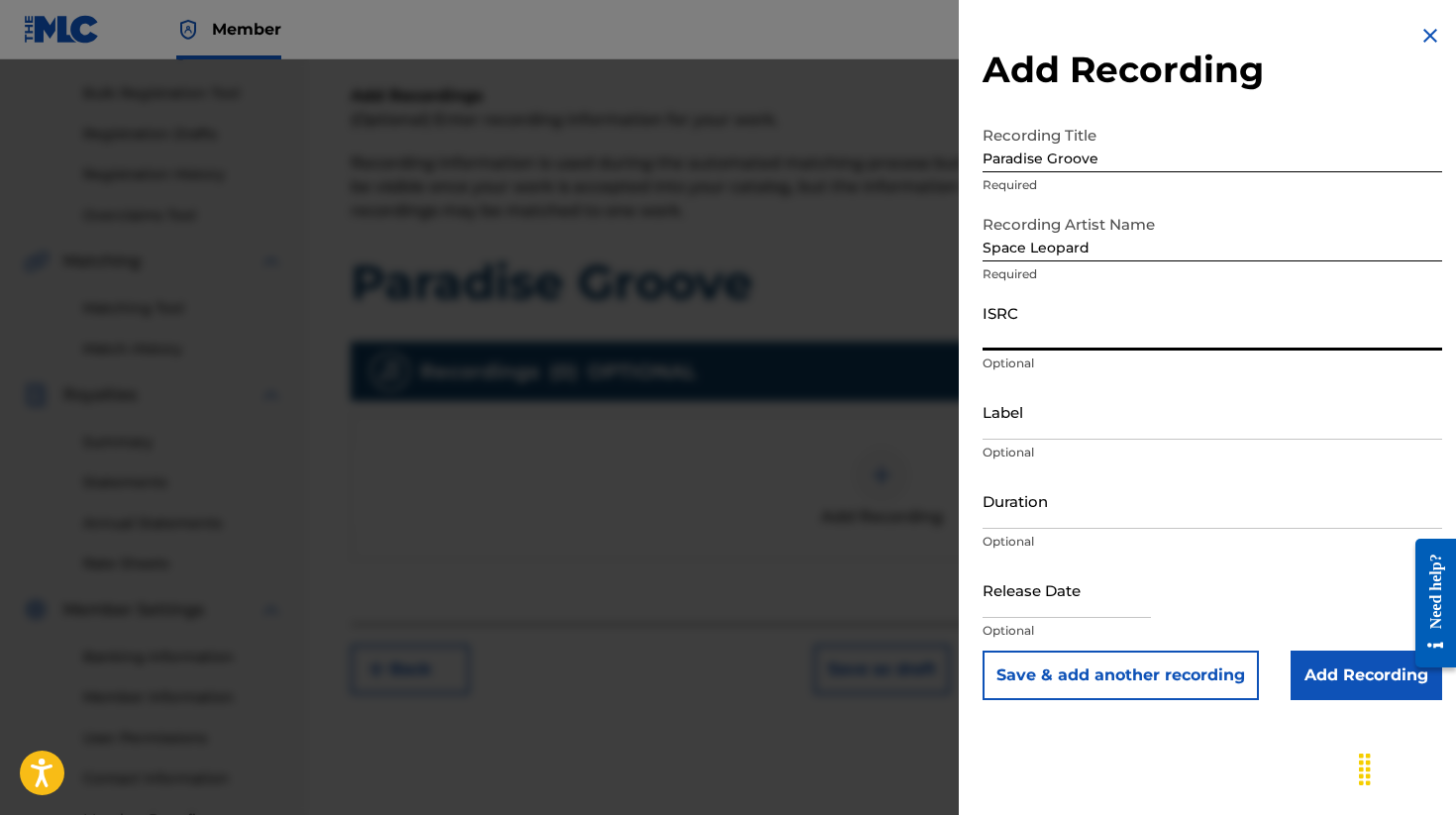 paste on "[ALPHANUMERIC_ID]" 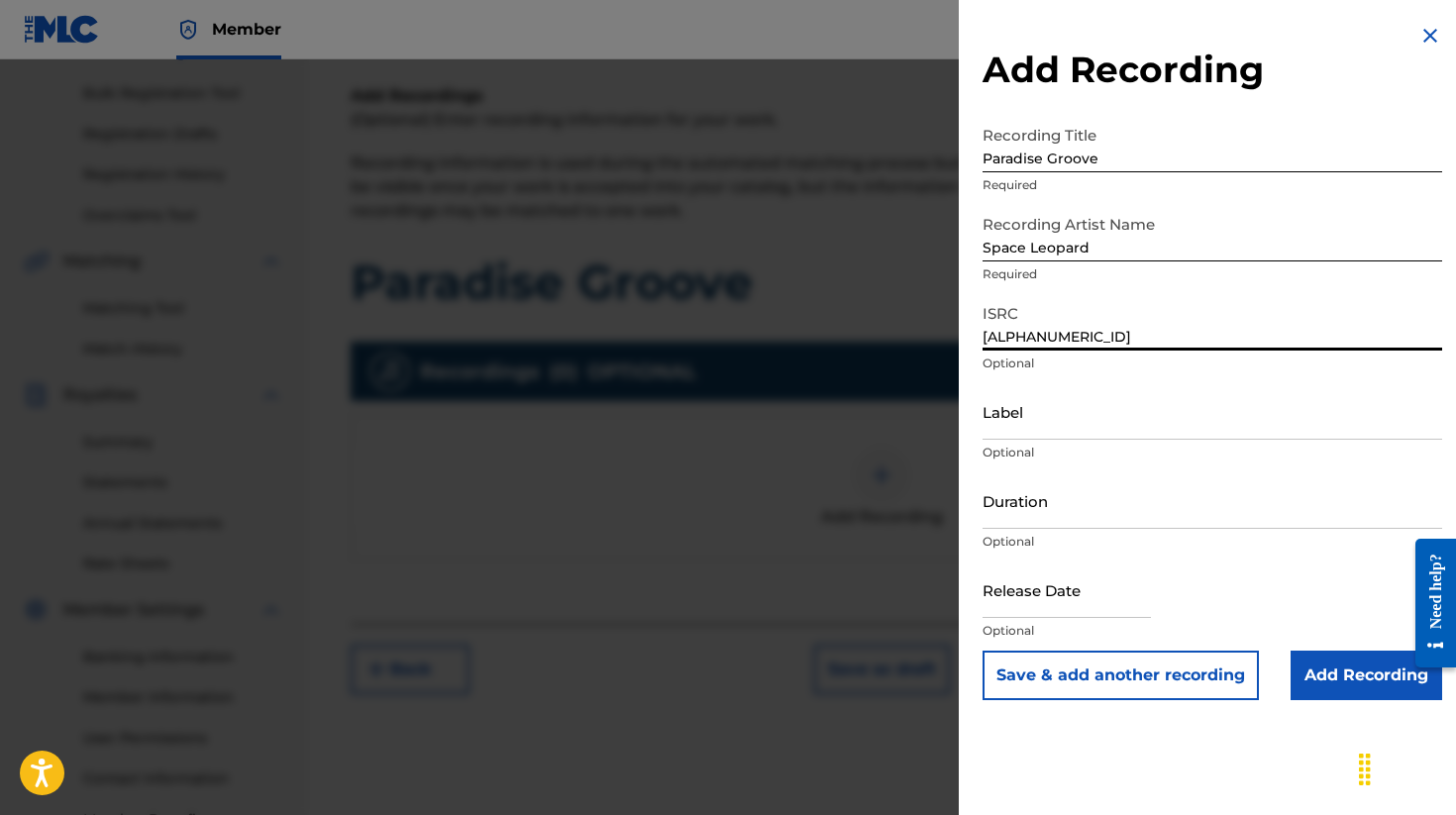 type on "[ALPHANUMERIC_ID]" 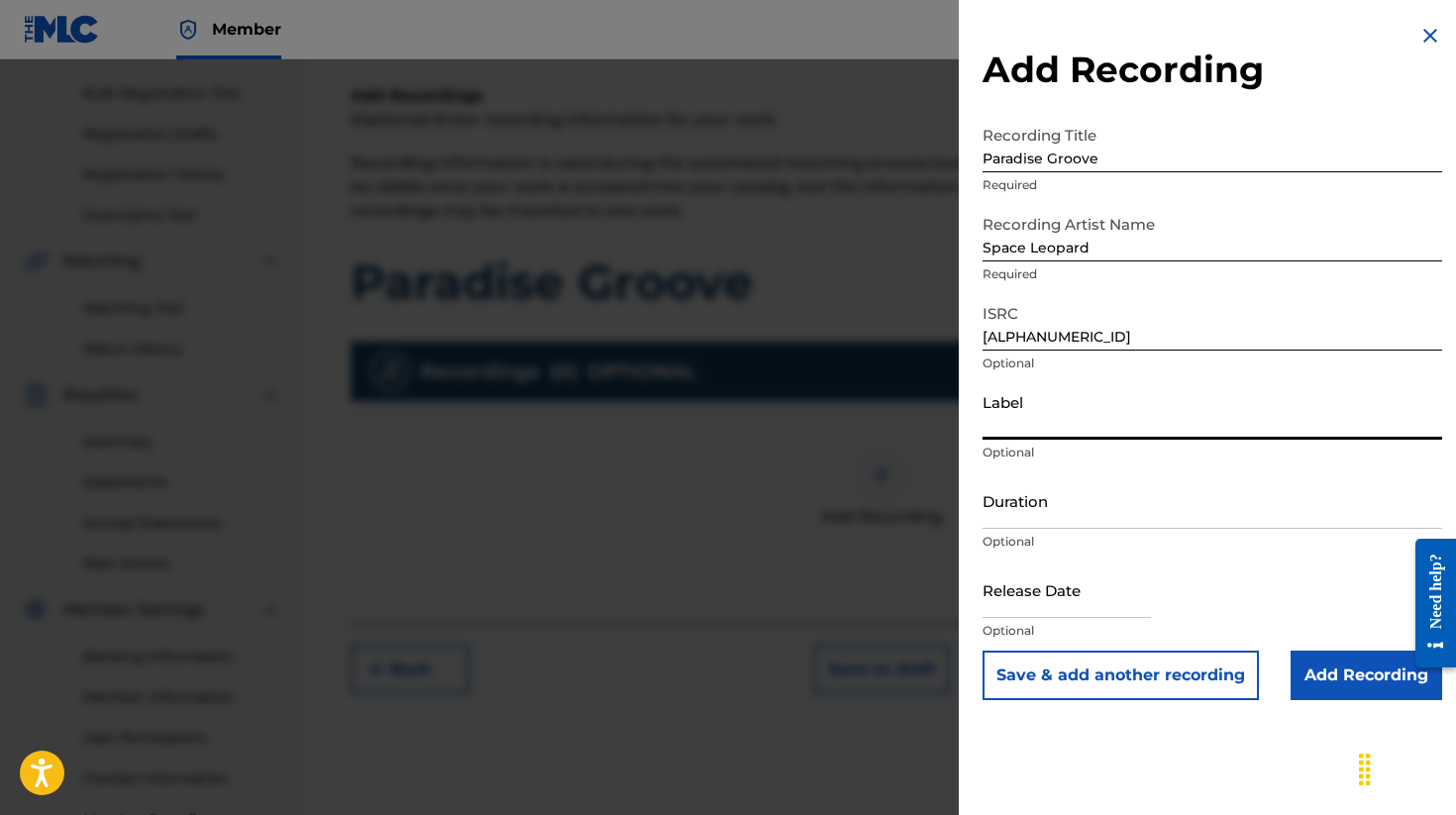 click on "Label" at bounding box center [1212, 411] 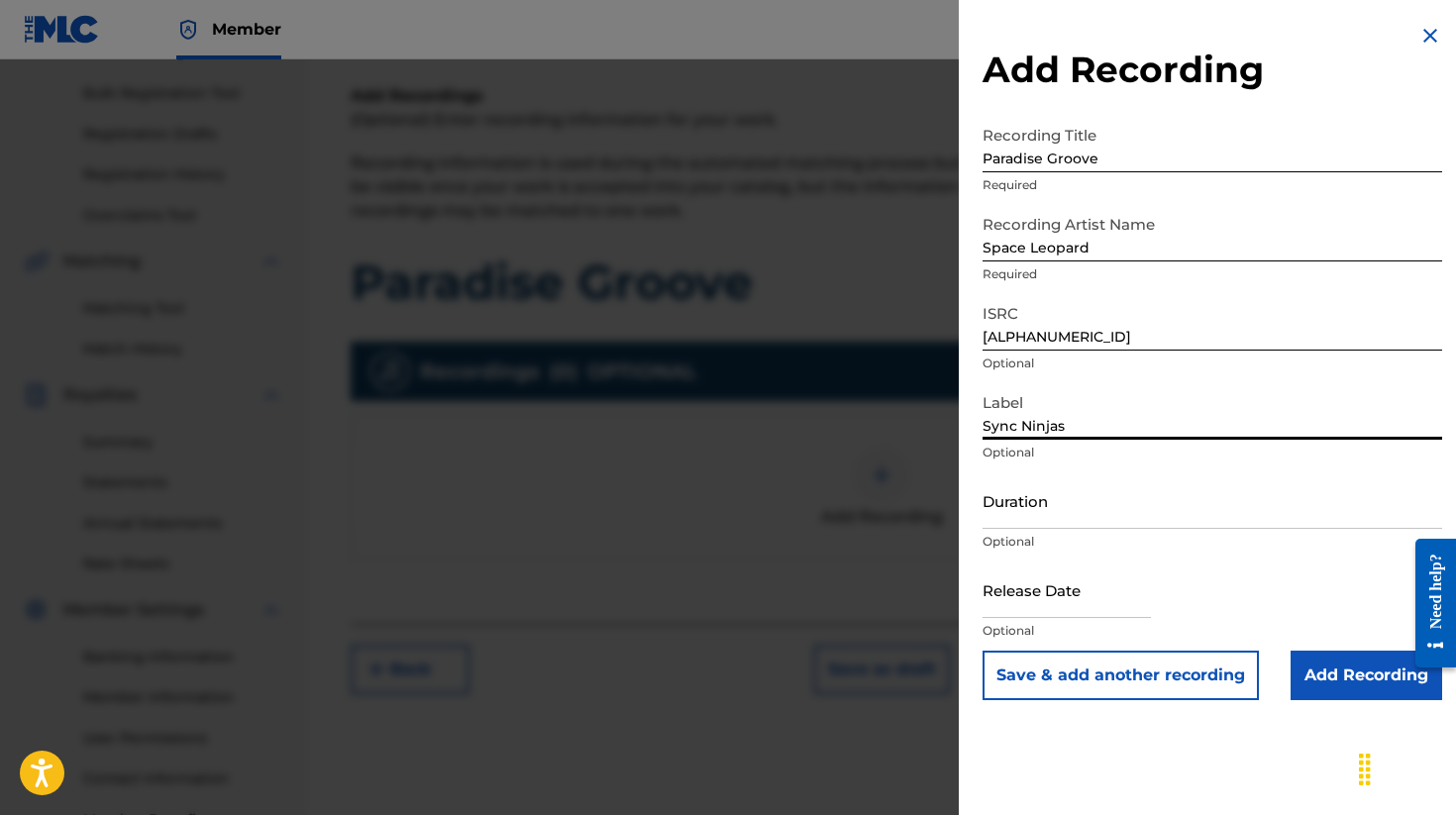 click on "Sync Ninjas" at bounding box center [1212, 411] 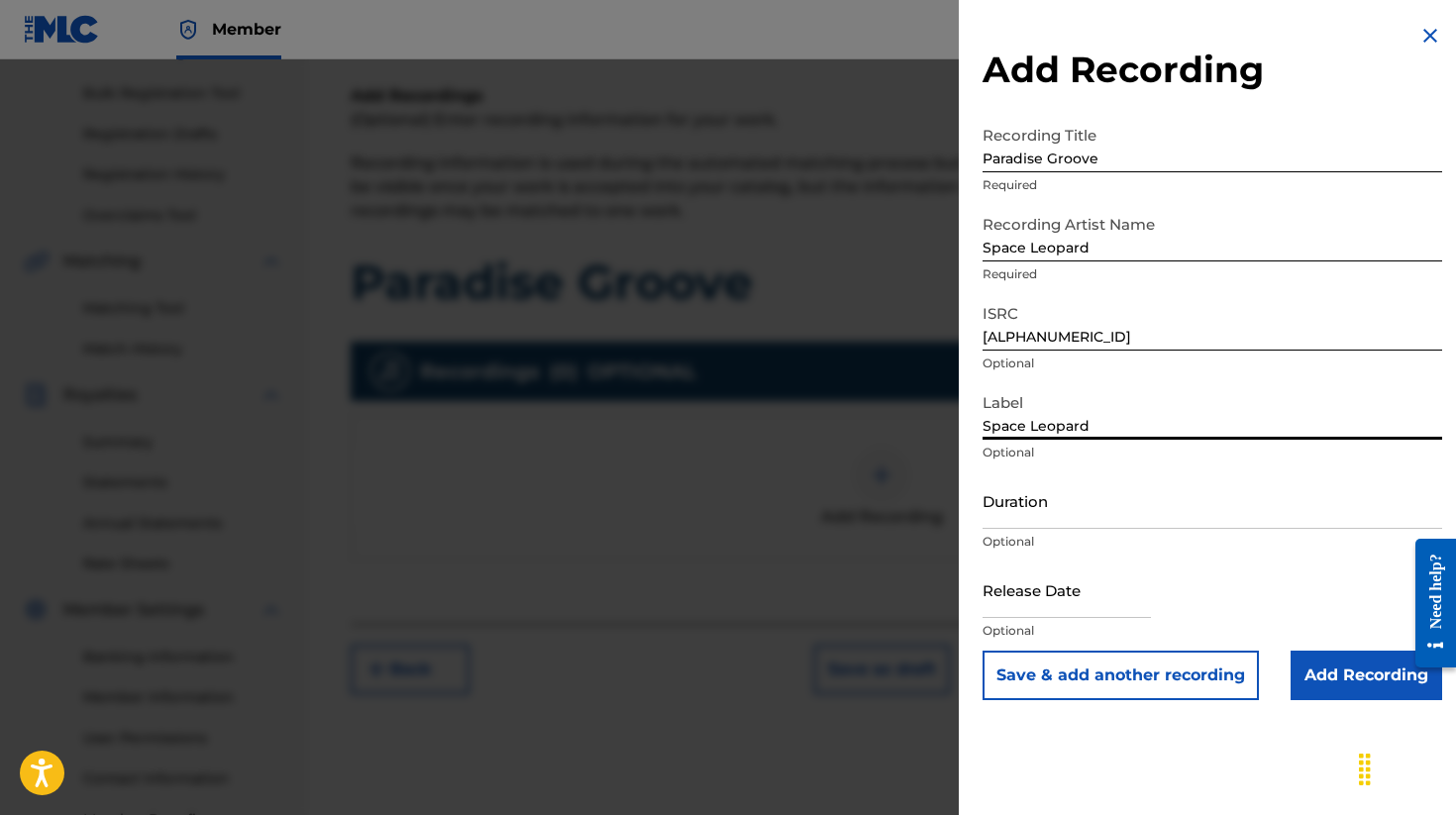 type on "Space Leopard" 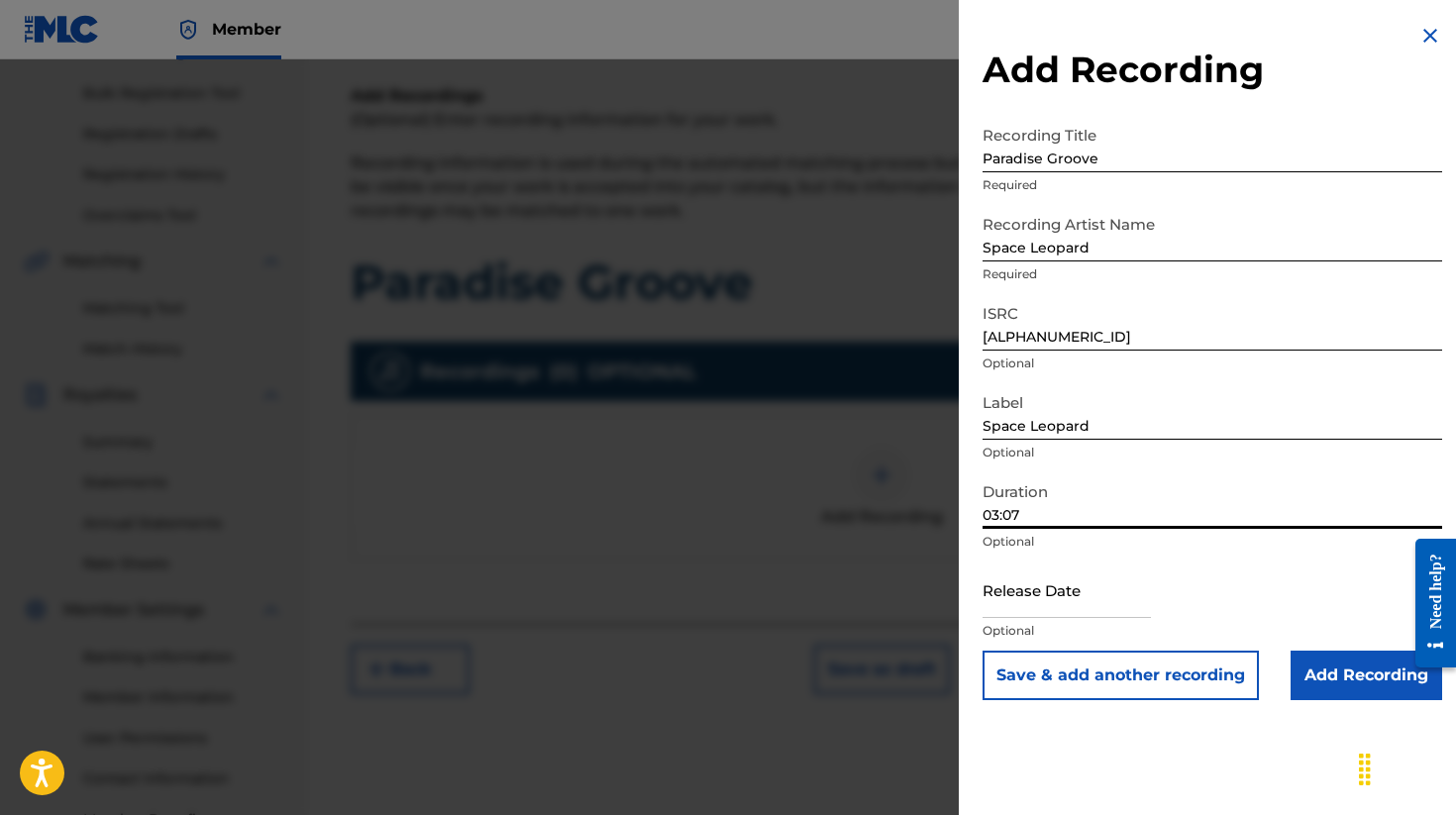 type on "03:07" 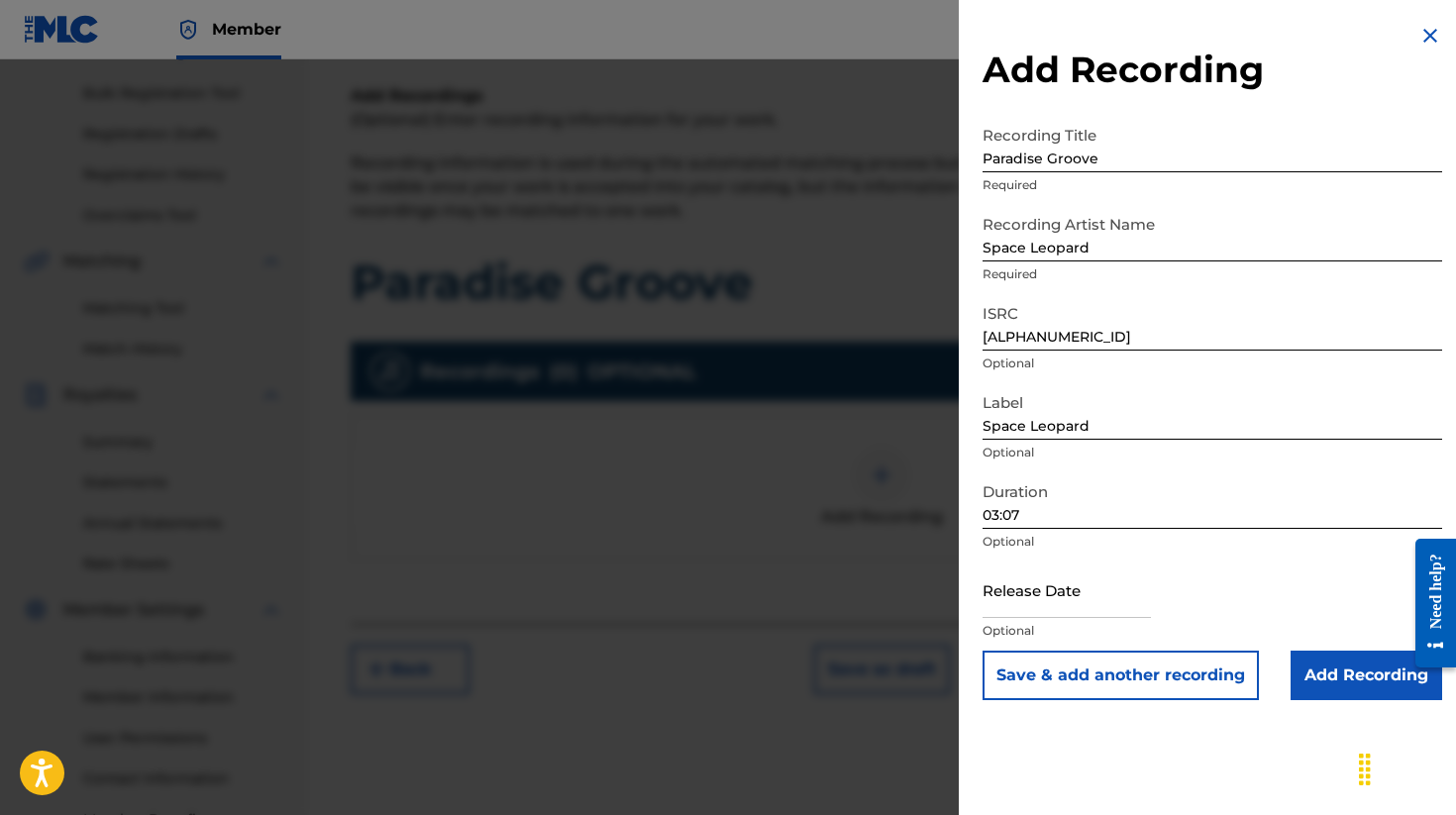 click at bounding box center [1067, 589] 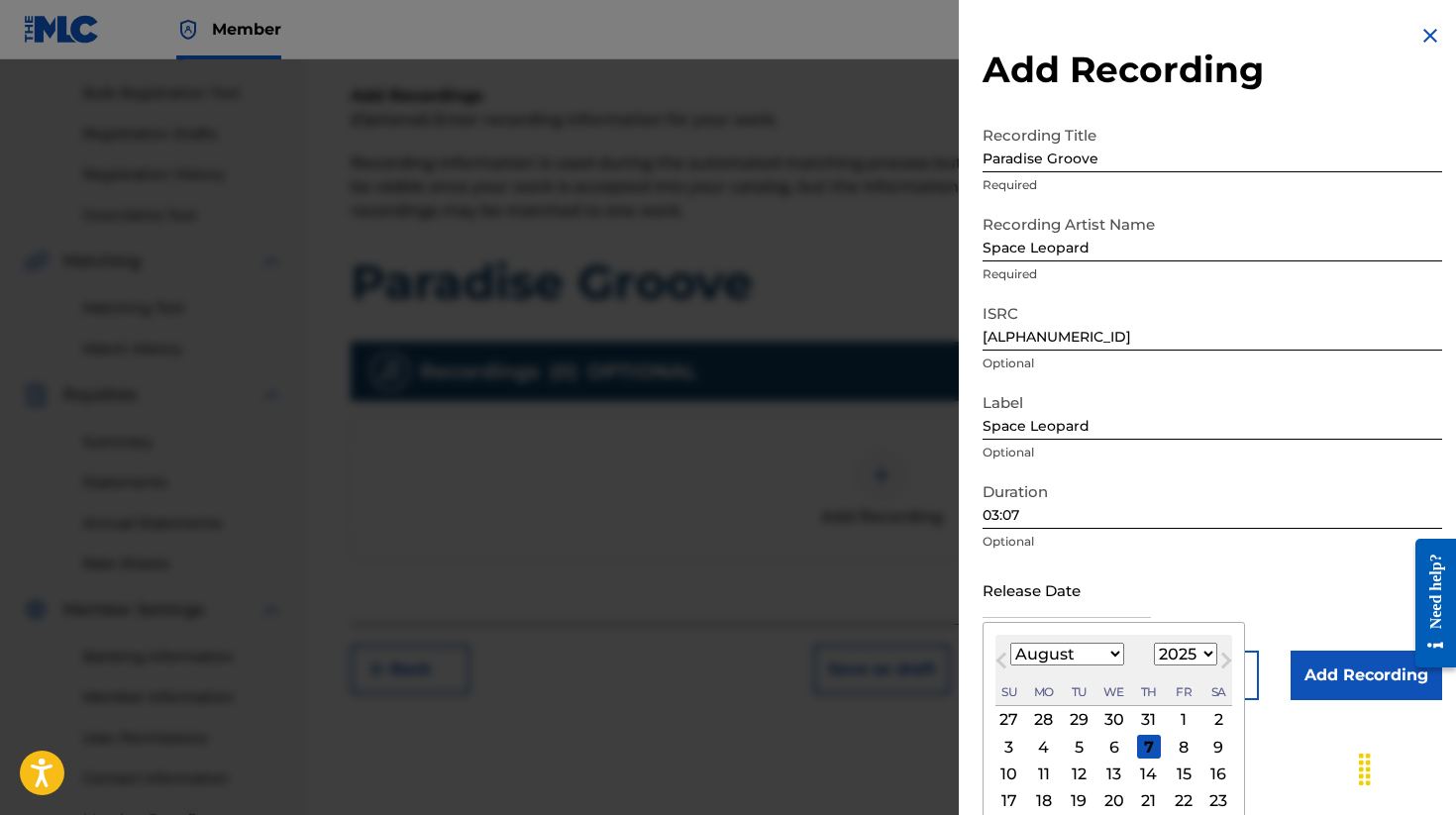 click on "January February March April May June July August September October November December" at bounding box center (1067, 654) 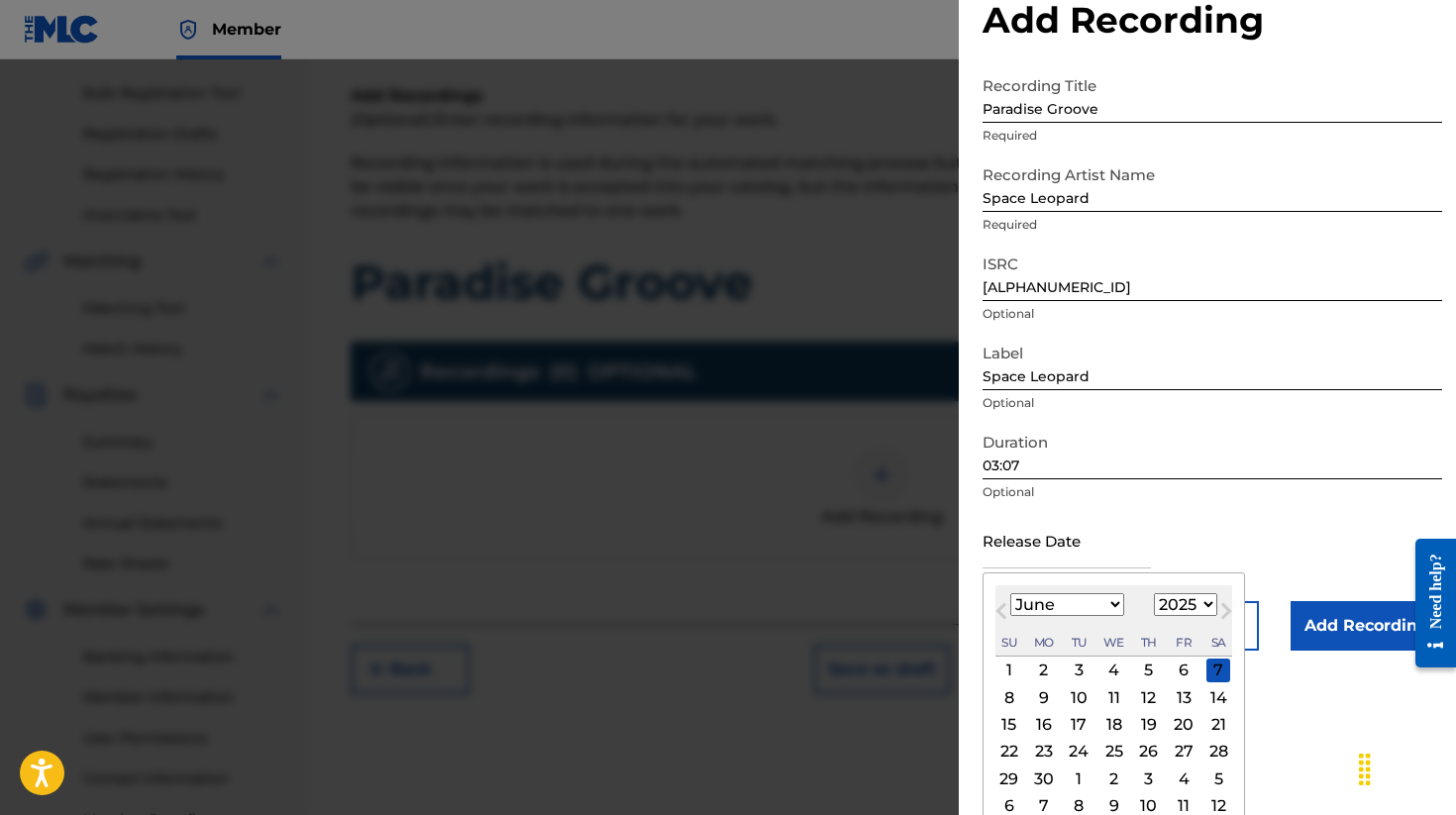 scroll, scrollTop: 66, scrollLeft: 0, axis: vertical 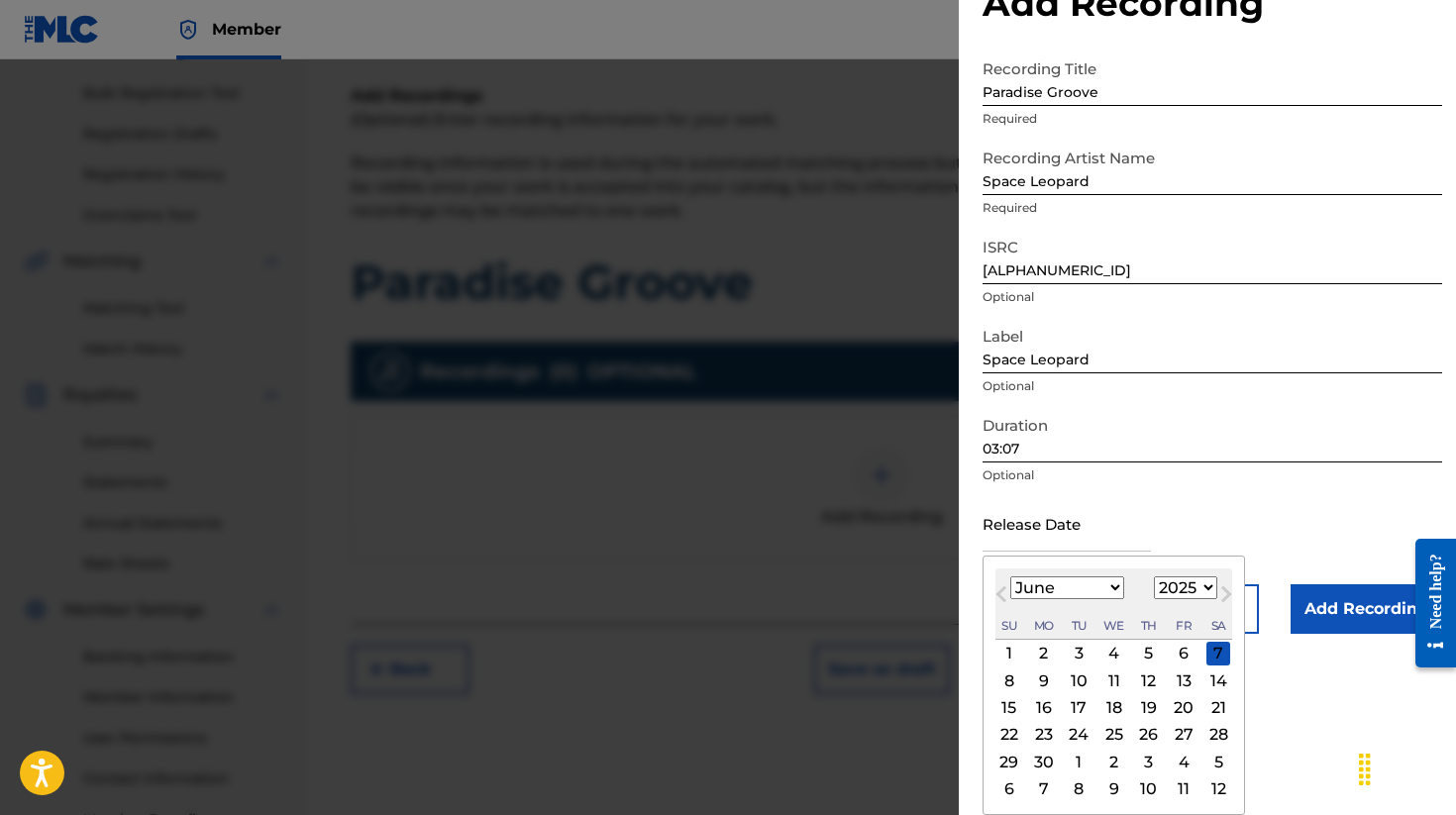 click on "6" at bounding box center [1184, 654] 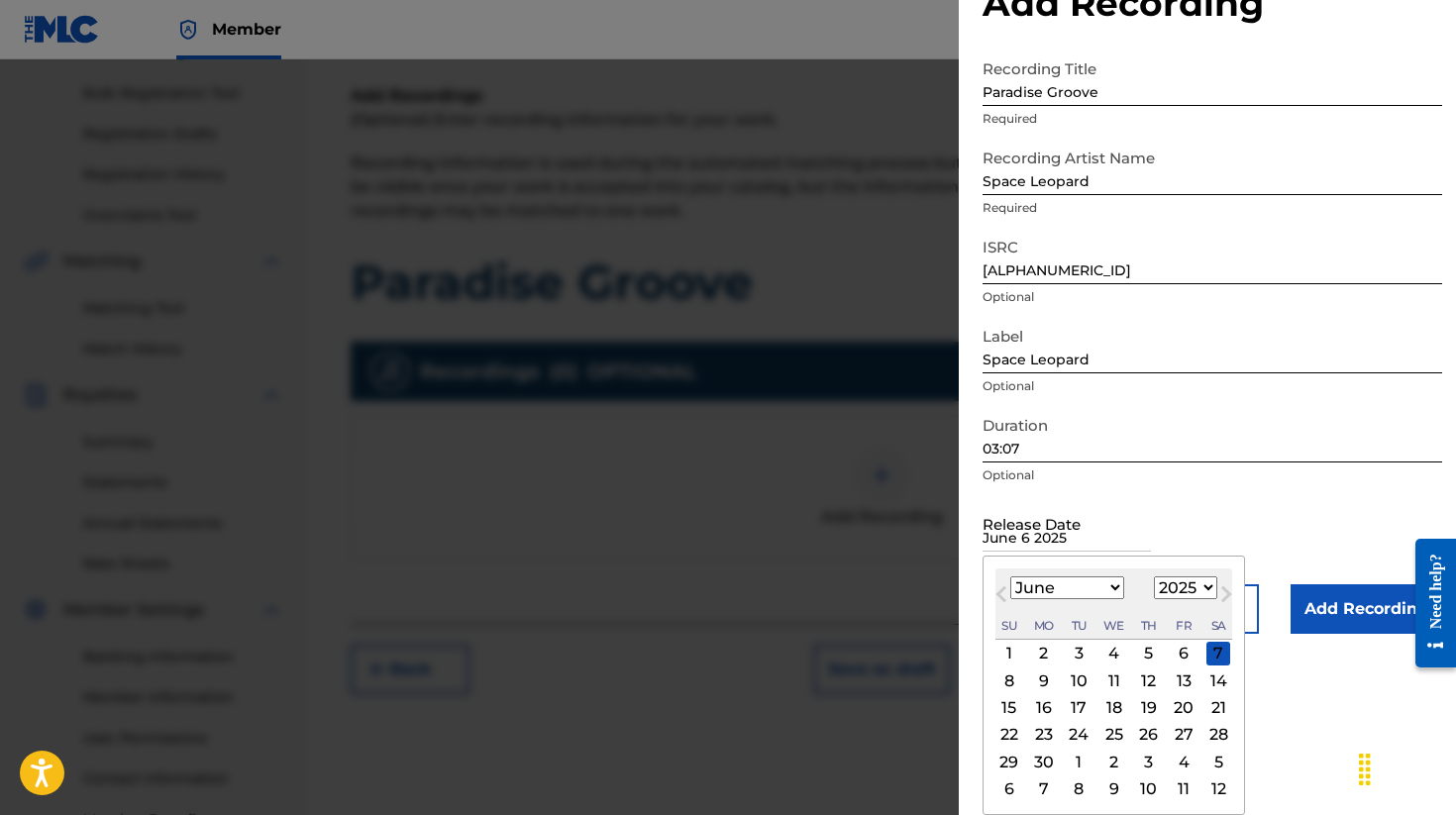 scroll, scrollTop: 0, scrollLeft: 0, axis: both 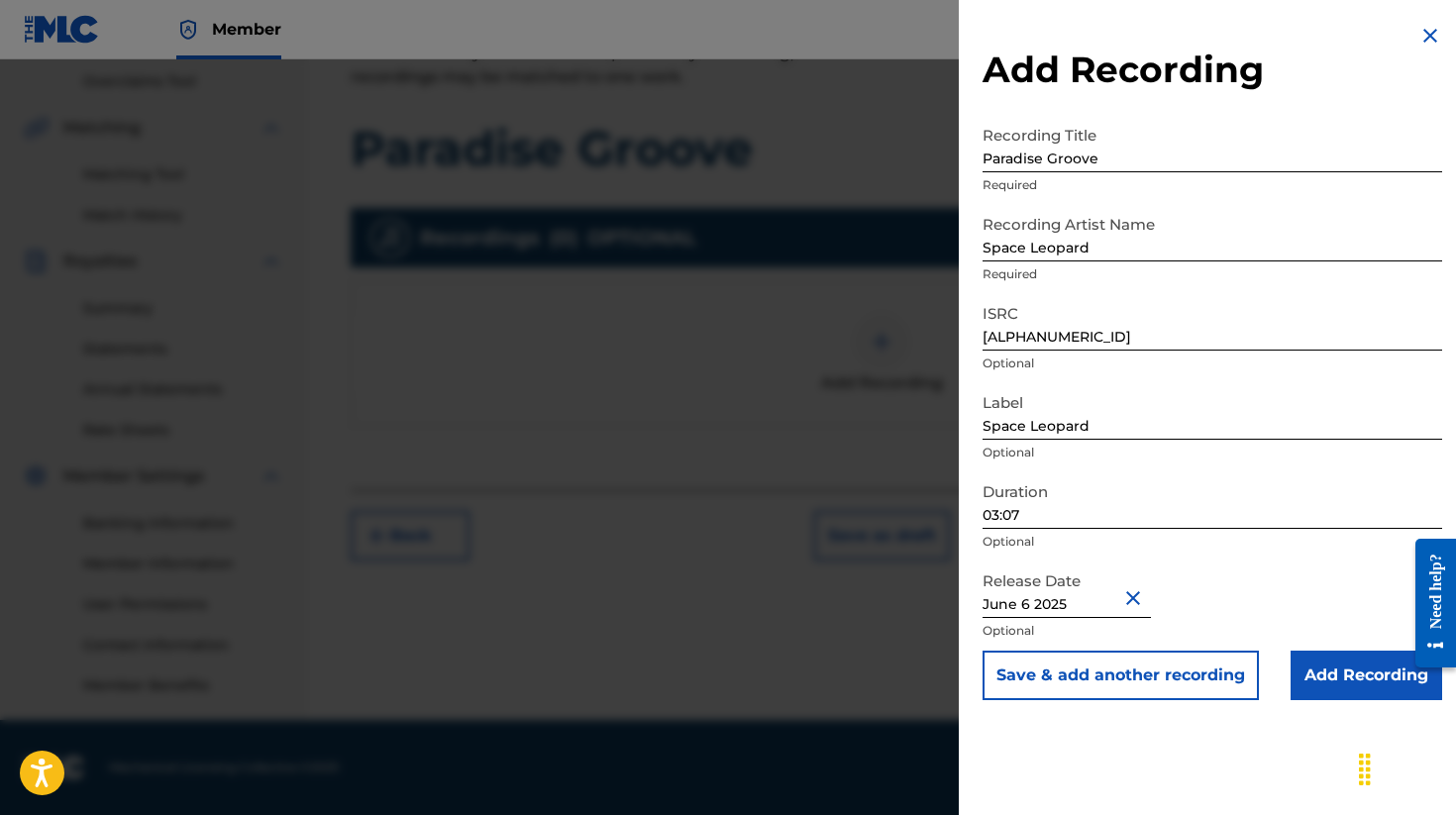 click on "Add Recording" at bounding box center [1366, 675] 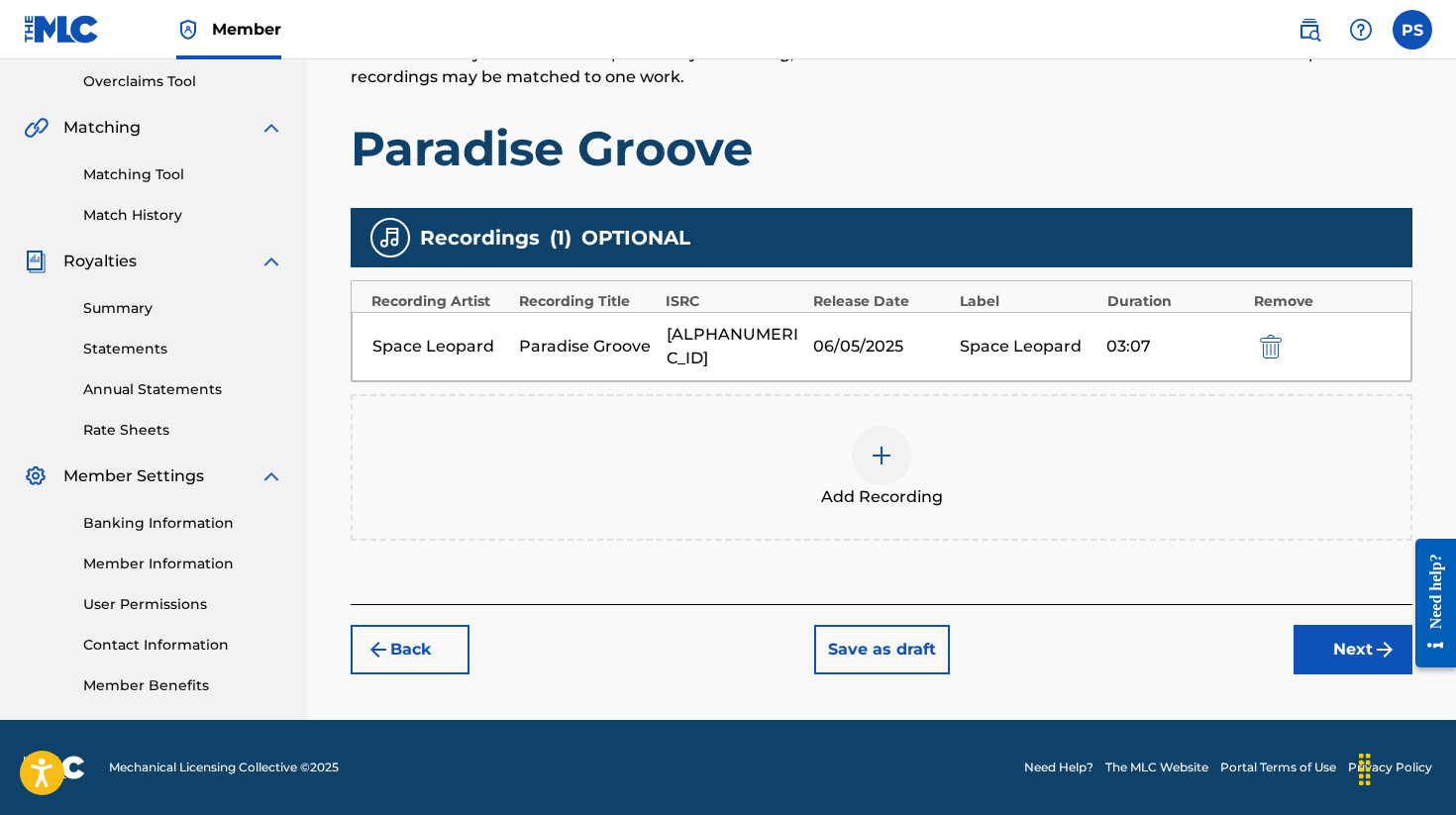 click on "Next" at bounding box center (1353, 650) 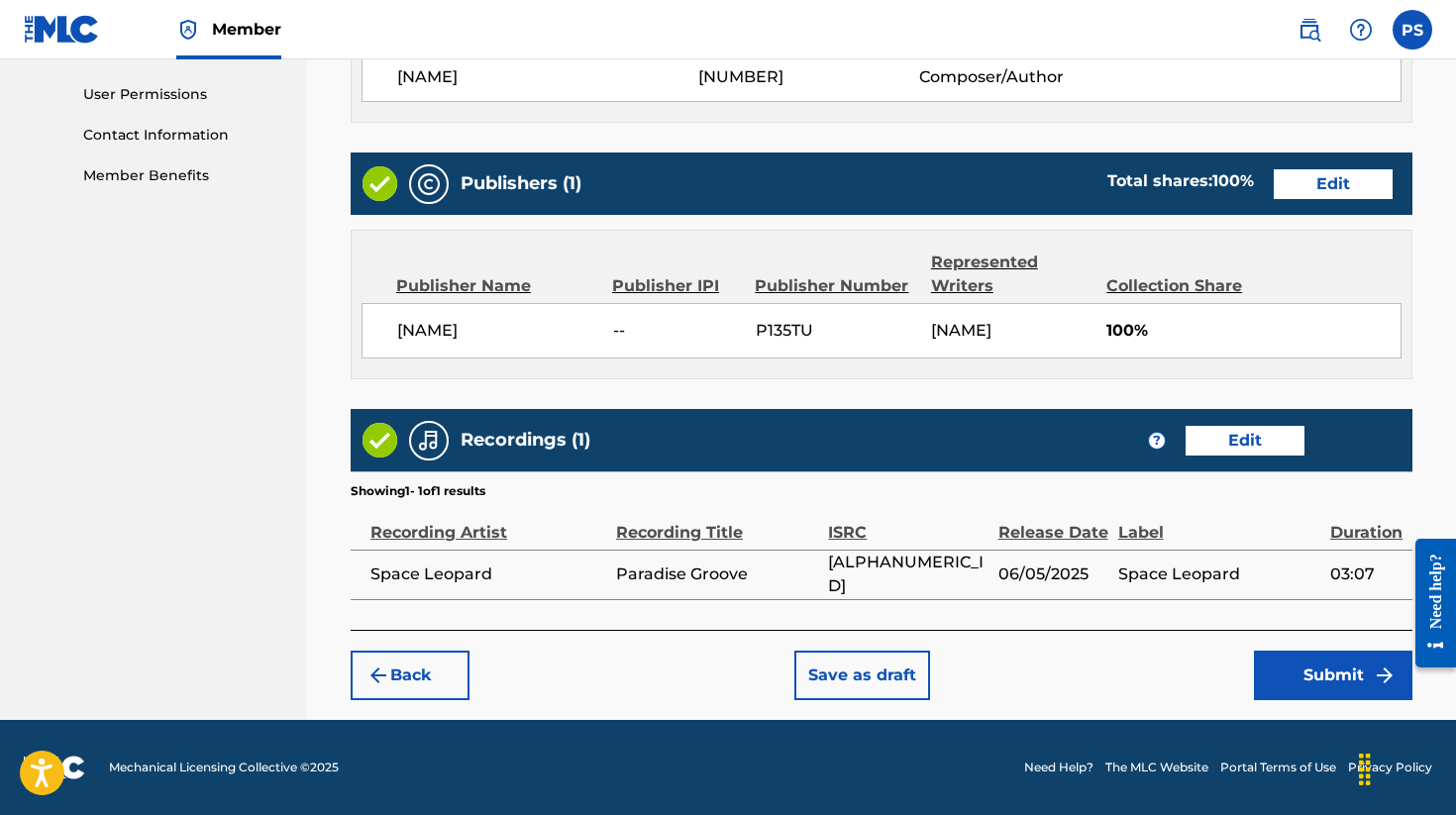 scroll, scrollTop: 945, scrollLeft: 0, axis: vertical 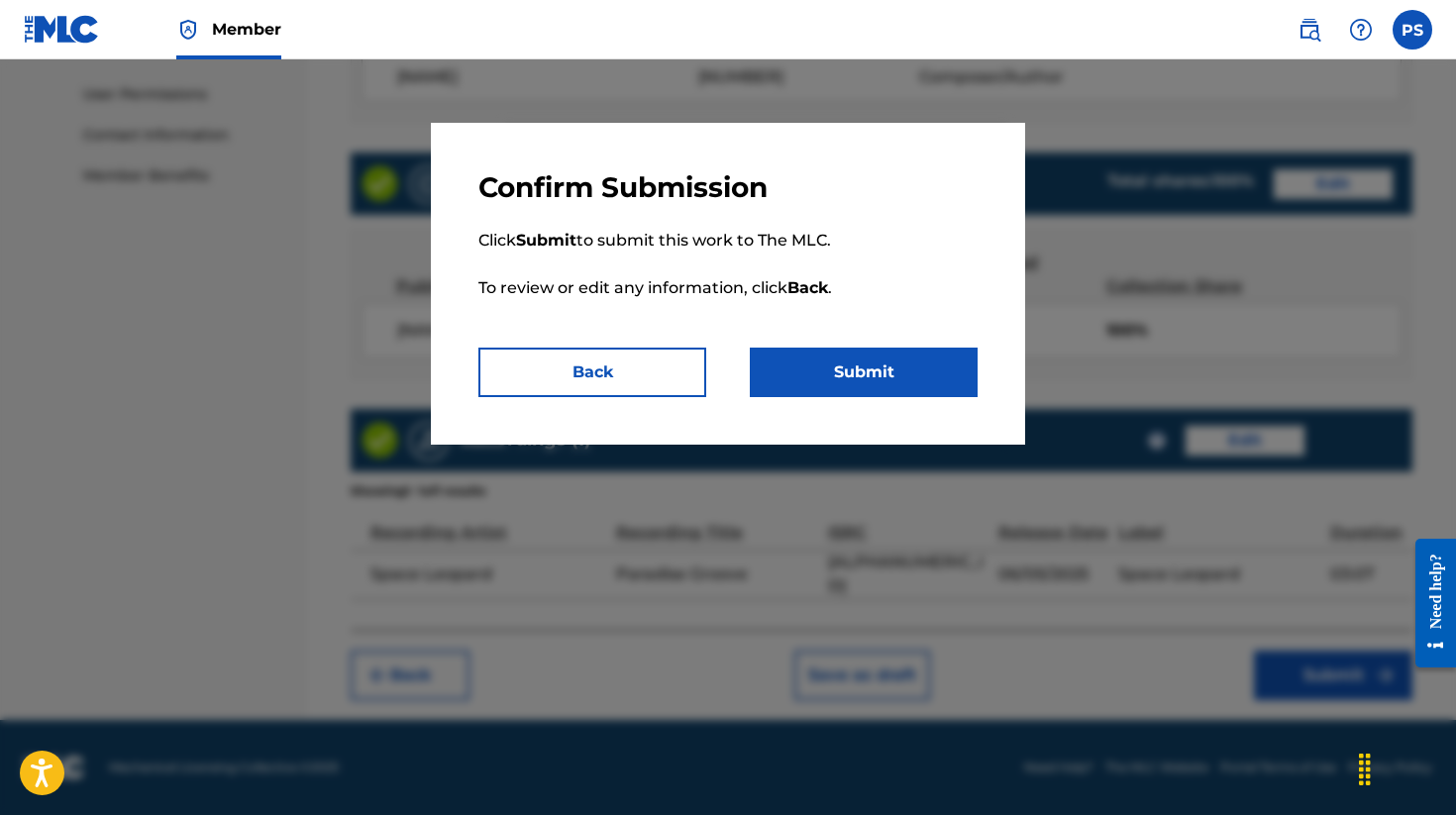 click on "Submit" at bounding box center (864, 372) 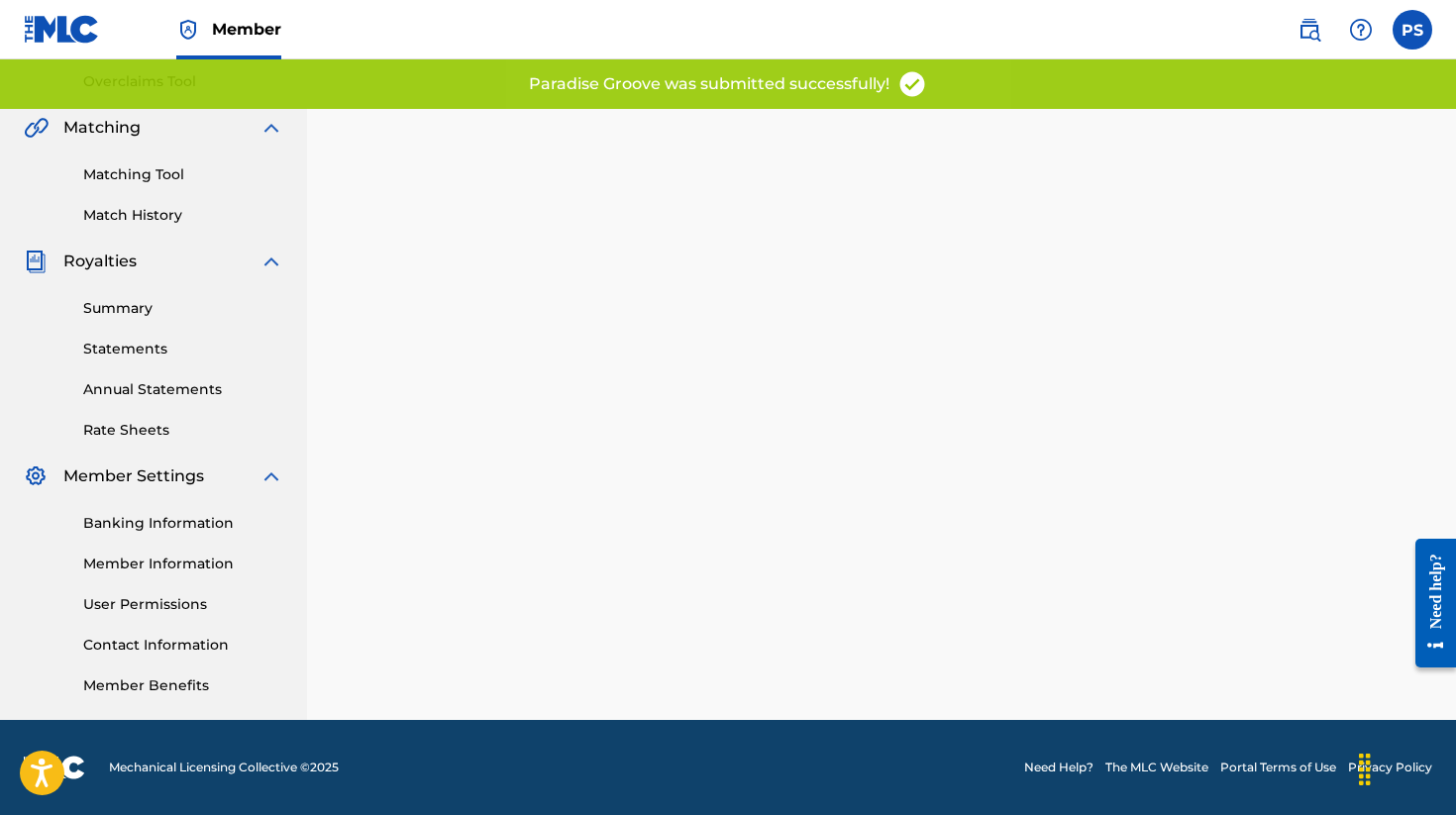 scroll, scrollTop: 0, scrollLeft: 0, axis: both 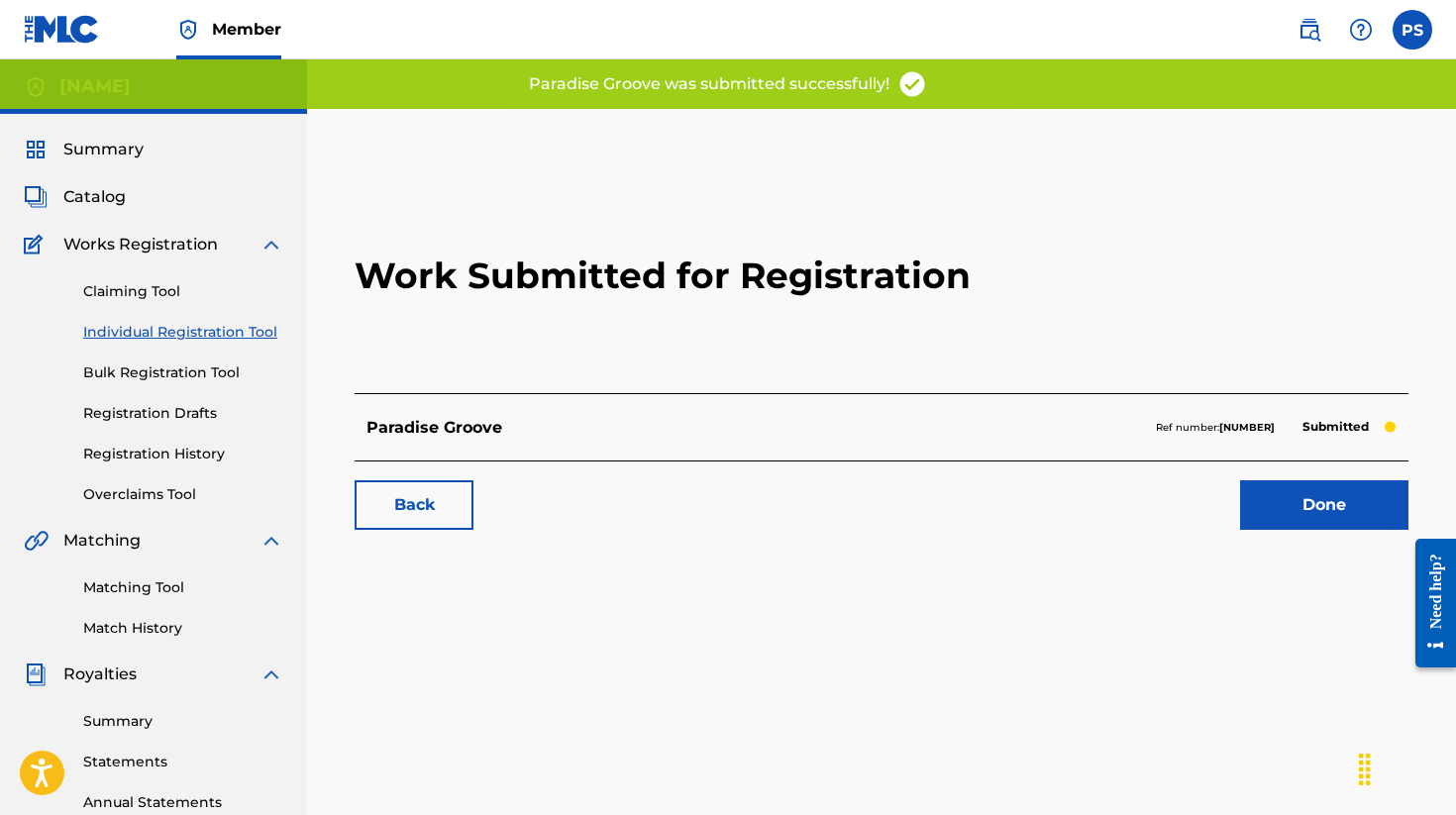 click on "Done" at bounding box center (1324, 505) 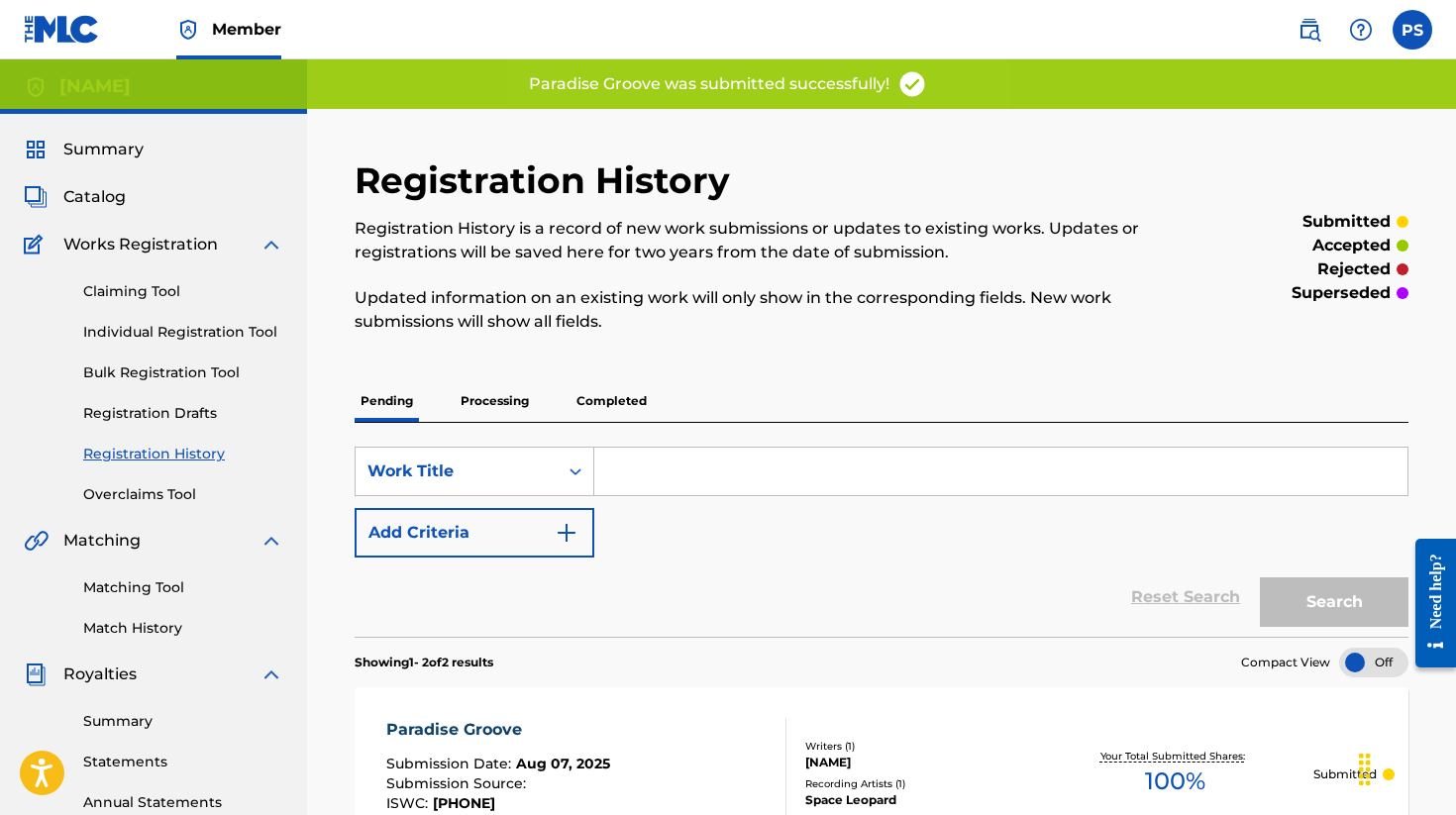 click on "Individual Registration Tool" at bounding box center (183, 332) 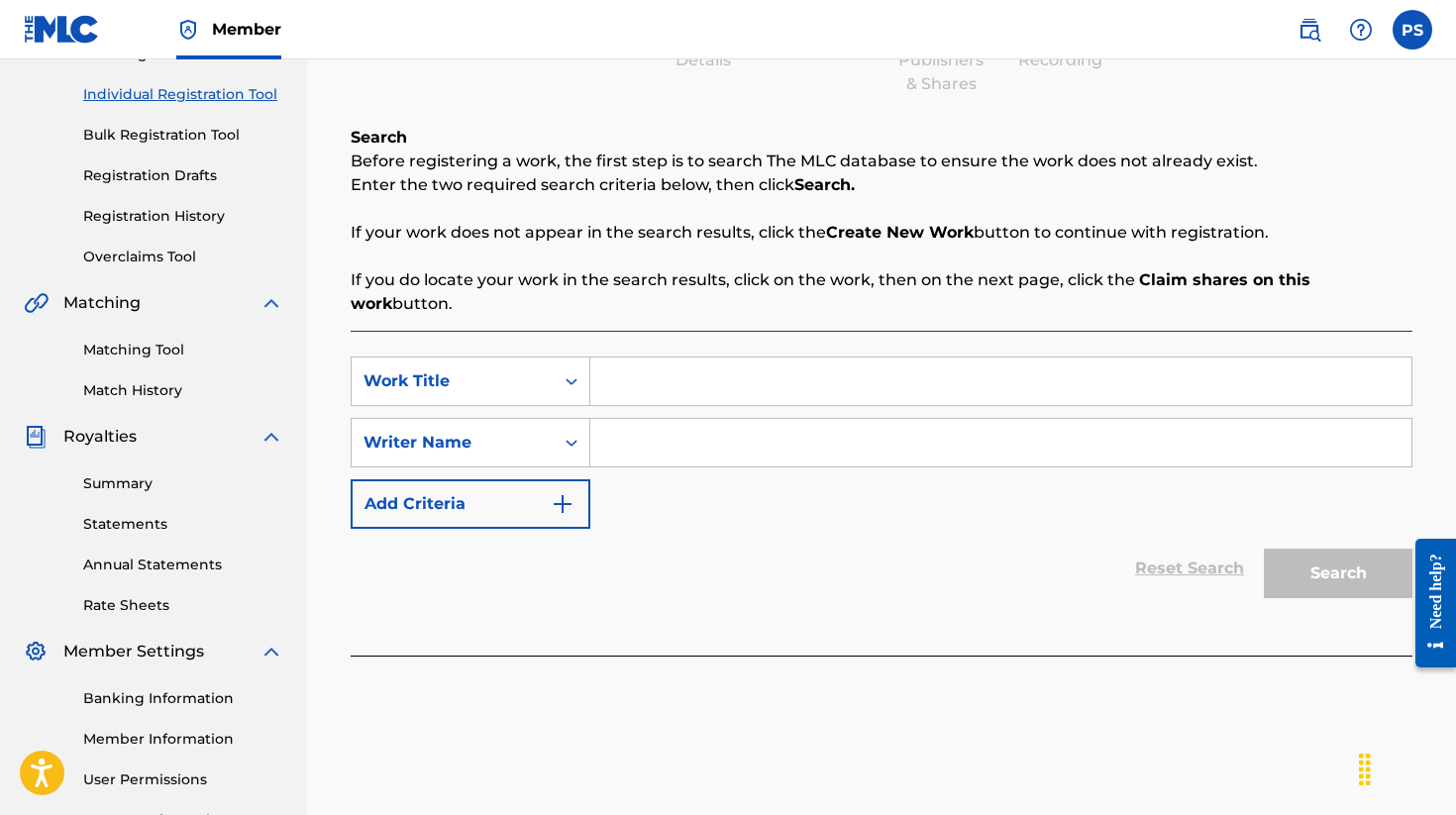 scroll, scrollTop: 235, scrollLeft: 0, axis: vertical 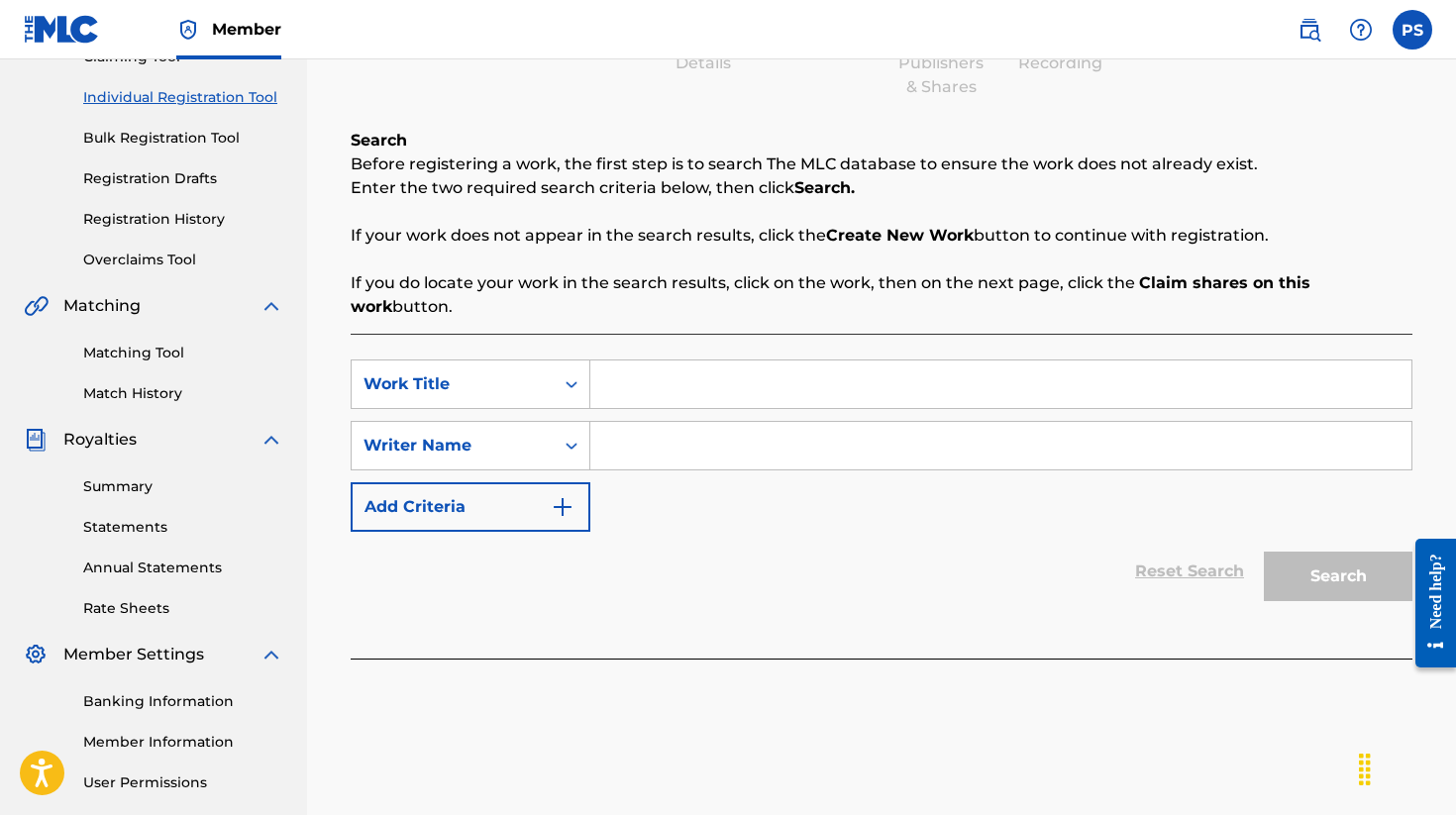 click at bounding box center (1000, 384) 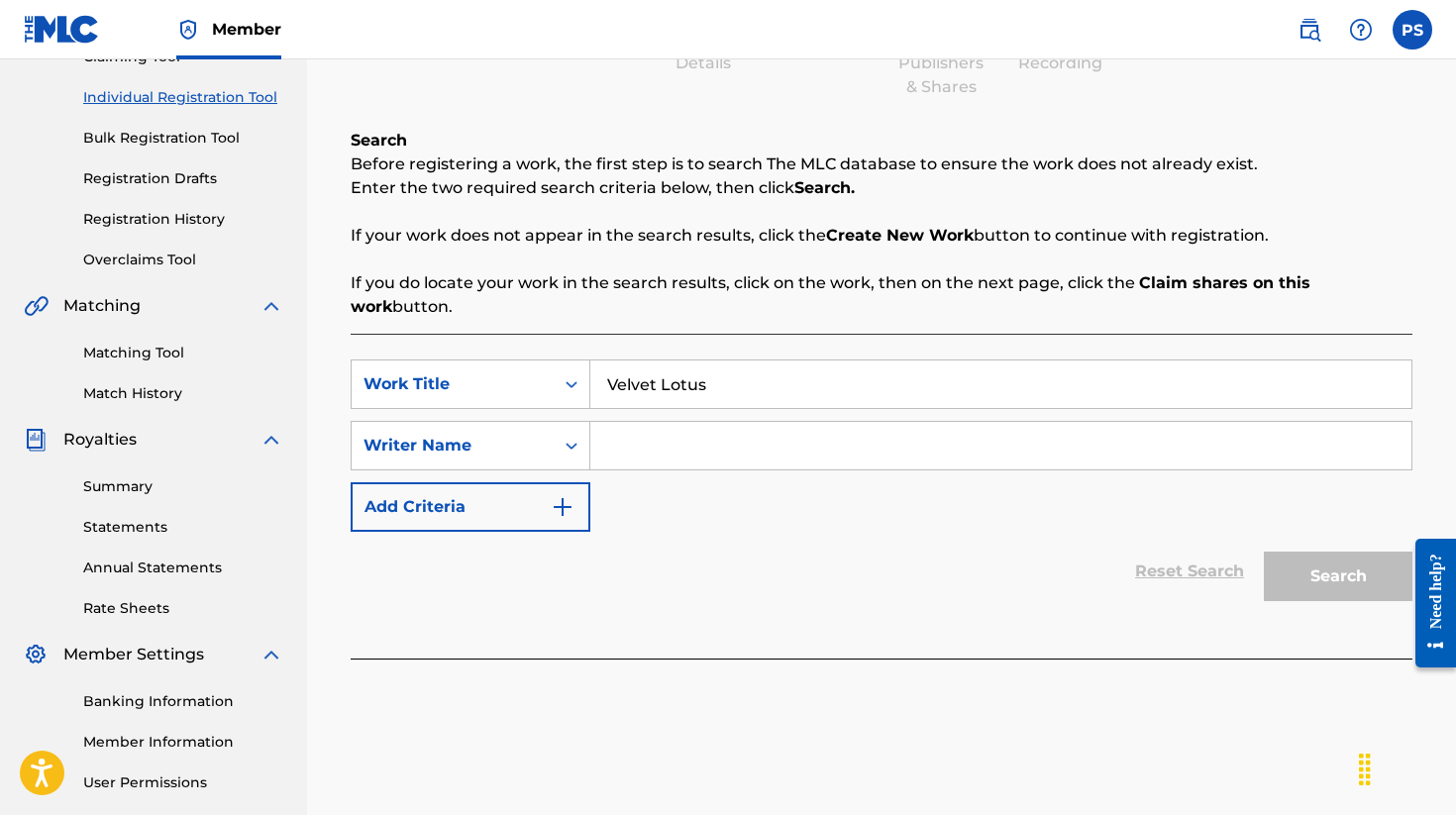 type on "Velvet Lotus" 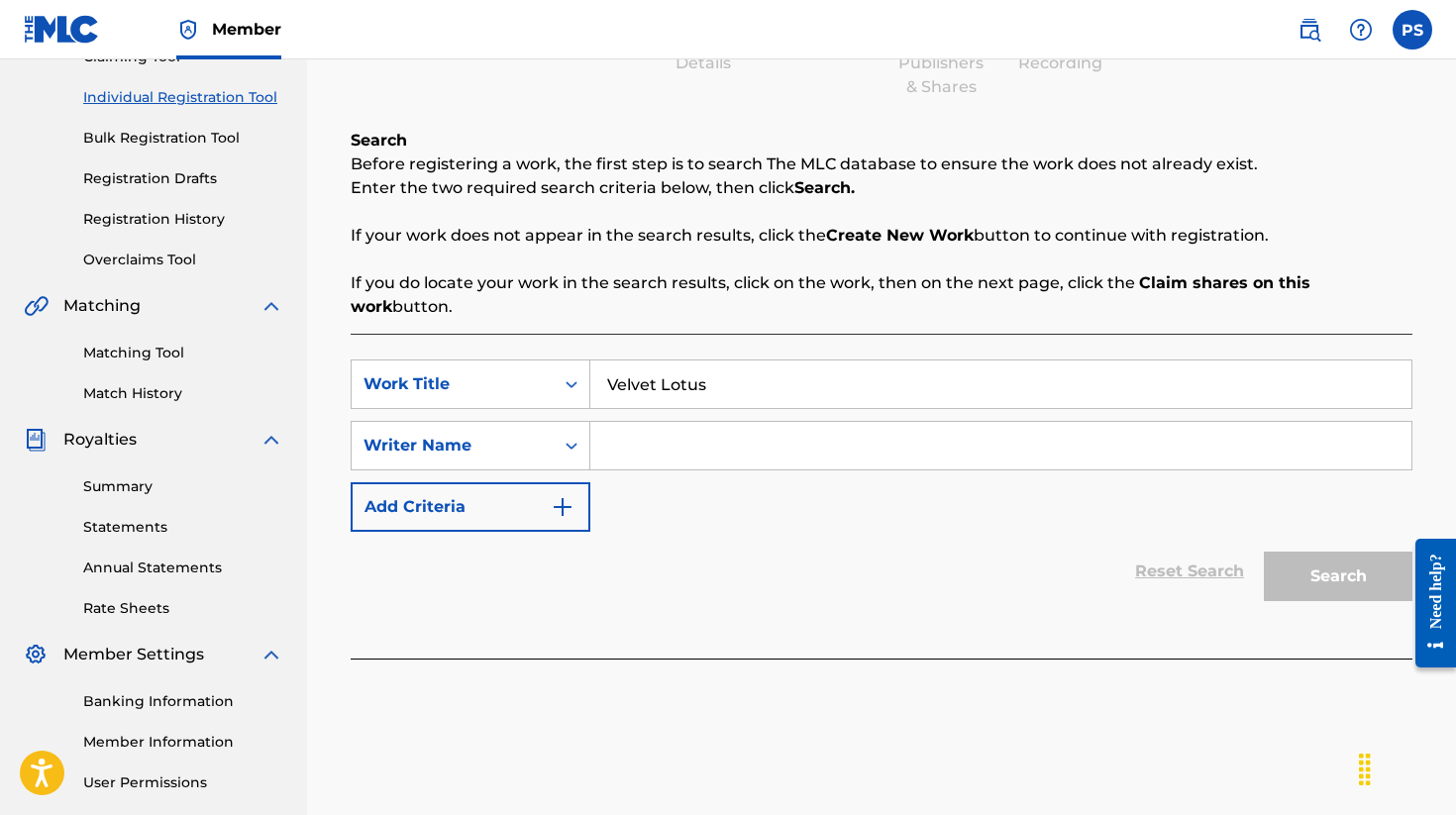 click at bounding box center (1000, 446) 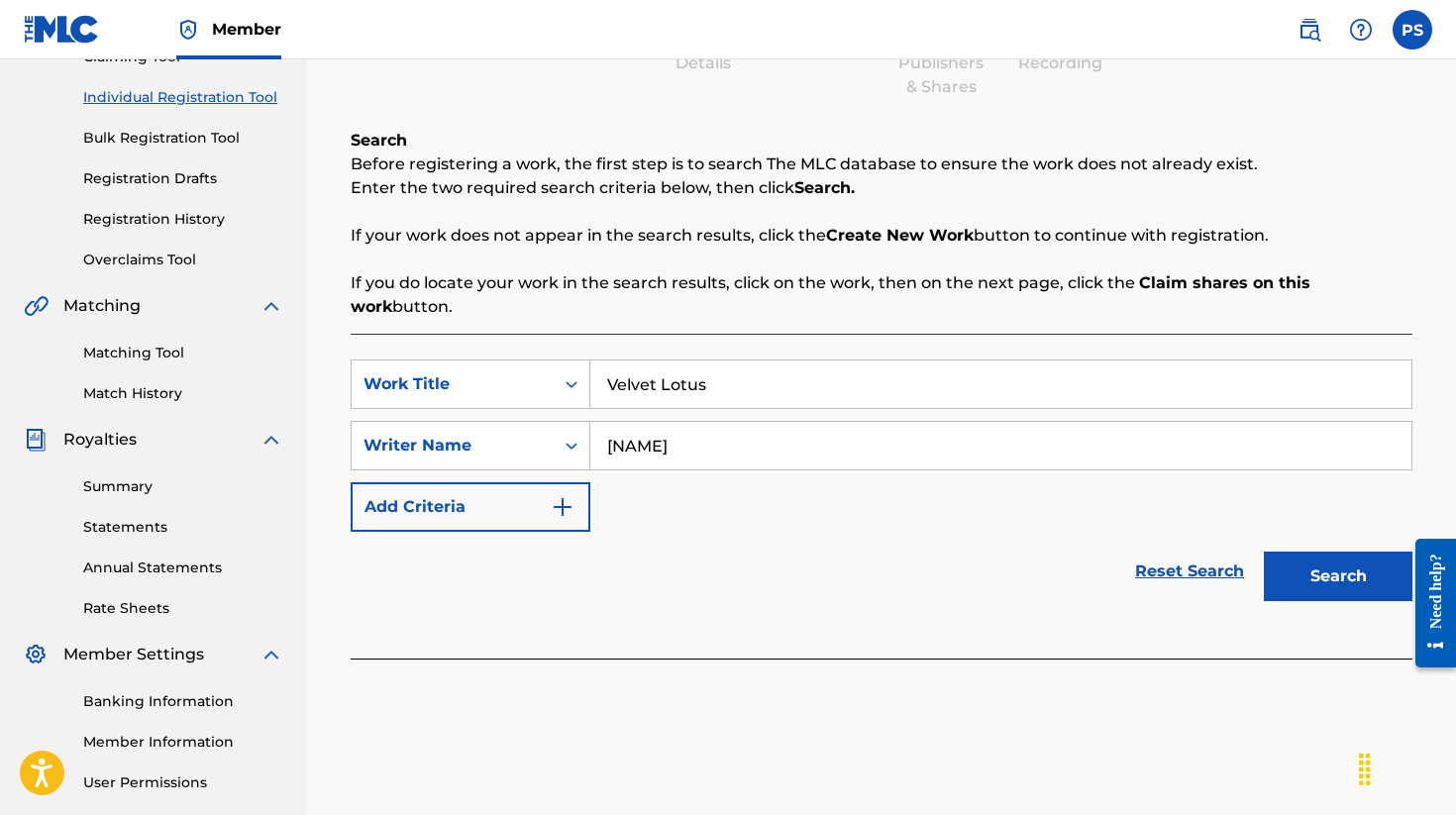 type on "[NAME]" 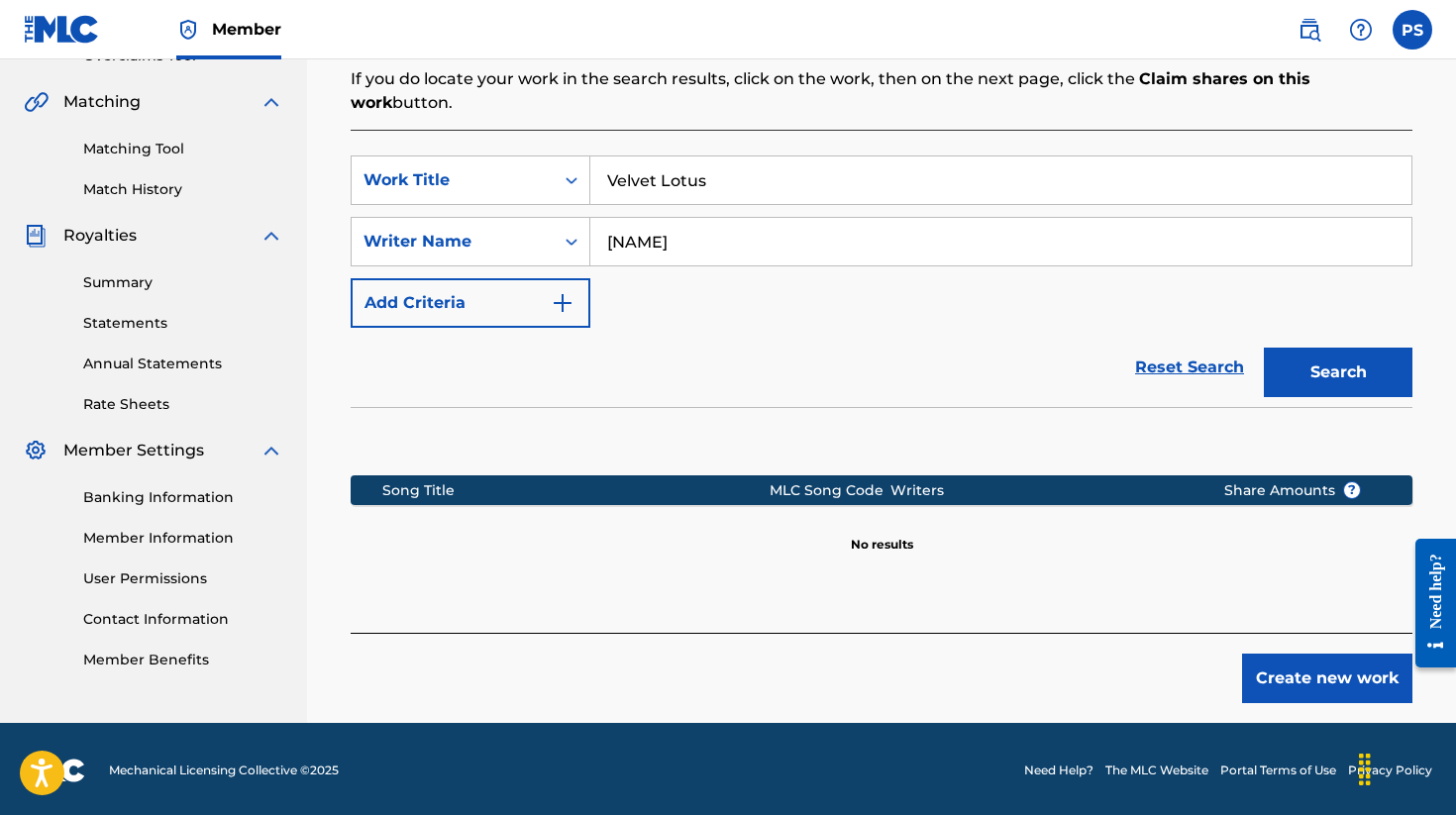 scroll, scrollTop: 442, scrollLeft: 0, axis: vertical 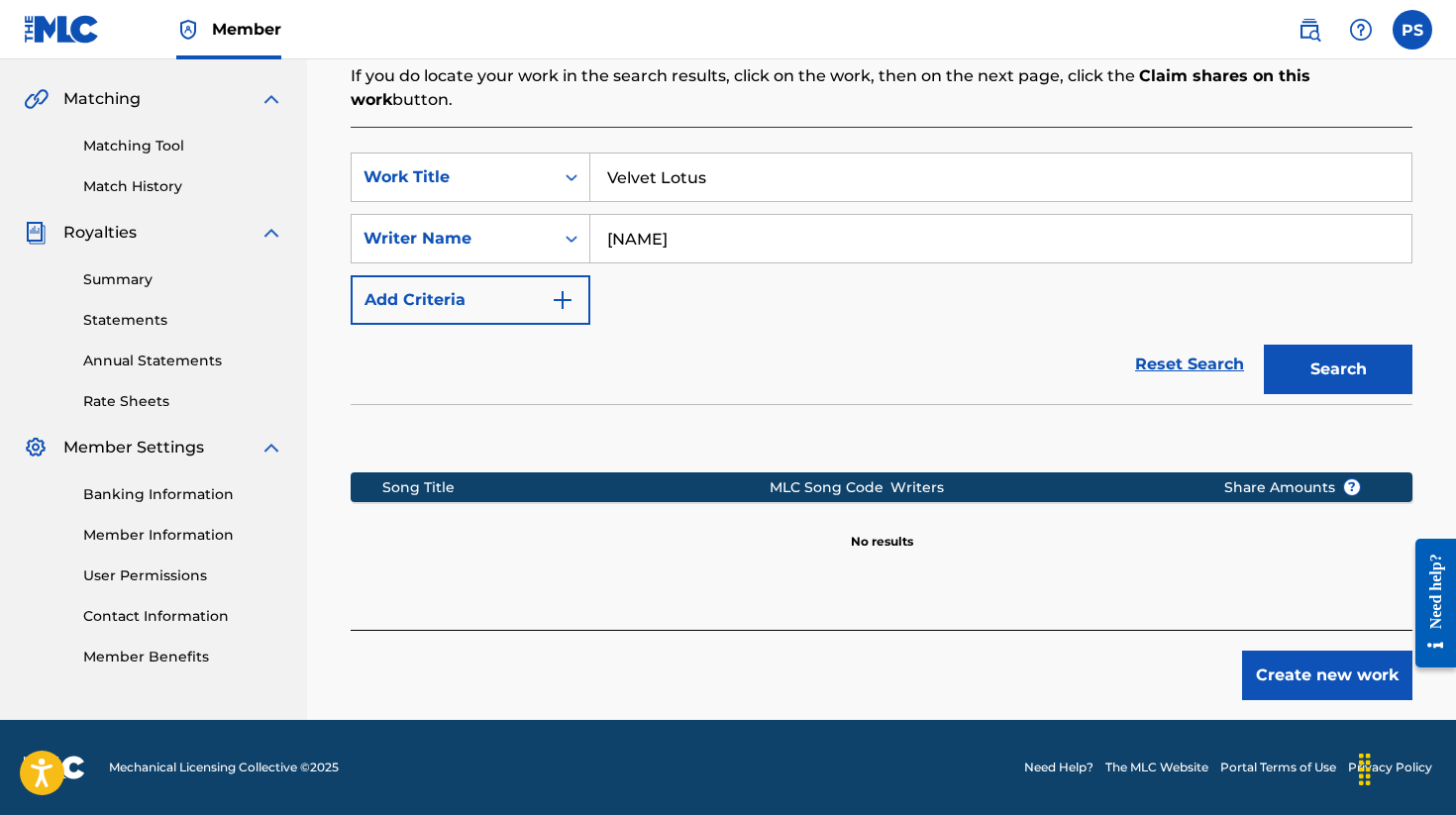 click on "Create new work" at bounding box center [1327, 675] 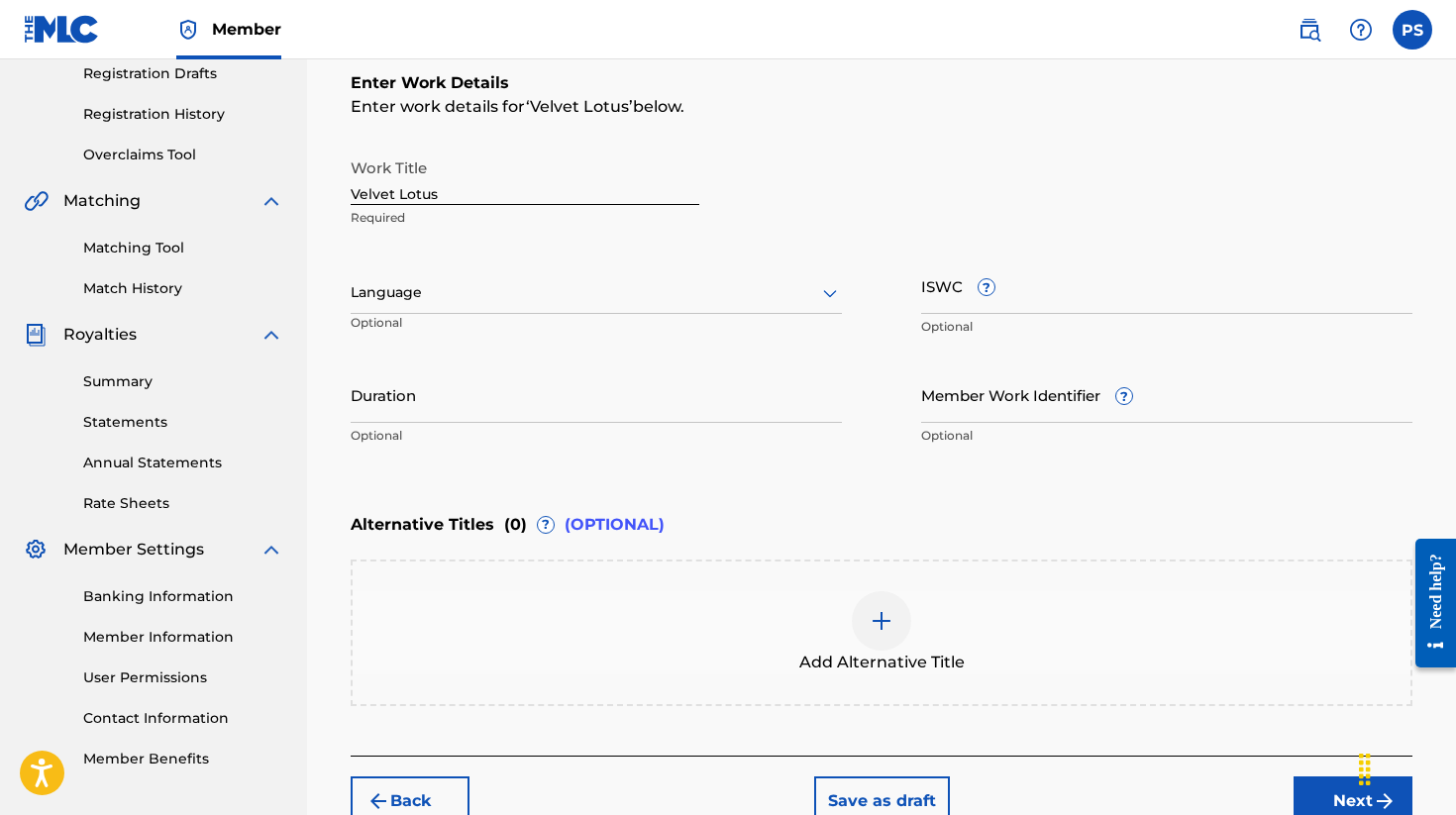 scroll, scrollTop: 336, scrollLeft: 0, axis: vertical 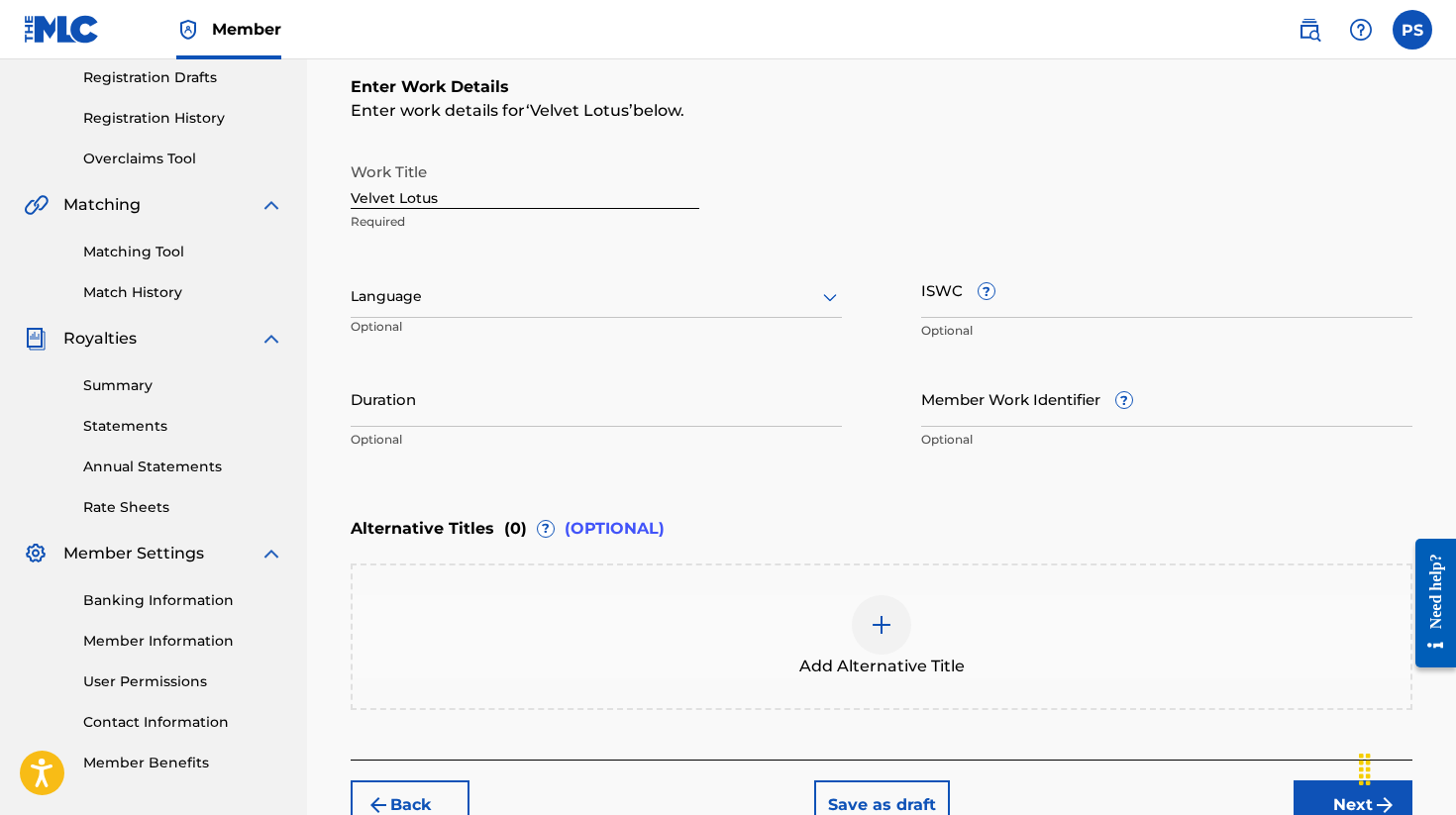click at bounding box center [596, 296] 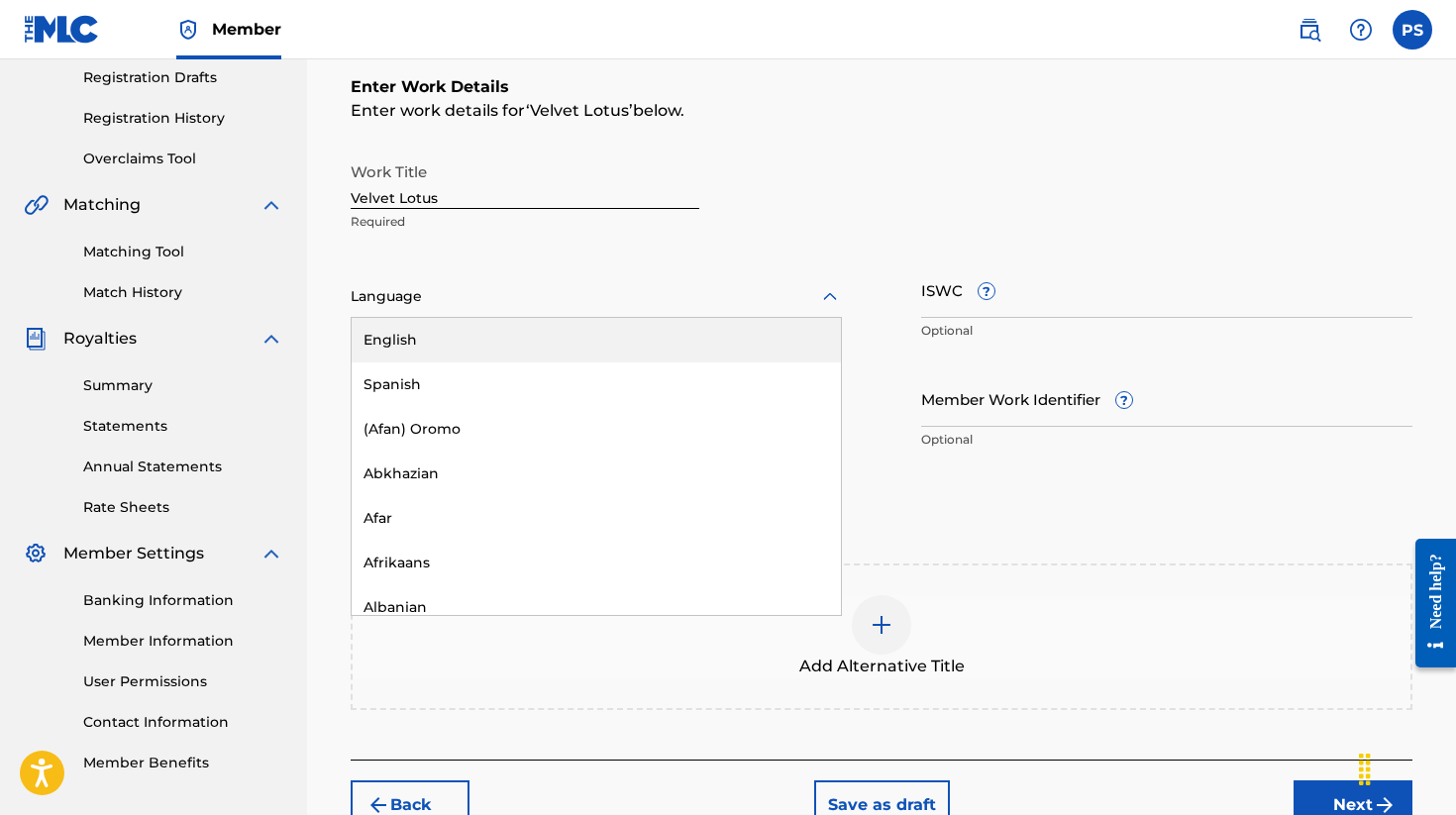 click on "English" at bounding box center (596, 340) 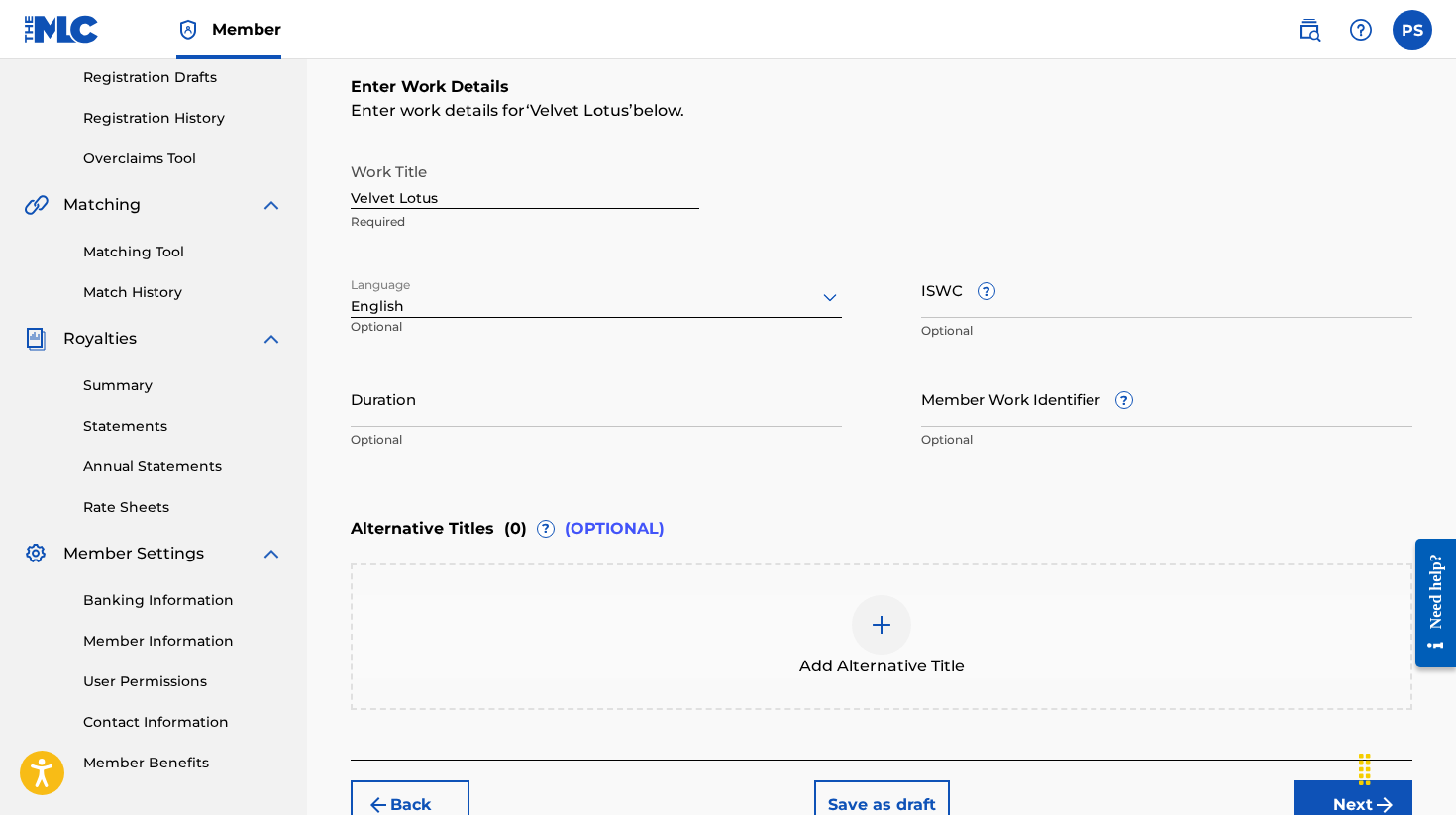 click on "ISWC   ?" at bounding box center (1167, 289) 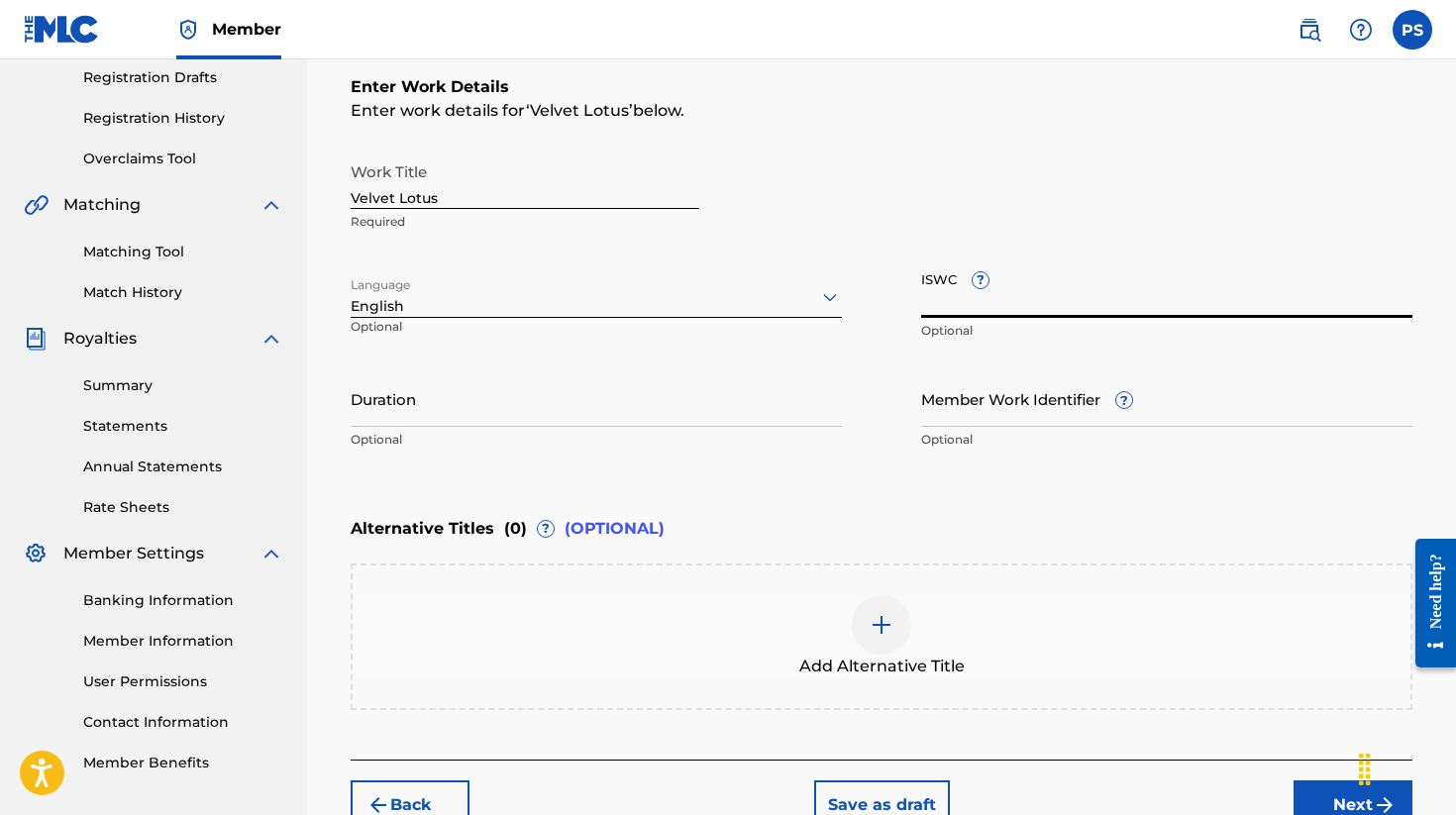paste on "[PHONE]" 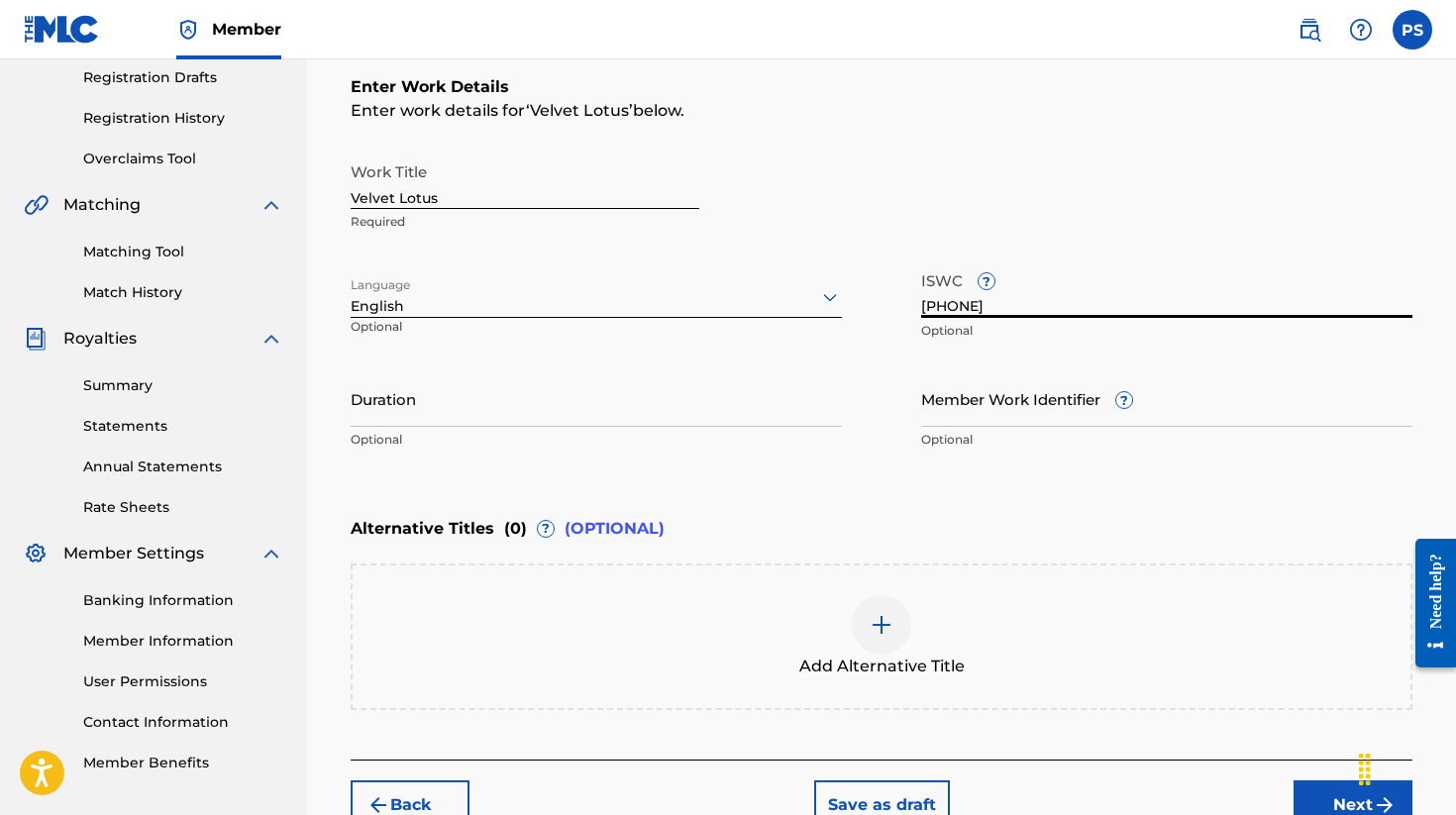 type on "[PHONE]" 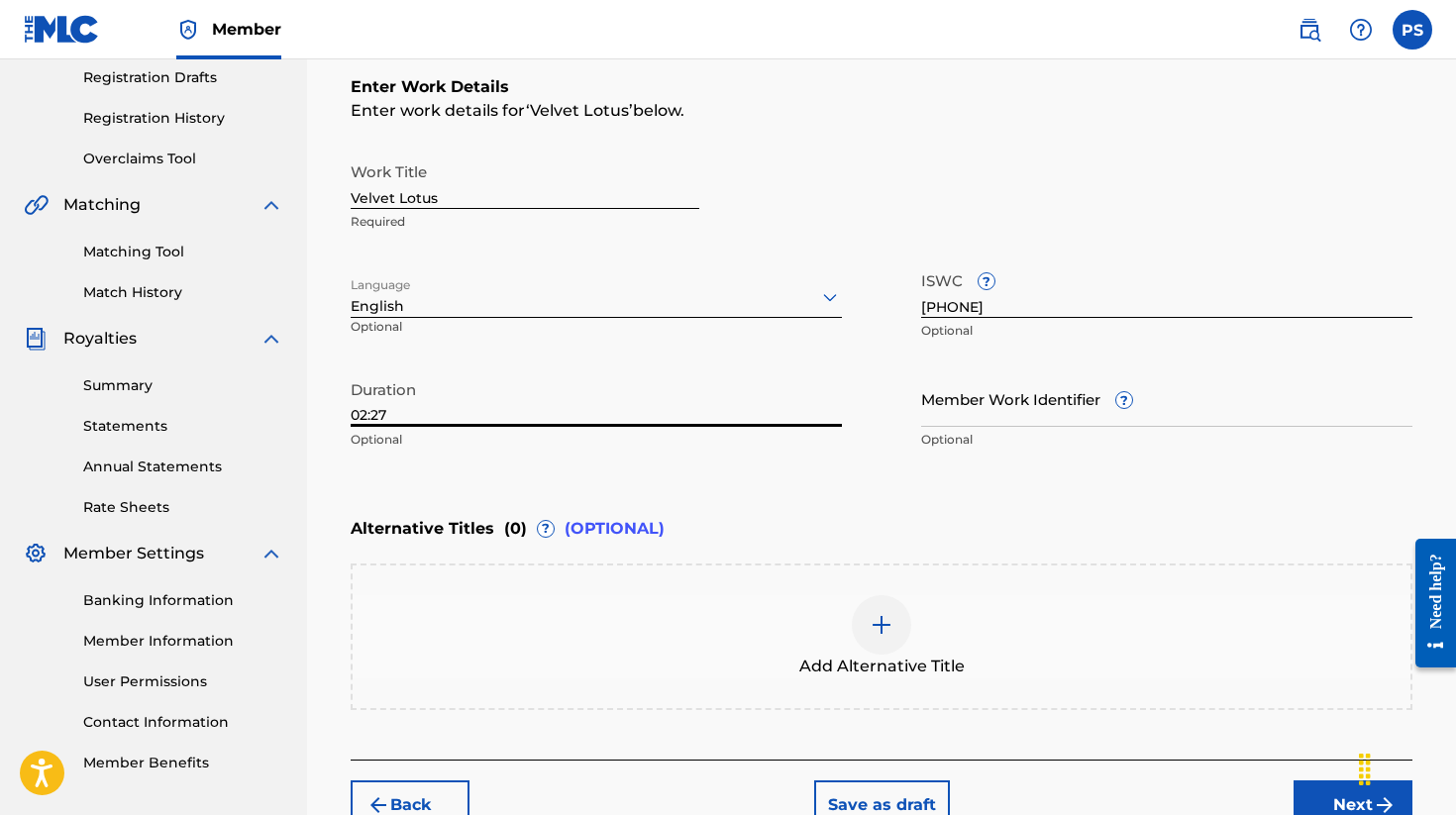 type on "02:27" 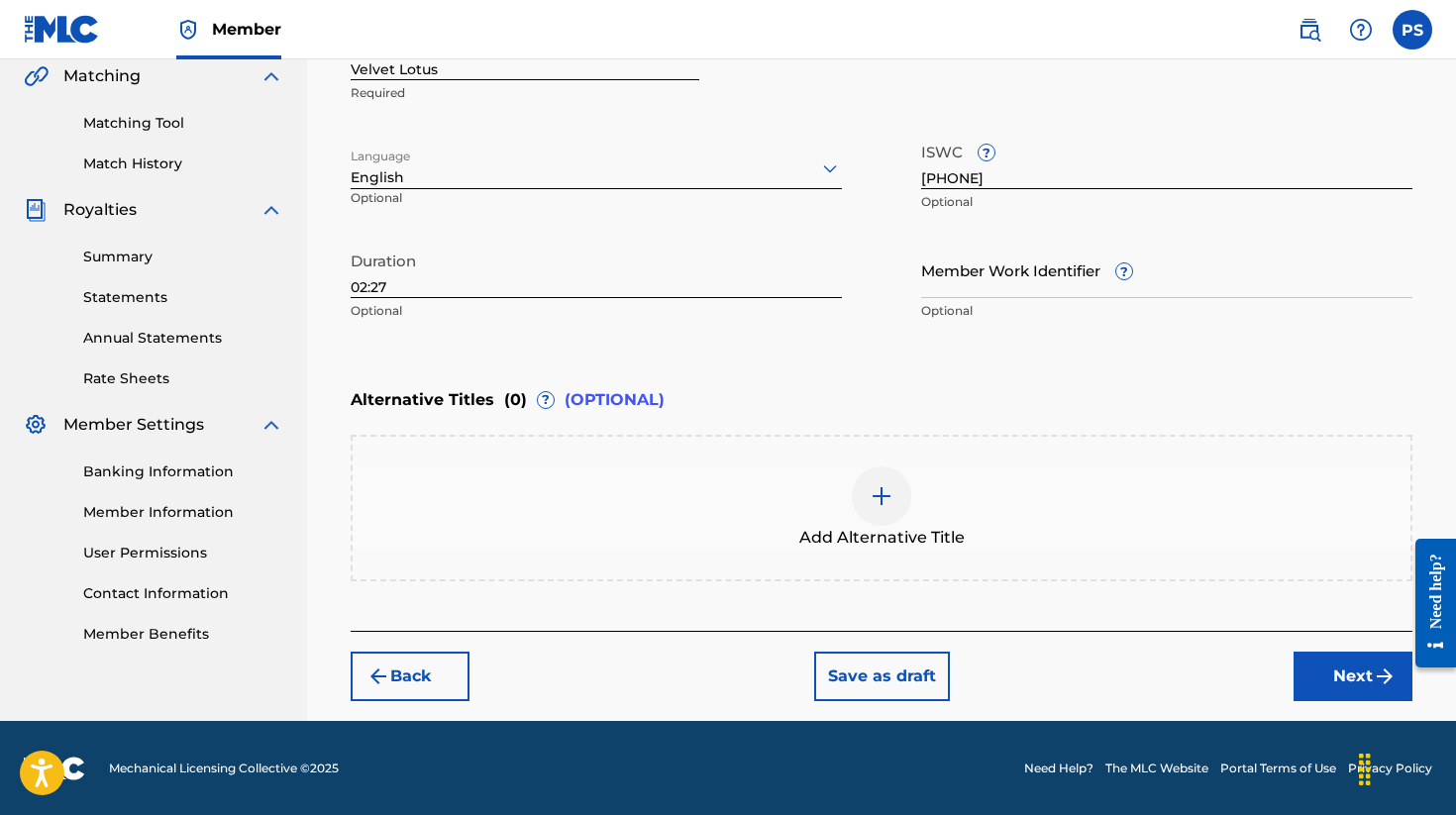 click on "Next" at bounding box center (1353, 676) 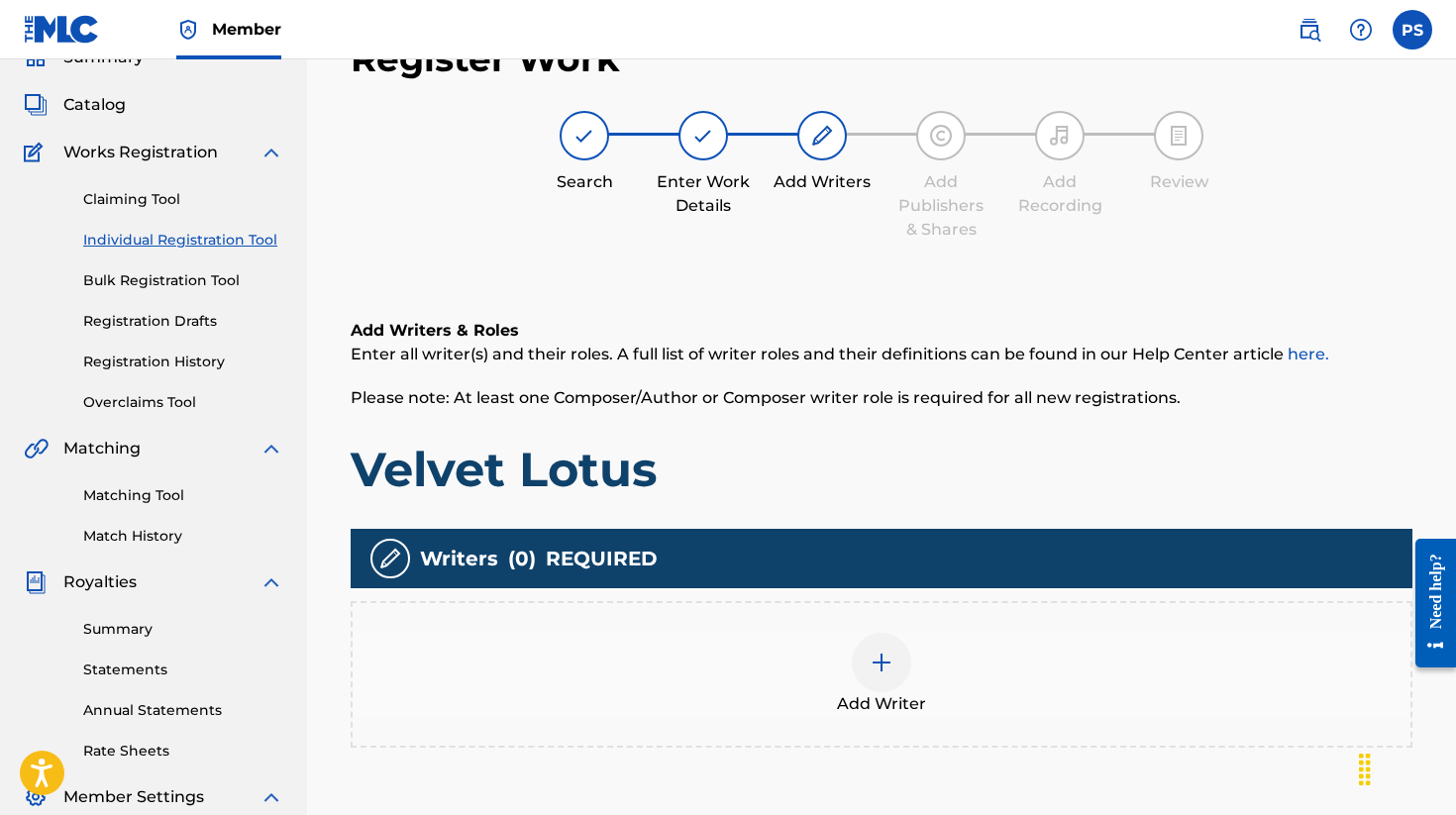 scroll, scrollTop: 413, scrollLeft: 0, axis: vertical 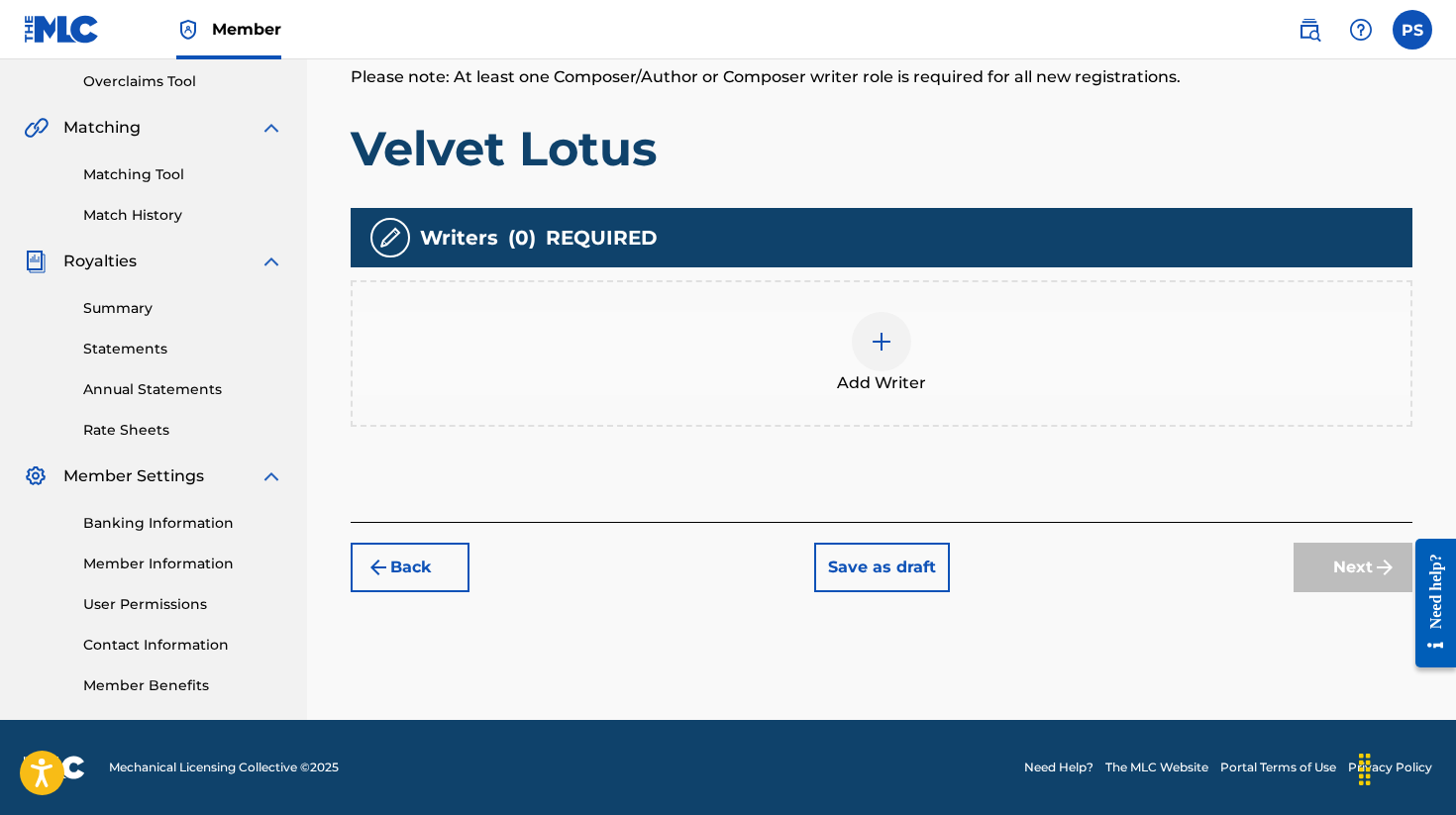 click at bounding box center (882, 342) 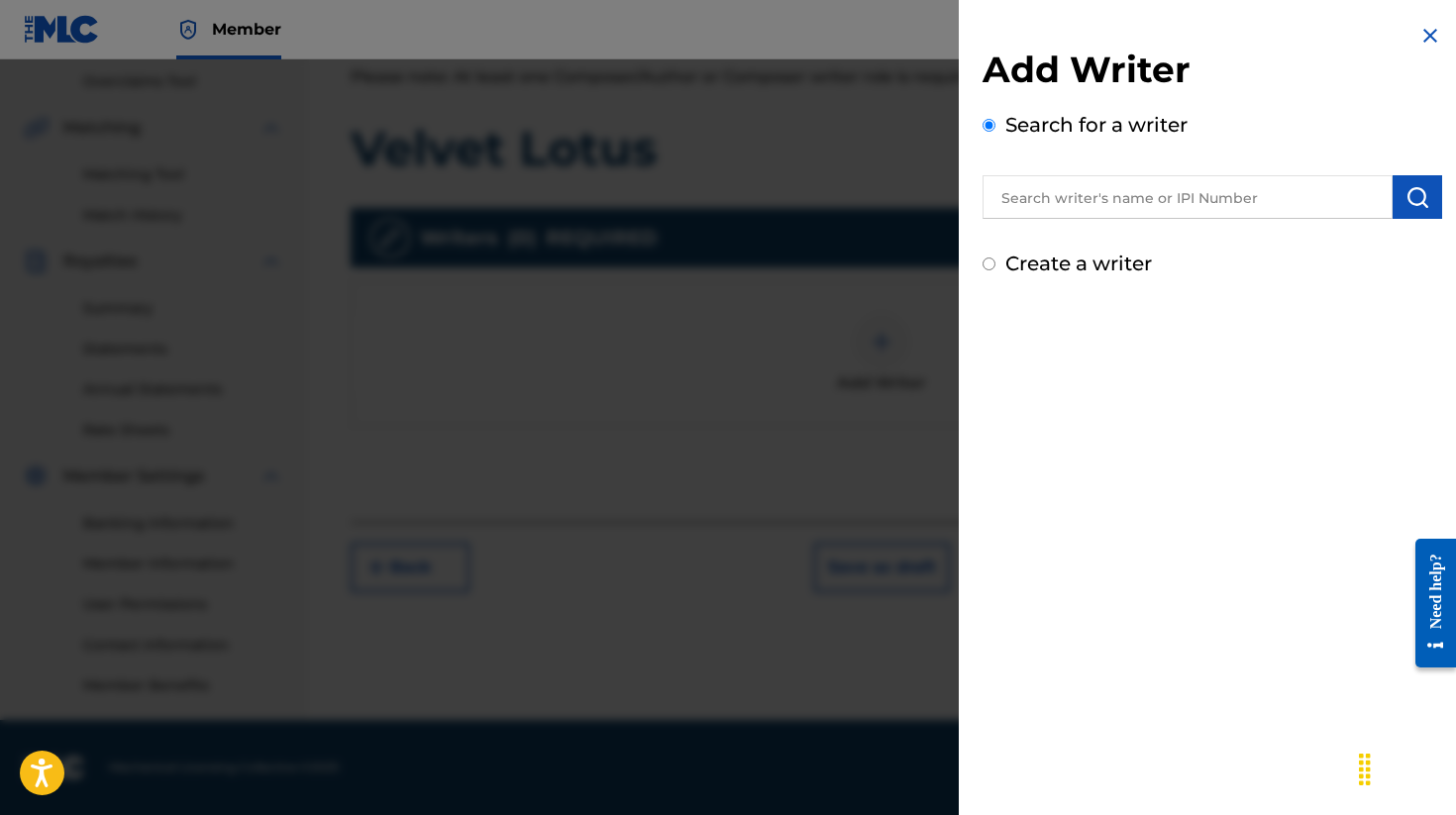 click at bounding box center [1188, 197] 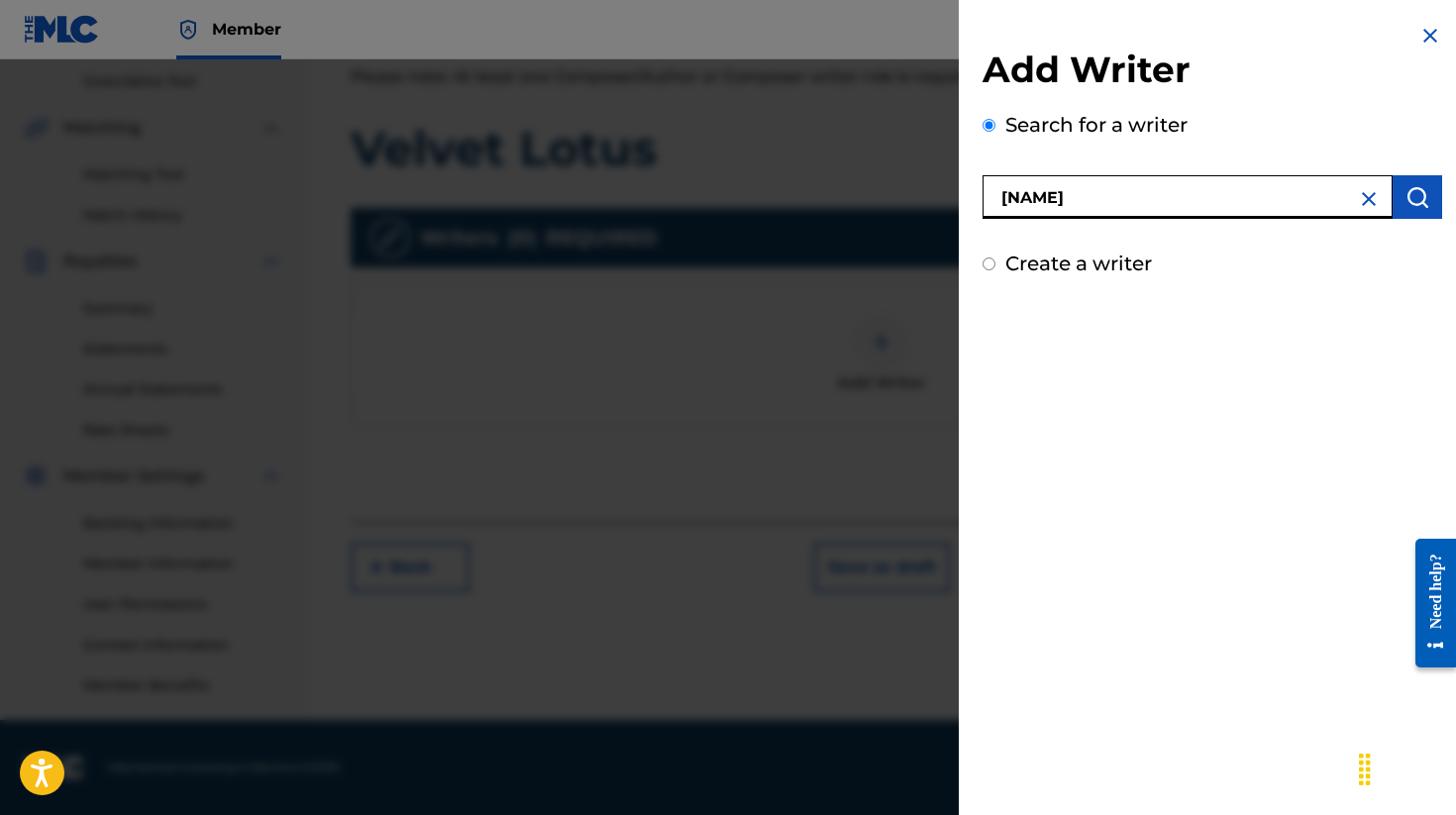 type on "[NAME]" 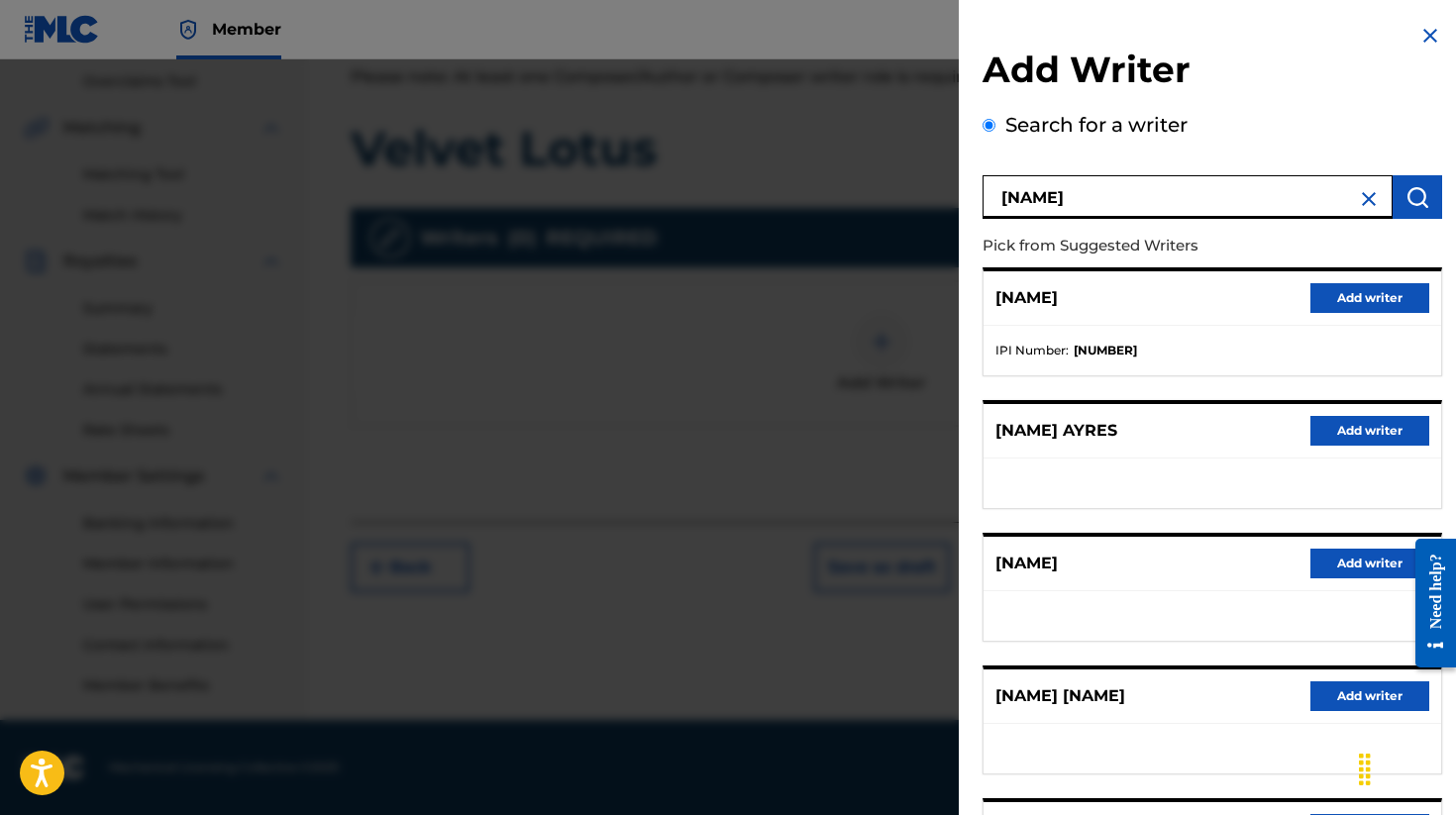 click on "Add writer" at bounding box center [1370, 298] 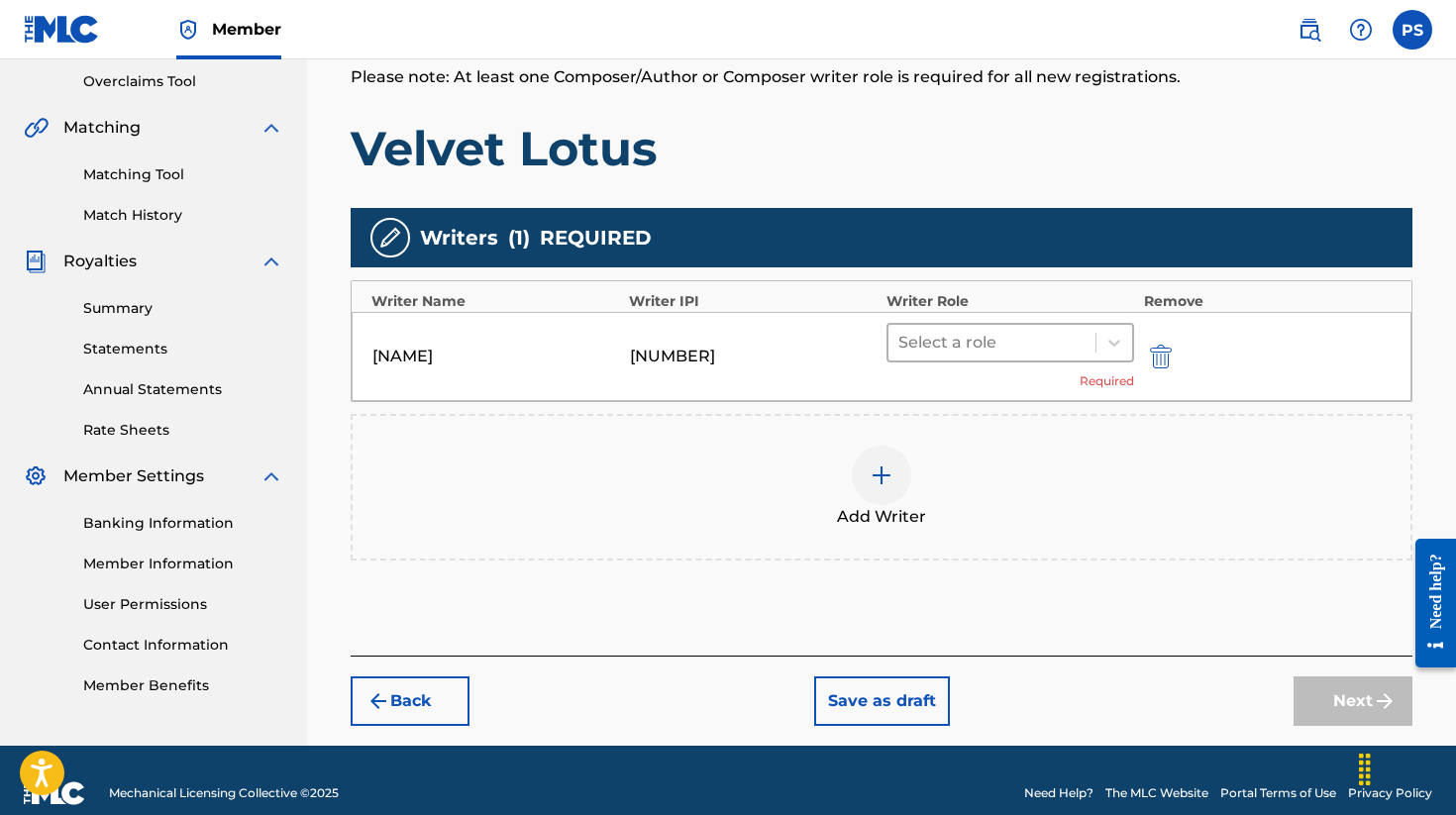click at bounding box center [991, 343] 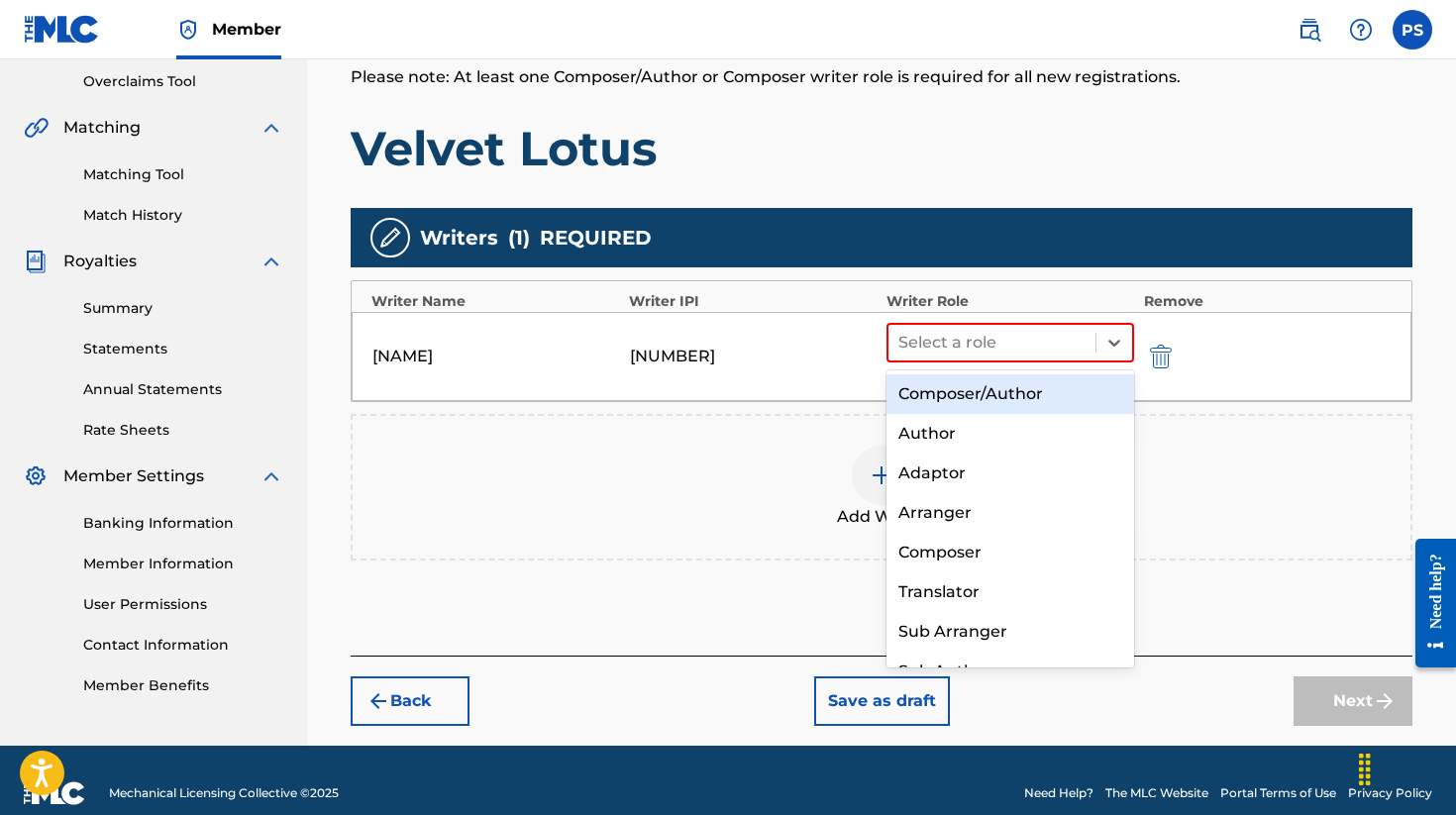 click on "Composer/Author" at bounding box center [1010, 394] 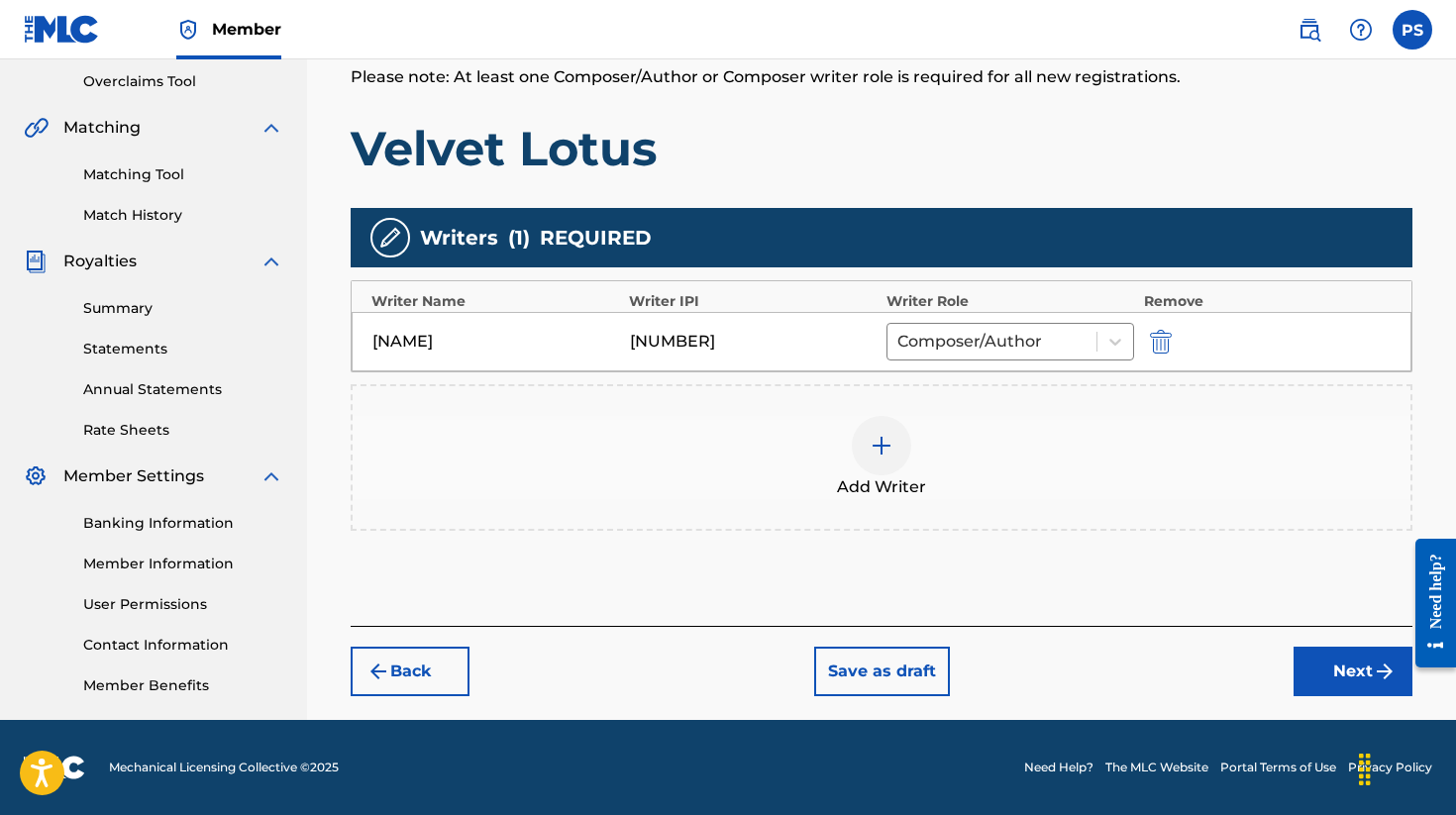 click on "Next" at bounding box center [1353, 671] 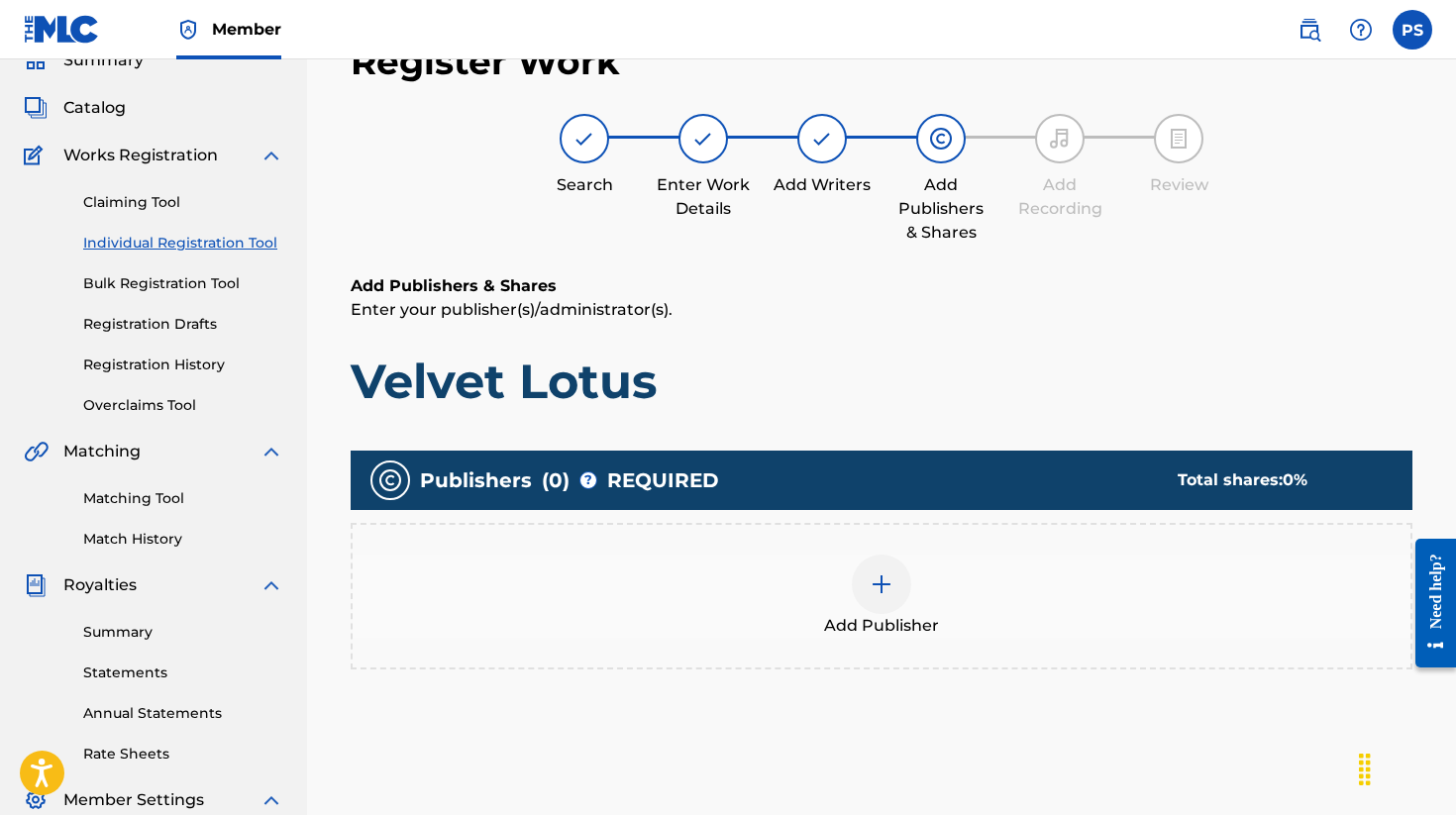 scroll, scrollTop: 279, scrollLeft: 0, axis: vertical 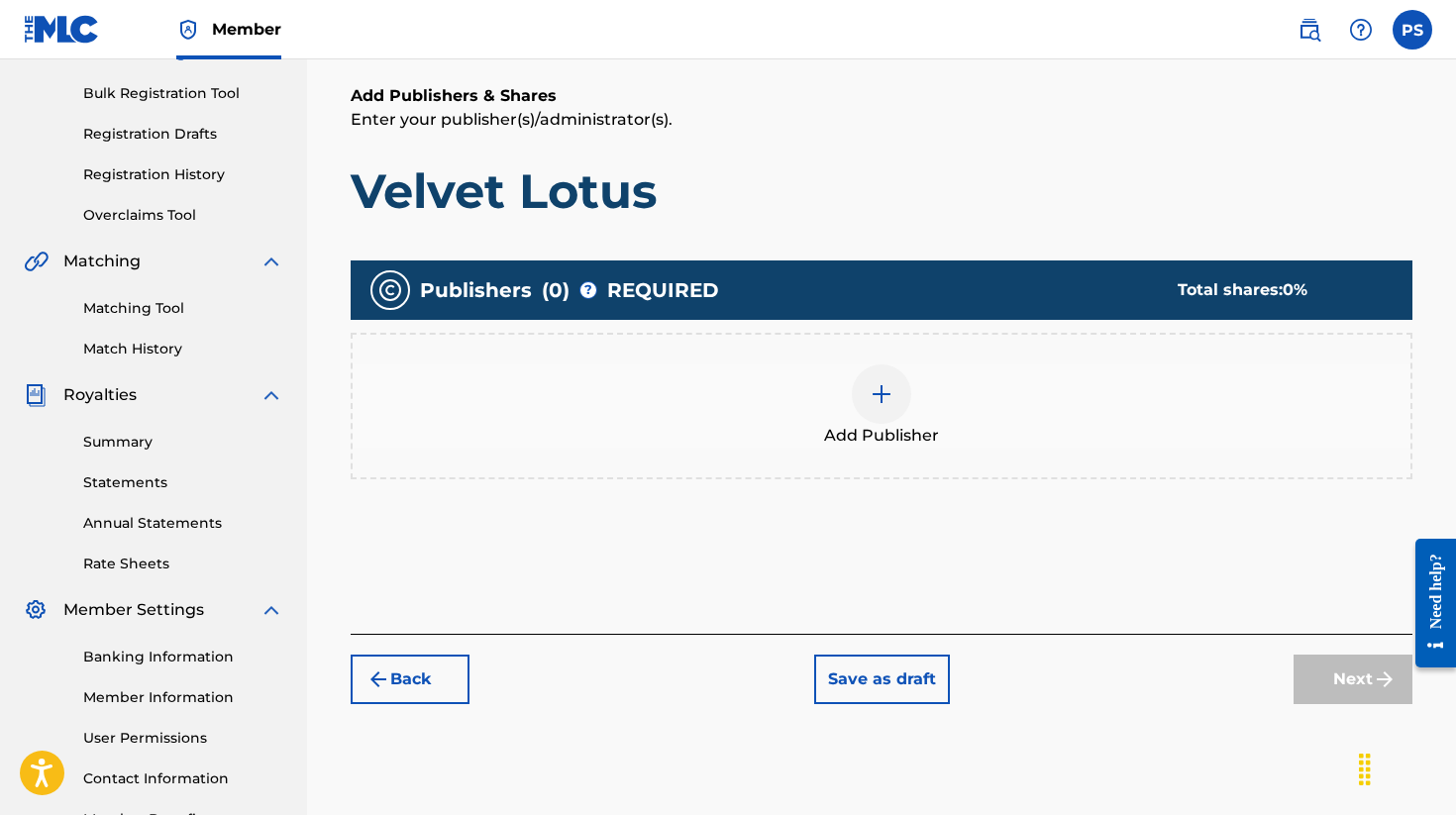 click at bounding box center [882, 394] 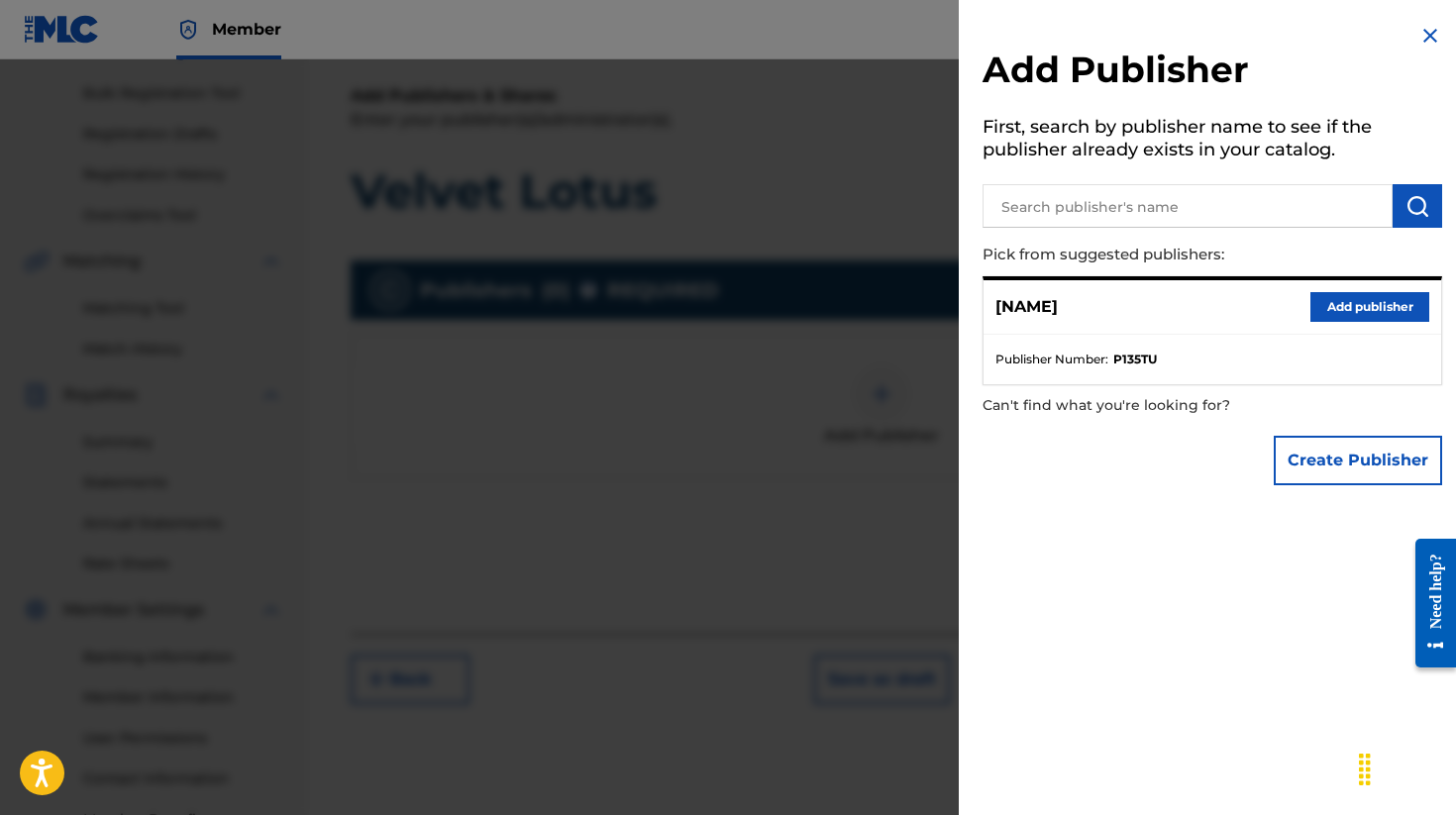 click on "Add publisher" at bounding box center (1370, 307) 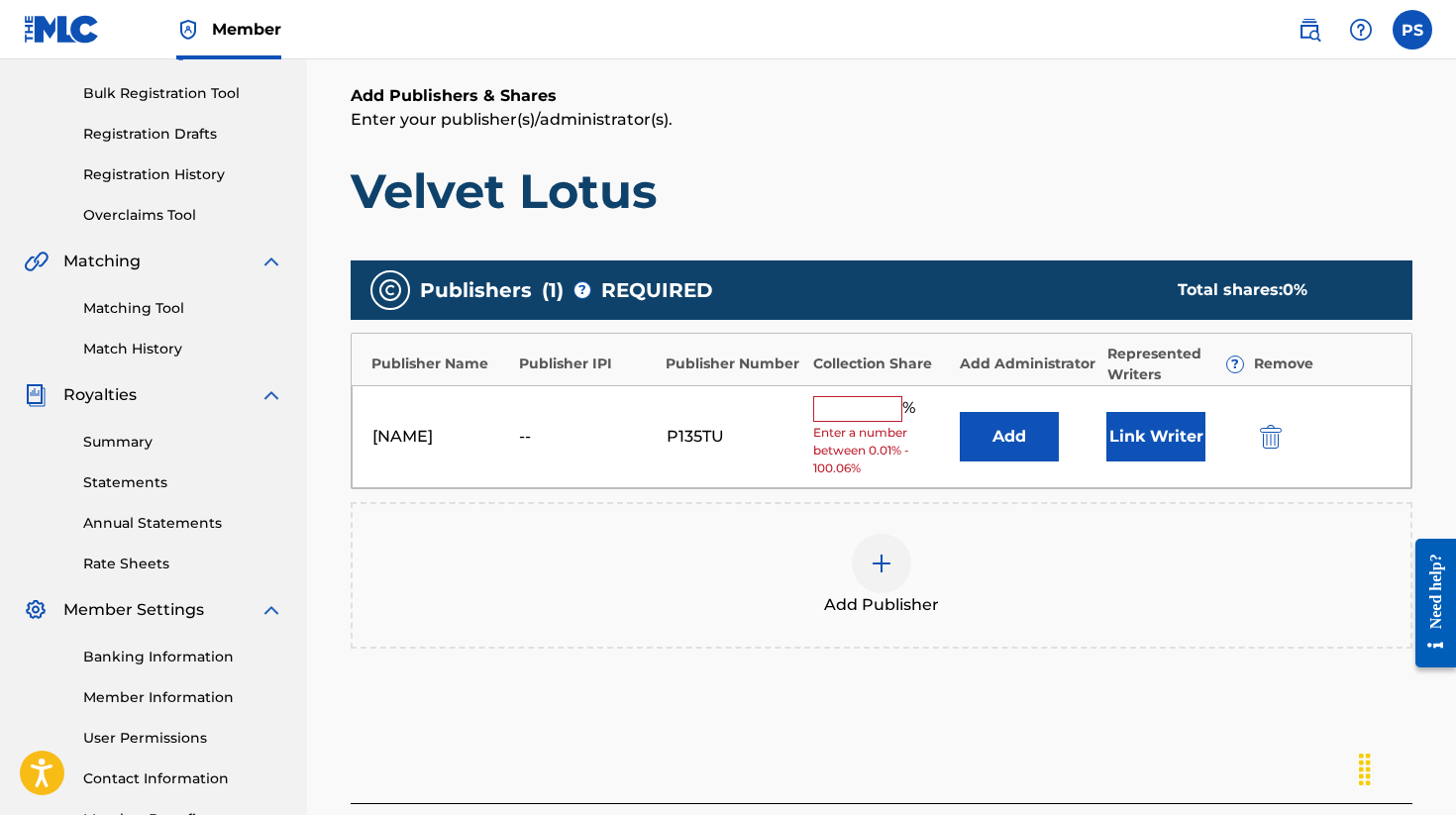 click at bounding box center (858, 409) 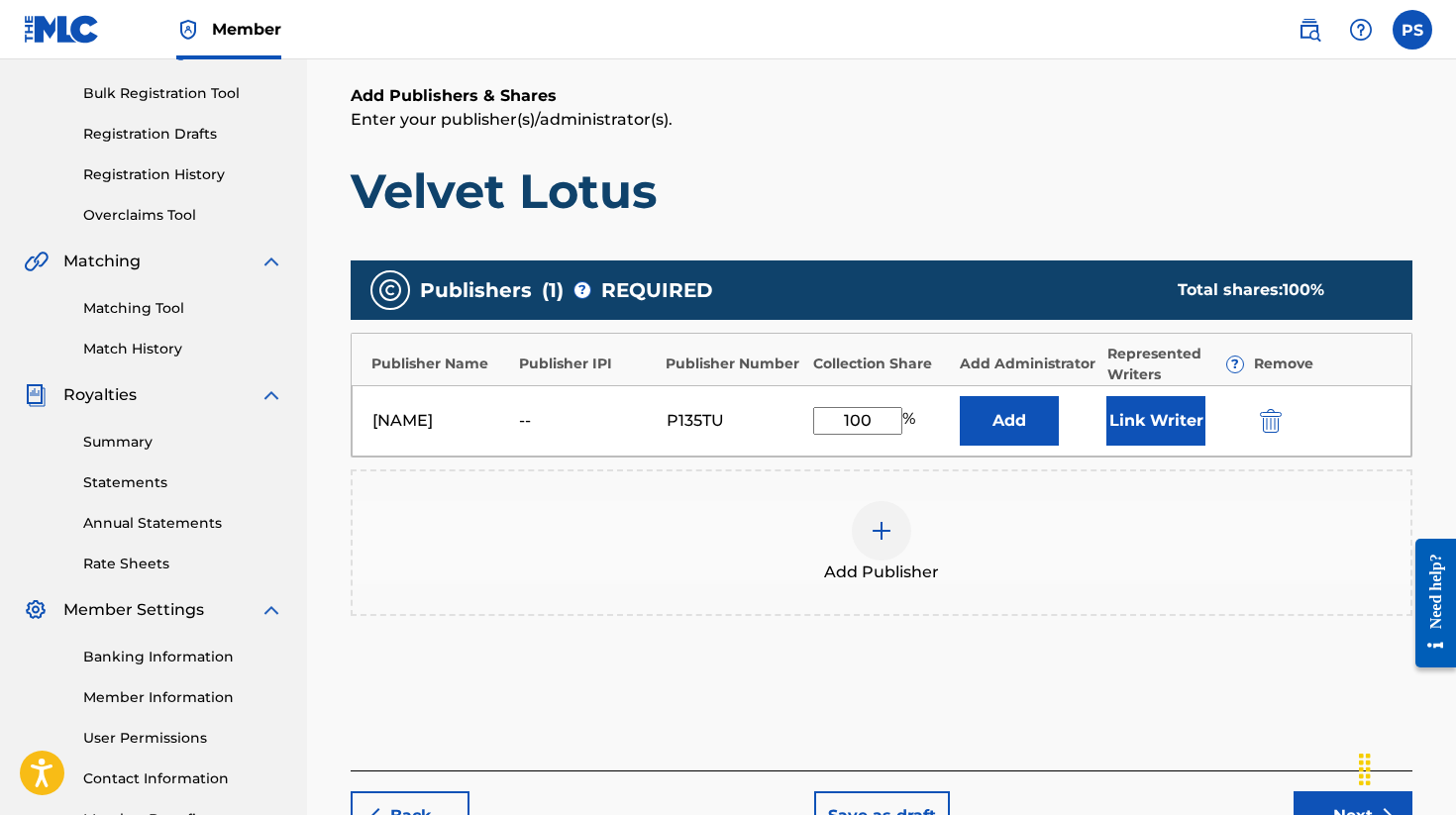 type on "100" 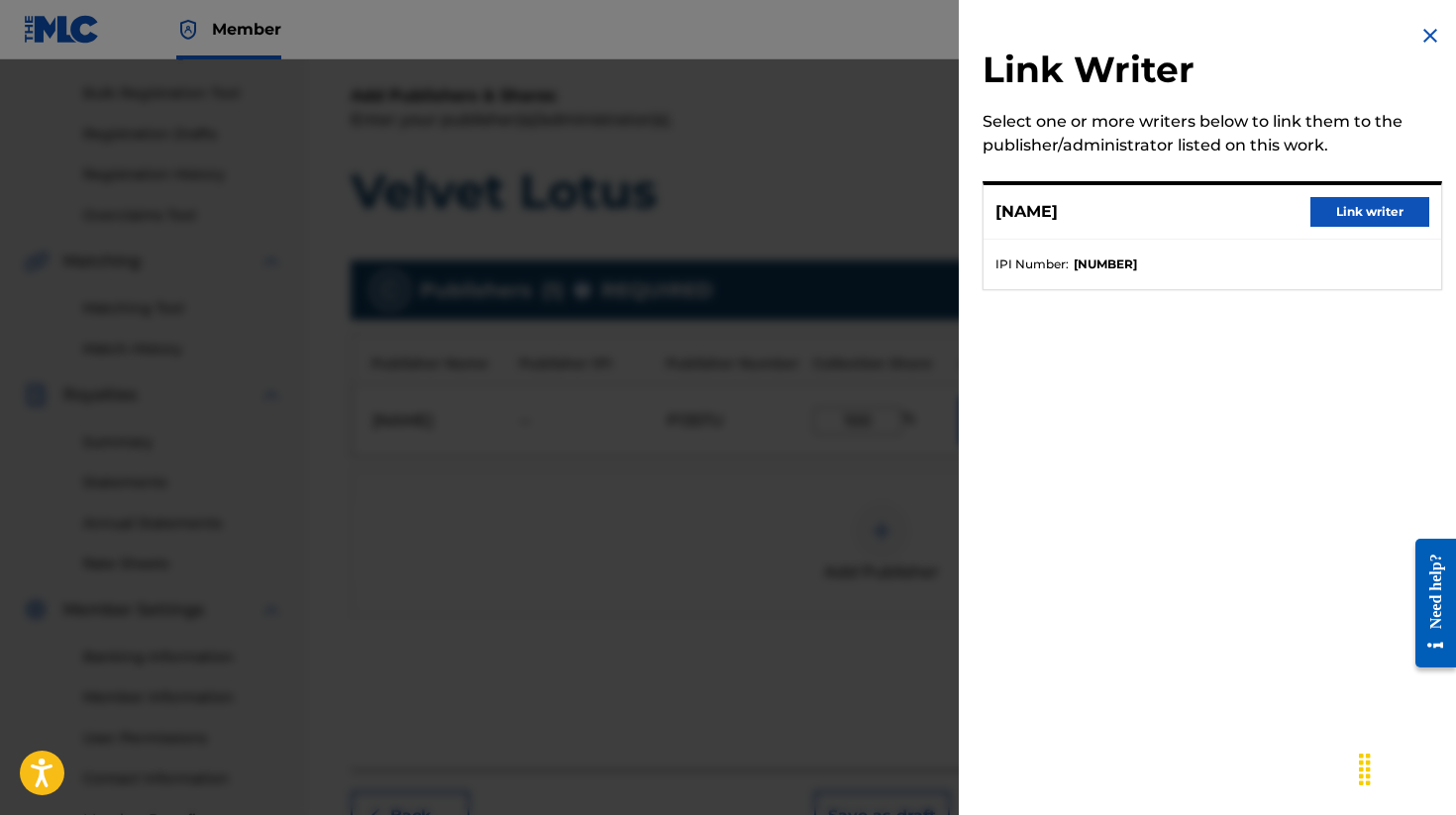 click on "Link writer" at bounding box center (1370, 212) 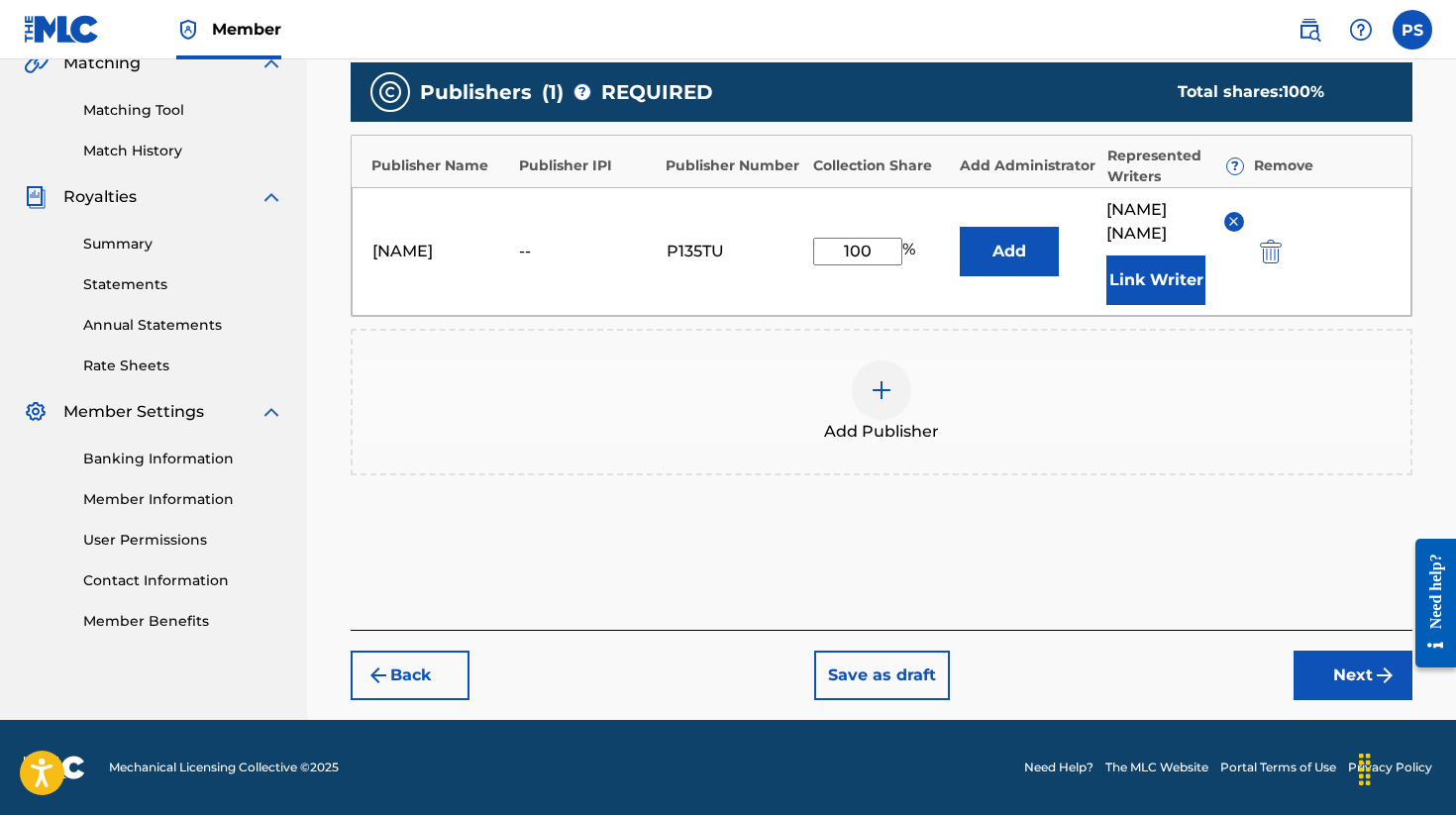 click on "Next" at bounding box center (1353, 675) 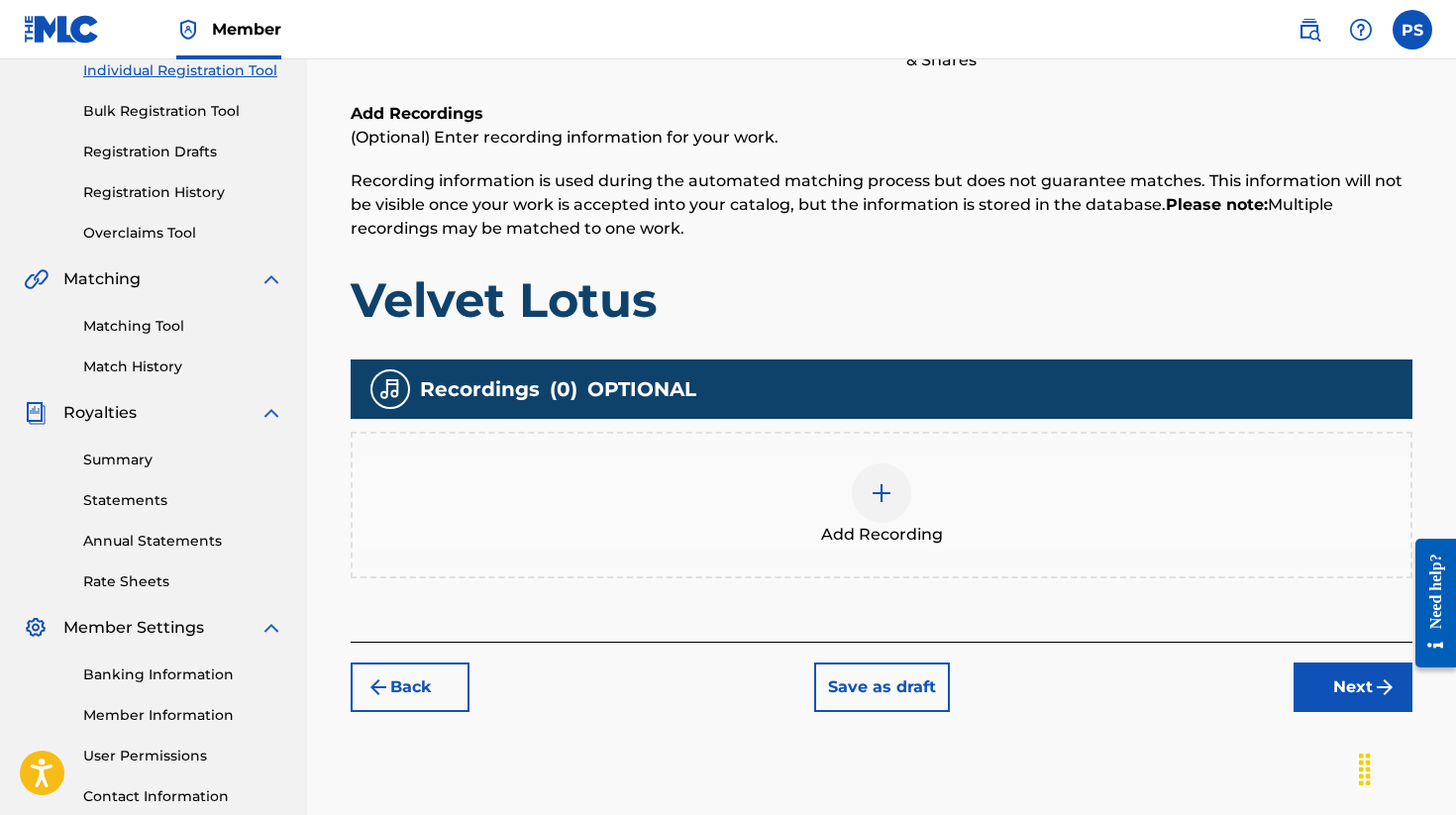 scroll, scrollTop: 270, scrollLeft: 0, axis: vertical 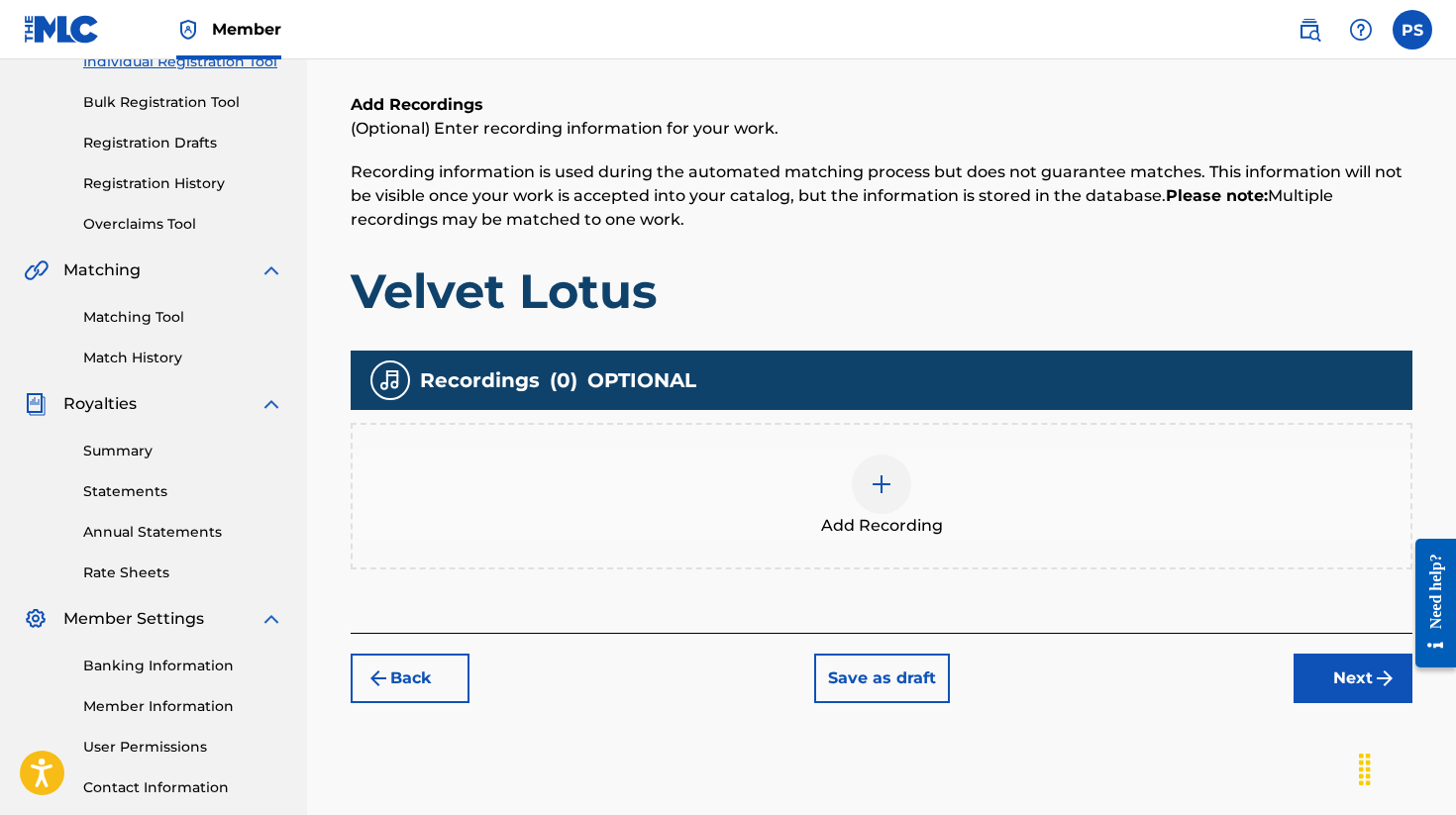 click at bounding box center (882, 484) 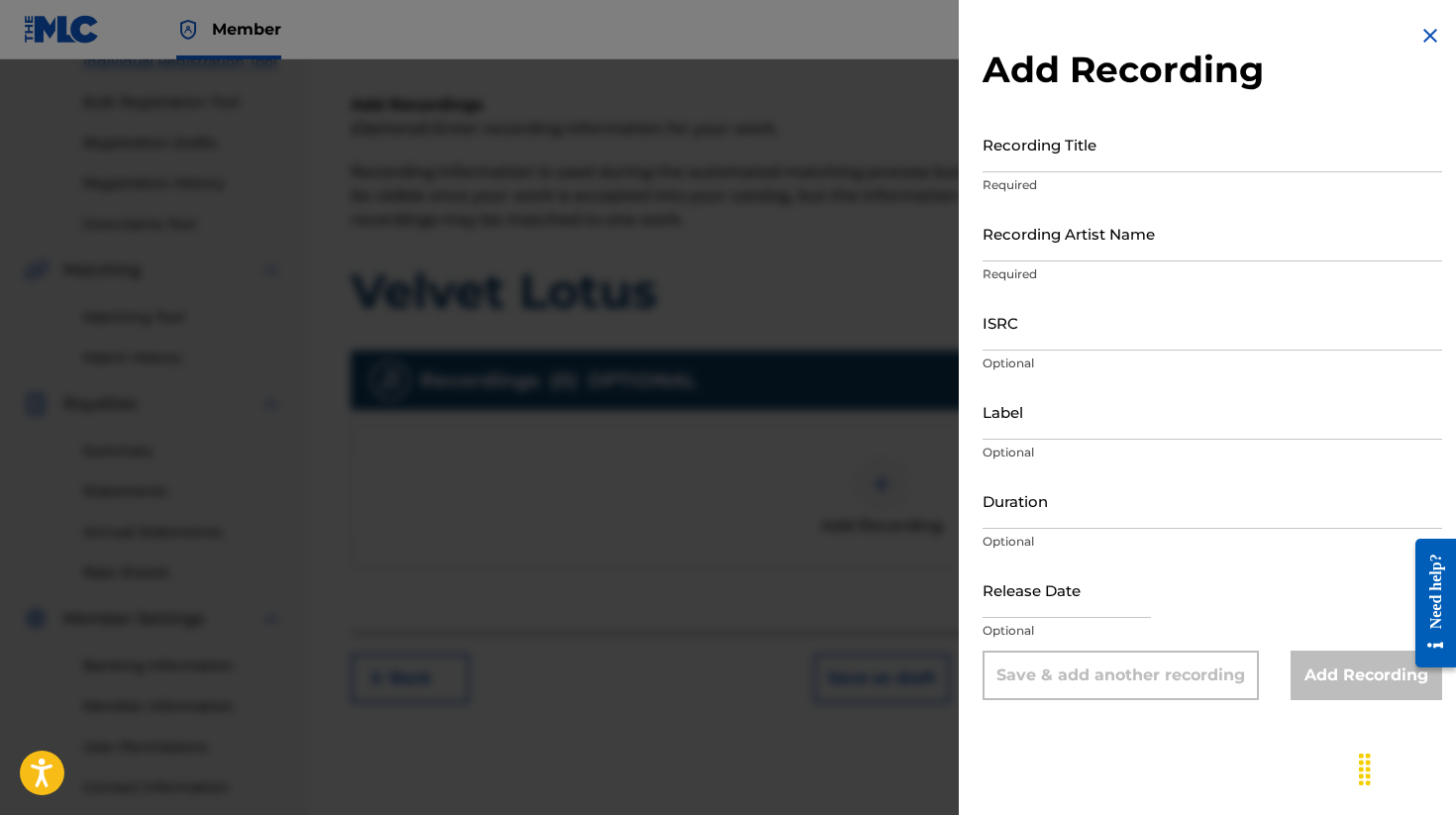 click on "Recording Title" at bounding box center [1212, 144] 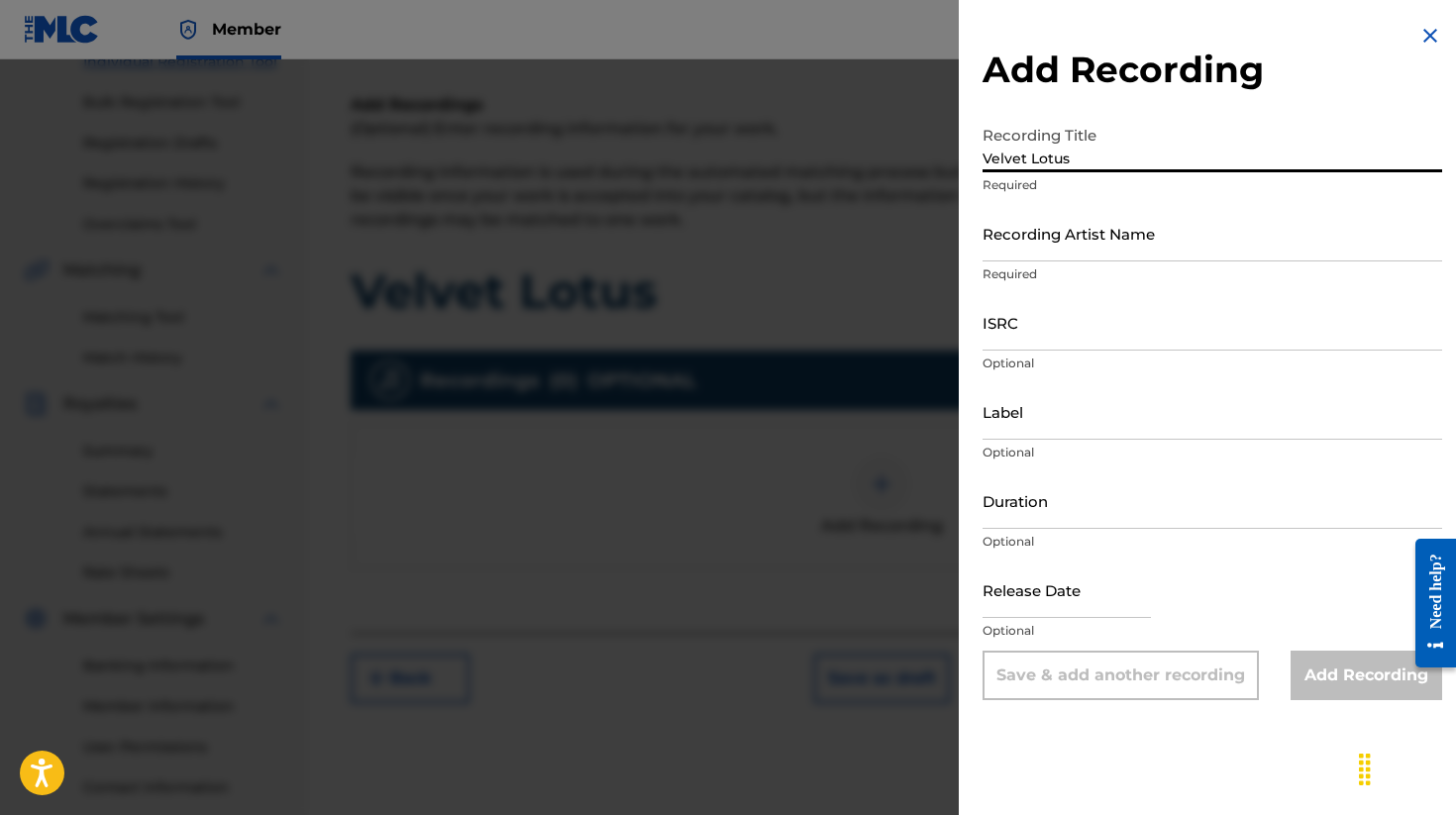 type on "Velvet Lotus" 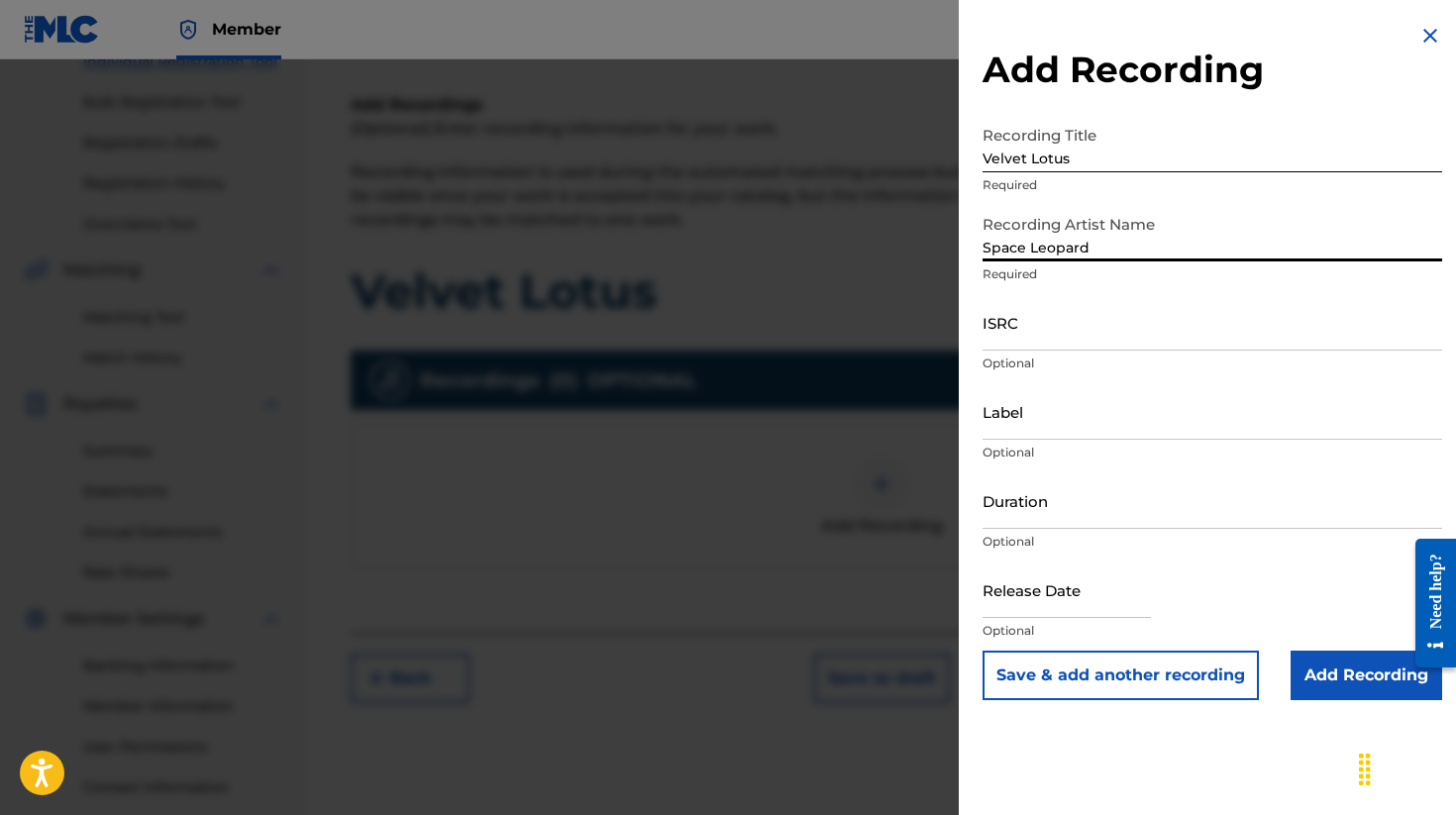 type on "Space Leopard" 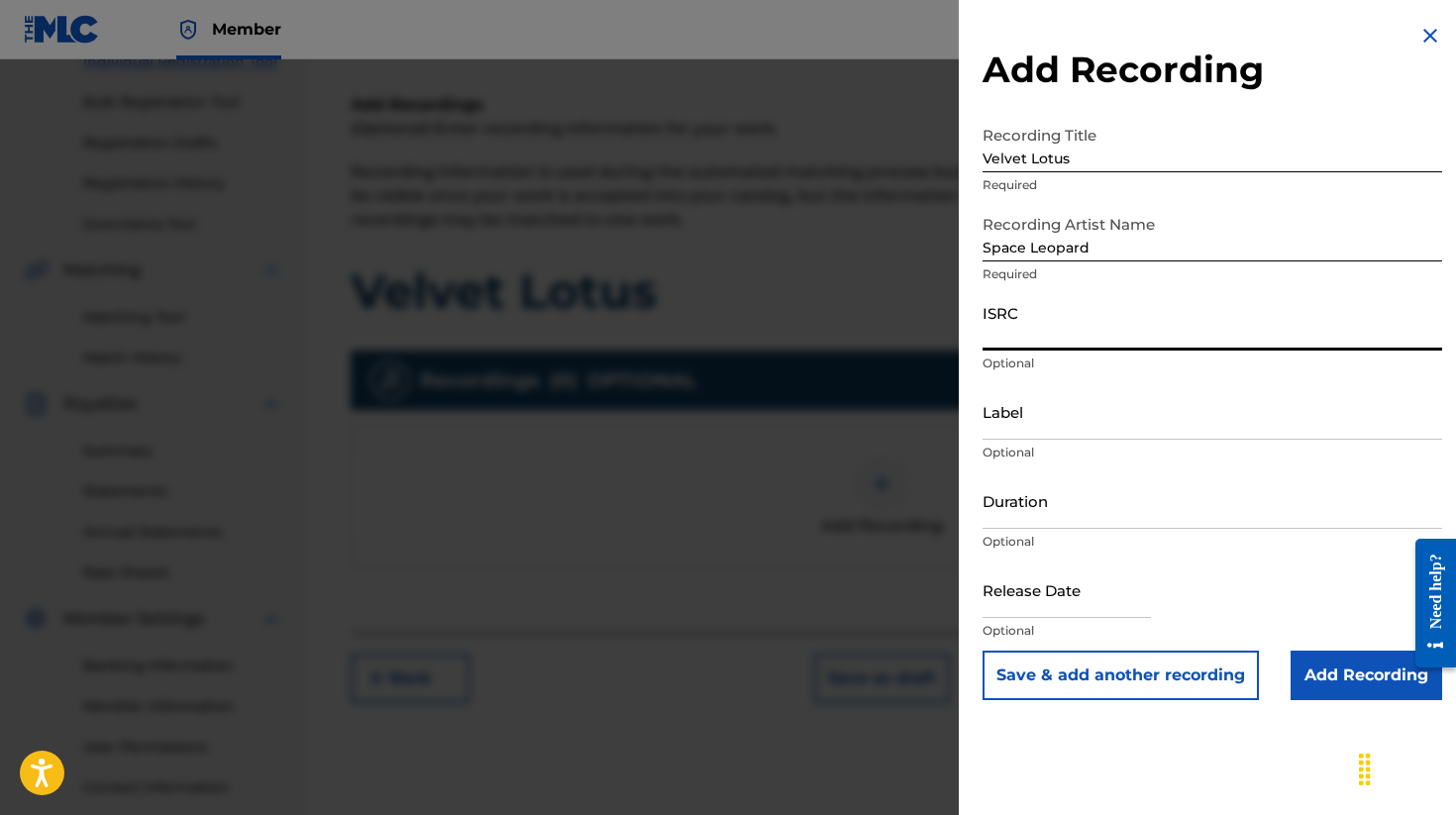 paste on "[ALPHANUMERIC_ID]" 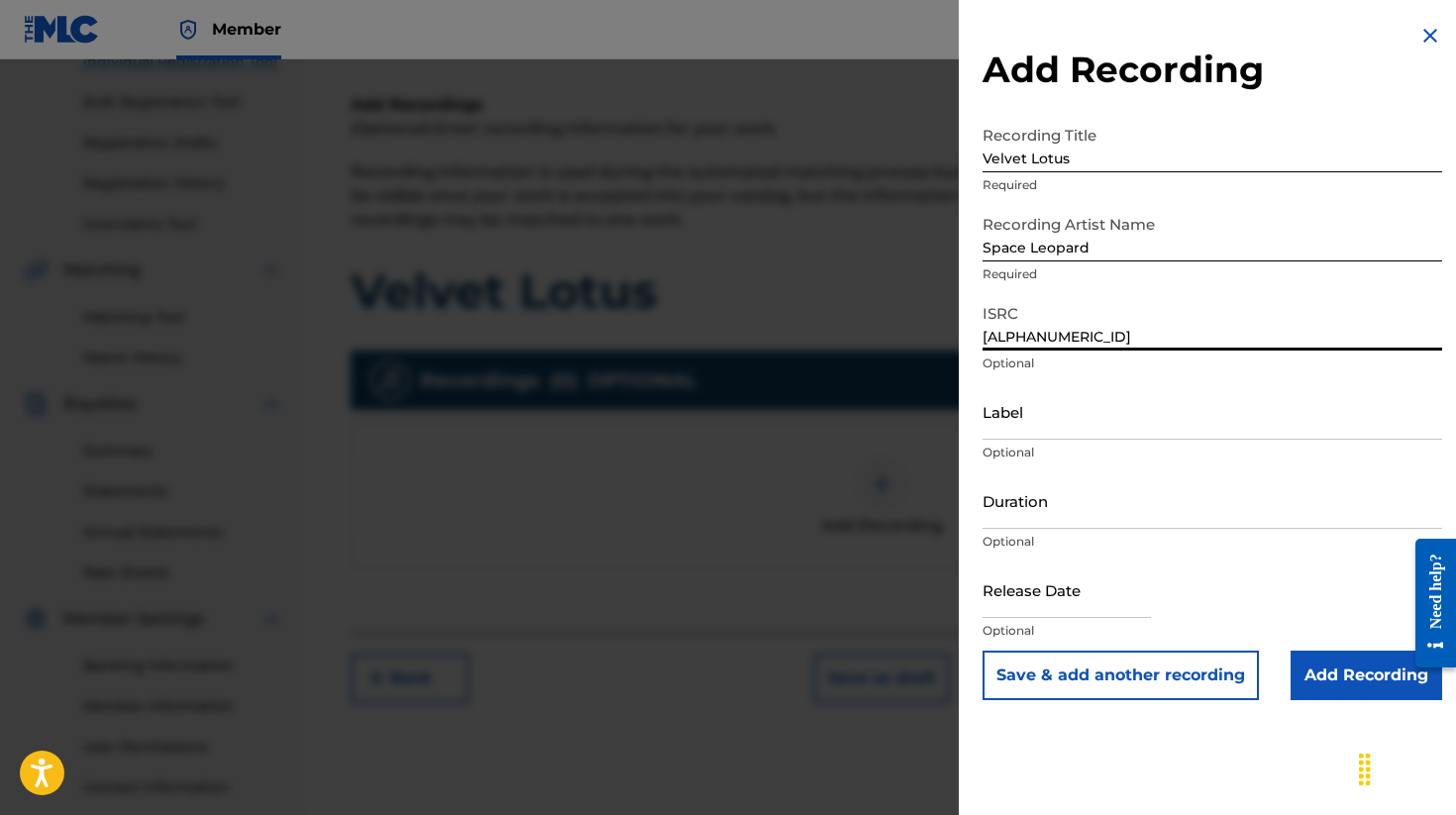 type on "[ALPHANUMERIC_ID]" 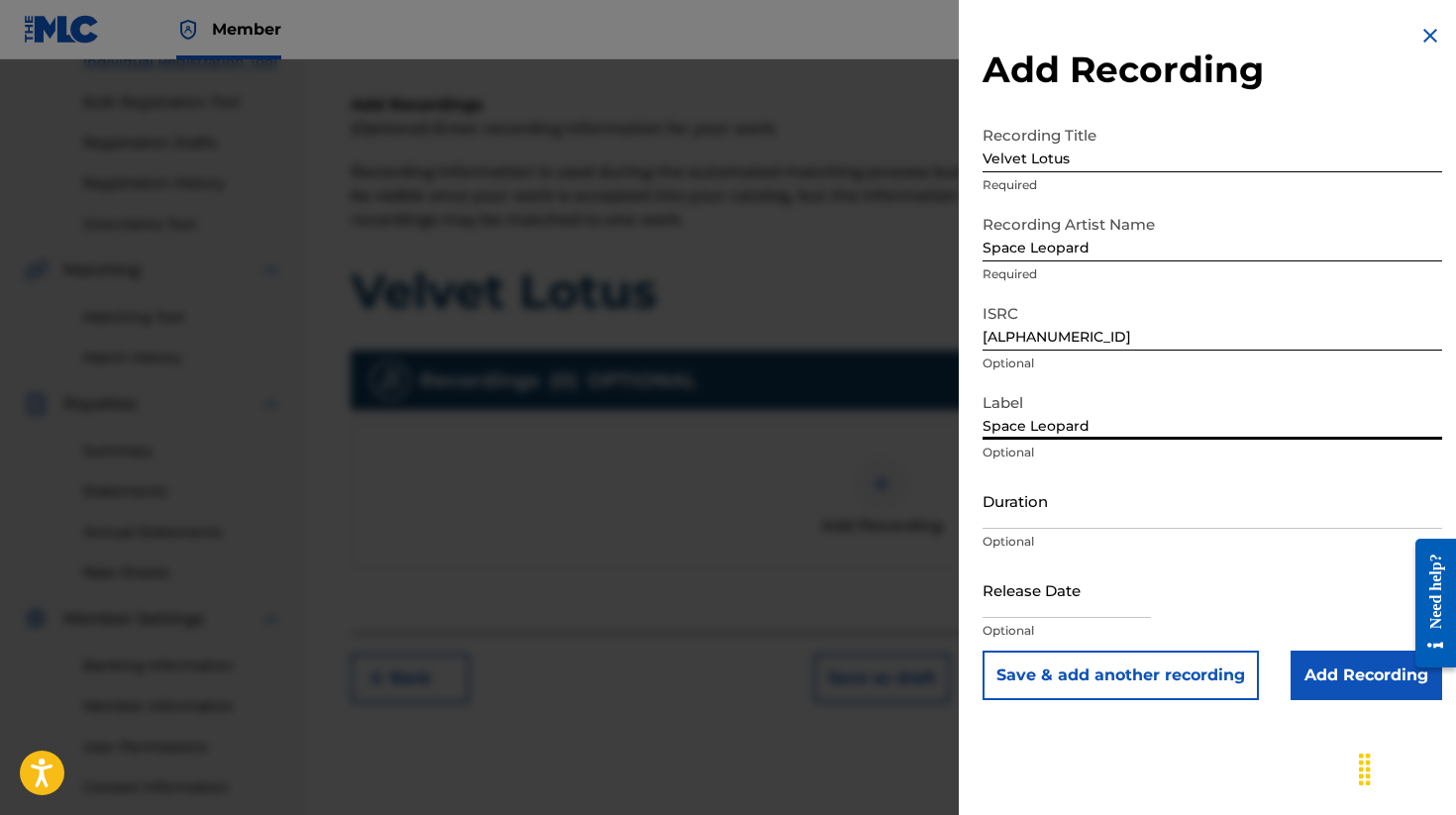 type on "Space Leopard" 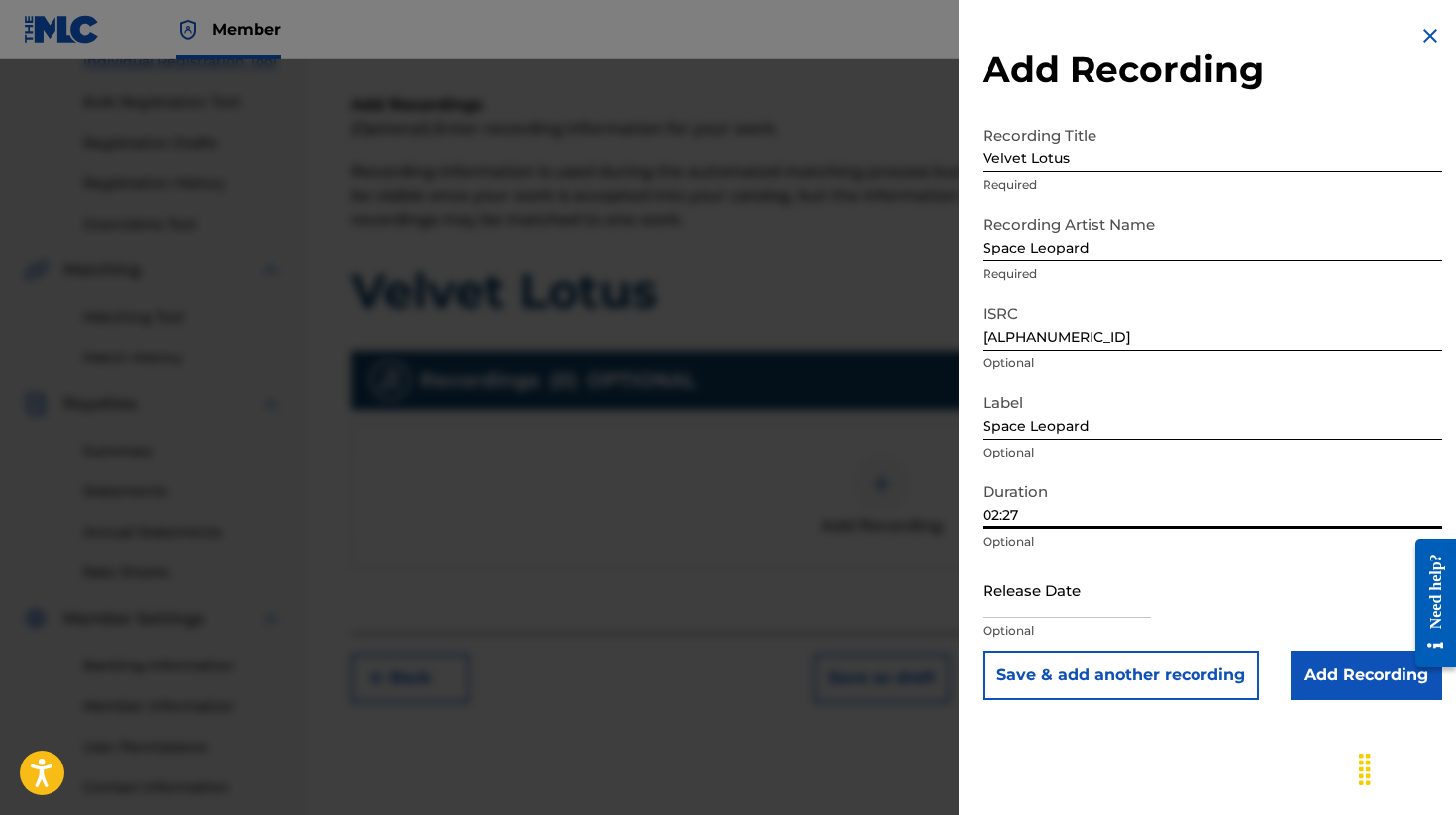 type on "02:27" 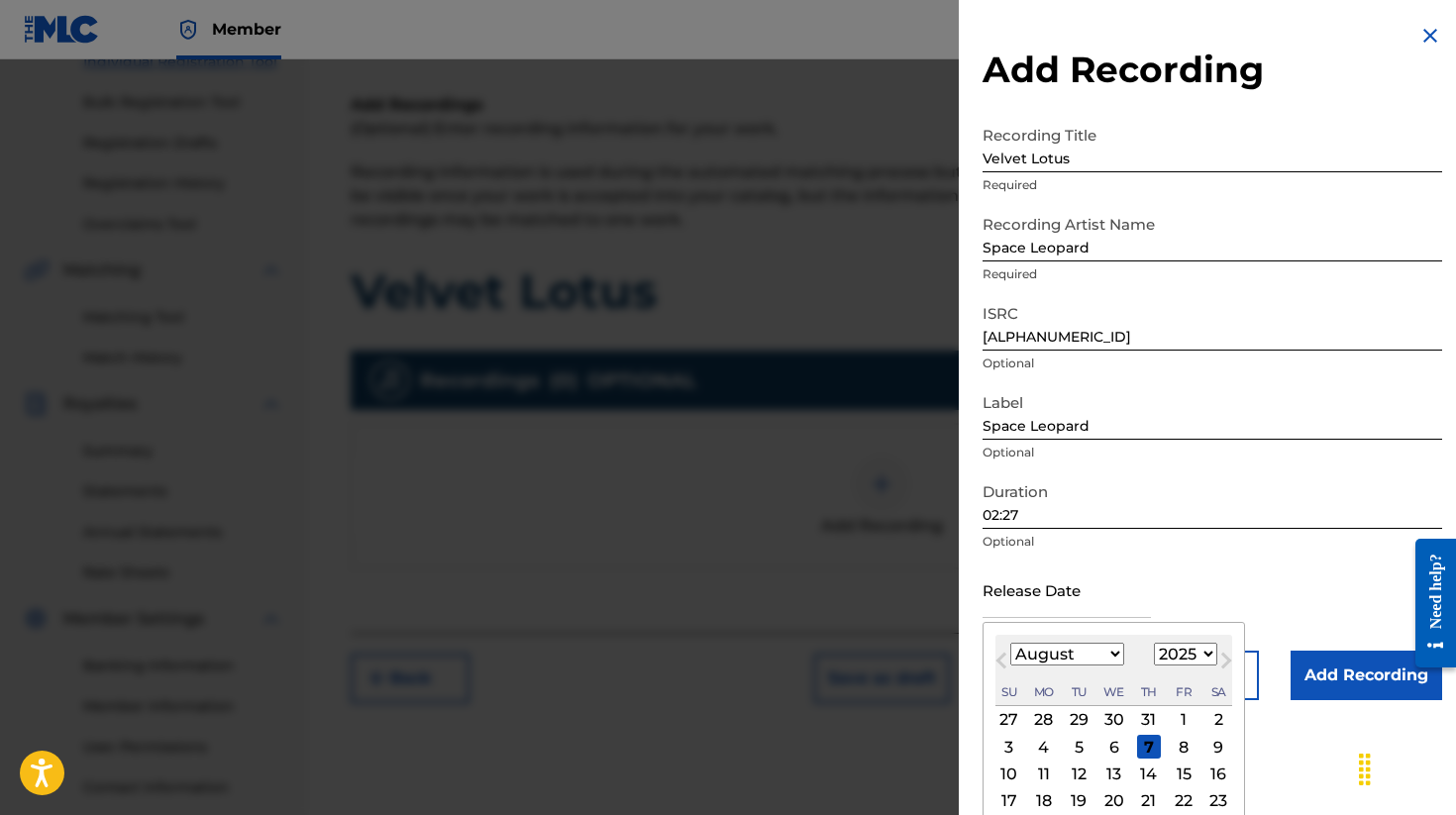 click on "January February March April May June July August September October November December" at bounding box center (1067, 654) 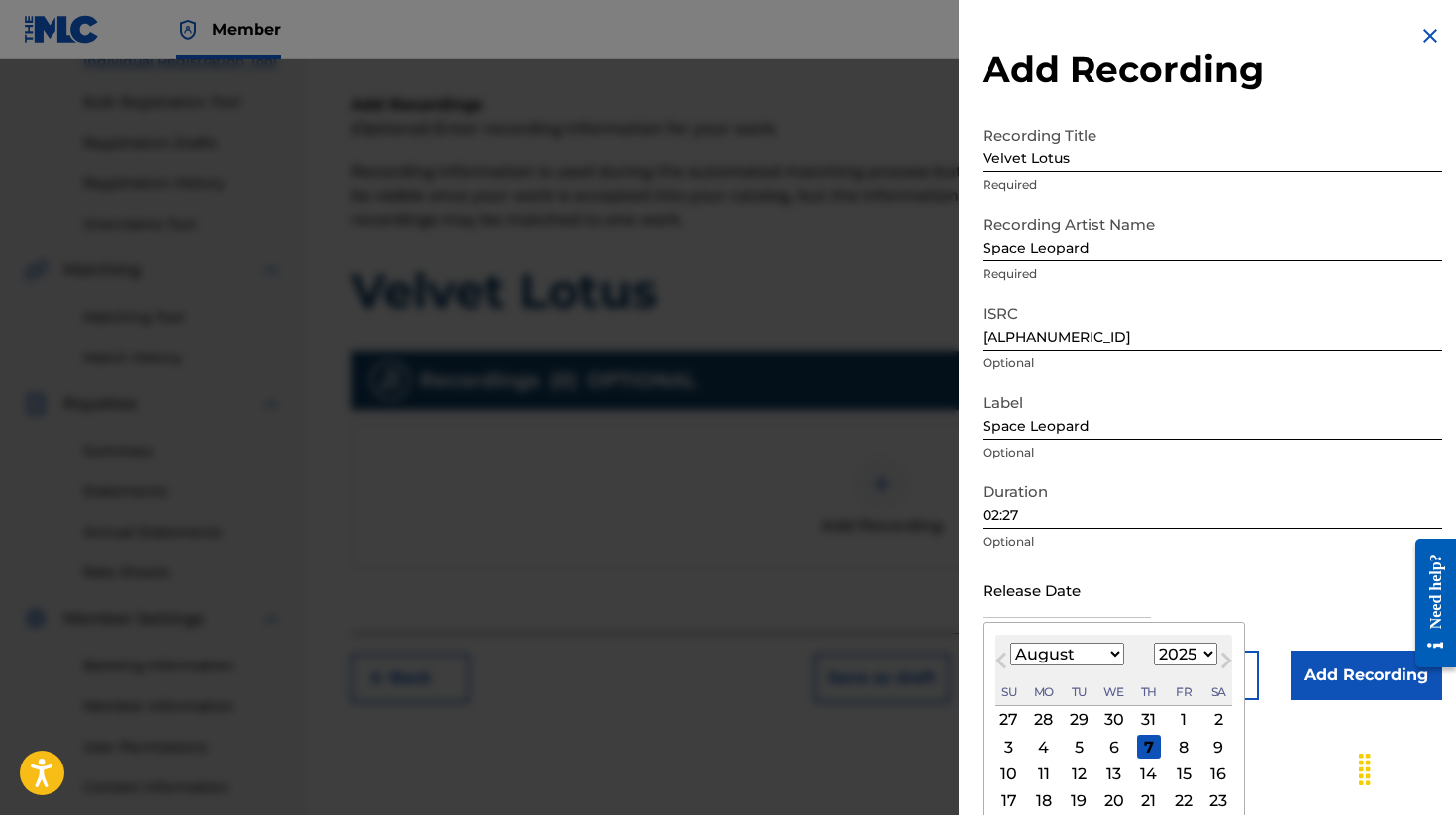 select on "5" 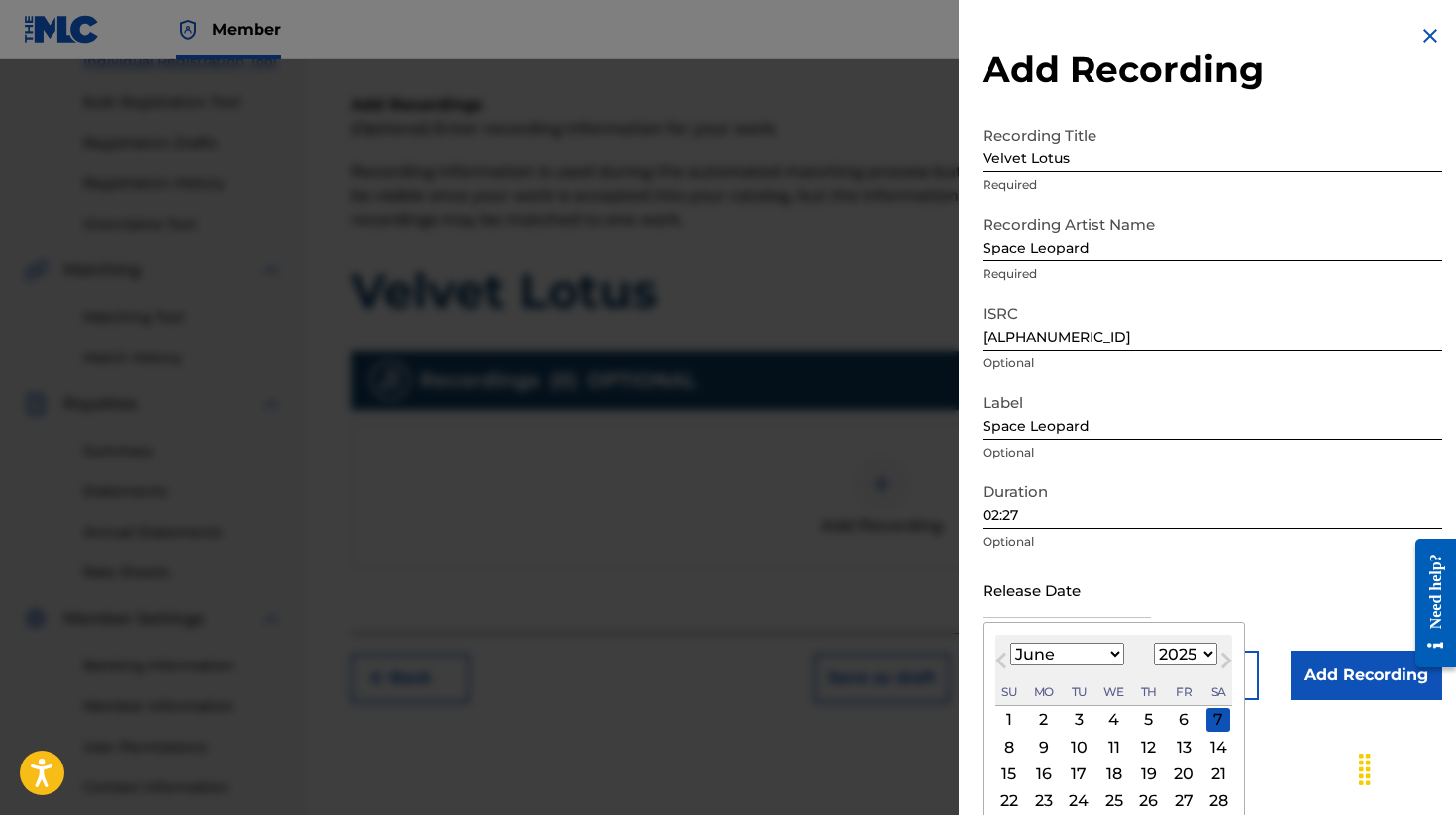 click on "6" at bounding box center (1184, 720) 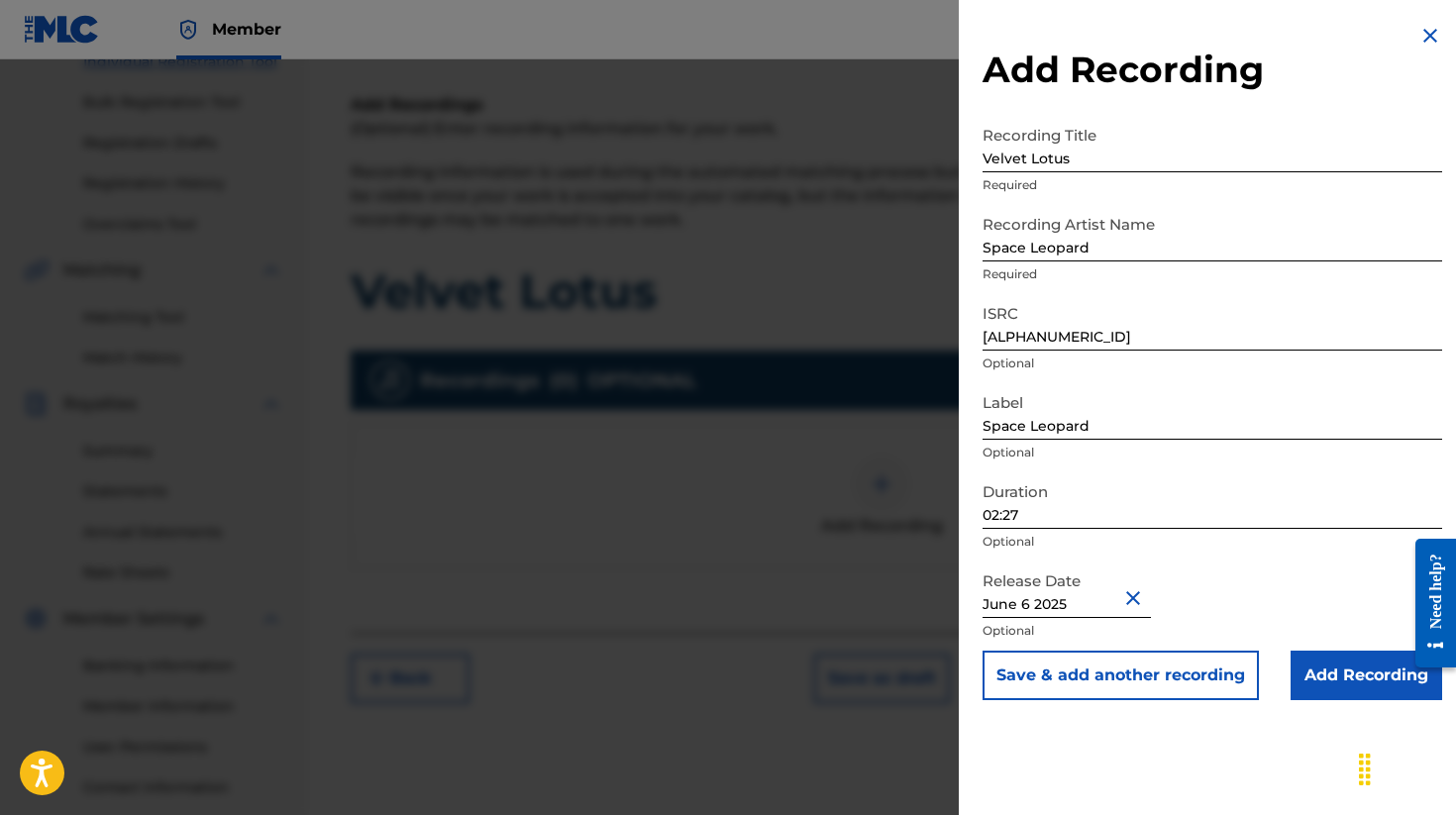 scroll, scrollTop: 413, scrollLeft: 0, axis: vertical 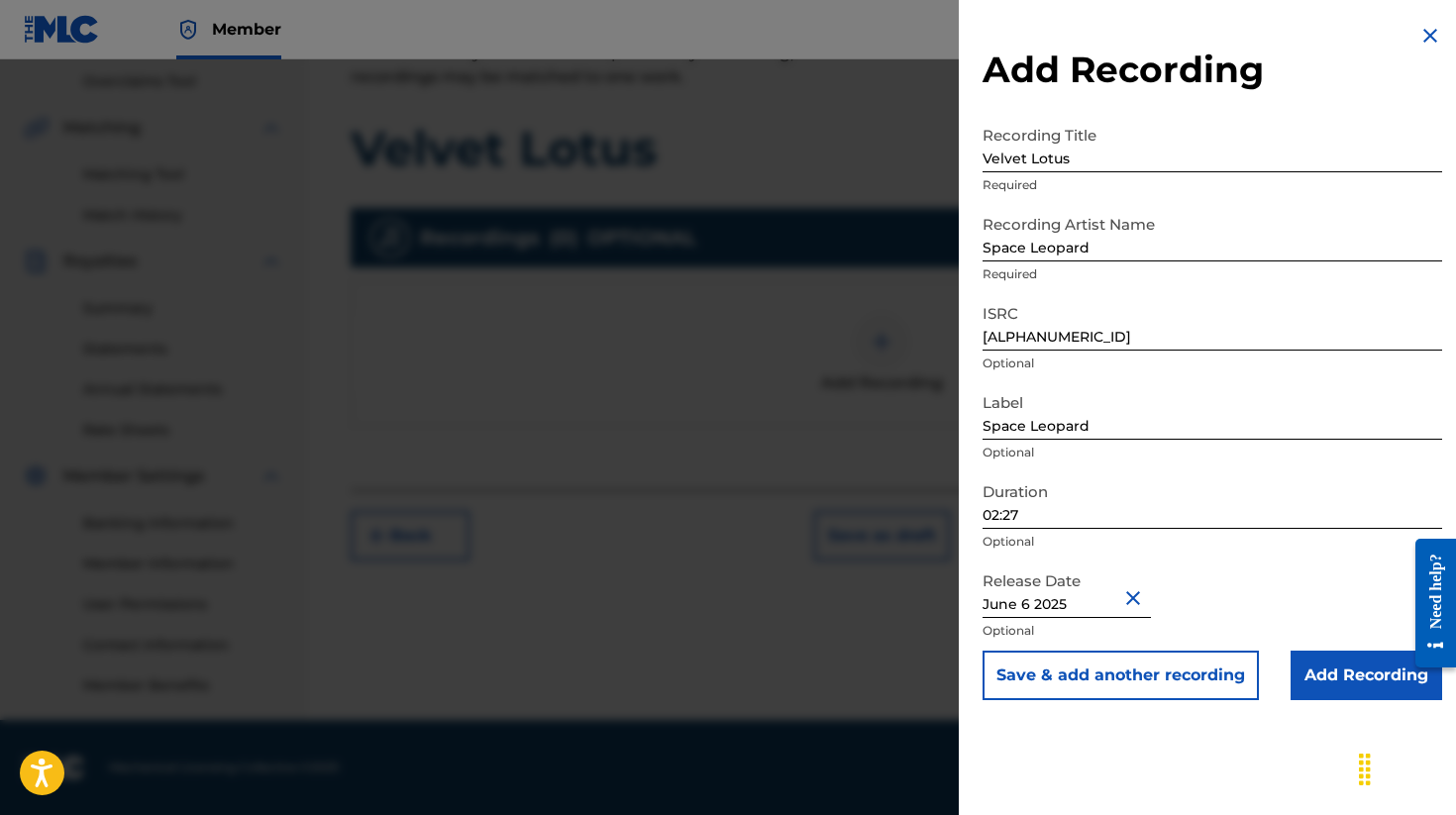 click on "Add Recording" at bounding box center [1366, 675] 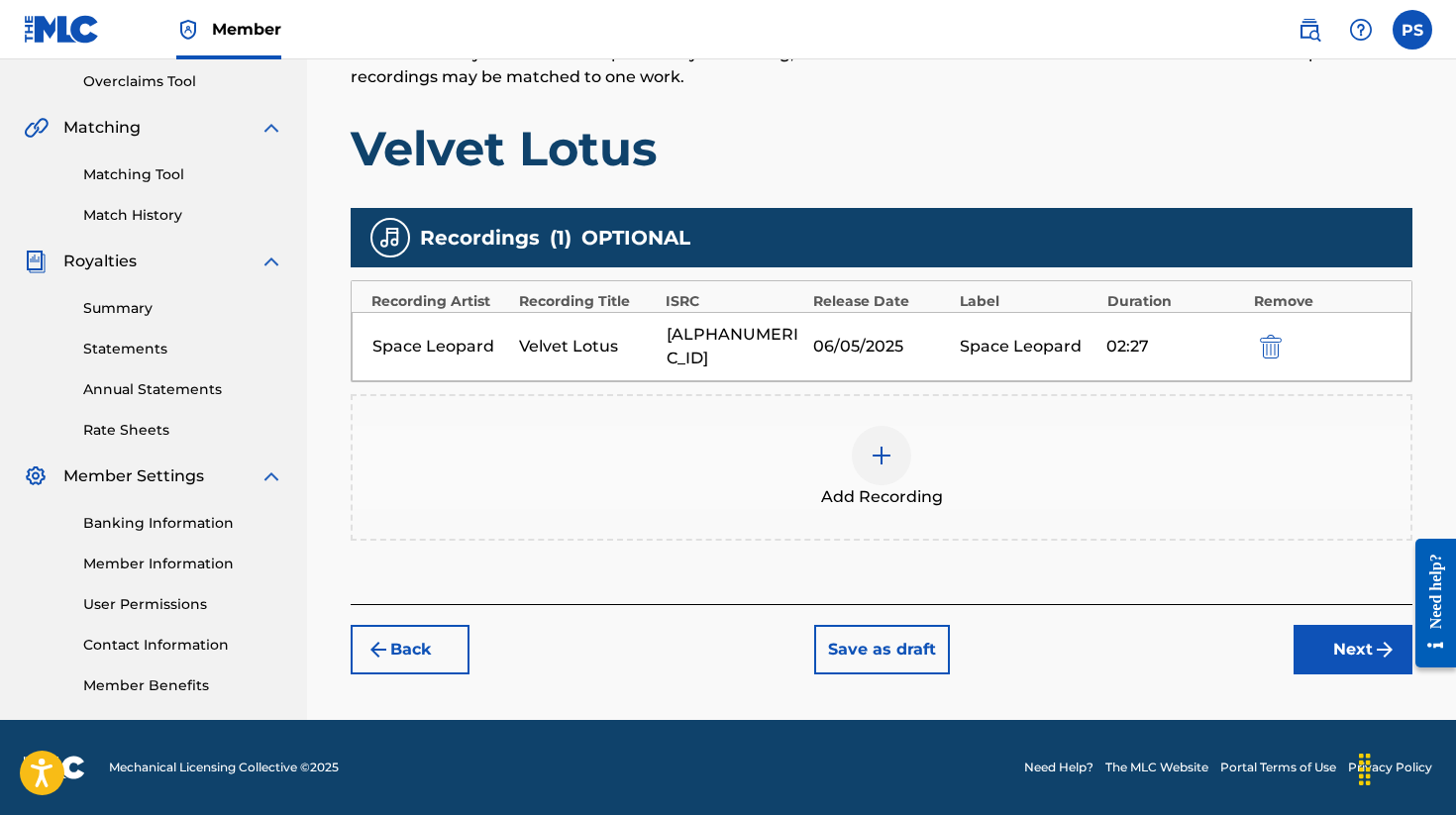 click on "Next" at bounding box center (1353, 650) 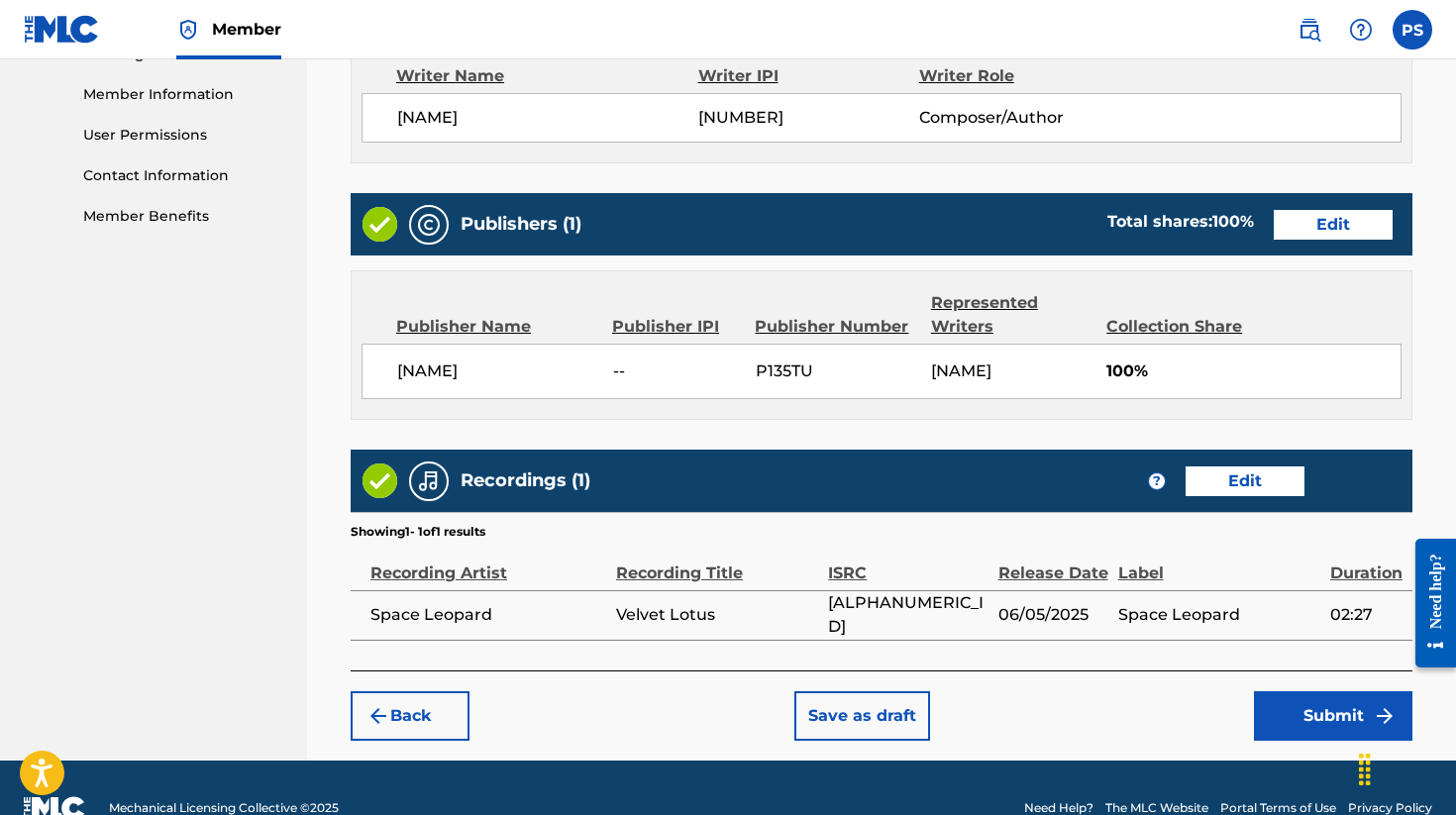 scroll, scrollTop: 945, scrollLeft: 0, axis: vertical 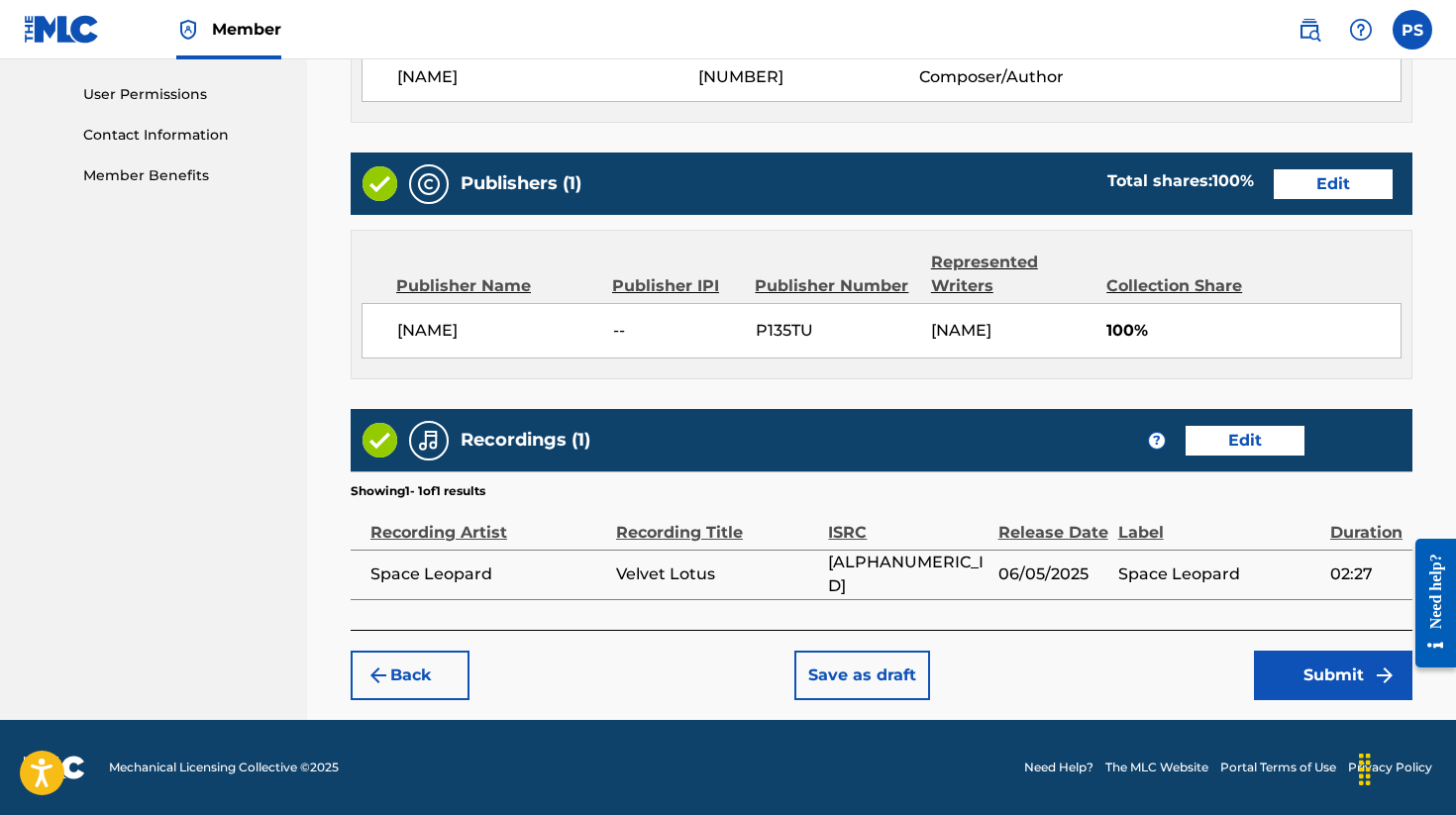 click on "Submit" at bounding box center (1333, 675) 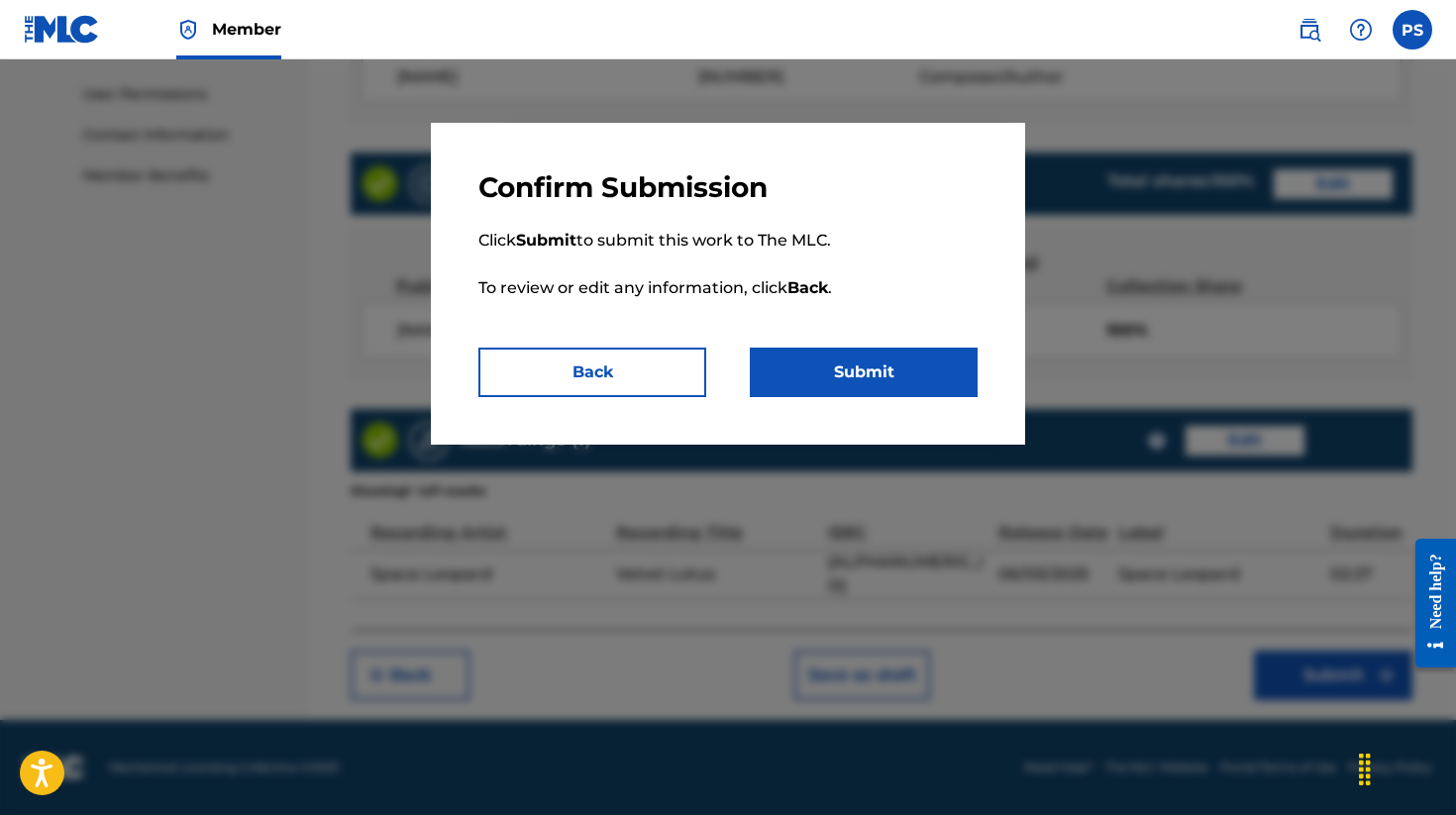 click on "Submit" at bounding box center (864, 372) 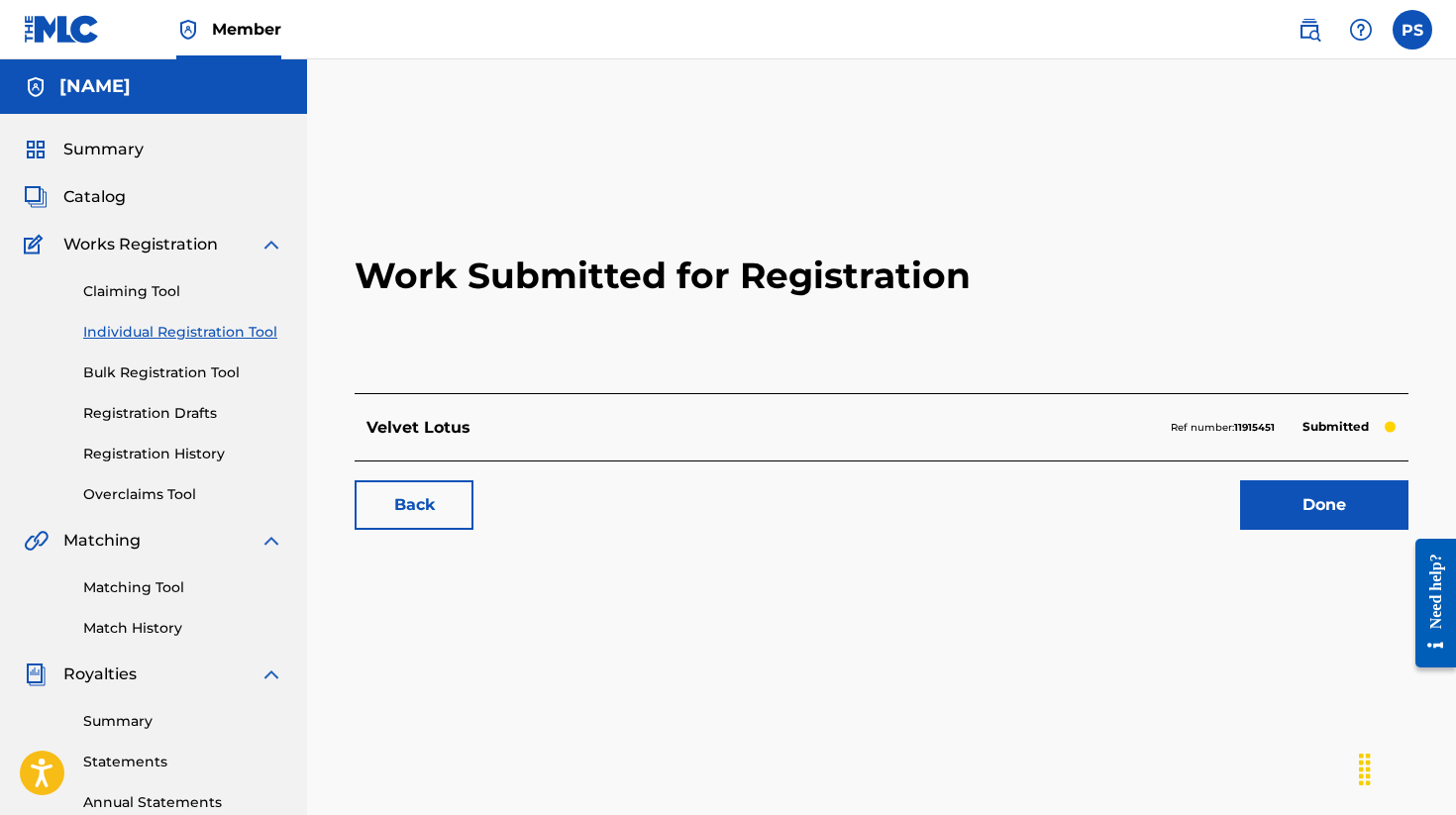 click on "Done" at bounding box center (1324, 505) 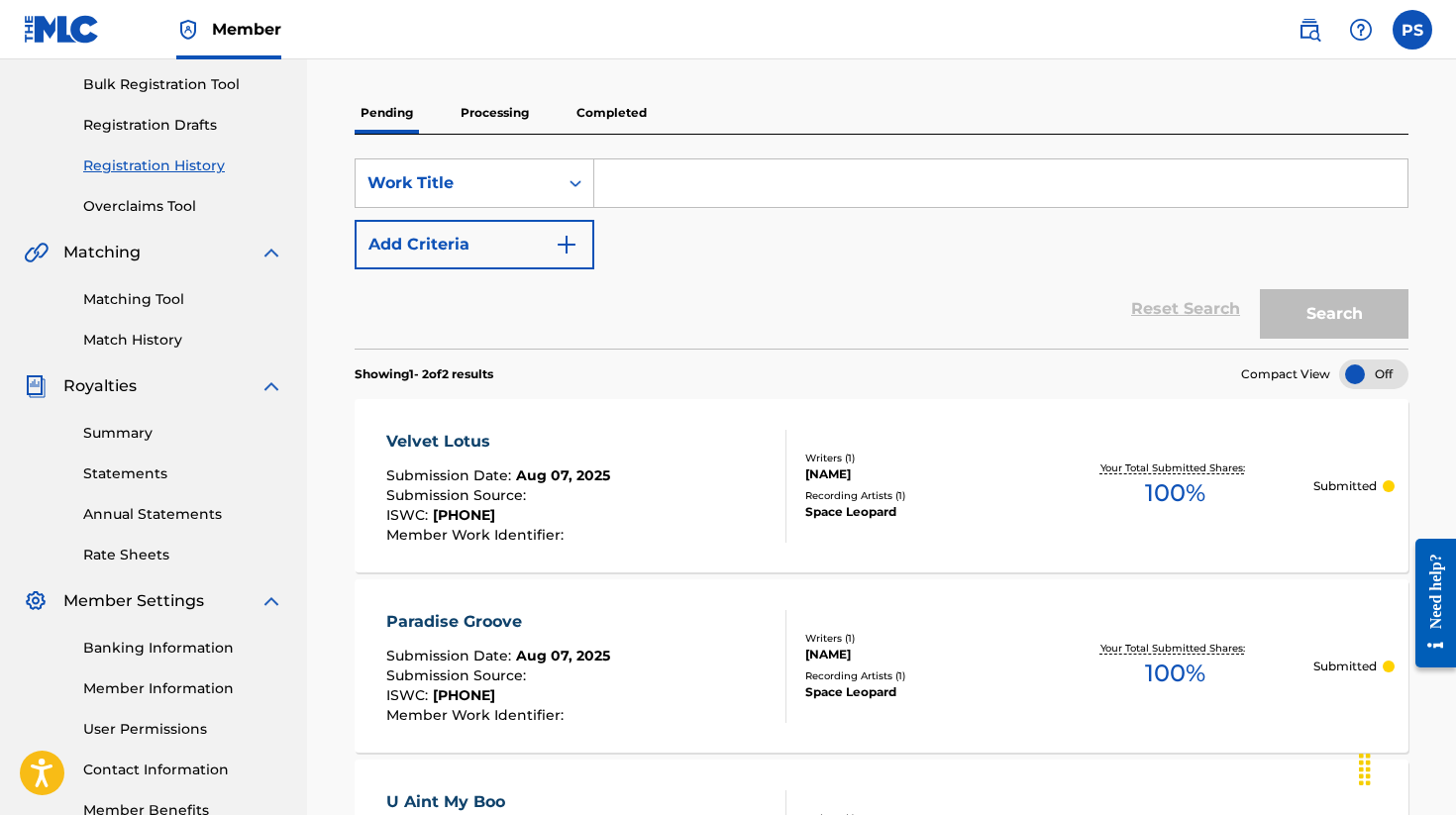 scroll, scrollTop: 0, scrollLeft: 0, axis: both 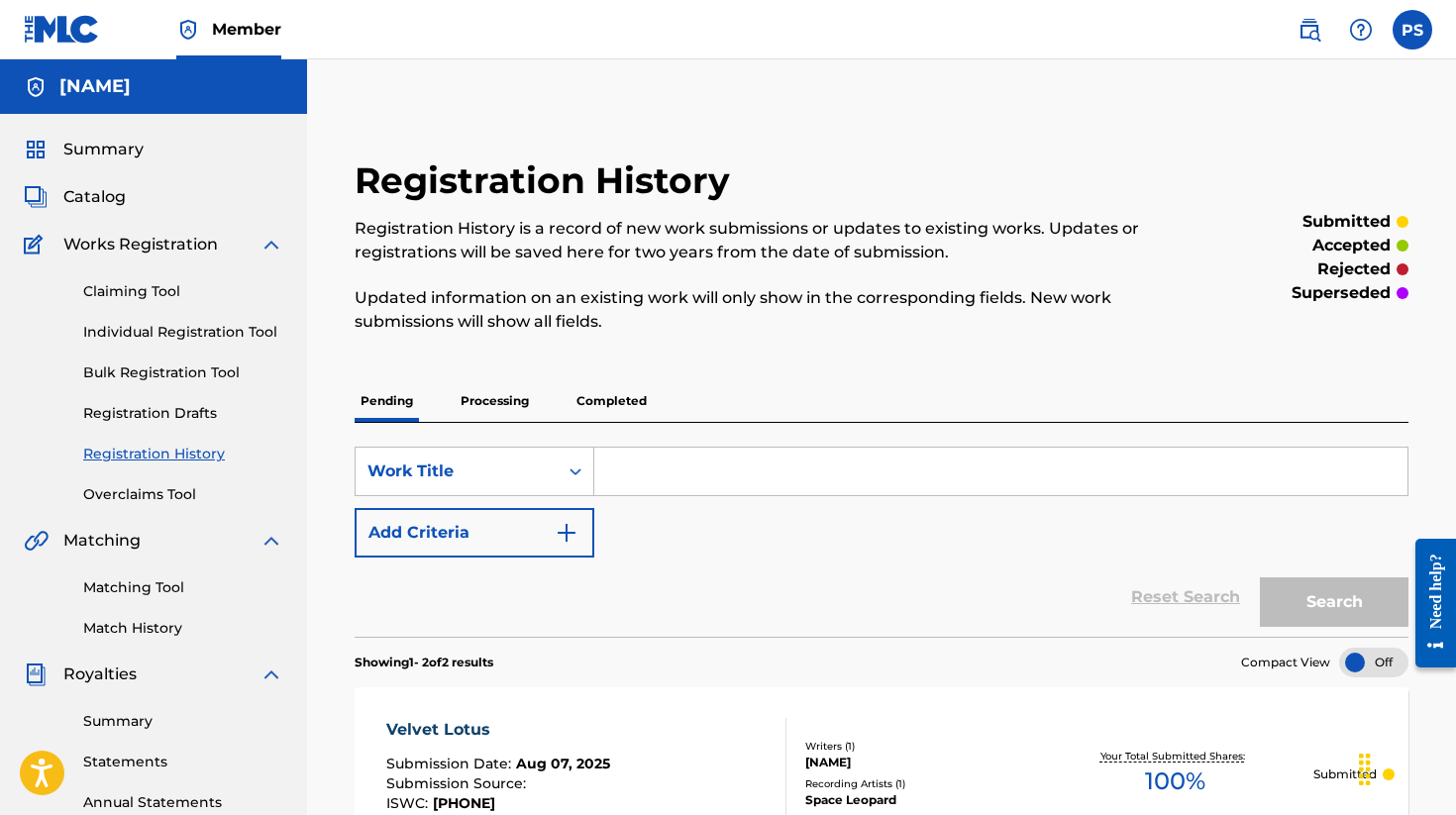 click on "Individual Registration Tool" at bounding box center [183, 332] 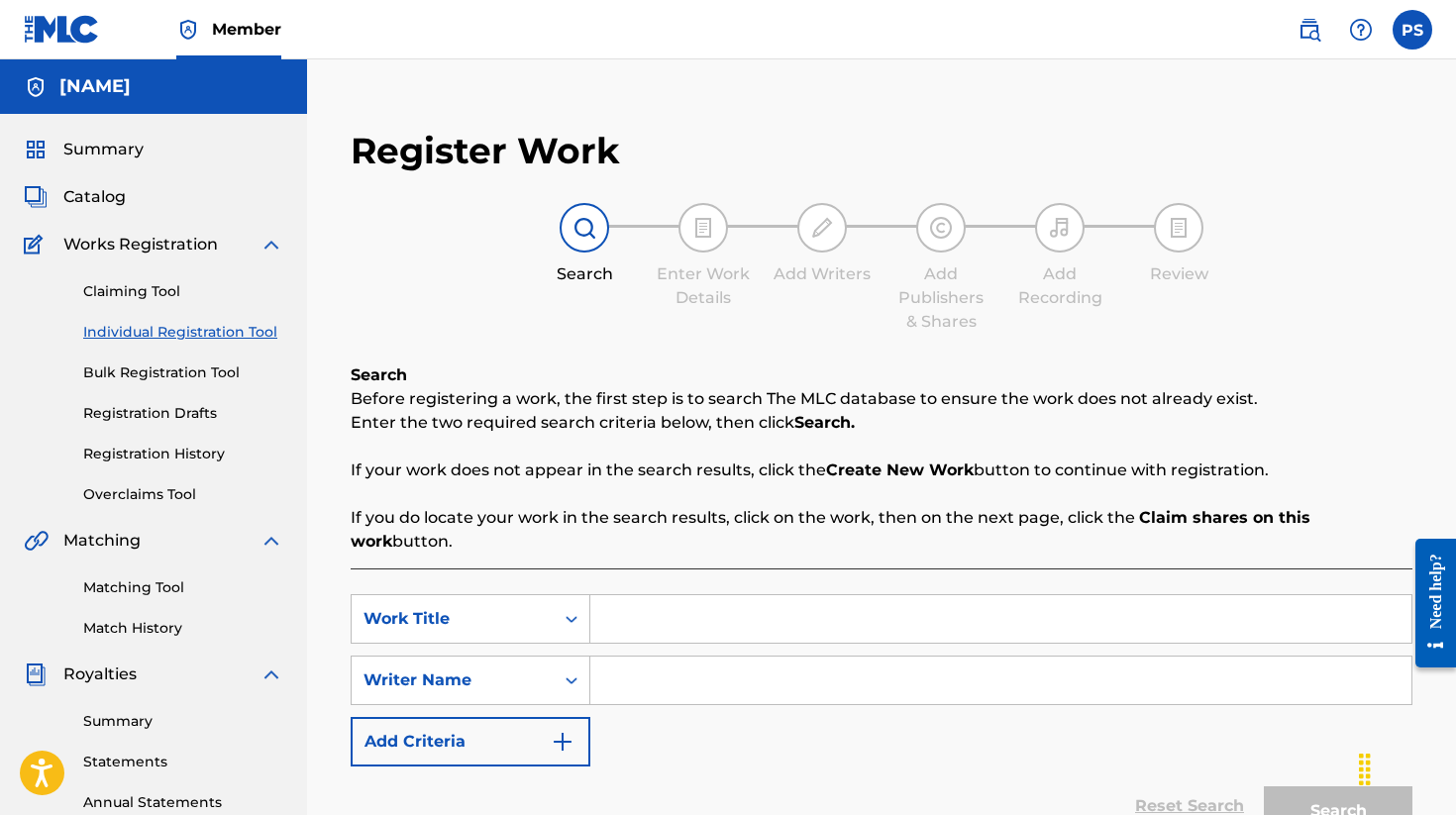 click at bounding box center [1000, 619] 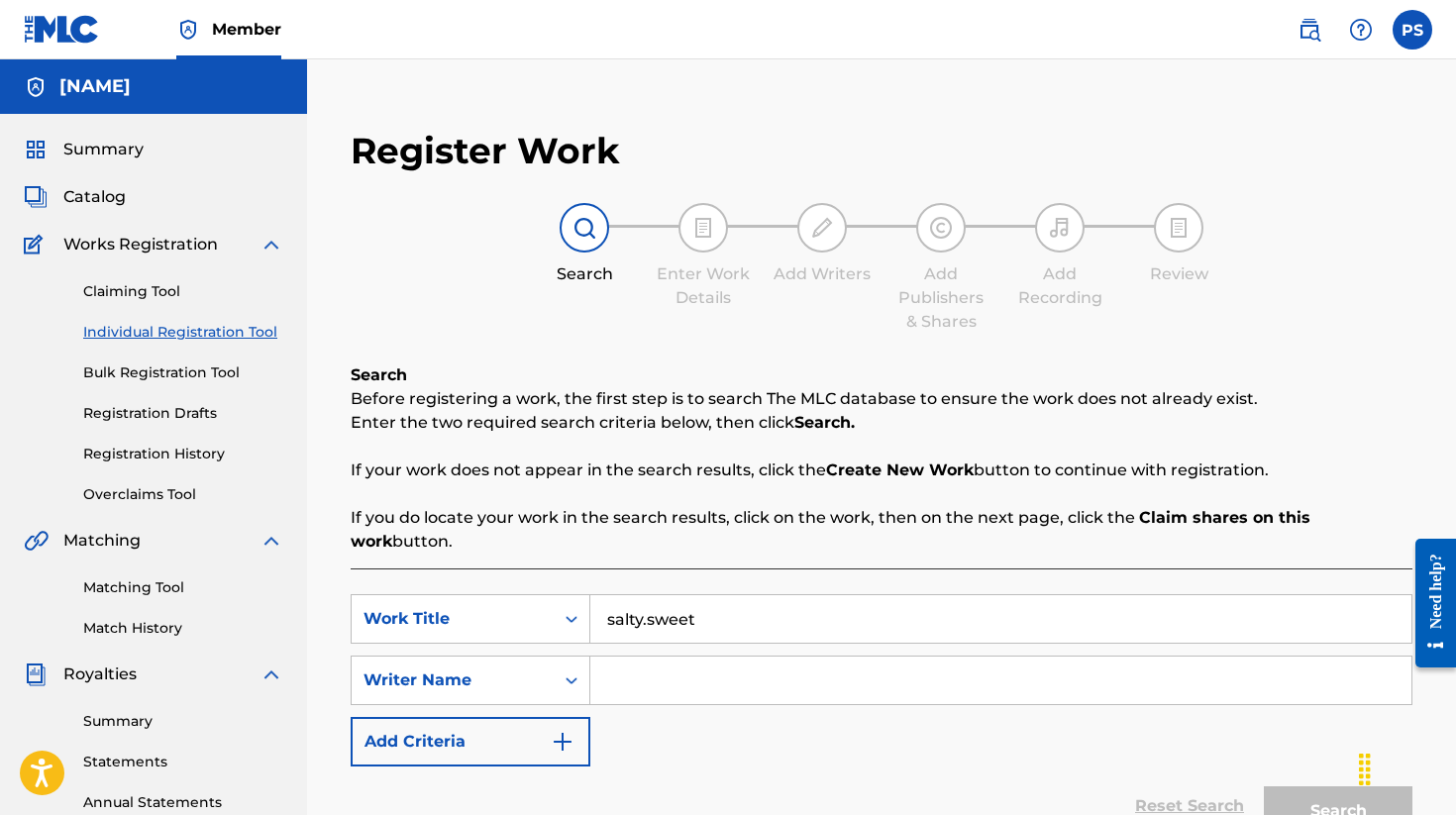 type on "salty.sweet" 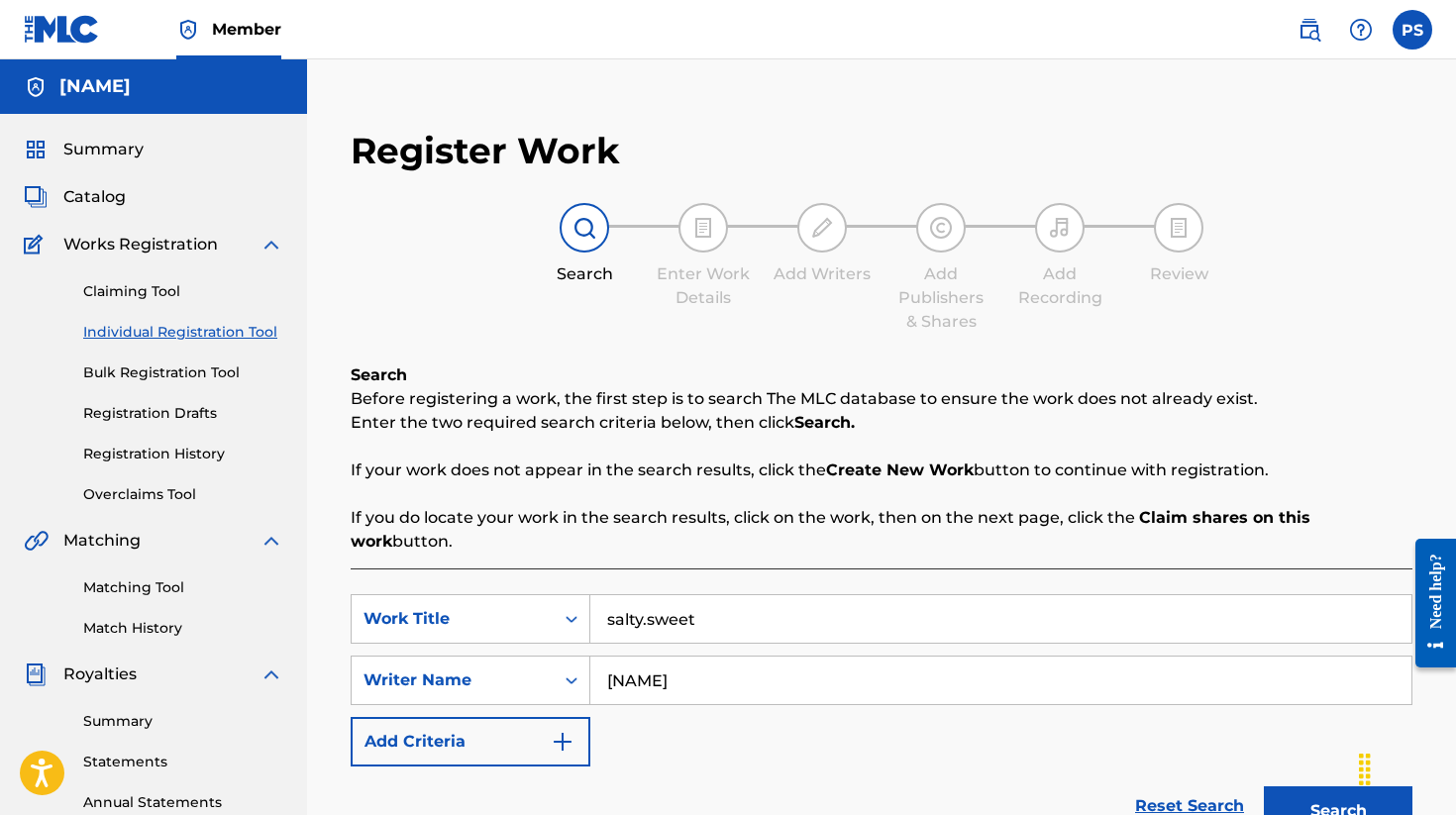 scroll, scrollTop: 170, scrollLeft: 0, axis: vertical 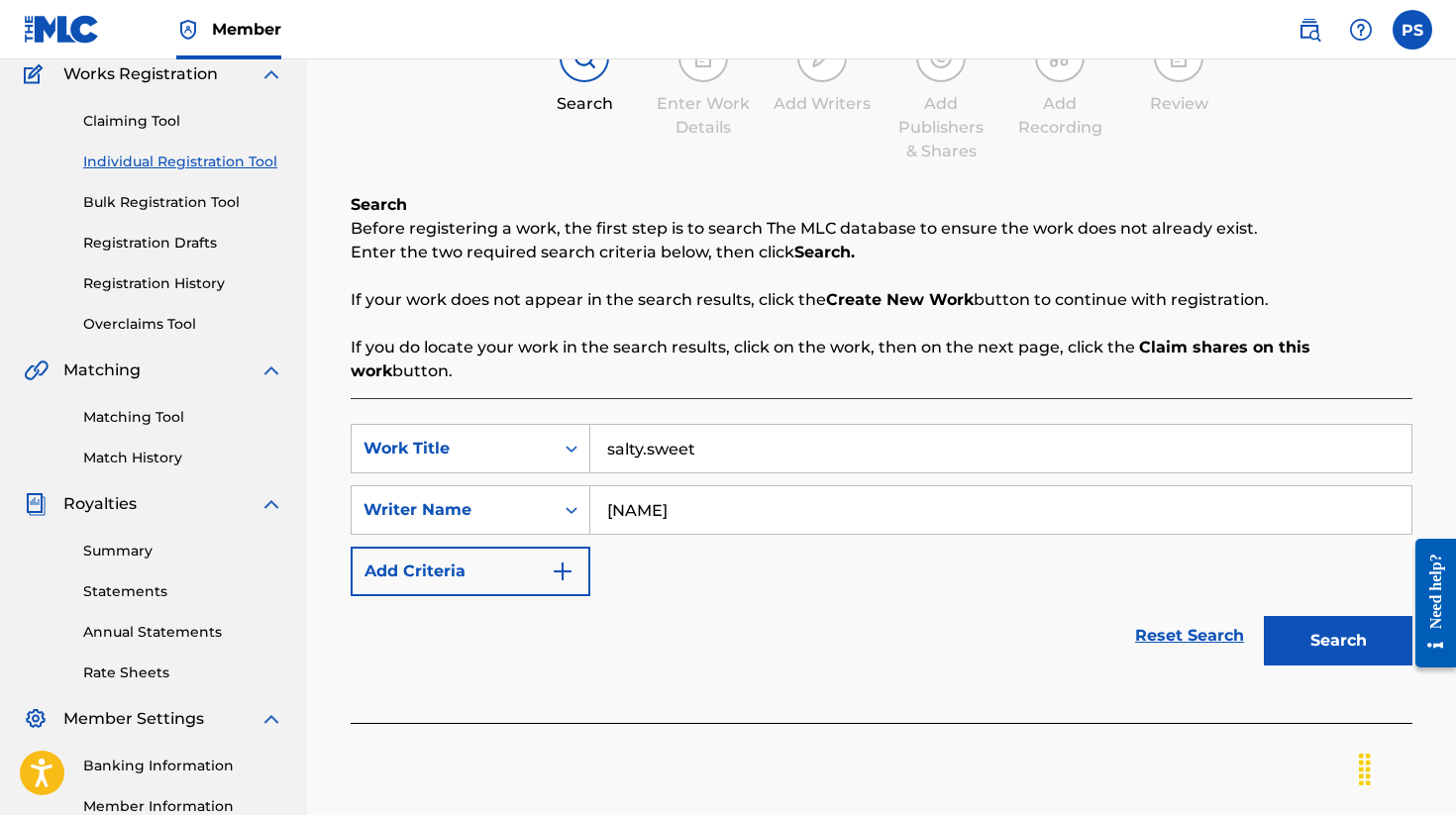 type on "[NAME]" 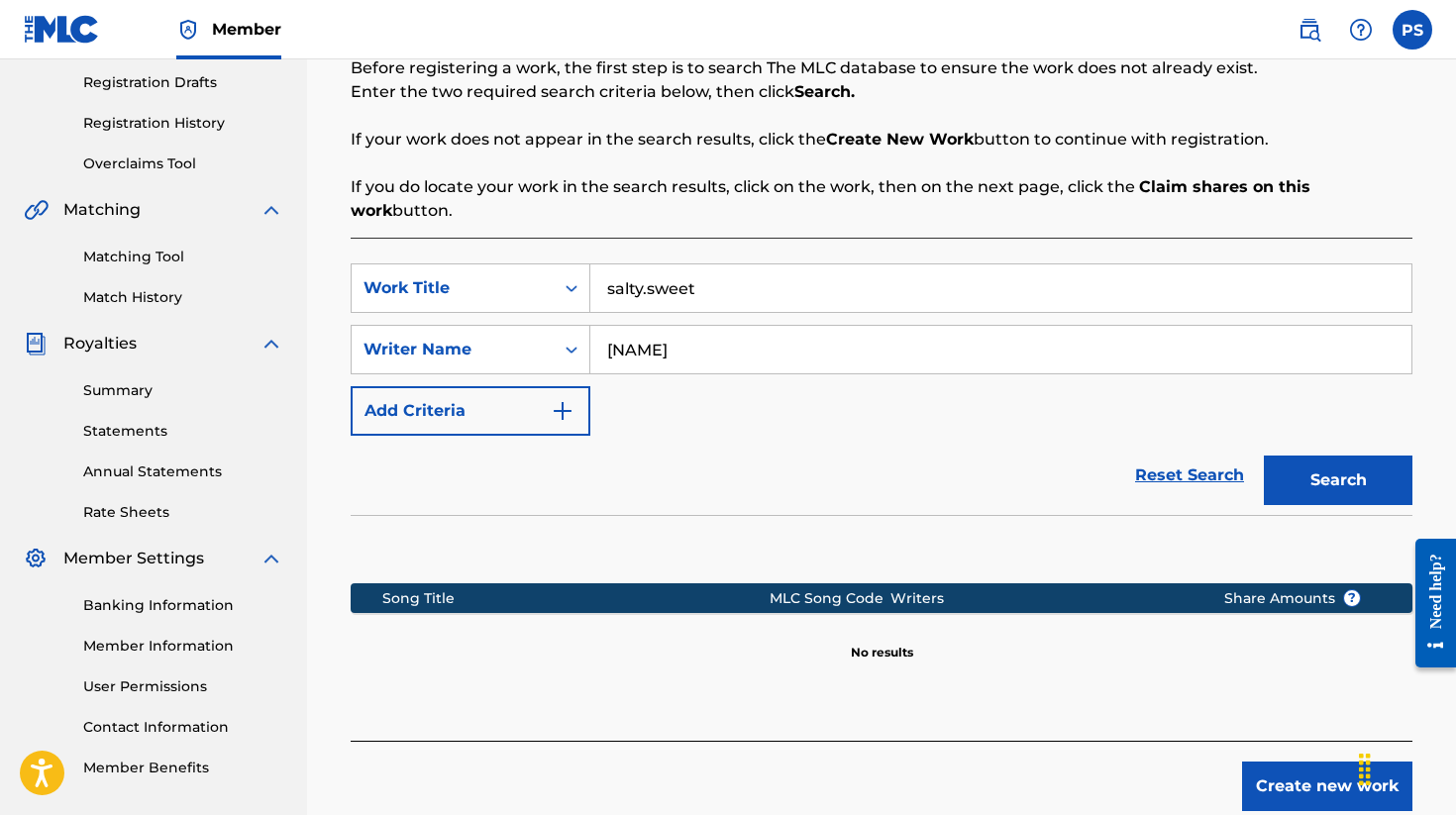 scroll, scrollTop: 442, scrollLeft: 0, axis: vertical 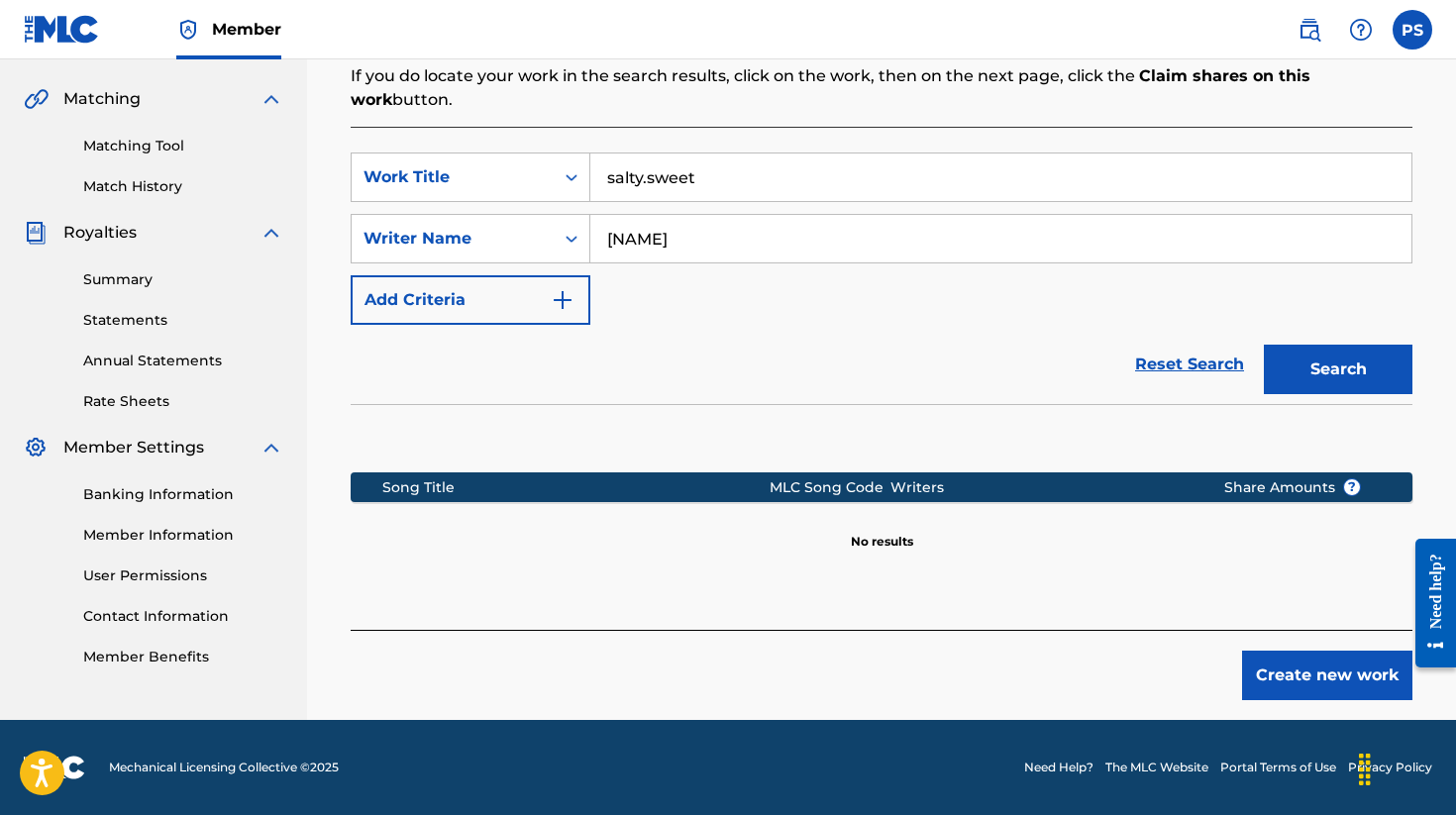 click on "Create new work" at bounding box center [1327, 675] 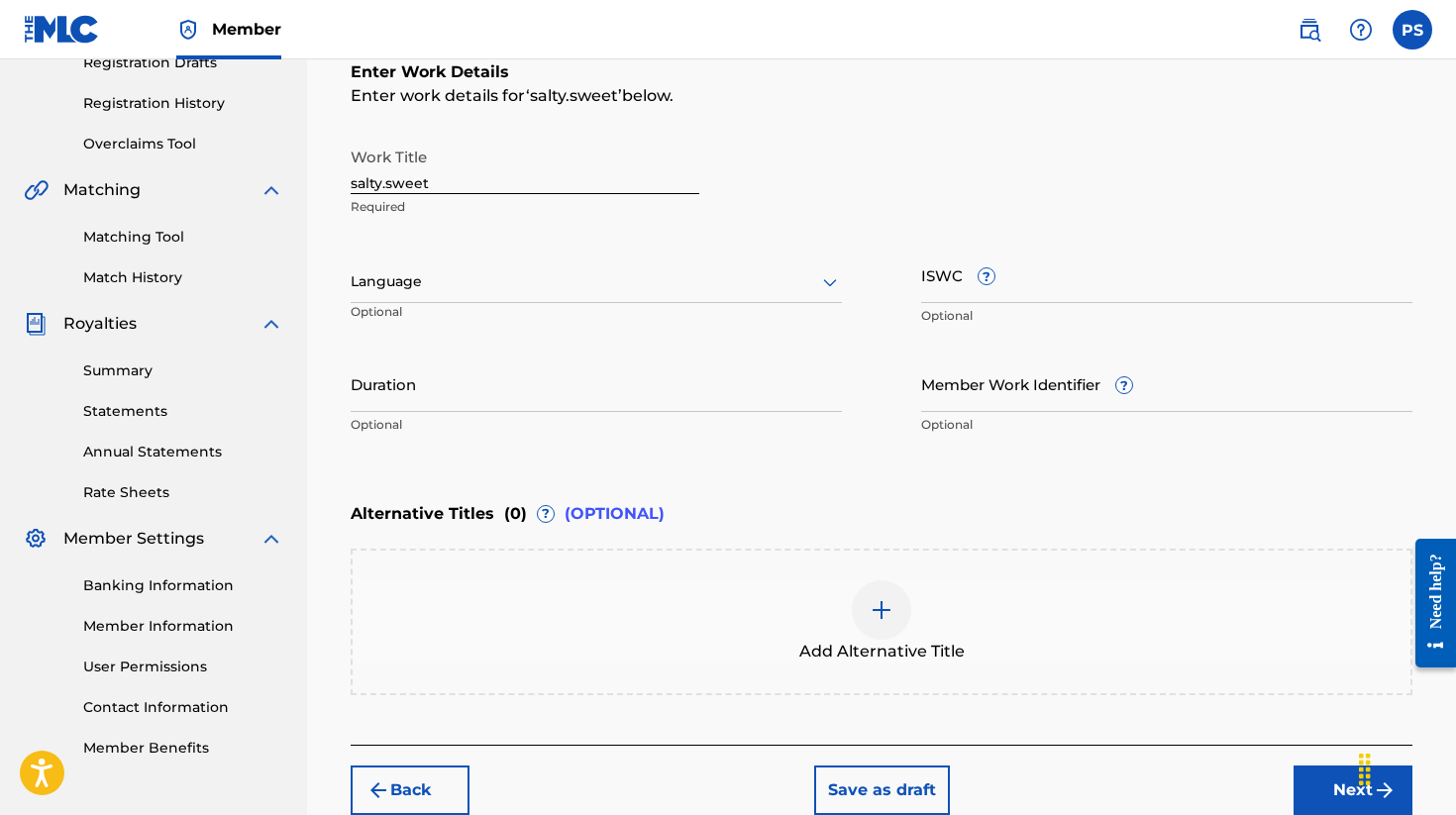 scroll, scrollTop: 425, scrollLeft: 0, axis: vertical 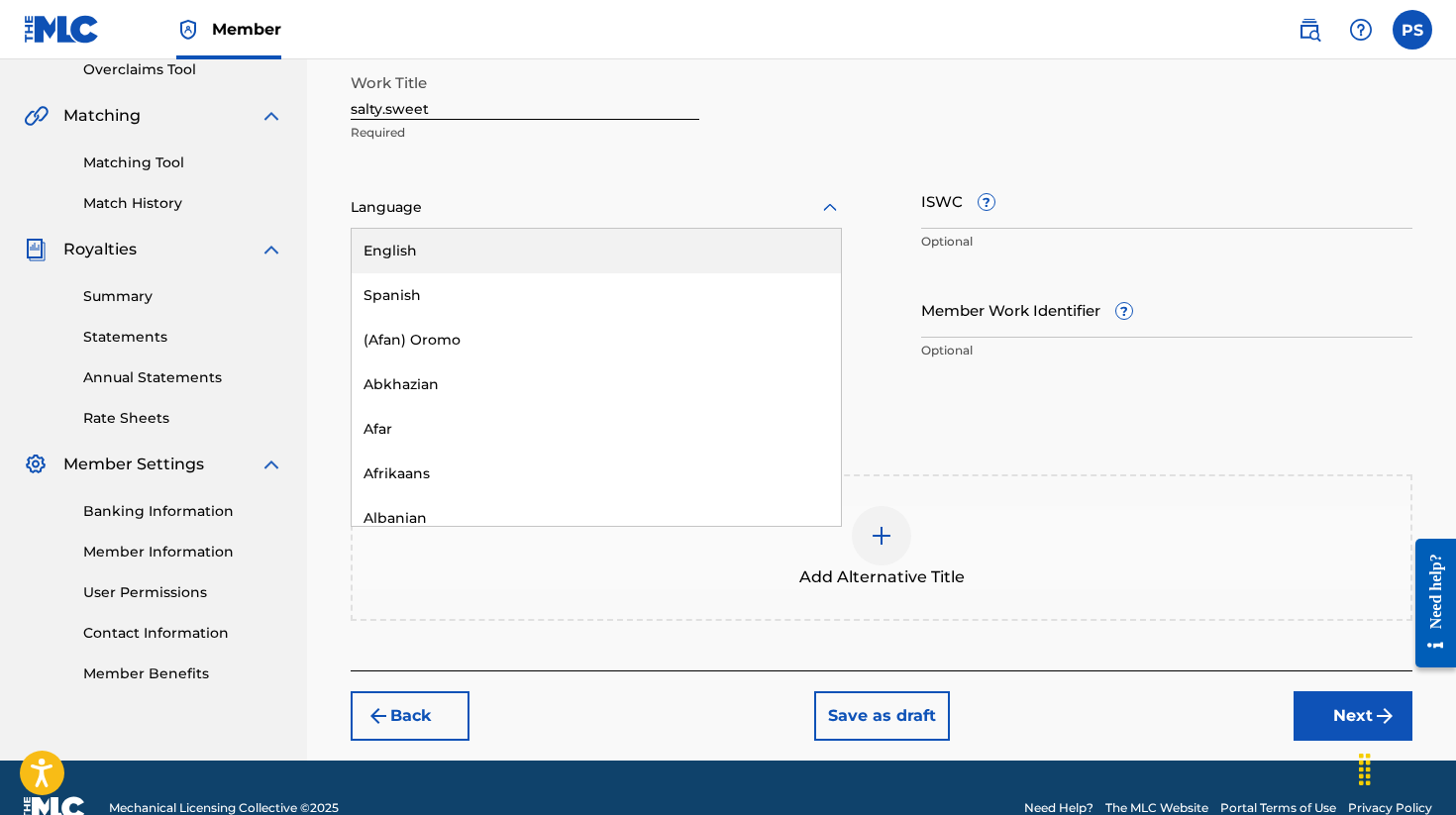 click at bounding box center [596, 207] 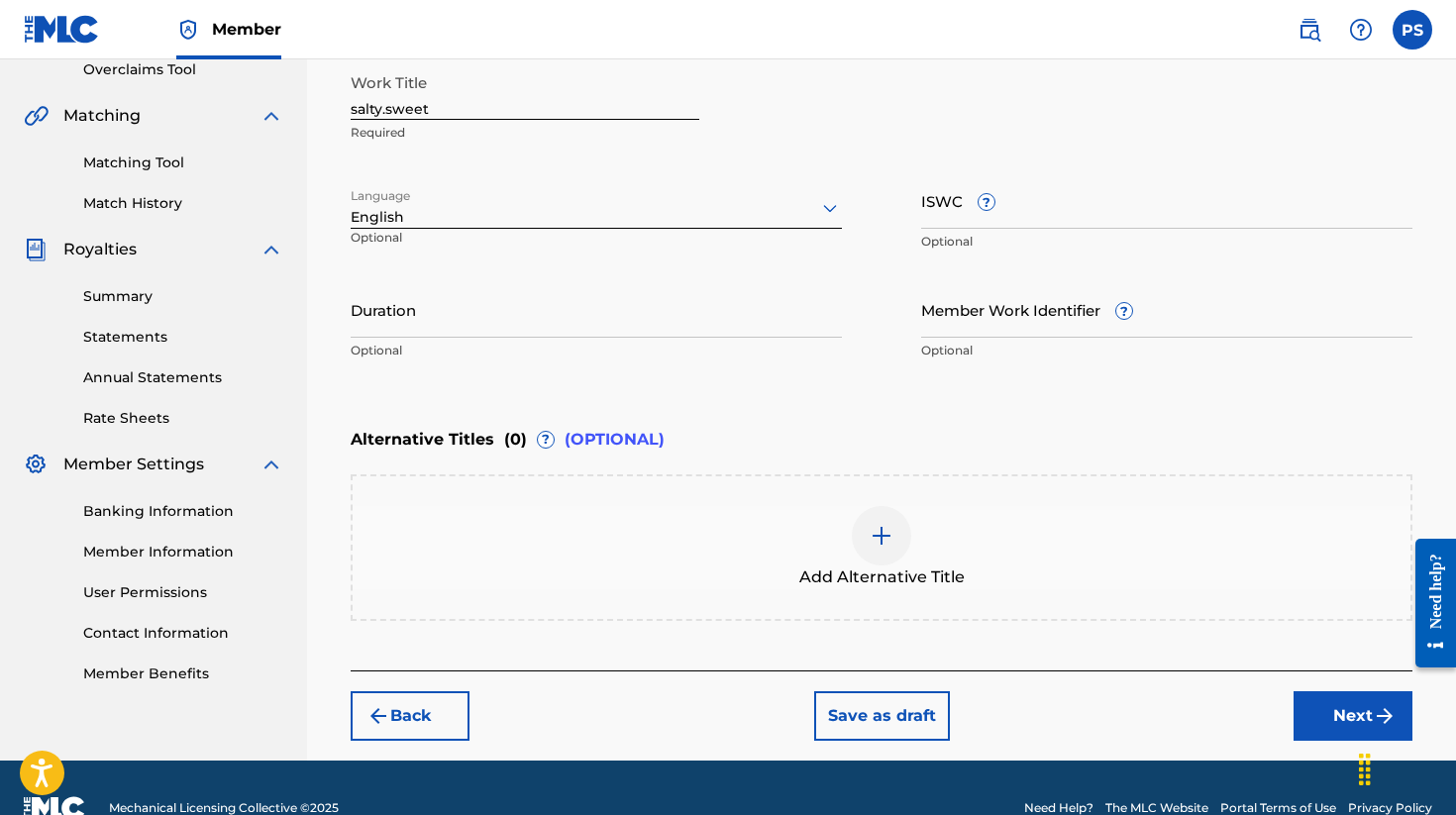 click on "ISWC   ?" at bounding box center [1167, 200] 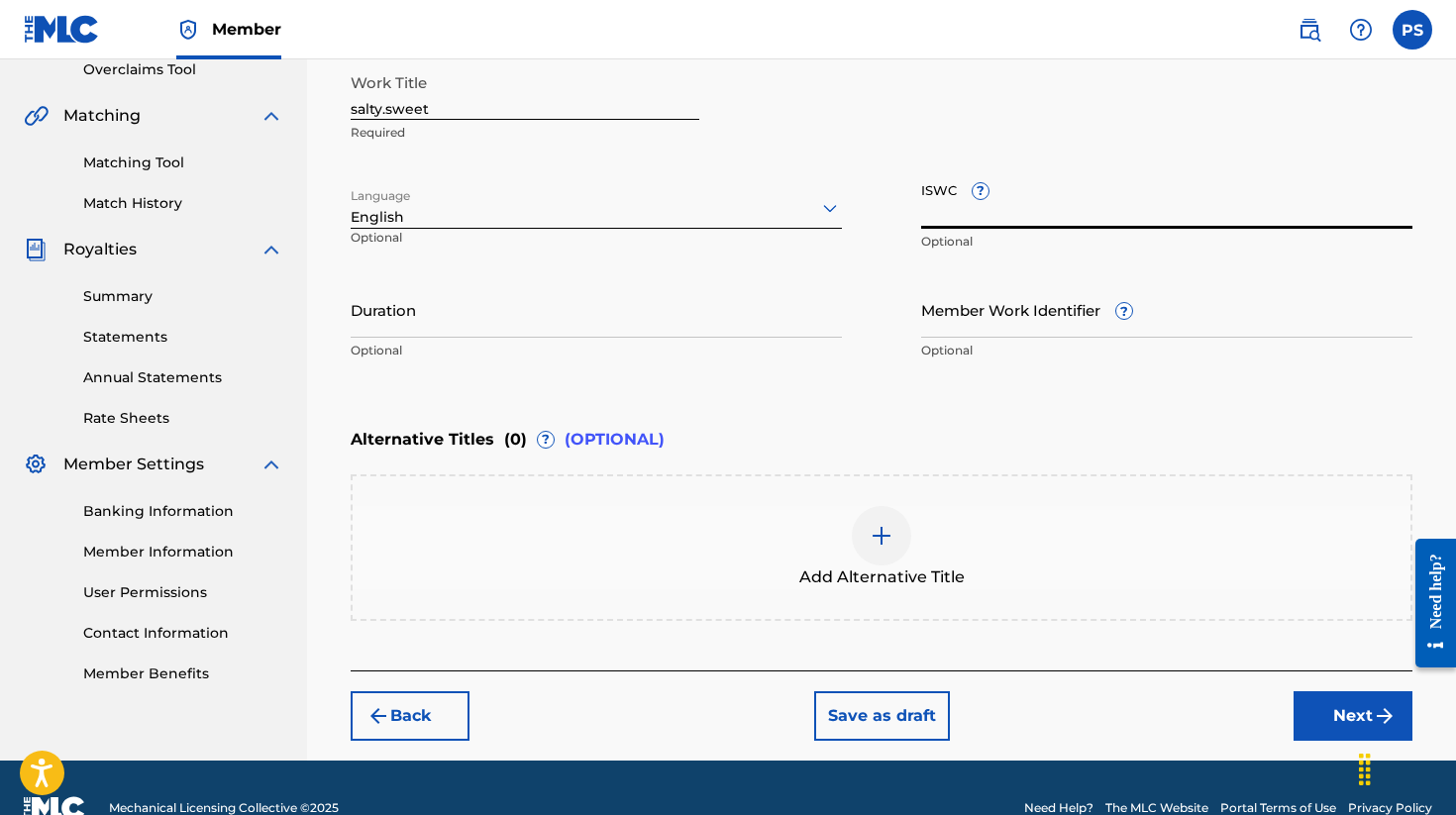 paste on "[PHONE]" 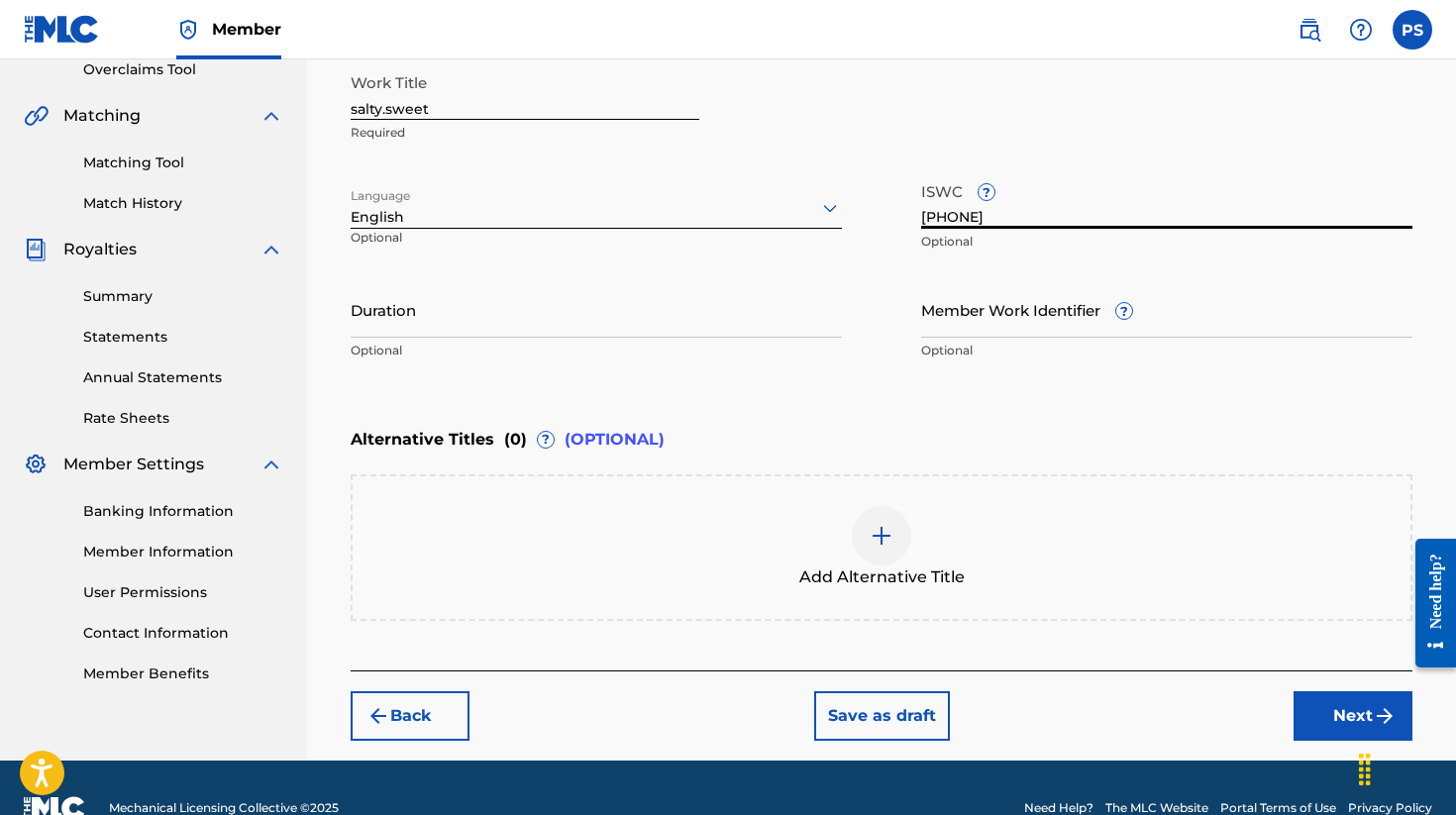 type on "[PHONE]" 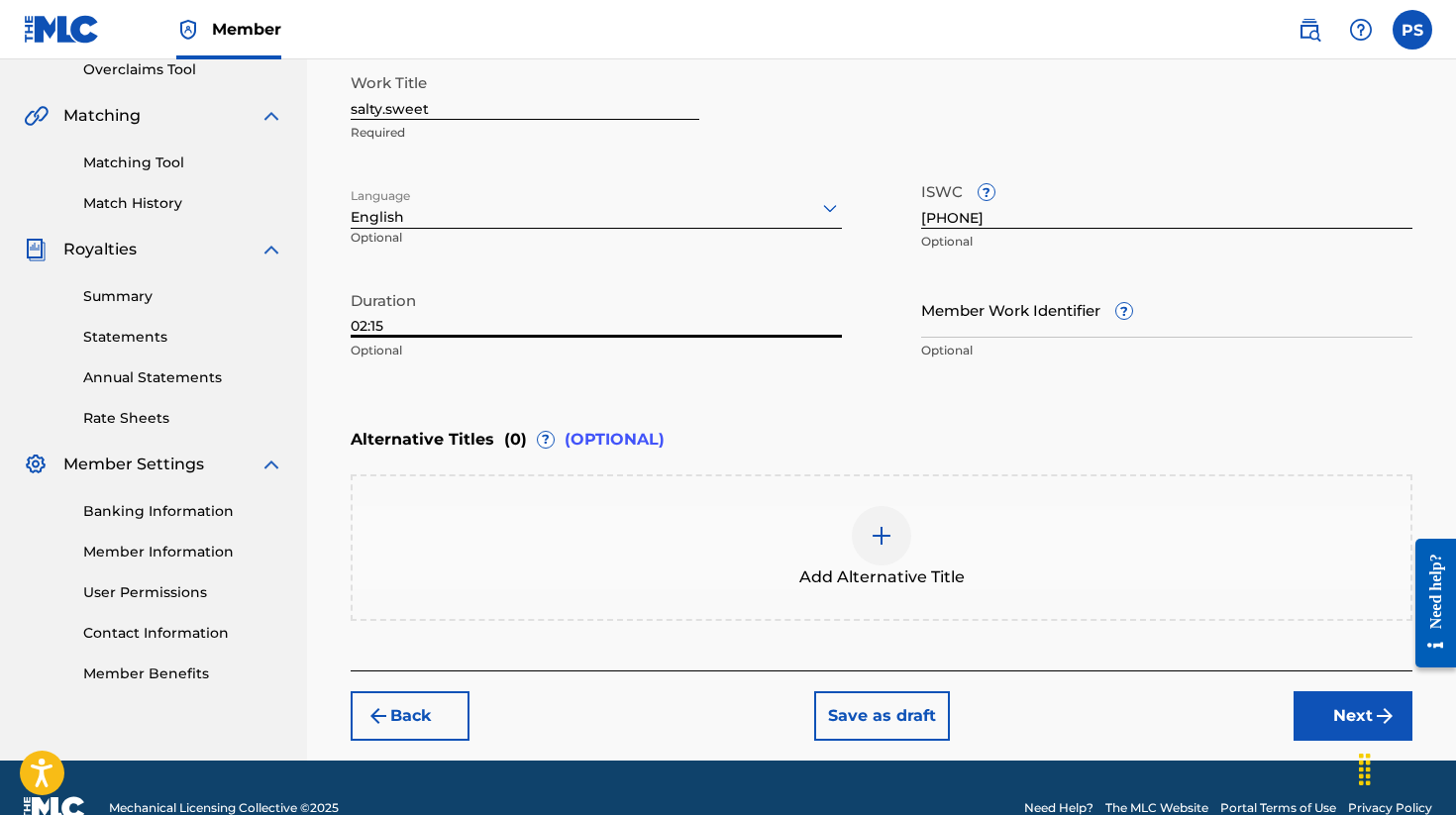 type on "02:15" 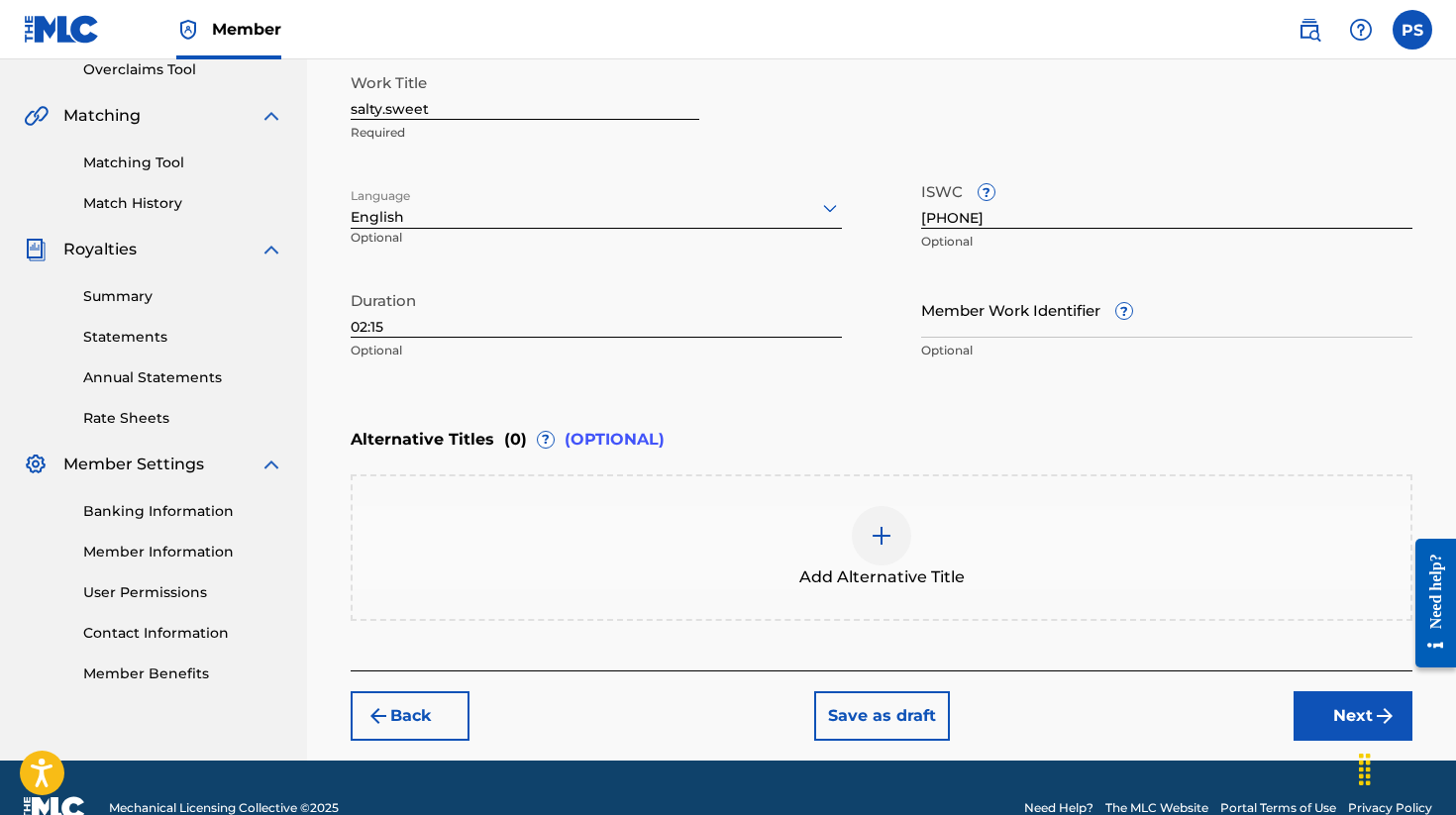 click at bounding box center [882, 536] 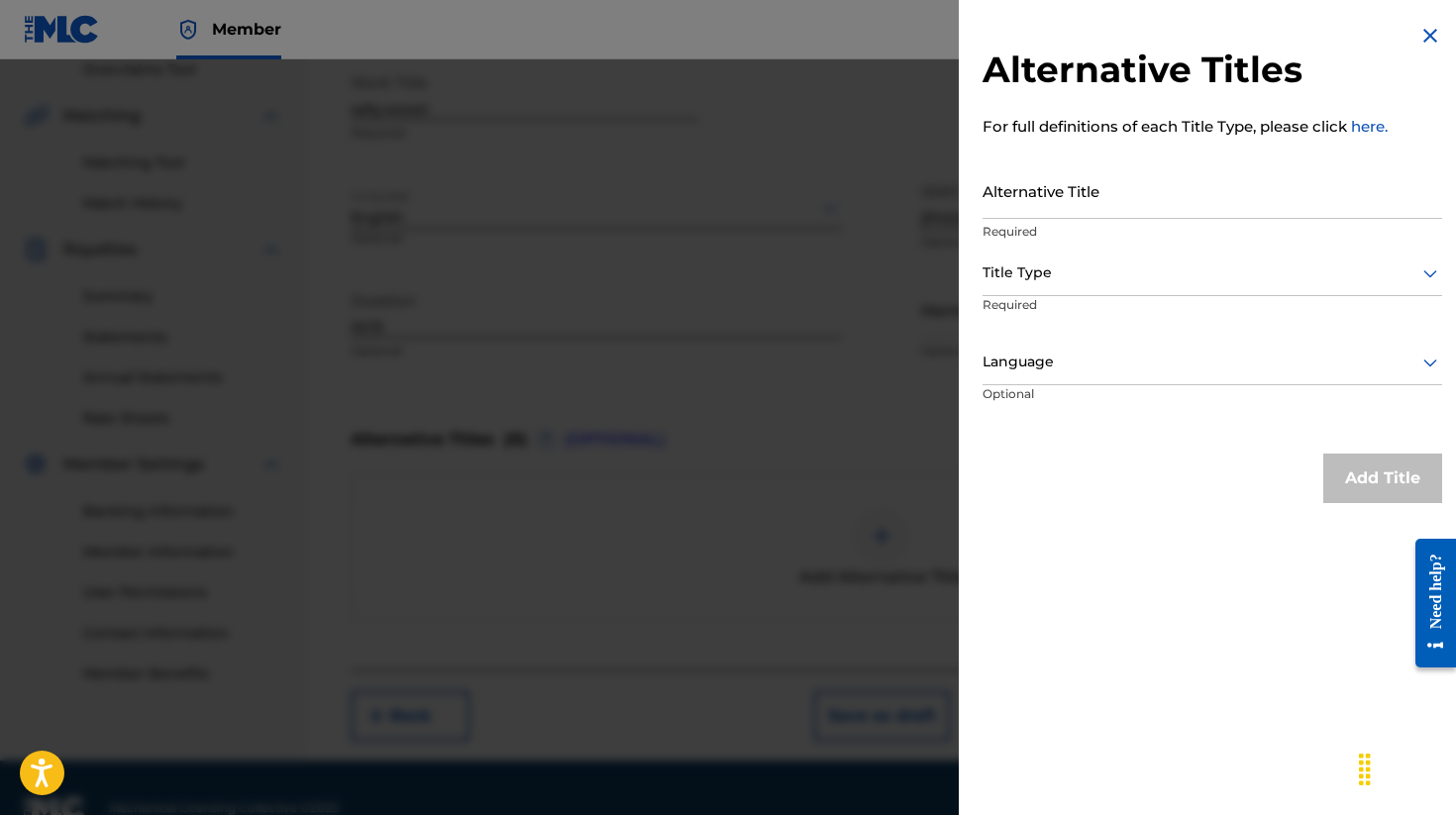 click on "Alternative Title" at bounding box center (1212, 190) 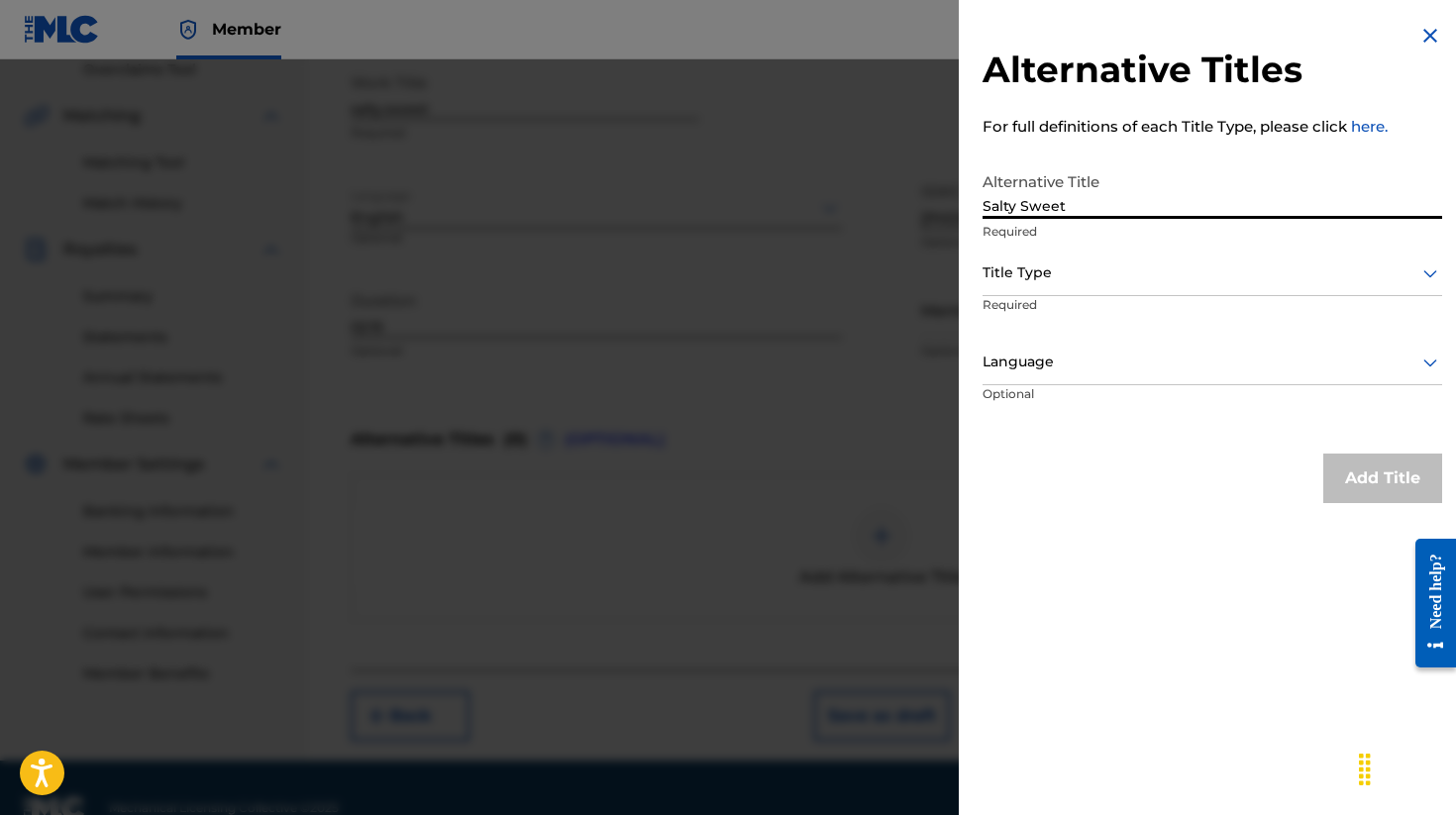 type on "Salty Sweet" 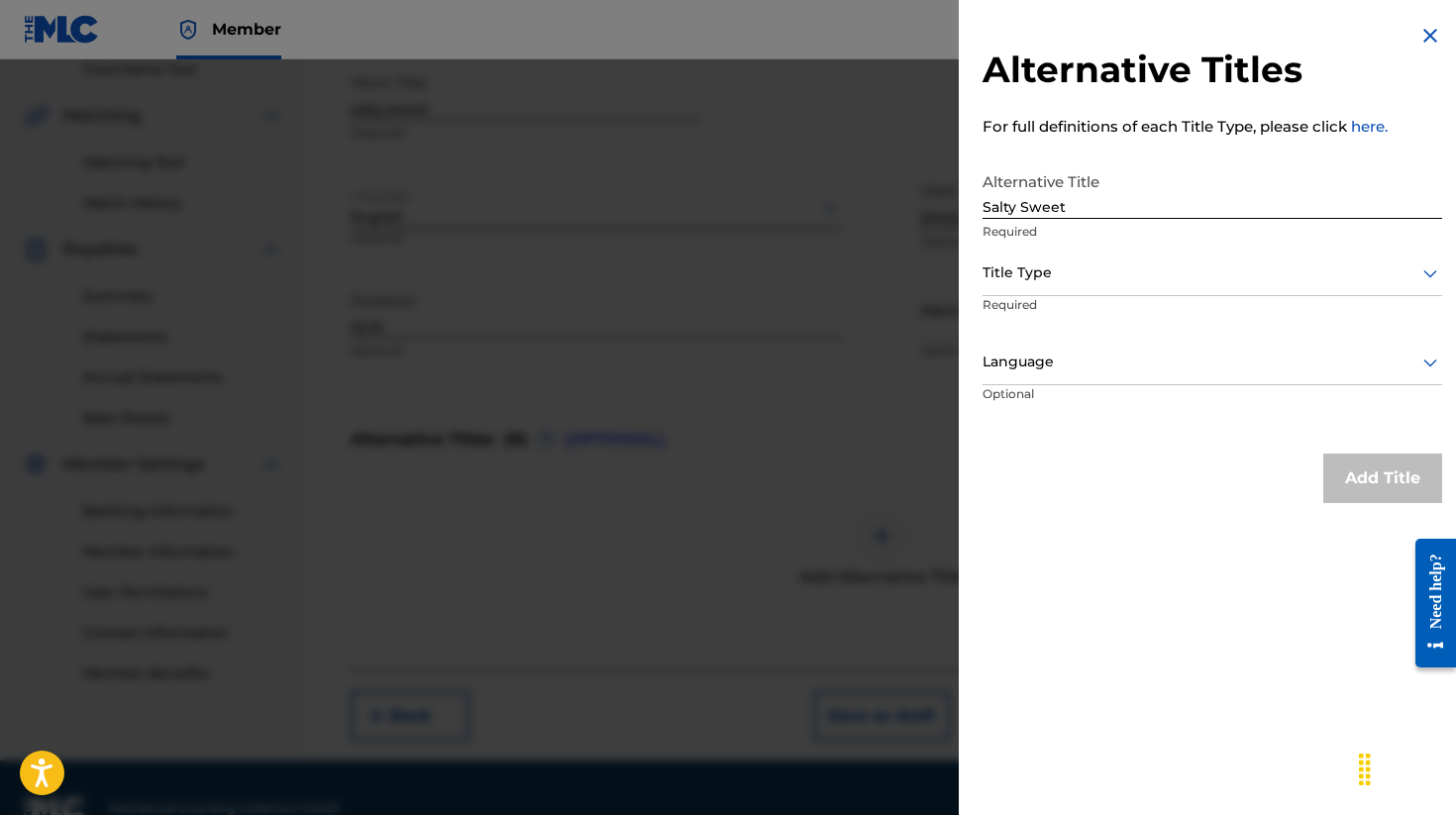 click on "Language" at bounding box center [1212, 362] 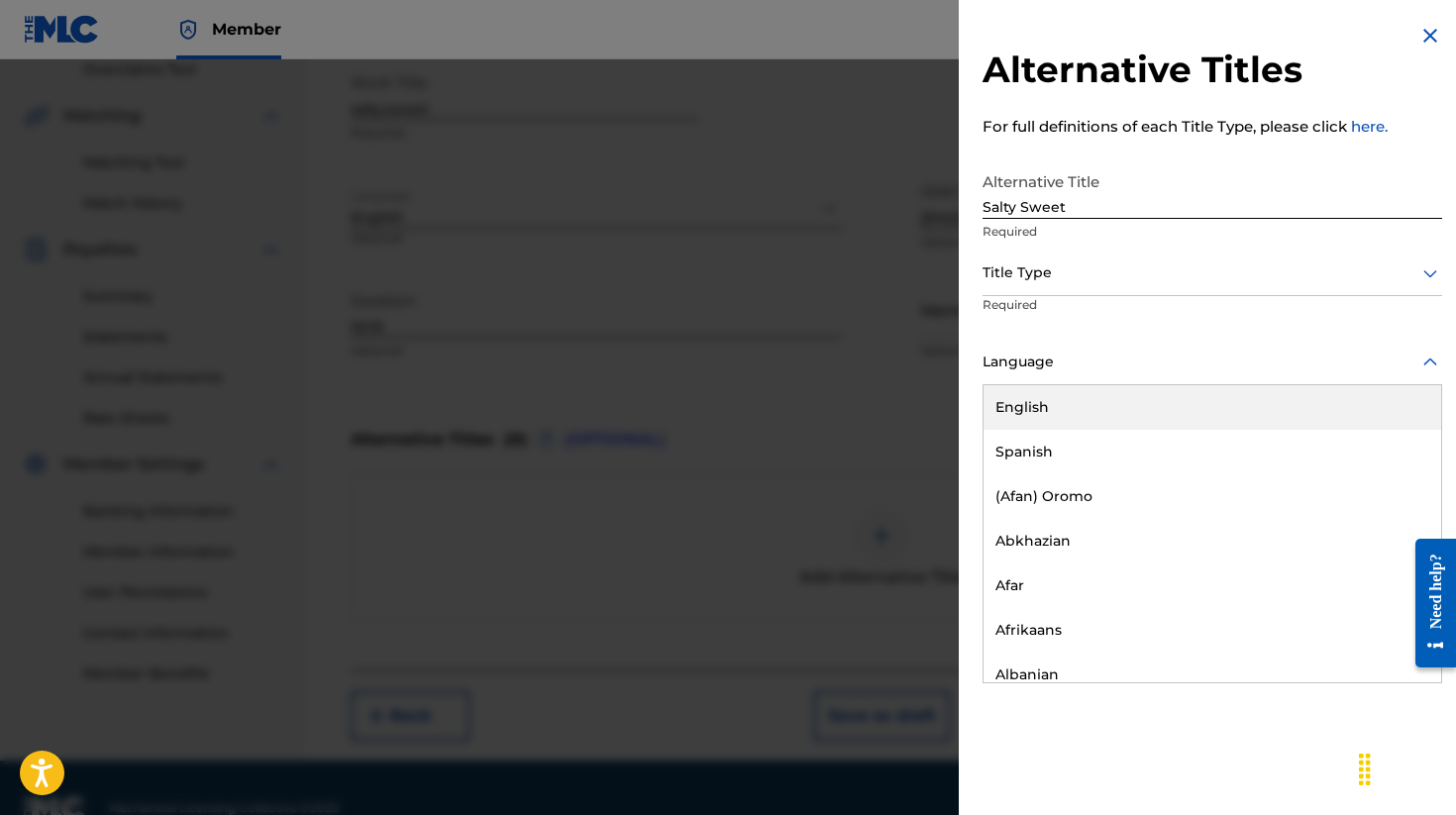 click on "English" at bounding box center (1212, 407) 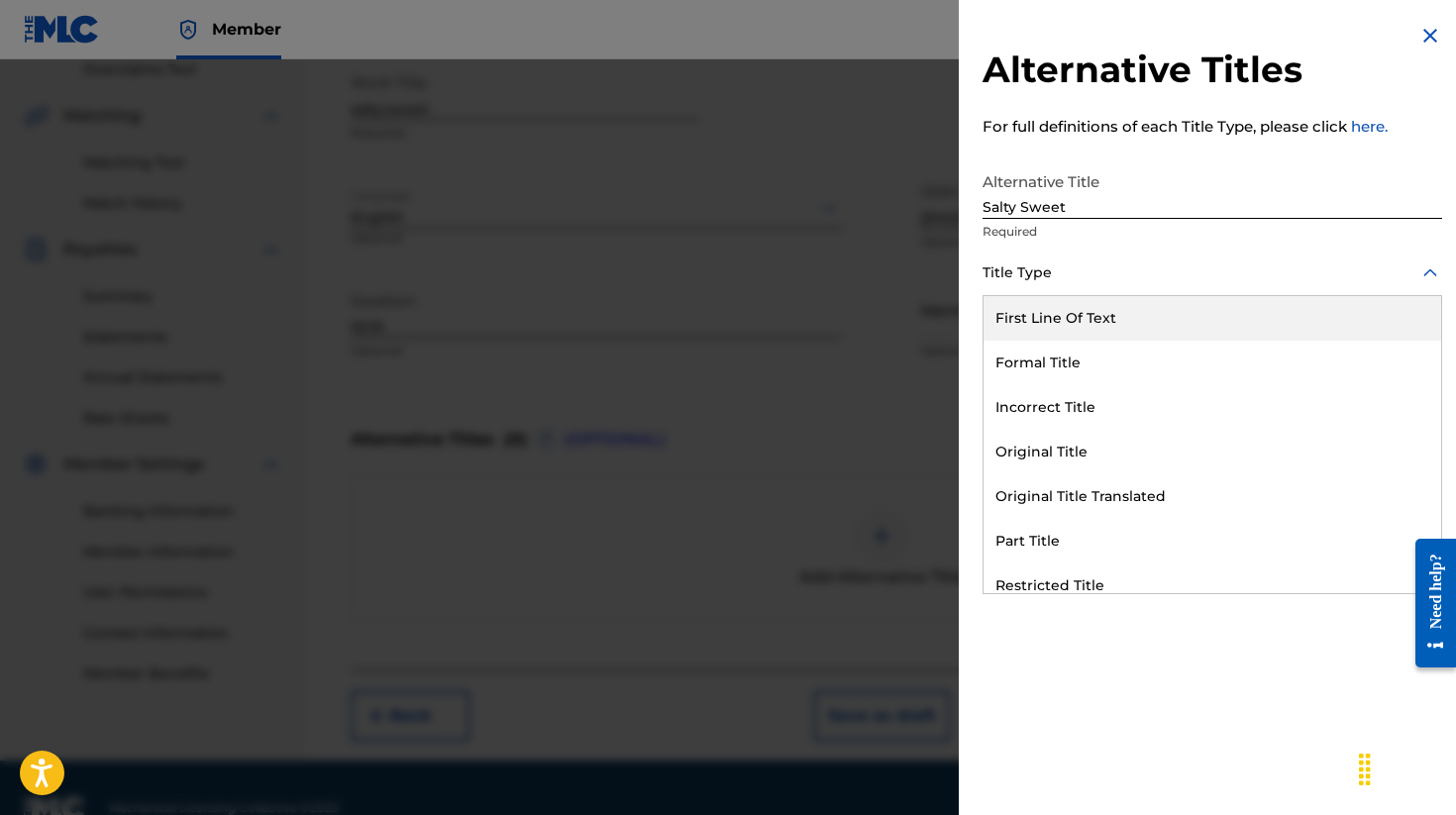 click at bounding box center (1212, 272) 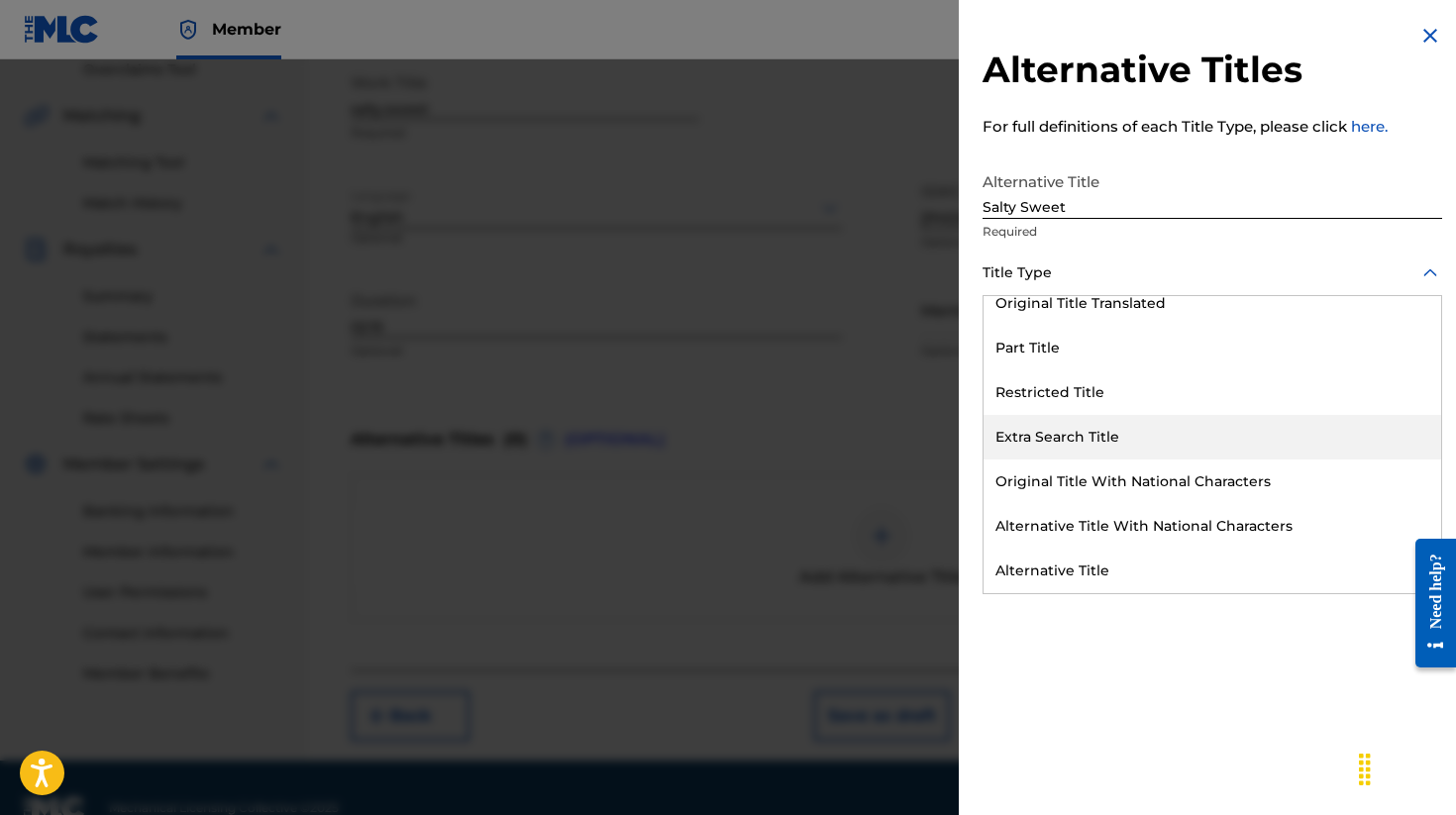 scroll, scrollTop: 0, scrollLeft: 0, axis: both 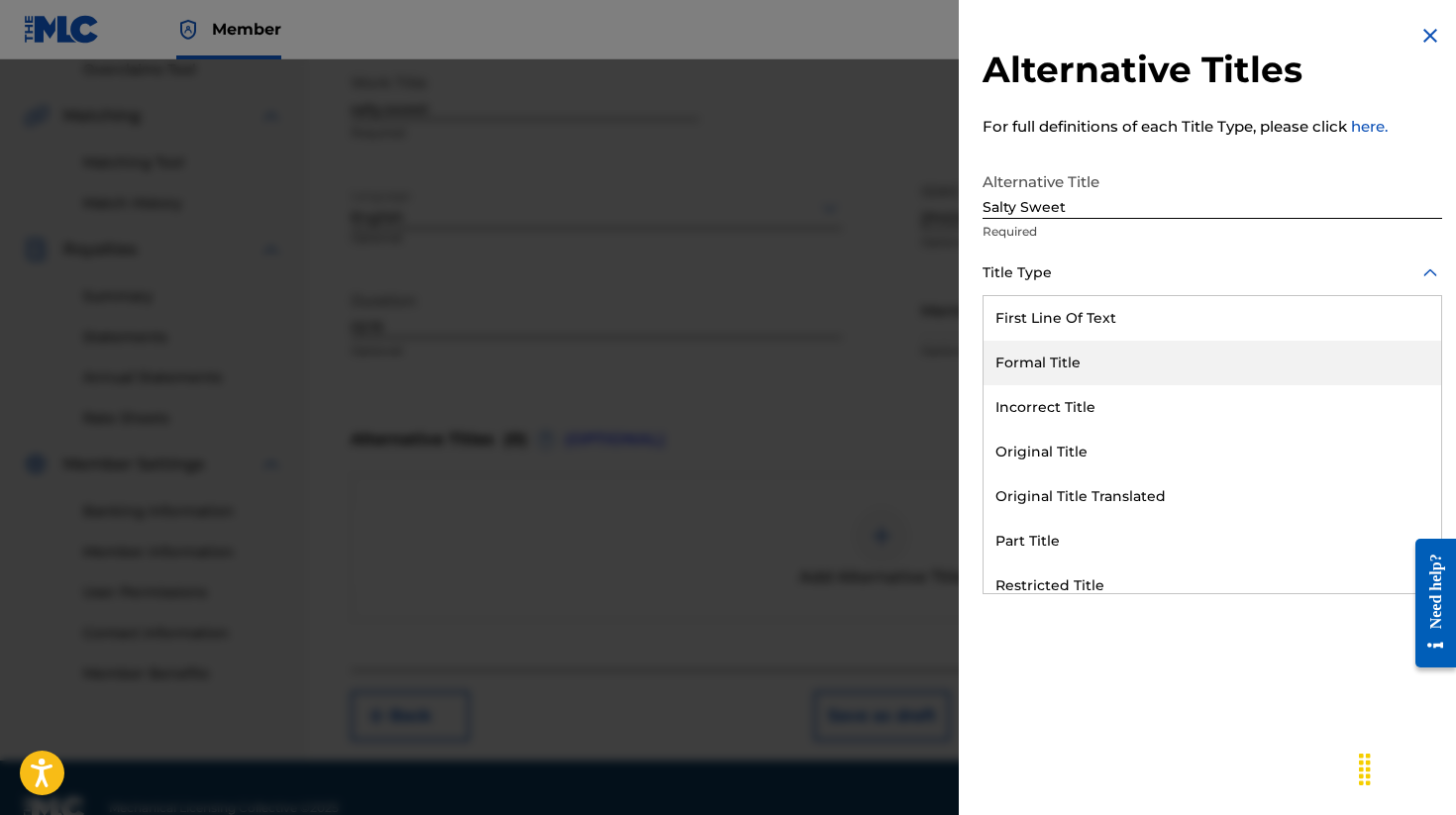 click on "Formal Title" at bounding box center [1212, 362] 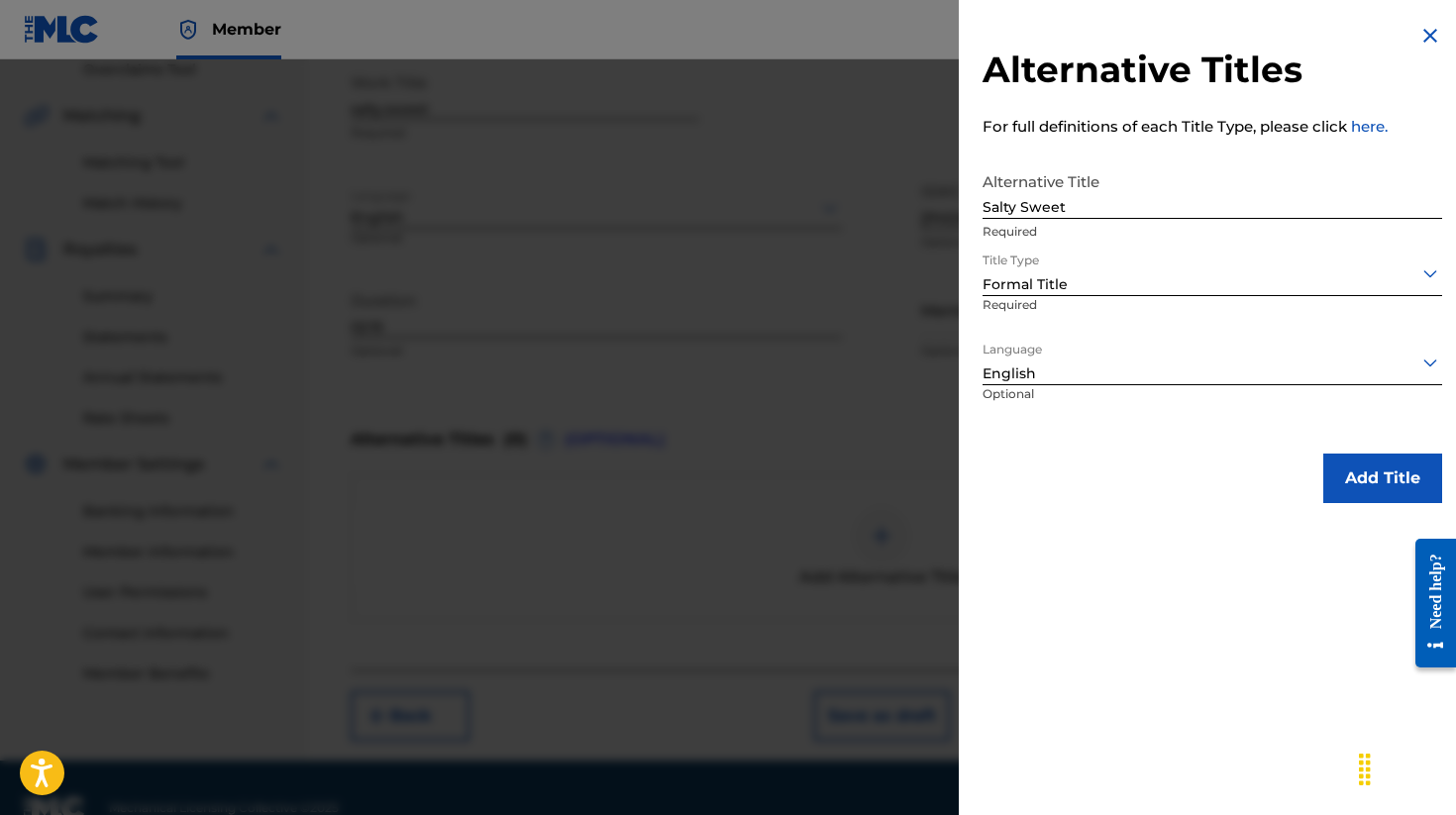 click on "Add Title" at bounding box center (1383, 478) 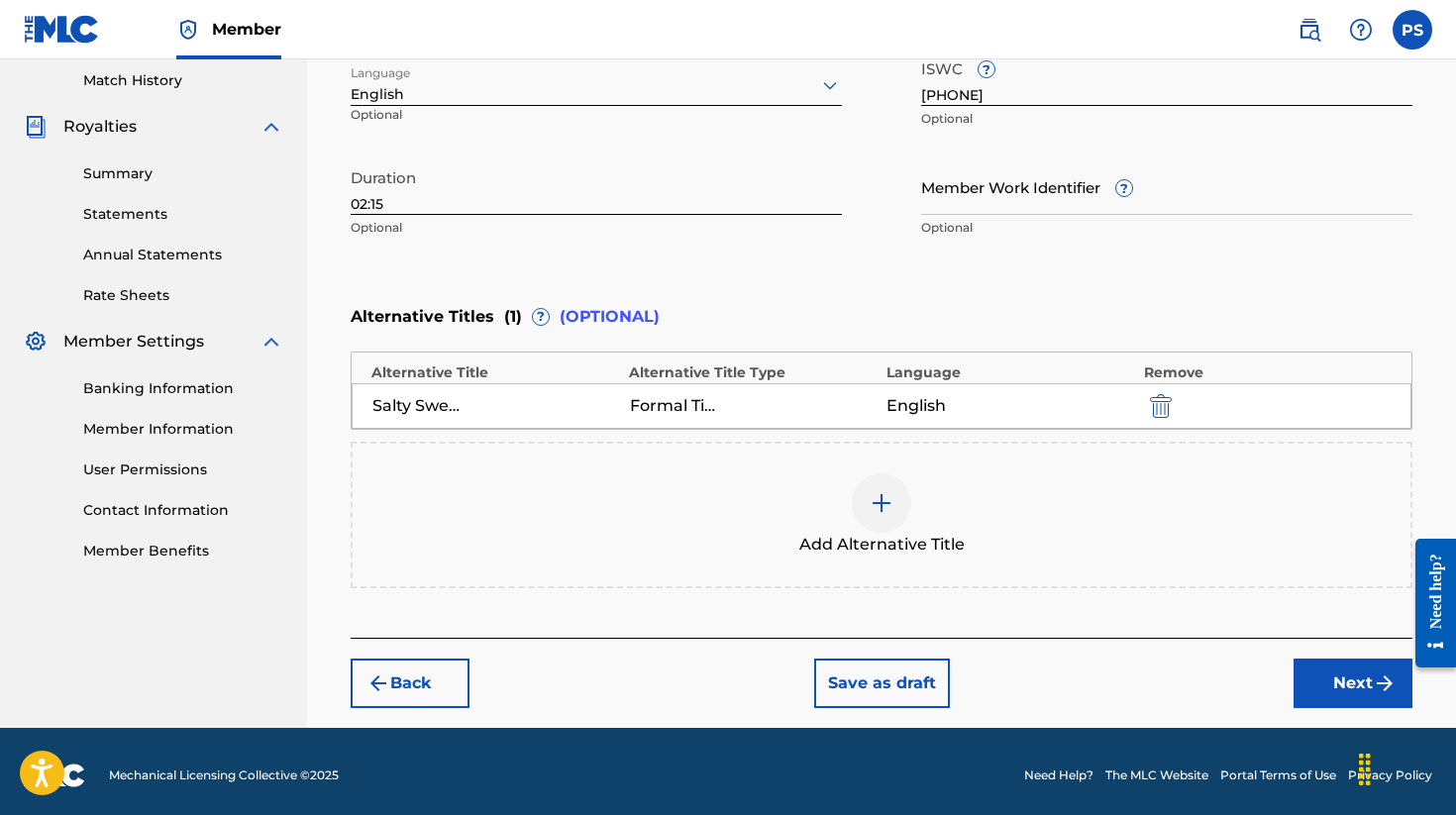 scroll, scrollTop: 556, scrollLeft: 0, axis: vertical 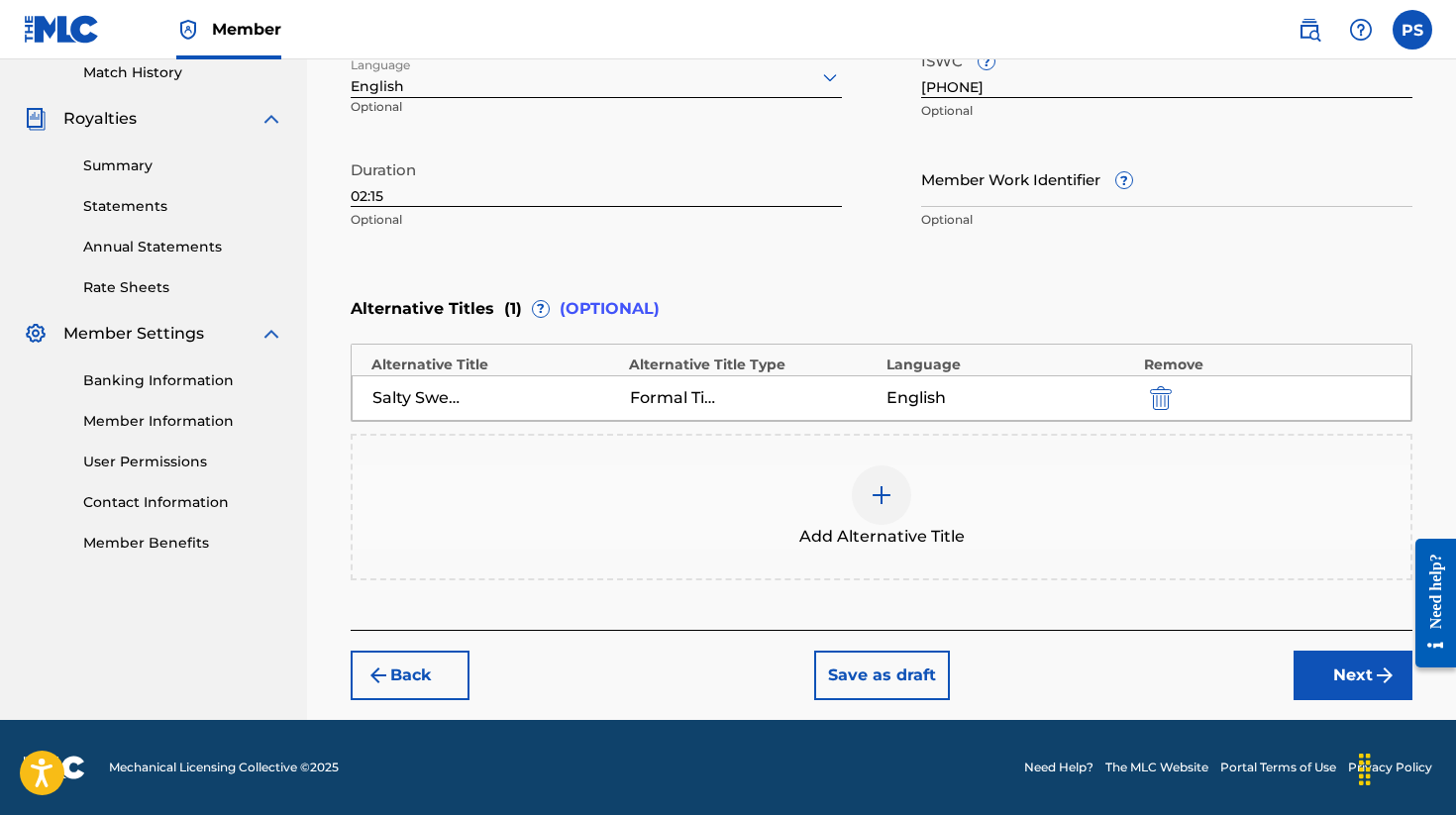 click on "Next" at bounding box center [1353, 675] 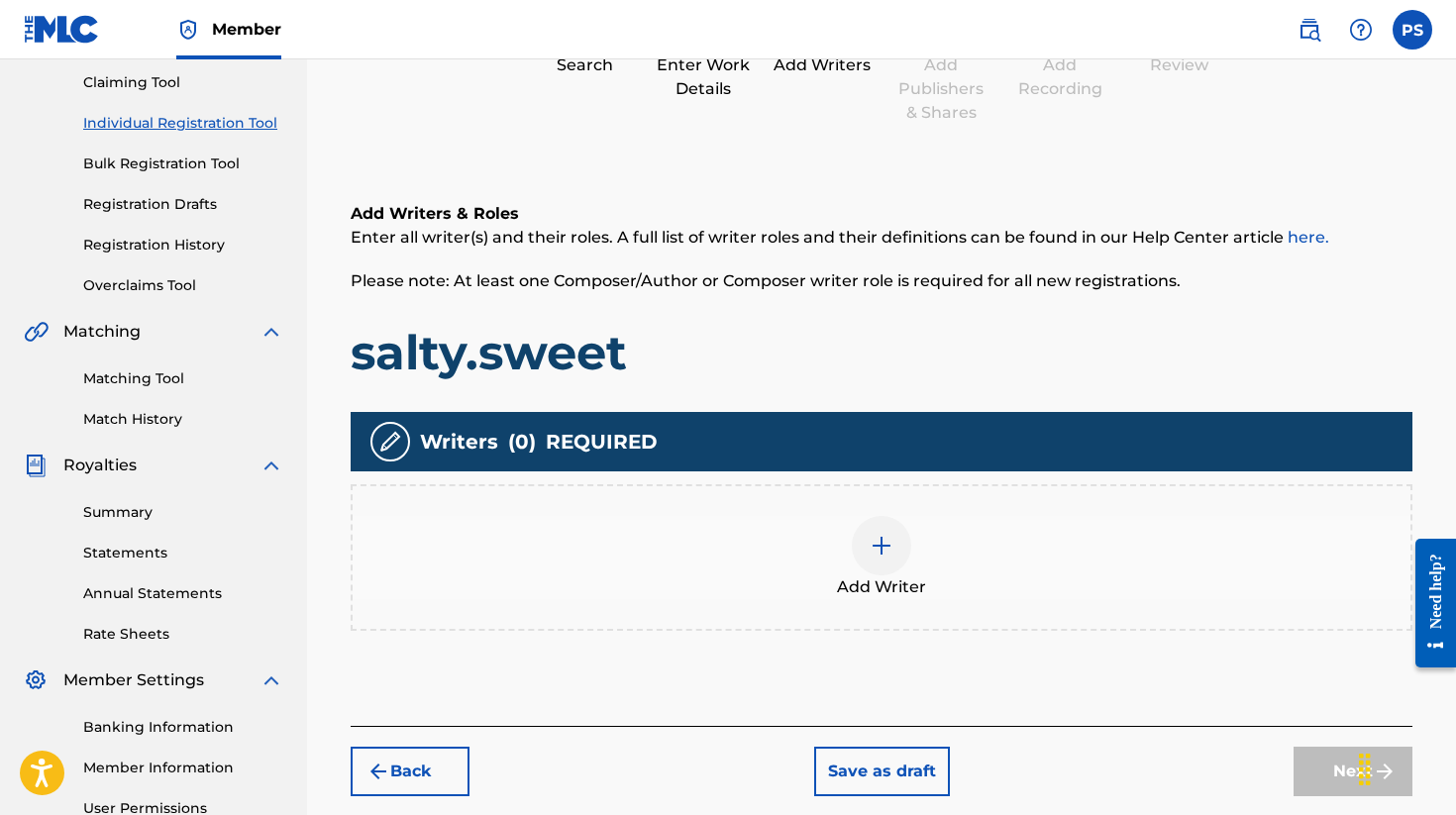 scroll, scrollTop: 291, scrollLeft: 0, axis: vertical 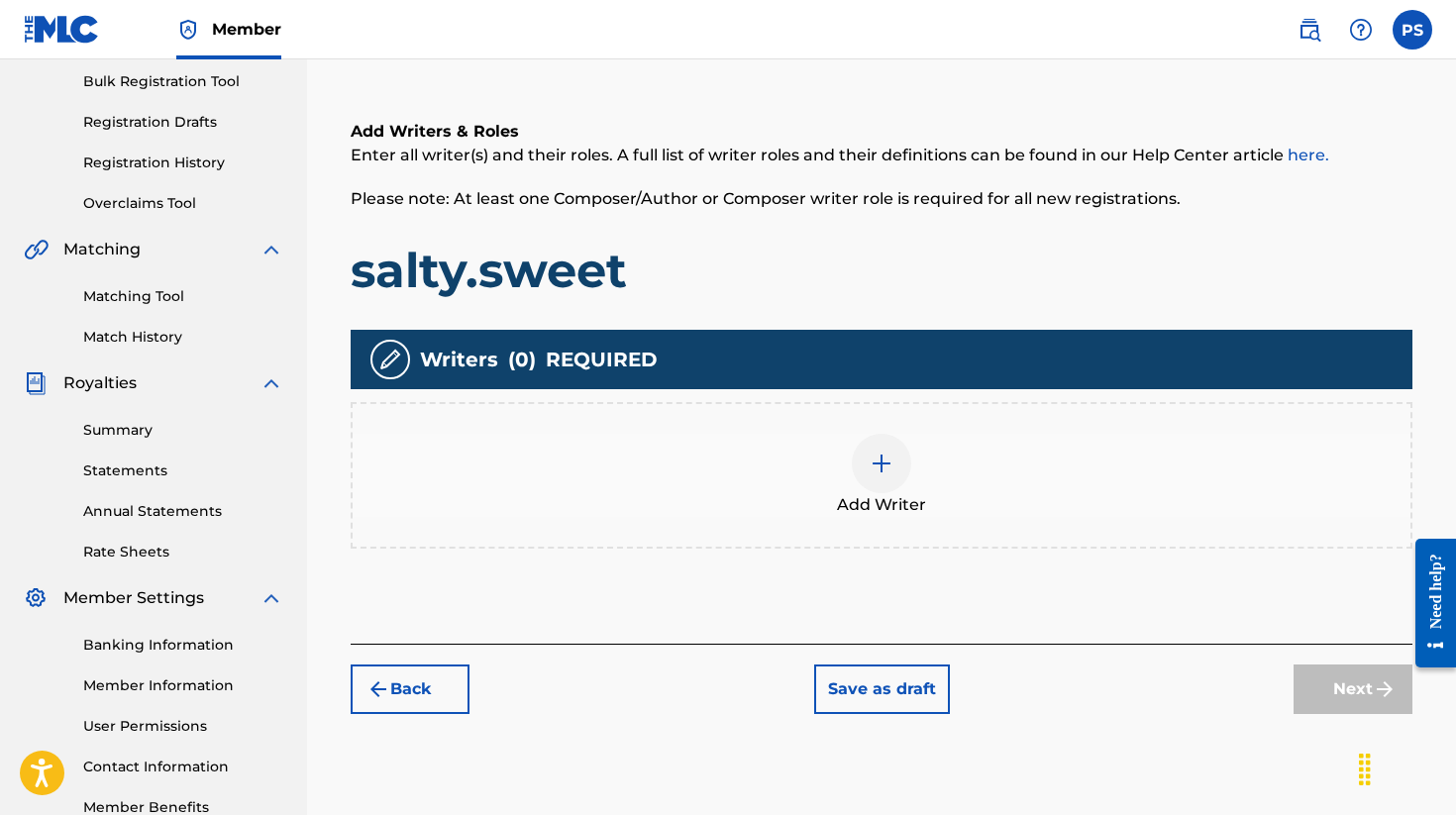 click at bounding box center [882, 463] 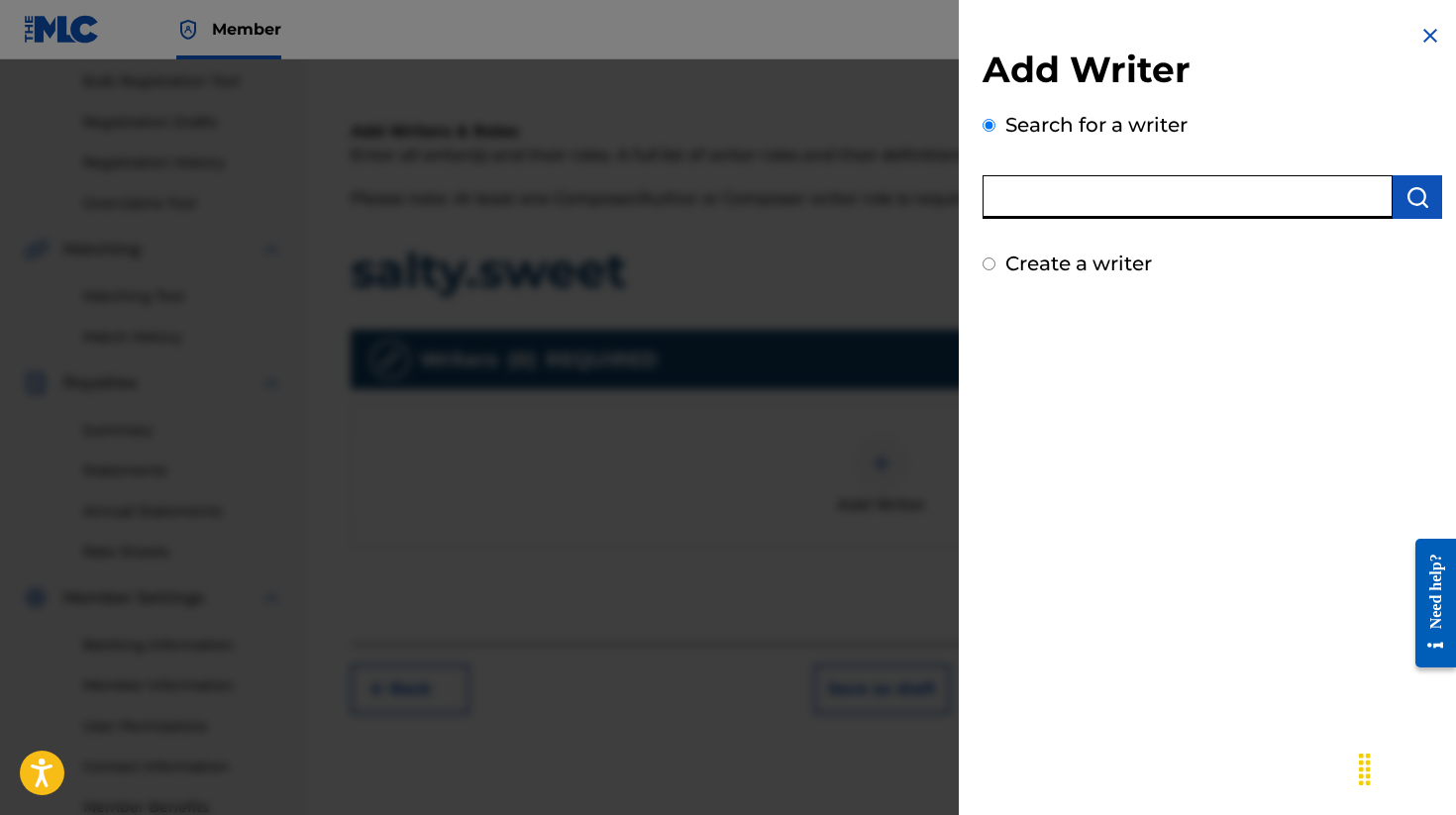 drag, startPoint x: 1195, startPoint y: 197, endPoint x: 1188, endPoint y: 183, distance: 15.652476 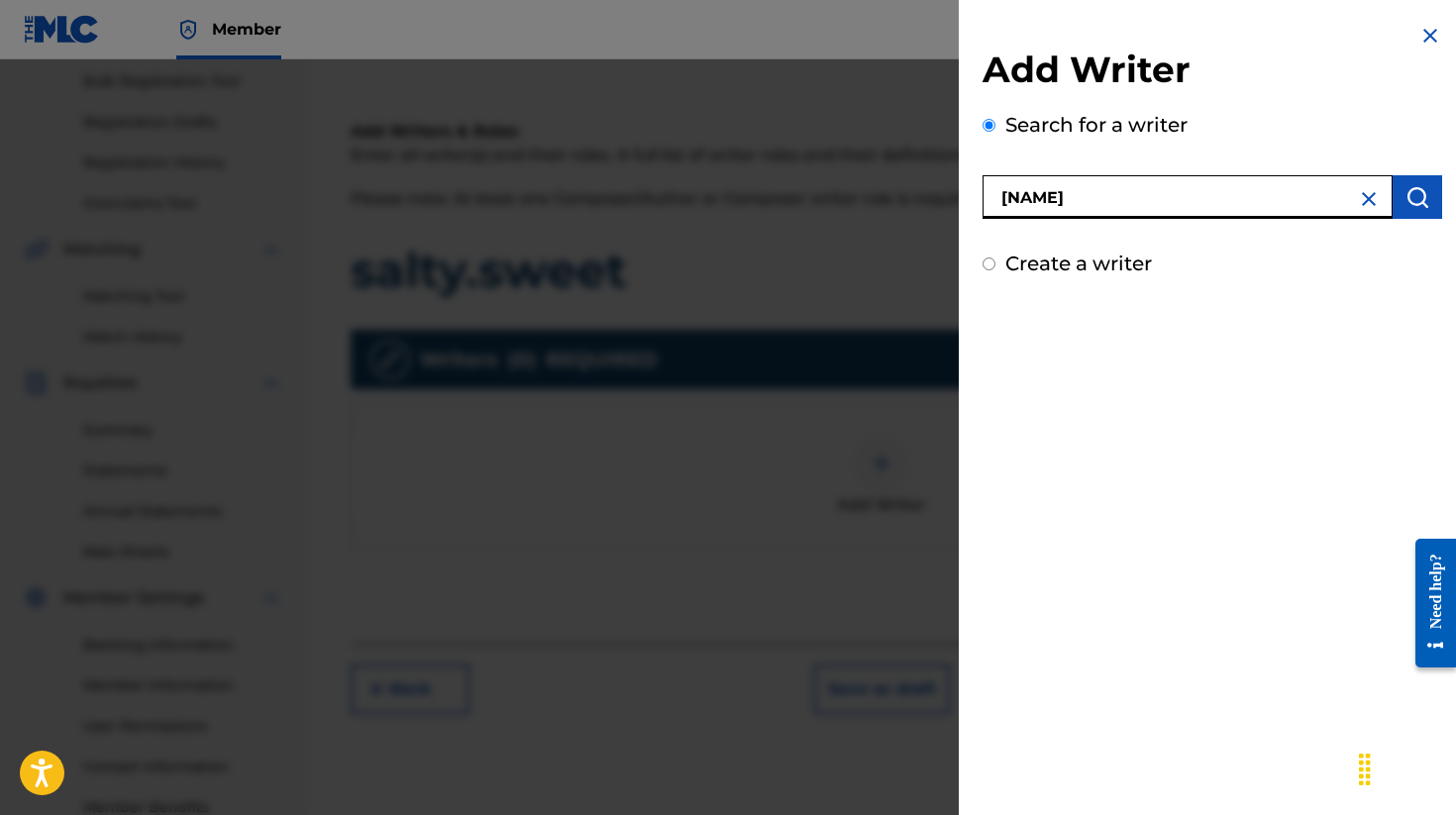 type on "[NAME]" 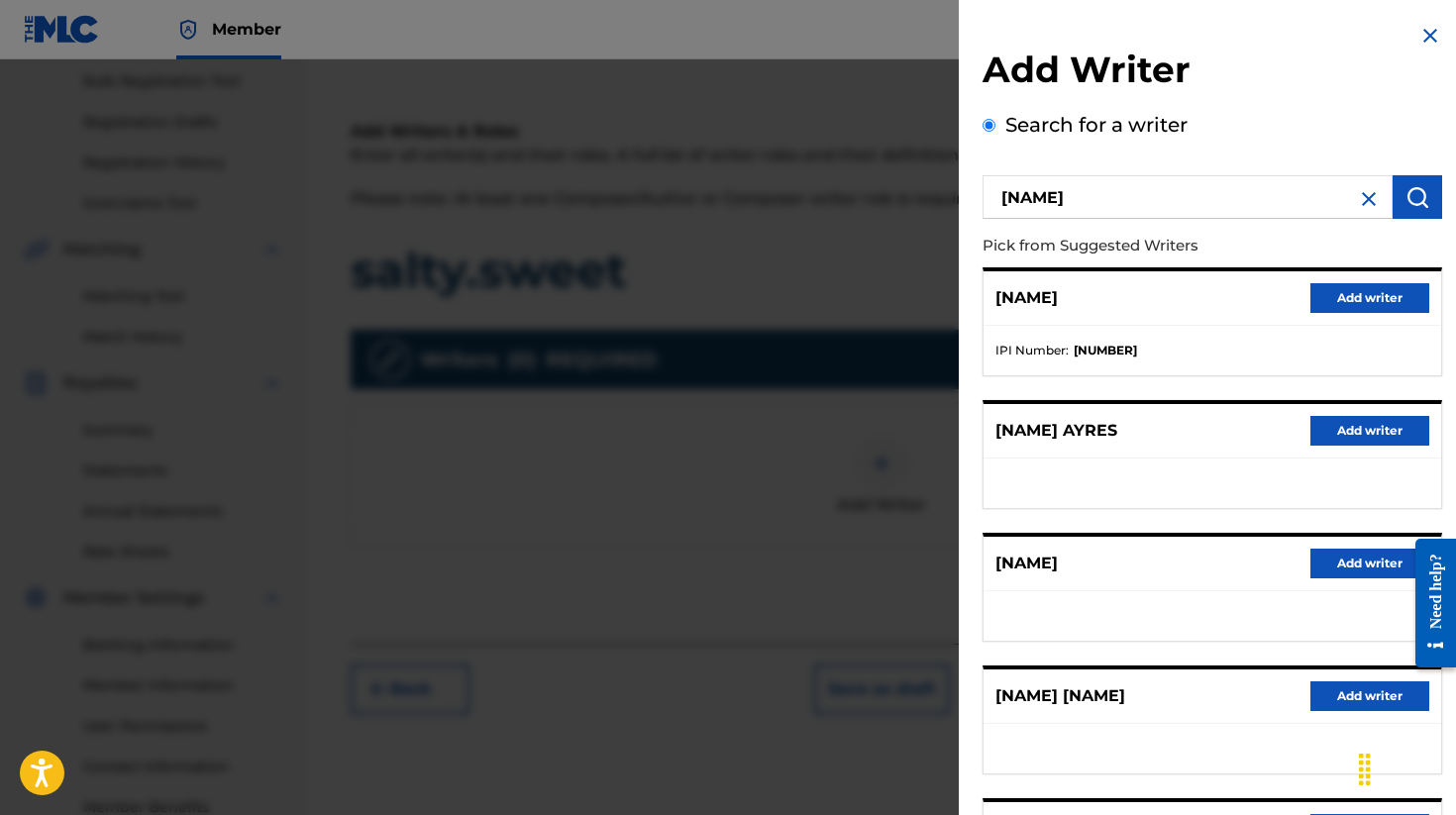 click on "Add writer" at bounding box center [1370, 298] 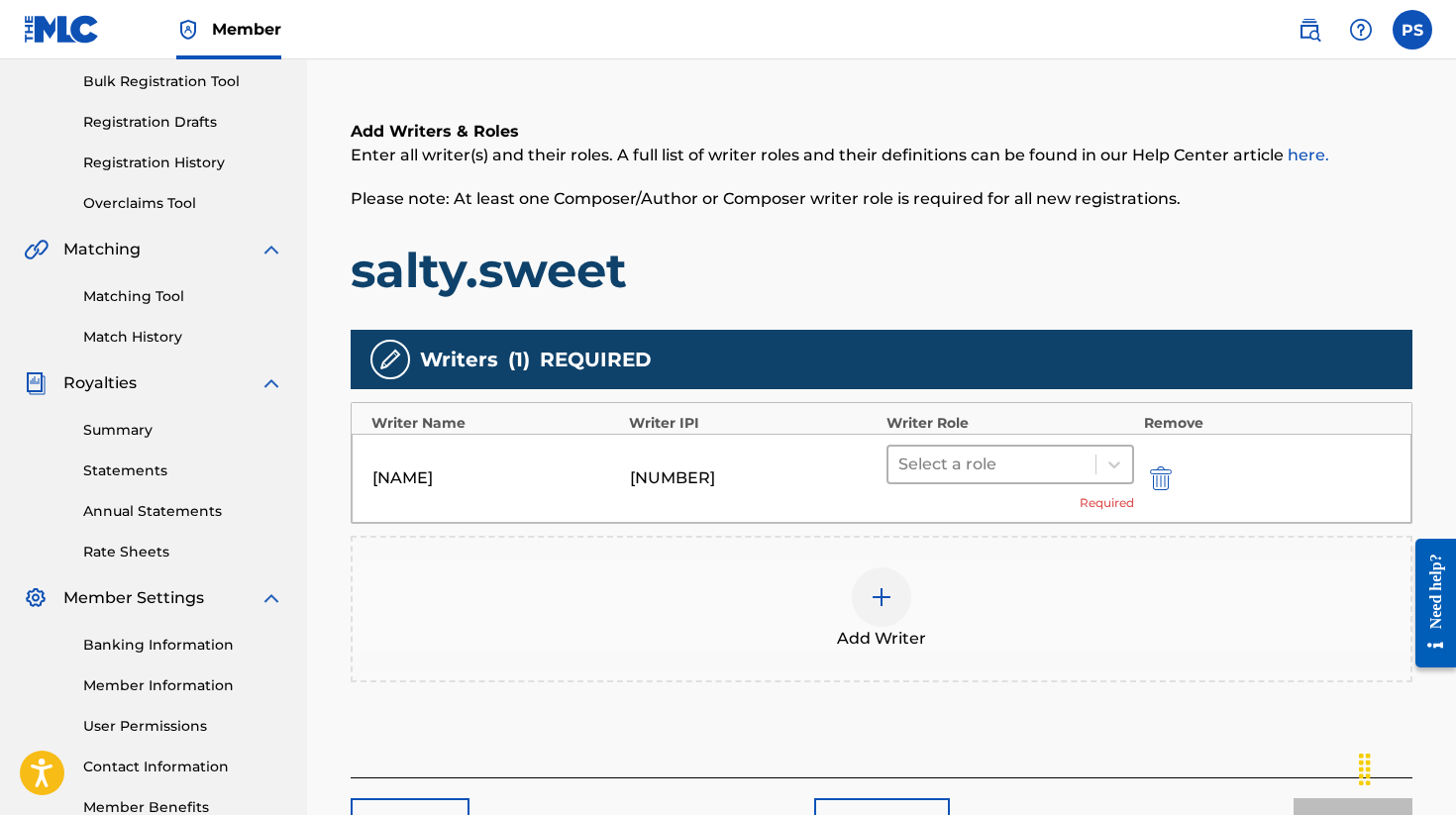 click at bounding box center [991, 464] 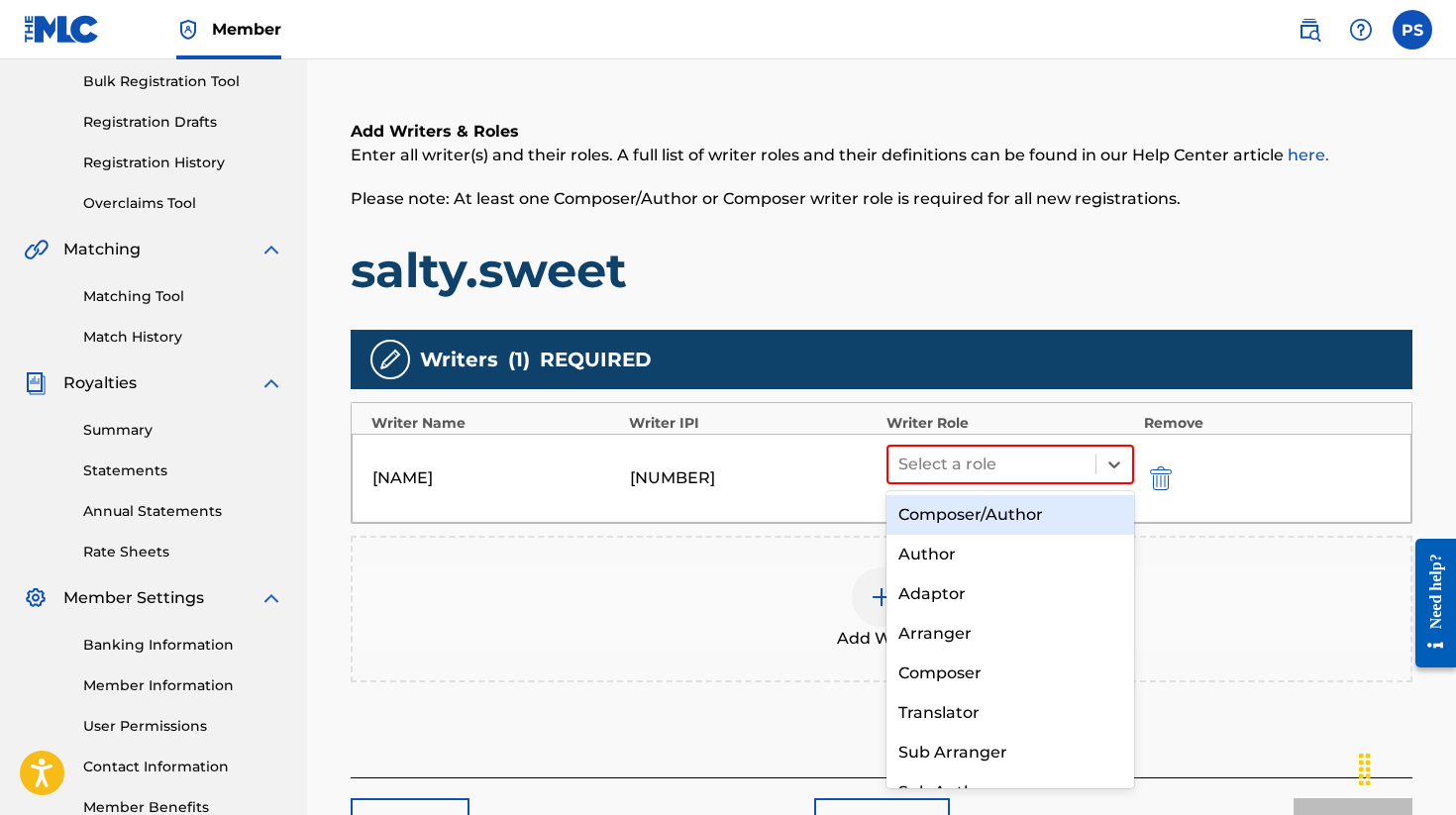 click on "Composer/Author" at bounding box center [1010, 515] 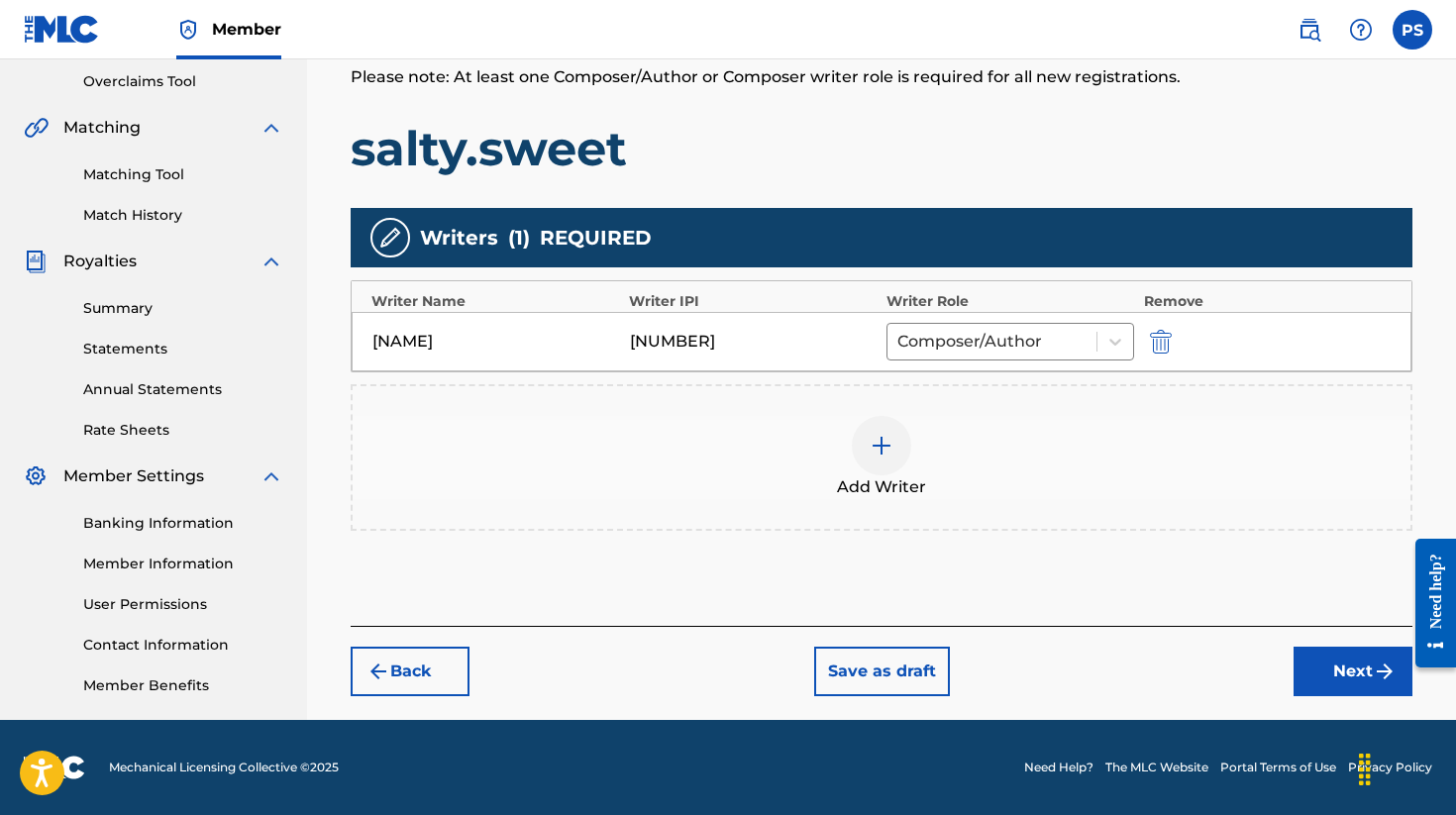 click on "Next" at bounding box center (1353, 671) 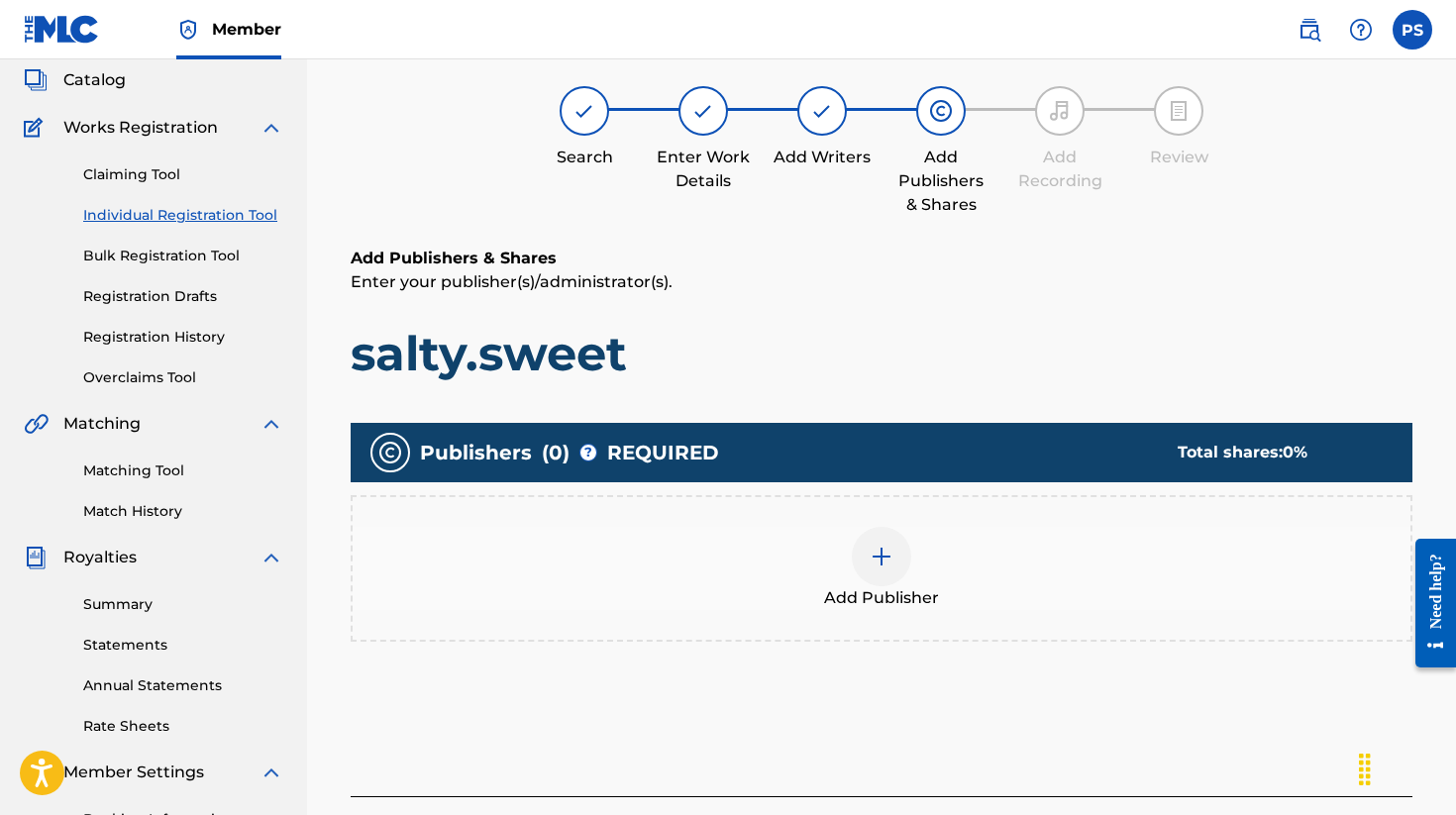 scroll, scrollTop: 122, scrollLeft: 0, axis: vertical 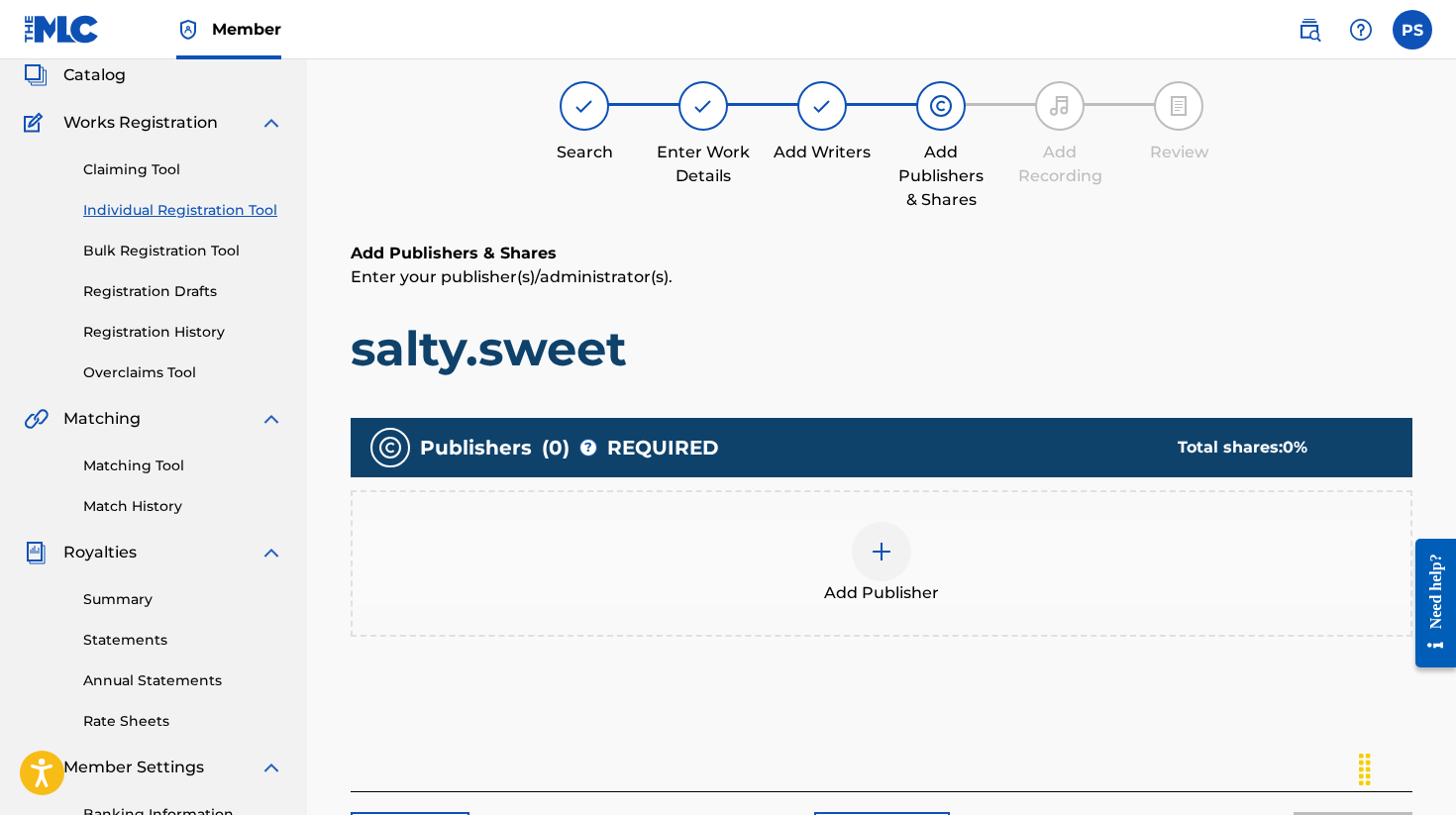 click at bounding box center (882, 552) 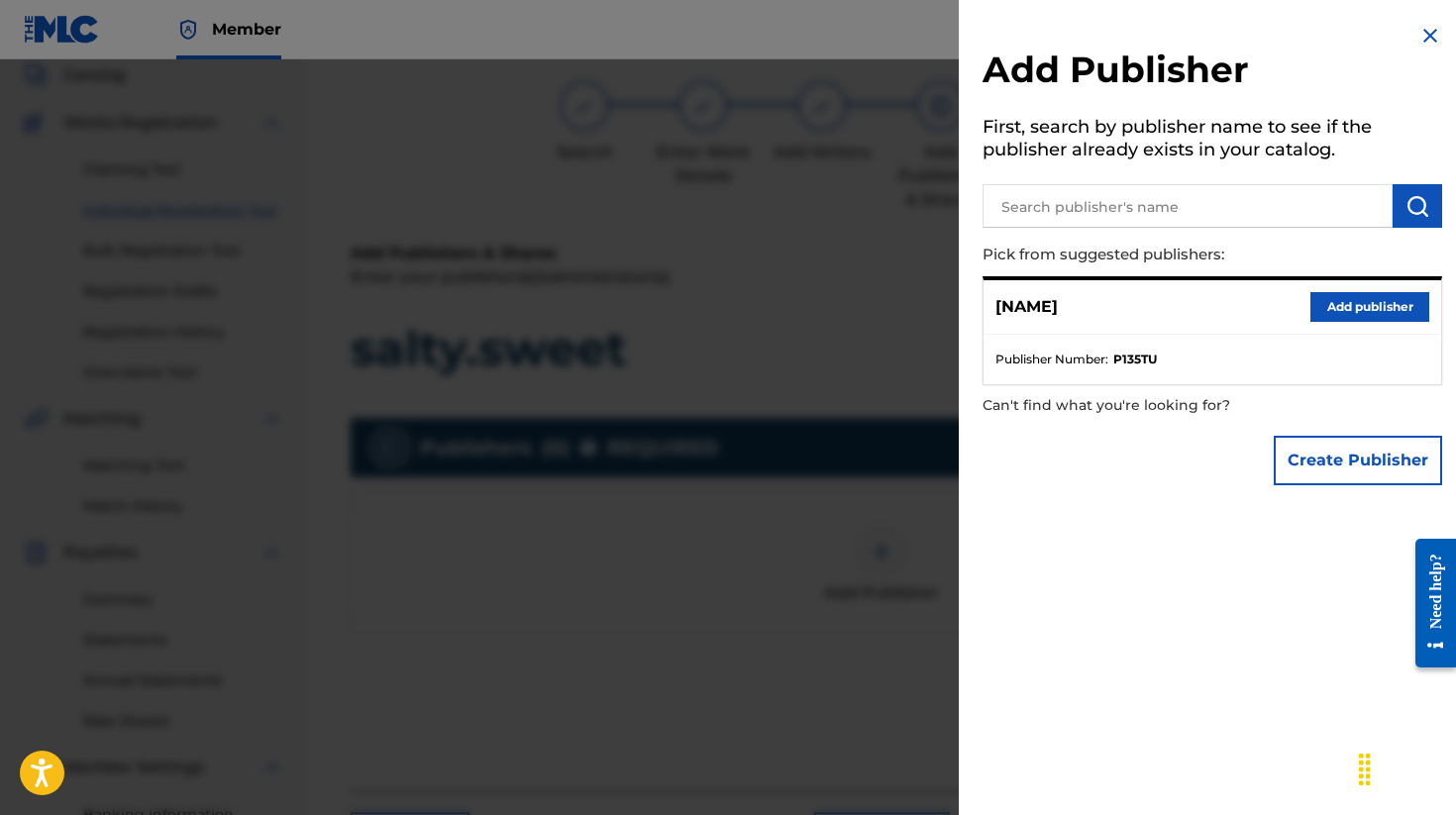 click at bounding box center (1188, 206) 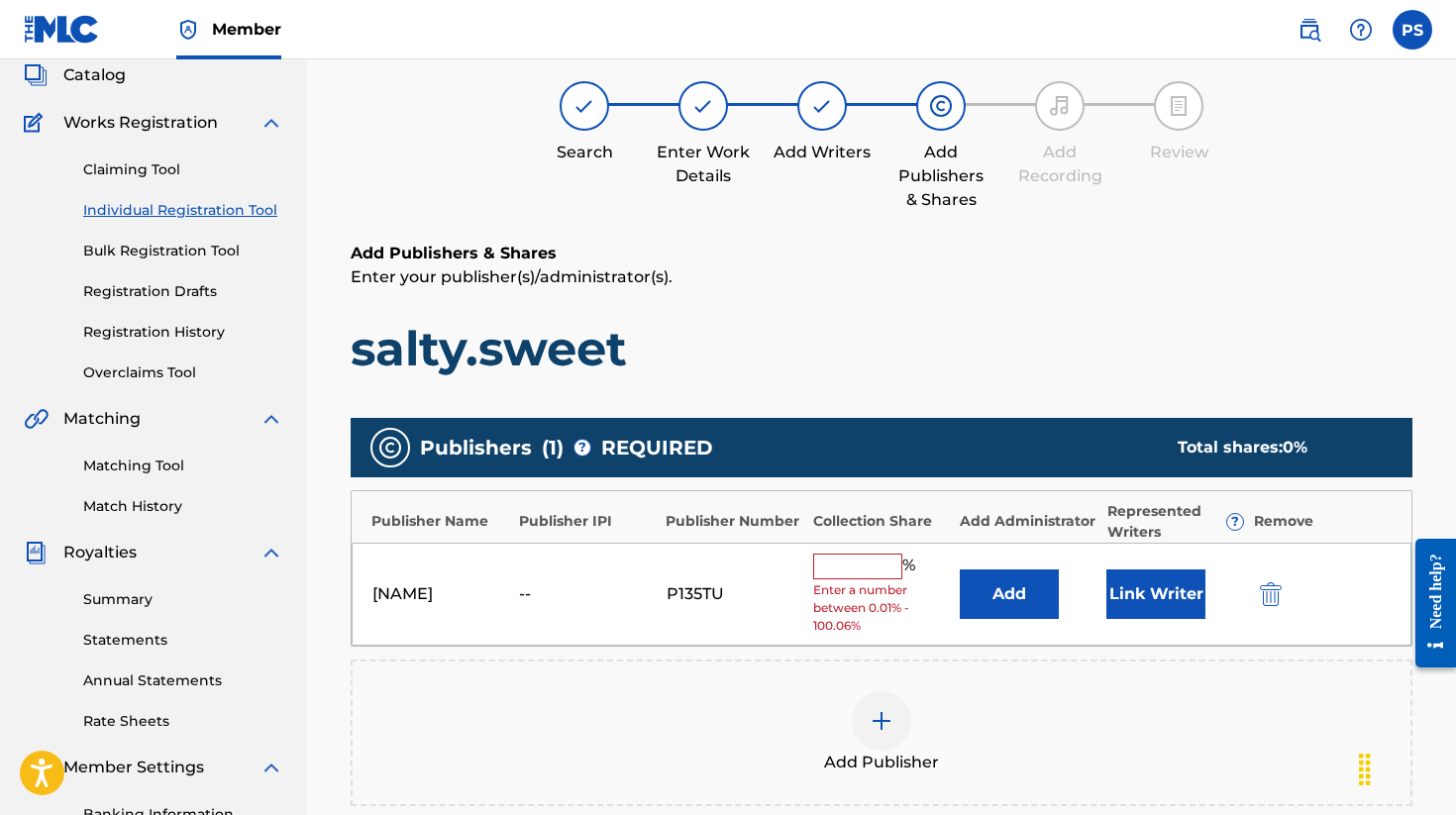 drag, startPoint x: 864, startPoint y: 564, endPoint x: 867, endPoint y: 547, distance: 17.262677 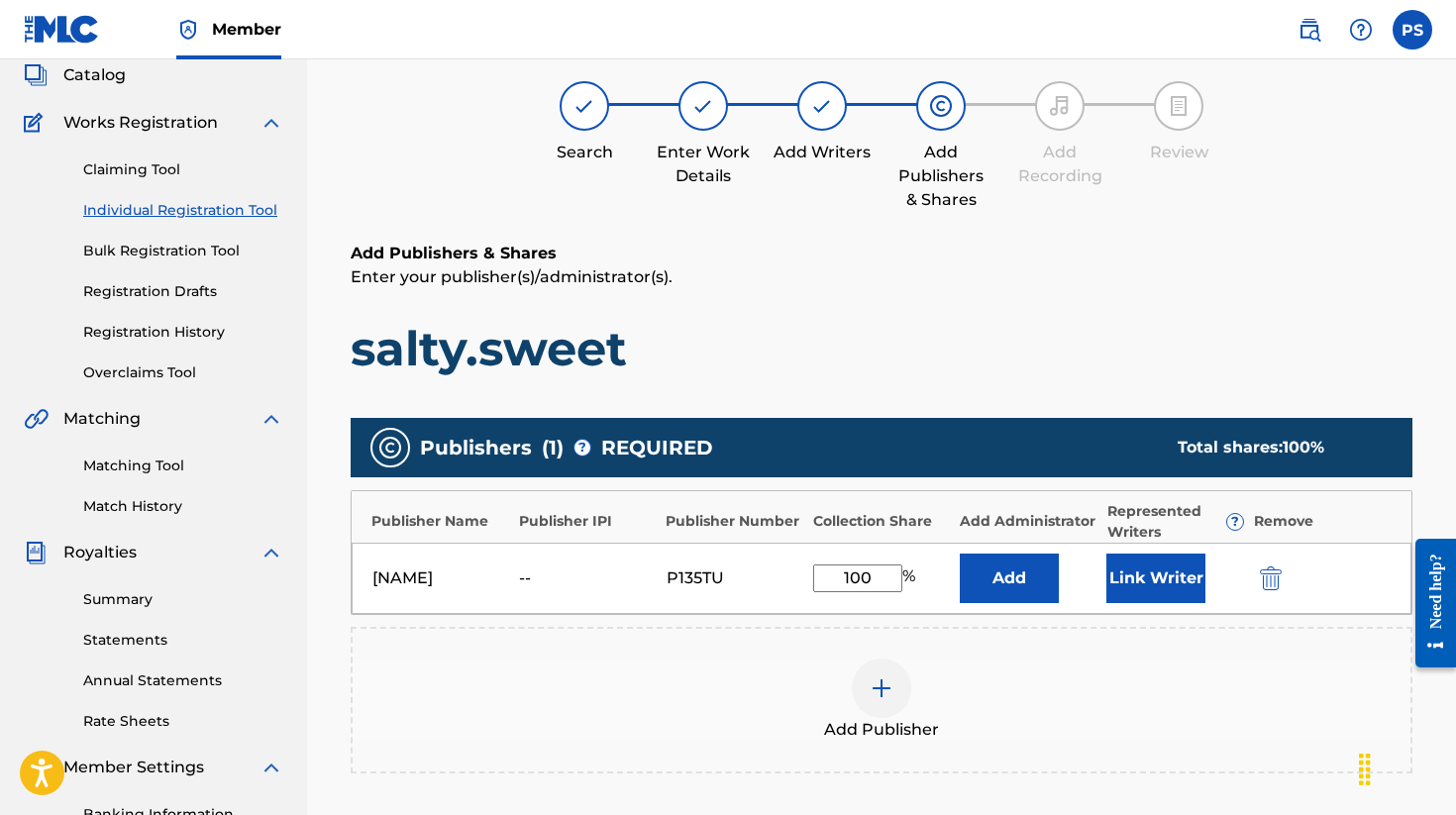 type on "100" 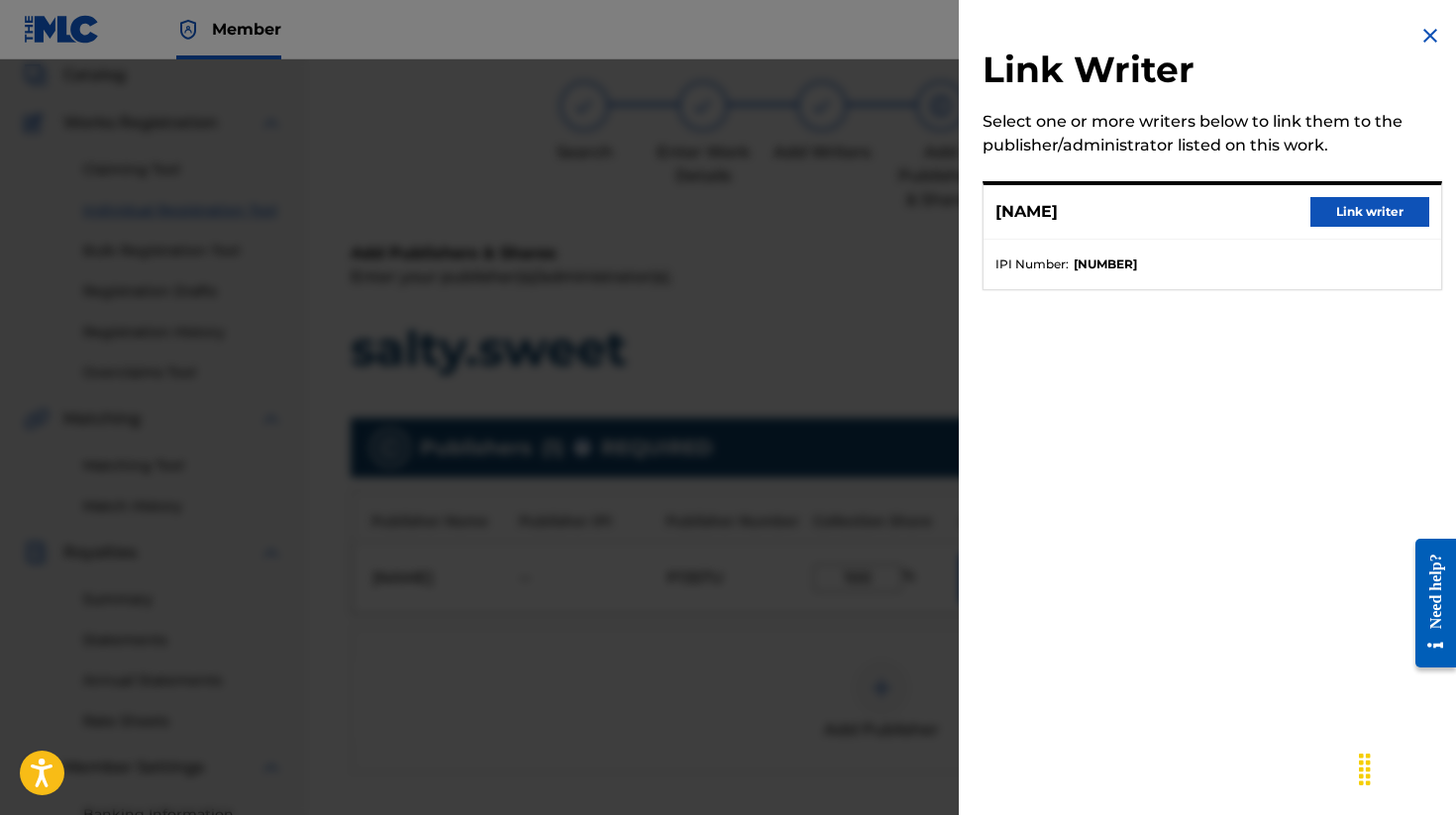 click on "Link writer" at bounding box center [1370, 212] 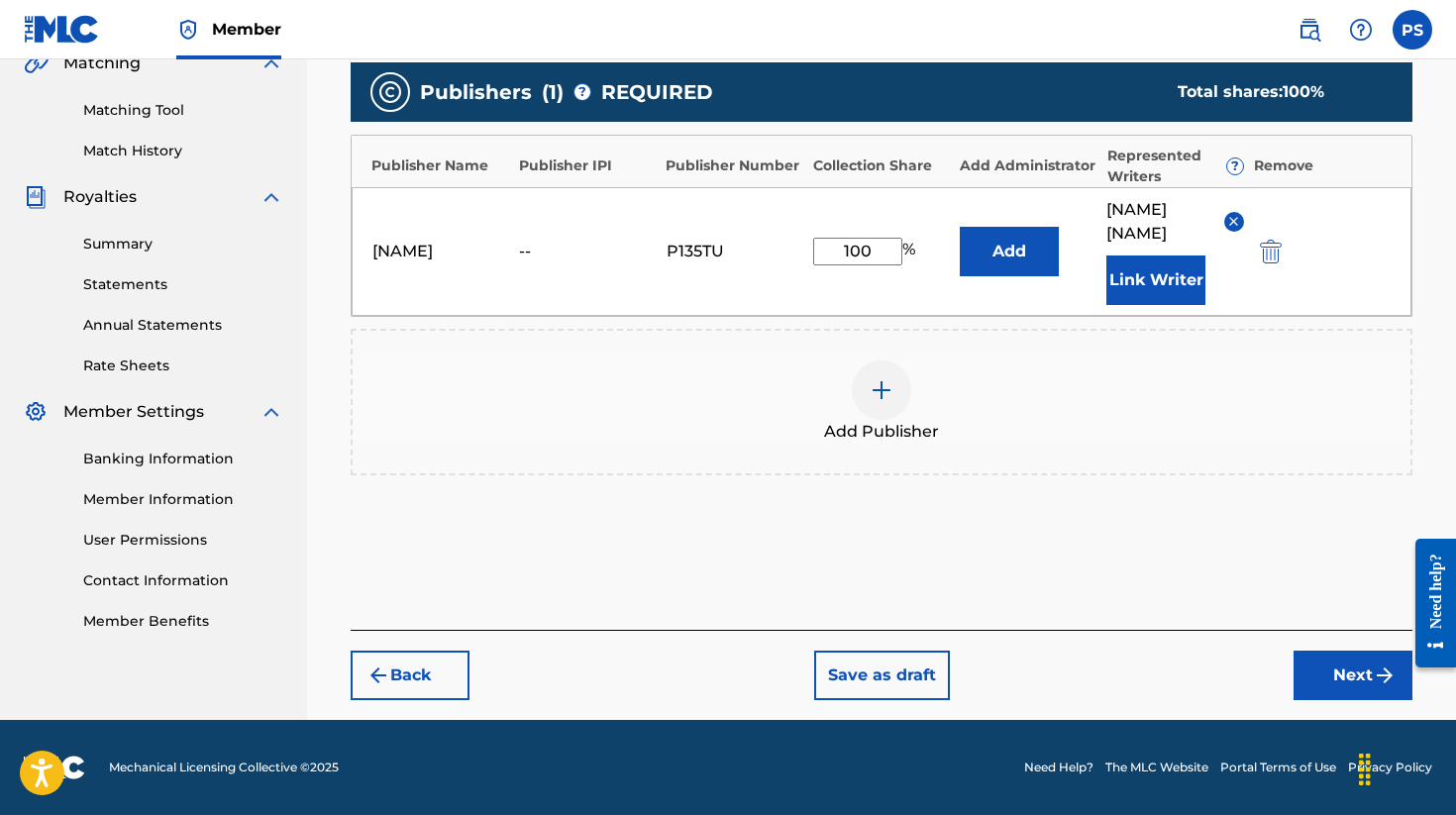click on "Next" at bounding box center [1353, 675] 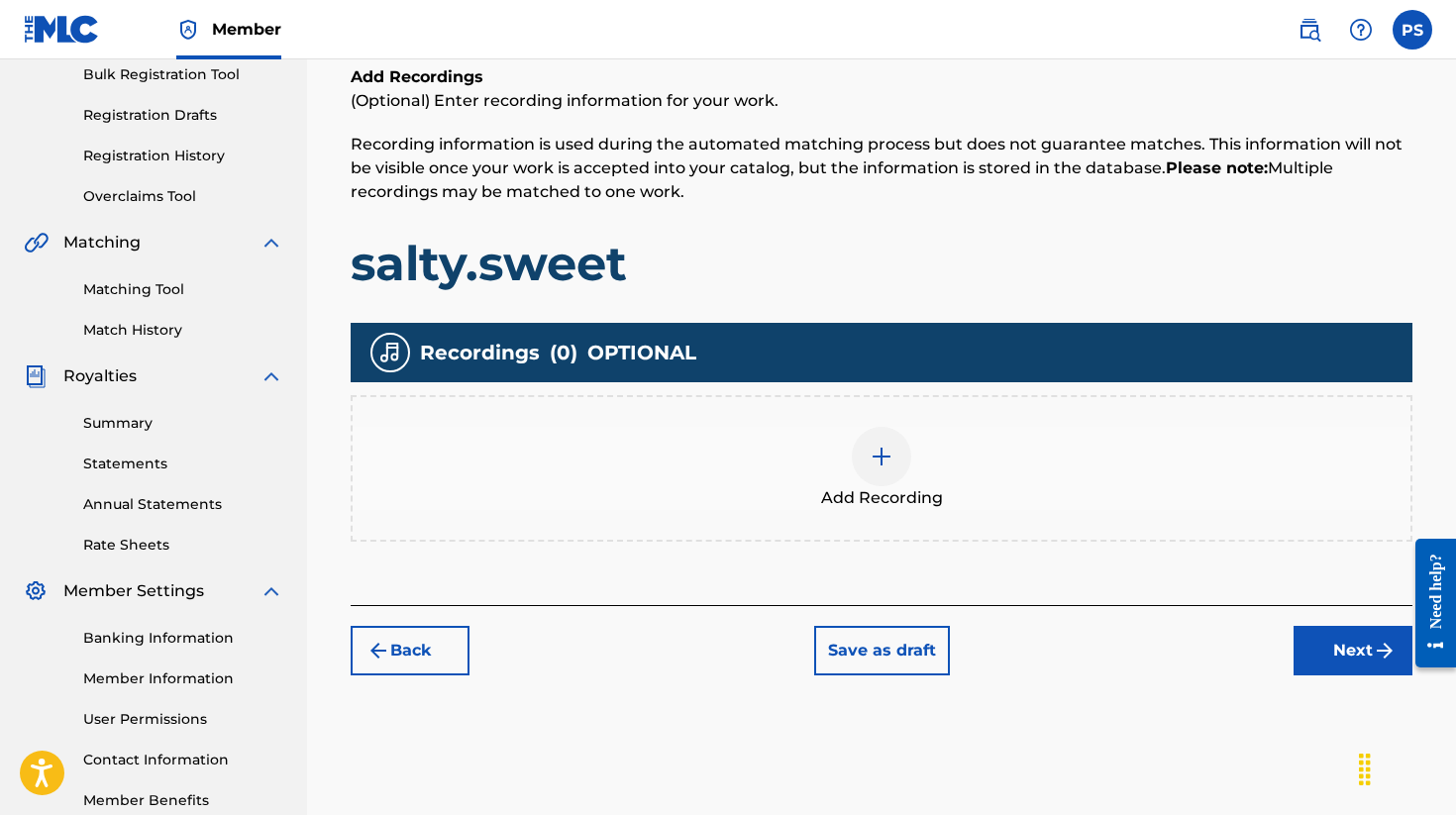 scroll, scrollTop: 361, scrollLeft: 0, axis: vertical 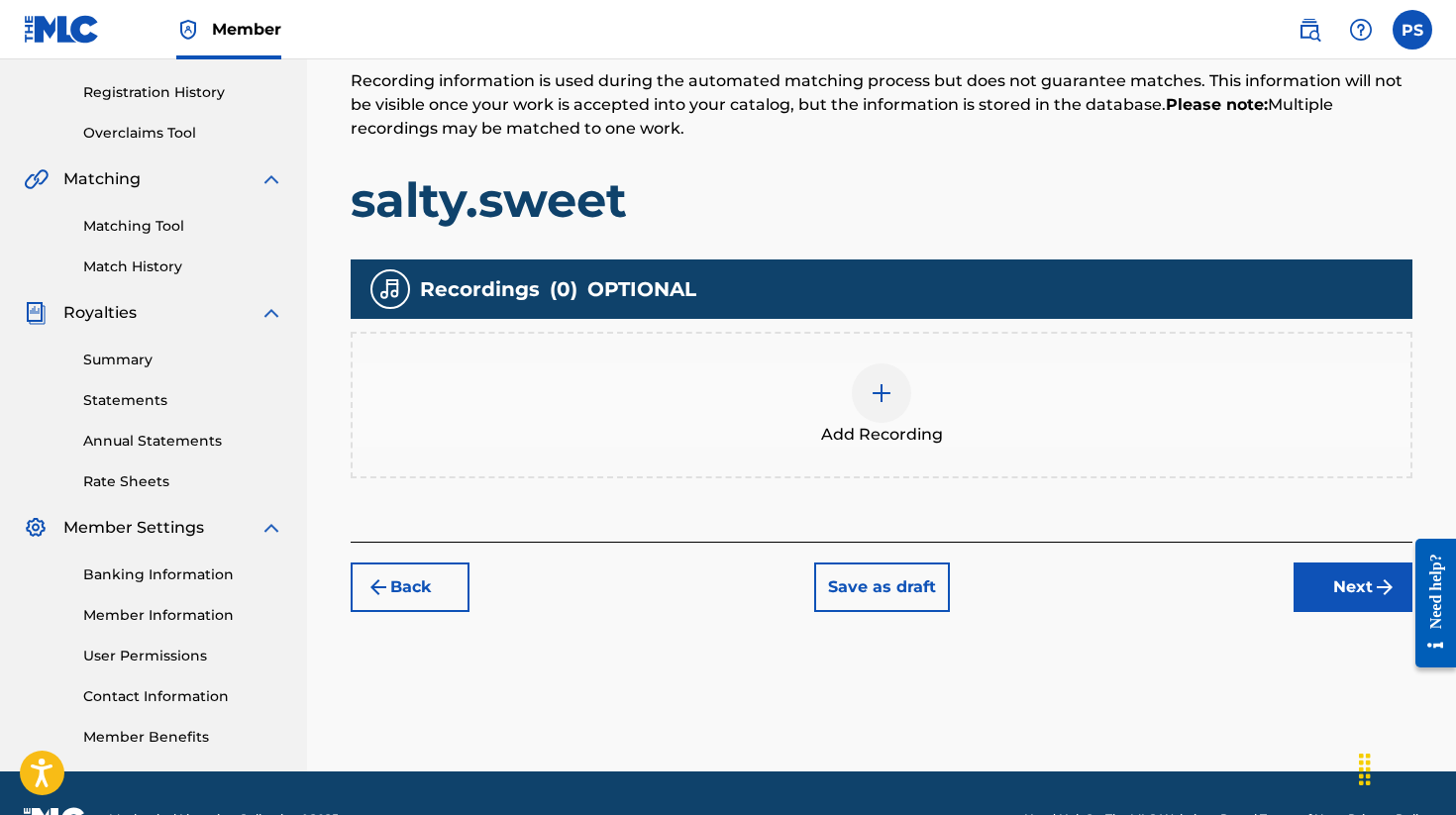 click at bounding box center [882, 393] 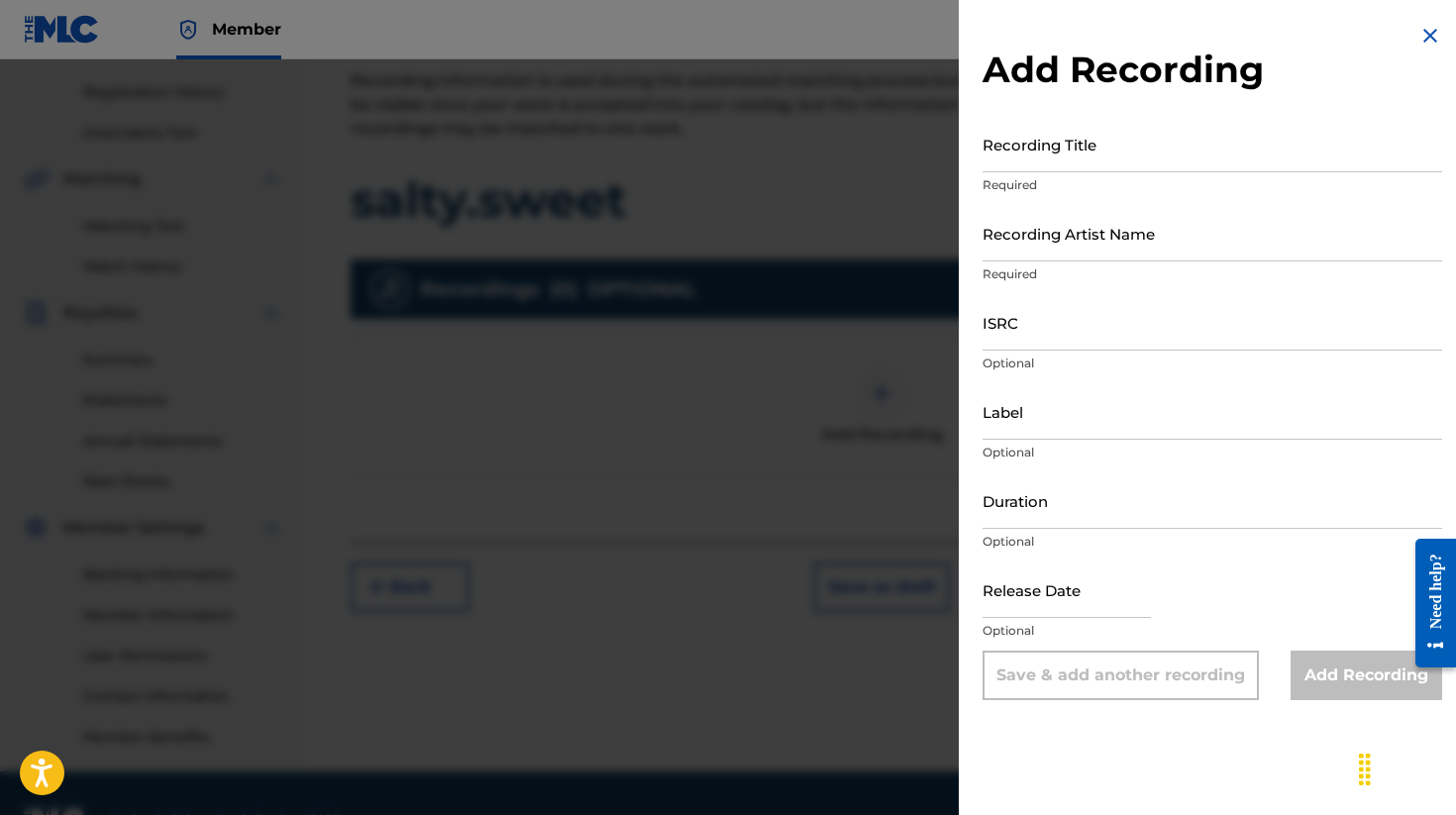 click on "Recording Title" at bounding box center (1212, 144) 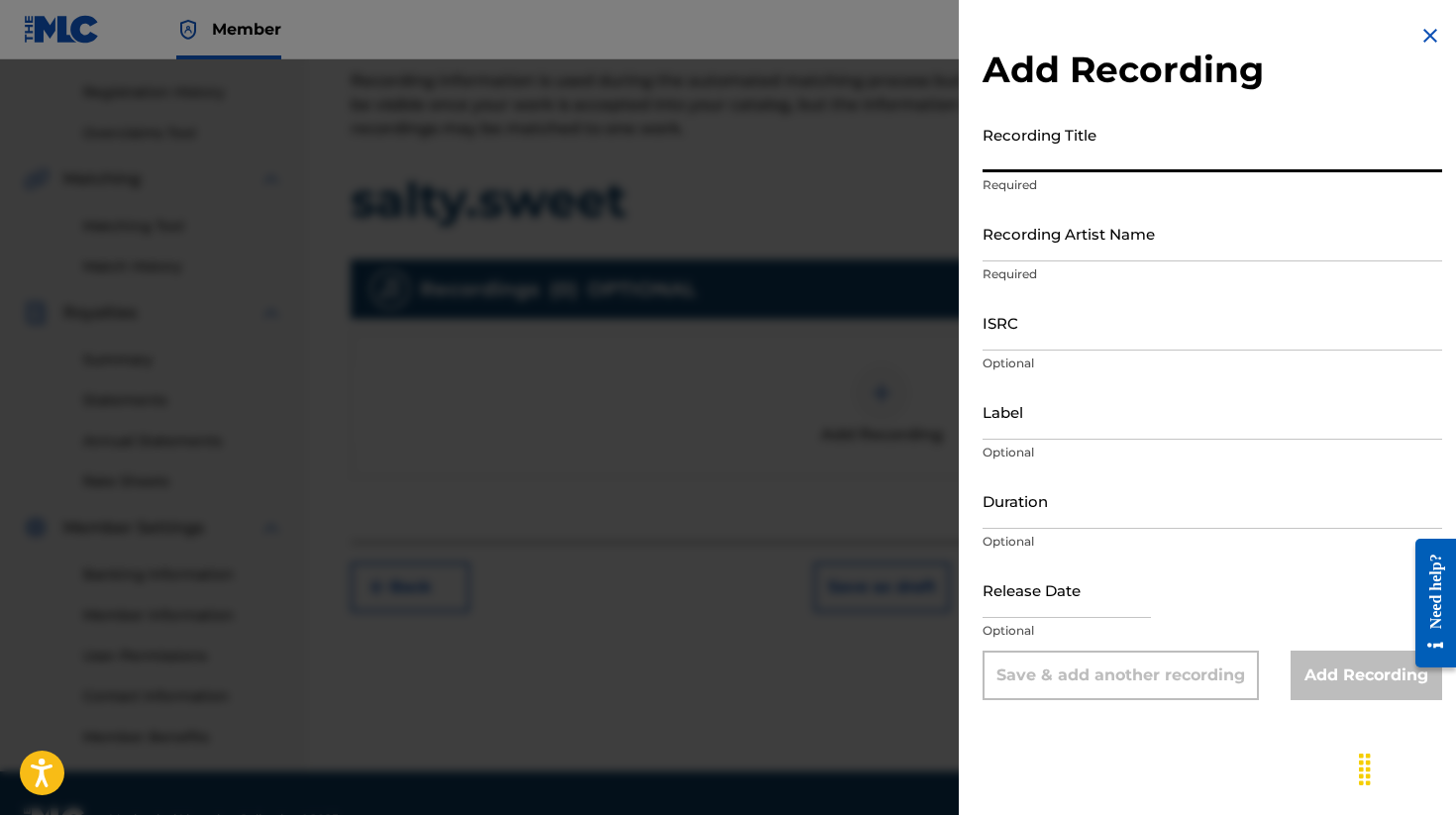 type on "S" 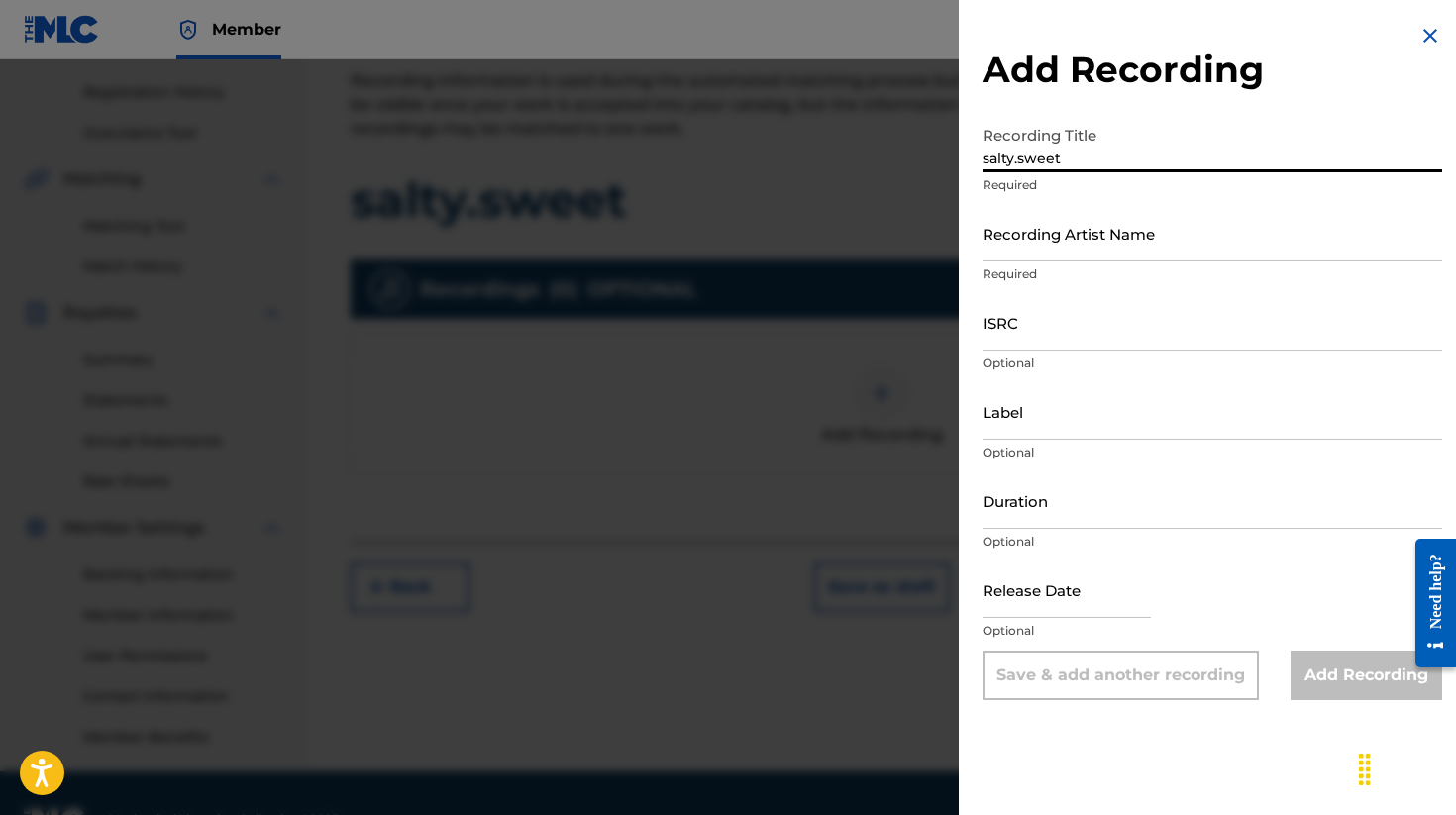 type on "salty.sweet" 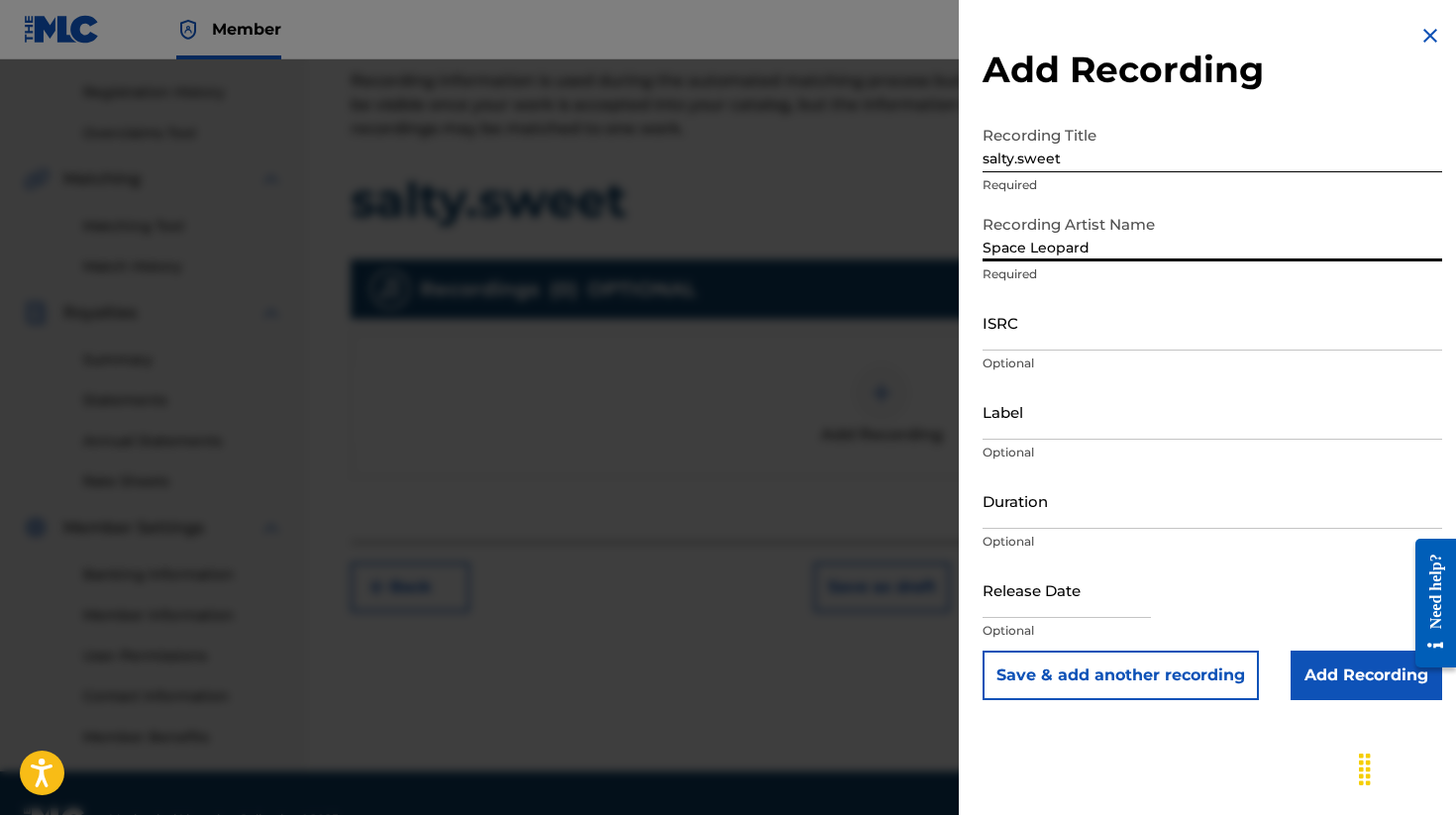 type on "Space Leopard" 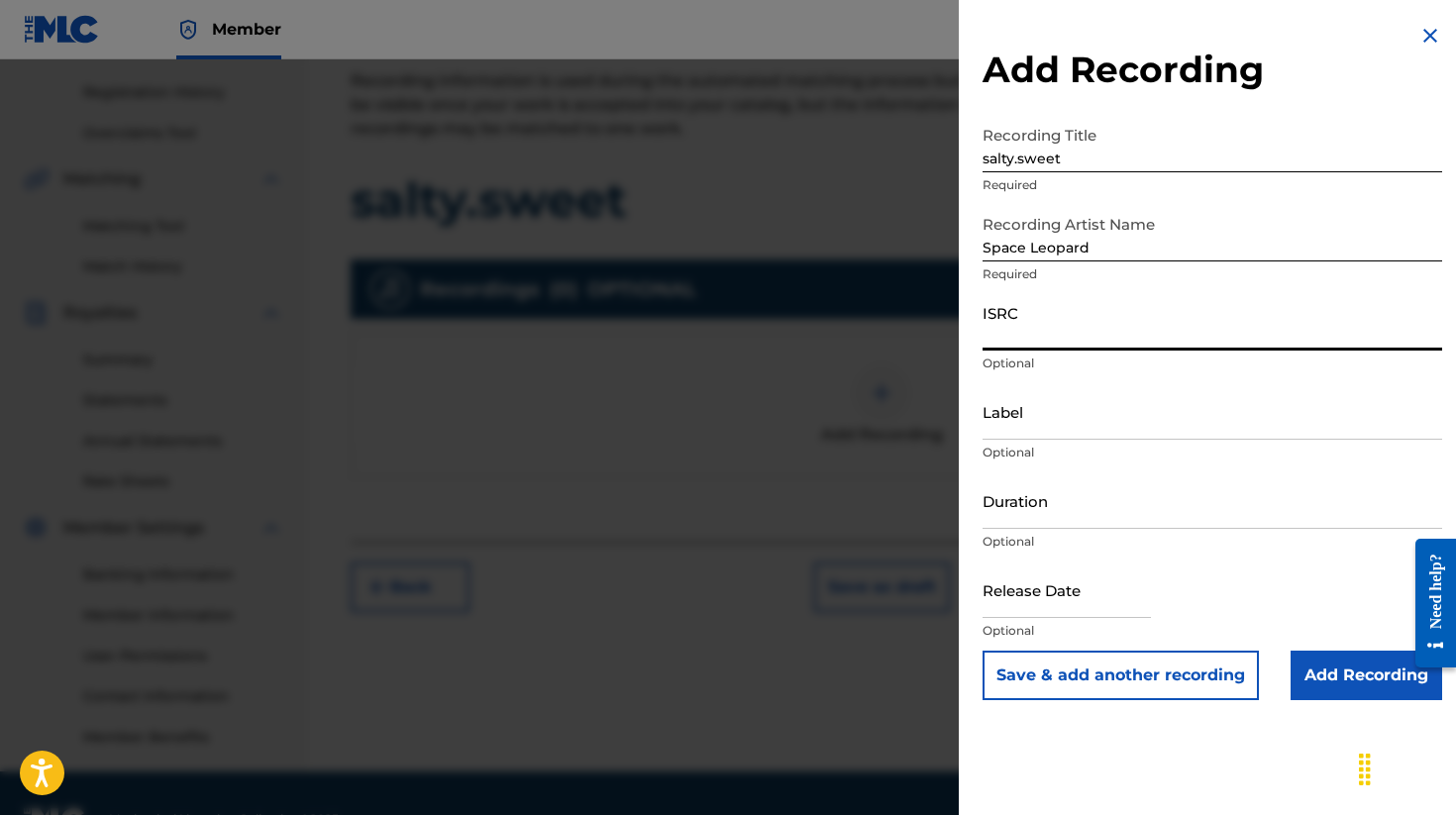 paste on "[ALPHANUMERIC_ID]" 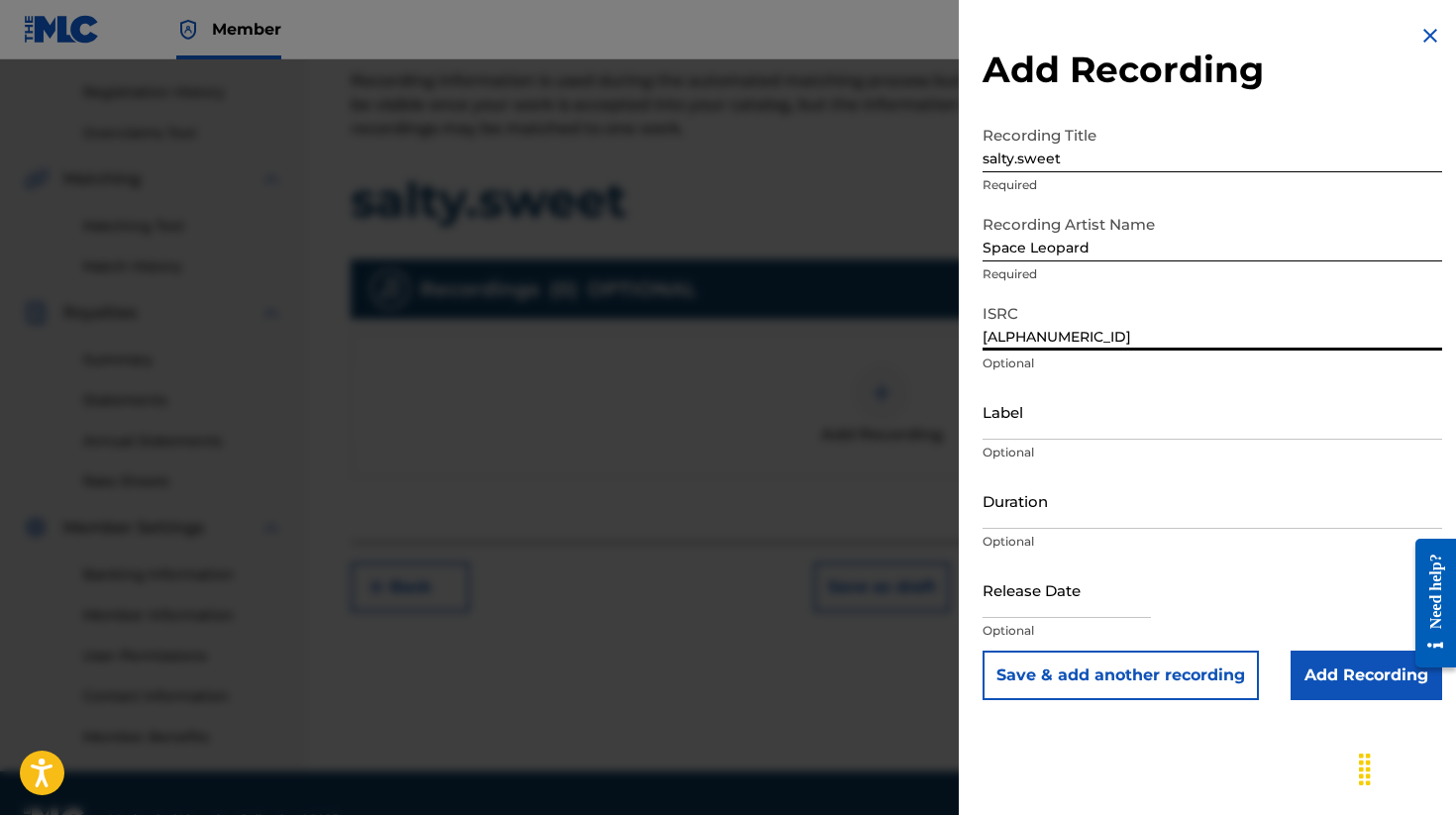 type on "[ALPHANUMERIC_ID]" 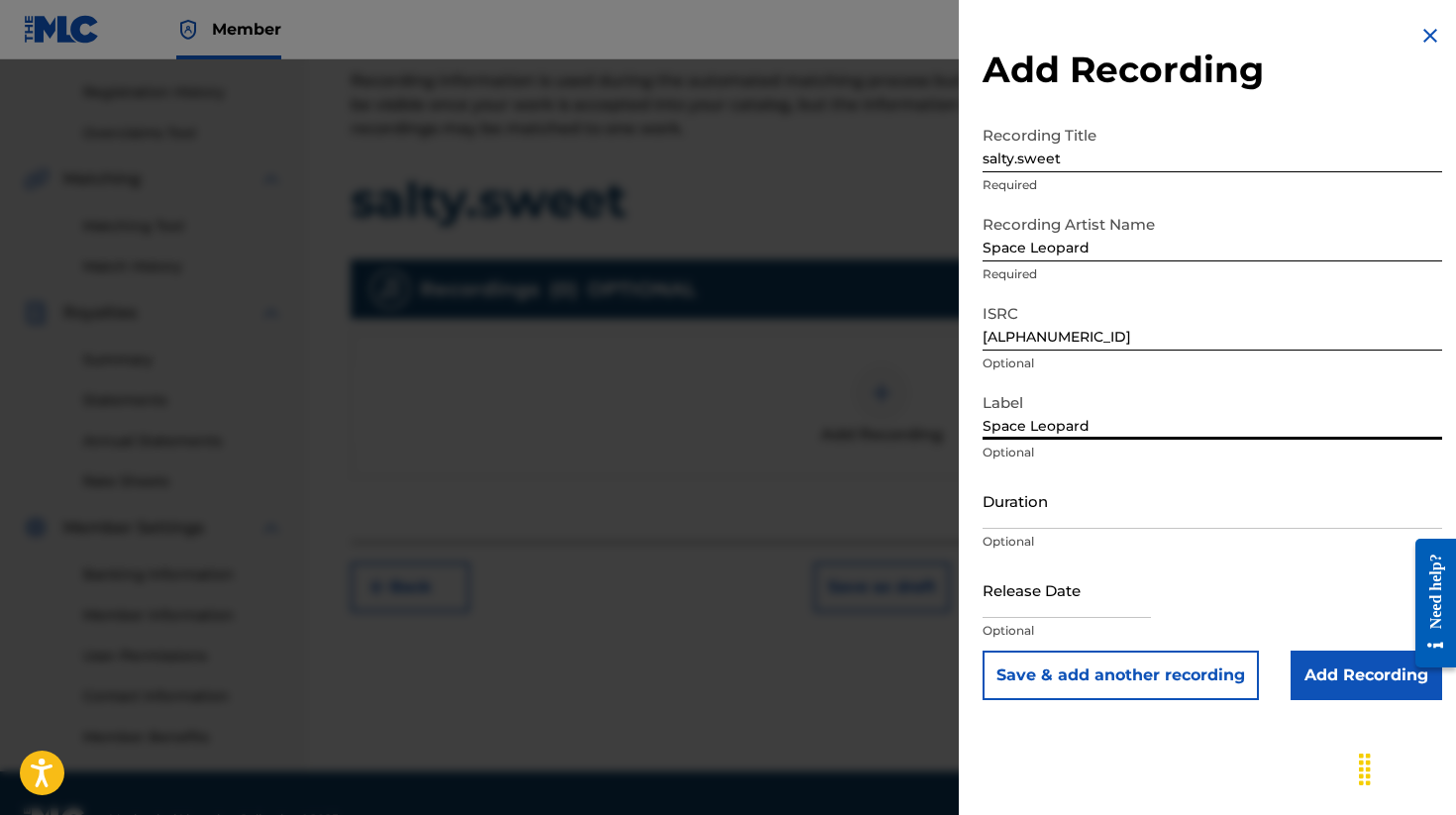 type on "Space Leopard" 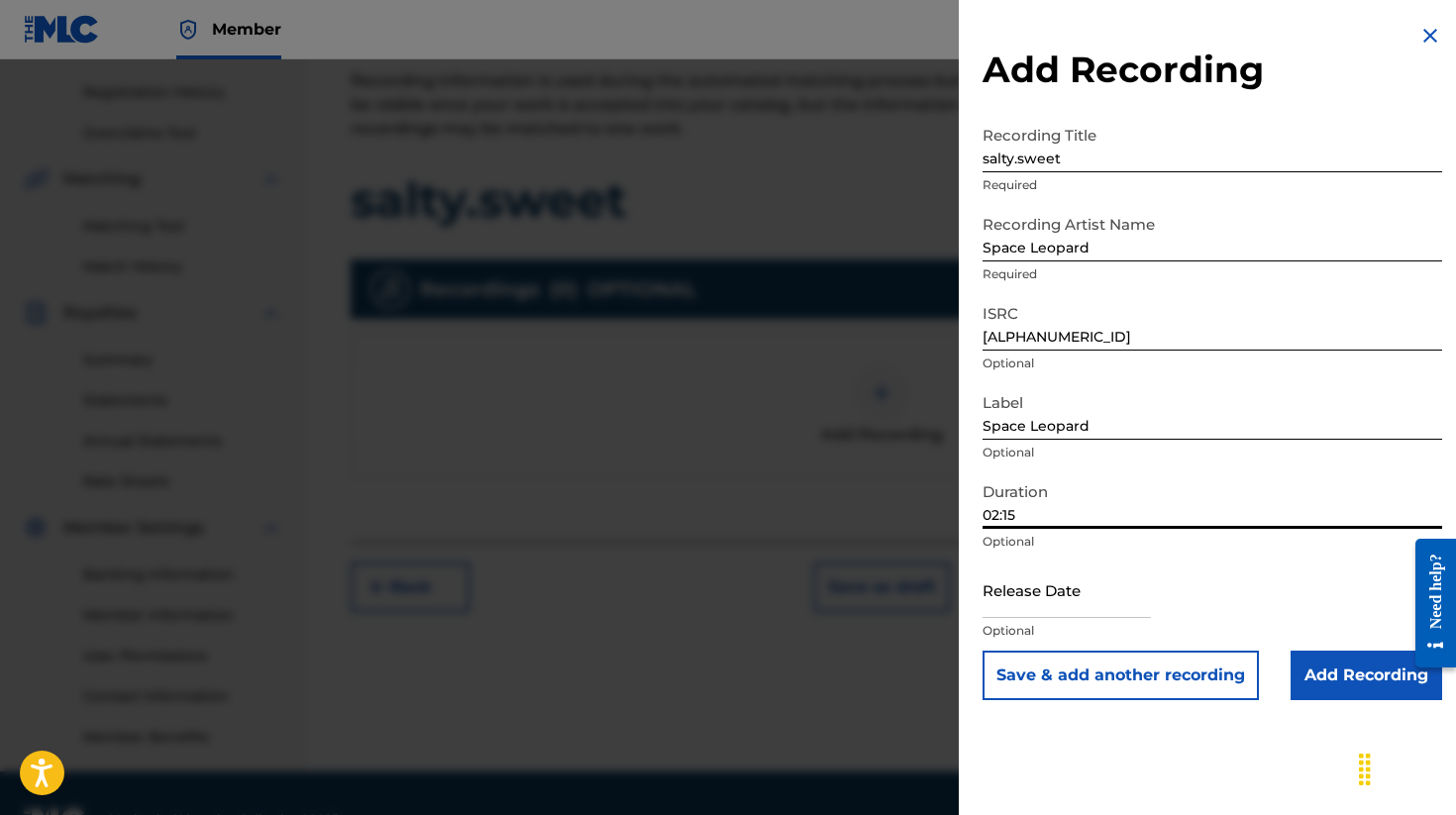 type on "02:15" 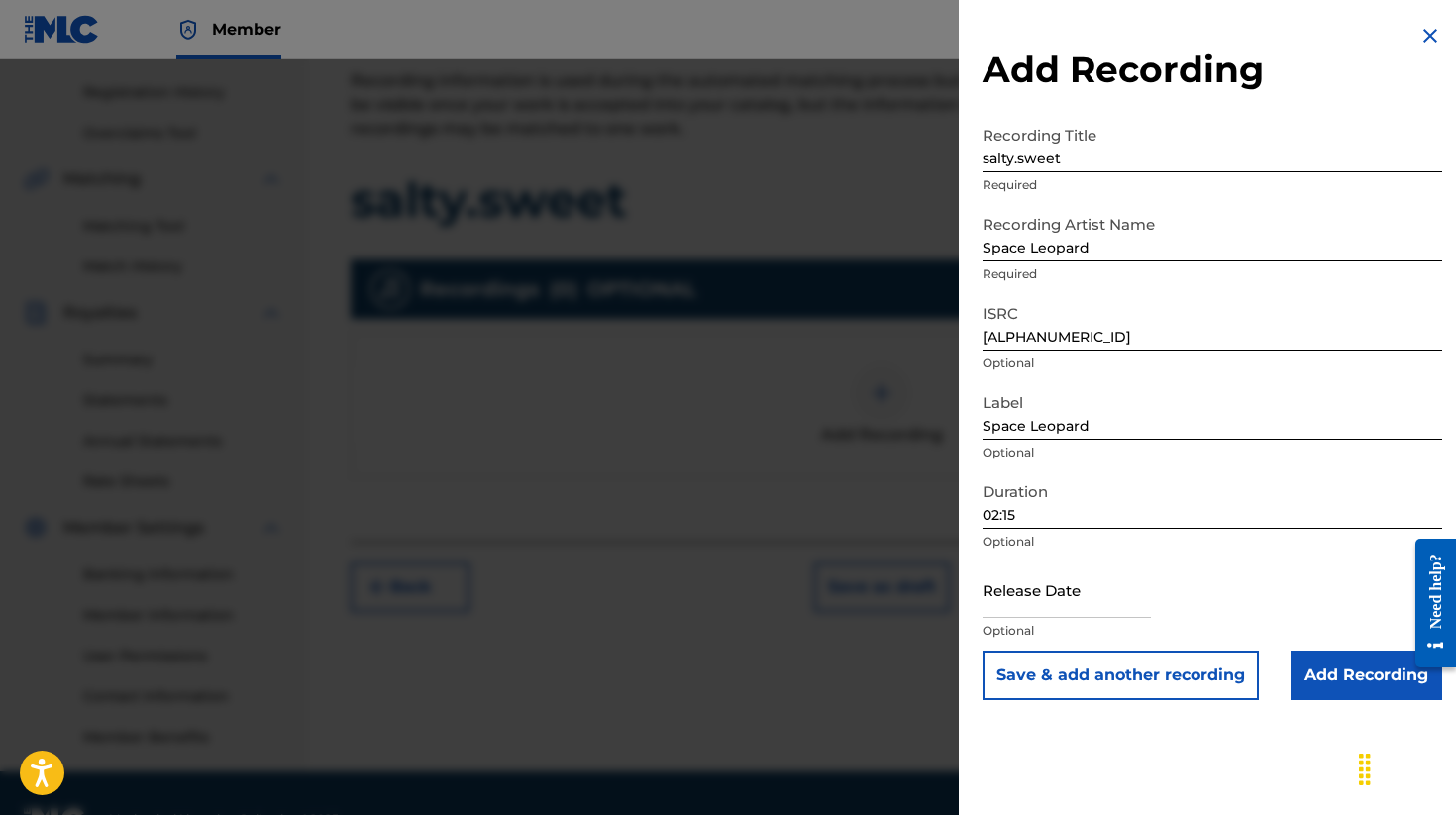 click at bounding box center [1067, 589] 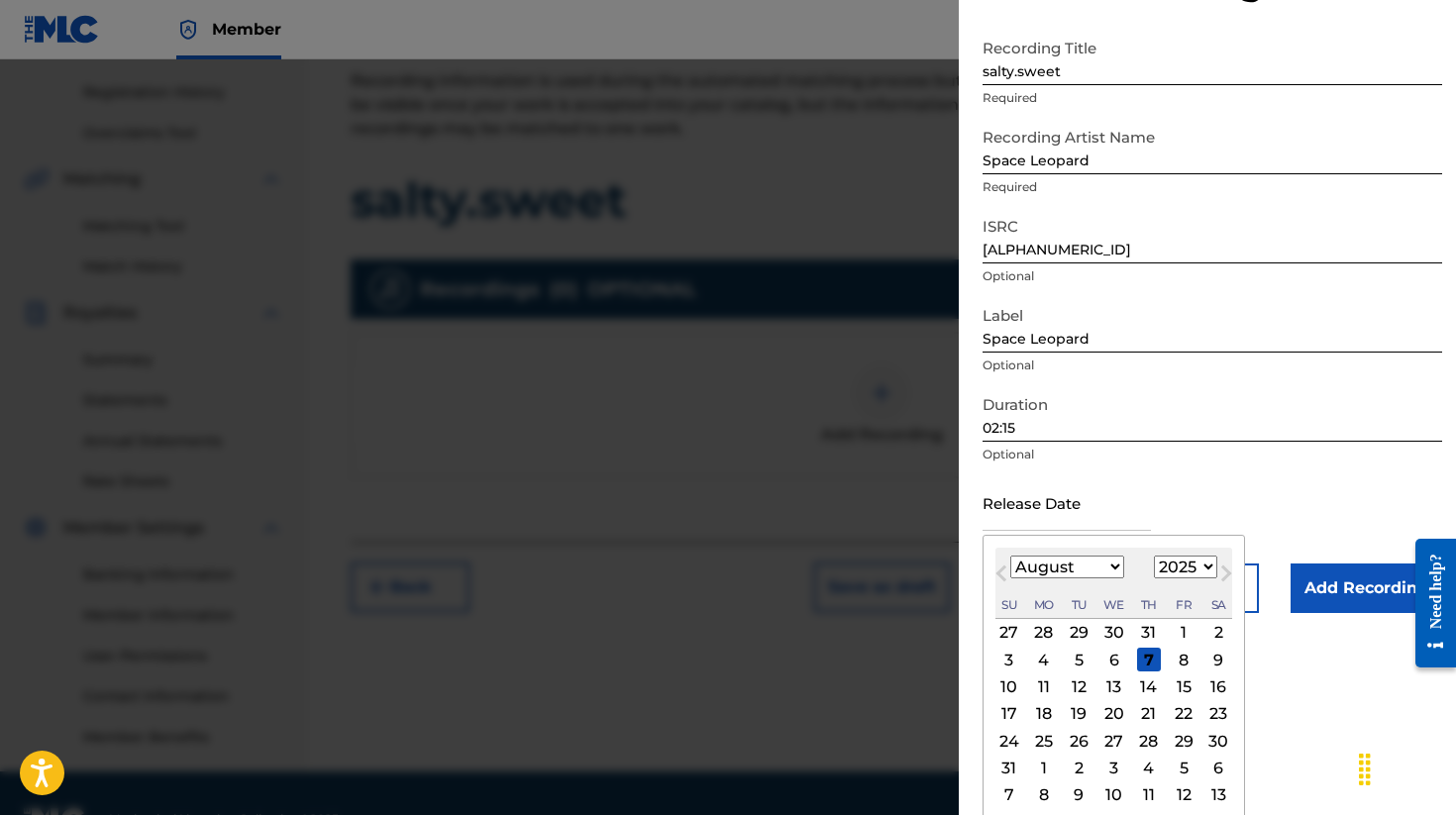 scroll, scrollTop: 93, scrollLeft: 0, axis: vertical 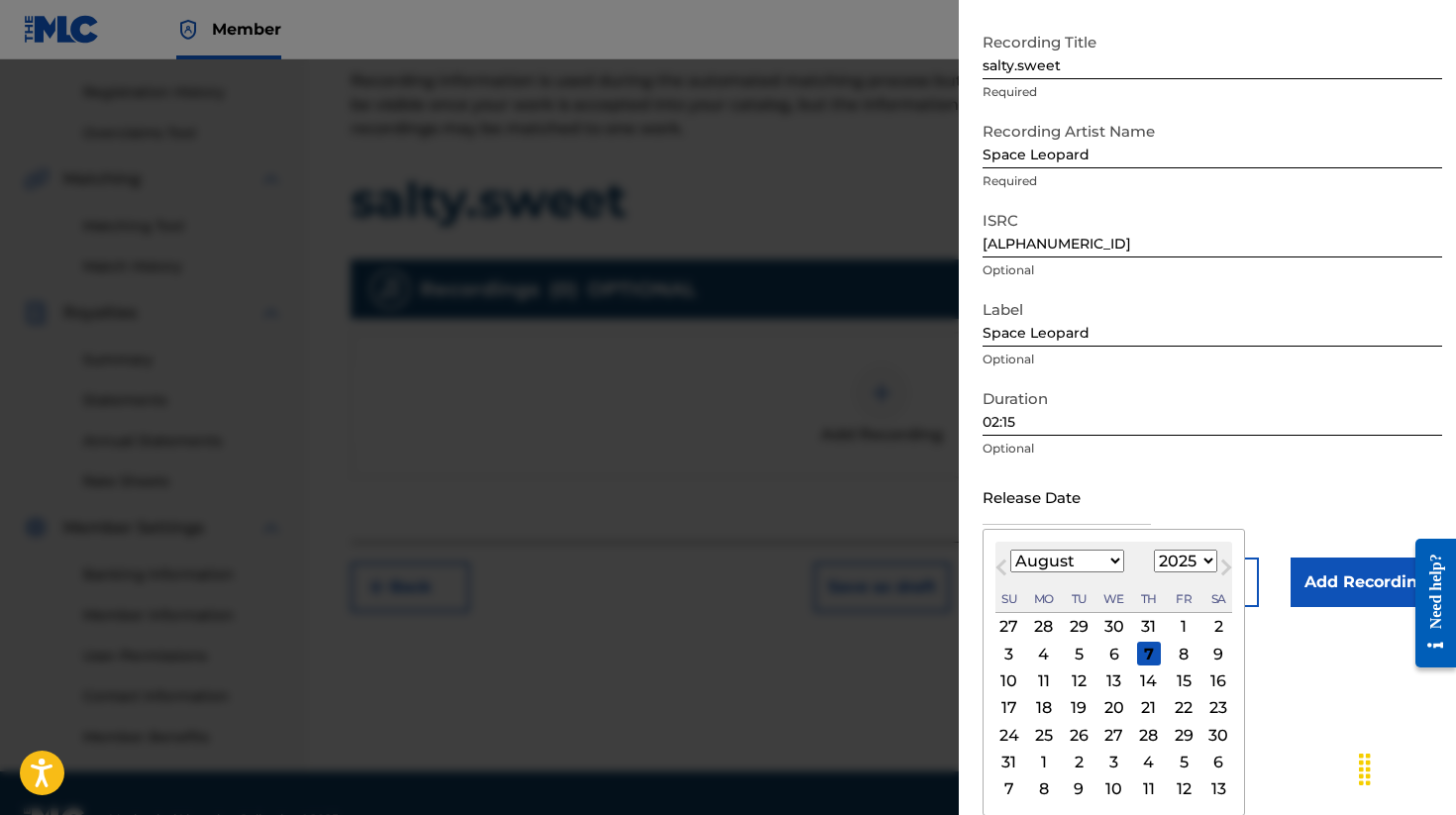 click on "January February March April May June July August September October November December" at bounding box center (1067, 560) 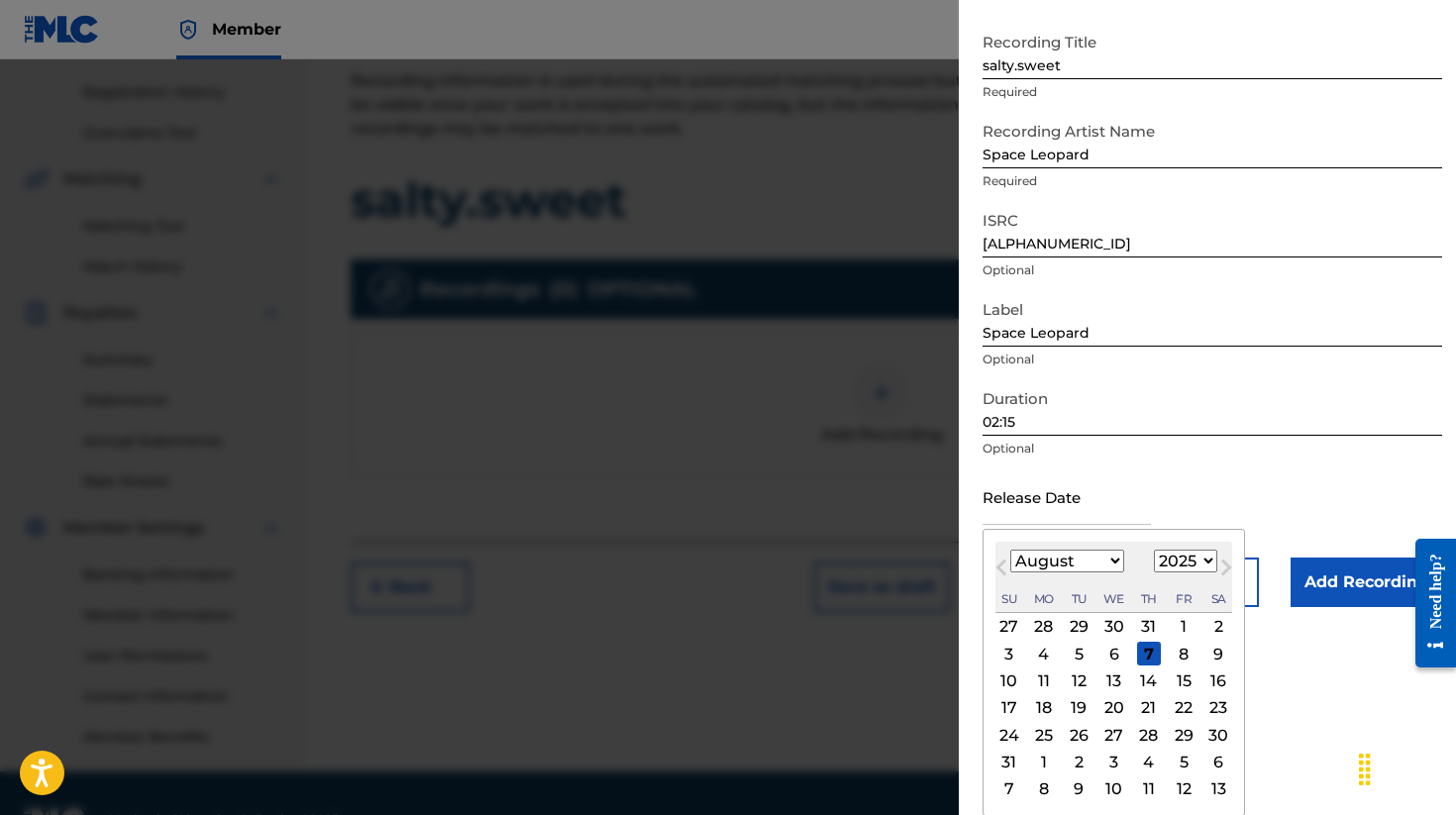 select on "5" 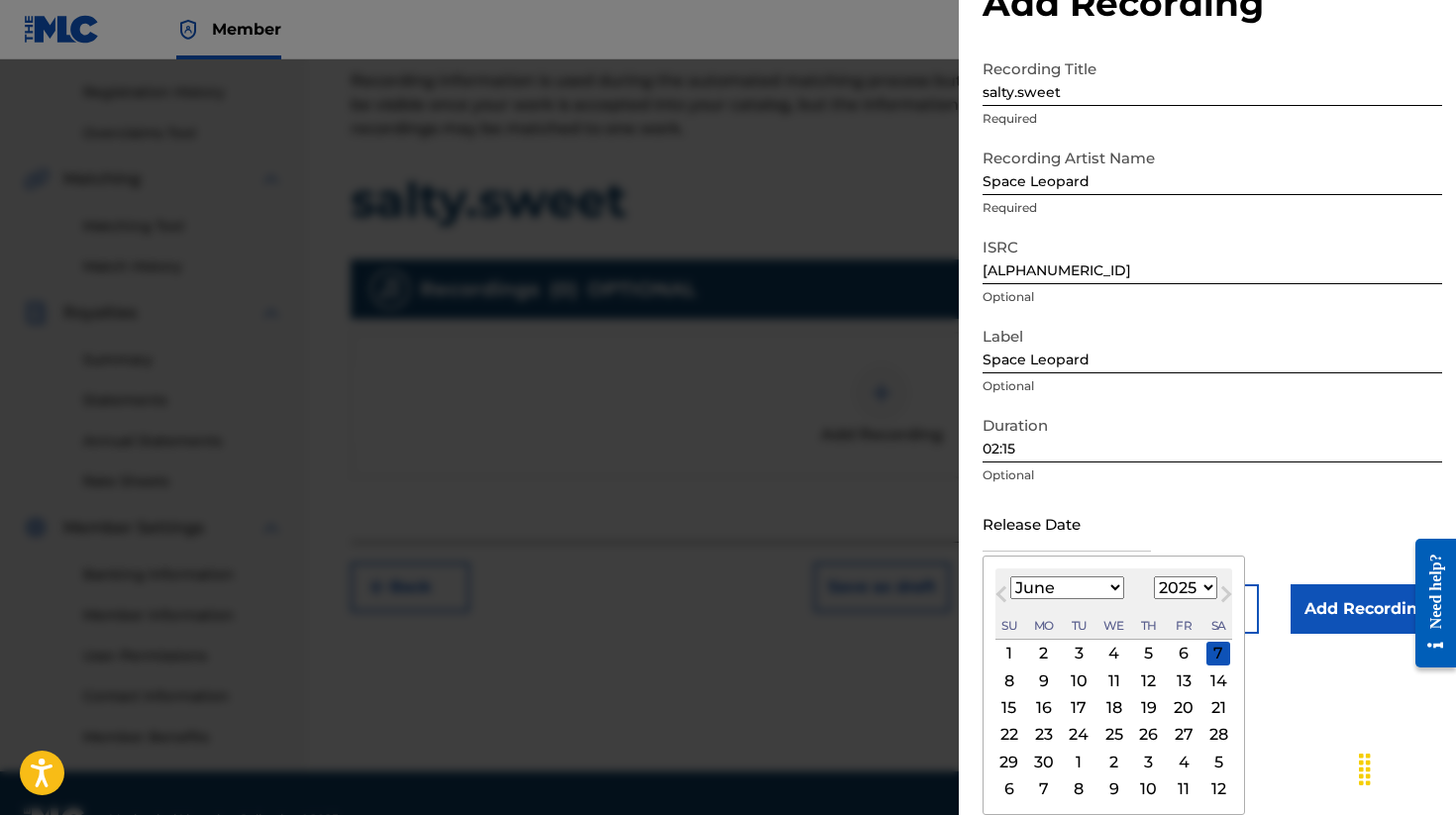scroll, scrollTop: 66, scrollLeft: 0, axis: vertical 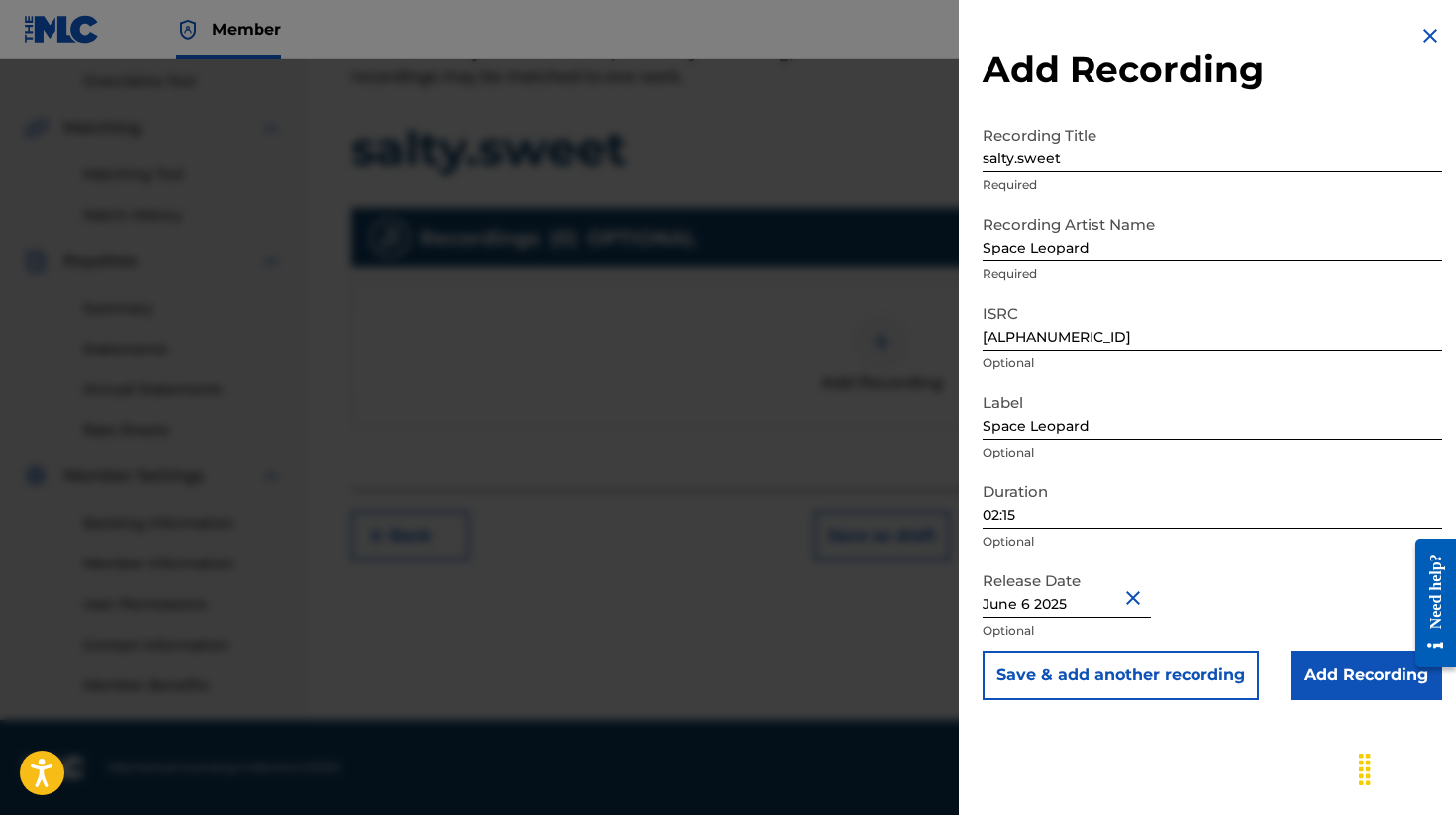 click on "Add Recording" at bounding box center [1366, 675] 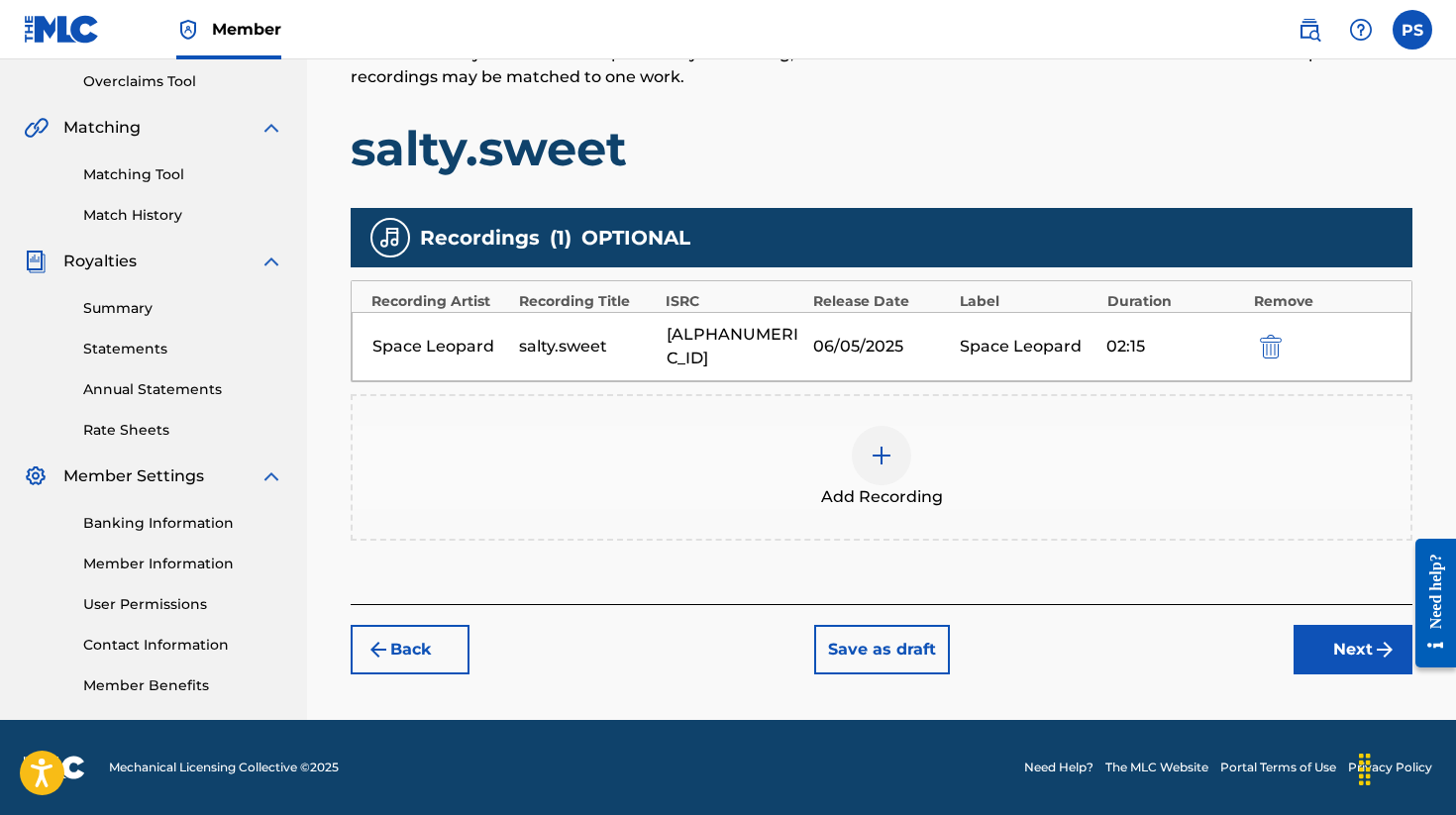 click on "Next" at bounding box center [1353, 650] 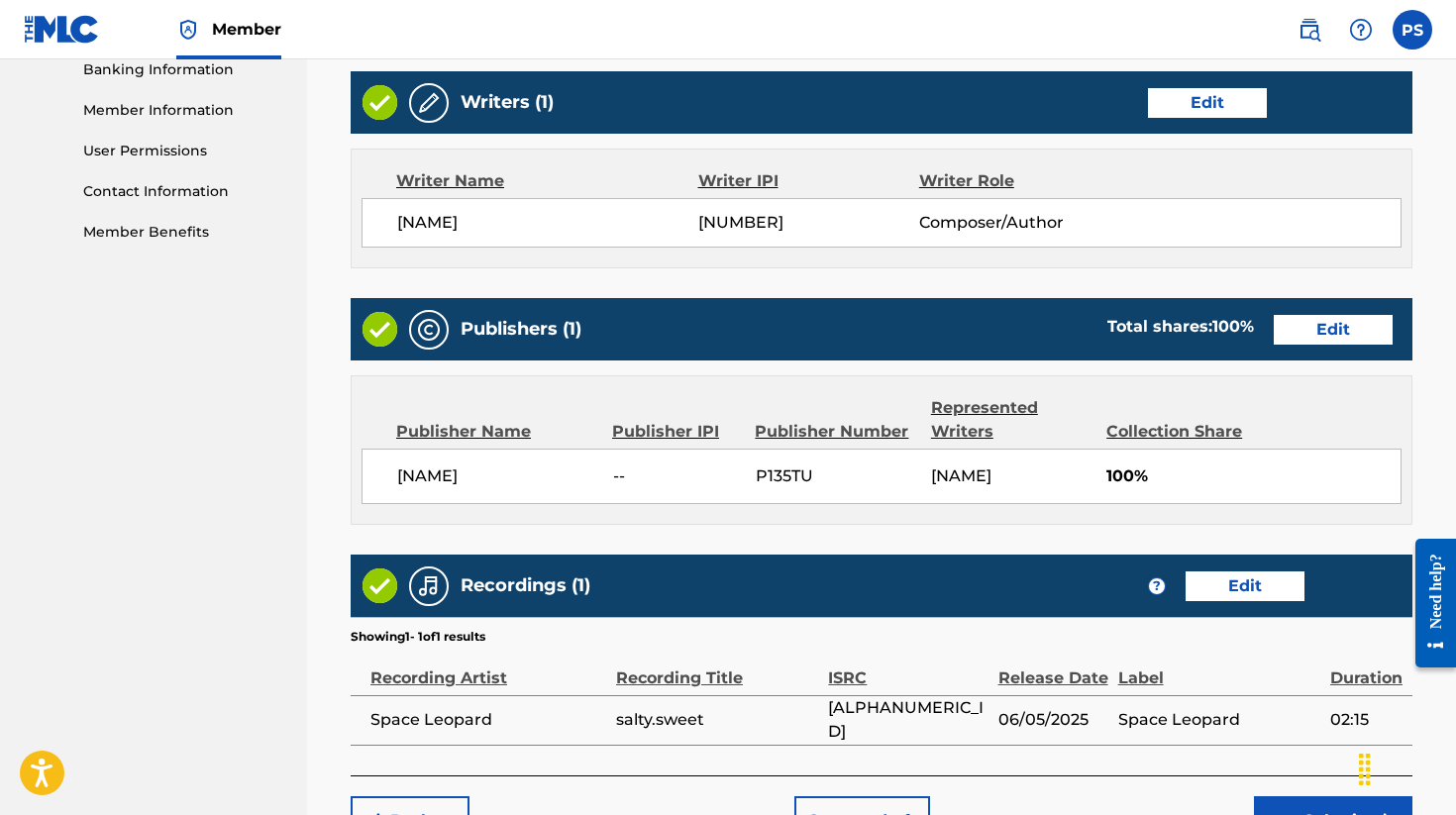 scroll, scrollTop: 1034, scrollLeft: 0, axis: vertical 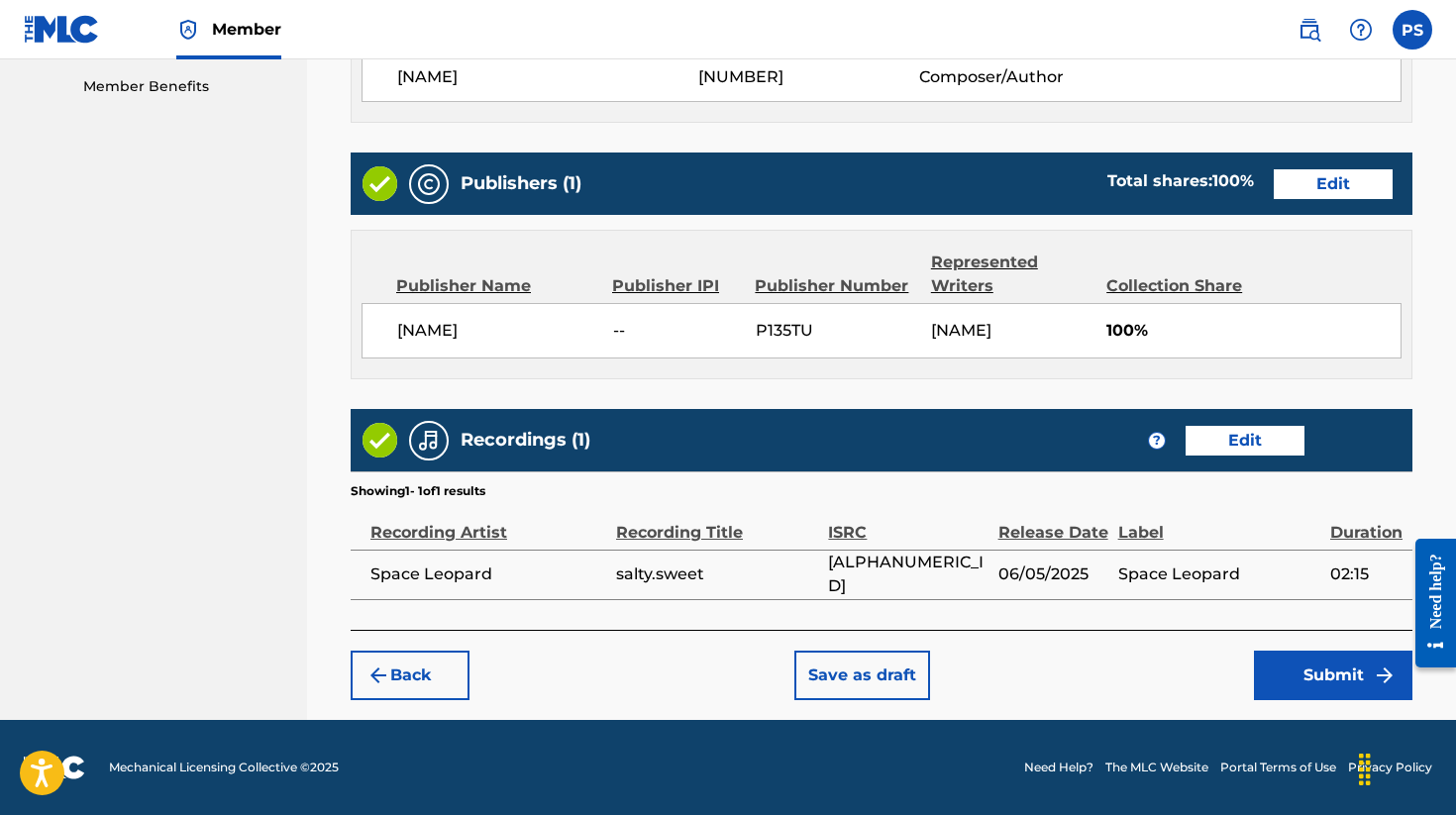 click on "Submit" at bounding box center (1333, 675) 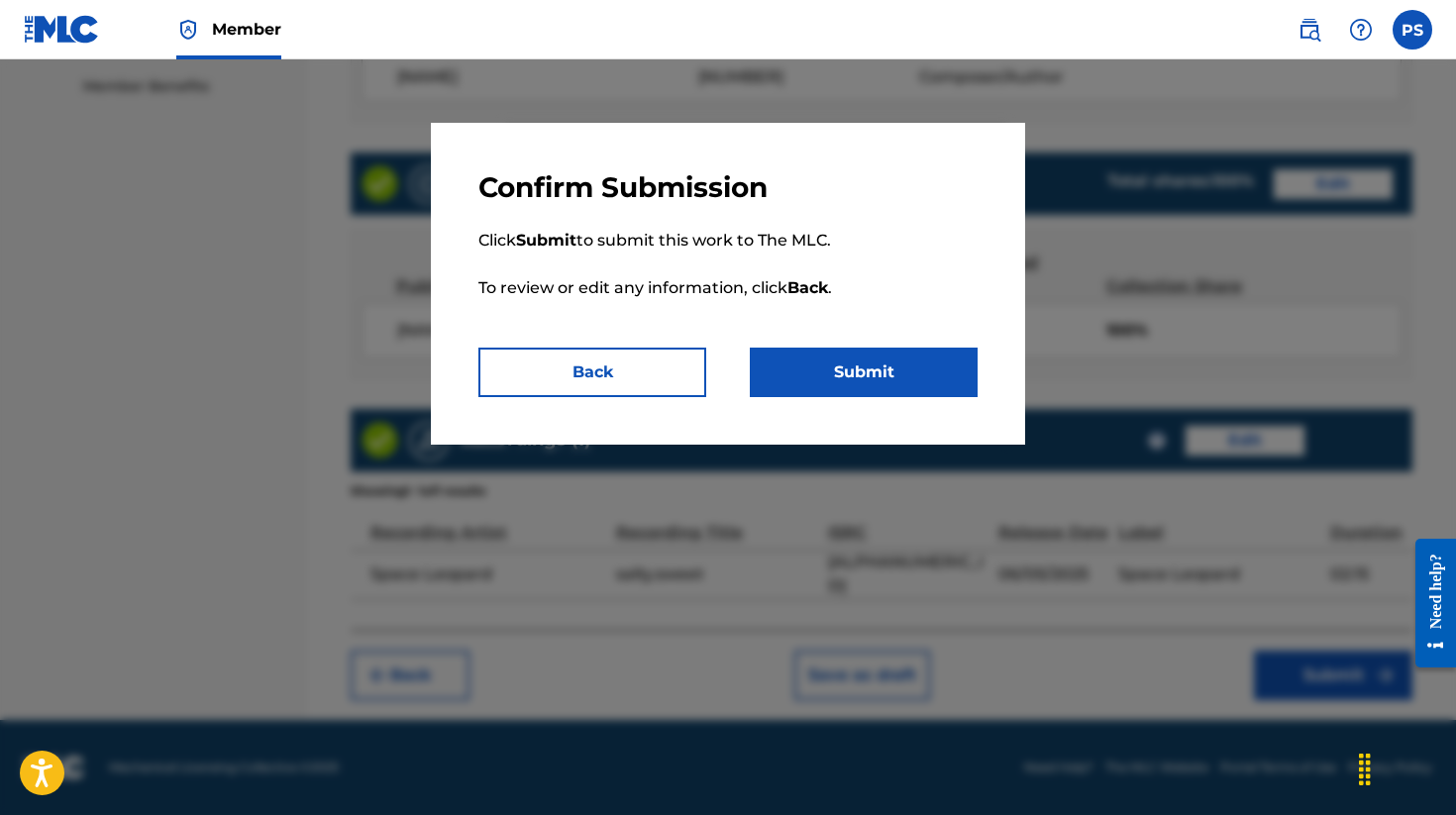 drag, startPoint x: 859, startPoint y: 374, endPoint x: 833, endPoint y: 371, distance: 26.172505 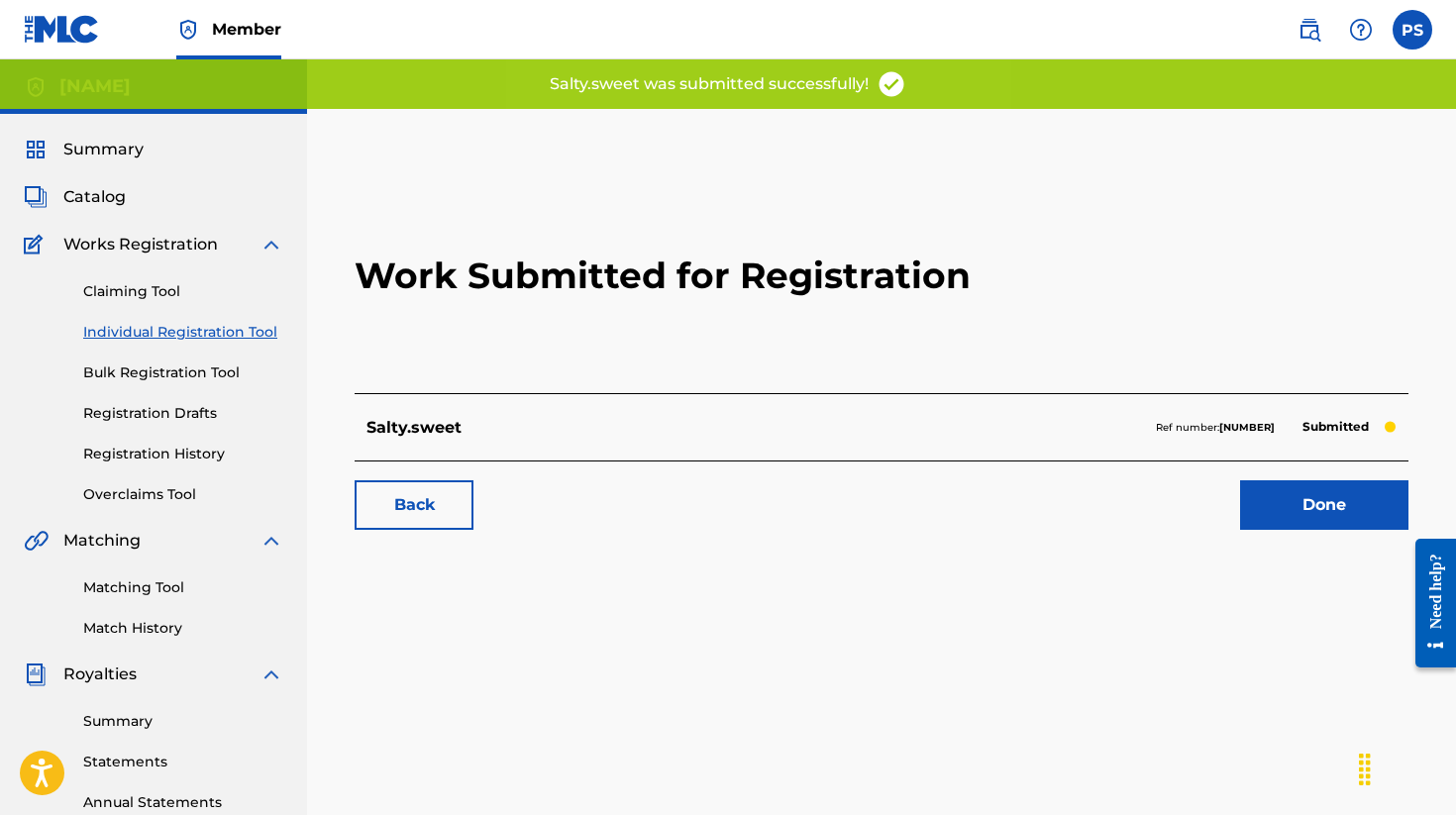 click on "Done" at bounding box center (1324, 505) 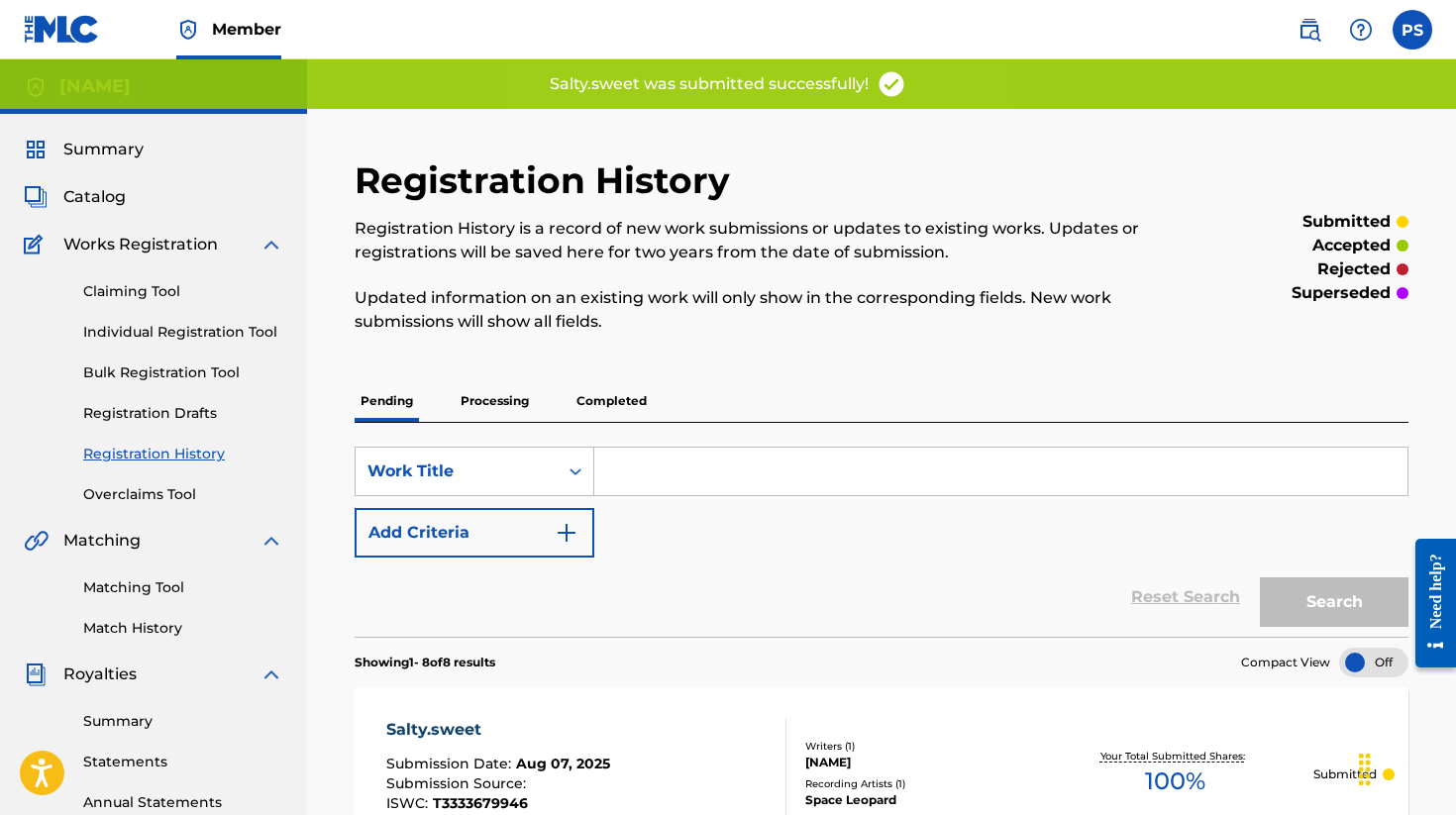 click on "Individual Registration Tool" at bounding box center (183, 332) 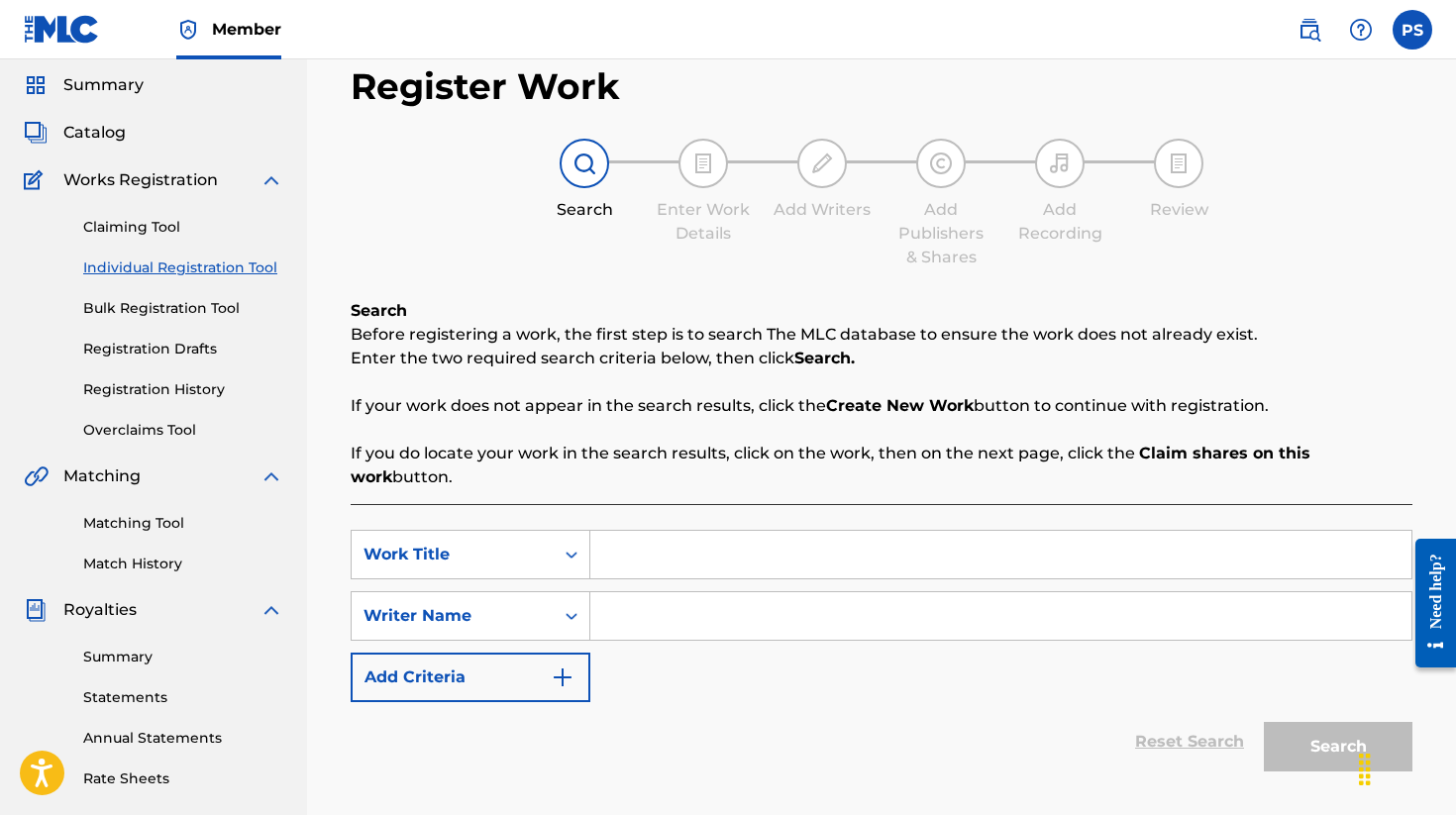 scroll, scrollTop: 192, scrollLeft: 0, axis: vertical 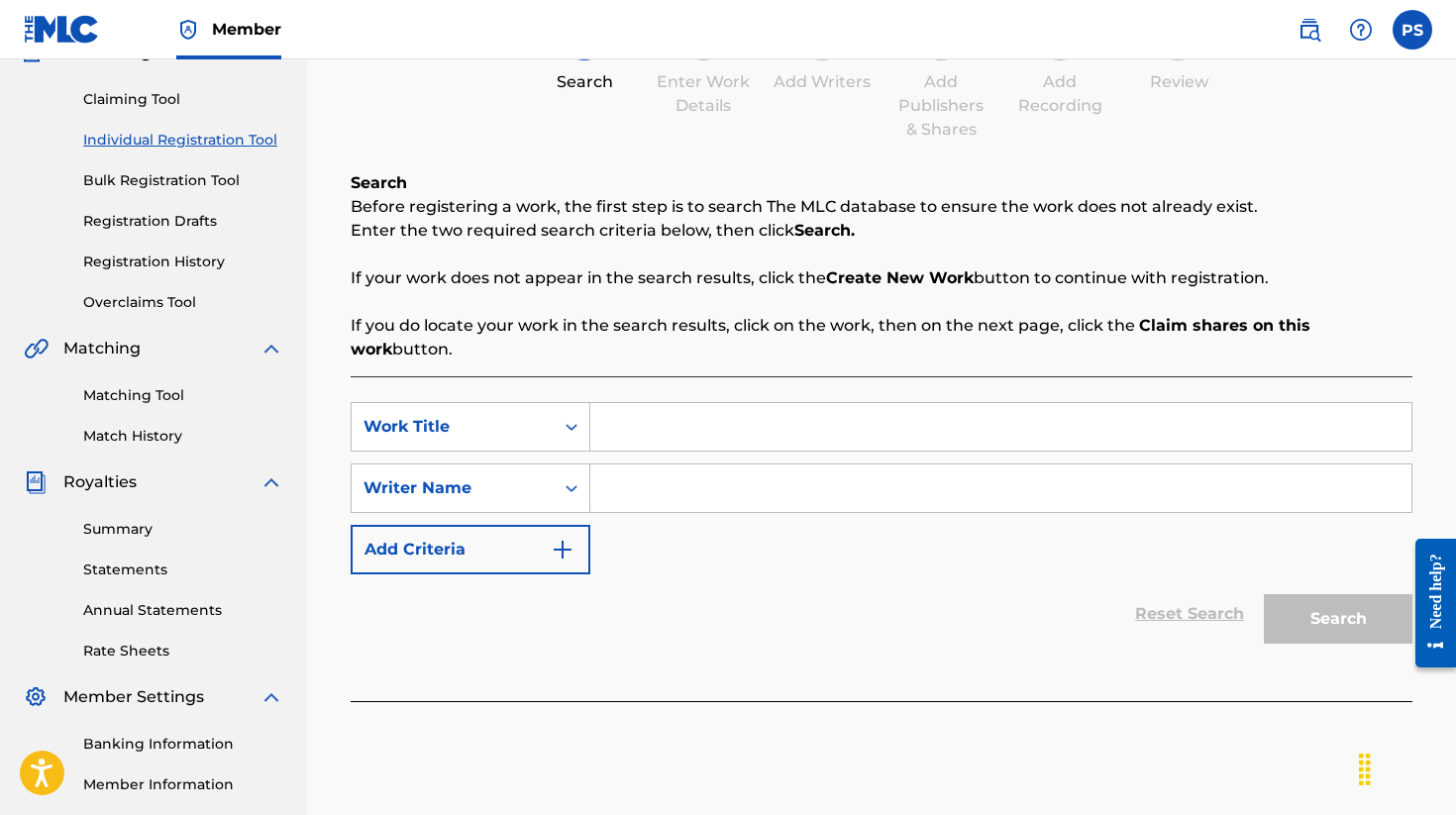 click at bounding box center (1000, 427) 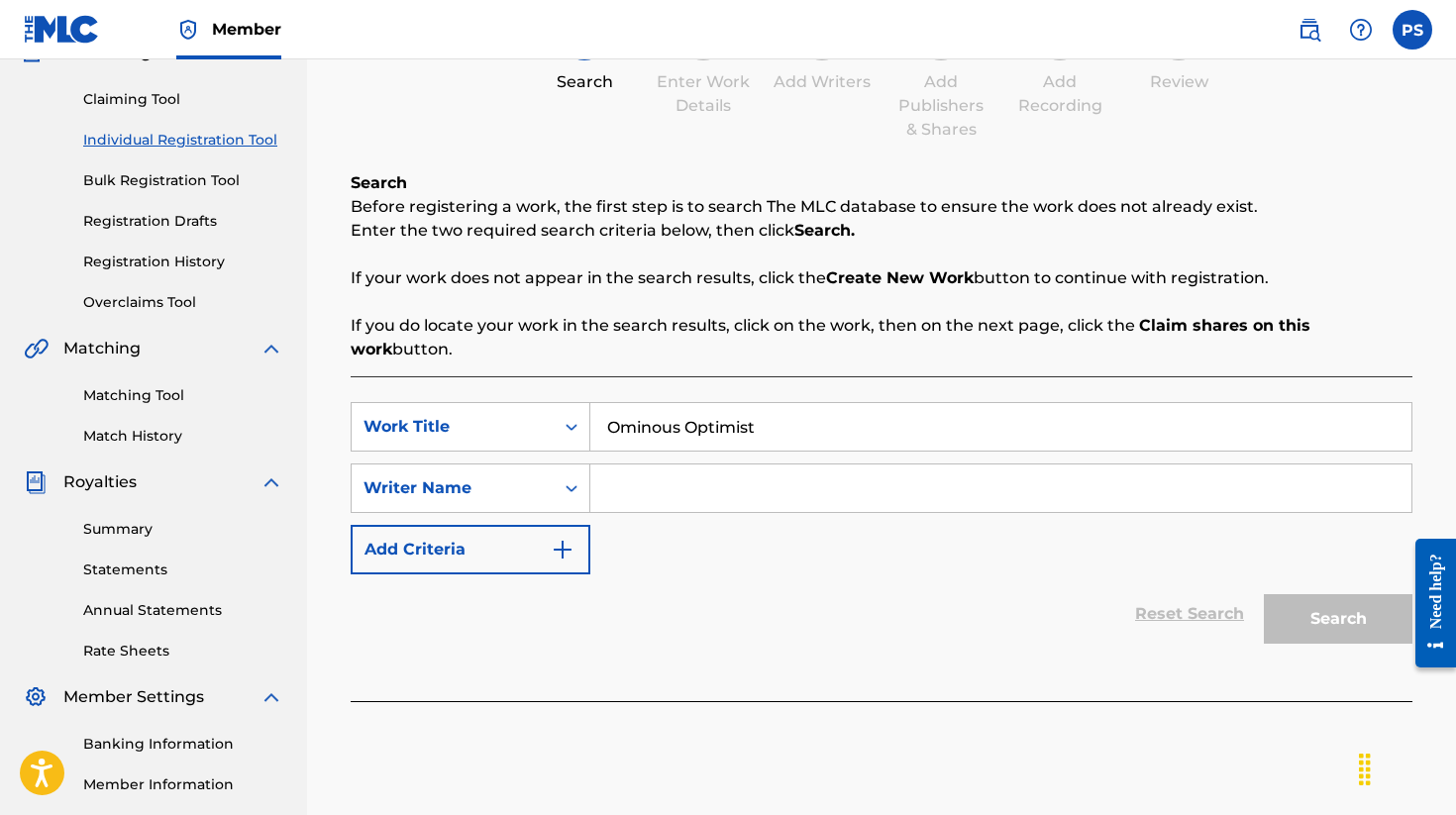 type on "Ominous Optimist" 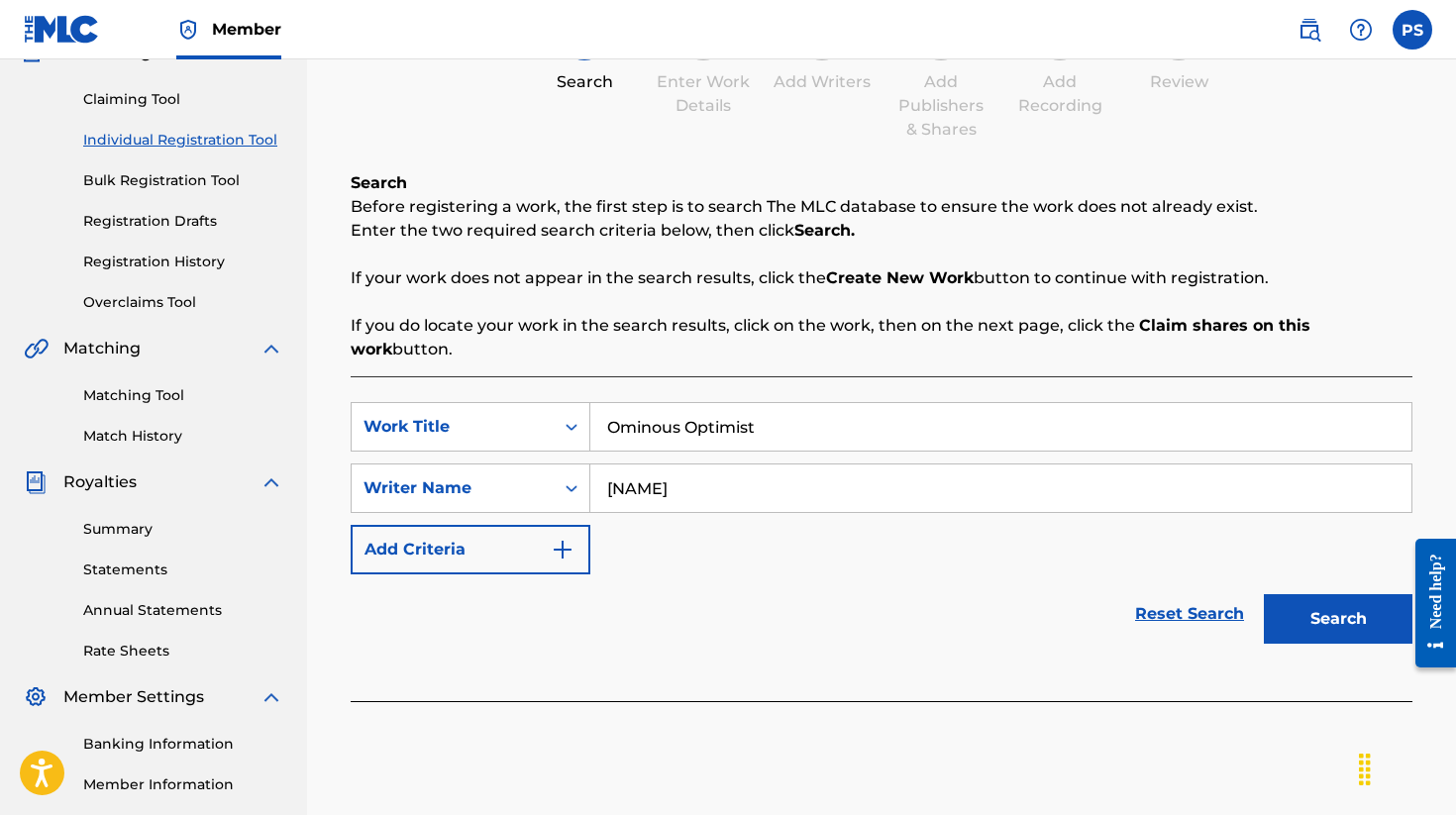 type on "[NAME]" 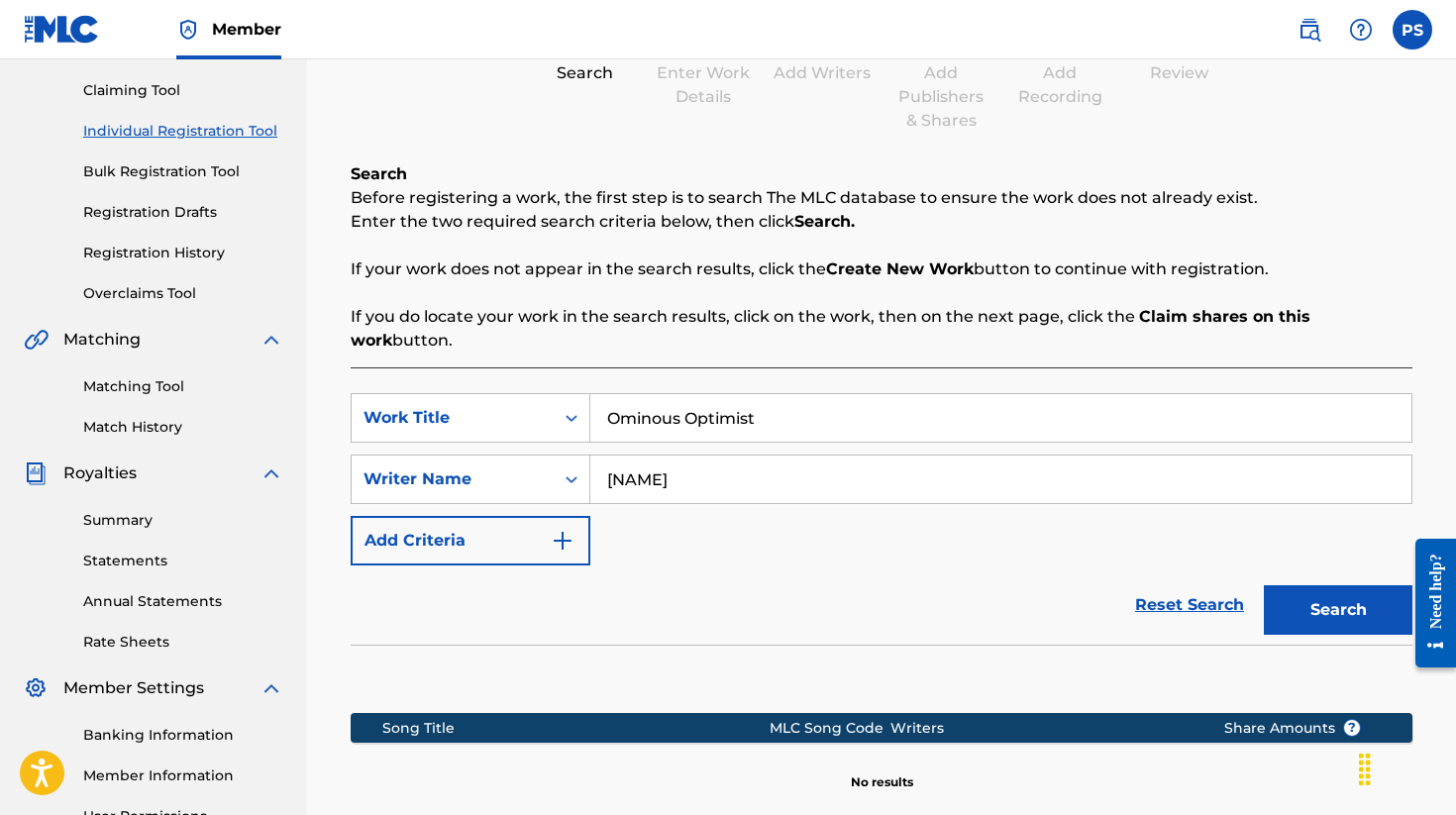 scroll, scrollTop: 442, scrollLeft: 0, axis: vertical 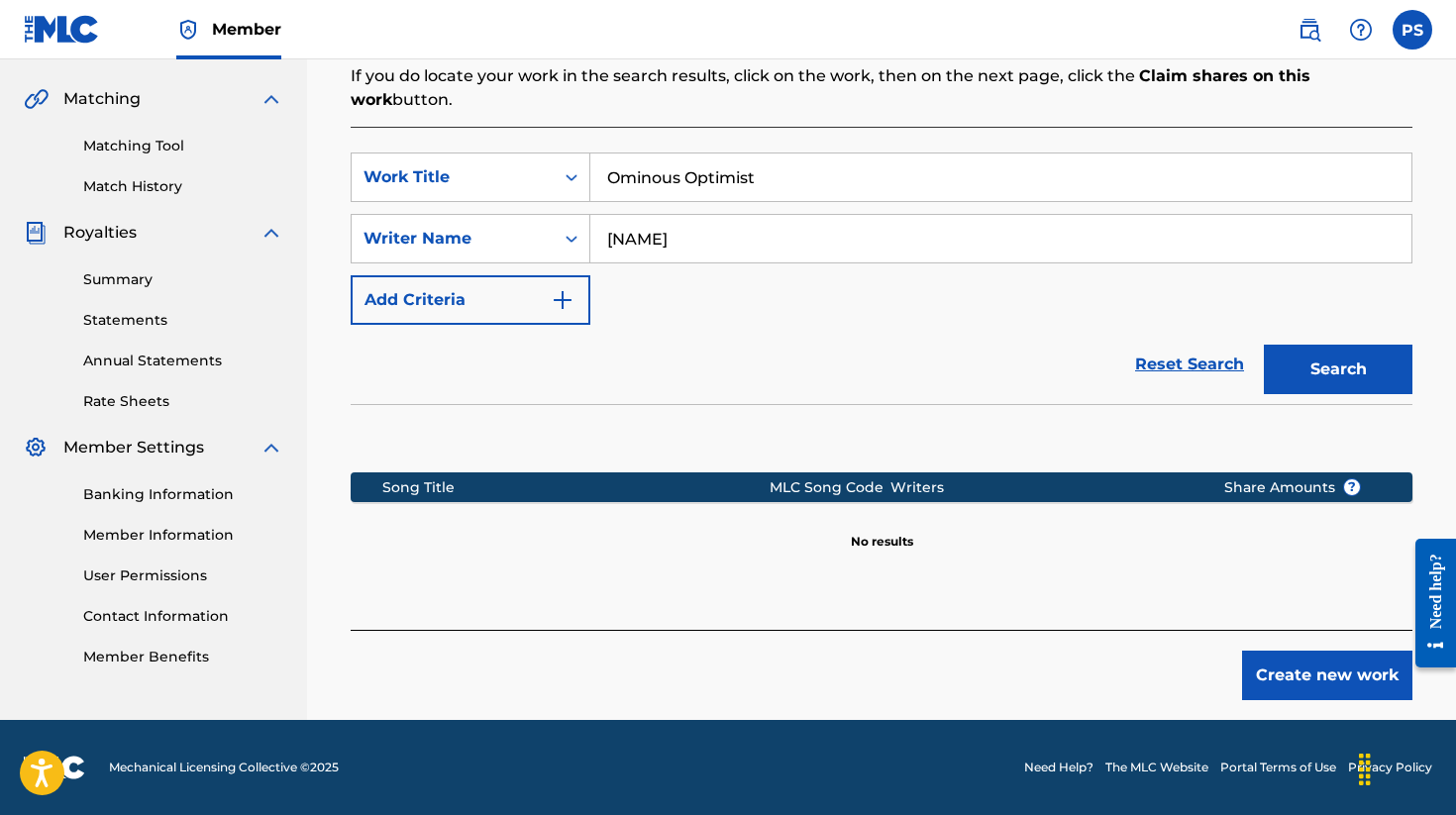 click on "Create new work" at bounding box center (1327, 675) 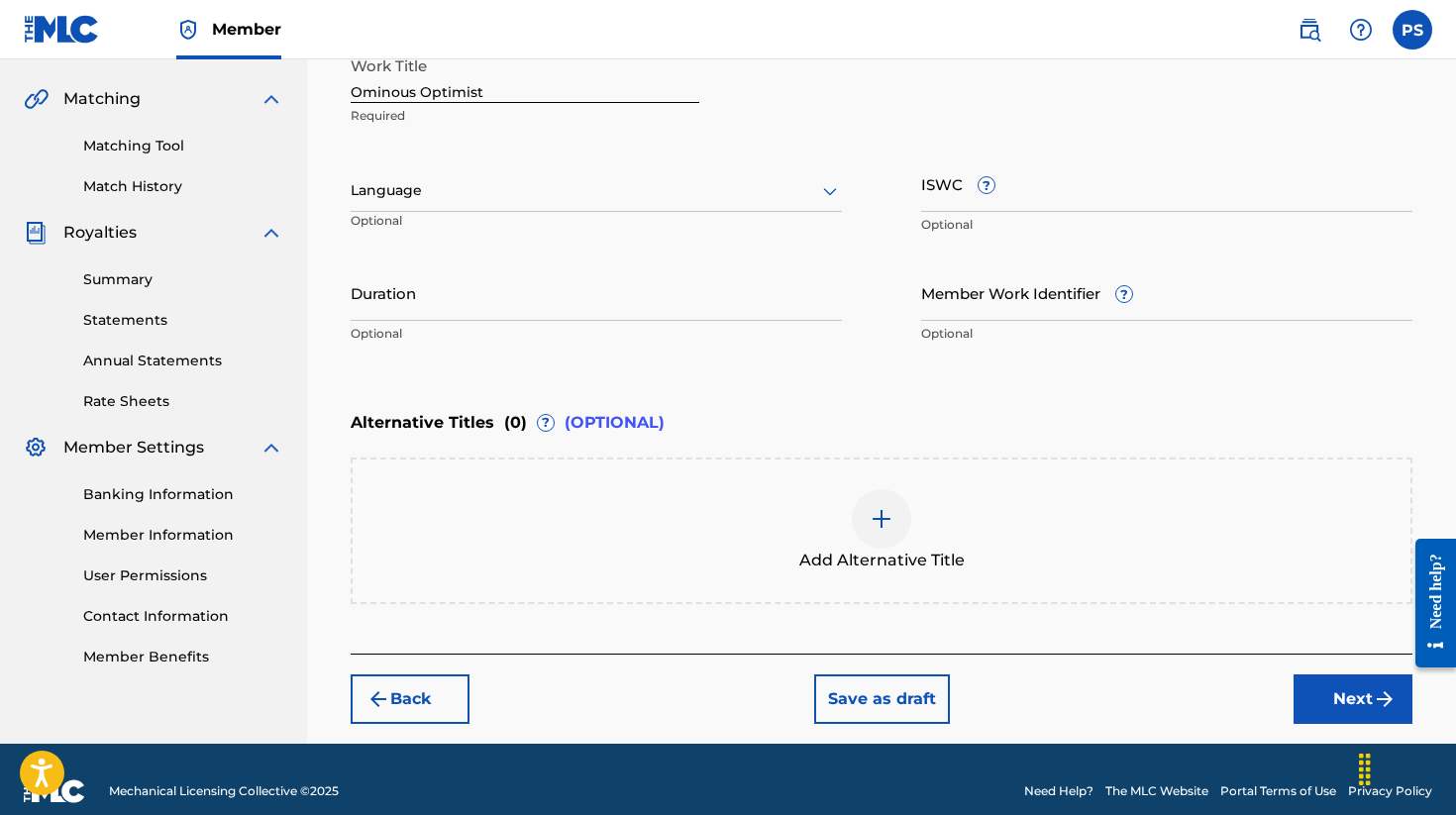 click at bounding box center (596, 190) 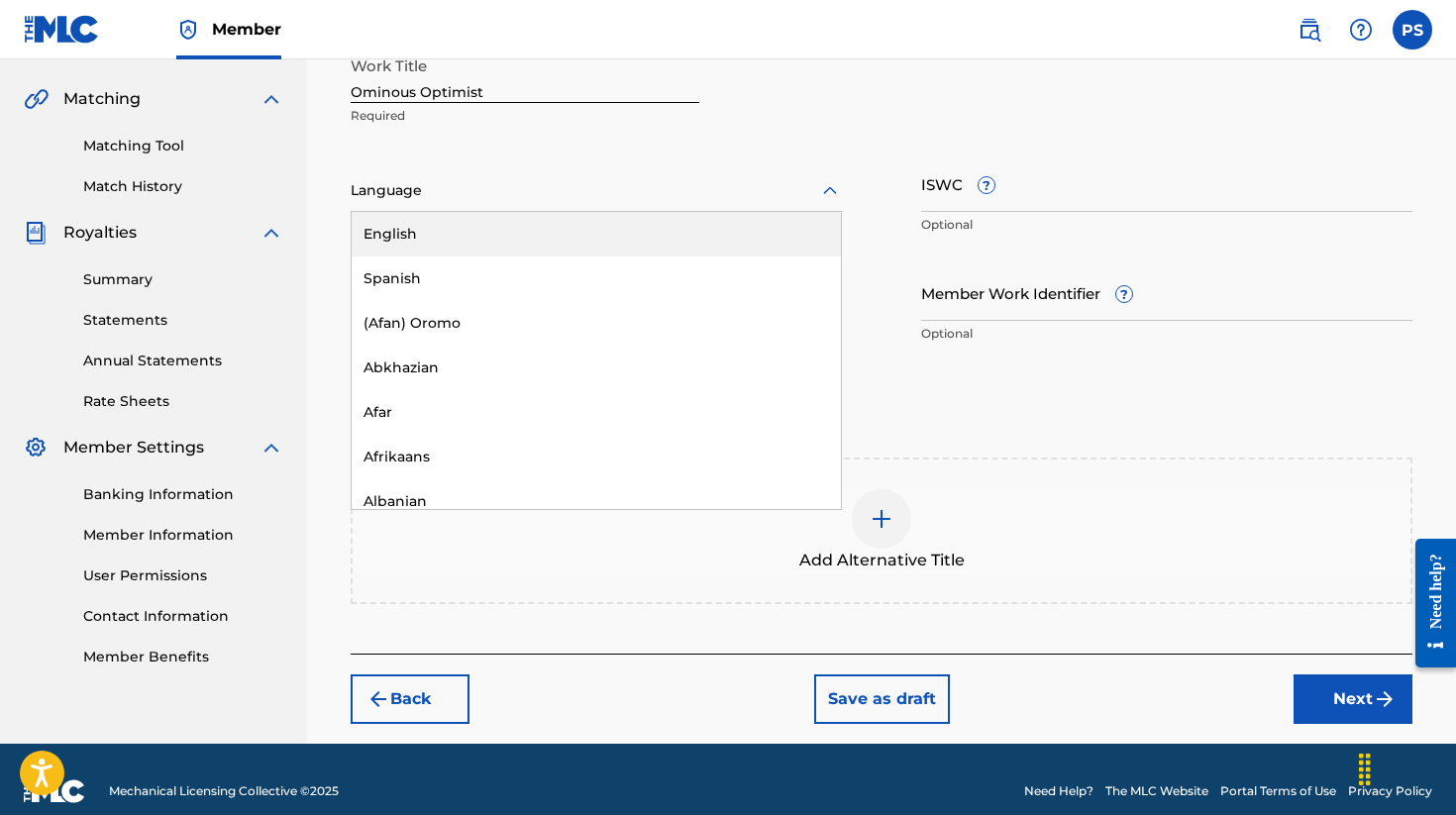 click on "English" at bounding box center [596, 234] 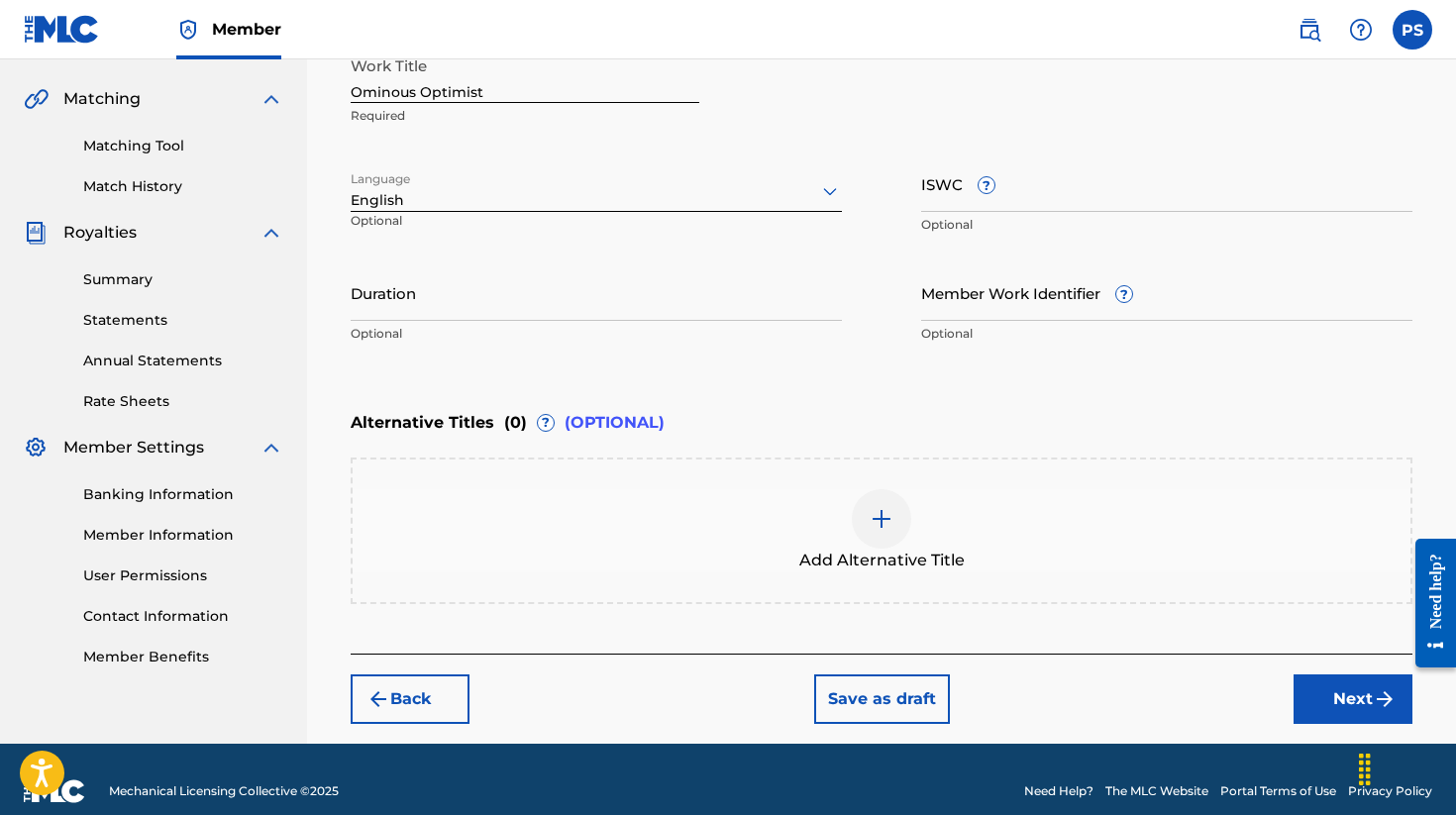 click on "Duration" at bounding box center [596, 292] 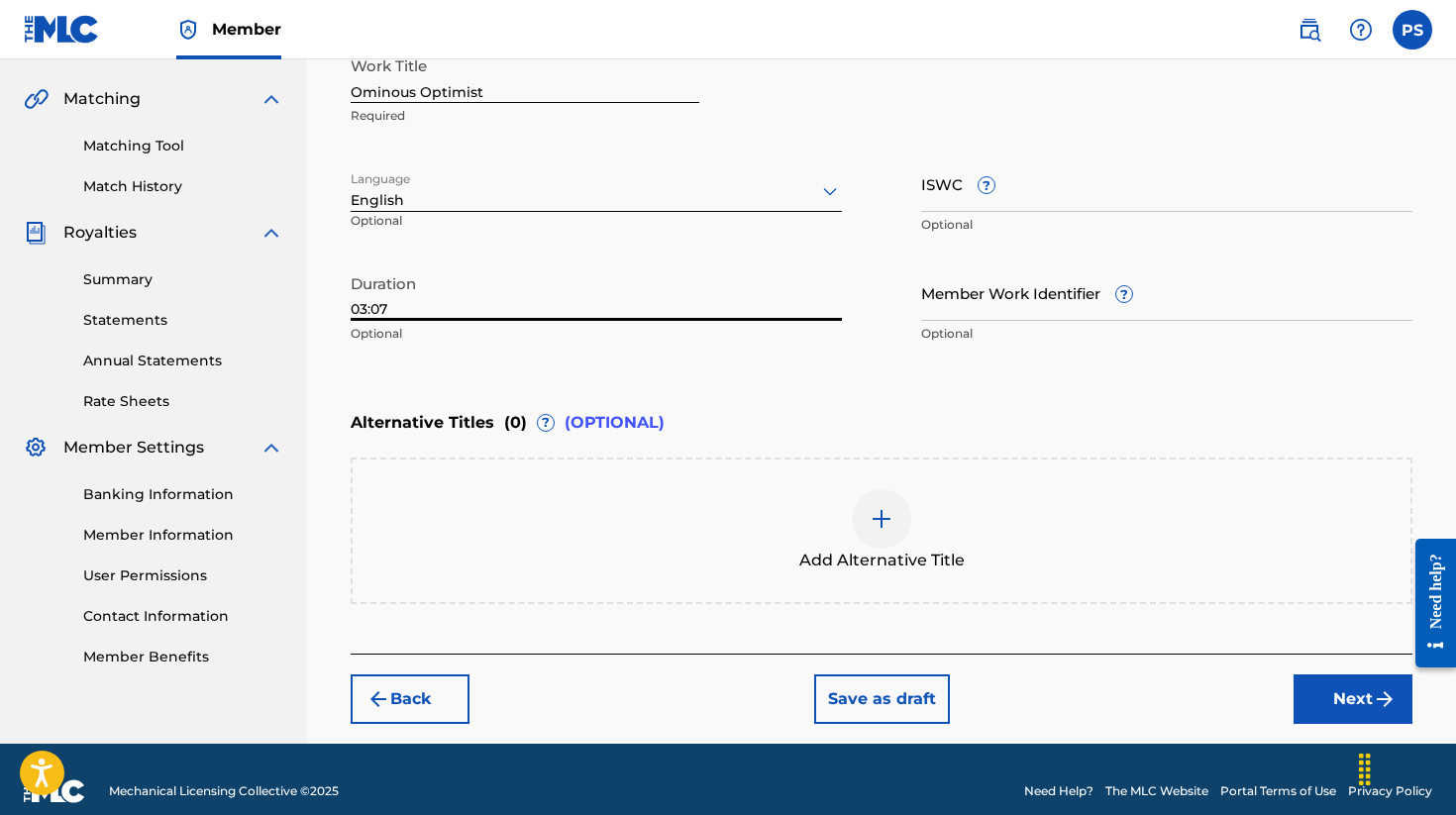 type on "03:07" 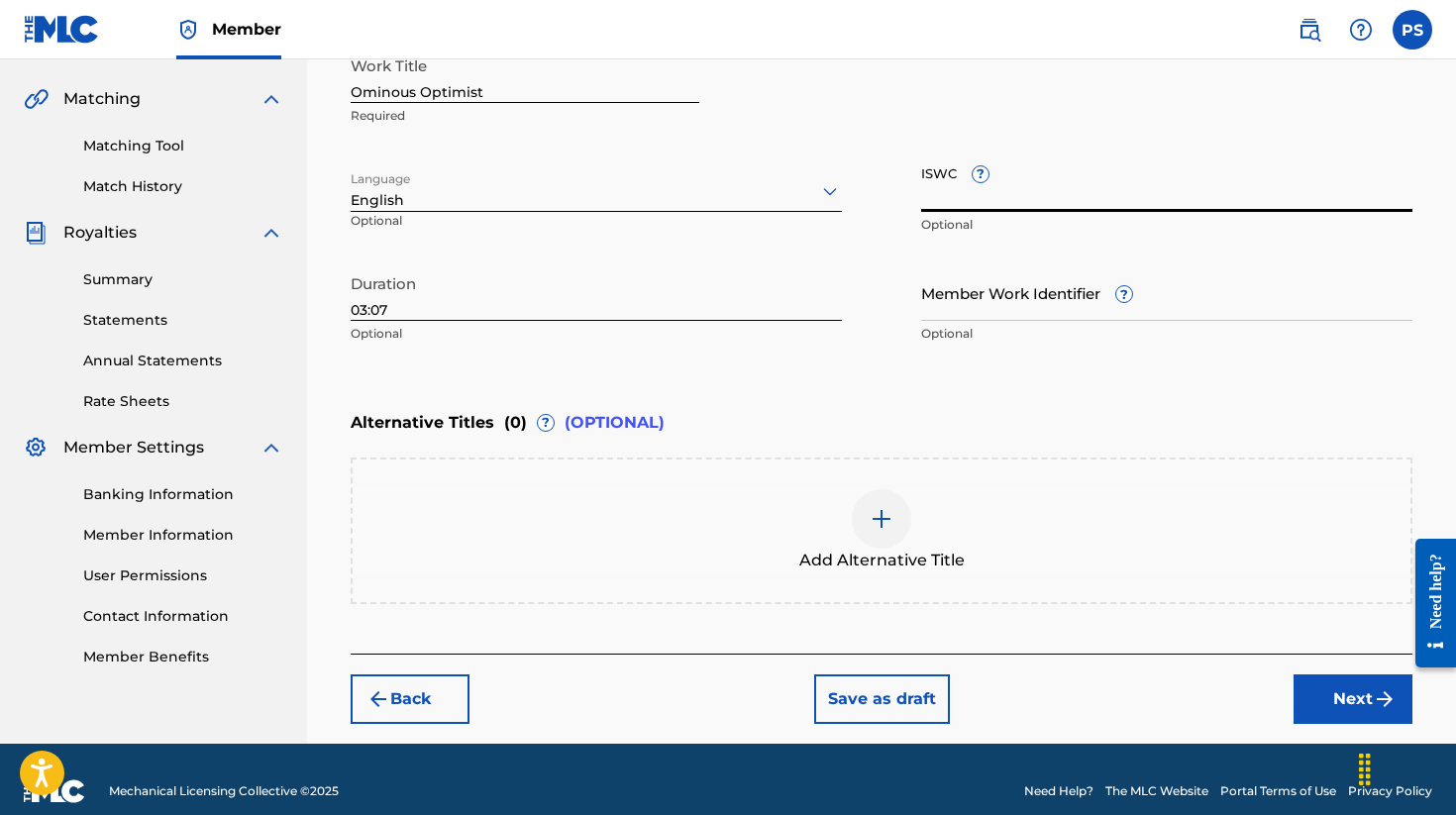 paste on "[PHONE]" 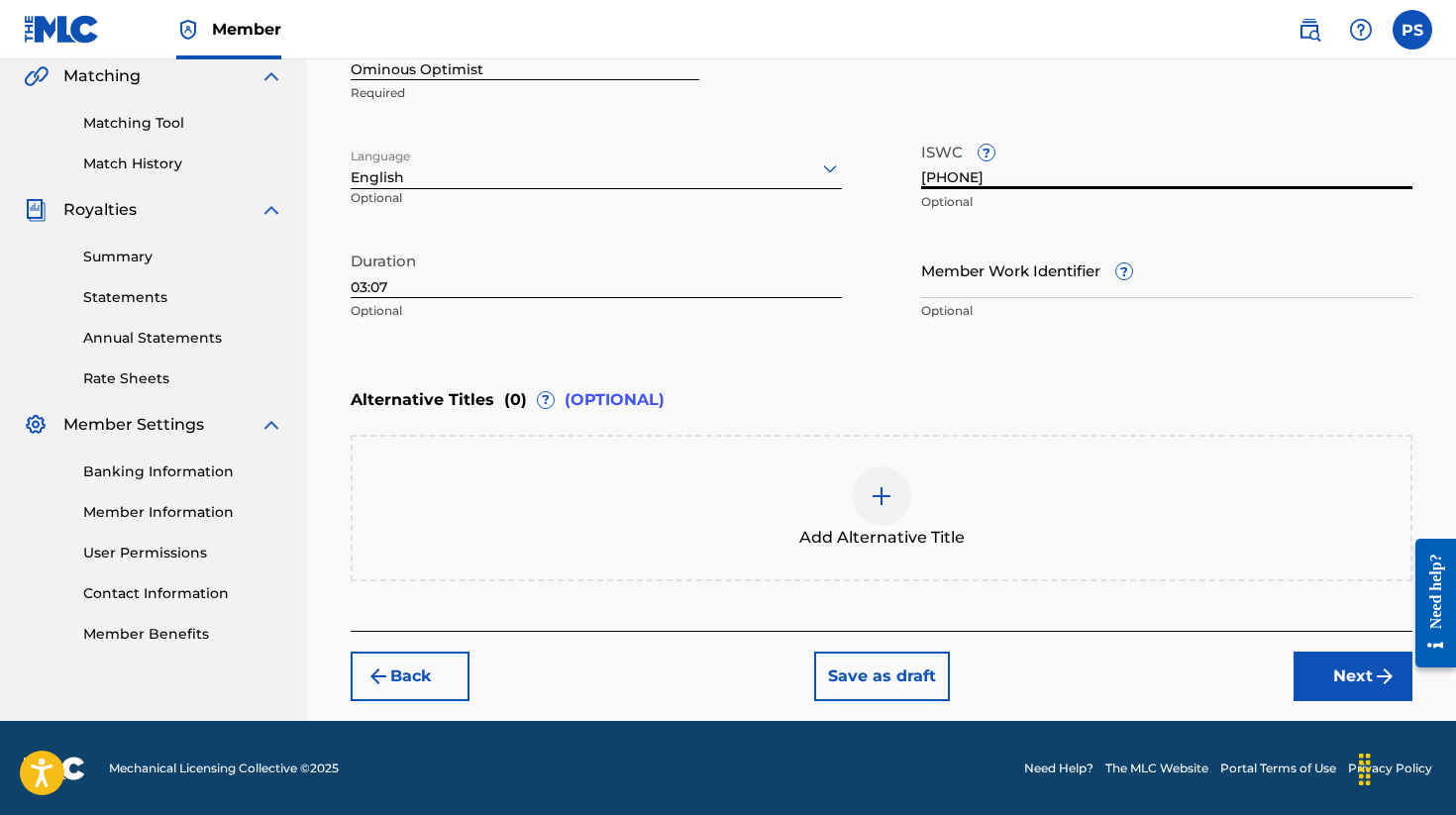type on "[PHONE]" 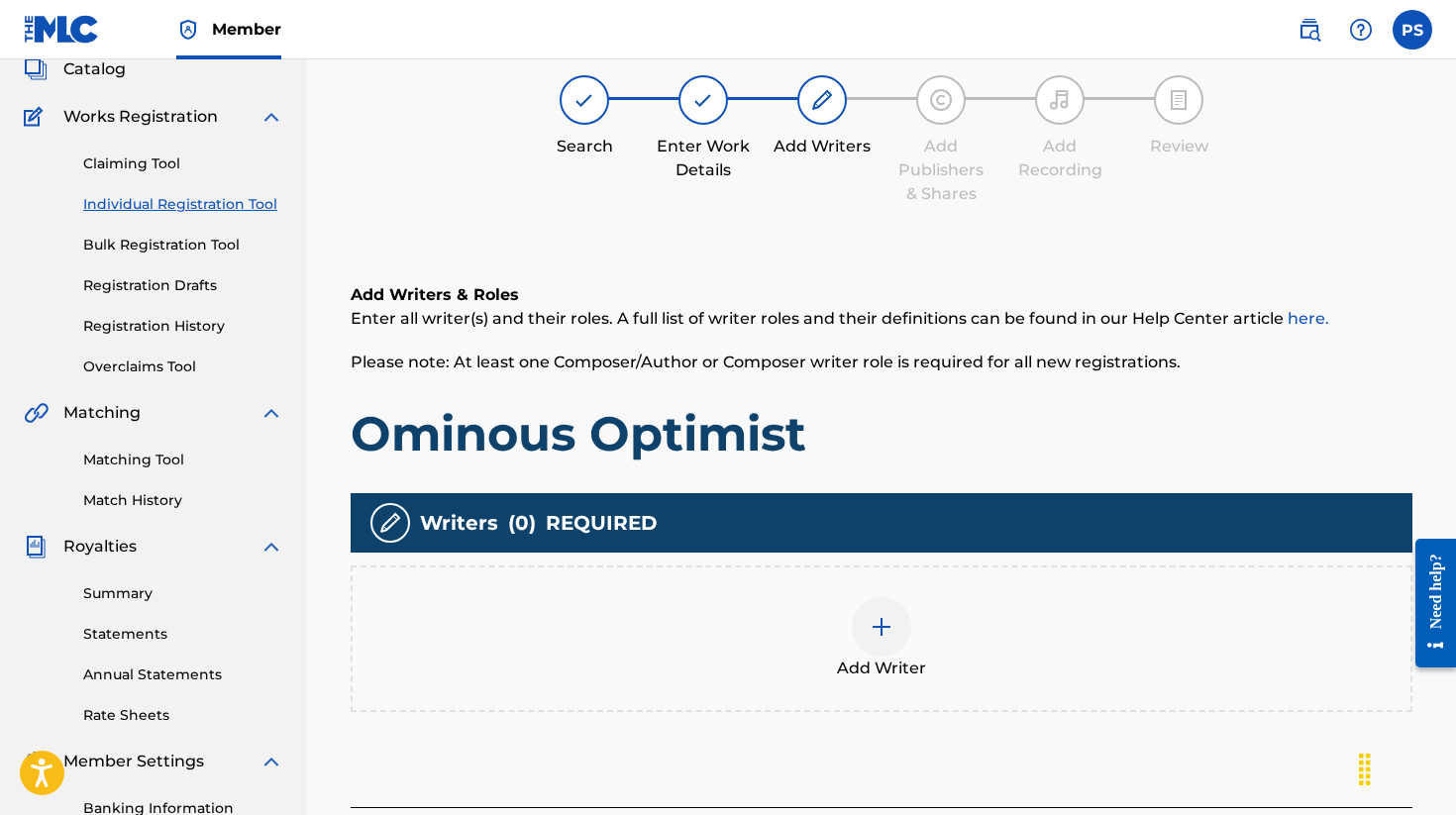 scroll, scrollTop: 130, scrollLeft: 0, axis: vertical 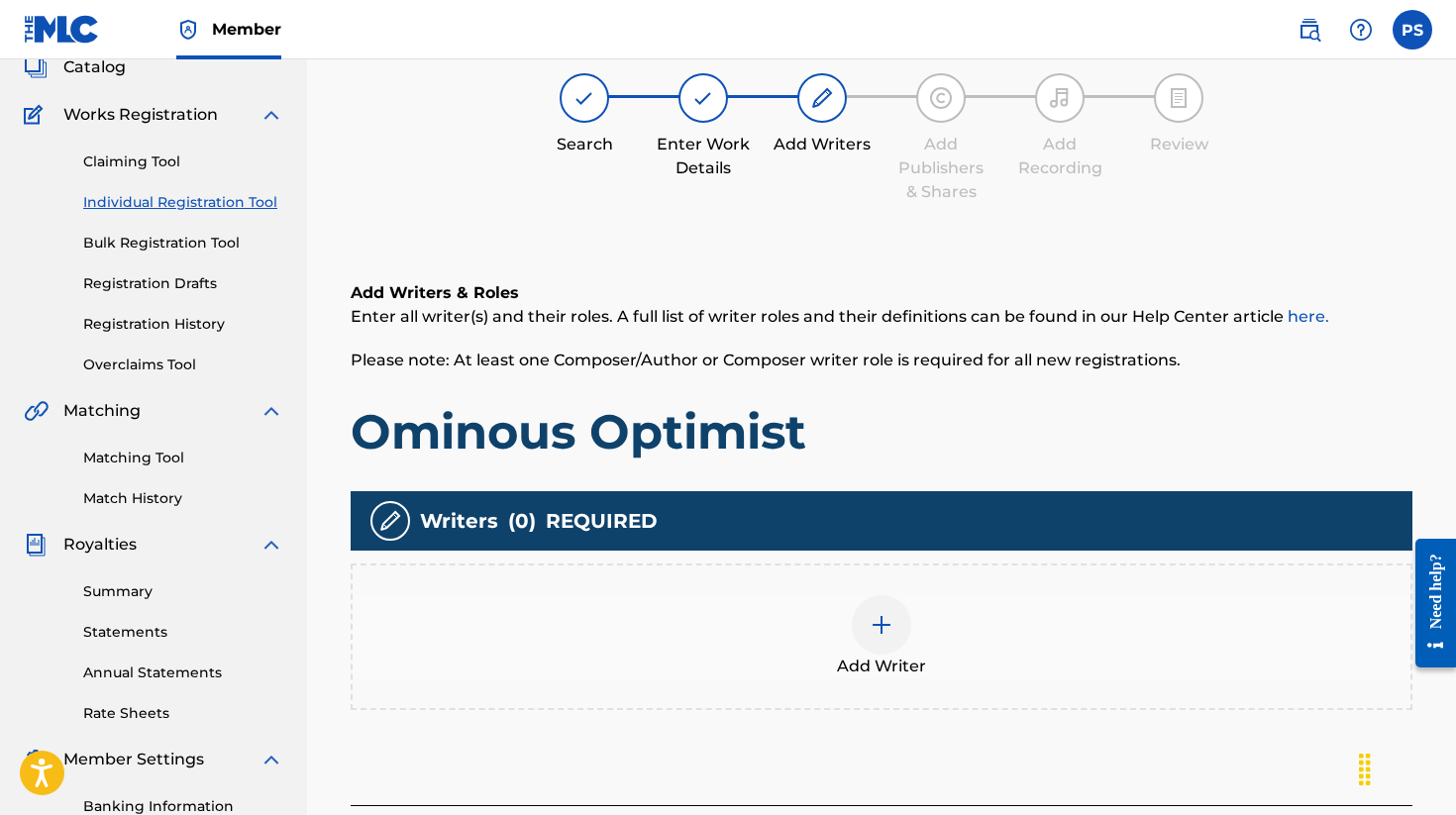 click at bounding box center [882, 625] 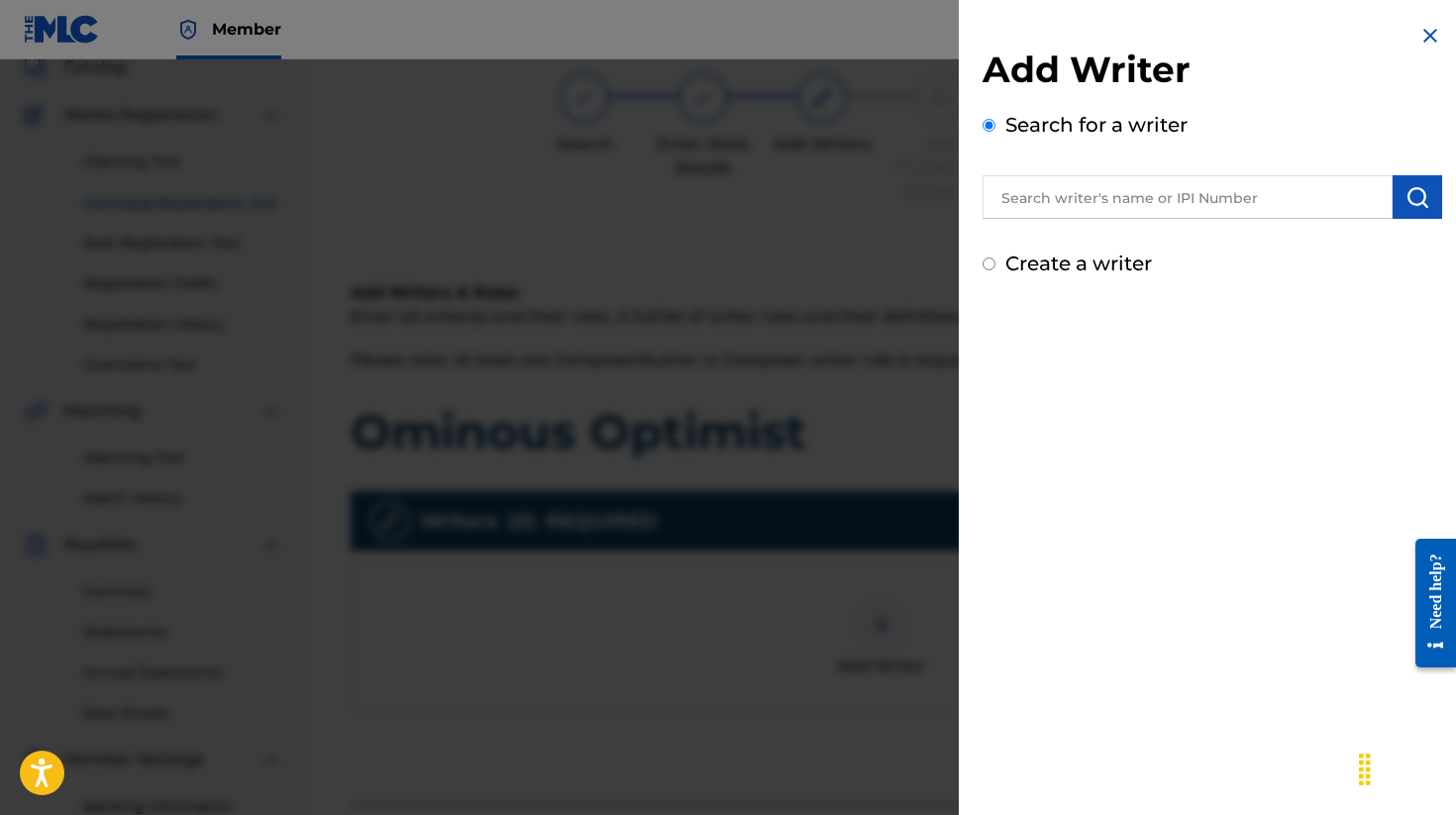 click at bounding box center [1188, 197] 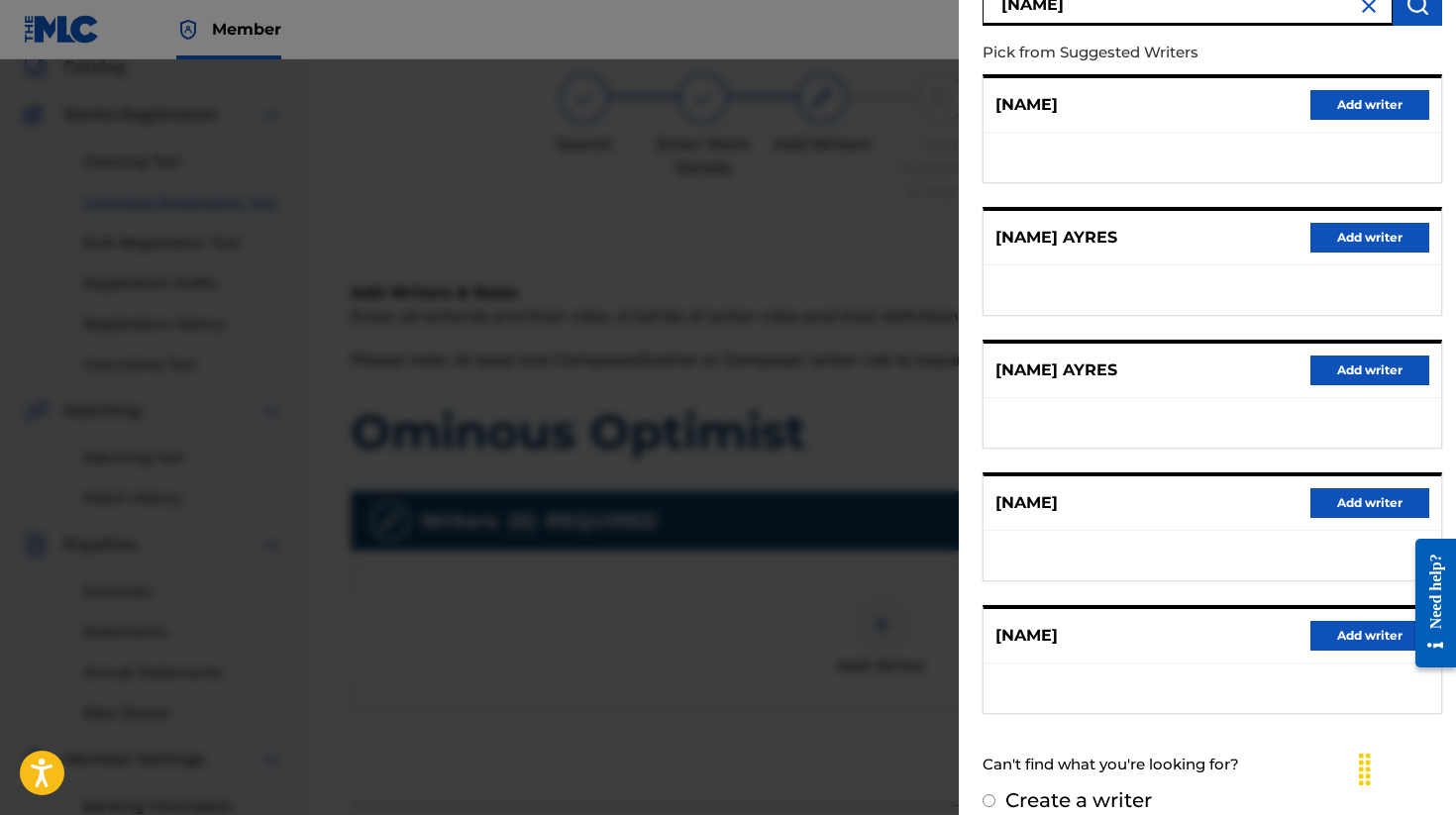 scroll, scrollTop: 217, scrollLeft: 0, axis: vertical 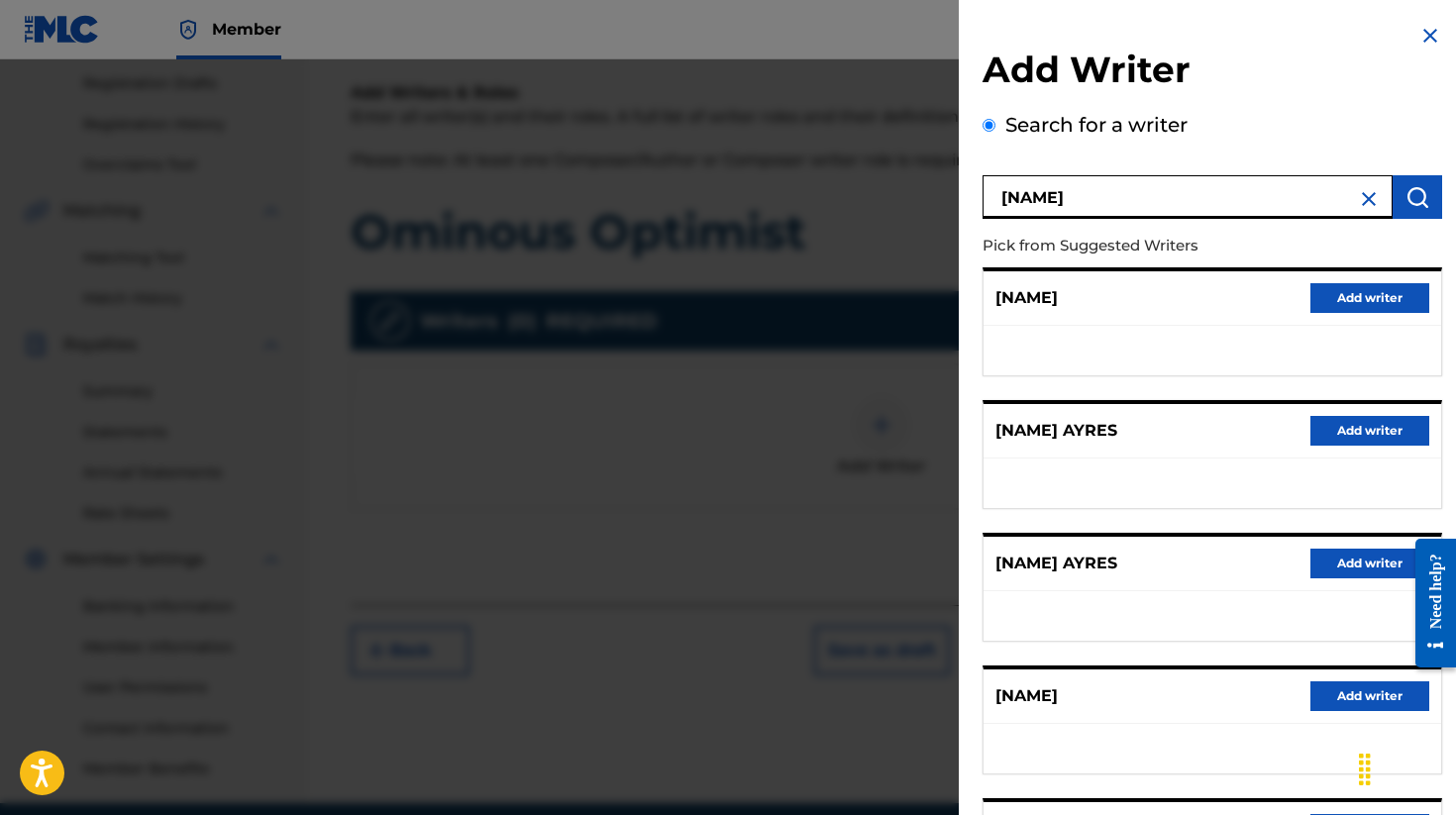 click on "[NAME]" at bounding box center (1188, 197) 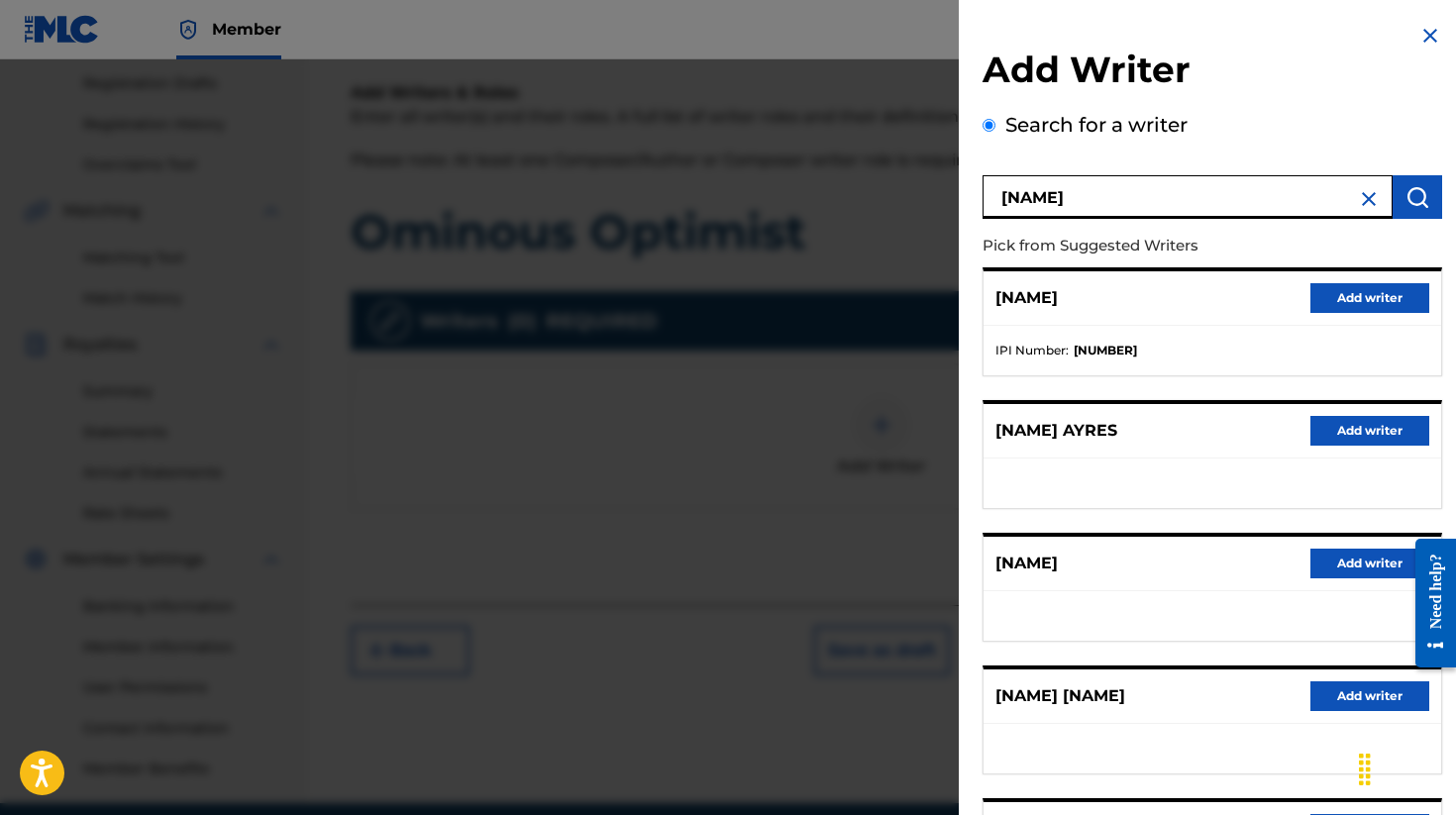 click on "Add writer" at bounding box center [1370, 298] 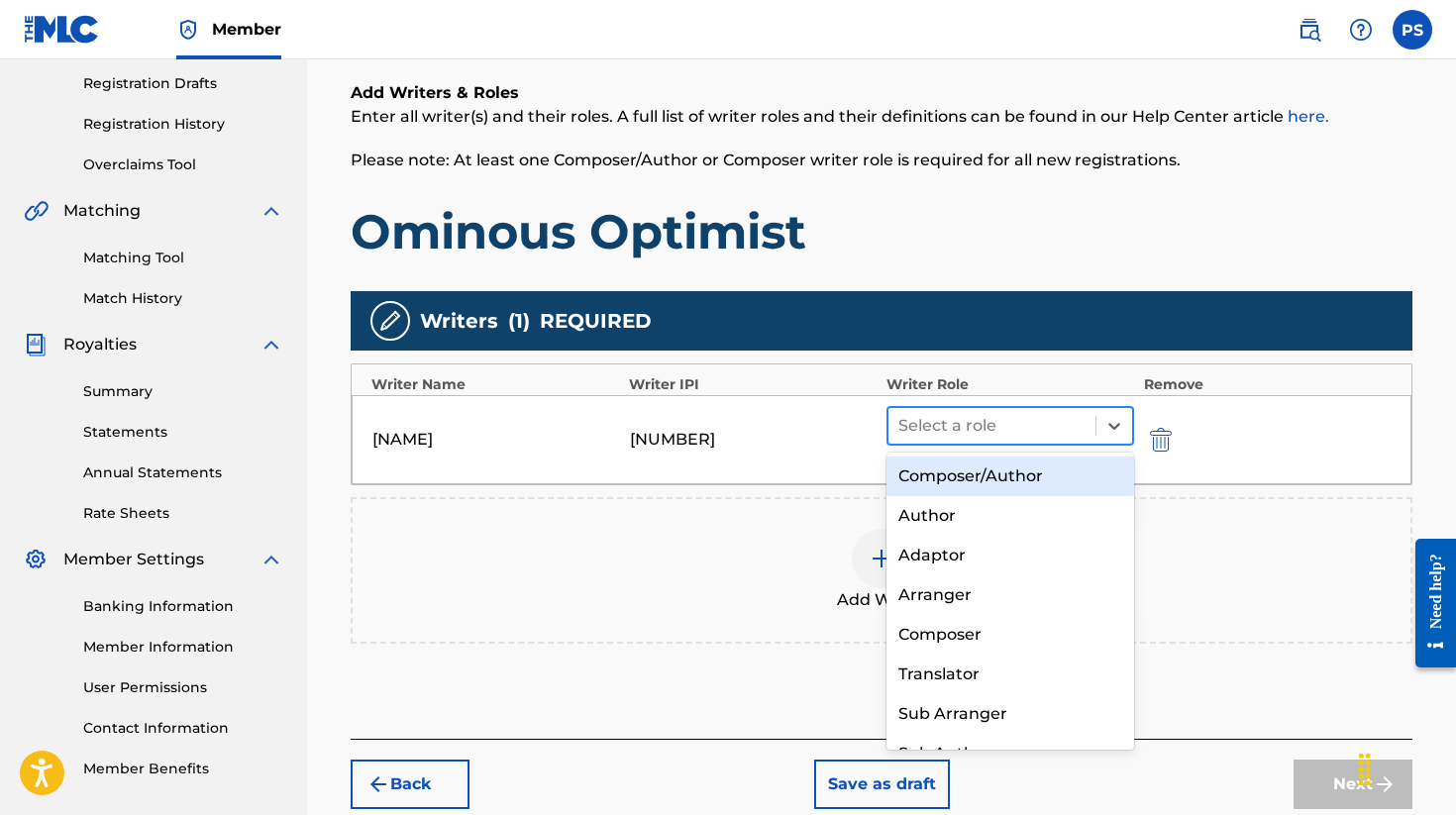 click at bounding box center [991, 426] 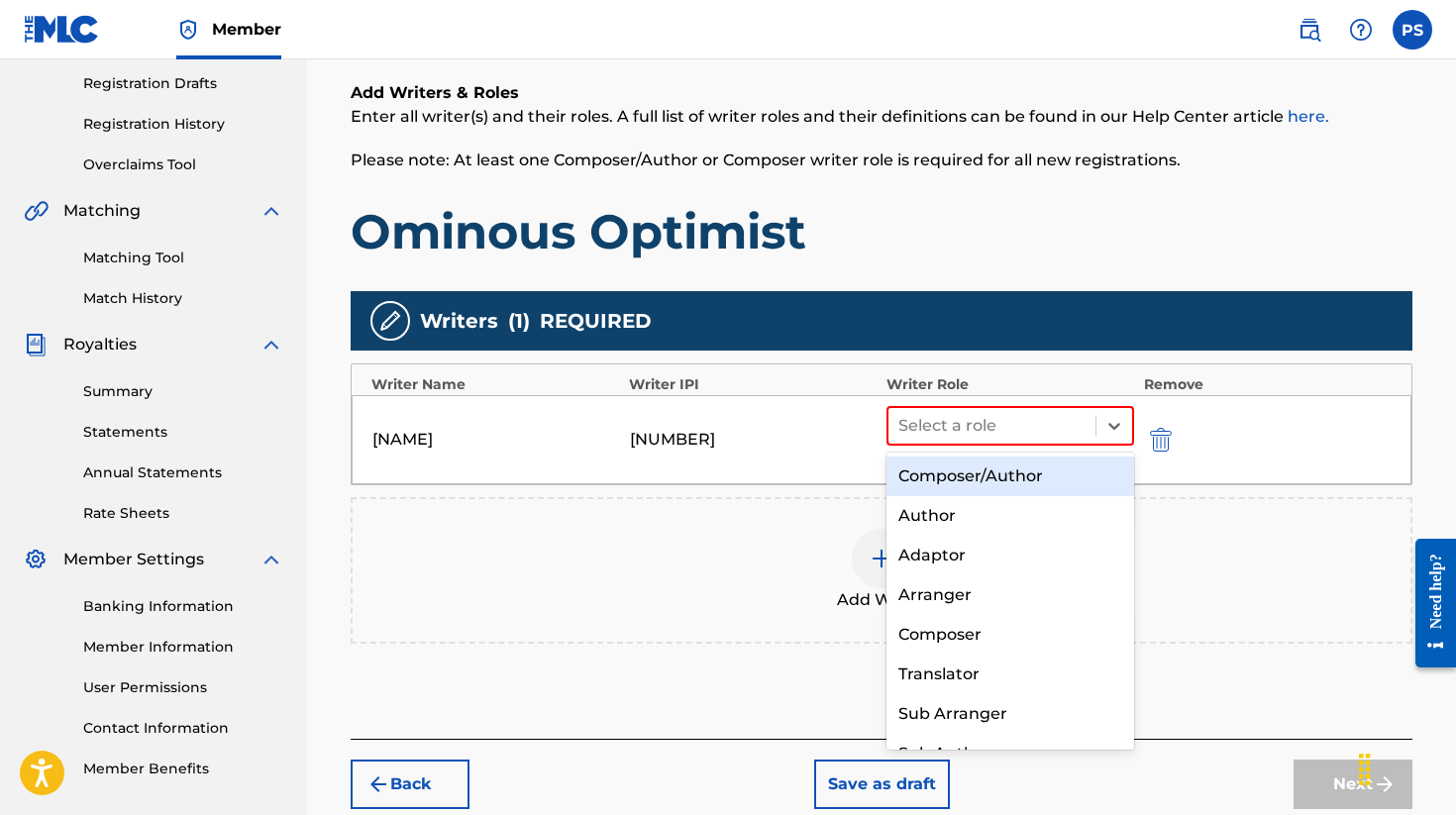 click on "Composer/Author" at bounding box center (1010, 476) 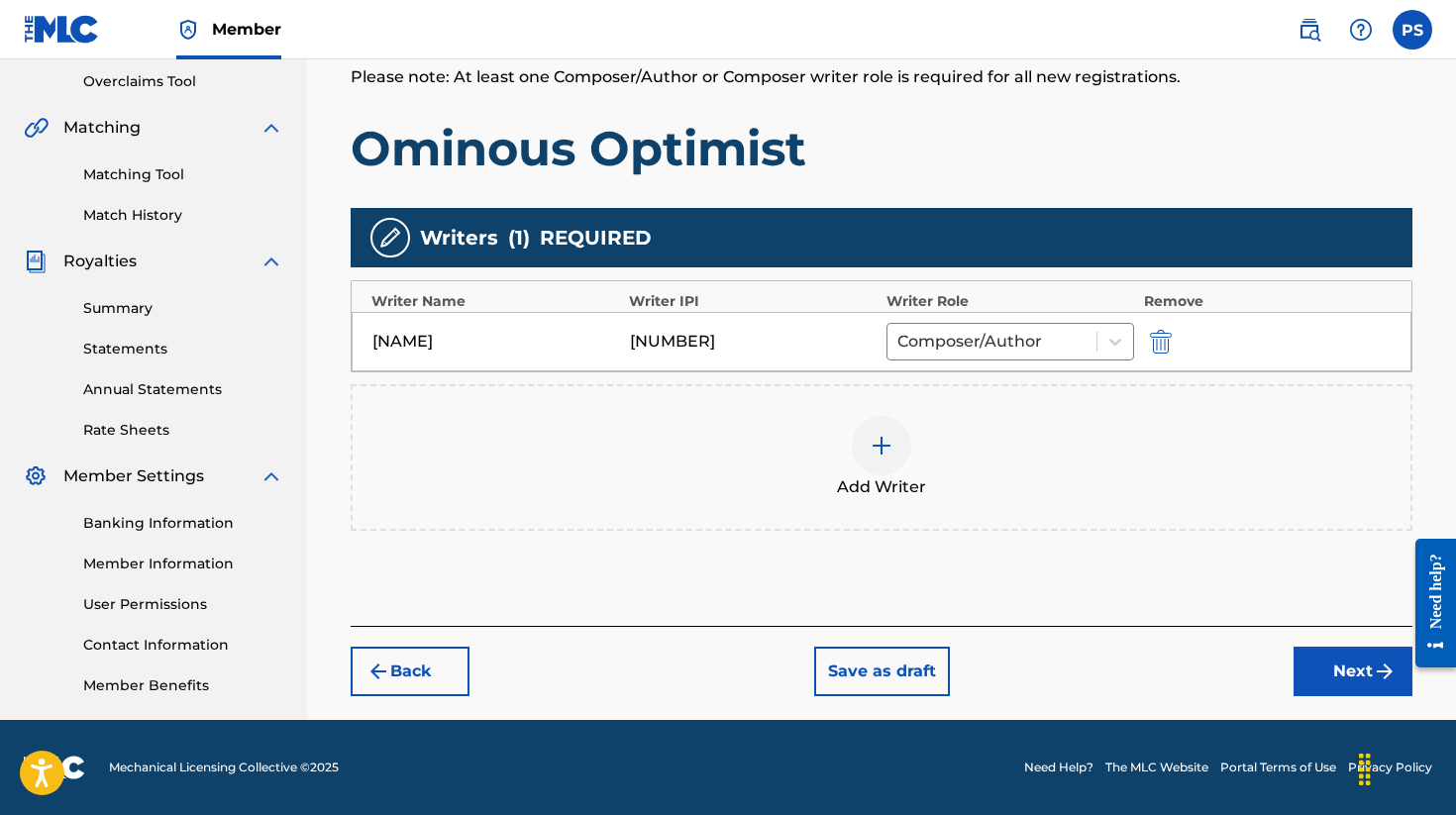 click on "Next" at bounding box center [1353, 671] 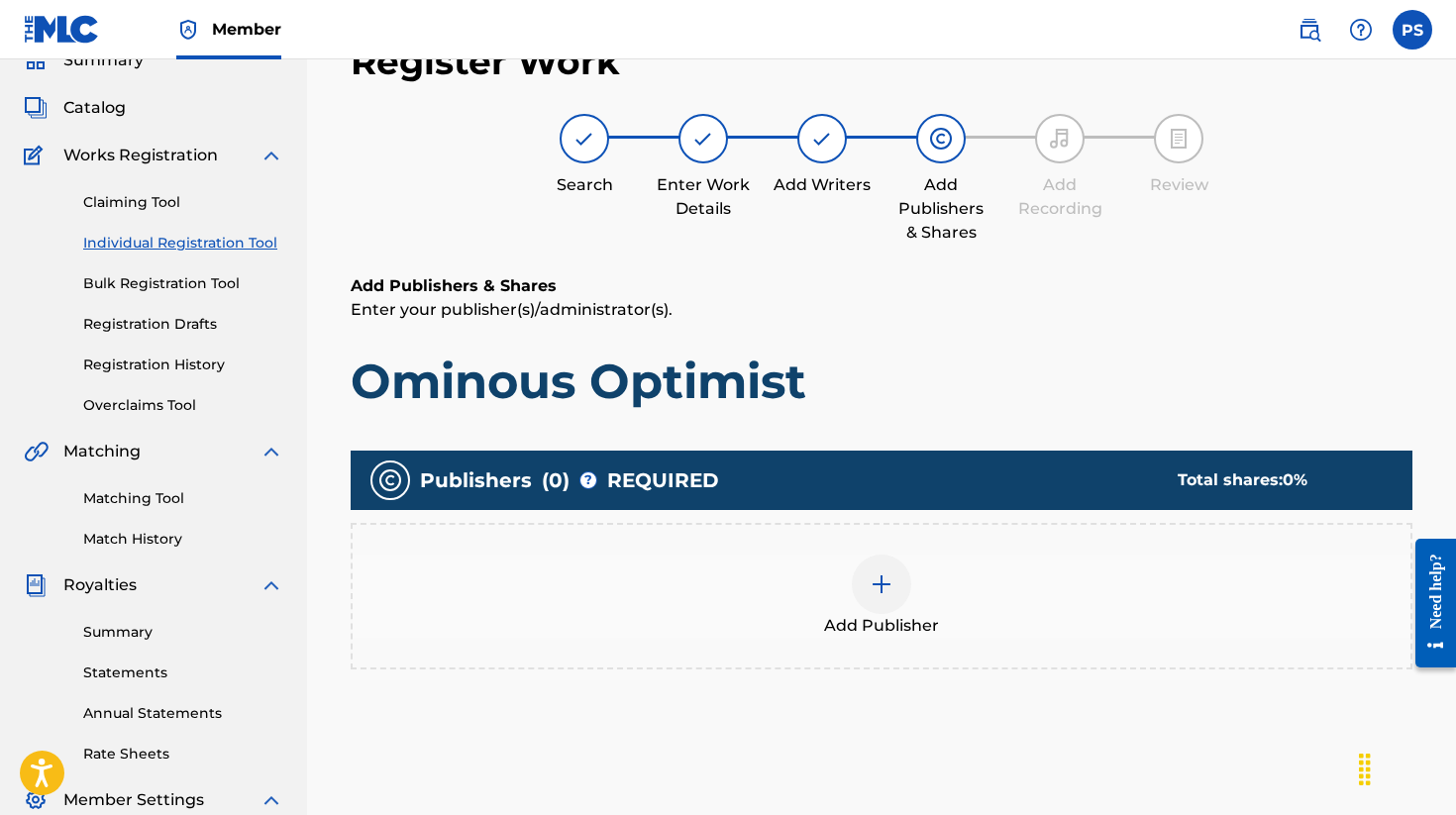scroll, scrollTop: 89, scrollLeft: 0, axis: vertical 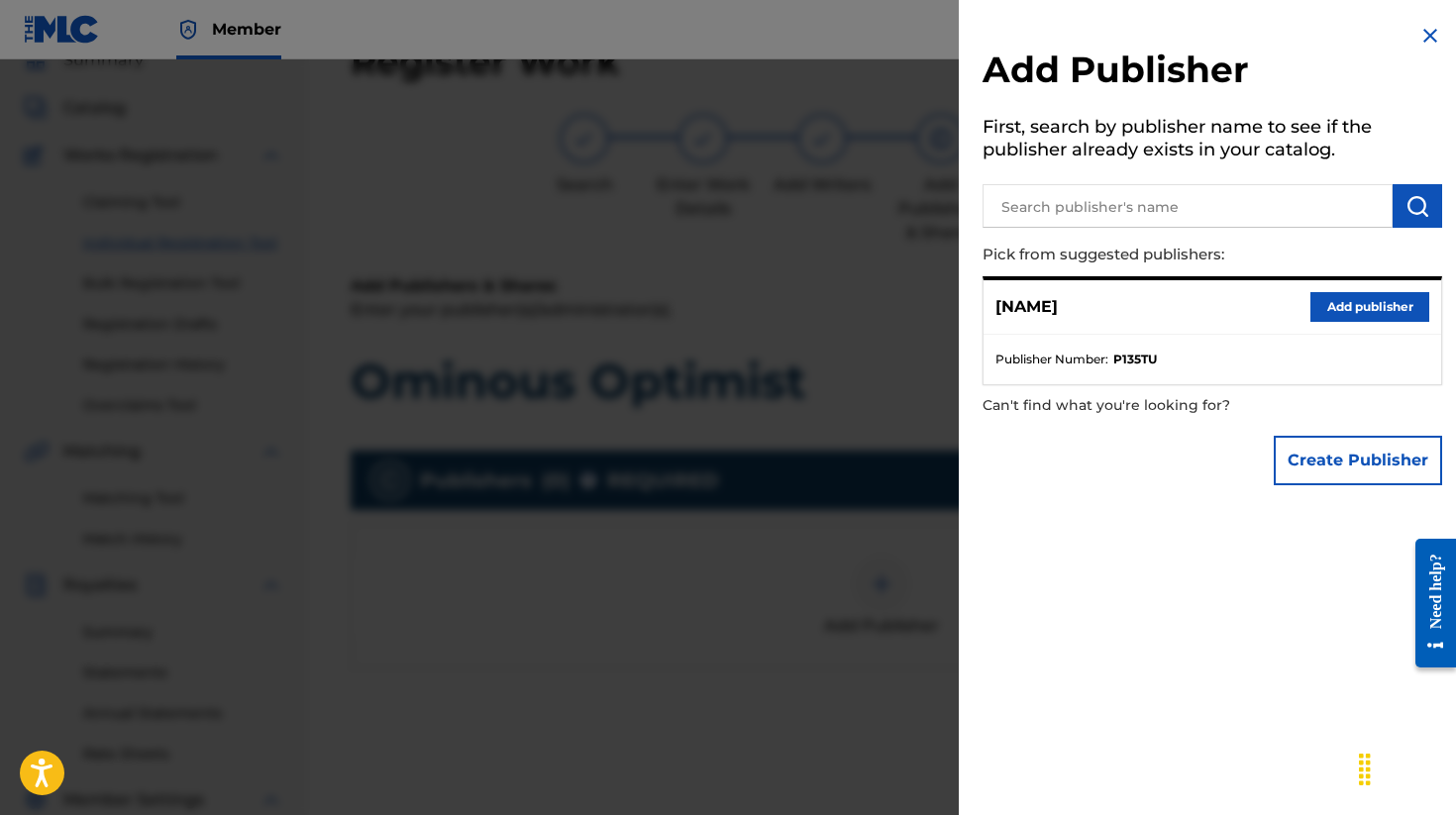 click on "Add publisher" at bounding box center [1370, 307] 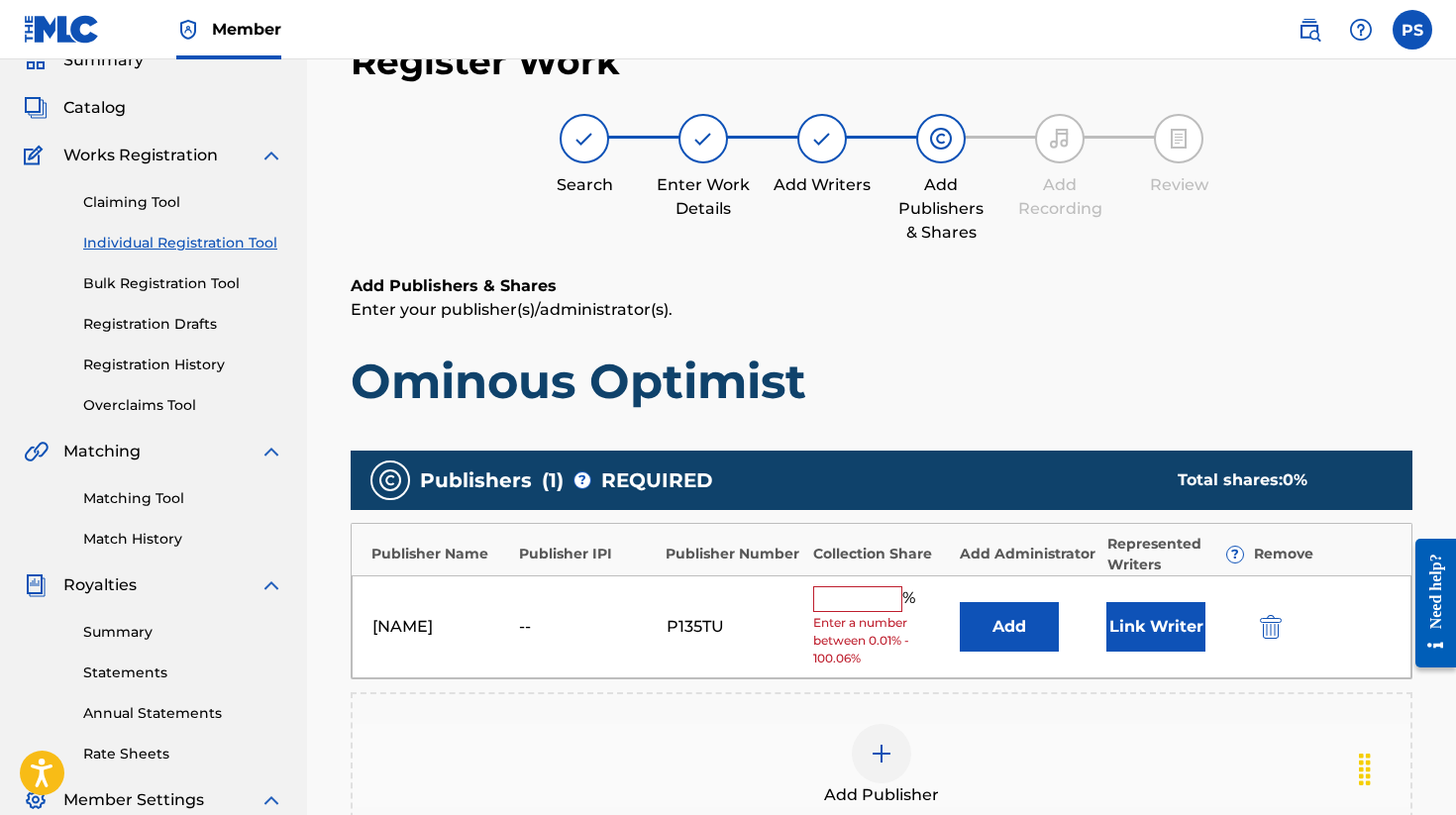 click at bounding box center (858, 599) 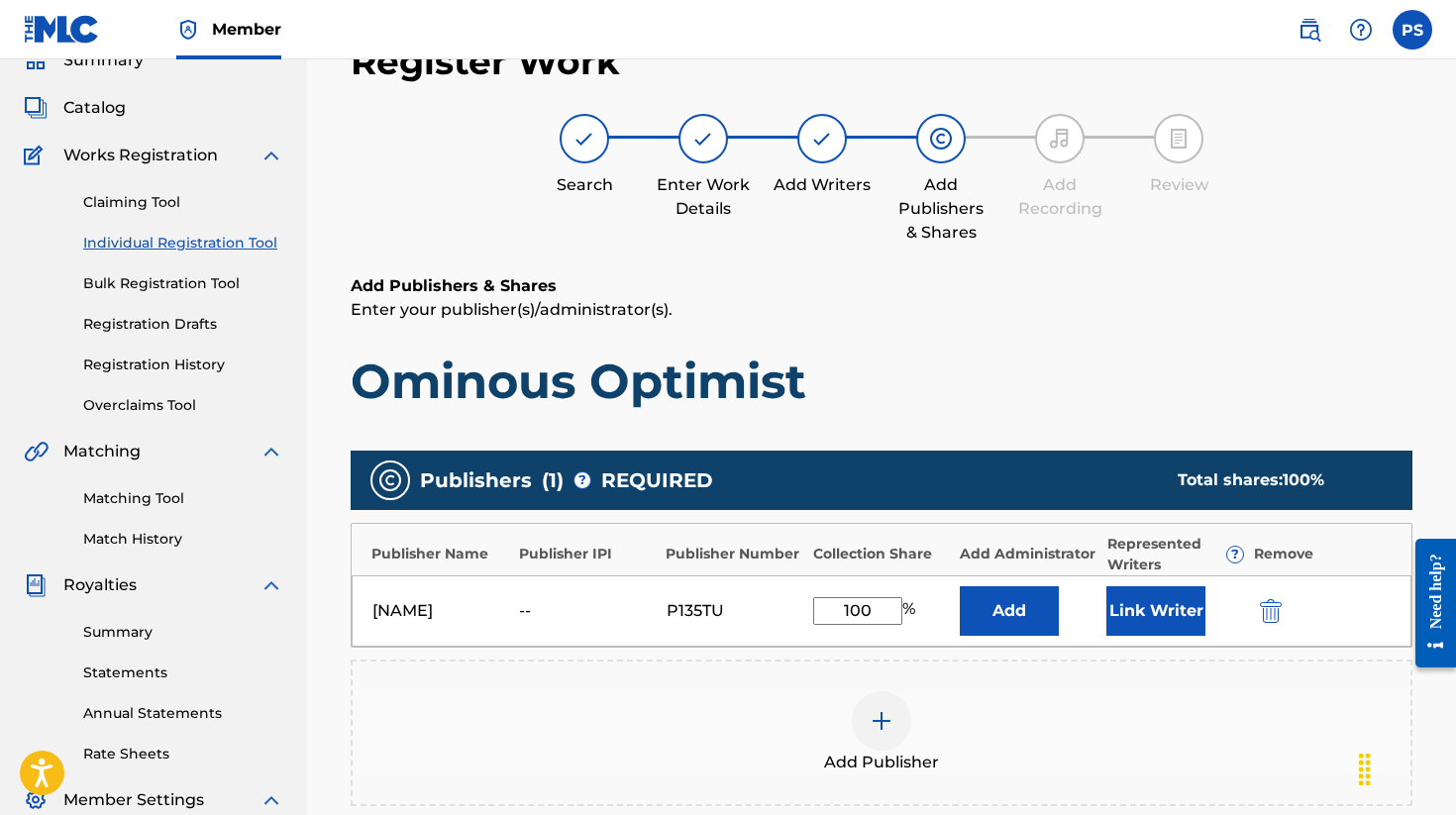 type on "100" 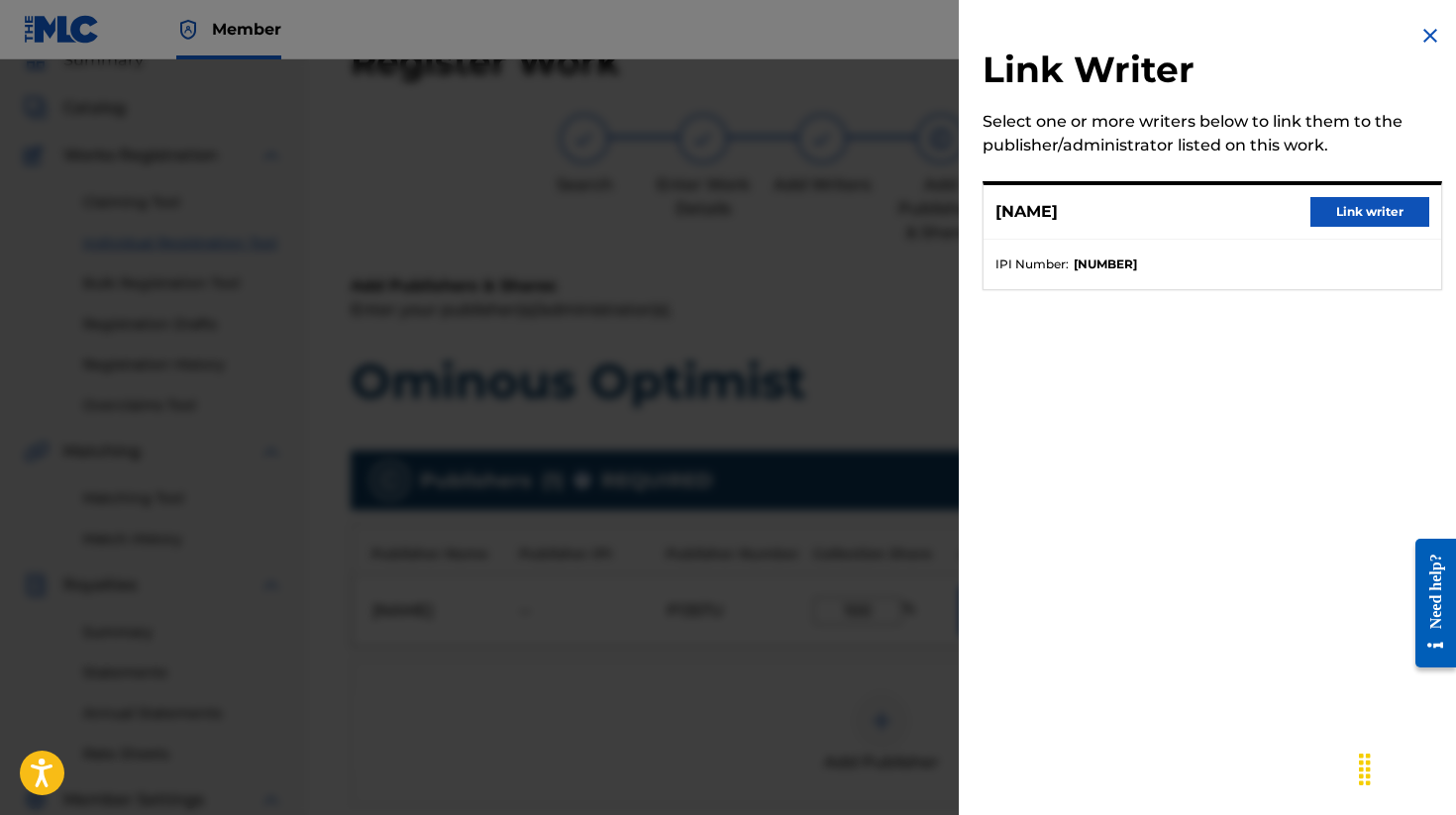 click on "Link writer" at bounding box center (1370, 212) 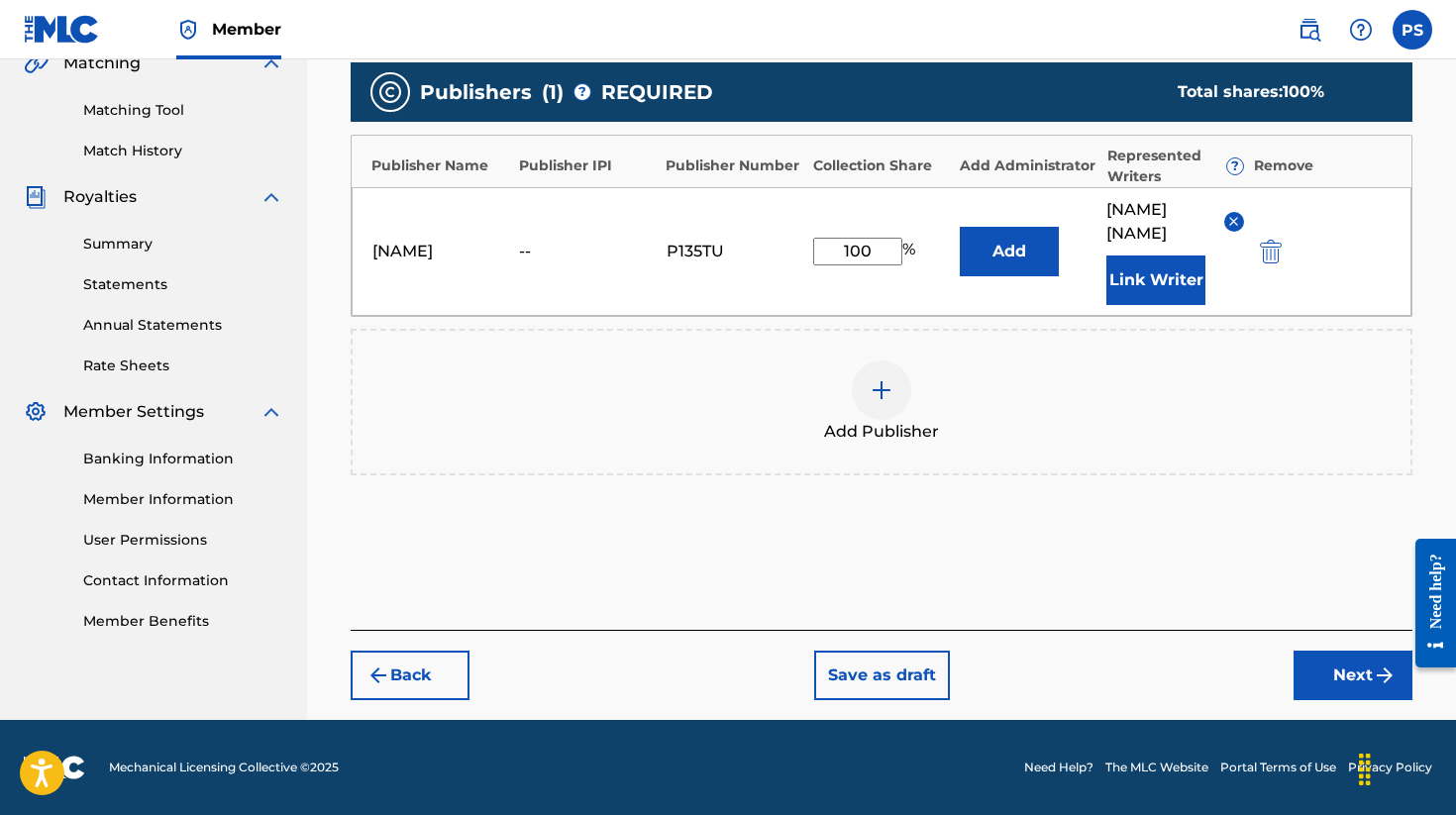 click on "Next" at bounding box center [1353, 675] 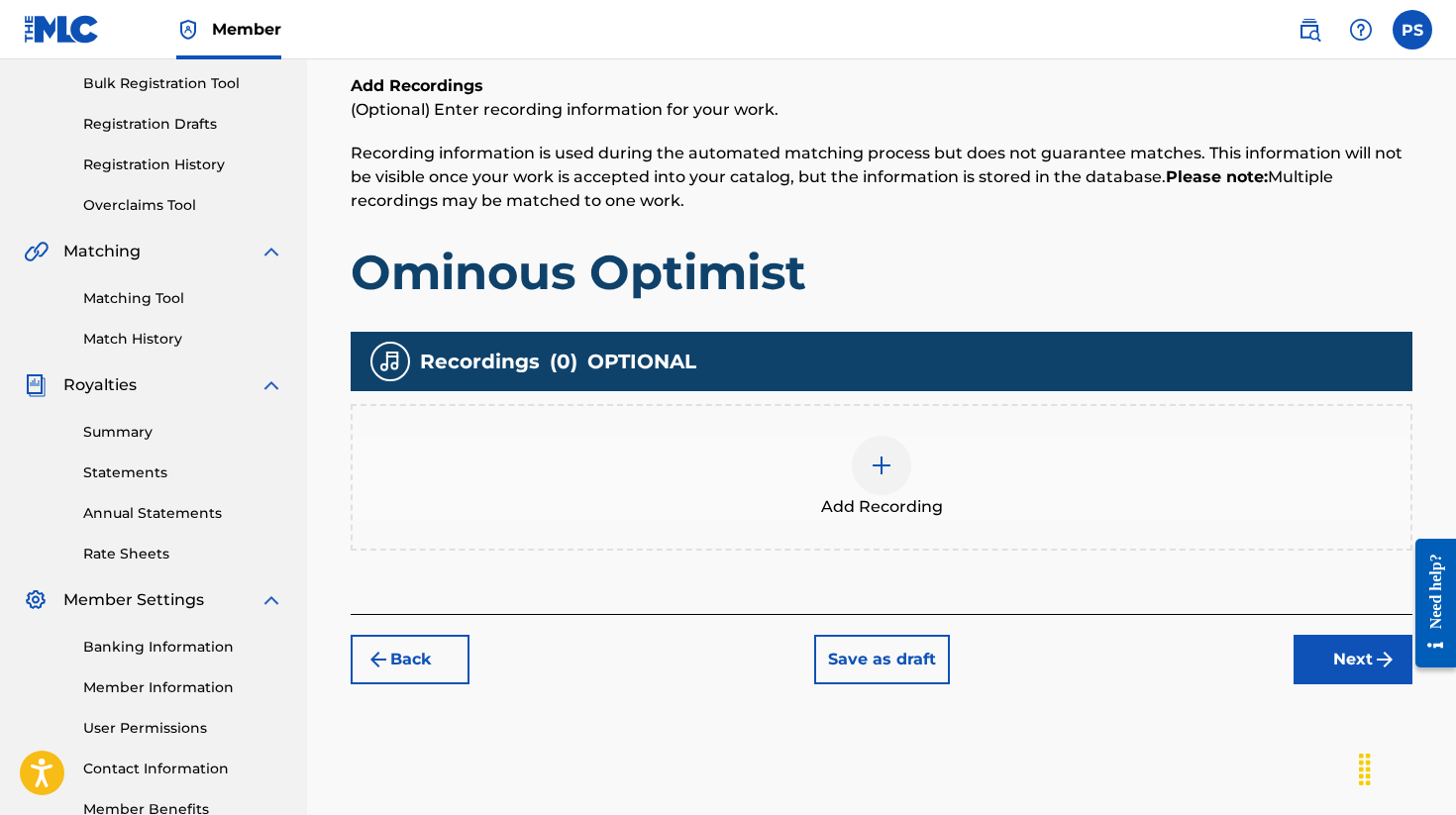 scroll, scrollTop: 337, scrollLeft: 0, axis: vertical 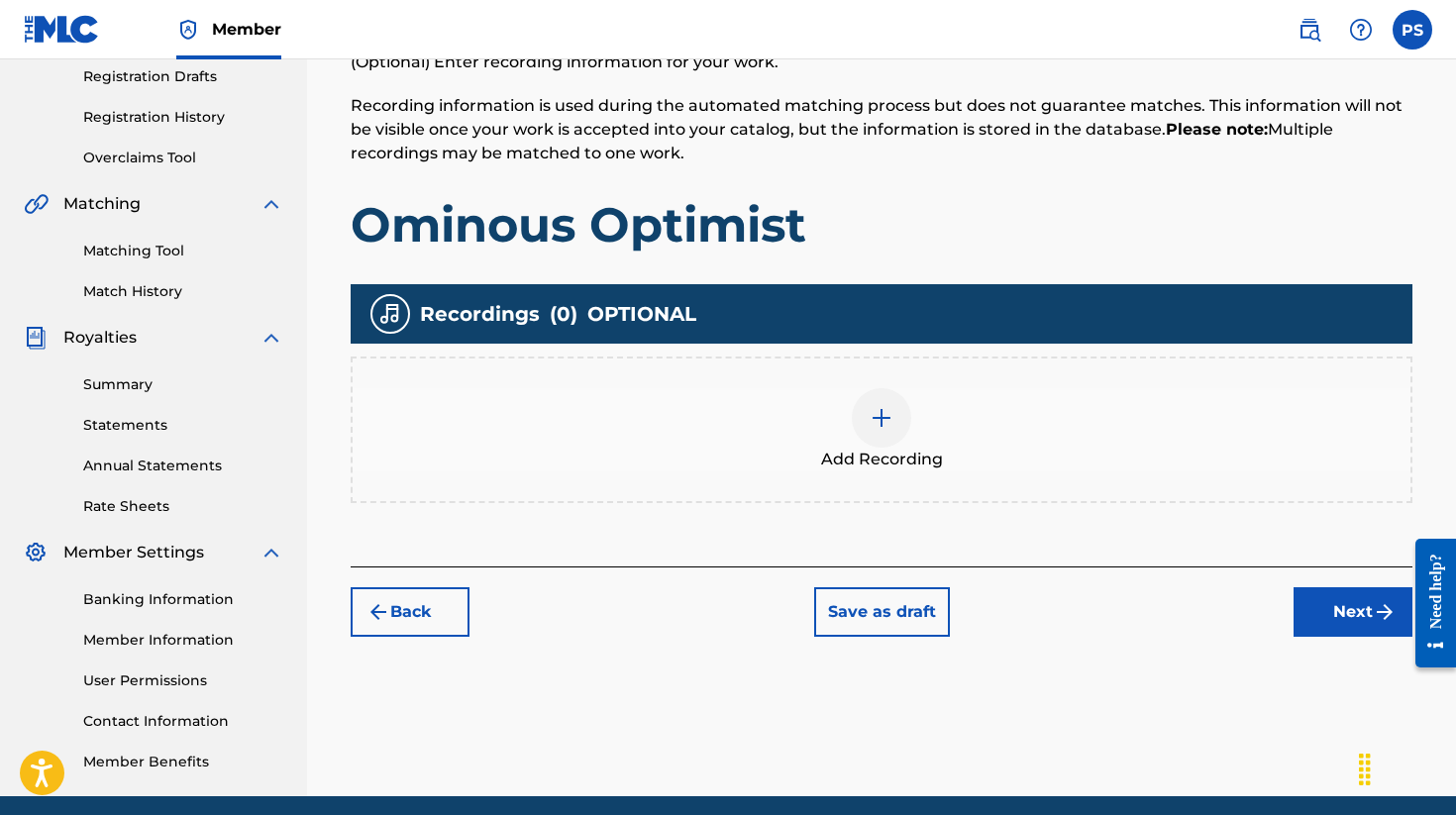 click at bounding box center (882, 418) 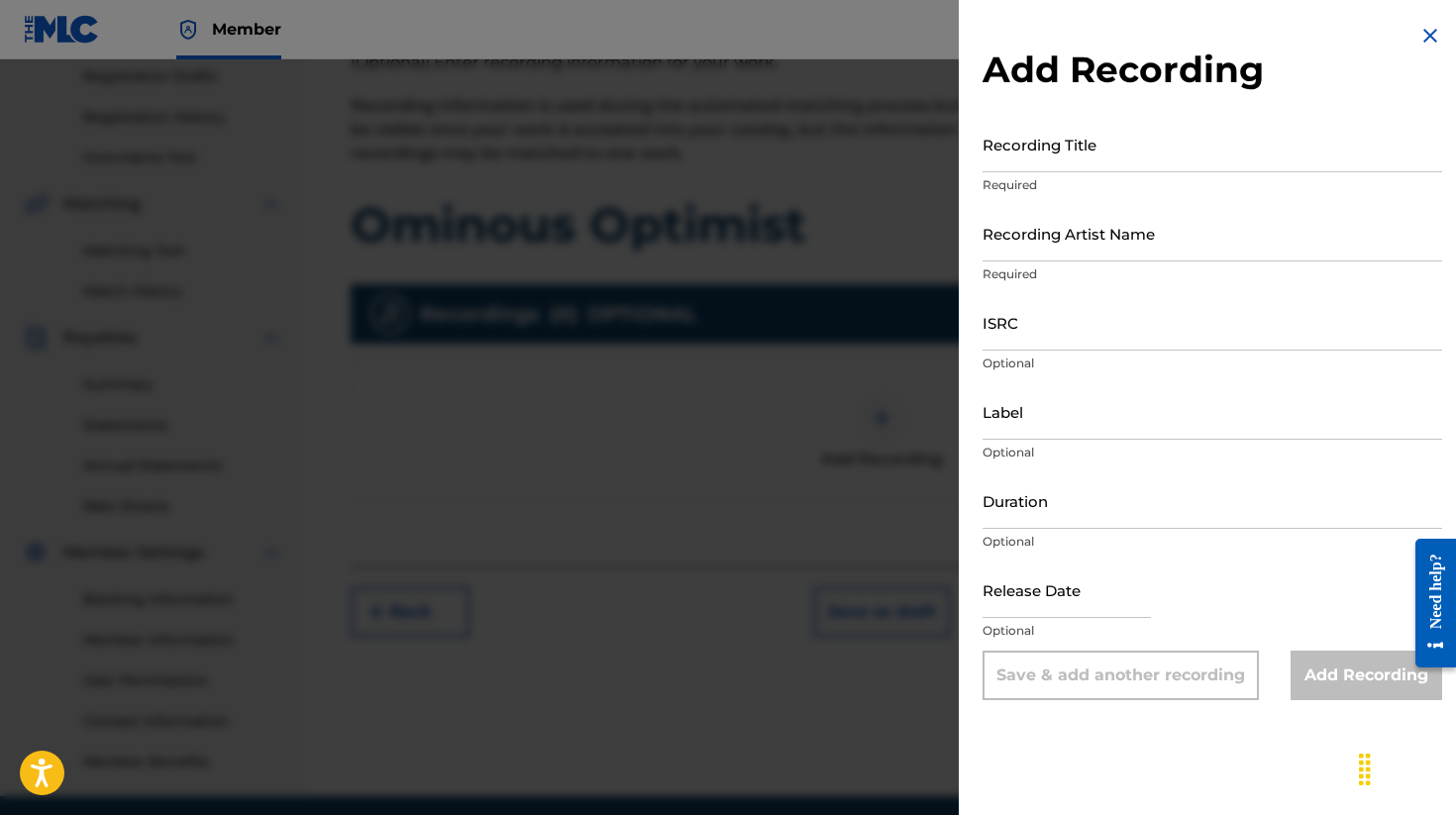 click on "Recording Title" at bounding box center [1212, 144] 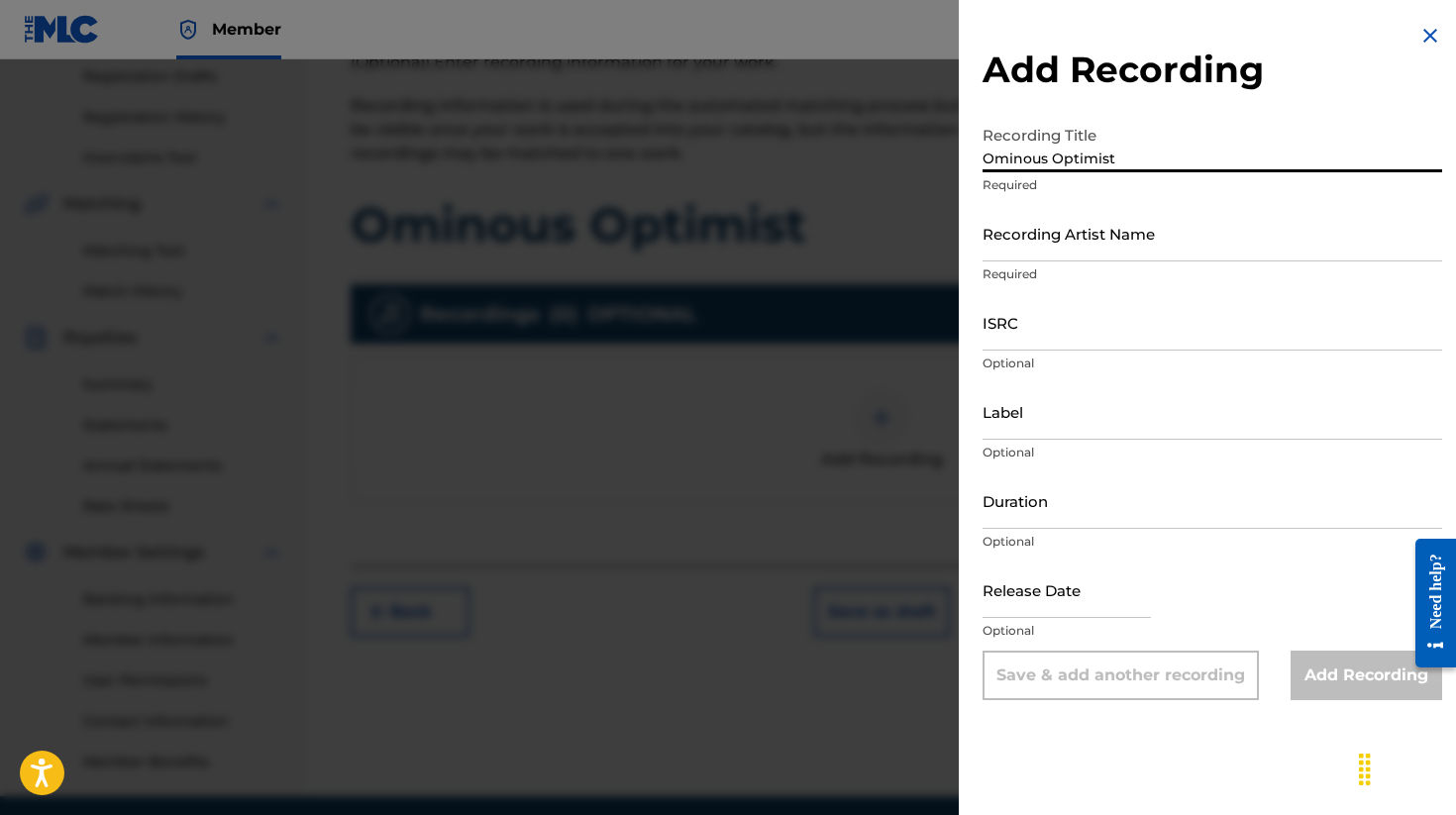 type on "Ominous Optimist" 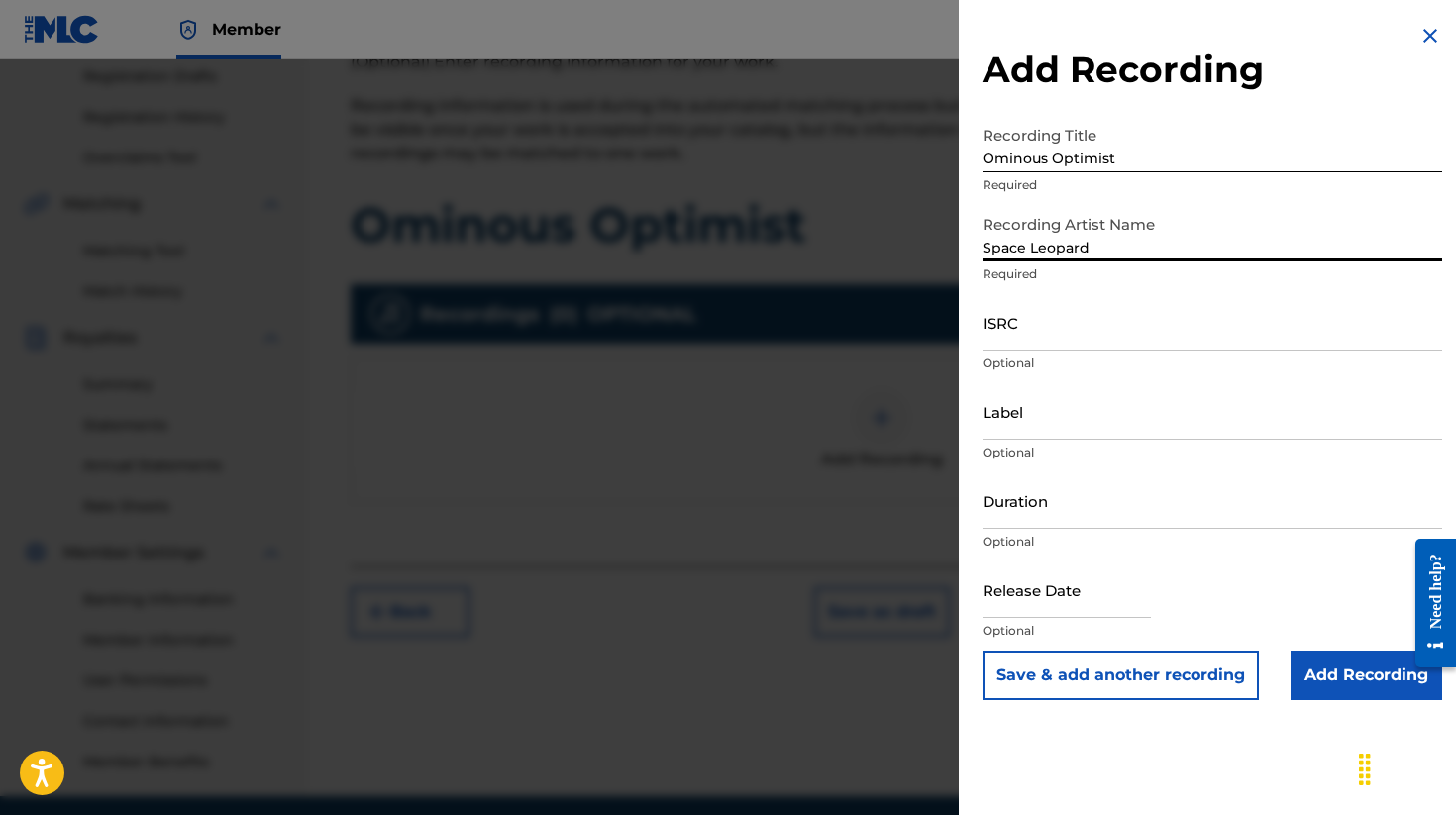 type on "Space Leopard" 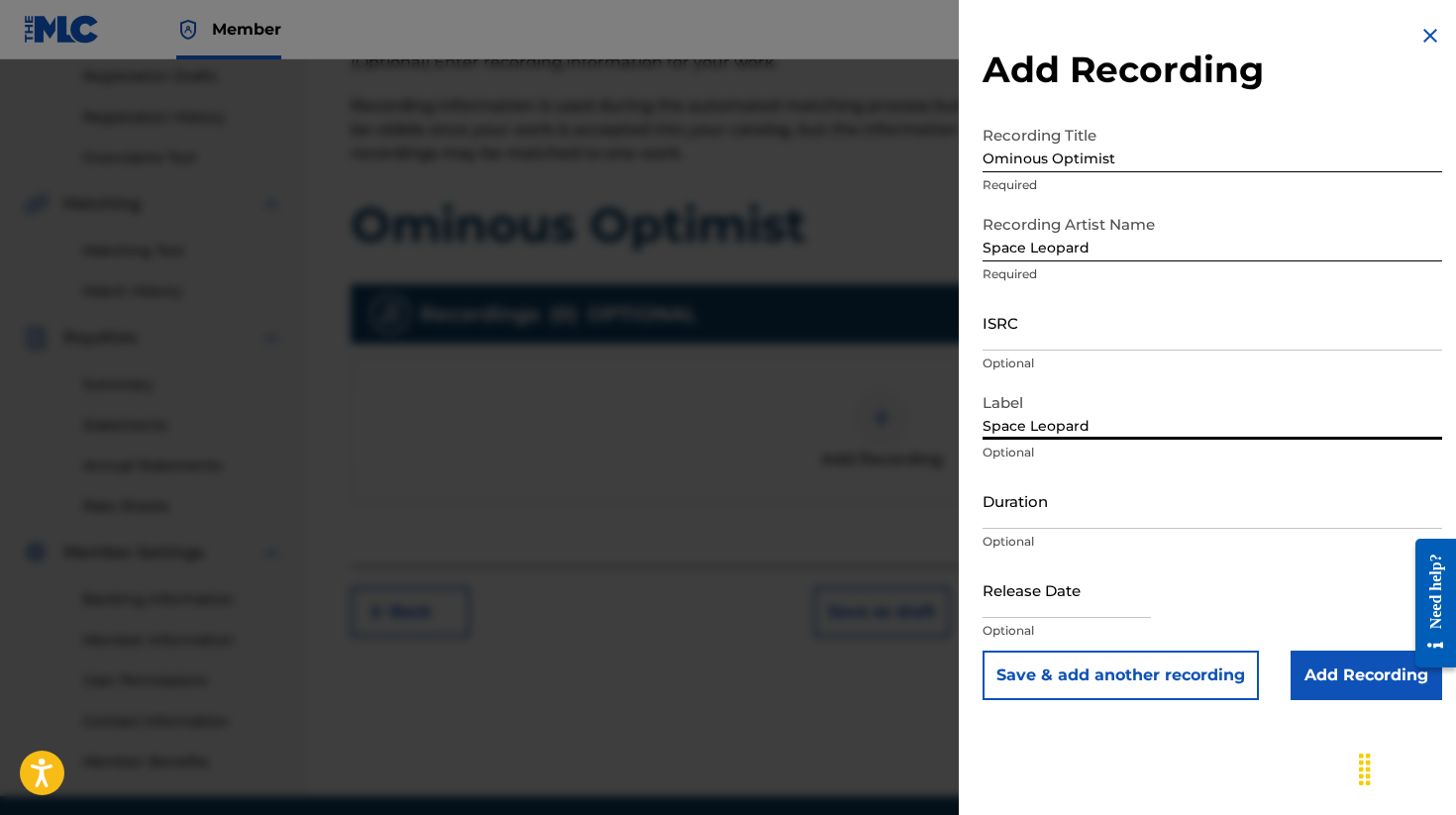 type on "Space Leopard" 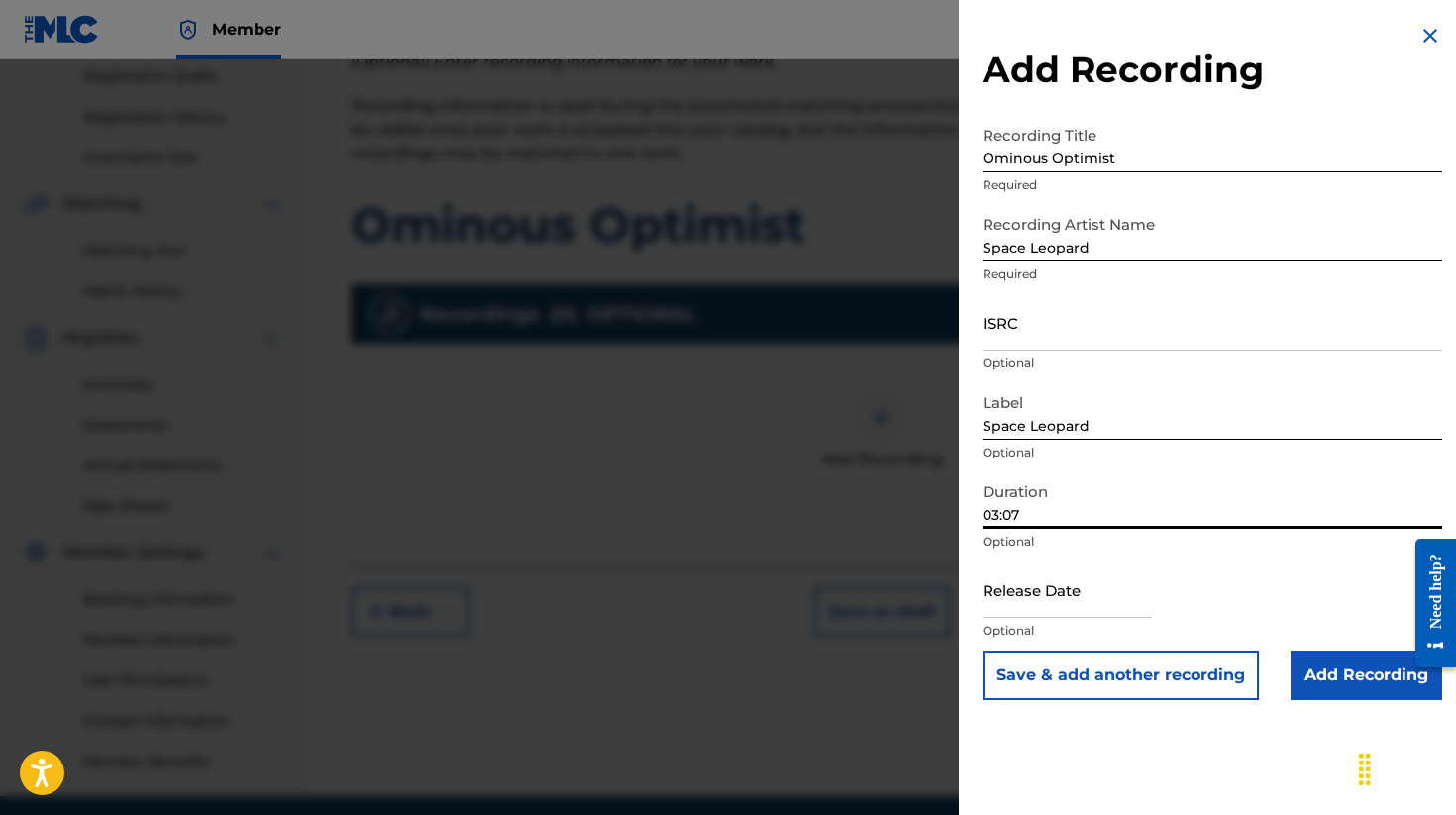 type on "03:07" 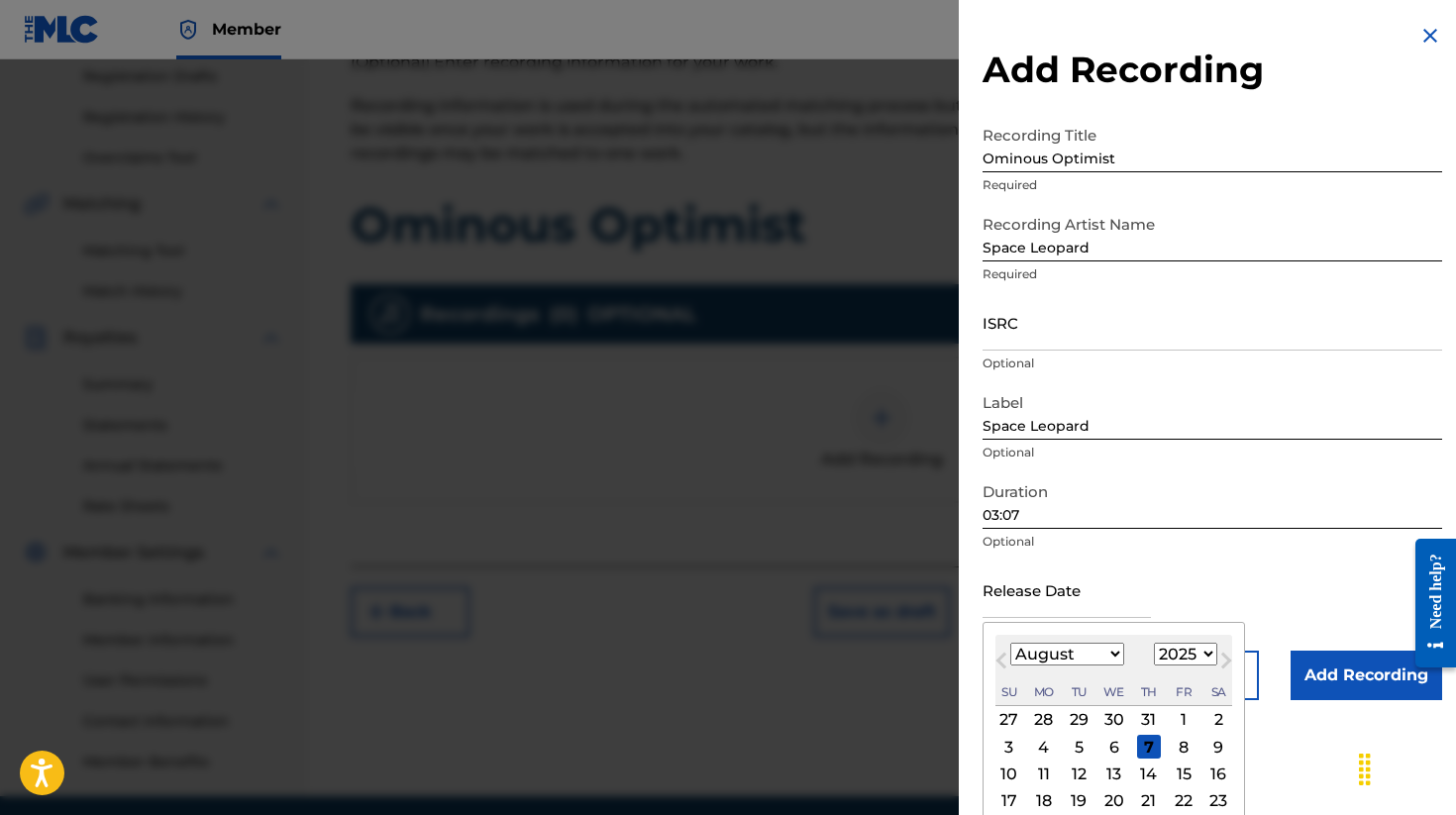 click on "January February March April May June July August September October November December" at bounding box center [1067, 654] 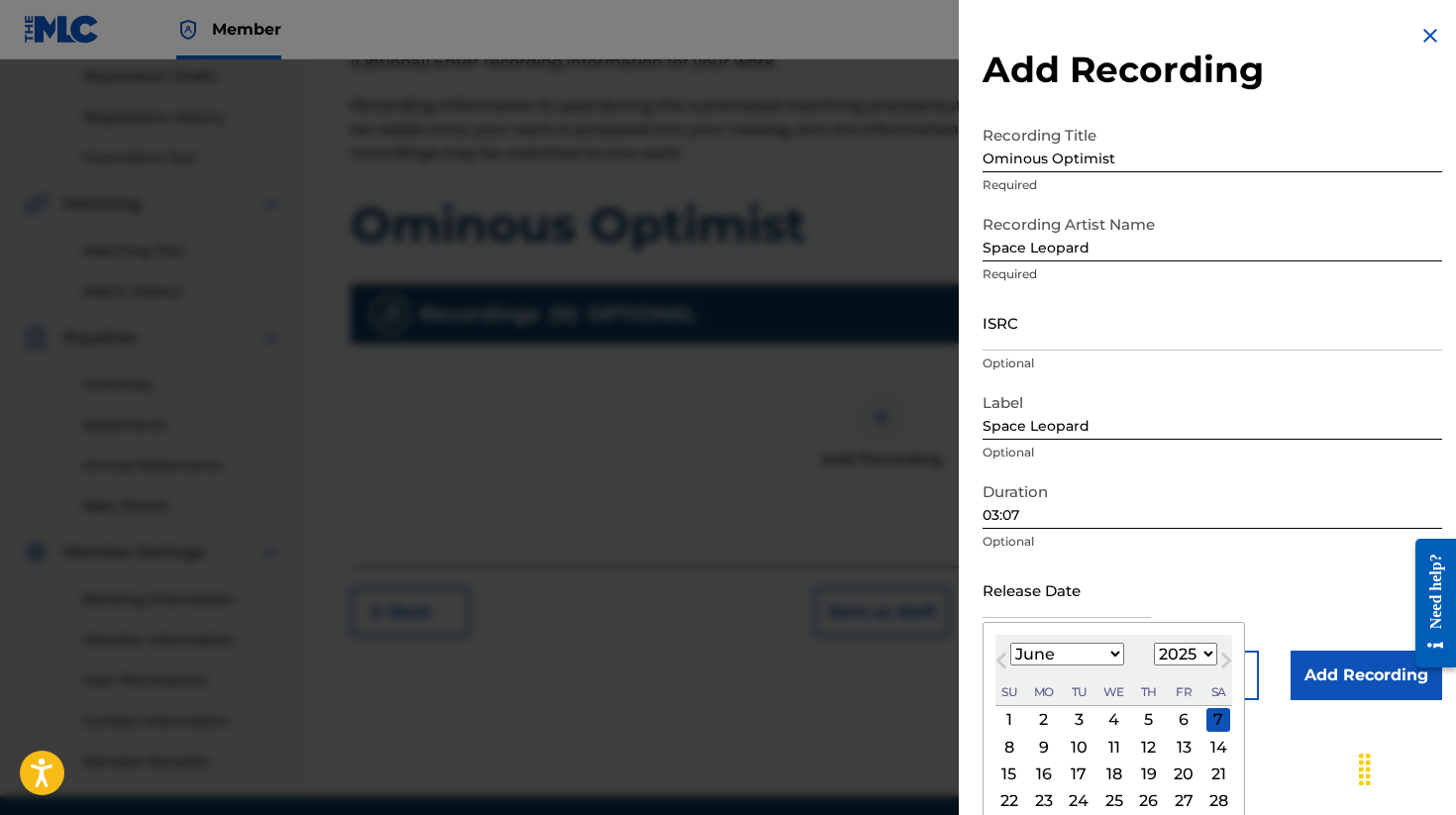 click on "6" at bounding box center [1184, 720] 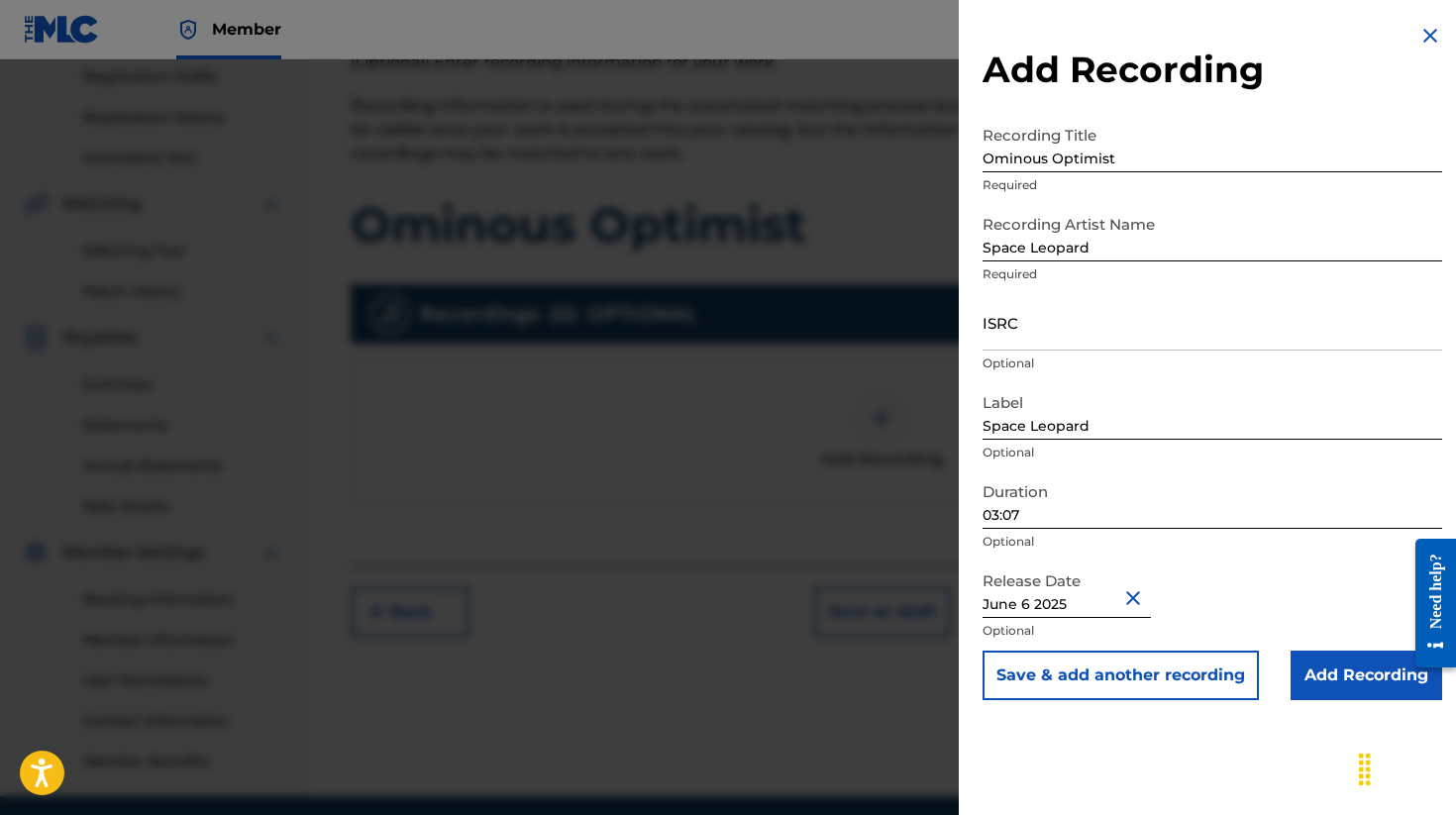 click on "ISRC" at bounding box center (1212, 322) 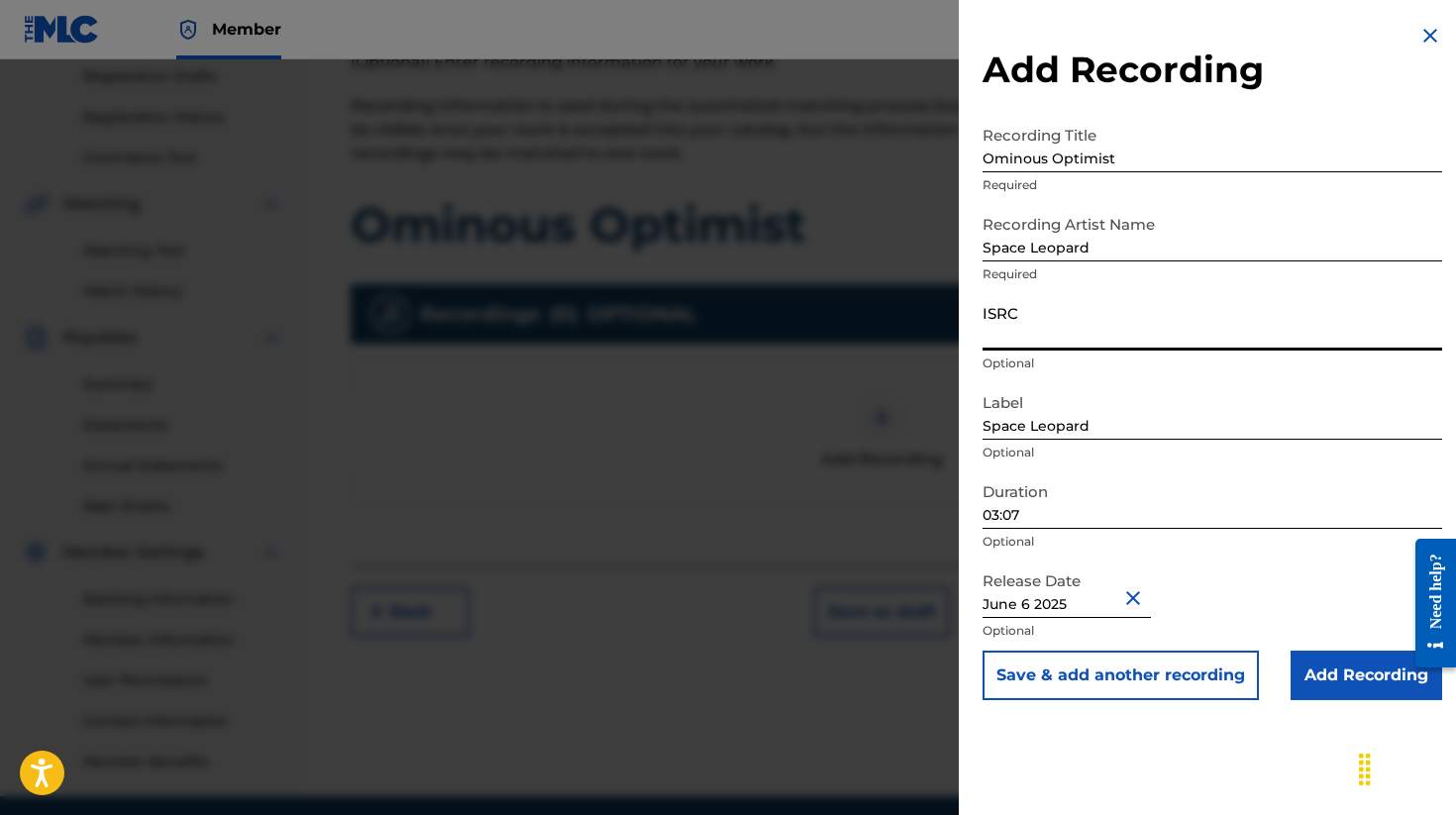 paste on "[ALPHANUMERIC_ID]" 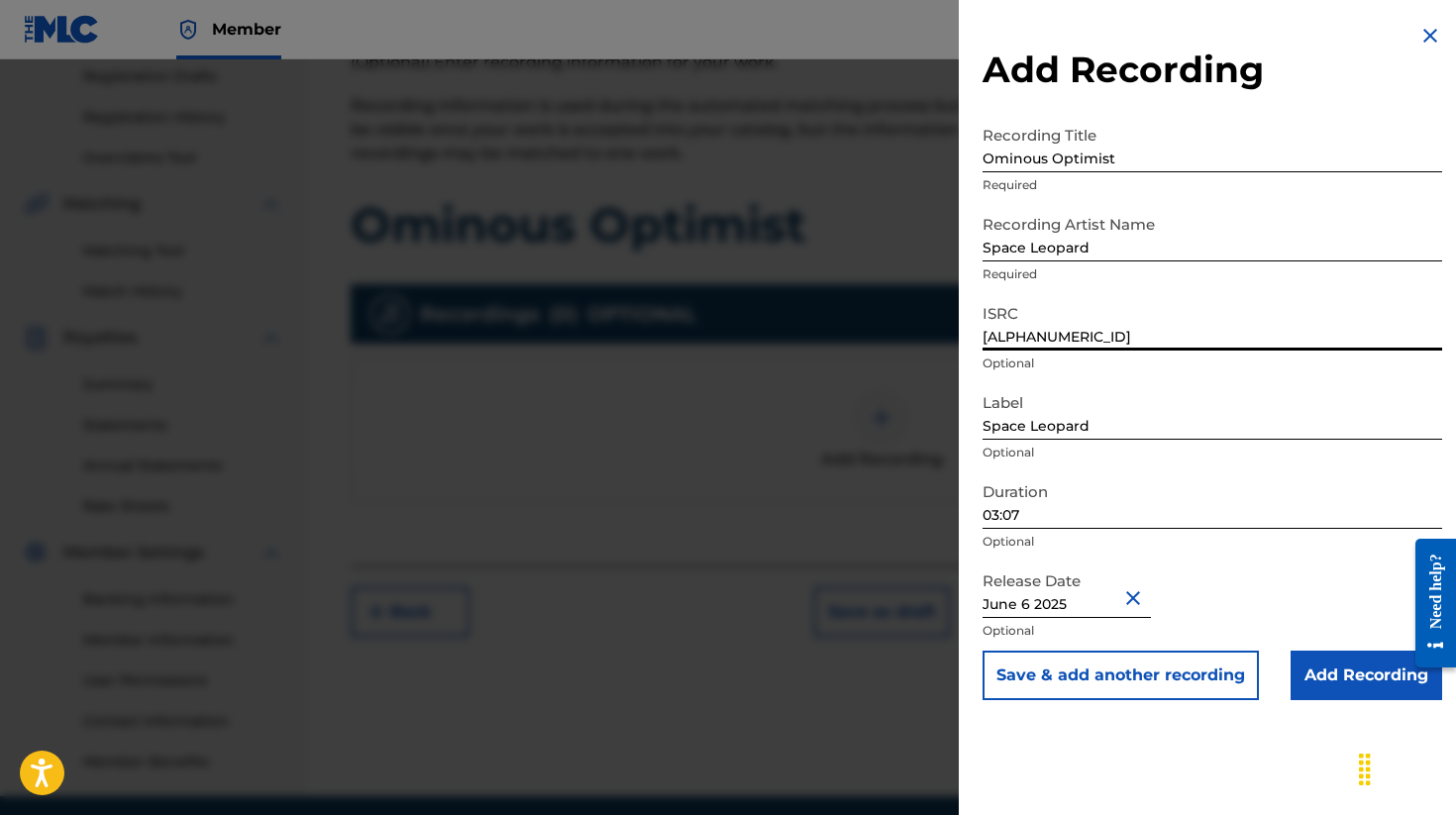 type on "[ALPHANUMERIC_ID]" 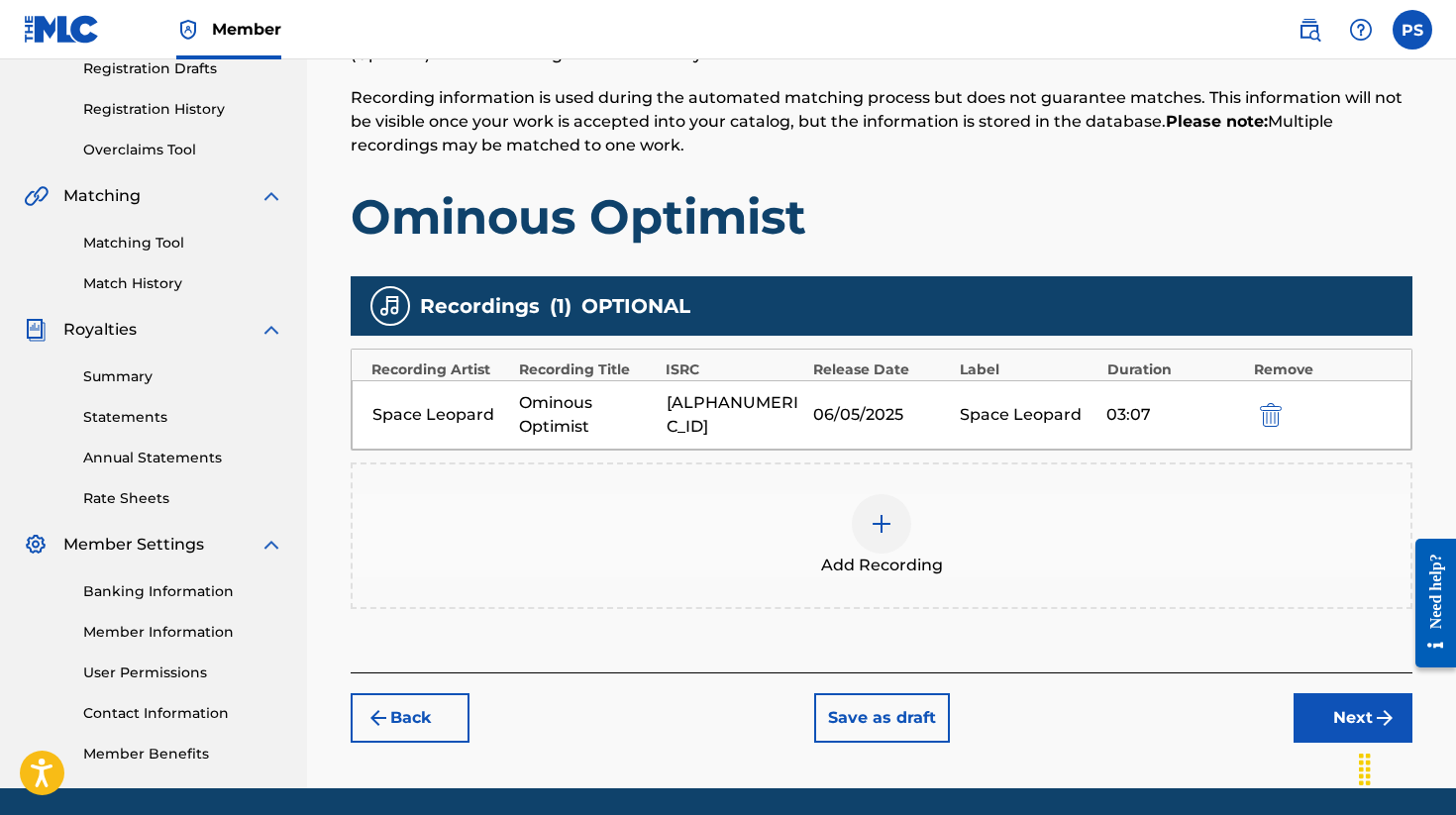 click on "Next" at bounding box center (1353, 718) 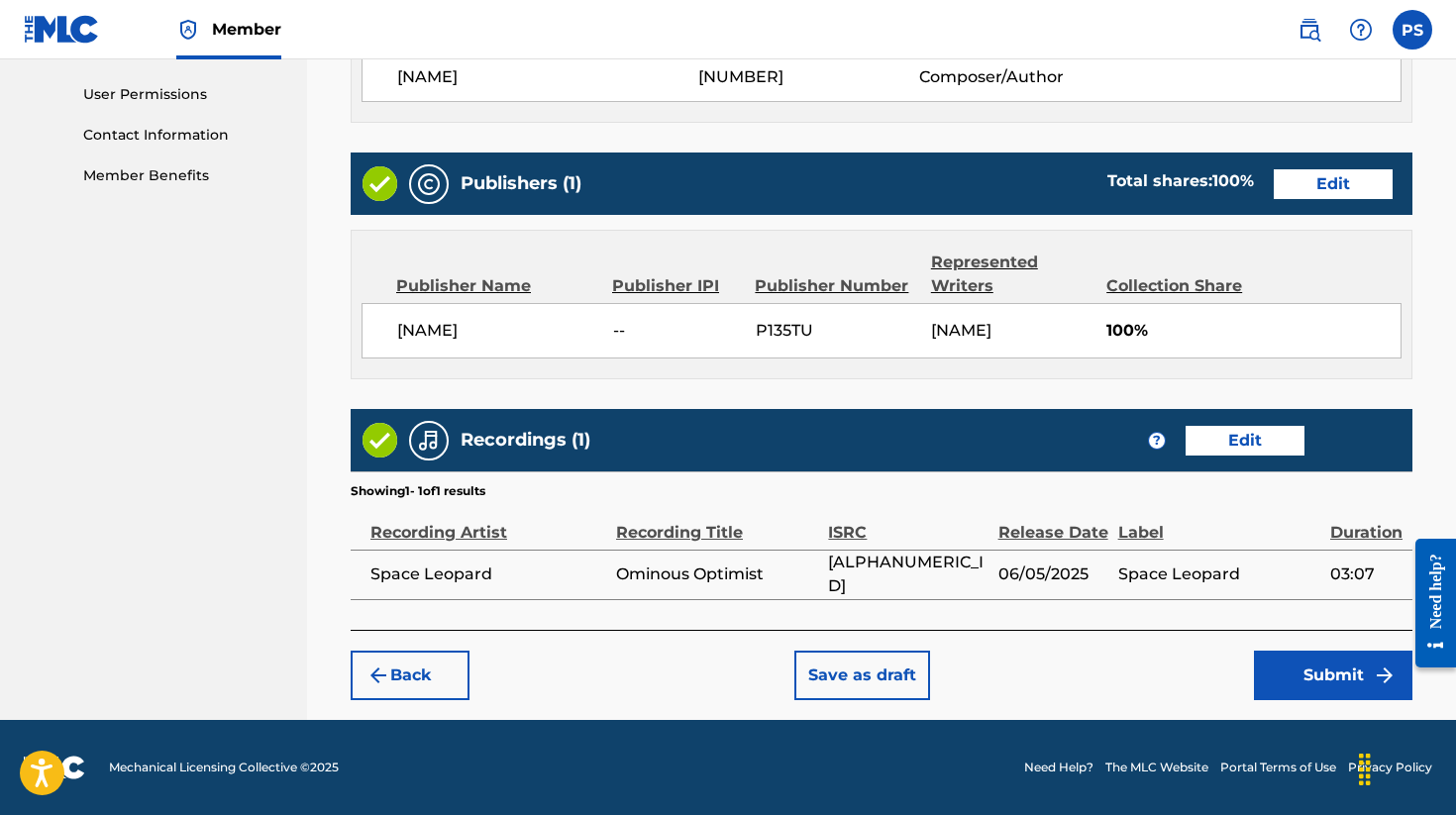 scroll, scrollTop: 945, scrollLeft: 0, axis: vertical 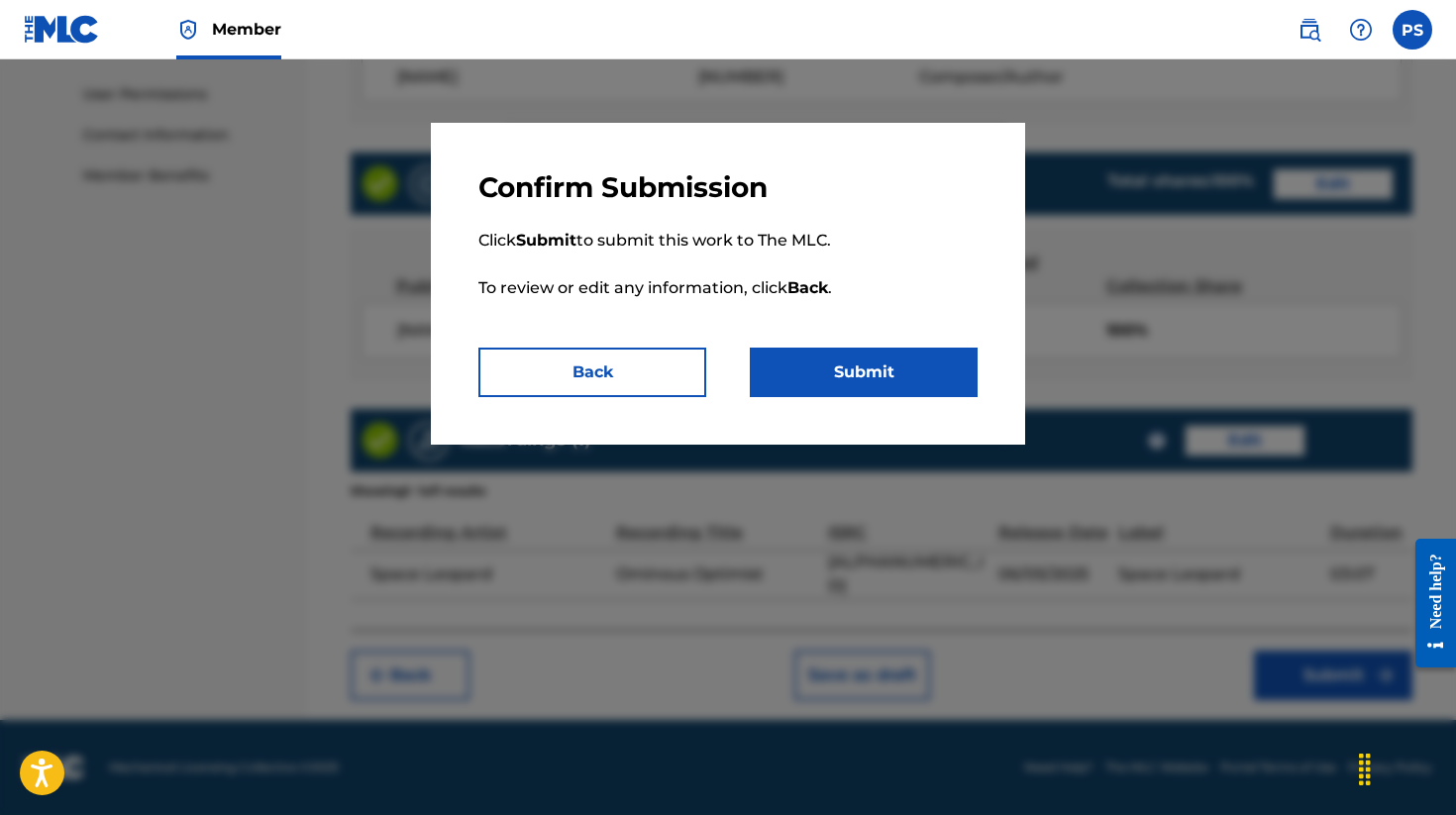 click on "Submit" at bounding box center (864, 372) 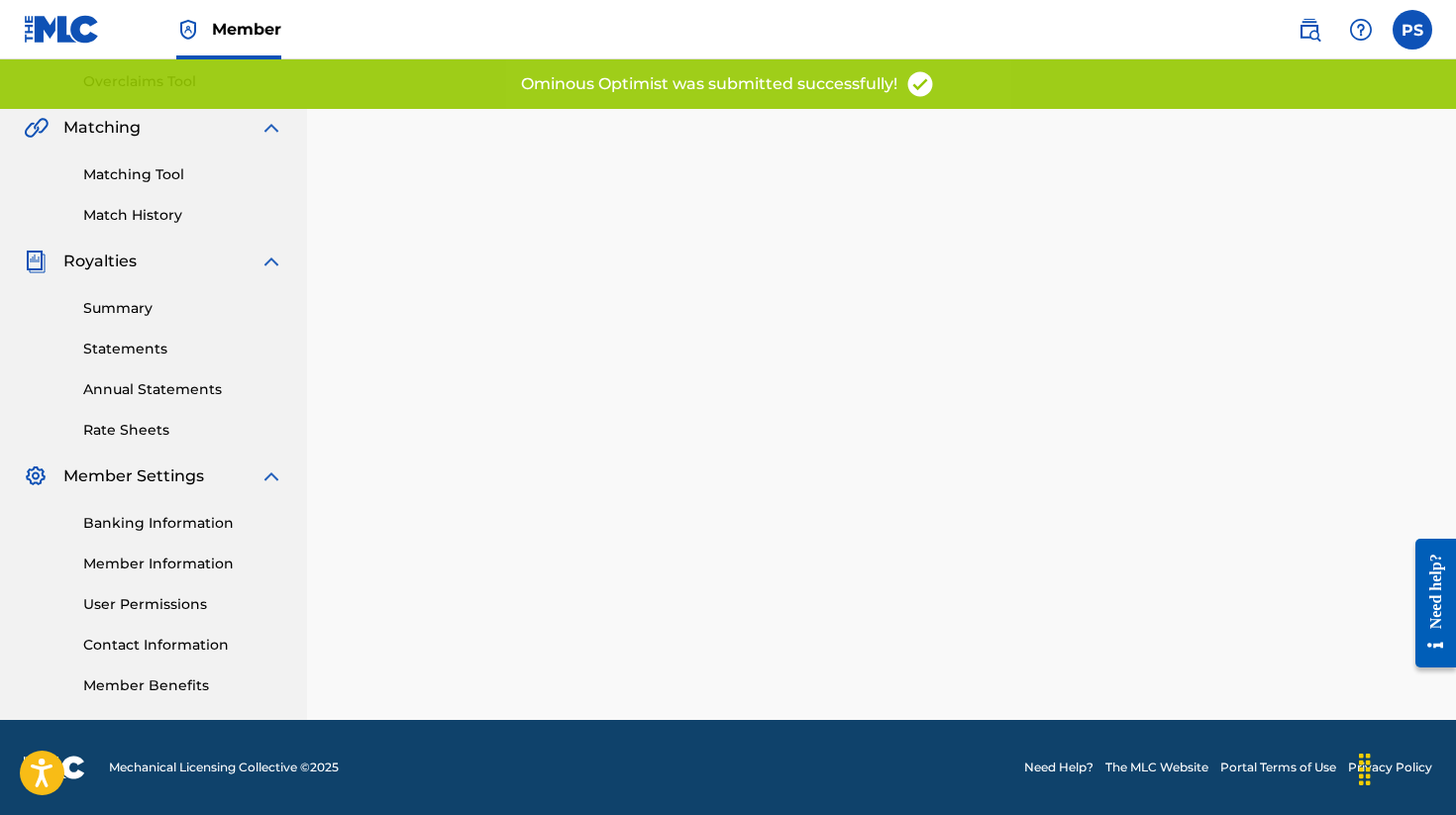 scroll, scrollTop: 0, scrollLeft: 0, axis: both 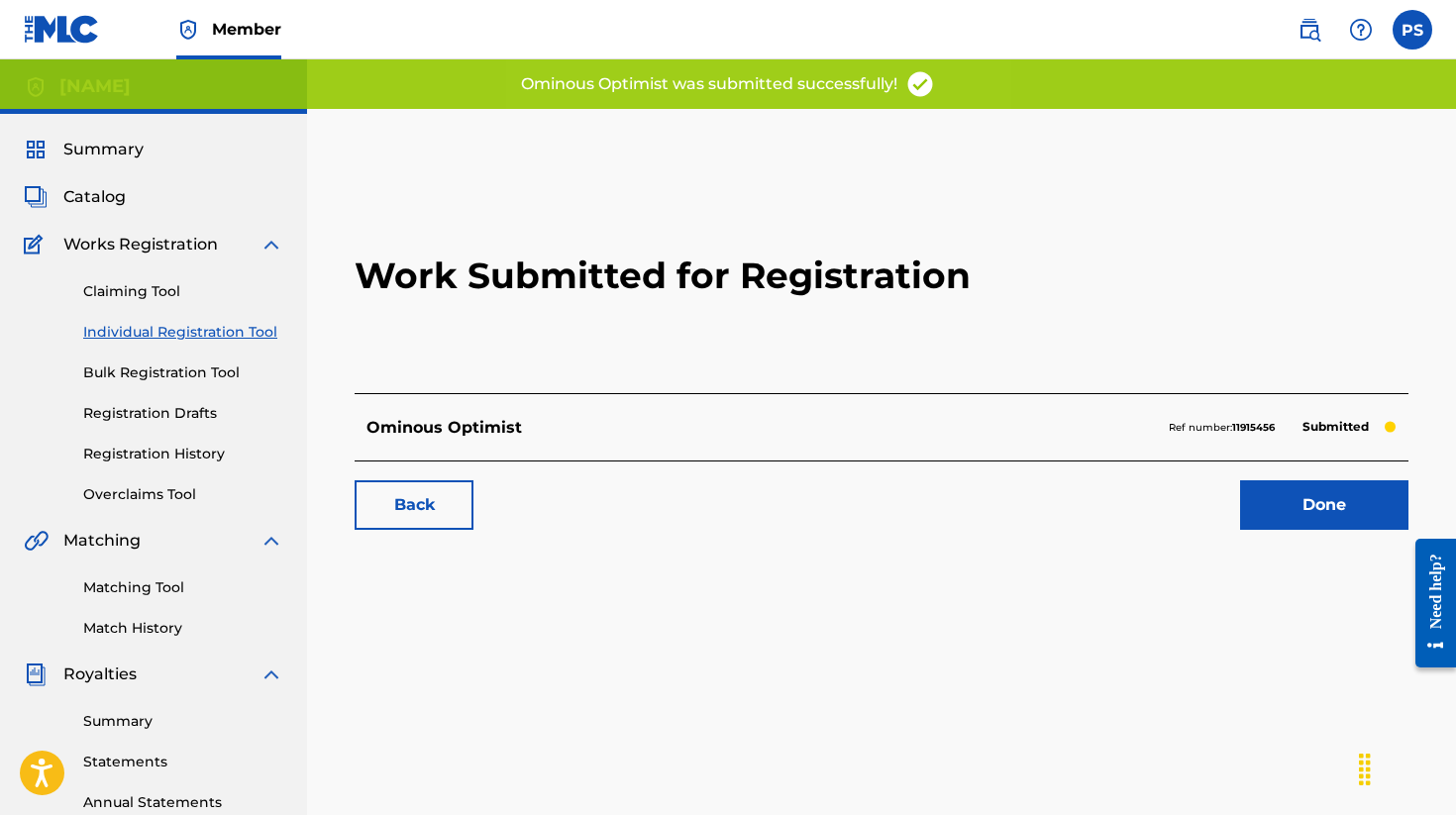 click on "Done" at bounding box center (1324, 505) 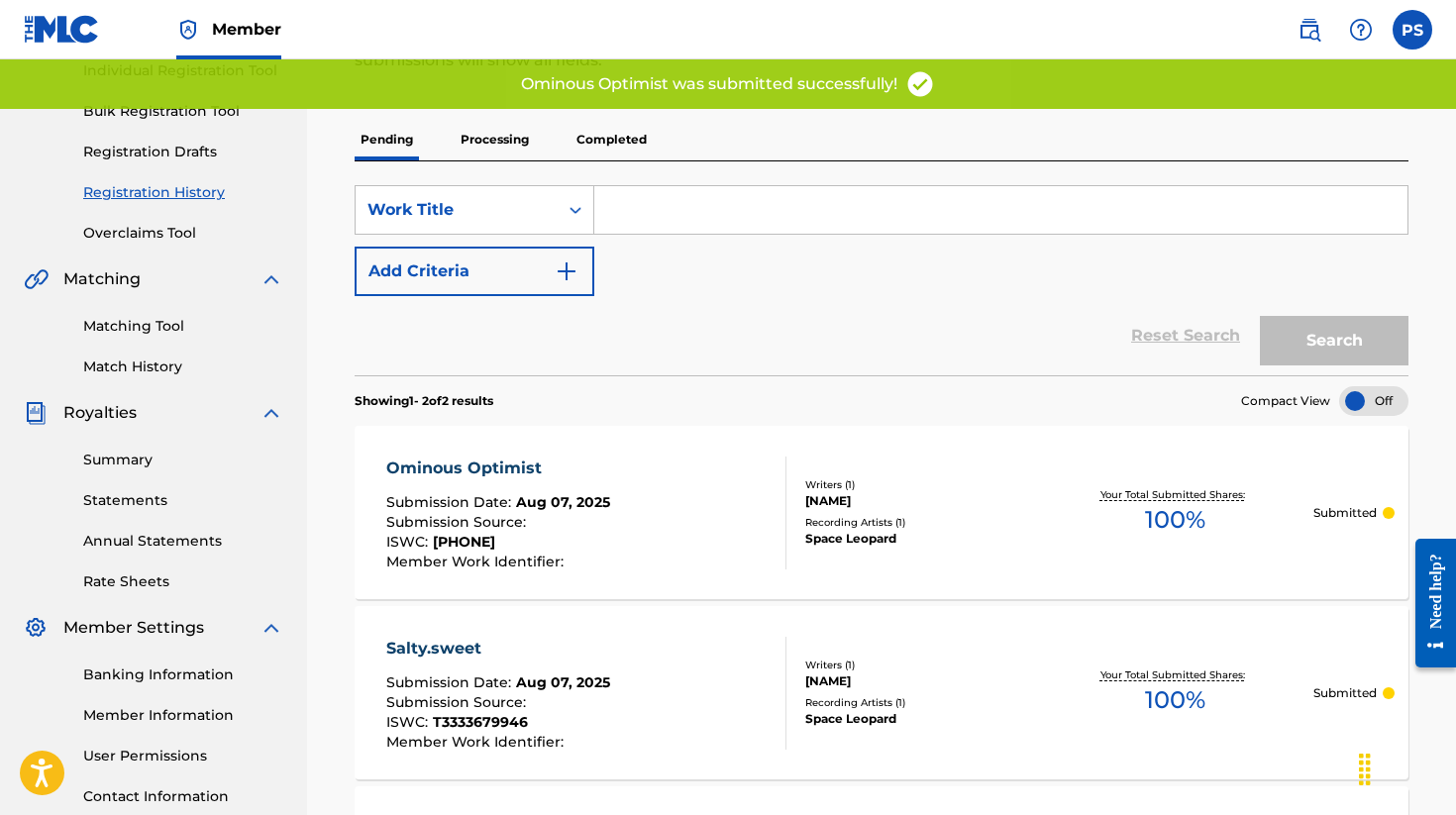 scroll, scrollTop: 0, scrollLeft: 0, axis: both 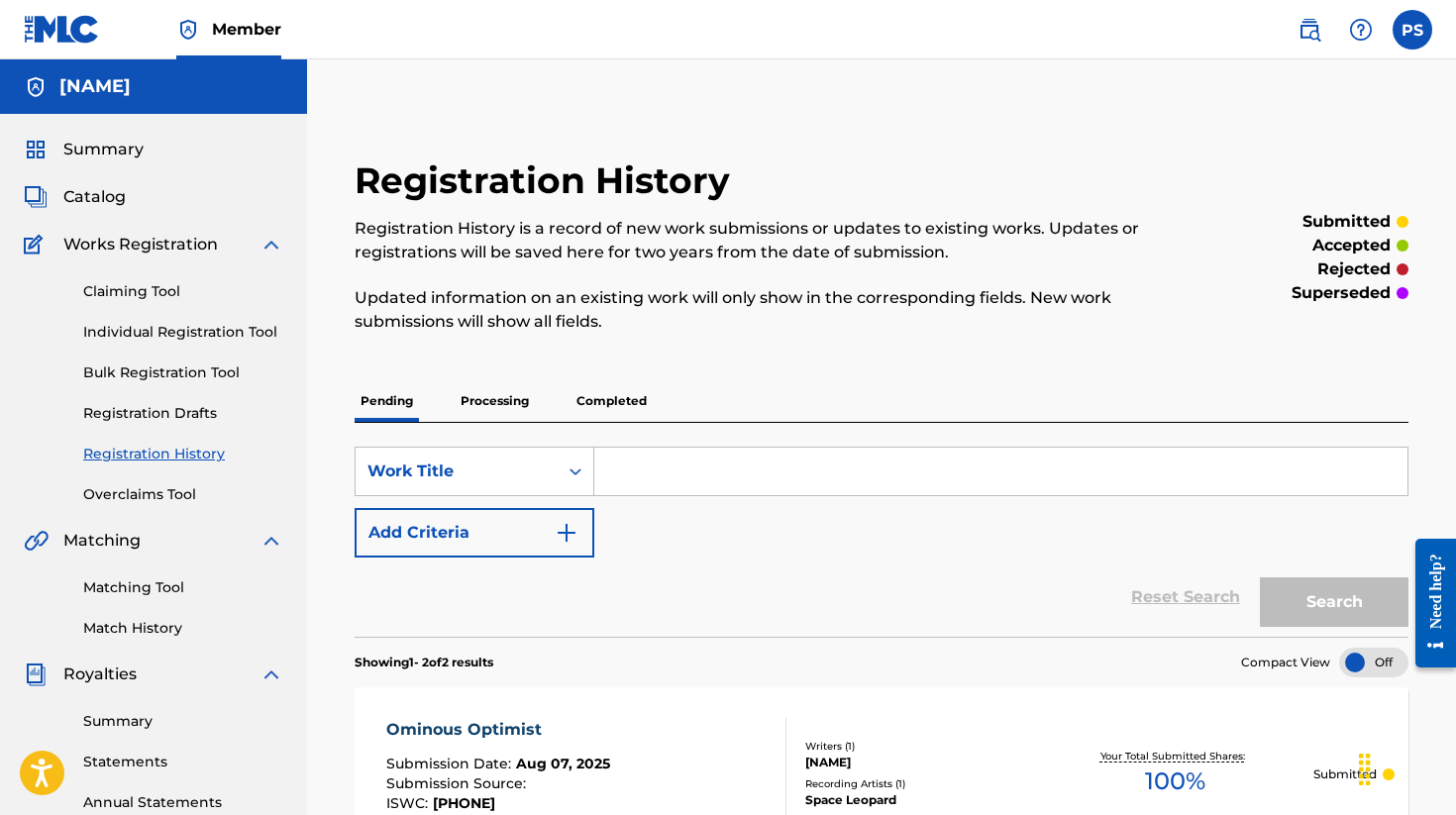 click on "Individual Registration Tool" at bounding box center [183, 332] 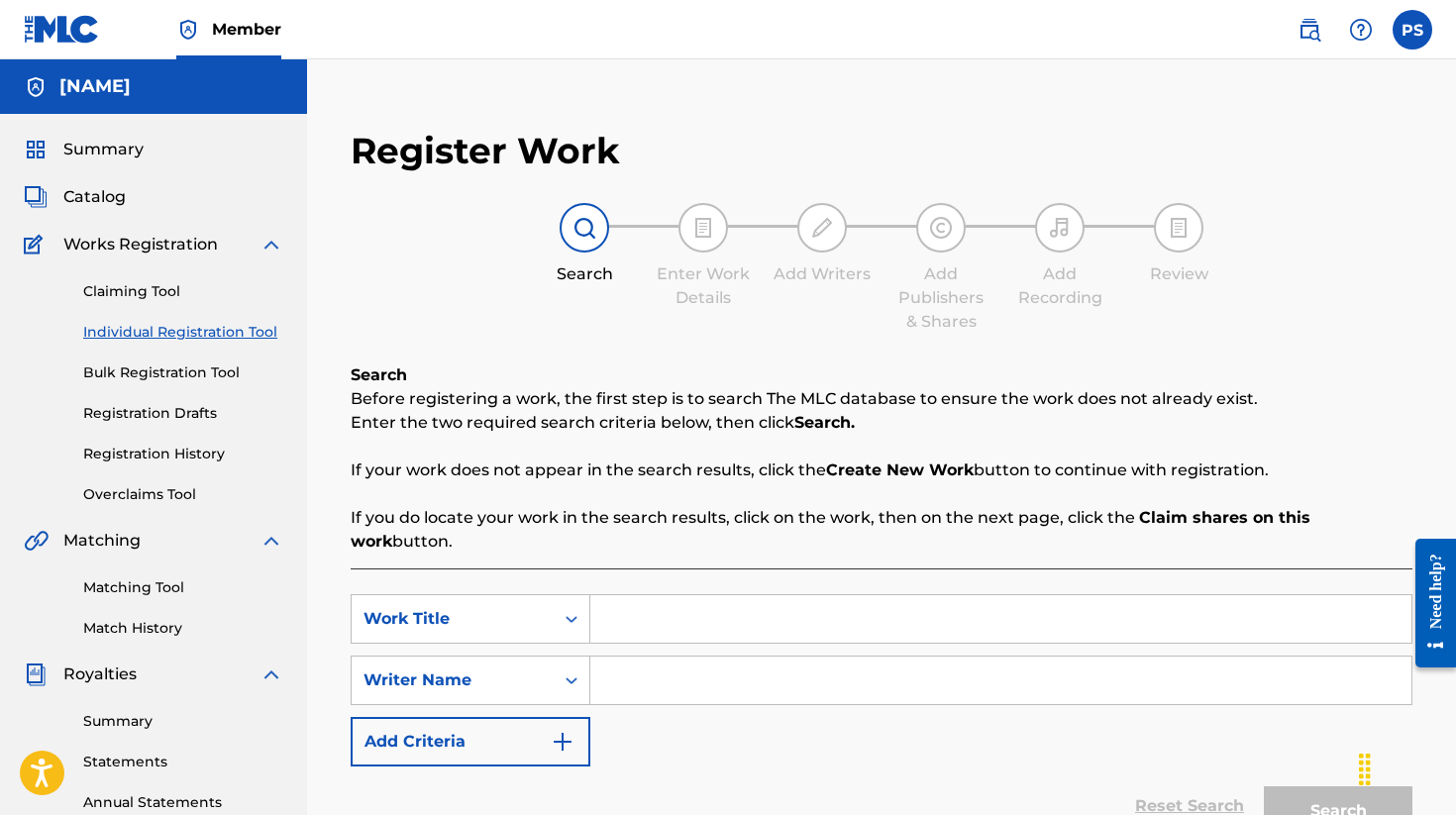 scroll, scrollTop: 413, scrollLeft: 0, axis: vertical 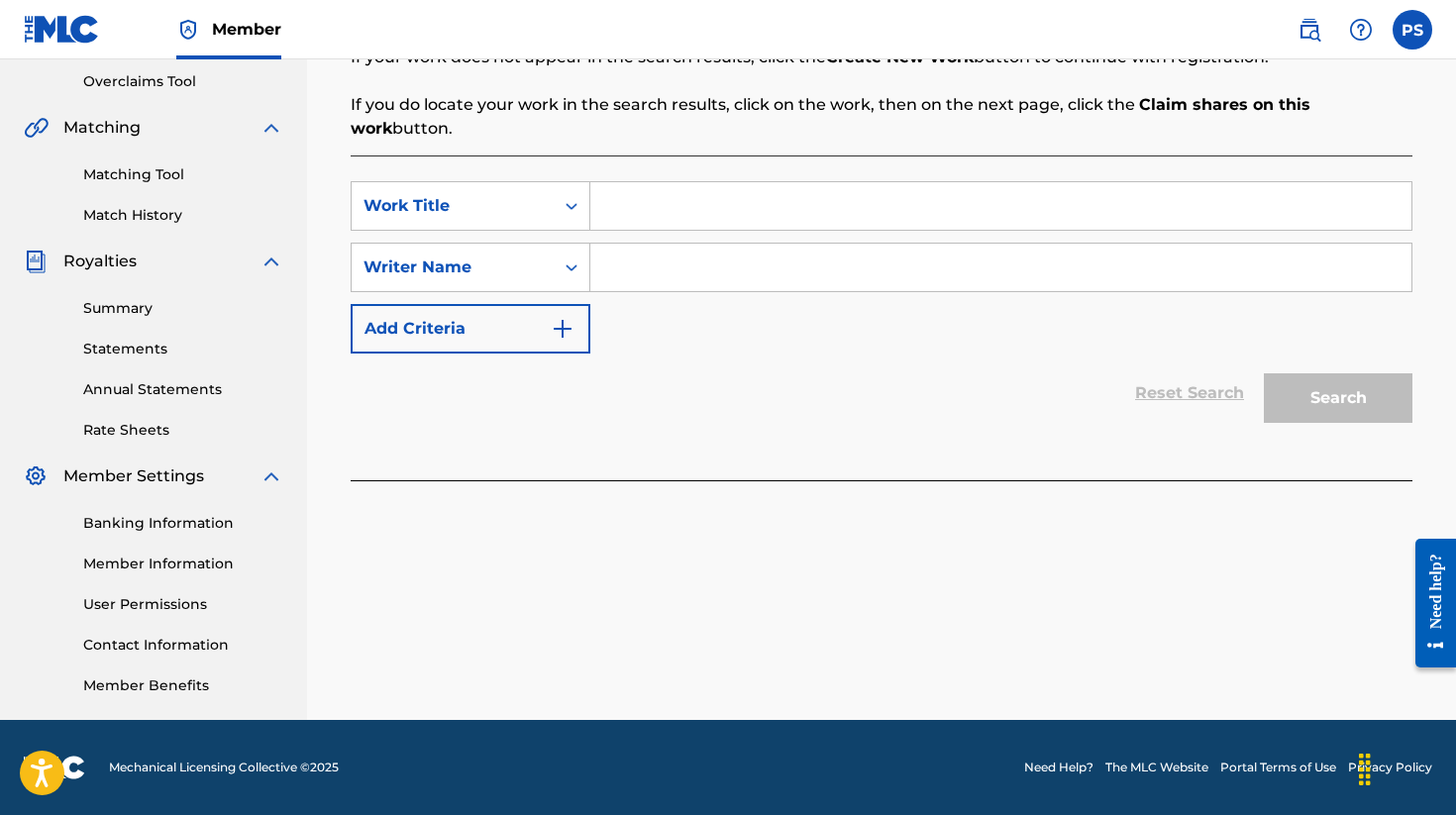 click at bounding box center (1000, 206) 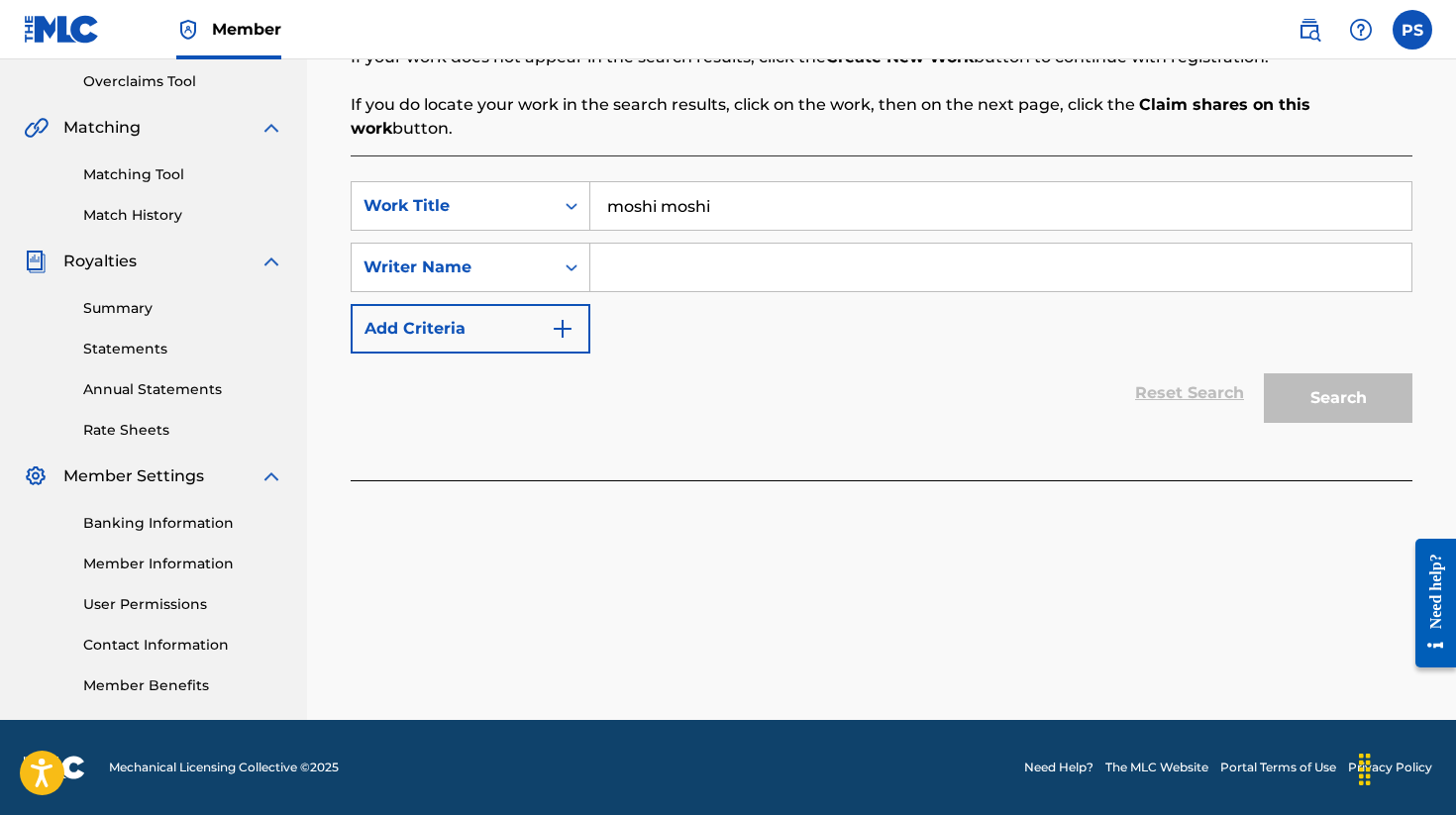 type on "moshi moshi" 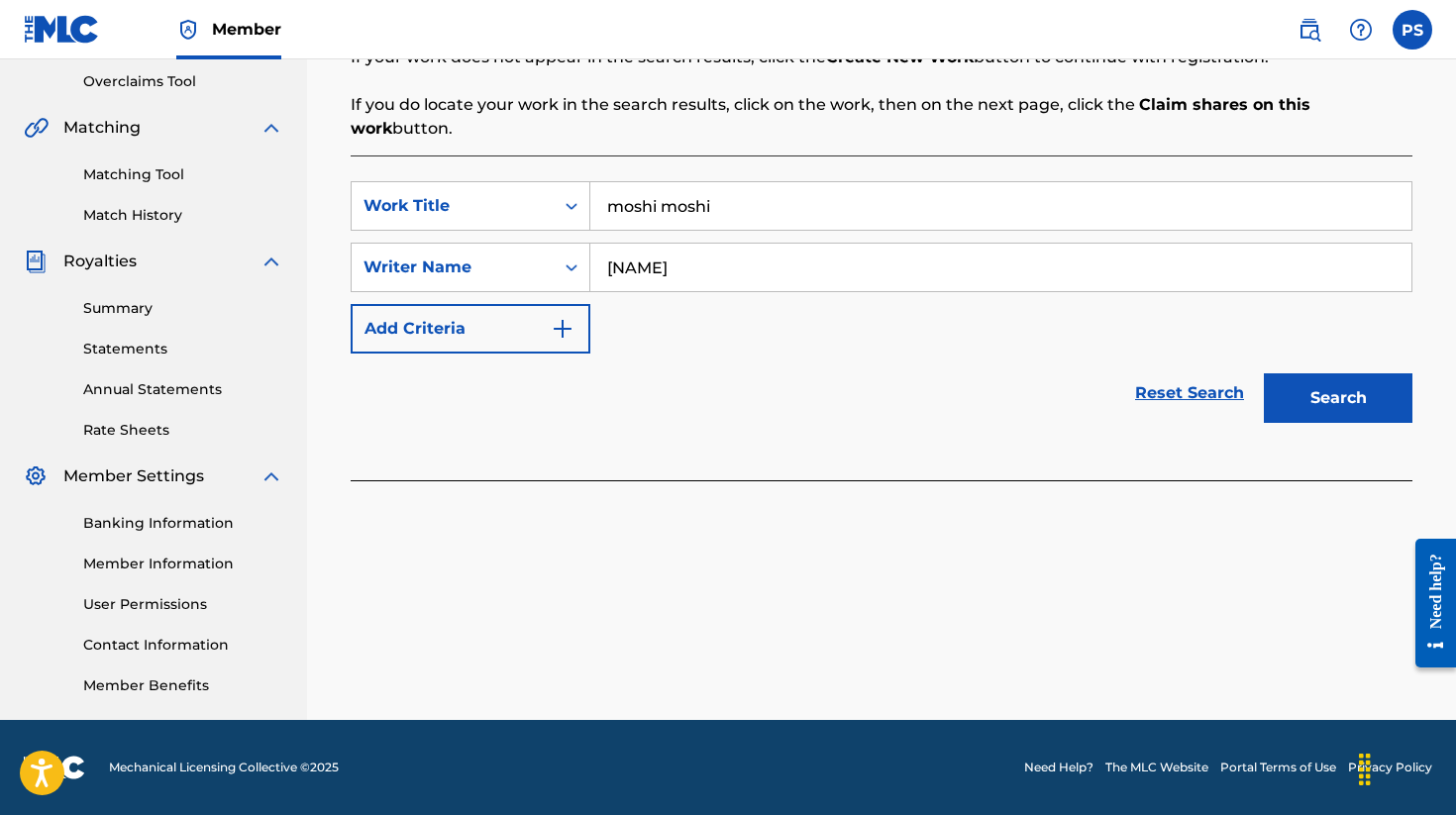 type on "[NAME]" 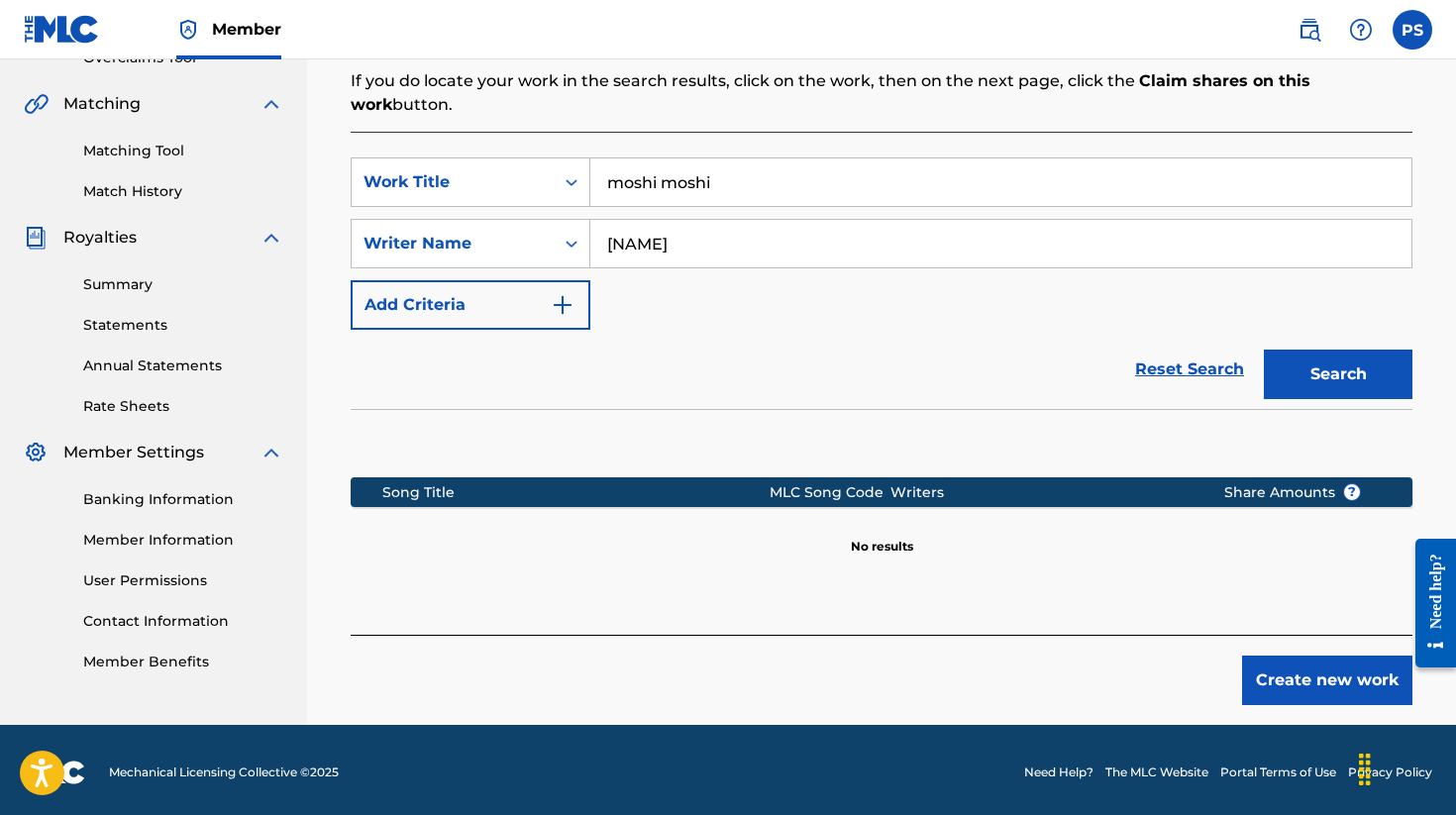 scroll, scrollTop: 442, scrollLeft: 0, axis: vertical 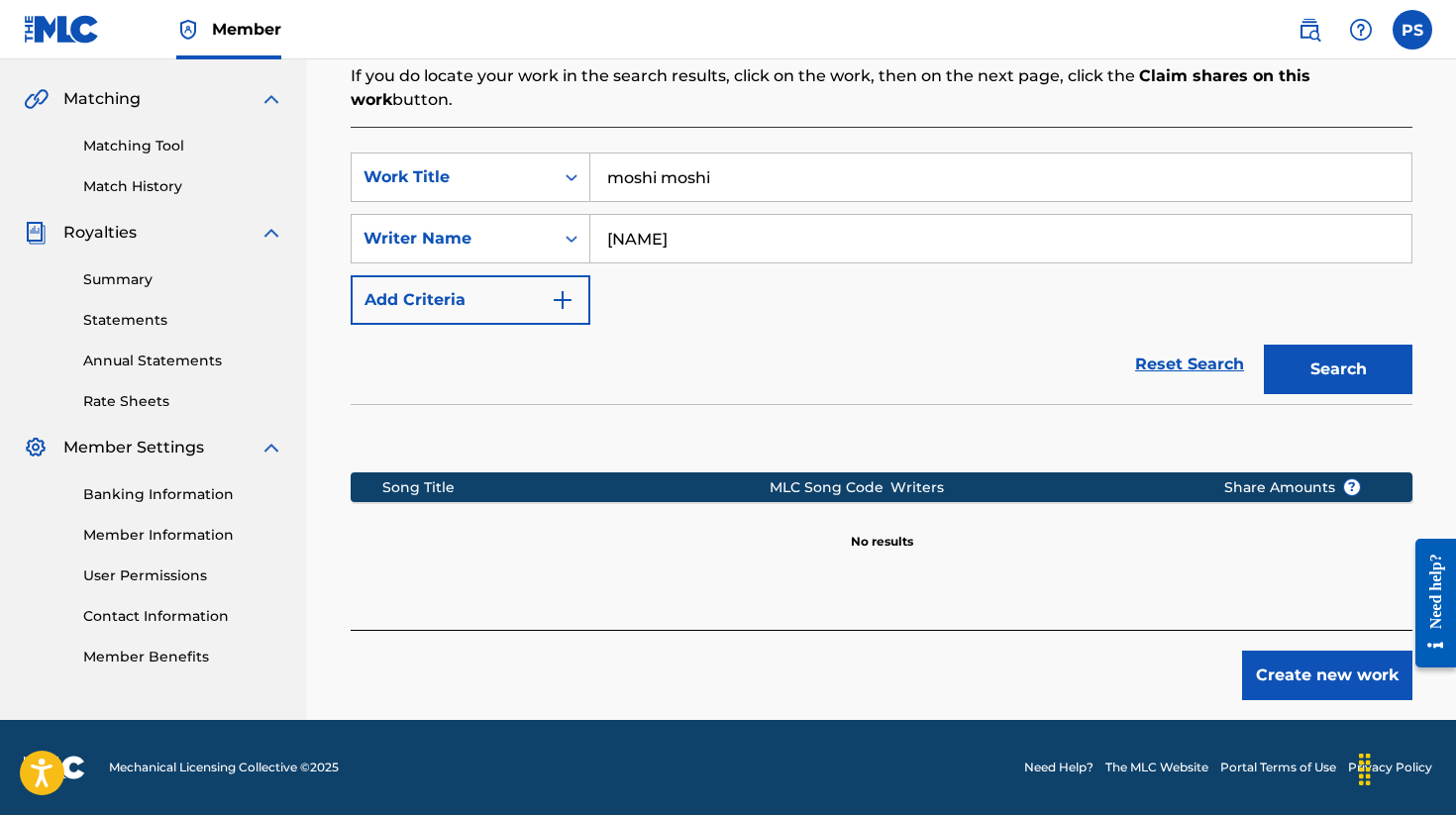 click on "Create new work" at bounding box center [1327, 675] 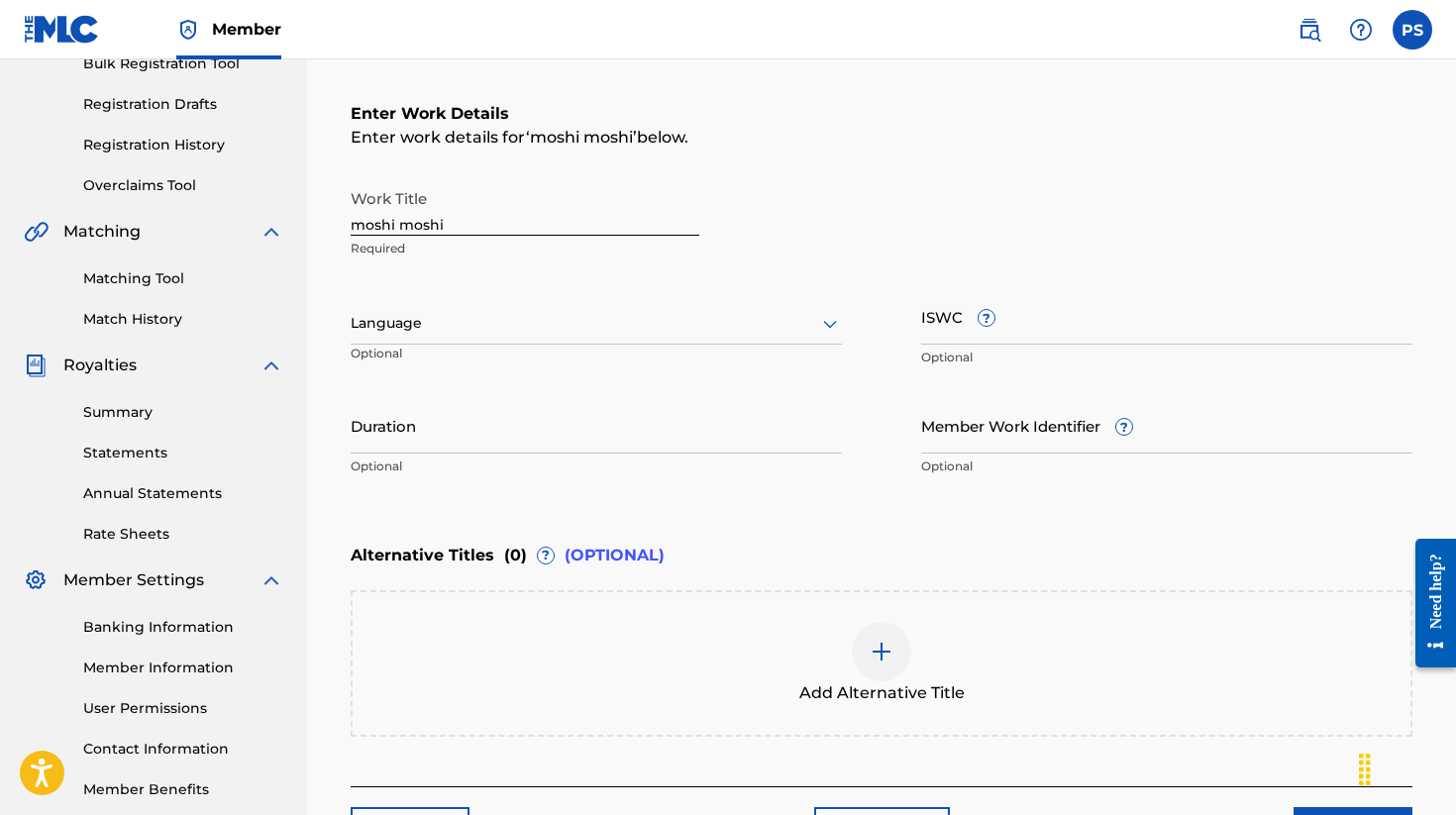 scroll, scrollTop: 293, scrollLeft: 0, axis: vertical 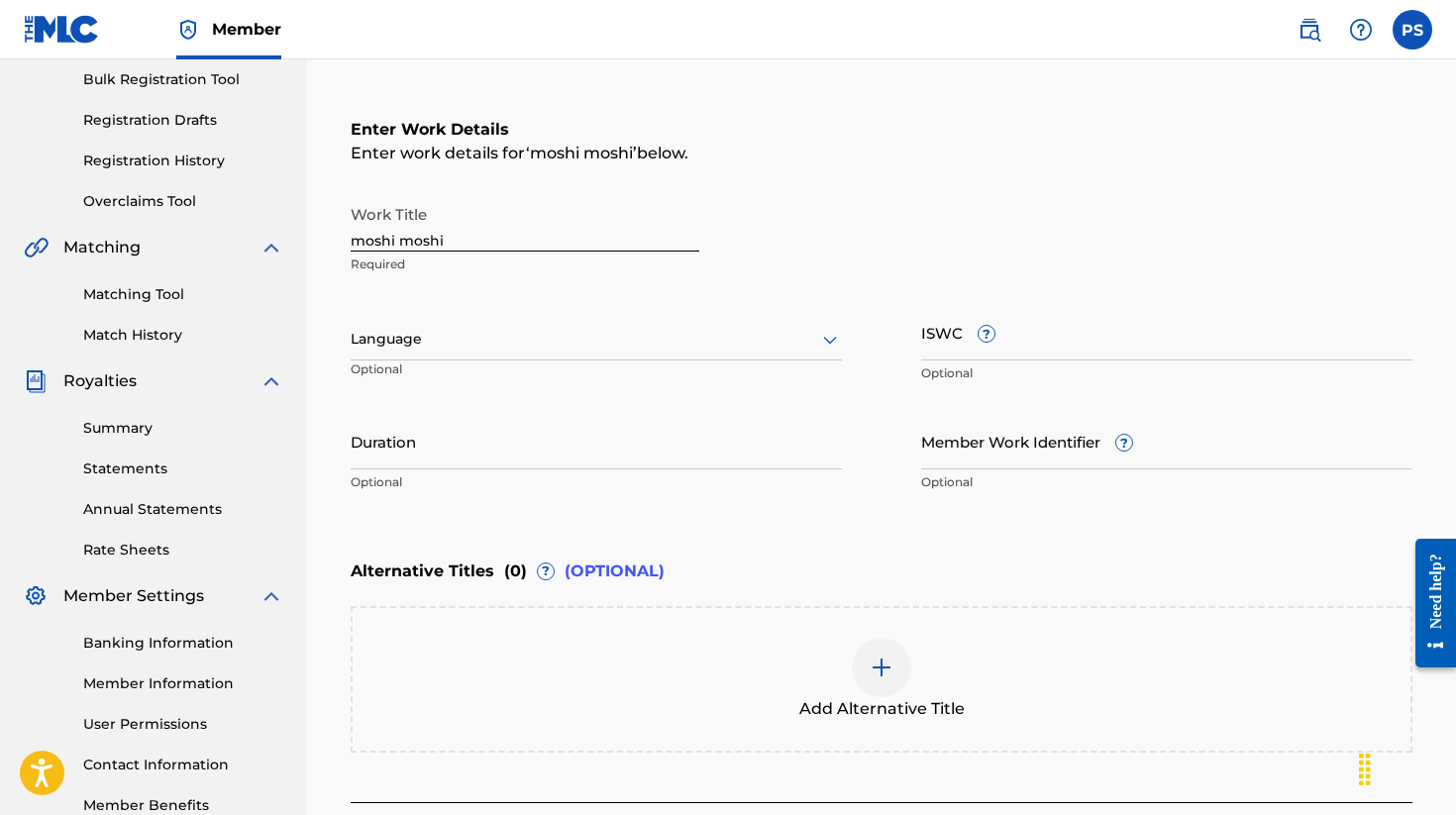 click at bounding box center [596, 339] 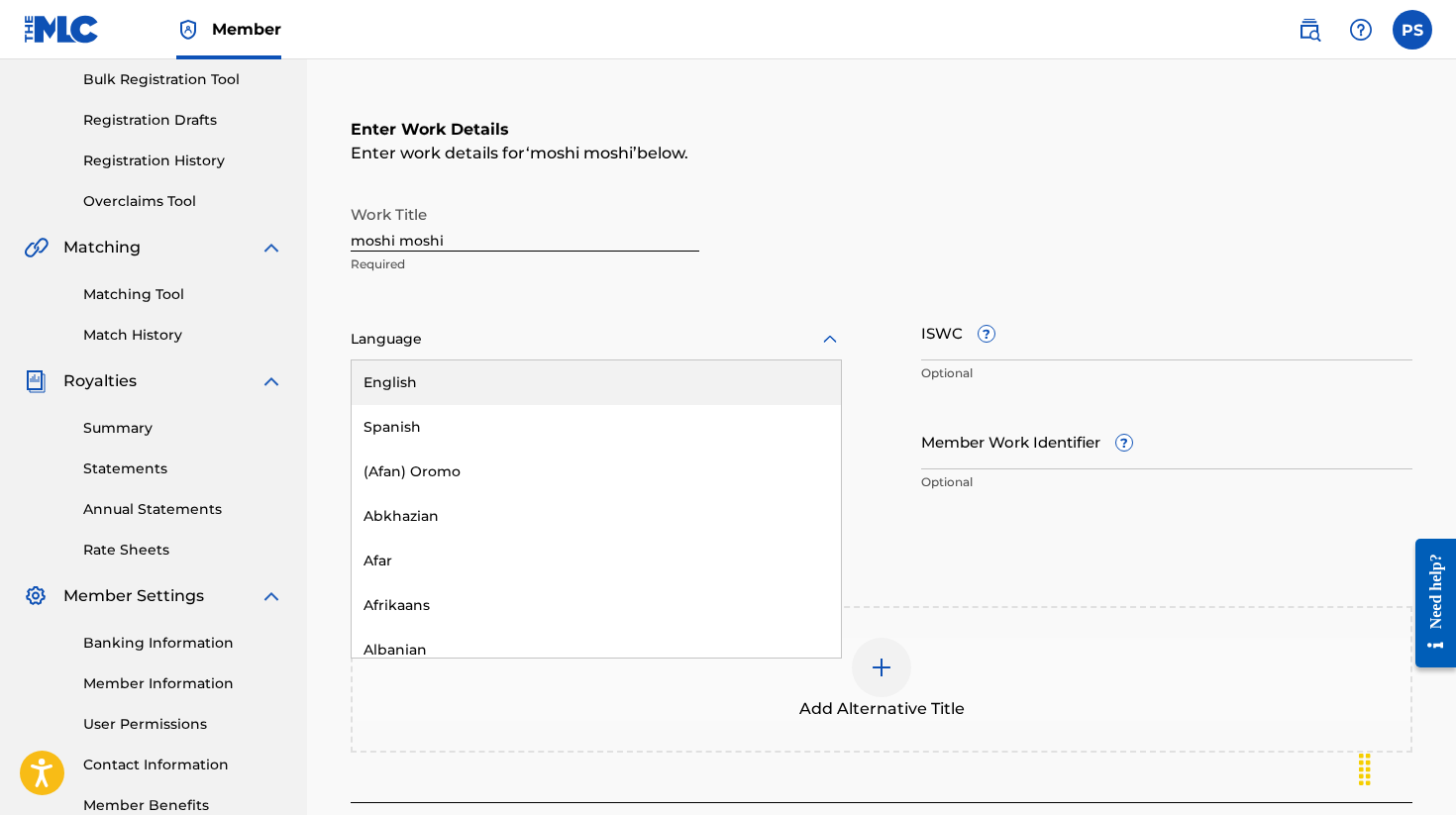 drag, startPoint x: 520, startPoint y: 375, endPoint x: 547, endPoint y: 378, distance: 27.166155 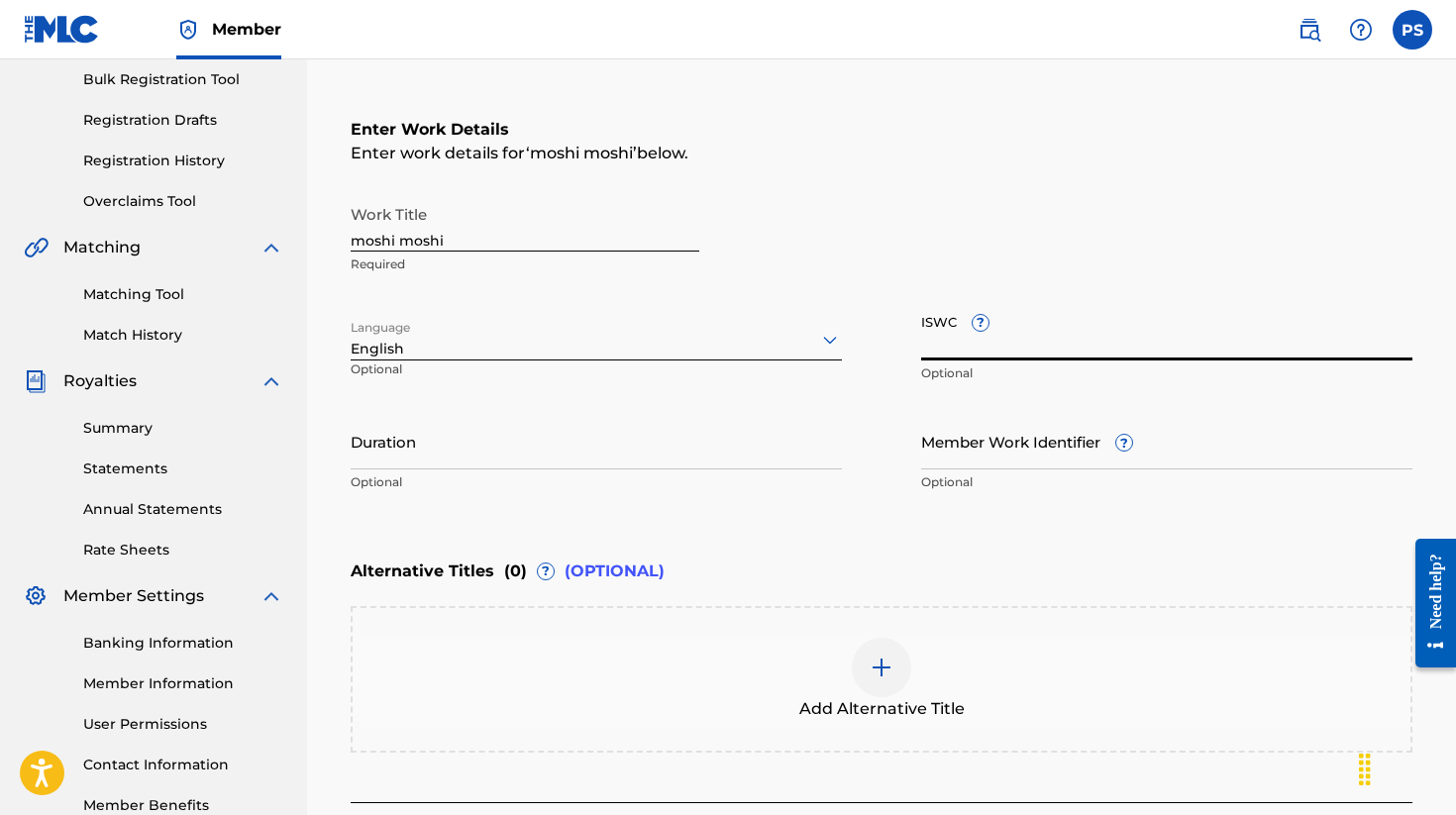 click on "ISWC   ?" at bounding box center (1167, 332) 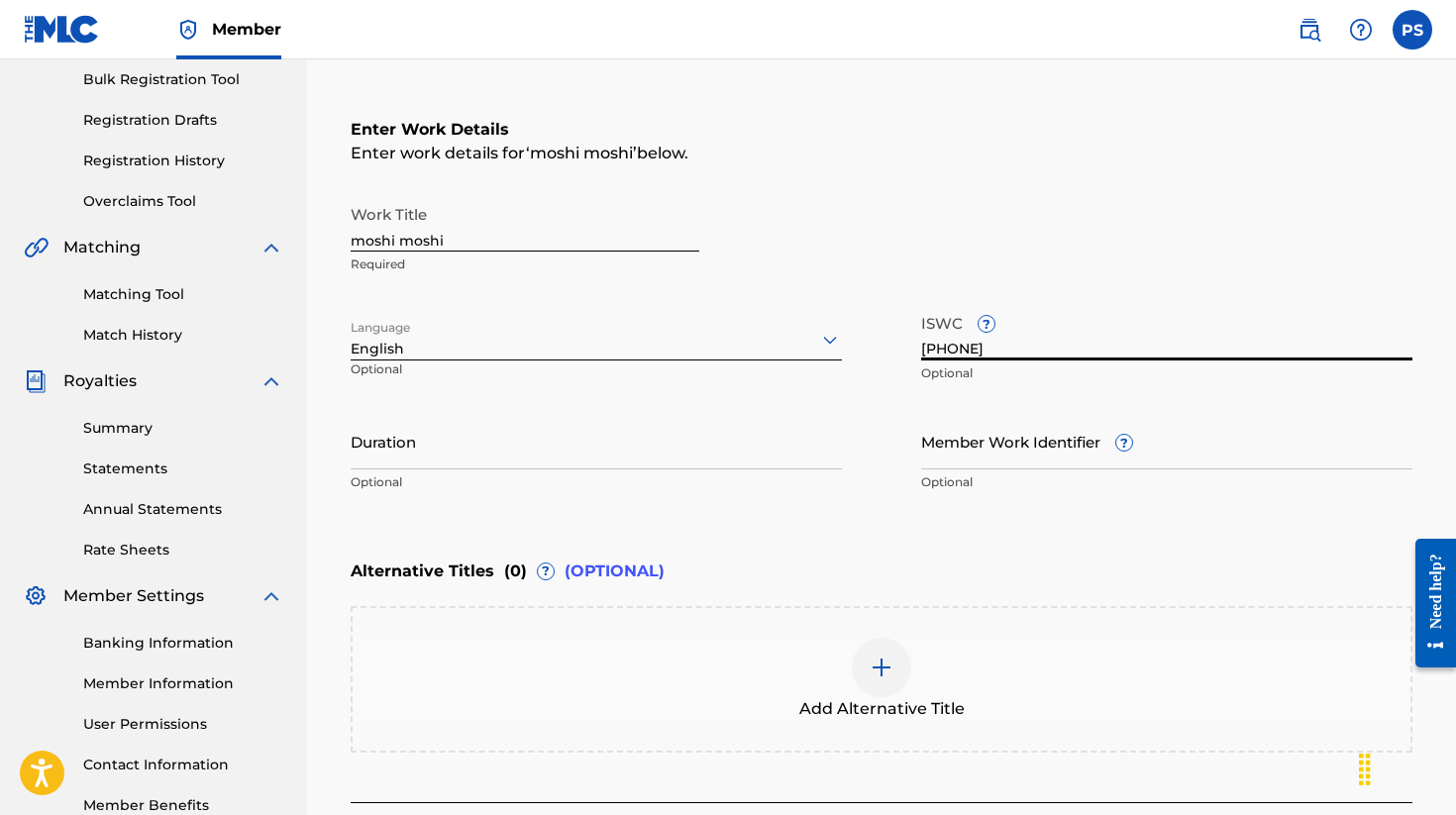 type on "[PHONE]" 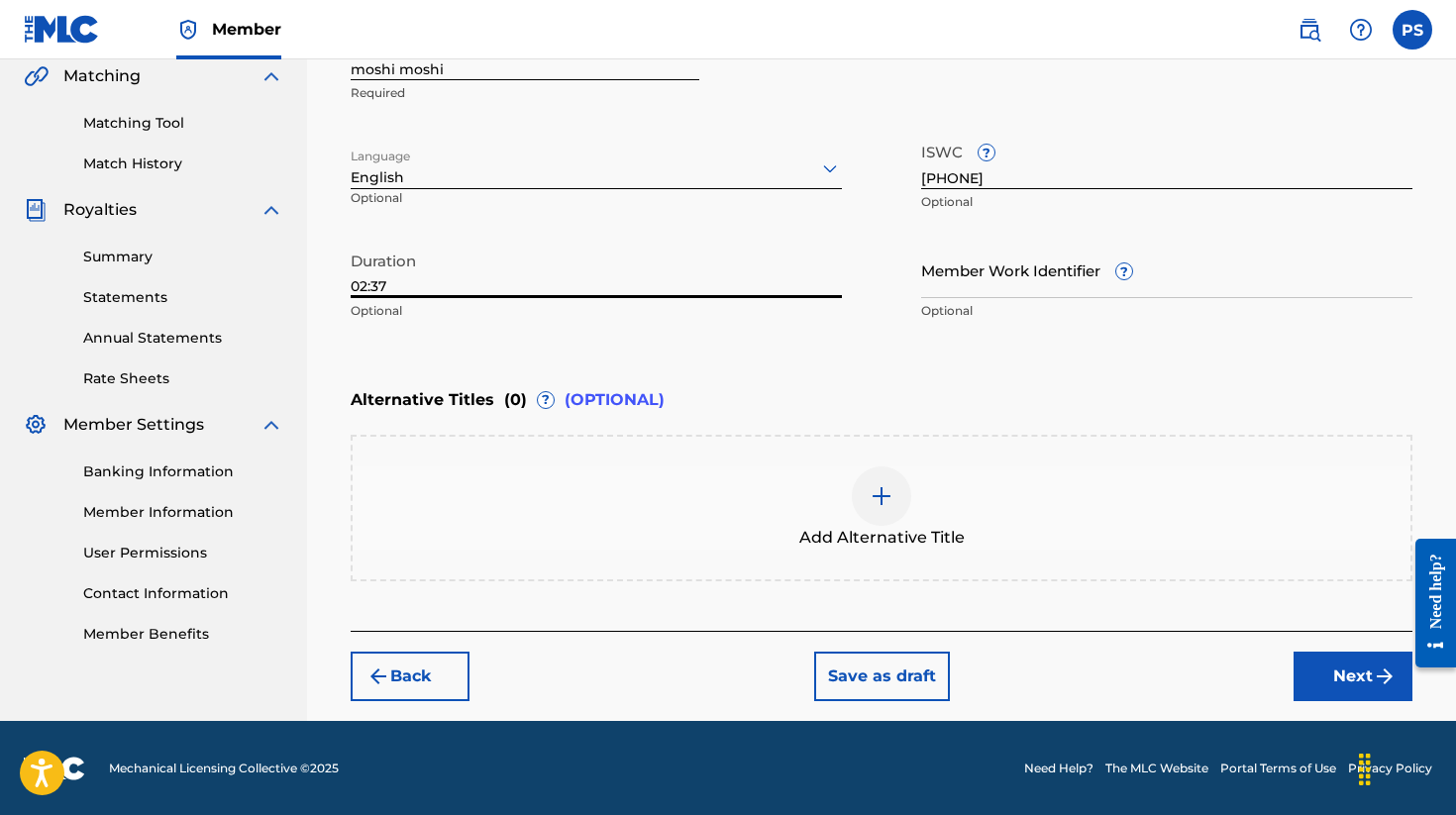 type on "02:37" 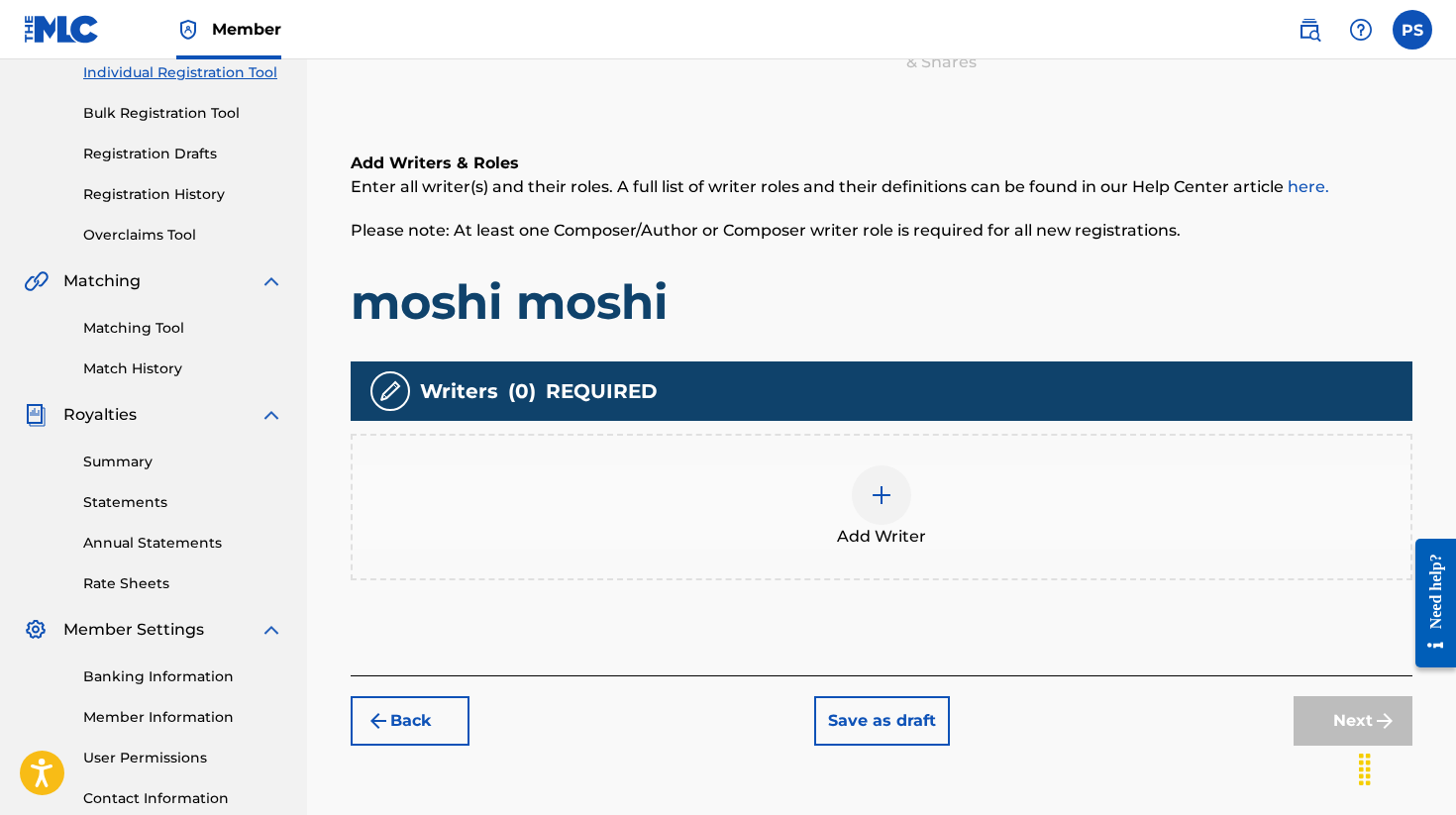 scroll, scrollTop: 317, scrollLeft: 0, axis: vertical 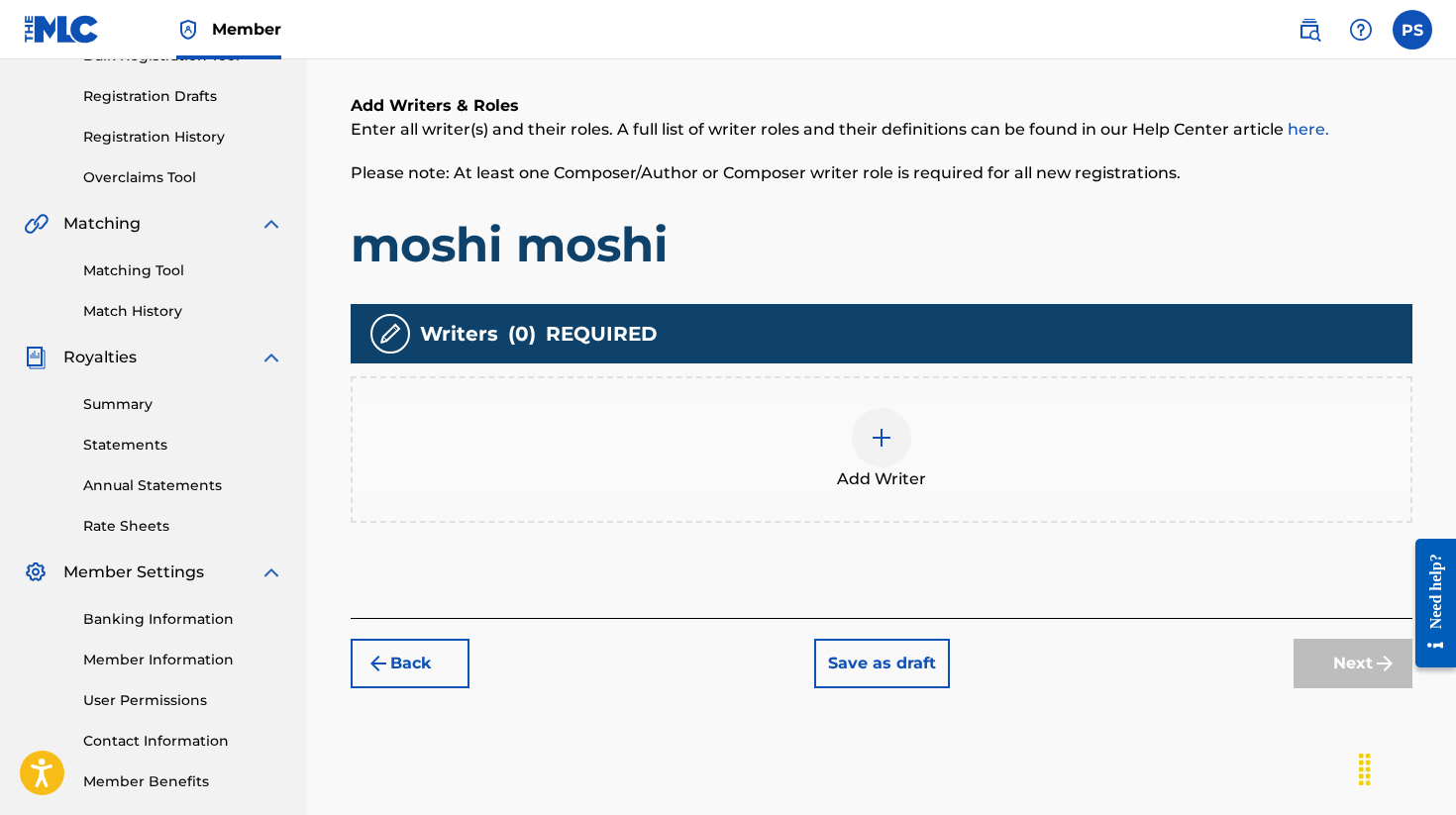 click at bounding box center [882, 438] 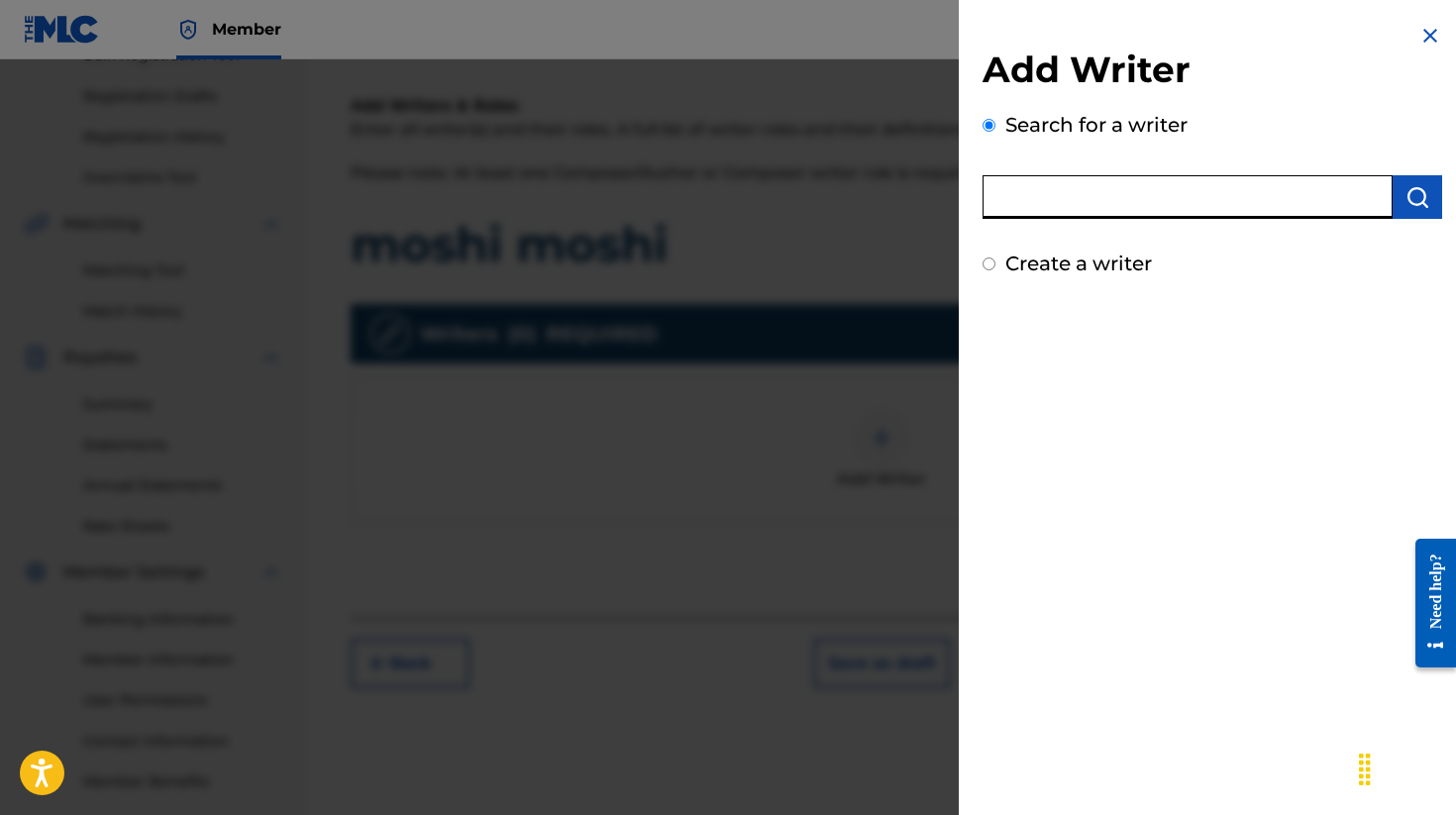 click at bounding box center [1188, 197] 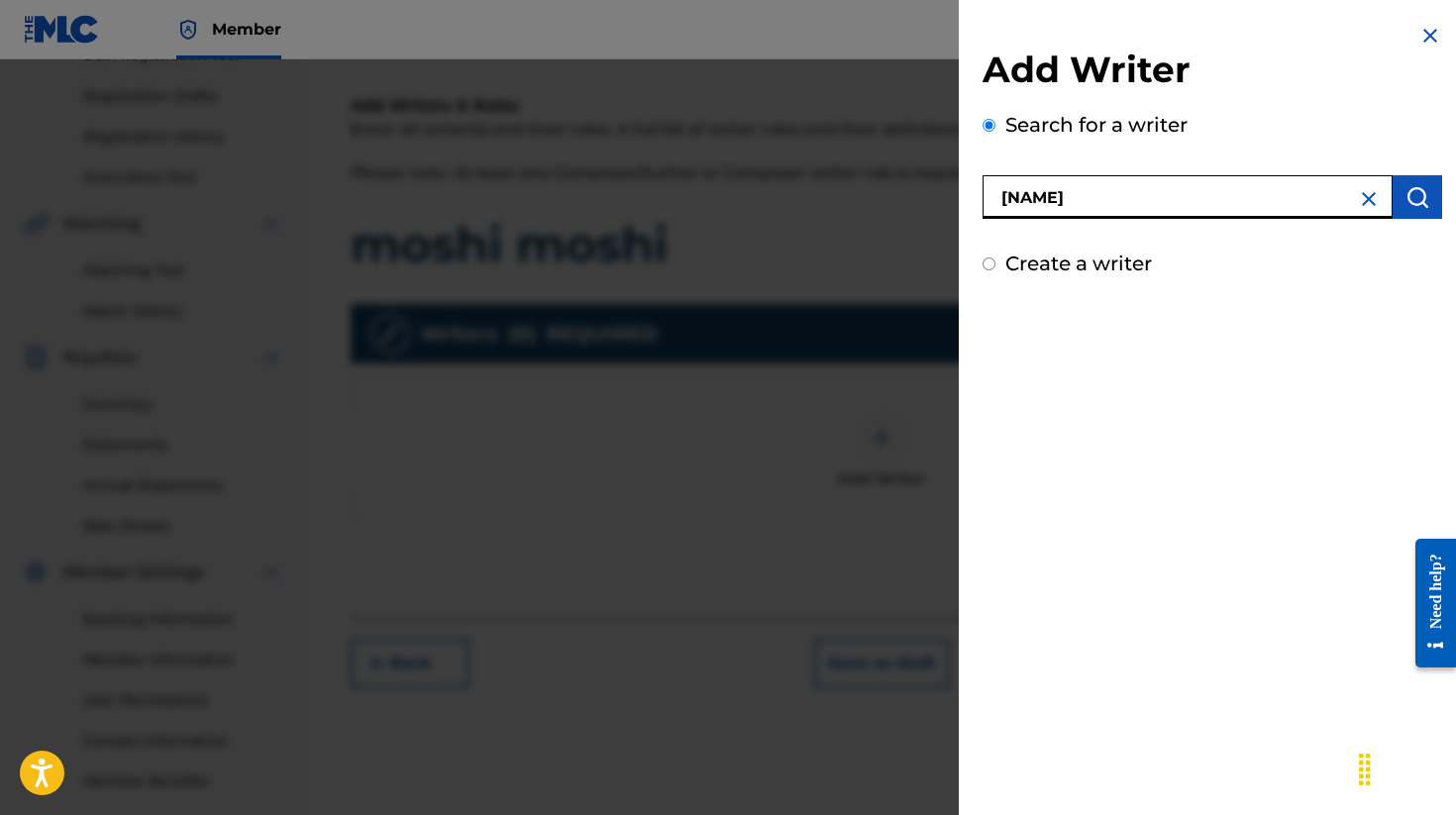 type on "[NAME]" 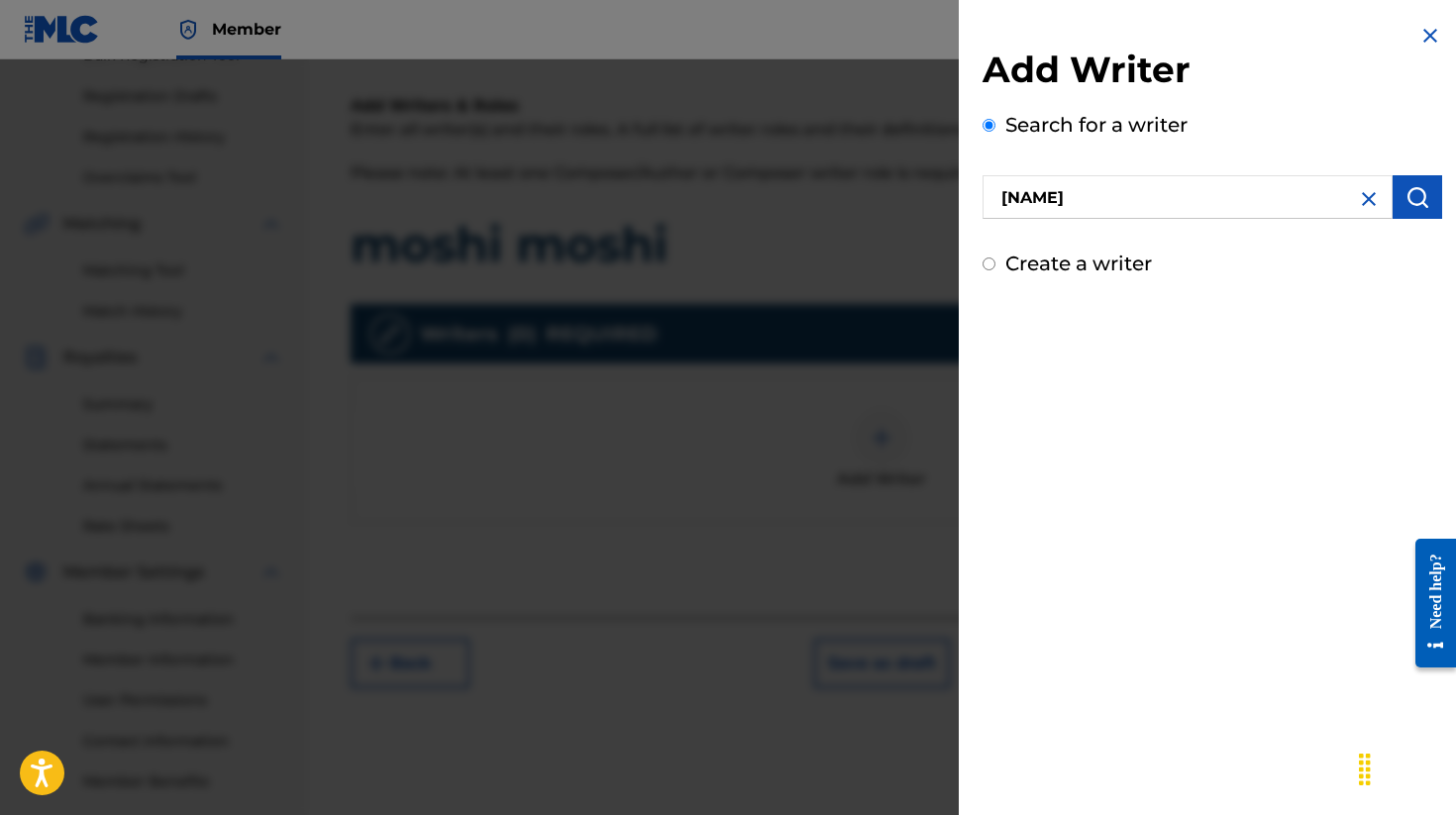 click at bounding box center (1417, 197) 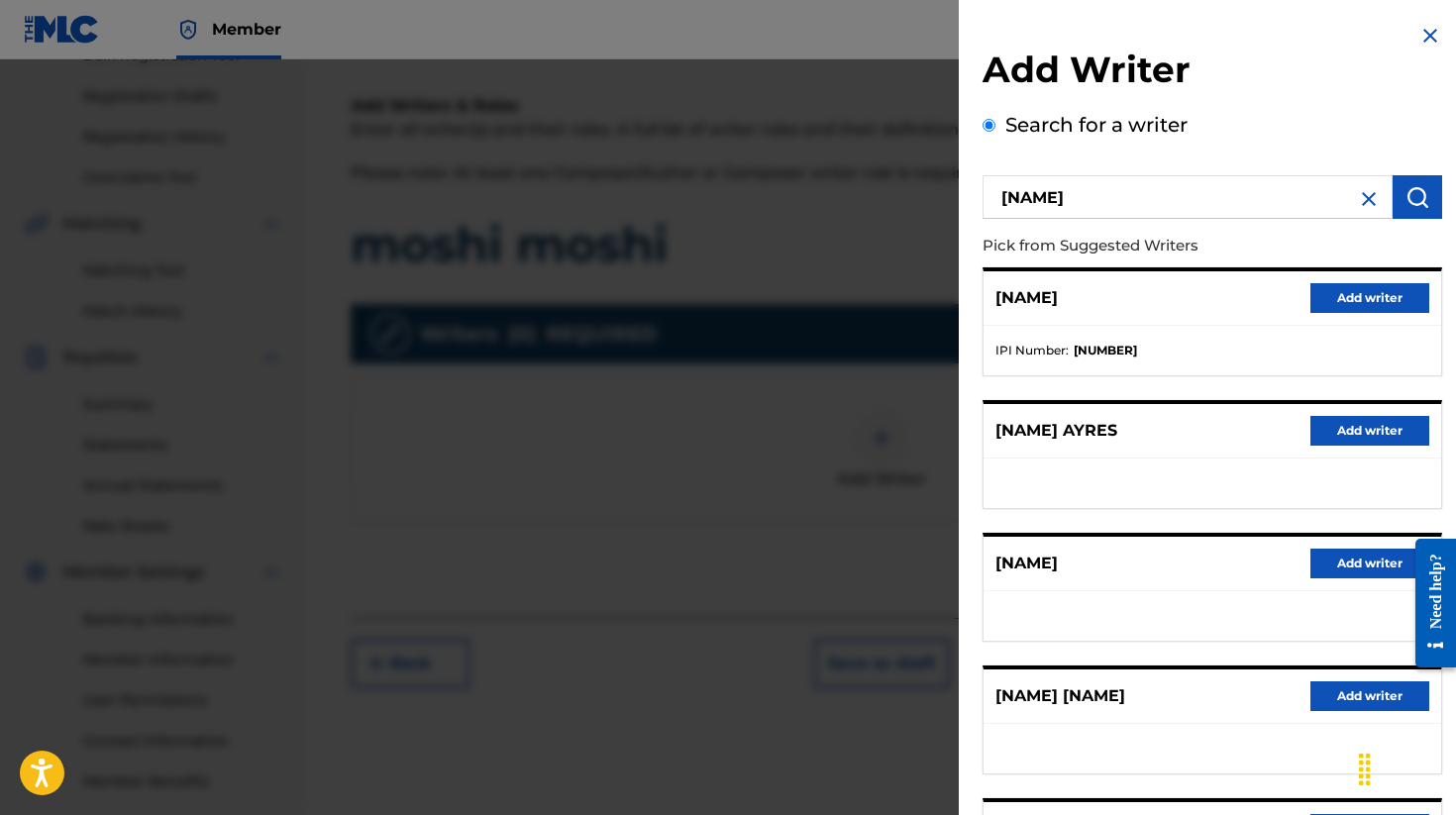 click on "Add writer" at bounding box center [1370, 298] 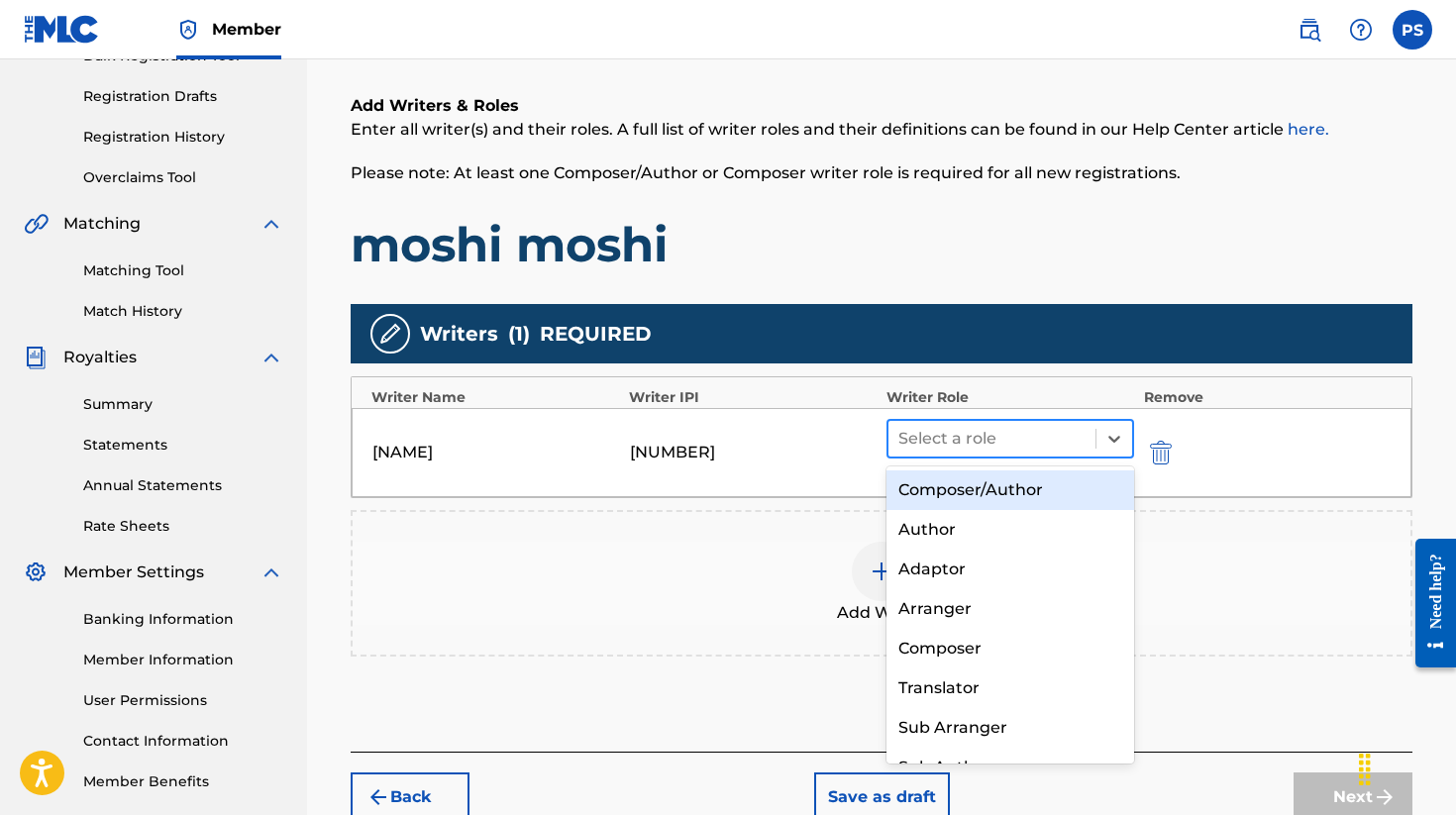 drag, startPoint x: 977, startPoint y: 434, endPoint x: 994, endPoint y: 456, distance: 27.80288 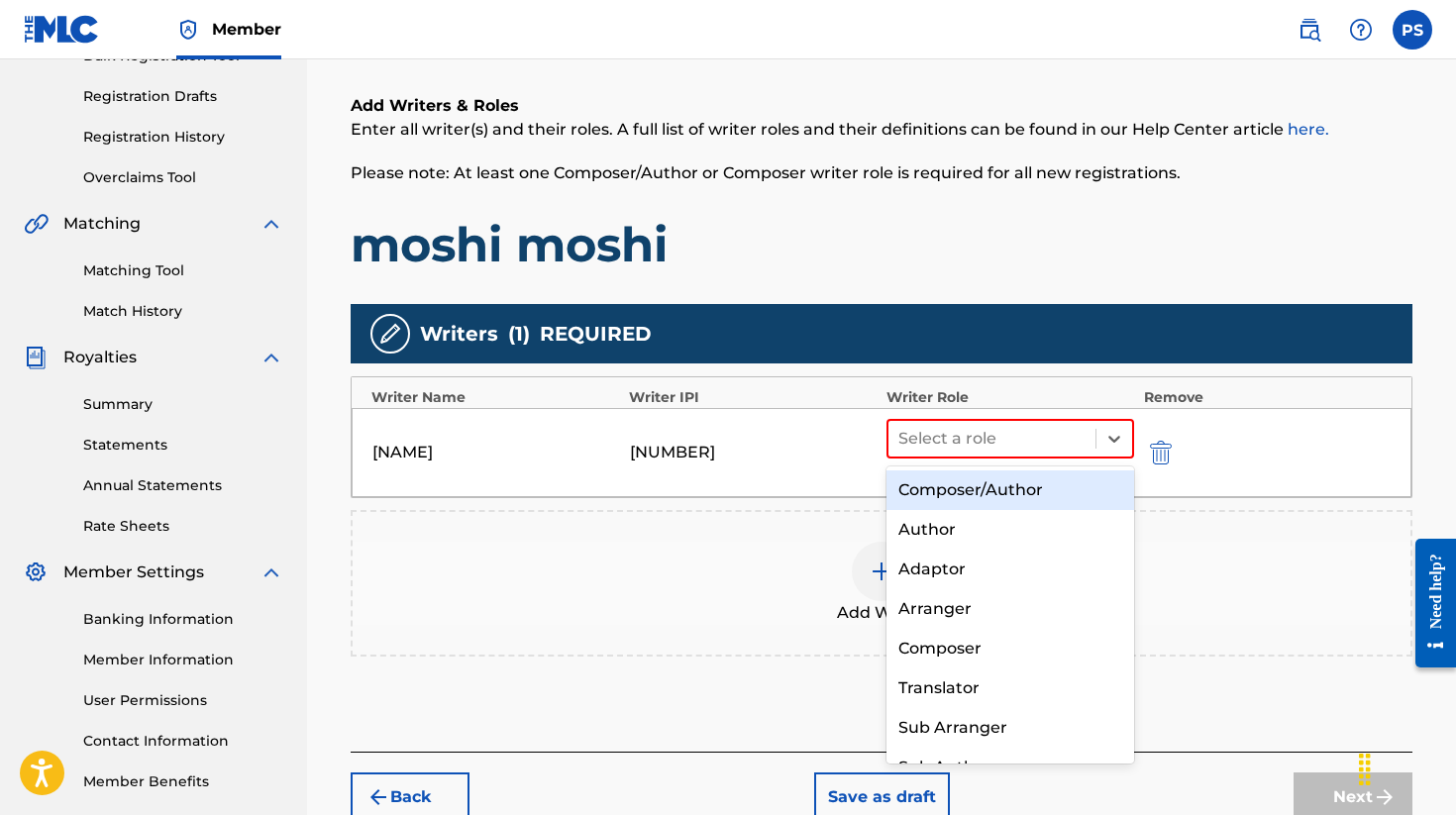click on "Composer/Author" at bounding box center (1010, 490) 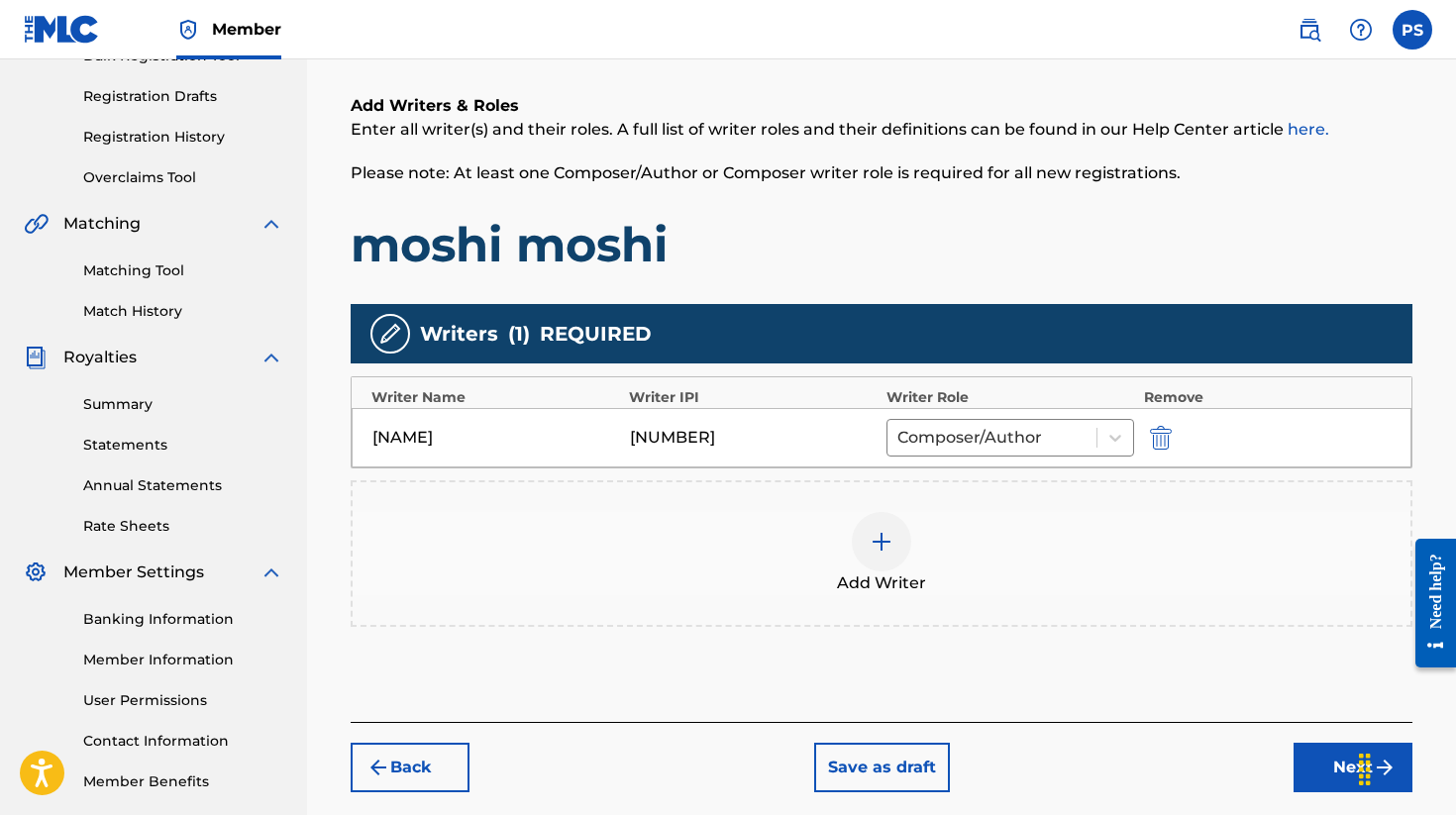 click on "Next" at bounding box center [1353, 767] 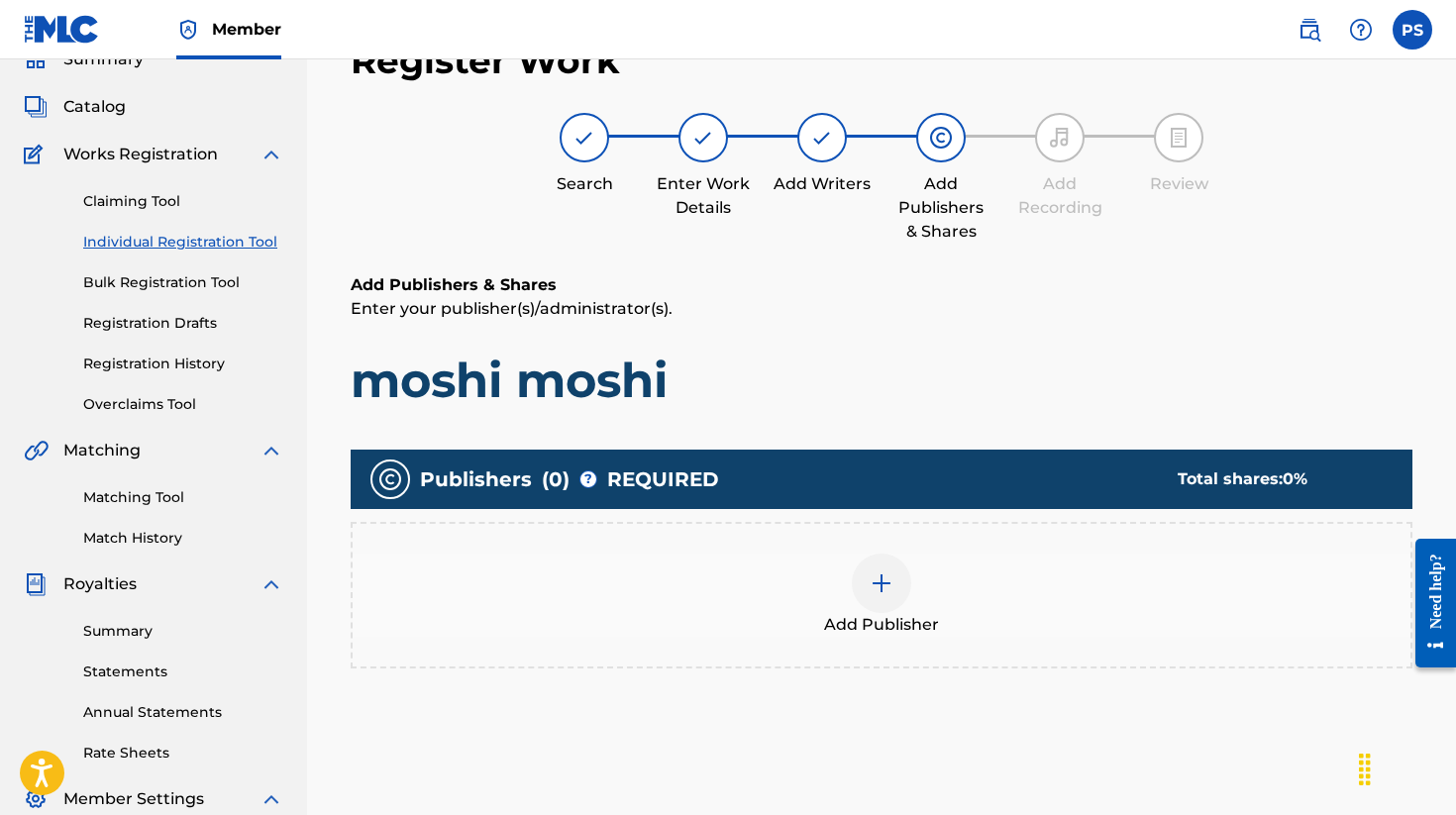 scroll, scrollTop: 89, scrollLeft: 0, axis: vertical 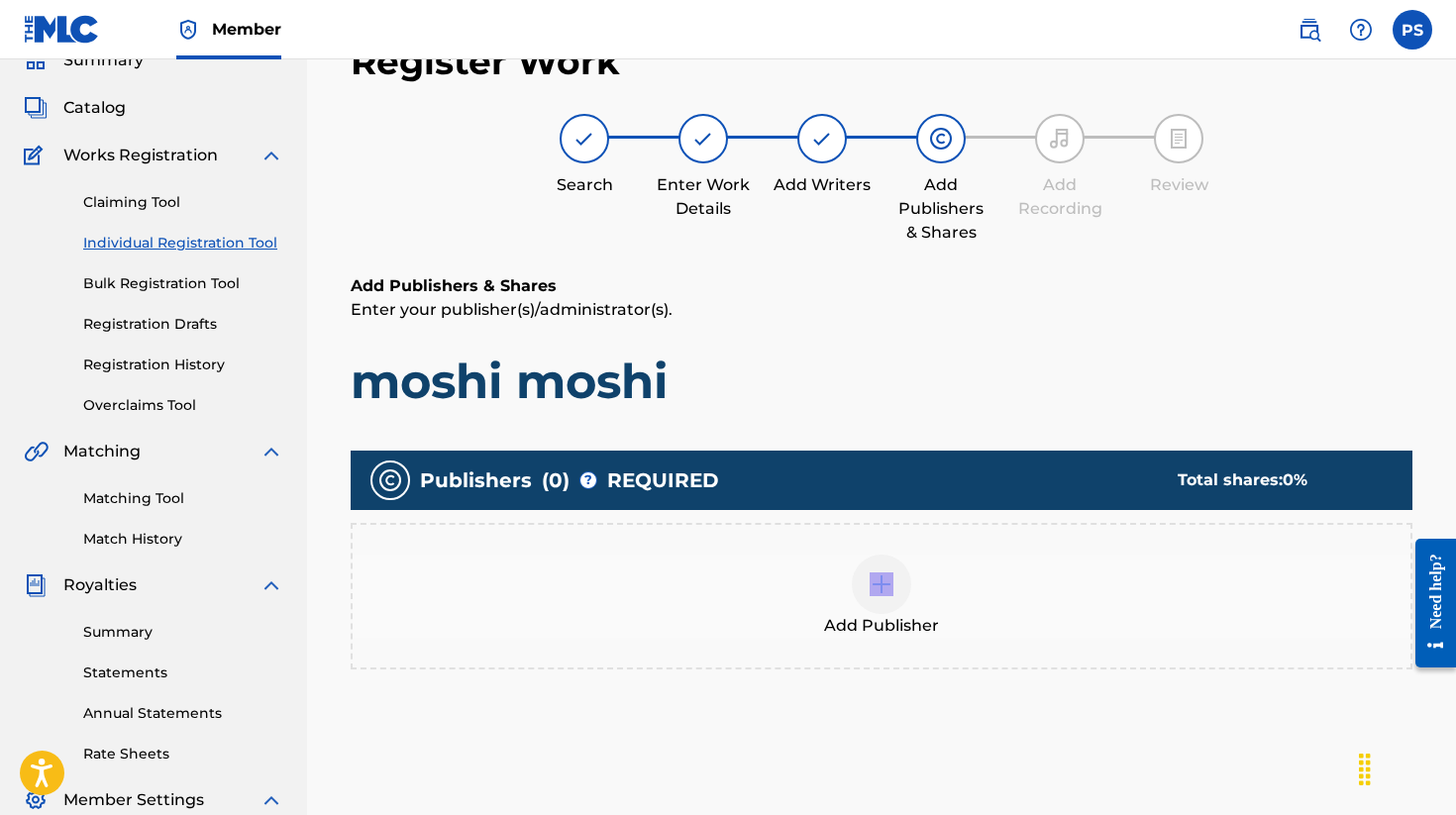 click on "Add Publisher" at bounding box center [882, 596] 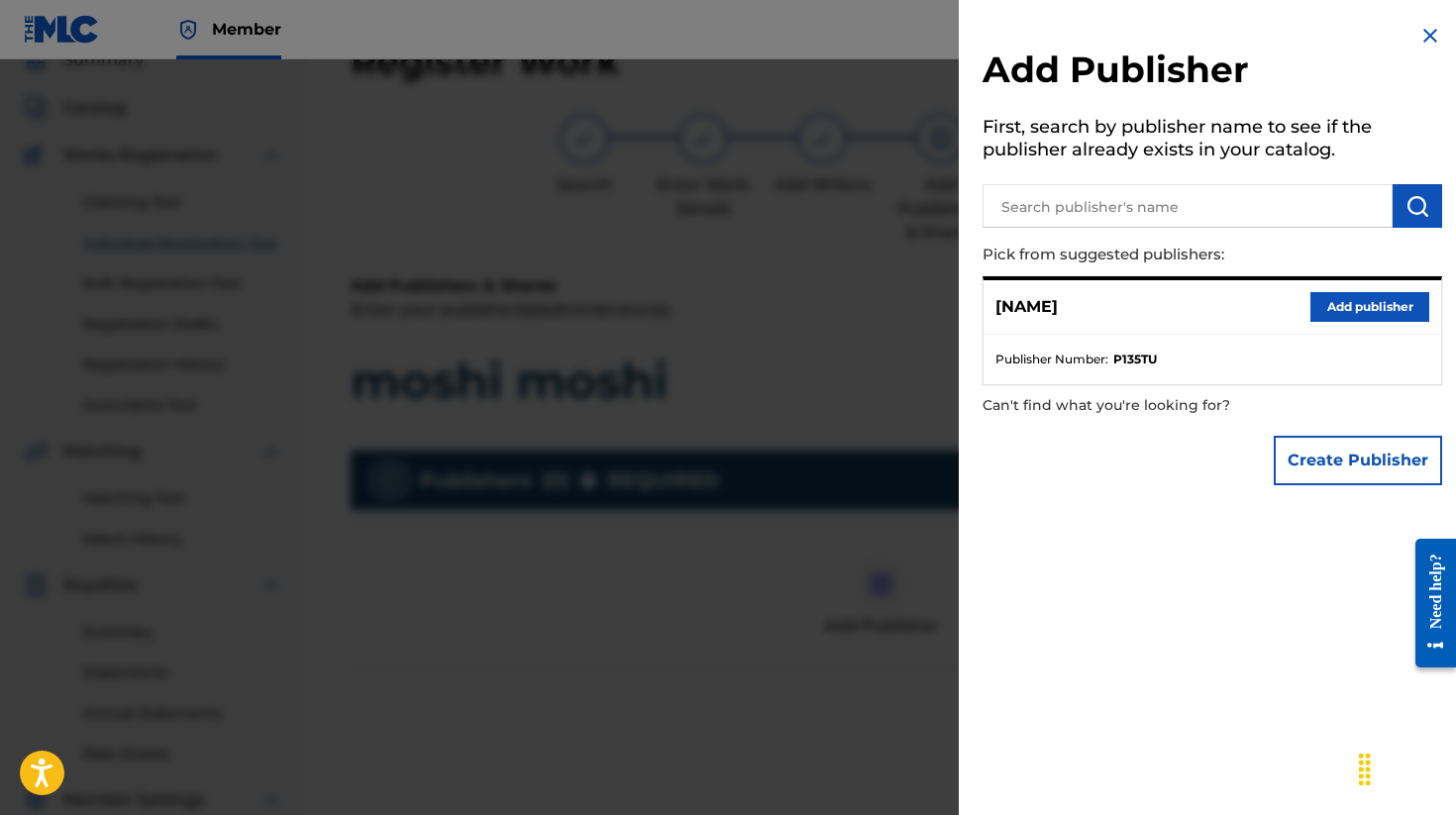 click on "Add publisher" at bounding box center [1370, 307] 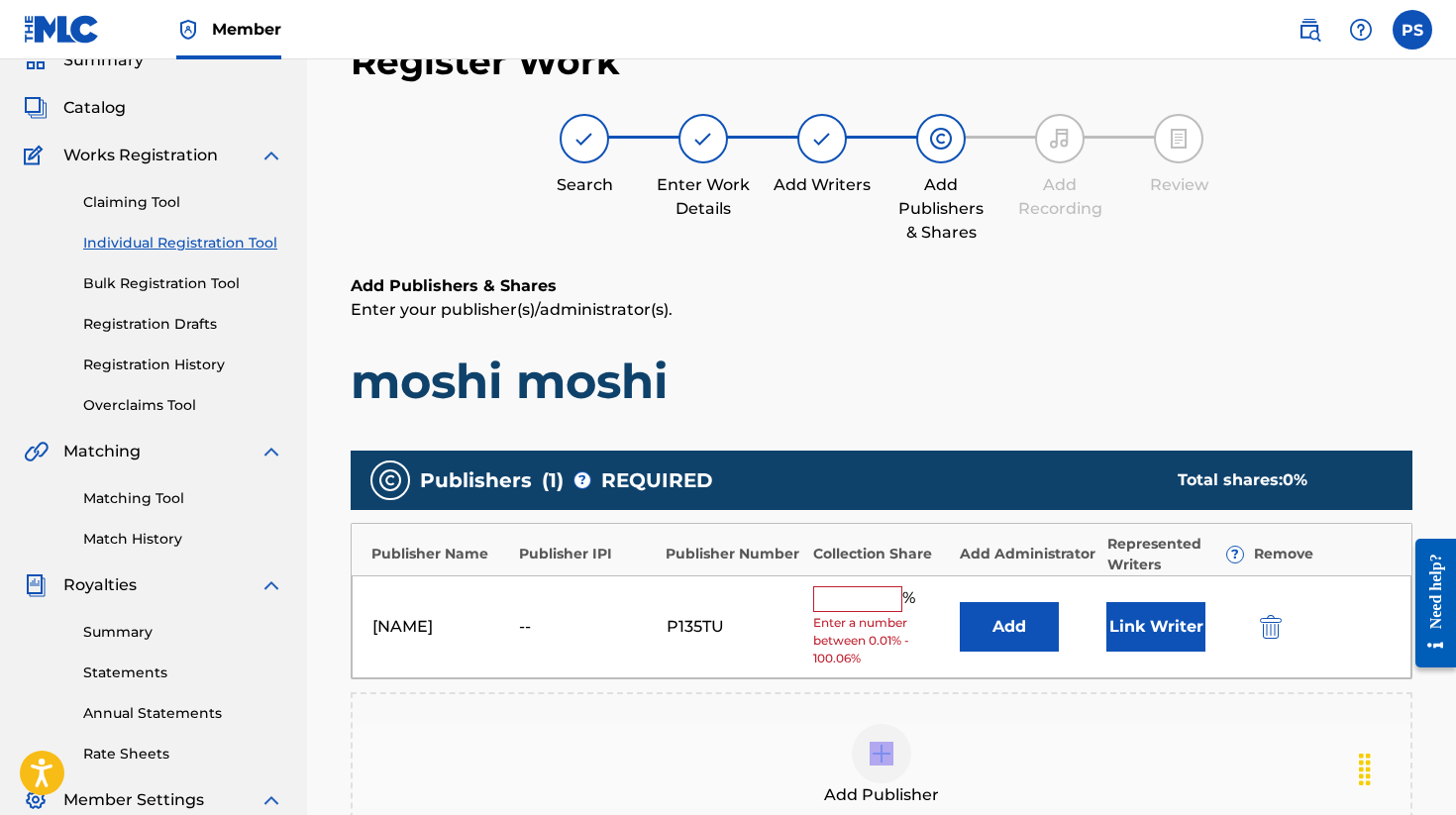 click on "Link Writer" at bounding box center (1156, 627) 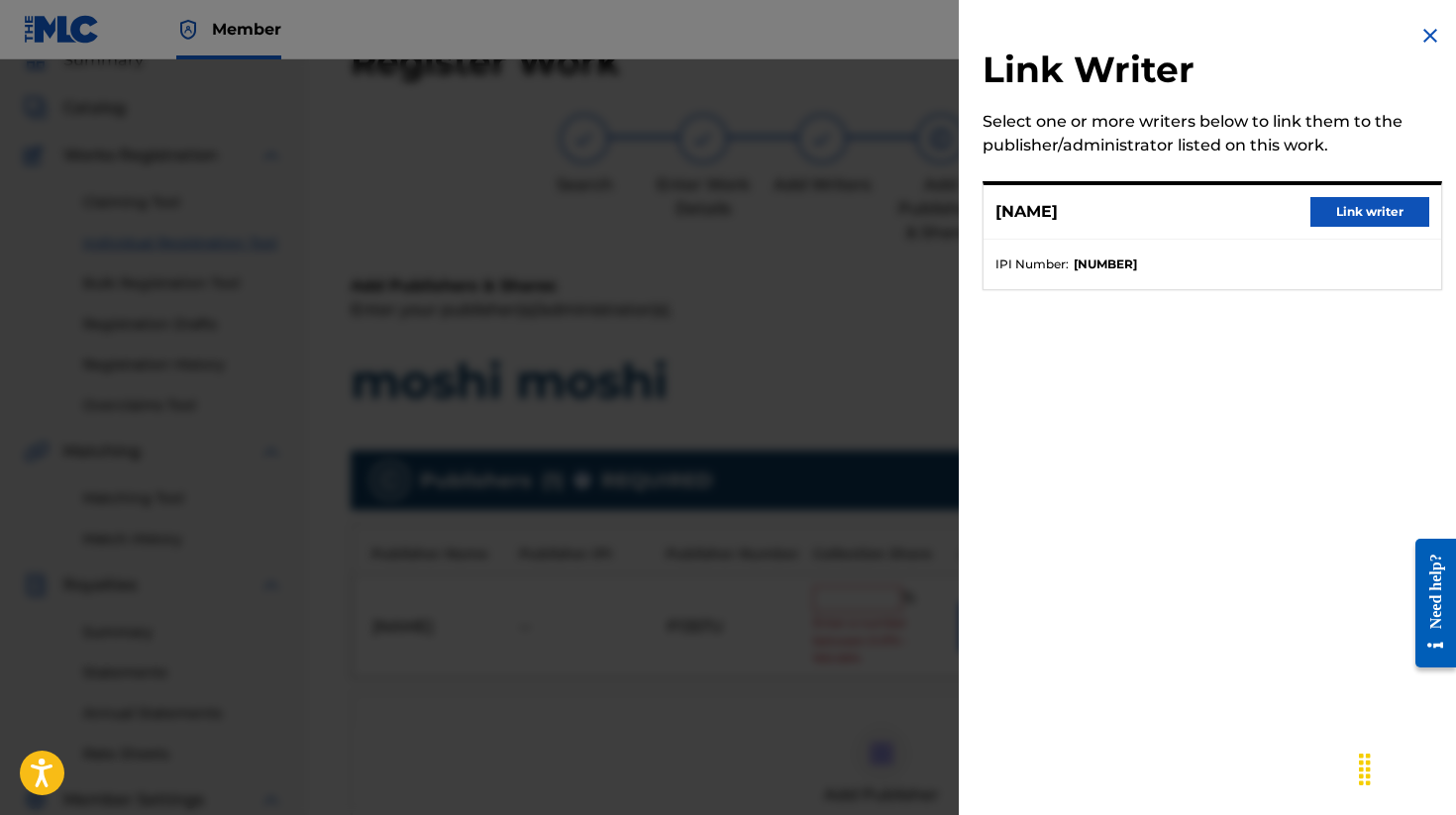 click on "Link writer" at bounding box center [1370, 212] 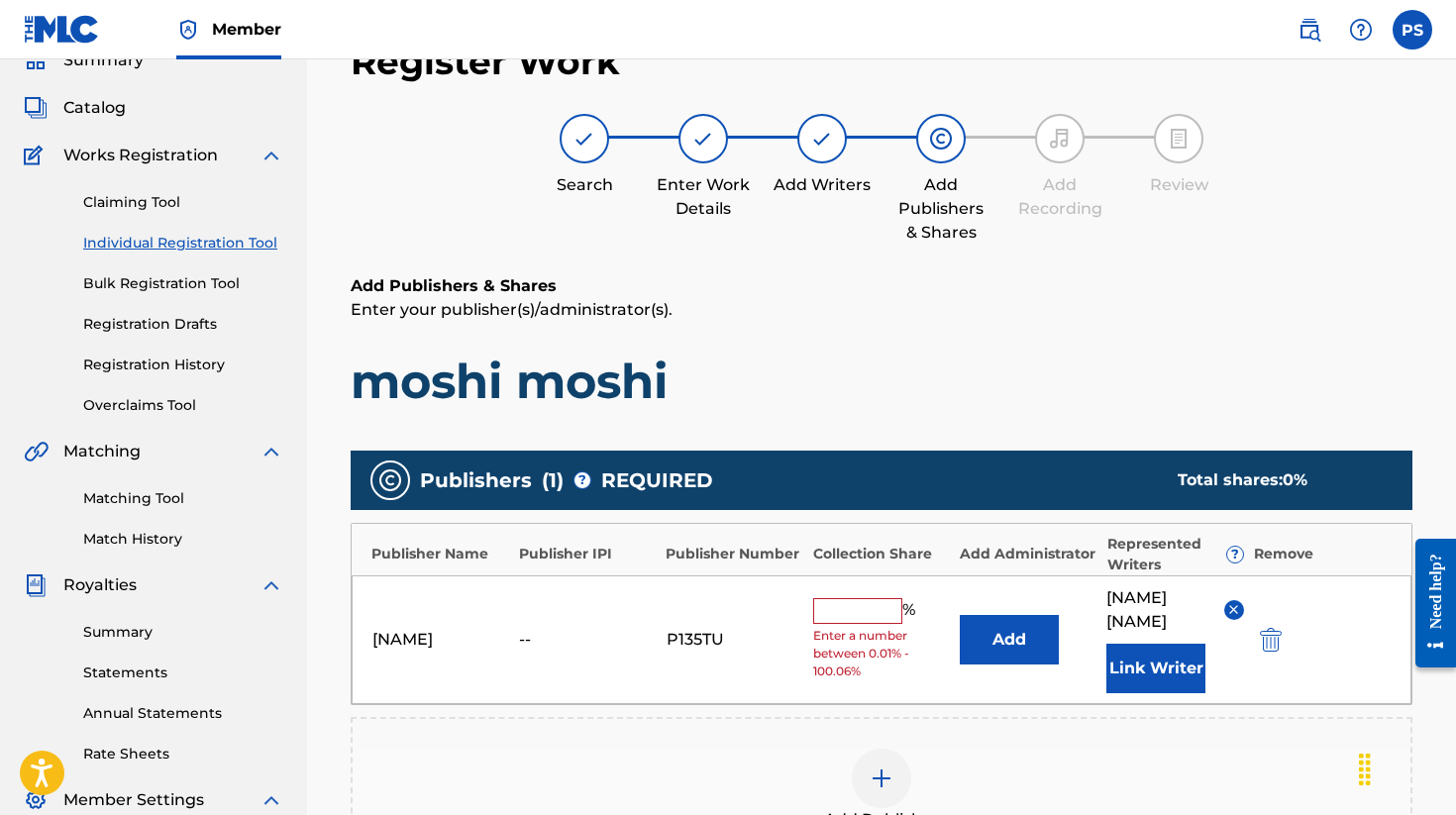 click at bounding box center [858, 611] 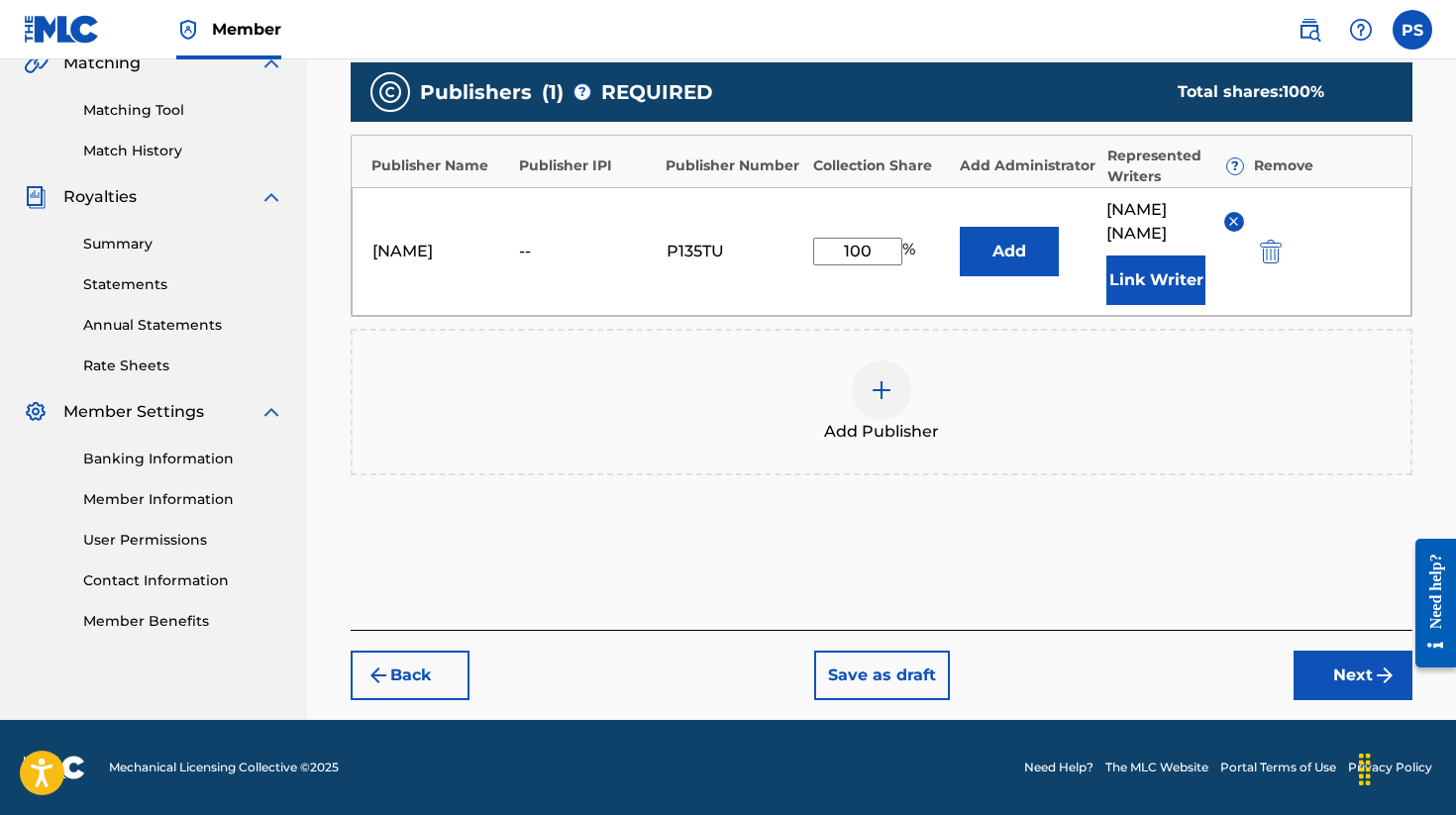 type on "100" 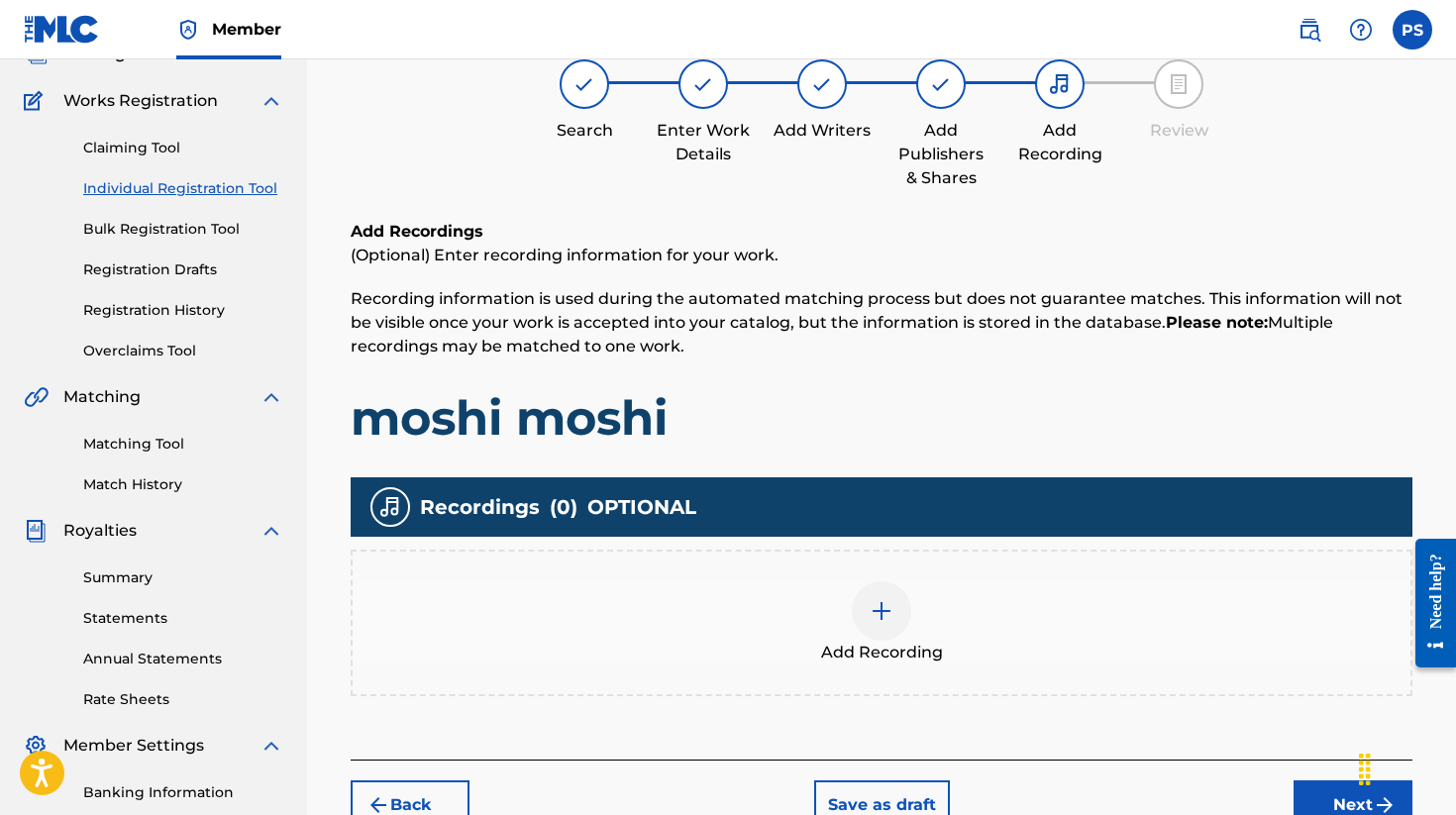 scroll, scrollTop: 413, scrollLeft: 0, axis: vertical 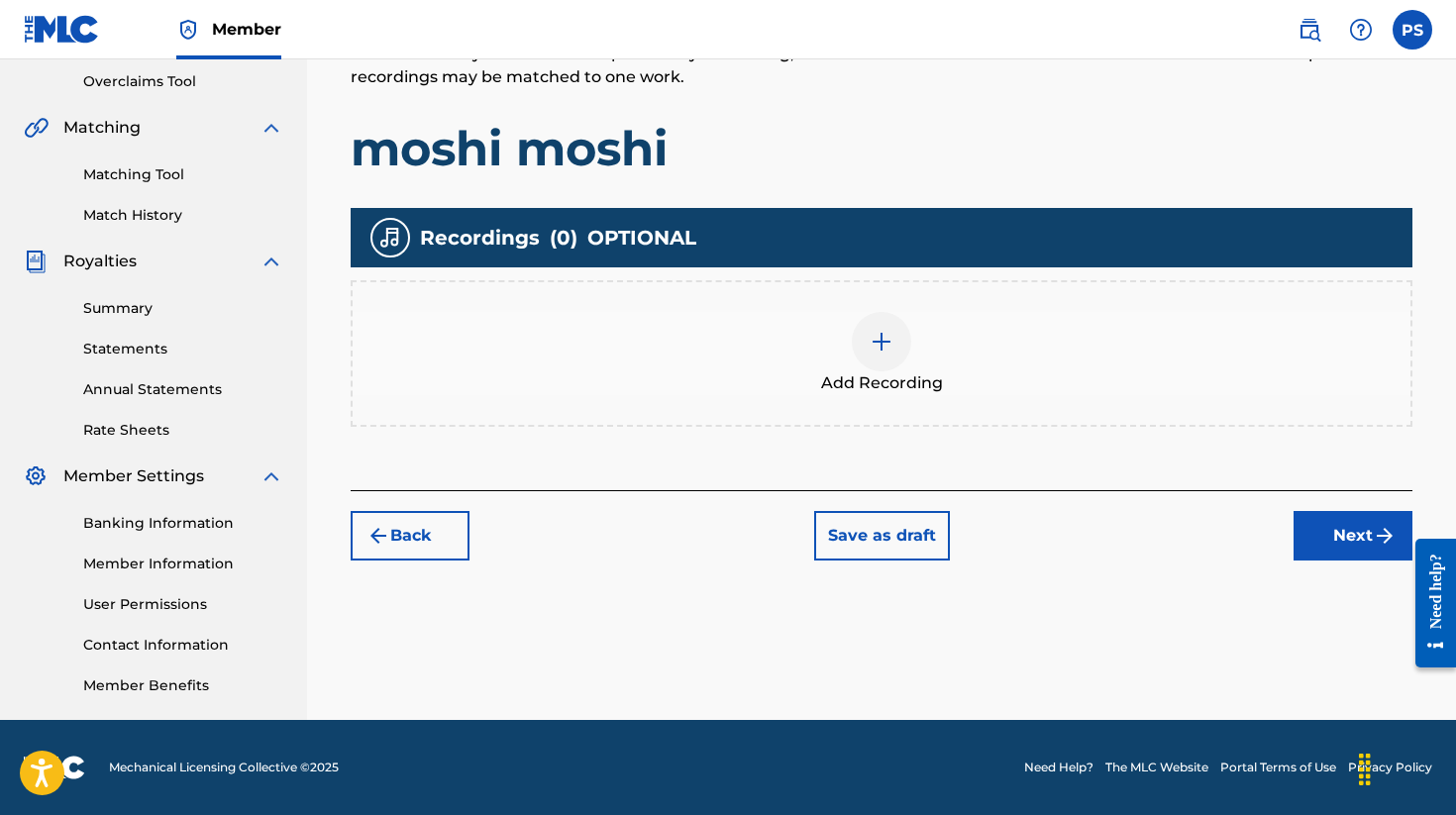 click at bounding box center (882, 342) 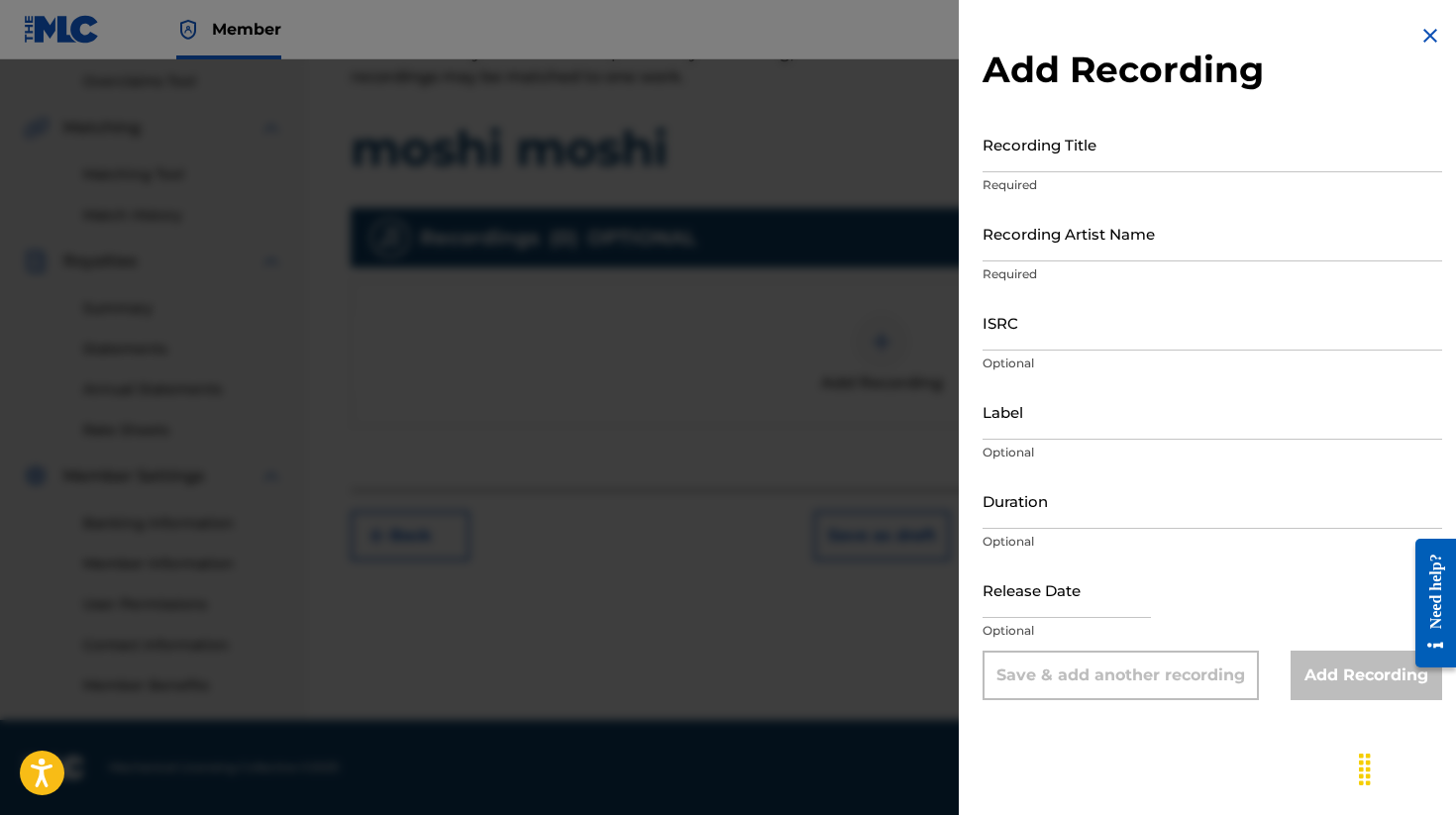 click on "Recording Title" at bounding box center (1212, 144) 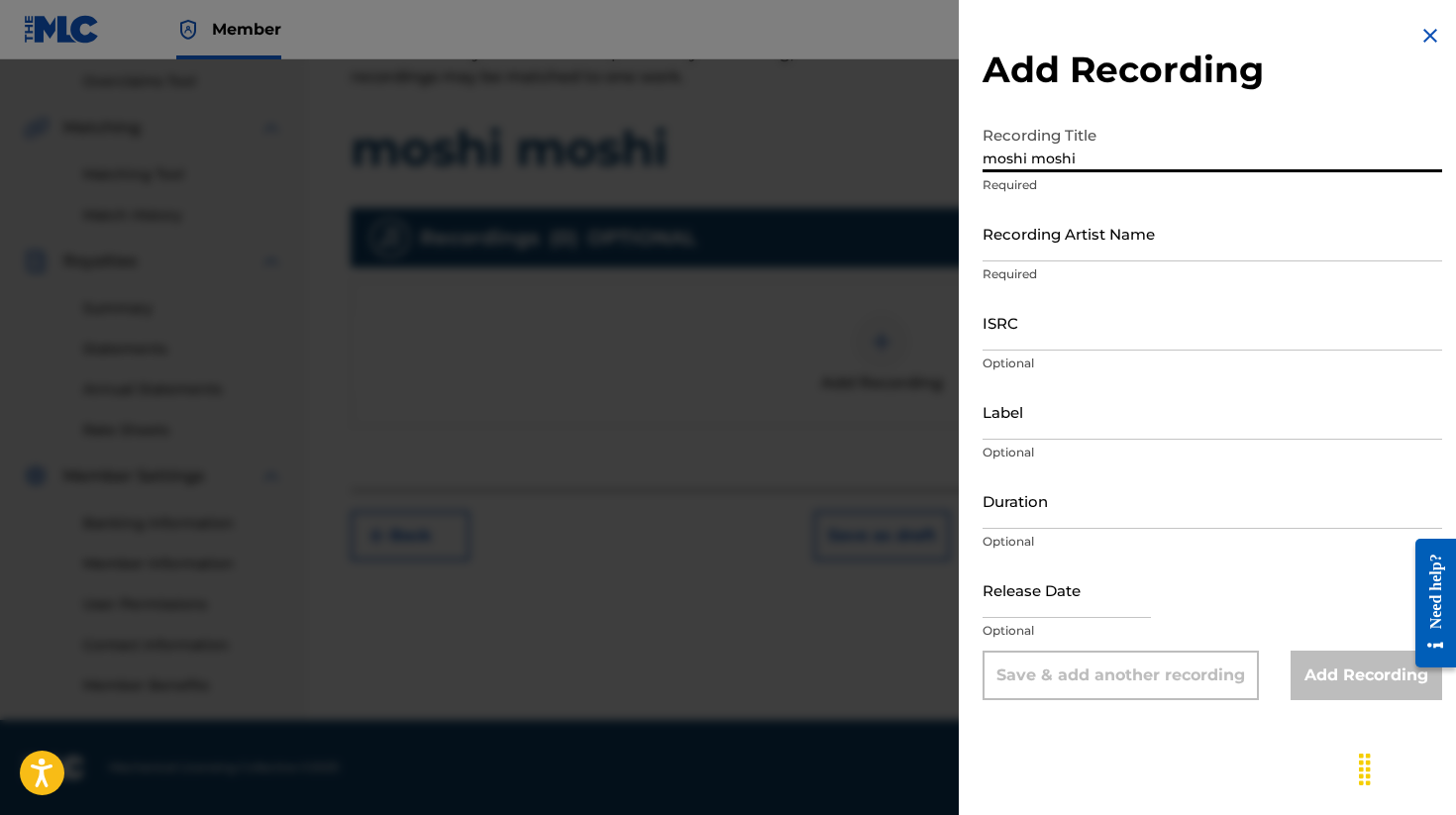 type on "moshi moshi" 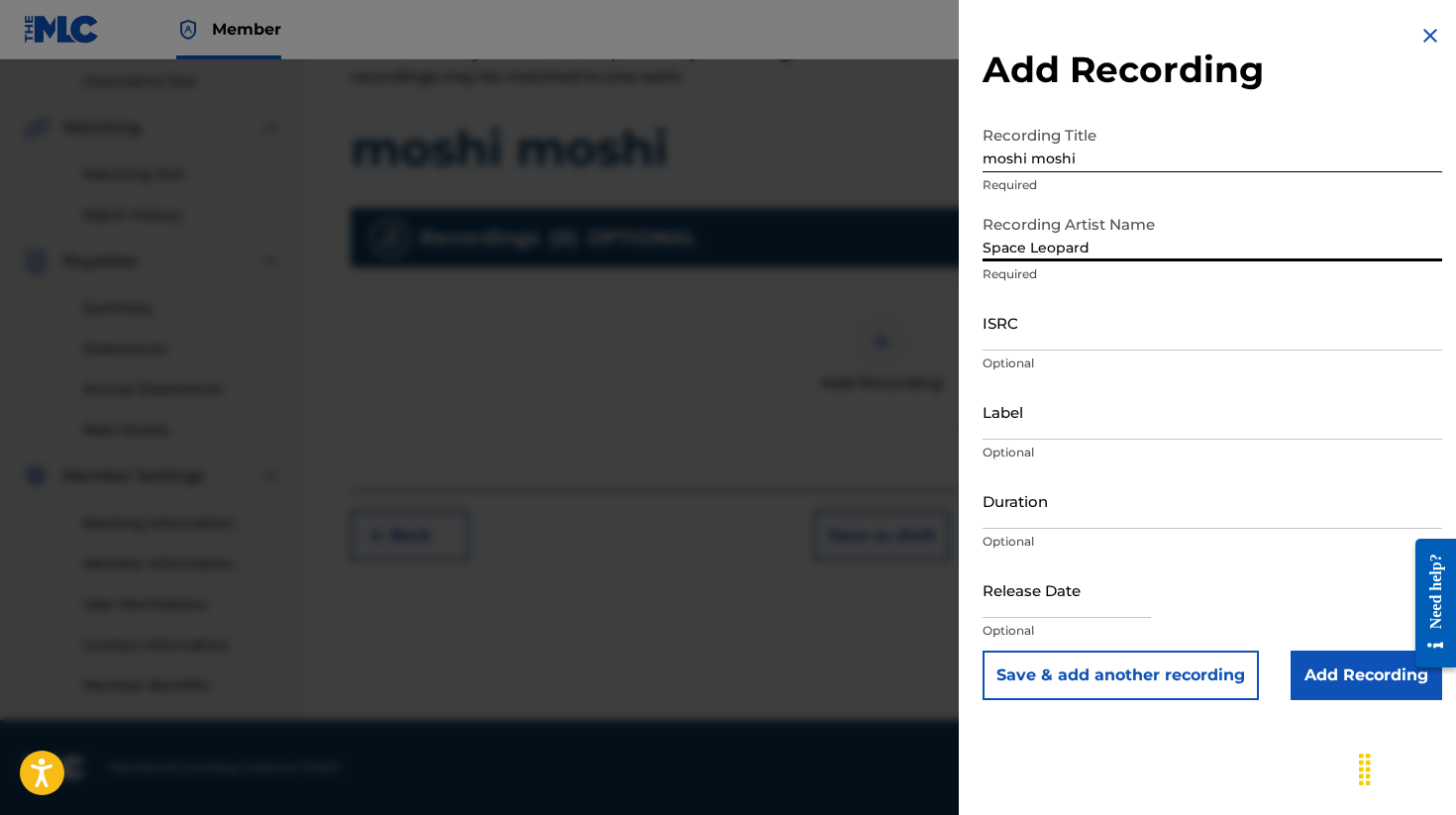 type on "Space Leopard" 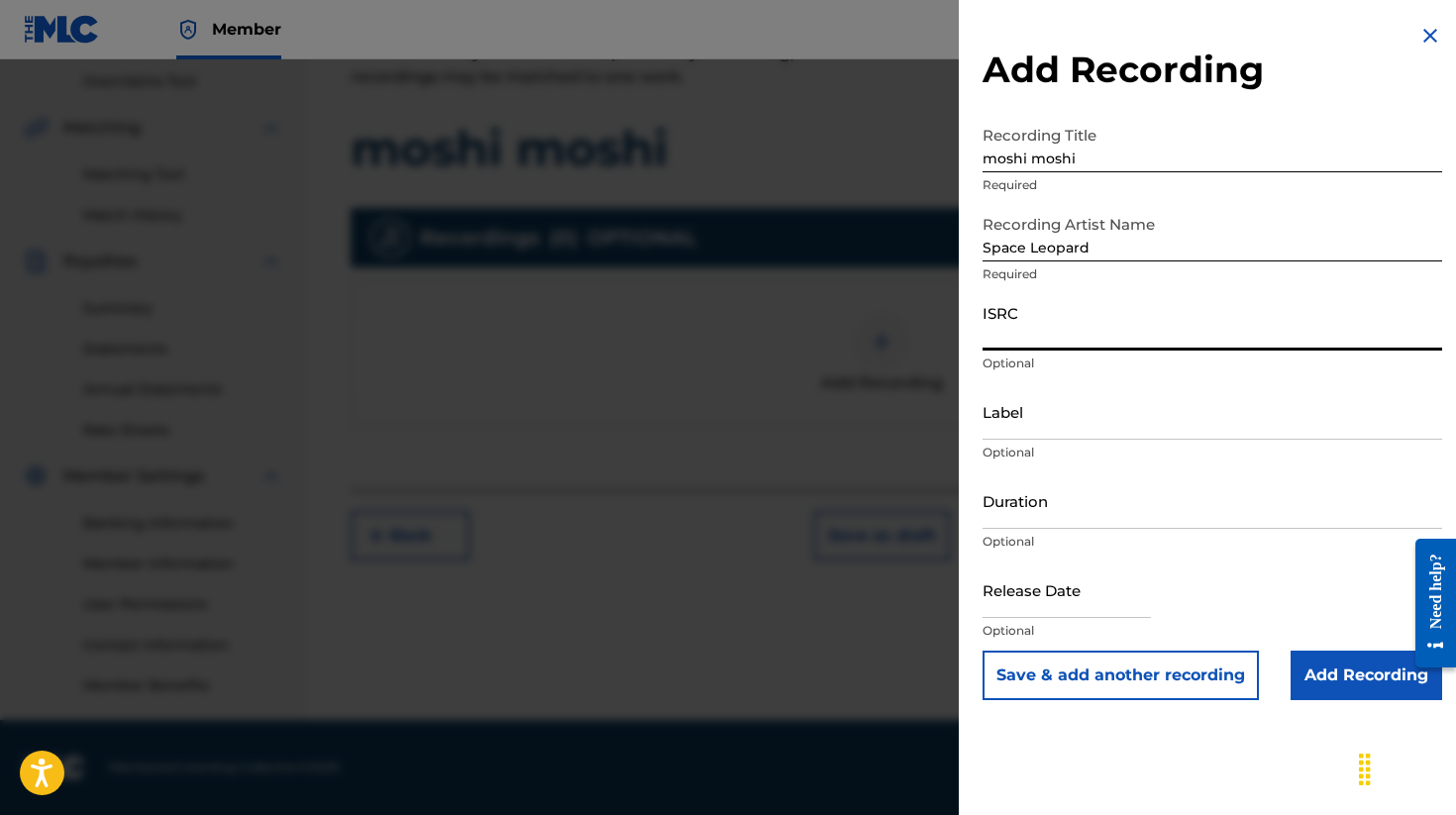 paste on "[ALPHANUMERIC_ID]" 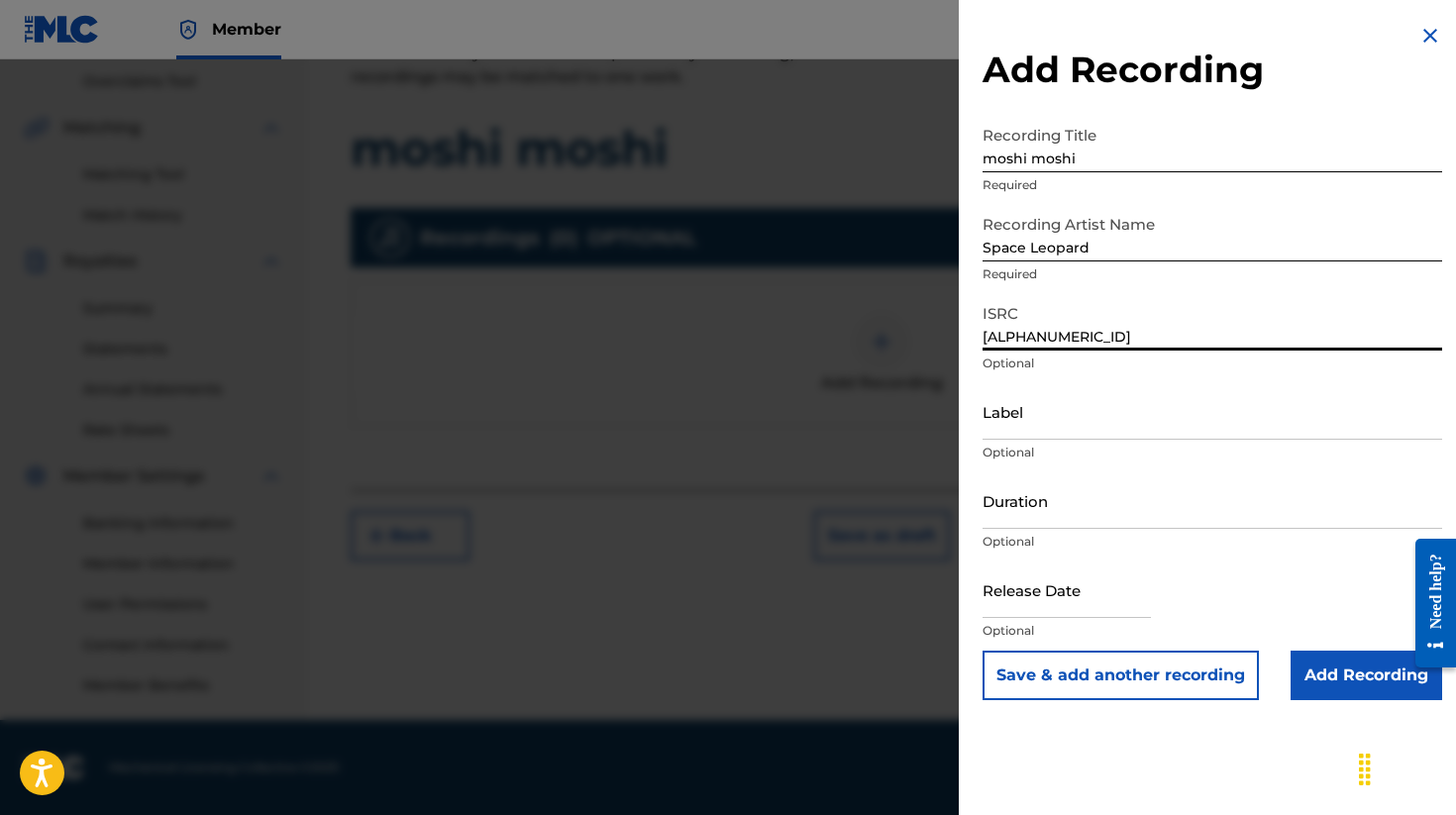type on "[ALPHANUMERIC_ID]" 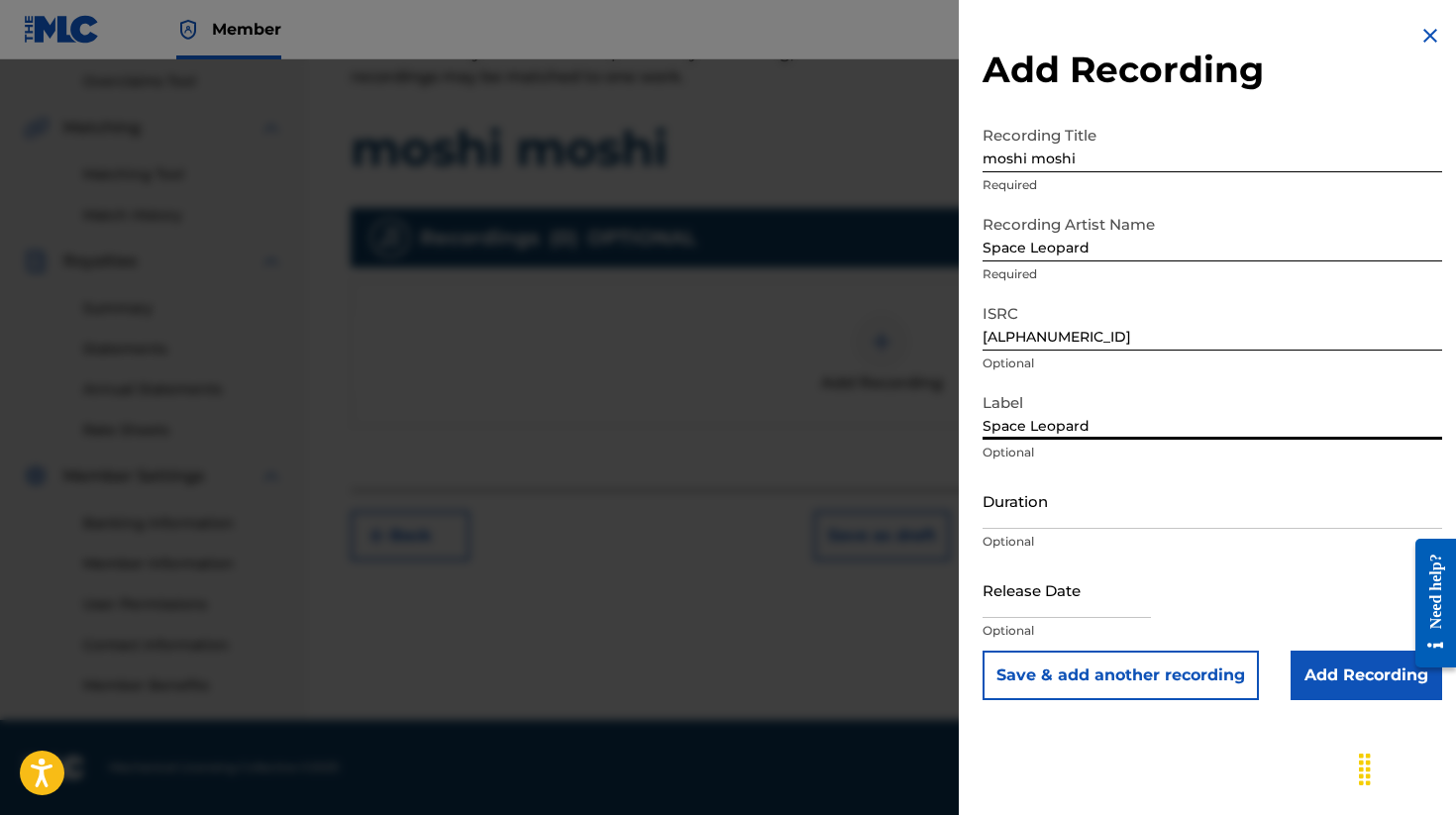type on "Space Leopard" 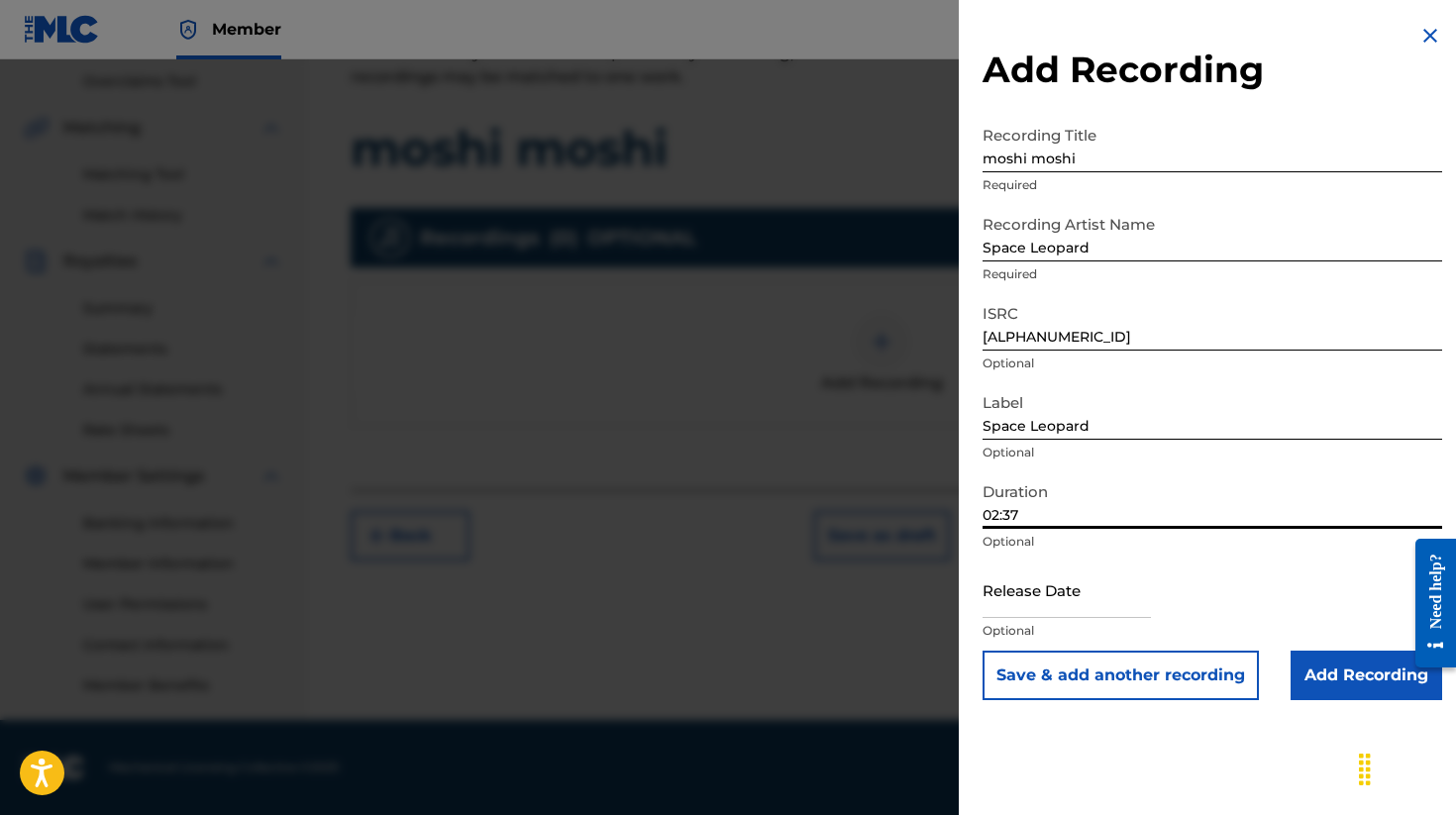 type on "02:37" 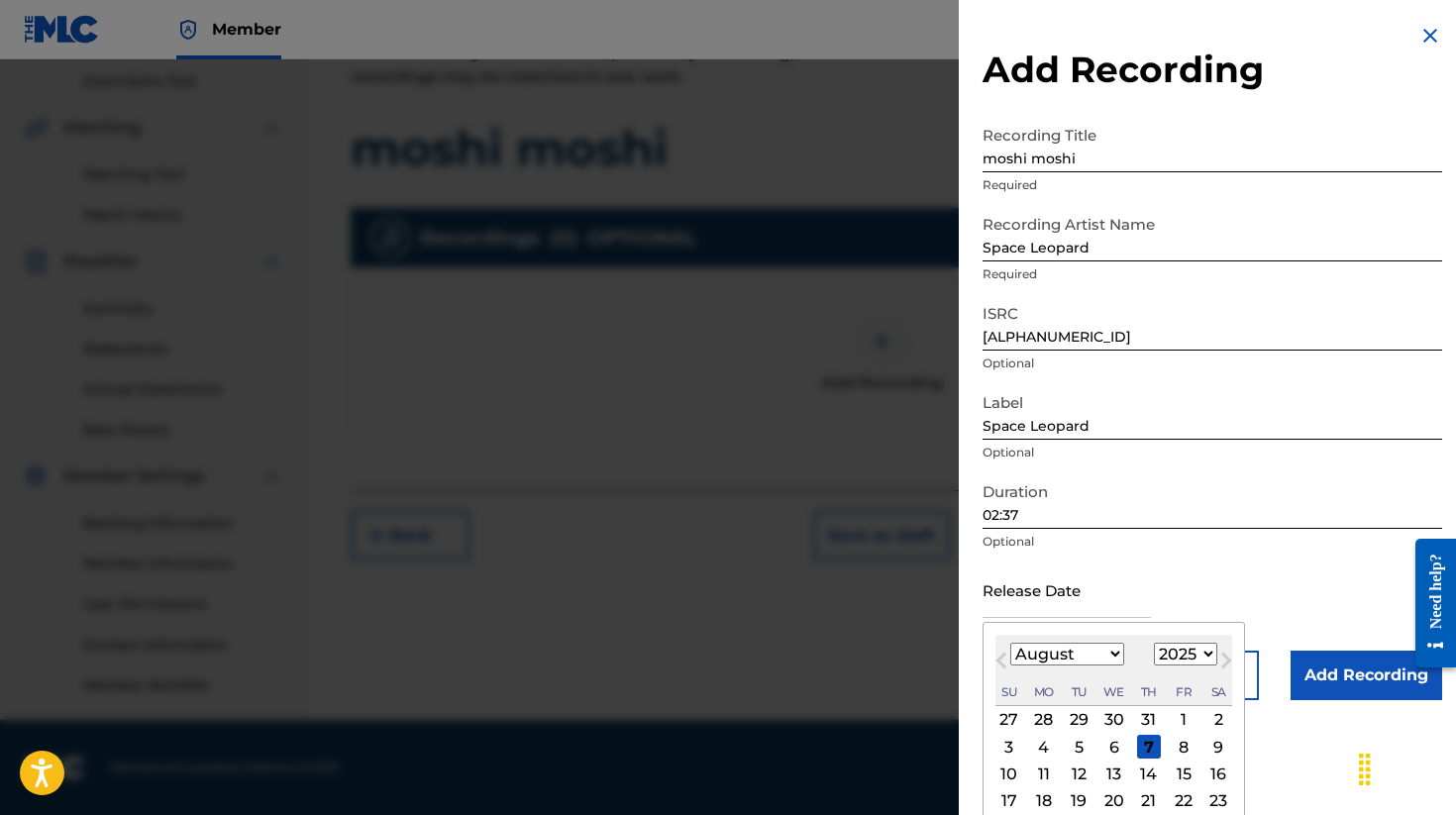 click on "January February March April May June July August September October November December" at bounding box center [1067, 654] 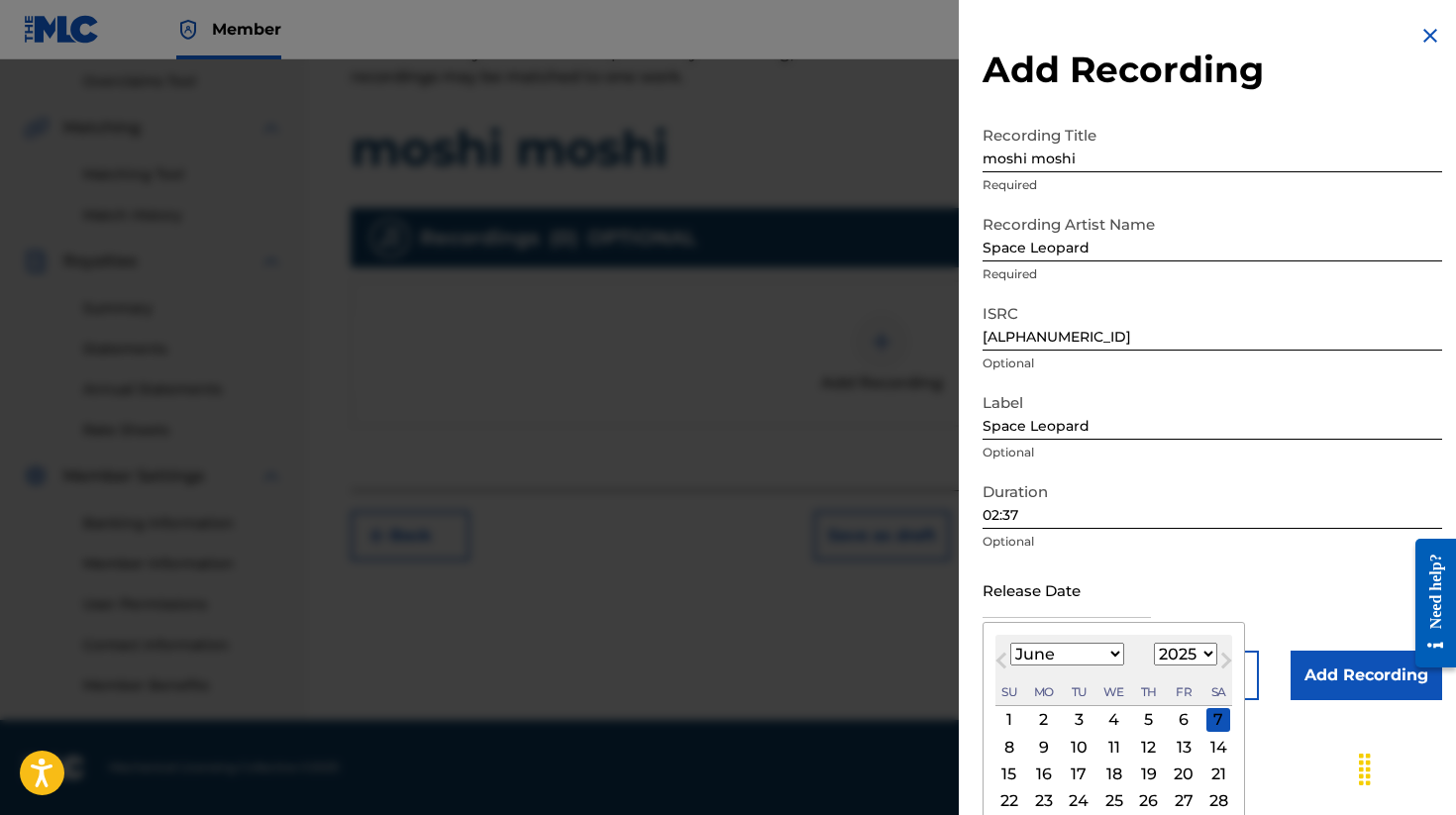 click on "6" at bounding box center [1184, 720] 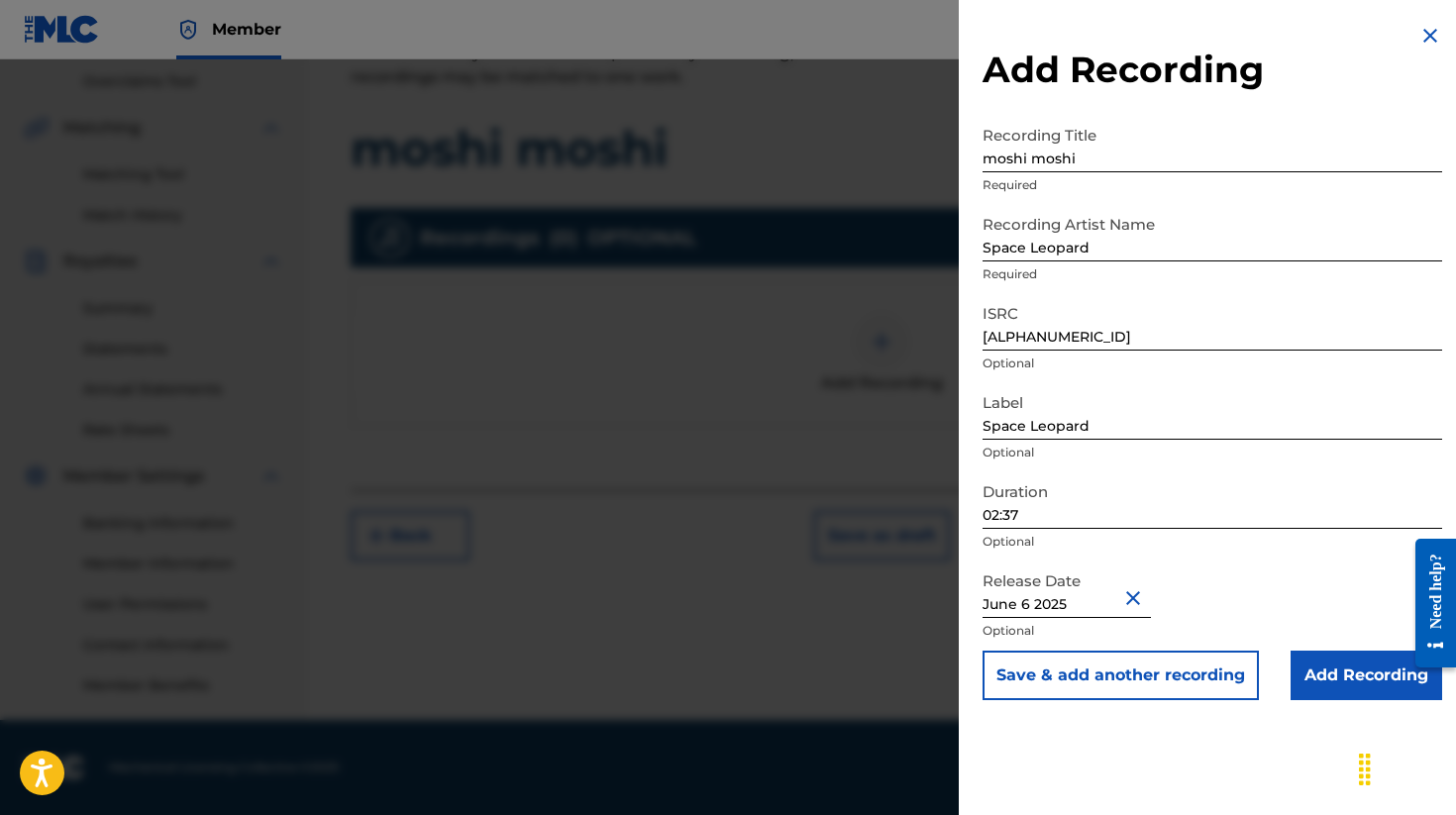 click on "Add Recording" at bounding box center [1366, 675] 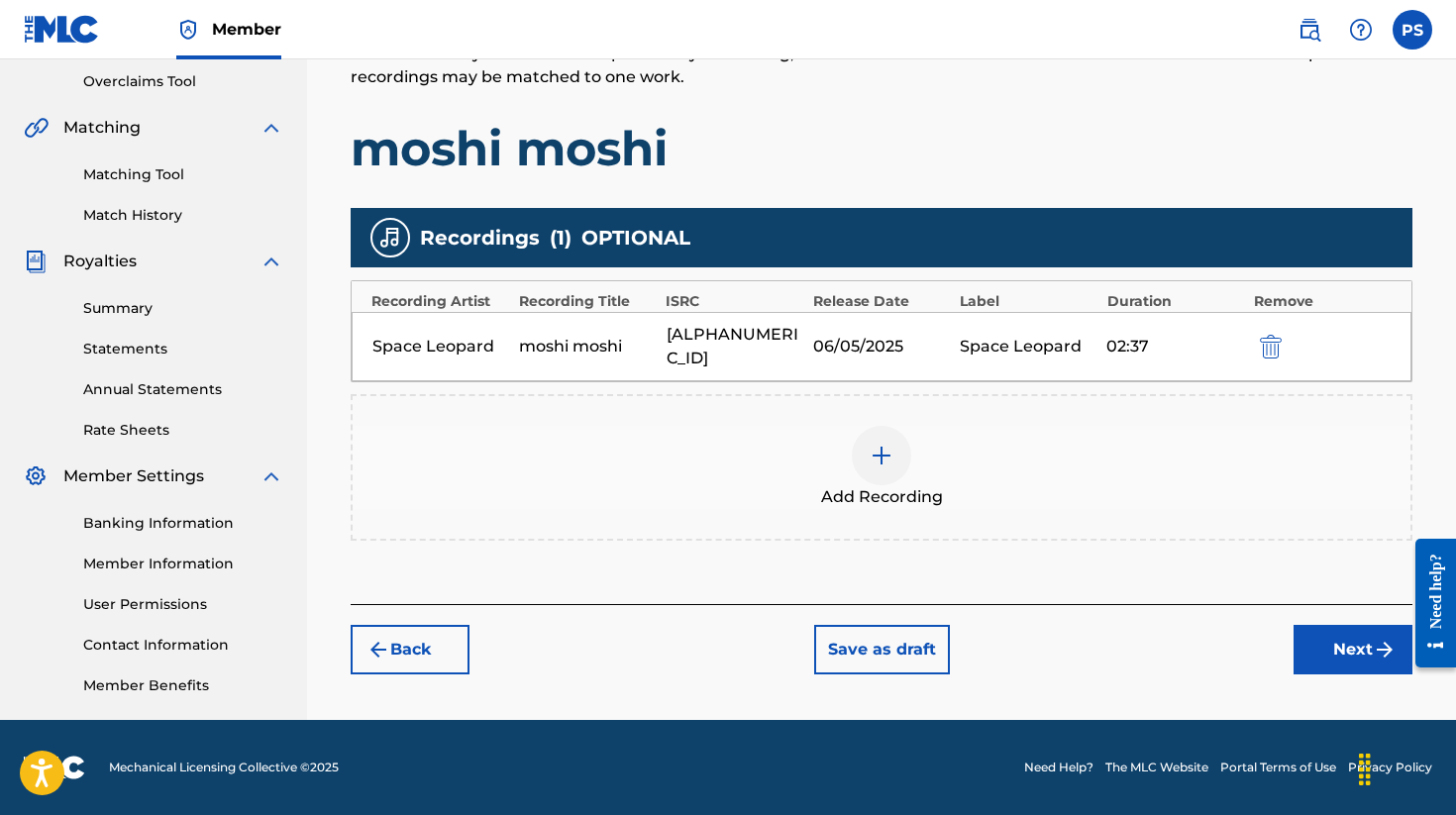 click on "Next" at bounding box center (1353, 650) 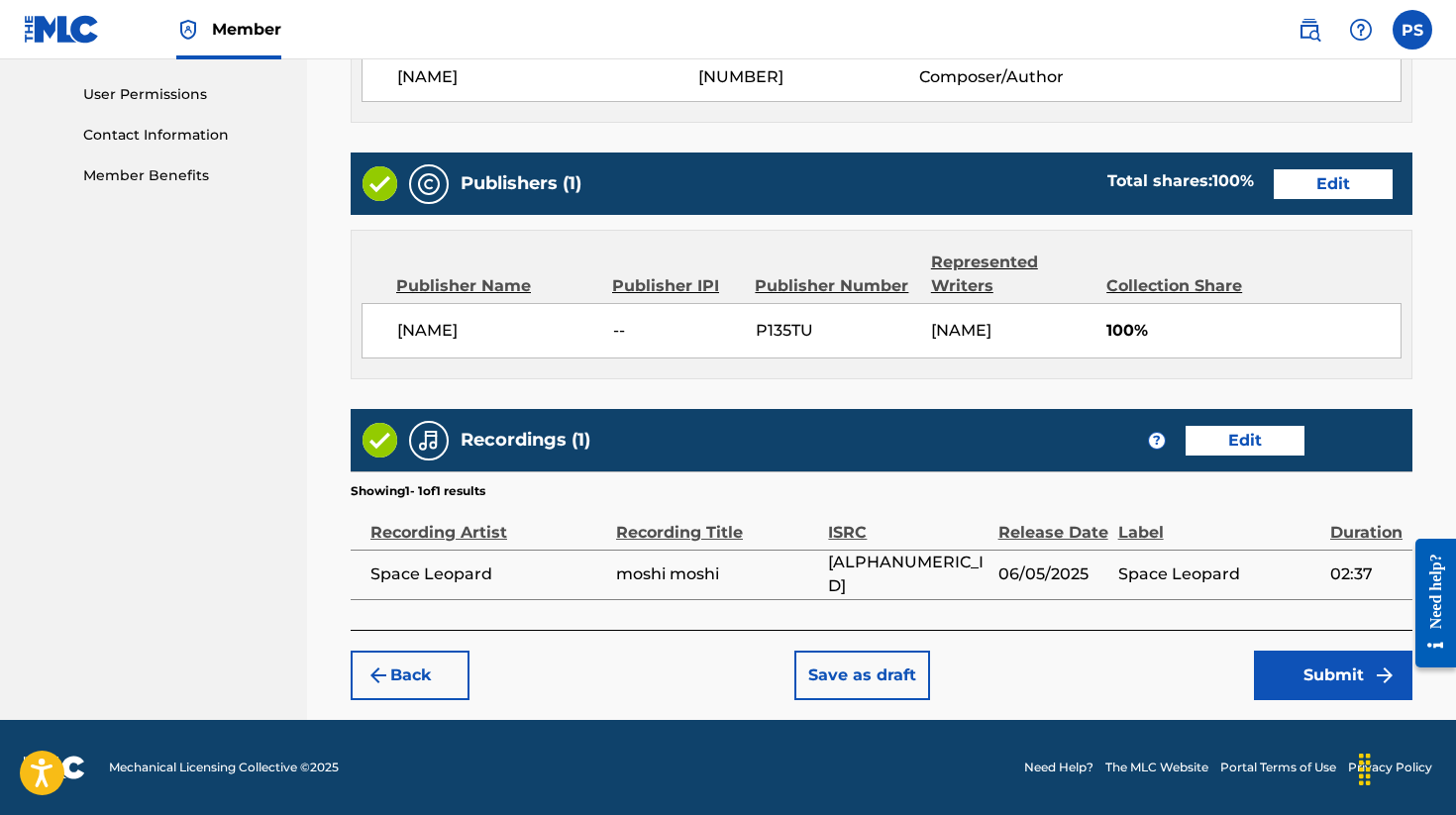 scroll, scrollTop: 945, scrollLeft: 0, axis: vertical 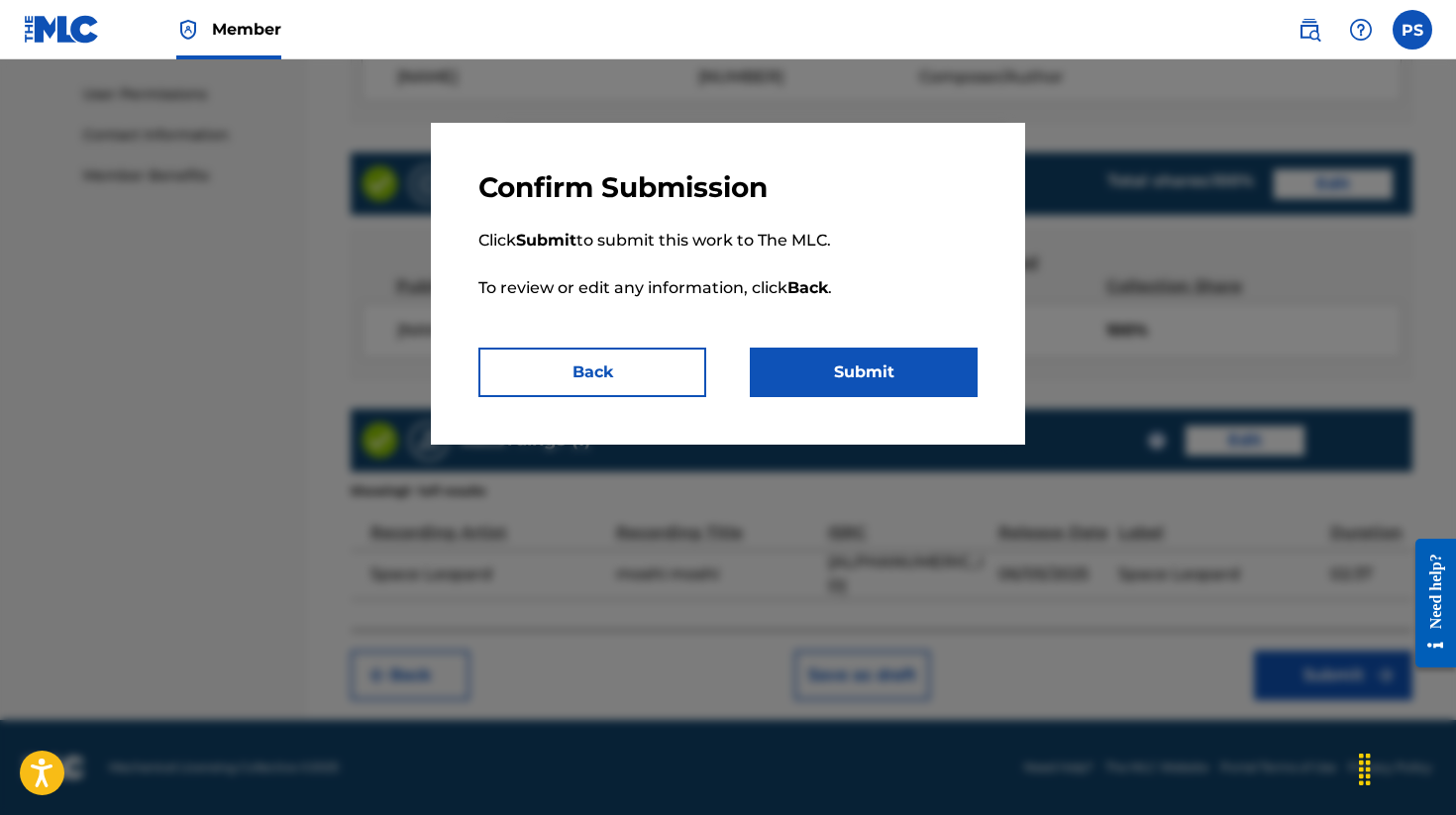 click on "Submit" at bounding box center [864, 372] 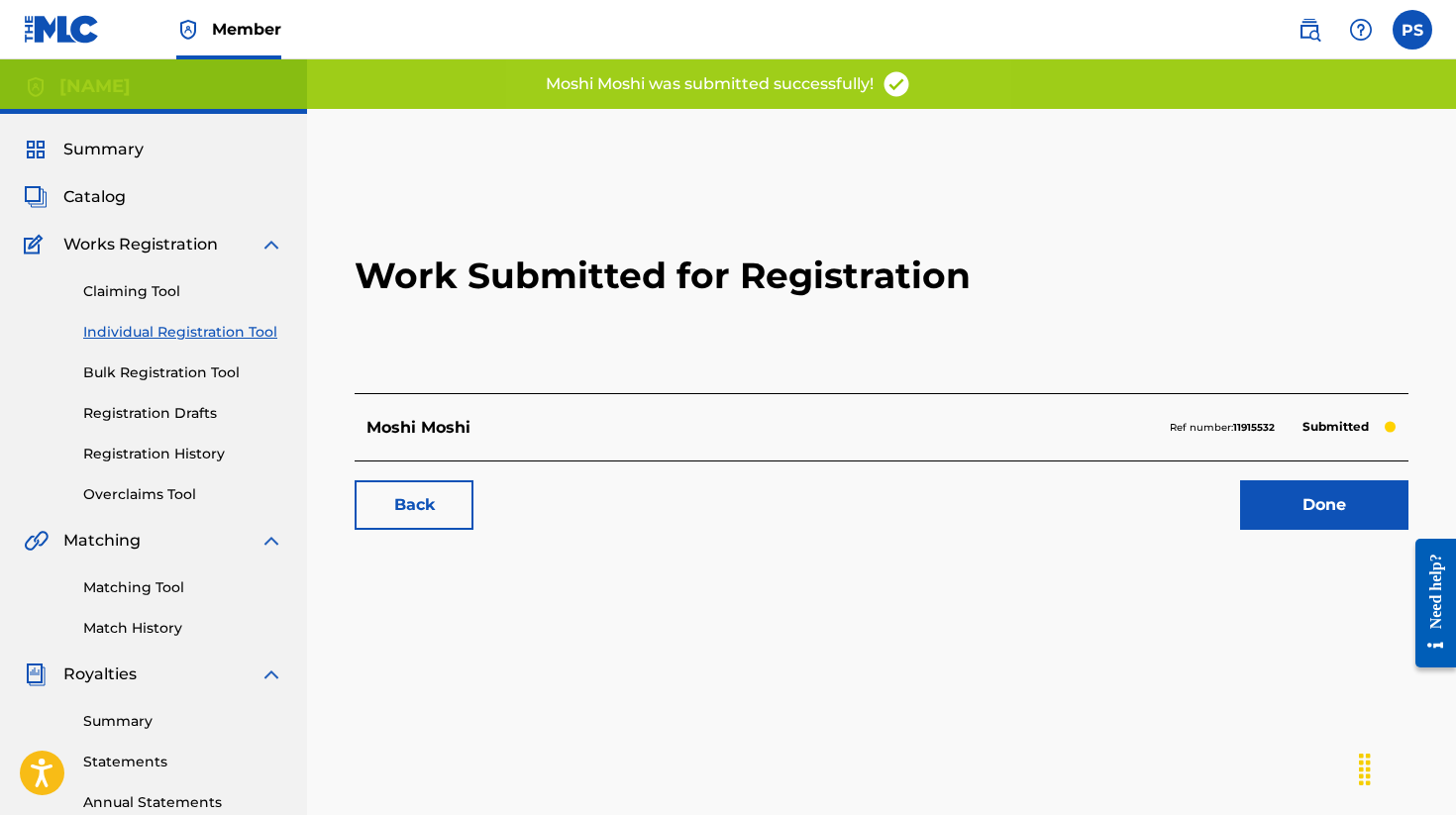 click on "Done" at bounding box center (1324, 505) 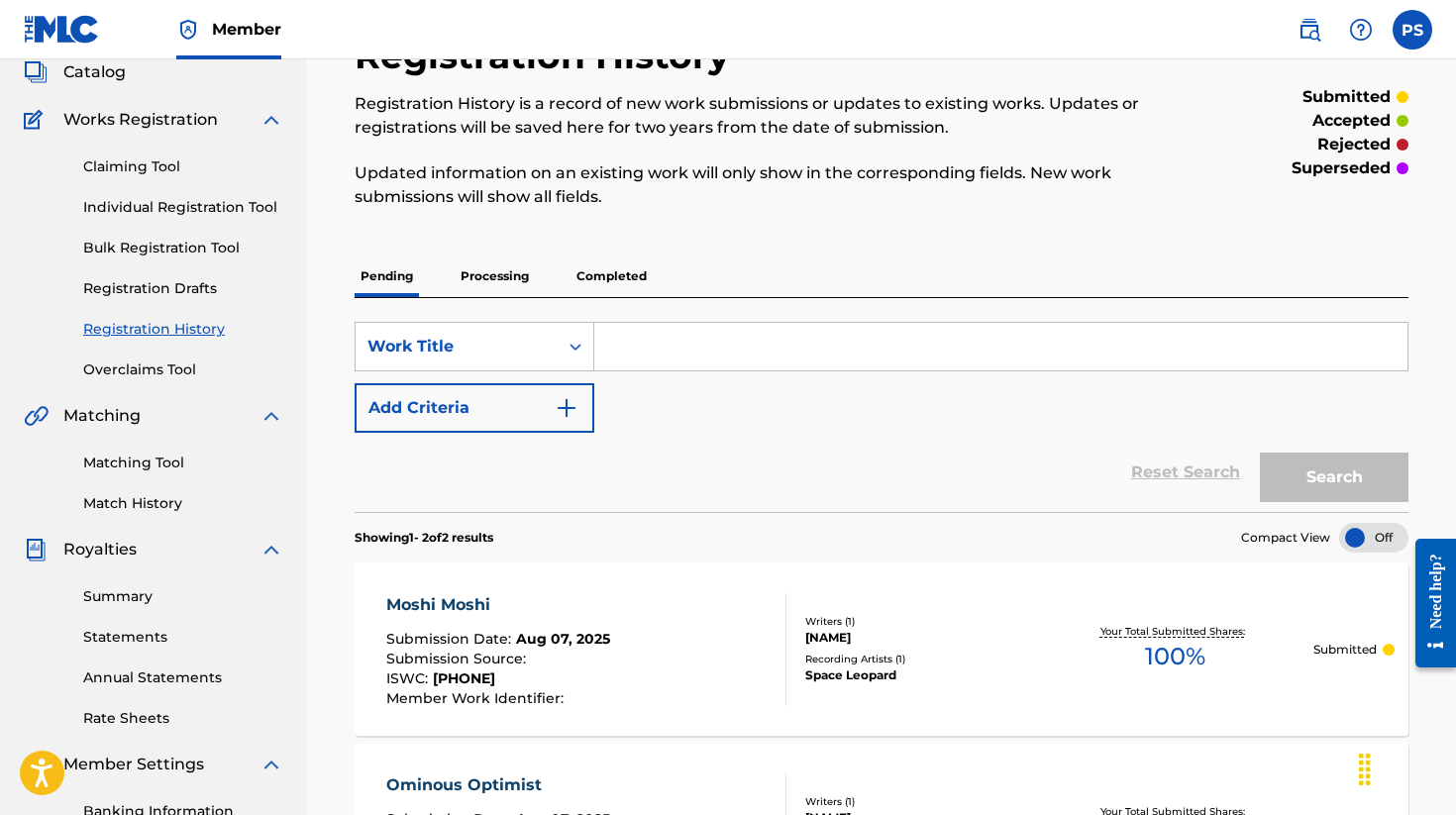 scroll, scrollTop: 0, scrollLeft: 0, axis: both 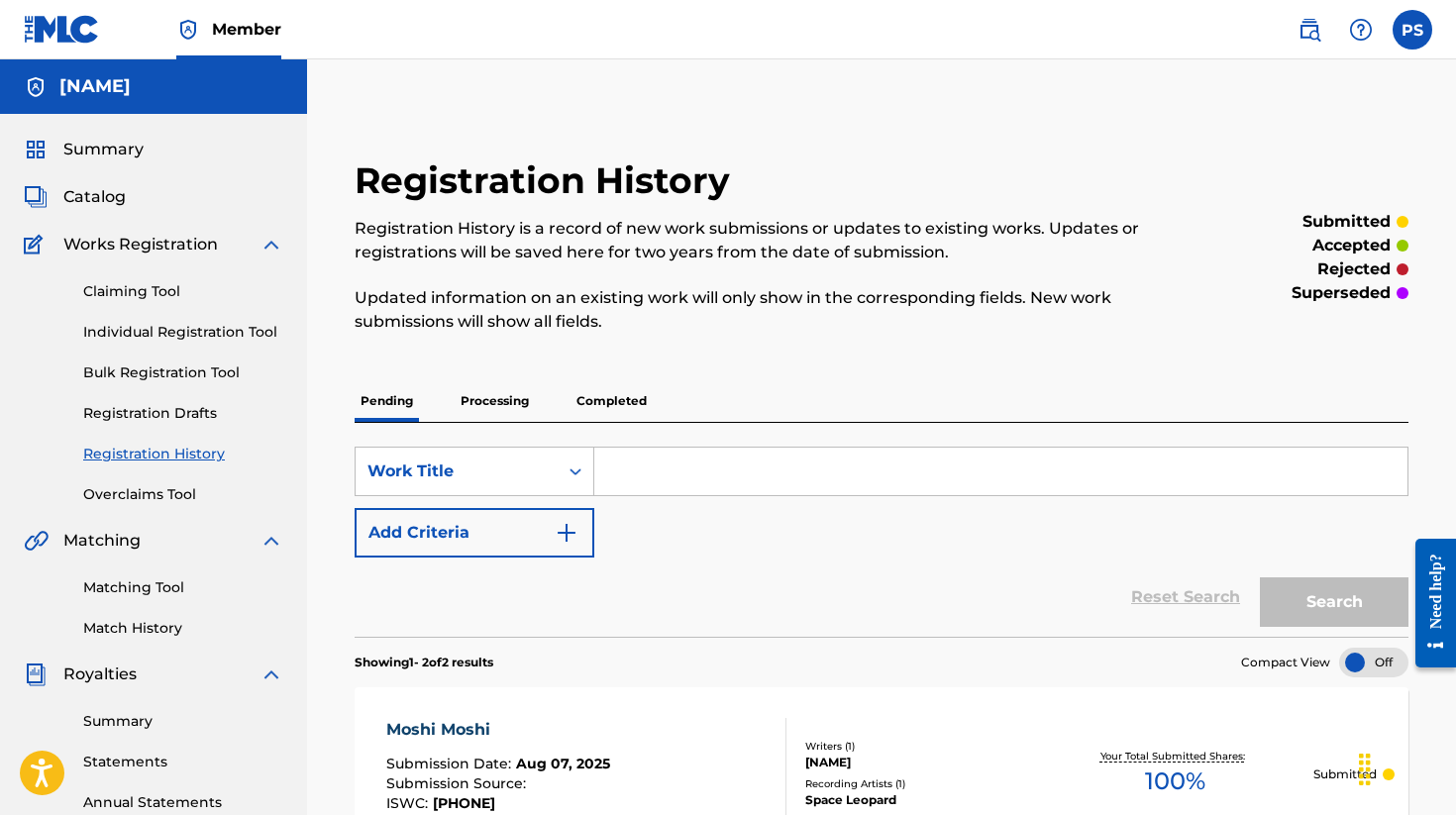 click on "Individual Registration Tool" at bounding box center [183, 332] 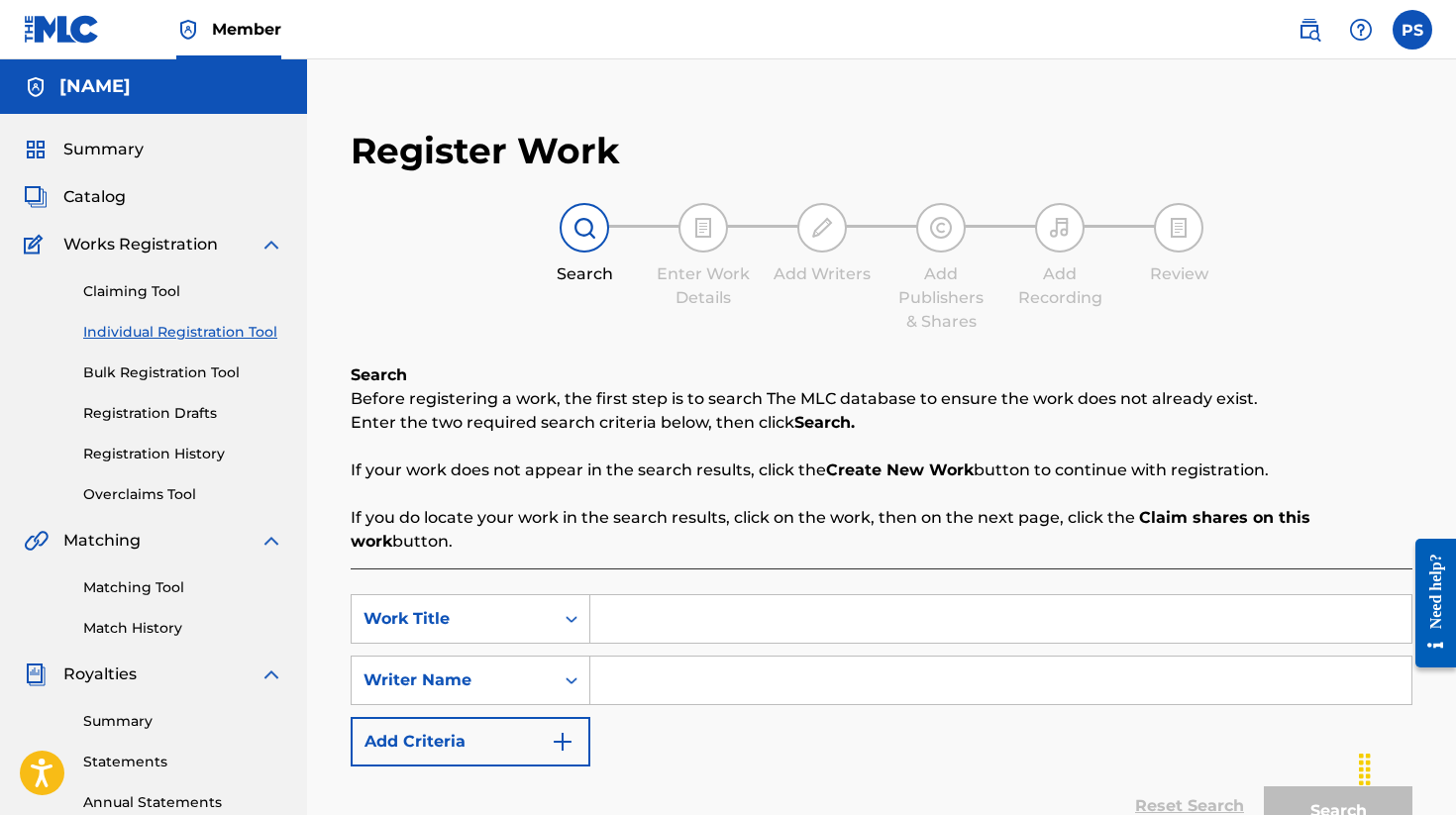 click at bounding box center [1001, 619] 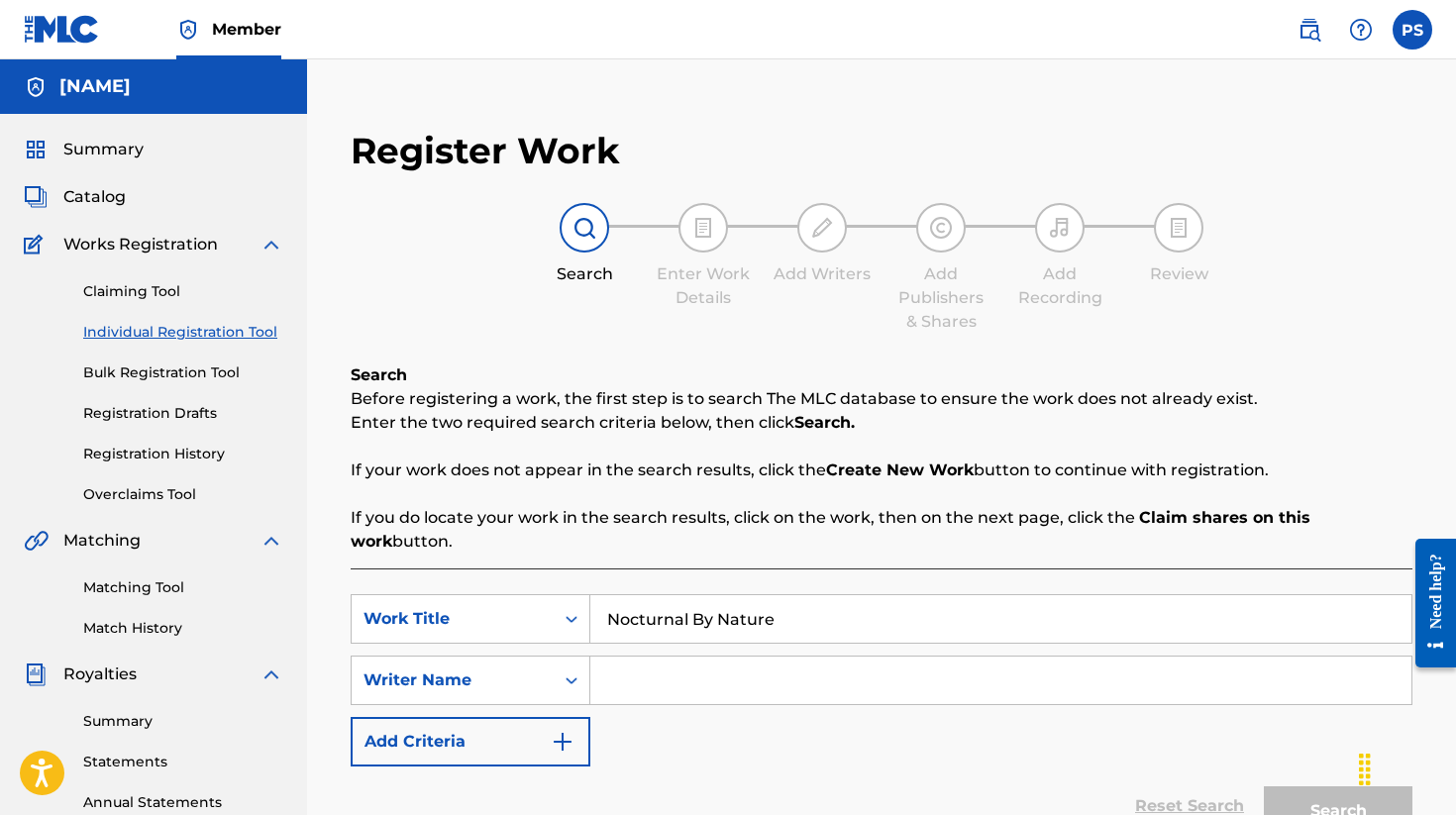 type on "Nocturnal By Nature" 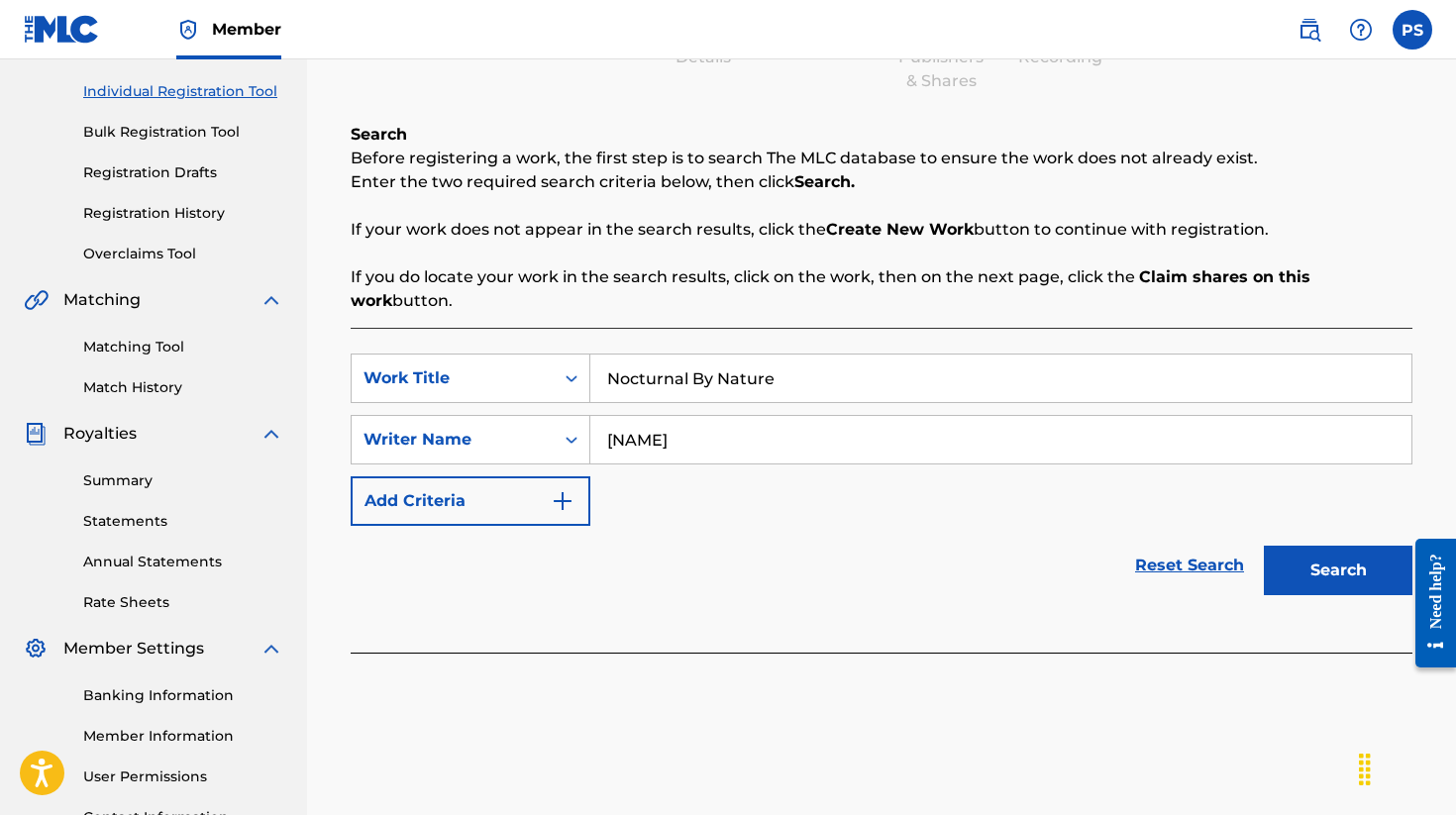 scroll, scrollTop: 413, scrollLeft: 0, axis: vertical 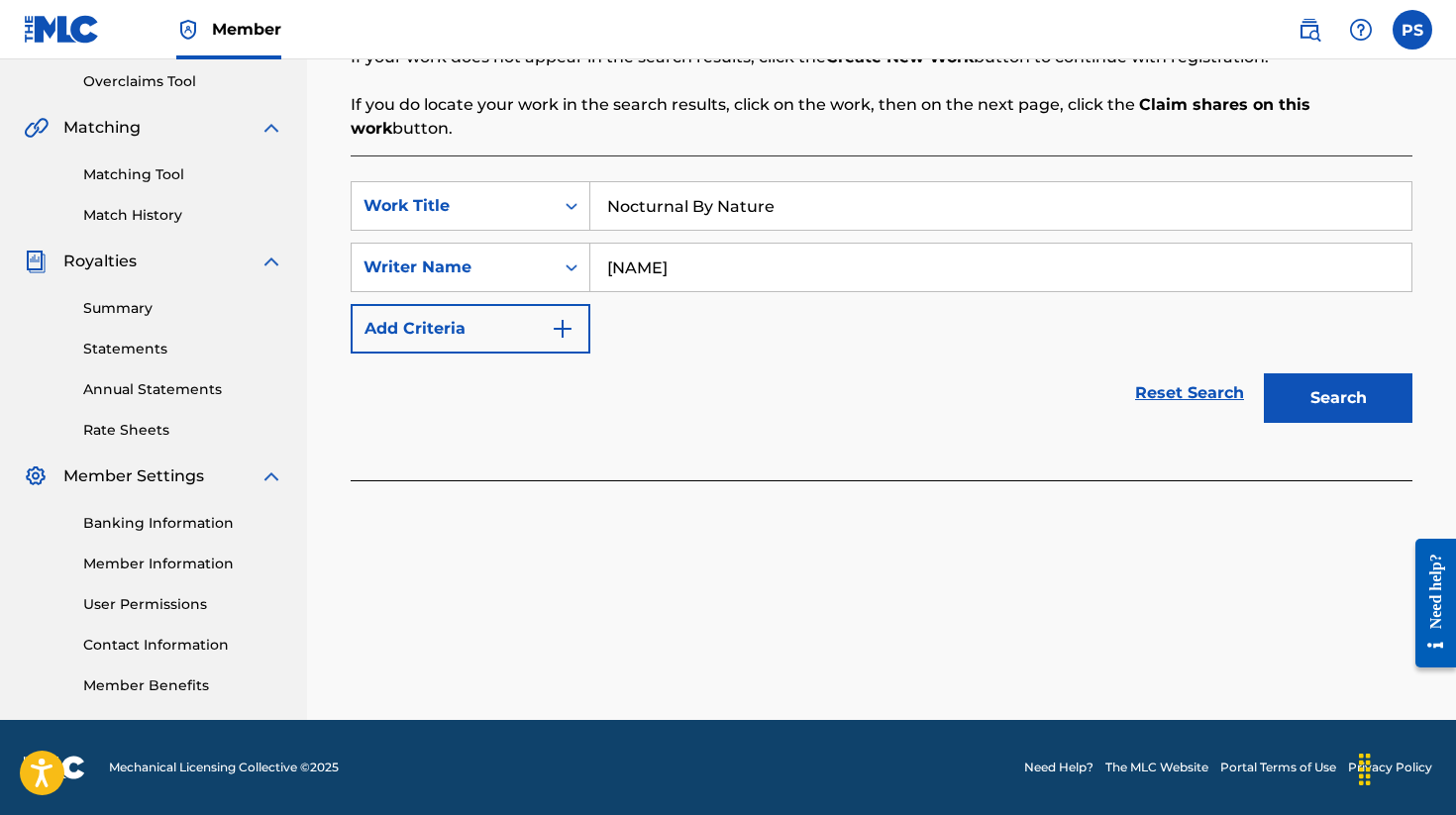 type on "[NAME]" 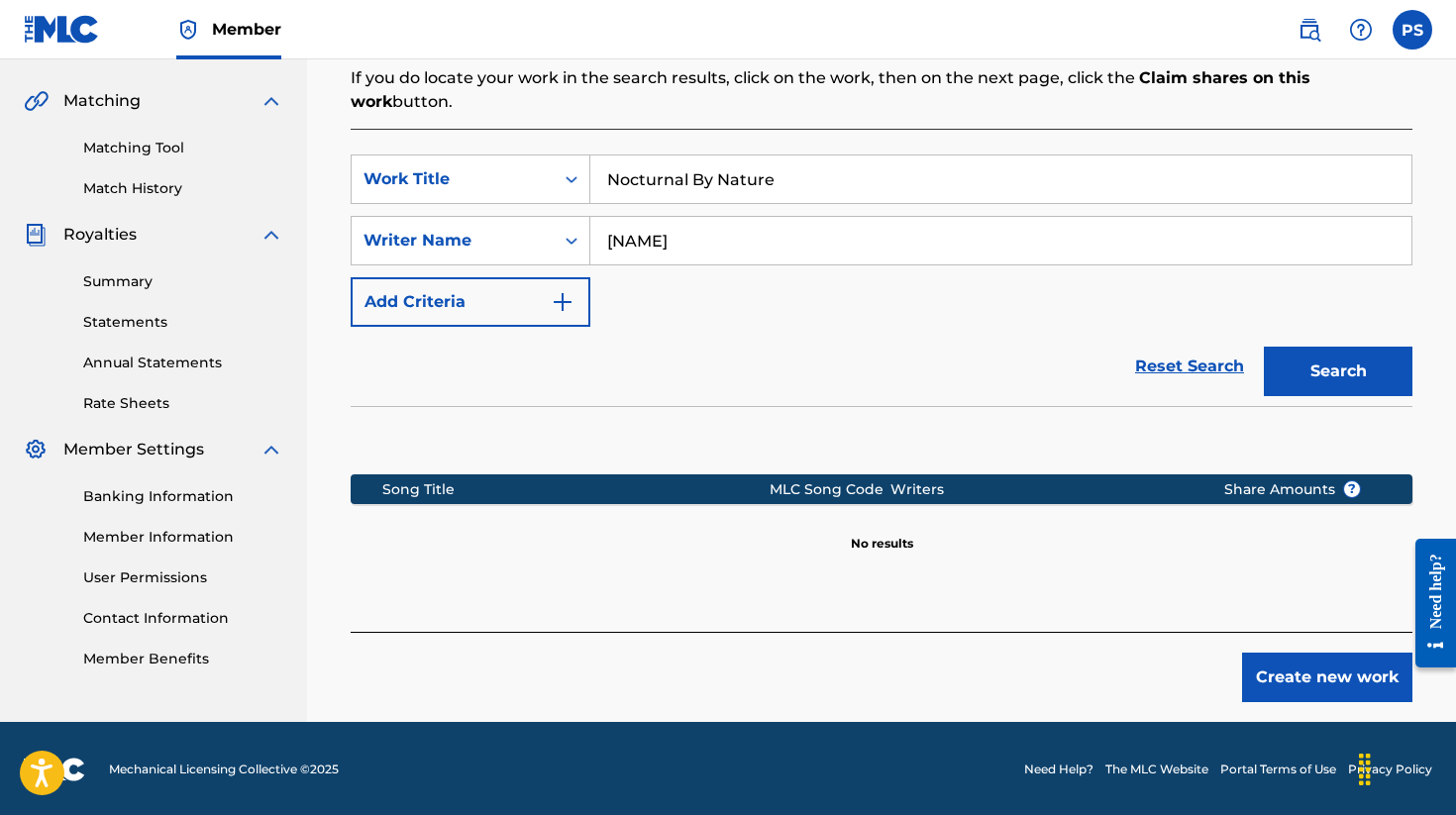 scroll, scrollTop: 442, scrollLeft: 0, axis: vertical 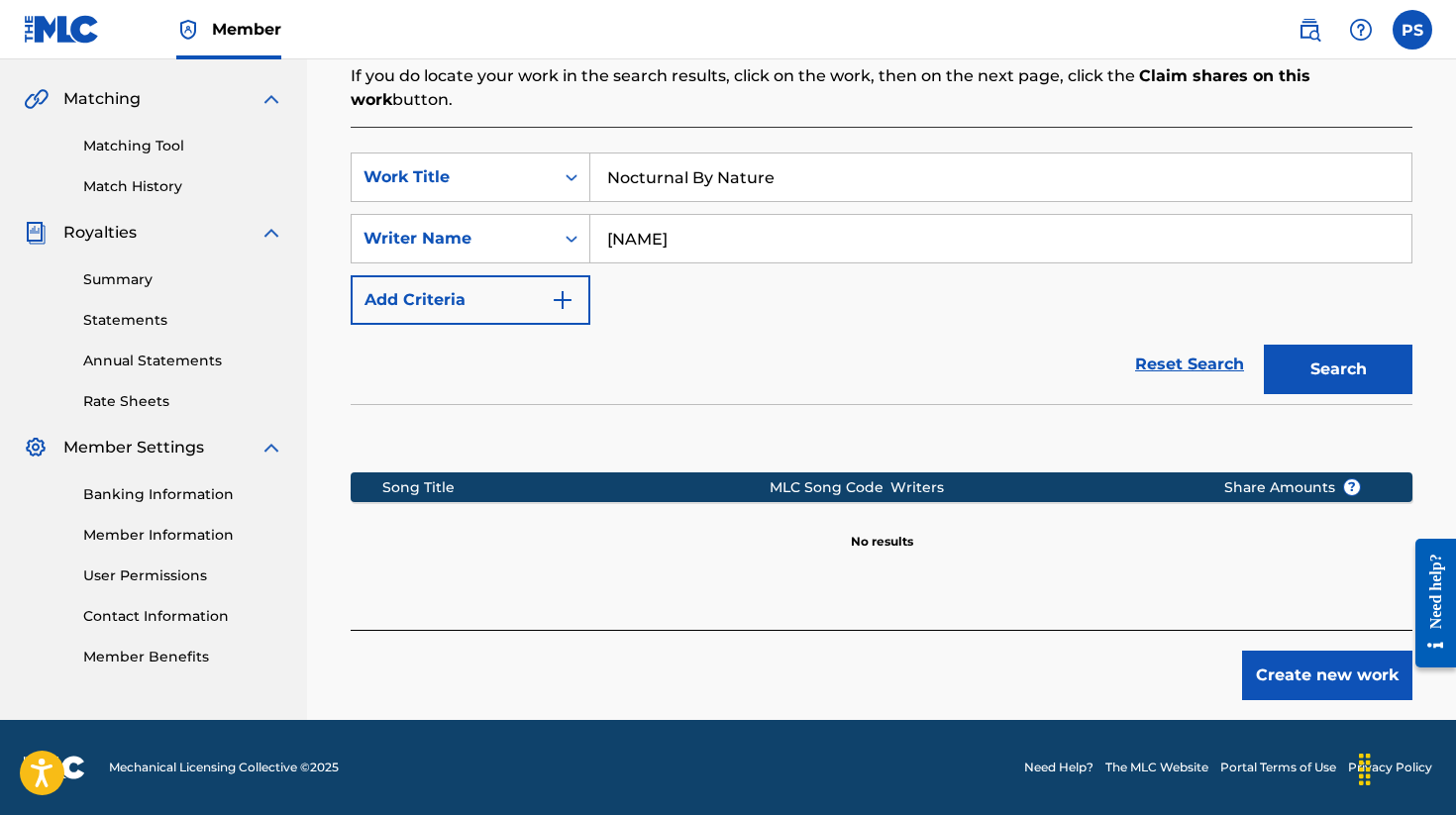 click on "Create new work" at bounding box center [1327, 675] 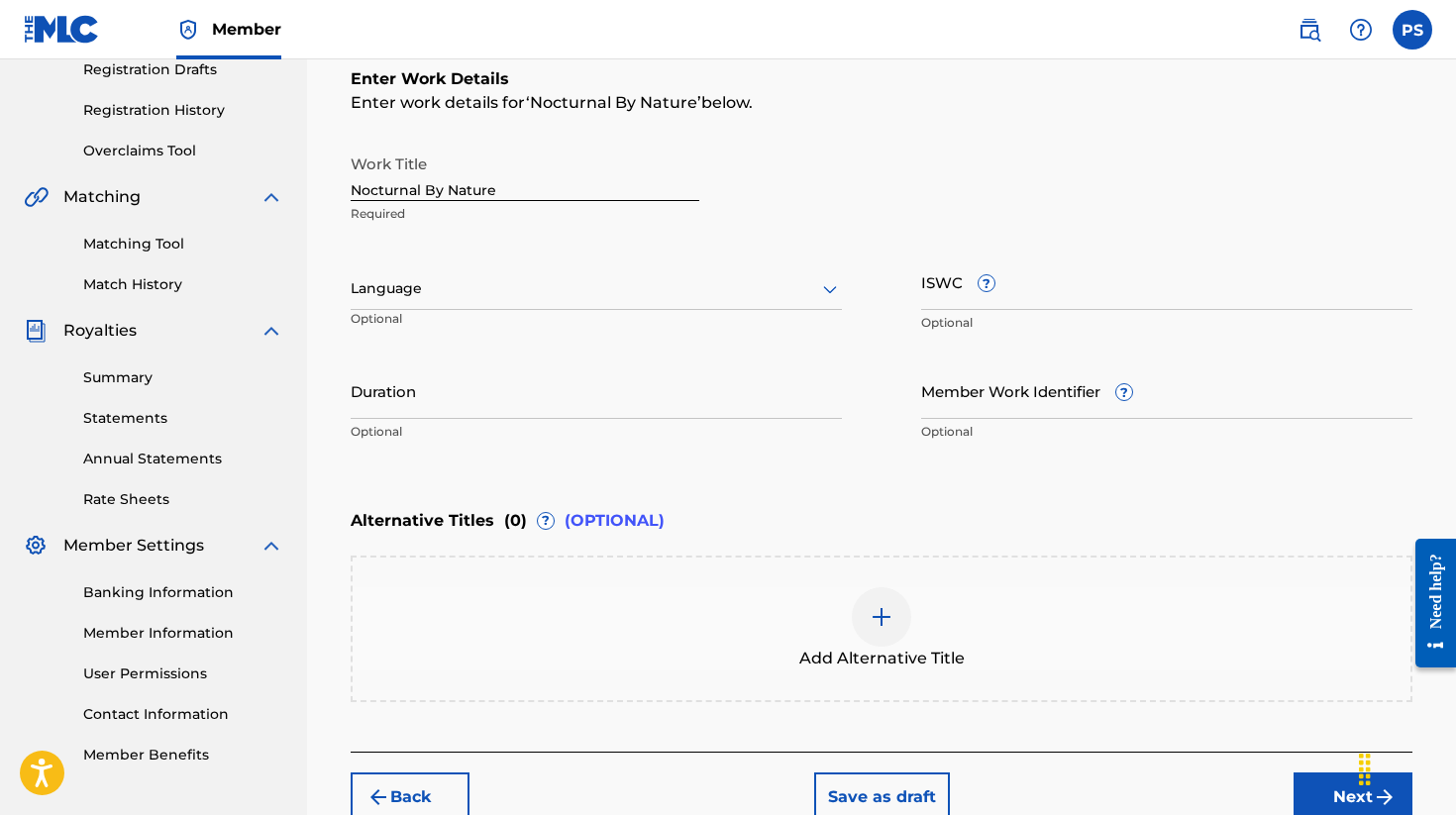 scroll, scrollTop: 292, scrollLeft: 0, axis: vertical 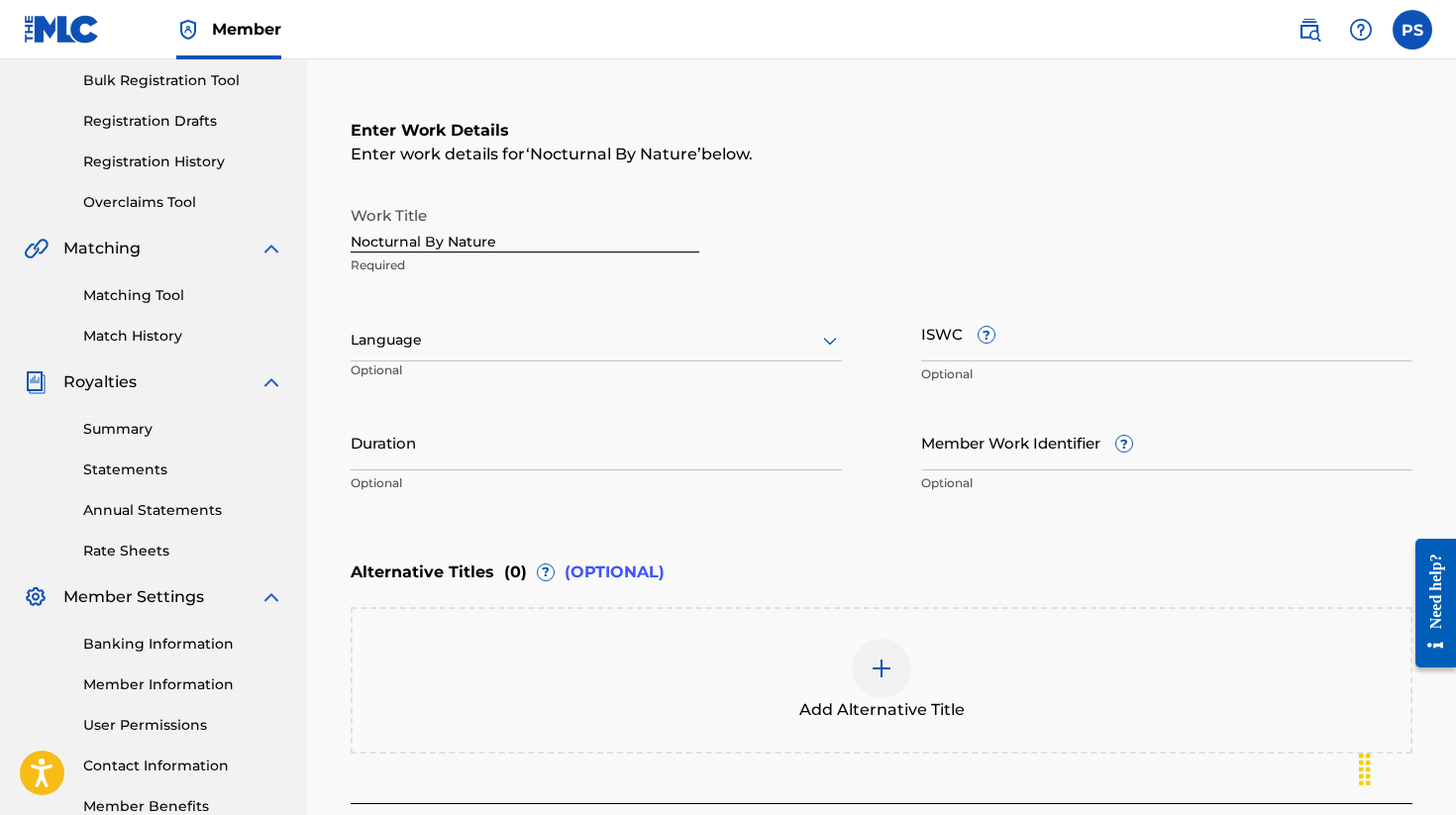 click at bounding box center [596, 340] 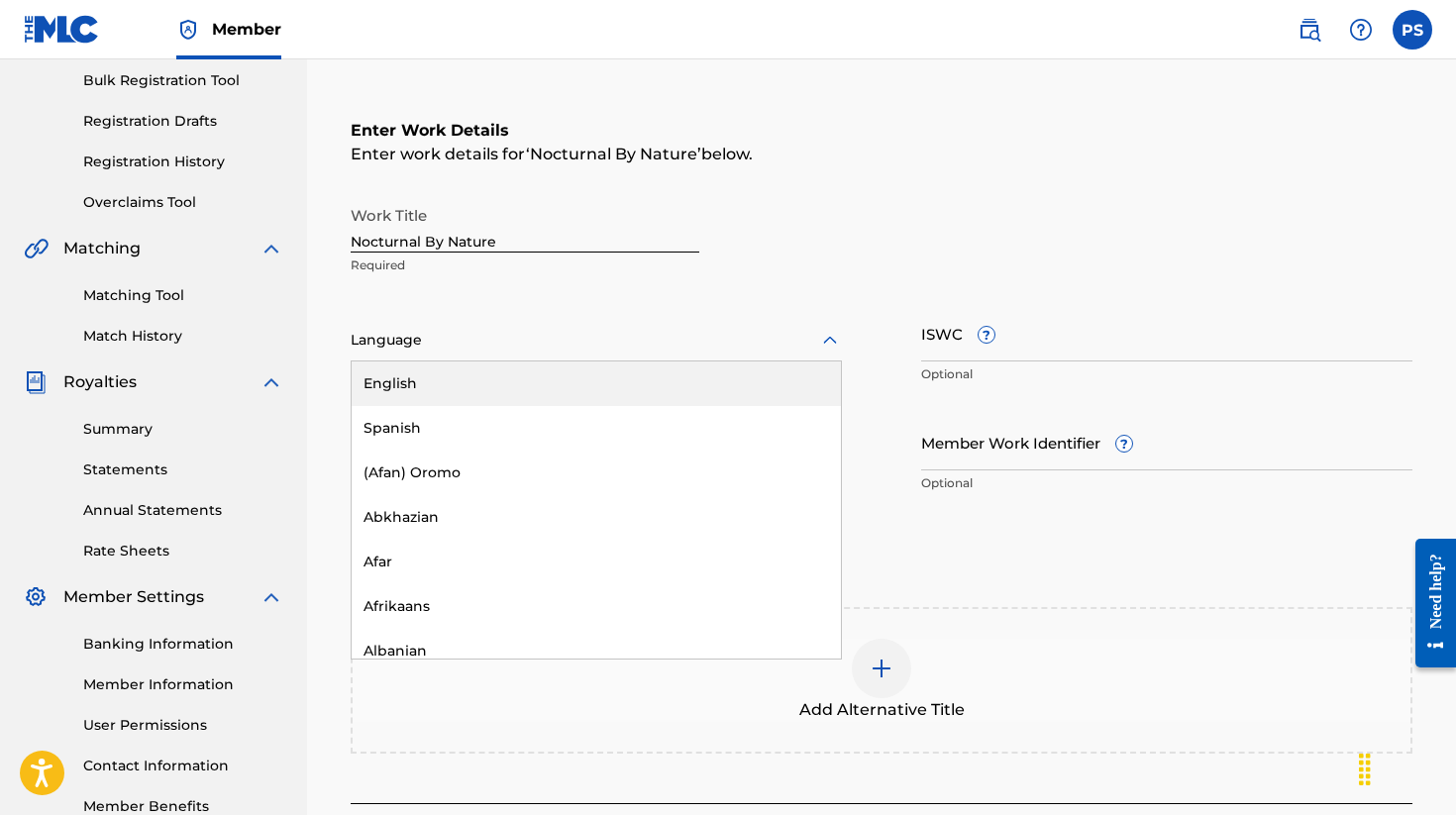 click on "English" at bounding box center [596, 383] 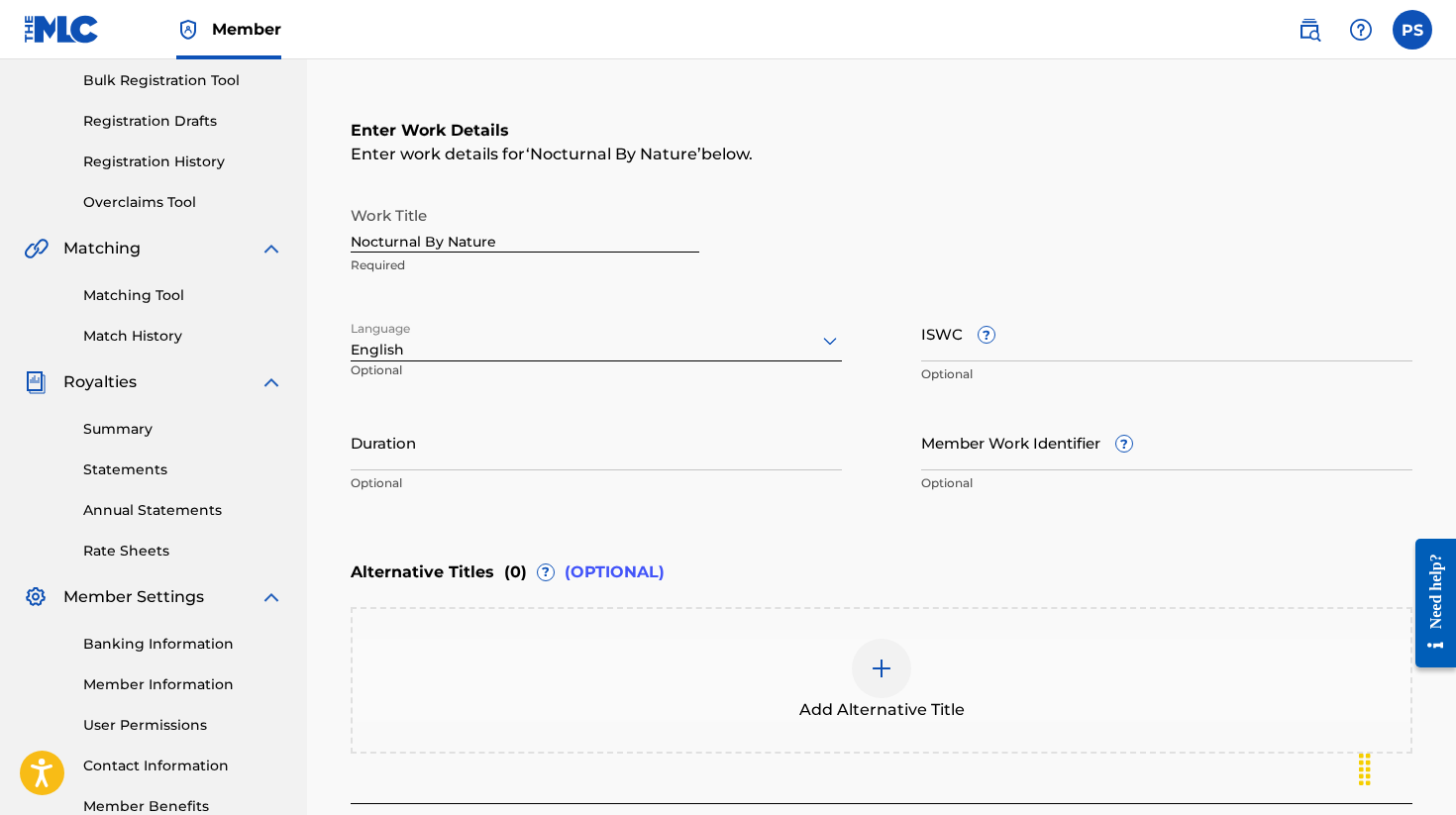 click on "ISWC   ?" at bounding box center (1167, 333) 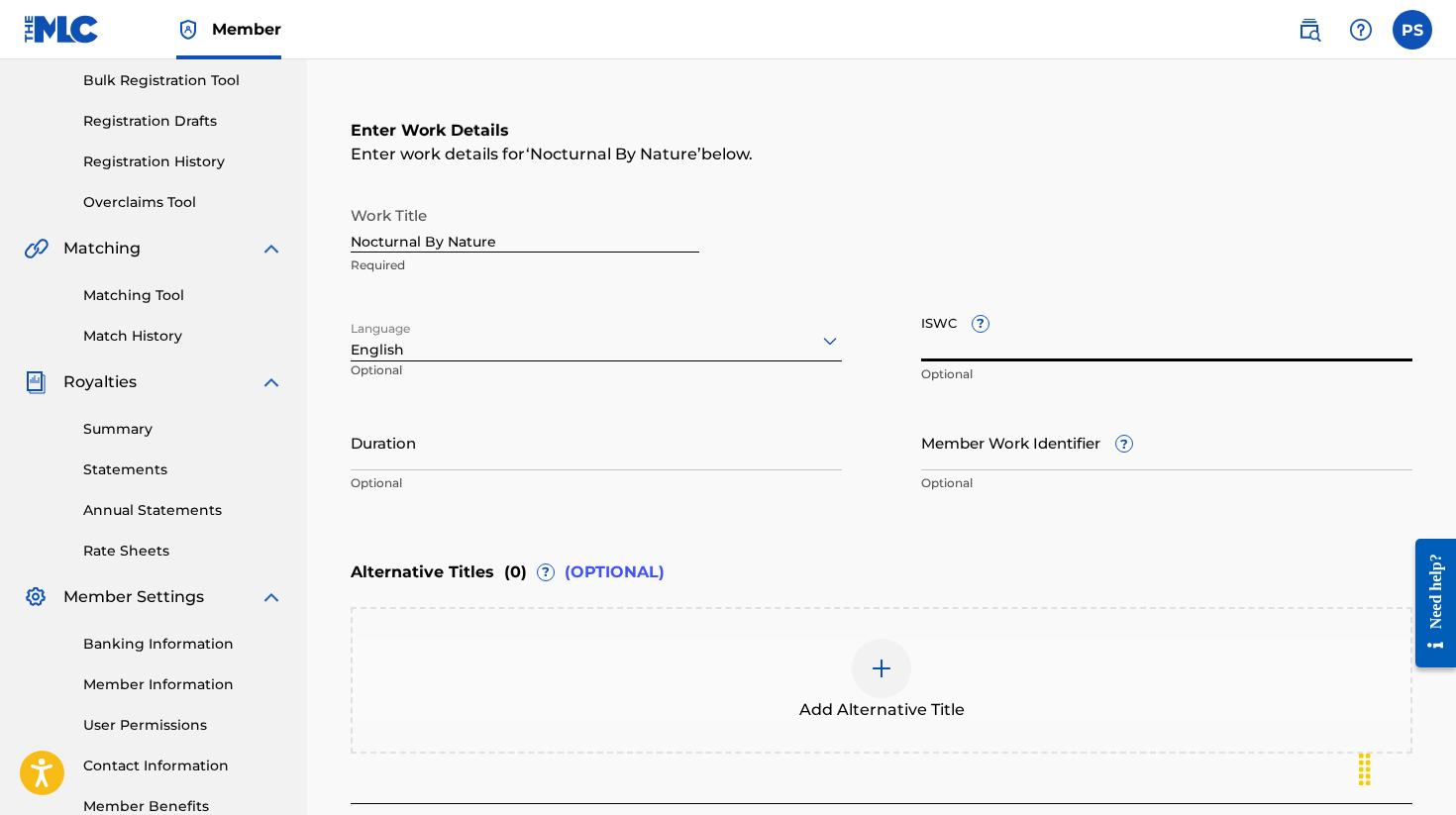 paste on "[PHONE]" 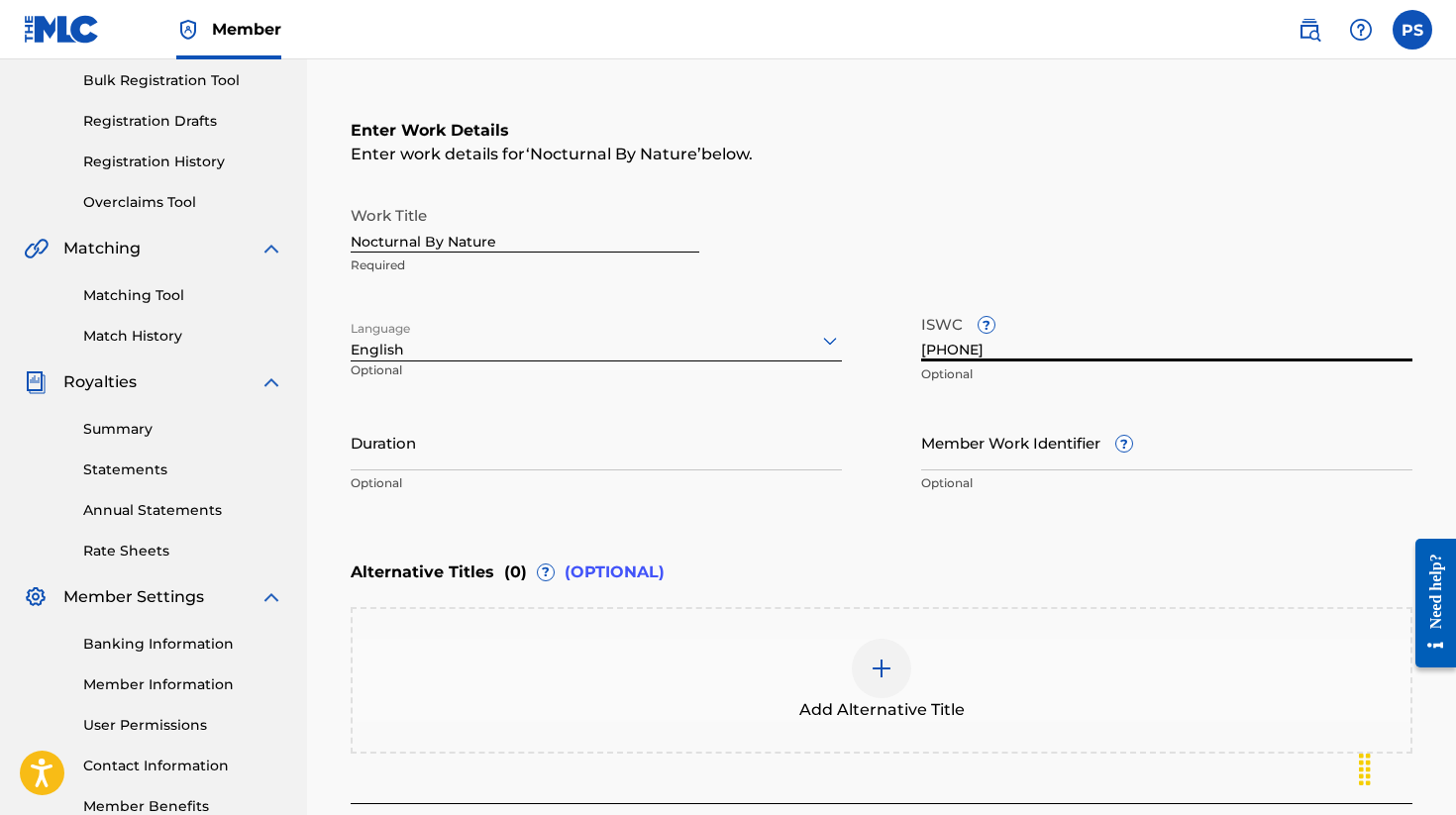 type on "[PHONE]" 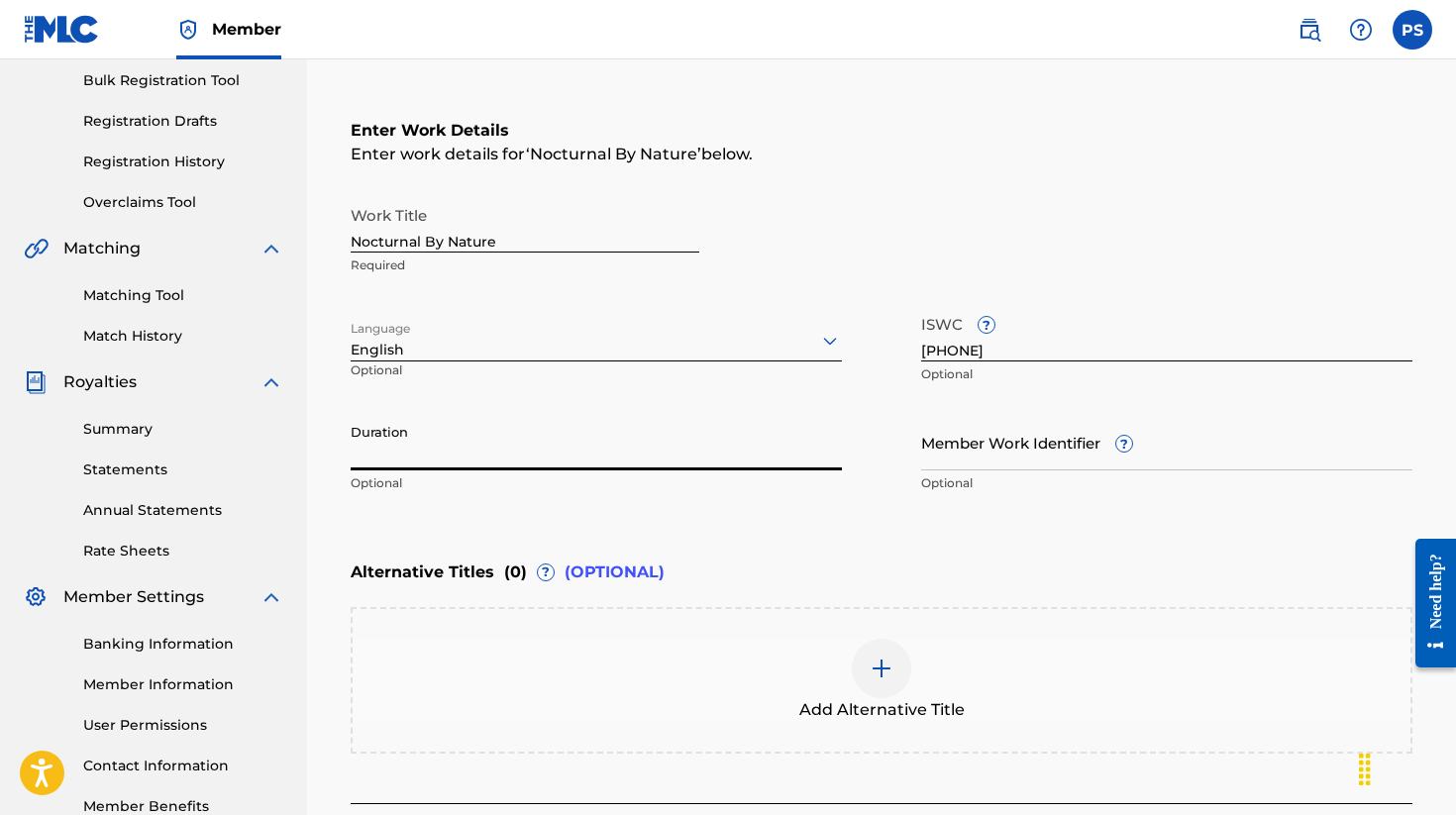 click on "Duration" at bounding box center (596, 442) 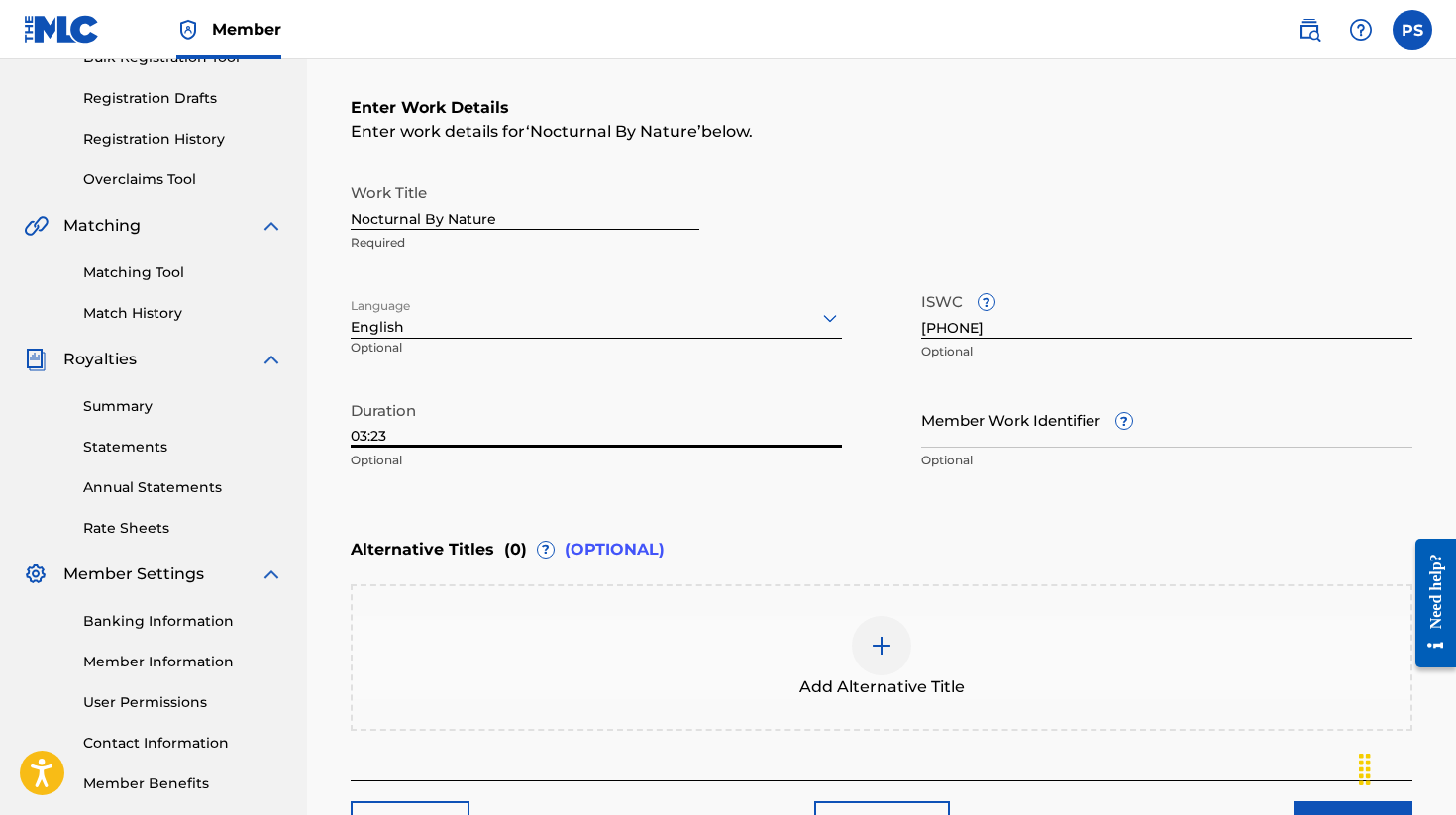 scroll, scrollTop: 446, scrollLeft: 0, axis: vertical 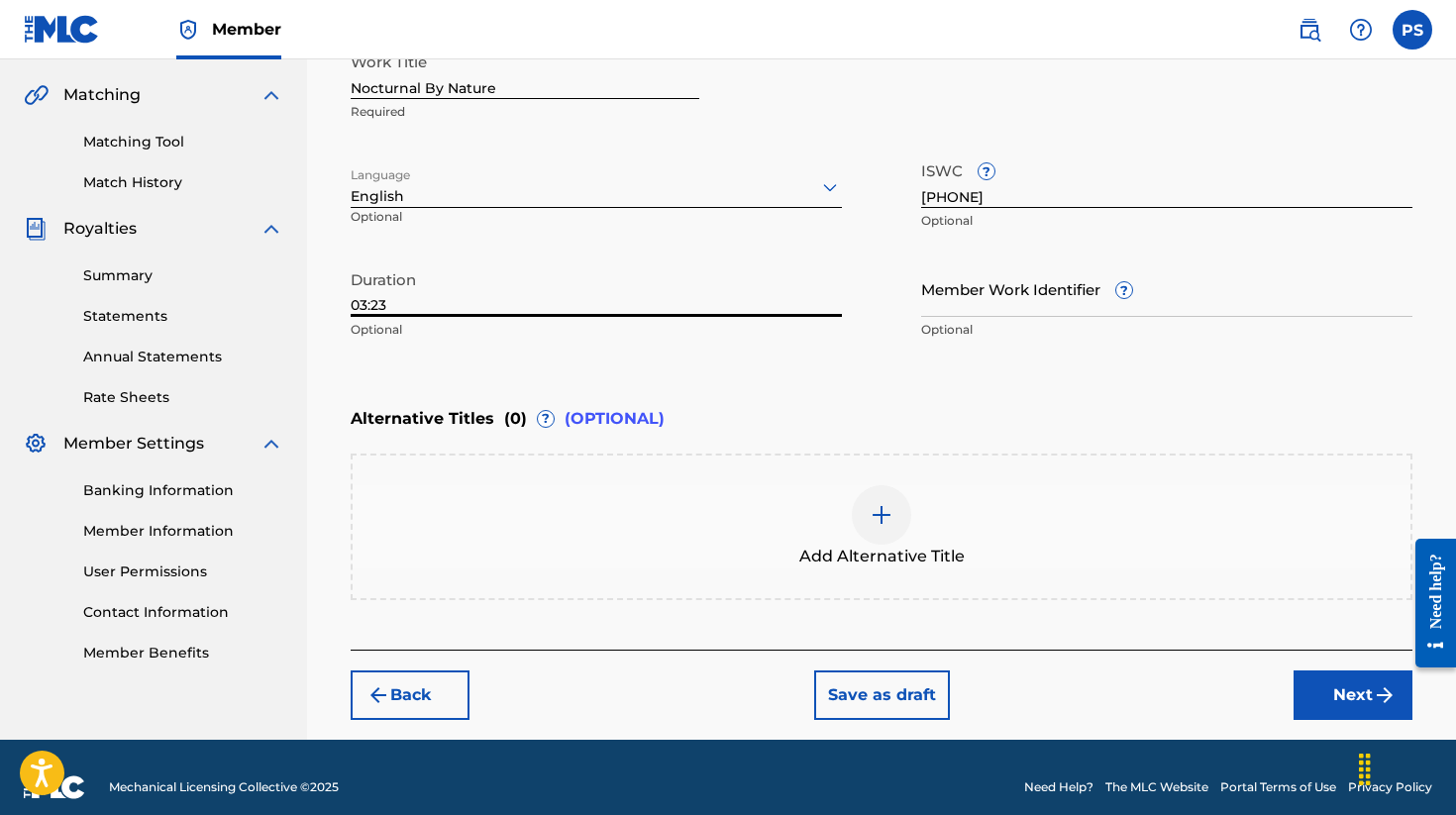 type on "03:23" 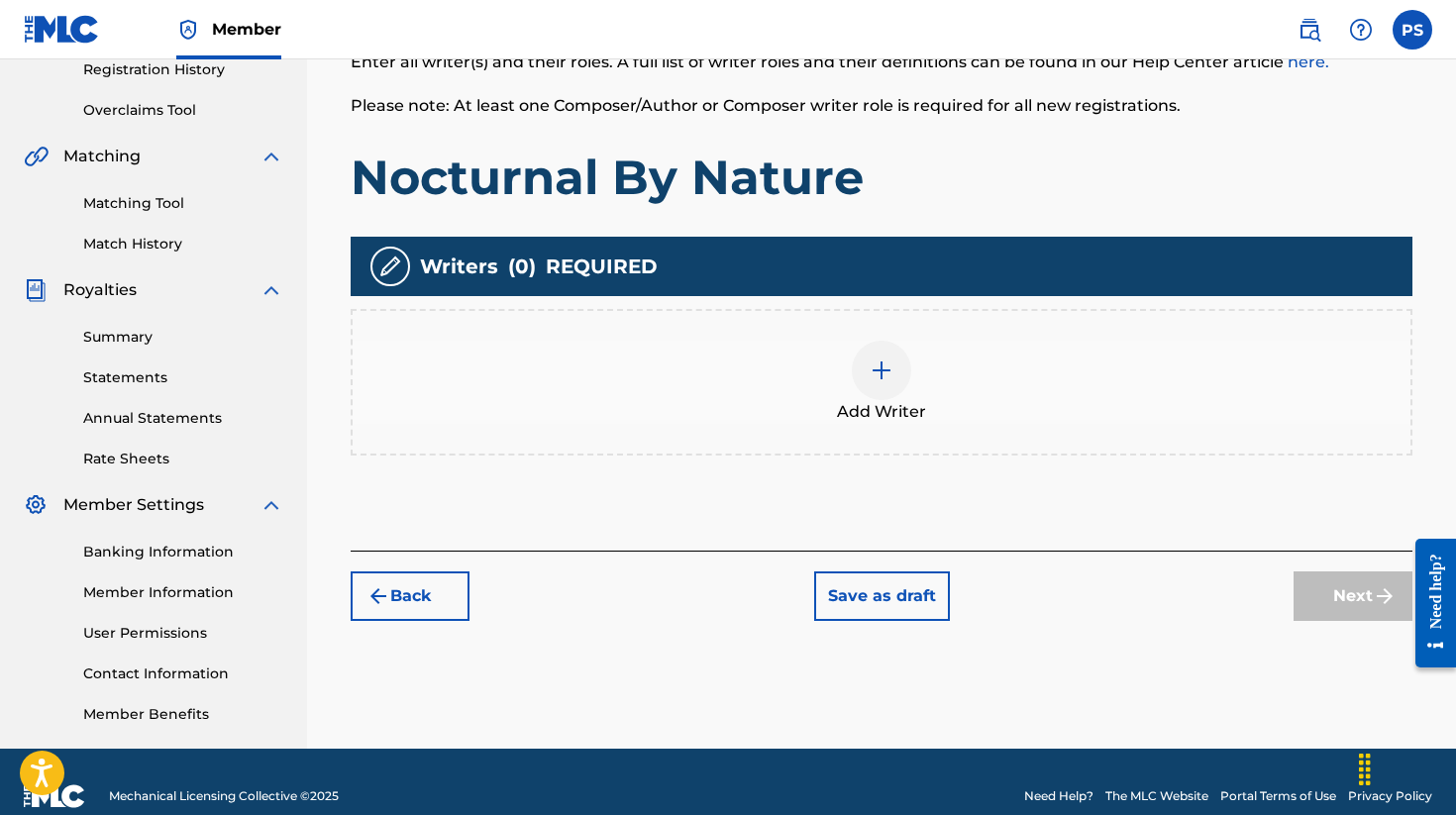 scroll, scrollTop: 387, scrollLeft: 0, axis: vertical 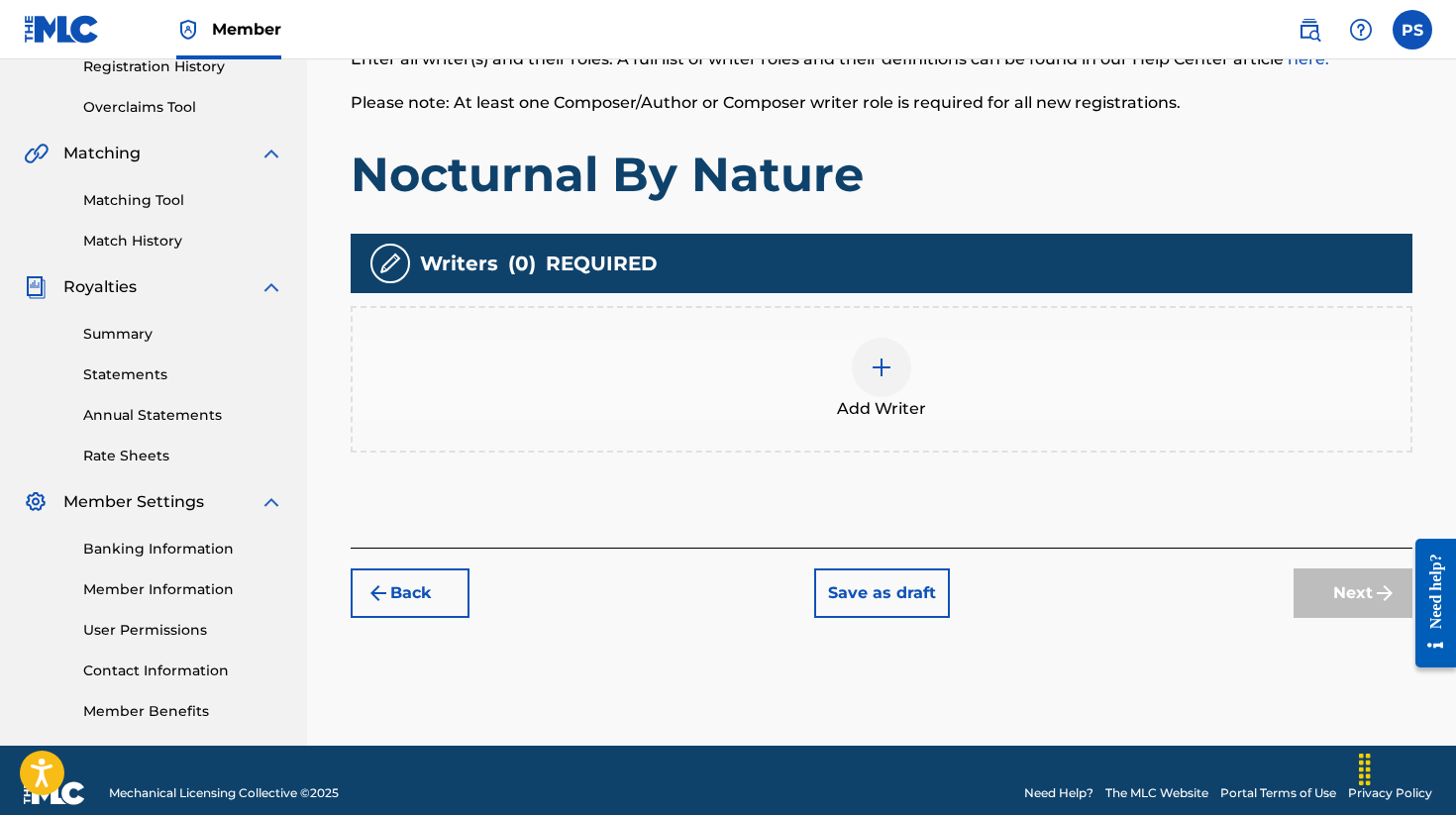 click at bounding box center [882, 367] 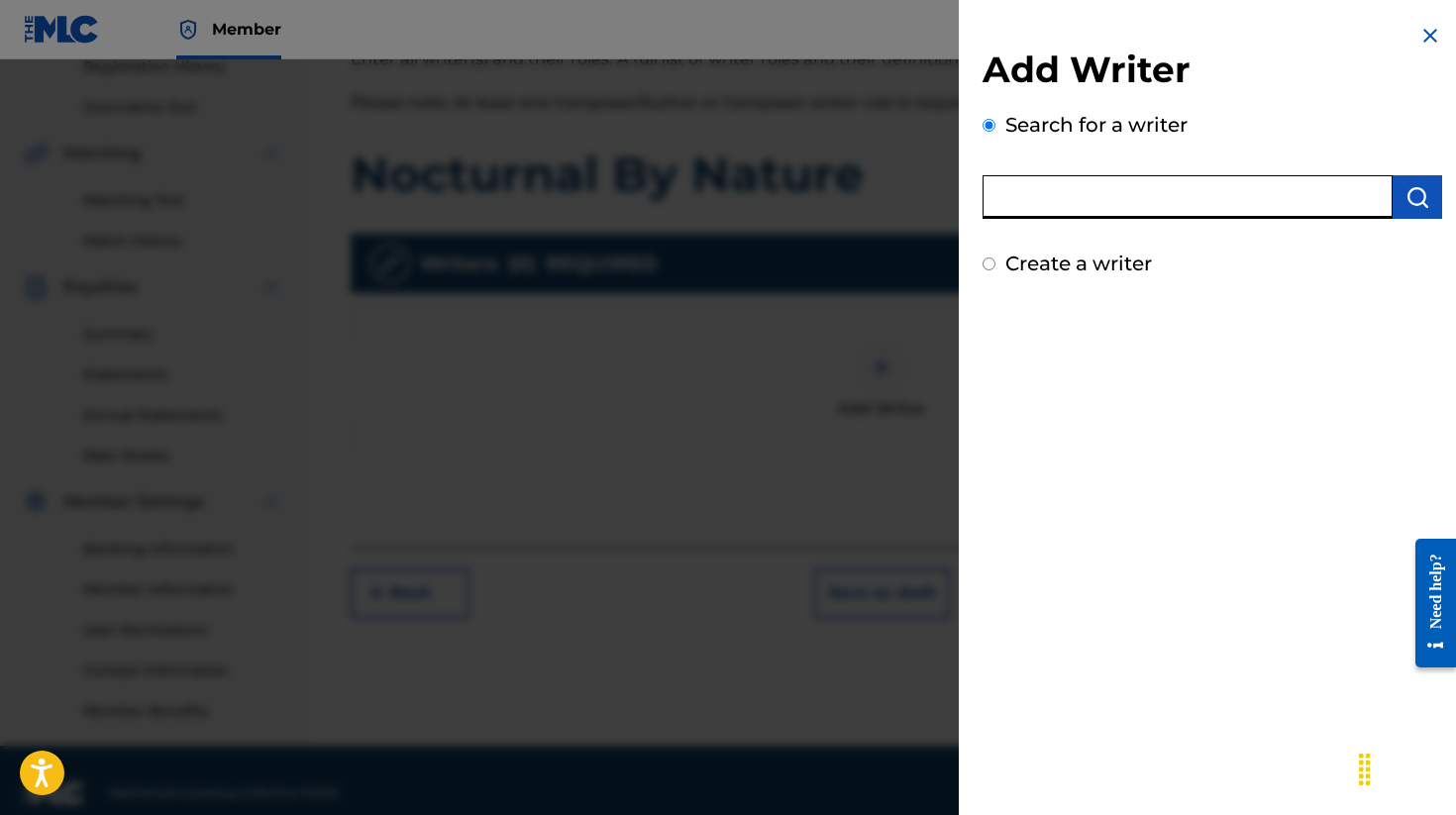 click at bounding box center [1188, 197] 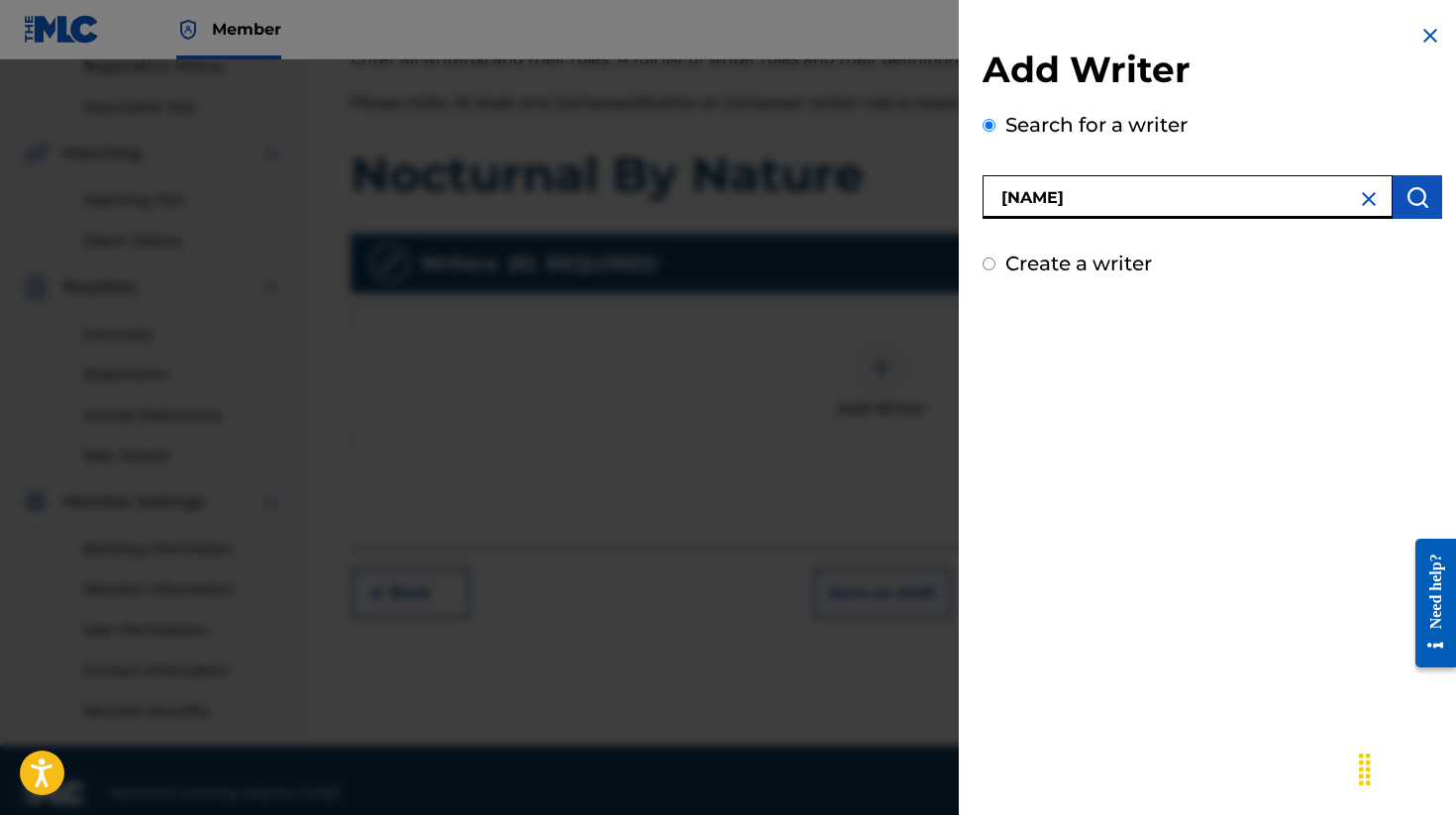 type on "[NAME]" 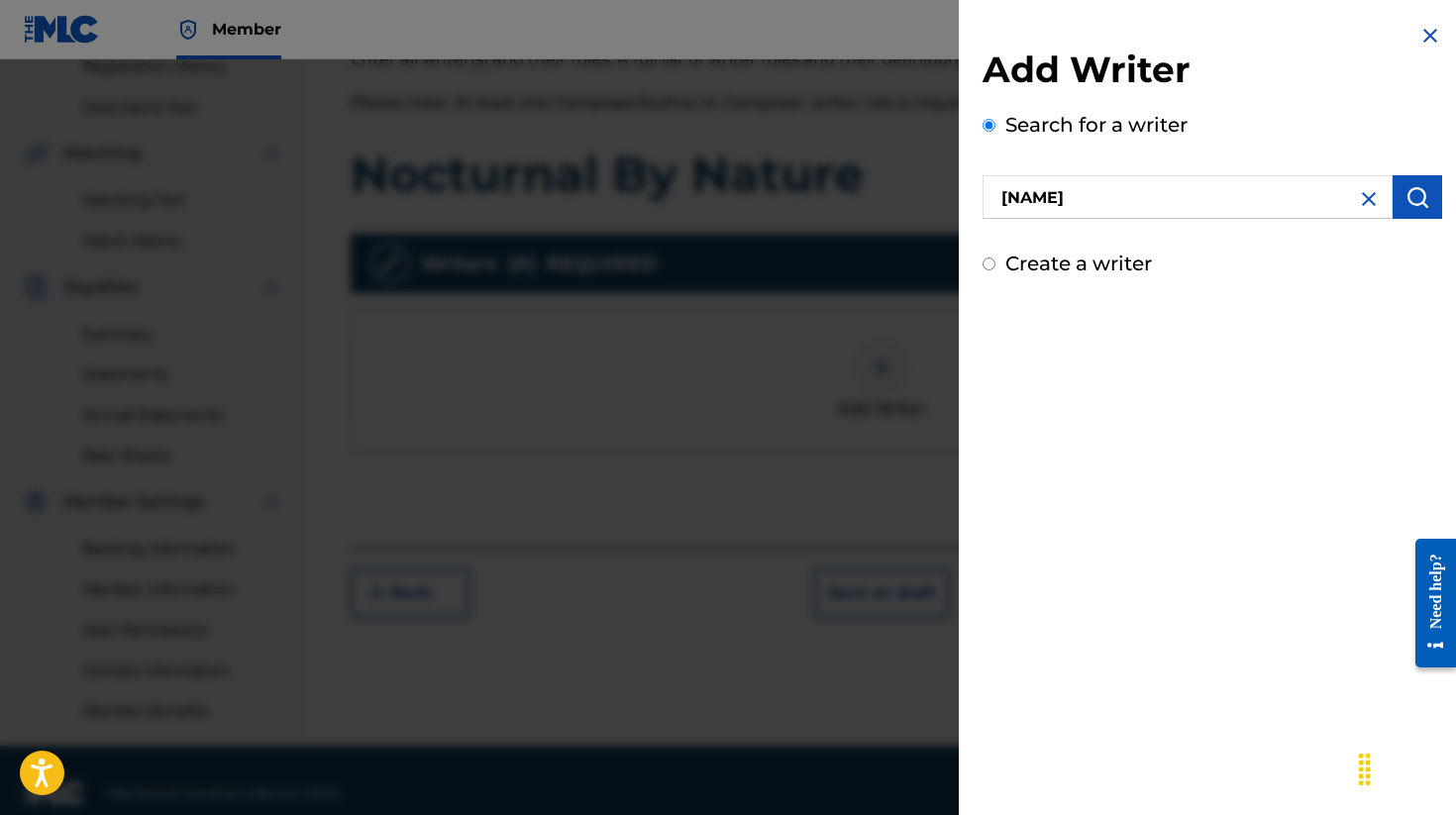 click at bounding box center [1417, 197] 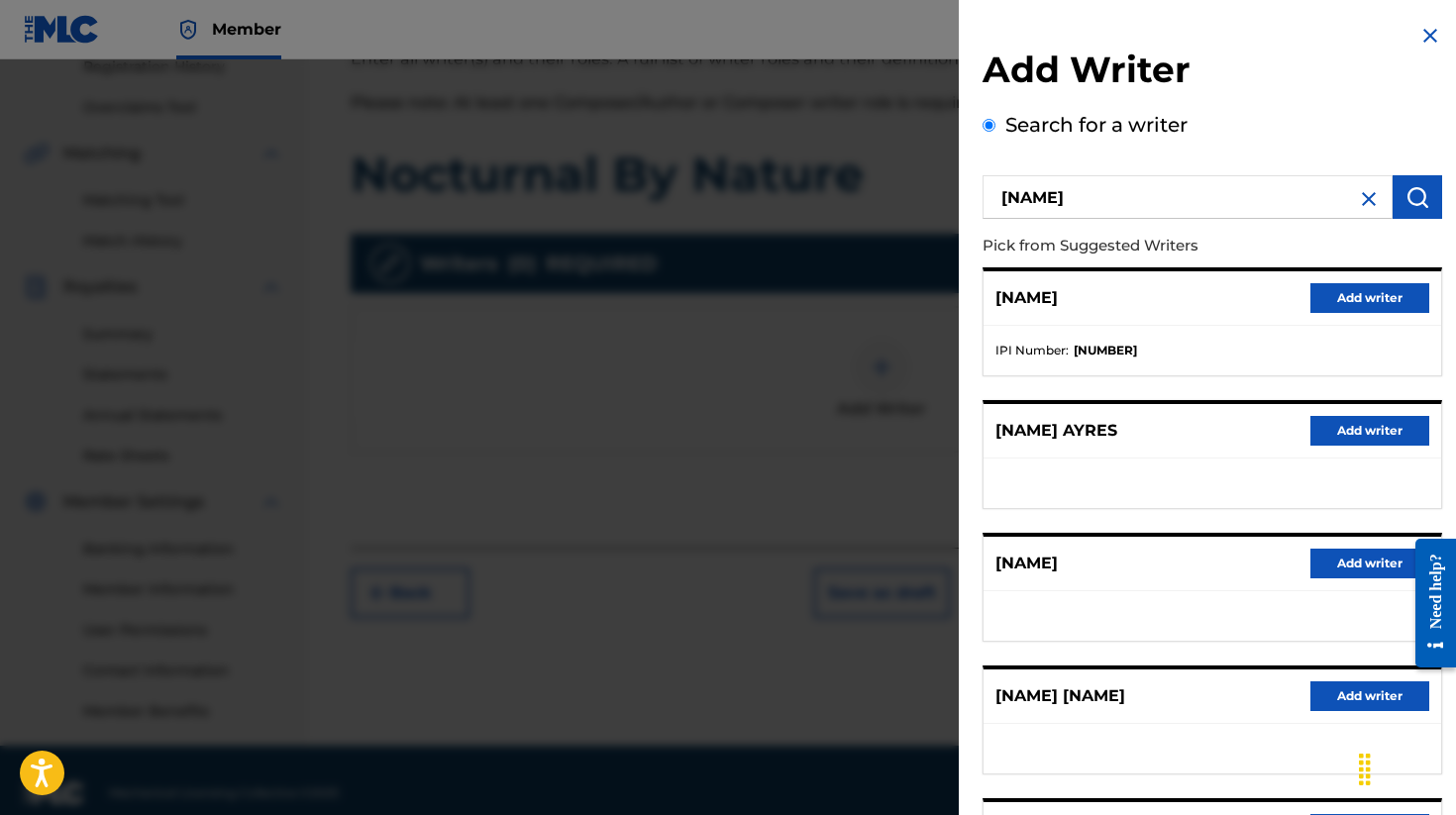 click on "Add writer" at bounding box center (1370, 298) 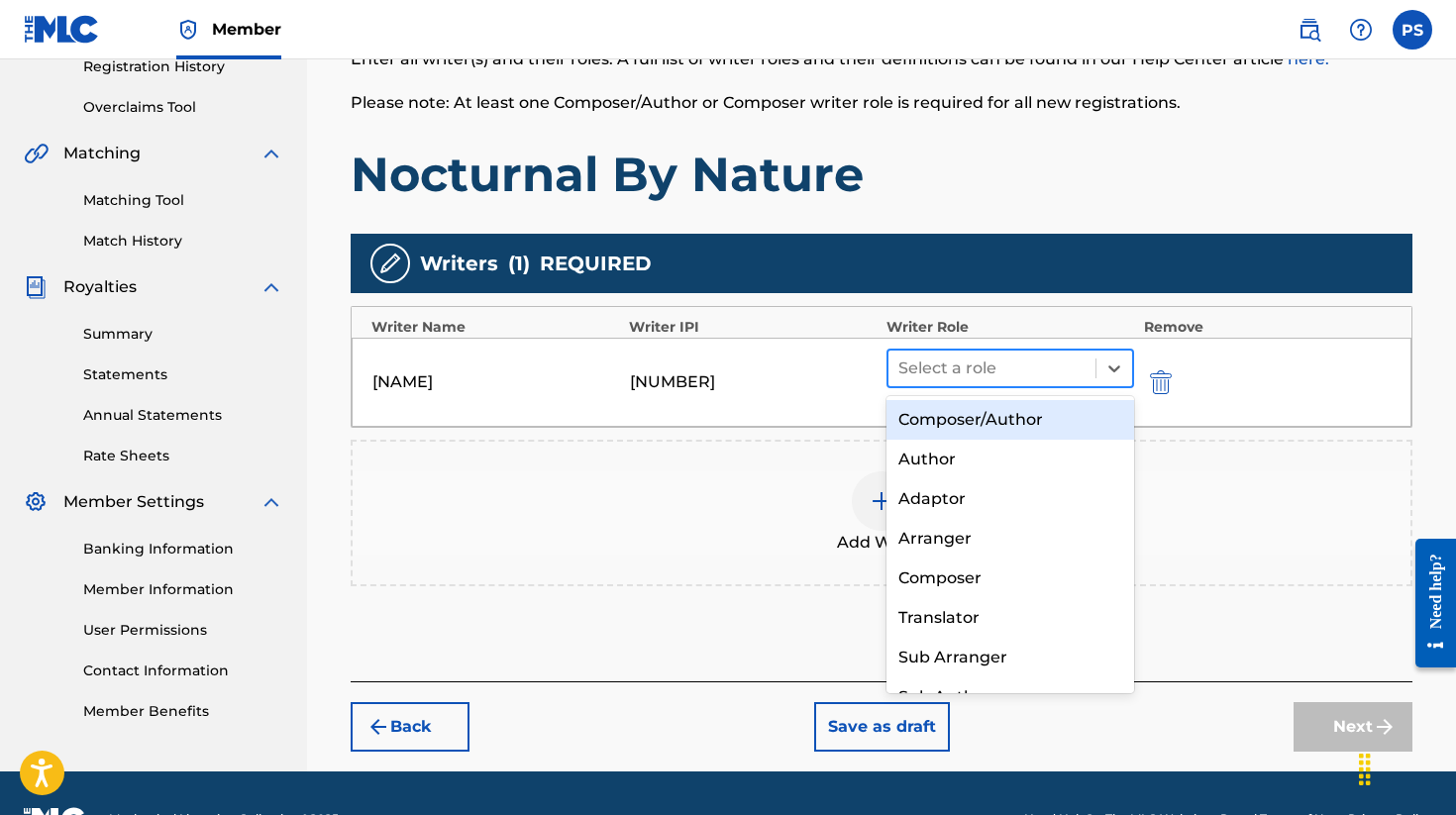 click at bounding box center [991, 368] 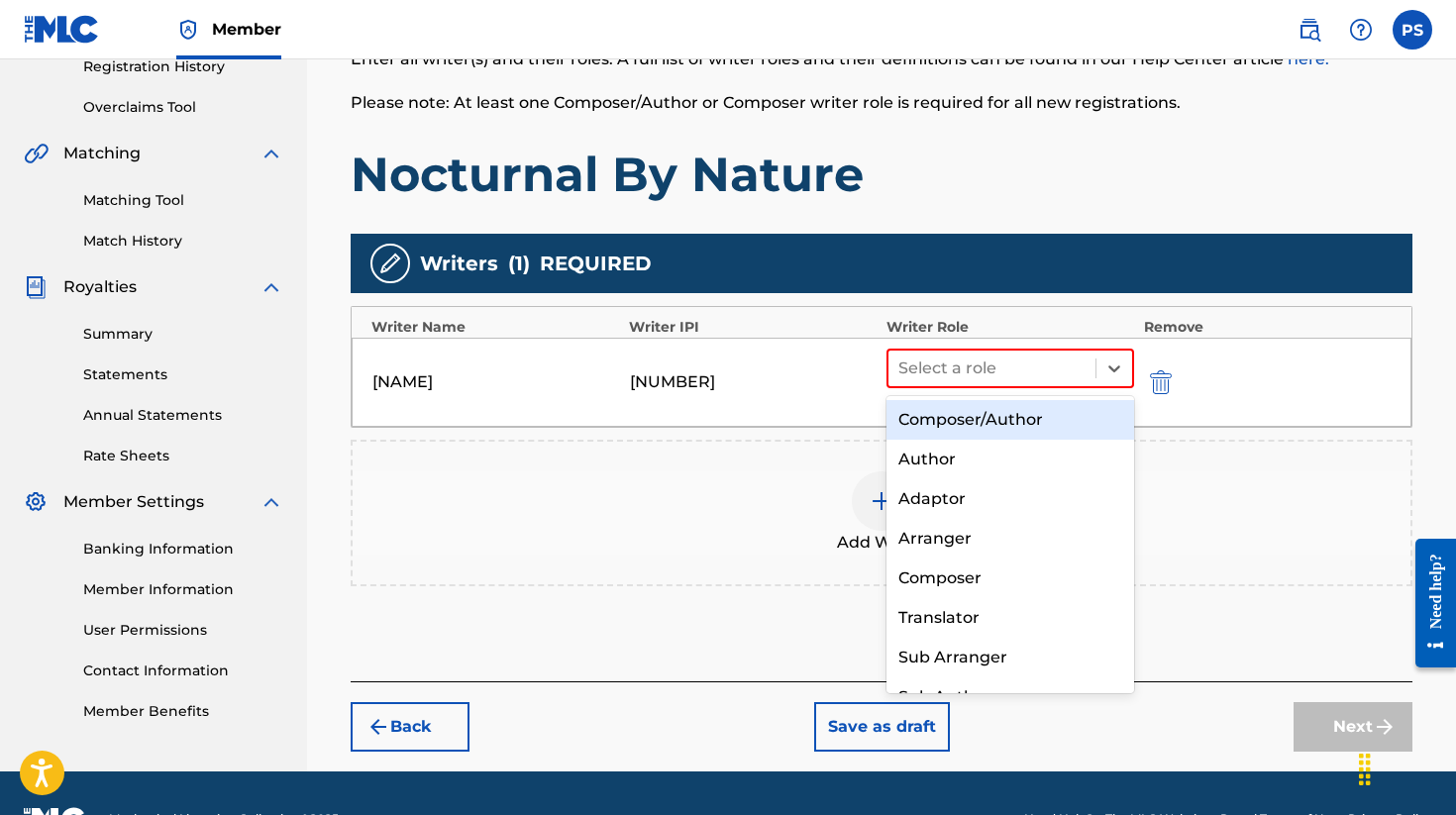 click on "Composer/Author" at bounding box center [1010, 420] 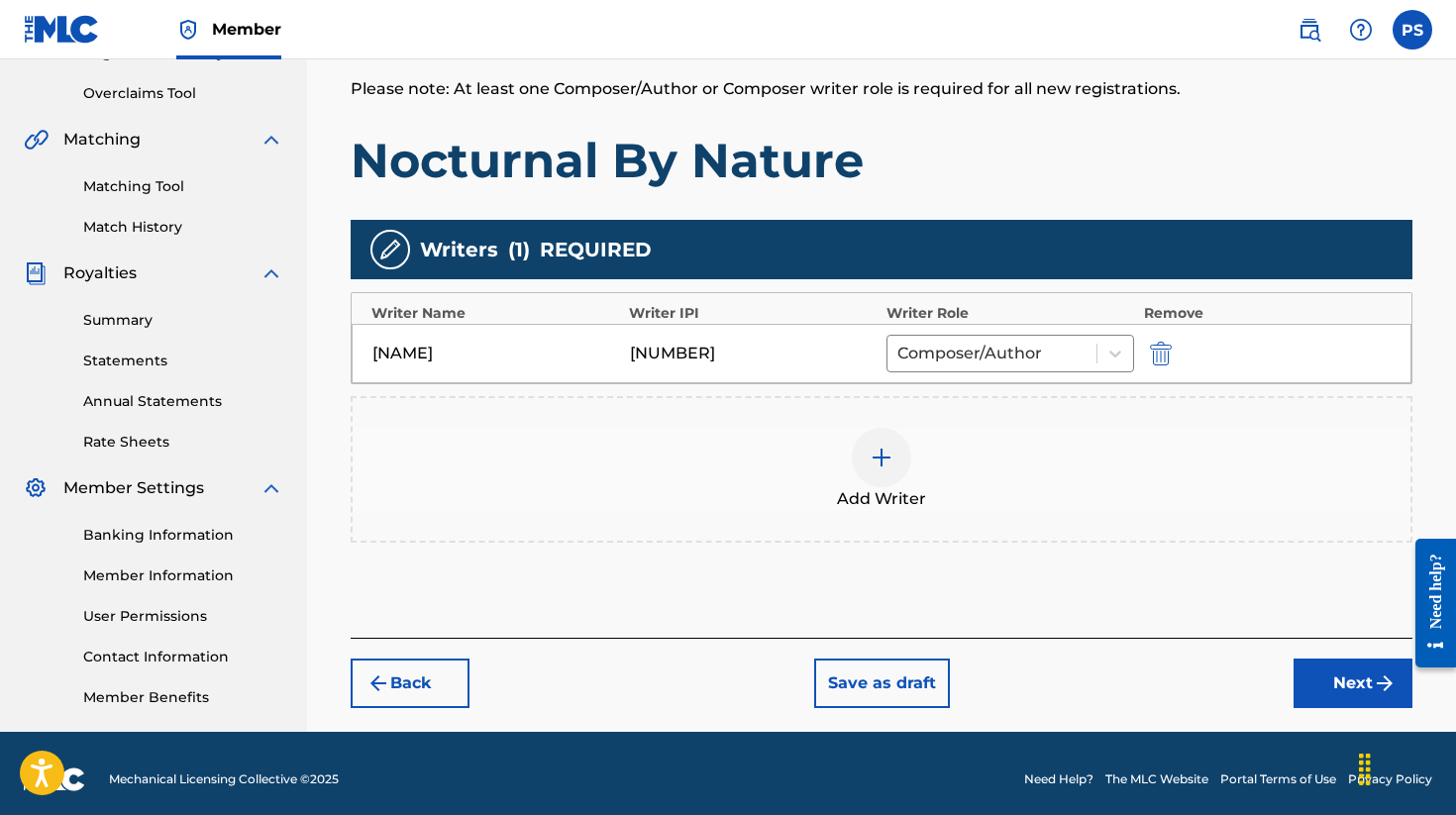 scroll, scrollTop: 413, scrollLeft: 0, axis: vertical 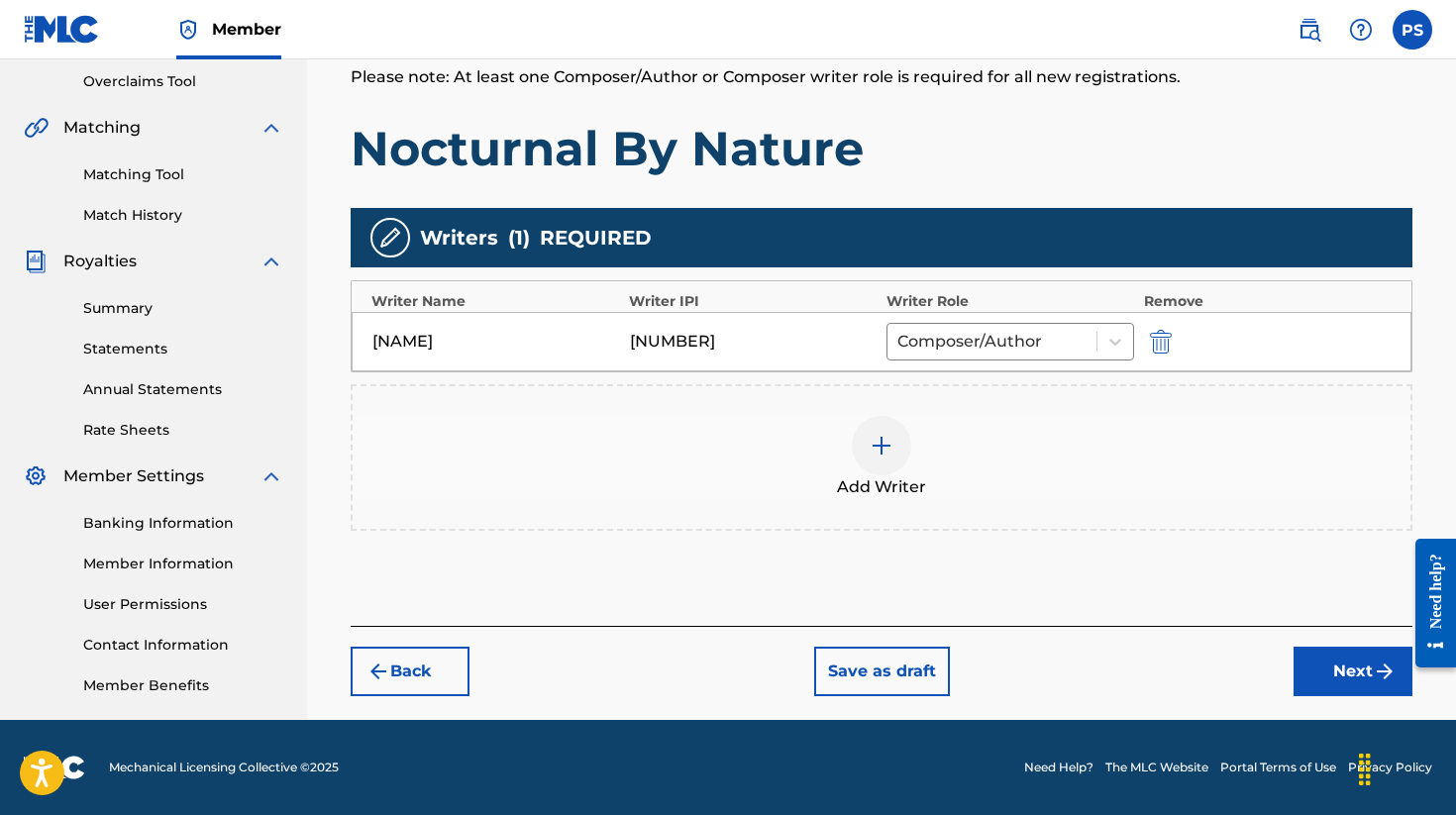 click on "Next" at bounding box center (1353, 671) 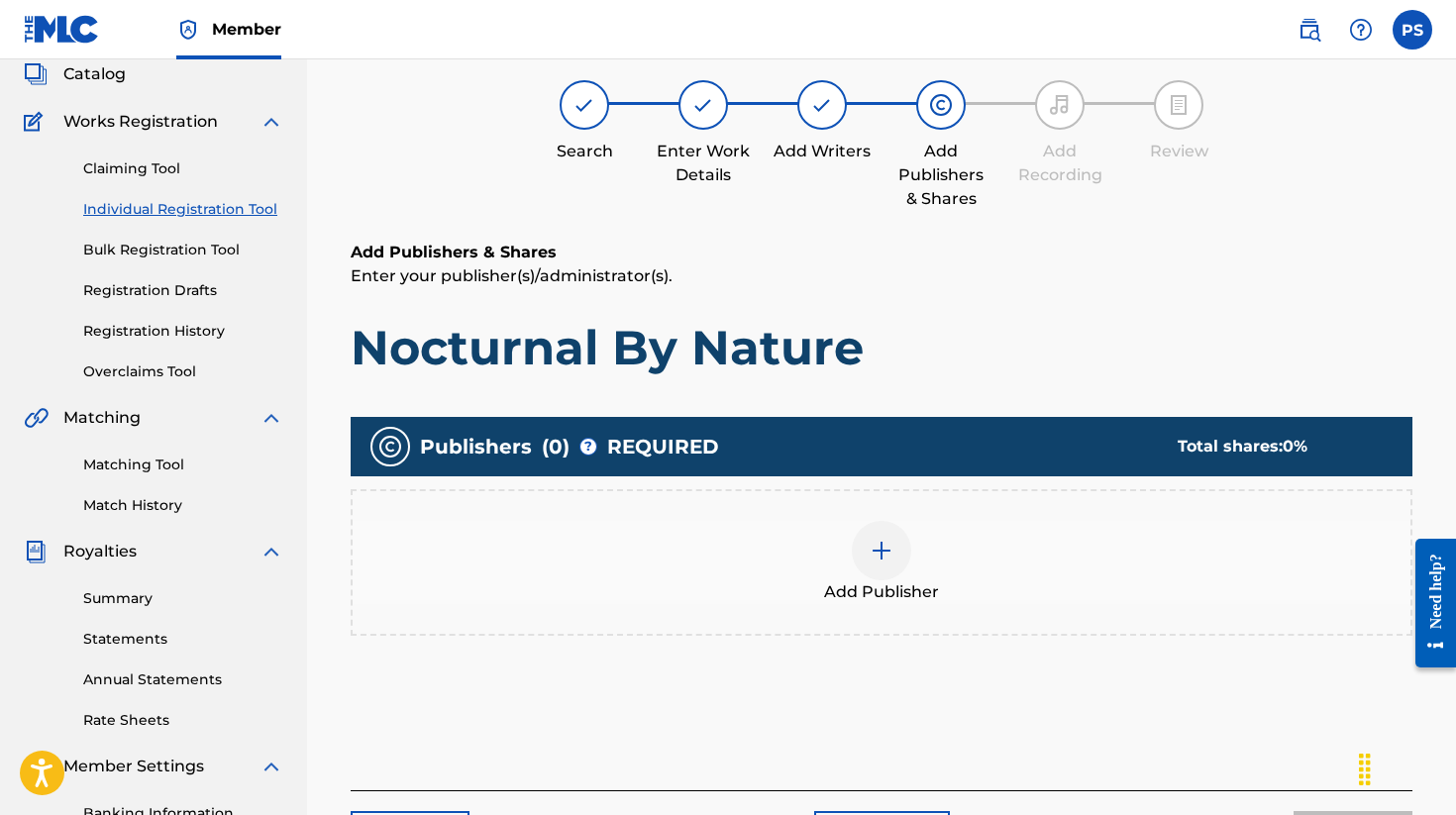scroll, scrollTop: 126, scrollLeft: 0, axis: vertical 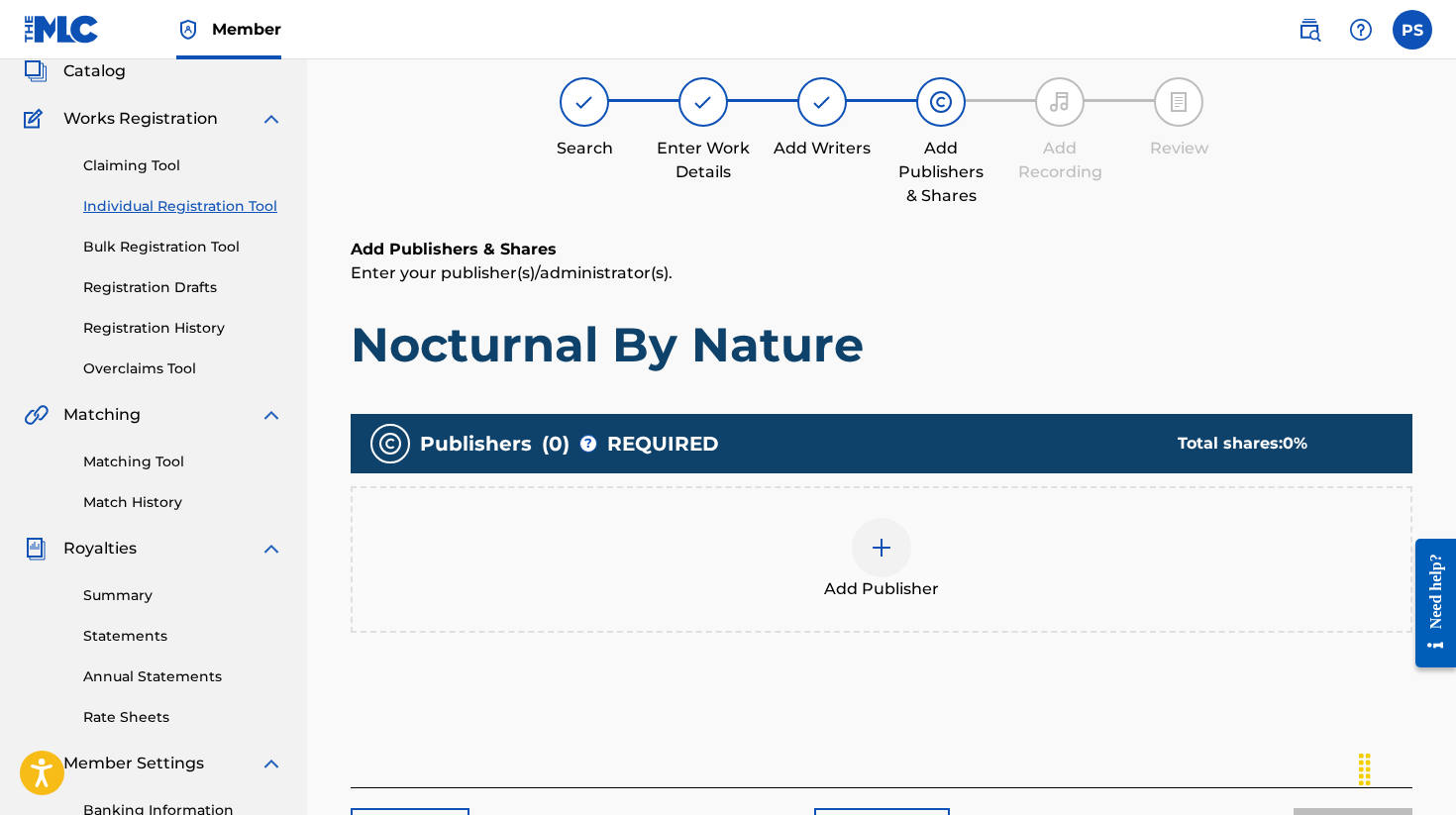 click at bounding box center (882, 548) 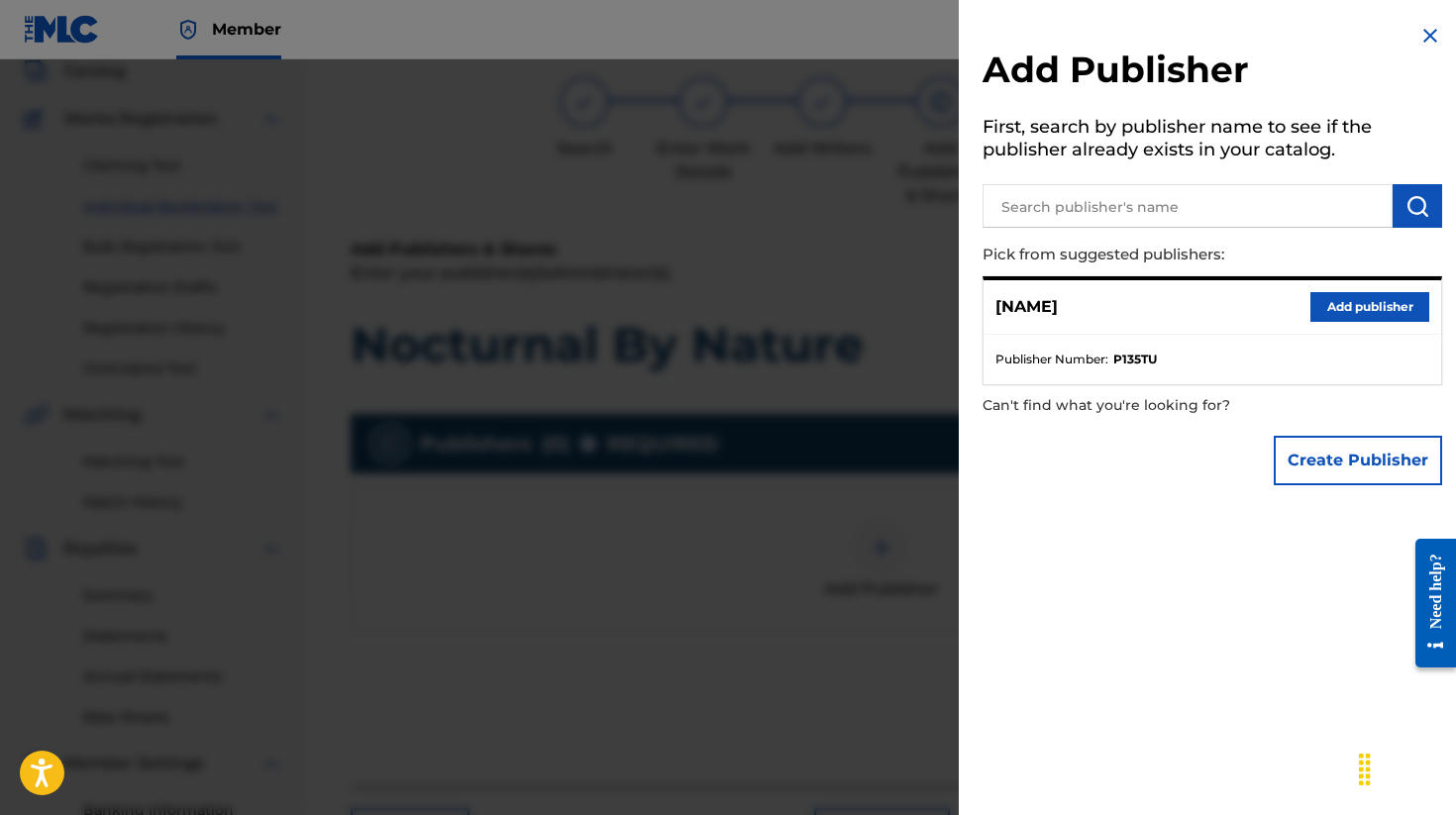 click on "Add publisher" at bounding box center (1370, 307) 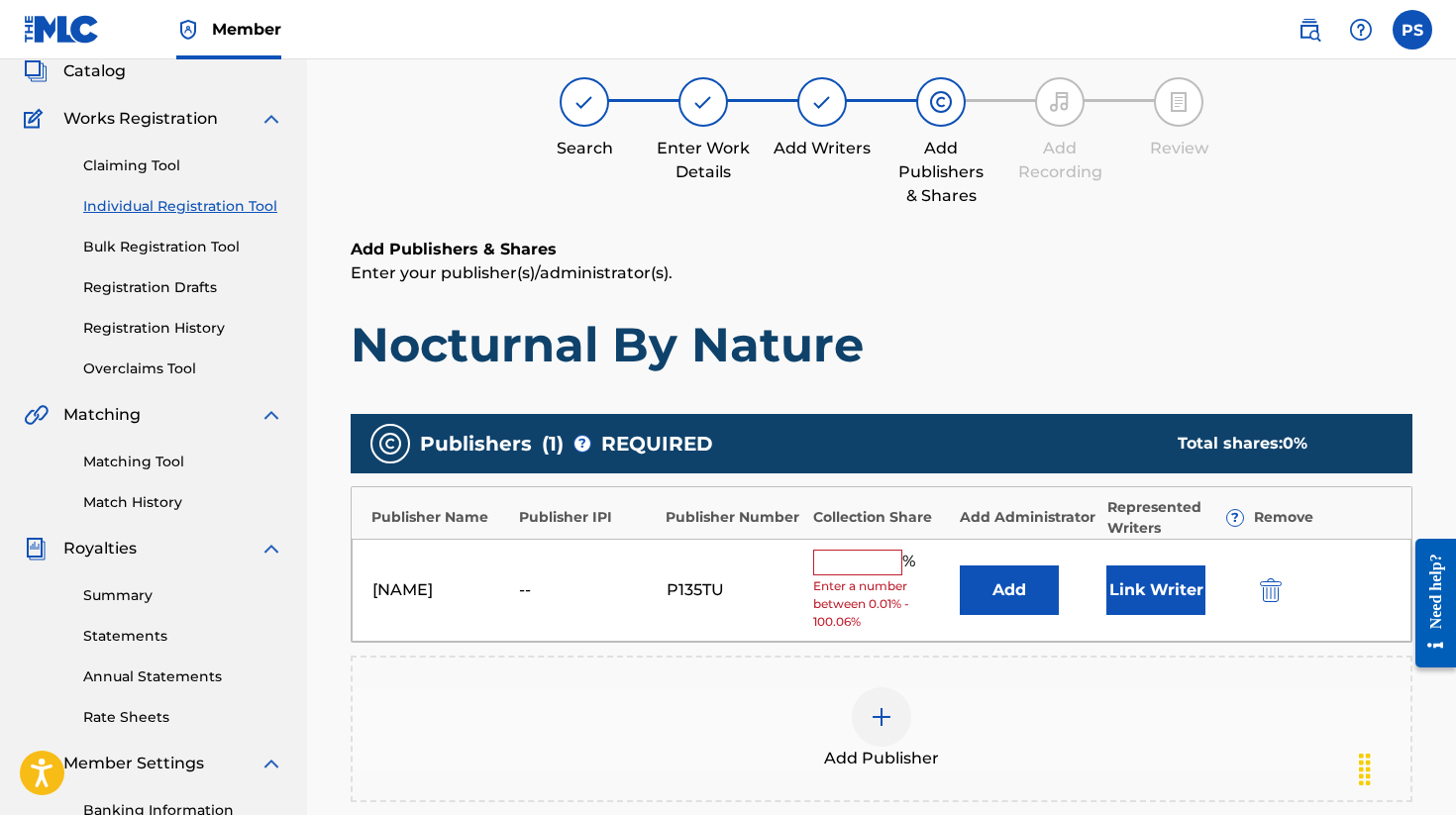 click on "[NAME] -- [ALPHANUMERIC_ID] % Enter a number between 0.01% - 100.06% Add Link Writer" at bounding box center [882, 590] 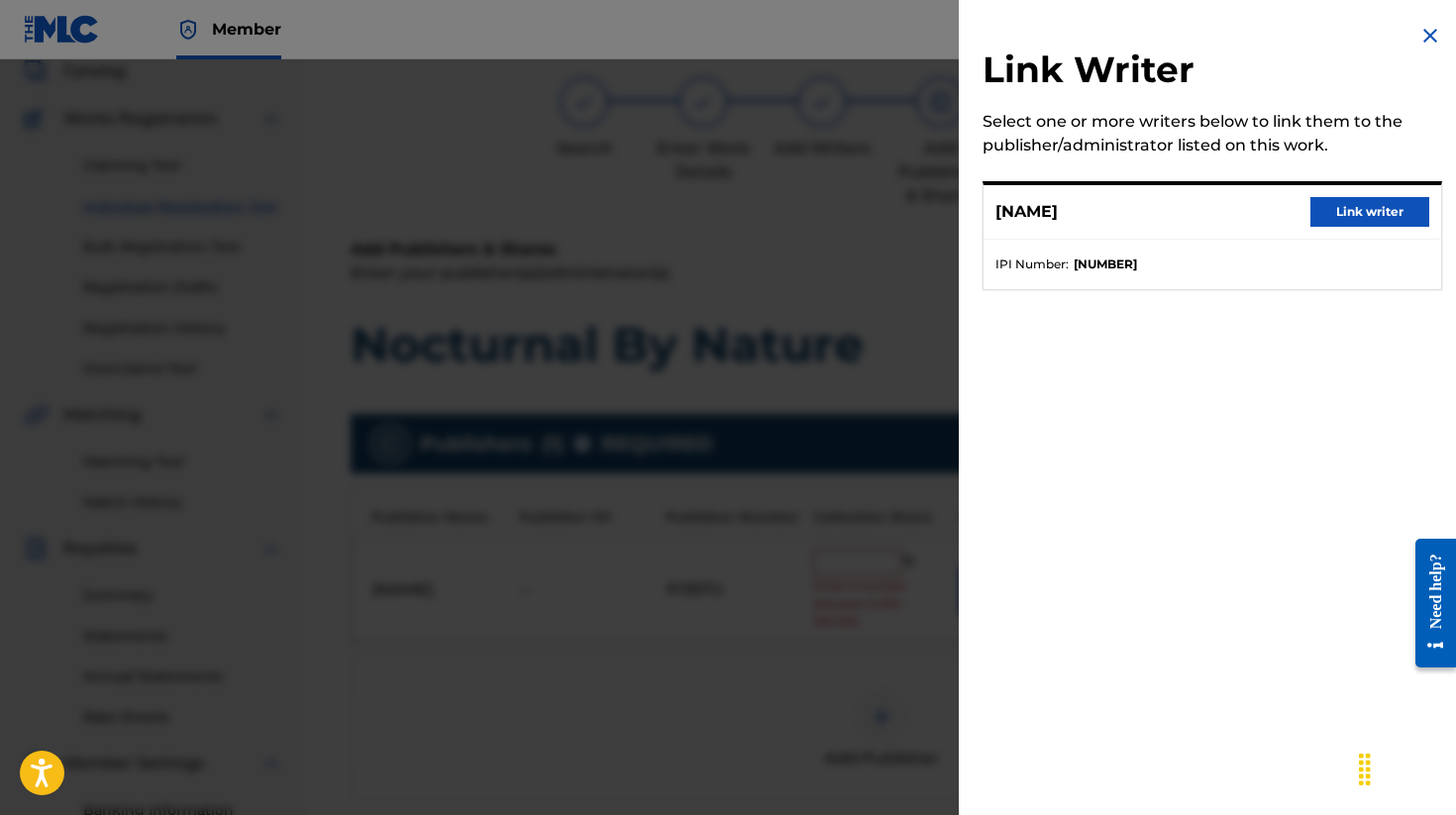drag, startPoint x: 1385, startPoint y: 212, endPoint x: 1312, endPoint y: 274, distance: 95.77578 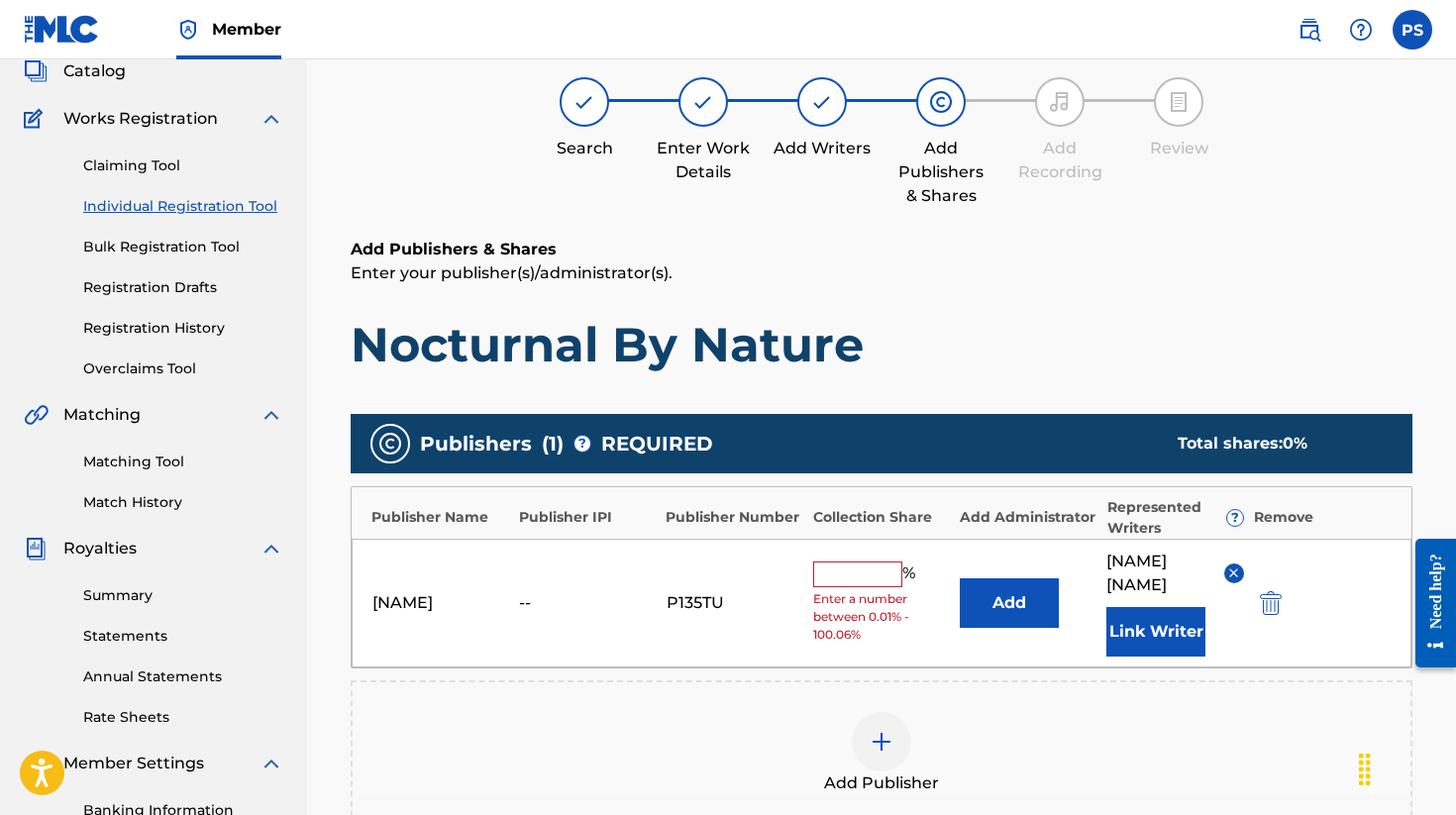 click at bounding box center [858, 574] 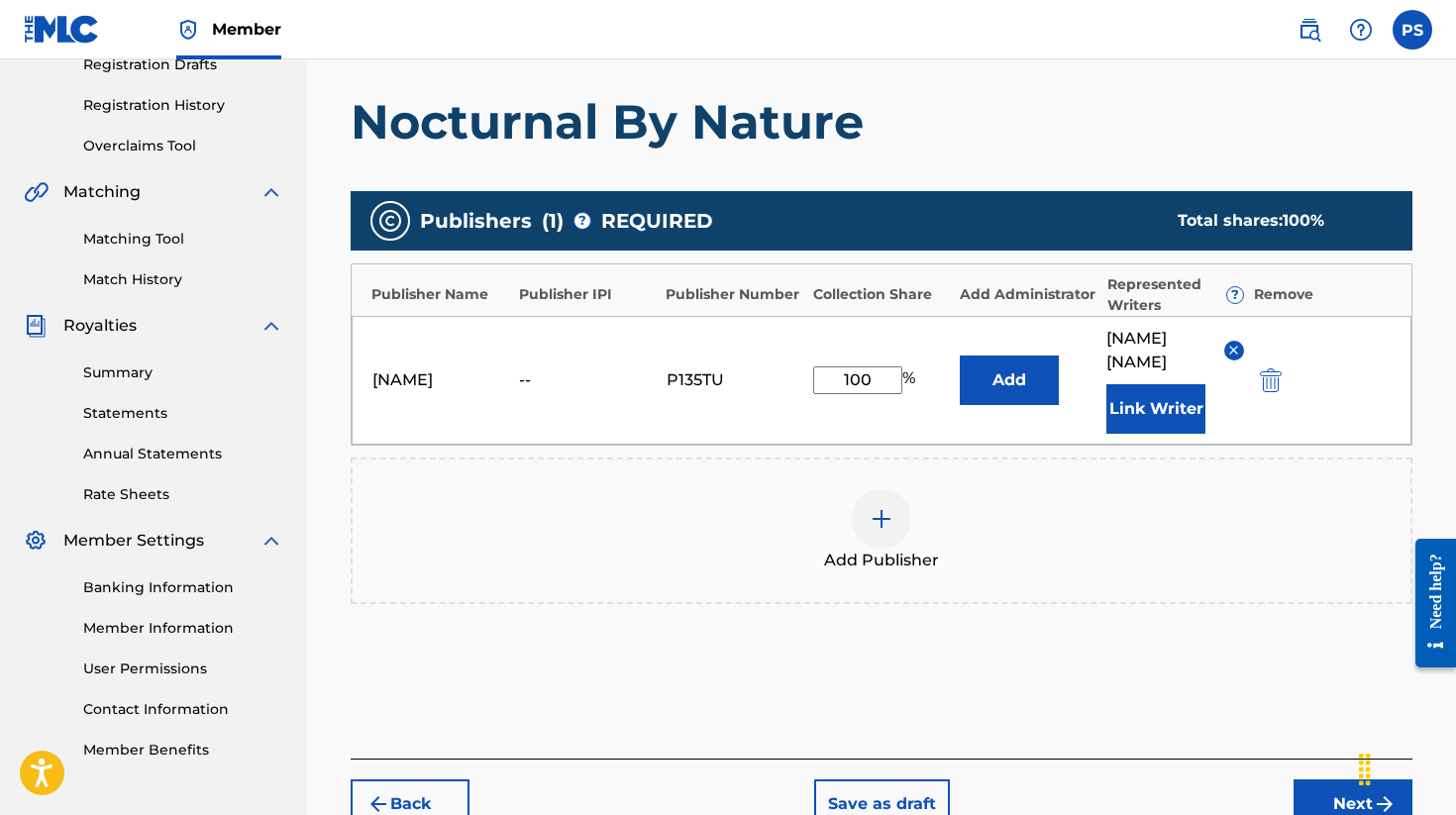 scroll, scrollTop: 501, scrollLeft: 0, axis: vertical 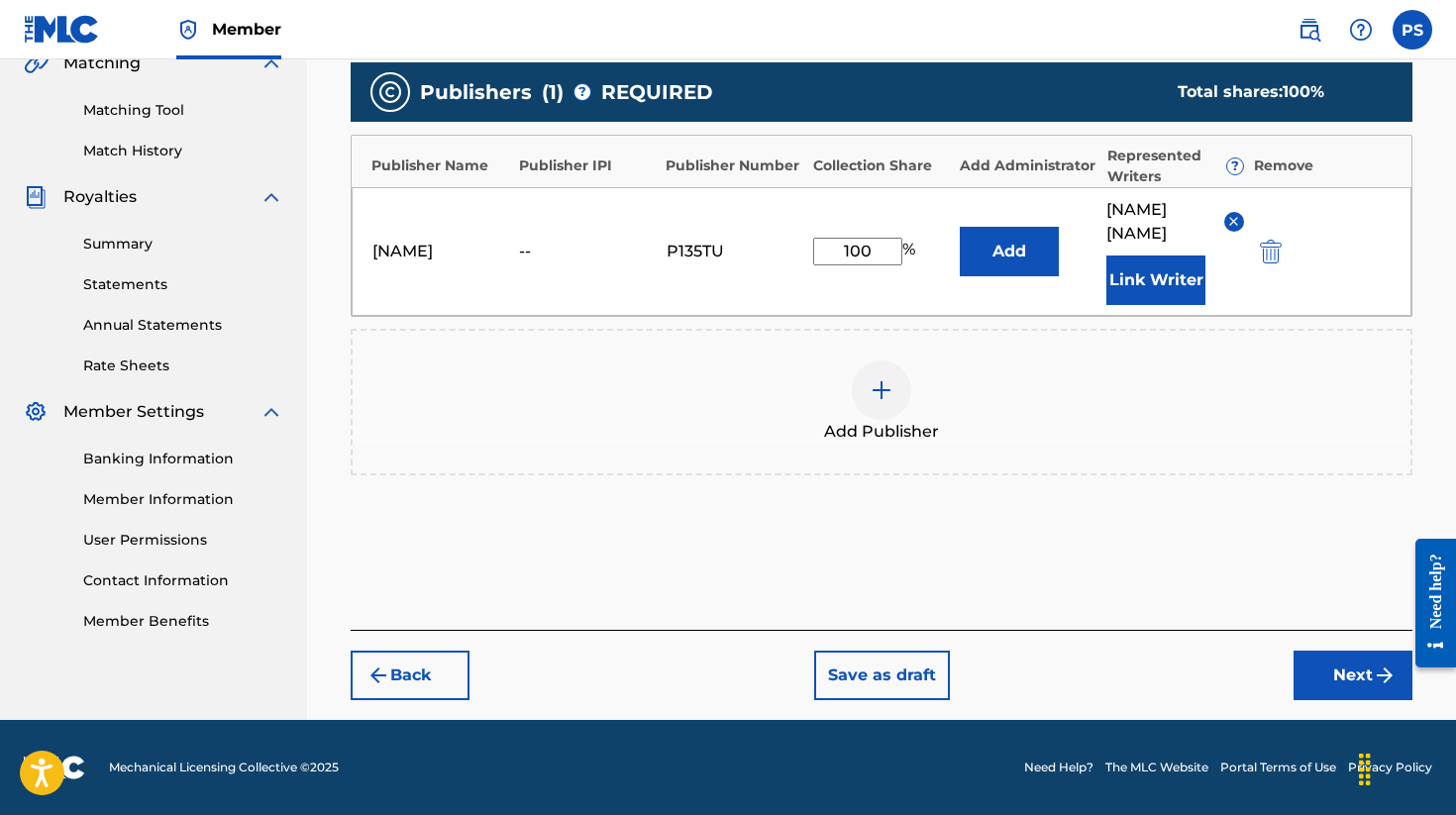 type on "100" 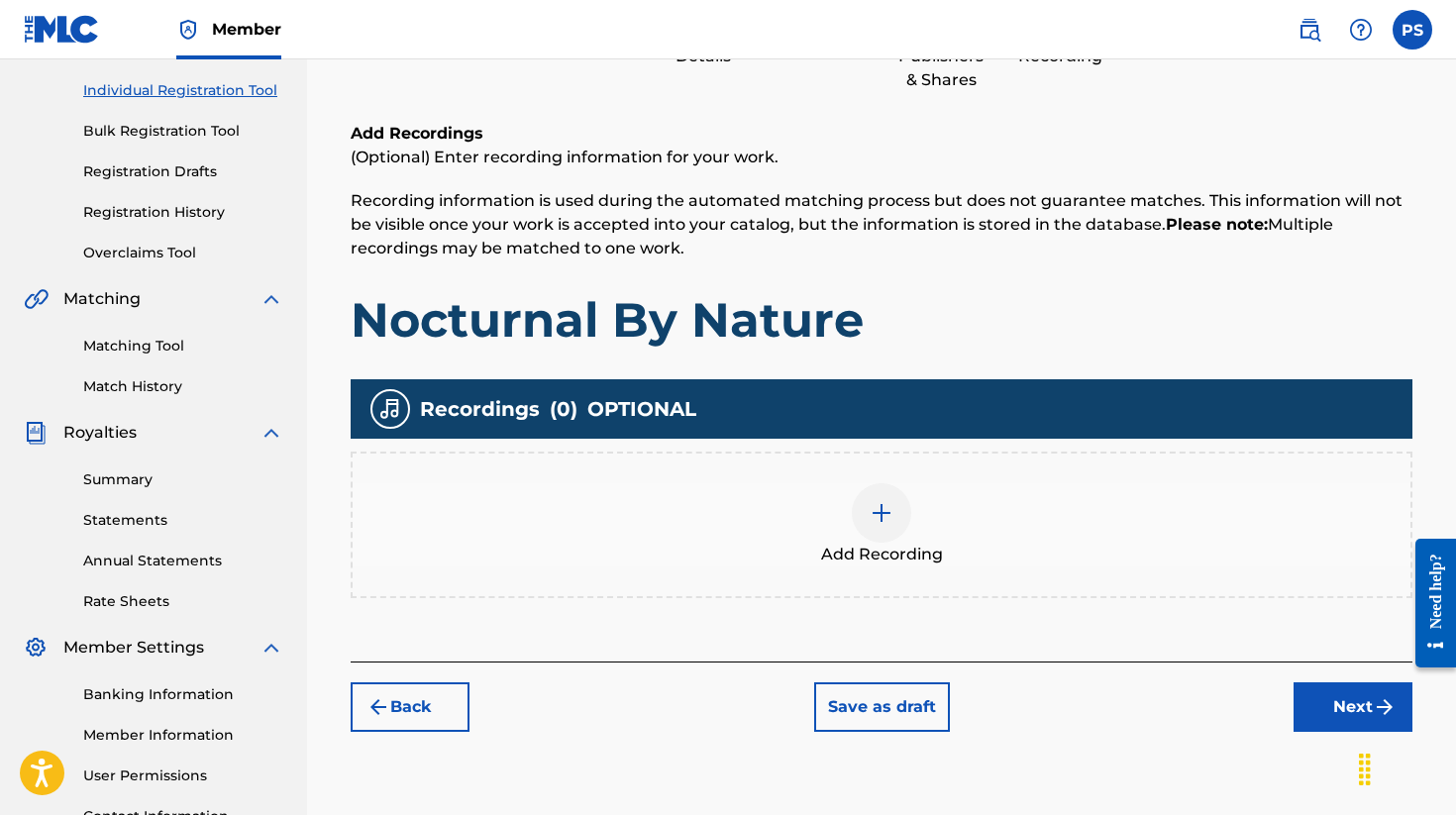 scroll, scrollTop: 249, scrollLeft: 0, axis: vertical 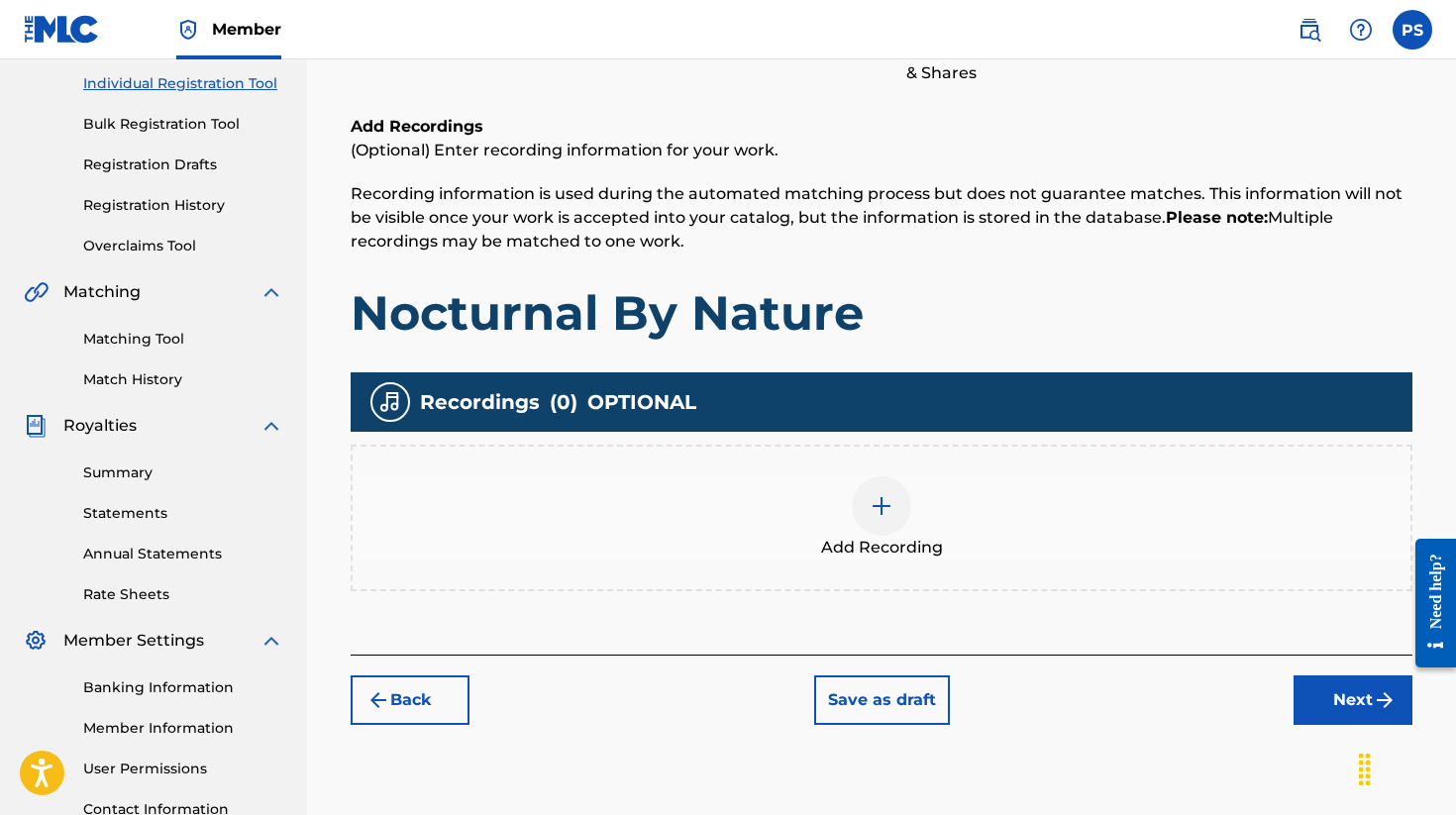 click at bounding box center [882, 506] 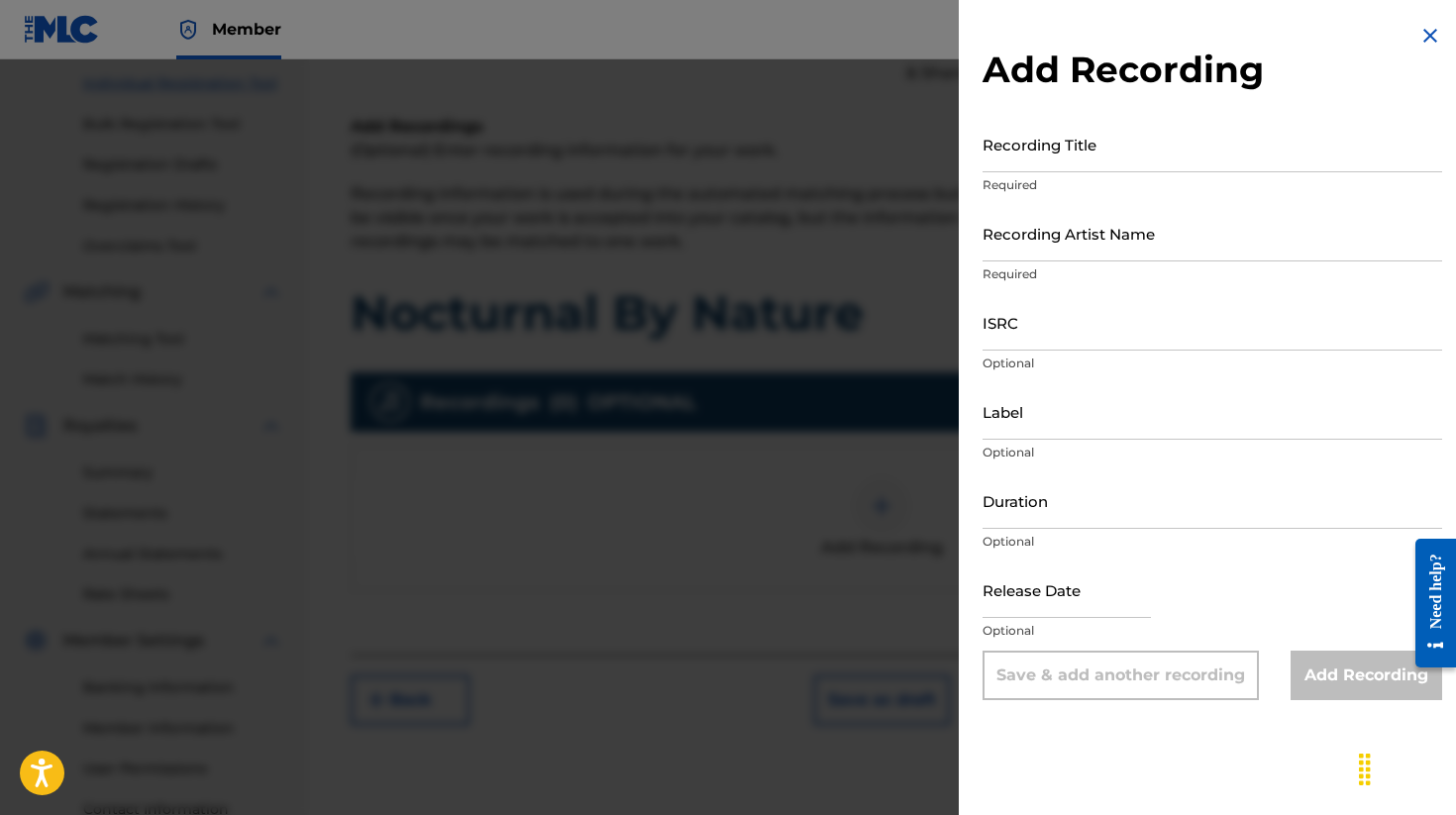 click on "Recording Title" at bounding box center (1212, 144) 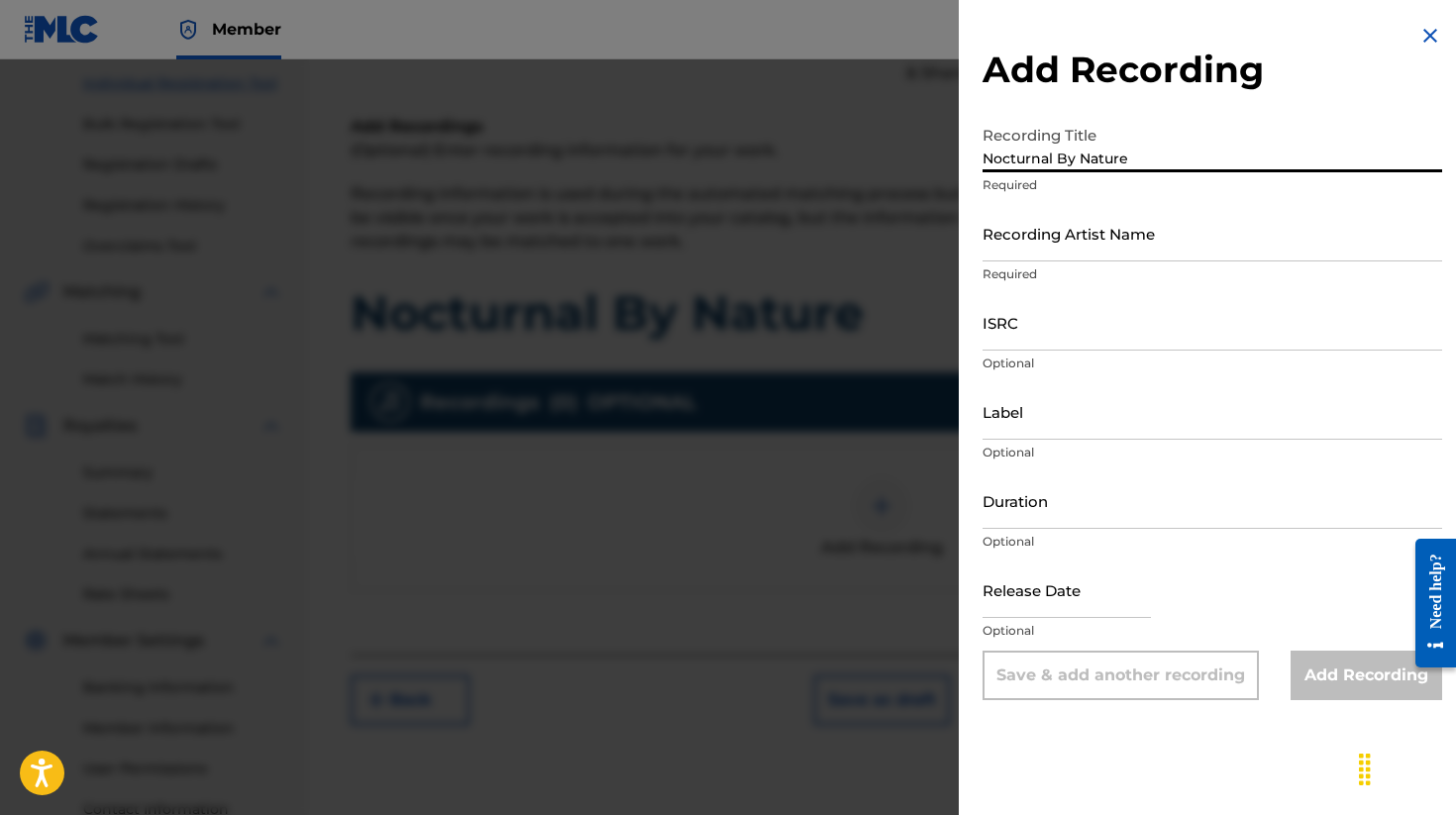 type on "Nocturnal By Nature" 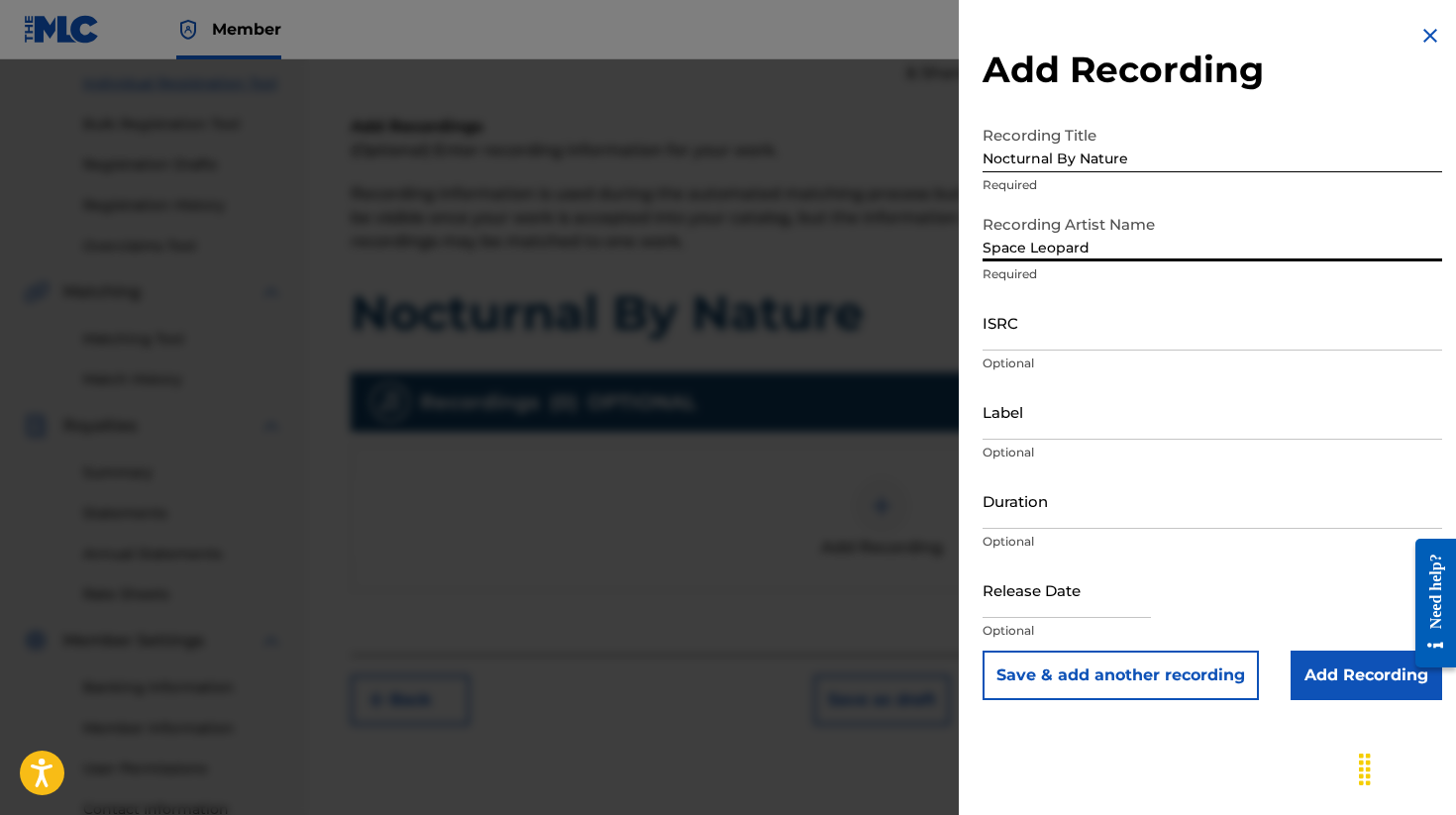 type on "Space Leopard" 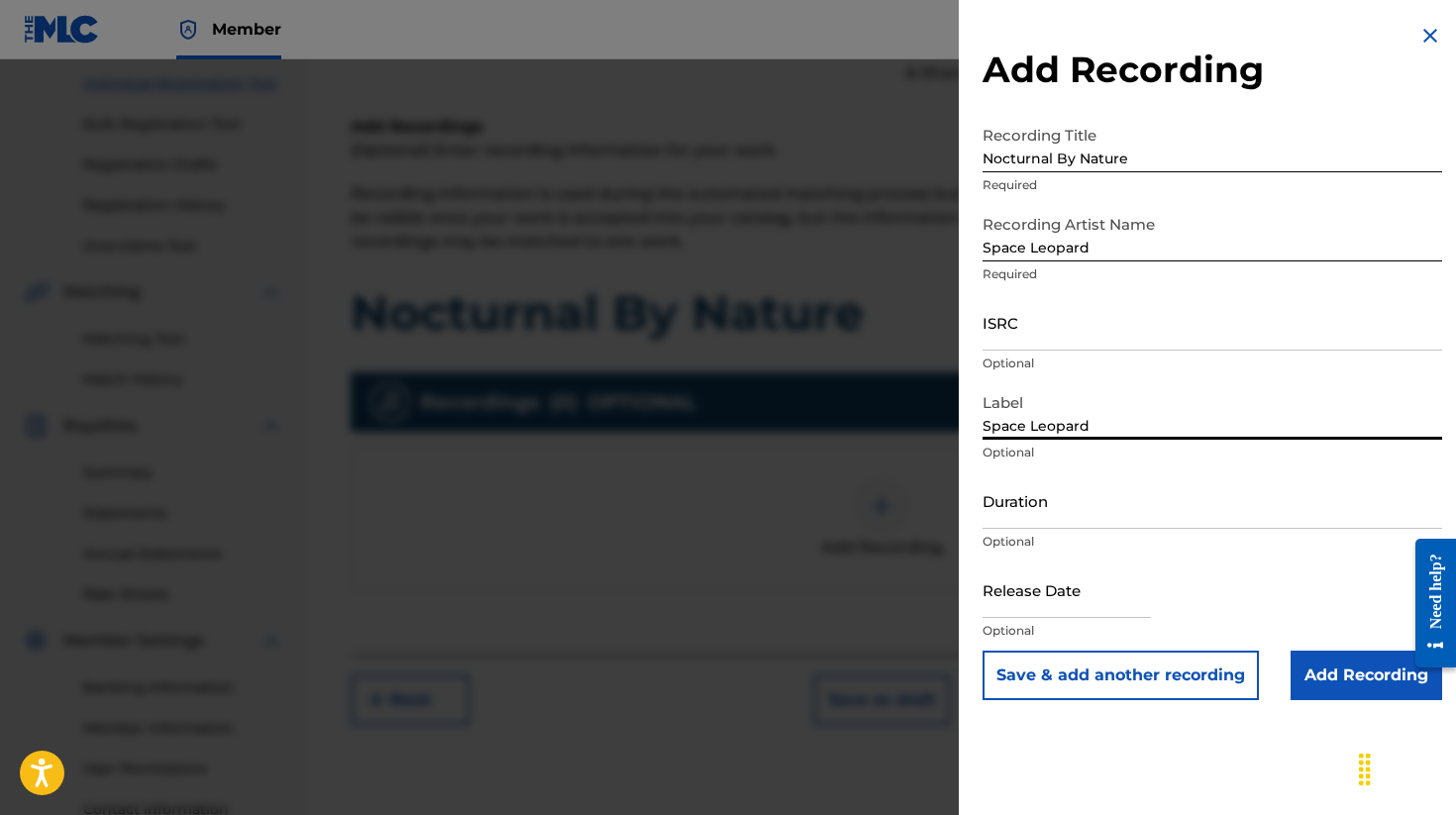 type on "Space Leopard" 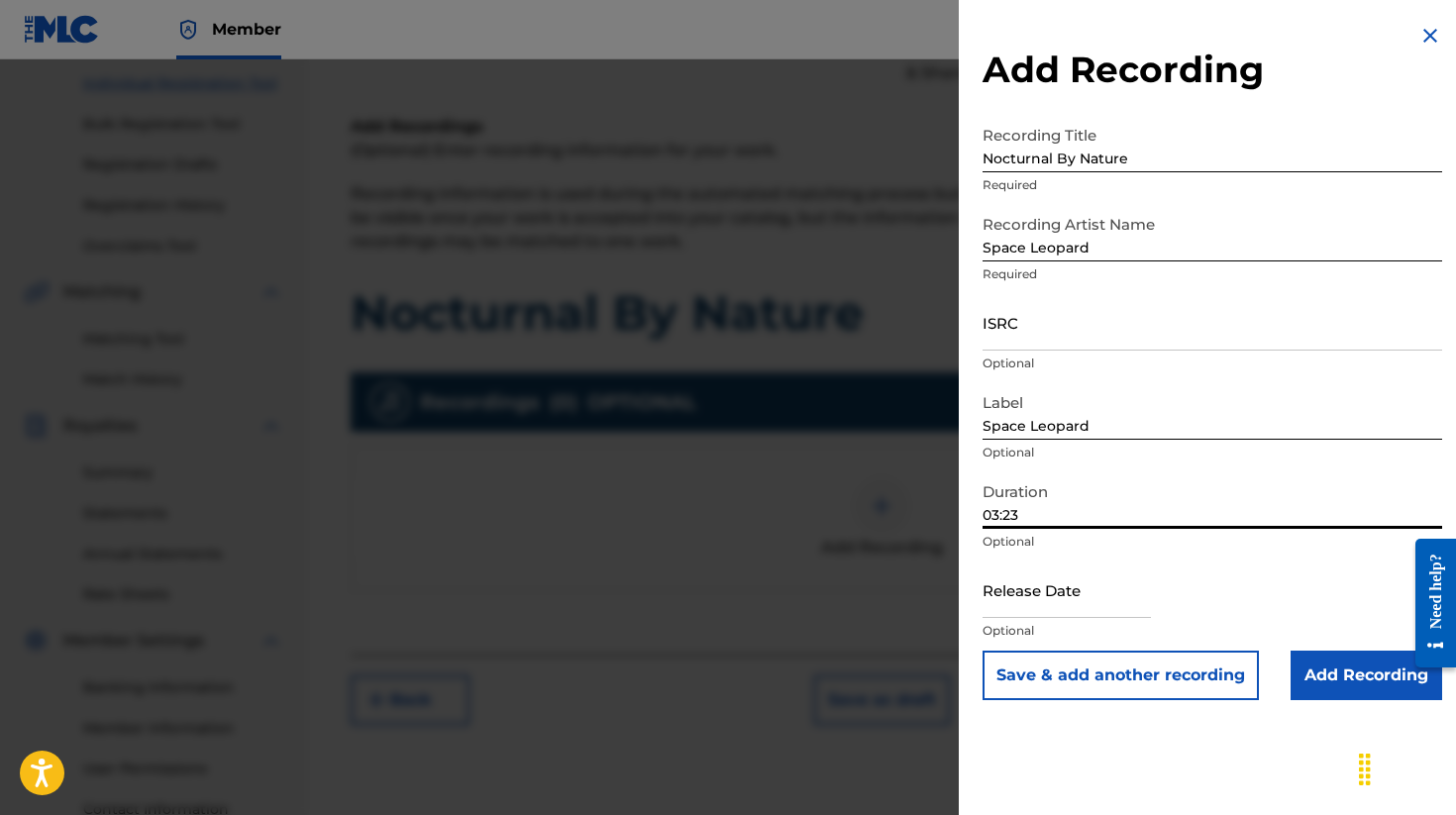 type on "03:23" 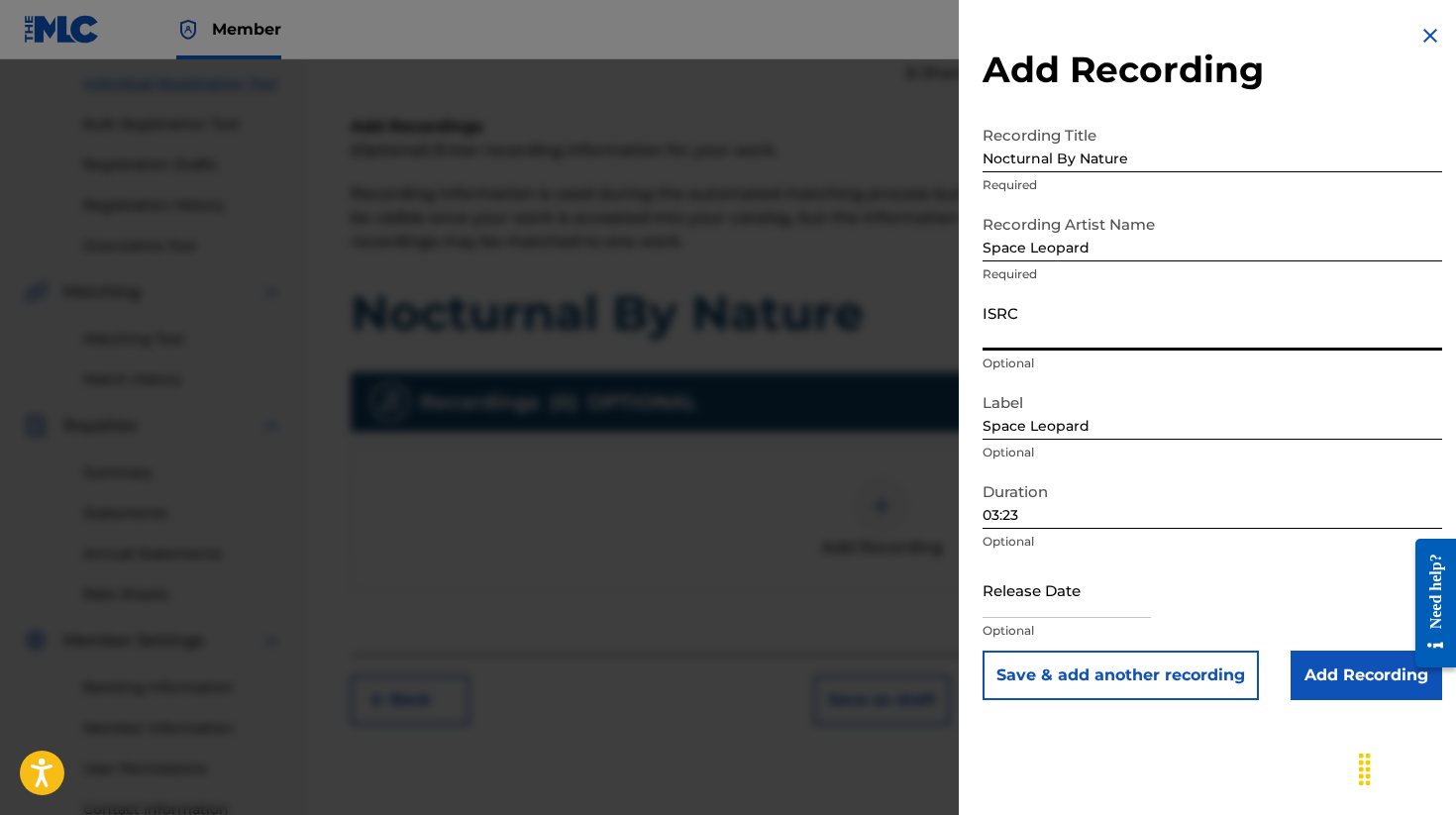 paste on "SE6XX2525095" 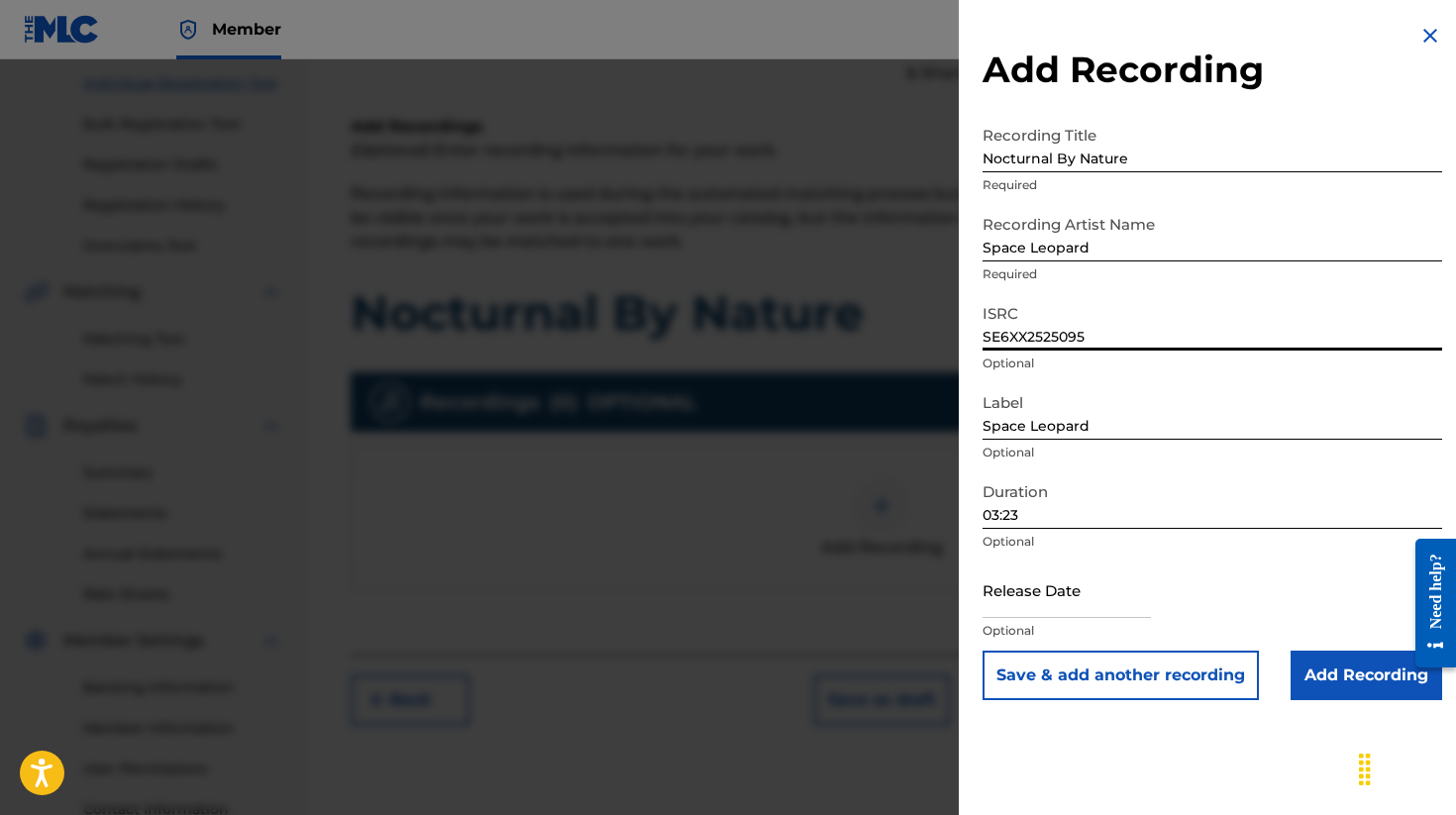 type on "SE6XX2525095" 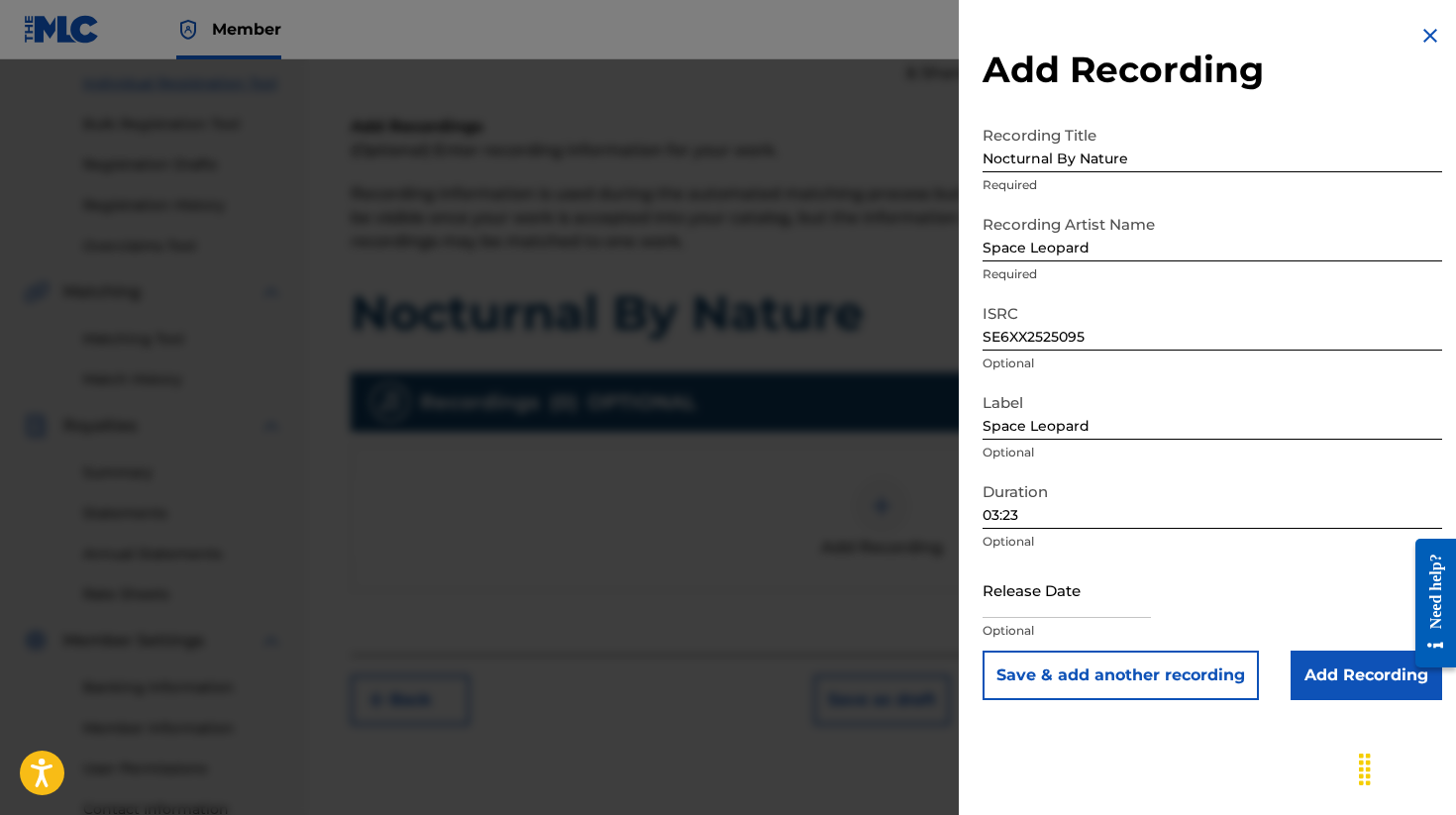 click at bounding box center (1067, 589) 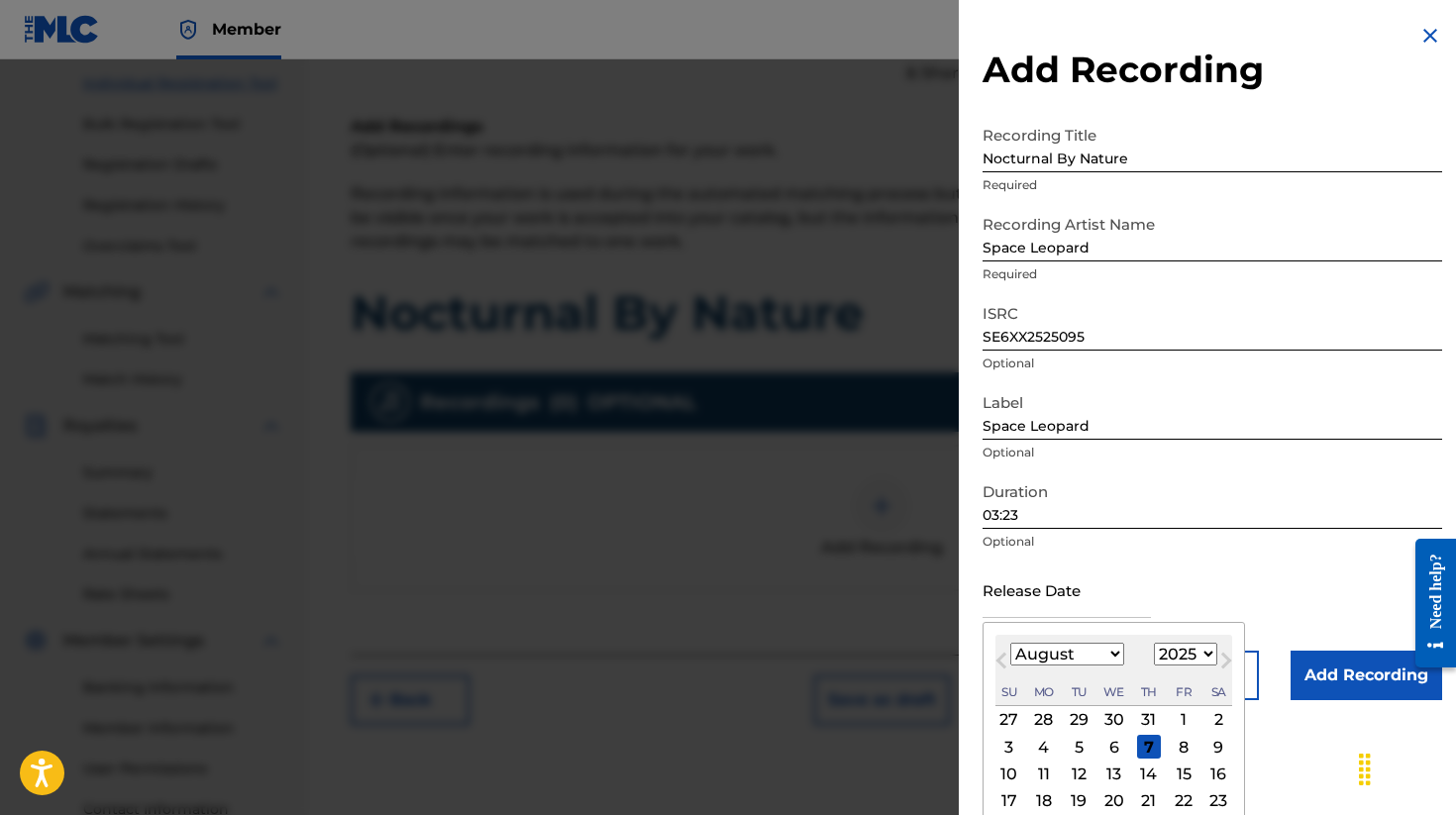 click on "January February March April May June July August September October November December" at bounding box center [1067, 654] 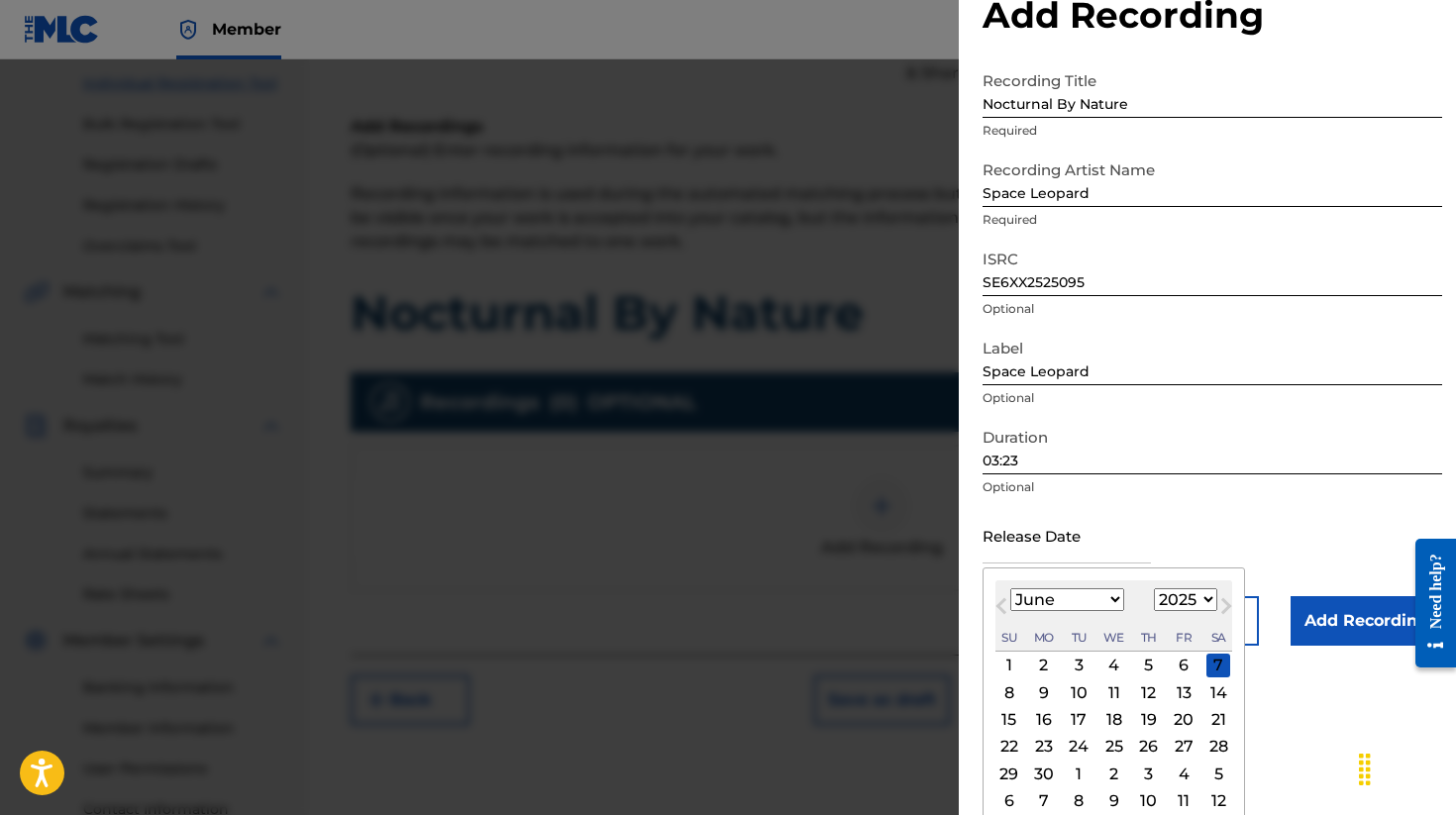 scroll, scrollTop: 66, scrollLeft: 0, axis: vertical 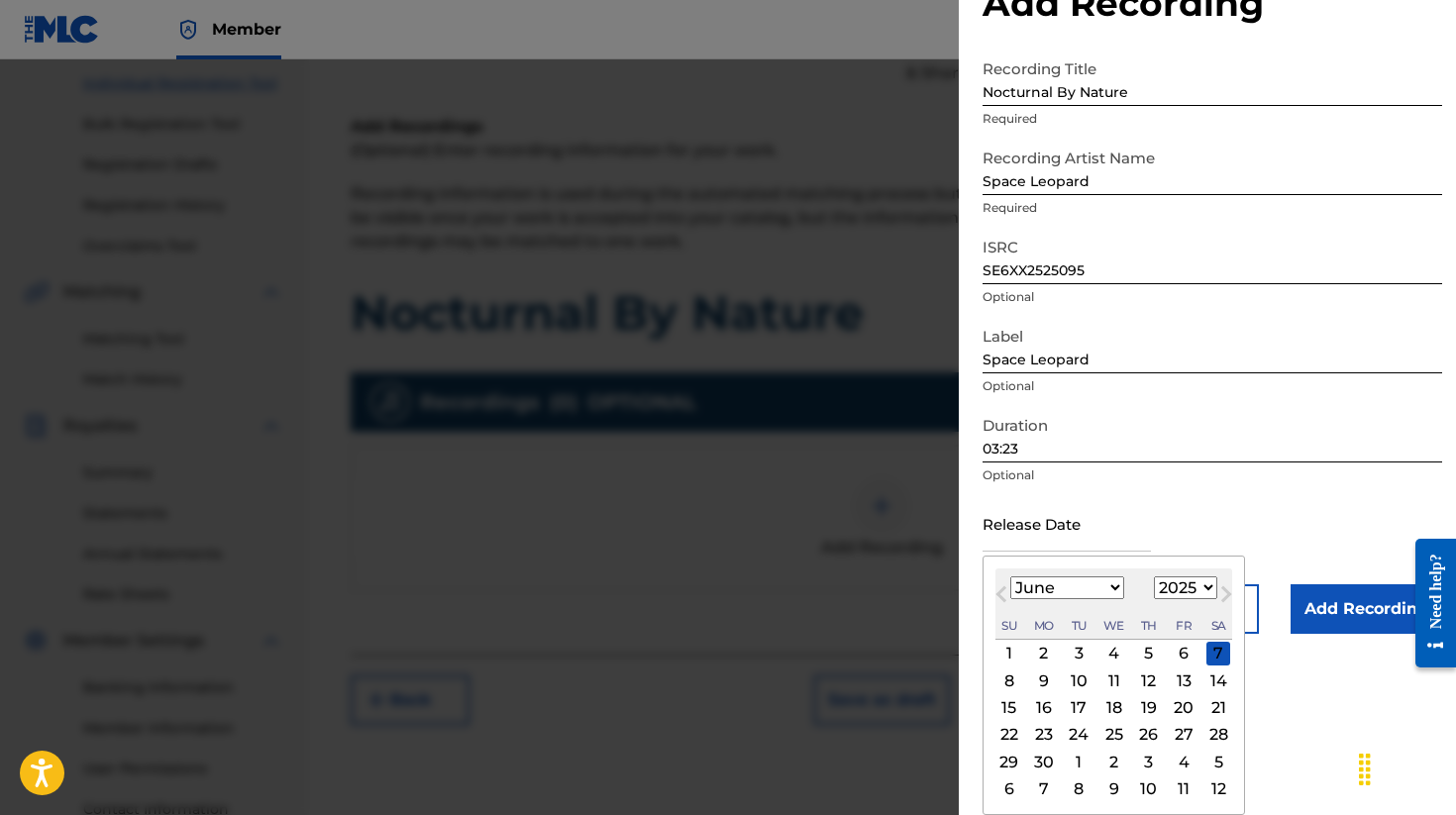 click on "6" at bounding box center (1184, 654) 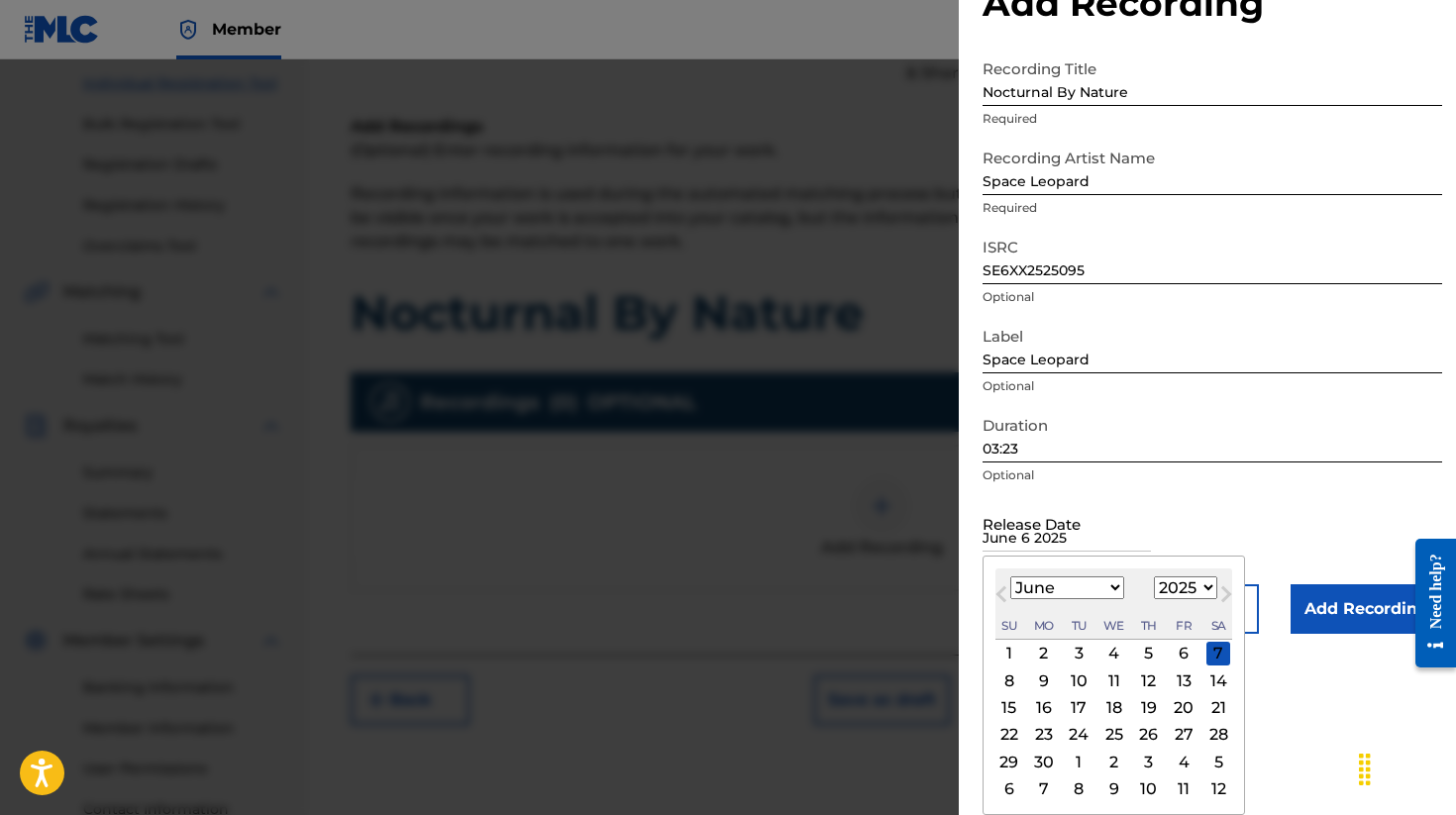 scroll, scrollTop: 0, scrollLeft: 0, axis: both 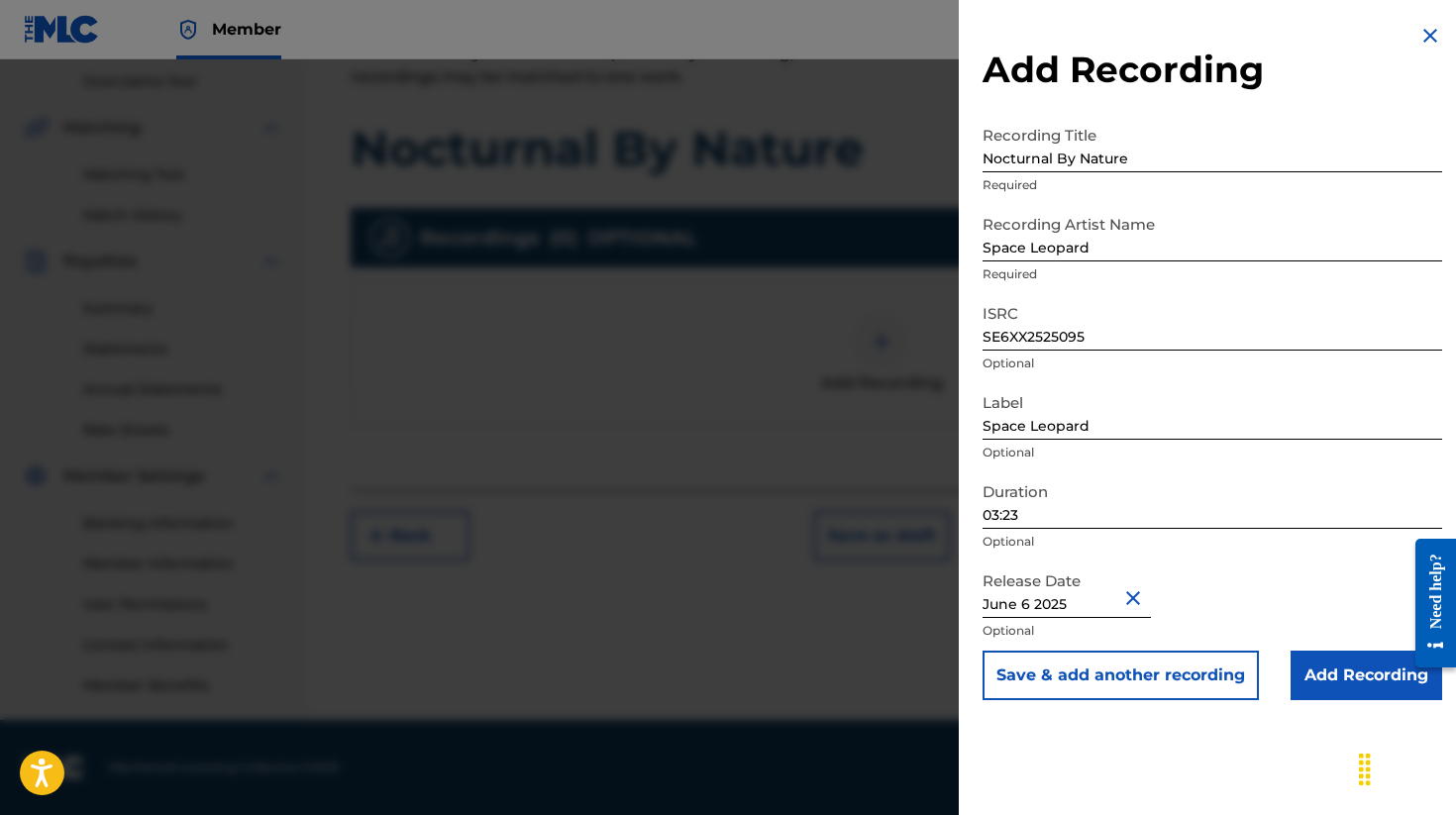 click on "Add Recording" at bounding box center (1366, 675) 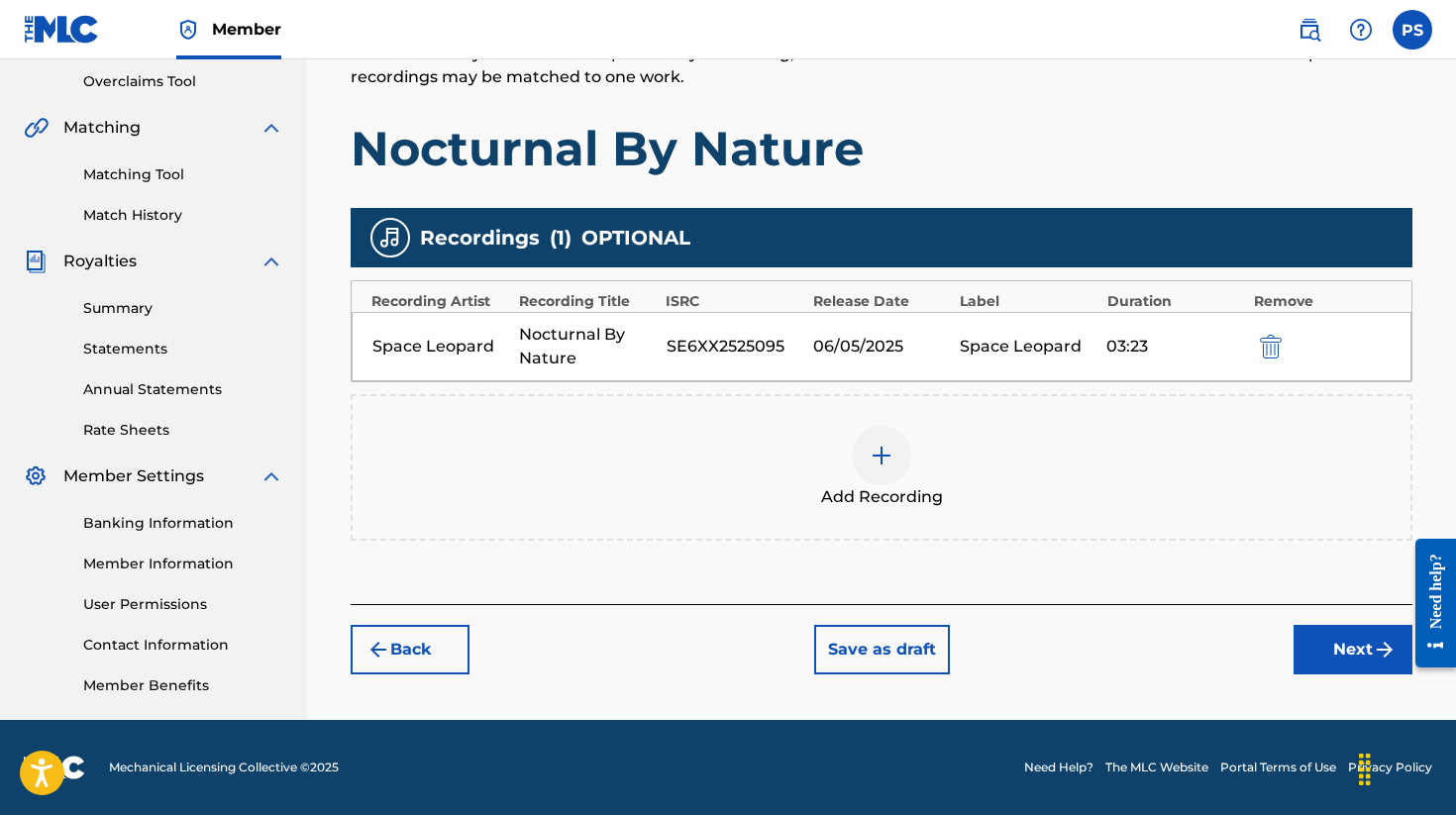 click on "Next" at bounding box center (1353, 650) 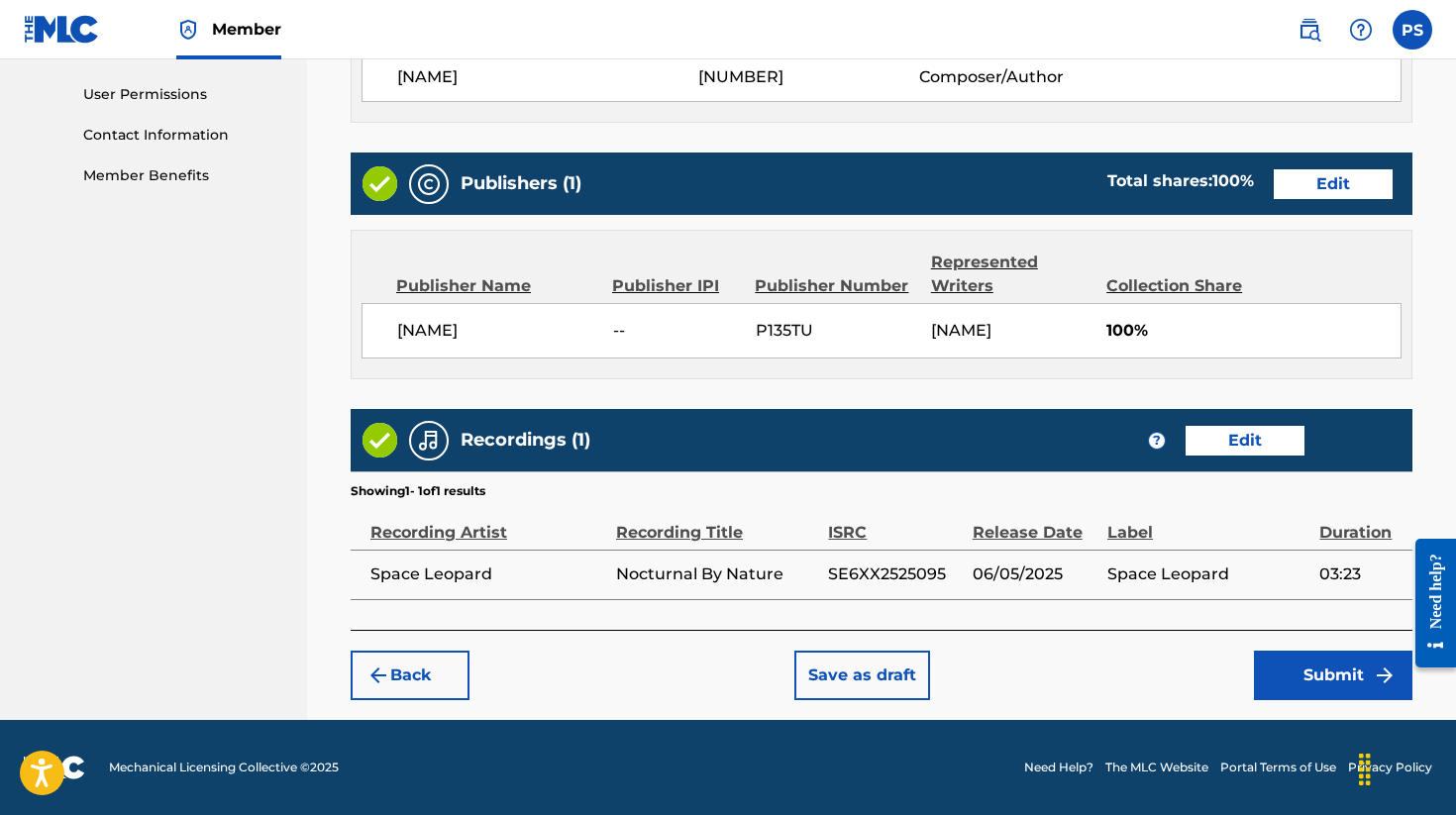 scroll, scrollTop: 945, scrollLeft: 0, axis: vertical 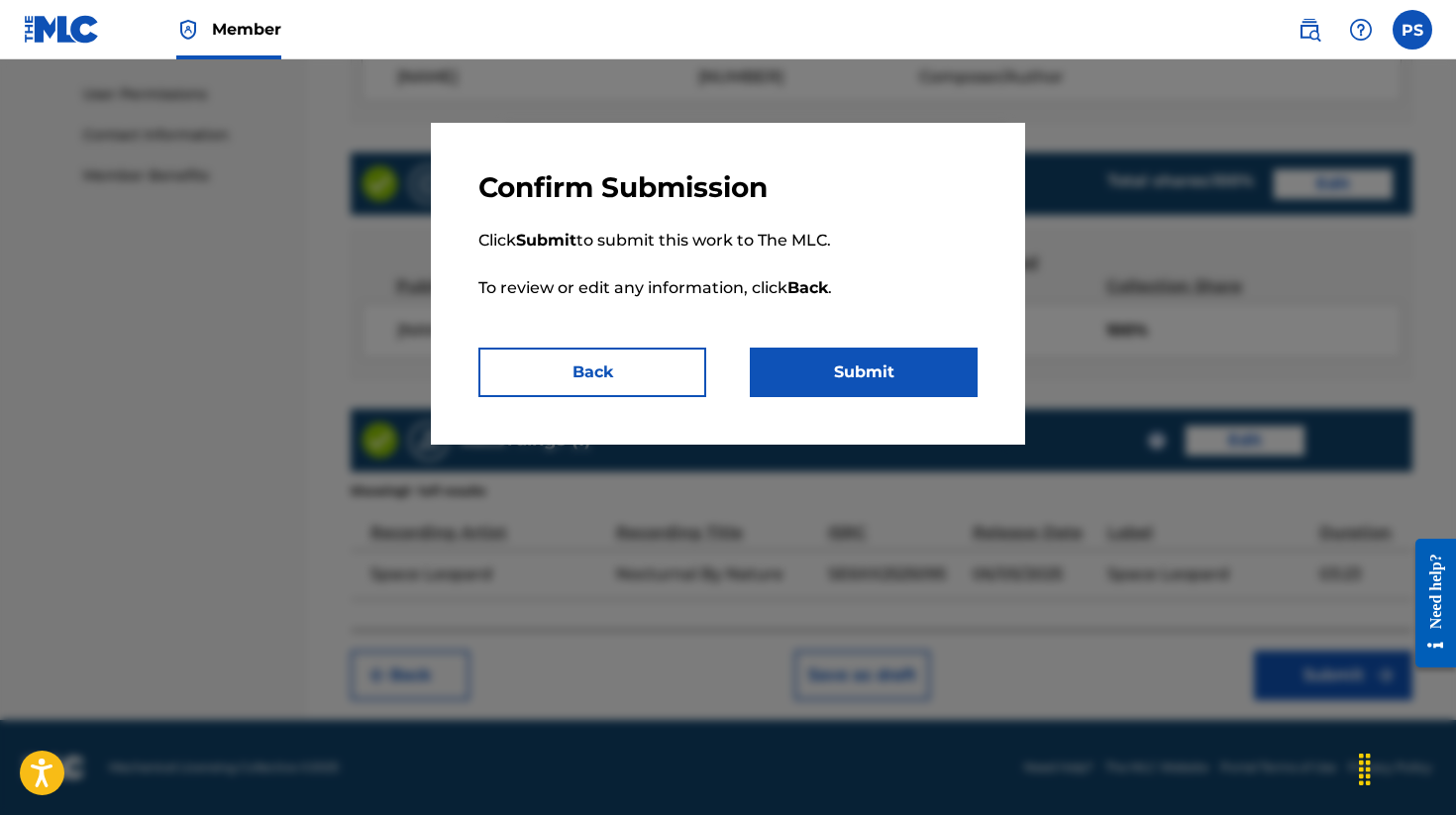 click on "Submit" at bounding box center [864, 372] 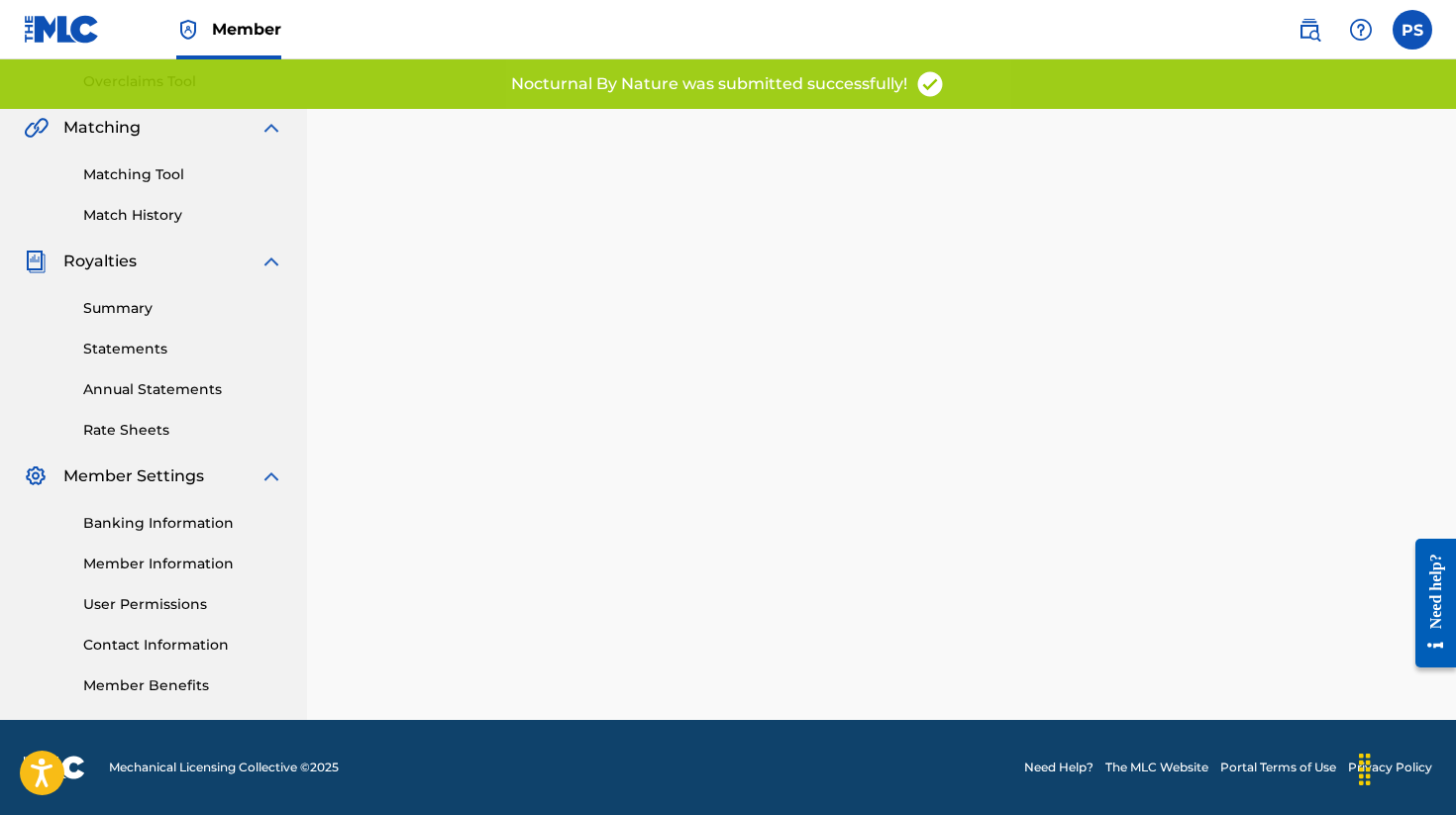 scroll, scrollTop: 0, scrollLeft: 0, axis: both 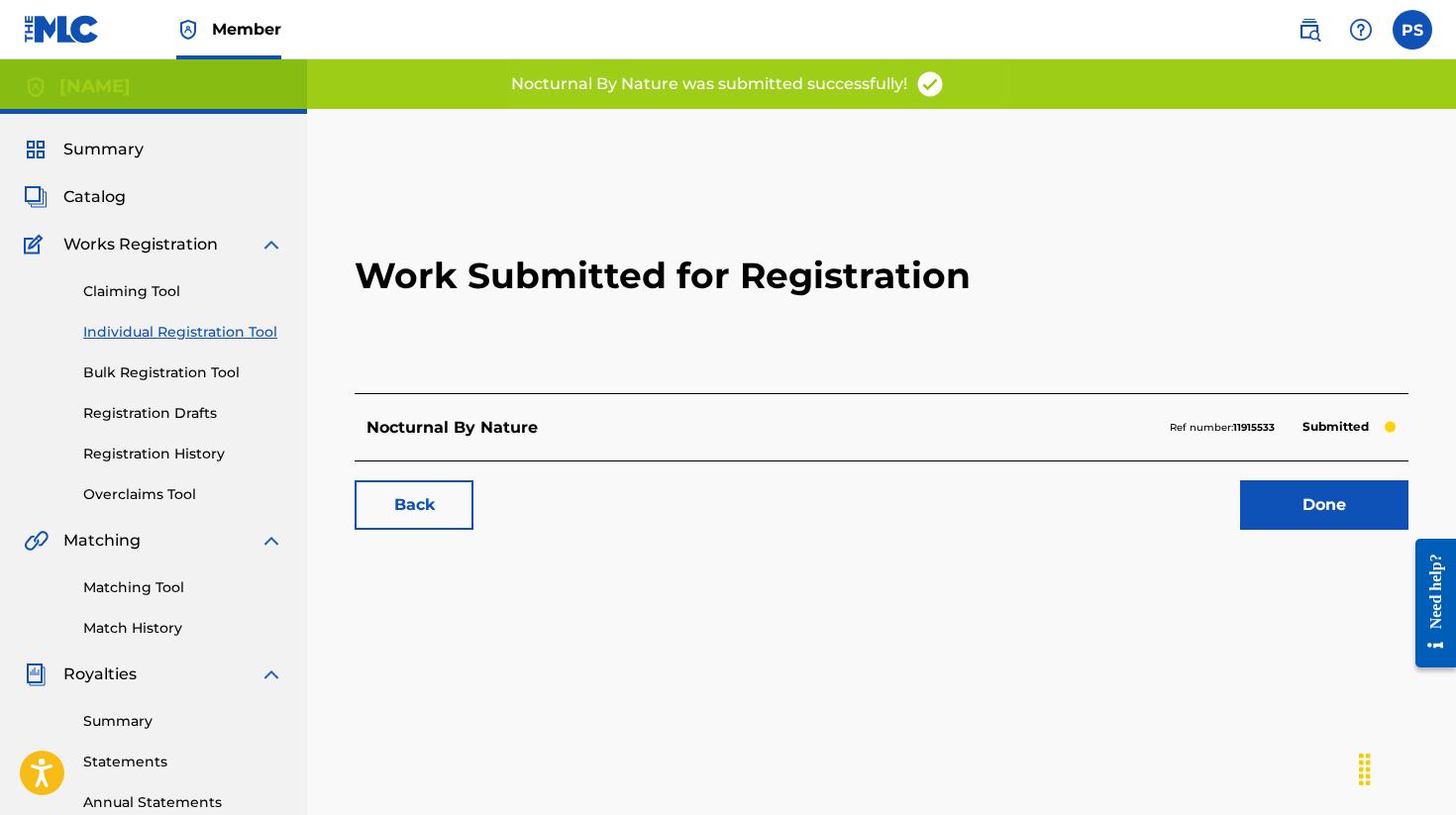 click on "Done" at bounding box center (1324, 505) 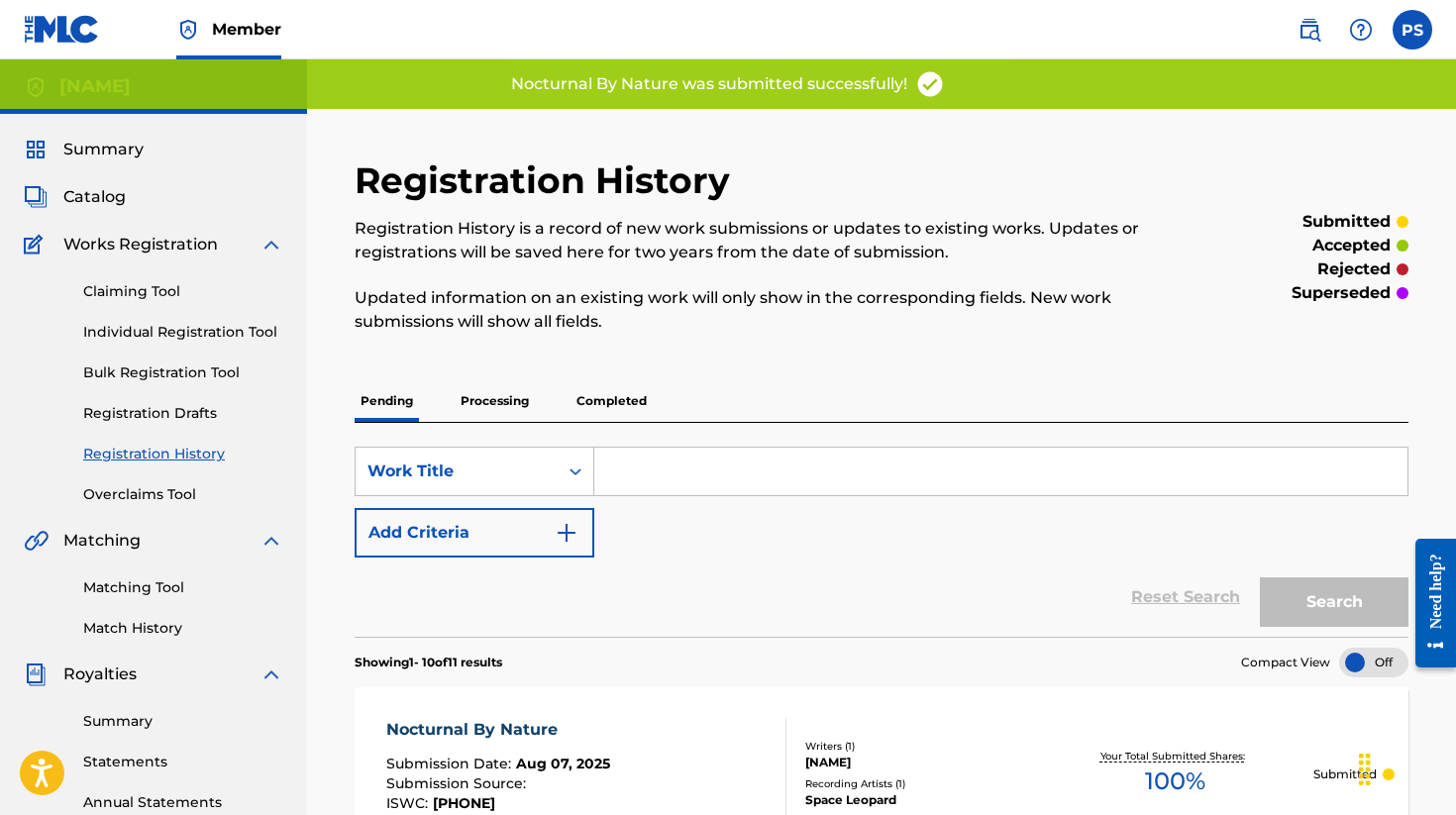 click on "Individual Registration Tool" at bounding box center (183, 332) 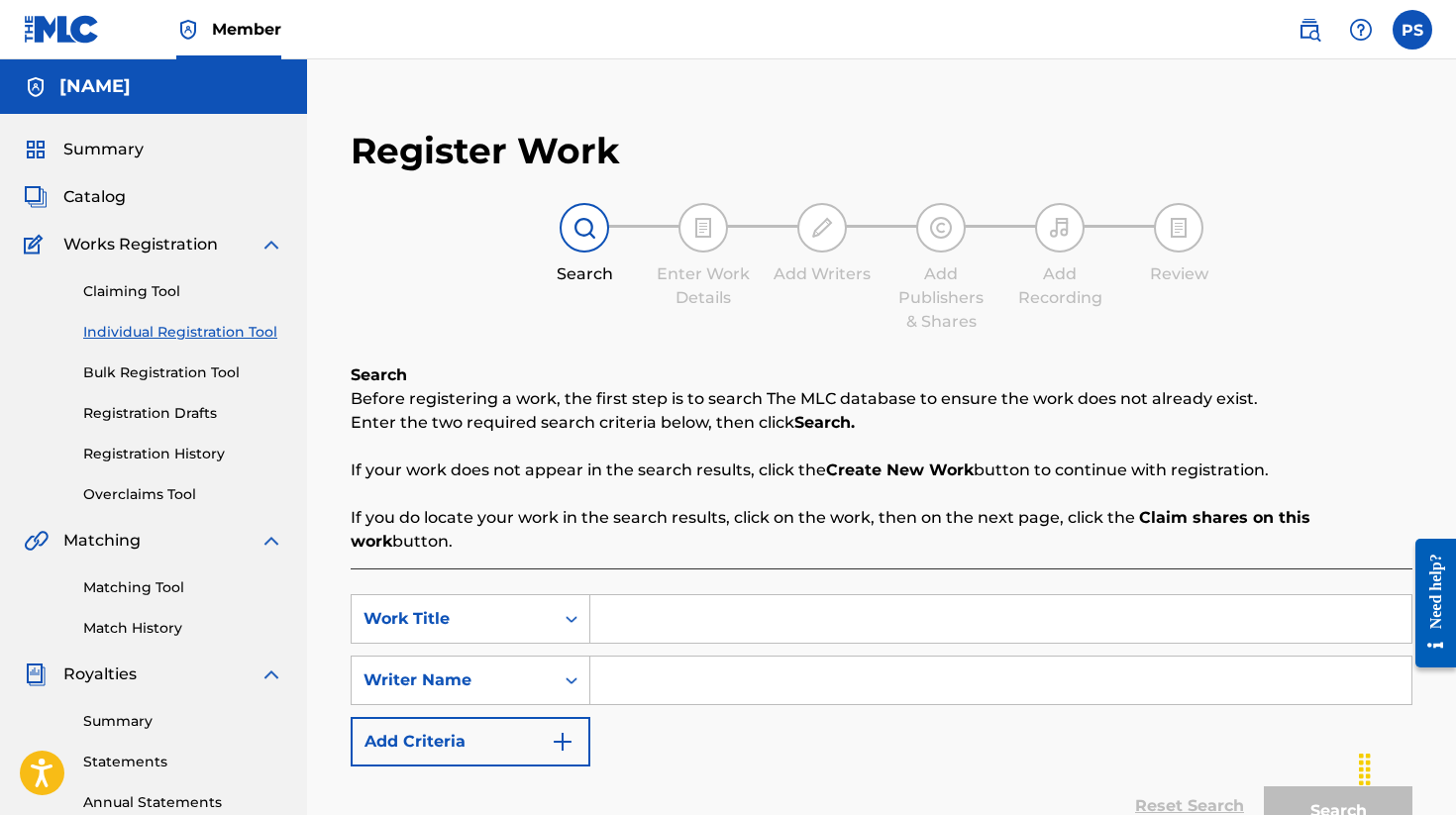 scroll, scrollTop: 202, scrollLeft: 0, axis: vertical 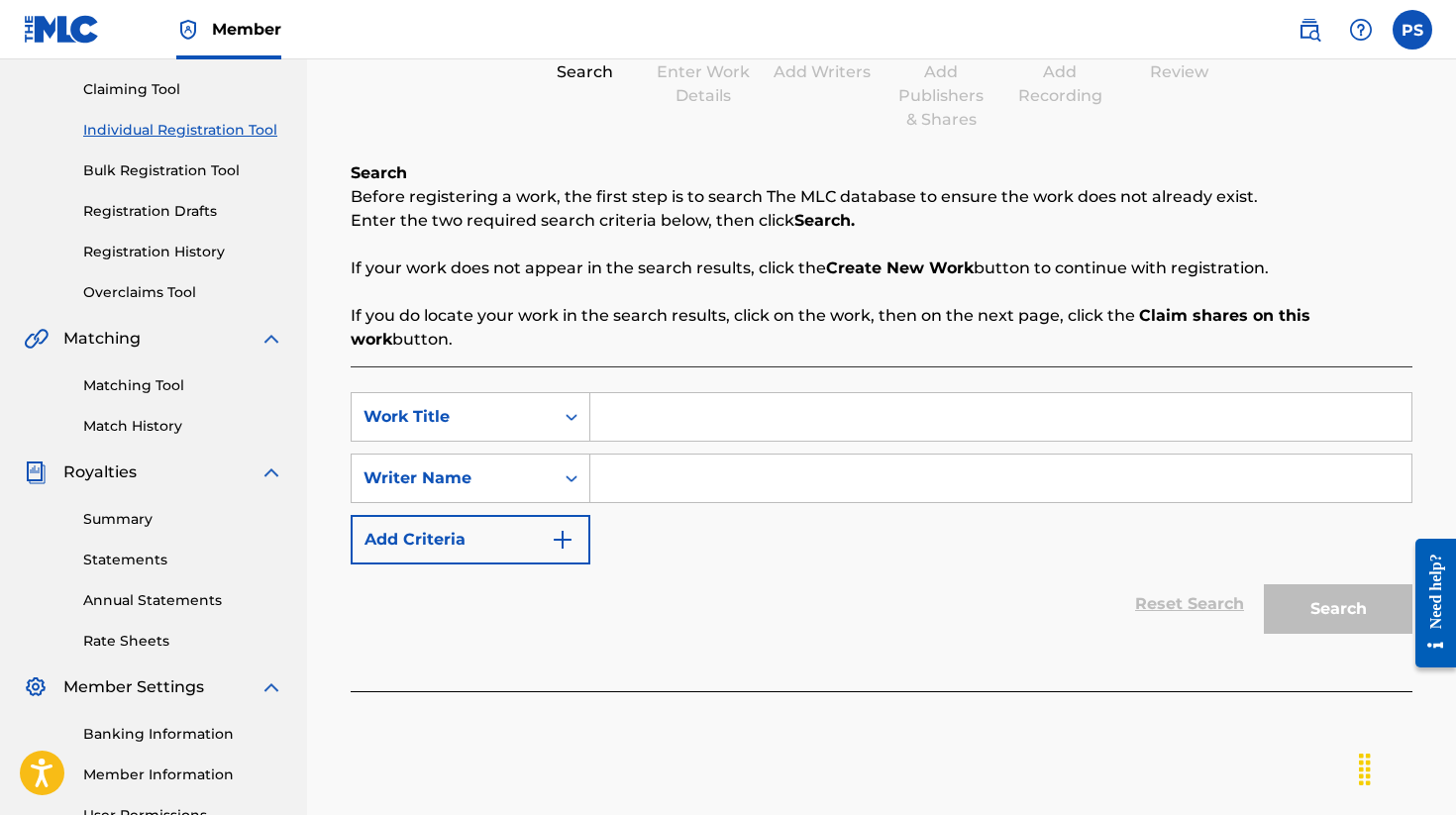 click at bounding box center [1000, 417] 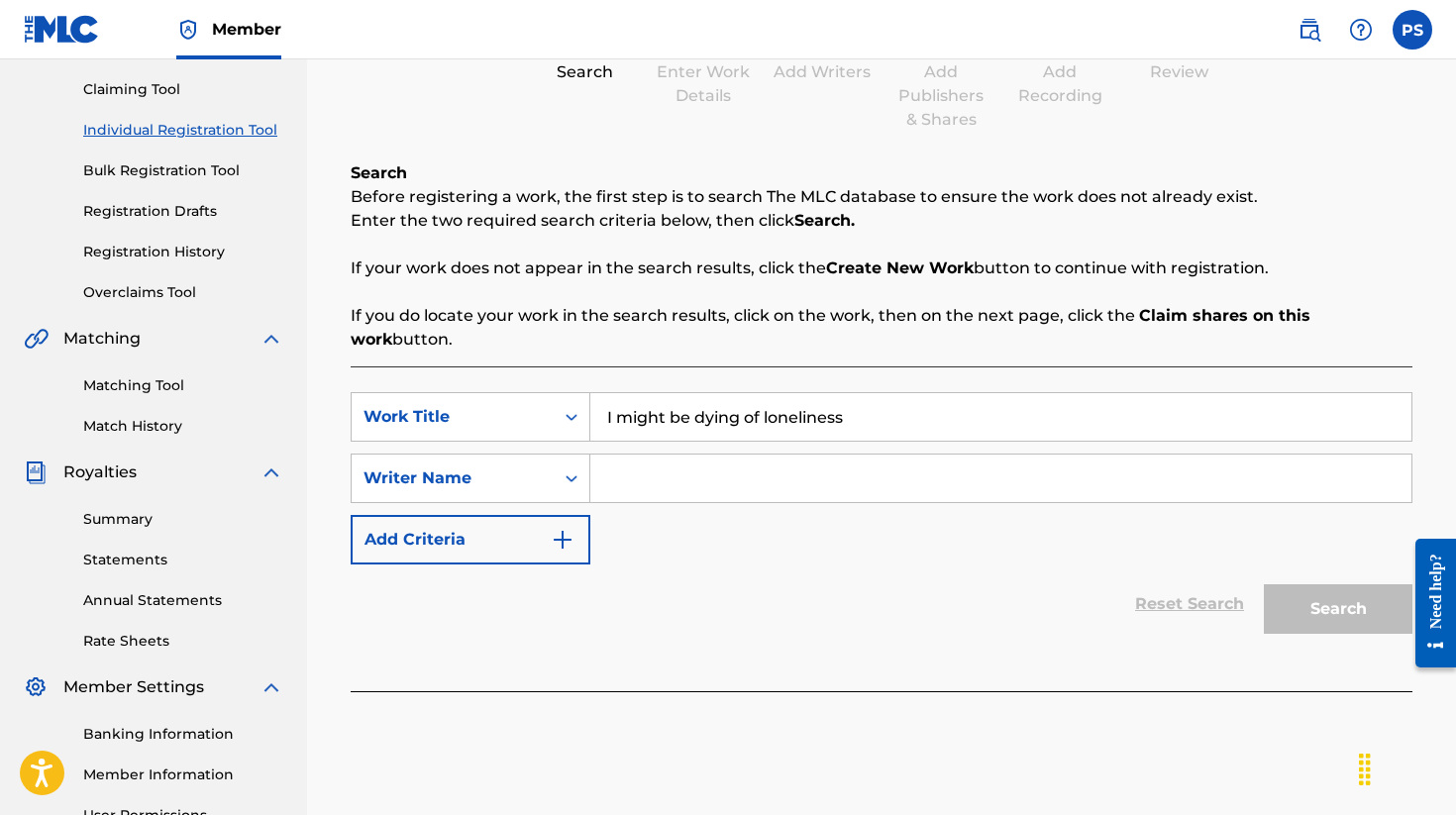 click at bounding box center (1000, 478) 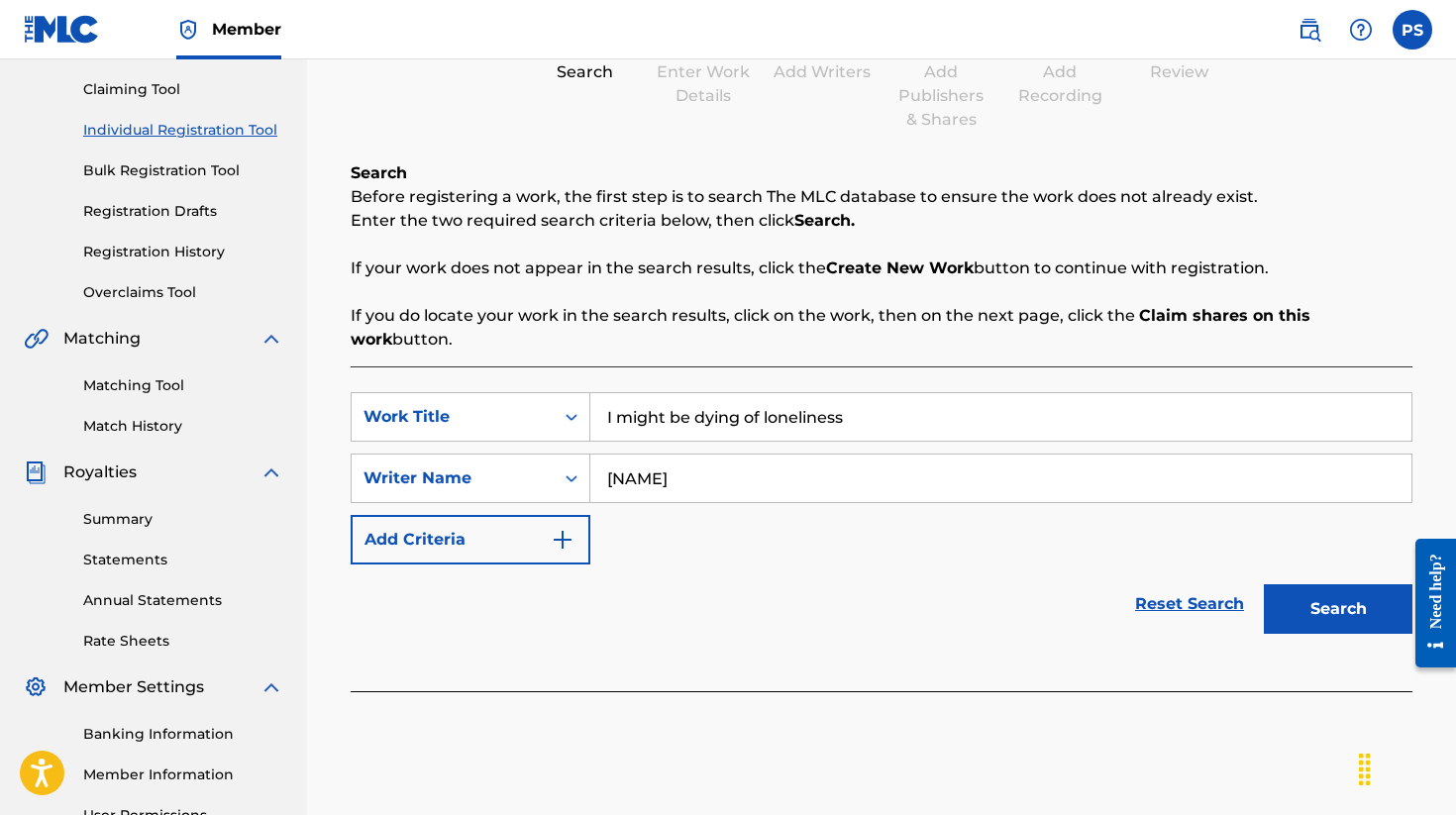 click on "Search" at bounding box center [1338, 609] 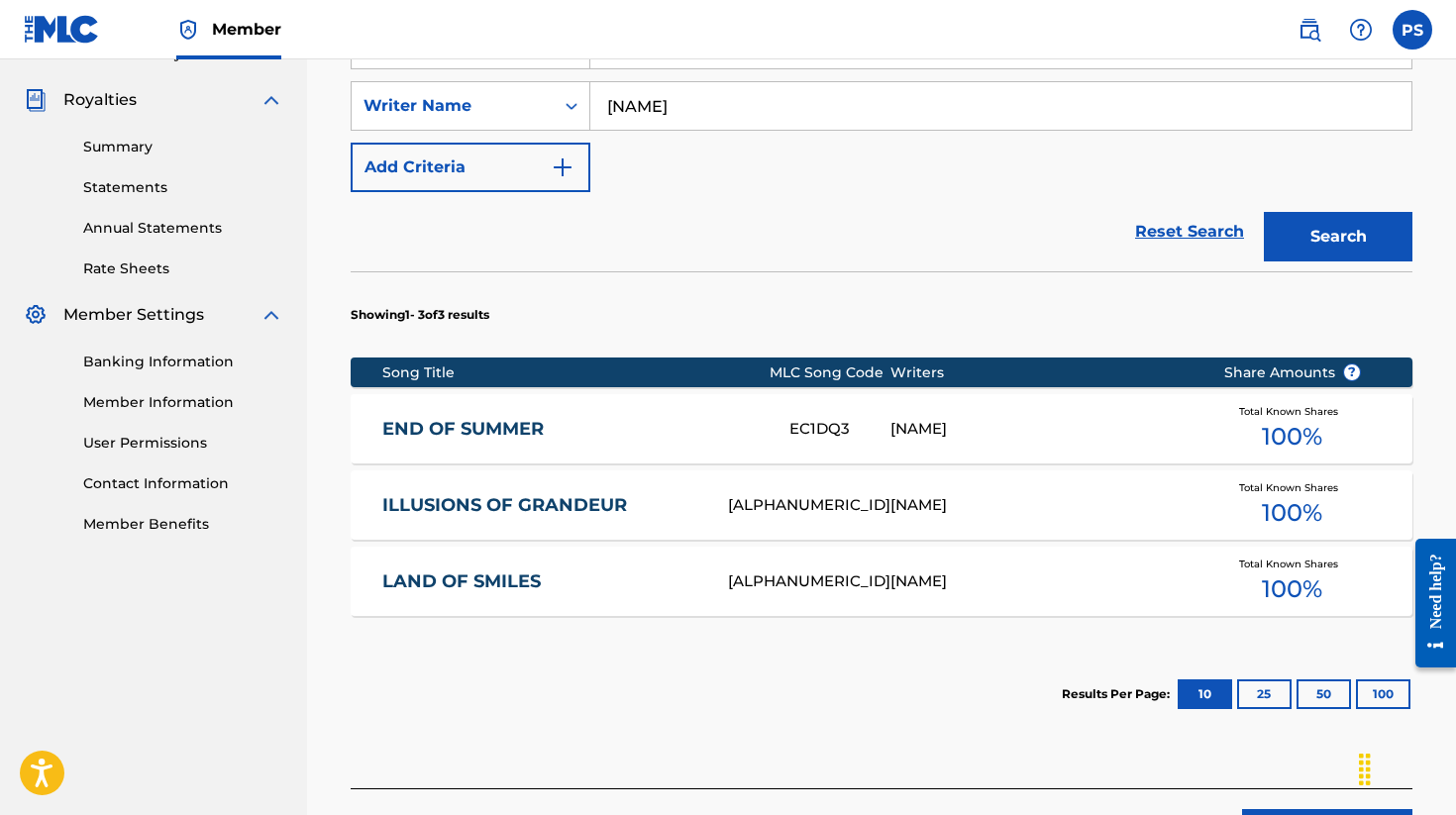 scroll, scrollTop: 733, scrollLeft: 0, axis: vertical 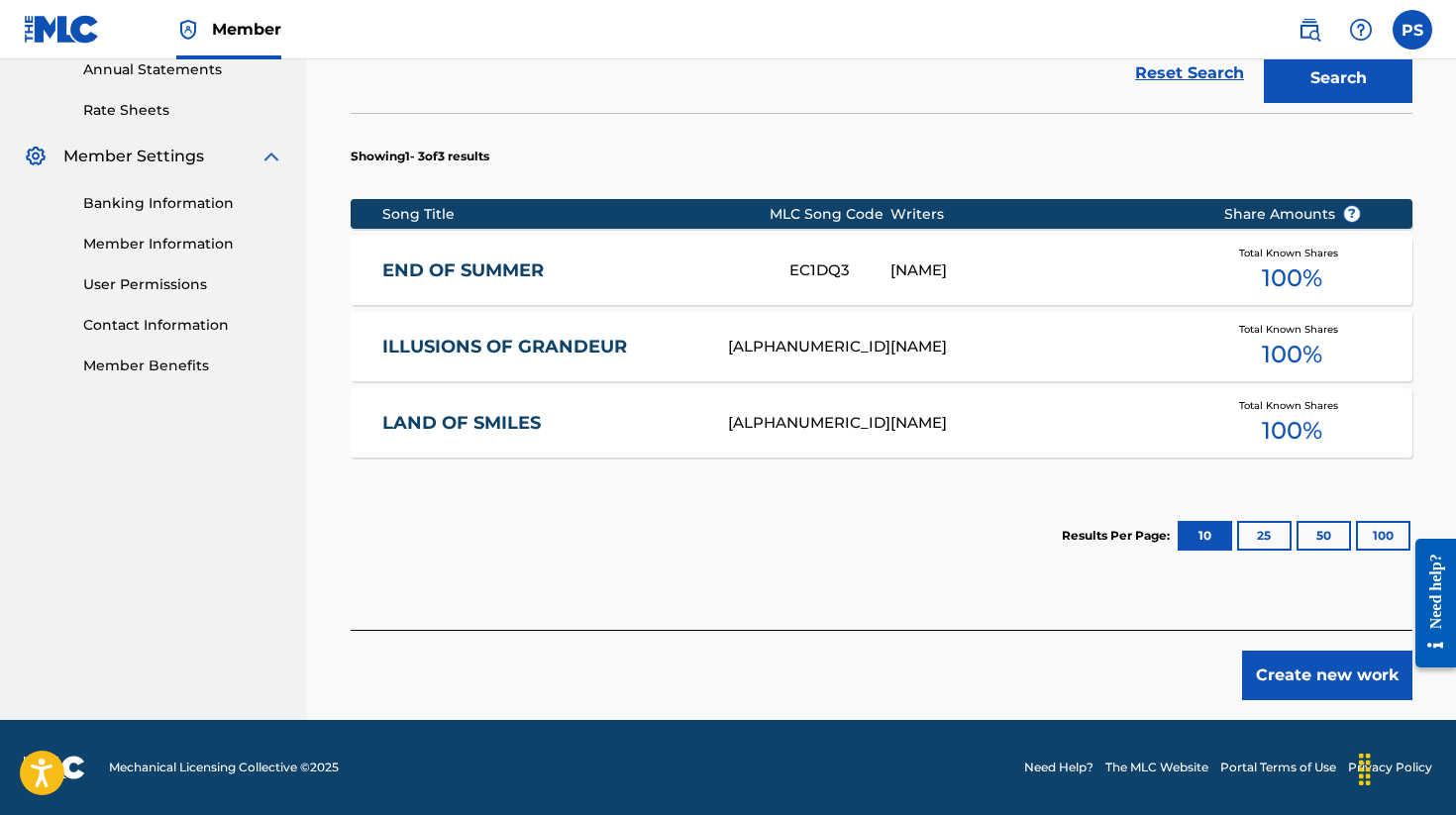 click on "Create new work" at bounding box center (1327, 675) 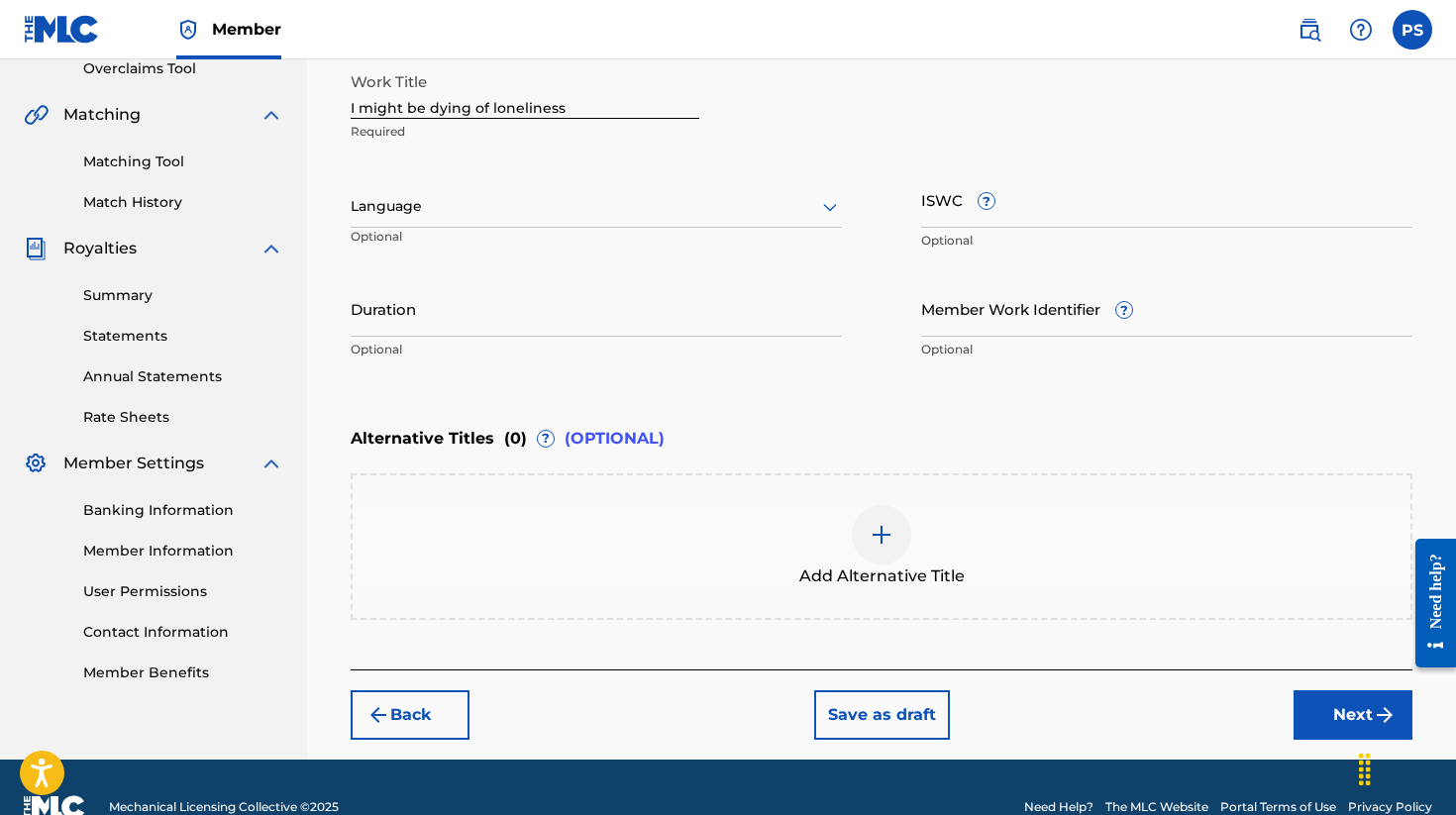 scroll, scrollTop: 424, scrollLeft: 0, axis: vertical 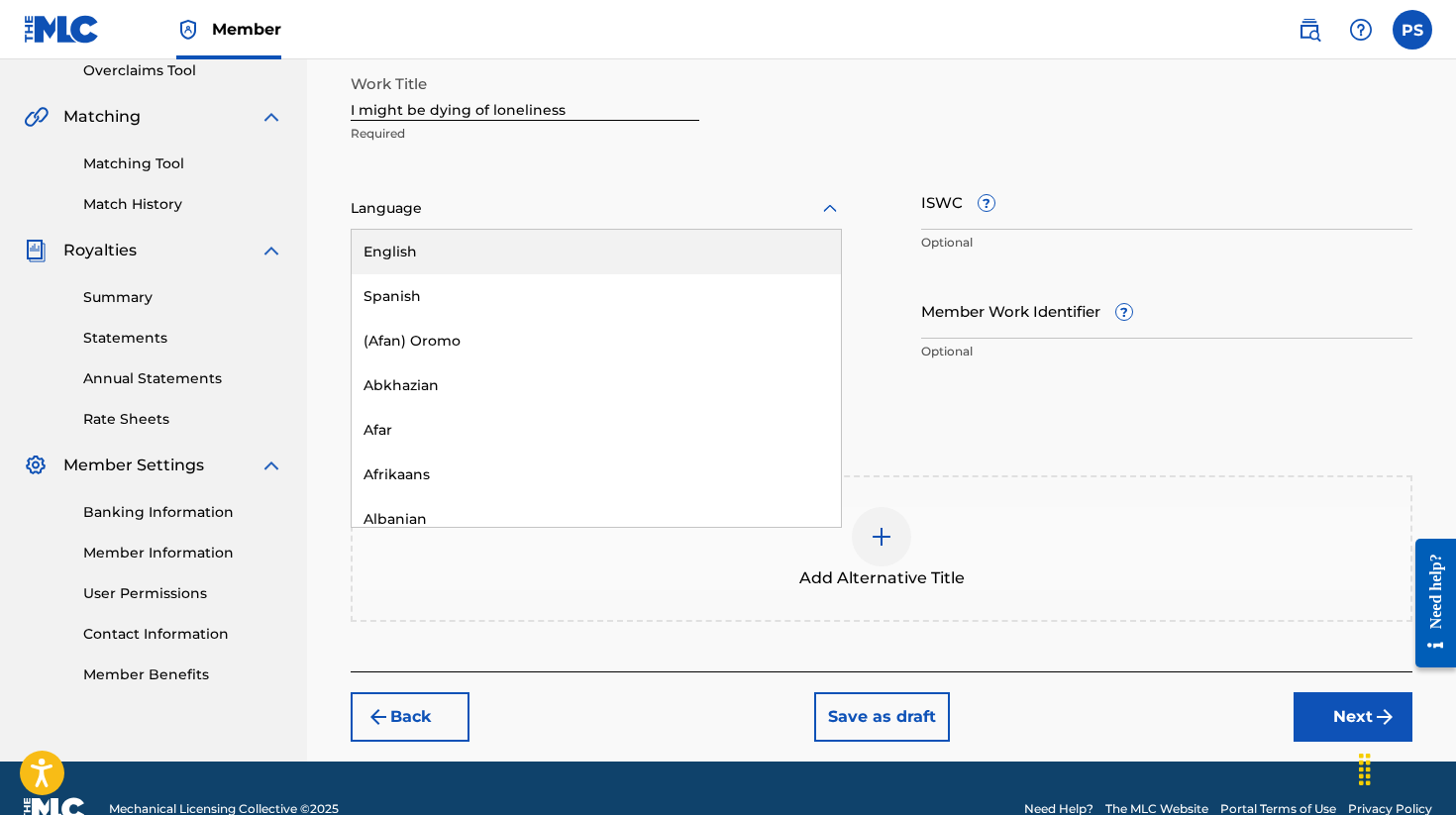 click at bounding box center (596, 208) 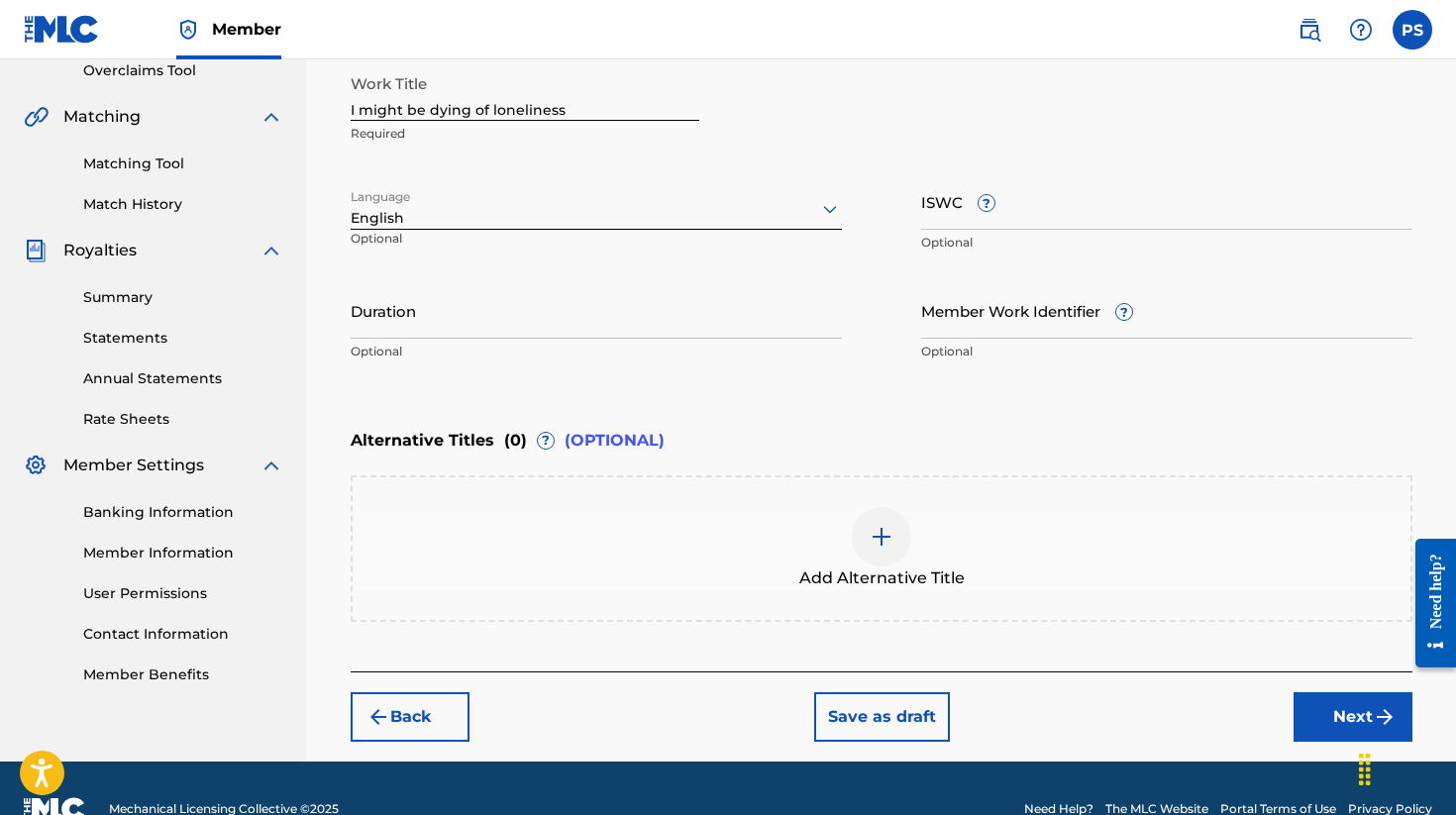 click on "ISWC   ?" at bounding box center (1167, 201) 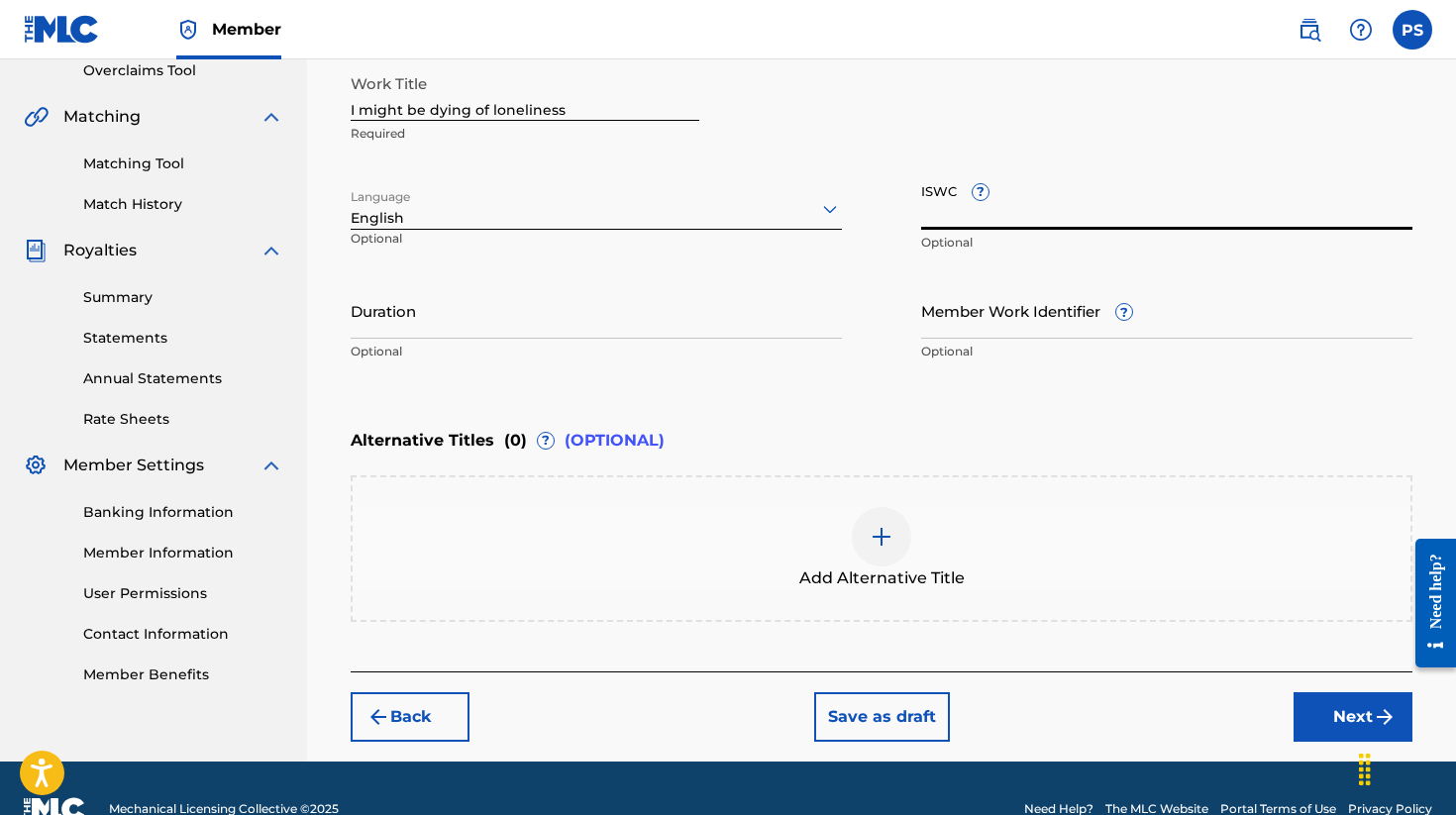 paste on "SE6XX2525095" 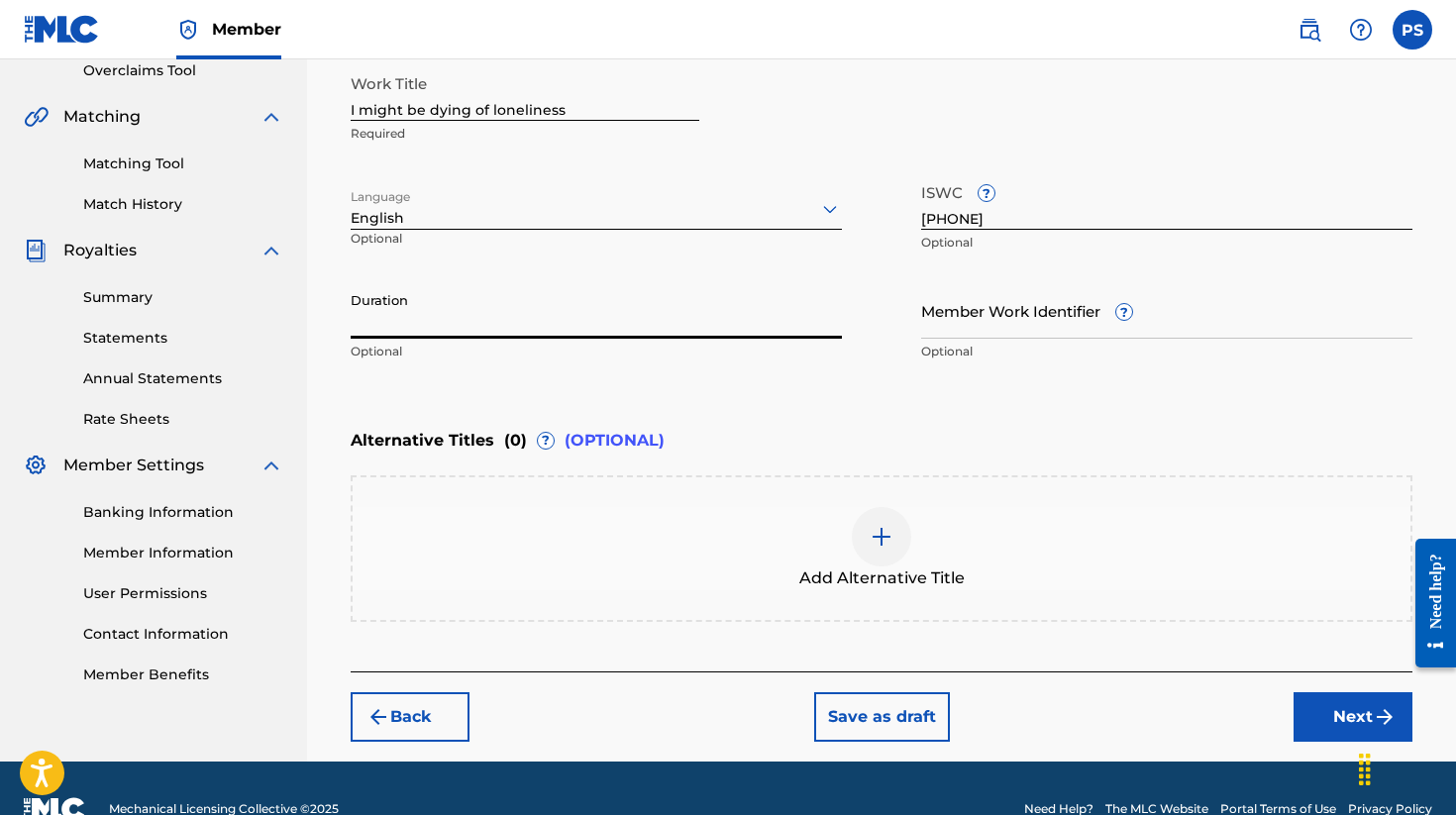 click on "Duration" at bounding box center [596, 310] 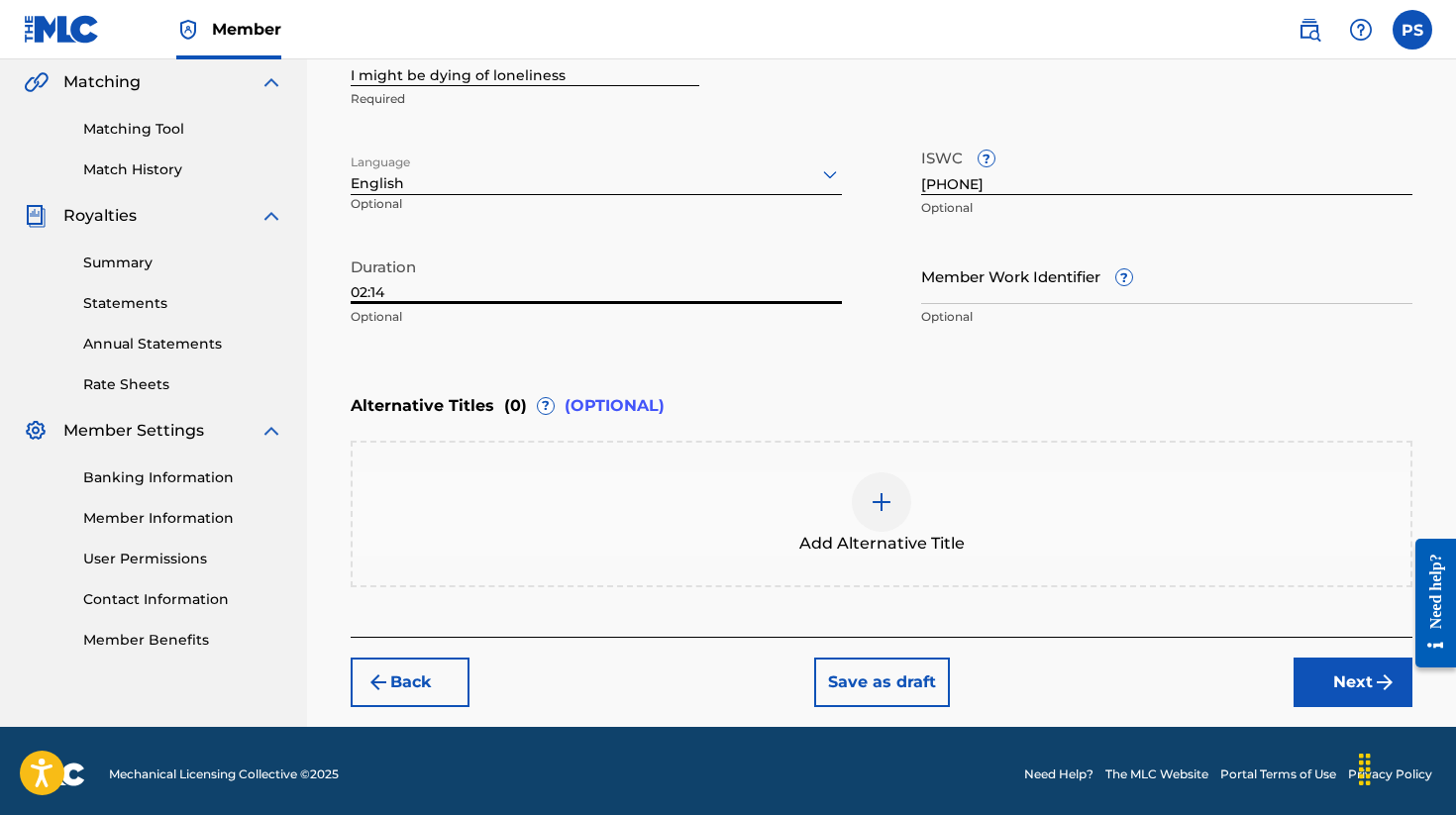 scroll, scrollTop: 464, scrollLeft: 0, axis: vertical 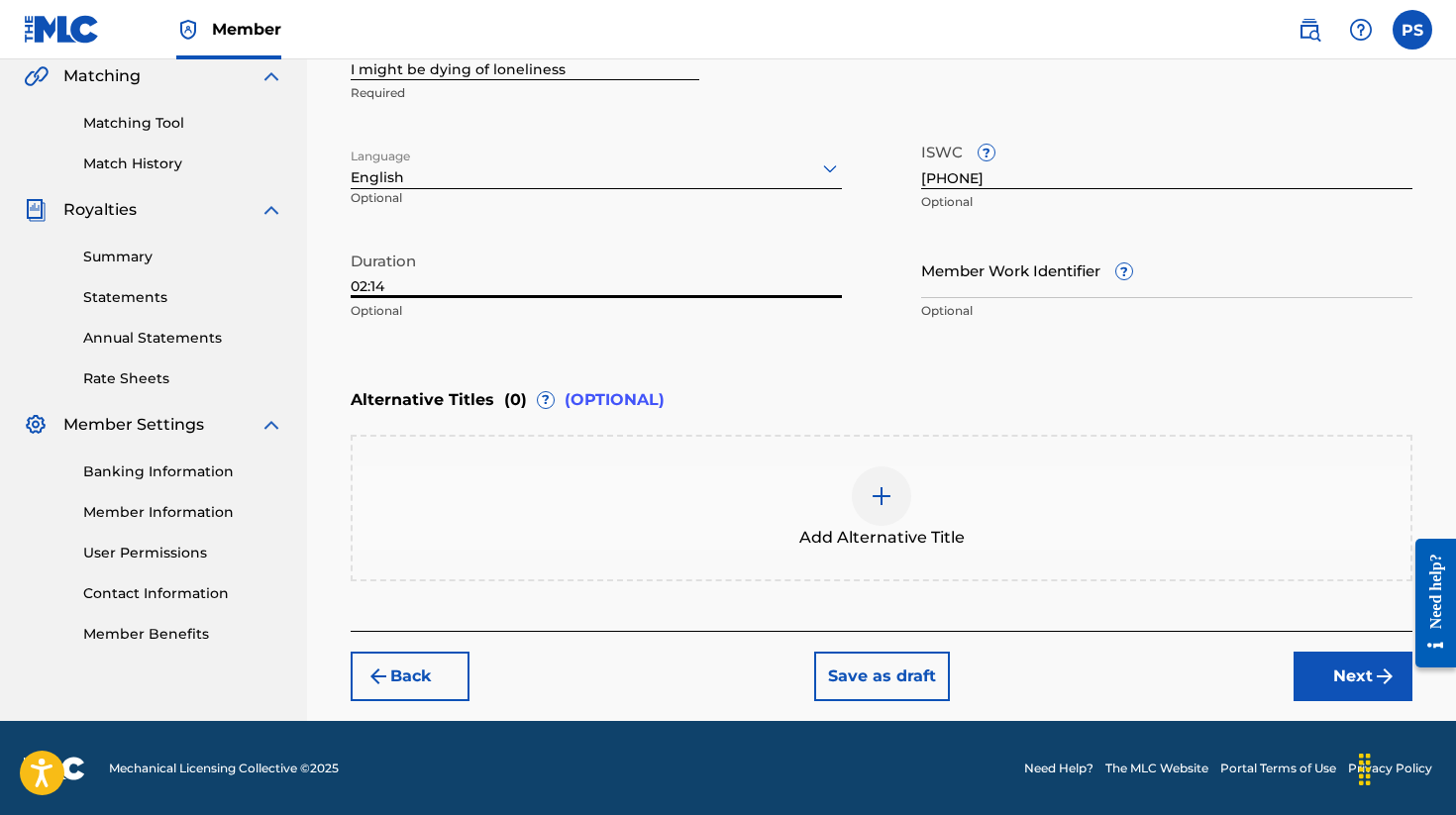 click on "Next" at bounding box center [1353, 676] 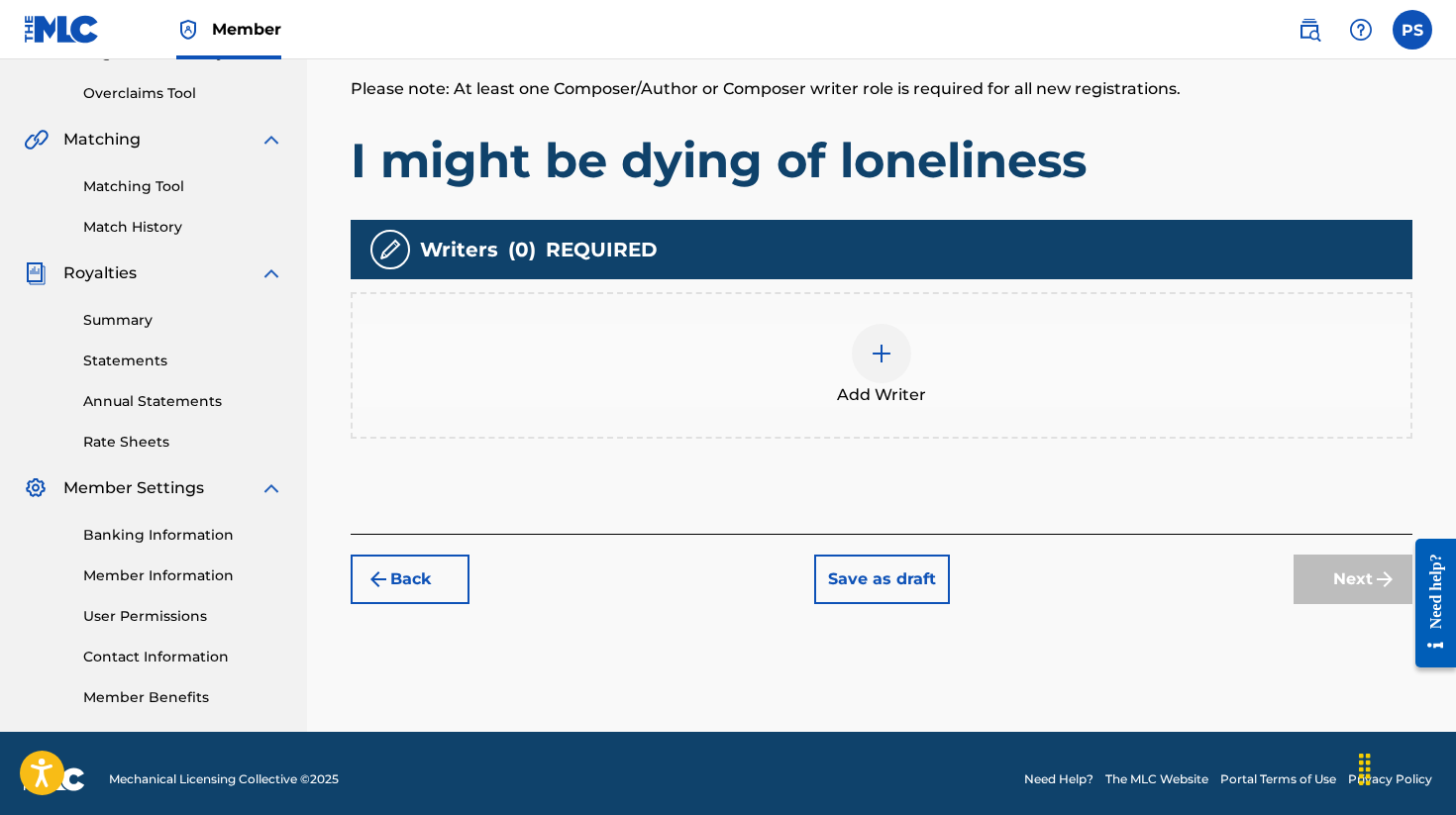 scroll, scrollTop: 413, scrollLeft: 0, axis: vertical 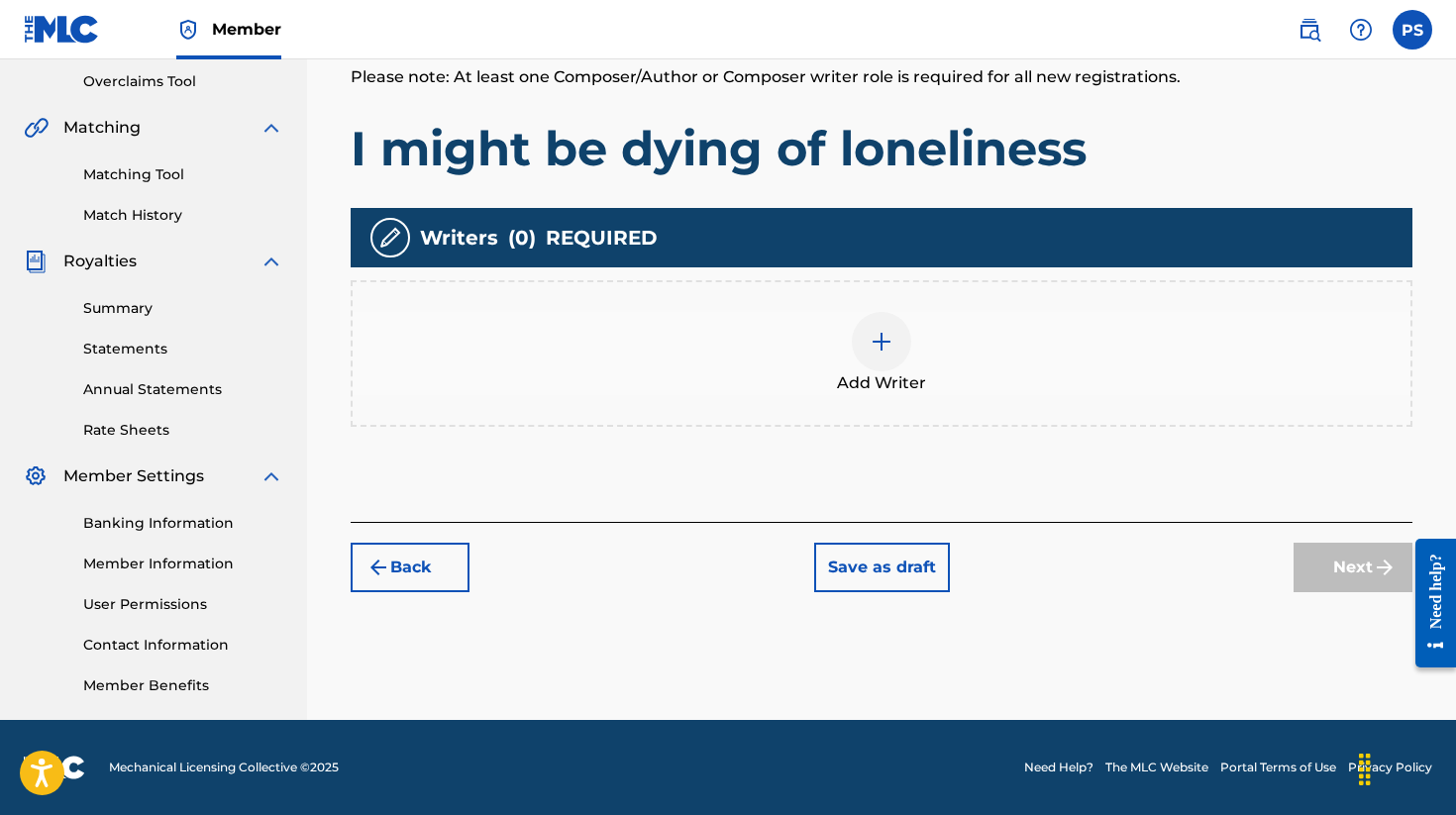 click at bounding box center [882, 342] 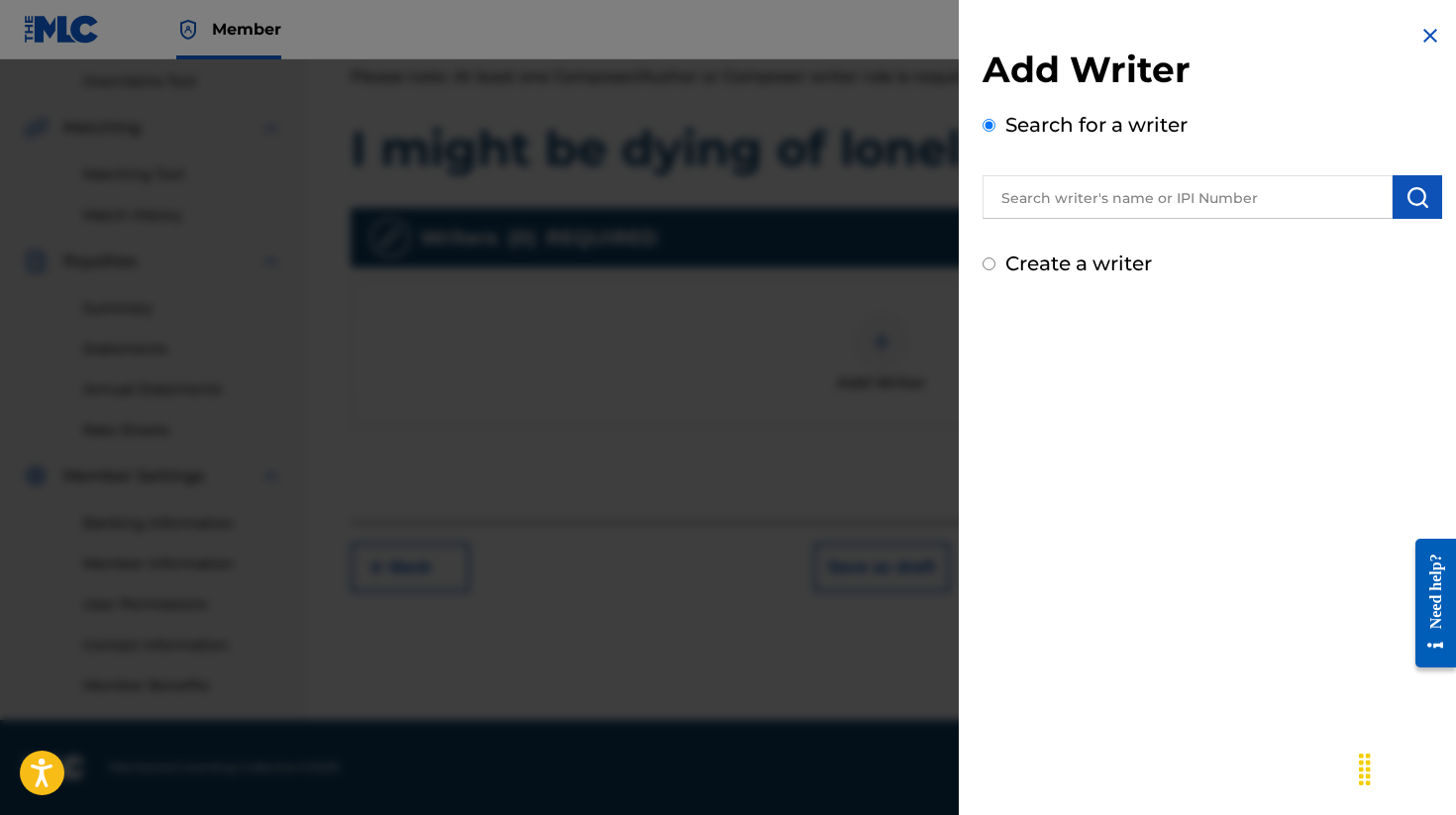 click at bounding box center [1188, 197] 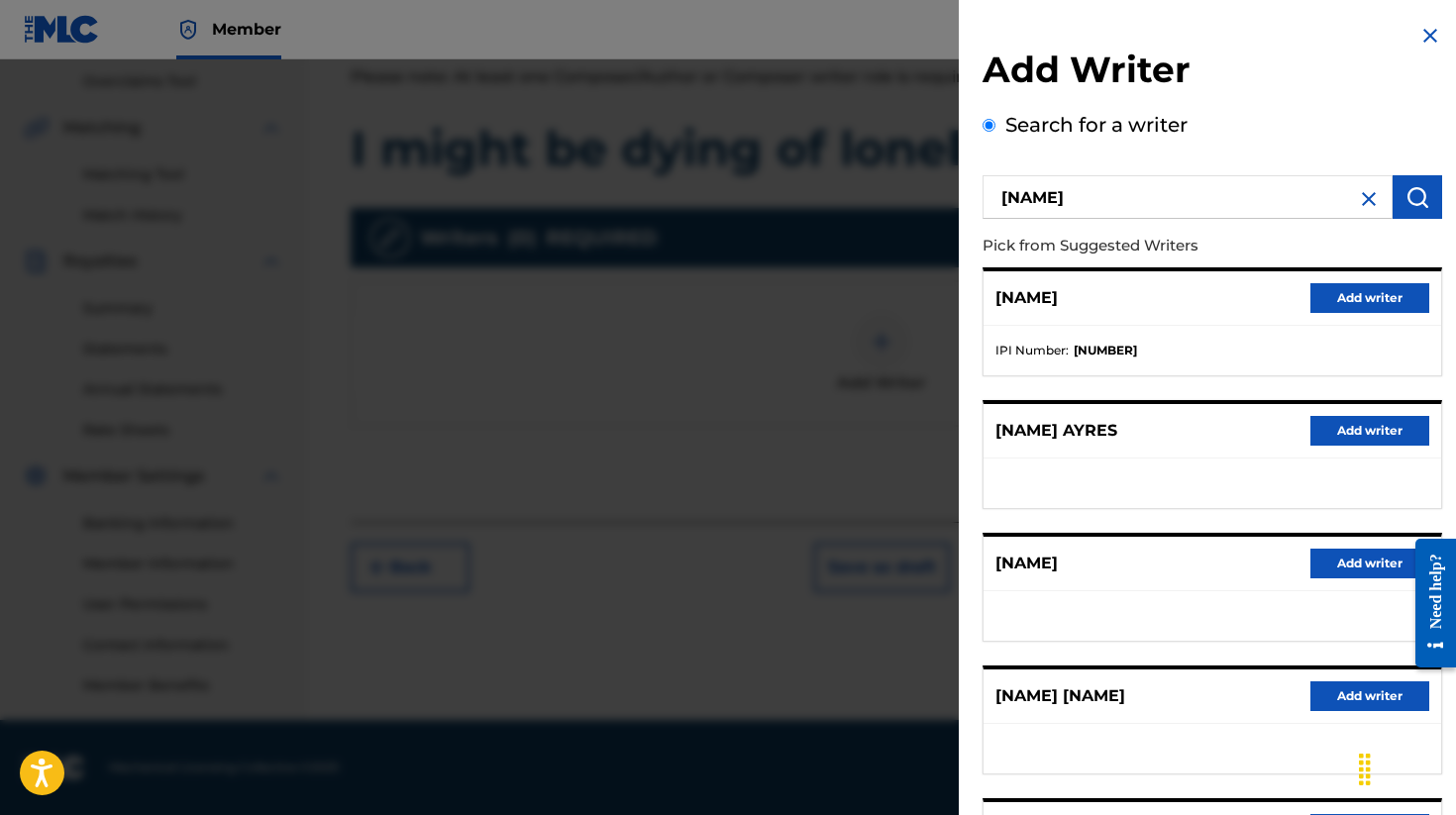 click on "Add writer" at bounding box center [1370, 298] 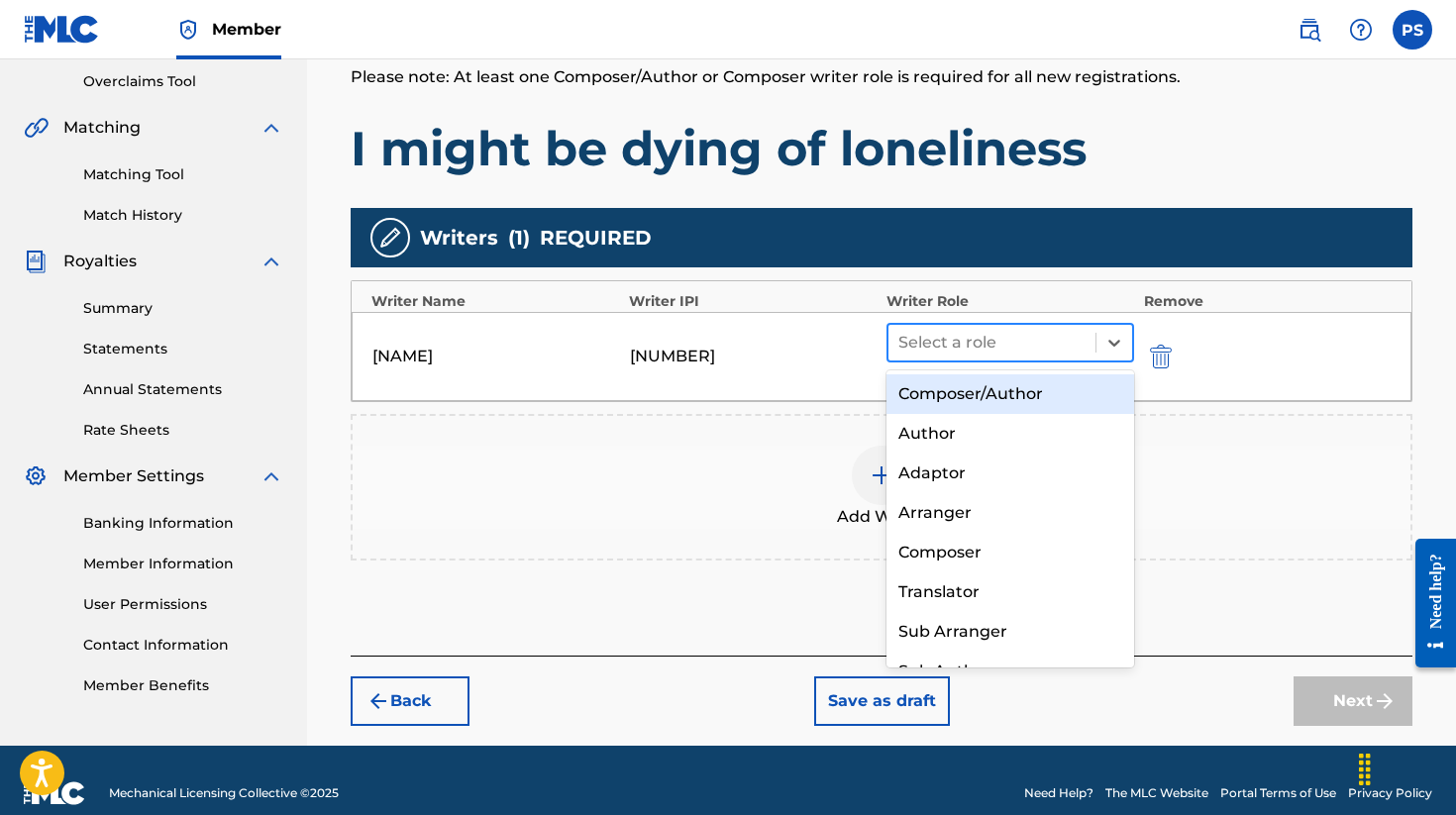 click at bounding box center (991, 343) 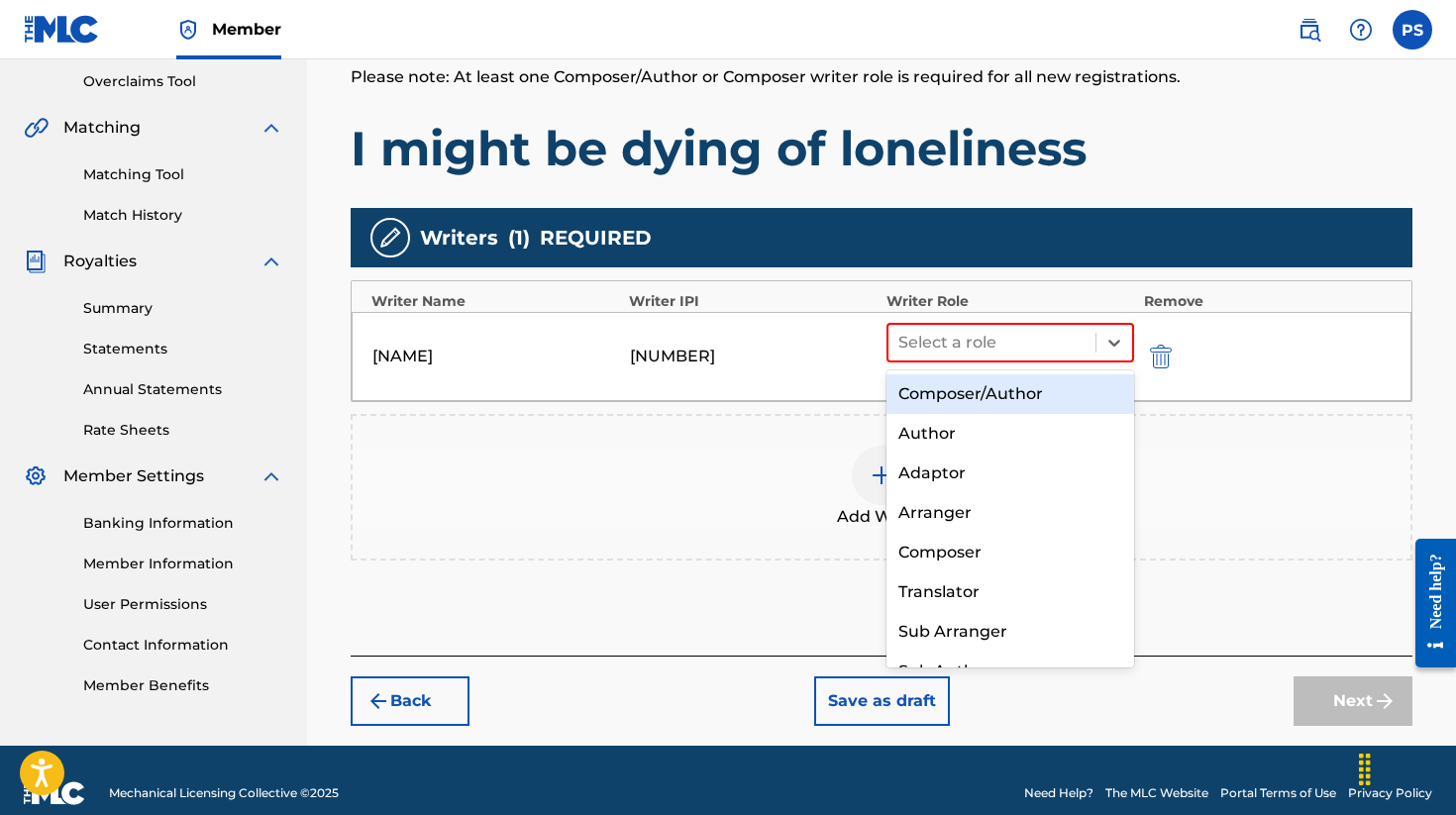 click on "Composer/Author" at bounding box center [1010, 394] 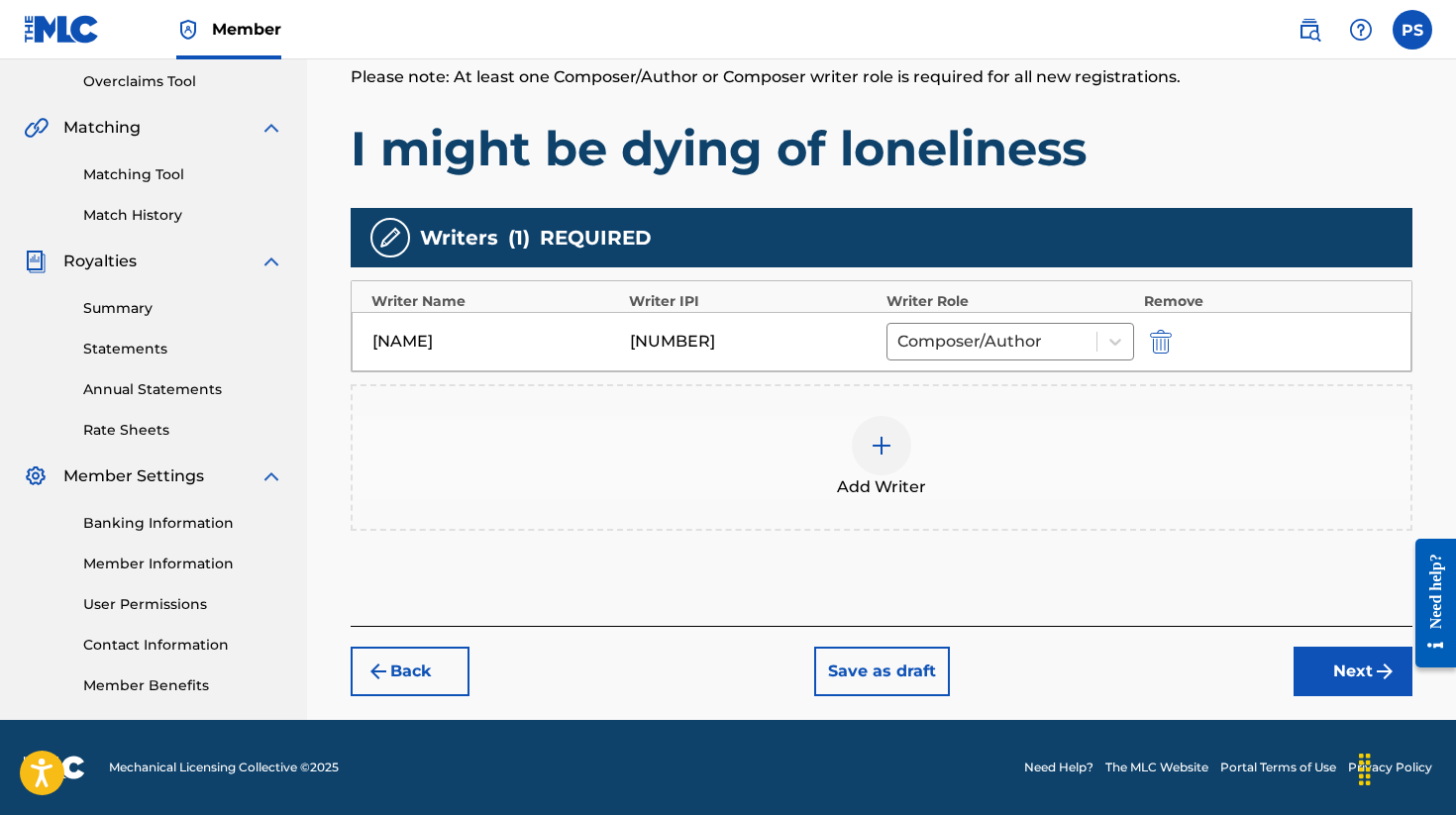 click on "Next" at bounding box center (1353, 671) 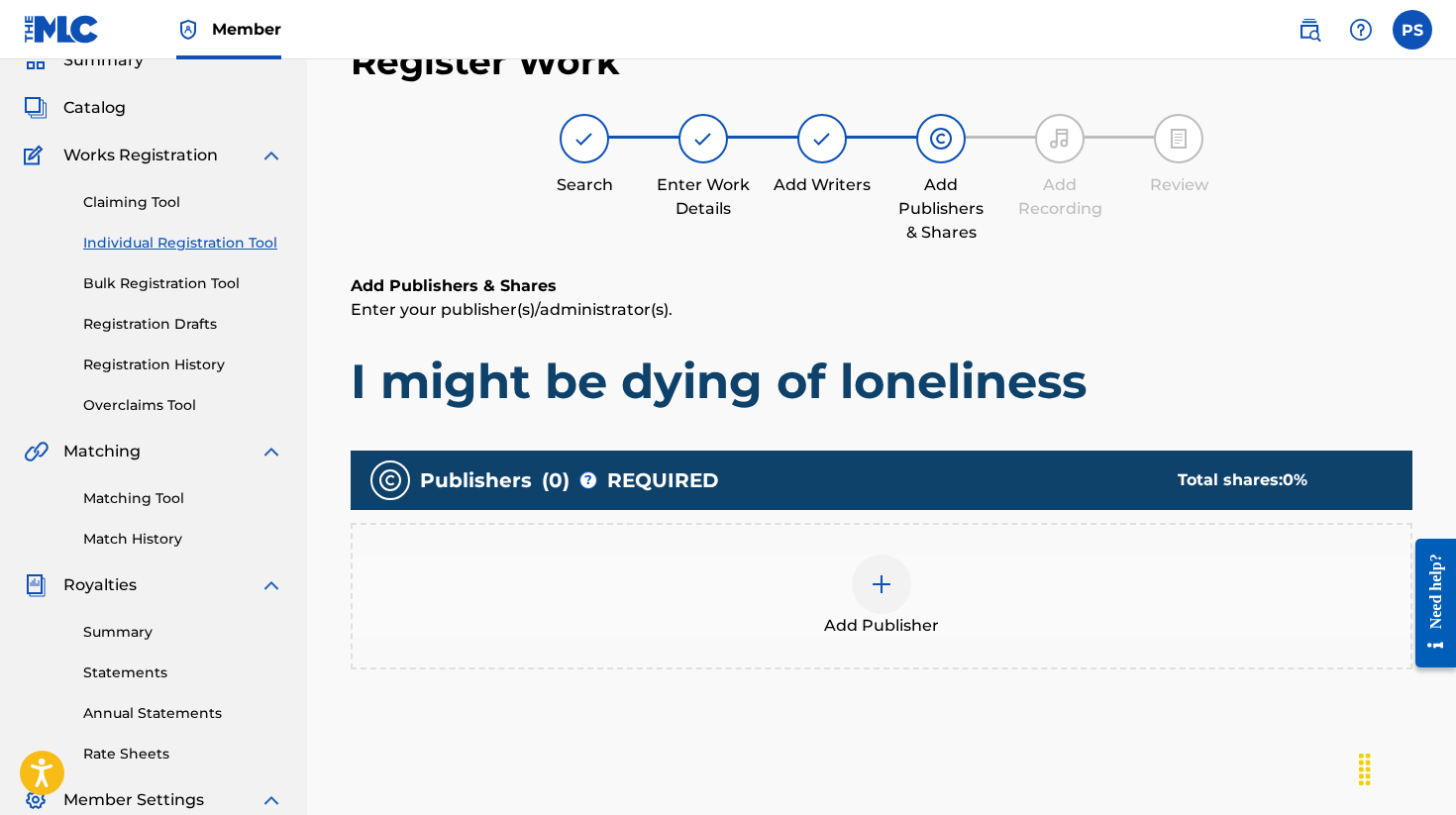scroll, scrollTop: 89, scrollLeft: 0, axis: vertical 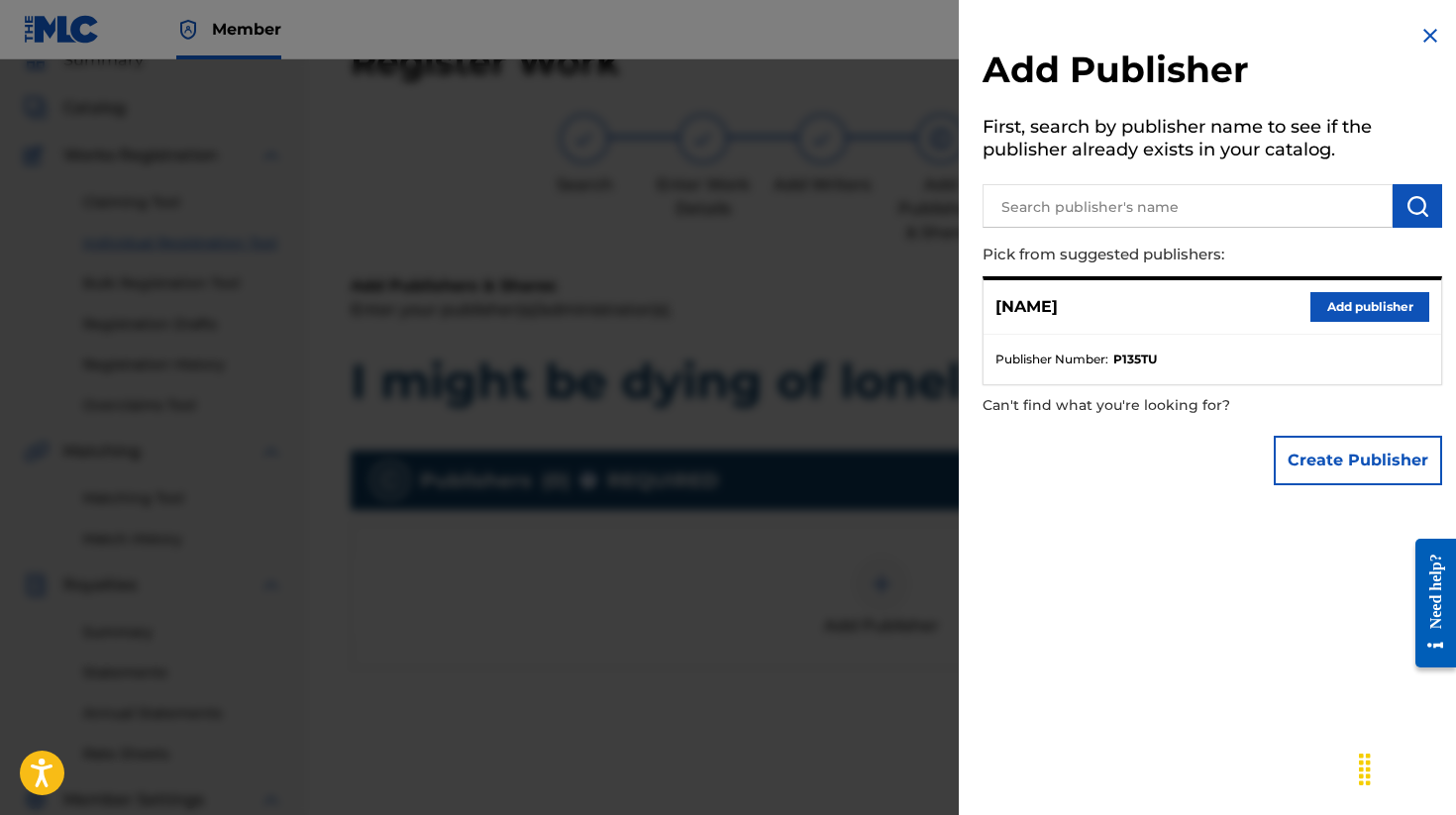 click on "Add publisher" at bounding box center (1370, 307) 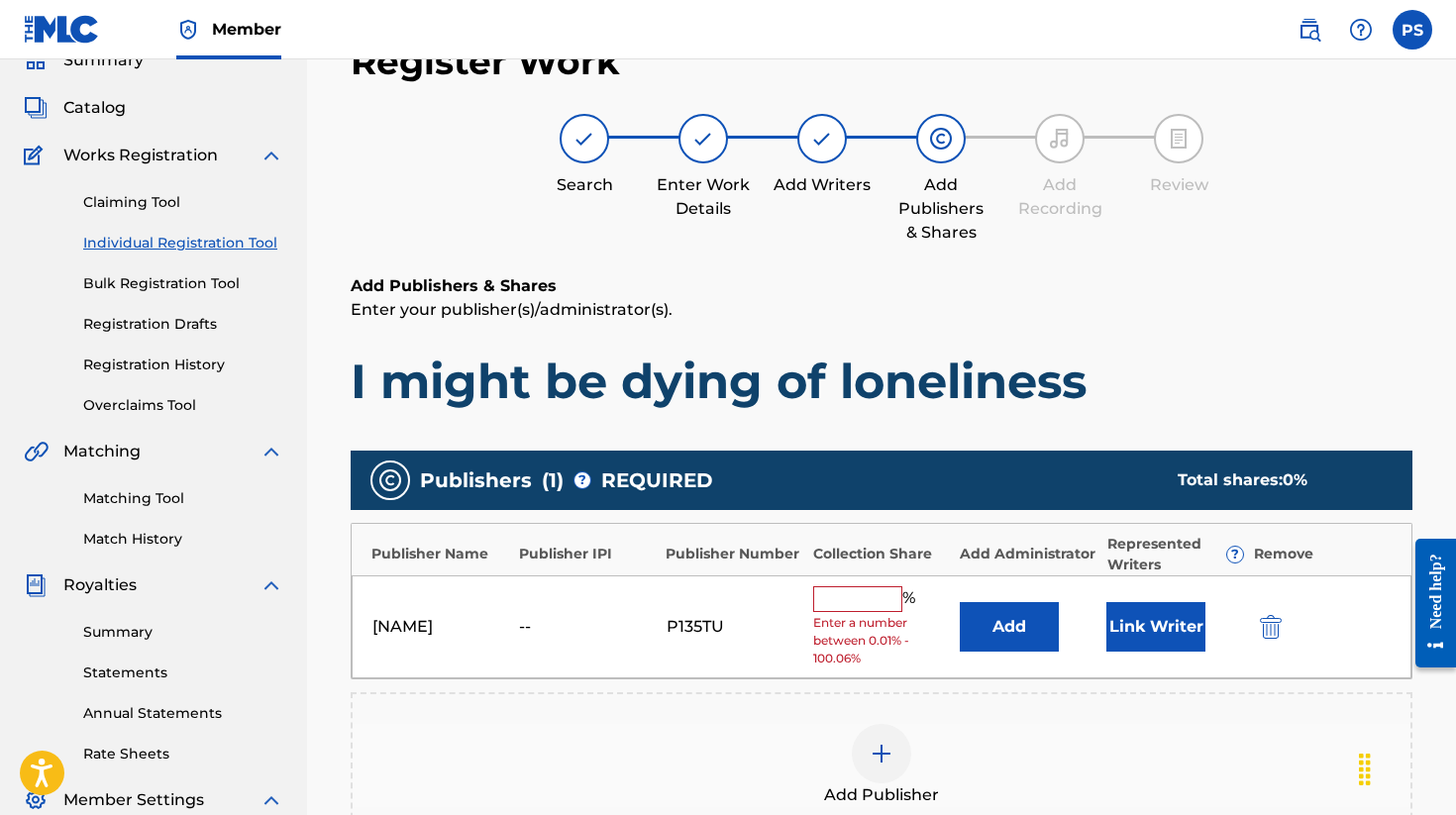 click on "Link Writer" at bounding box center [1156, 627] 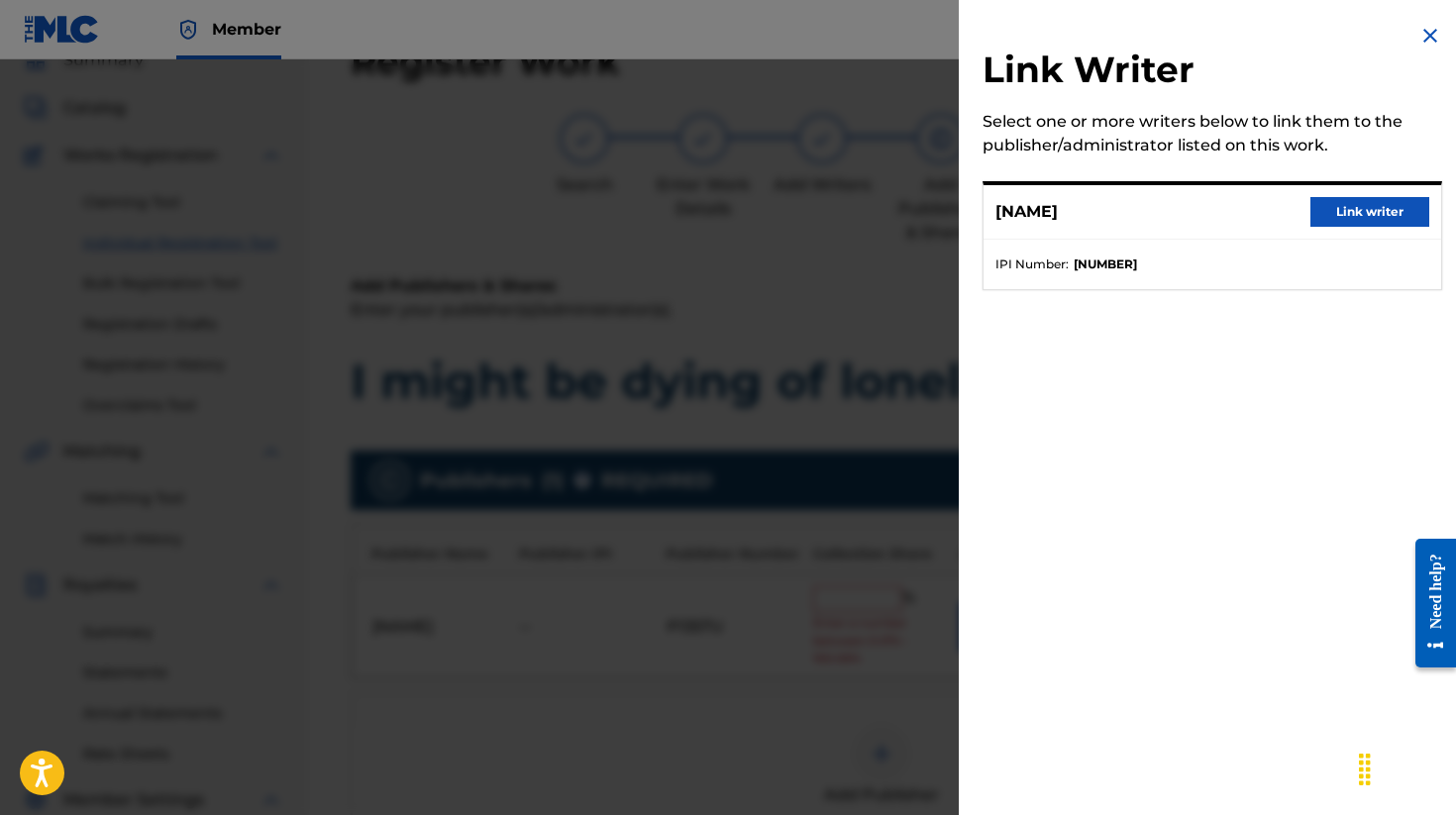 click on "Link writer" at bounding box center (1370, 212) 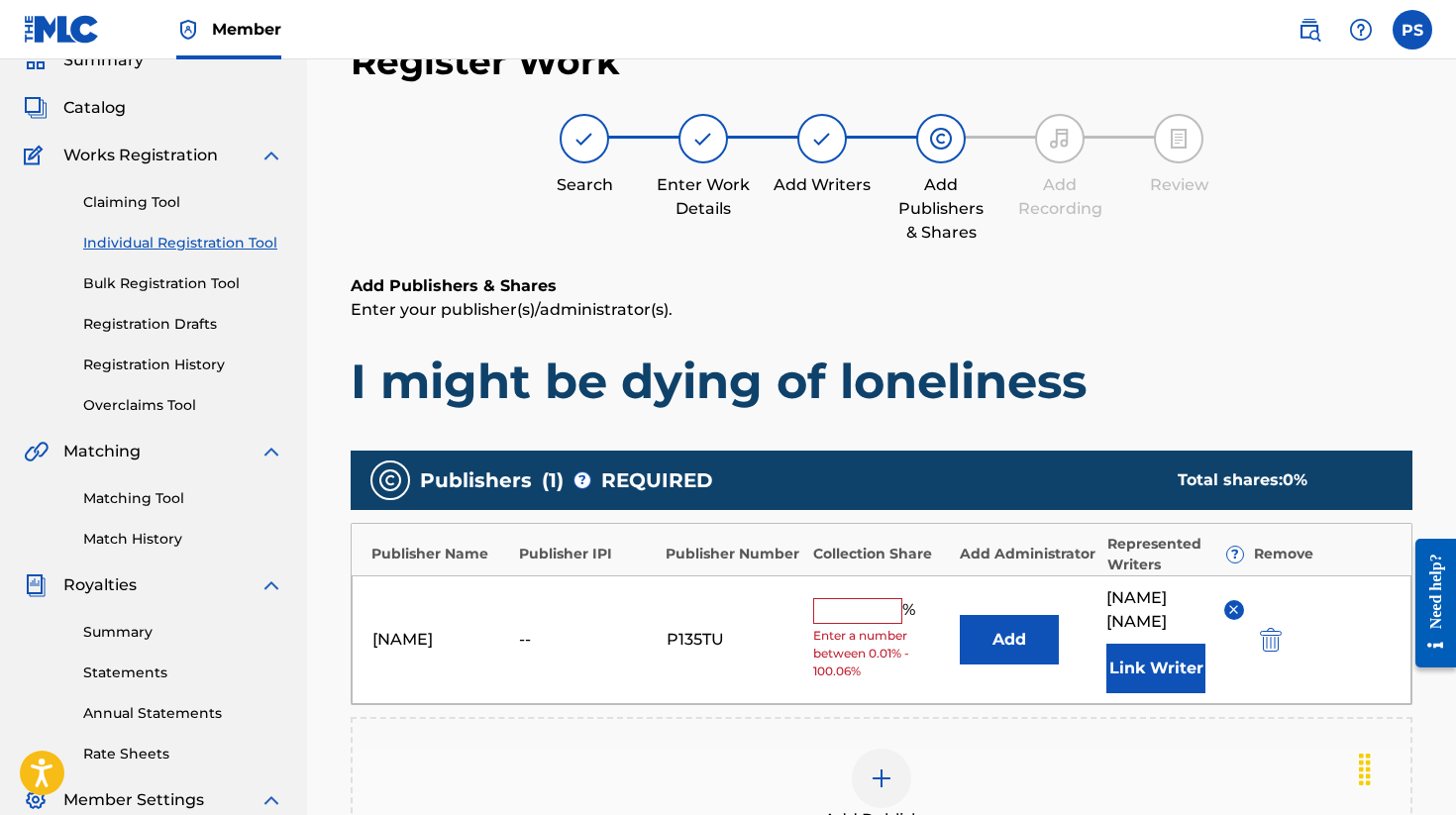 click at bounding box center (858, 611) 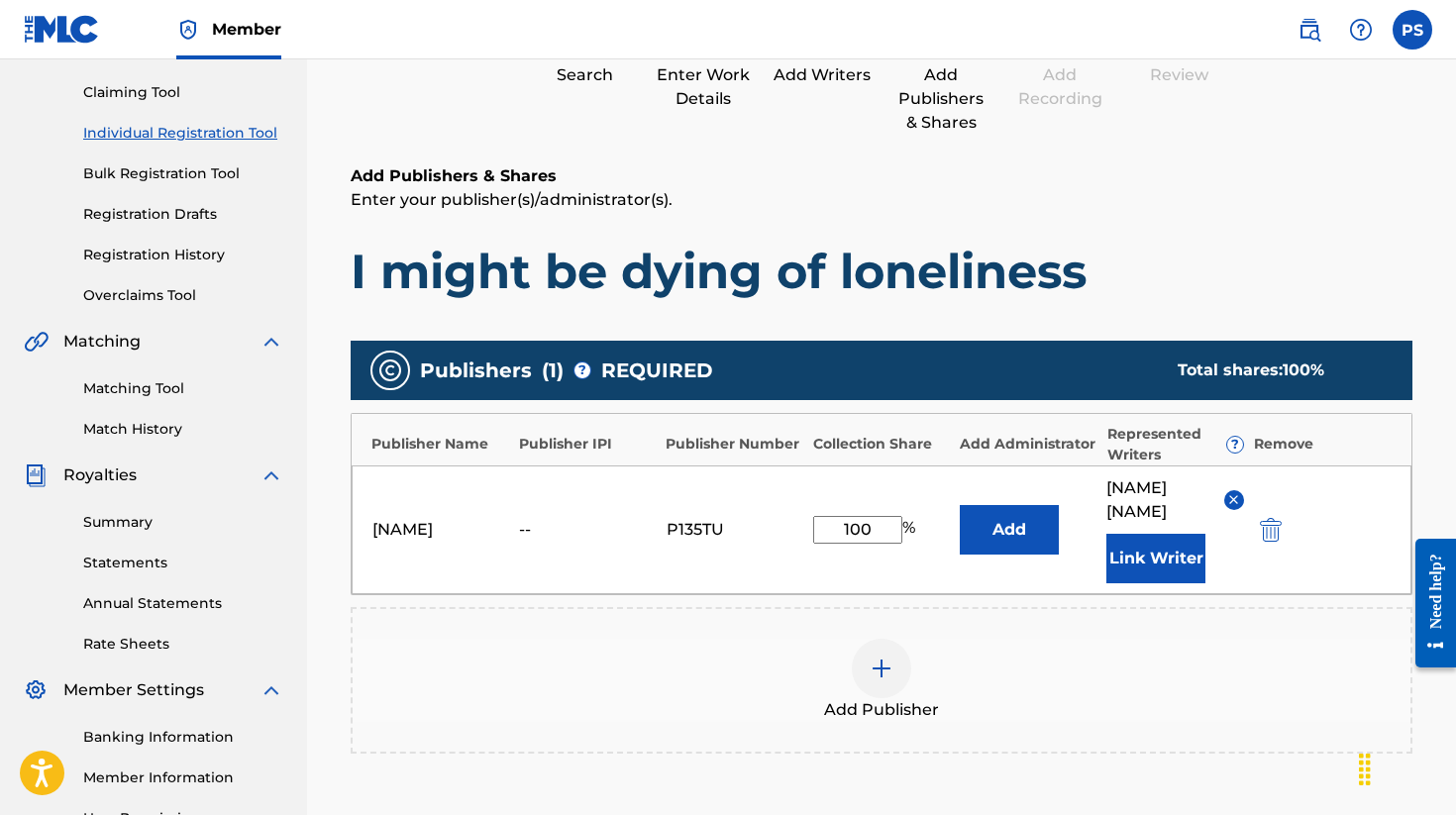 scroll, scrollTop: 495, scrollLeft: 0, axis: vertical 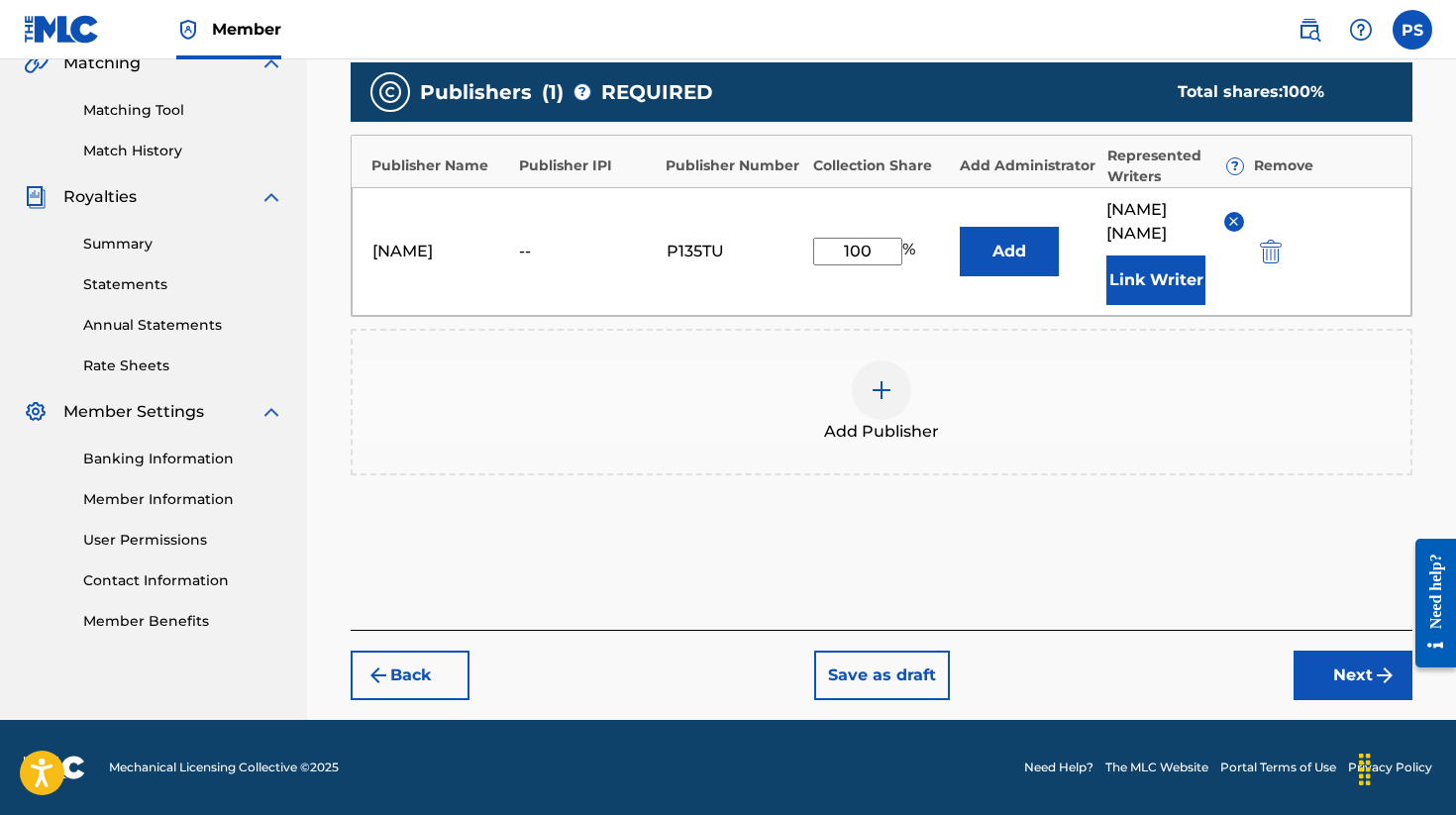 click on "Next" at bounding box center [1353, 675] 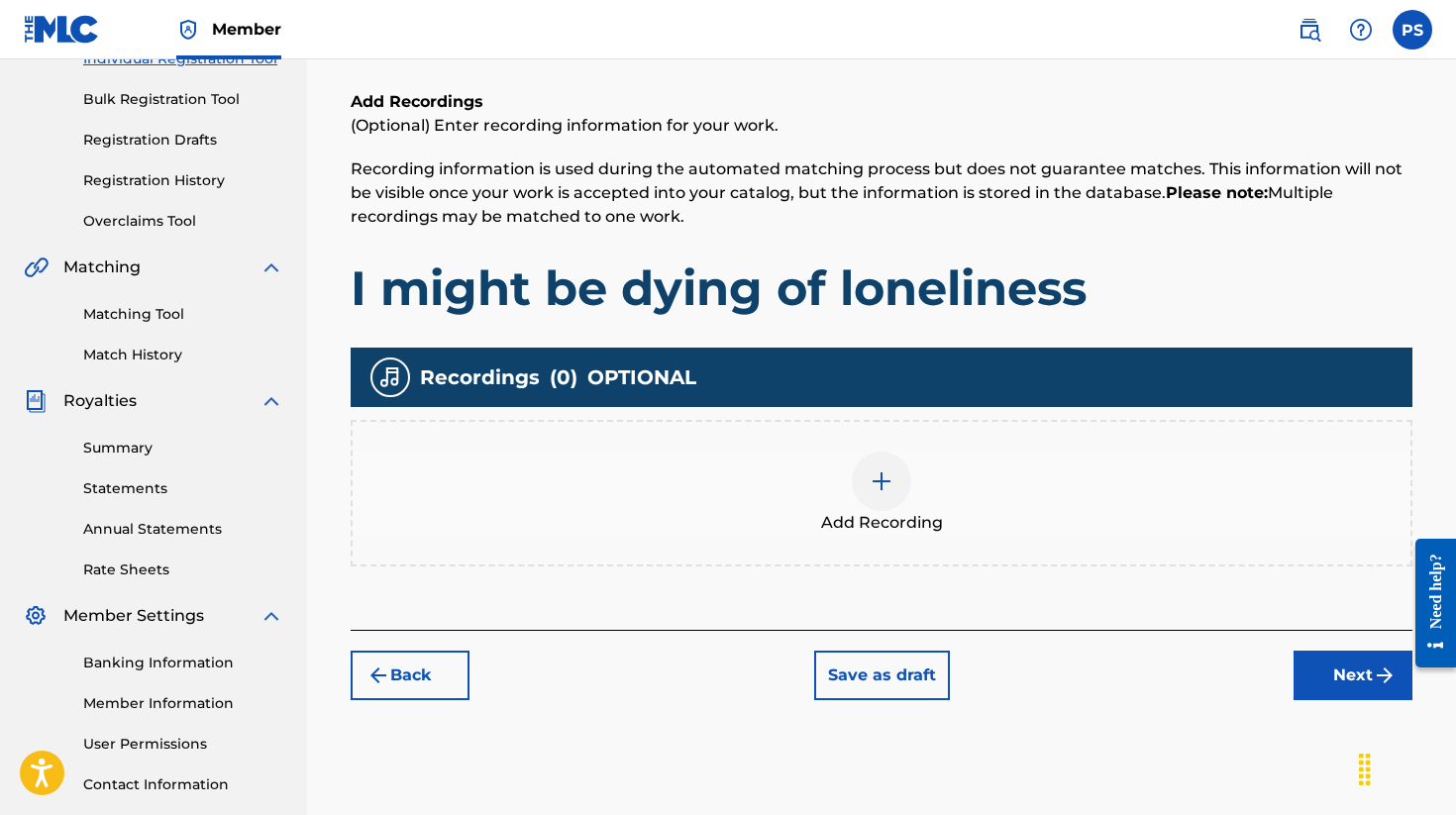 scroll, scrollTop: 276, scrollLeft: 0, axis: vertical 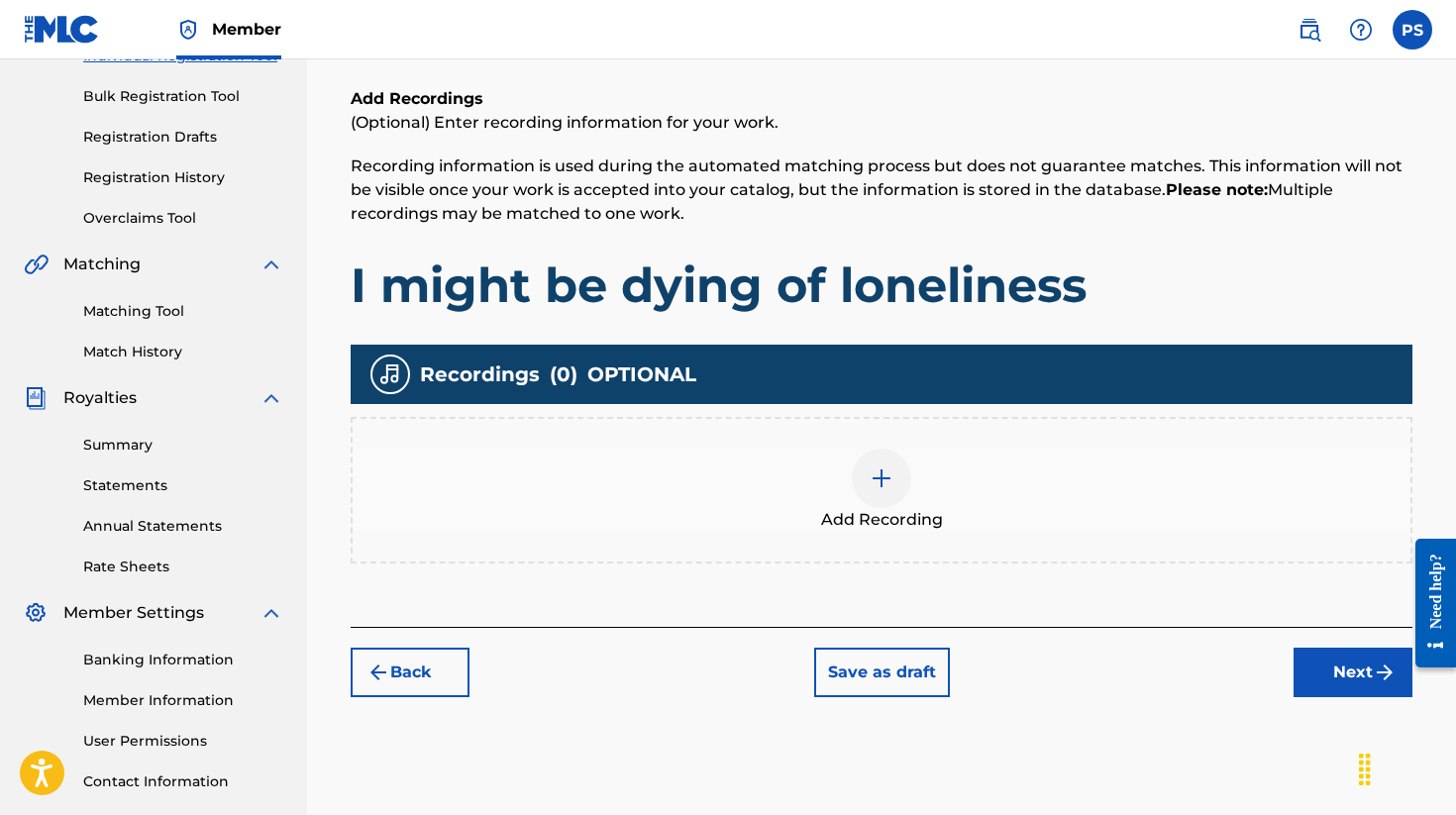 click at bounding box center [882, 478] 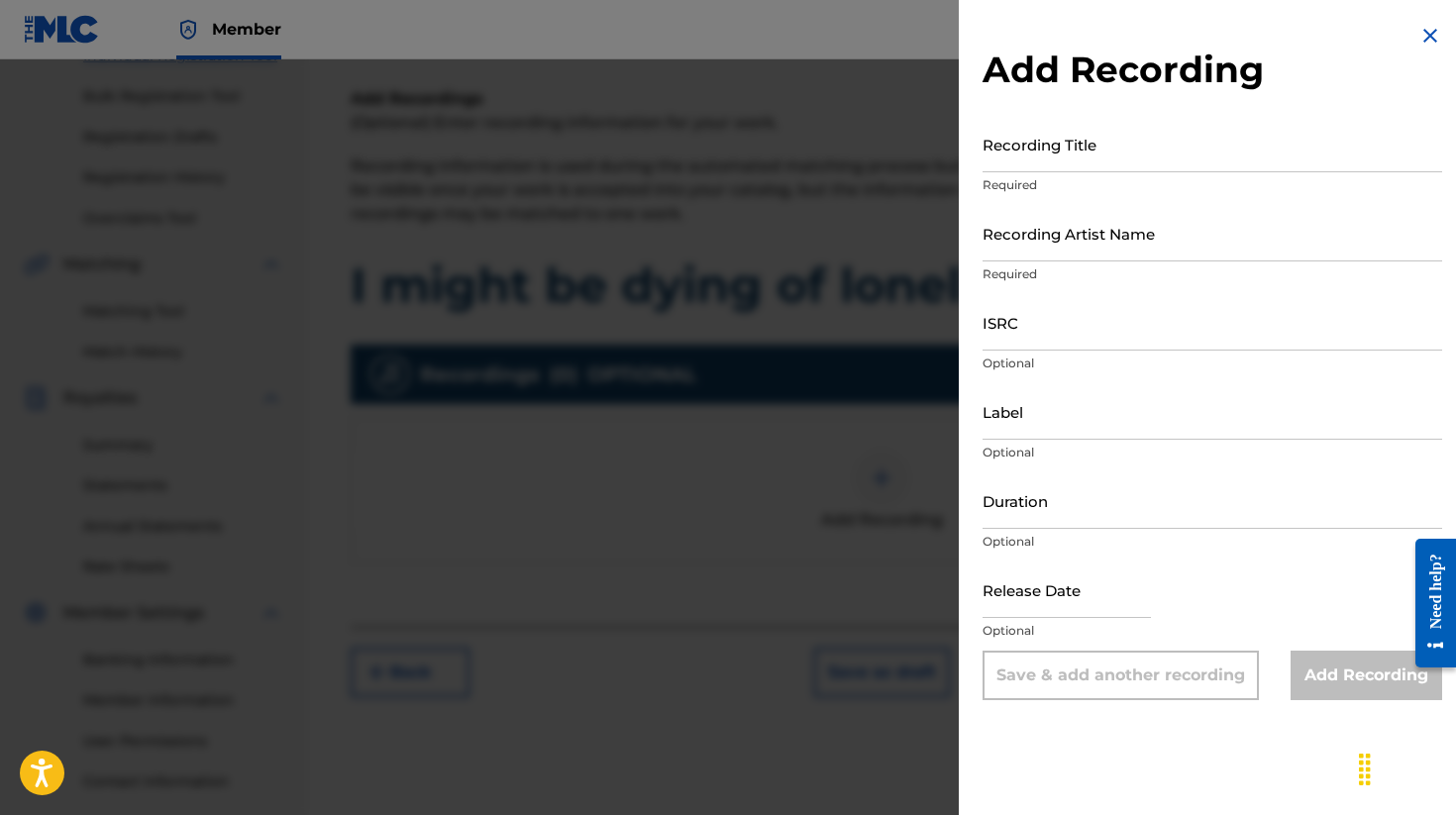click on "Recording Title" at bounding box center [1212, 144] 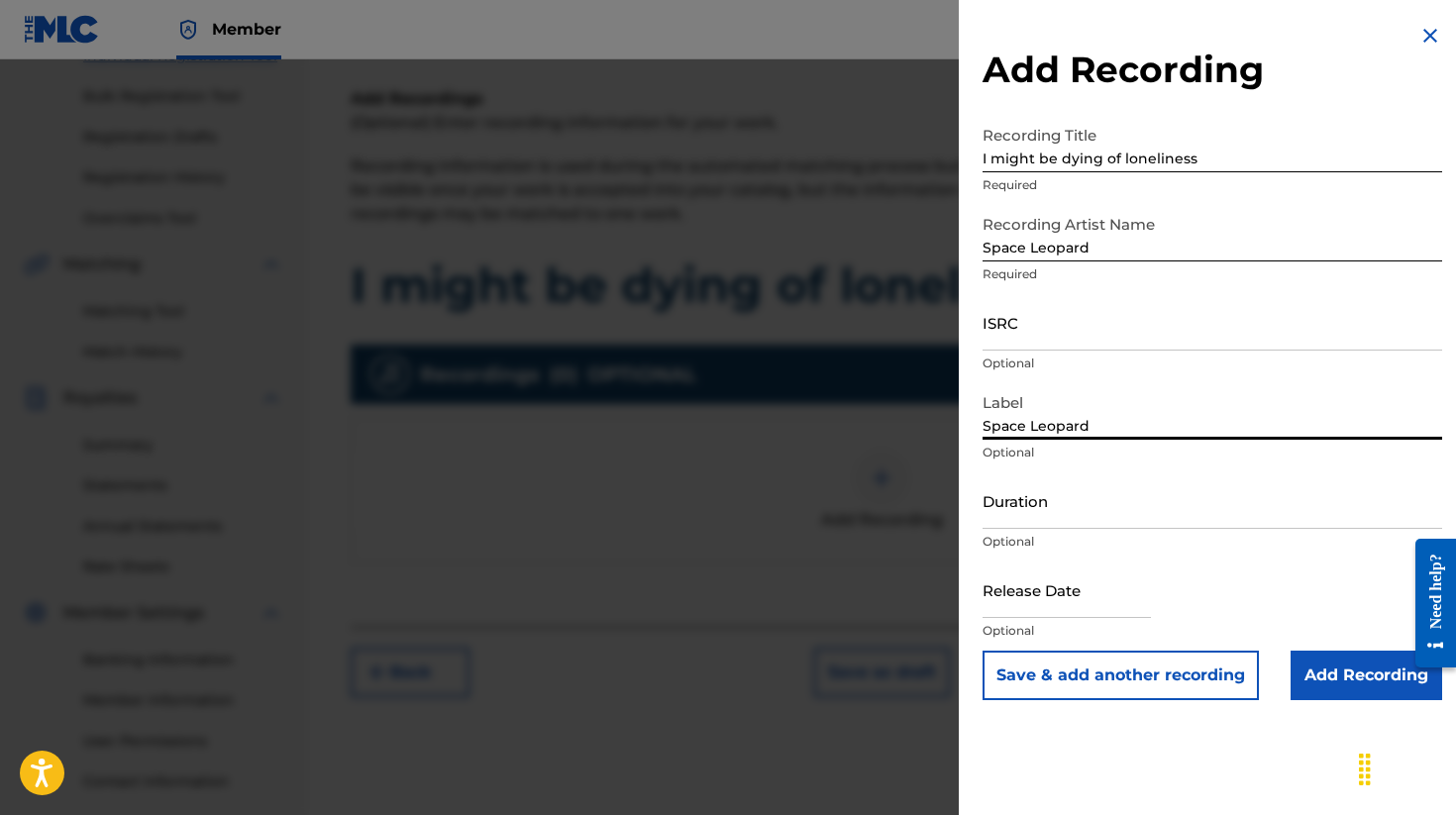 click on "ISRC" at bounding box center (1212, 322) 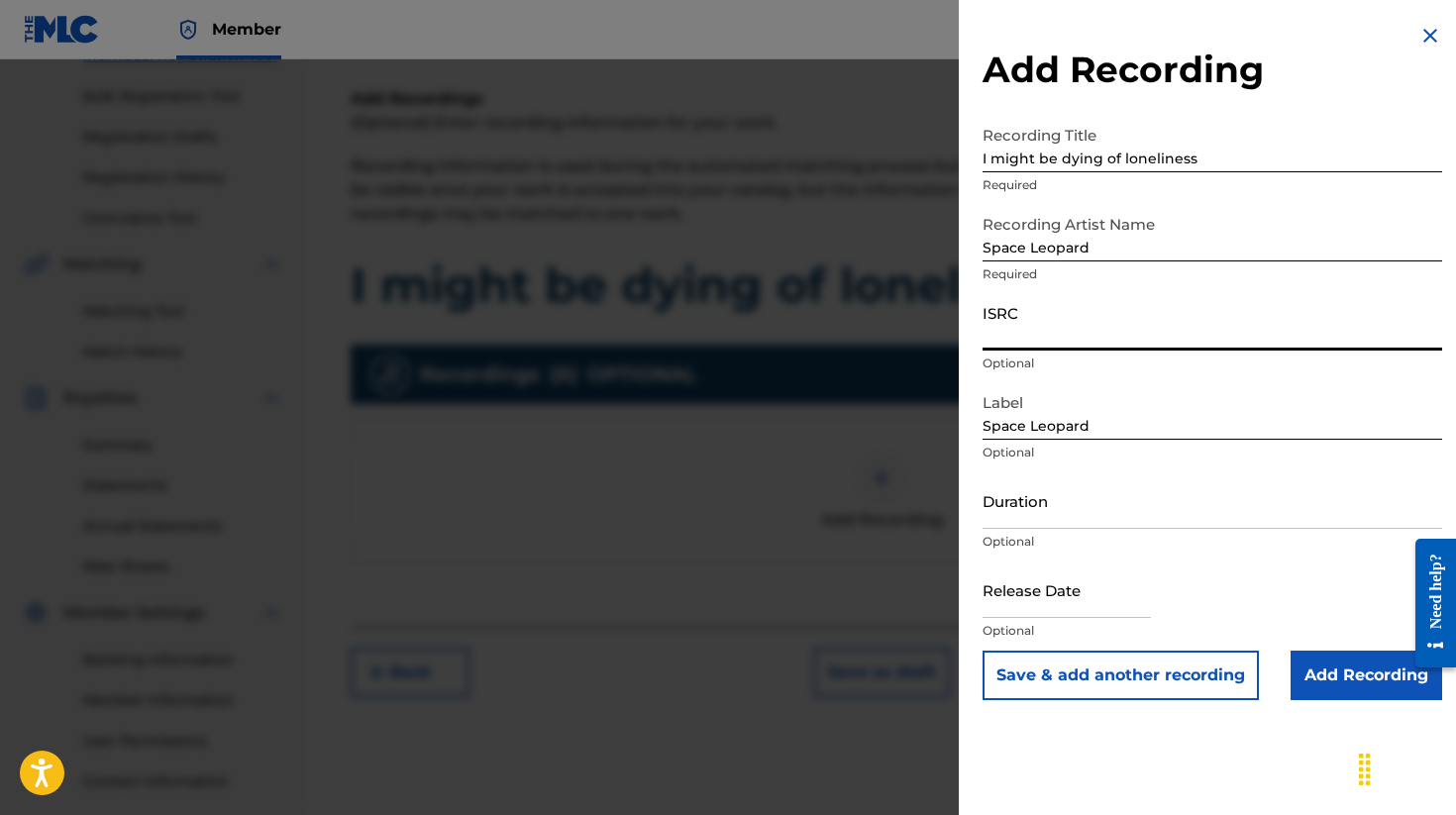 paste on "[ALPHANUMERIC_ID]" 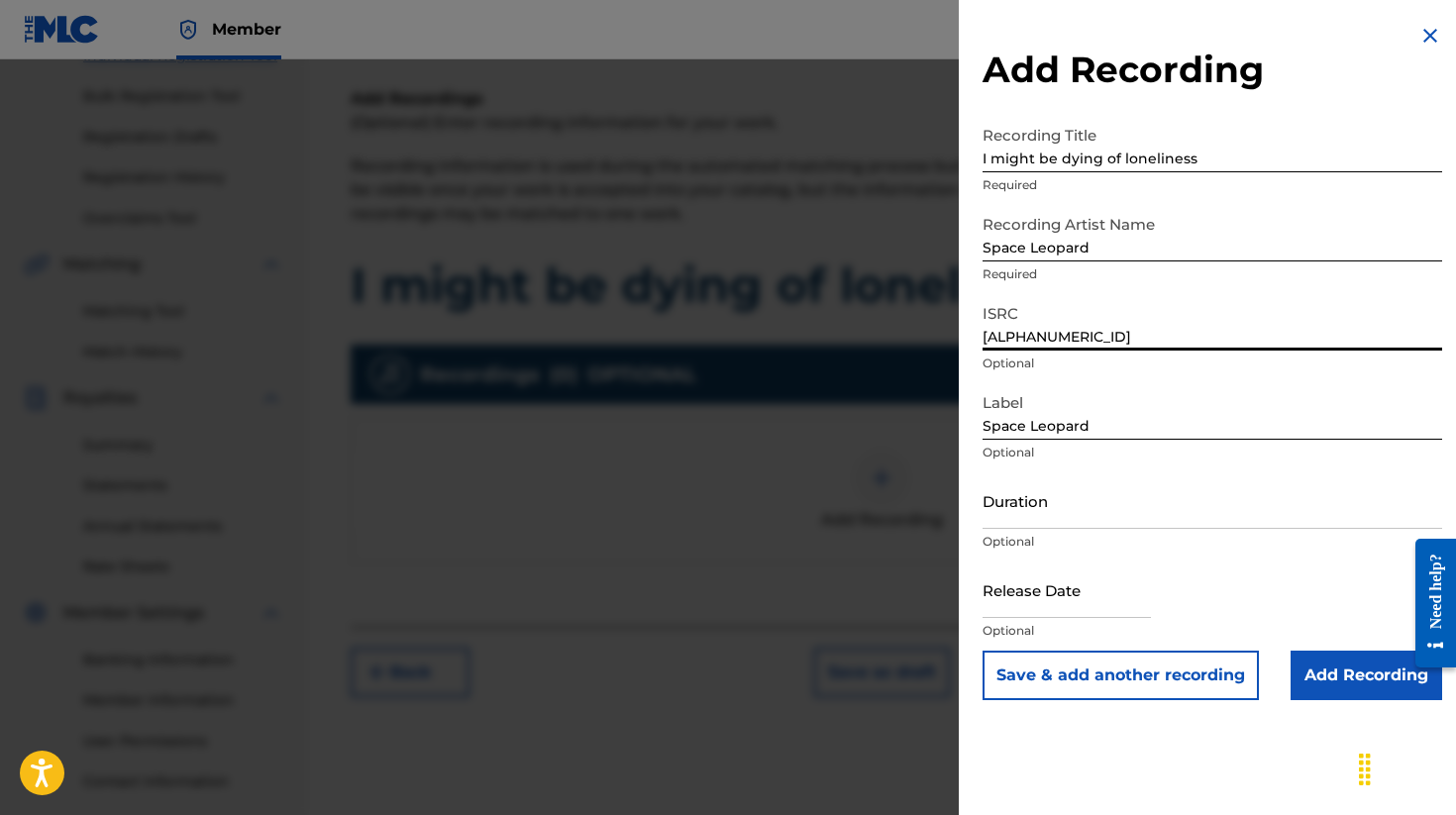 click on "Duration" at bounding box center (1212, 500) 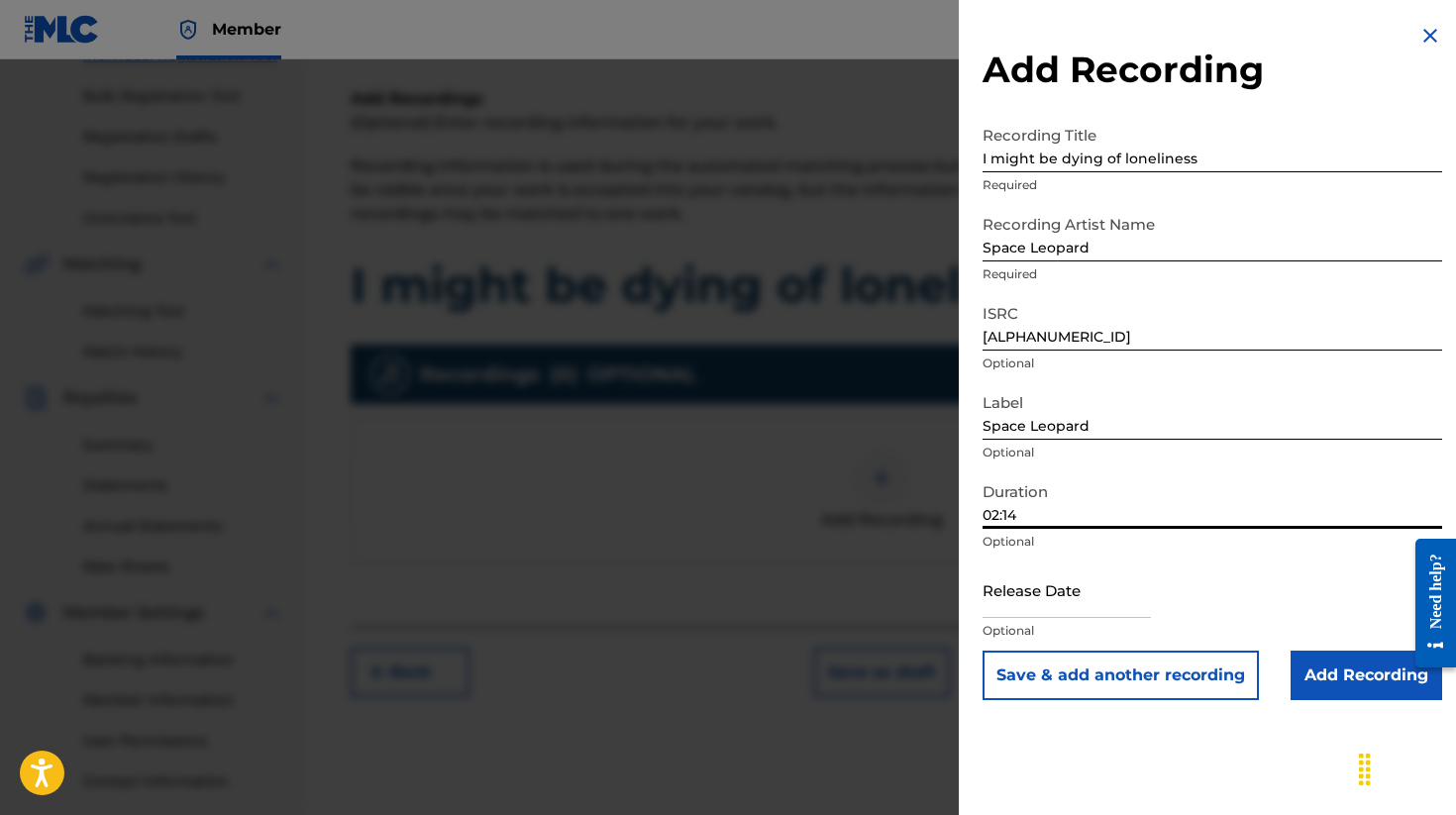 click at bounding box center [1067, 589] 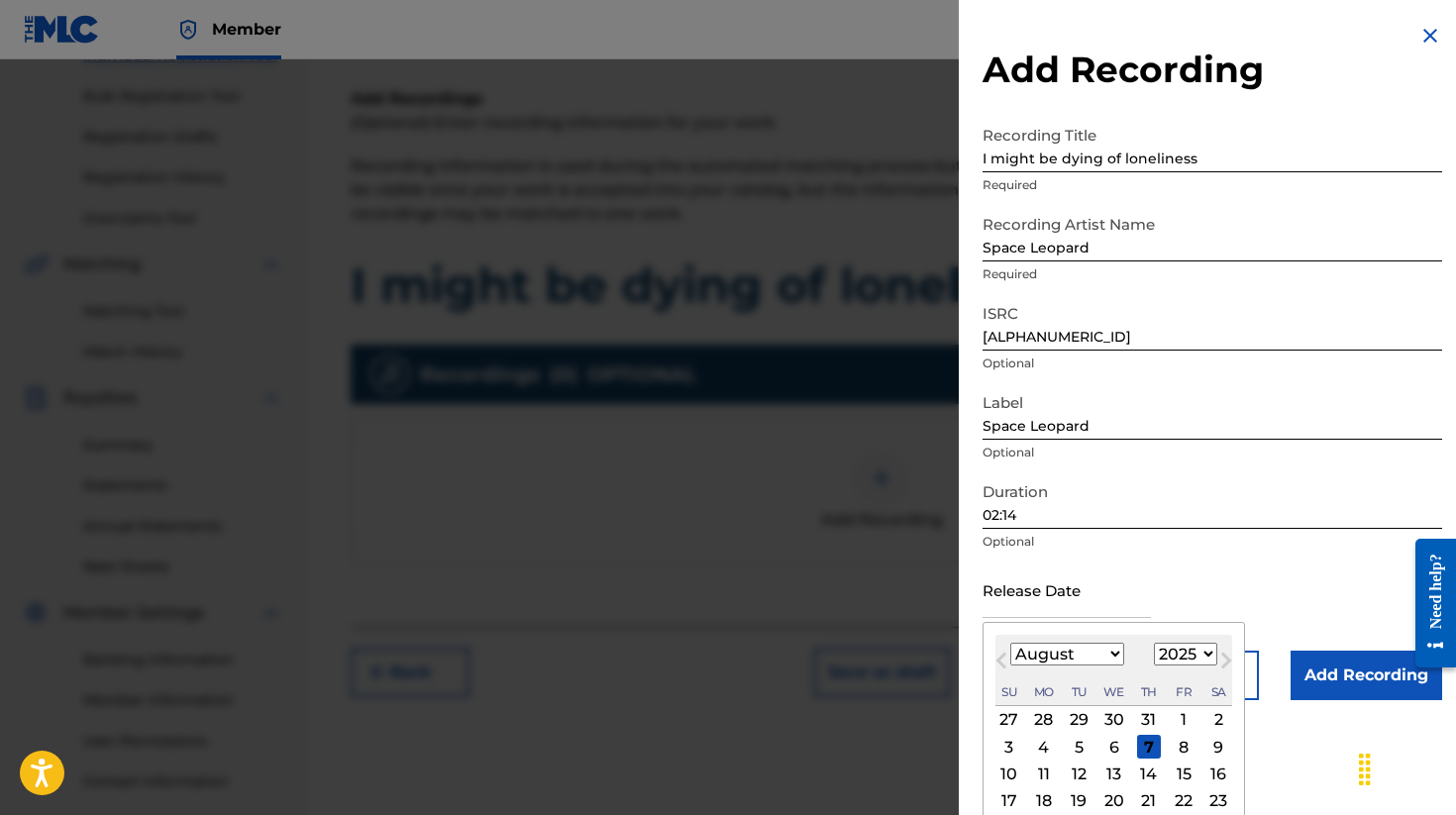 click on "January February March April May June July August September October November December" at bounding box center [1067, 654] 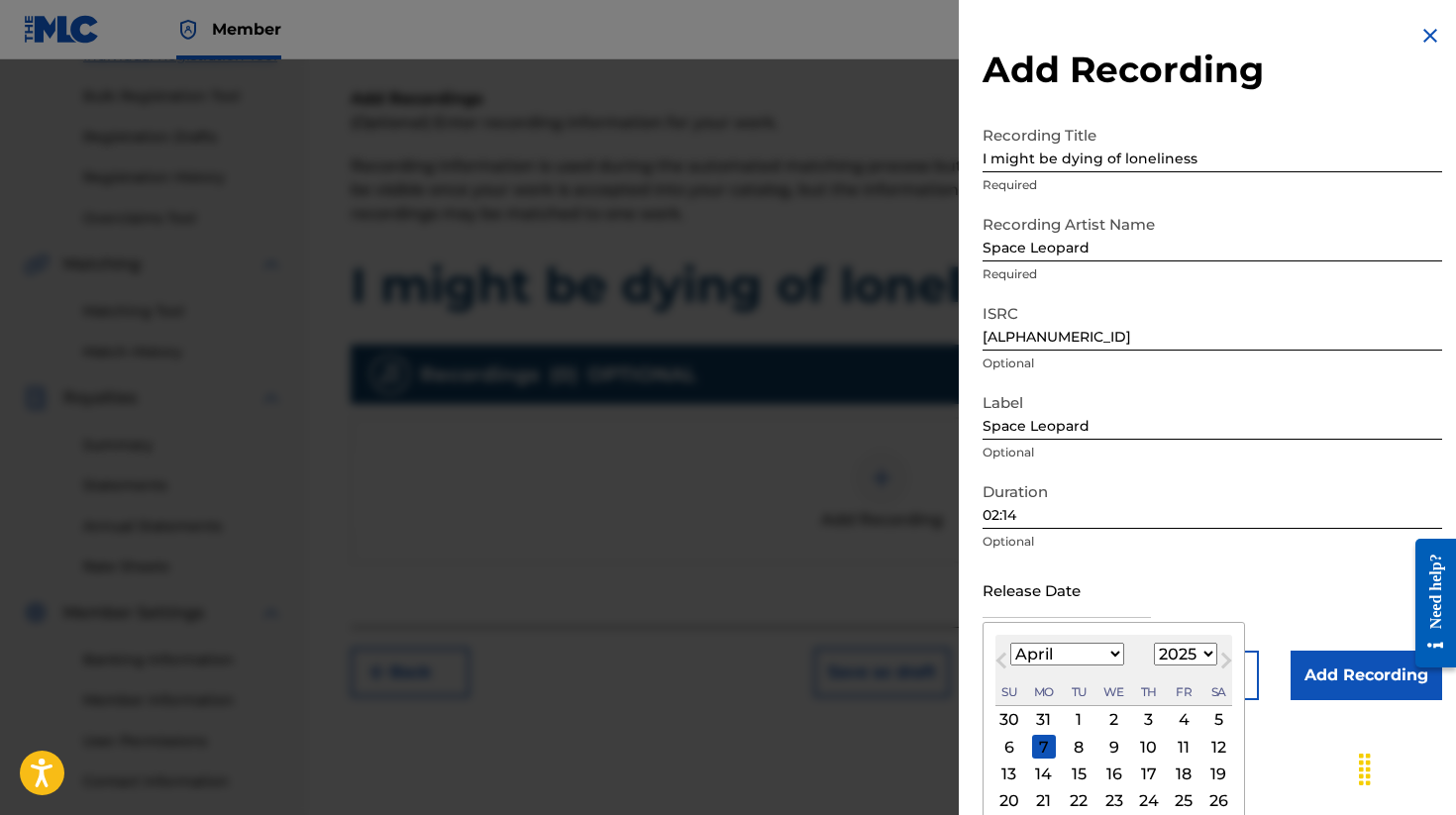 click on "January February March April May June July August September October November December" at bounding box center [1067, 654] 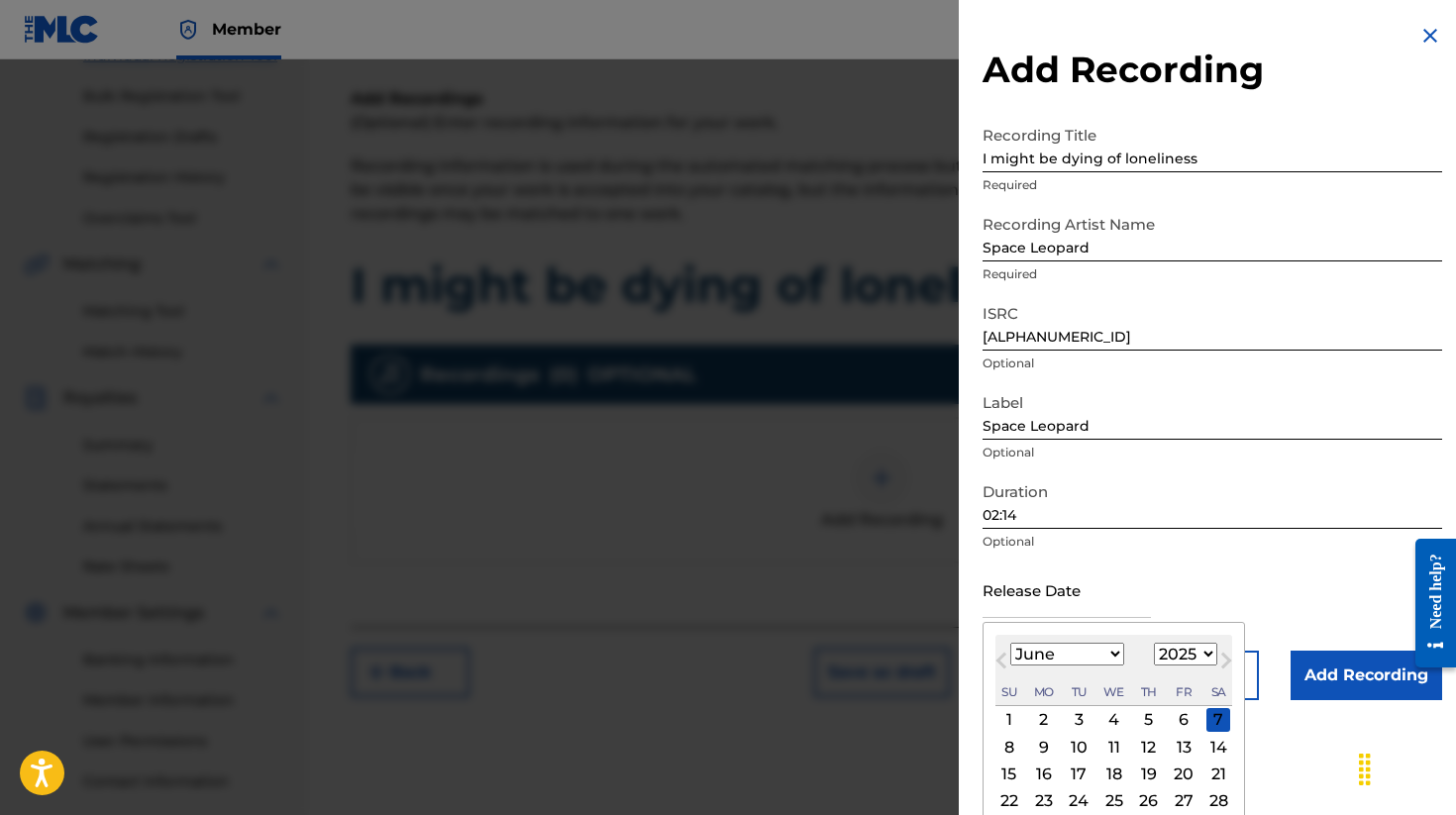 click on "6" at bounding box center (1184, 720) 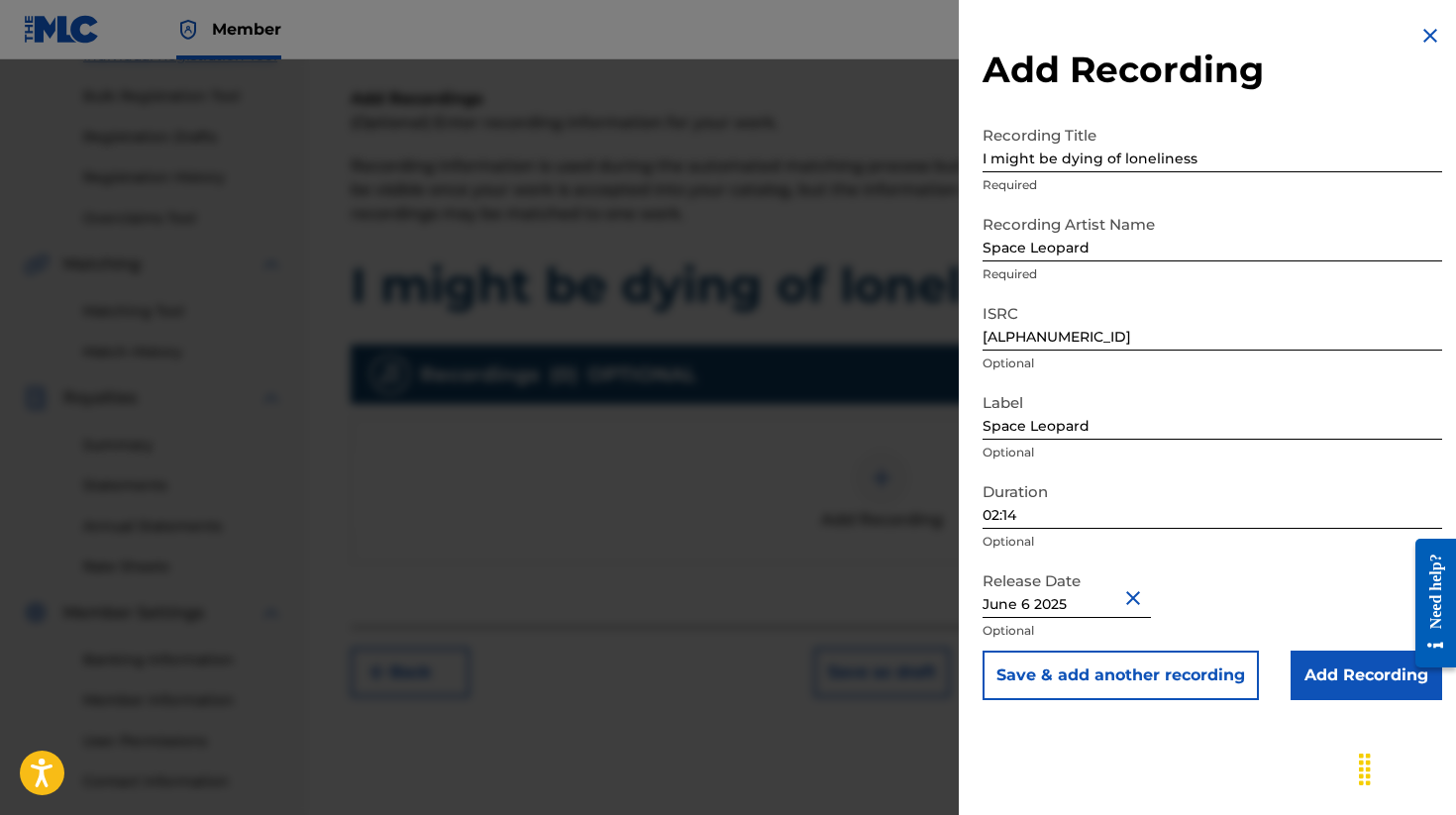 click on "Add Recording" at bounding box center (1366, 675) 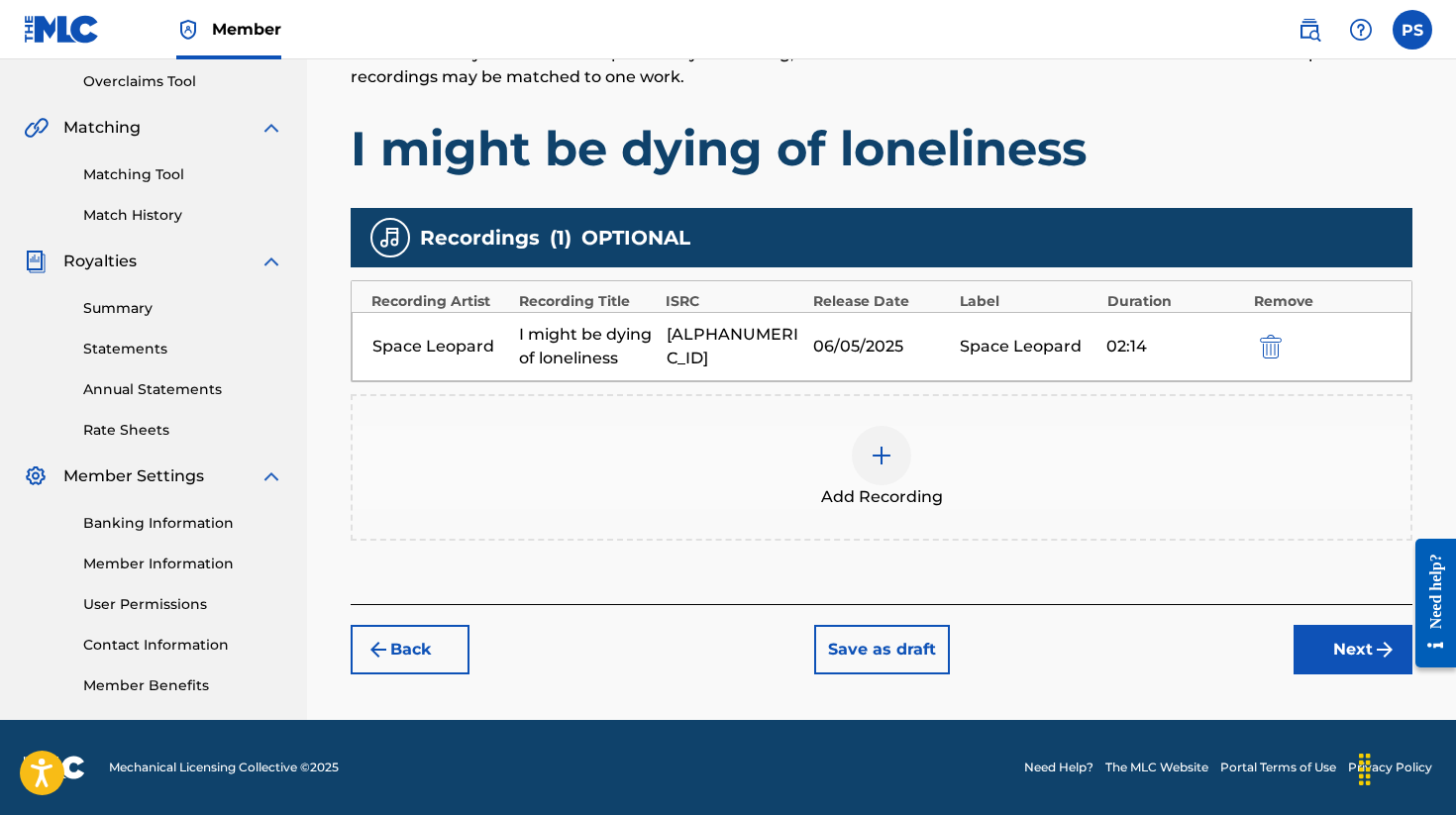 click on "Next" at bounding box center (1353, 650) 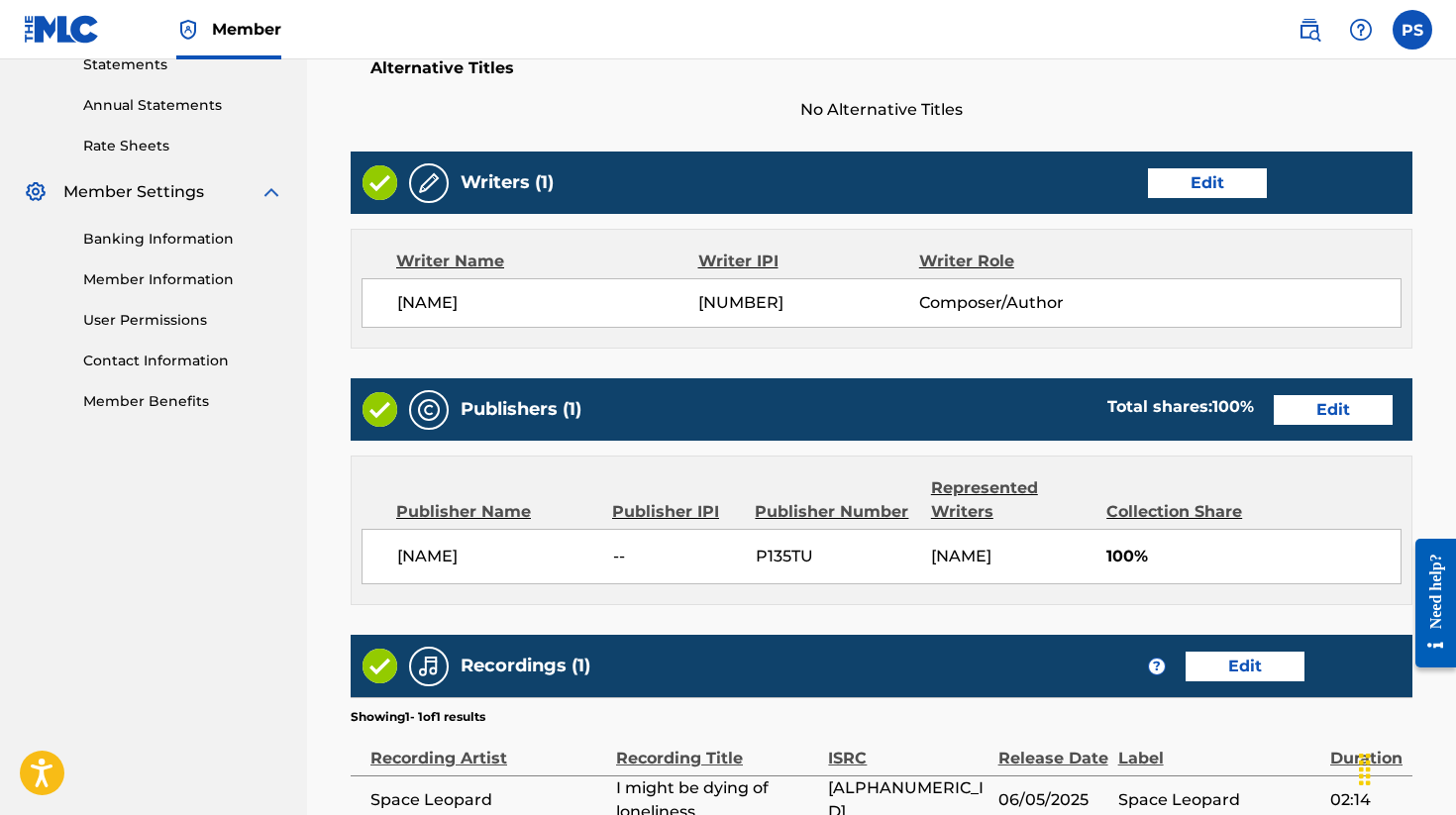 scroll, scrollTop: 945, scrollLeft: 0, axis: vertical 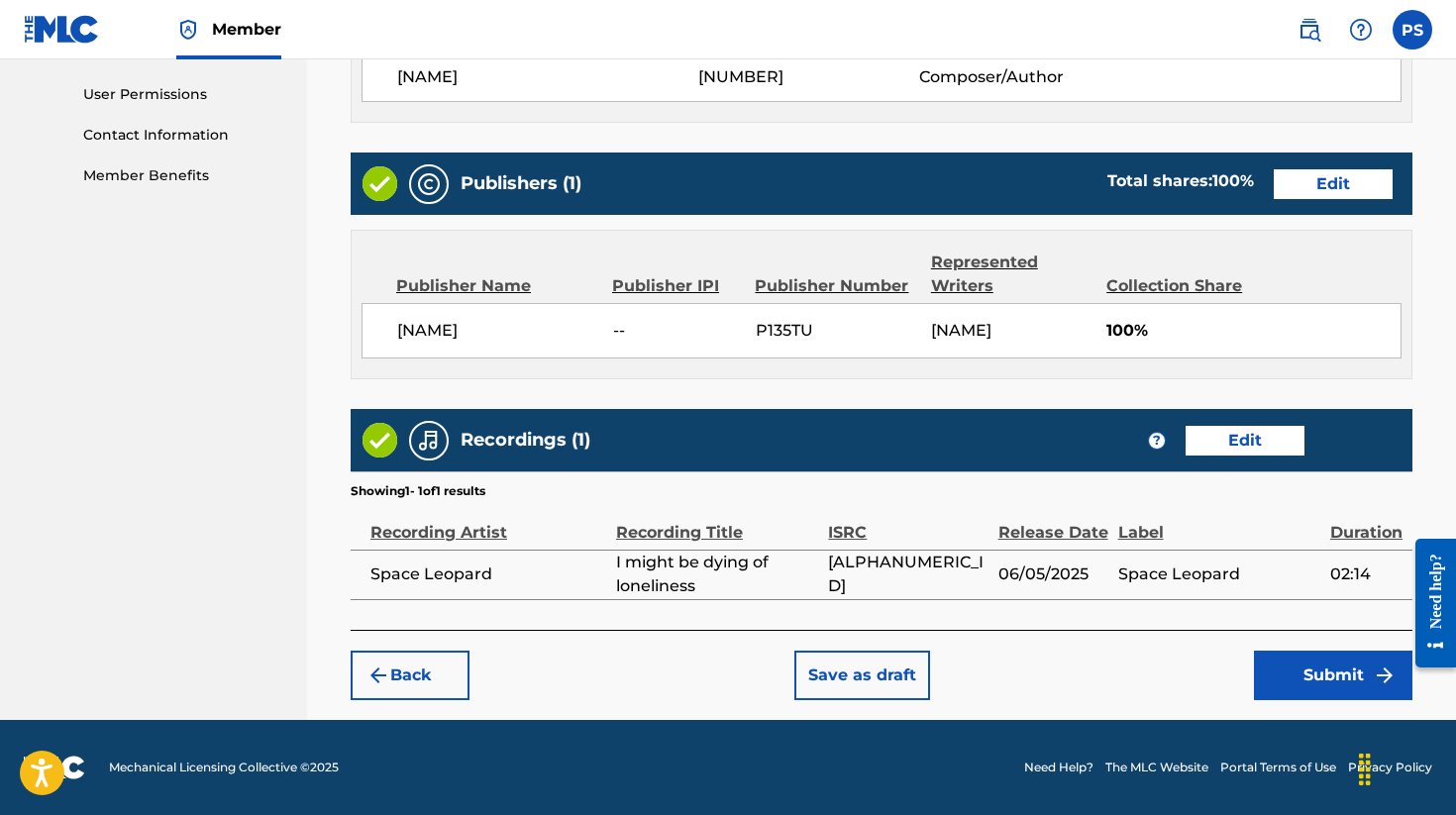 click on "Submit" at bounding box center [1333, 675] 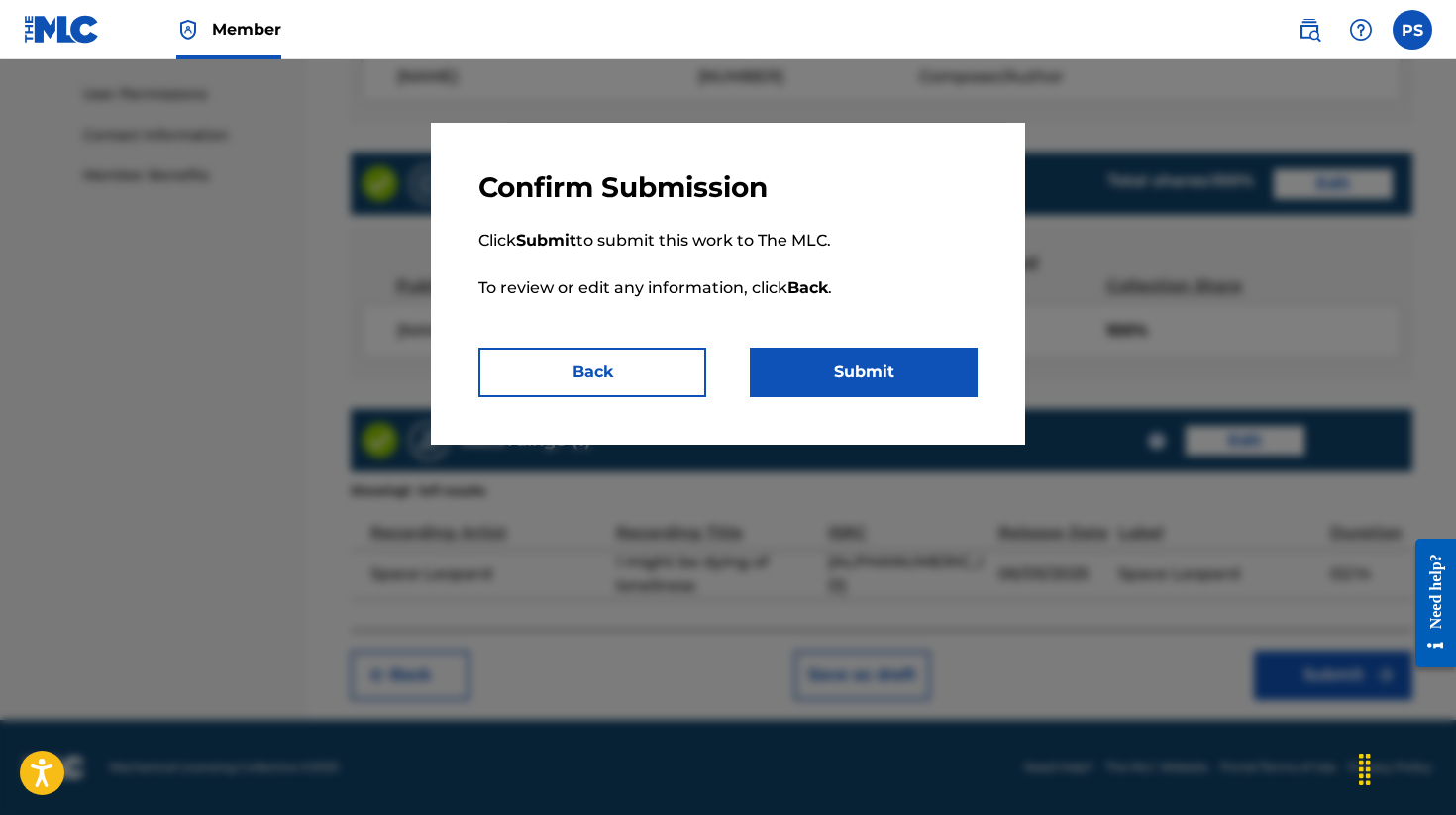 drag, startPoint x: 877, startPoint y: 366, endPoint x: 884, endPoint y: 376, distance: 12.206556 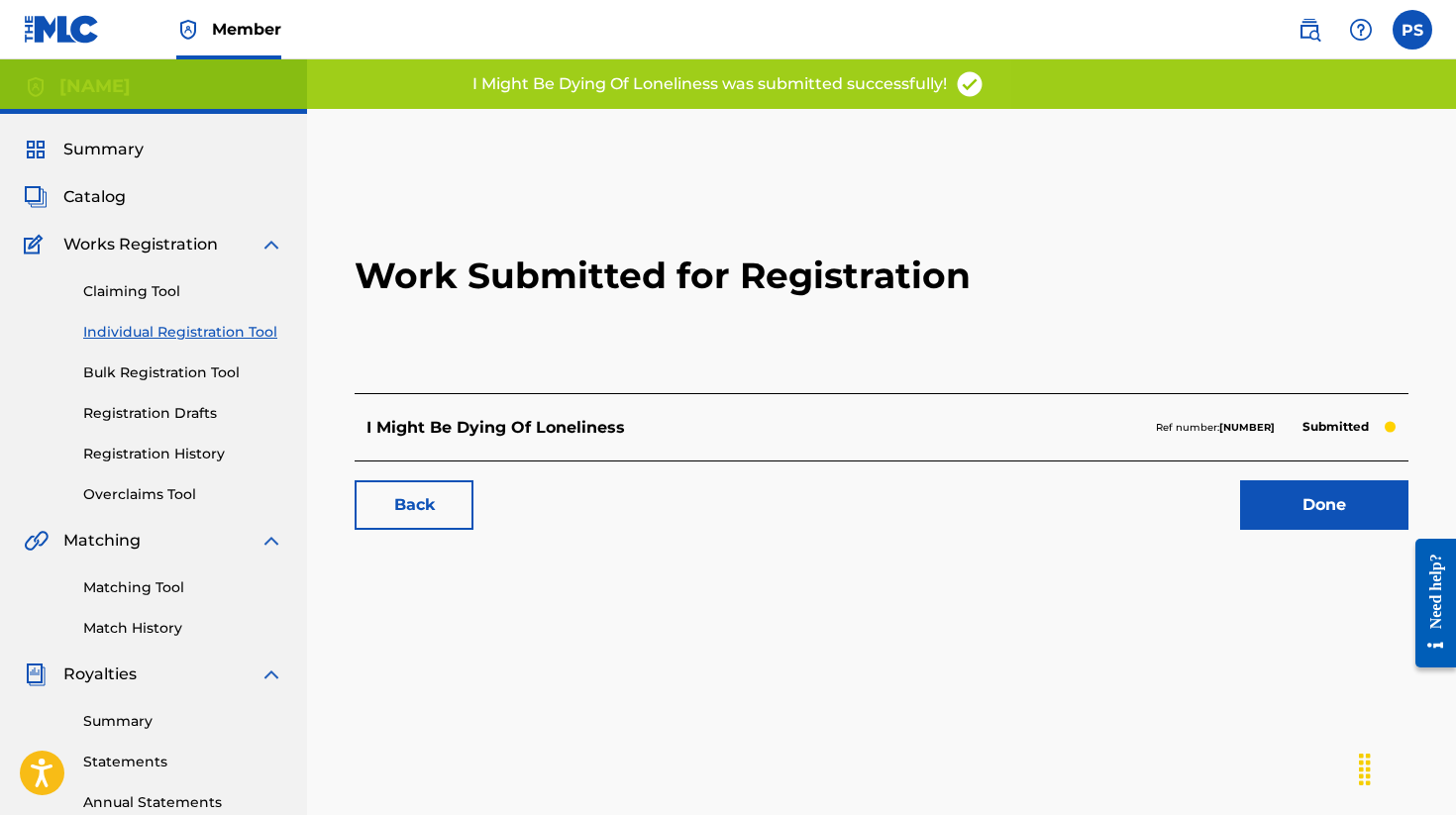 click on "Done" at bounding box center [1324, 505] 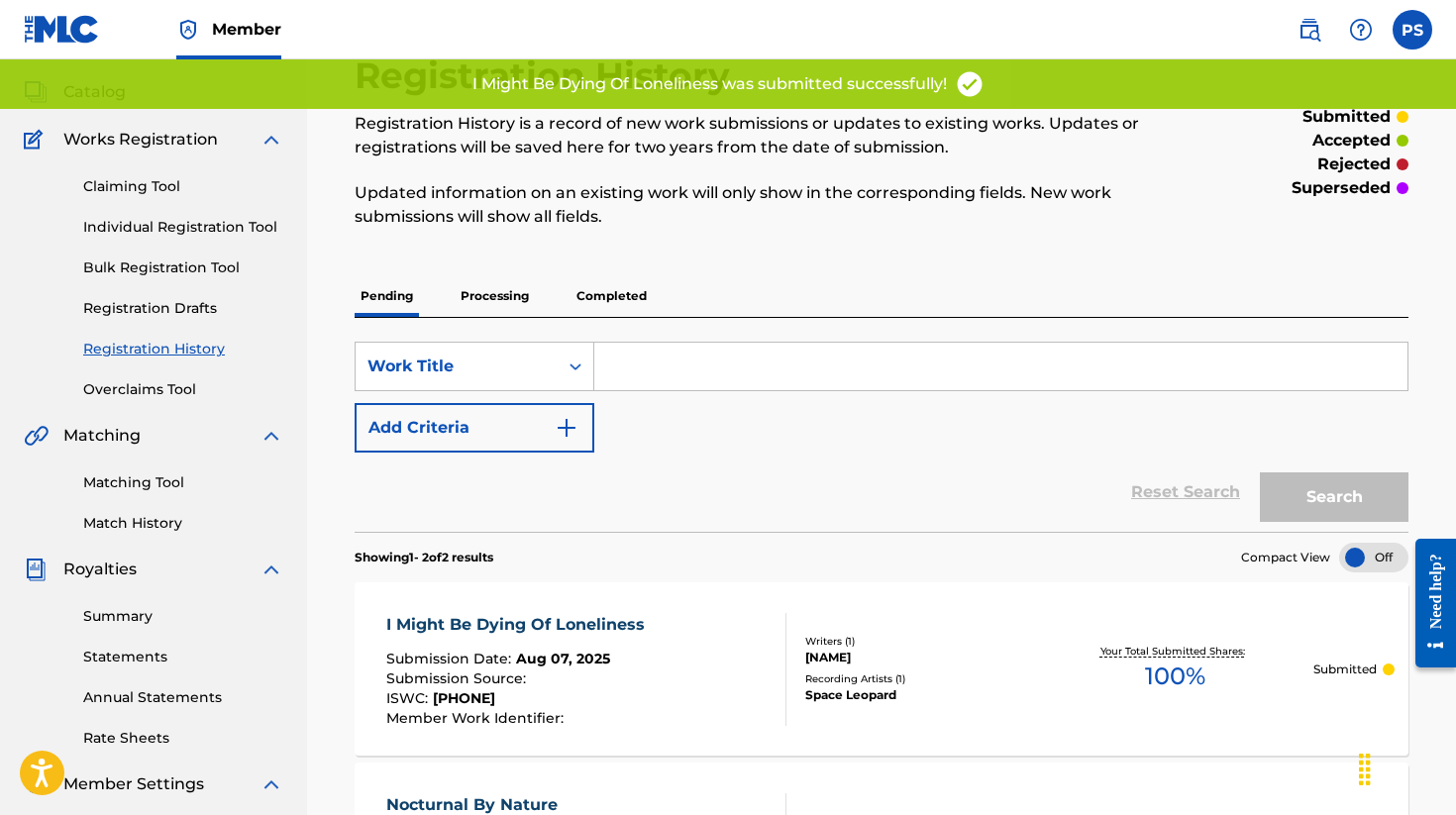 scroll, scrollTop: 0, scrollLeft: 0, axis: both 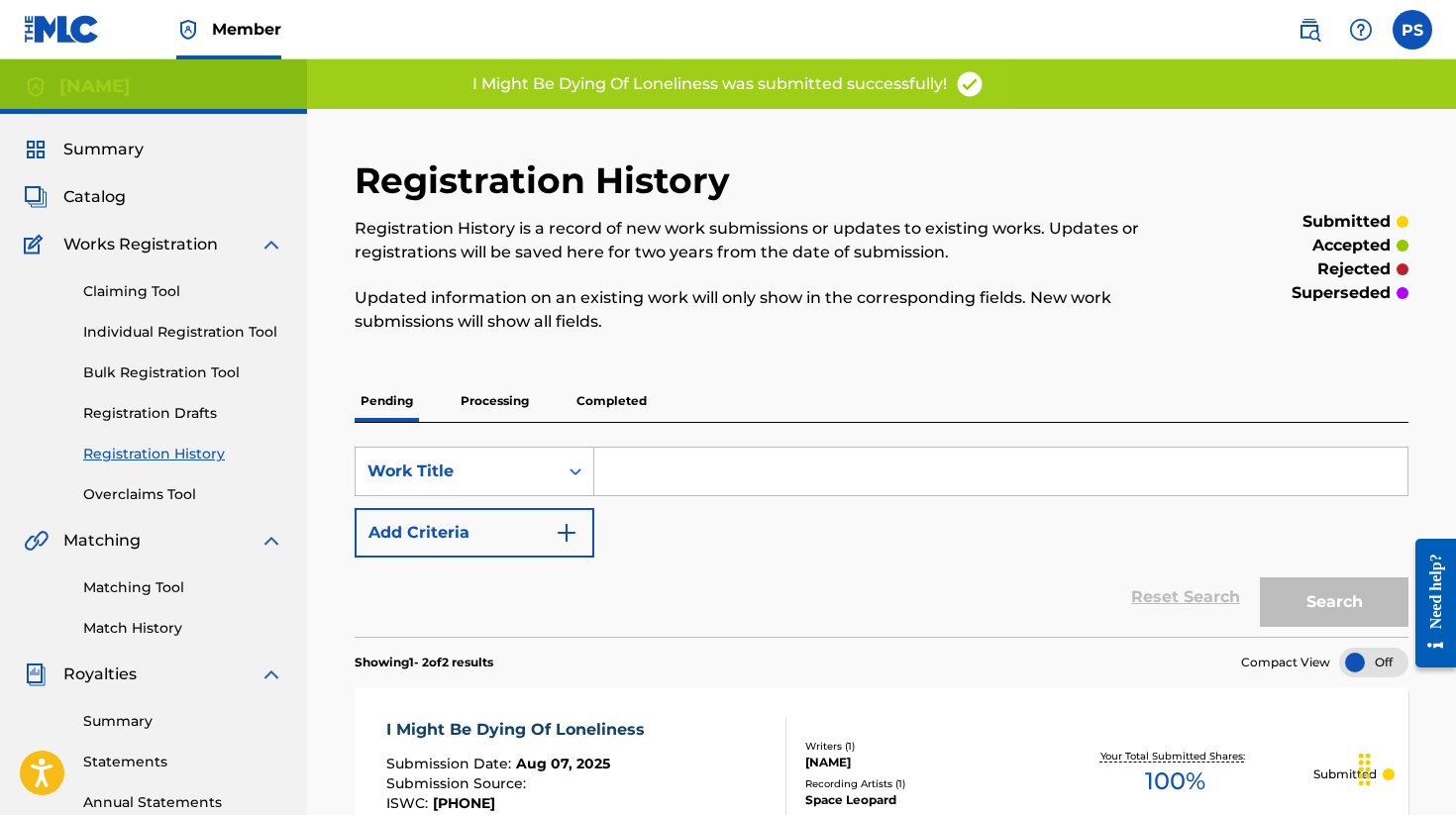 click on "Individual Registration Tool" at bounding box center (183, 332) 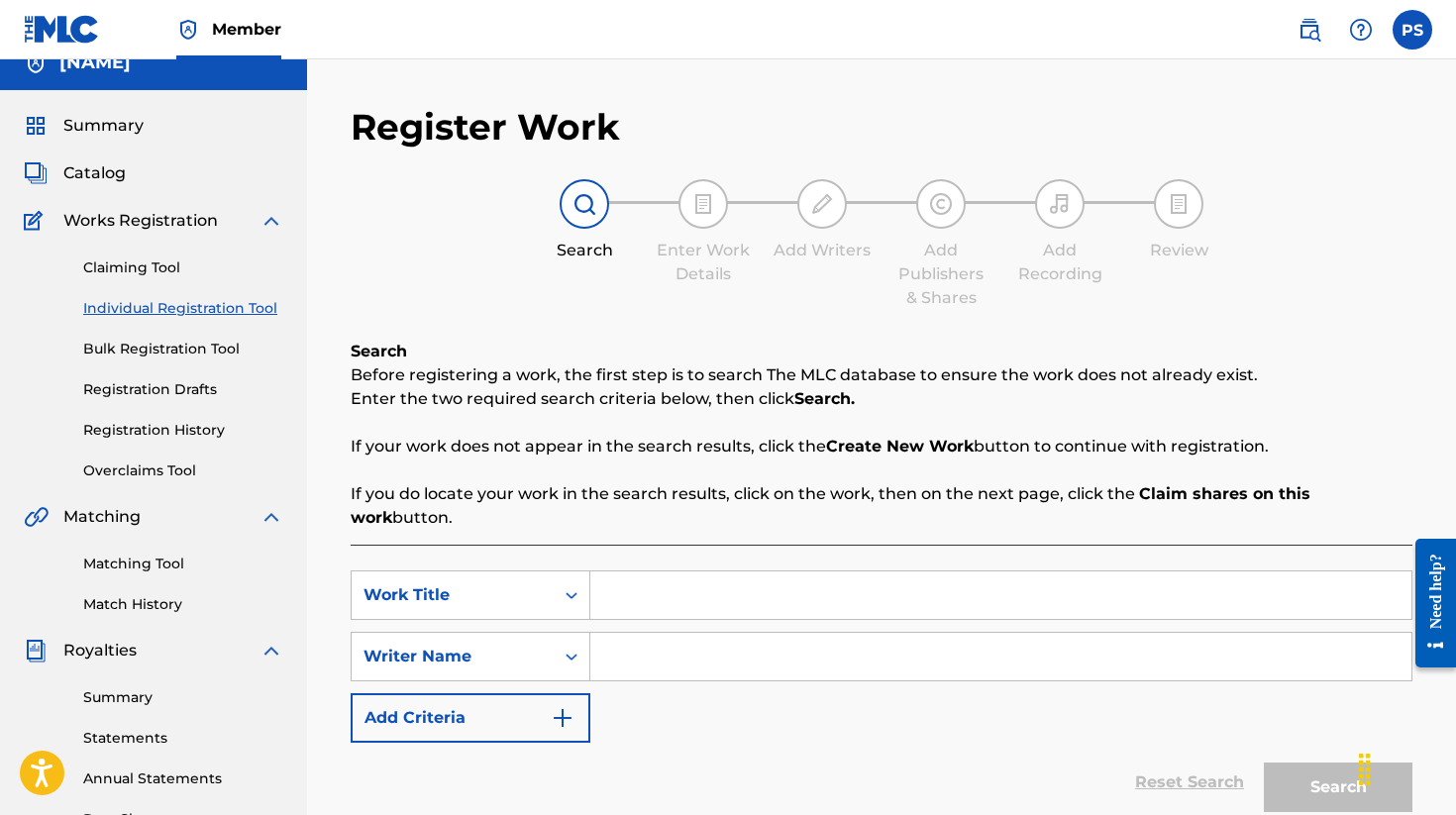 scroll, scrollTop: 29, scrollLeft: 0, axis: vertical 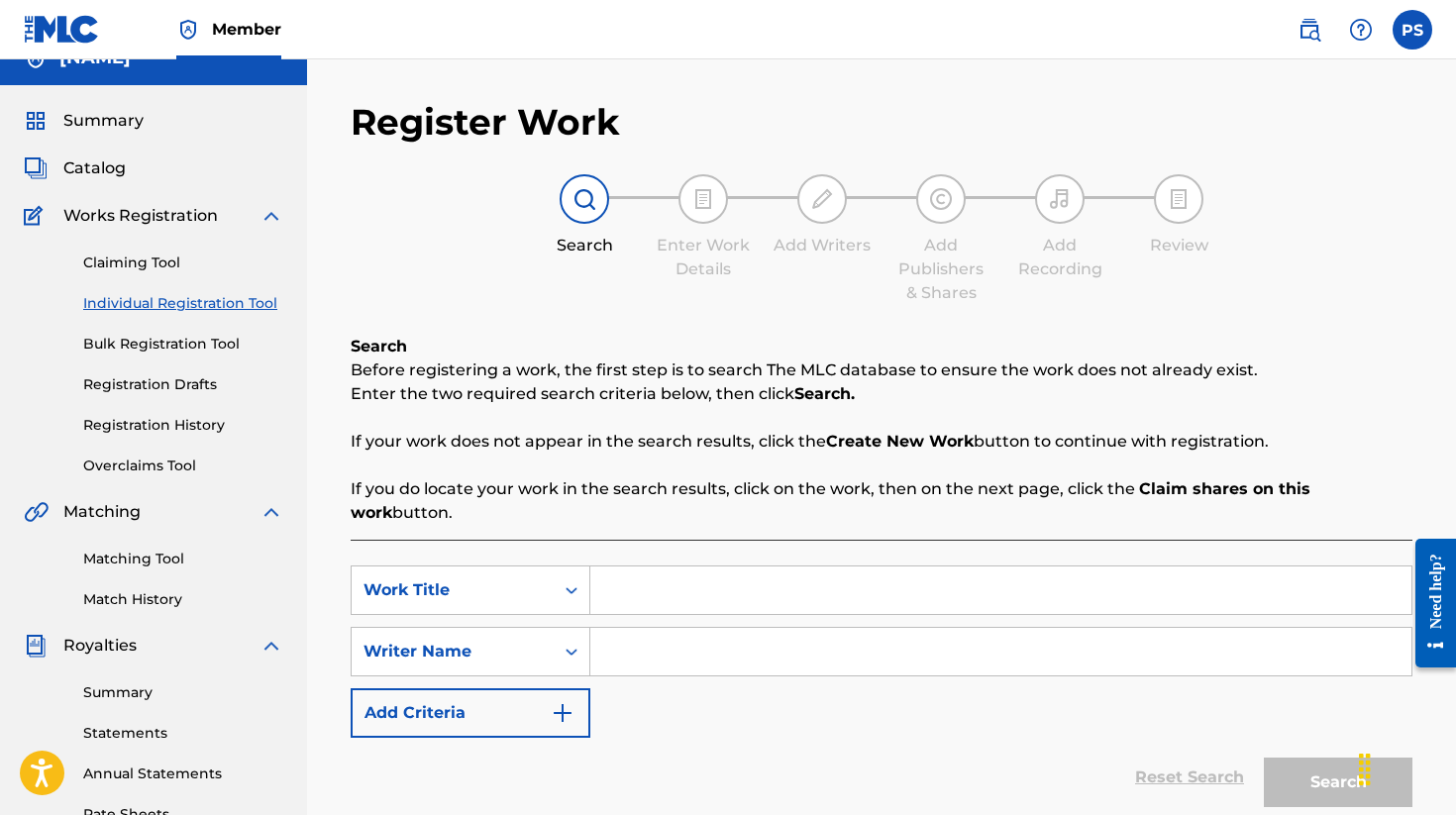 click at bounding box center [1000, 590] 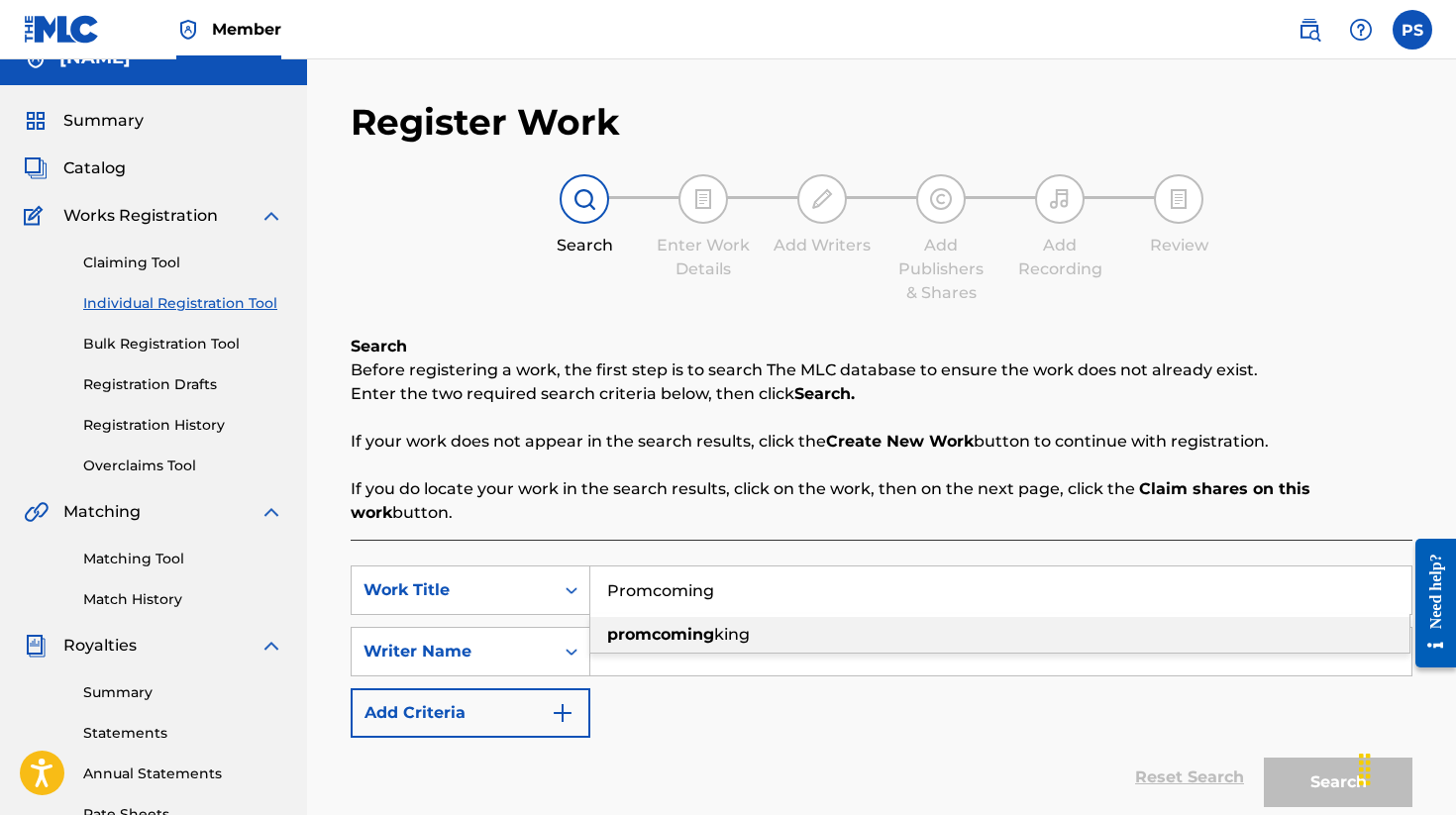 click on "promcoming" at bounding box center (661, 634) 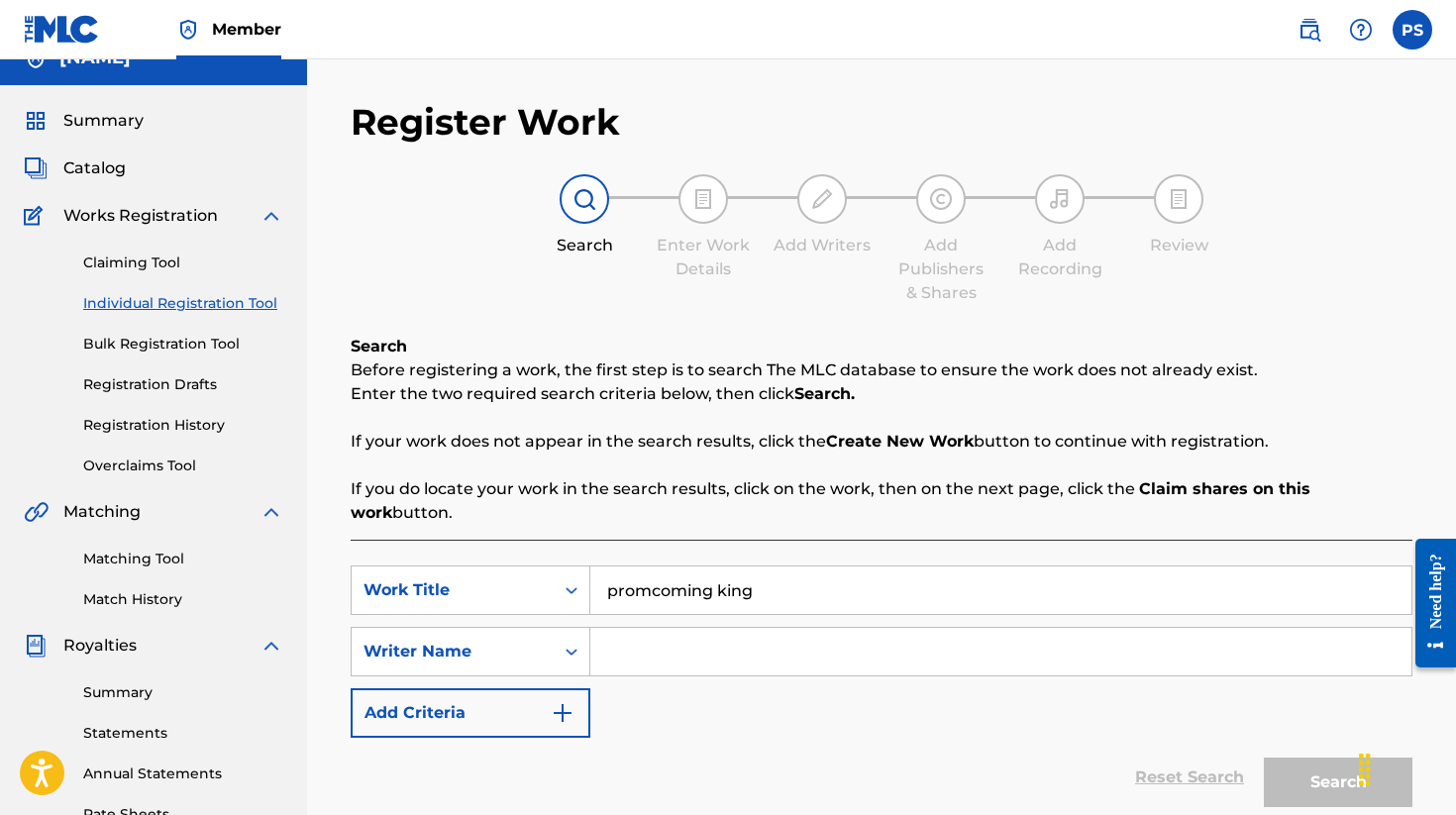 click at bounding box center [1000, 652] 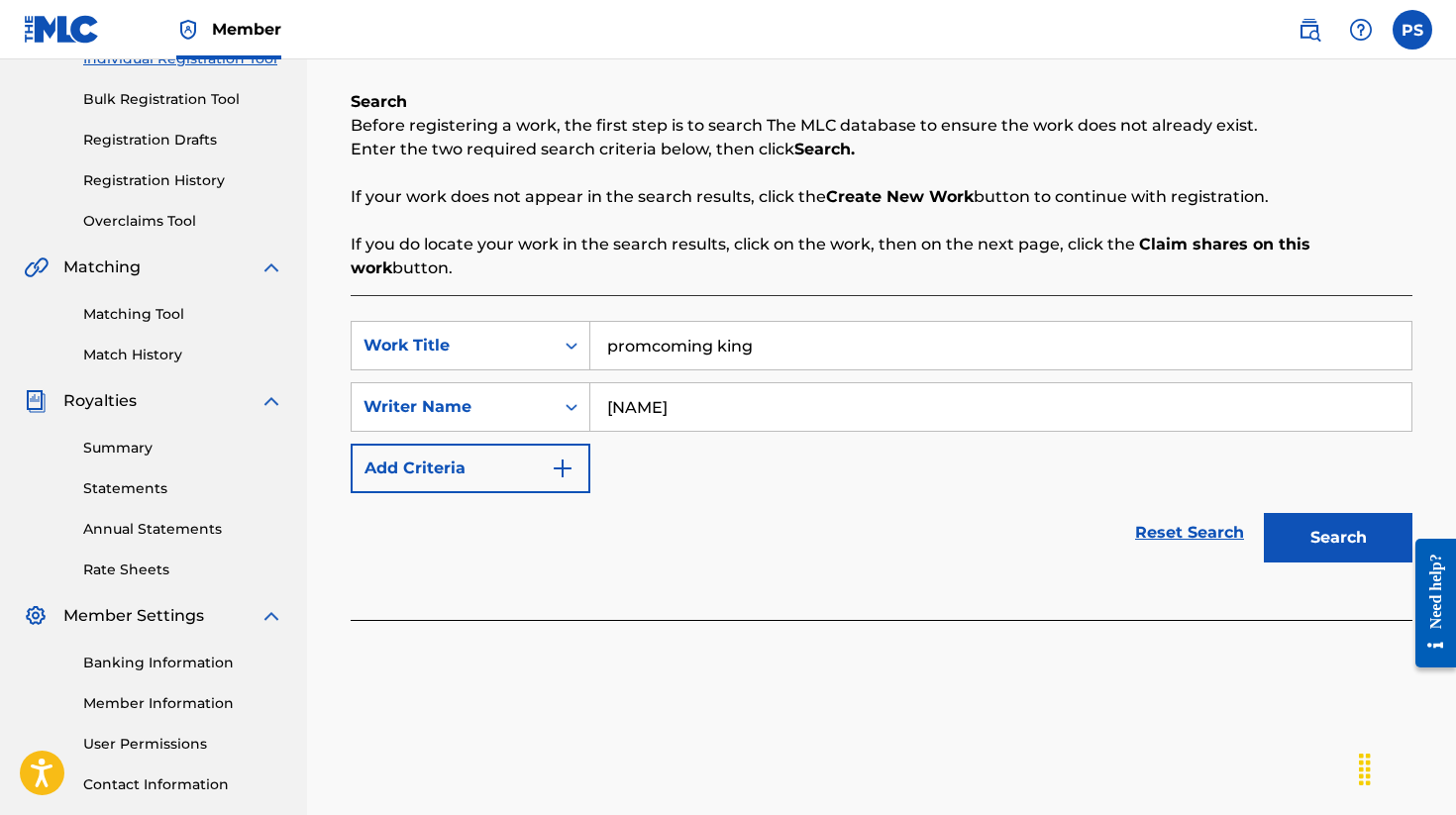 scroll, scrollTop: 326, scrollLeft: 0, axis: vertical 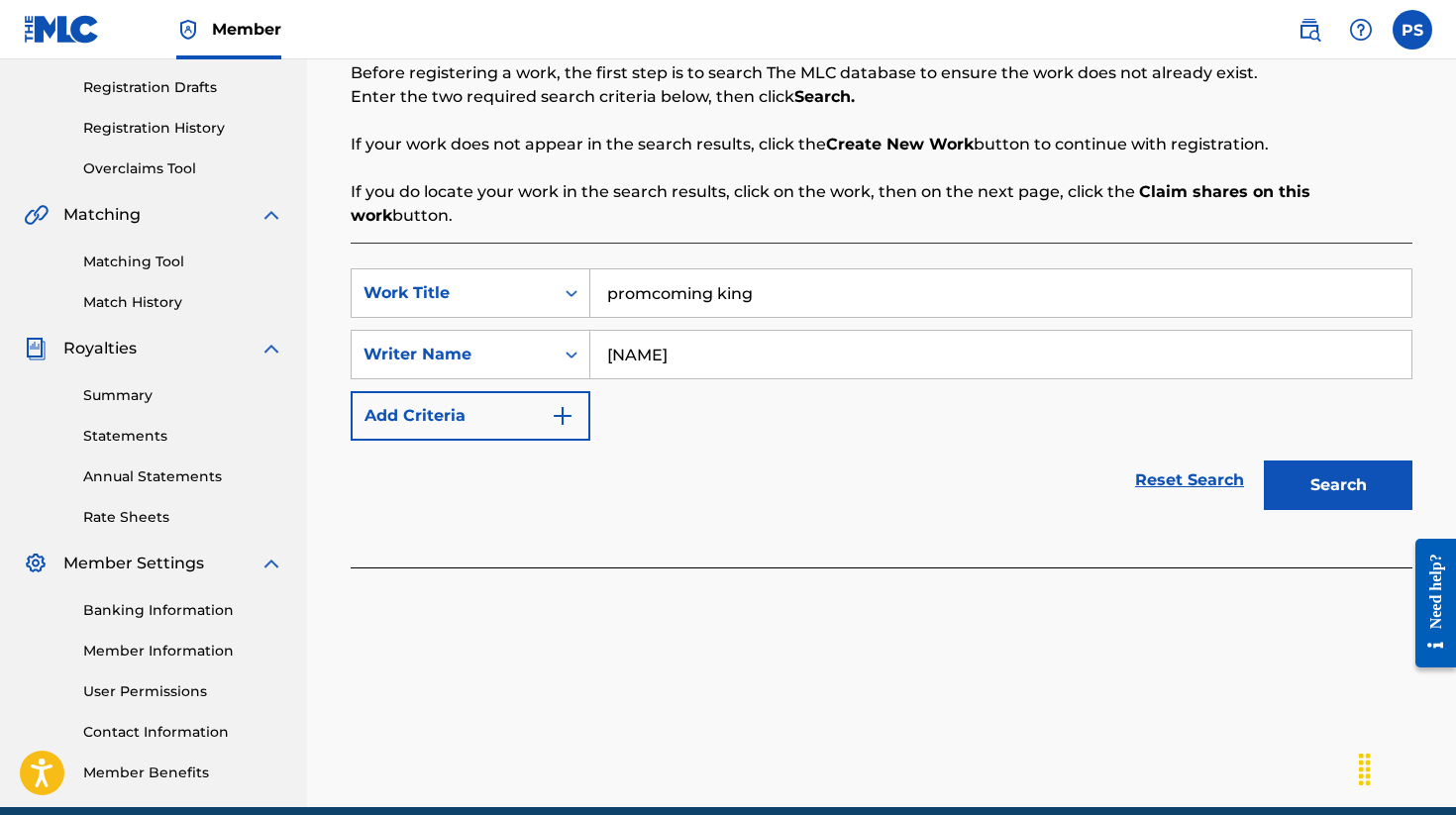 click on "Search" at bounding box center [1338, 485] 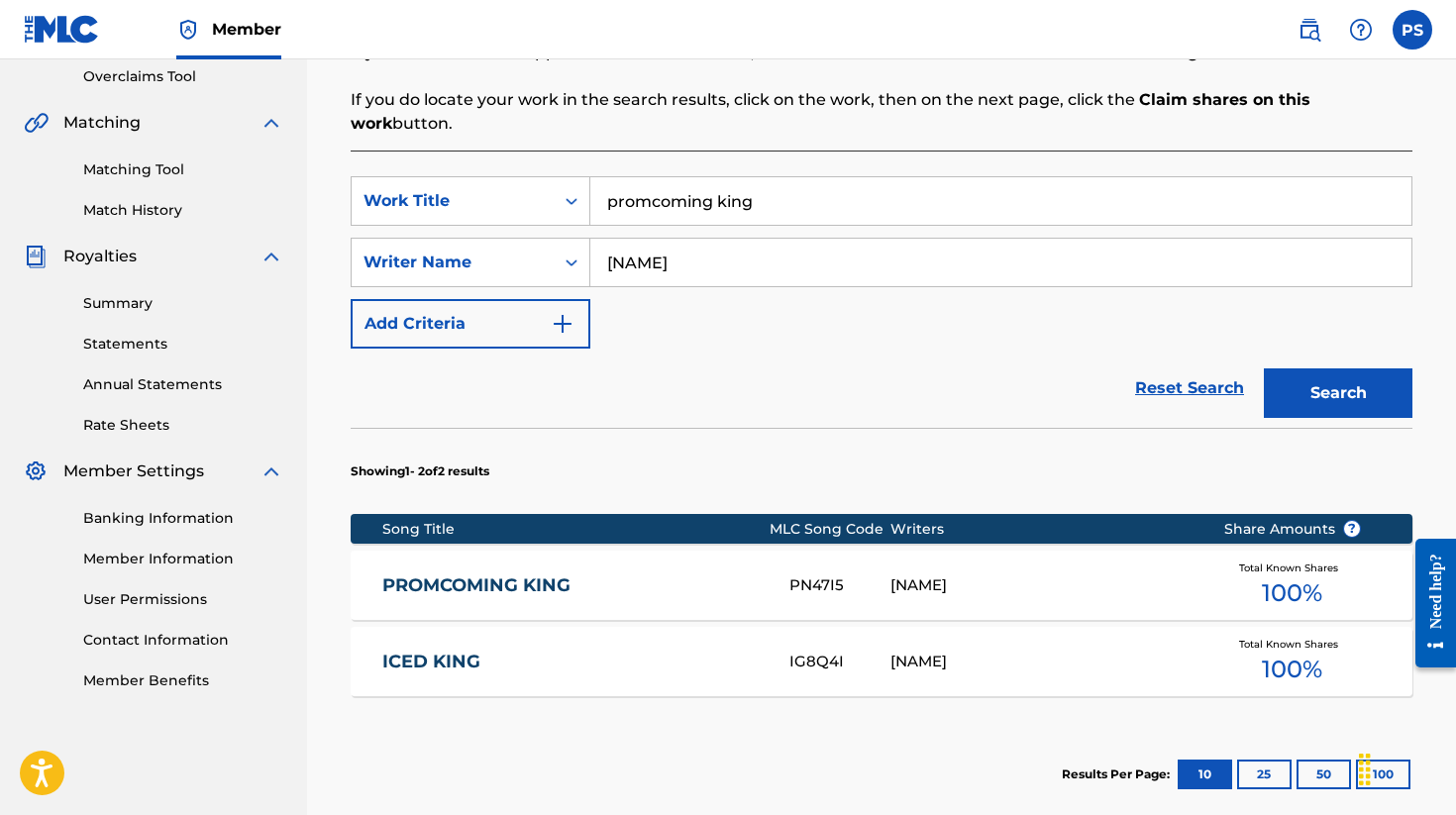 scroll, scrollTop: 454, scrollLeft: 0, axis: vertical 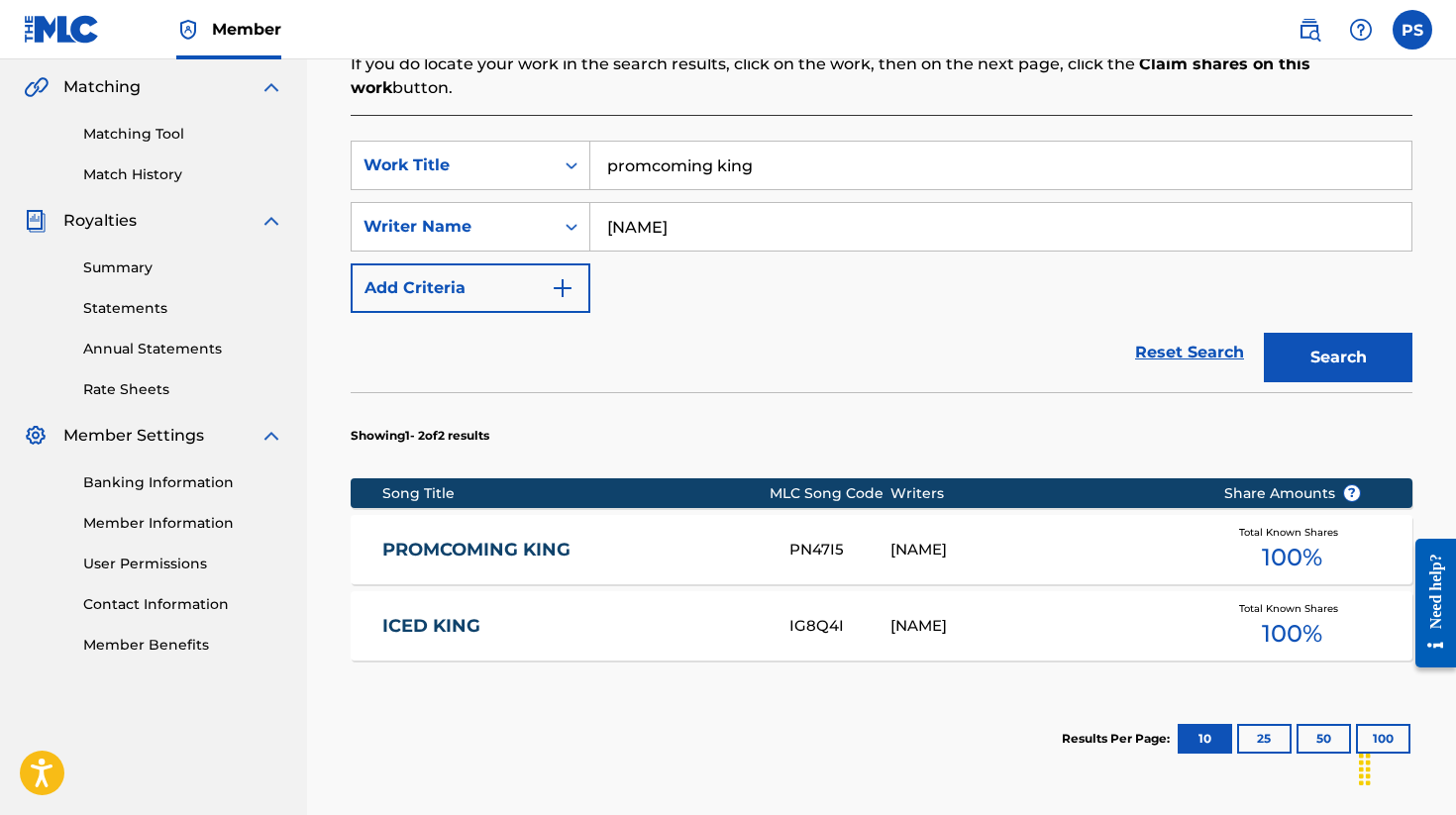 click on "[NAME]" at bounding box center (1042, 550) 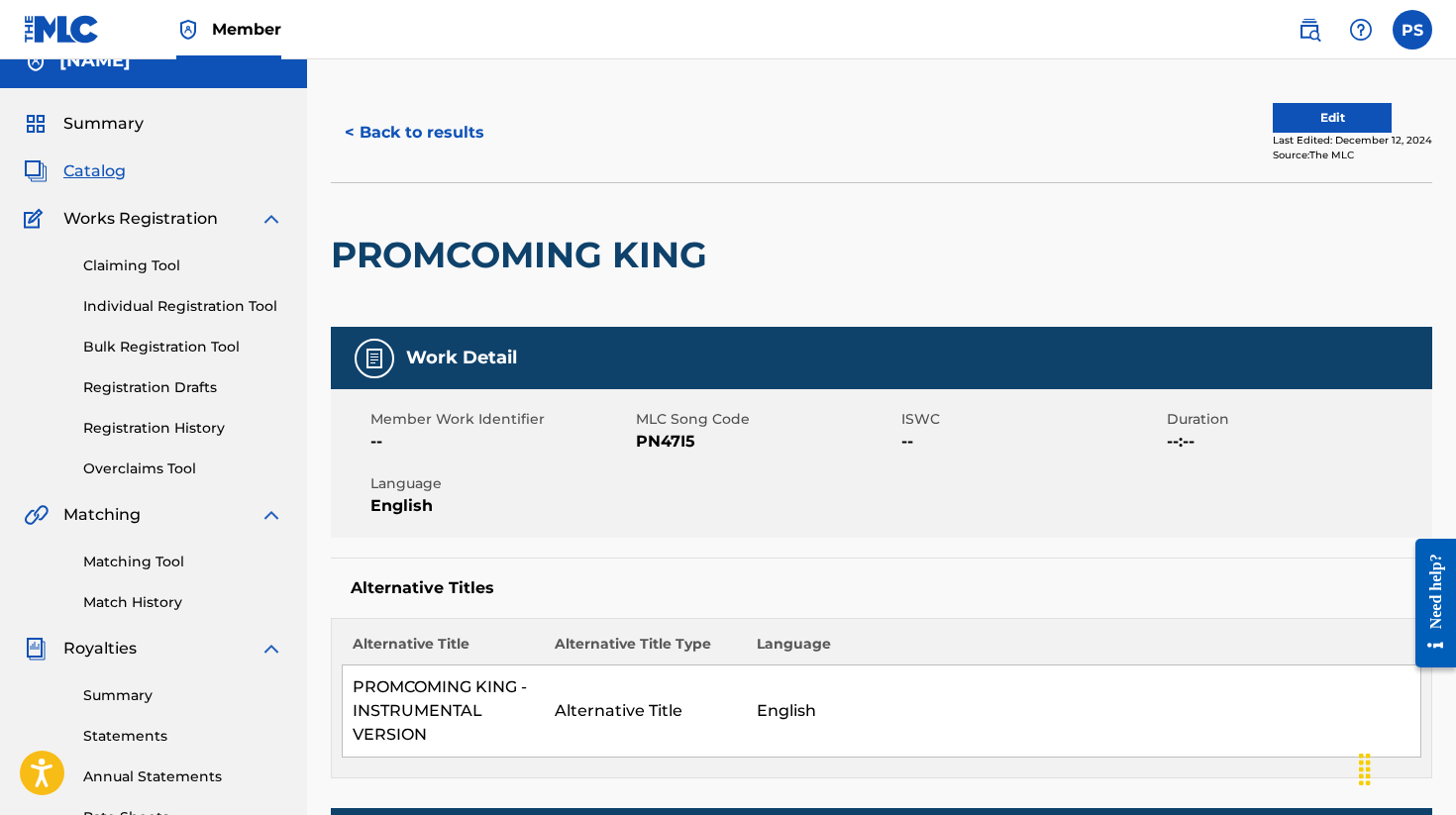 scroll, scrollTop: 0, scrollLeft: 0, axis: both 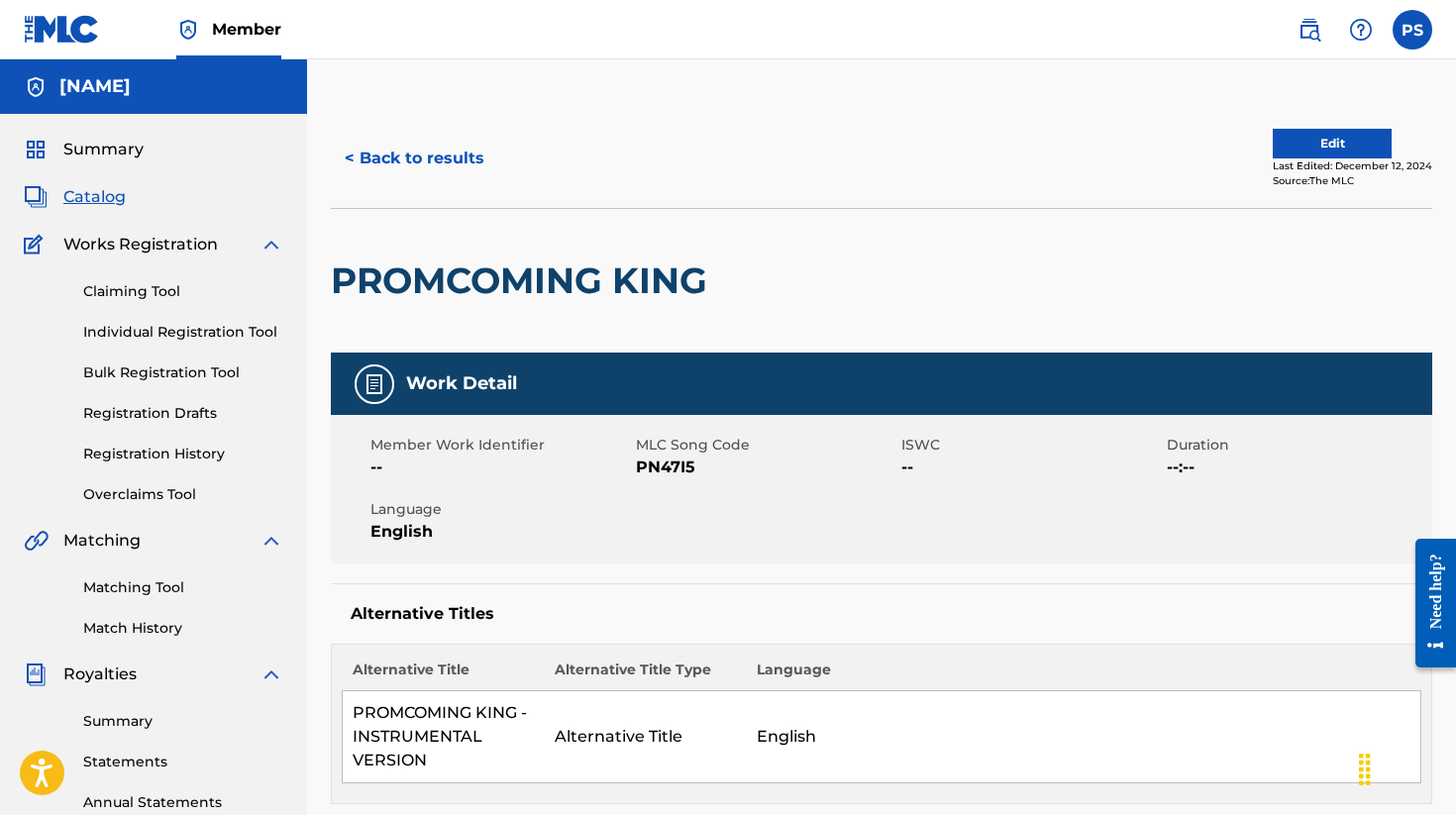 click on "< Back to results" at bounding box center [414, 158] 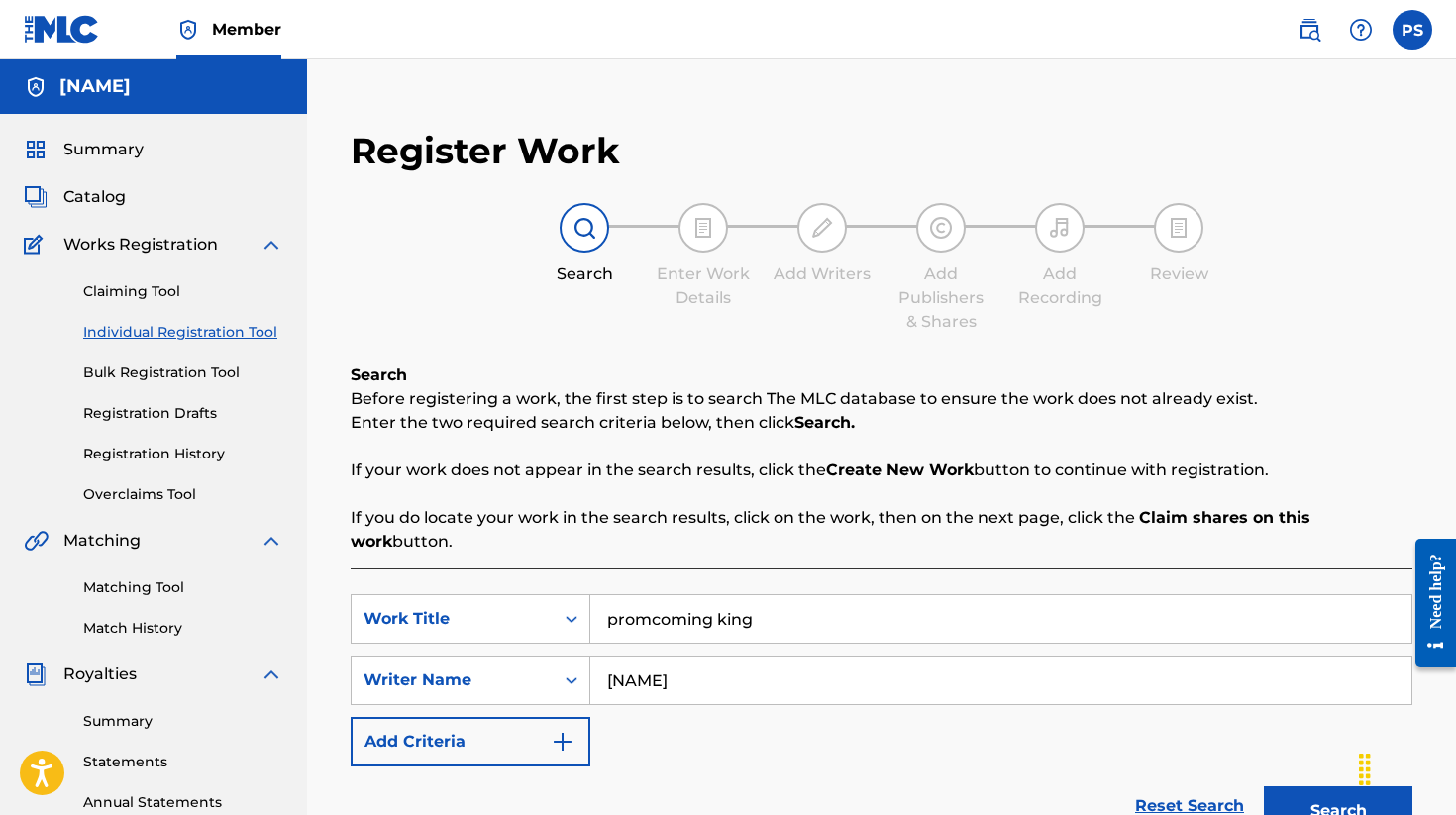 scroll, scrollTop: 413, scrollLeft: 0, axis: vertical 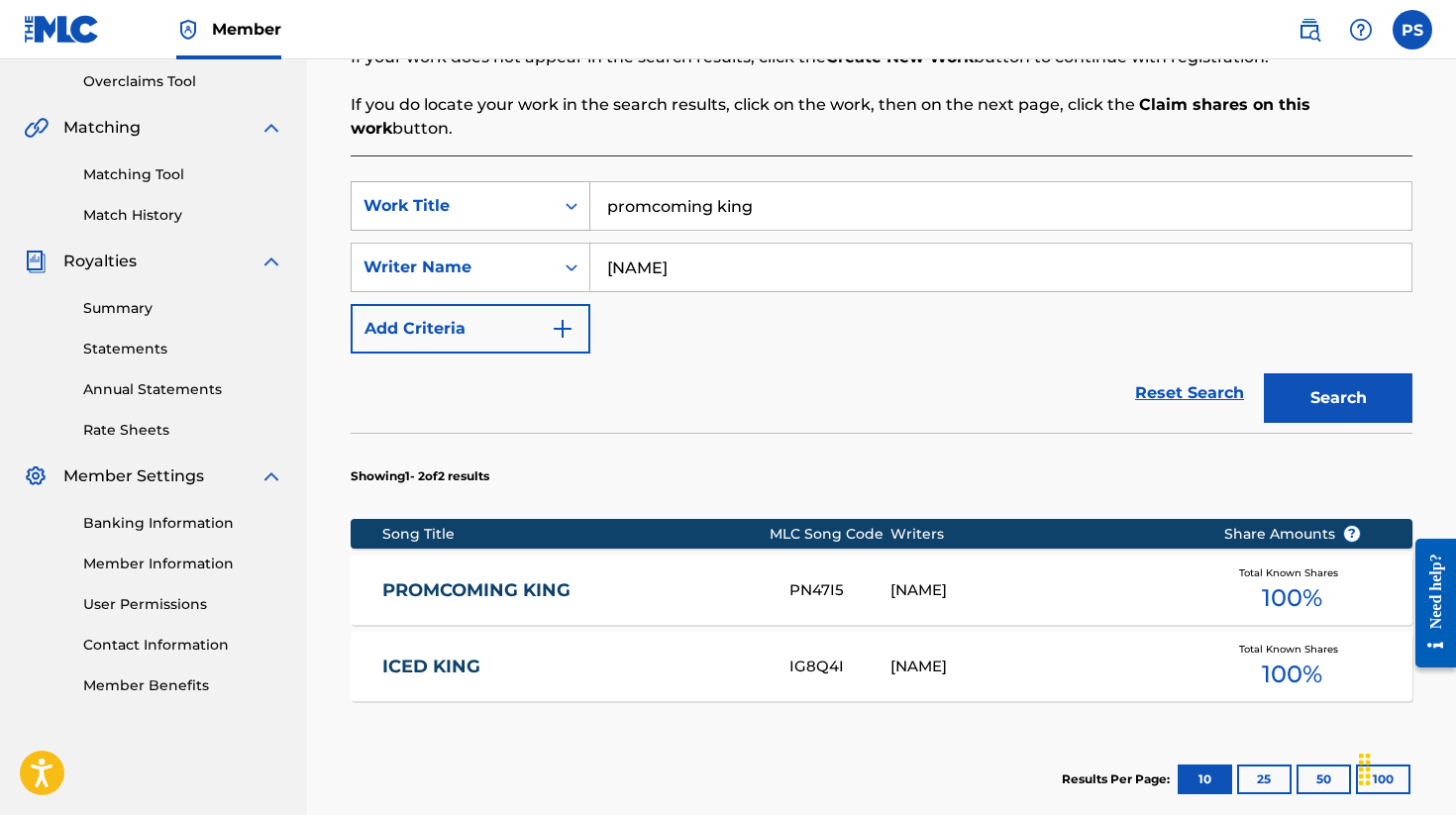 drag, startPoint x: 796, startPoint y: 218, endPoint x: 440, endPoint y: 198, distance: 356.5614 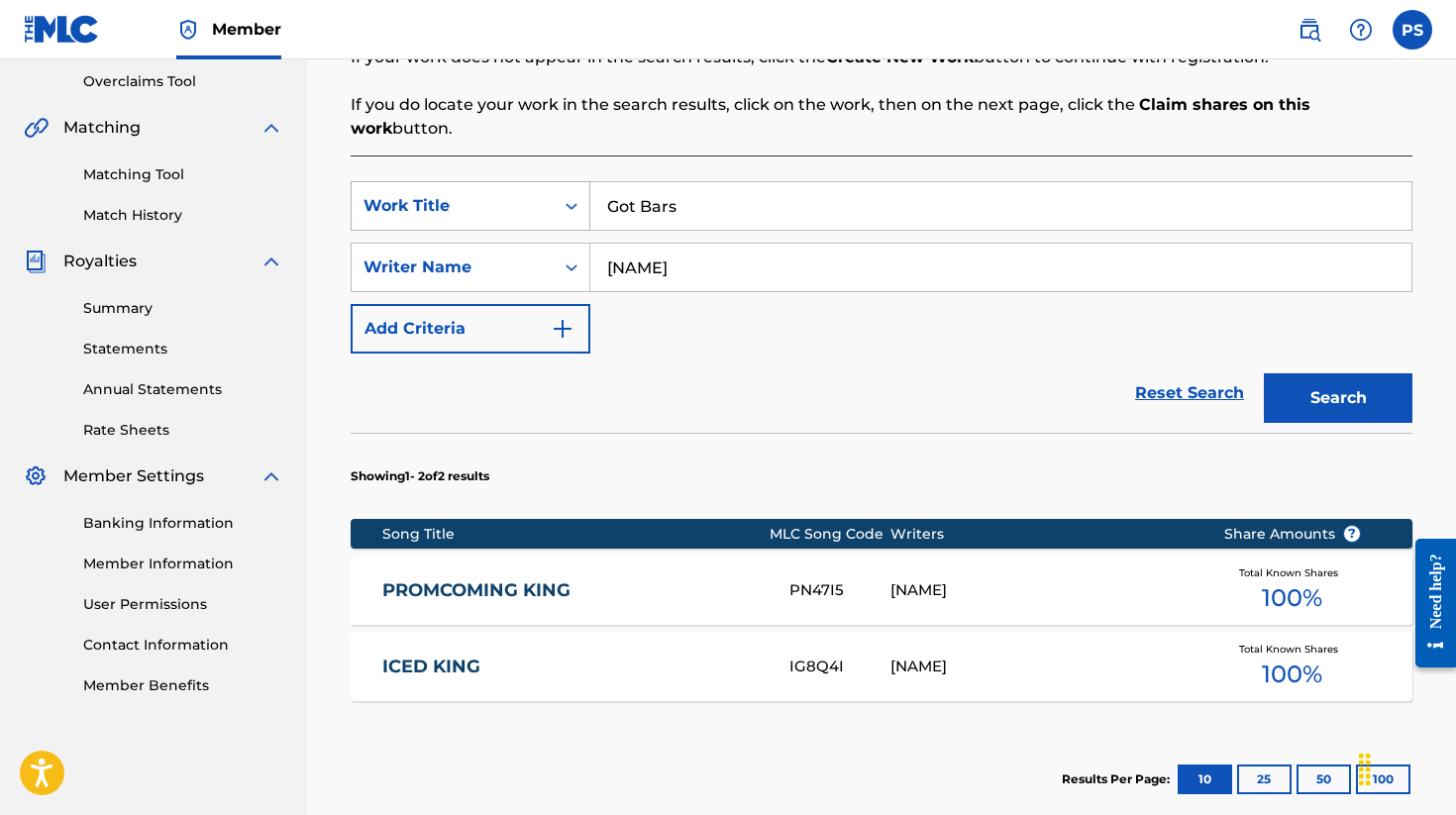 click on "Search" at bounding box center (1338, 398) 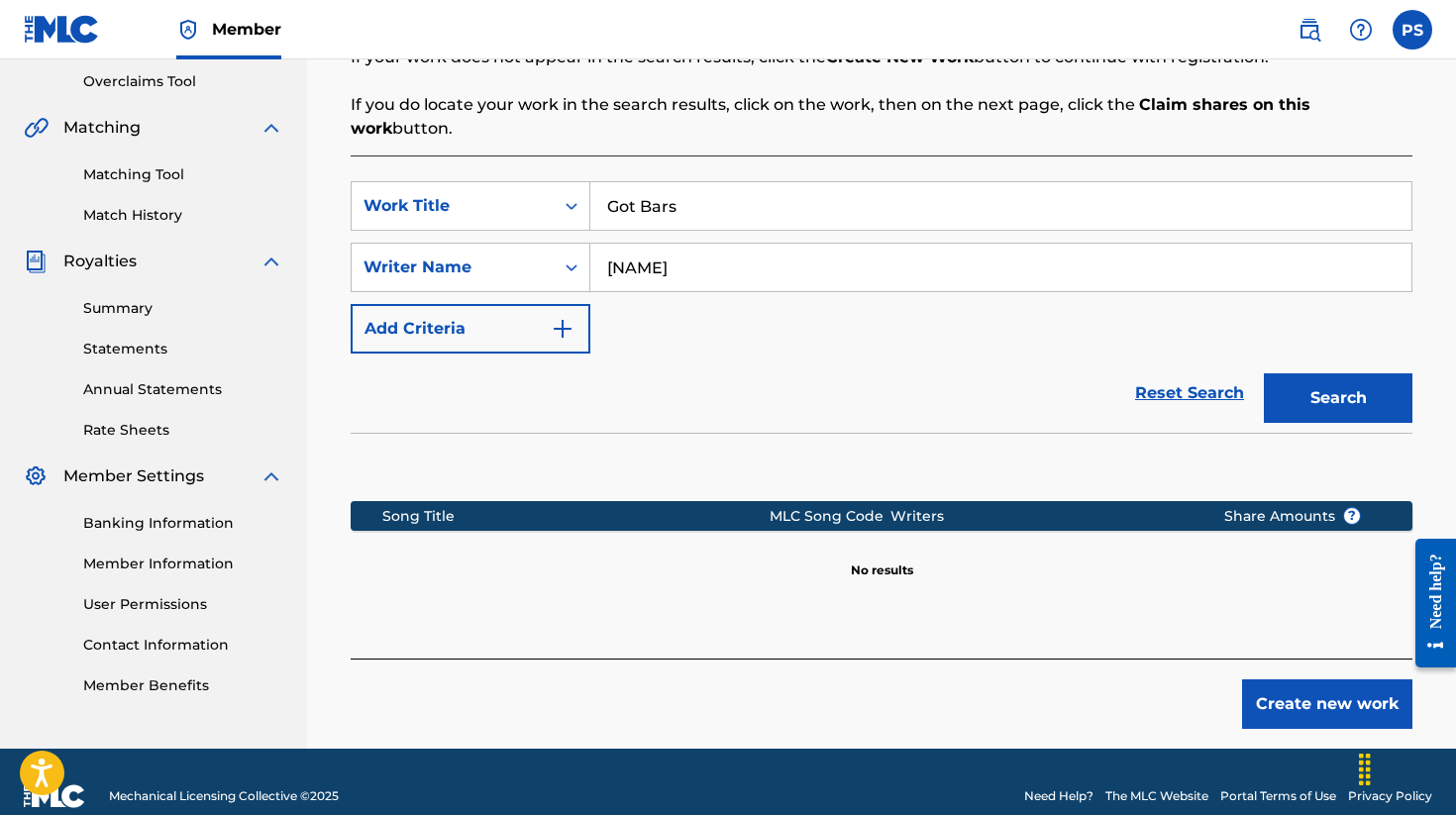 click on "Create new work" at bounding box center (1327, 704) 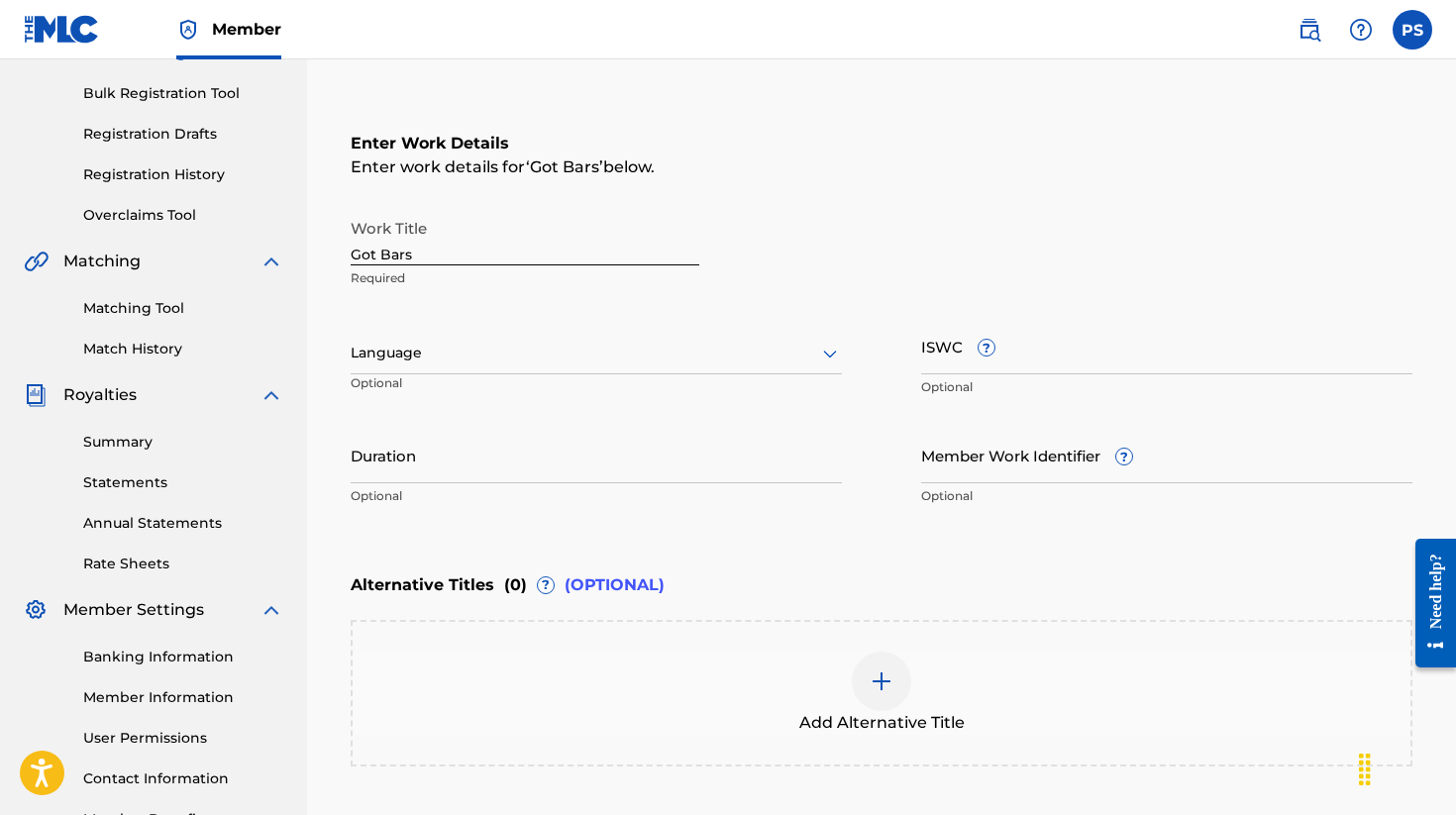 scroll, scrollTop: 369, scrollLeft: 0, axis: vertical 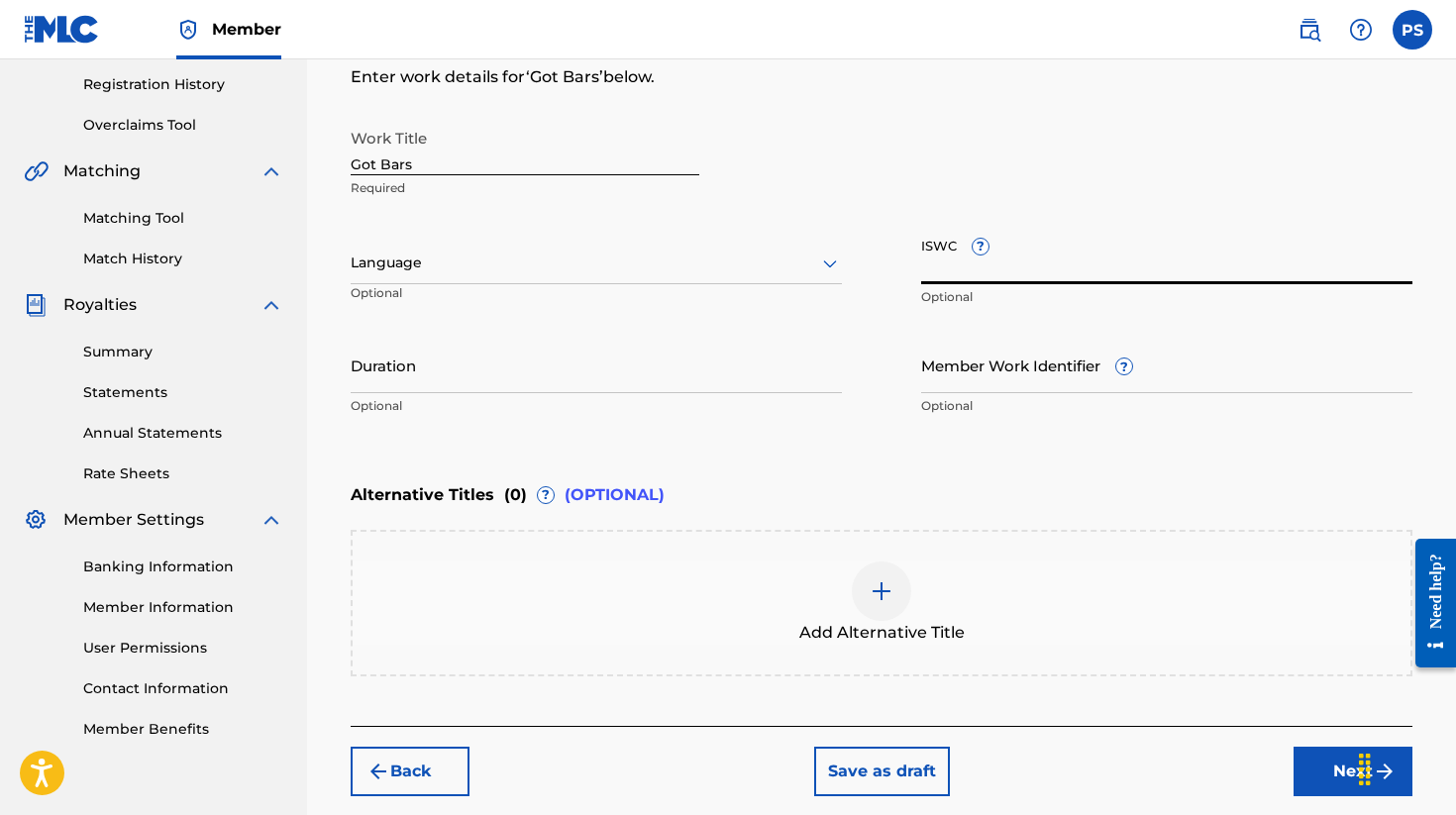 click on "ISWC   ?" at bounding box center [1167, 255] 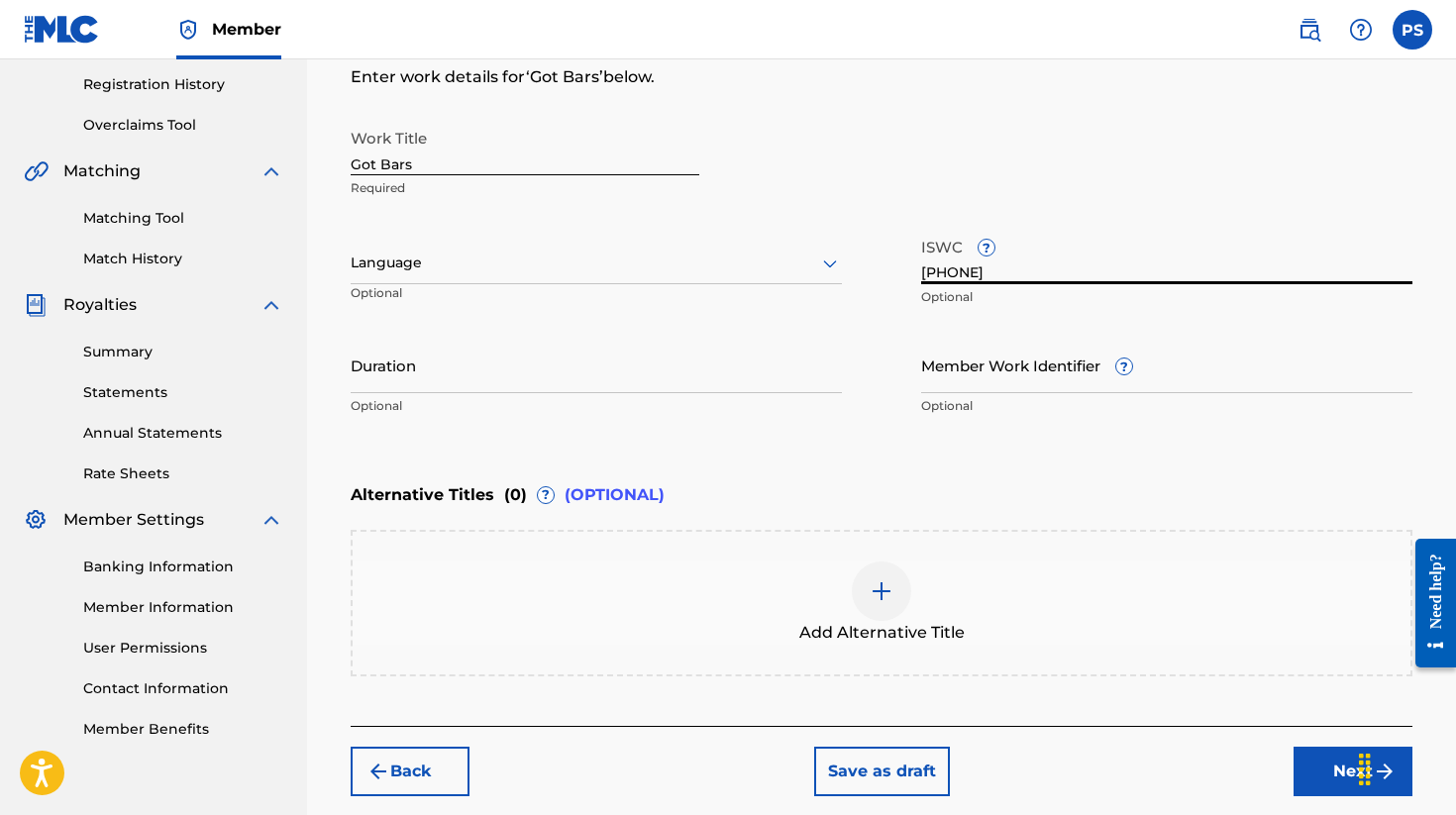click at bounding box center (596, 262) 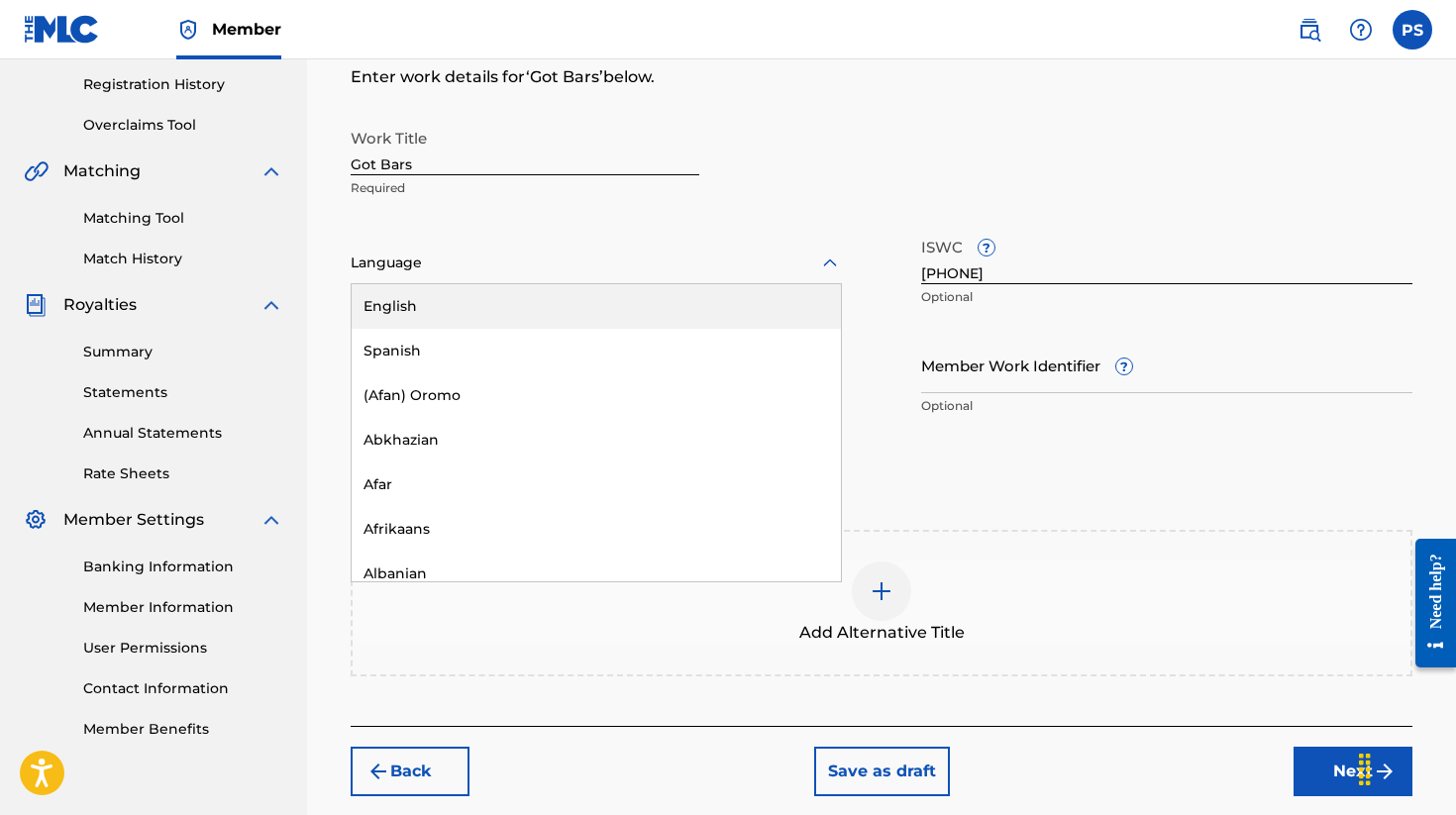 click on "English" at bounding box center (596, 306) 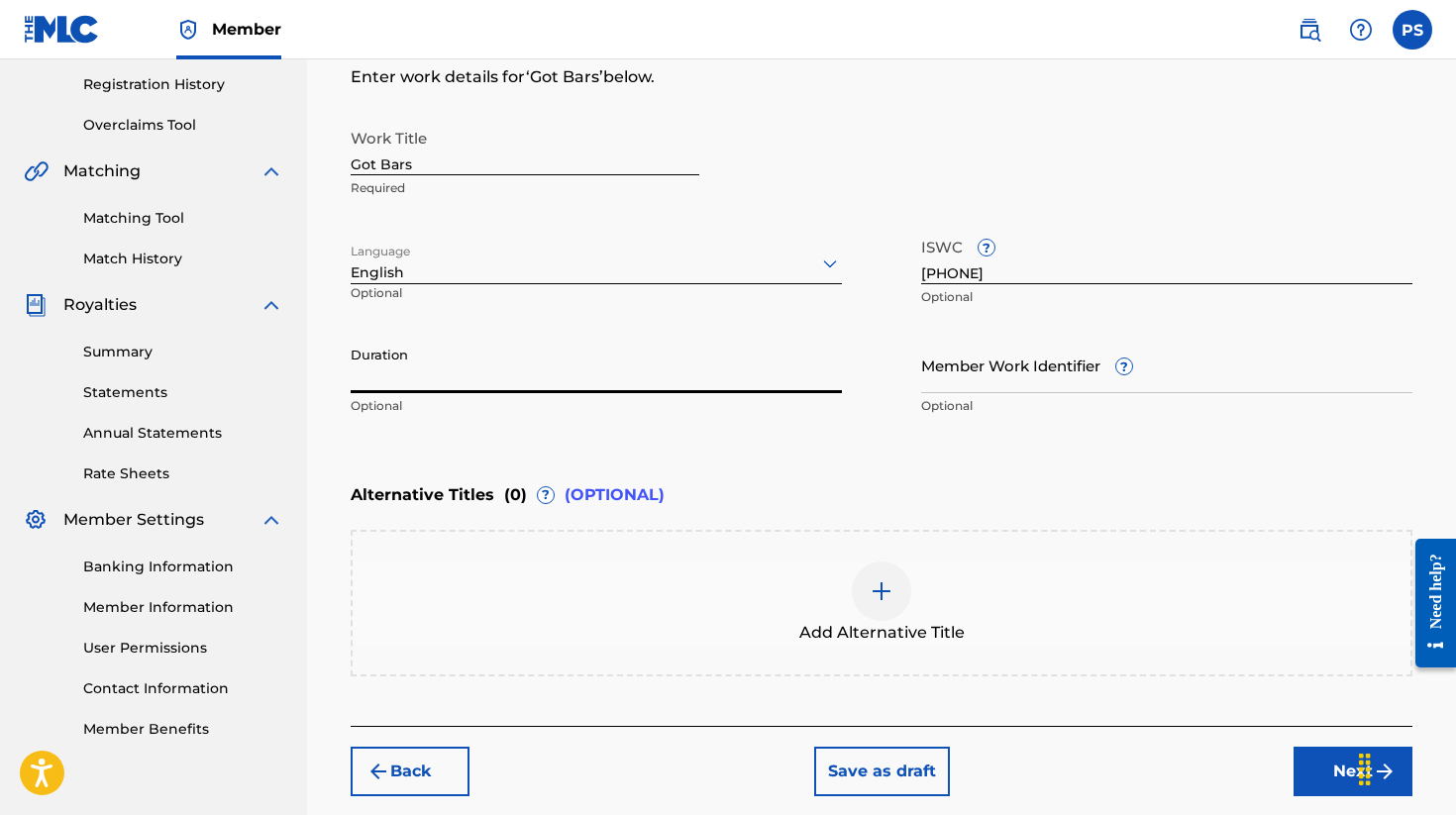 click on "Duration" at bounding box center (596, 364) 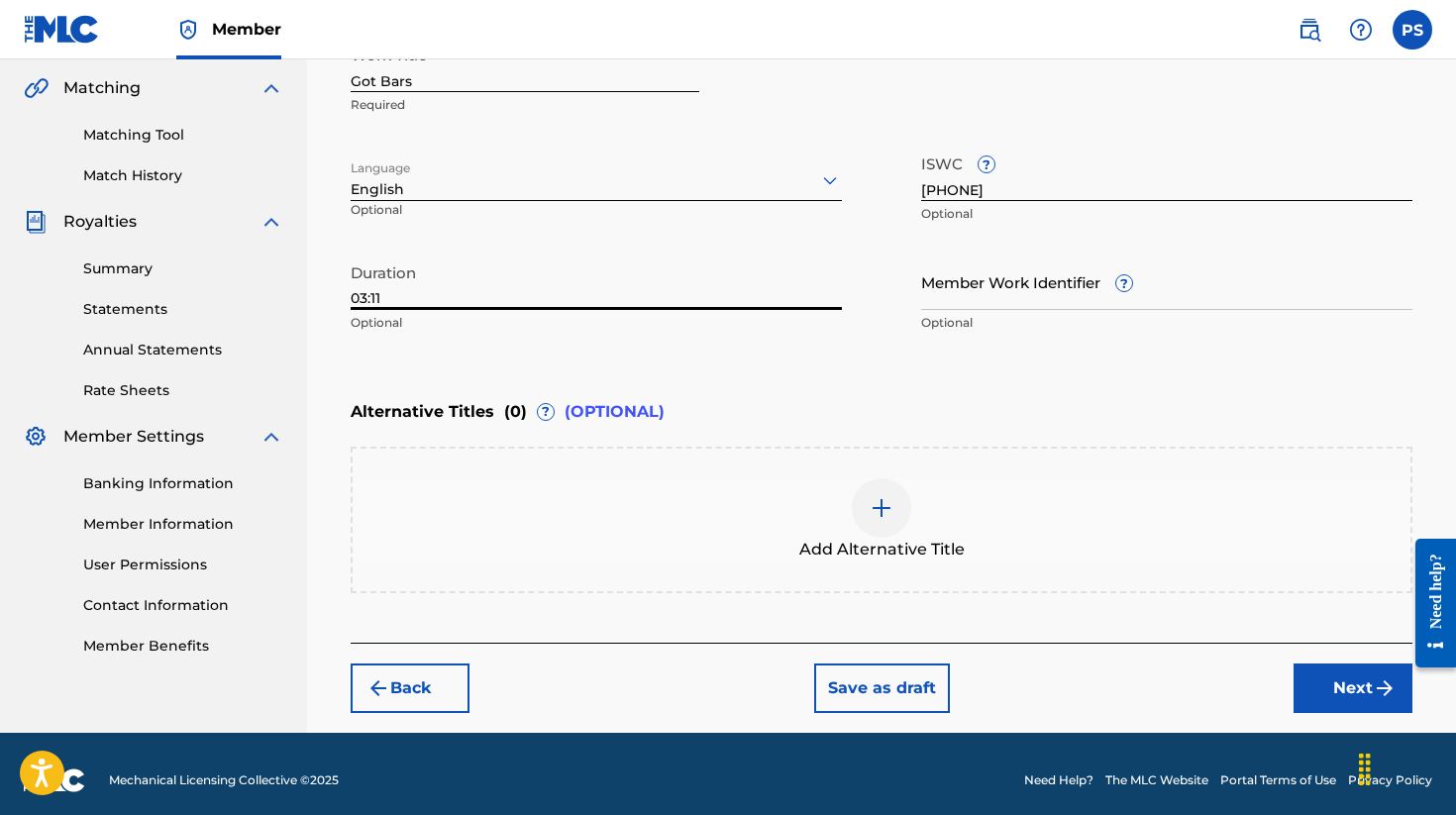 scroll, scrollTop: 464, scrollLeft: 0, axis: vertical 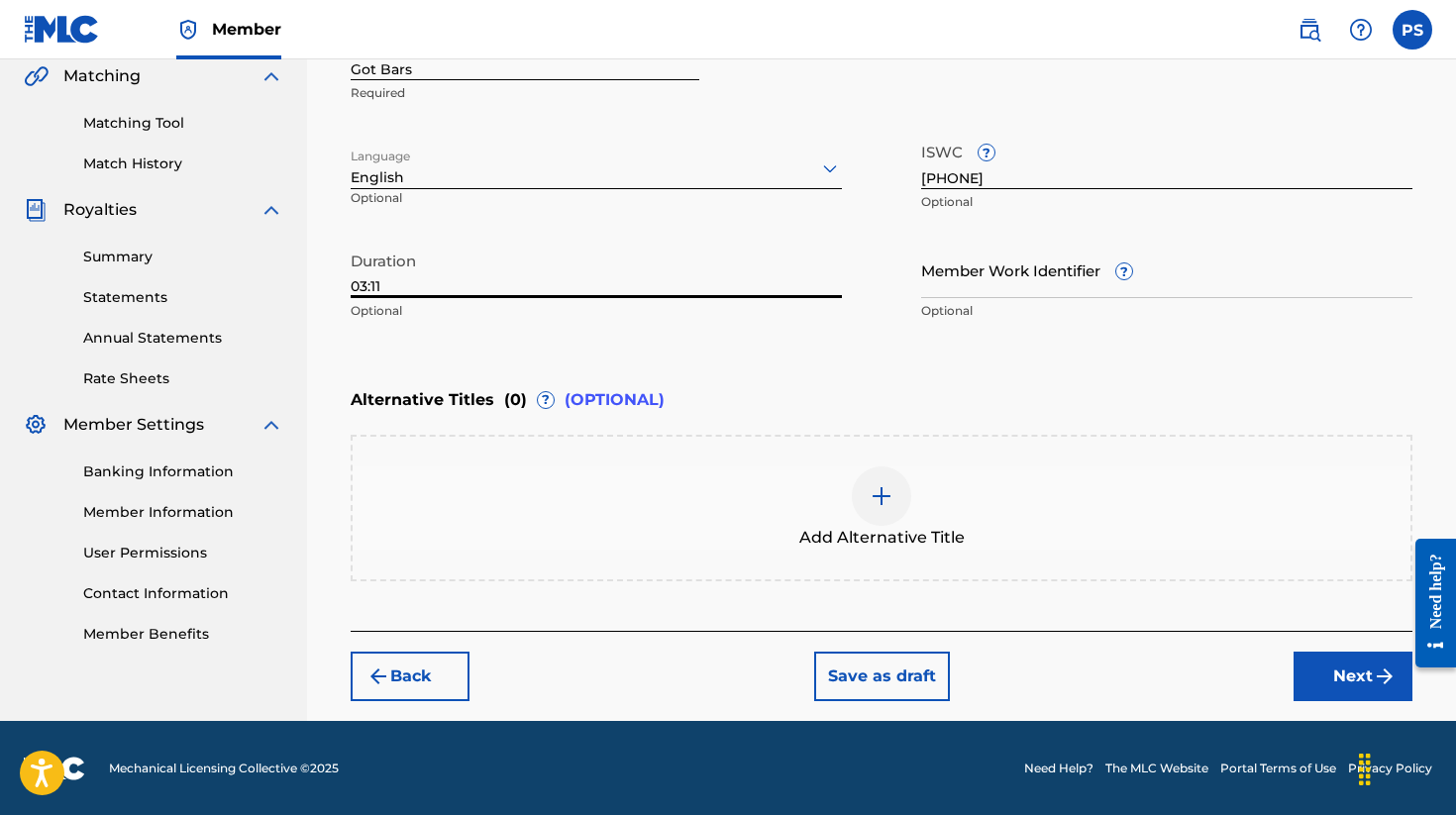 click on "Next" at bounding box center (1353, 676) 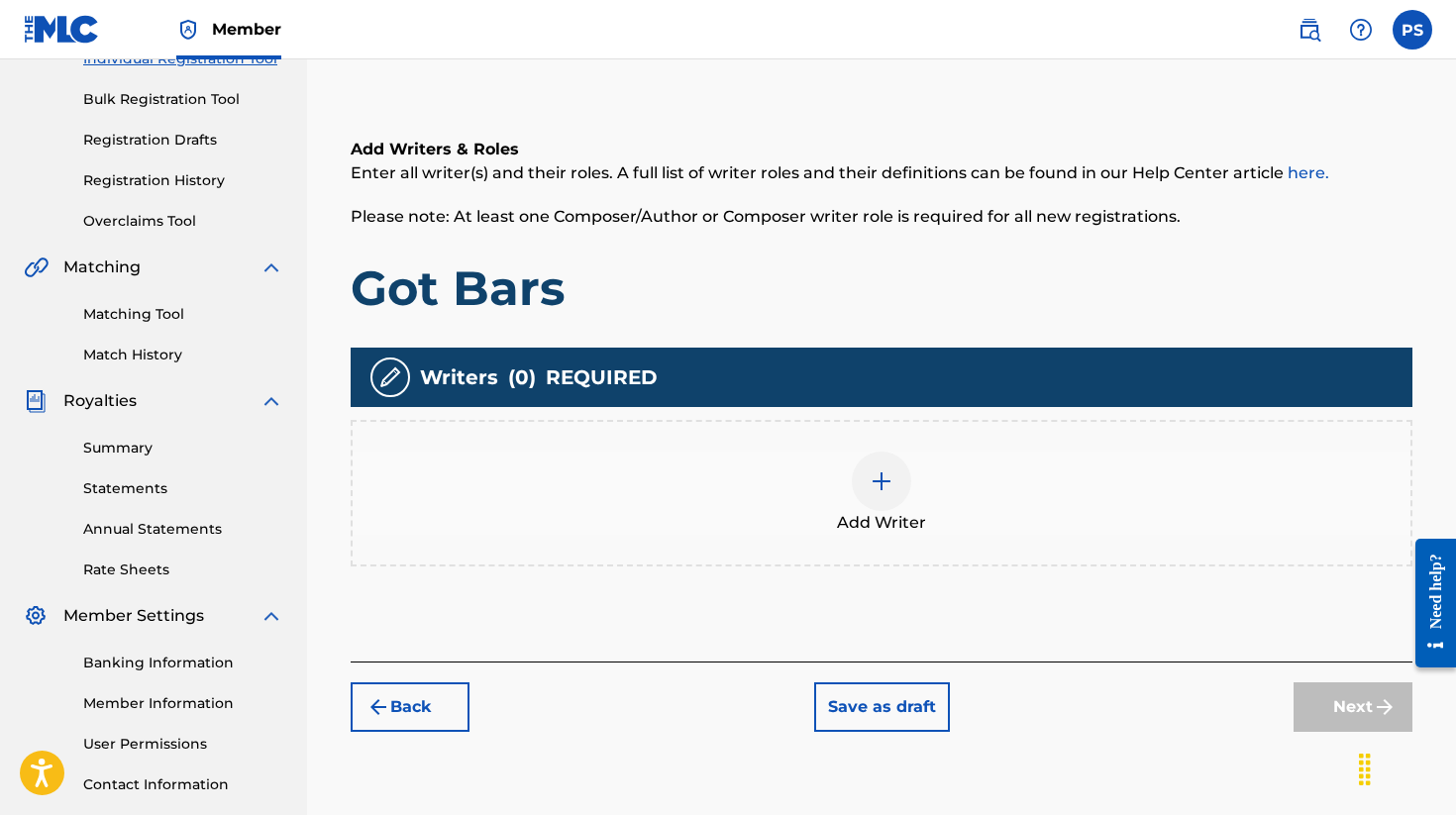 scroll, scrollTop: 287, scrollLeft: 0, axis: vertical 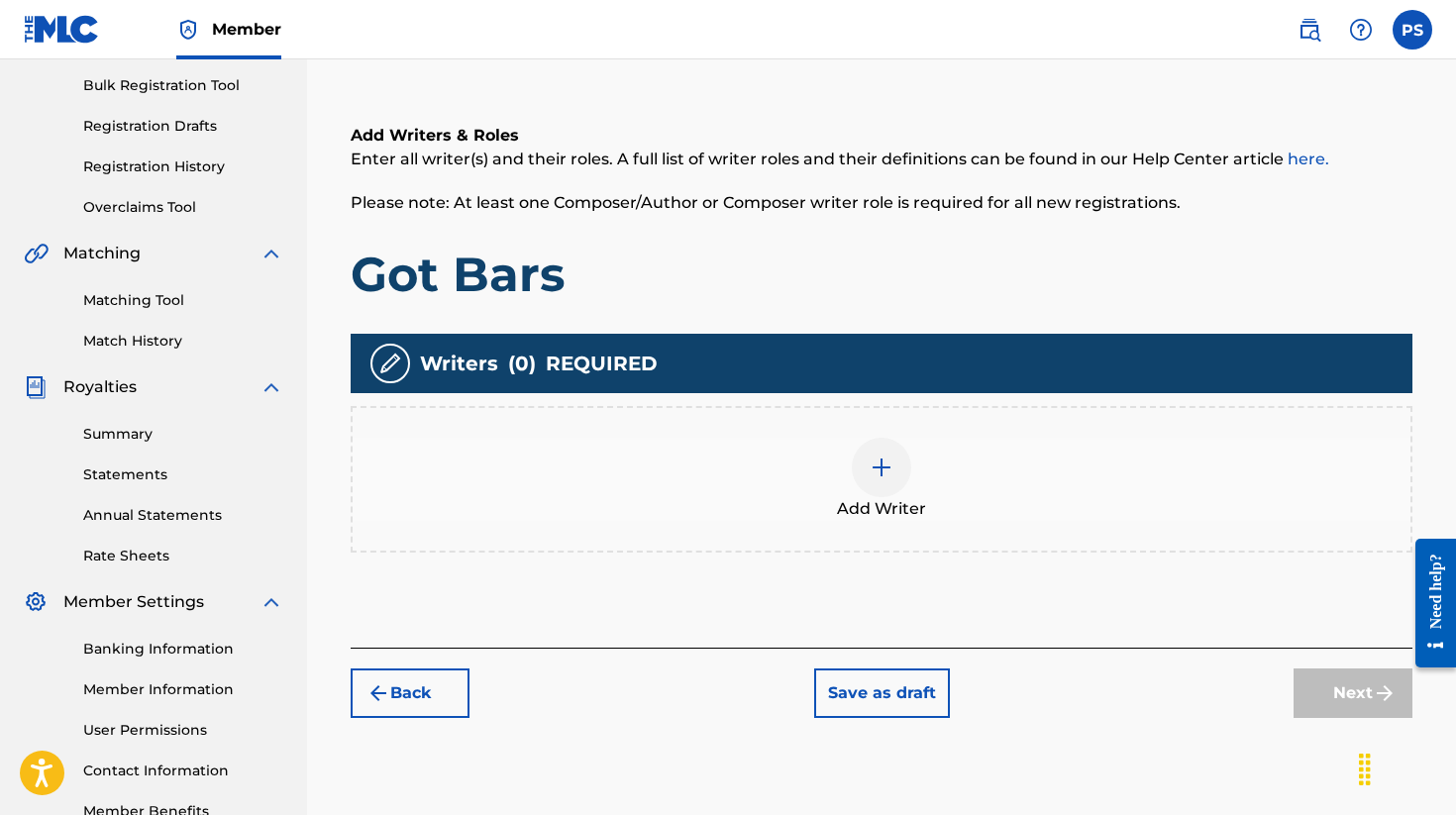 click at bounding box center [882, 467] 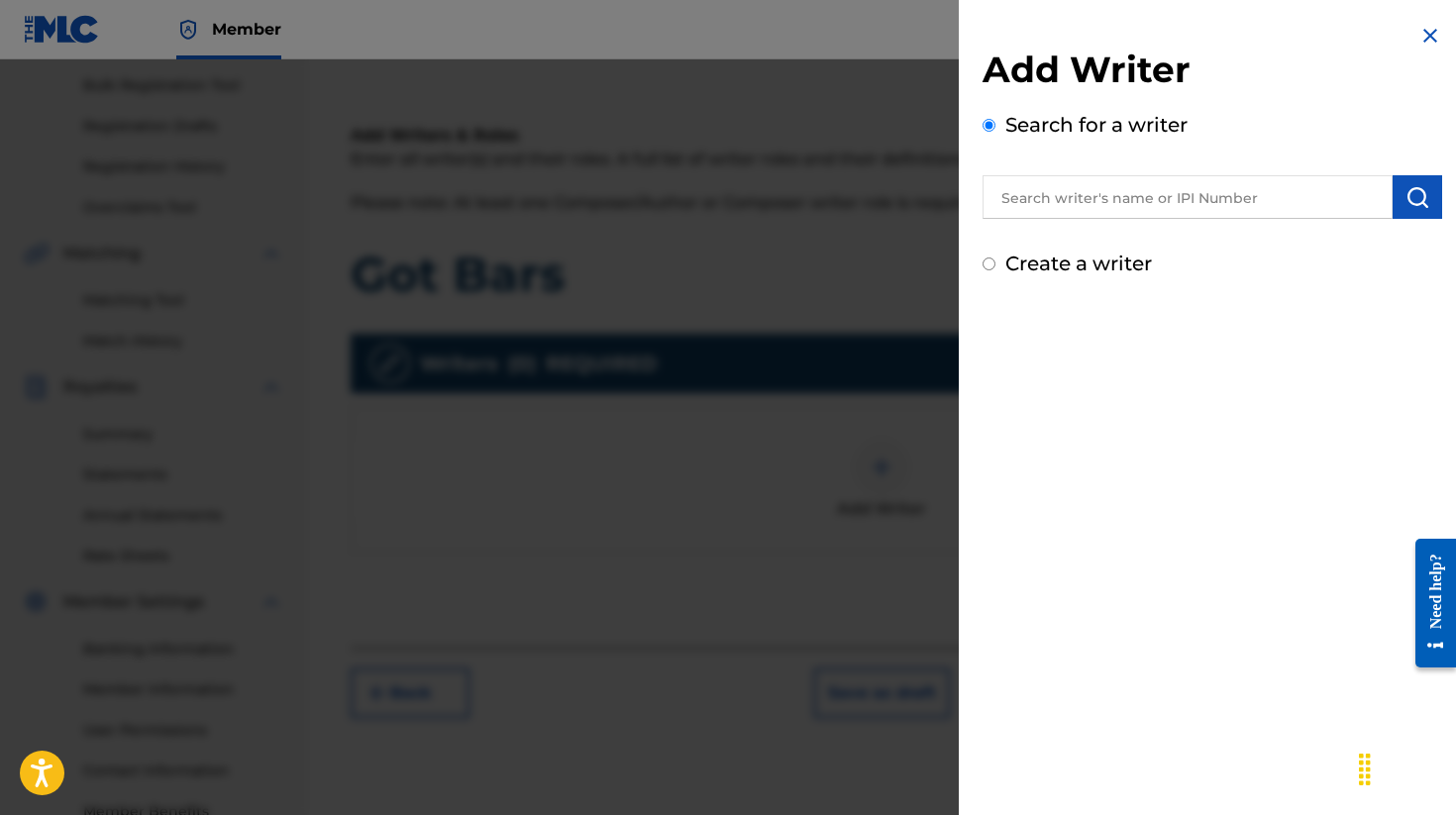 click at bounding box center (1188, 197) 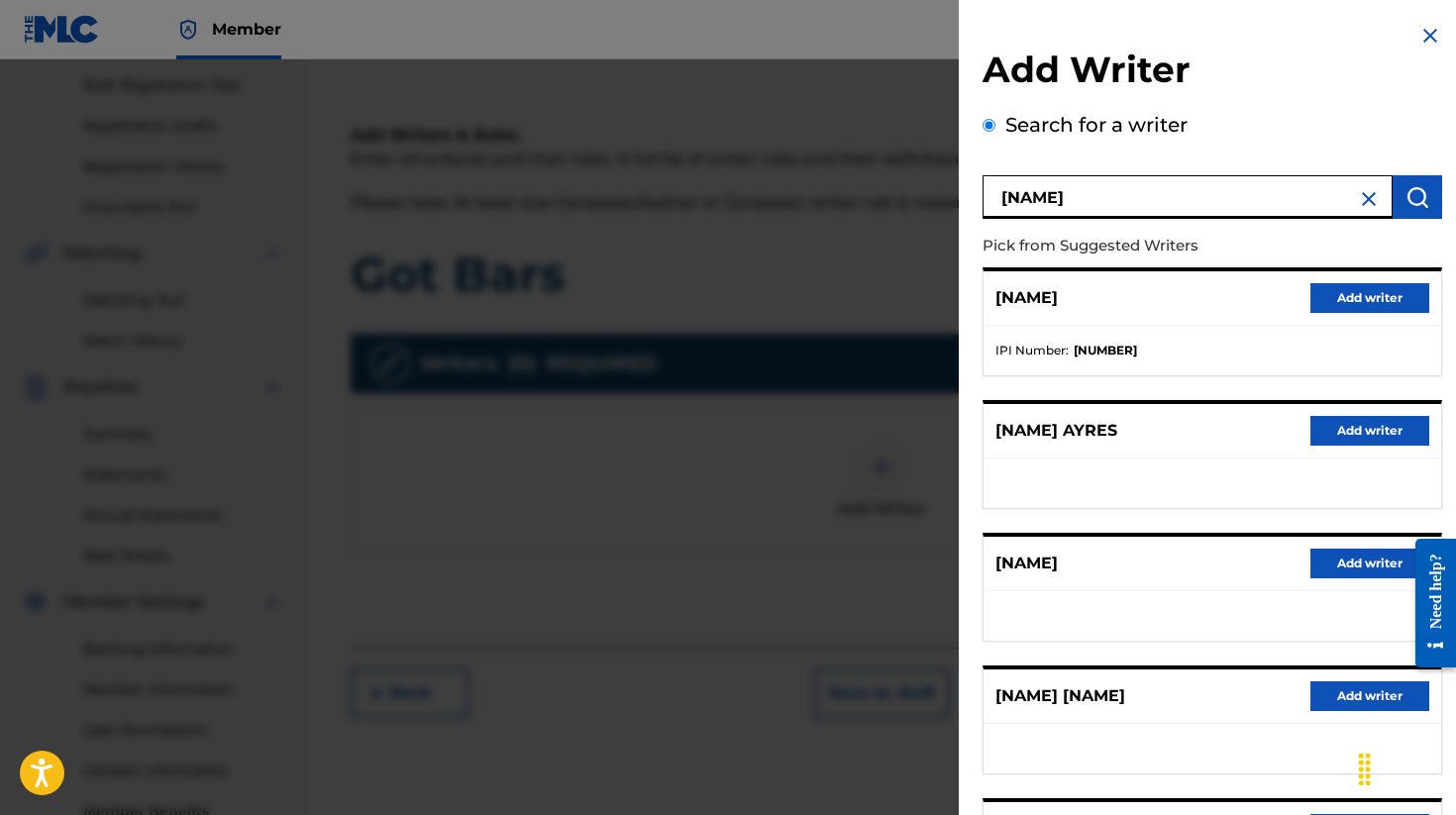 click on "Add writer" at bounding box center [1370, 298] 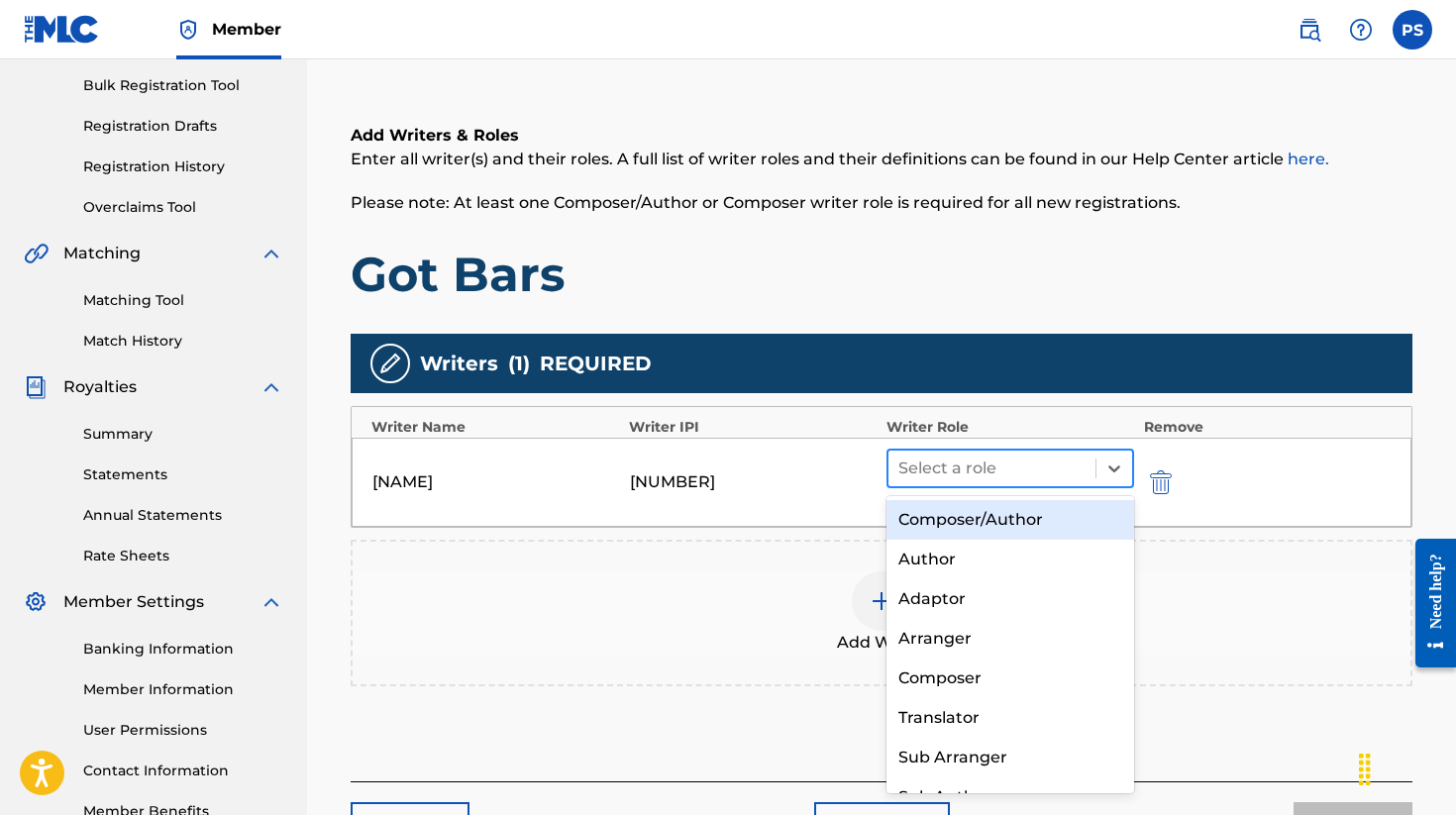 click at bounding box center [991, 468] 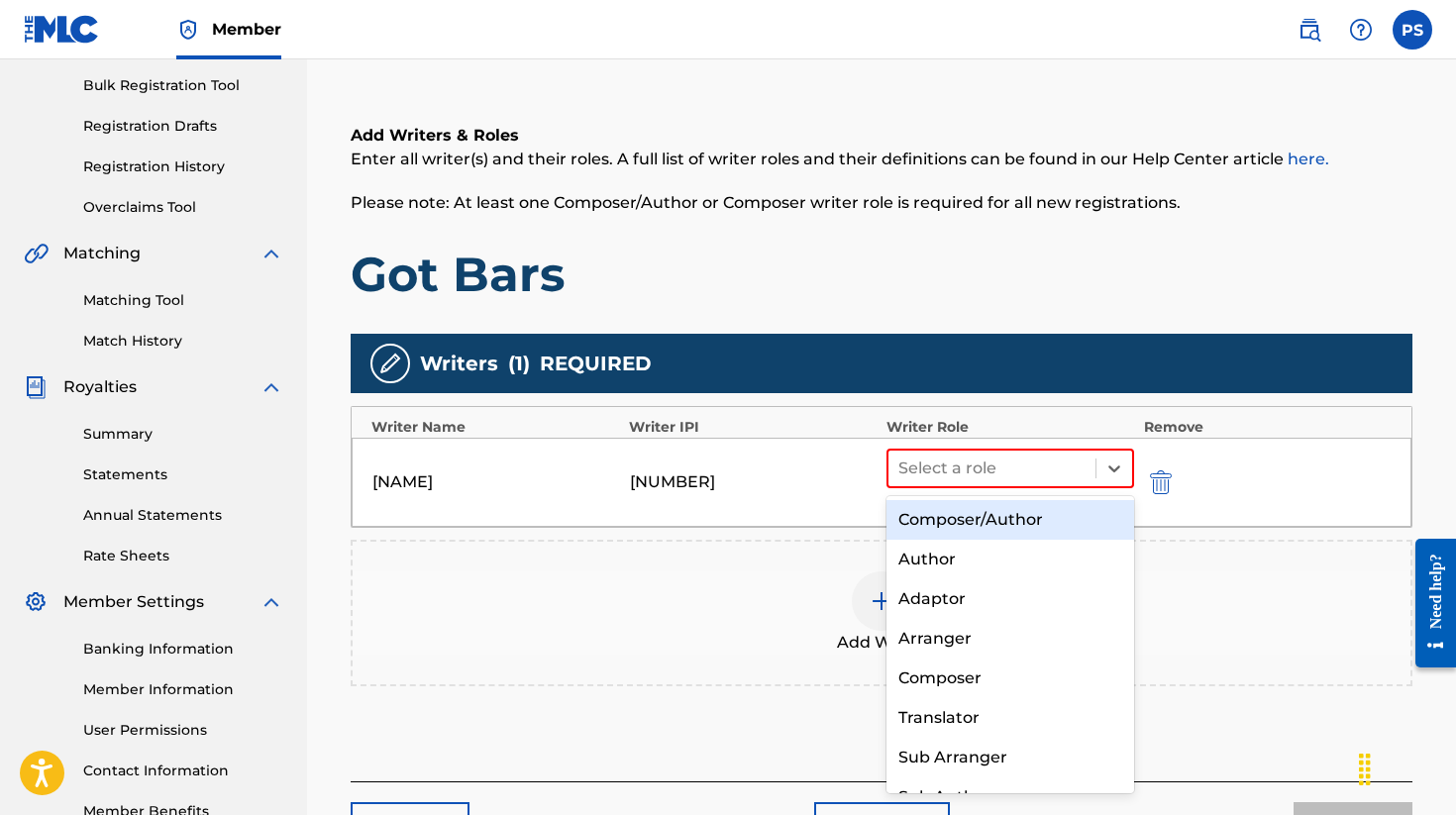 click on "Composer/Author" at bounding box center (1010, 520) 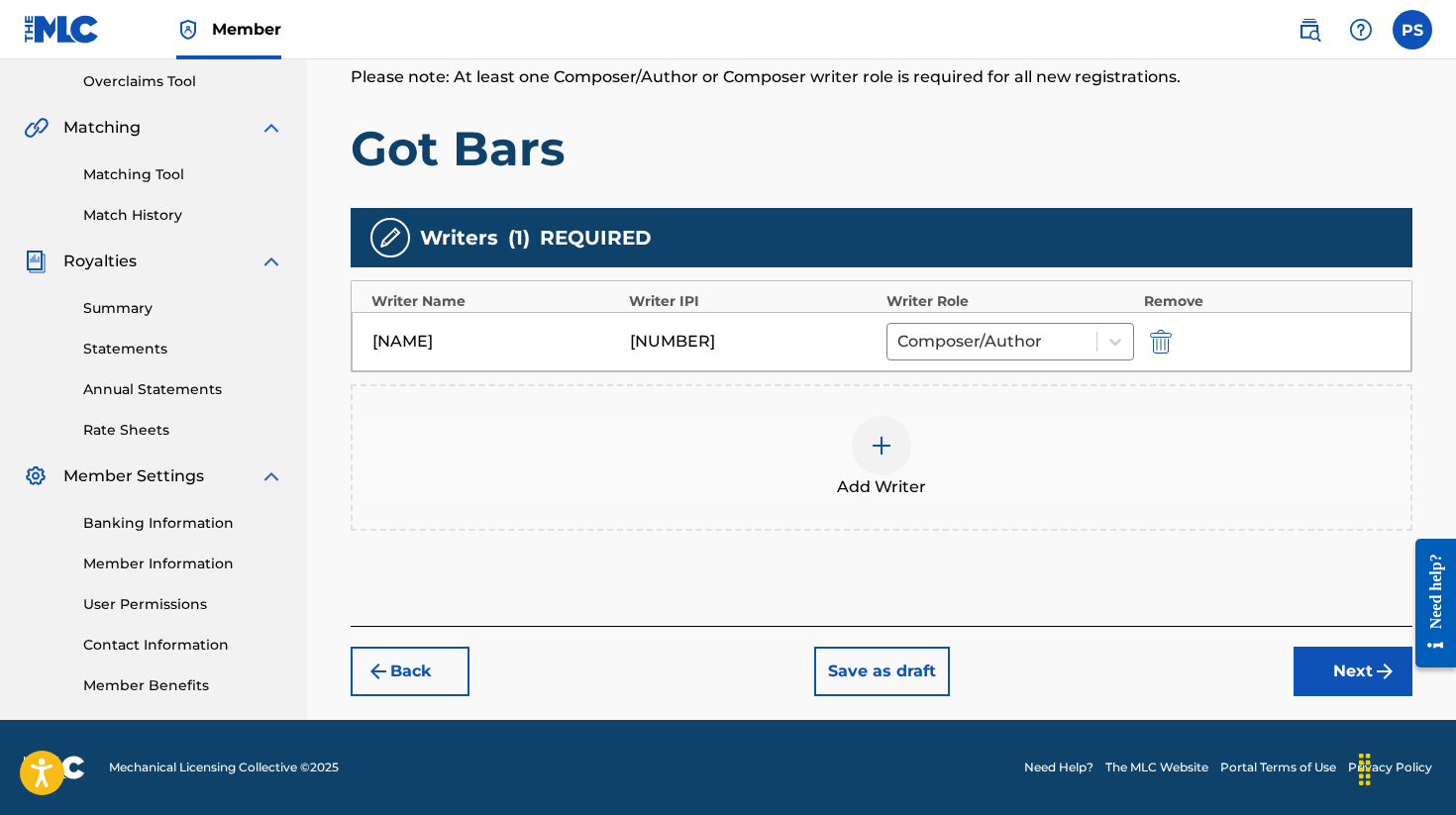 click on "Next" at bounding box center [1353, 671] 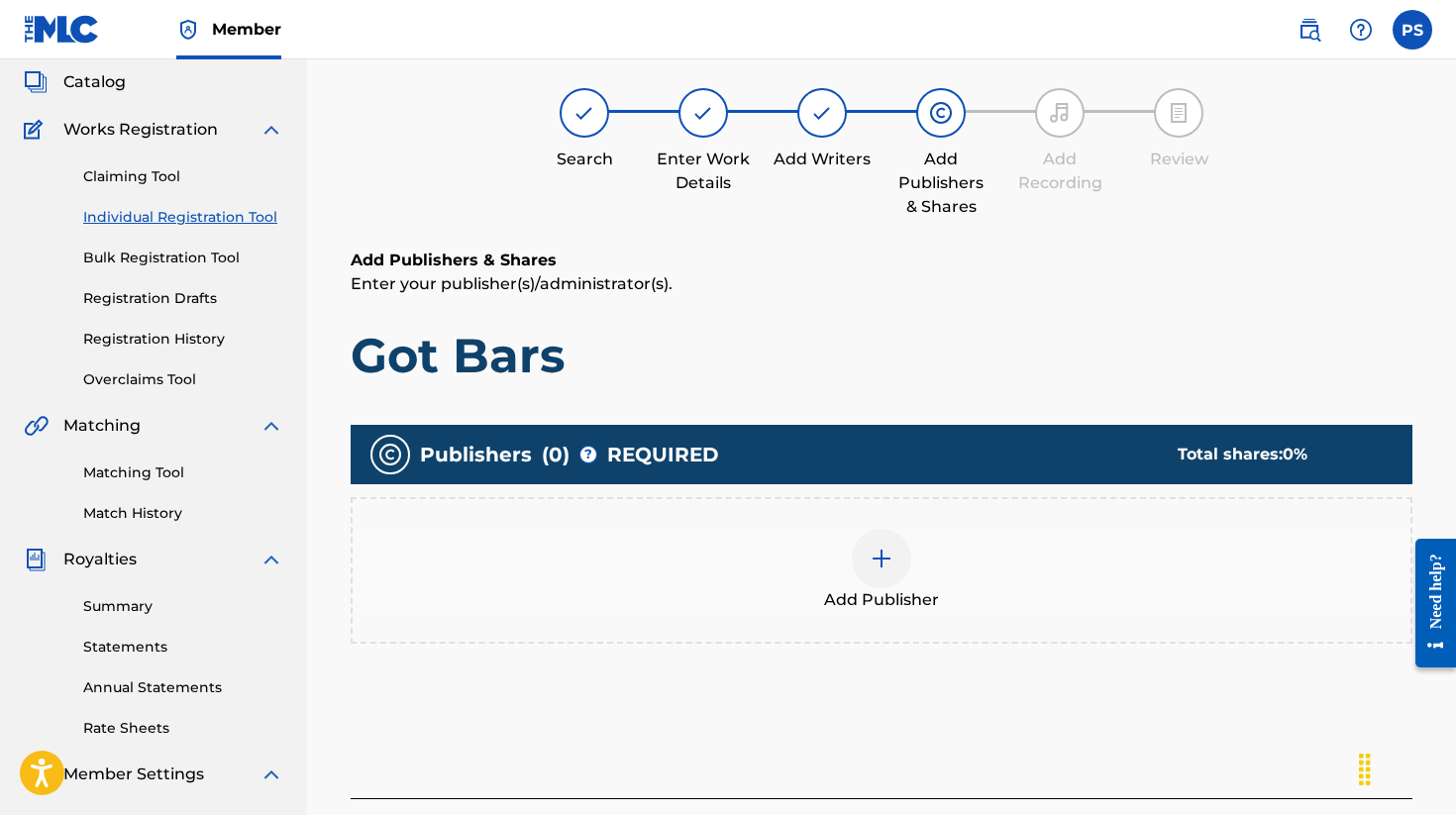 scroll, scrollTop: 89, scrollLeft: 0, axis: vertical 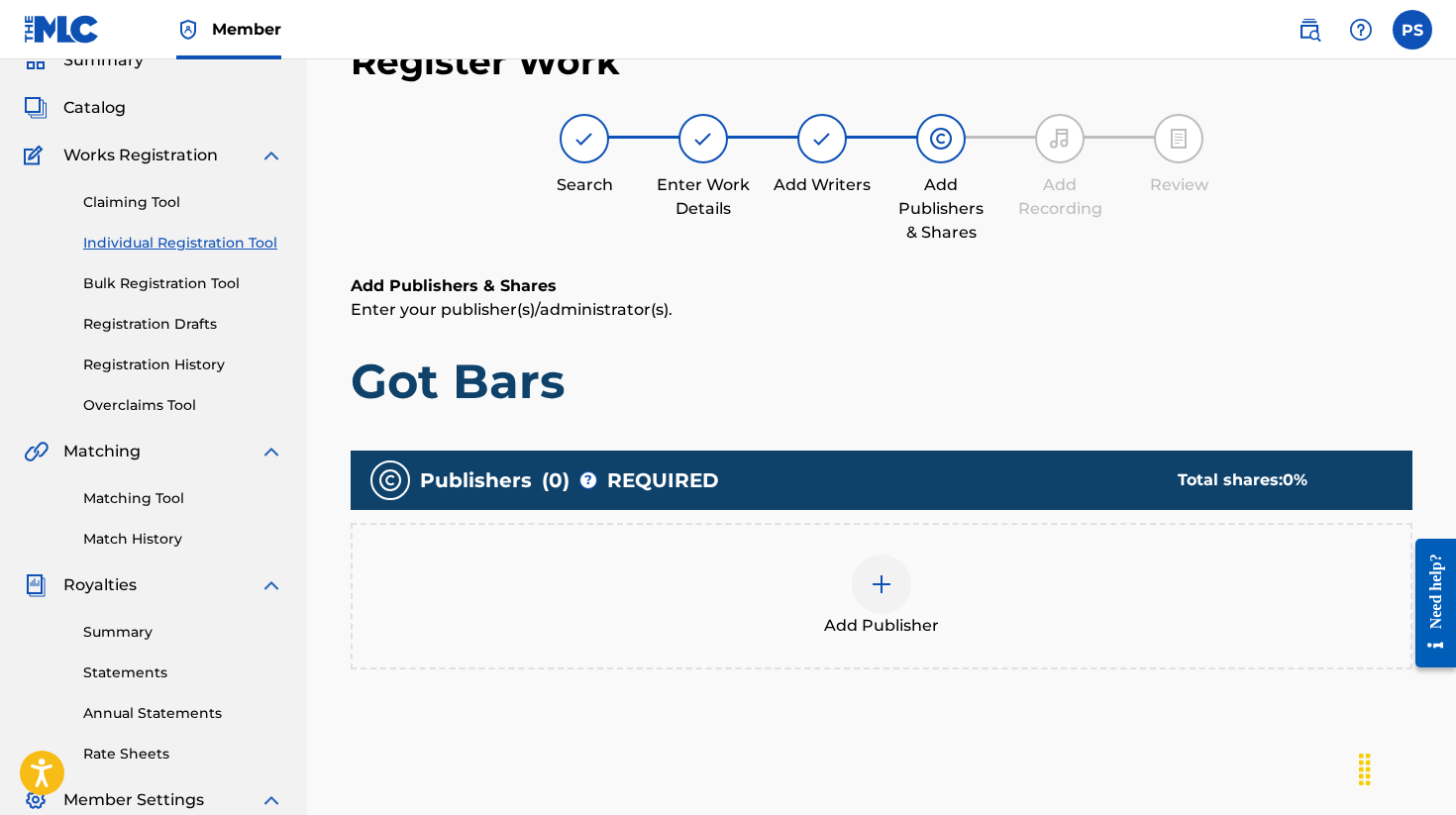 click at bounding box center (882, 584) 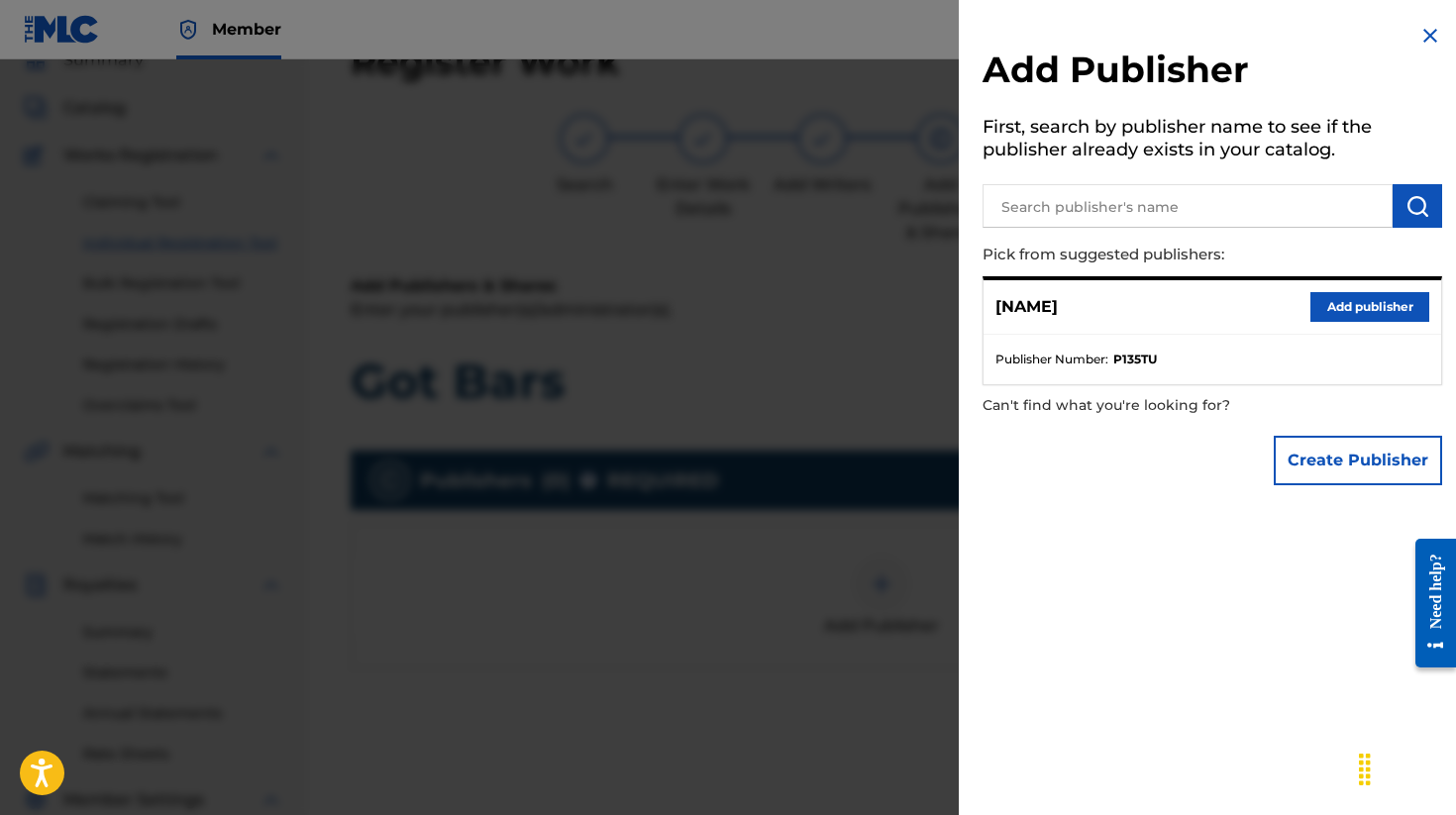 click on "Add publisher" at bounding box center (1370, 307) 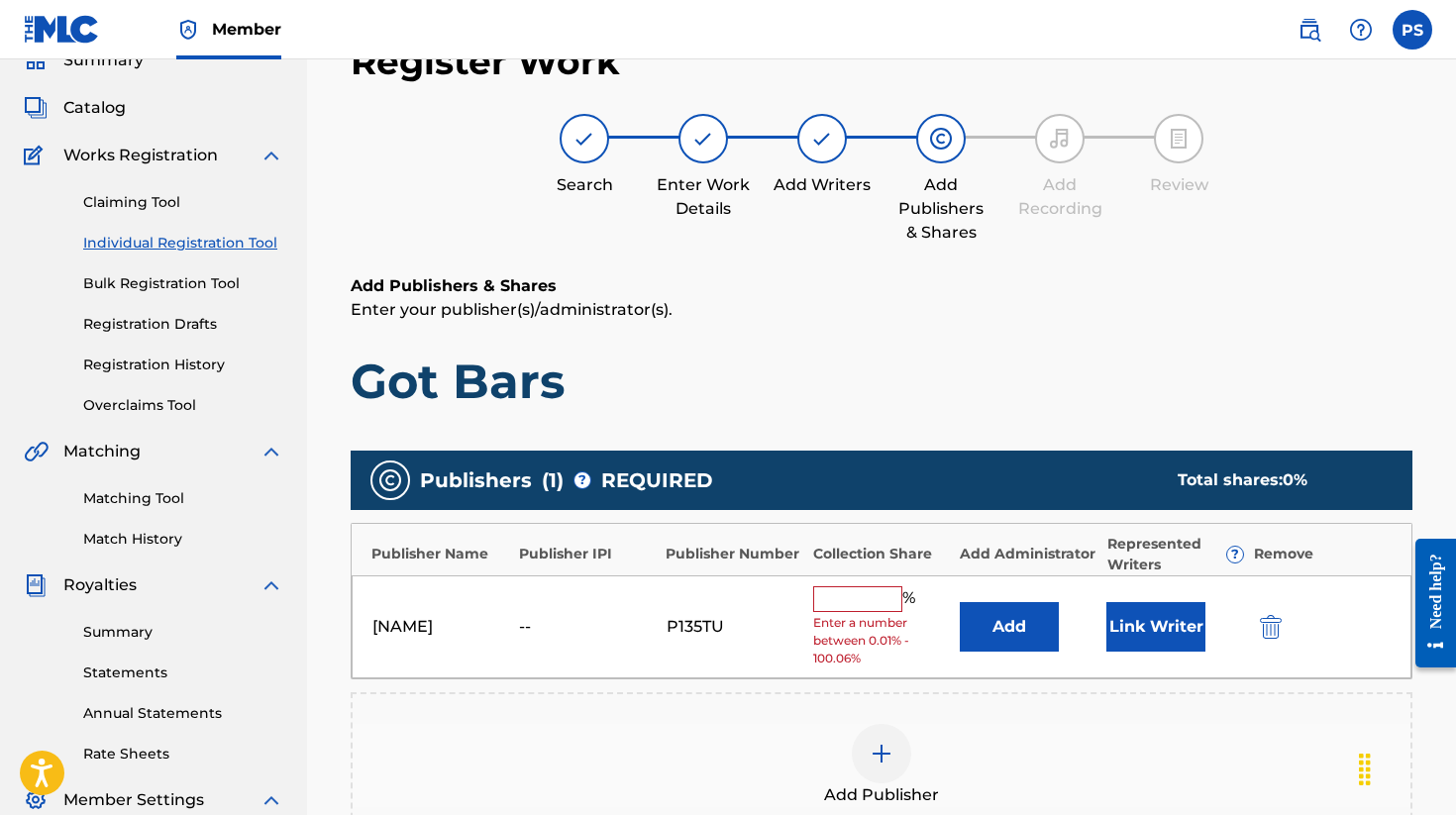 click on "Link Writer" at bounding box center (1156, 627) 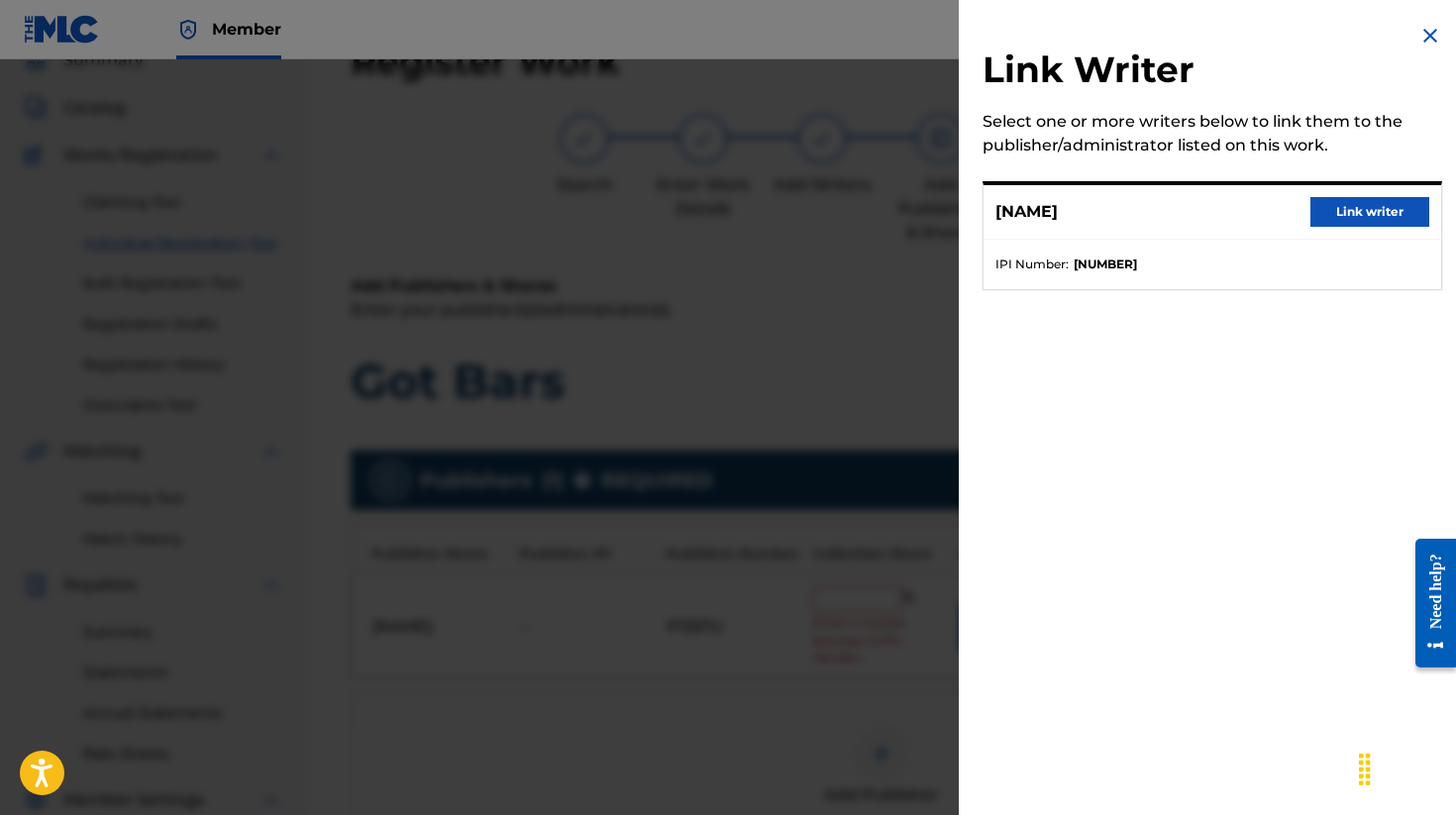 click on "Link writer" at bounding box center (1370, 212) 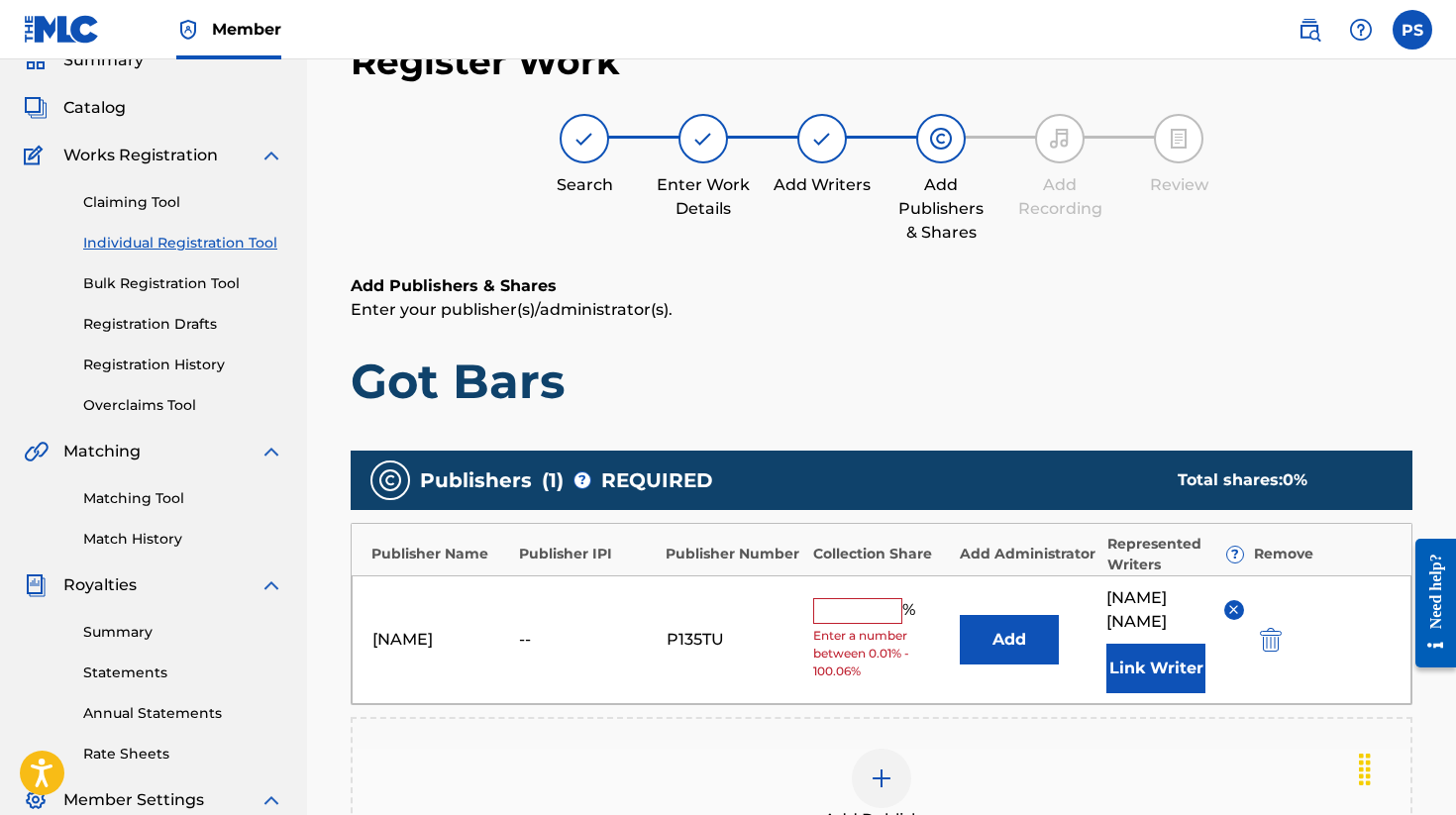 click at bounding box center [858, 611] 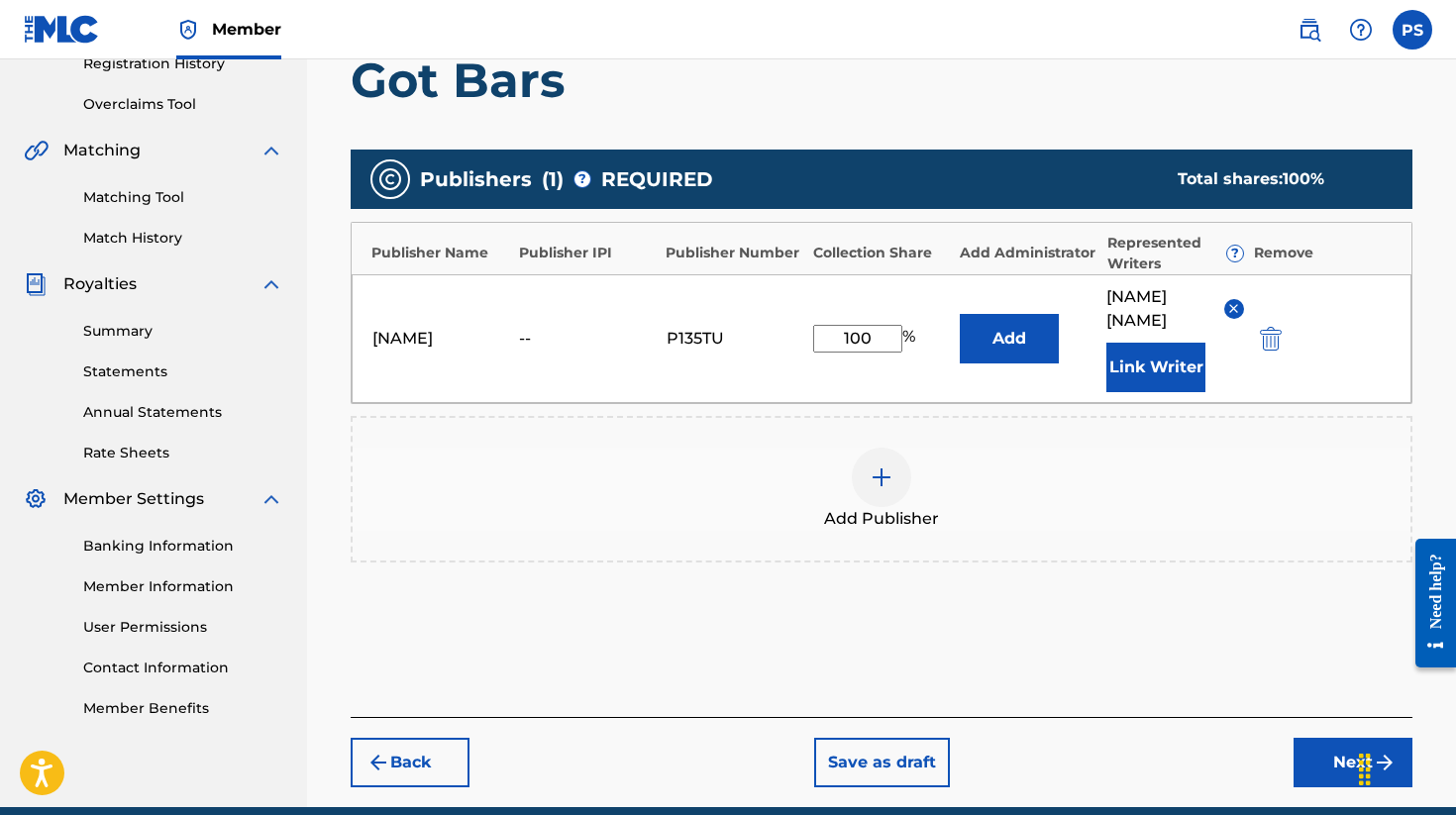 scroll, scrollTop: 469, scrollLeft: 0, axis: vertical 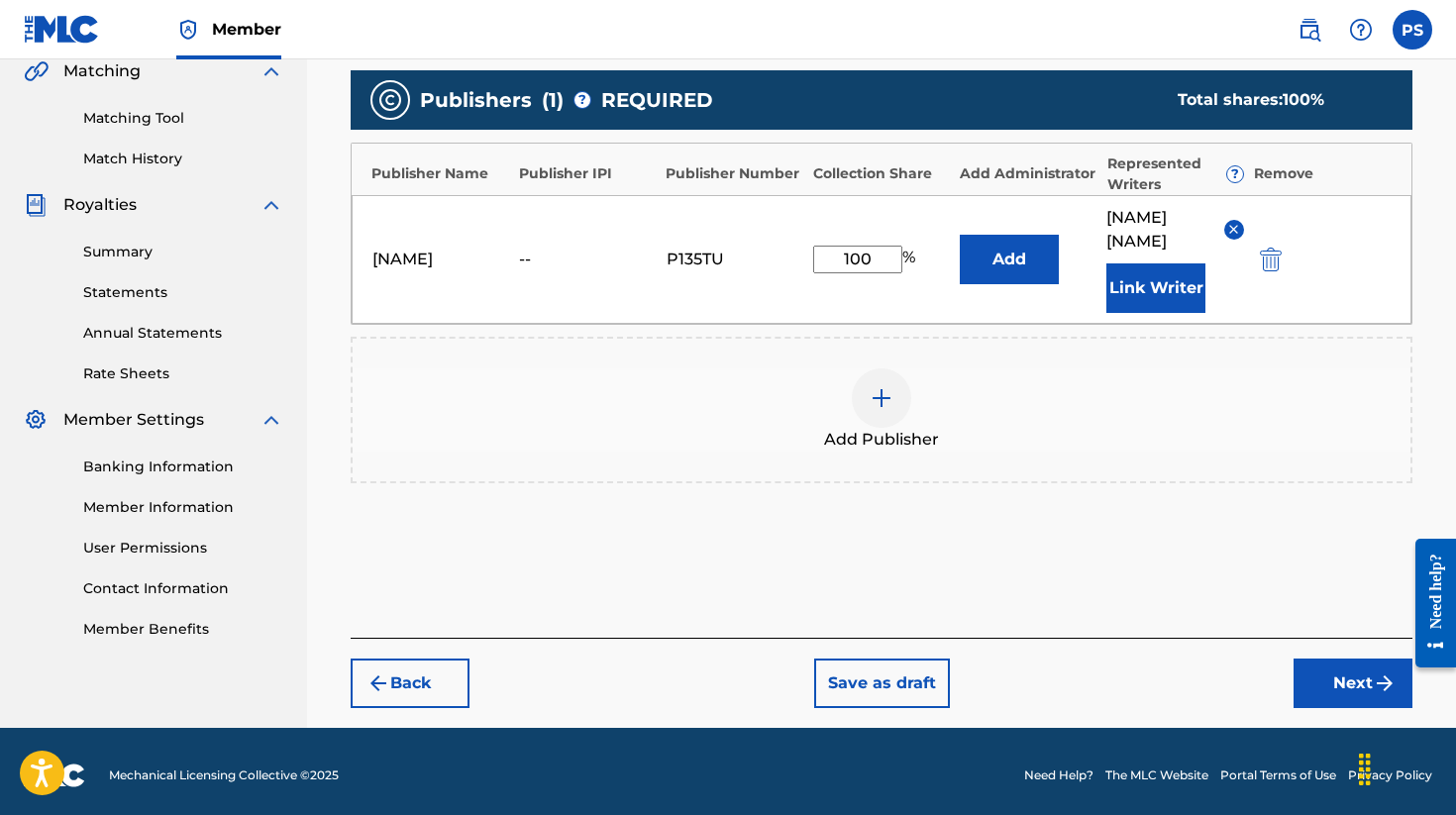 click on "Next" at bounding box center (1353, 683) 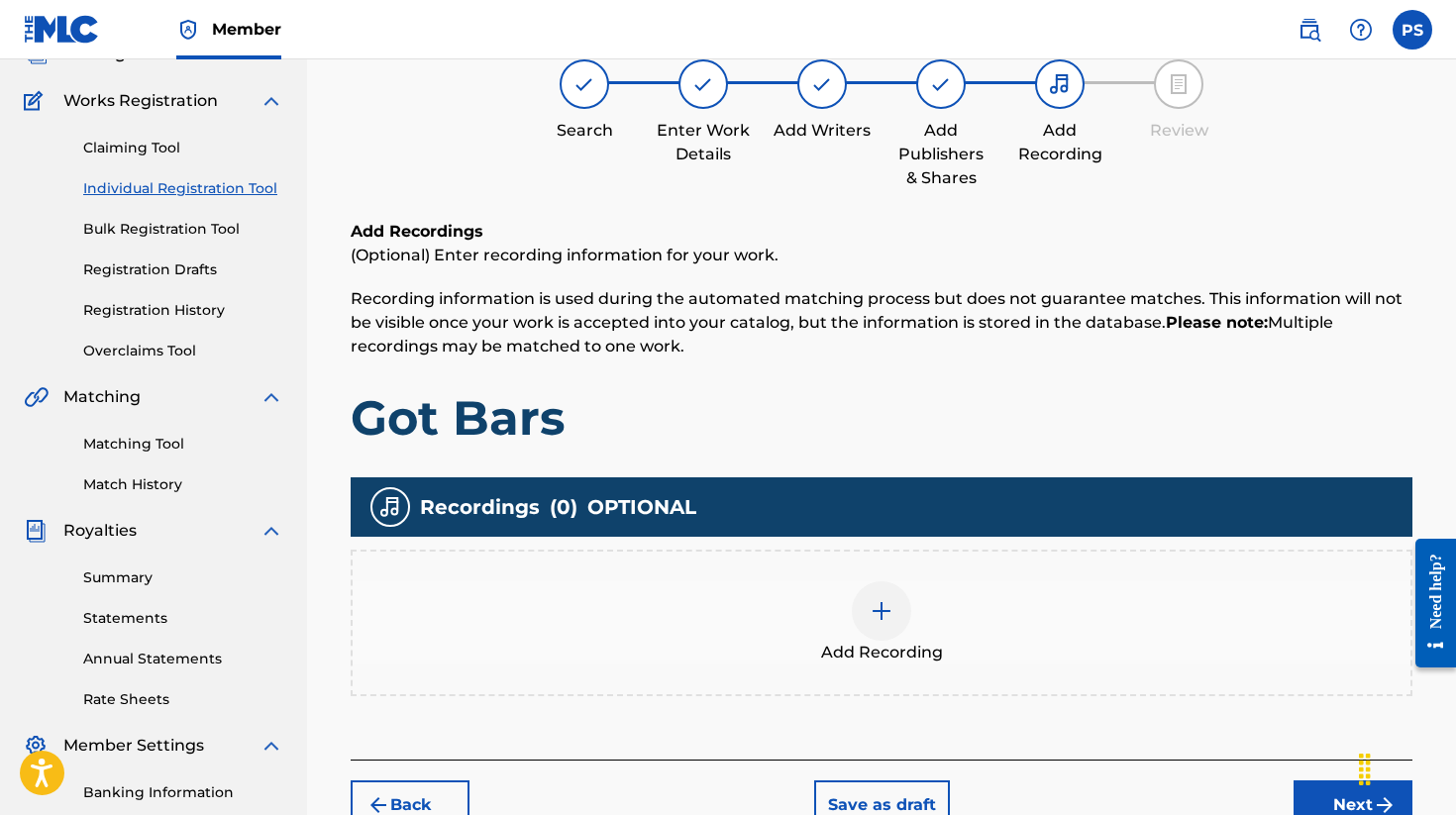 scroll, scrollTop: 373, scrollLeft: 0, axis: vertical 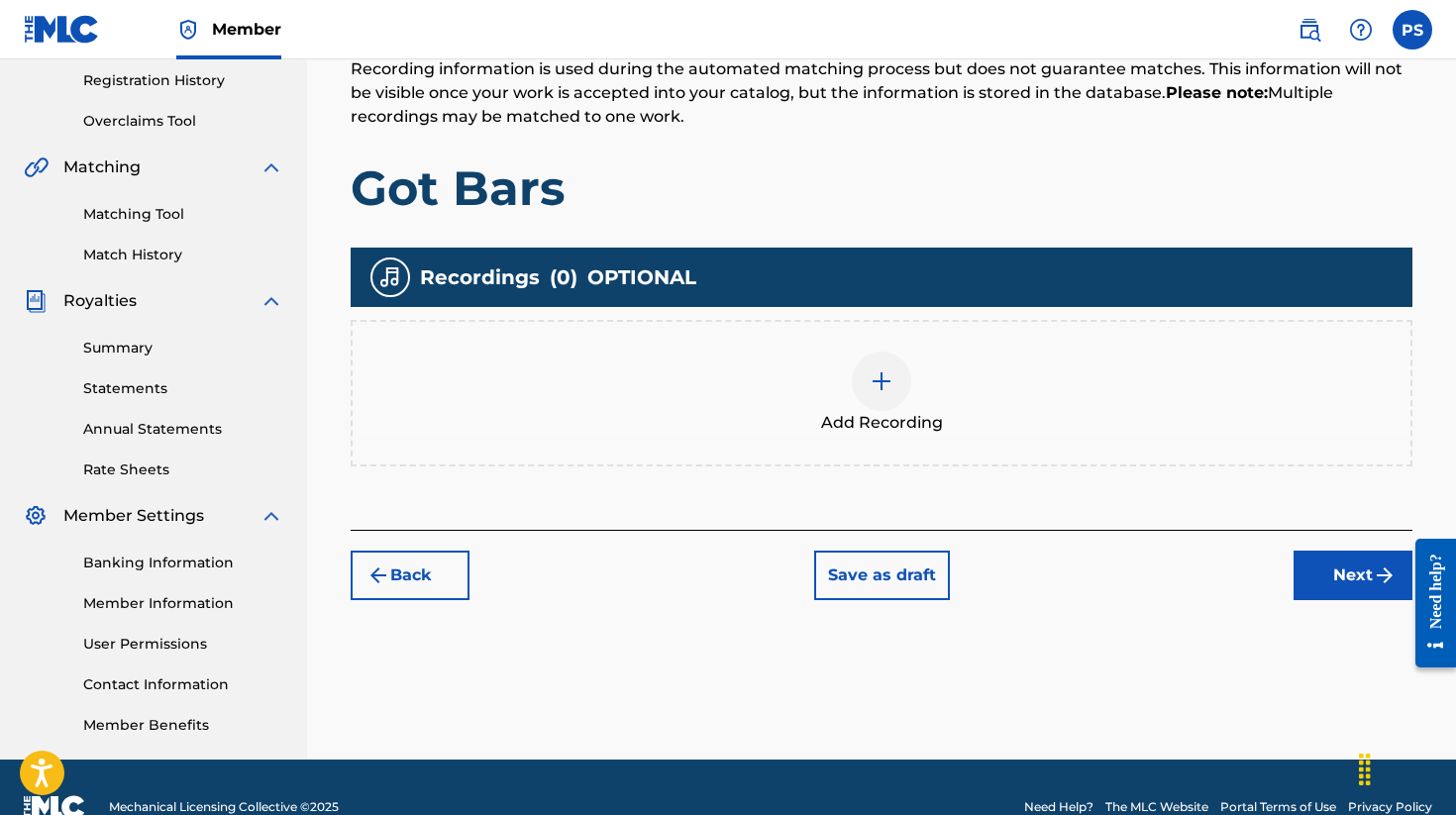 click at bounding box center (882, 381) 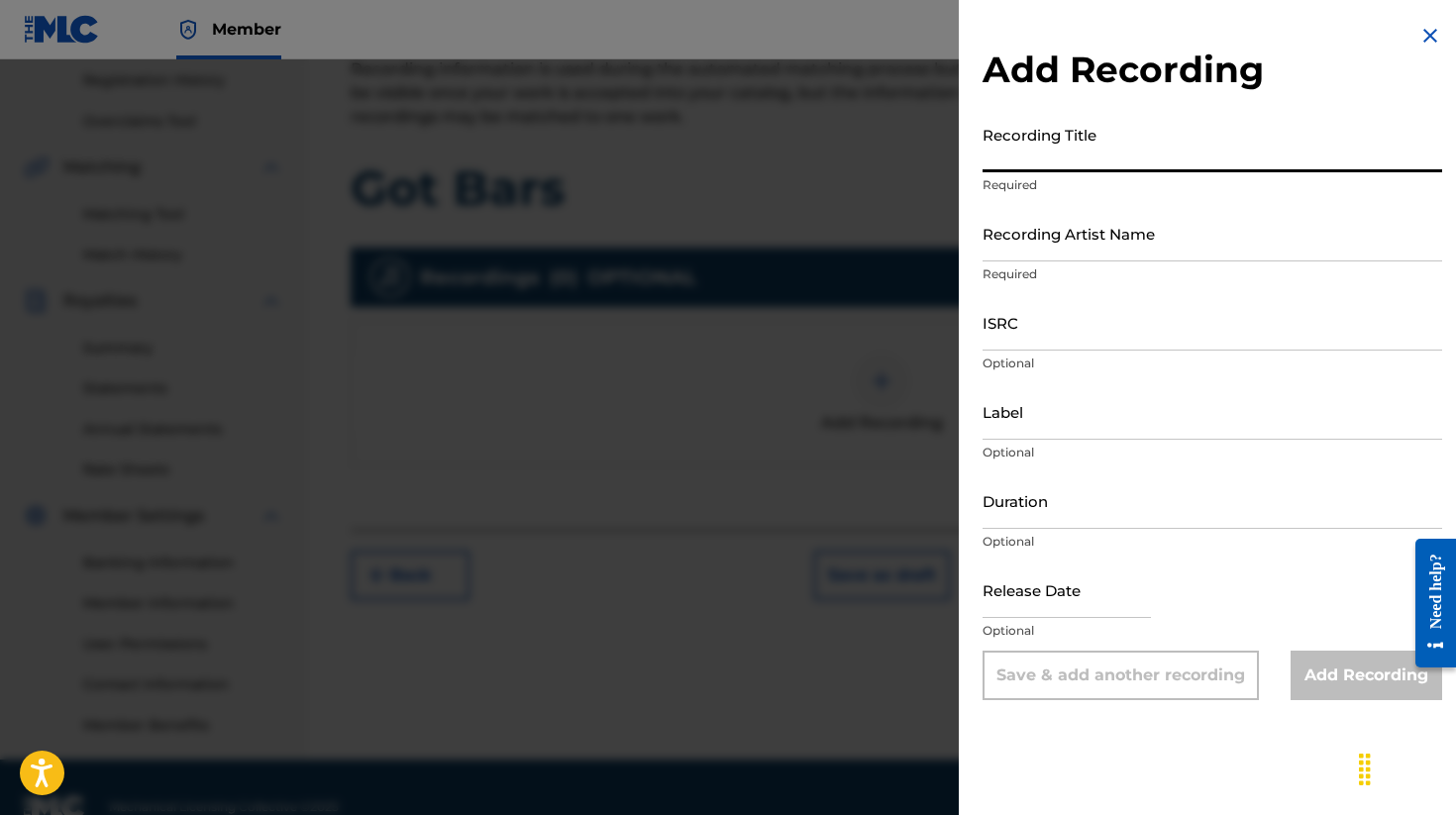 click on "Recording Title" at bounding box center (1212, 144) 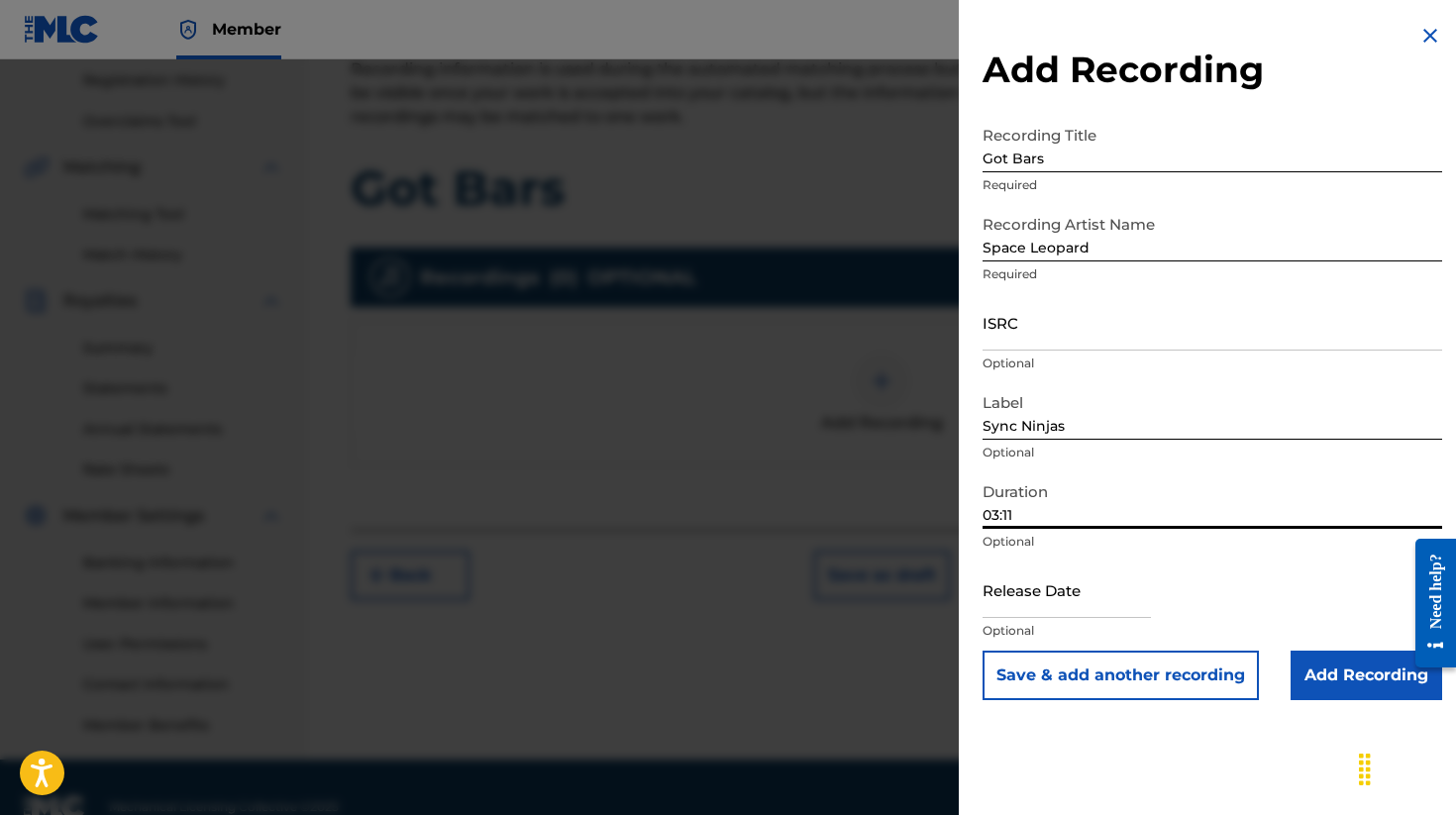click on "ISRC" at bounding box center (1212, 322) 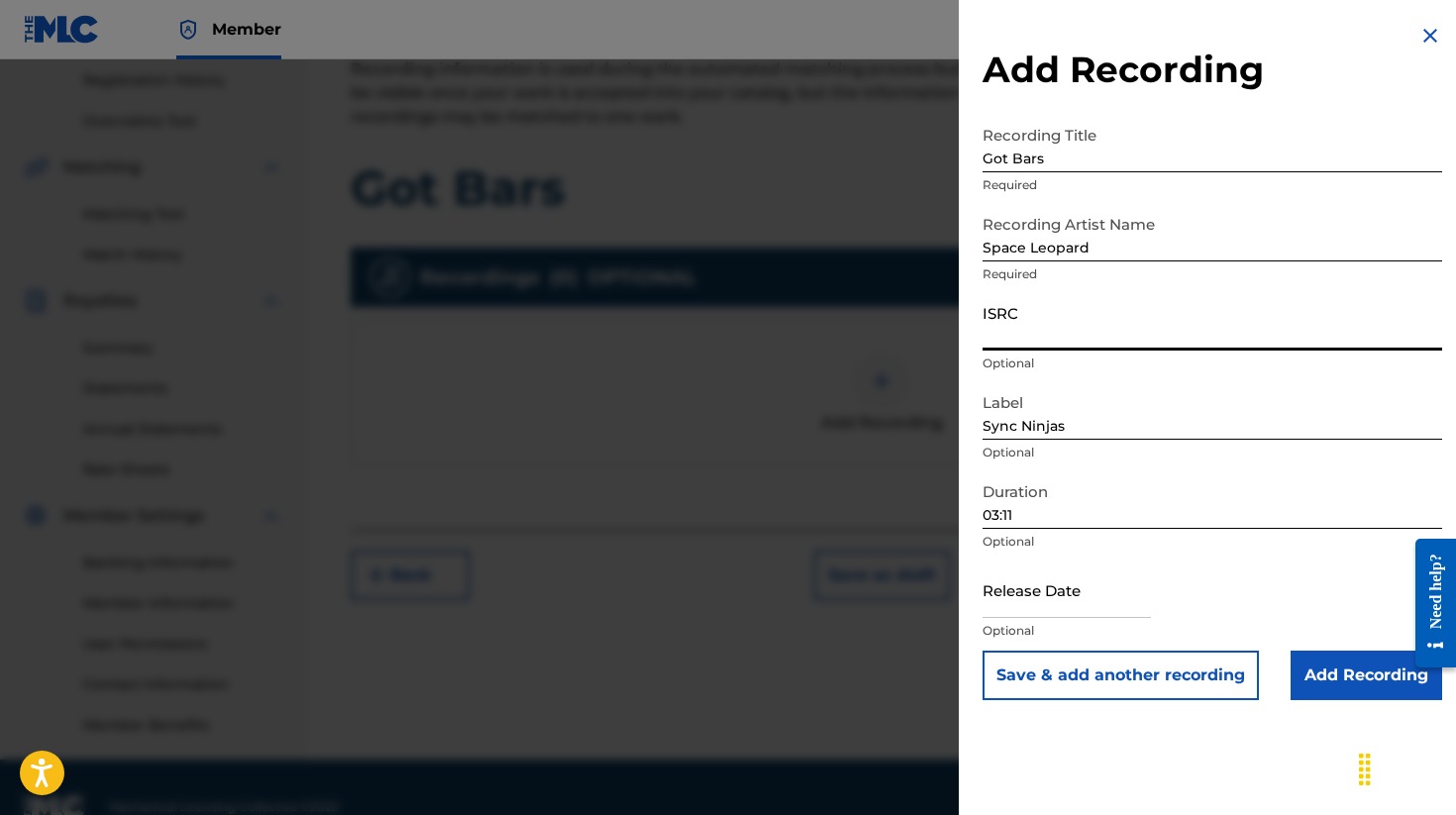 paste on "[ALPHANUMERIC_ID]" 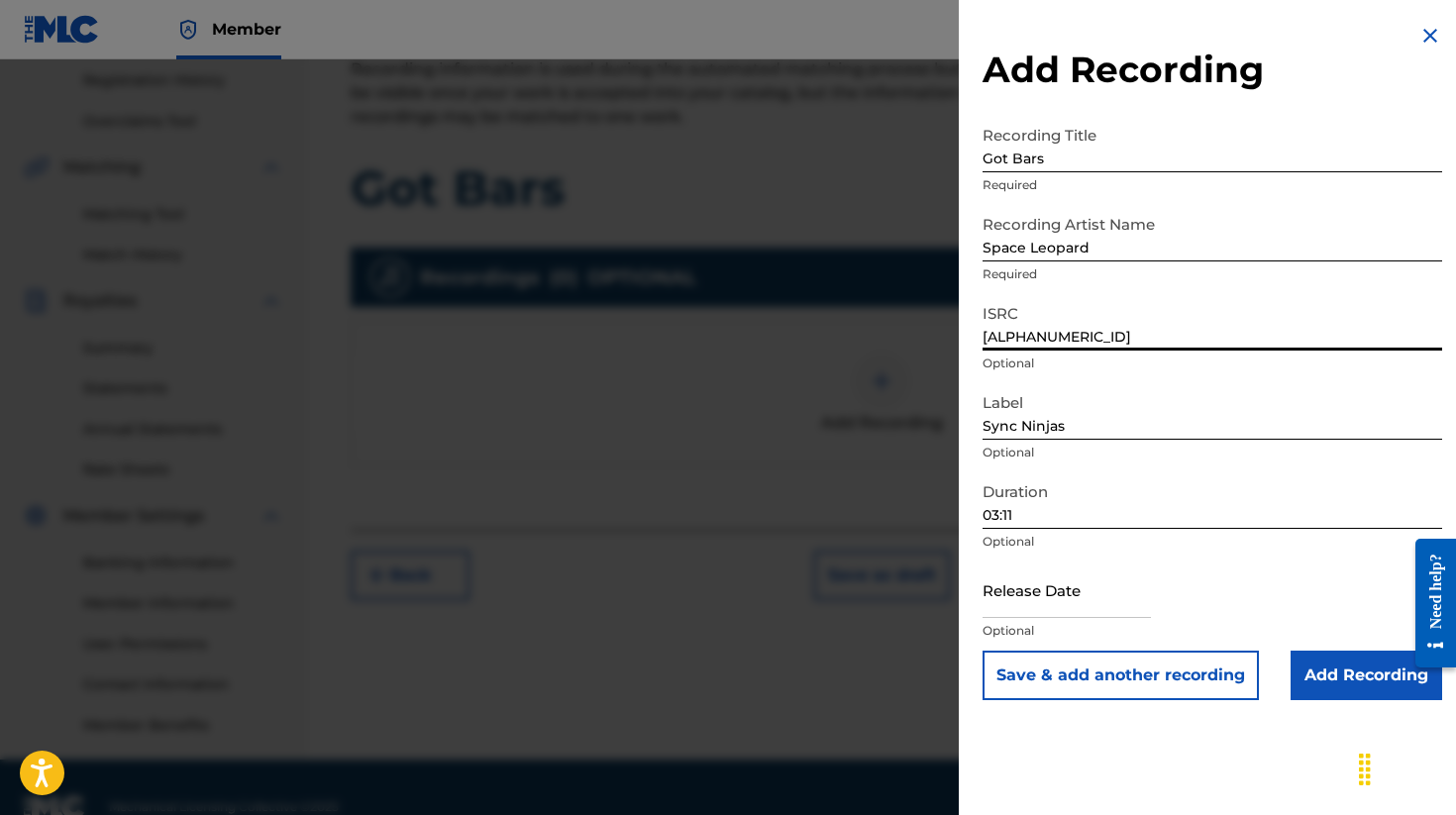 click at bounding box center (1067, 589) 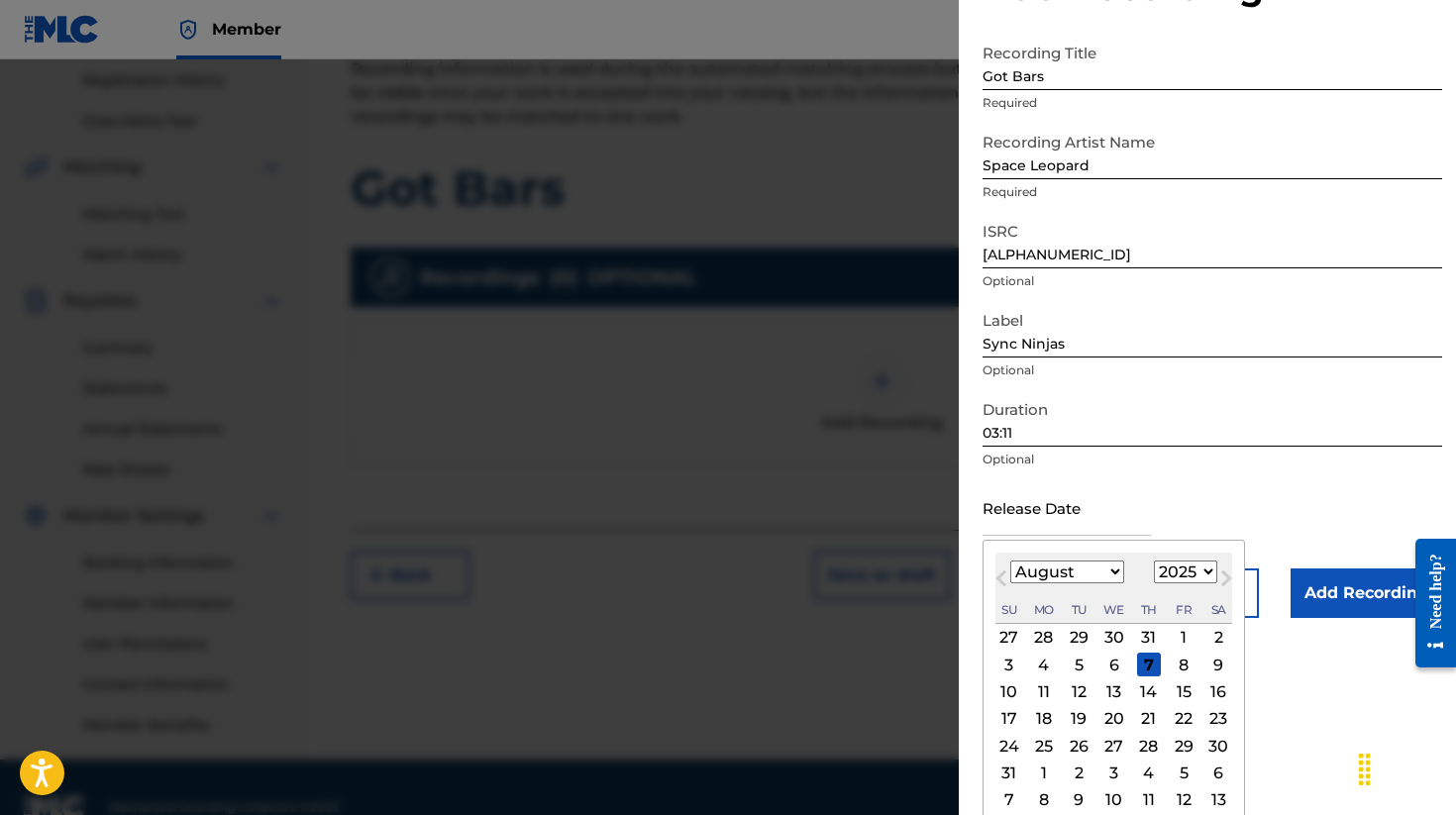 scroll, scrollTop: 93, scrollLeft: 0, axis: vertical 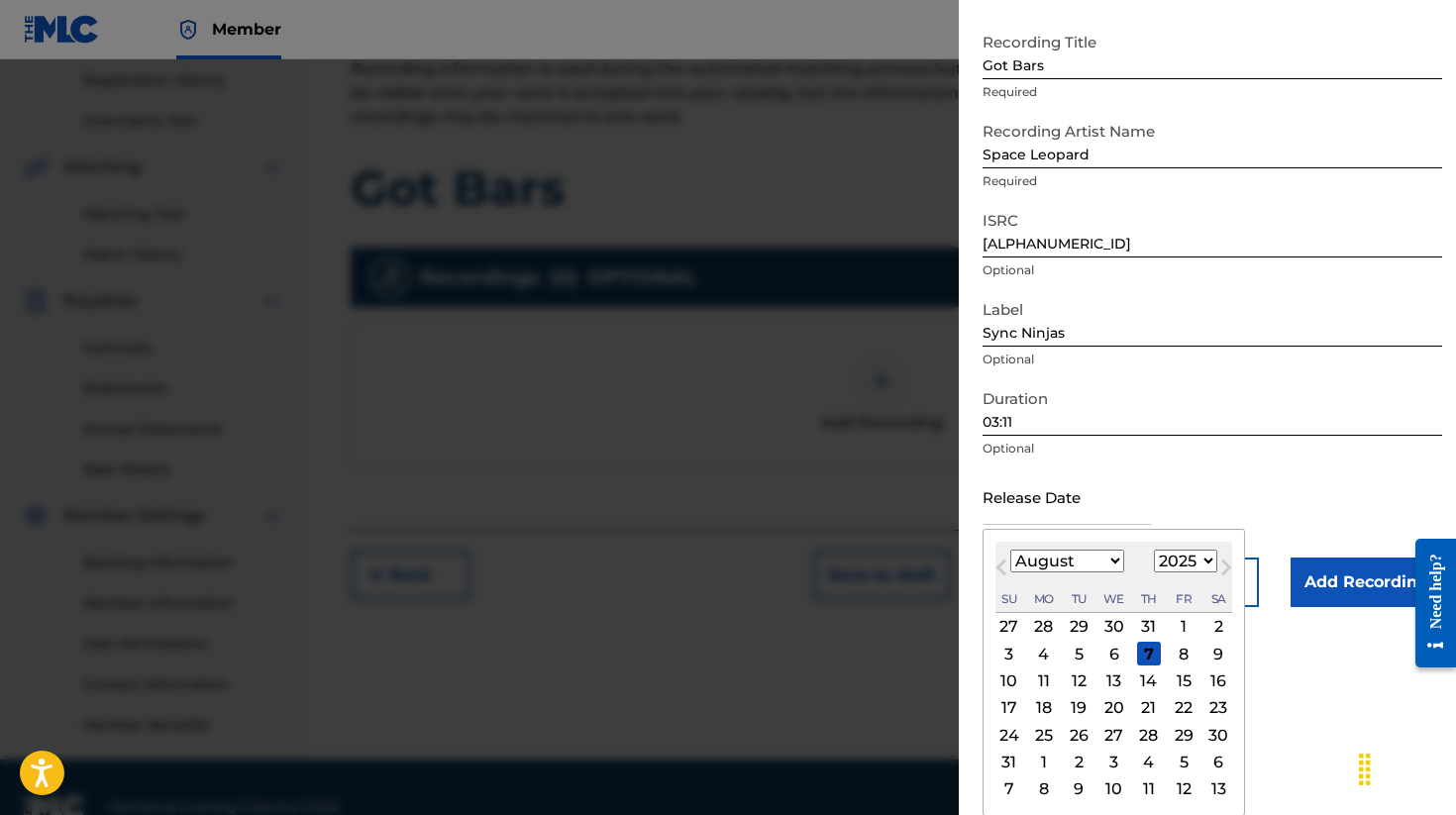click on "January February March April May June July August September October November December" at bounding box center [1067, 560] 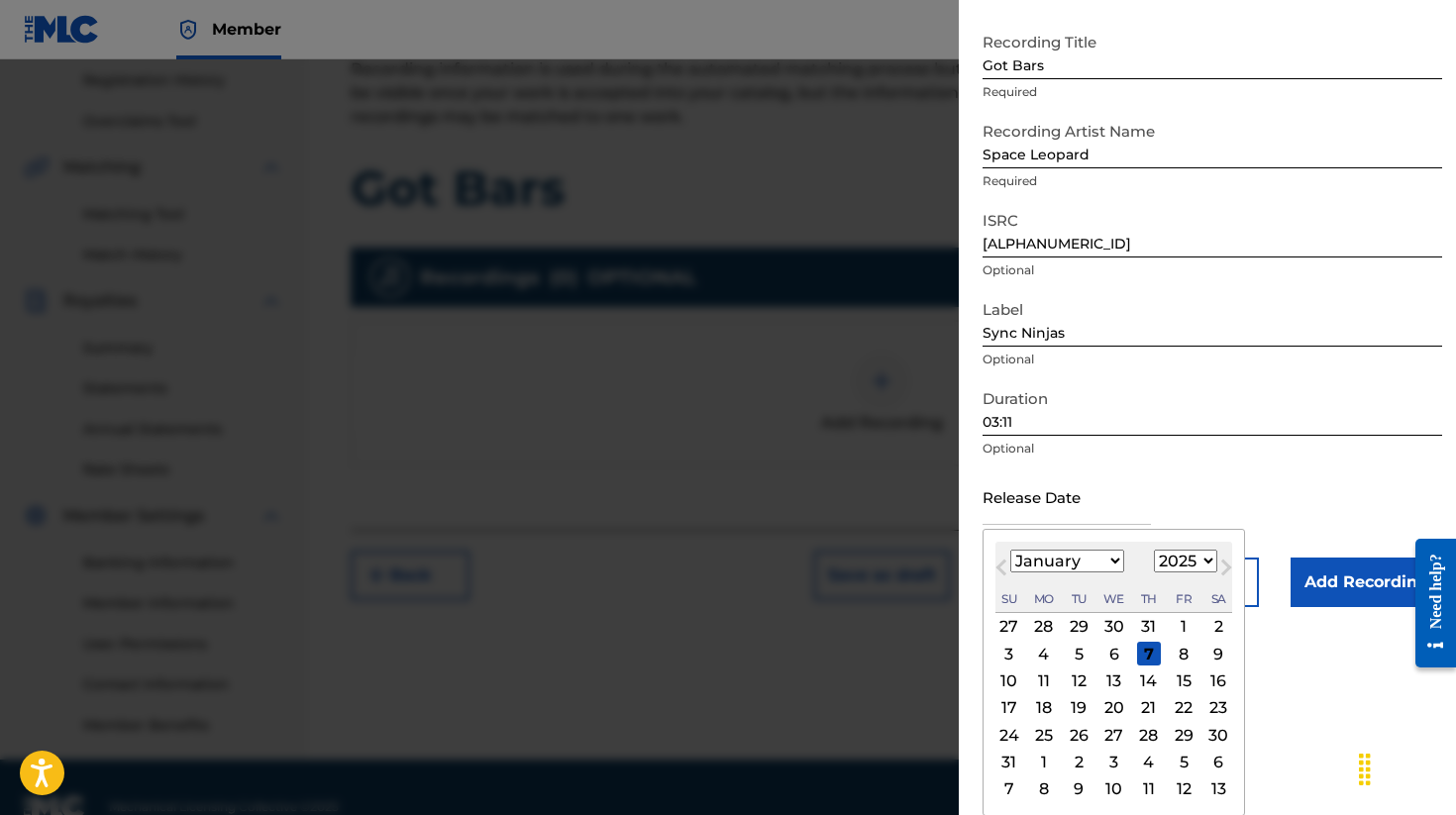 scroll, scrollTop: 66, scrollLeft: 0, axis: vertical 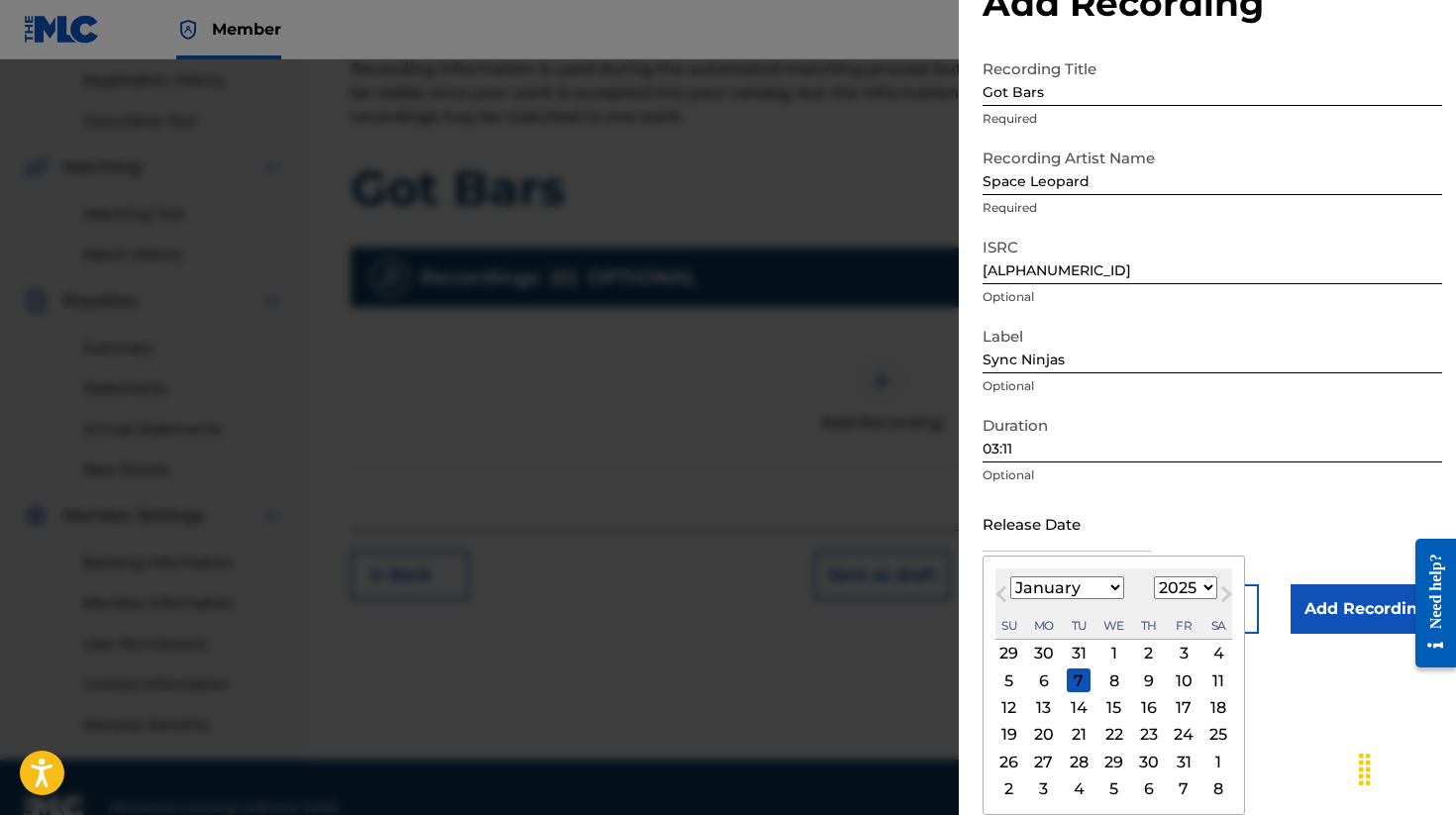 click on "10" at bounding box center (1184, 680) 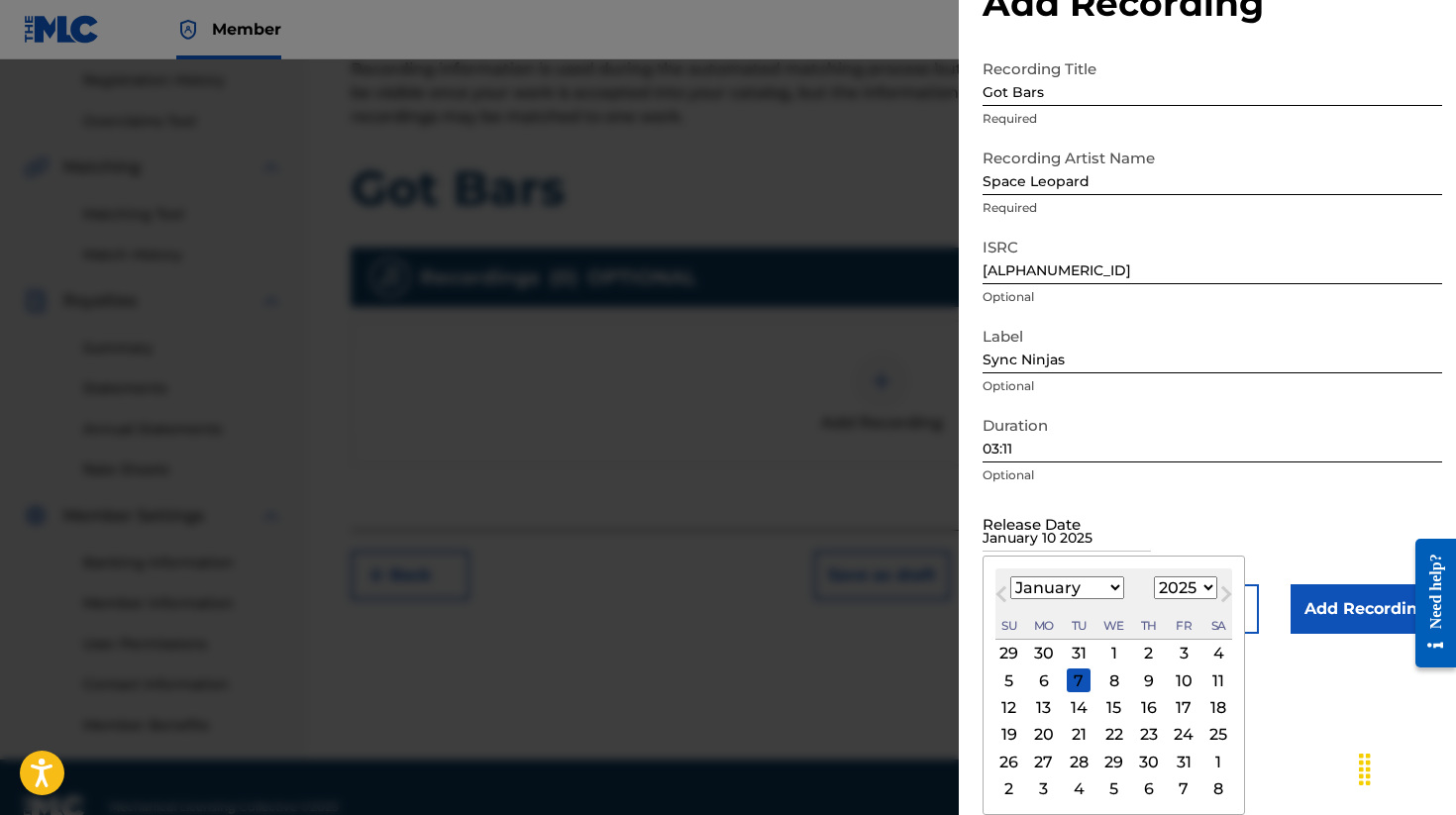 scroll, scrollTop: 0, scrollLeft: 0, axis: both 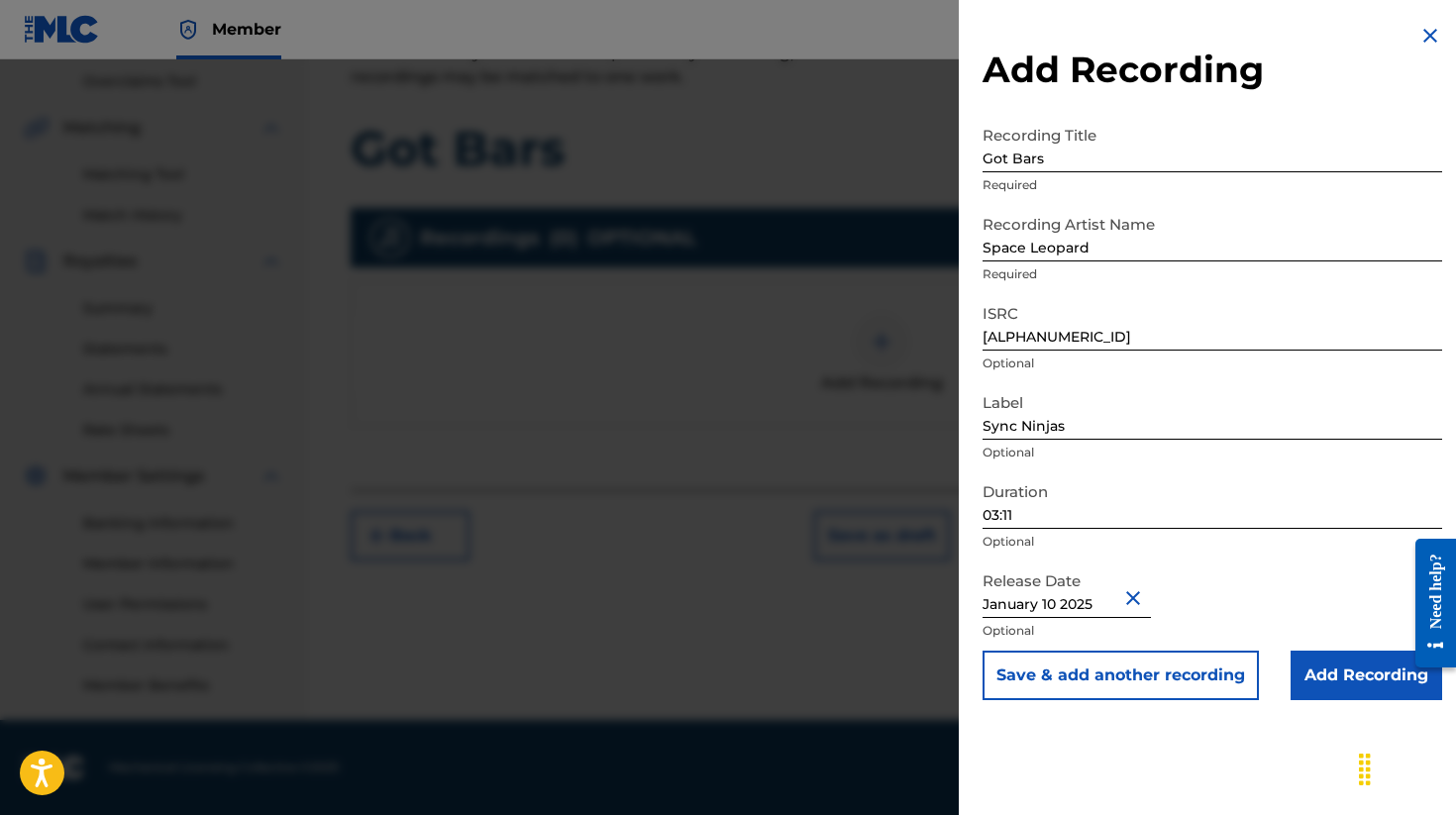 click on "Add Recording" at bounding box center (1366, 675) 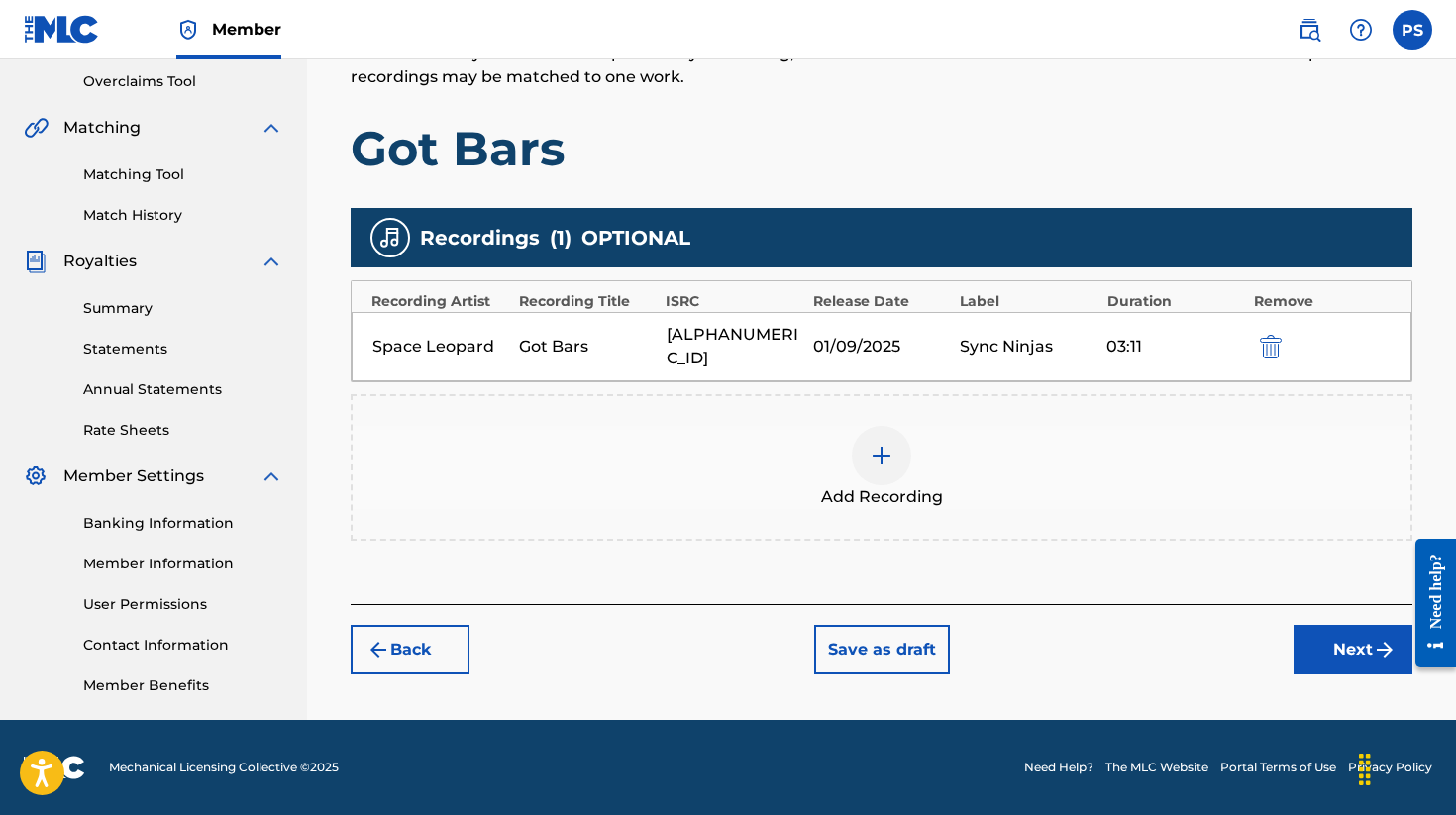 click on "Next" at bounding box center [1353, 650] 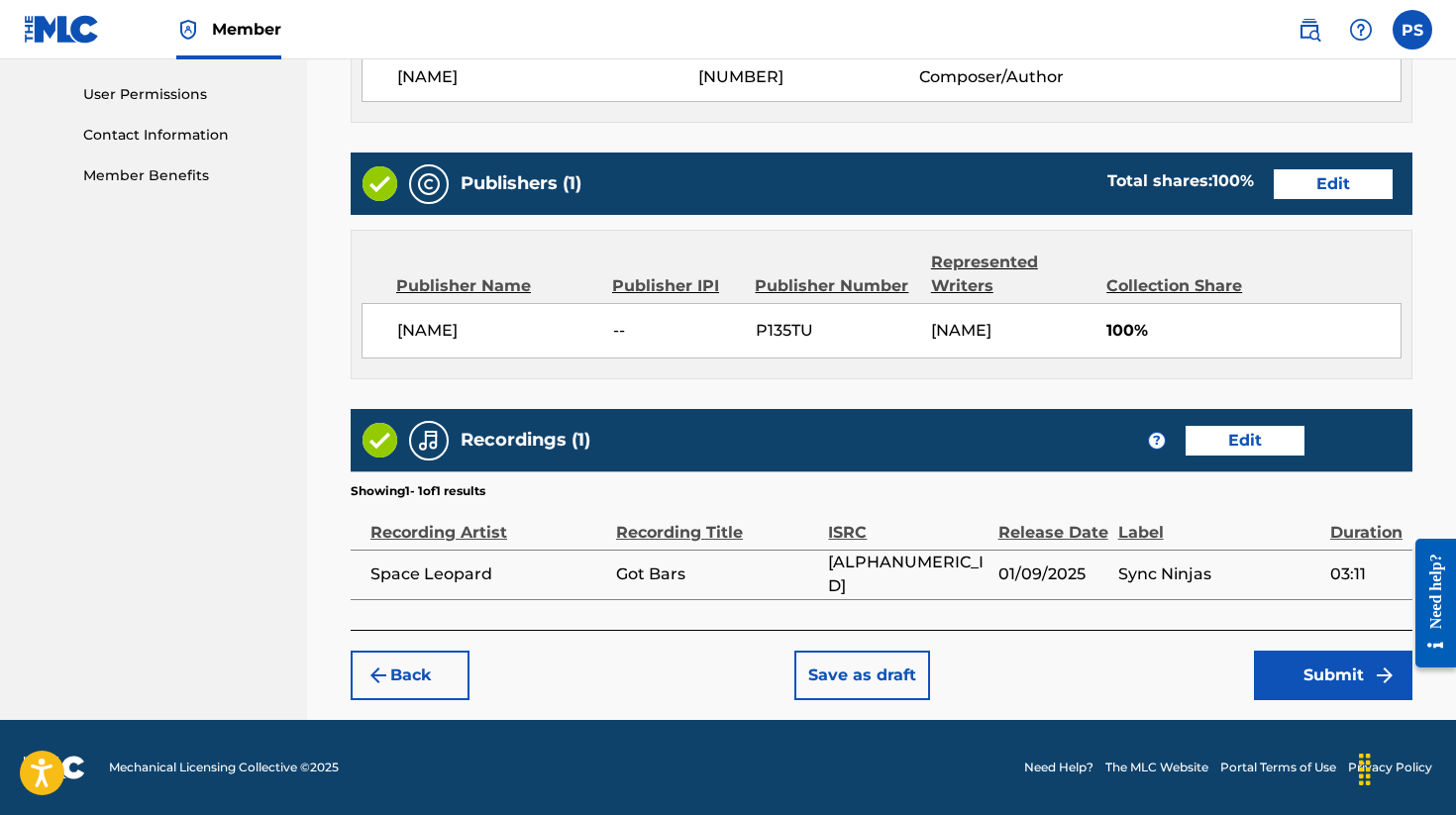 scroll, scrollTop: 945, scrollLeft: 0, axis: vertical 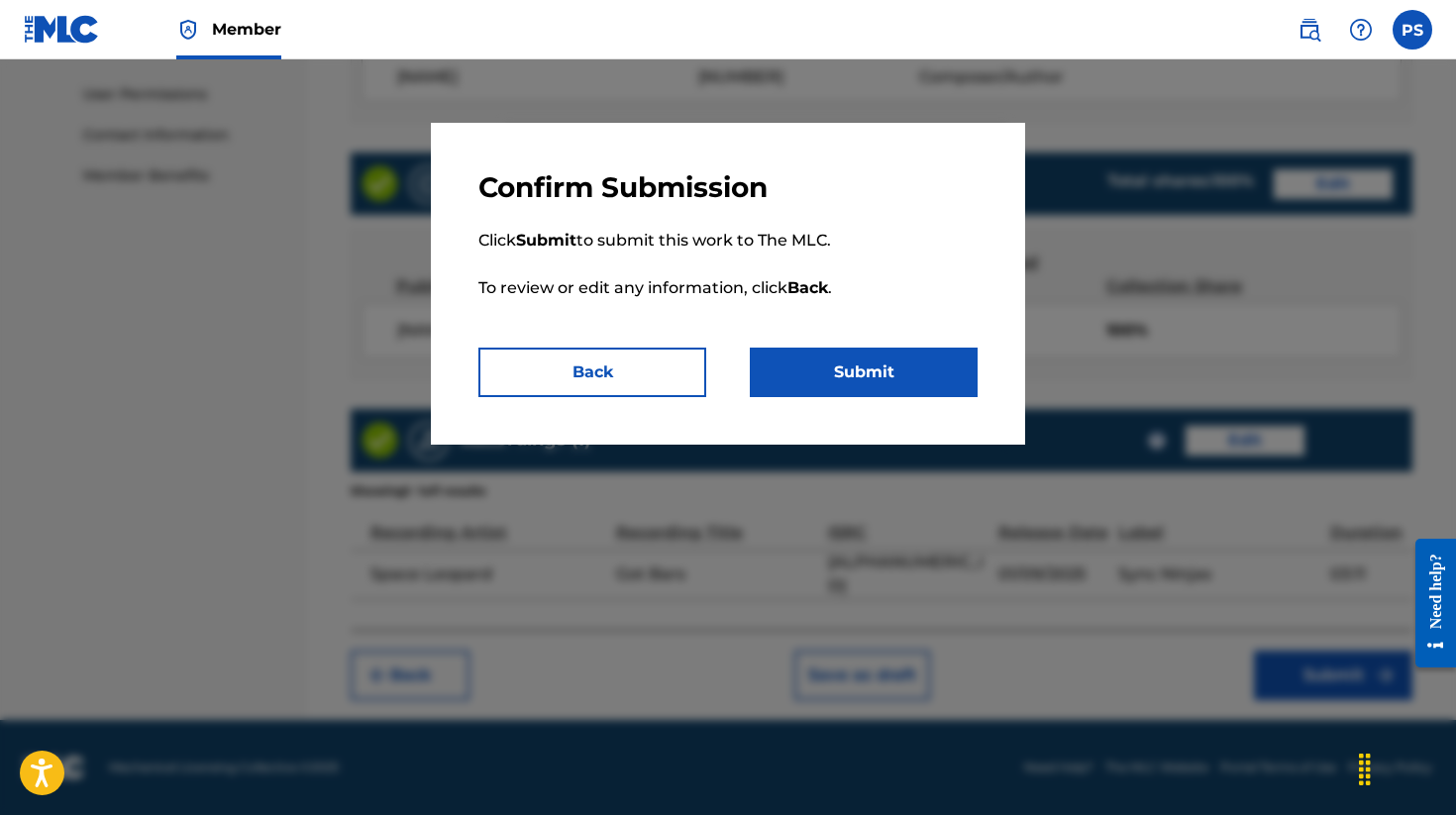 click on "Submit" at bounding box center (864, 372) 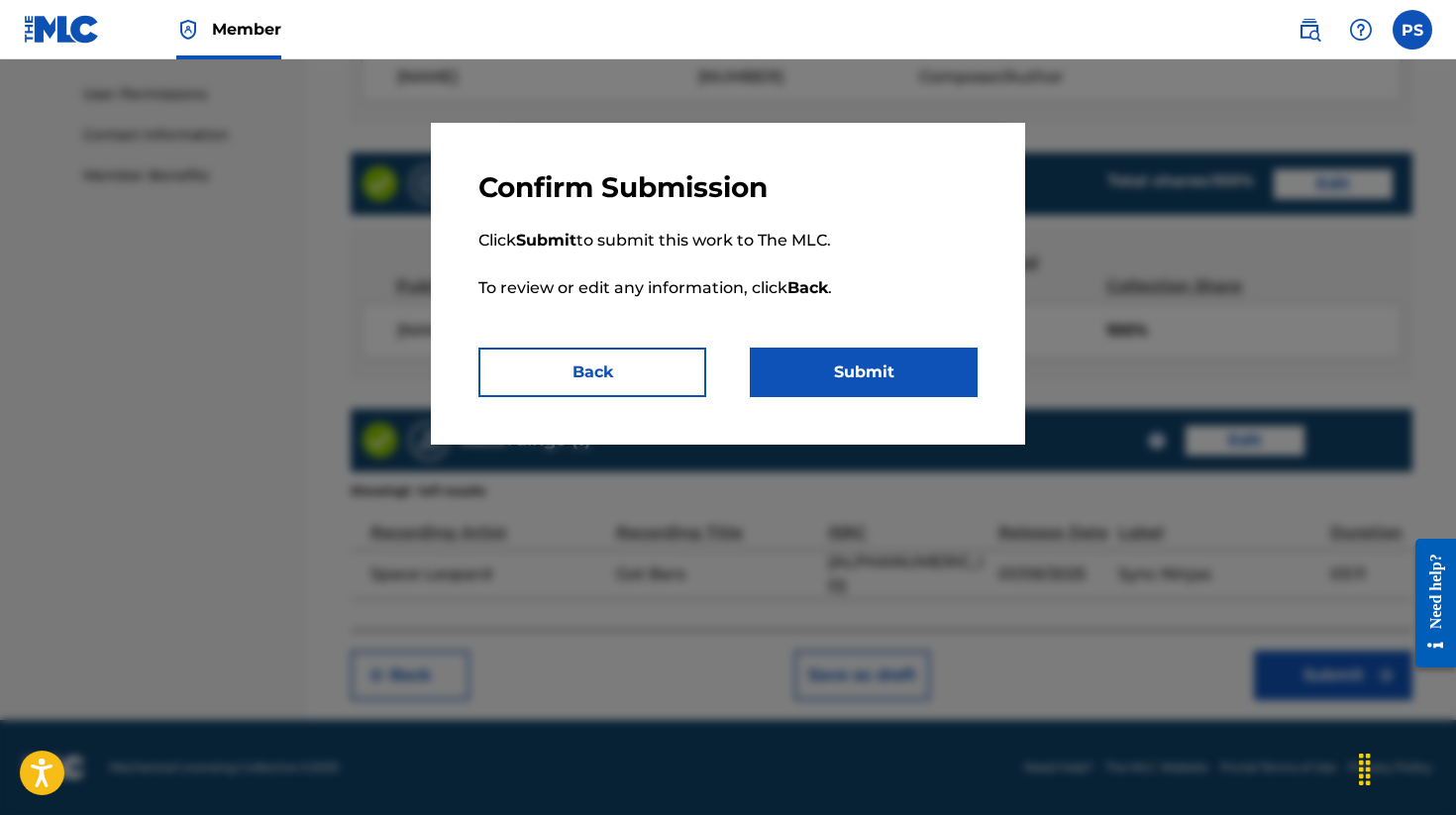 scroll, scrollTop: 0, scrollLeft: 0, axis: both 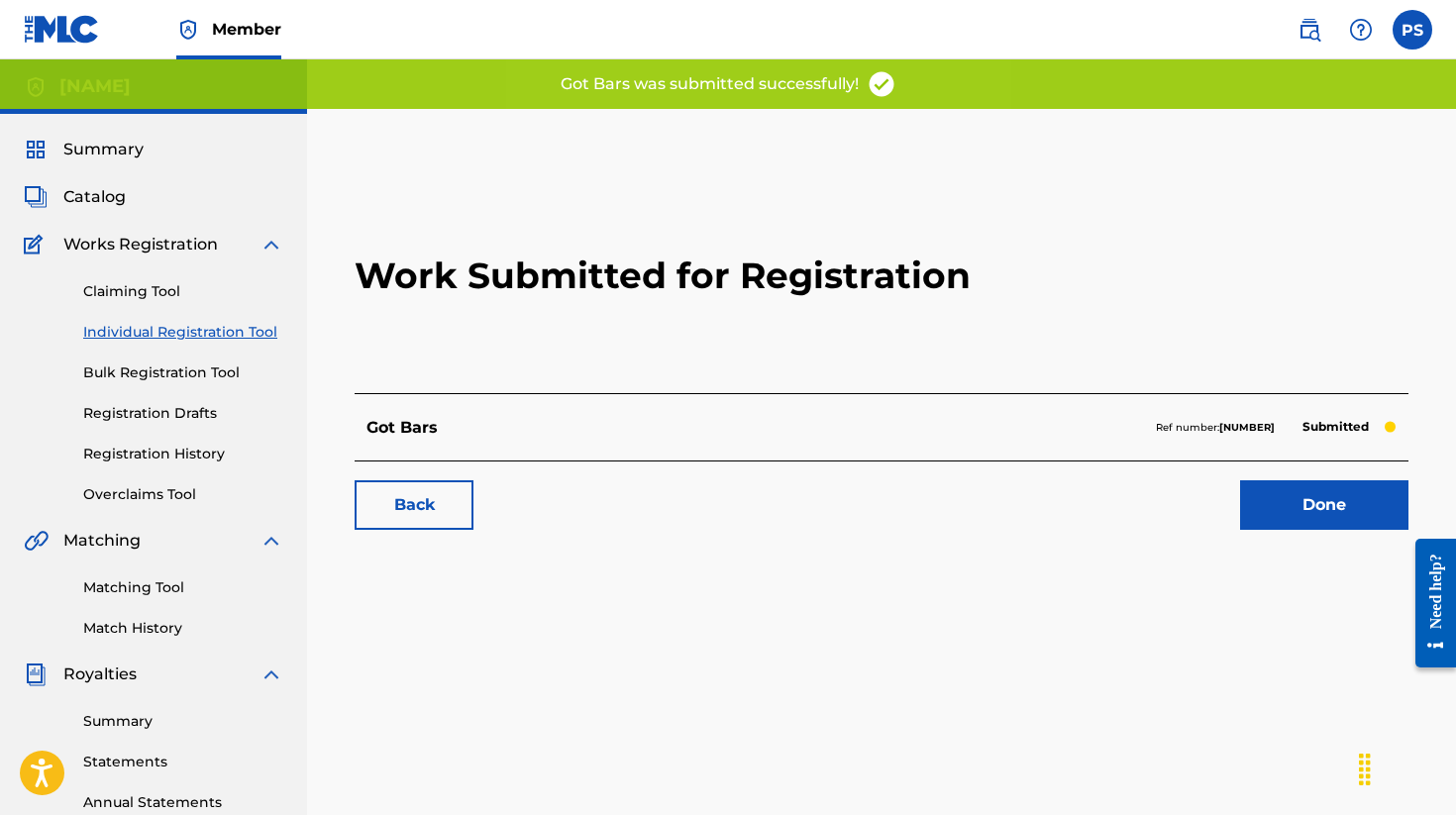 click on "Done" at bounding box center [1324, 505] 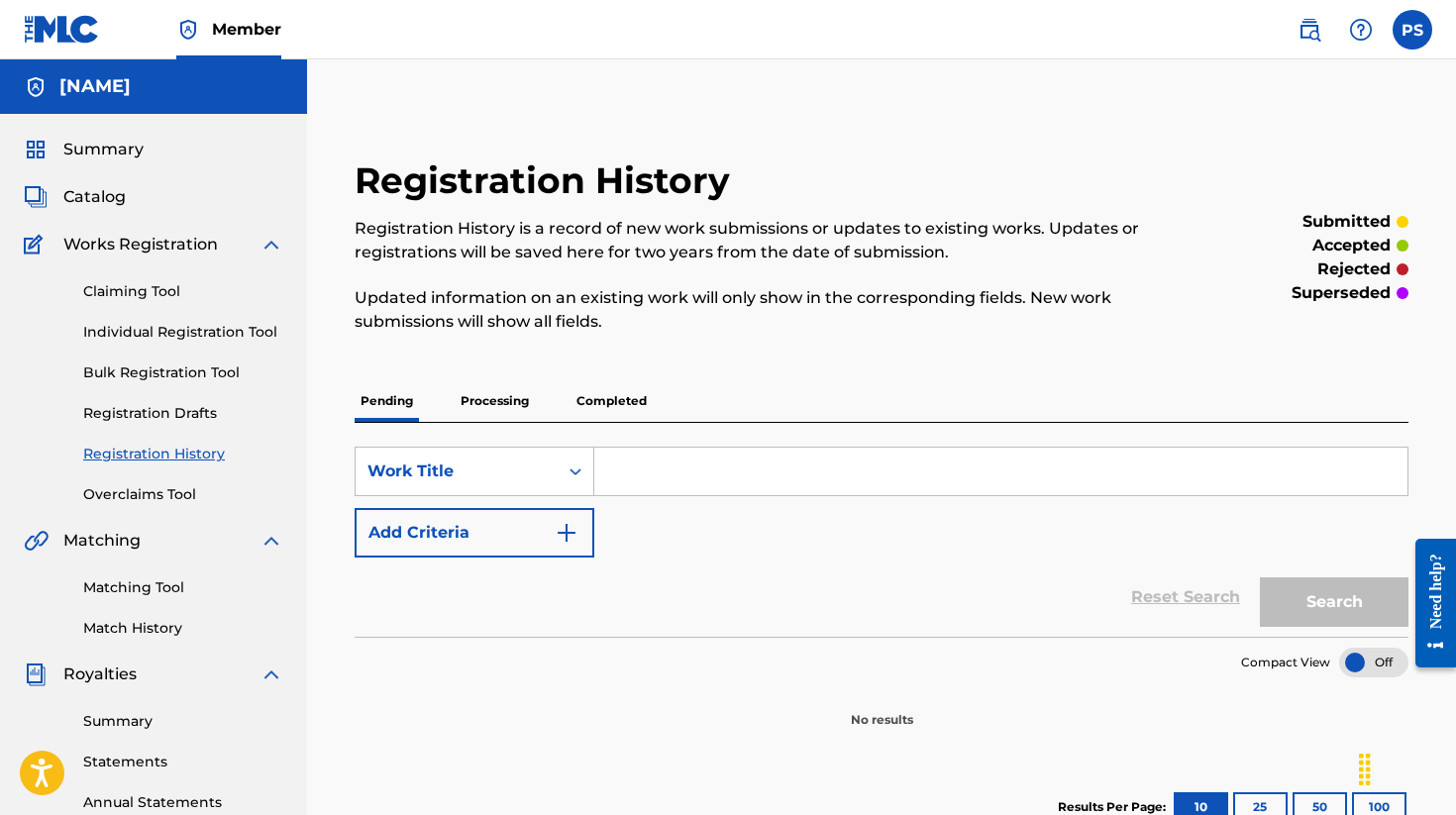 click on "Individual Registration Tool" at bounding box center [183, 332] 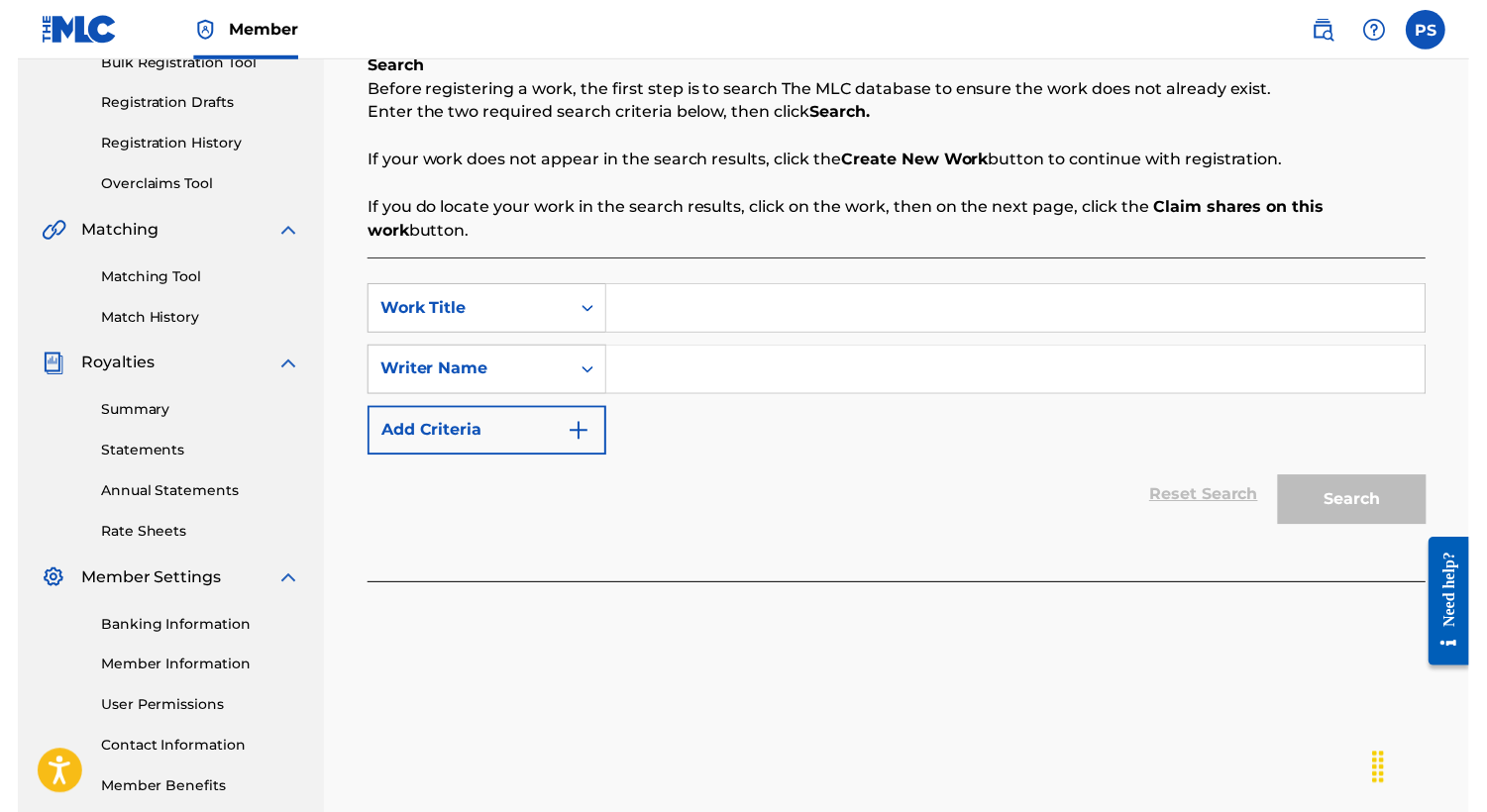 scroll, scrollTop: 337, scrollLeft: 0, axis: vertical 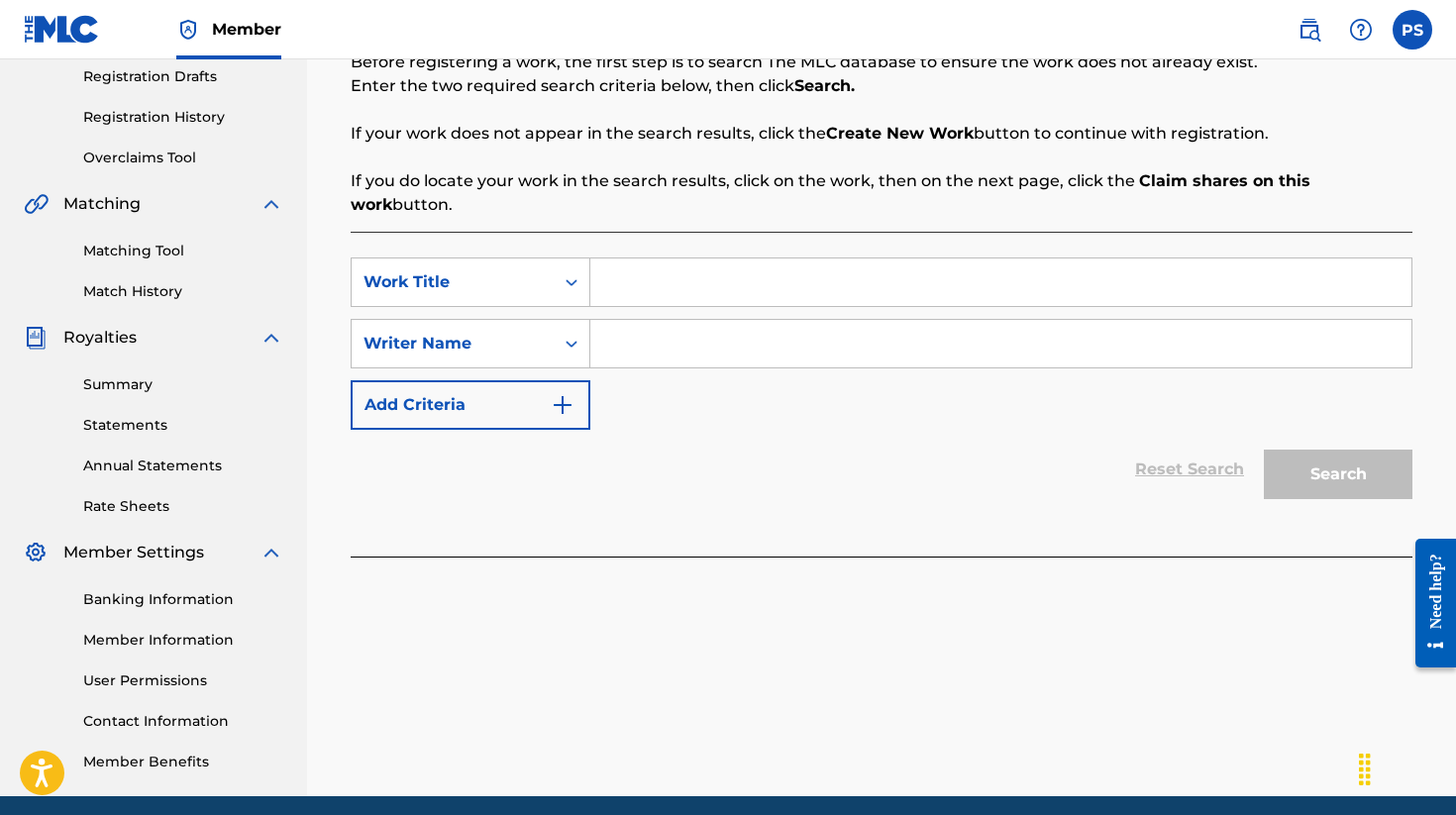 click at bounding box center (1000, 282) 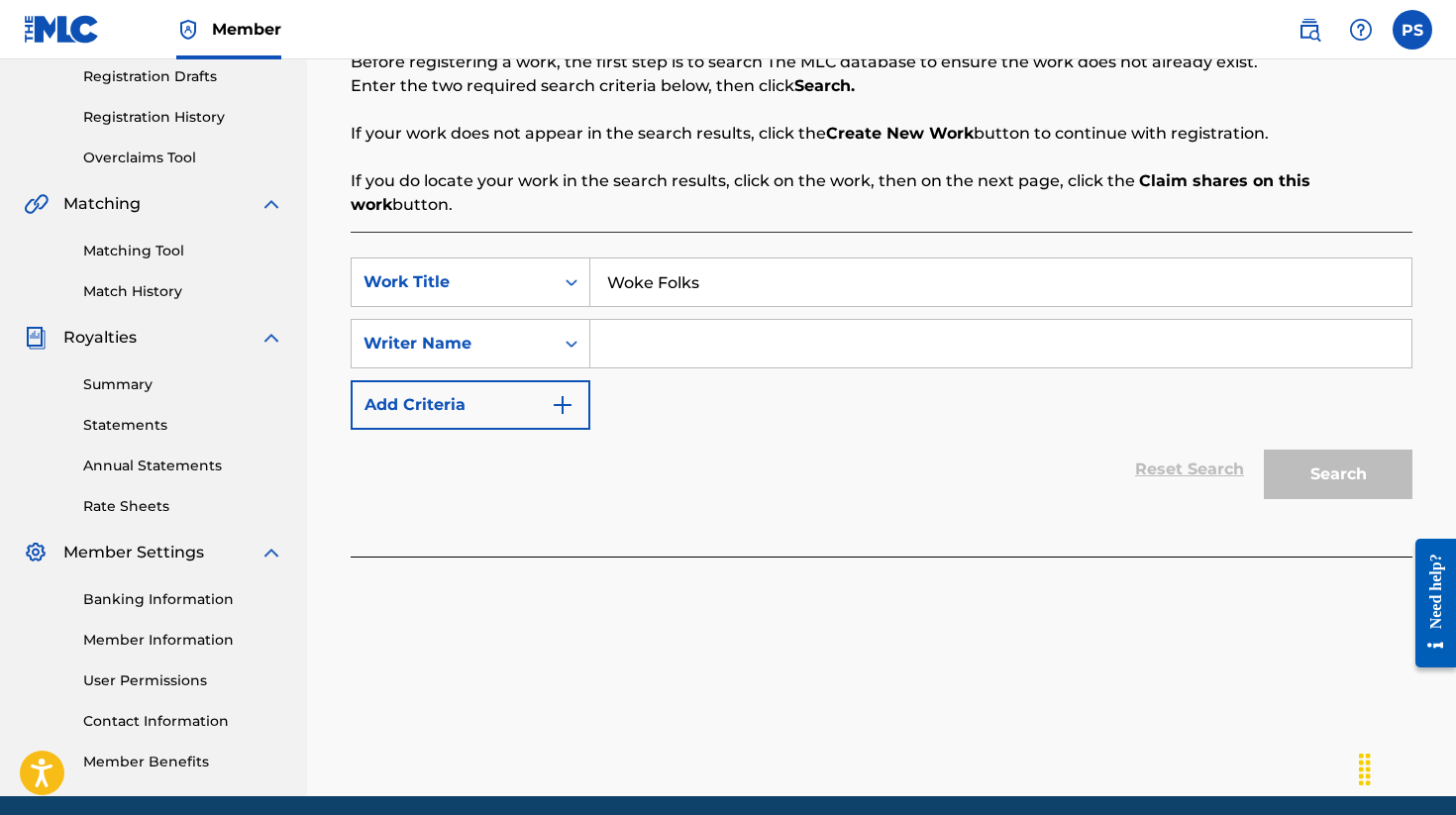 click at bounding box center [1000, 344] 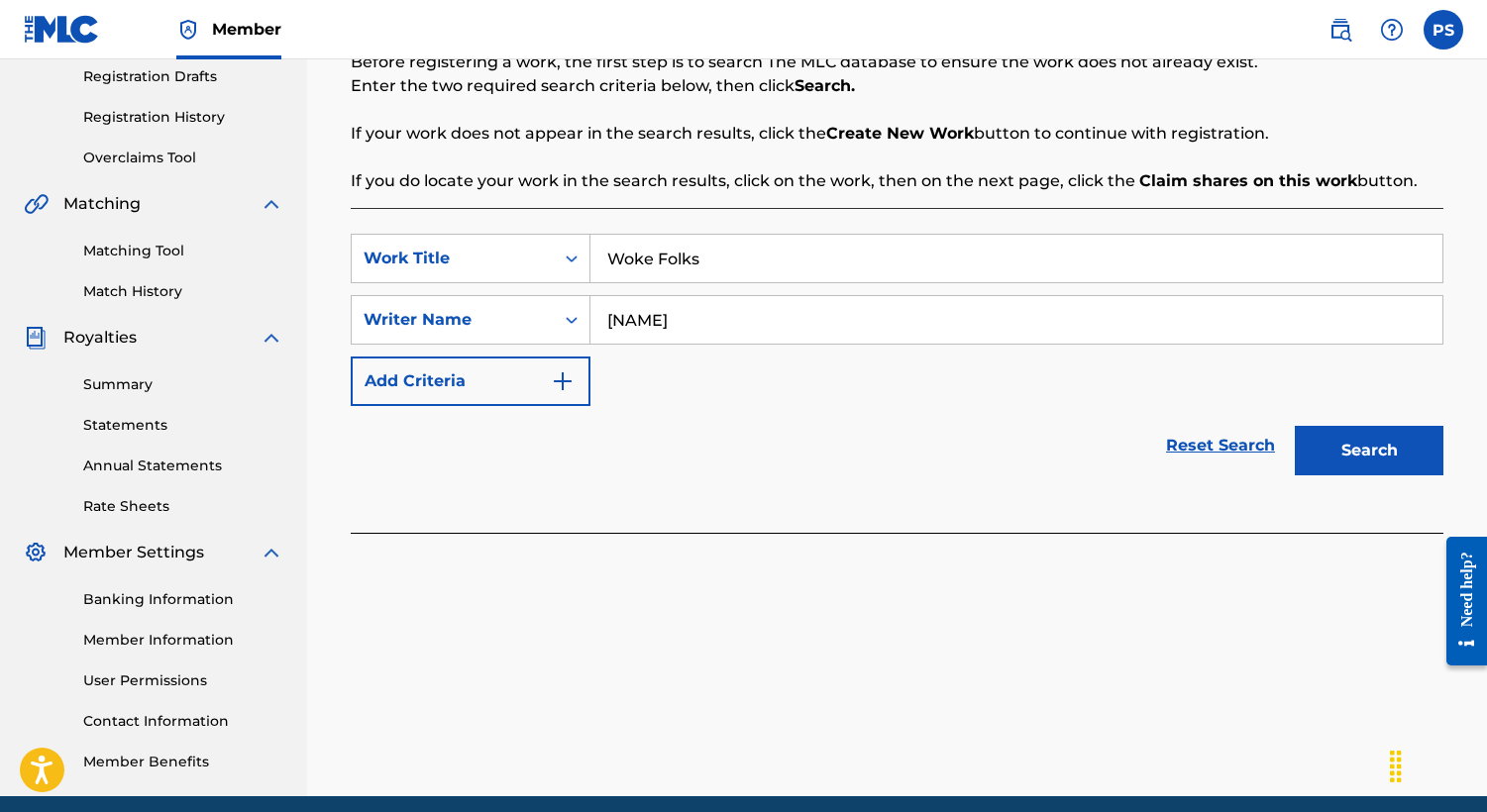 click on "Search" at bounding box center [1369, 451] 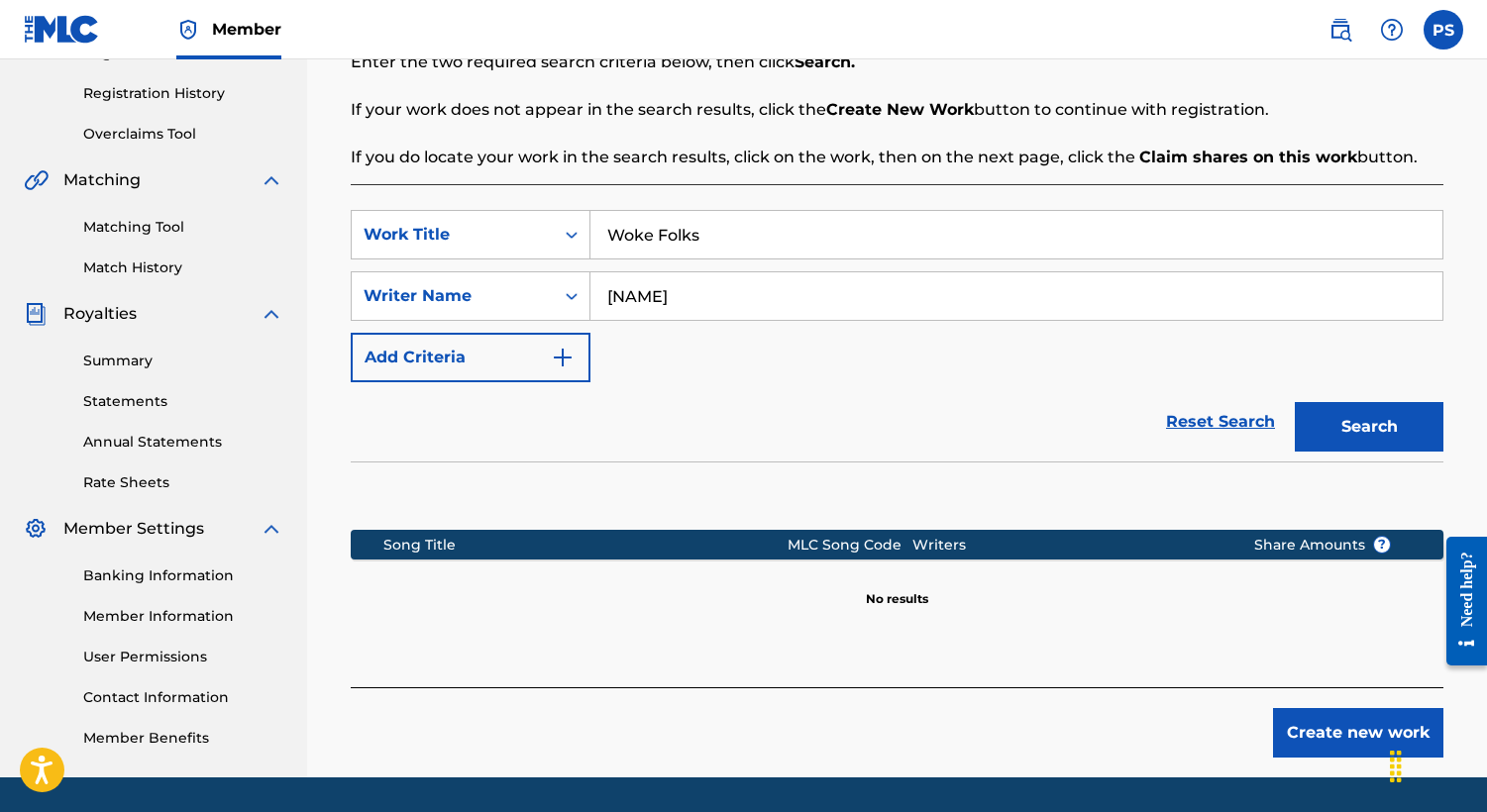 scroll, scrollTop: 362, scrollLeft: 0, axis: vertical 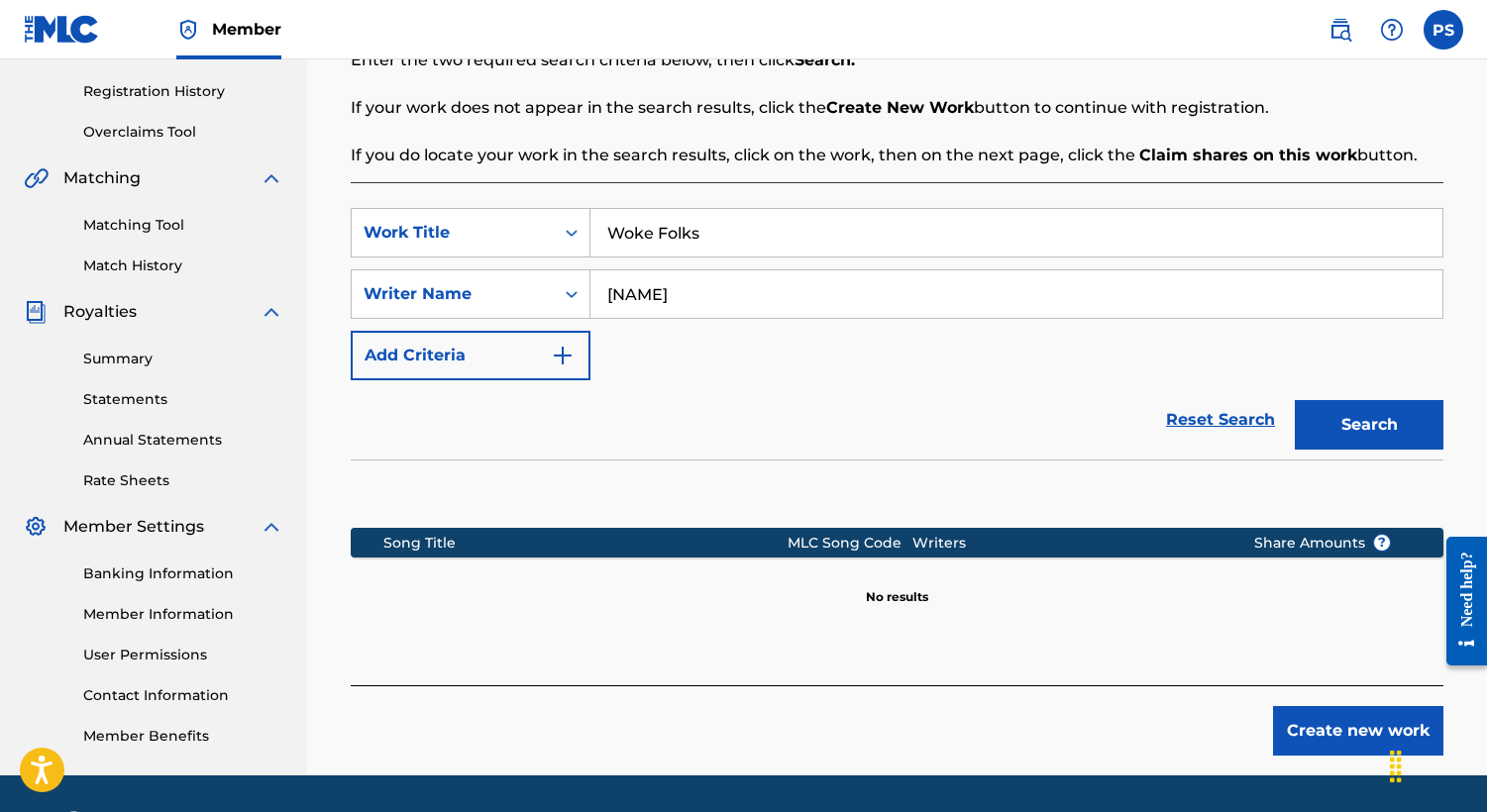 click on "Create new work" at bounding box center [1358, 731] 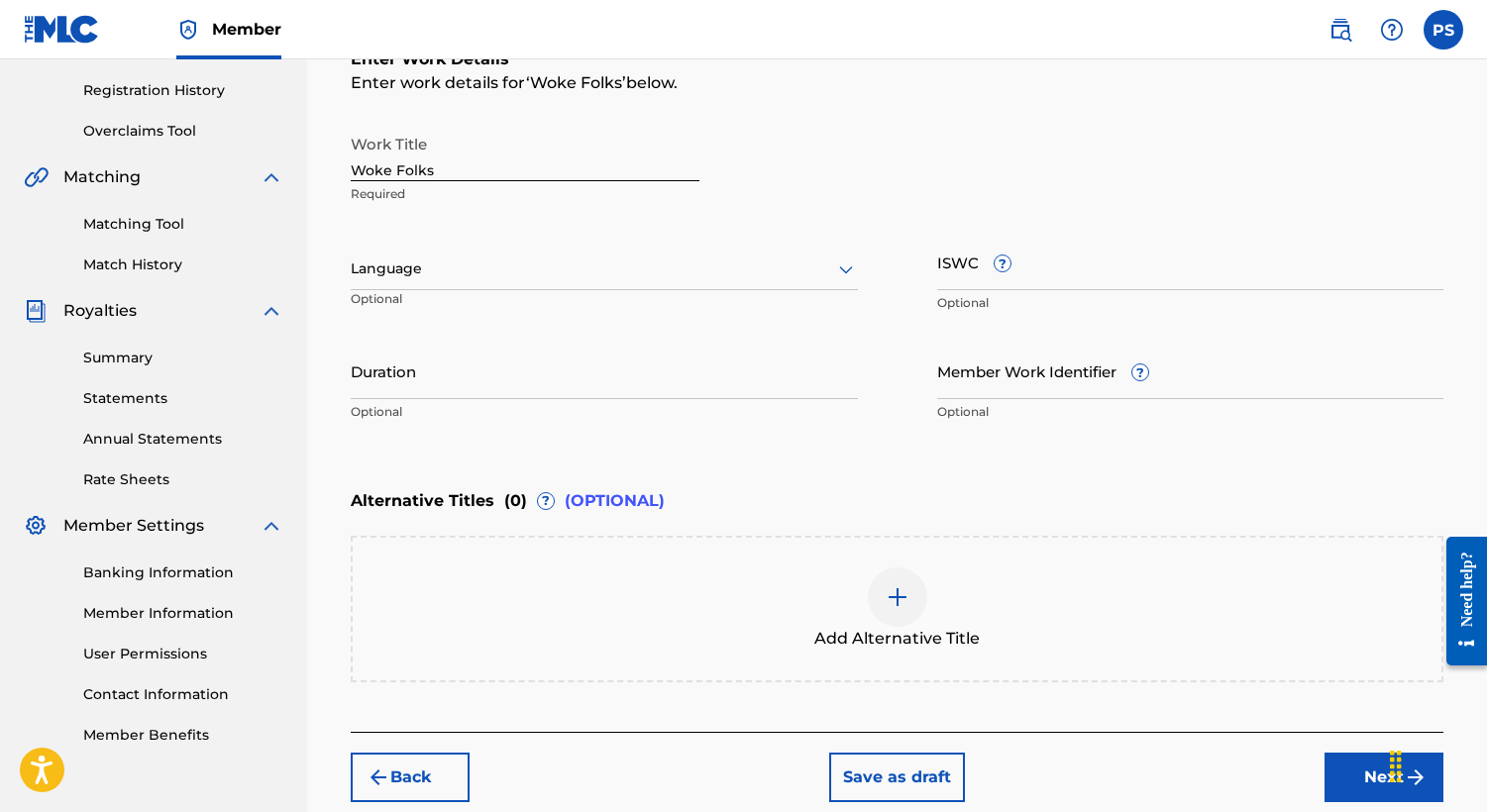 scroll, scrollTop: 366, scrollLeft: 0, axis: vertical 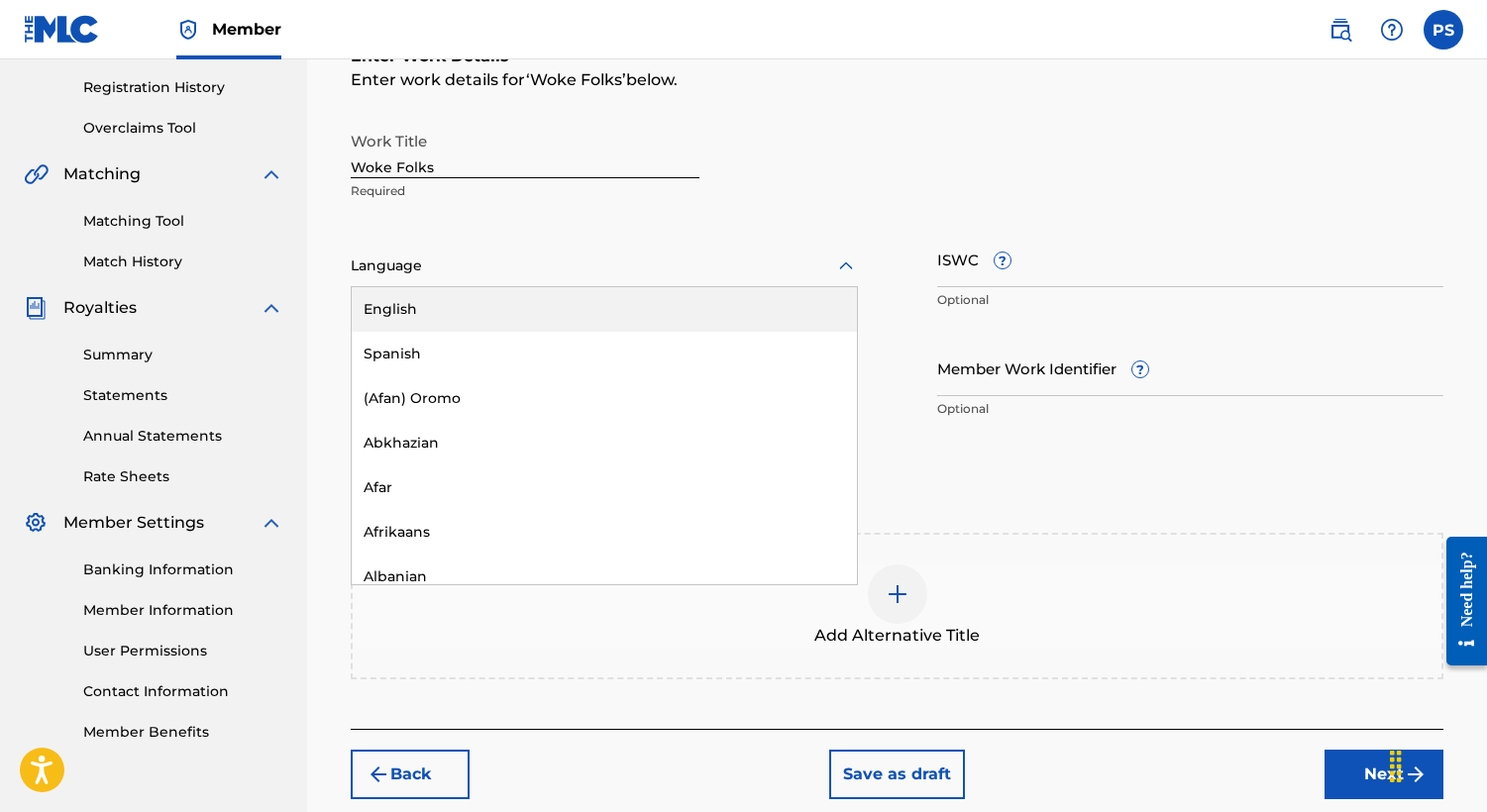 click at bounding box center [604, 265] 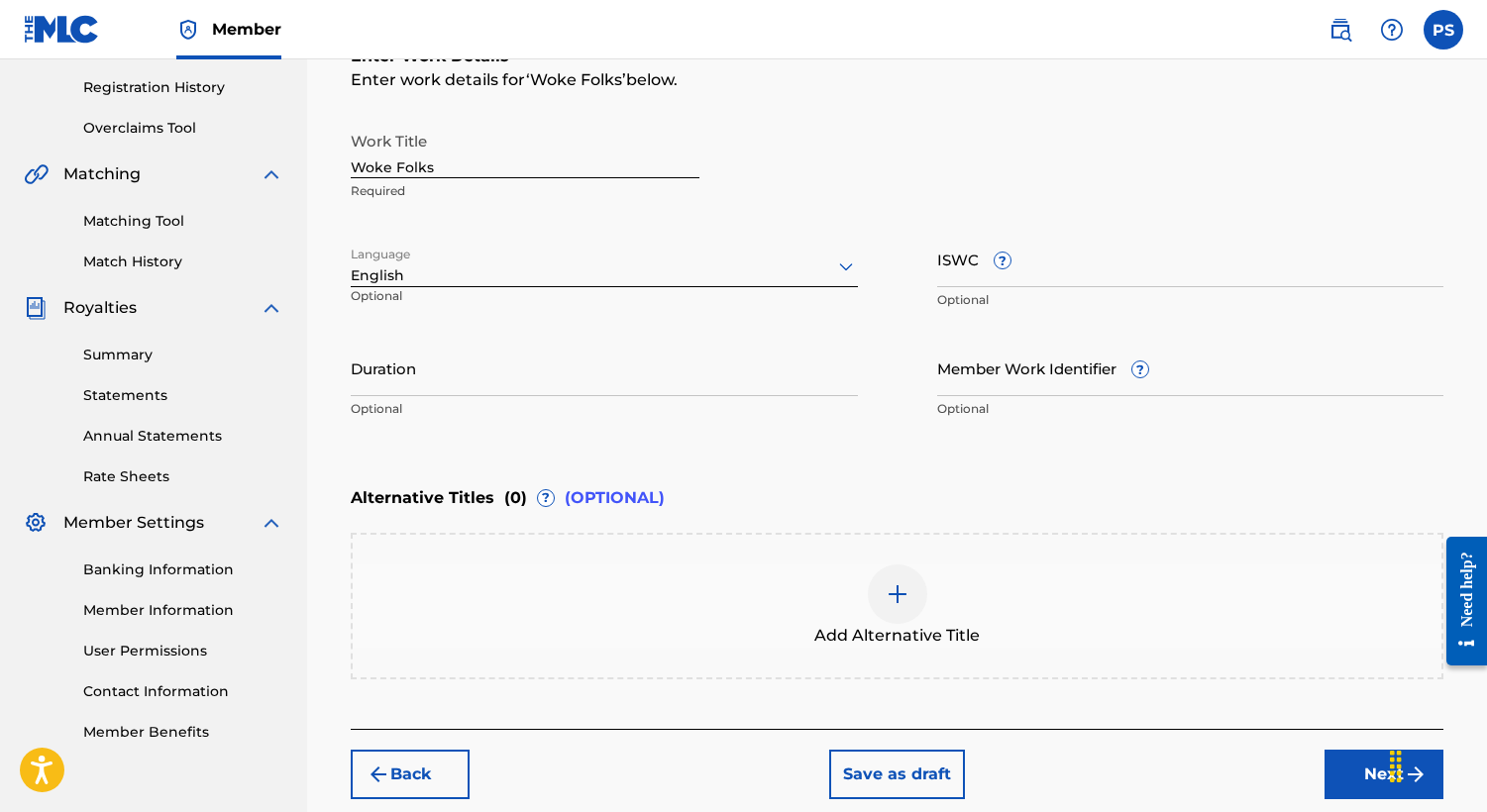 click on "ISWC   ?" at bounding box center (1191, 258) 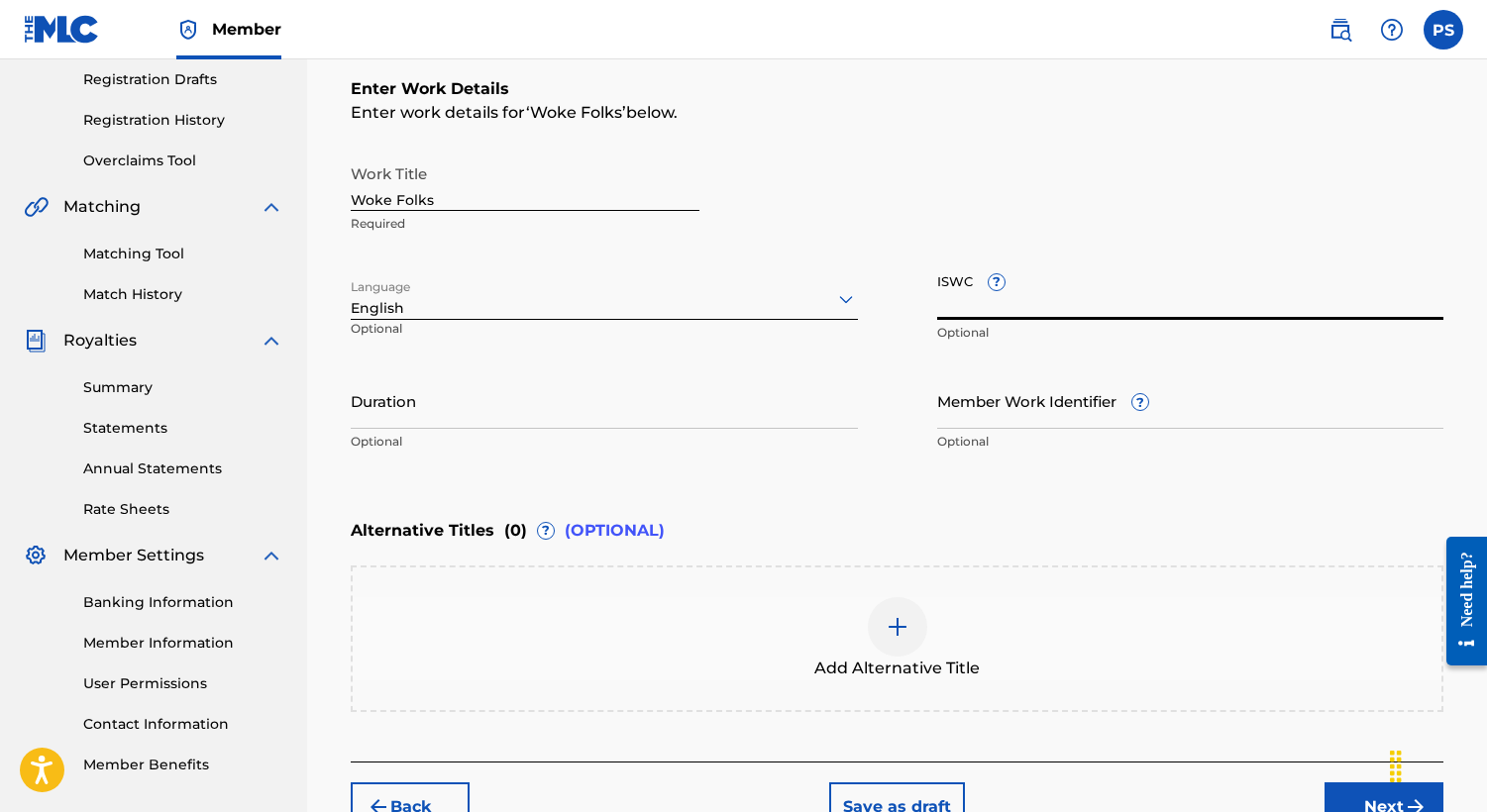 scroll, scrollTop: 330, scrollLeft: 0, axis: vertical 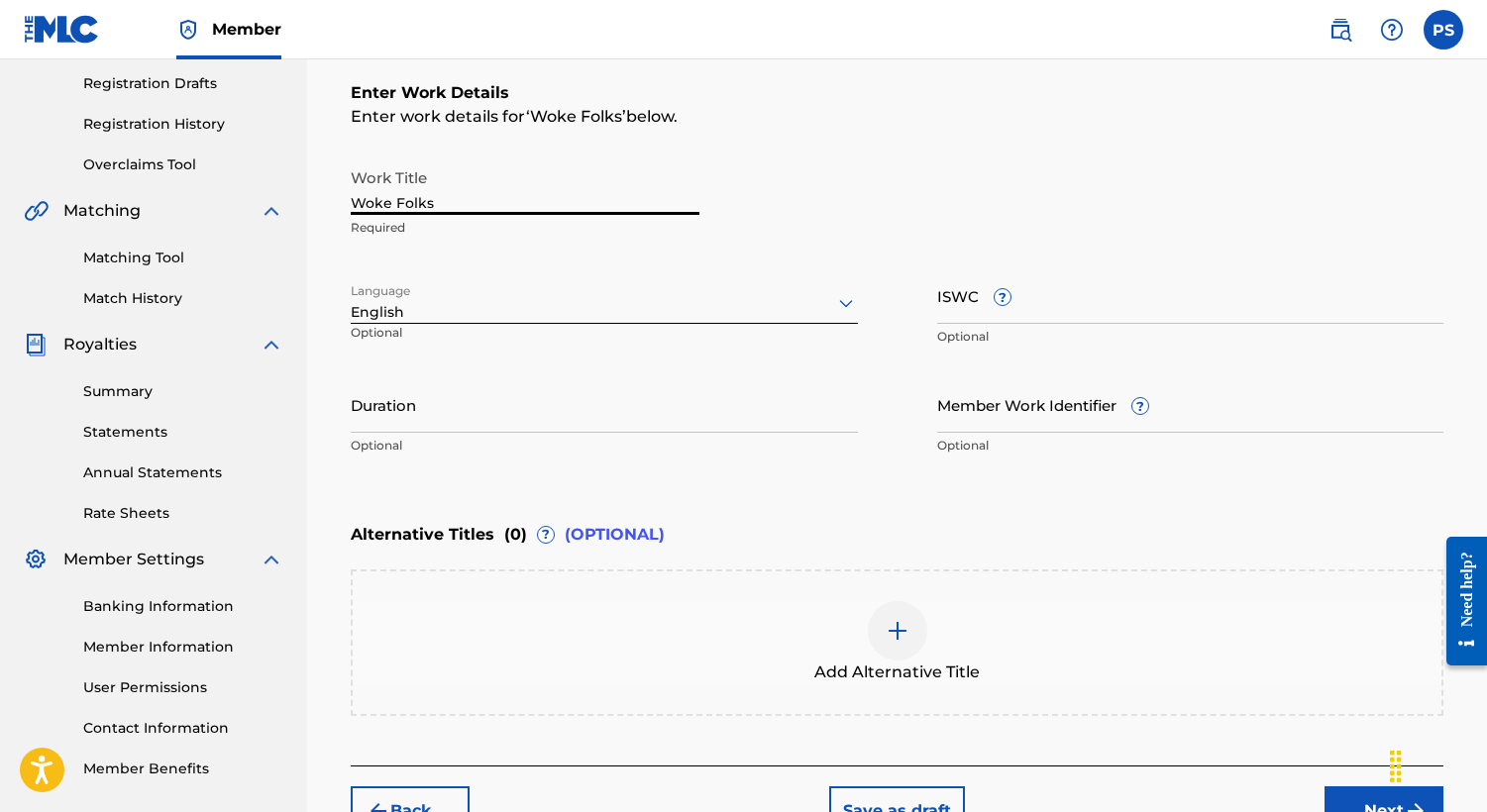 drag, startPoint x: 448, startPoint y: 203, endPoint x: 319, endPoint y: 198, distance: 129.09686 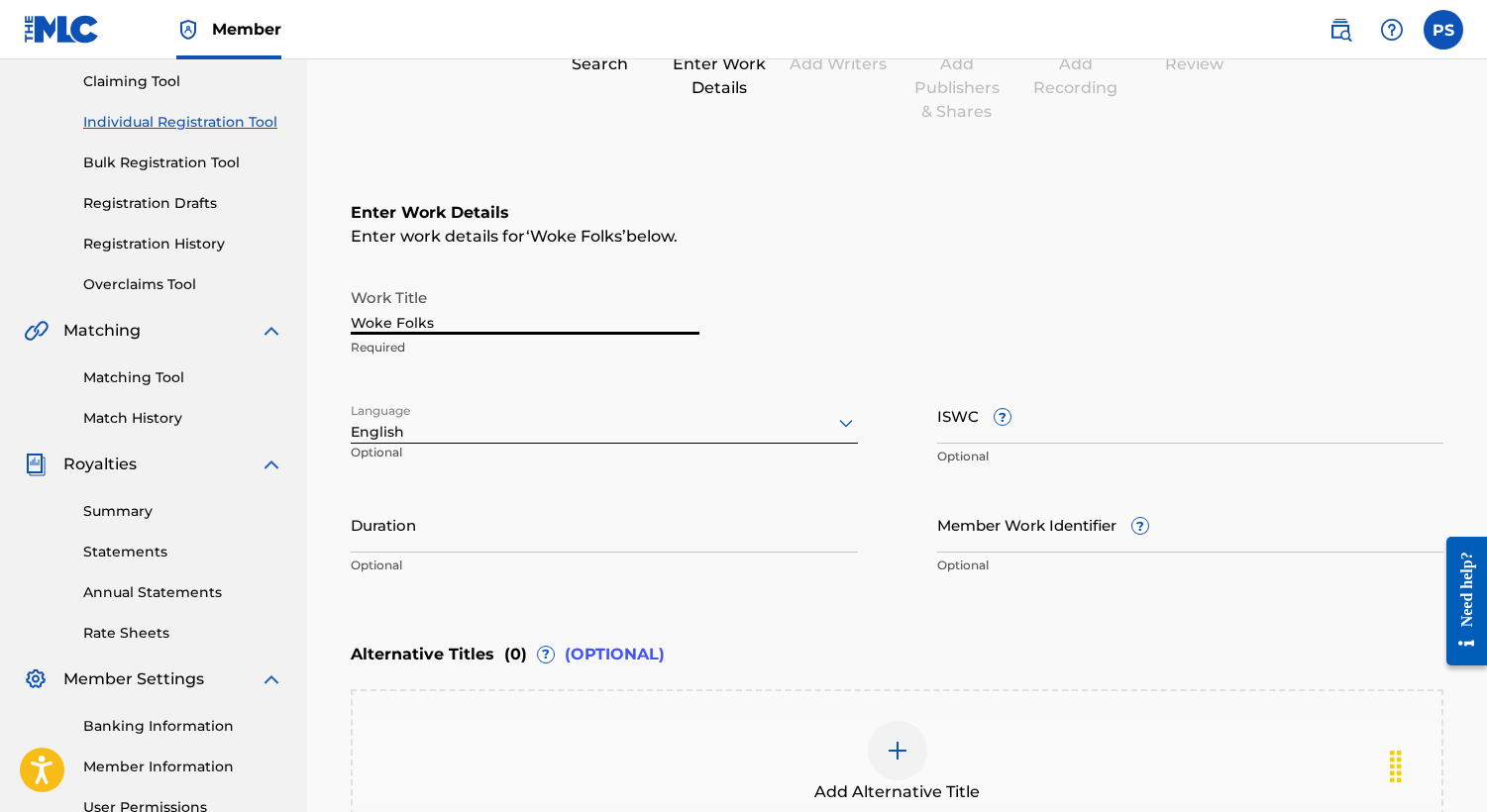 scroll, scrollTop: 90, scrollLeft: 0, axis: vertical 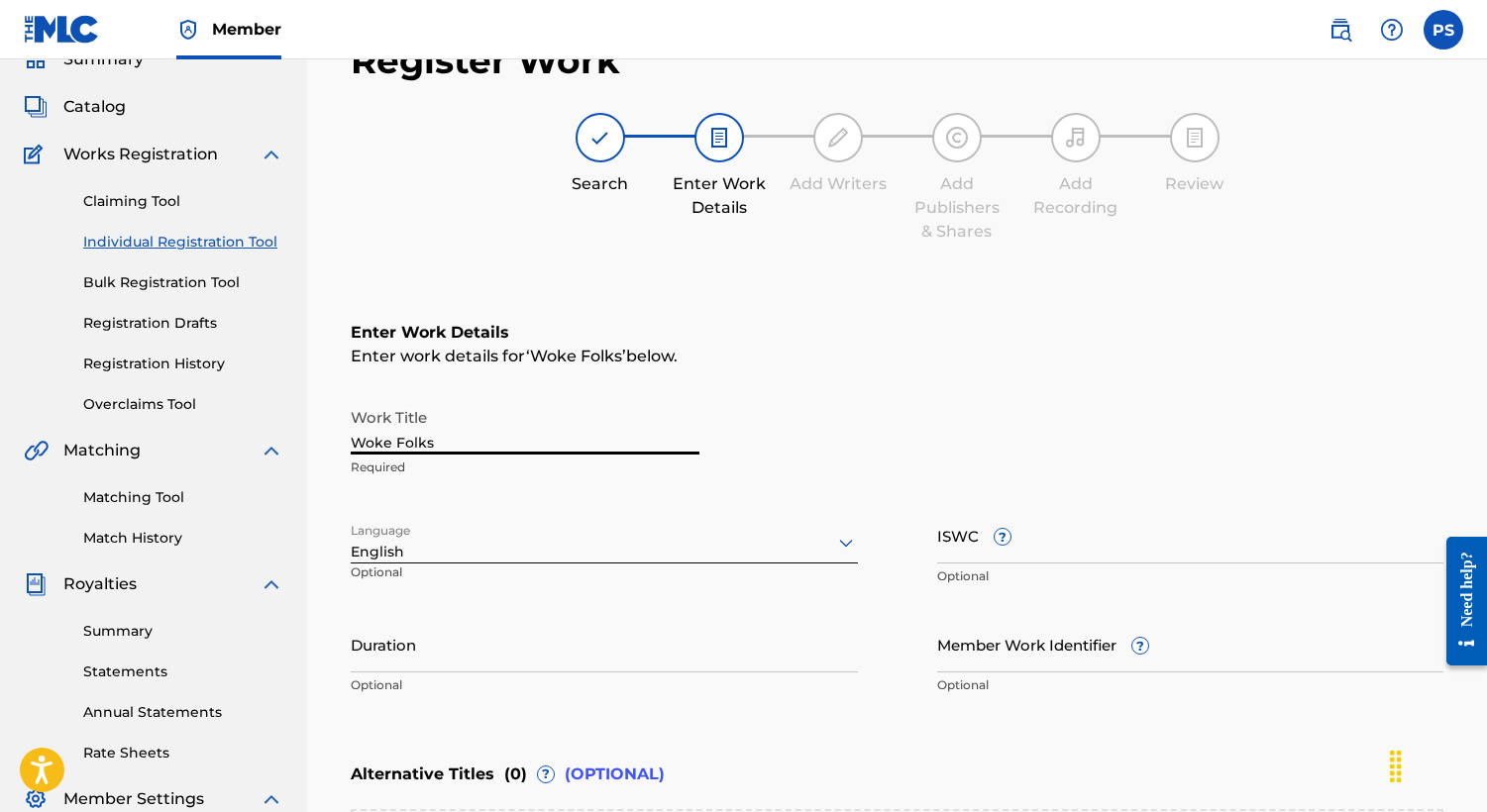 click on "Individual Registration Tool" at bounding box center (183, 242) 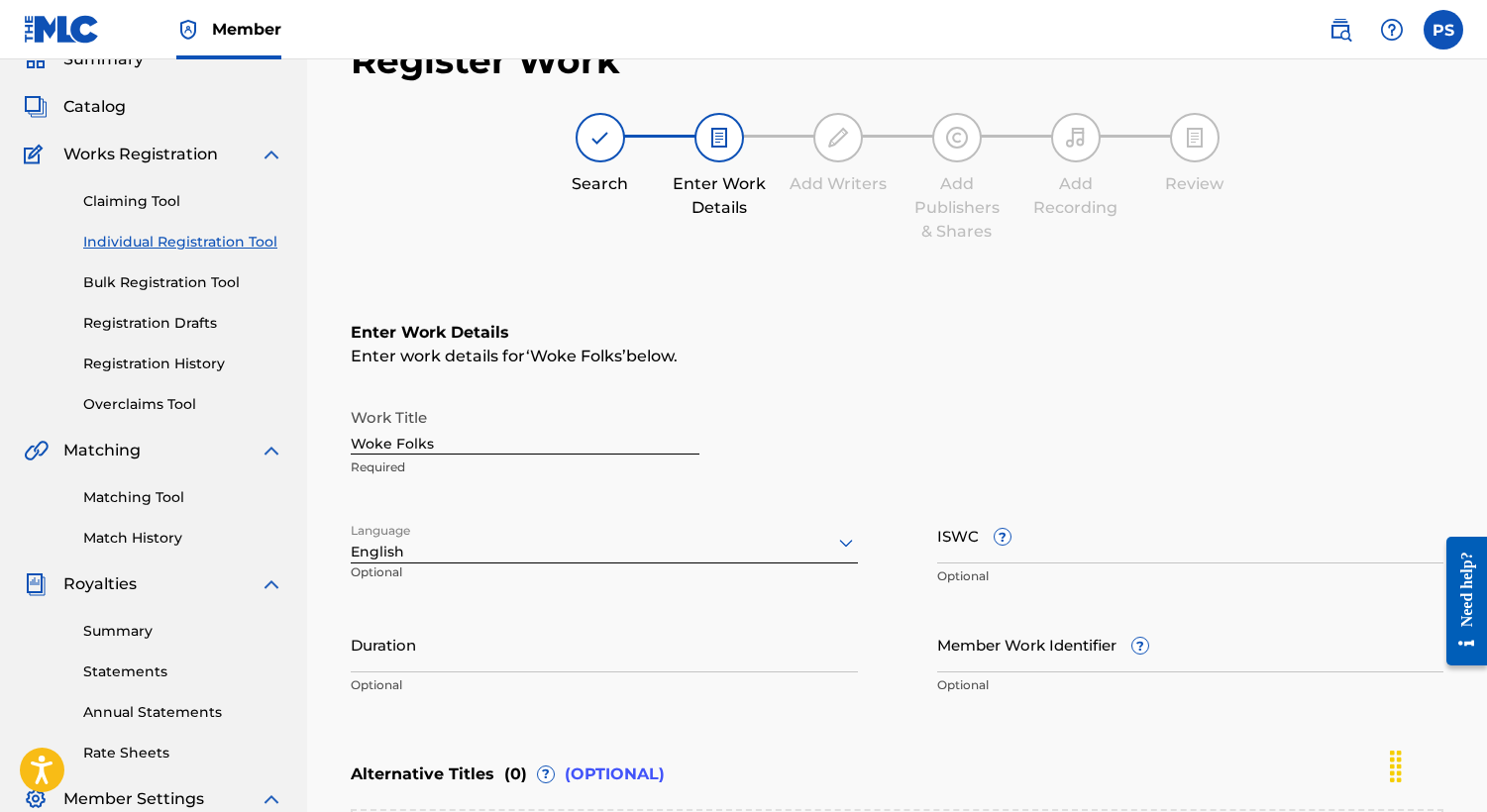 scroll, scrollTop: 0, scrollLeft: 0, axis: both 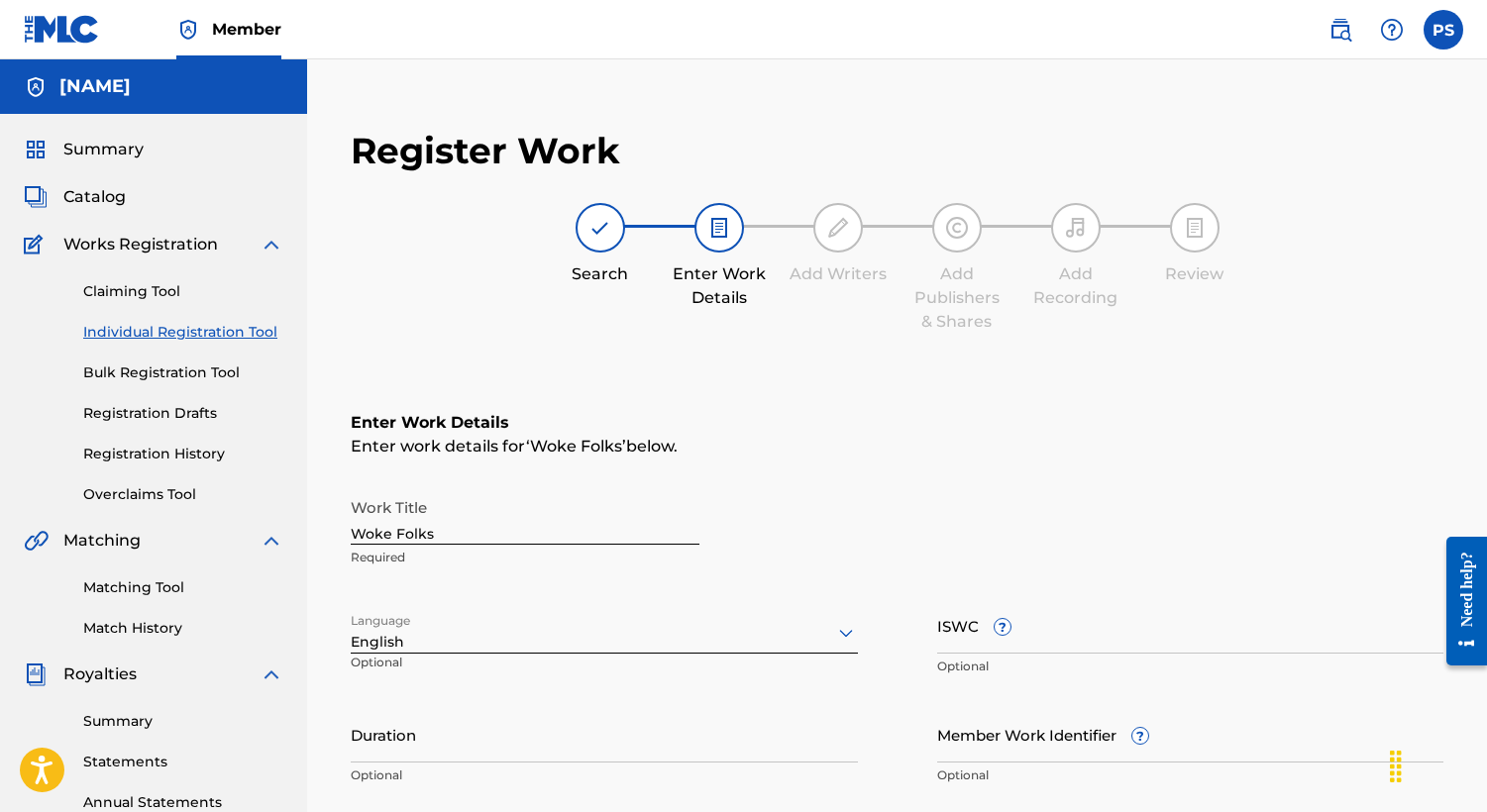 click on "Individual Registration Tool" at bounding box center [183, 332] 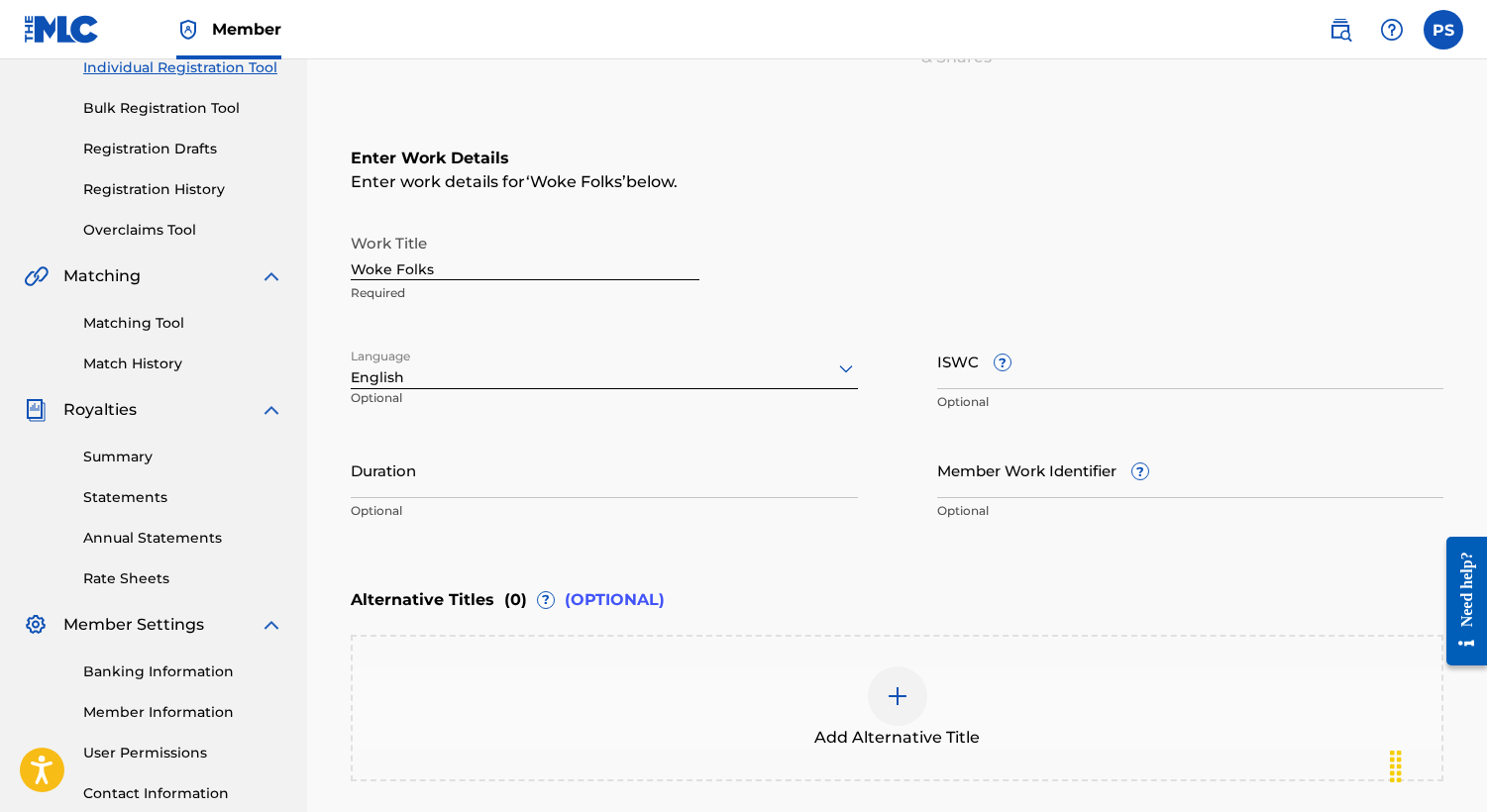 scroll, scrollTop: 466, scrollLeft: 0, axis: vertical 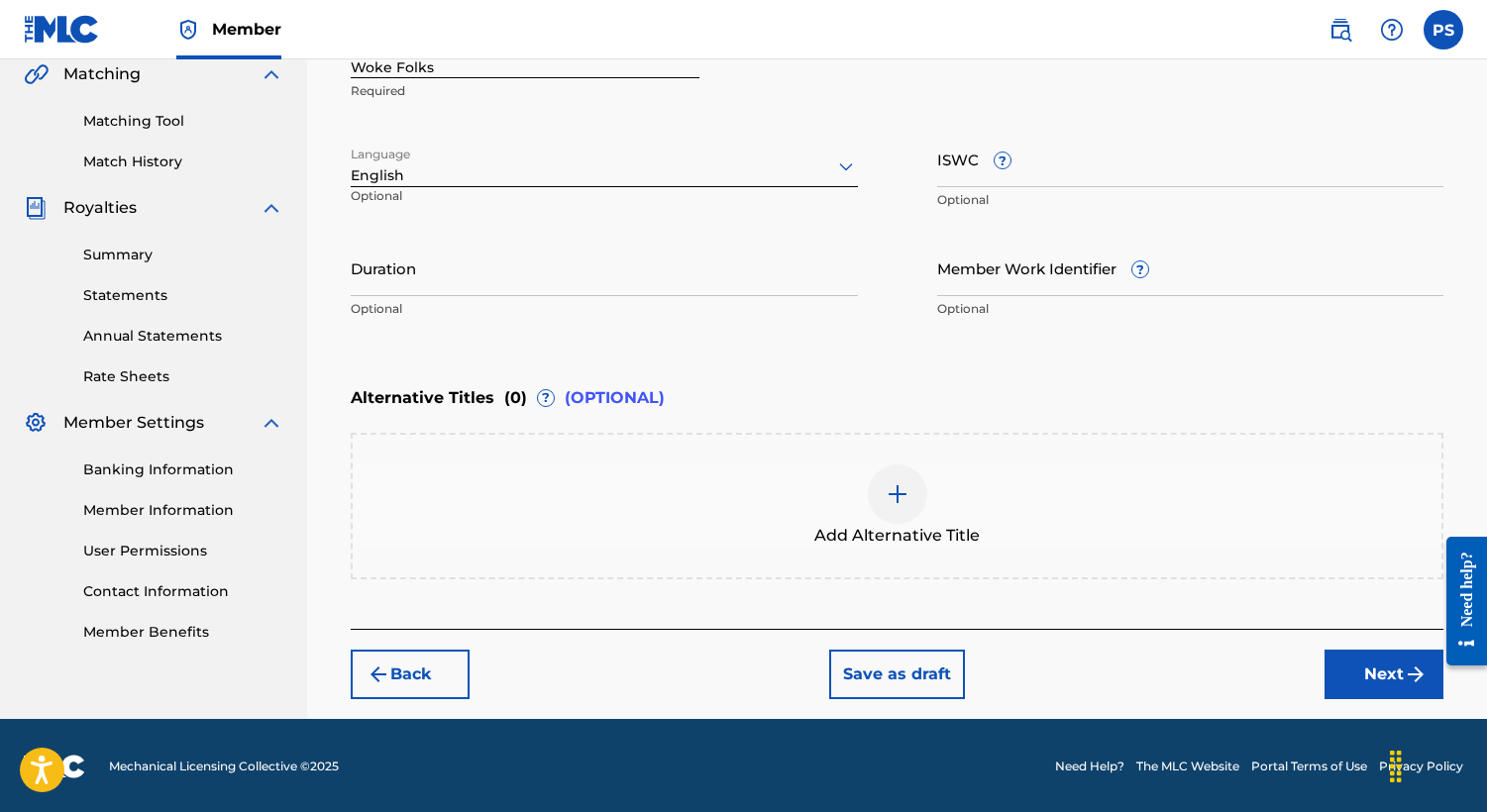 click on "Register Work Search Enter Work Details Add Writers Add Publishers & Shares Add Recording Review Enter Work Details Enter work details for ‘ Woke Folks ’ below. Work Title Woke Folks Required Language English Optional ISWC ? Optional Duration Optional Member Work Identifier ? Optional Alternative Titles ( 0 ) ? (OPTIONAL) Add Alternative Title Back Save as draft Next" at bounding box center (897, 180) 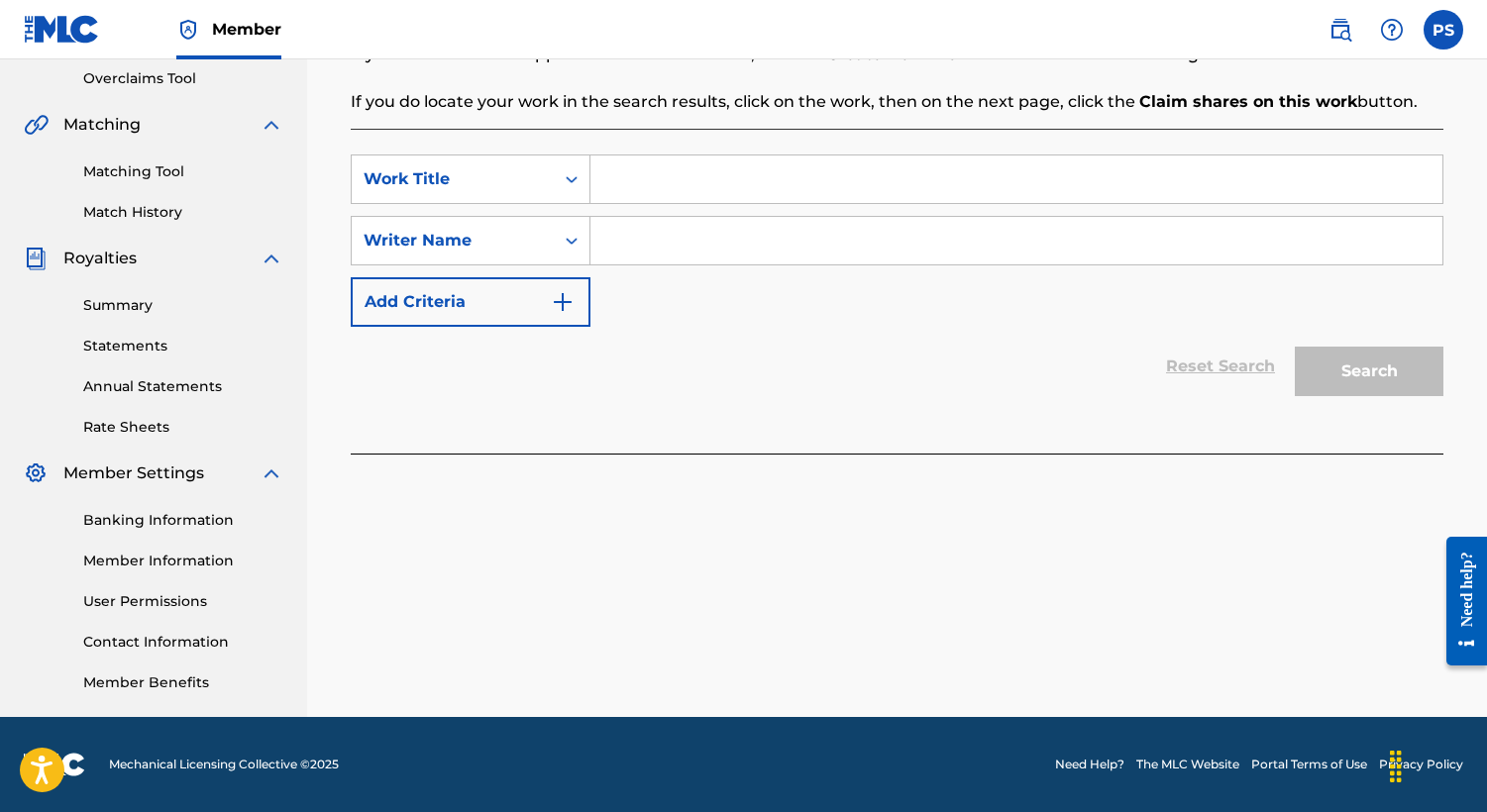 click at bounding box center (1016, 179) 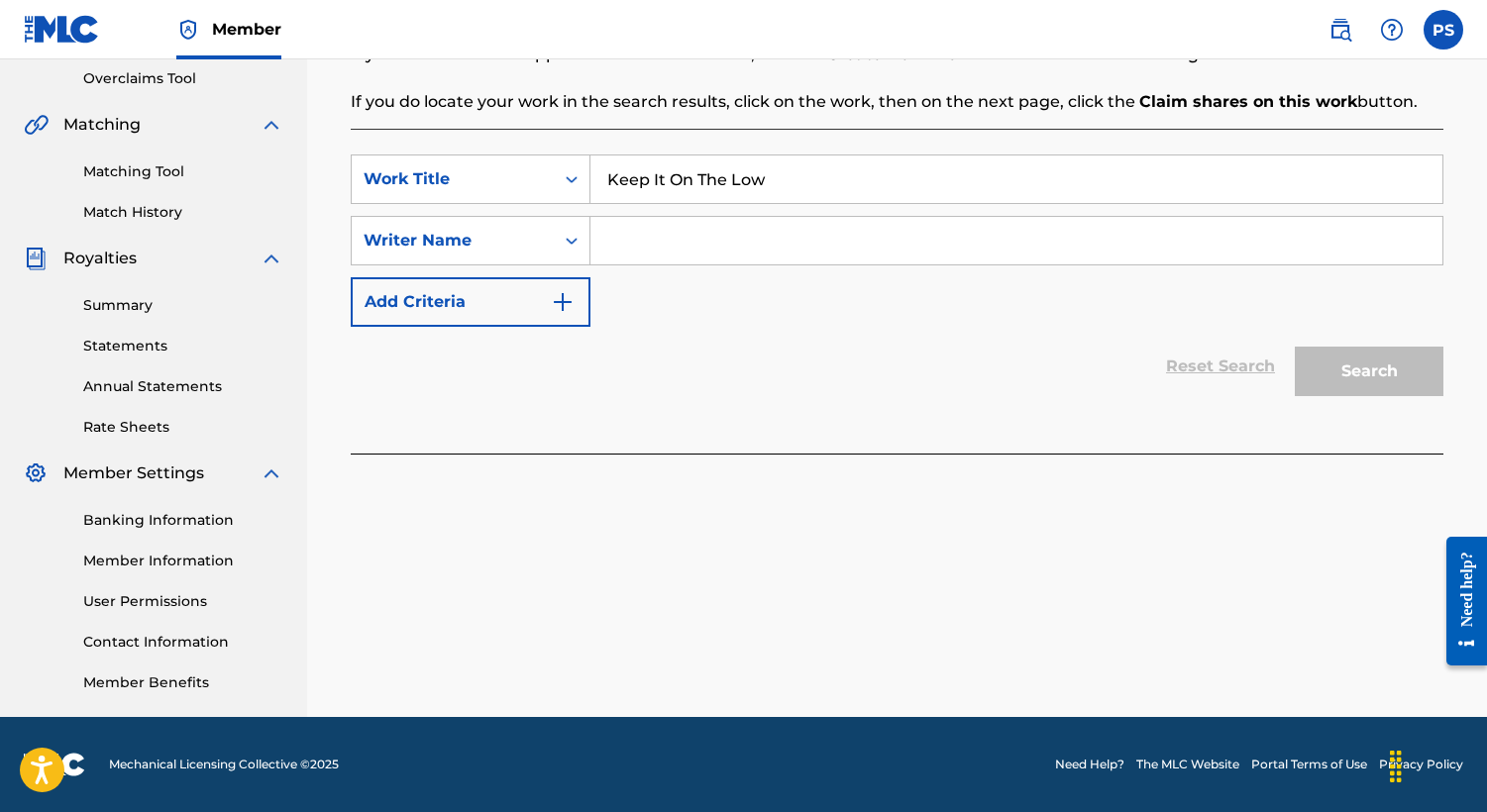 click at bounding box center (1016, 241) 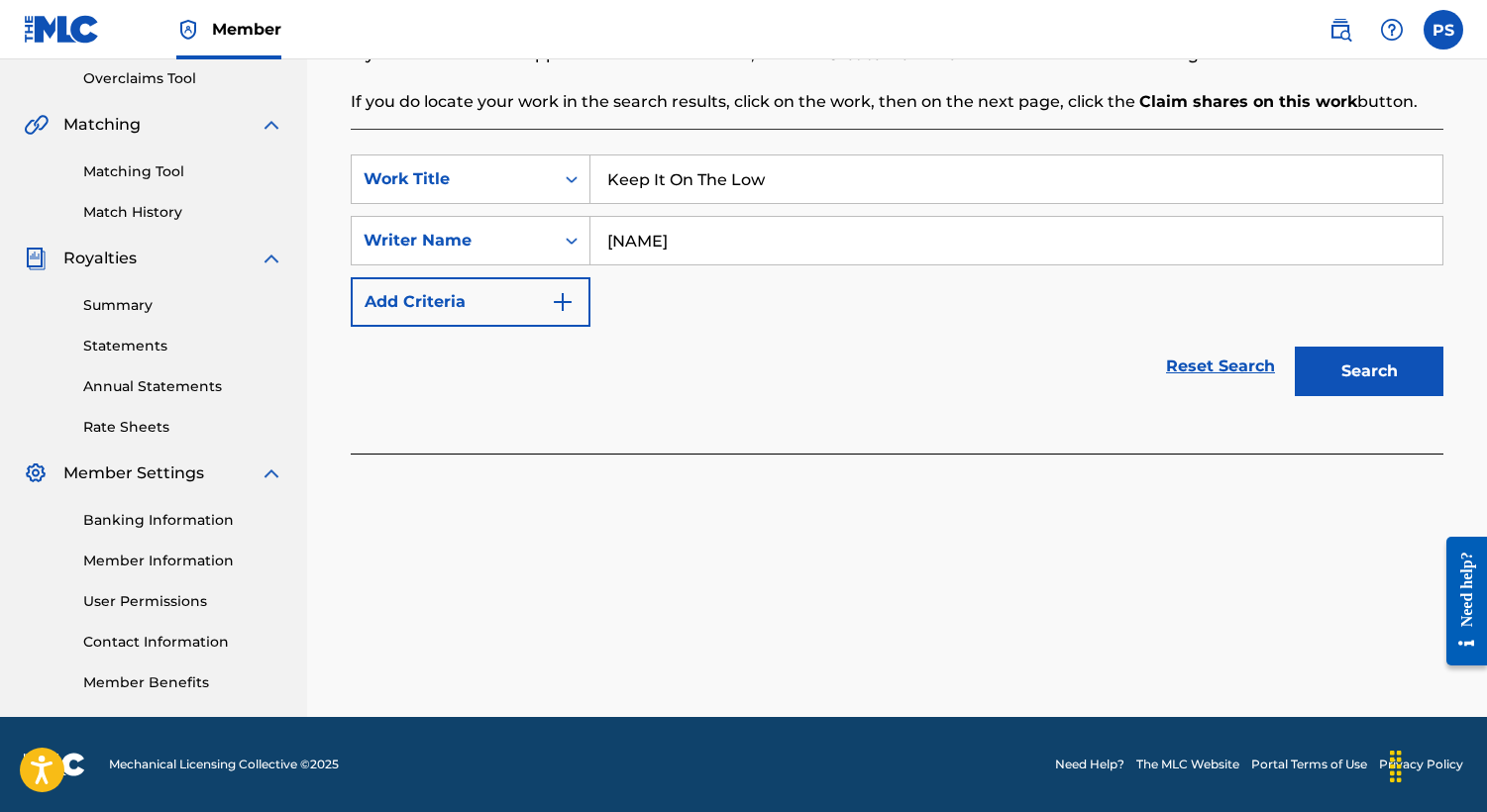 click on "Search" at bounding box center [1369, 371] 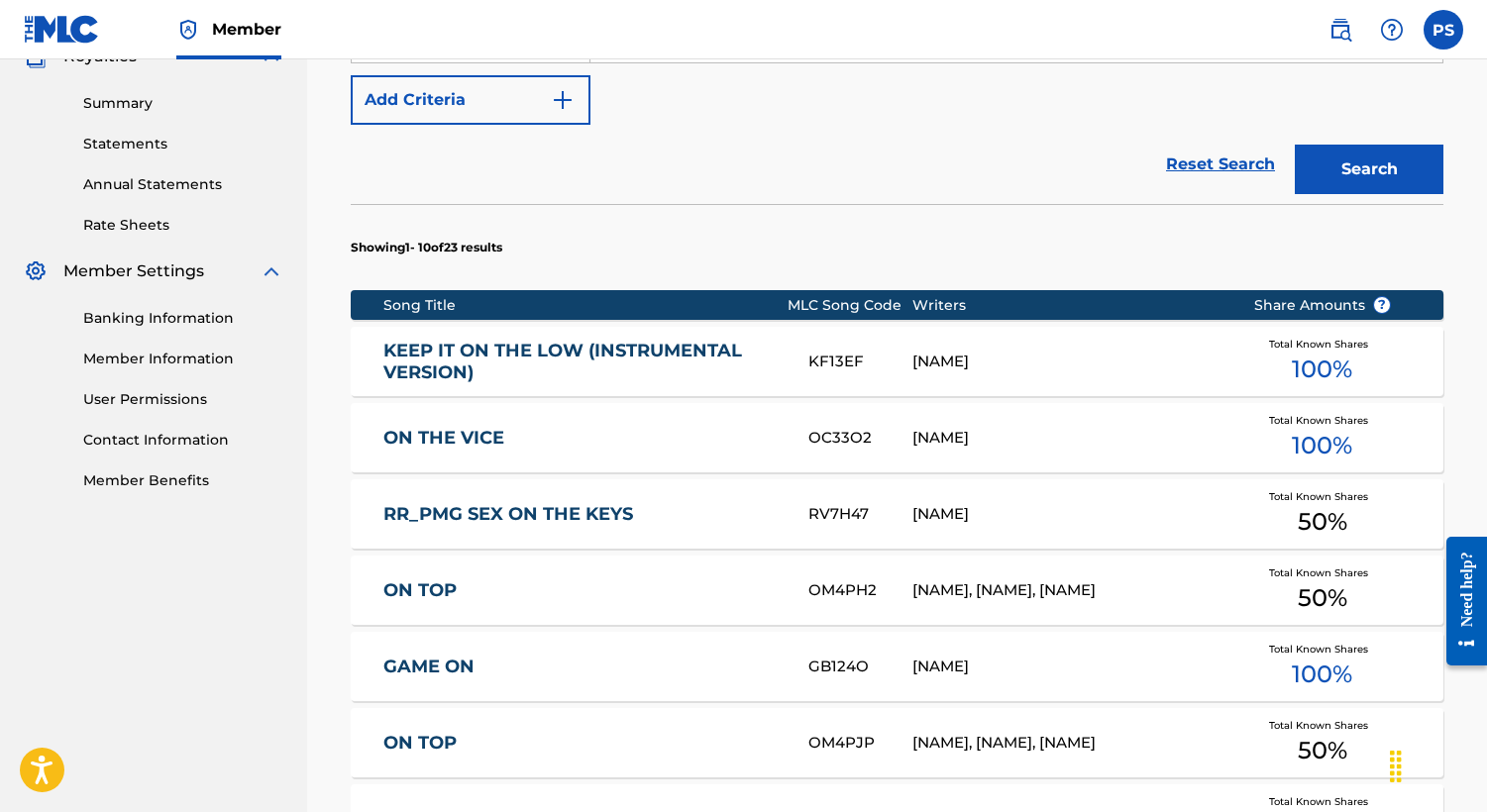 scroll, scrollTop: 617, scrollLeft: 0, axis: vertical 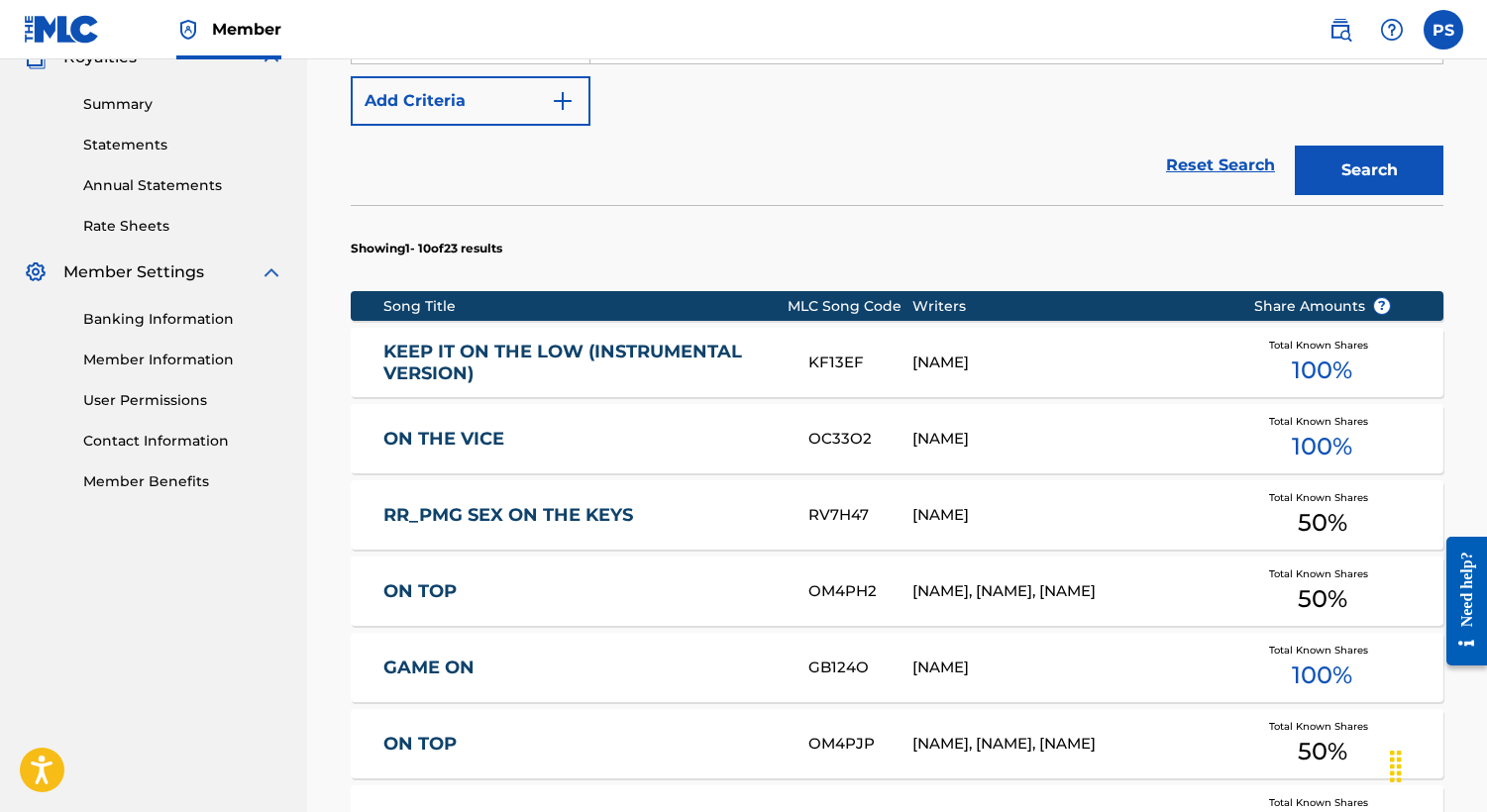 click on "[NAME]" at bounding box center [1068, 362] 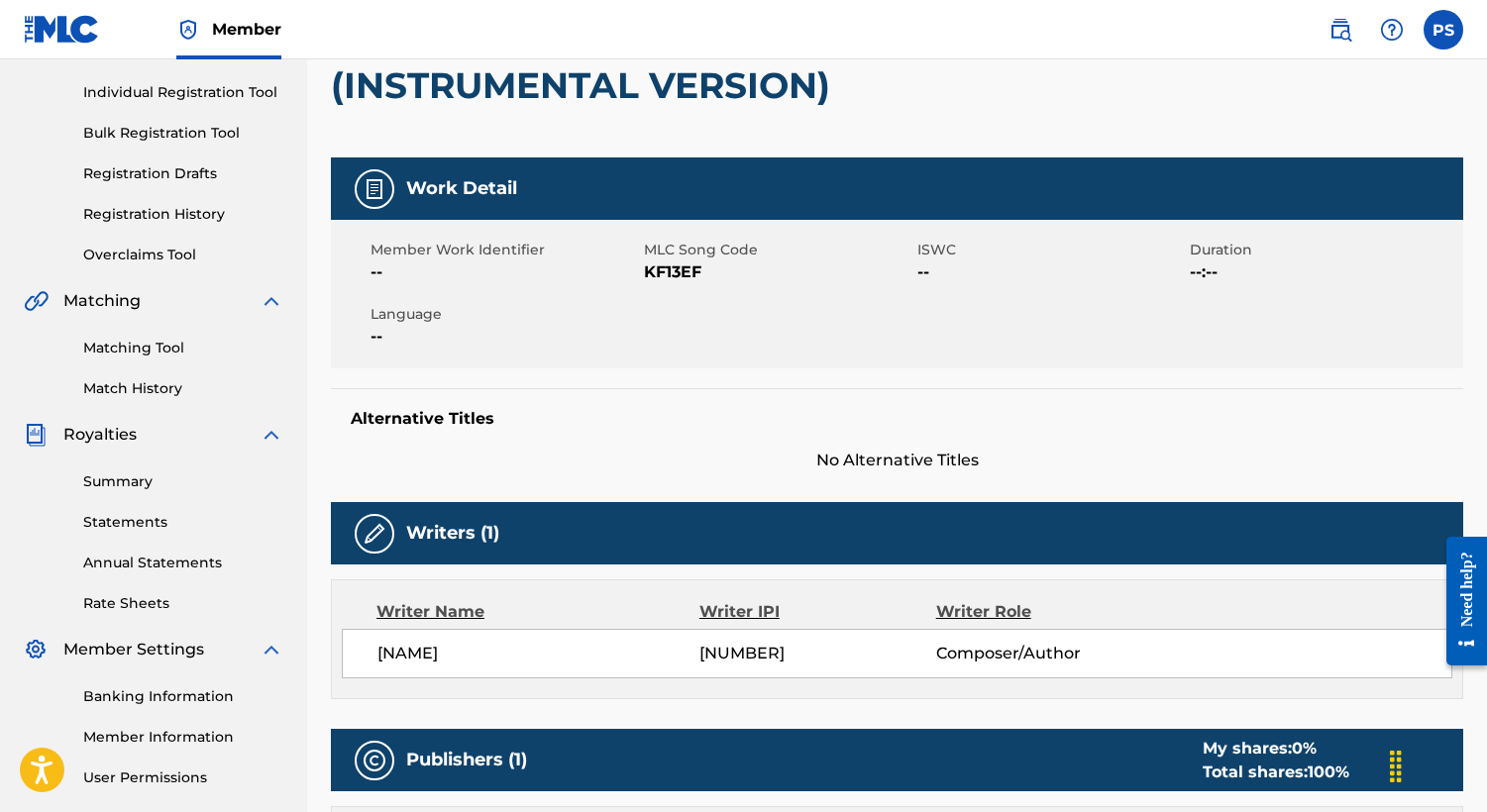 scroll, scrollTop: 0, scrollLeft: 0, axis: both 